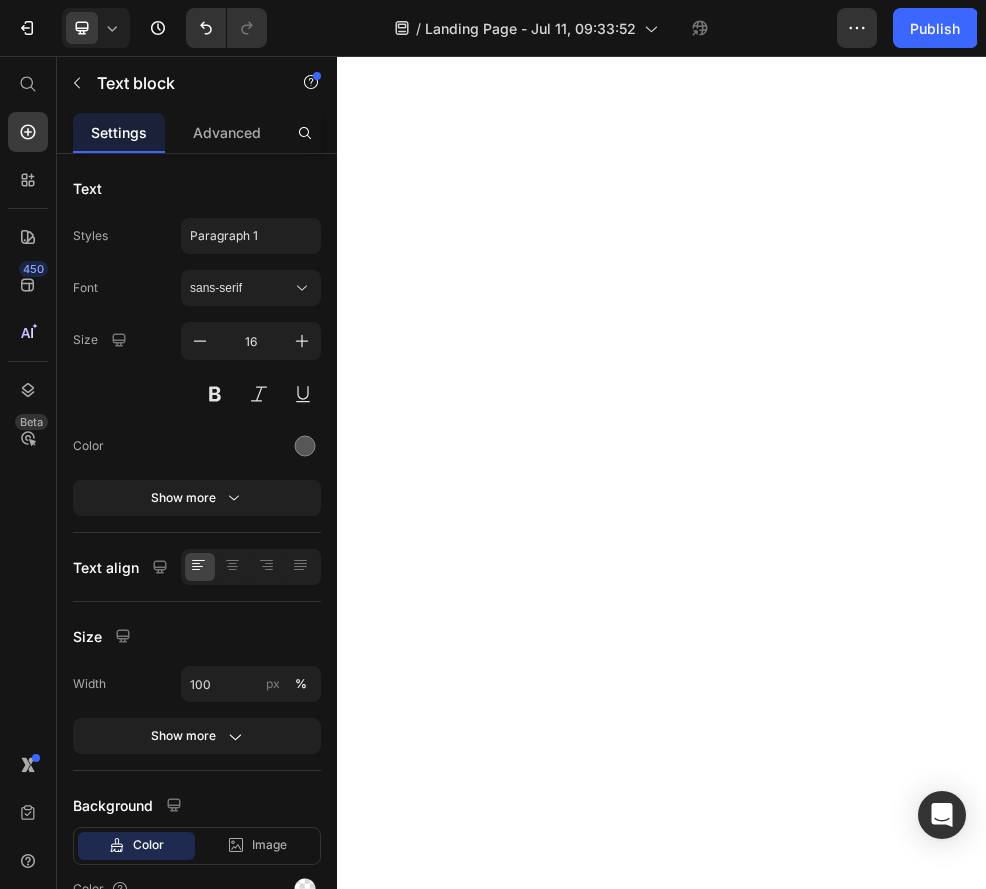 scroll, scrollTop: 0, scrollLeft: 0, axis: both 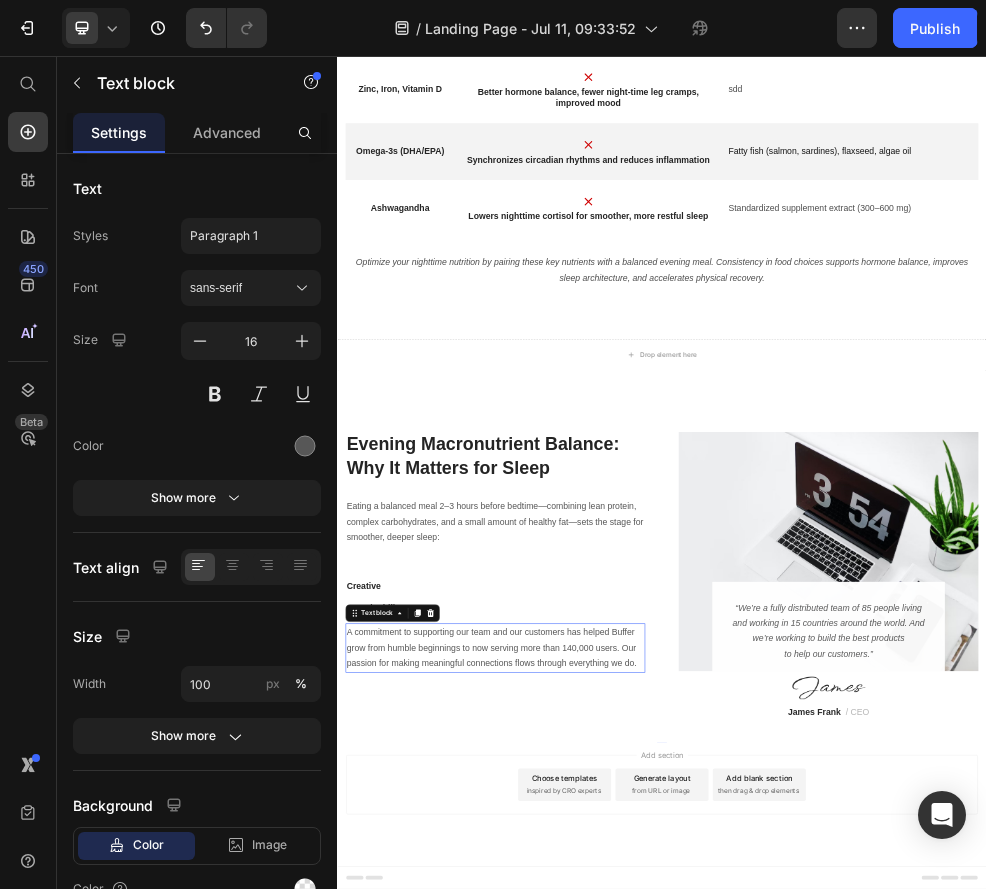 click on "A commitment to supporting our team and our customers has helped Buffer grow from humble beginnings to now serving more than 140,000 users. Our passion for making meaningful connections flows through everything we do." at bounding box center (629, 1151) 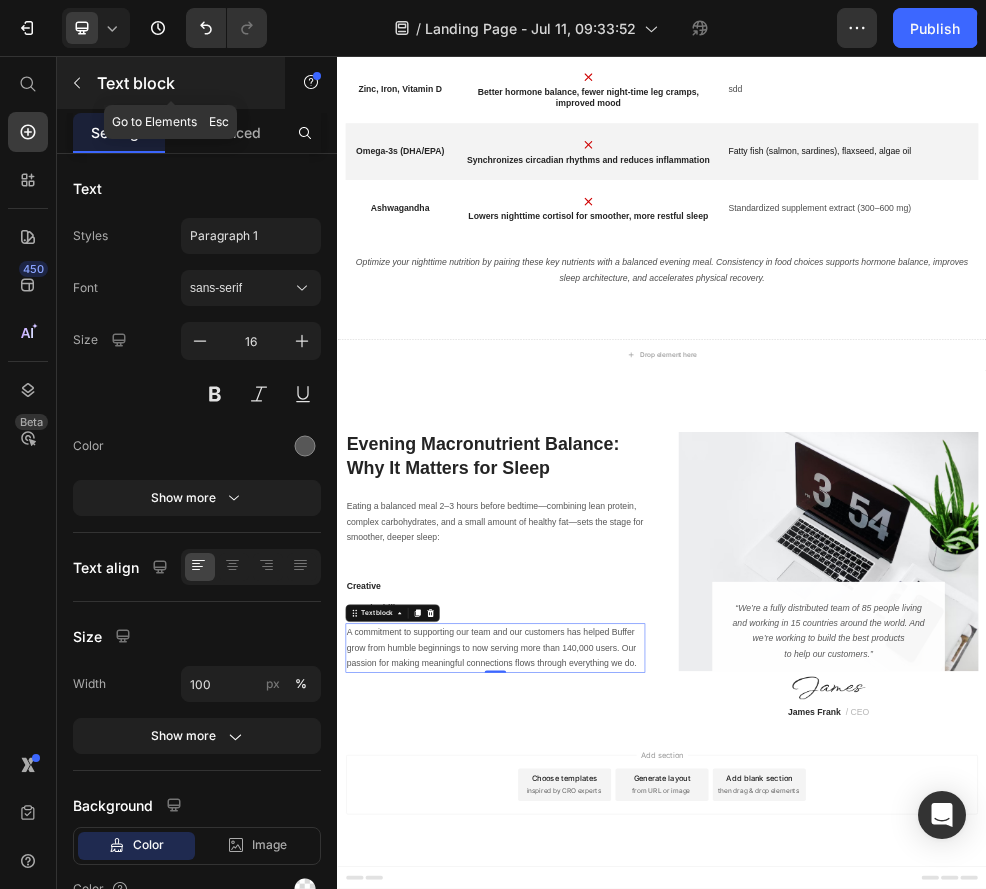 click 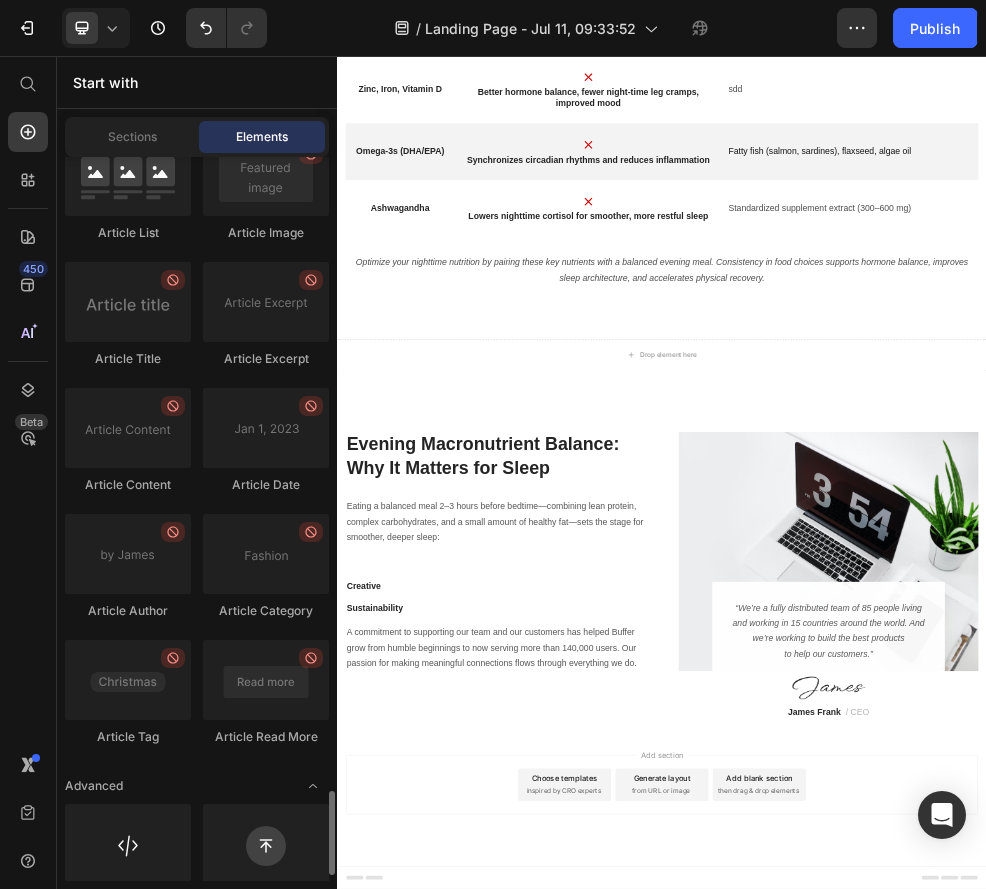 scroll, scrollTop: 5455, scrollLeft: 0, axis: vertical 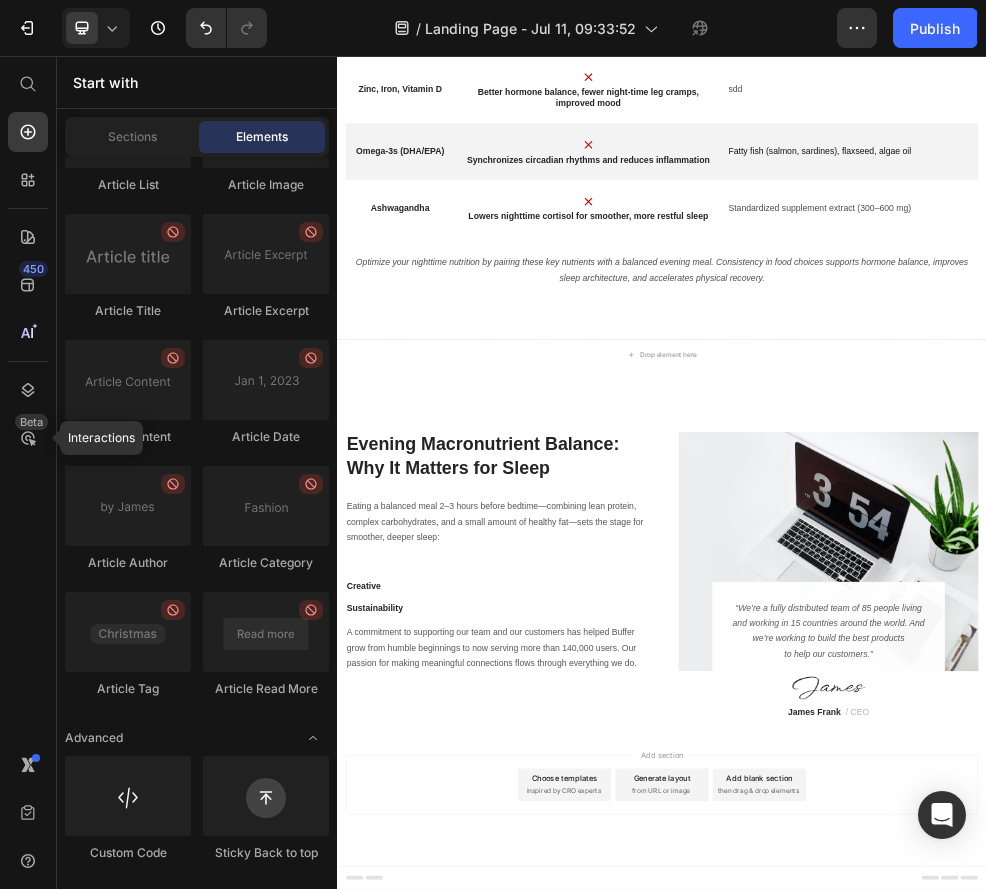 click on "A commitment to supporting our team and our customers has helped Buffer grow from humble beginnings to now serving more than 140,000 users. Our passion for making meaningful connections flows through everything we do." at bounding box center (629, 1151) 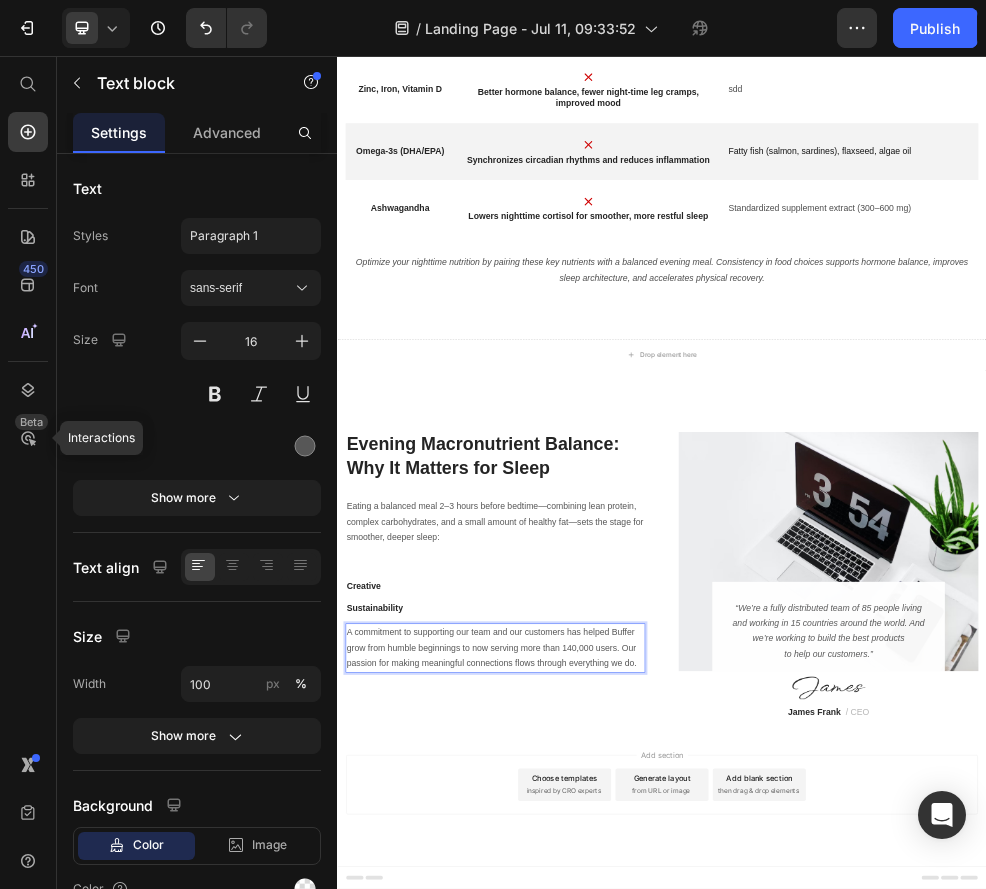 click on "A commitment to supporting our team and our customers has helped Buffer grow from humble beginnings to now serving more than 140,000 users. Our passion for making meaningful connections flows through everything we do." at bounding box center [629, 1151] 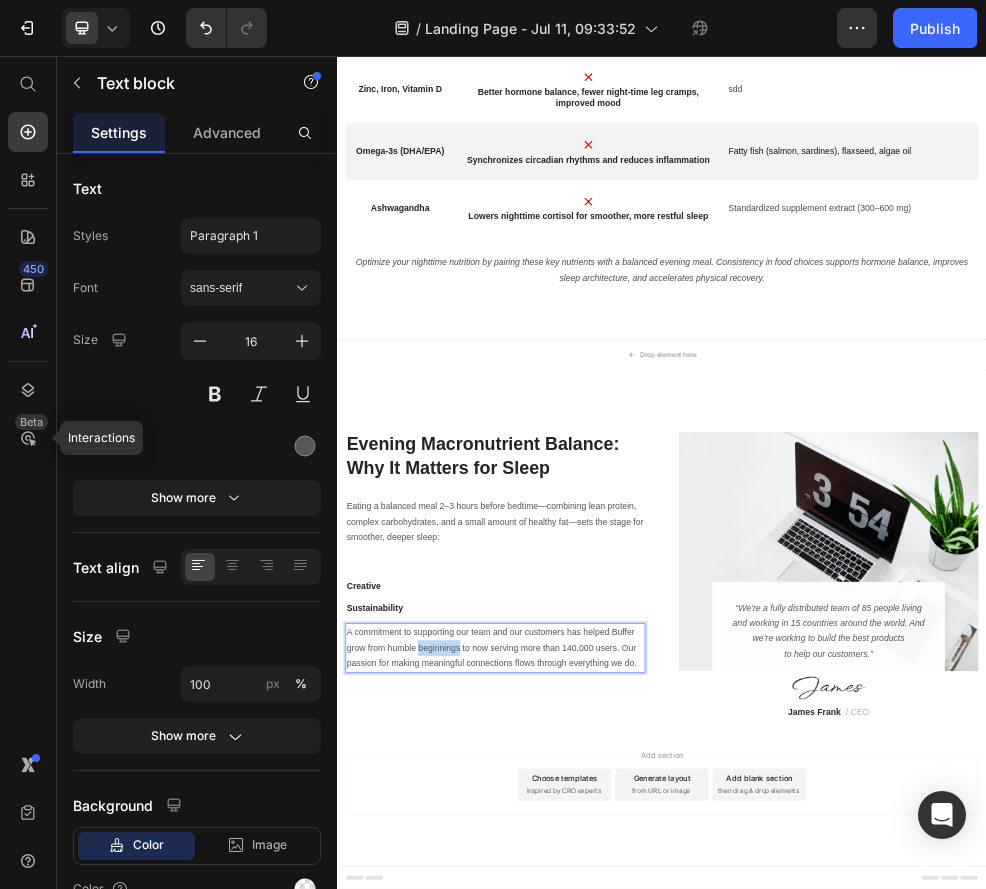 click on "A commitment to supporting our team and our customers has helped Buffer grow from humble beginnings to now serving more than 140,000 users. Our passion for making meaningful connections flows through everything we do." at bounding box center (629, 1151) 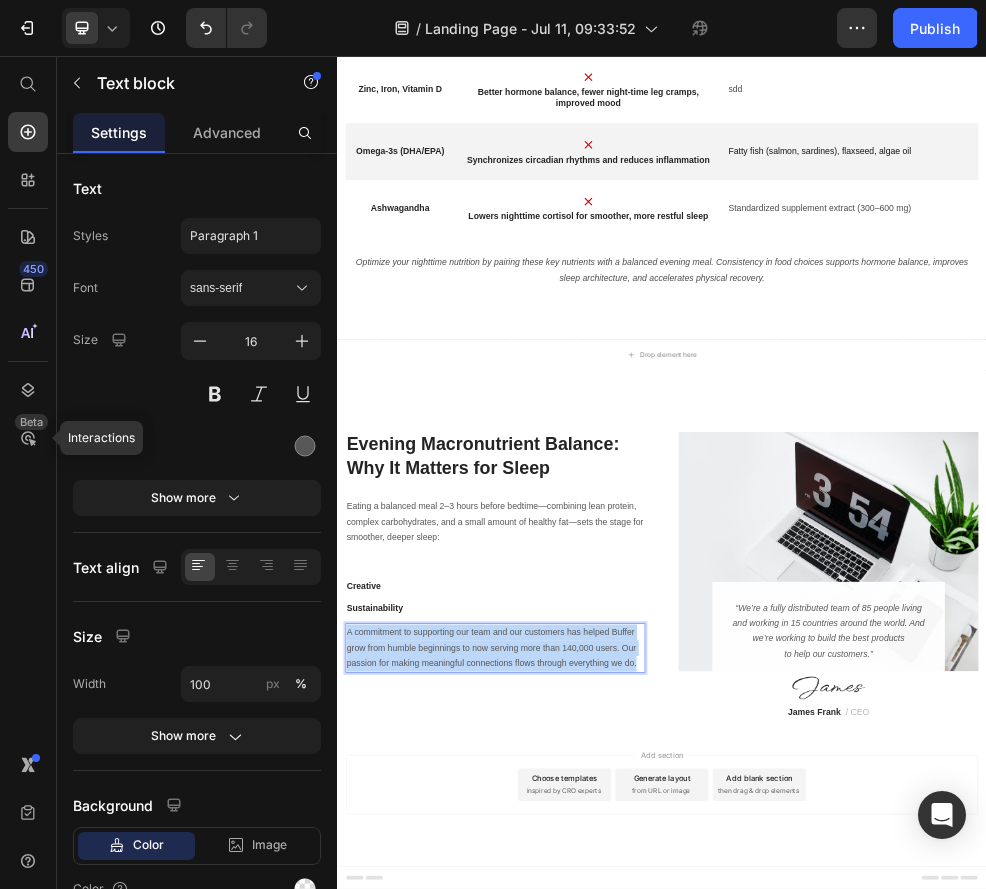 click on "A commitment to supporting our team and our customers has helped Buffer grow from humble beginnings to now serving more than 140,000 users. Our passion for making meaningful connections flows through everything we do." at bounding box center [629, 1151] 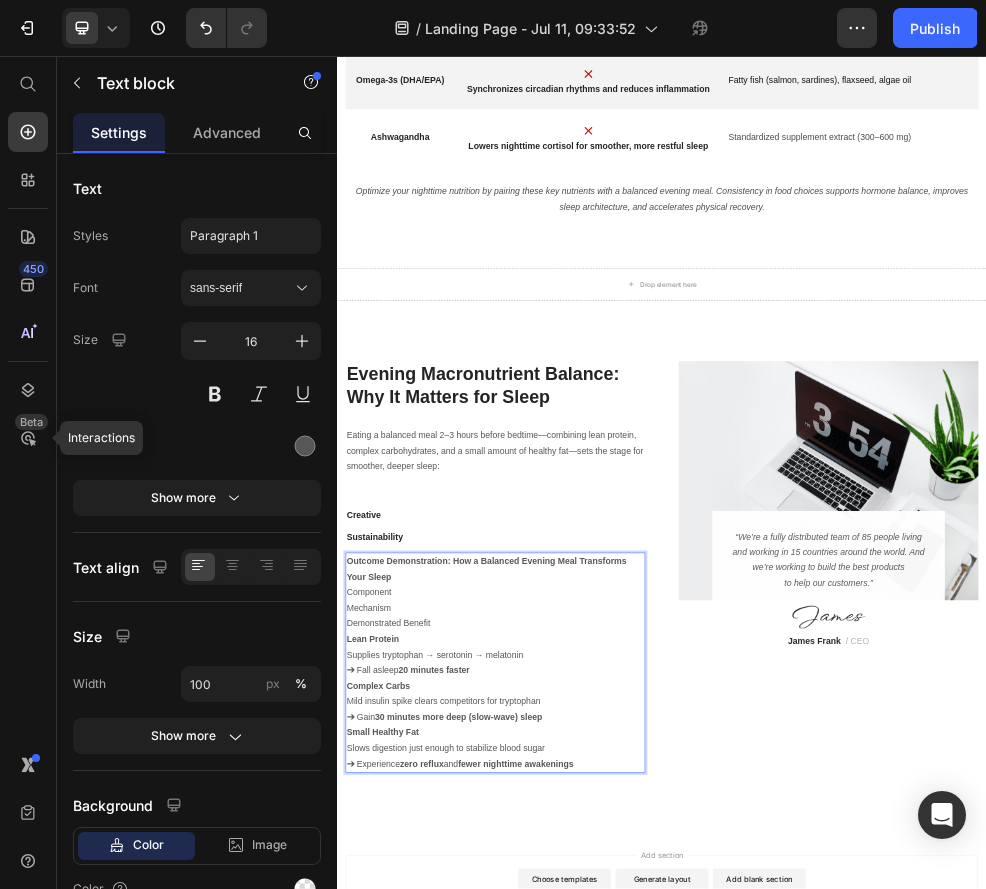 scroll, scrollTop: 4329, scrollLeft: 0, axis: vertical 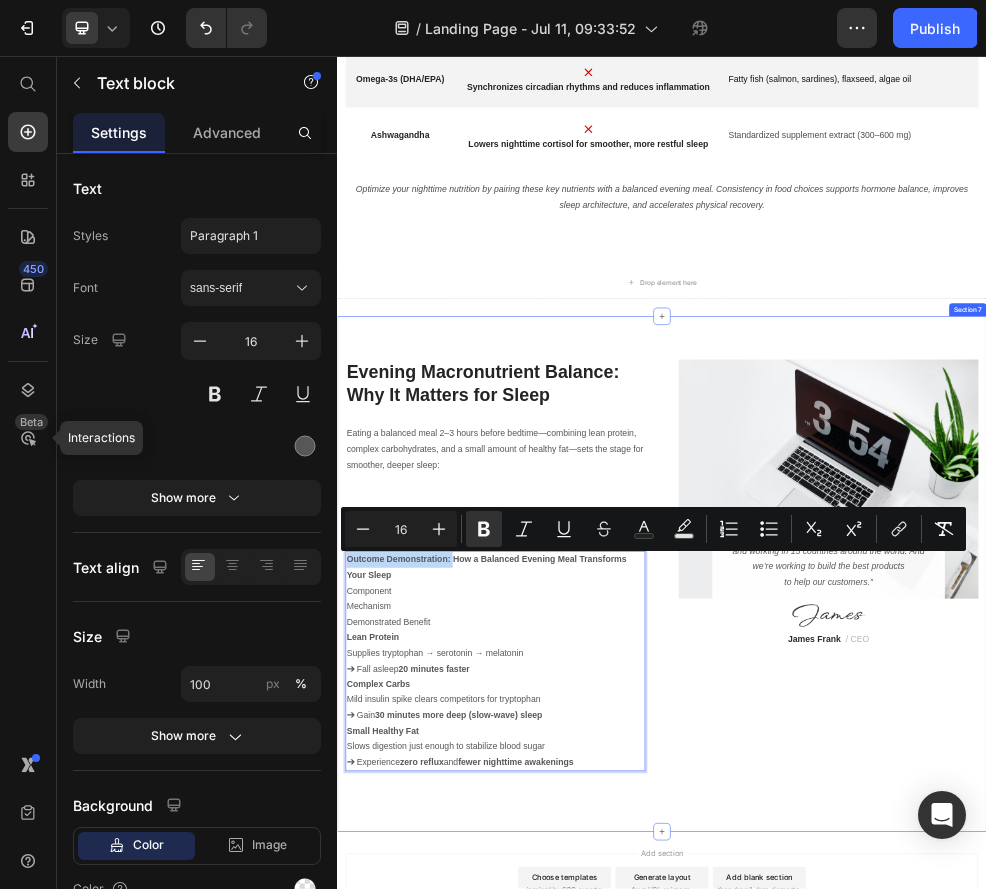 drag, startPoint x: 550, startPoint y: 991, endPoint x: 340, endPoint y: 981, distance: 210.23796 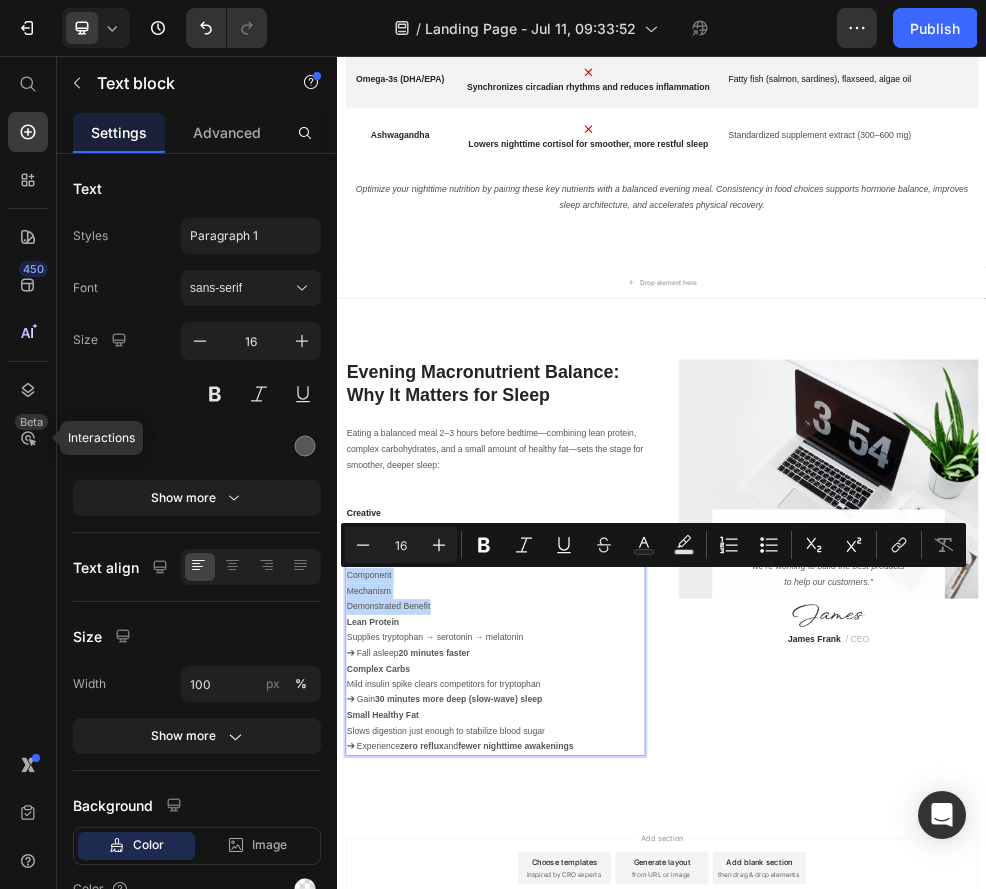 drag, startPoint x: 523, startPoint y: 1069, endPoint x: 293, endPoint y: 1012, distance: 236.95781 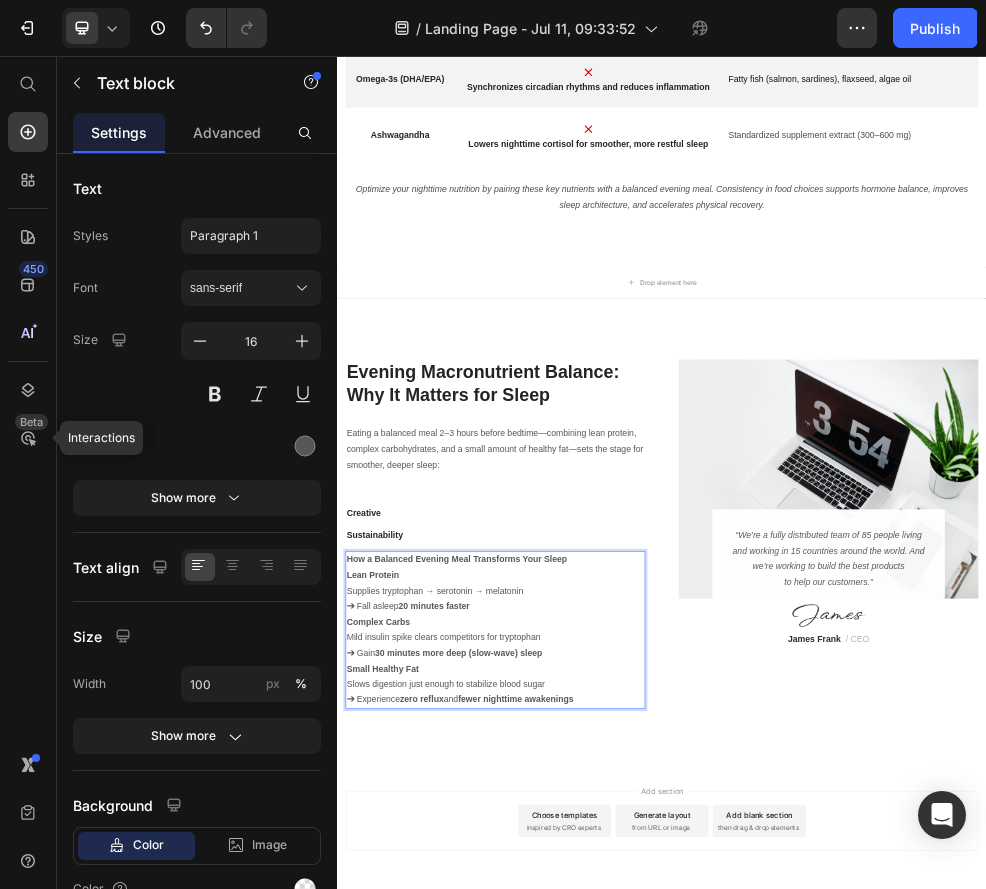 click on "How a Balanced Evening Meal Transforms Your Sleep" at bounding box center [558, 987] 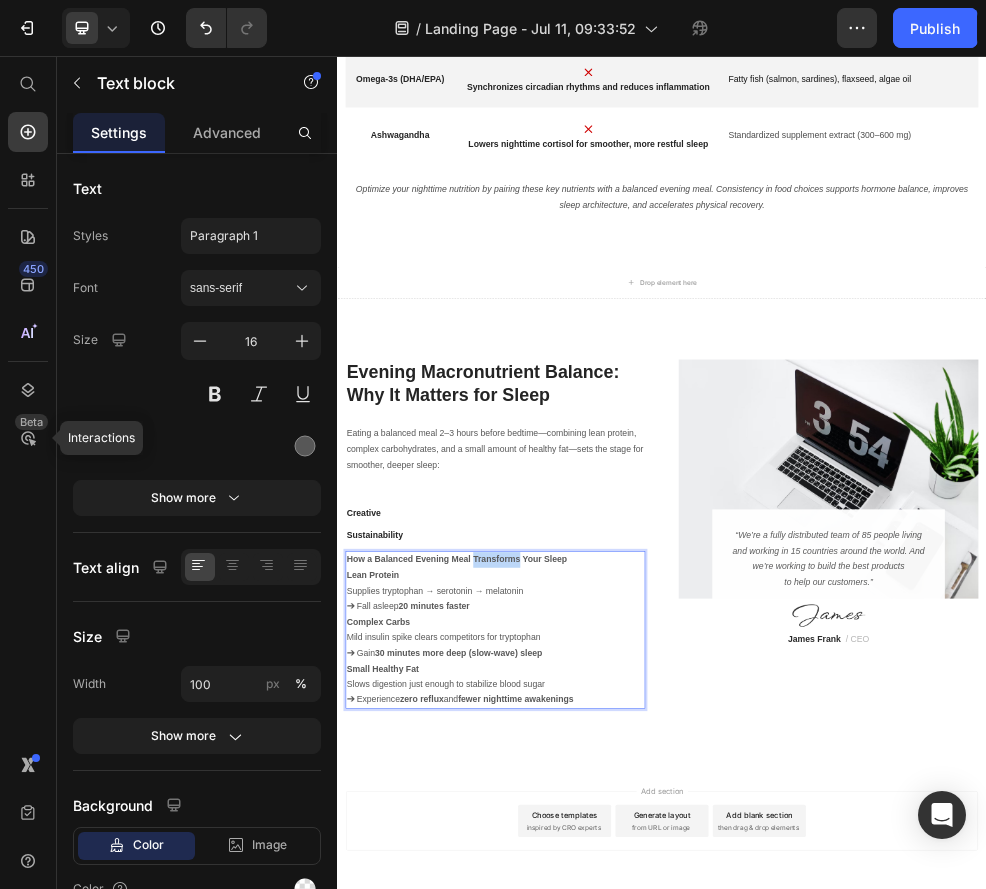 click on "How a Balanced Evening Meal Transforms Your Sleep" at bounding box center (558, 987) 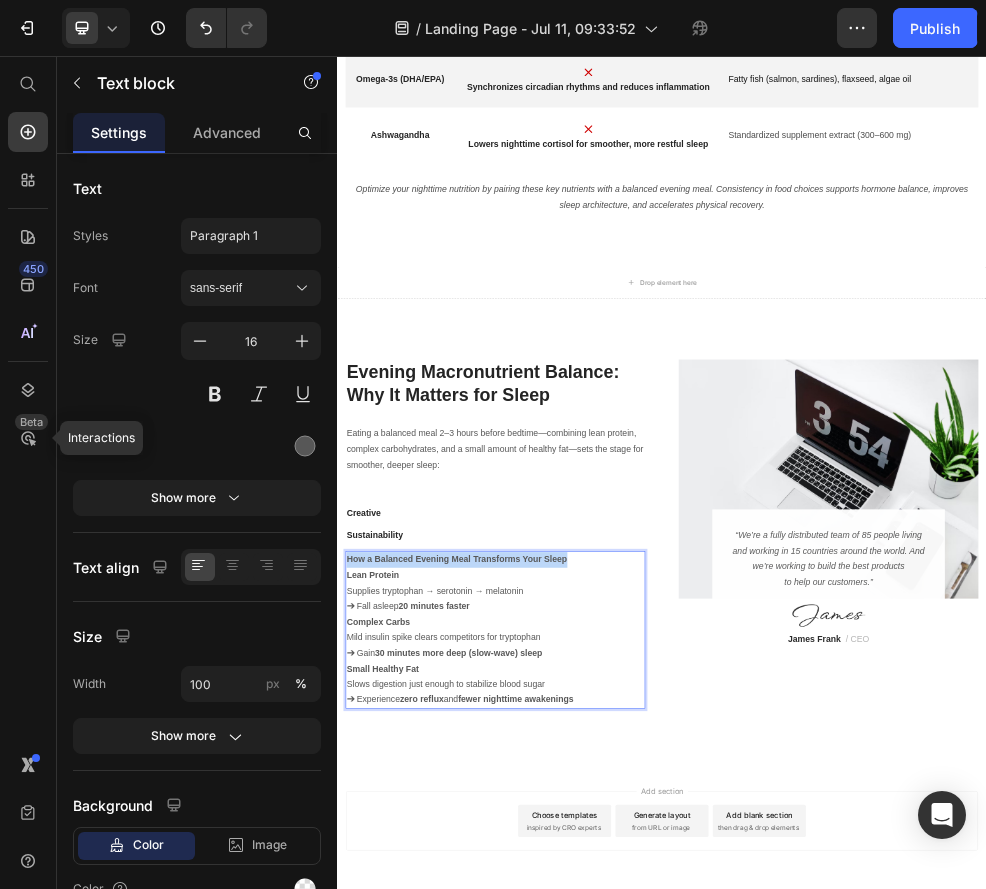 click on "How a Balanced Evening Meal Transforms Your Sleep" at bounding box center [558, 987] 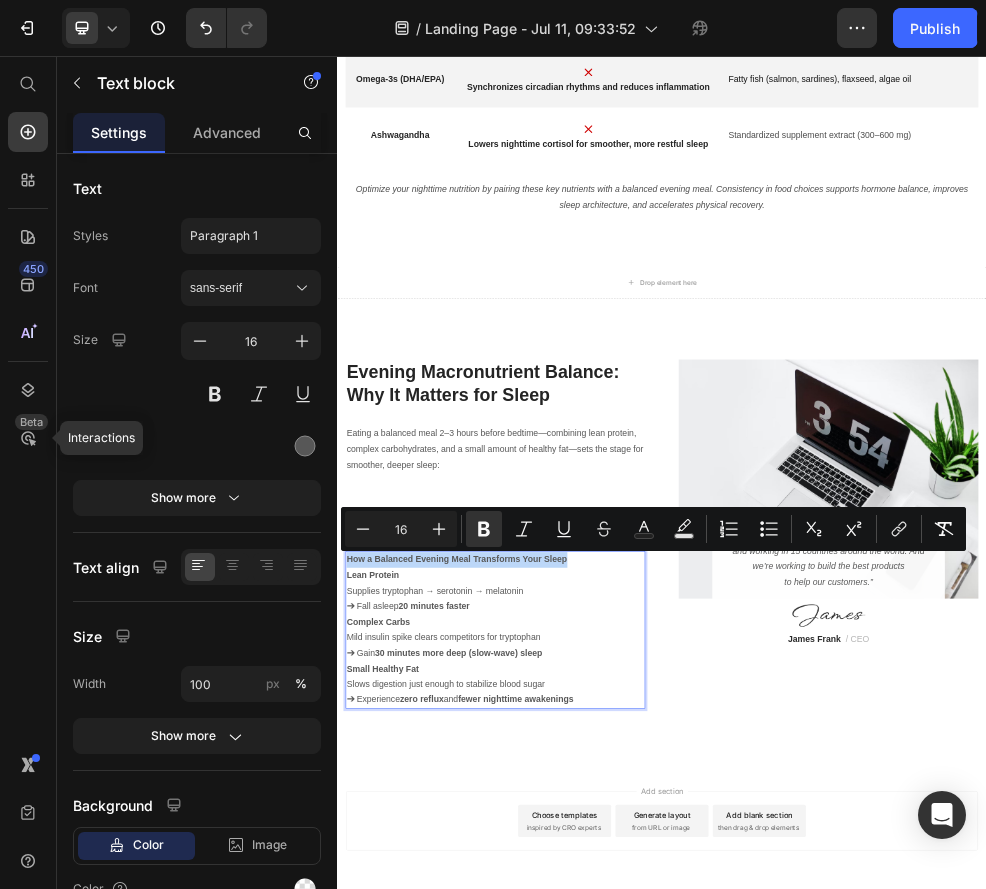 copy on "How a Balanced Evening Meal Transforms Your Sleep" 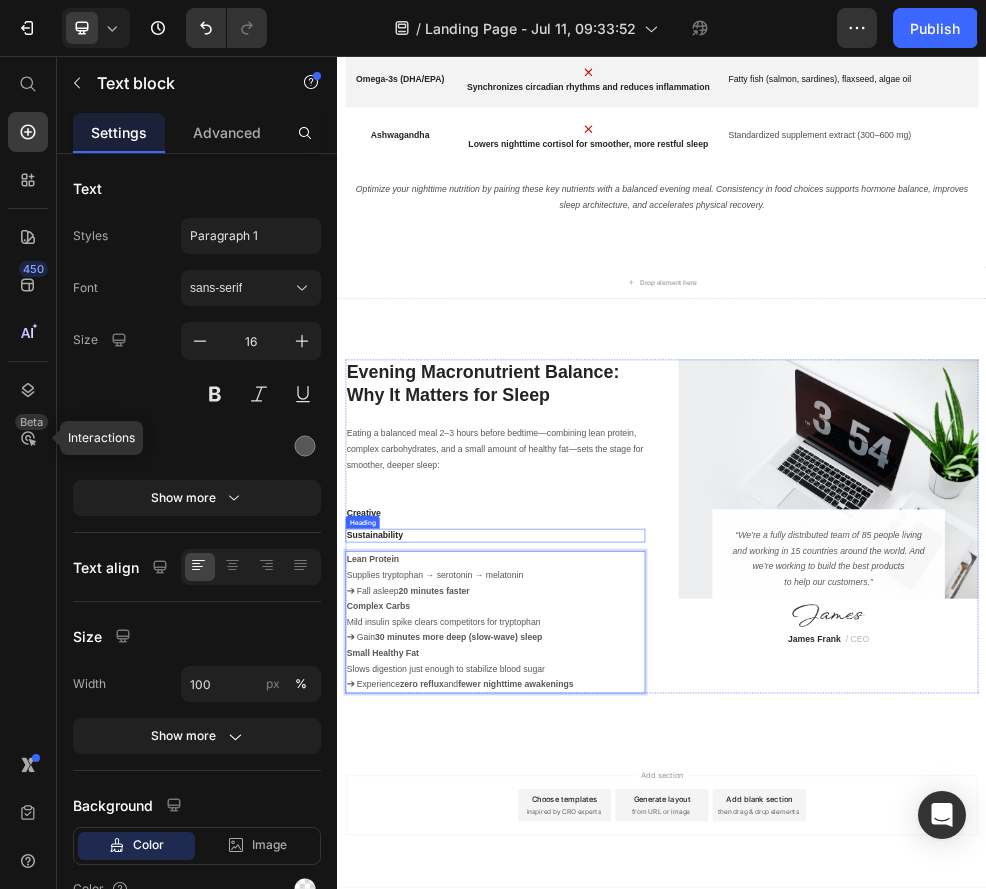 click on "Sustainability" at bounding box center [629, 943] 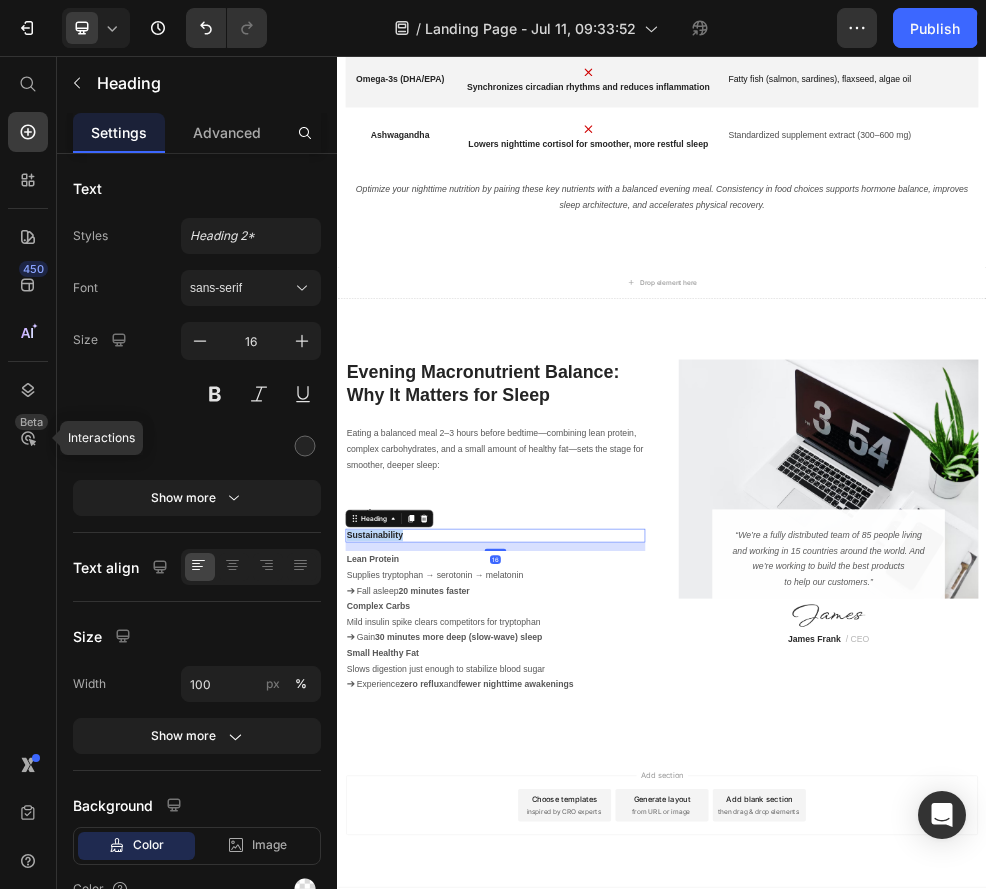 click on "Sustainability" at bounding box center [629, 943] 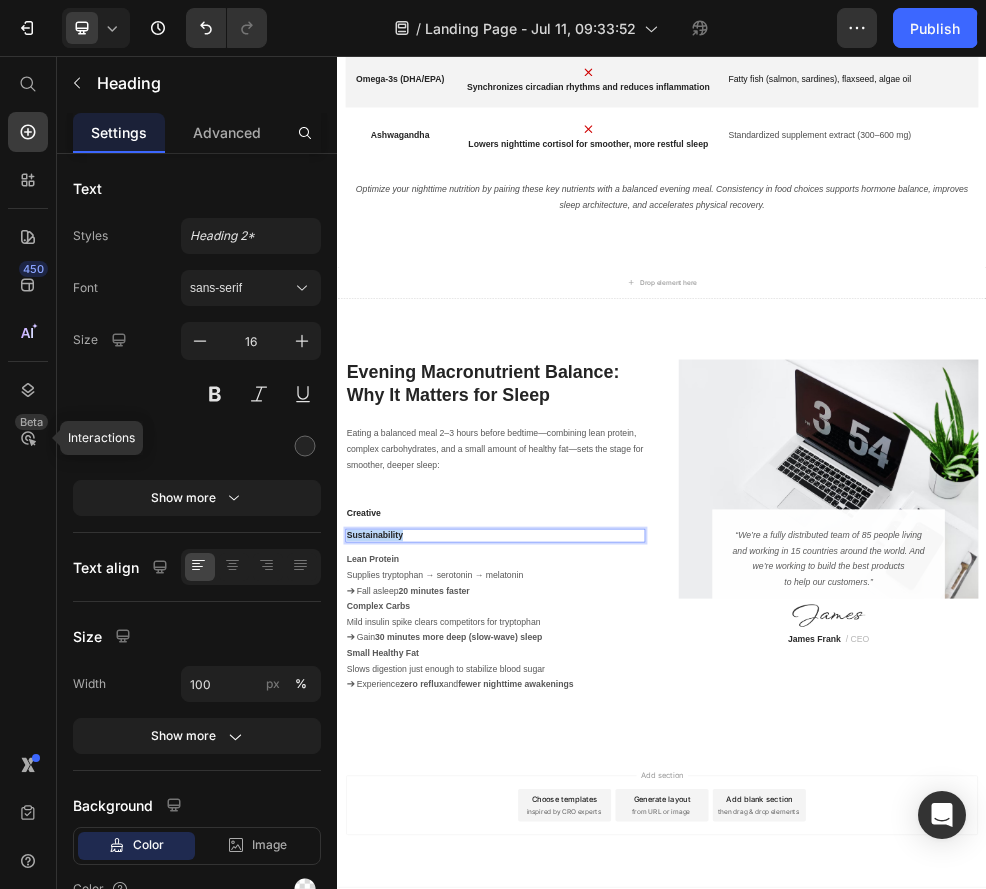 click on "Sustainability" at bounding box center (629, 943) 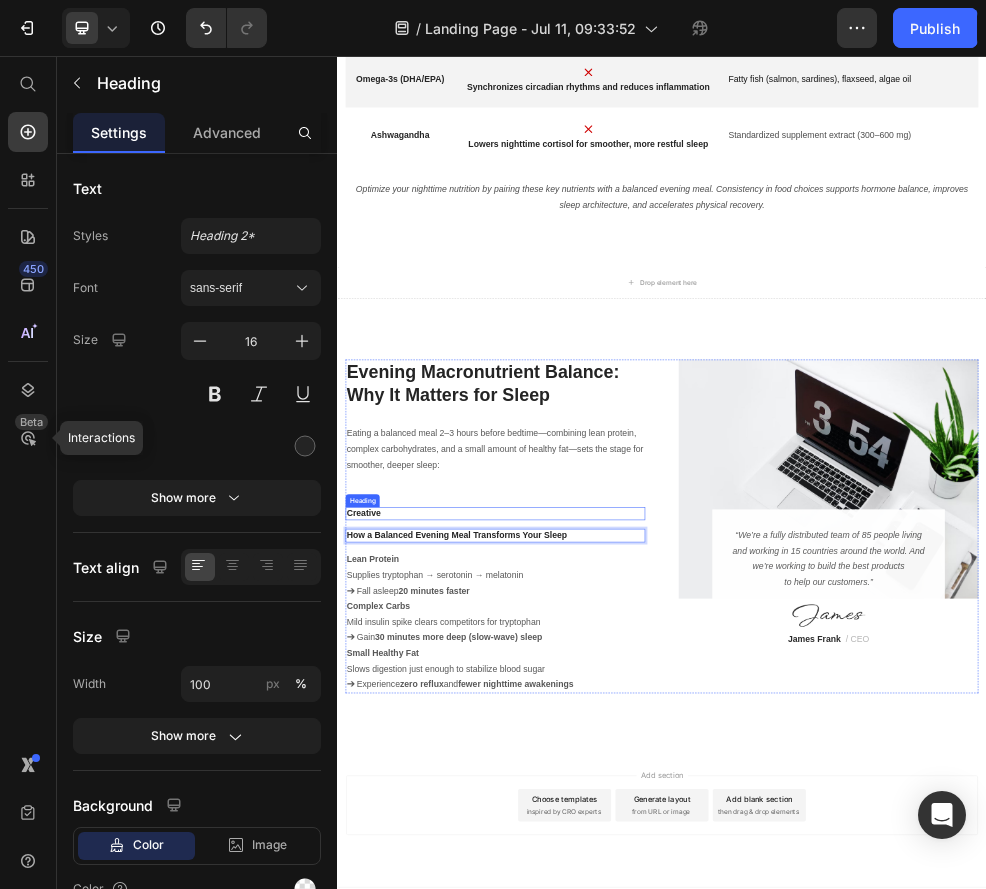 click on "Creative" at bounding box center (629, 903) 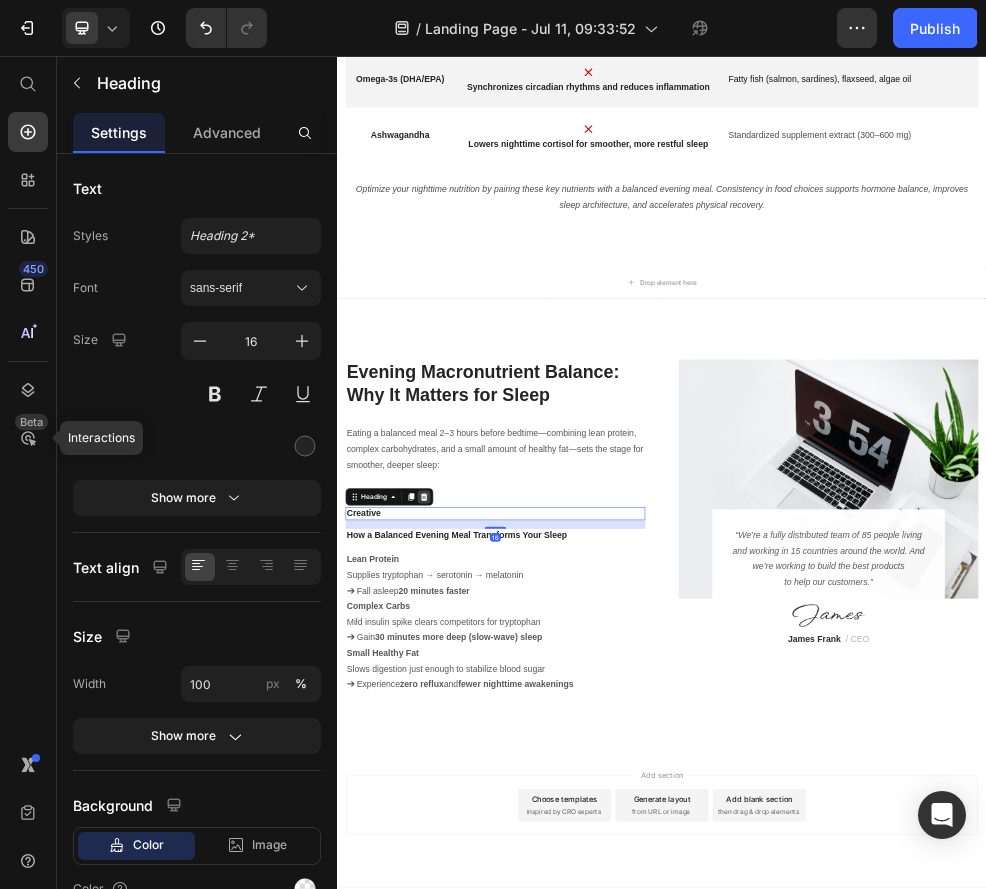 click at bounding box center [497, 872] 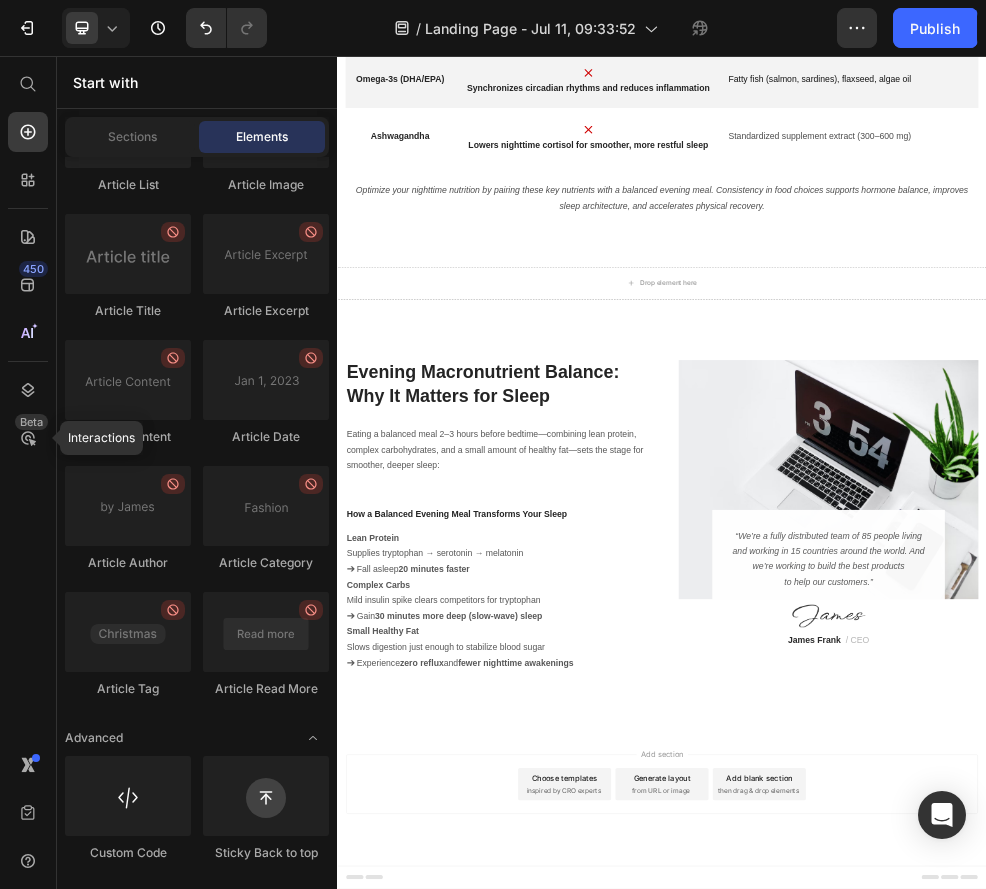 scroll, scrollTop: 4327, scrollLeft: 0, axis: vertical 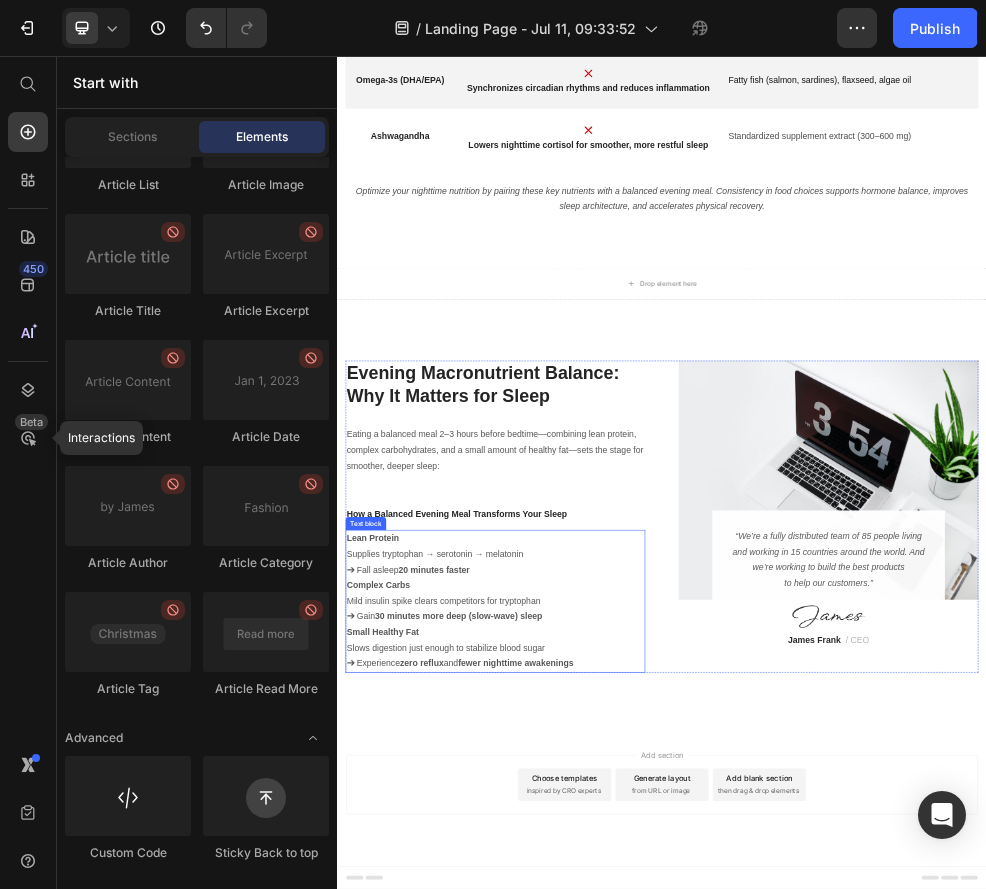 click on "Small Healthy Fat" at bounding box center (629, 1122) 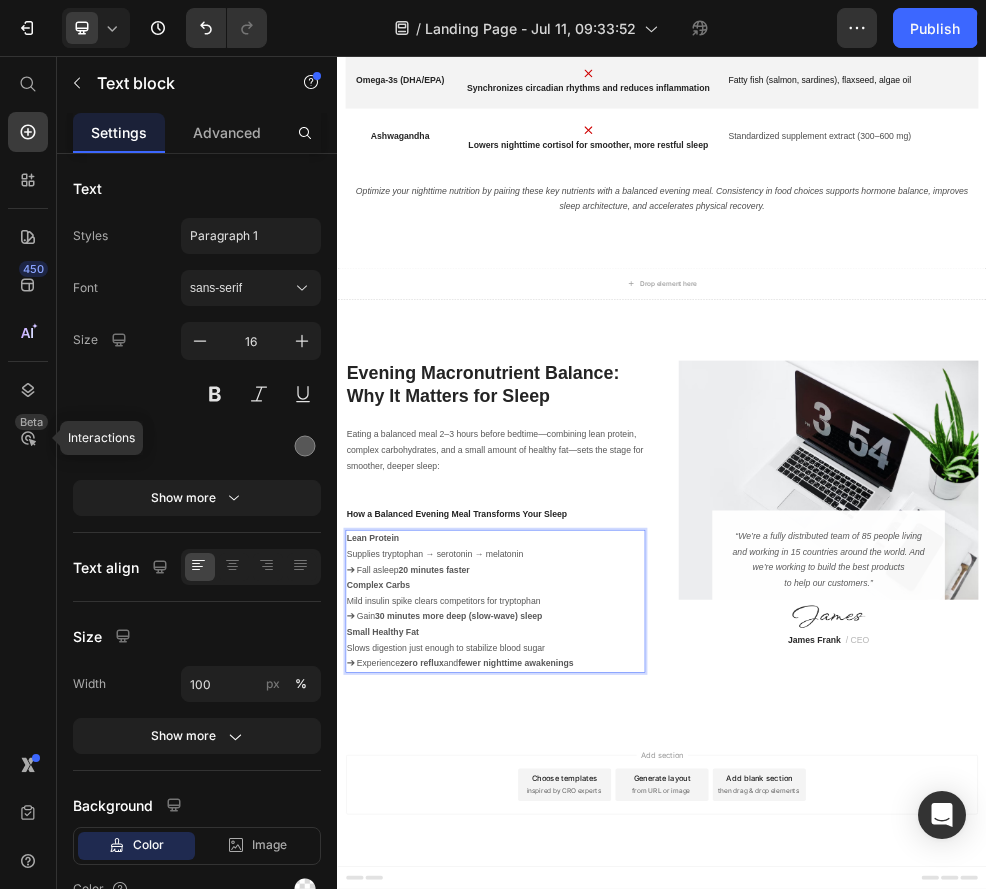 click on "30 minutes more deep (slow-wave) sleep" at bounding box center (560, 1092) 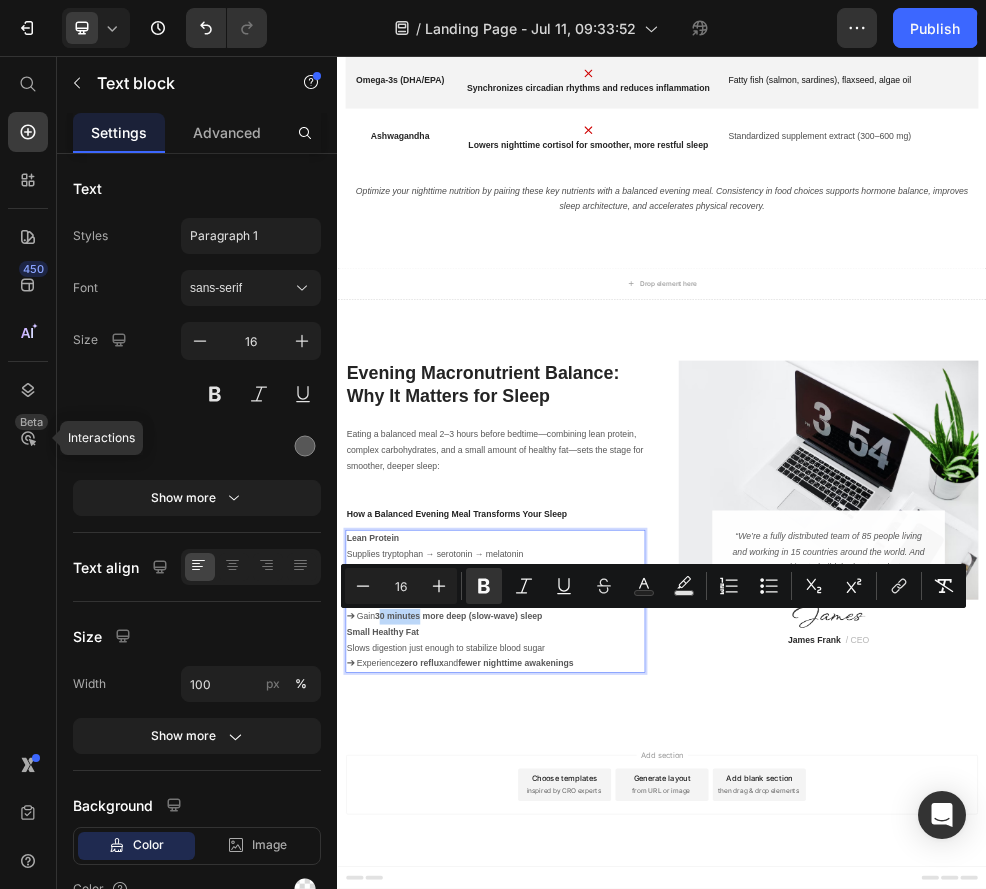 drag, startPoint x: 495, startPoint y: 1097, endPoint x: 418, endPoint y: 1101, distance: 77.10383 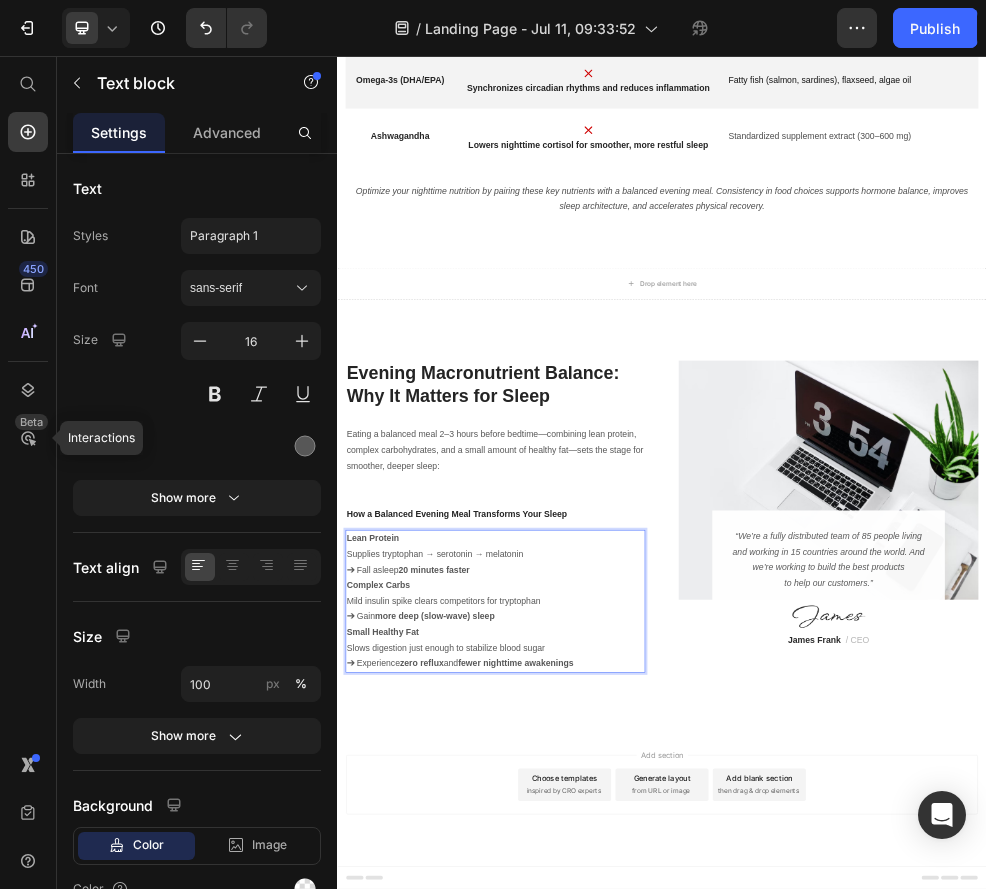 click on "20 minutes faster" at bounding box center (516, 1006) 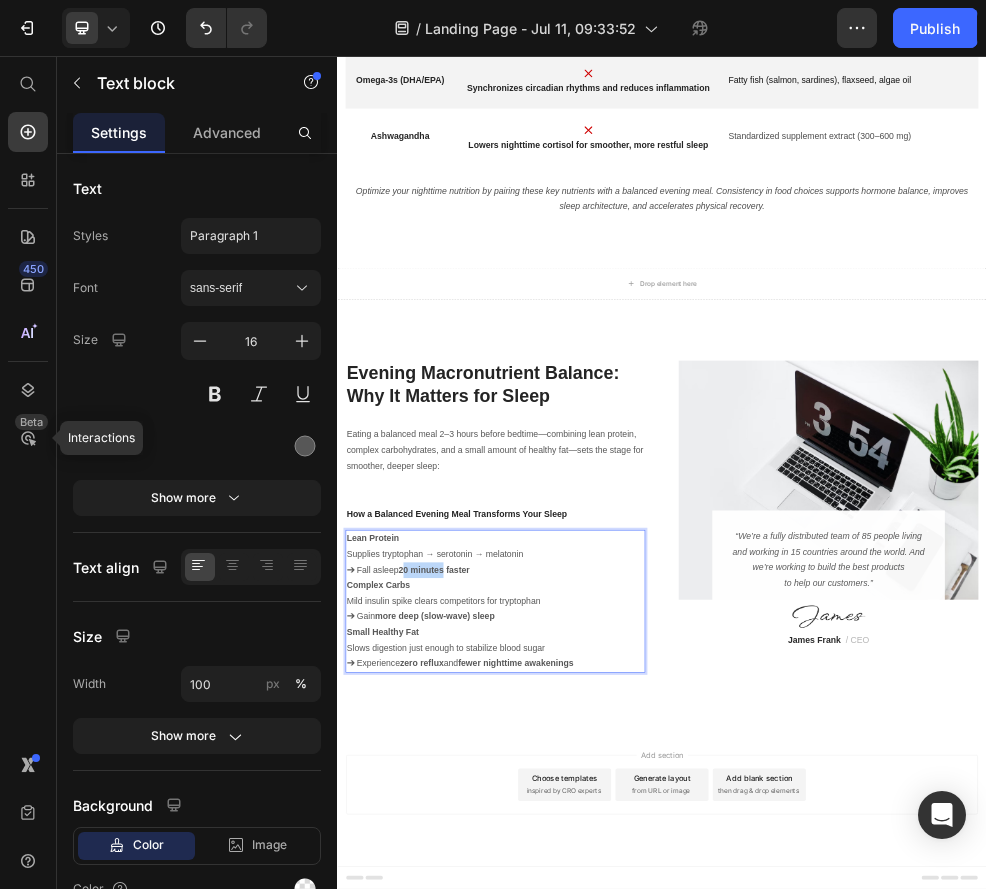 drag, startPoint x: 535, startPoint y: 1015, endPoint x: 459, endPoint y: 1018, distance: 76.05919 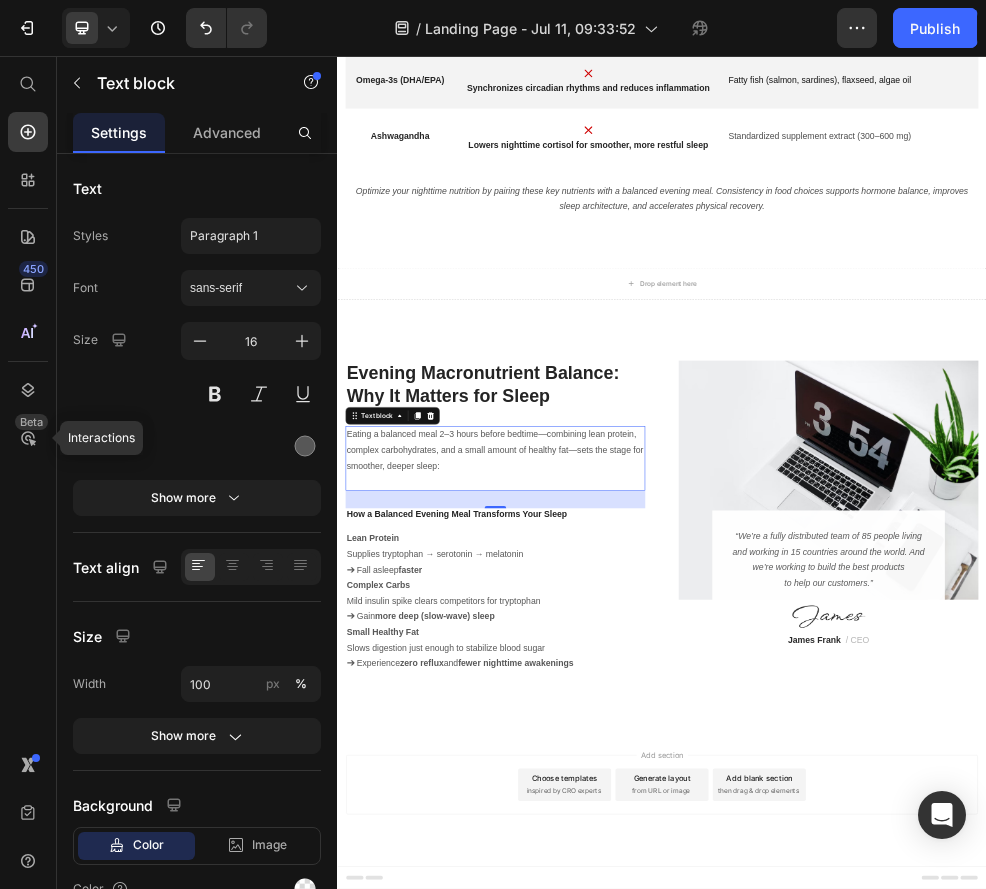 click on "Eating a balanced meal 2–3 hours before bedtime—combining lean protein, complex carbohydrates, and a small amount of healthy fat—sets the stage for smoother, deeper sleep:" at bounding box center (629, 786) 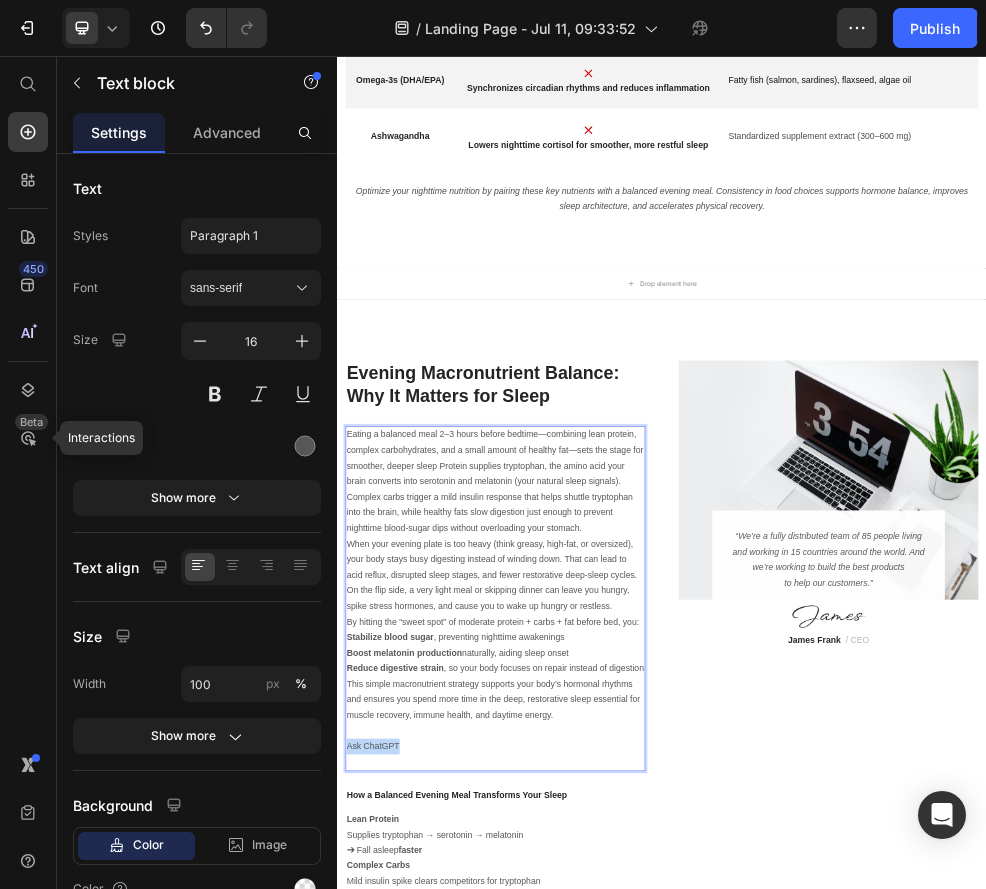 drag, startPoint x: 502, startPoint y: 1337, endPoint x: 278, endPoint y: 1326, distance: 224.26993 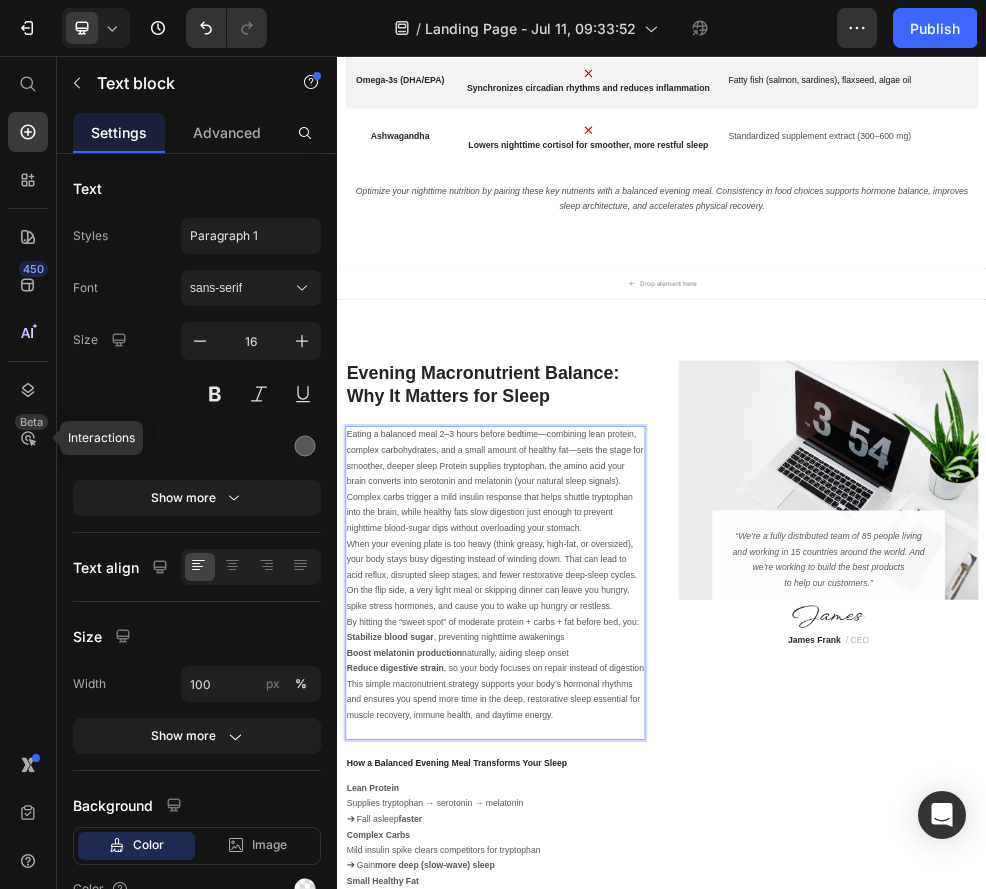 click on "Reduce digestive strain , so your body focuses on repair instead of digestion" at bounding box center (629, 1189) 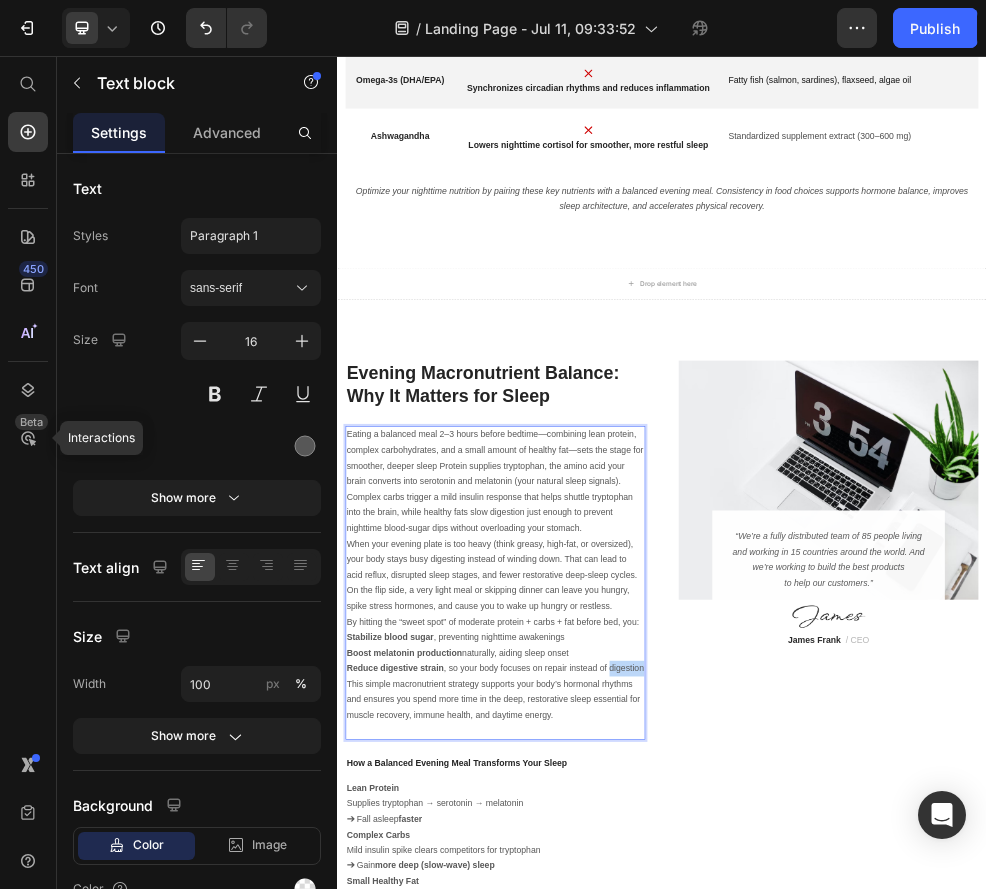 click on "Reduce digestive strain , so your body focuses on repair instead of digestion" at bounding box center (629, 1189) 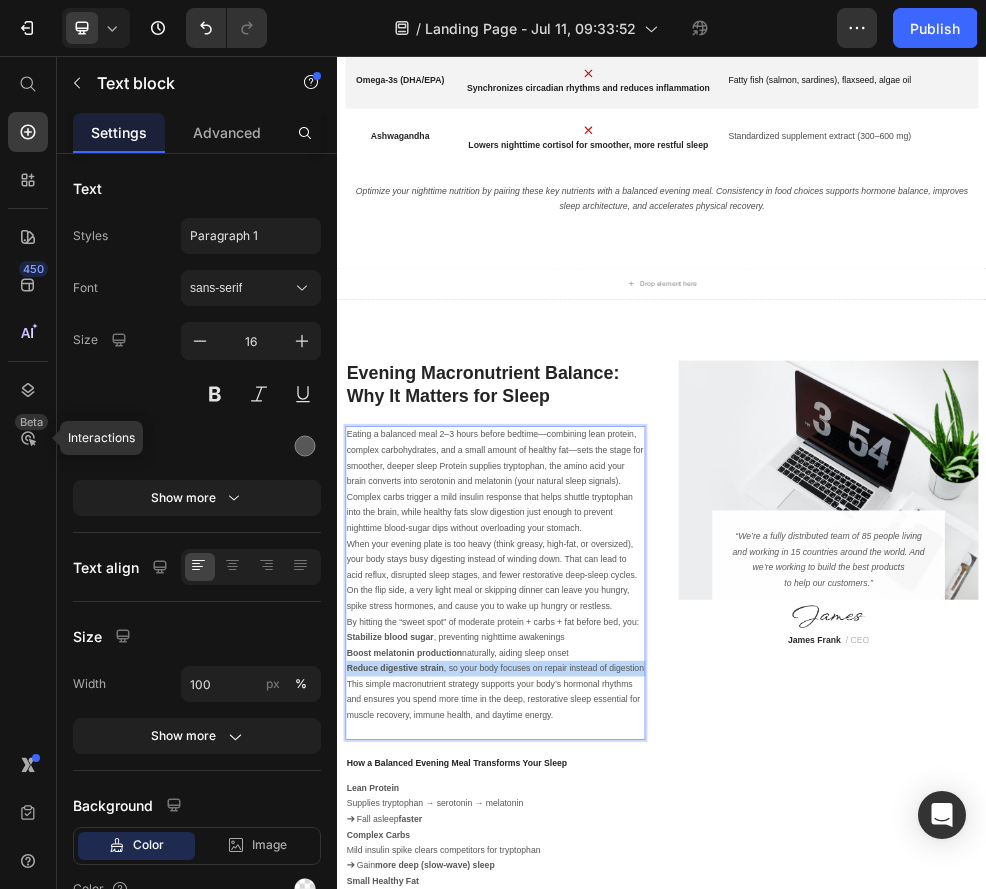 click on "Reduce digestive strain , so your body focuses on repair instead of digestion" at bounding box center [629, 1189] 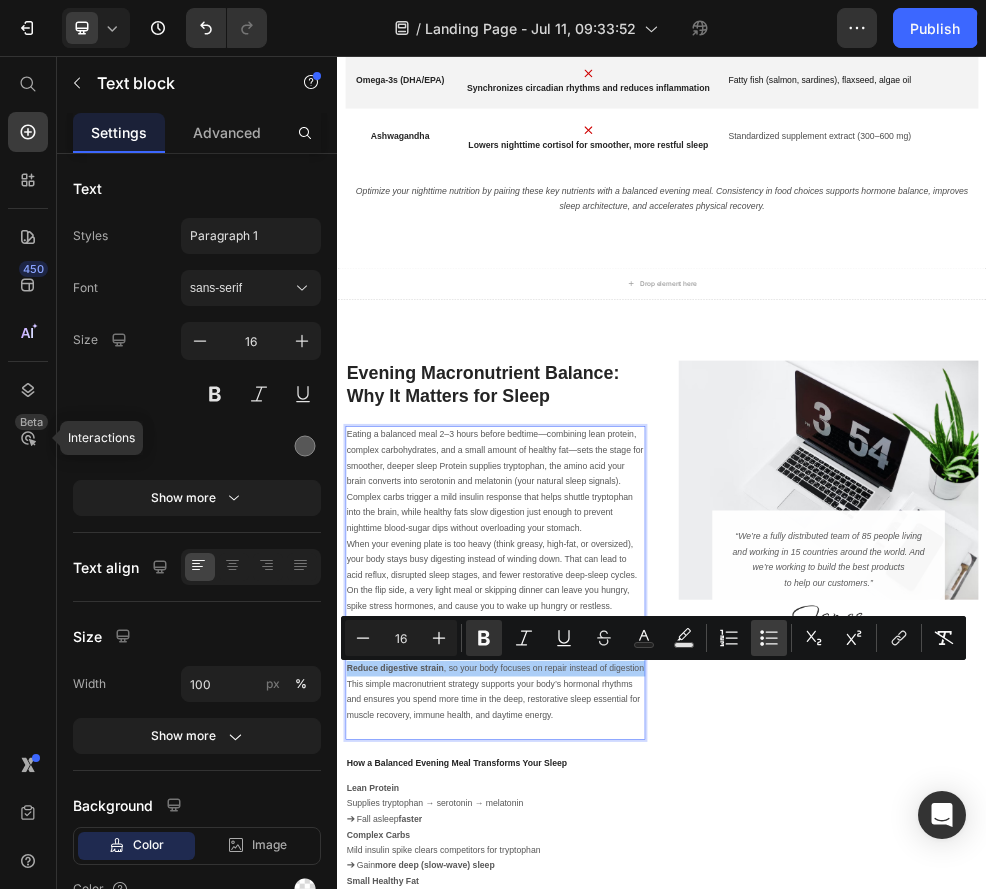click on "Bulleted List" at bounding box center [769, 638] 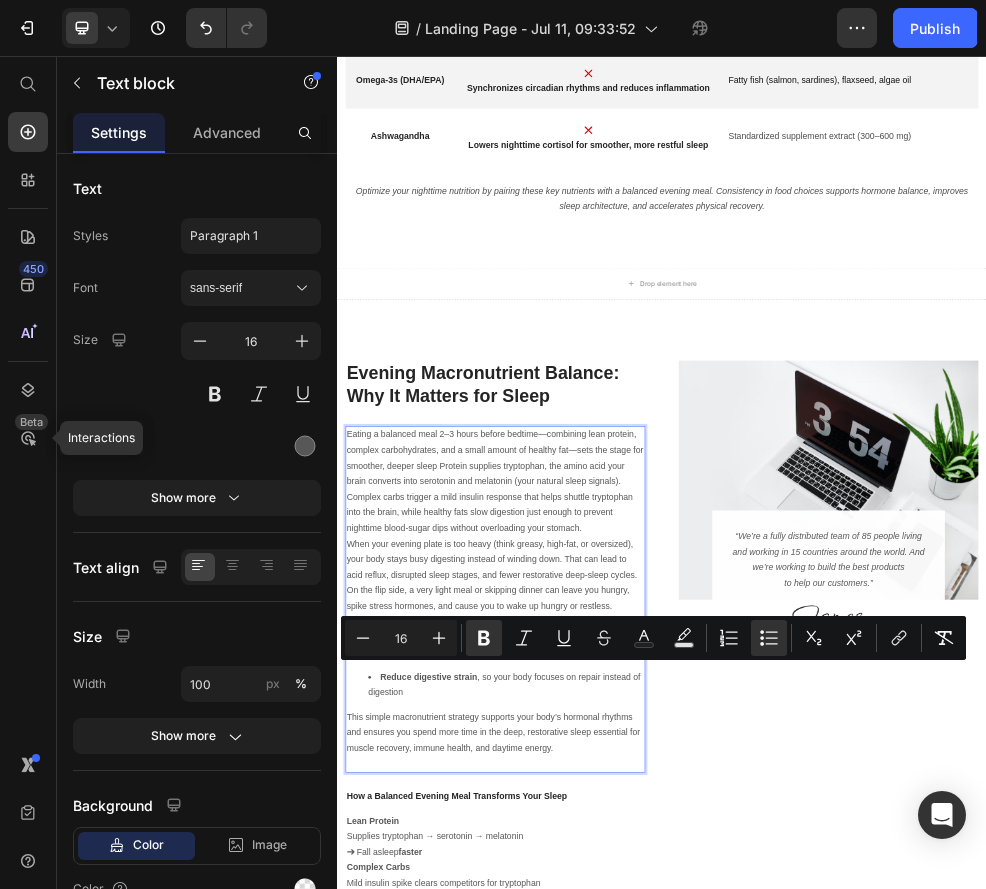 click on "This simple macronutrient strategy supports your body’s hormonal rhythms and ensures you spend more time in the deep, restorative sleep essential for muscle recovery, immune health, and daytime energy." at bounding box center (629, 1308) 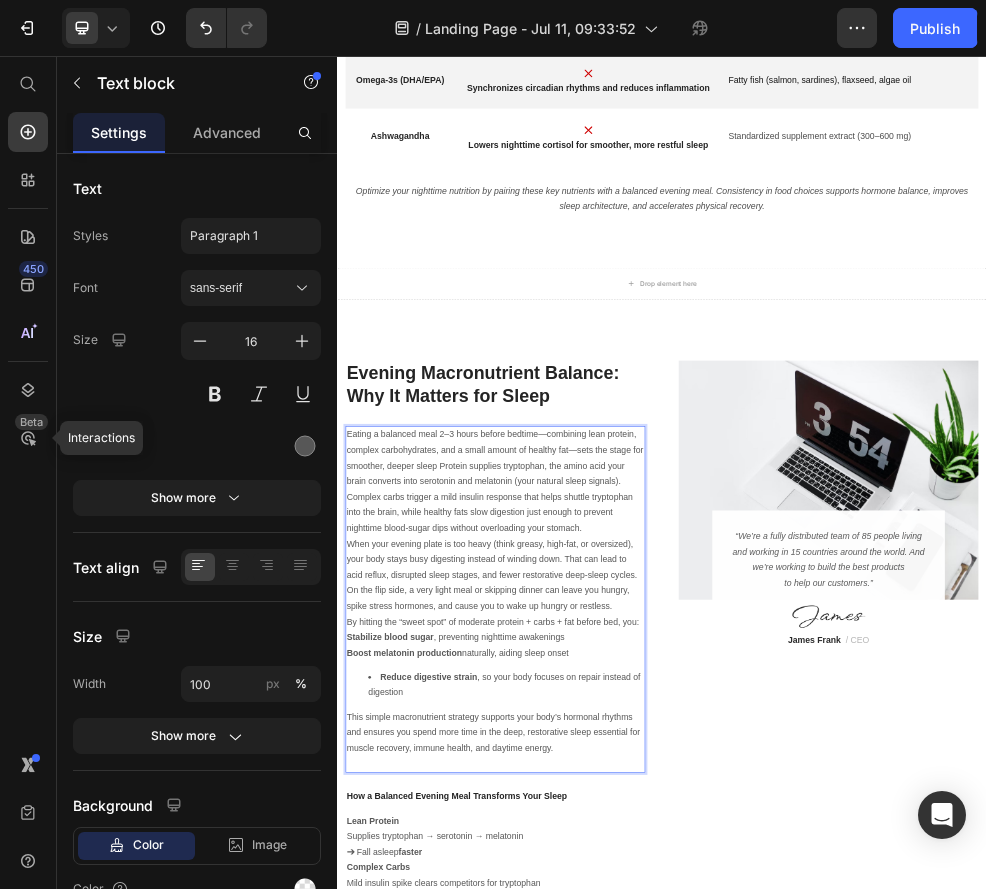 click on "Boost melatonin production" at bounding box center [460, 1160] 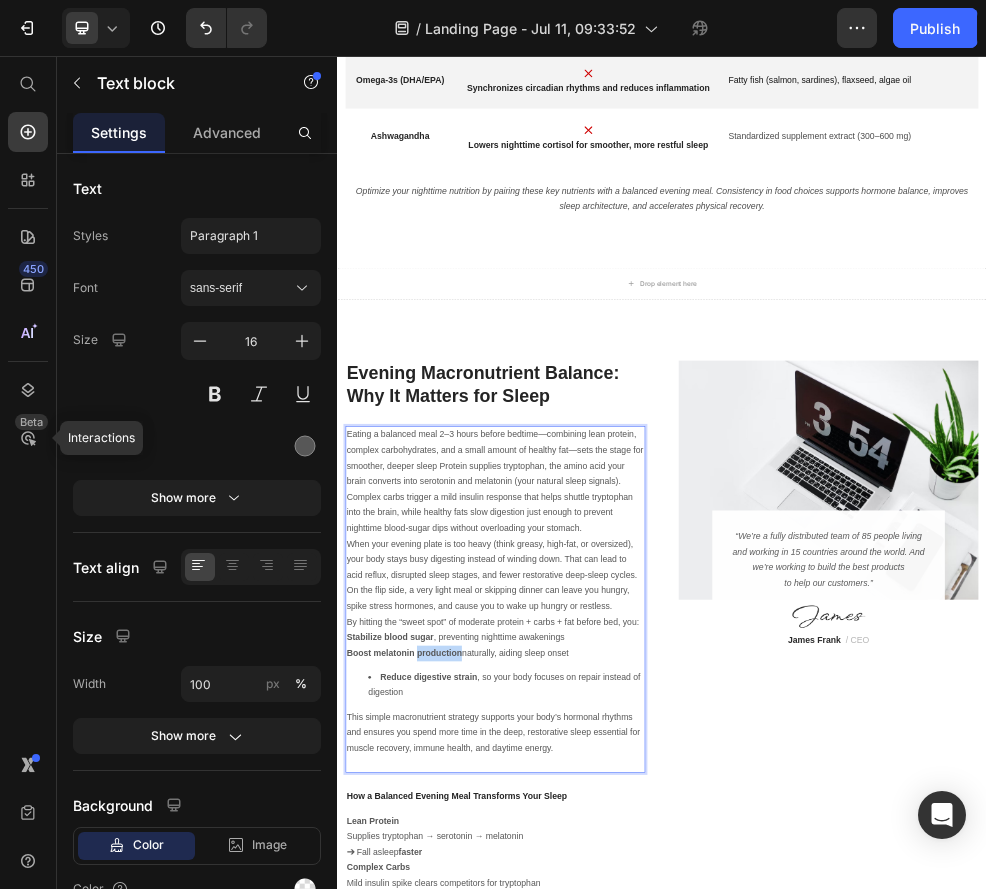 click on "Boost melatonin production" at bounding box center (460, 1160) 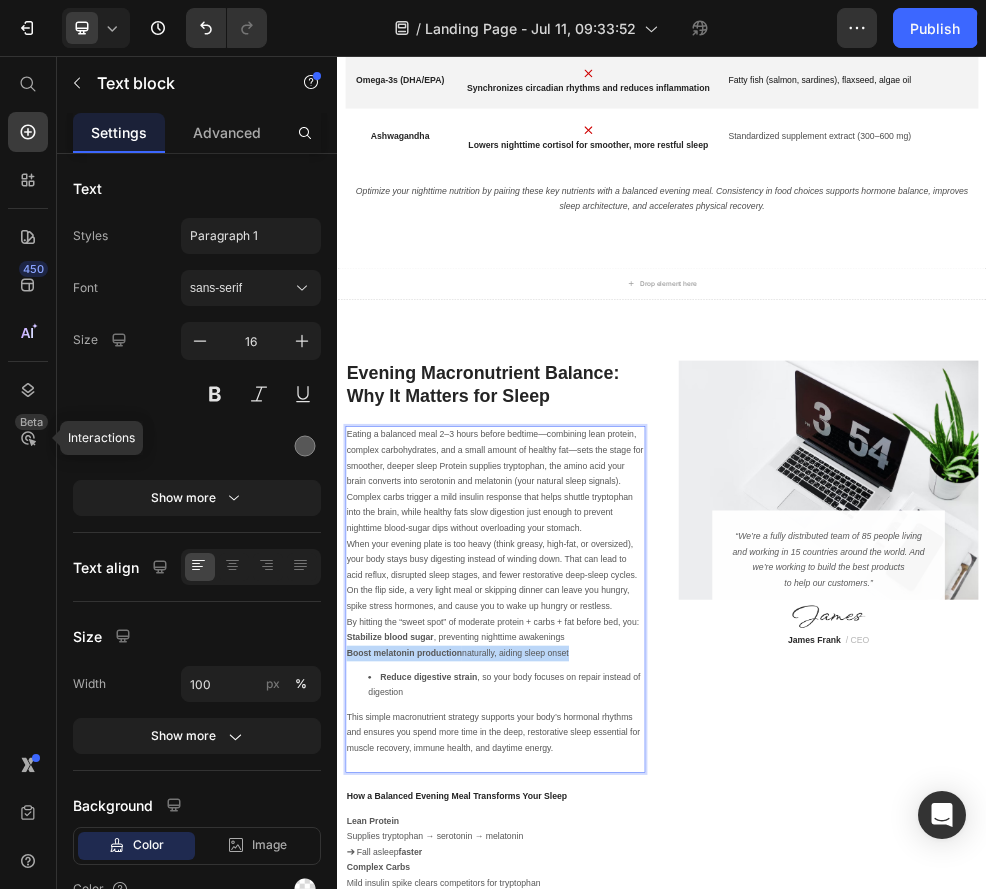 click on "Boost melatonin production" at bounding box center (460, 1160) 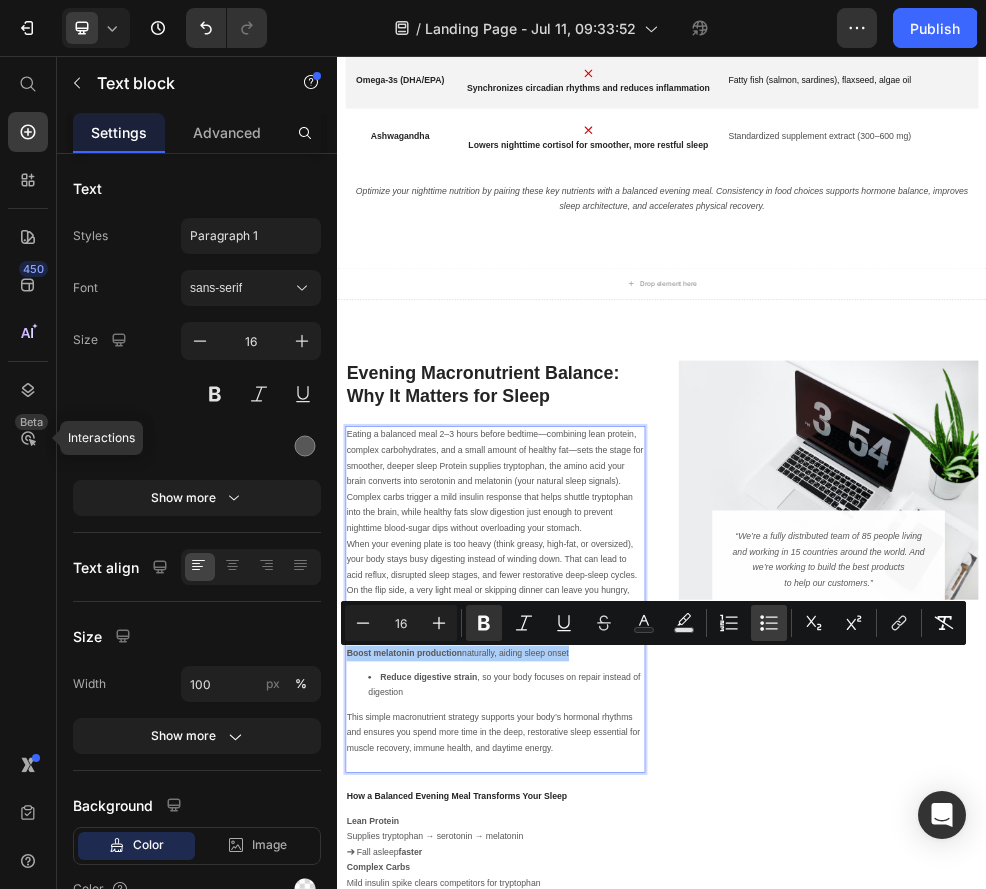 click 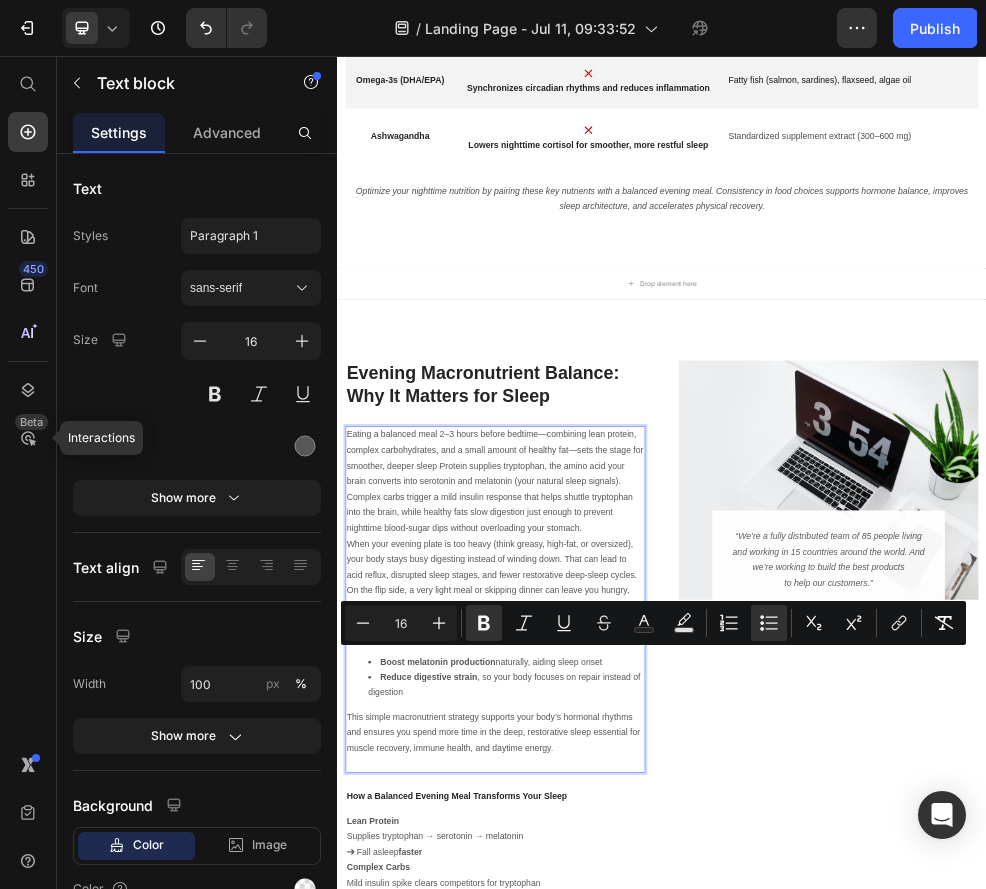 click on "This simple macronutrient strategy supports your body’s hormonal rhythms and ensures you spend more time in the deep, restorative sleep essential for muscle recovery, immune health, and daytime energy." at bounding box center [629, 1308] 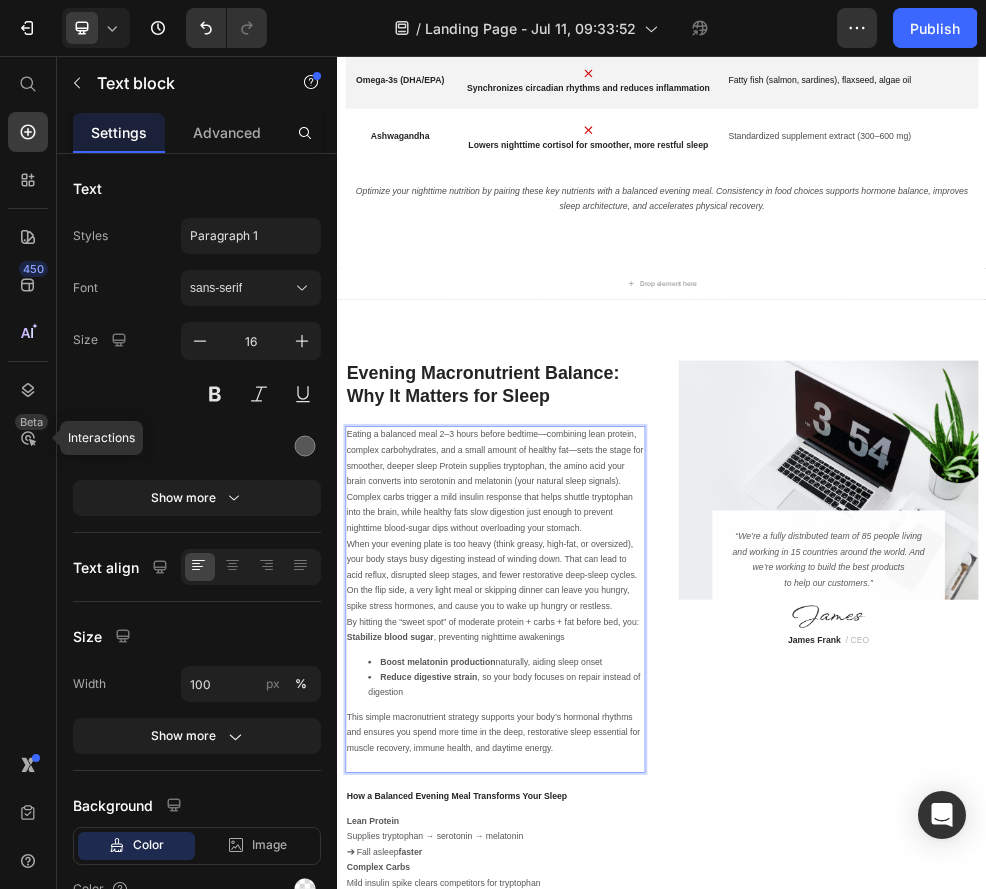 click on "Stabilize blood sugar" at bounding box center (434, 1131) 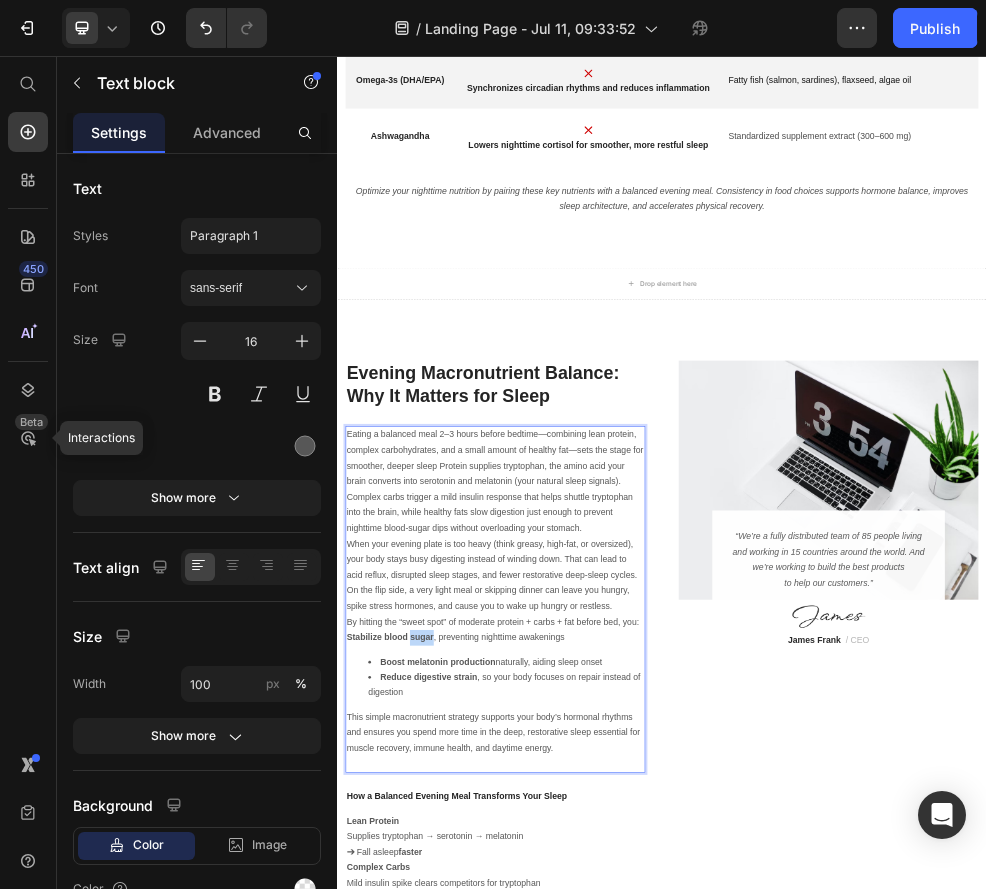 click on "Stabilize blood sugar" at bounding box center [434, 1131] 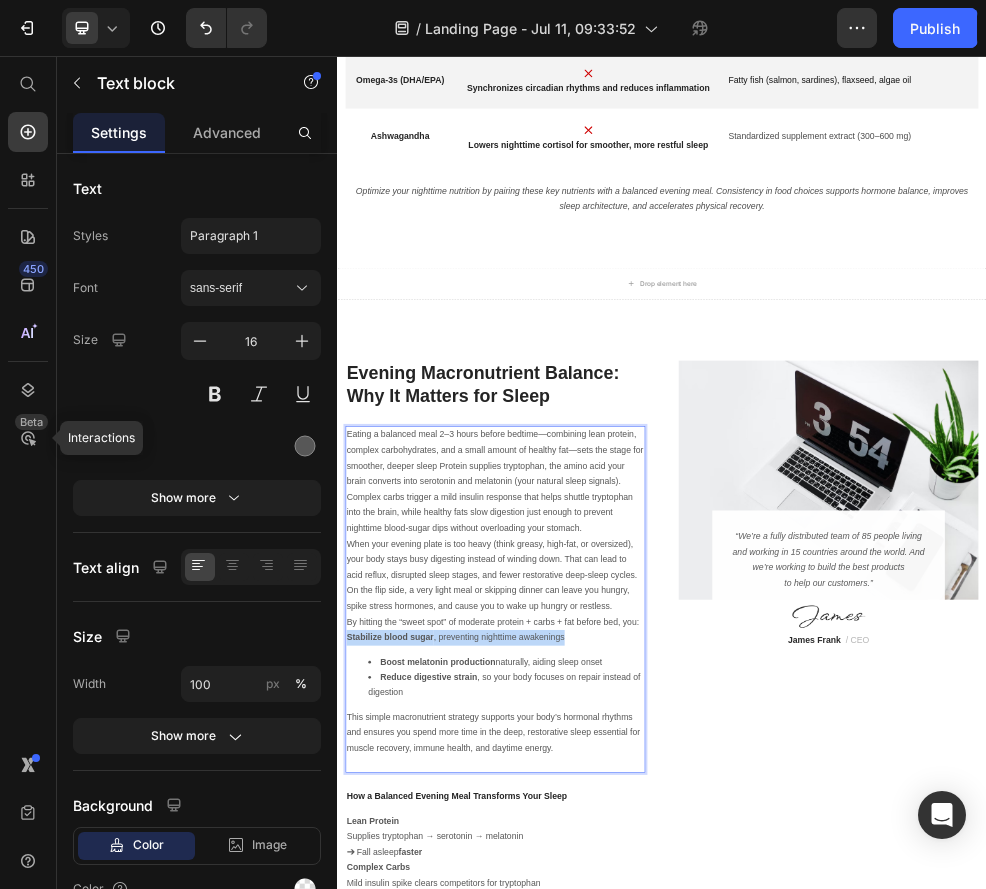 click on "Stabilize blood sugar" at bounding box center [434, 1131] 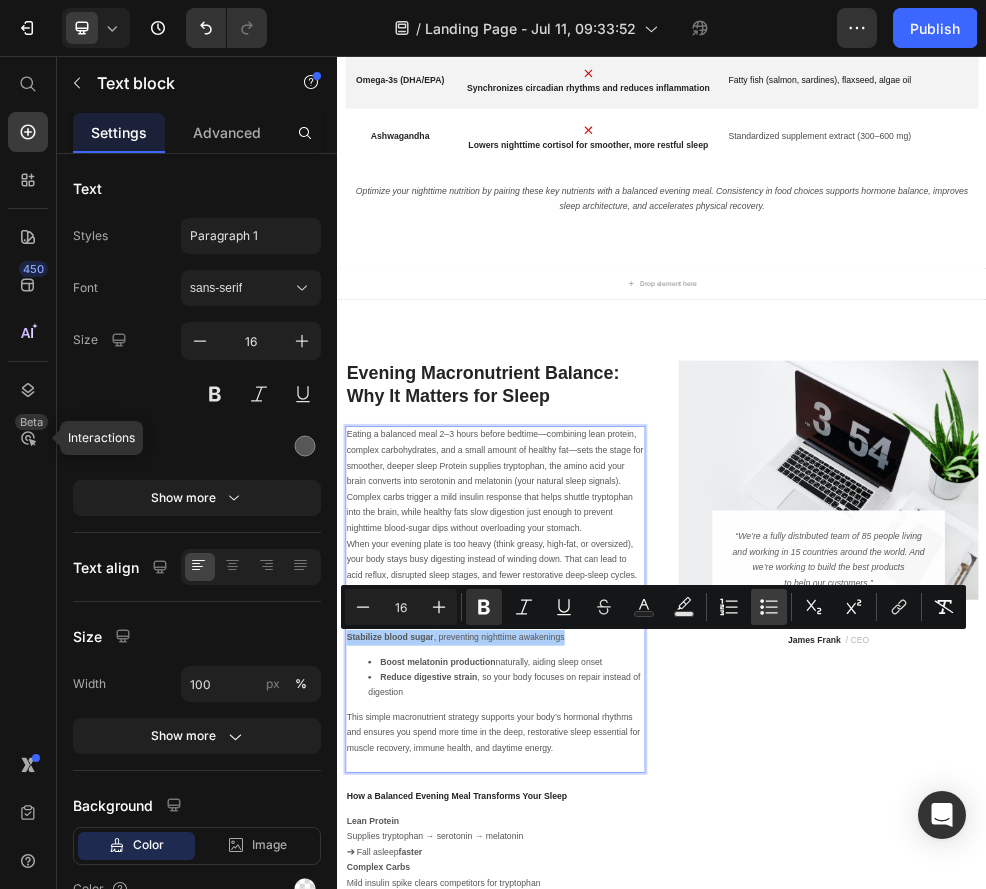 click 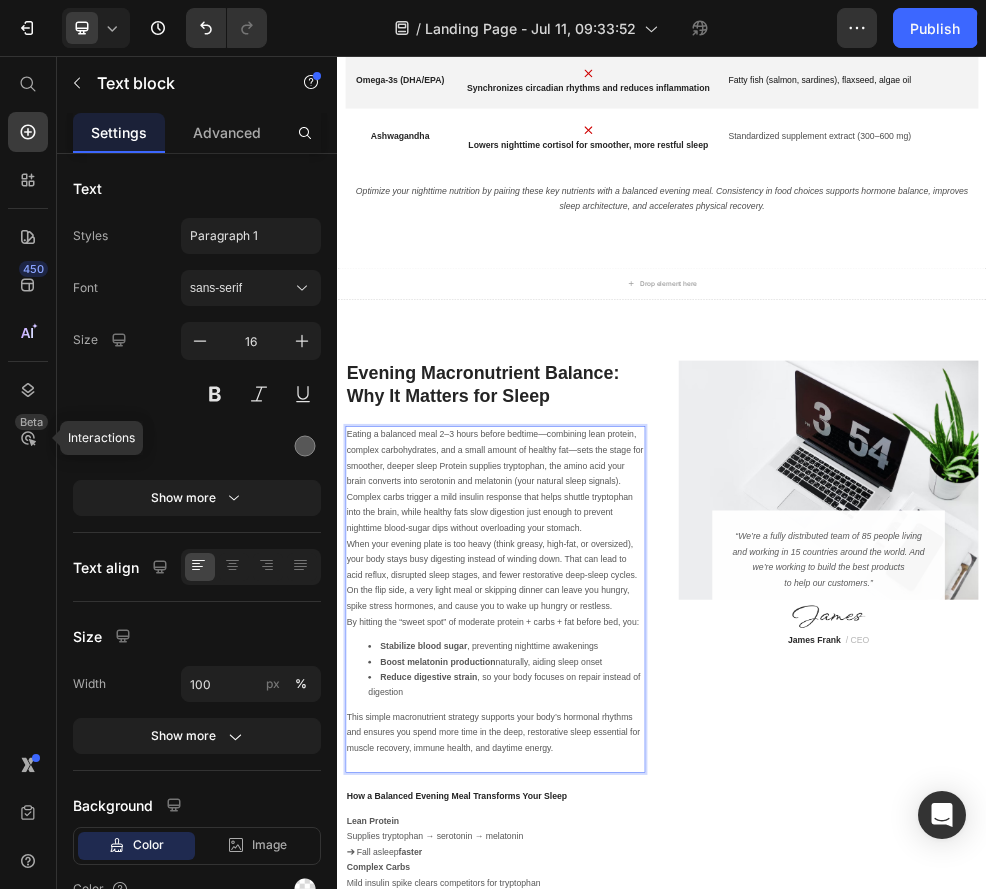 click on "Eating a balanced meal 2–3 hours before bedtime—combining lean protein, complex carbohydrates, and a small amount of healthy fat—sets the stage for smoother, deeper sleep Protein supplies tryptophan, the amino acid your brain converts into serotonin and melatonin (your natural sleep signals). Complex carbs trigger a mild insulin response that helps shuttle tryptophan into the brain, while healthy fats slow digestion just enough to prevent nighttime blood-sugar dips without overloading your stomach. When your evening plate is too heavy (think greasy, high-fat, or oversized), your body stays busy digesting instead of winding down. That can lead to acid reflux, disrupted sleep stages, and fewer restorative deep-sleep cycles. On the flip side, a very light meal or skipping dinner can leave you hungry, spike stress hormones, and cause you to wake up hungry or restless. By hitting the “sweet spot” of moderate protein + carbs + fat before bed, you: Stabilize blood sugar , preventing nighttime awakenings" at bounding box center [629, 1061] 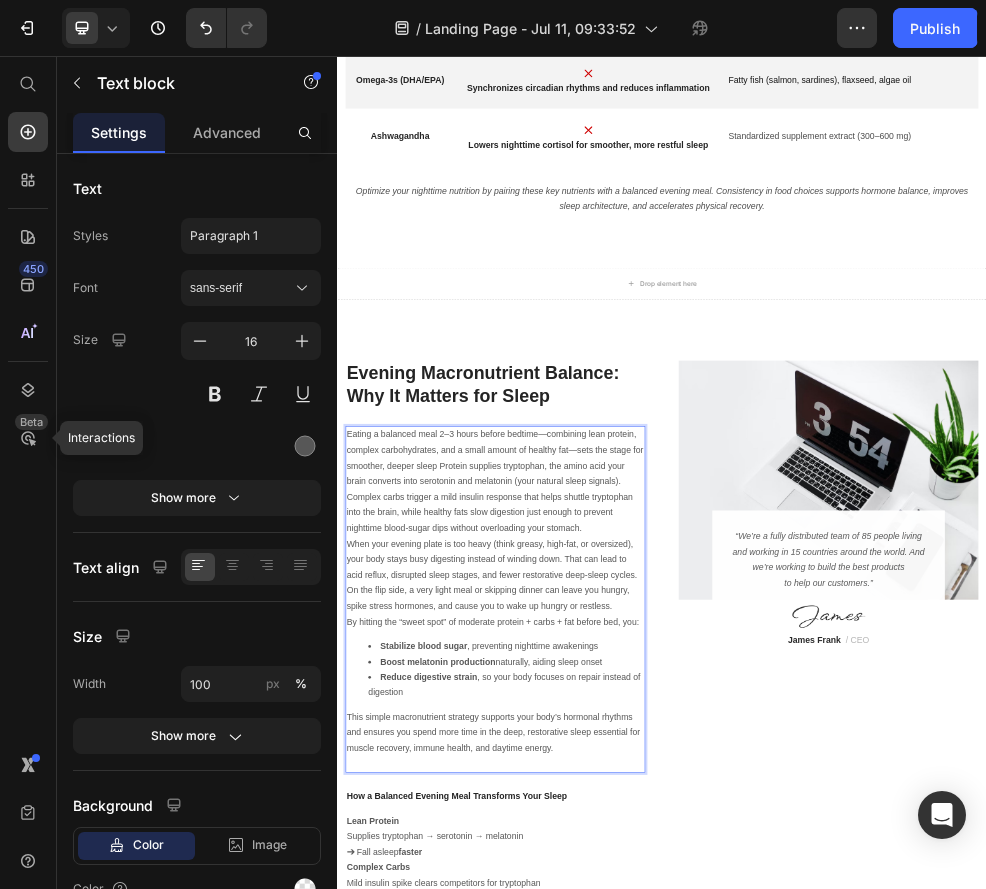 click on "When your evening plate is too heavy (think greasy, high-fat, or oversized), your body stays busy digesting instead of winding down. That can lead to acid reflux, disrupted sleep stages, and fewer restorative deep-sleep cycles. On the flip side, a very light meal or skipping dinner can leave you hungry, spike stress hormones, and cause you to wake up hungry or restless." at bounding box center (629, 1017) 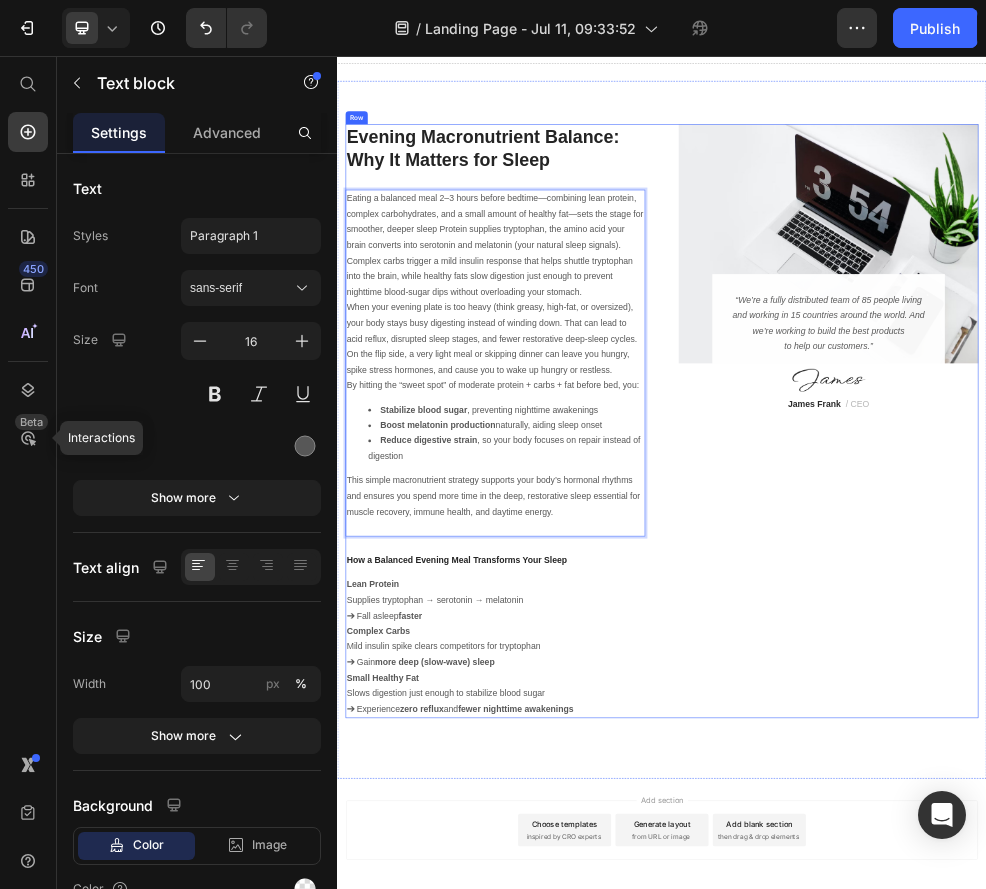 scroll, scrollTop: 4761, scrollLeft: 0, axis: vertical 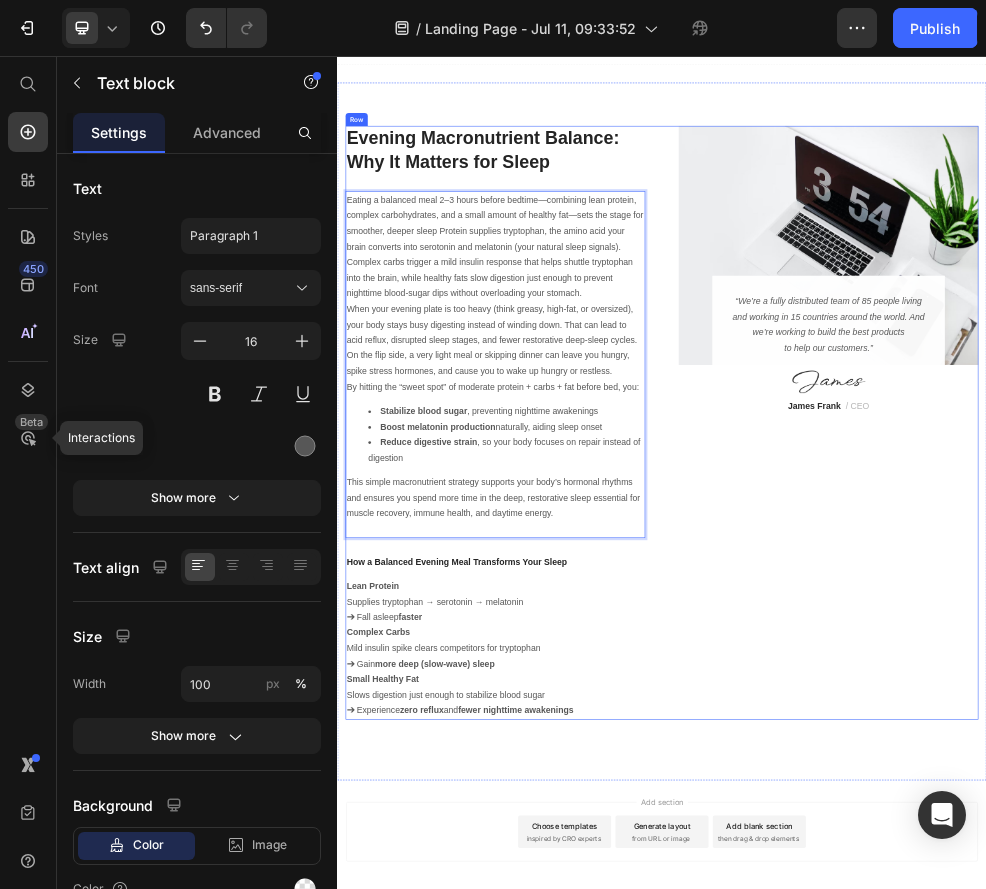 click on "Image “We’re a fully distributed team of 85 people living and working in 15 countries around the world. And we’re working to build the best products to help our customers.” Text block Image [FIRST] [LAST]    / CEO Text block Row Row" at bounding box center (1245, 735) 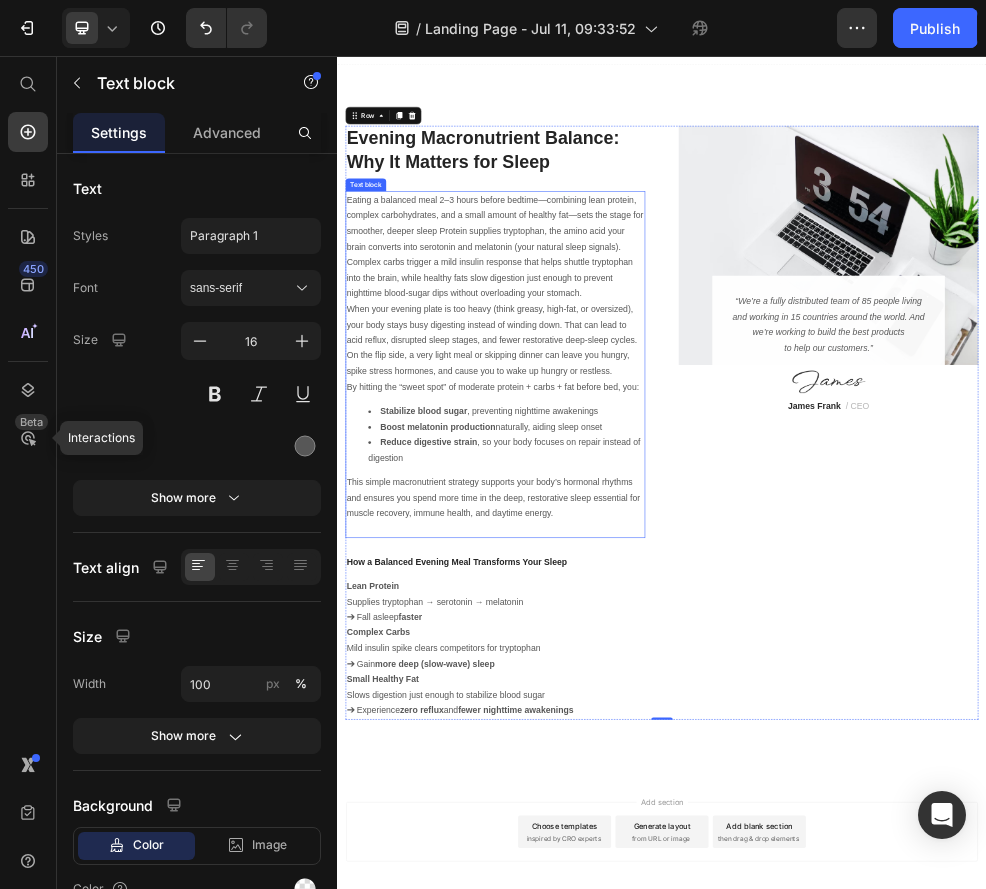 click on "This simple macronutrient strategy supports your body’s hormonal rhythms and ensures you spend more time in the deep, restorative sleep essential for muscle recovery, immune health, and daytime energy." at bounding box center (629, 874) 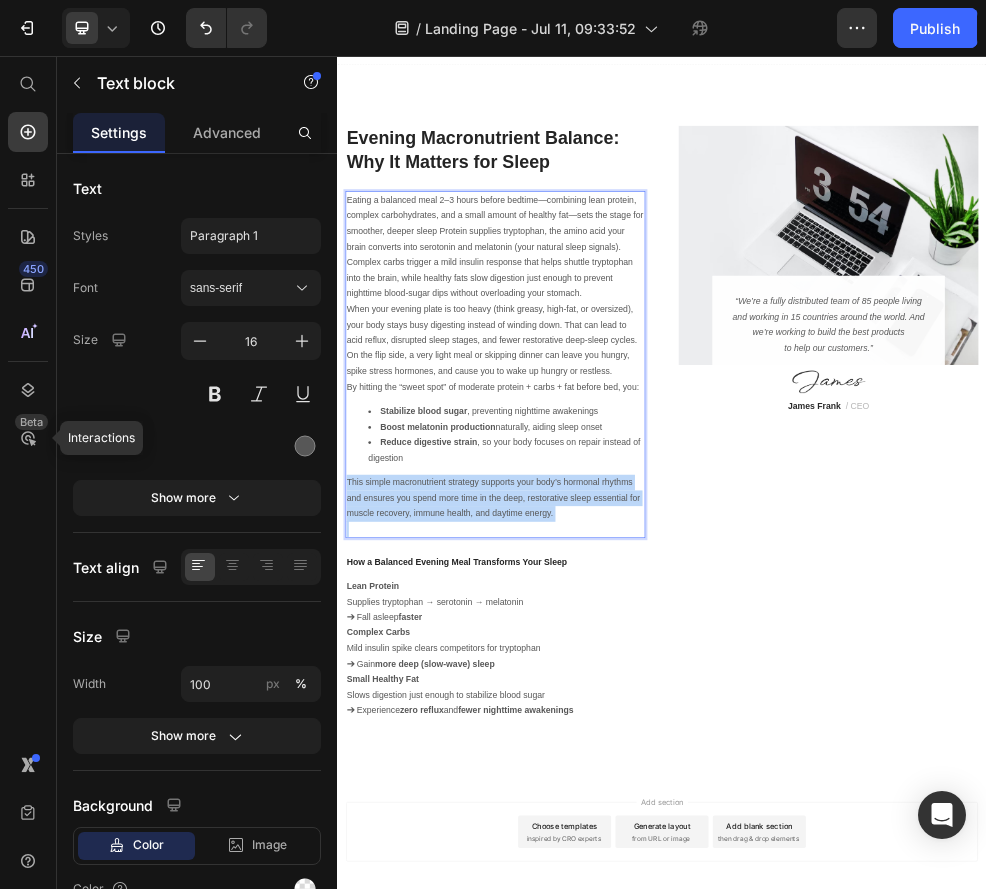 click on "This simple macronutrient strategy supports your body’s hormonal rhythms and ensures you spend more time in the deep, restorative sleep essential for muscle recovery, immune health, and daytime energy." at bounding box center (629, 874) 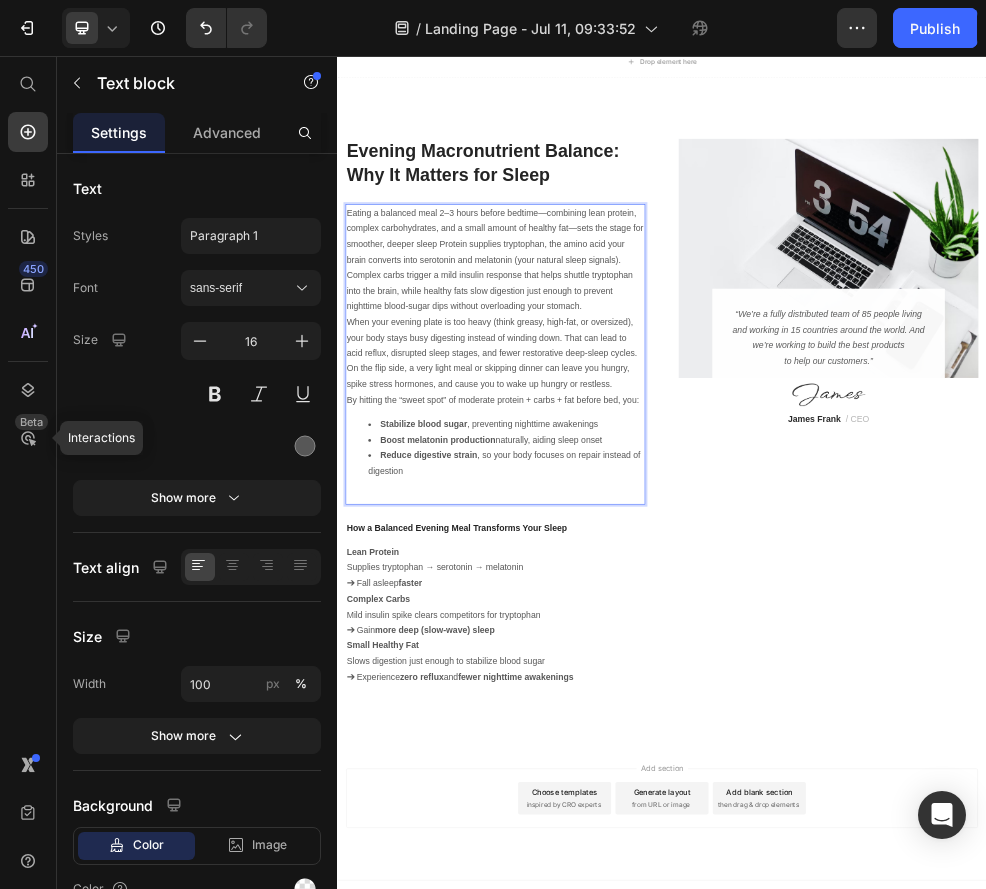 scroll, scrollTop: 4727, scrollLeft: 0, axis: vertical 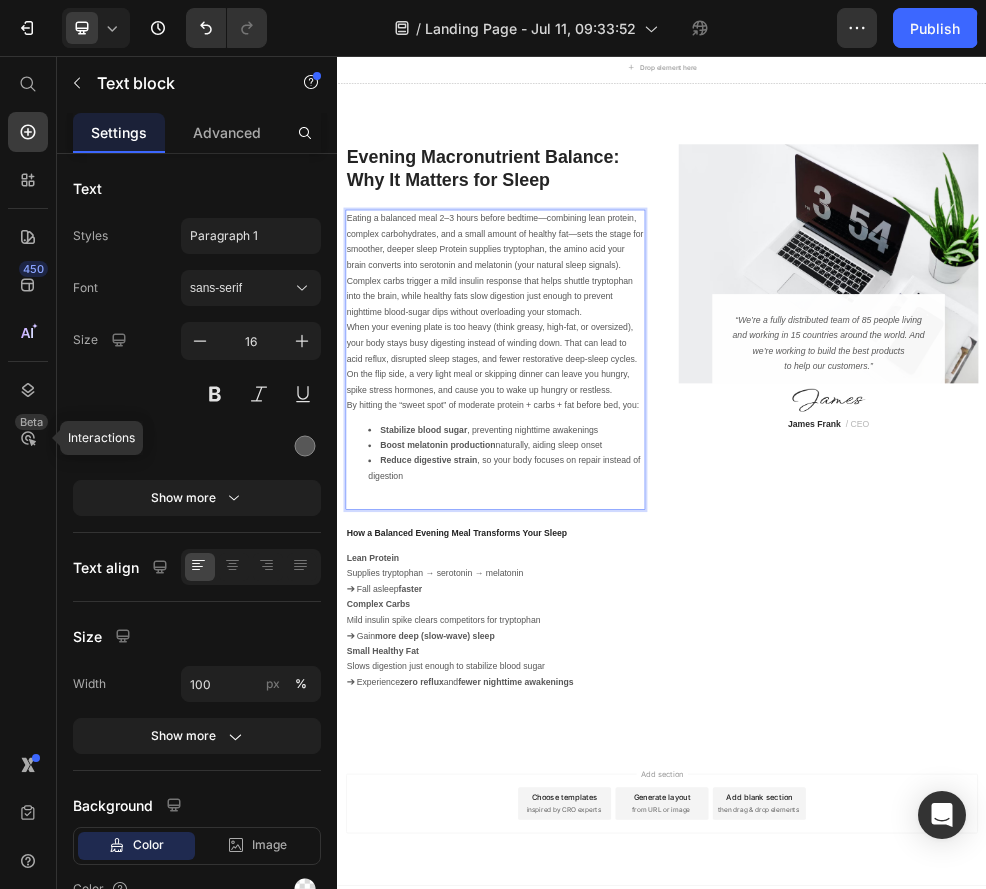 click on "By hitting the “sweet spot” of moderate protein + carbs + fat before bed, you:" at bounding box center (629, 703) 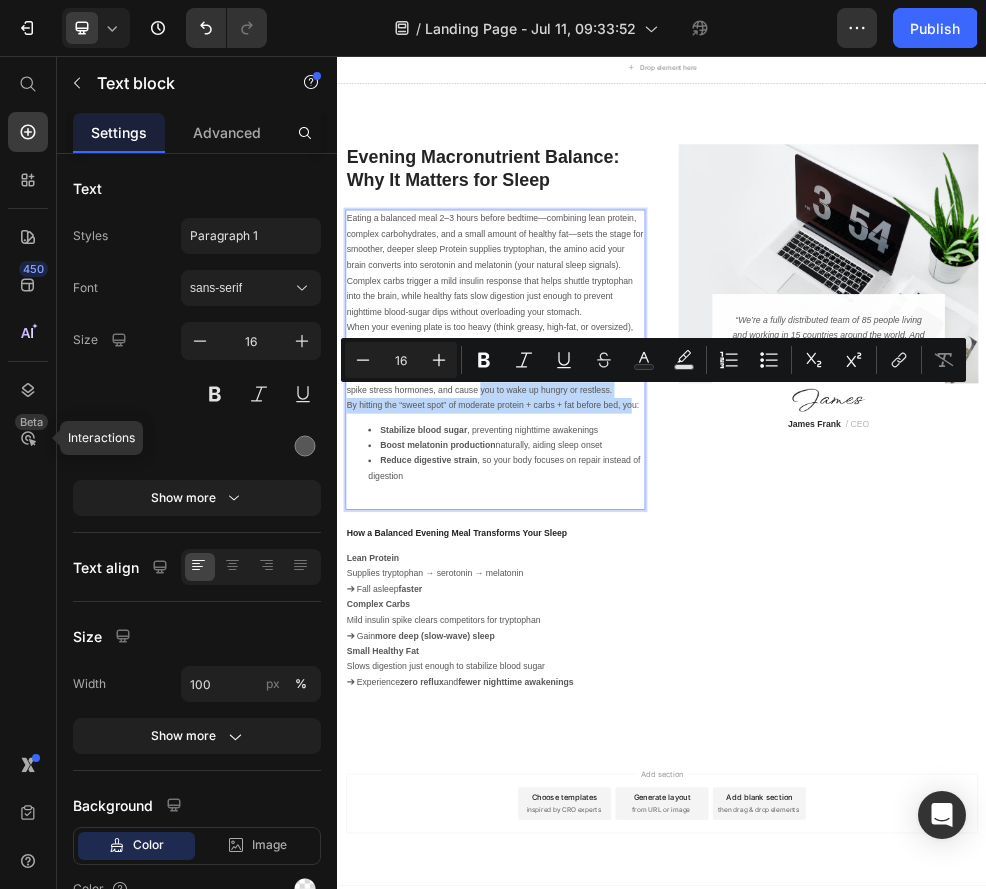 drag, startPoint x: 880, startPoint y: 707, endPoint x: 601, endPoint y: 667, distance: 281.85278 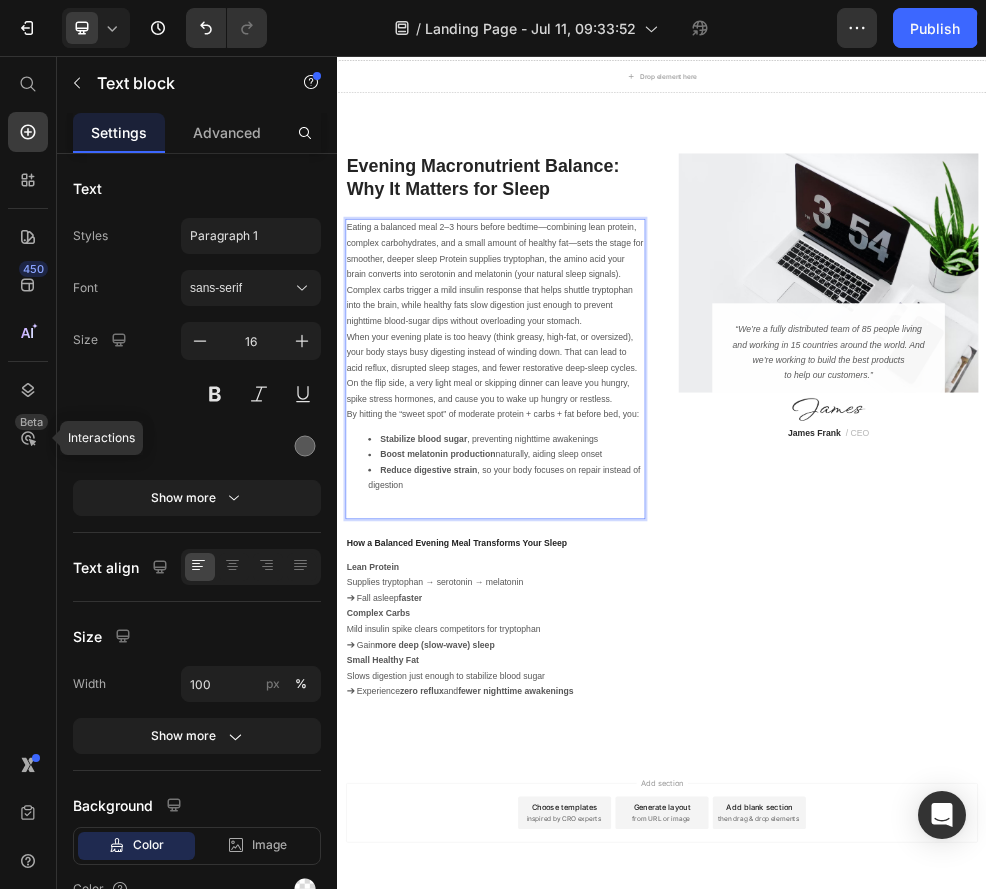 scroll, scrollTop: 4706, scrollLeft: 0, axis: vertical 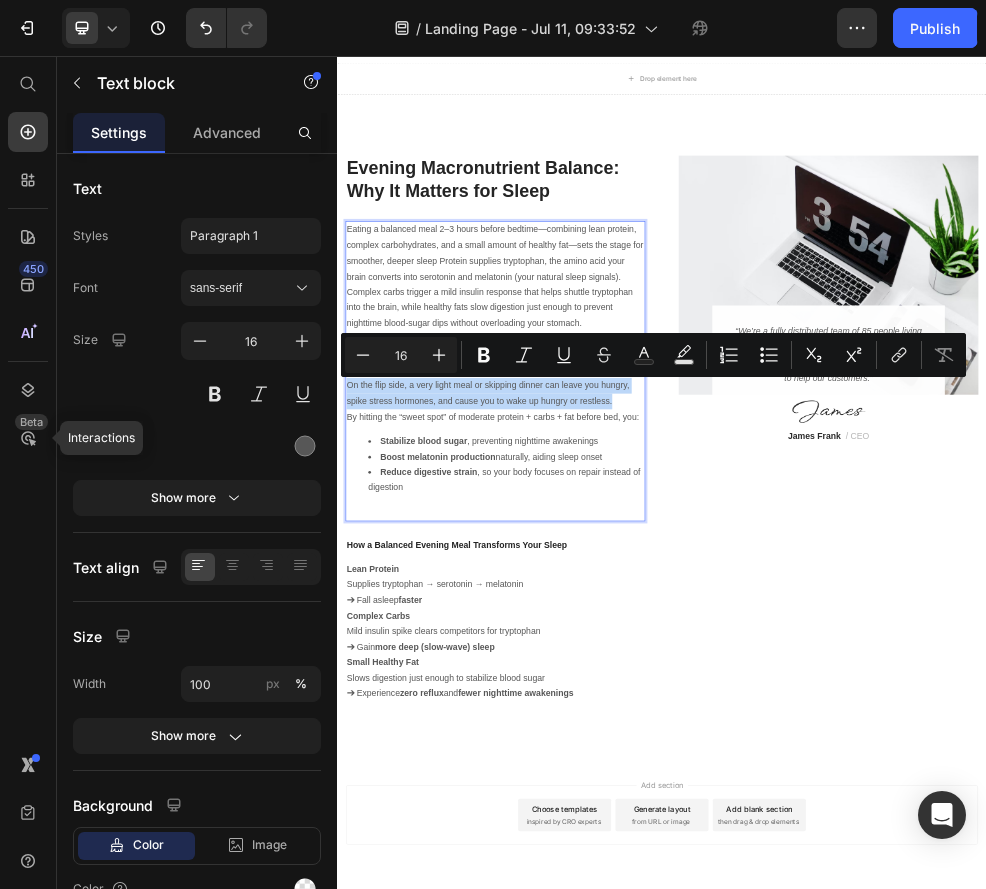 drag, startPoint x: 856, startPoint y: 700, endPoint x: 317, endPoint y: 667, distance: 540.0093 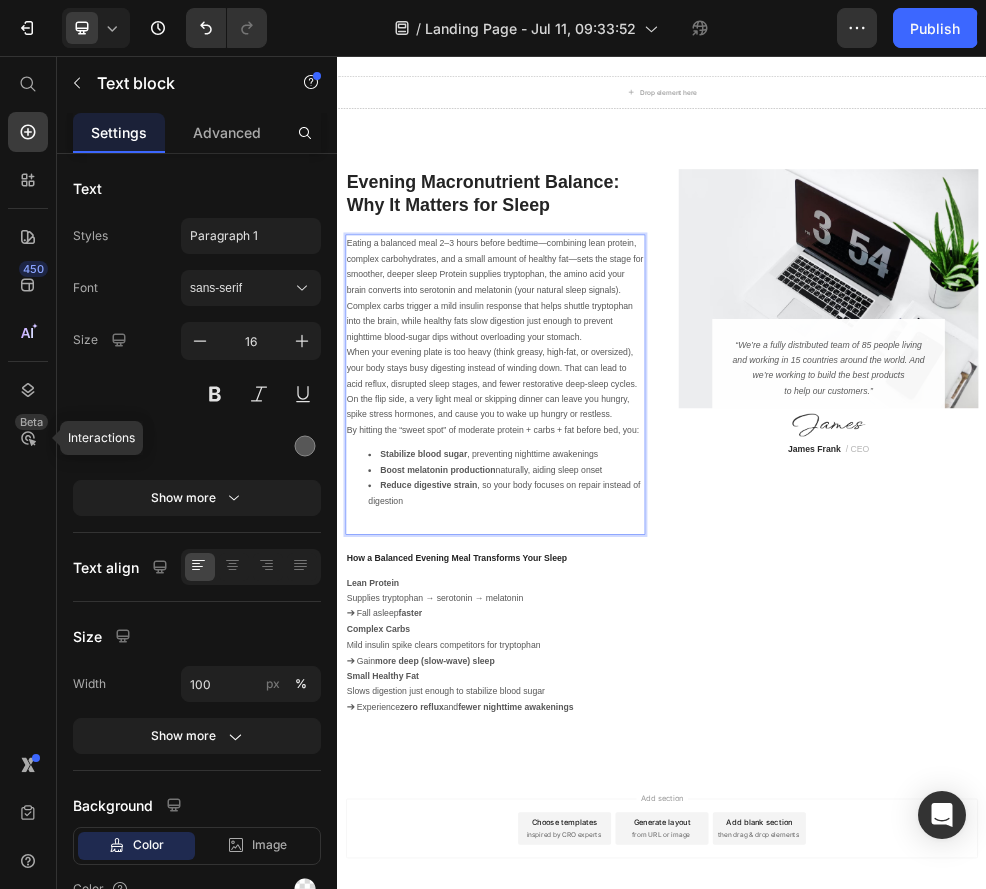 scroll, scrollTop: 4672, scrollLeft: 0, axis: vertical 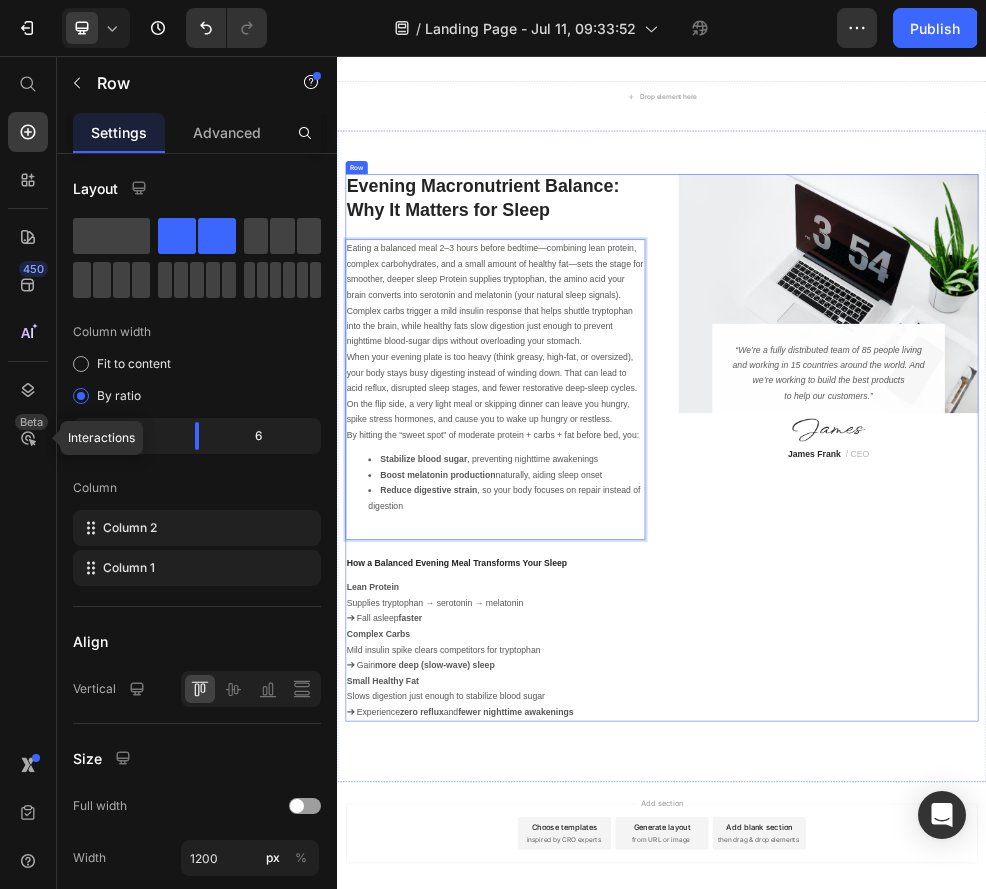 click on "Image “We’re a fully distributed team of 85 people living and working in 15 countries around the world. And we’re working to build the best products to help our customers.” Text block Image [FIRST] [LAST]    / CEO Text block Row Row" at bounding box center [1245, 781] 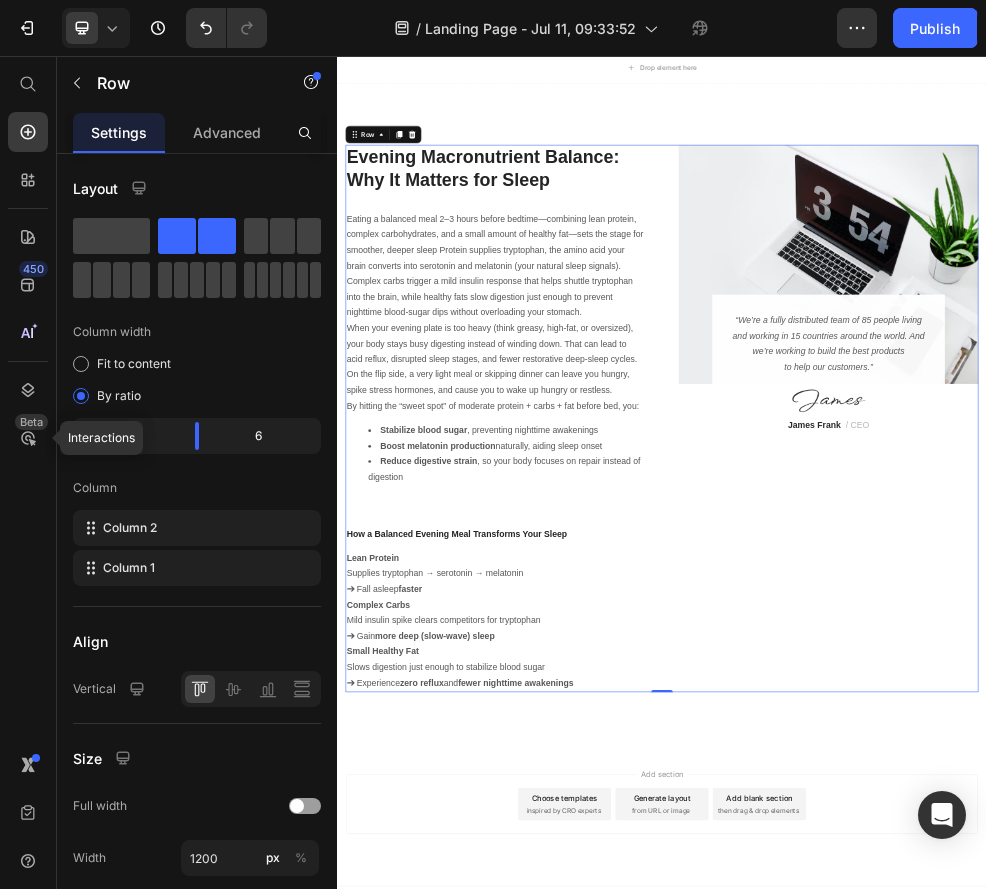 scroll, scrollTop: 4763, scrollLeft: 0, axis: vertical 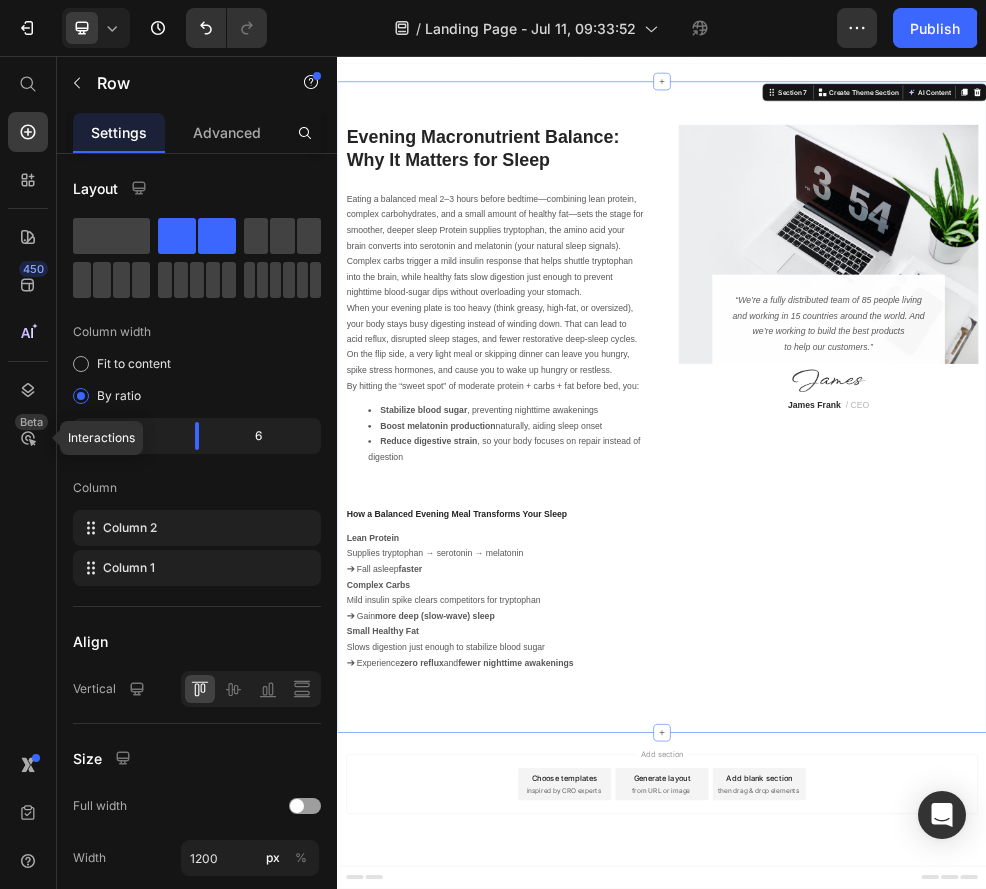 click on "Image “We’re a fully distributed team of 85 people living and working in 15 countries around the world. And we’re working to build the best products to help our customers.” Text block Image [FIRST] [LAST]    / CEO Text block Row Row Evening Macronutrient Balance: Why It Matters for Sleep Heading Row Eating a balanced meal 2–3 hours before bedtime—combining lean protein, complex carbohydrates, and a small amount of healthy fat—sets the stage for smoother, deeper sleep Protein supplies tryptophan, the amino acid your brain converts into serotonin and melatonin (your natural sleep signals). Complex carbs trigger a mild insulin response that helps shuttle tryptophan into the brain, while healthy fats slow digestion just enough to prevent nighttime blood-sugar dips without overloading your stomach. By hitting the “sweet spot” of moderate protein + carbs + fat before bed, you: Stabilize blood sugar , preventing nighttime awakenings Boost melatonin production  naturally, aiding sleep onset Text block" at bounding box center (937, 706) 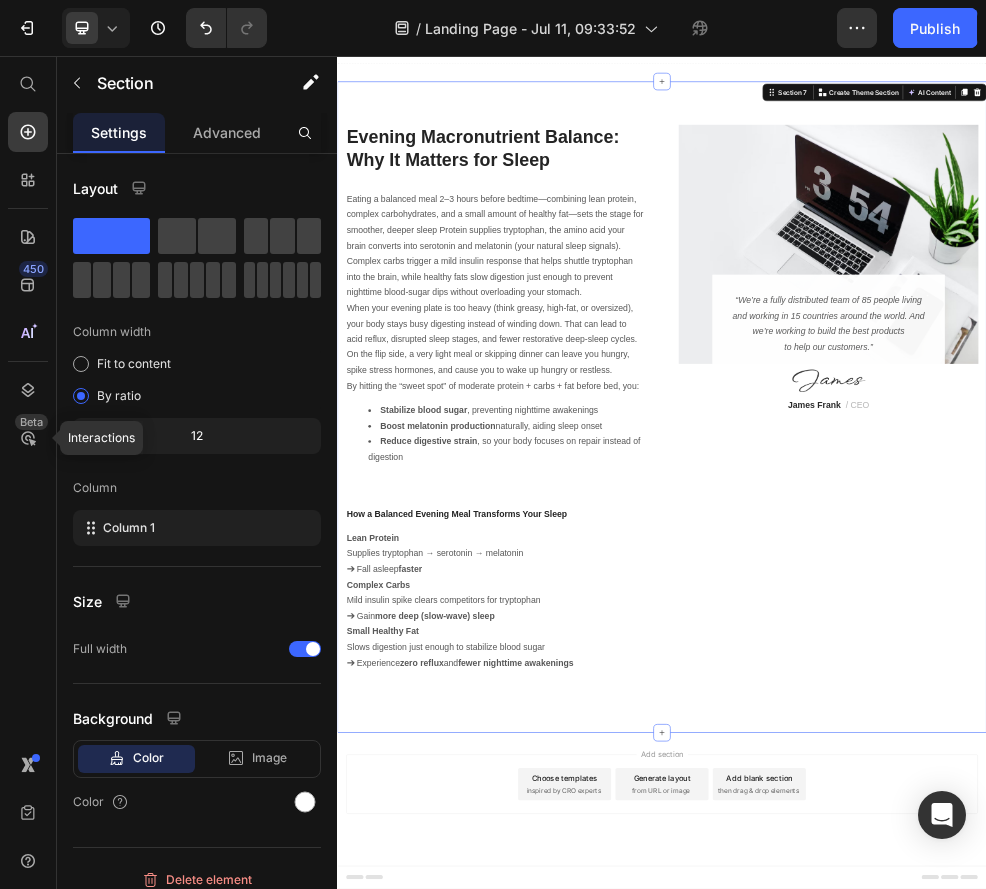 click on "Choose templates" at bounding box center [757, 1391] 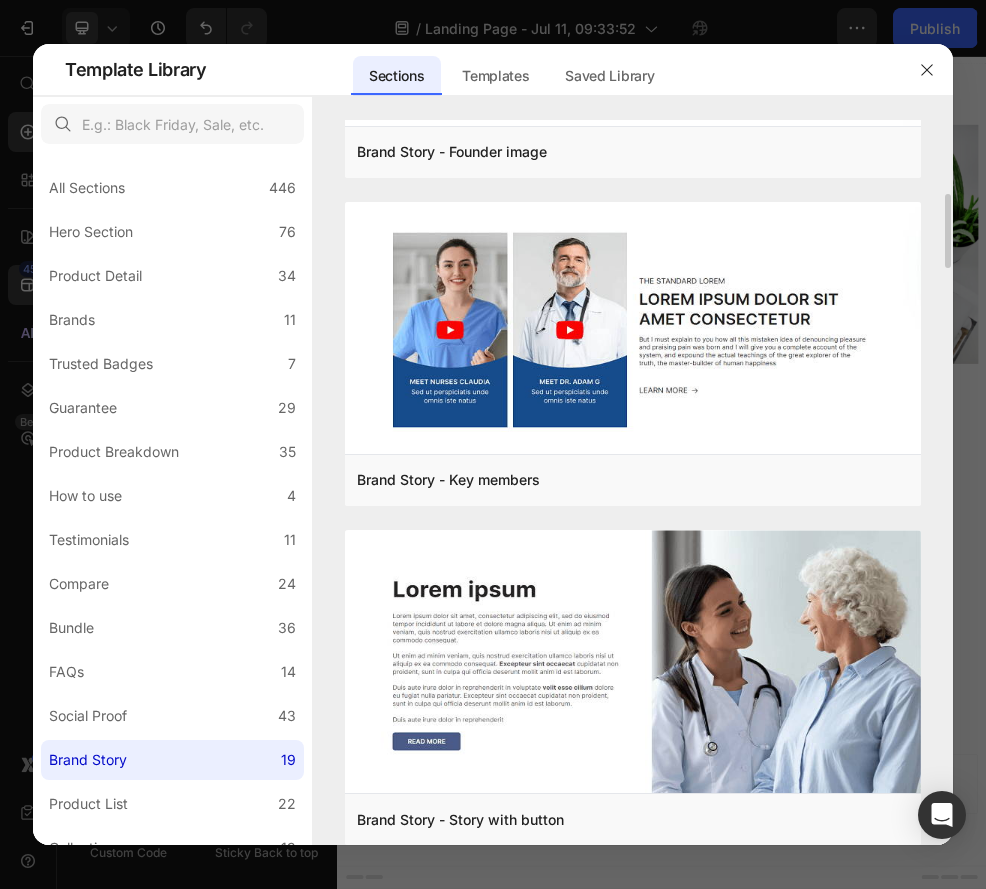 scroll, scrollTop: 985, scrollLeft: 0, axis: vertical 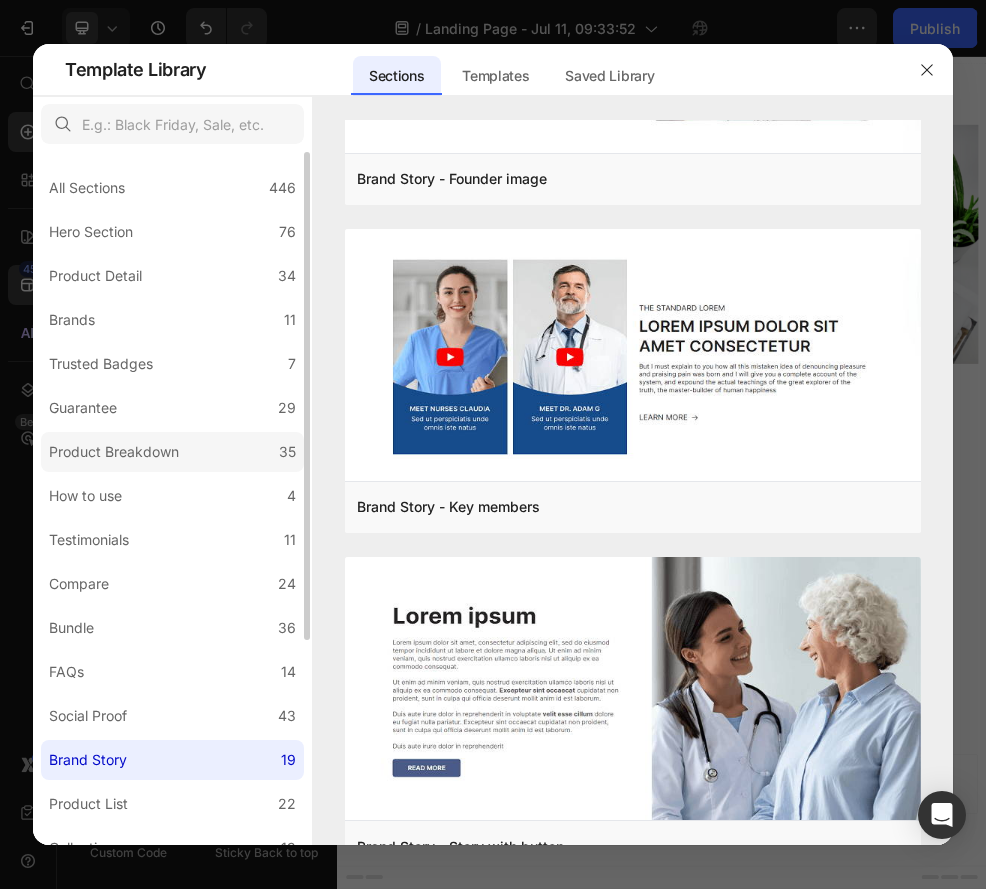 click on "Product Breakdown" at bounding box center (114, 452) 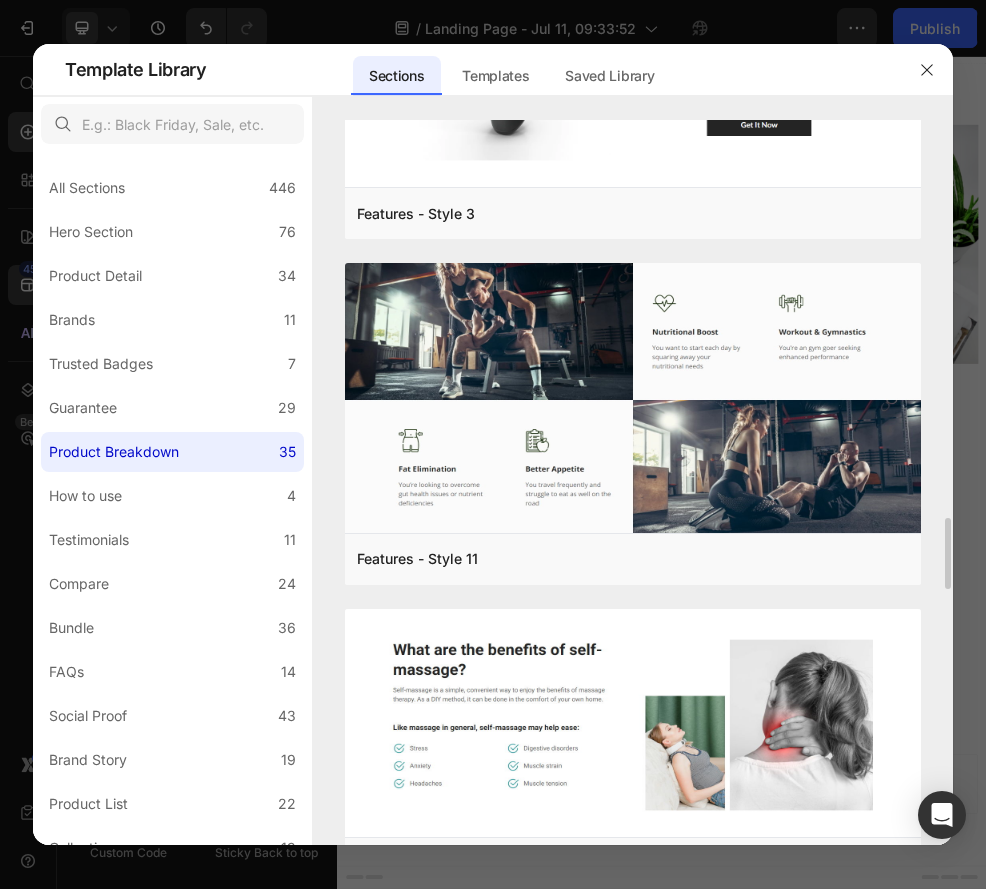 scroll, scrollTop: 4017, scrollLeft: 0, axis: vertical 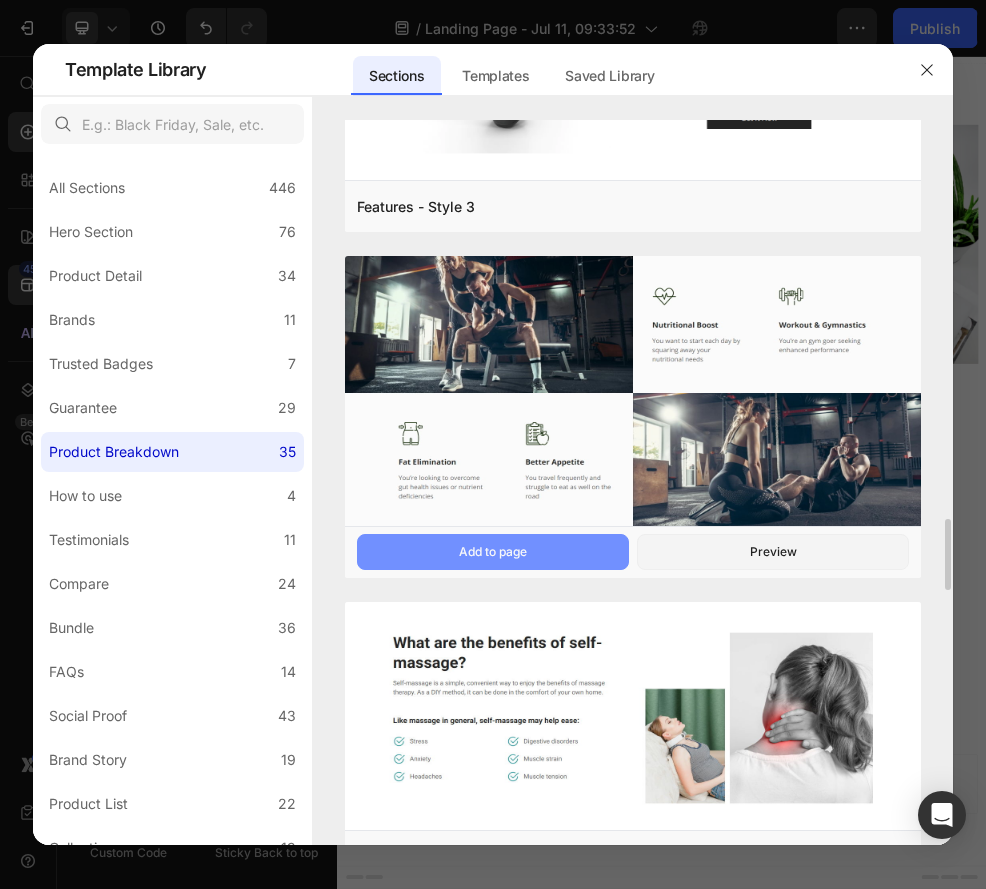 click on "Add to page" at bounding box center [493, 552] 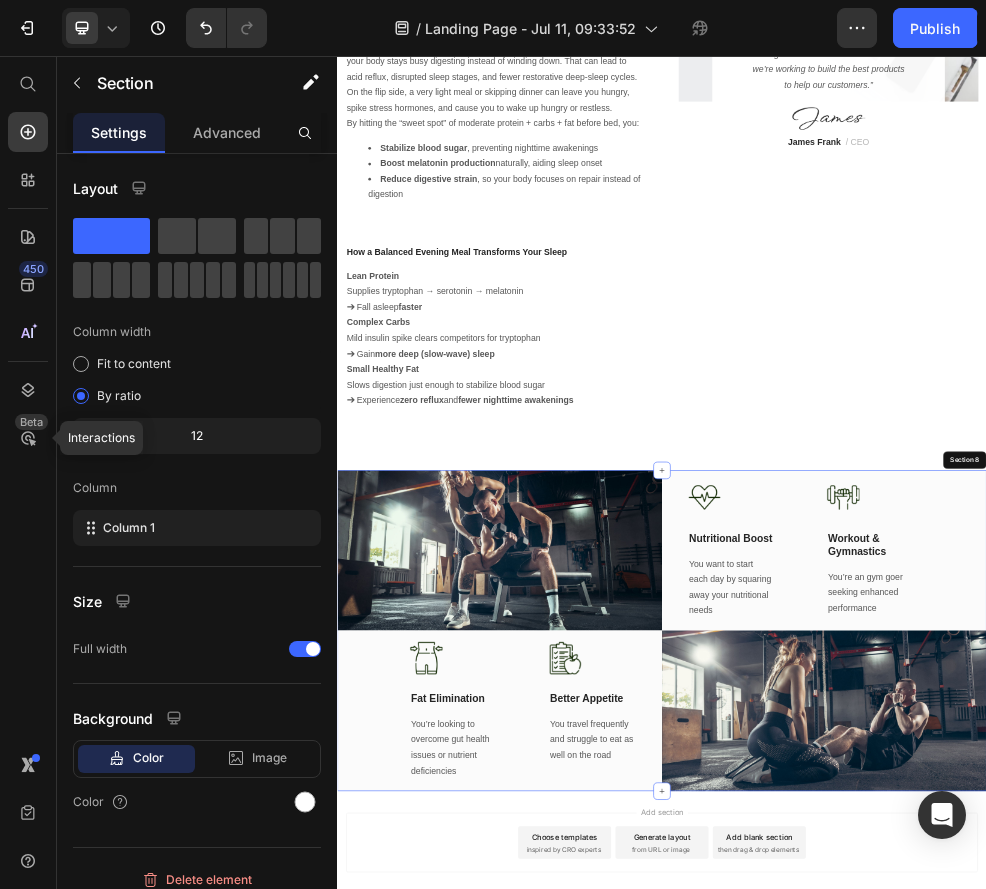 scroll, scrollTop: 5266, scrollLeft: 0, axis: vertical 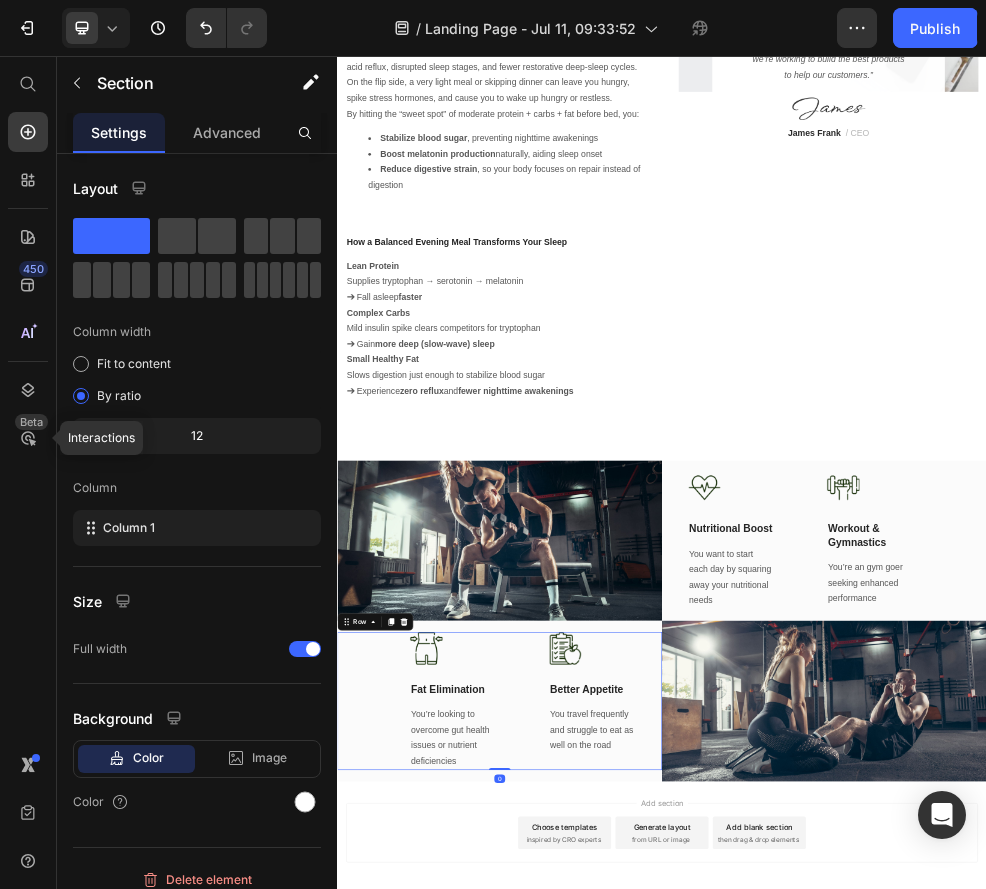 click on "Image Better Appetite Text Block You travel frequently and struggle to eat as well on the road Text block" at bounding box center (808, 1250) 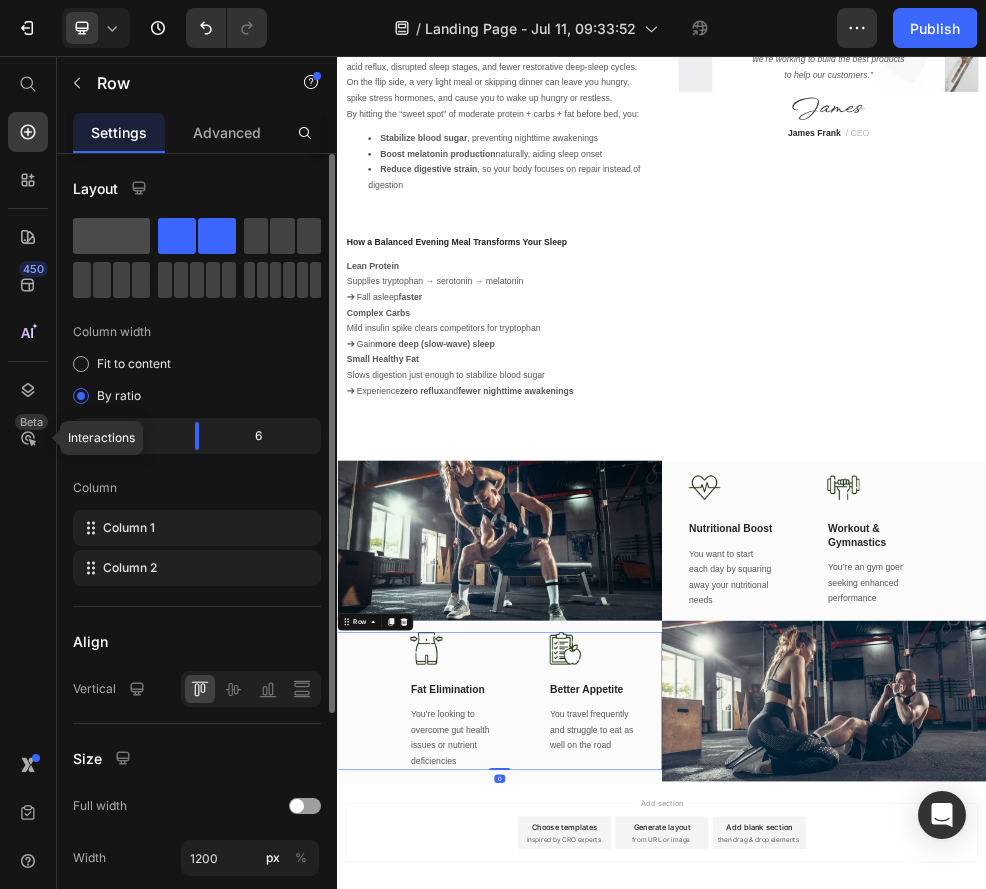 click 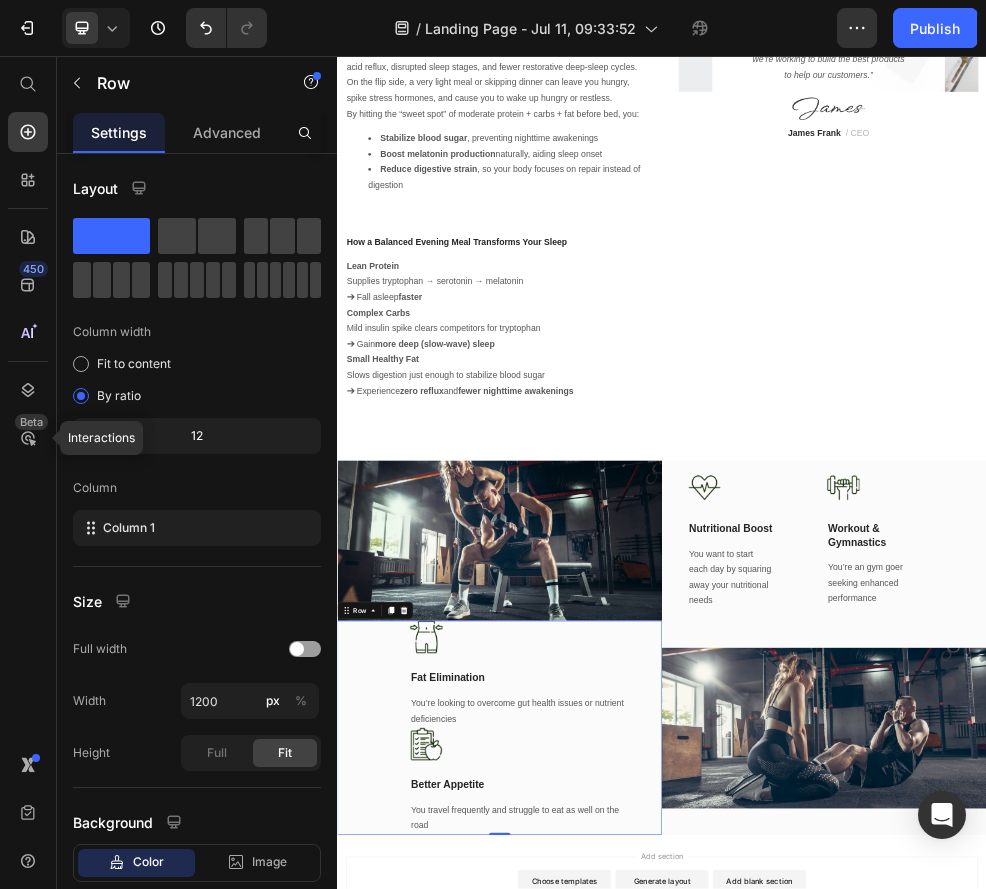 click on "Image Fat Elimination Text Block You’re looking to overcome gut health issues or nutrient deficiencies Text block                Title Line Image Better Appetite Text Block You travel frequently and struggle to eat as well on the road Text block" at bounding box center [680, 1299] 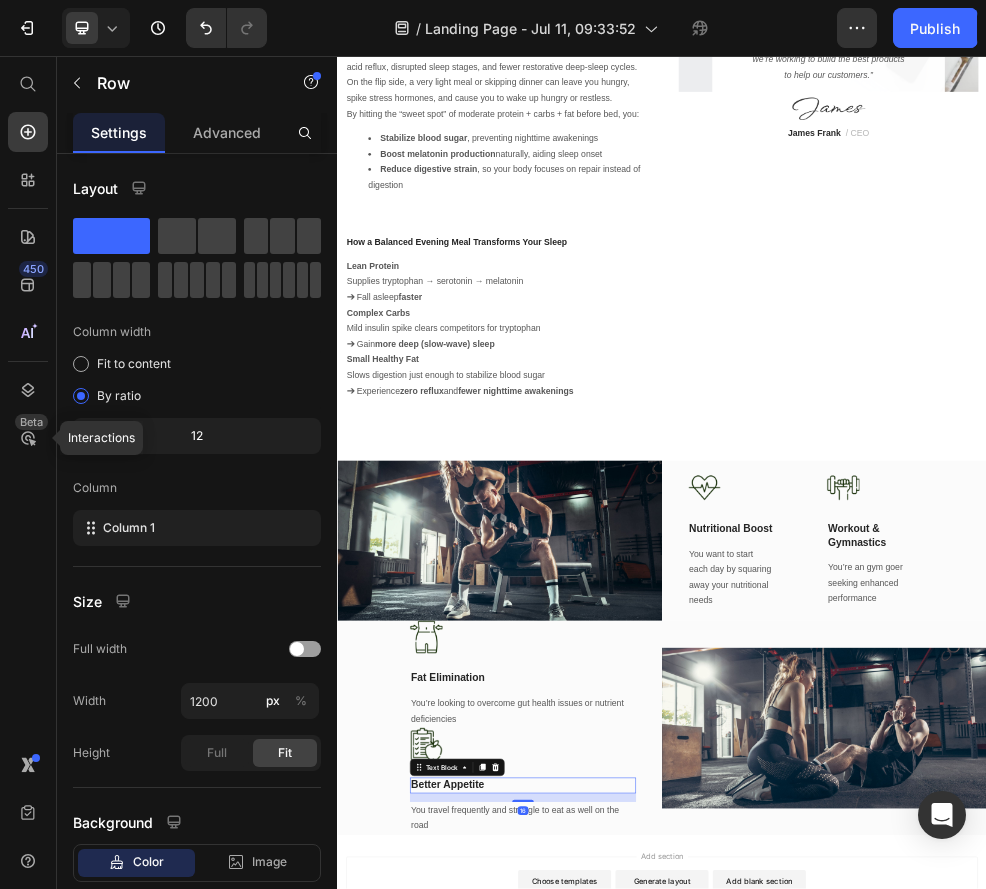 click on "Better Appetite" at bounding box center [680, 1405] 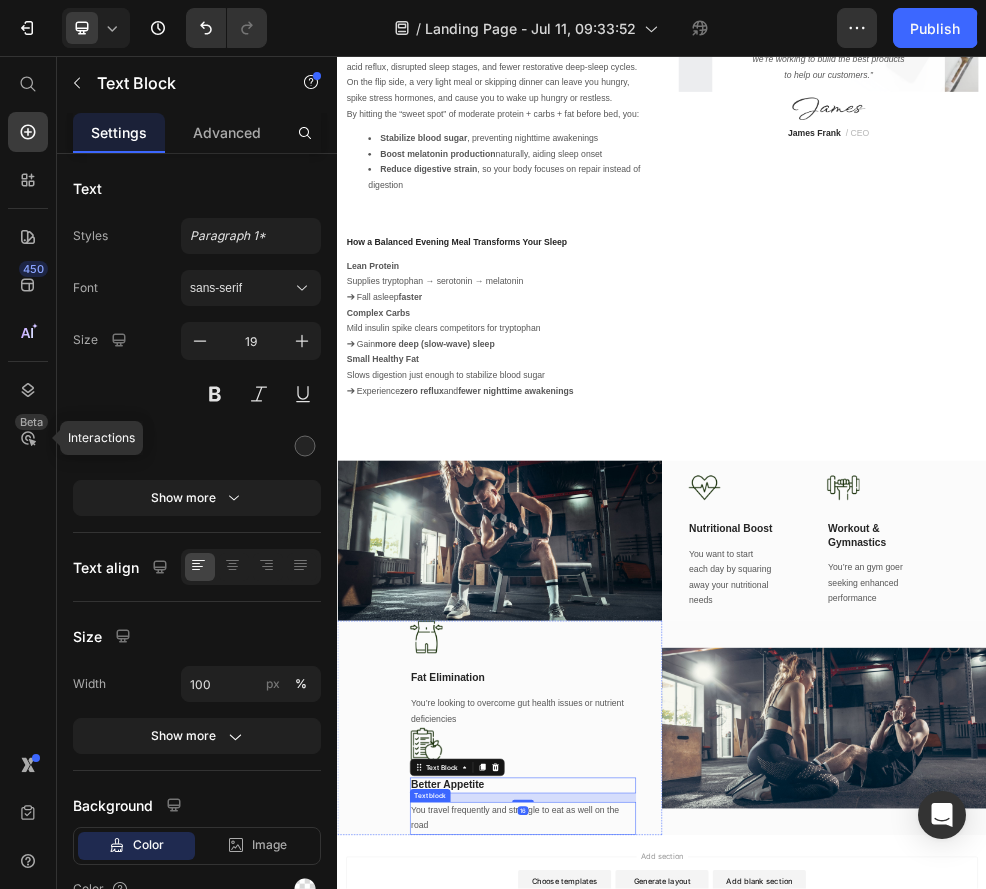 click on "You travel frequently and struggle to eat as well on the road" at bounding box center [680, 1467] 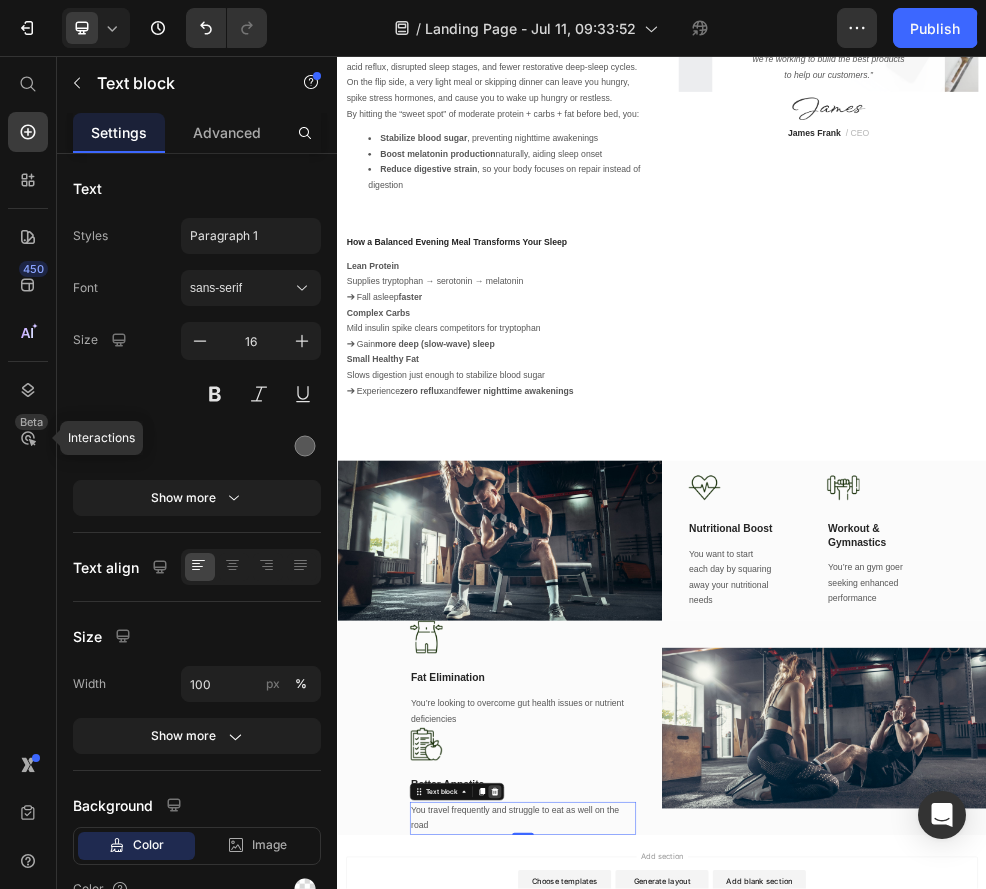 click 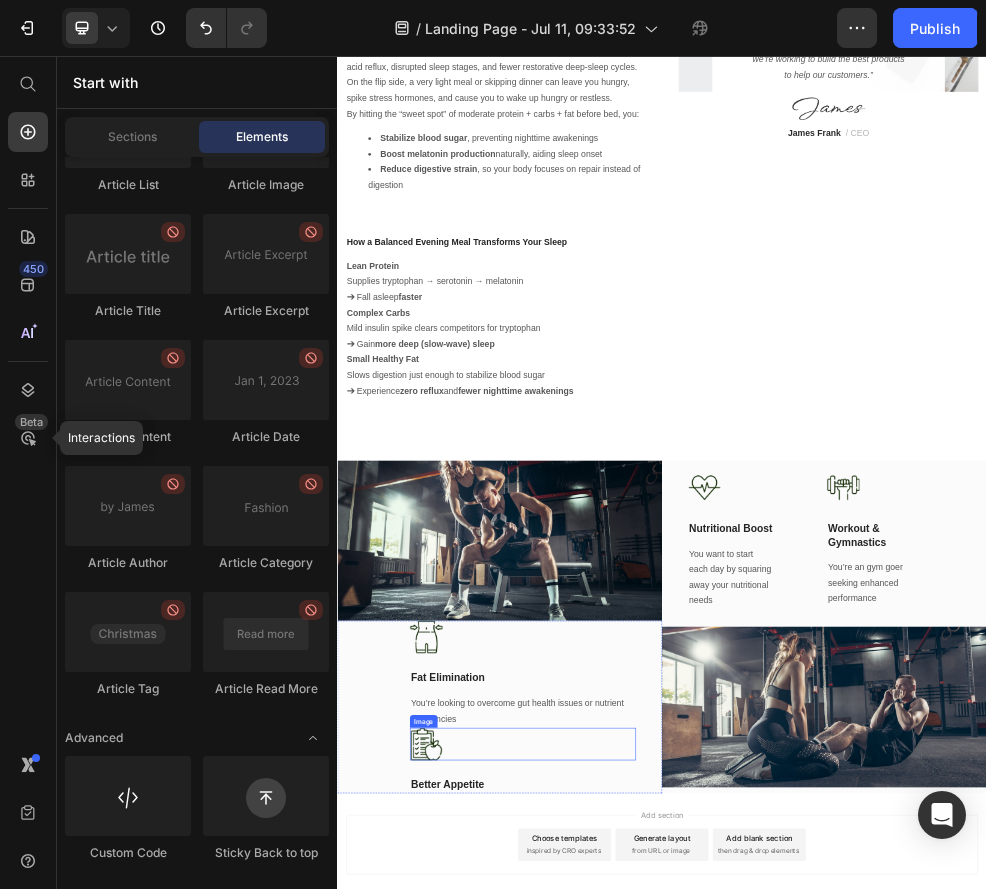 click at bounding box center (680, 1329) 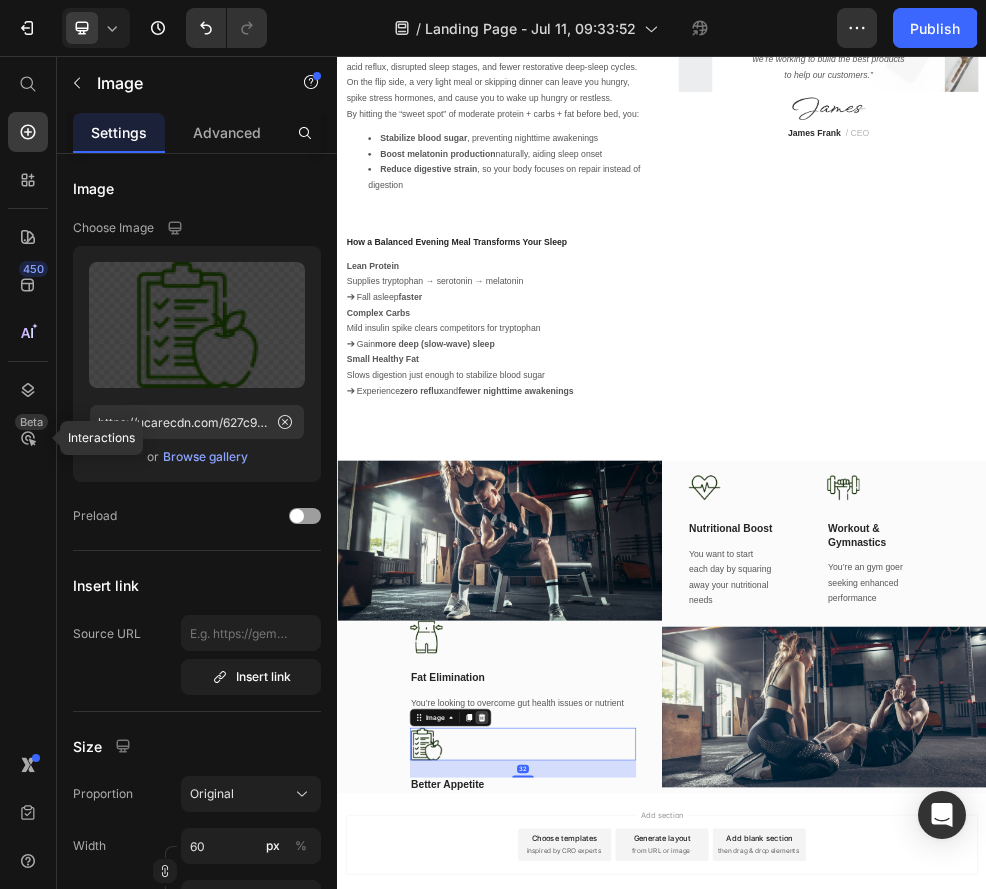click at bounding box center [604, 1280] 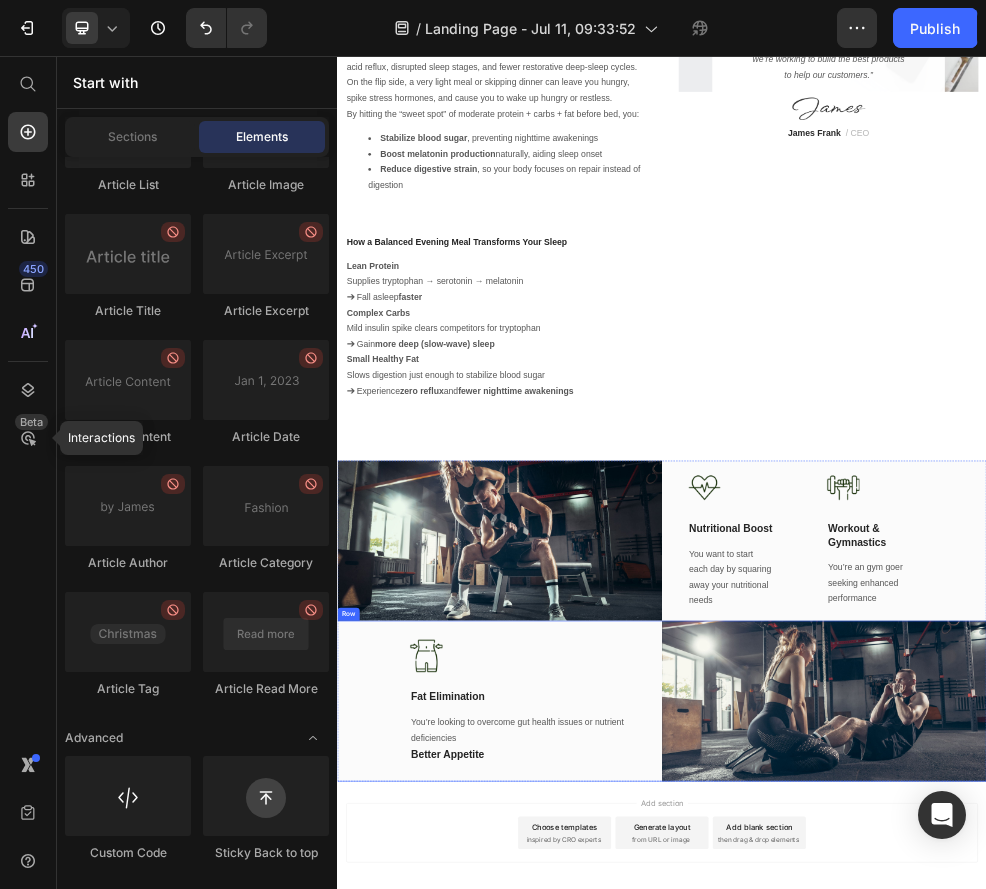 click on "Better Appetite" at bounding box center (680, 1348) 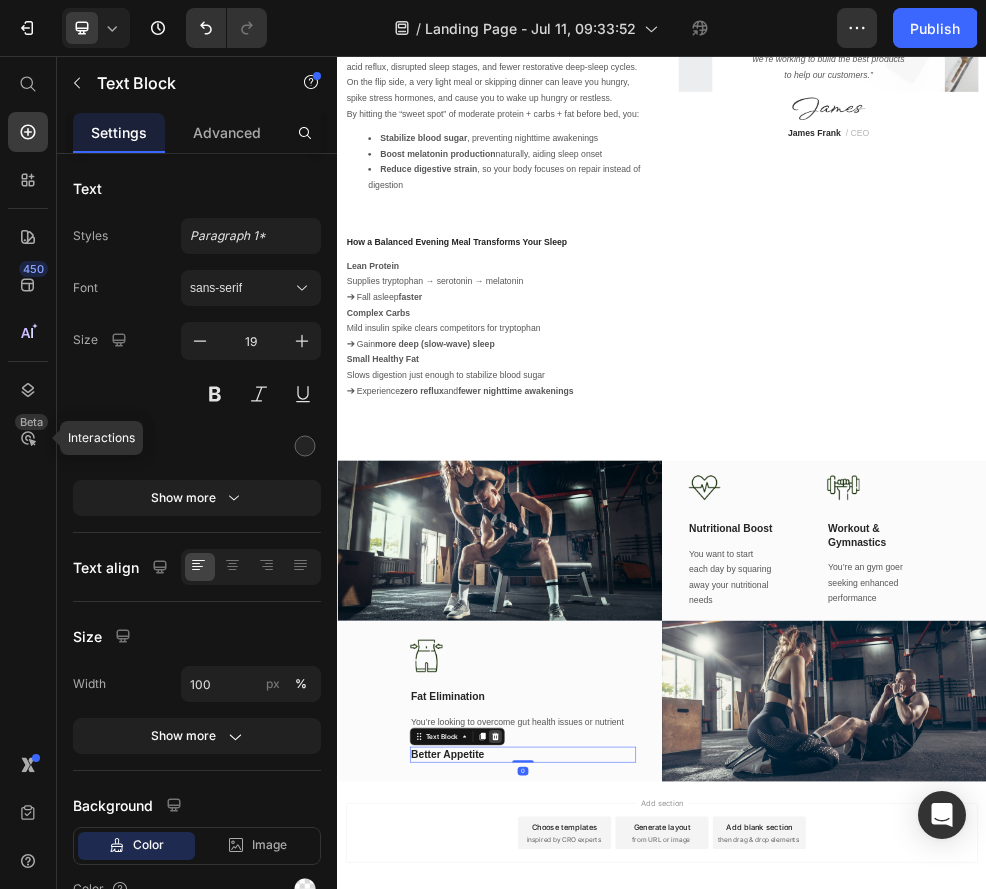 click 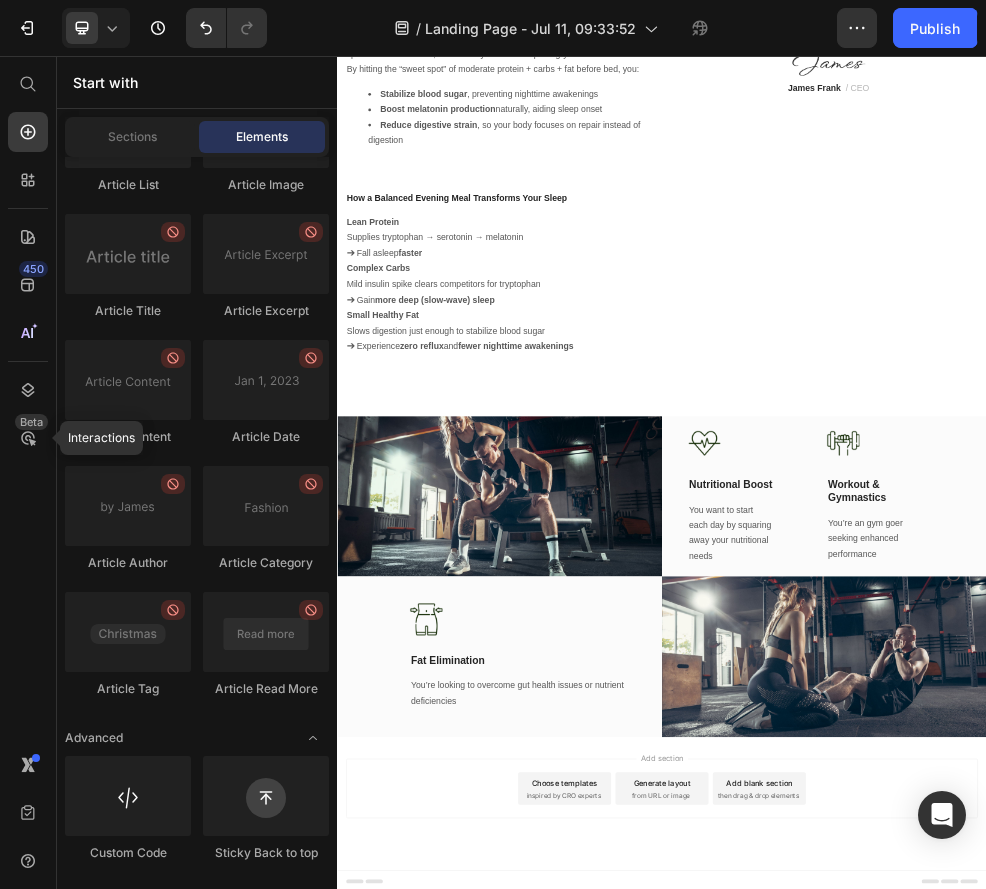 scroll, scrollTop: 5350, scrollLeft: 0, axis: vertical 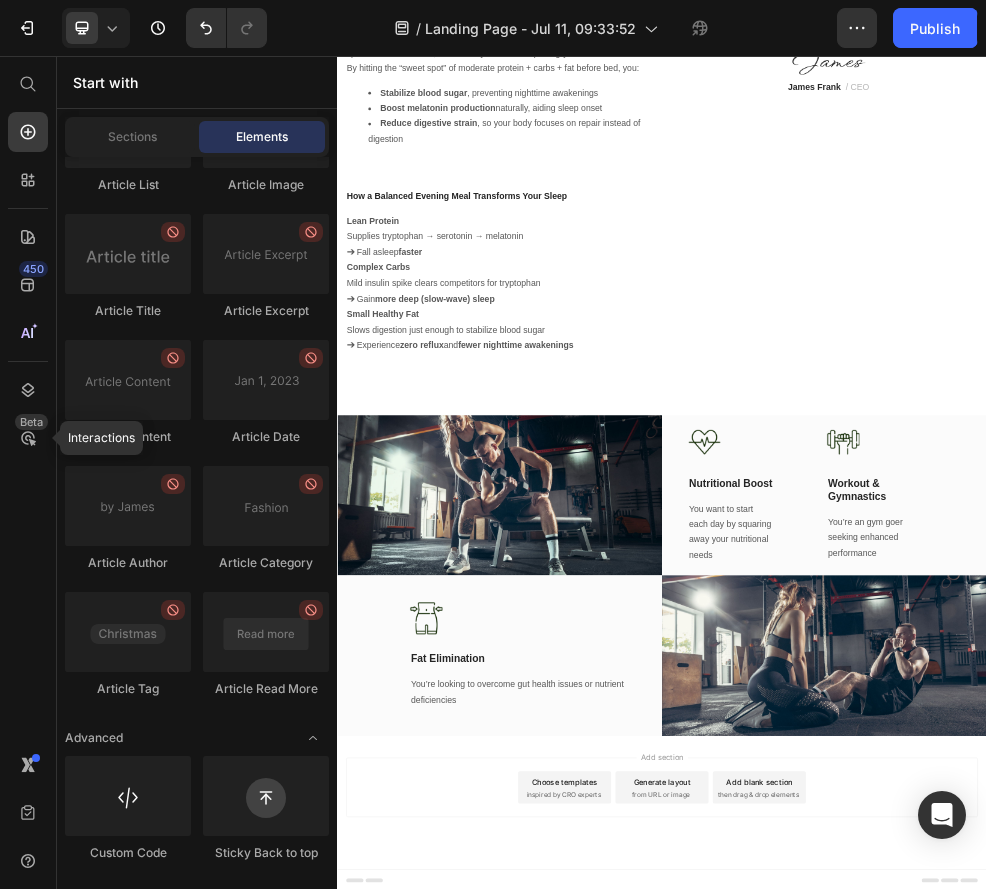 click on "You’re looking to overcome gut health issues or nutrient deficiencies" at bounding box center [680, 1234] 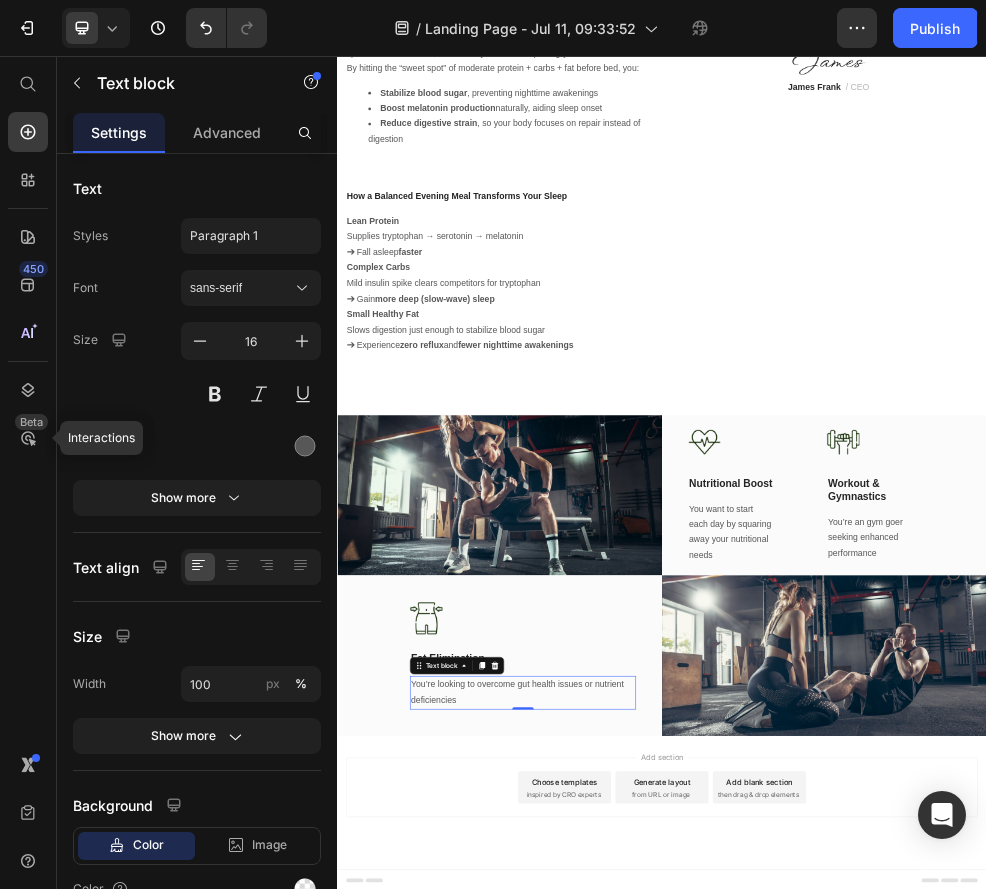 click on "You’re looking to overcome gut health issues or nutrient deficiencies" at bounding box center [680, 1234] 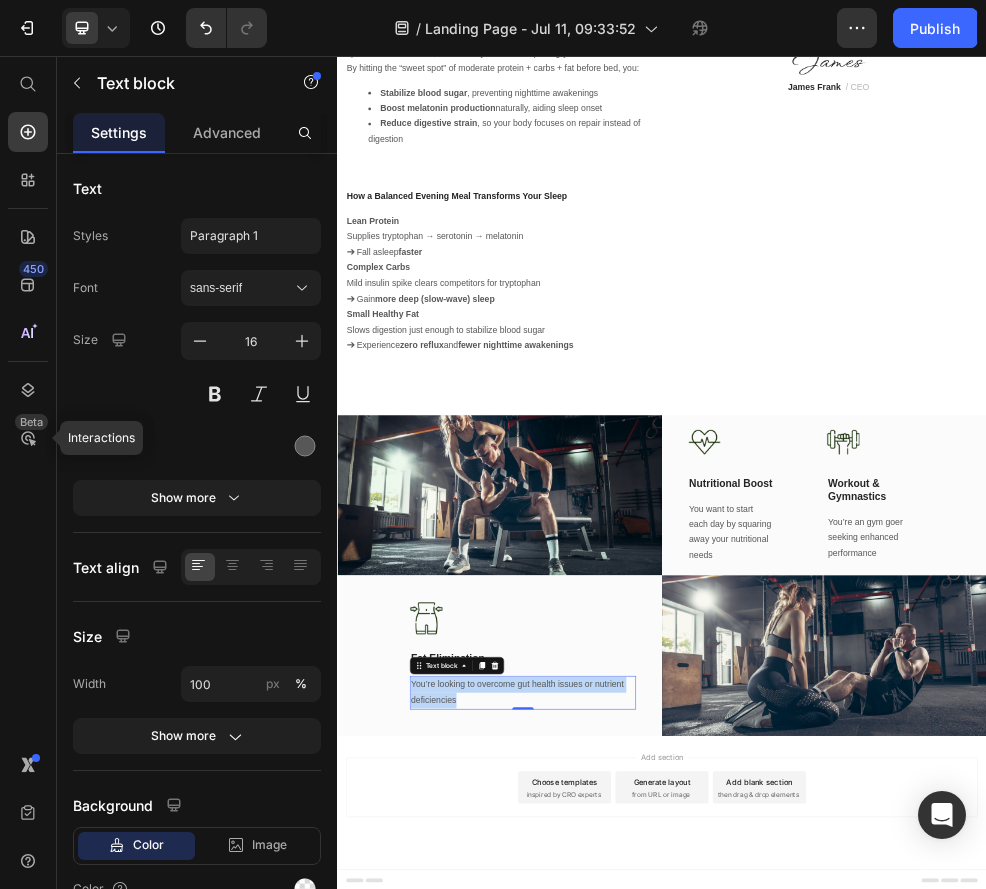 click on "You’re looking to overcome gut health issues or nutrient deficiencies" at bounding box center [680, 1234] 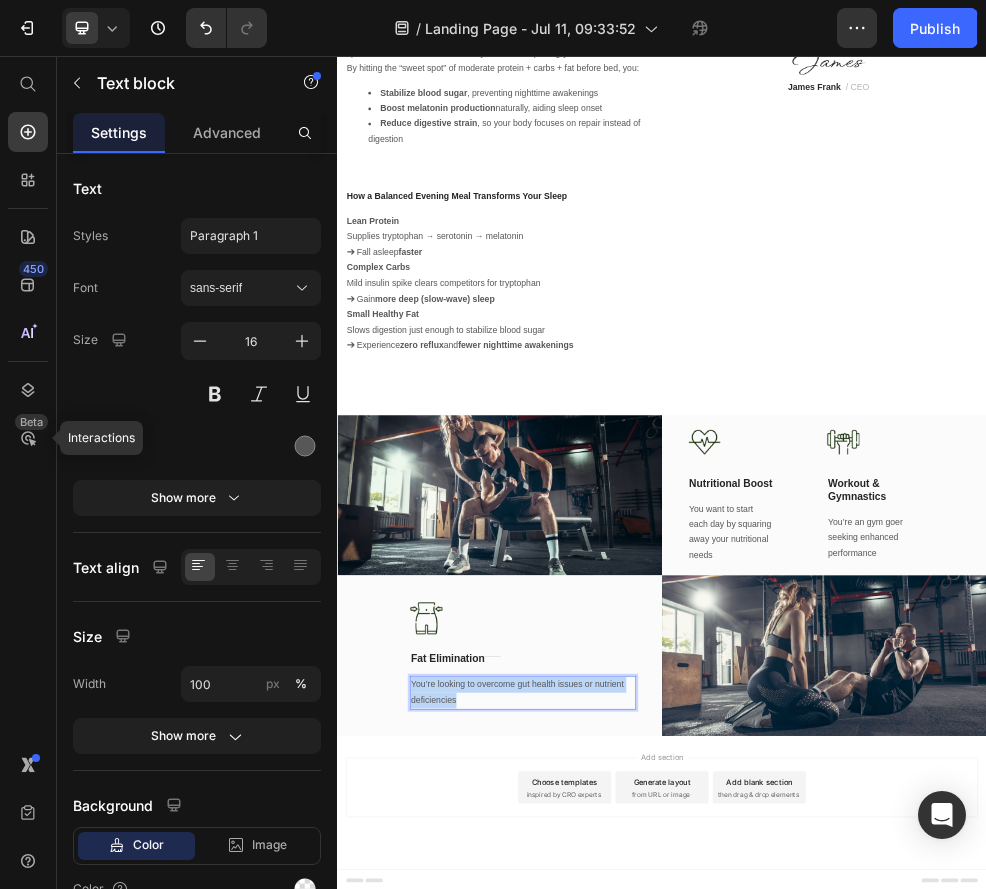 click on "You’re looking to overcome gut health issues or nutrient deficiencies" at bounding box center [680, 1234] 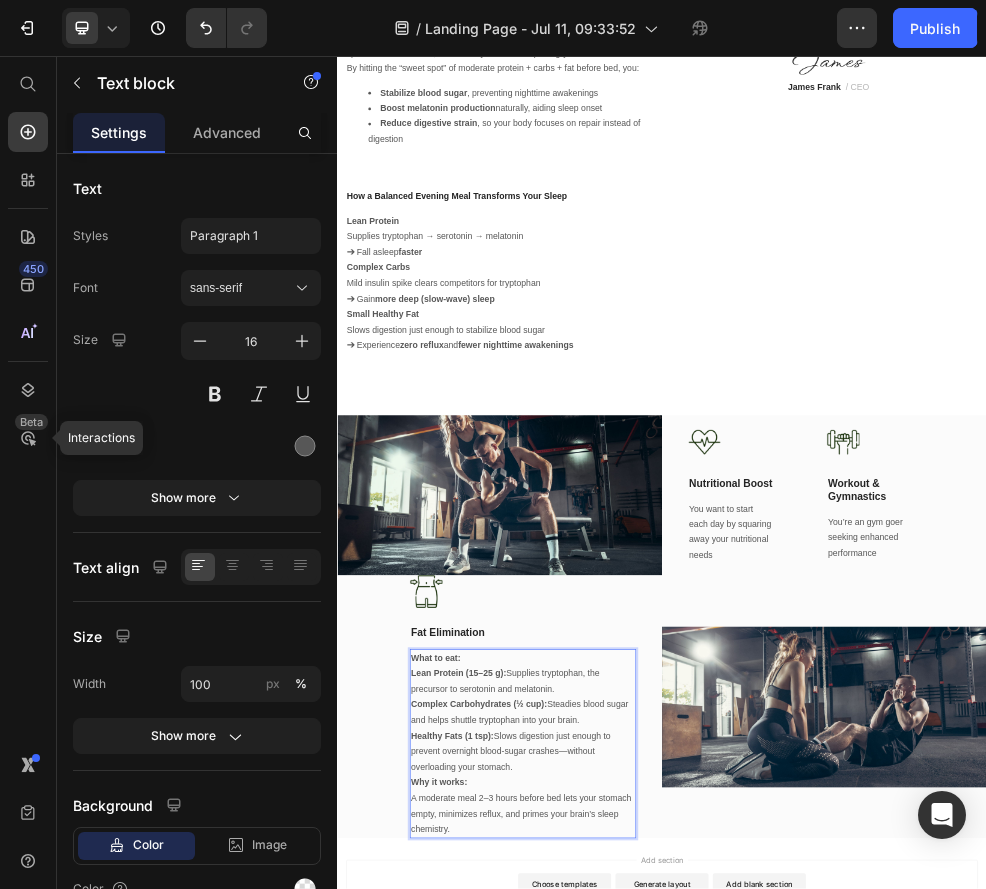 scroll, scrollTop: 5301, scrollLeft: 0, axis: vertical 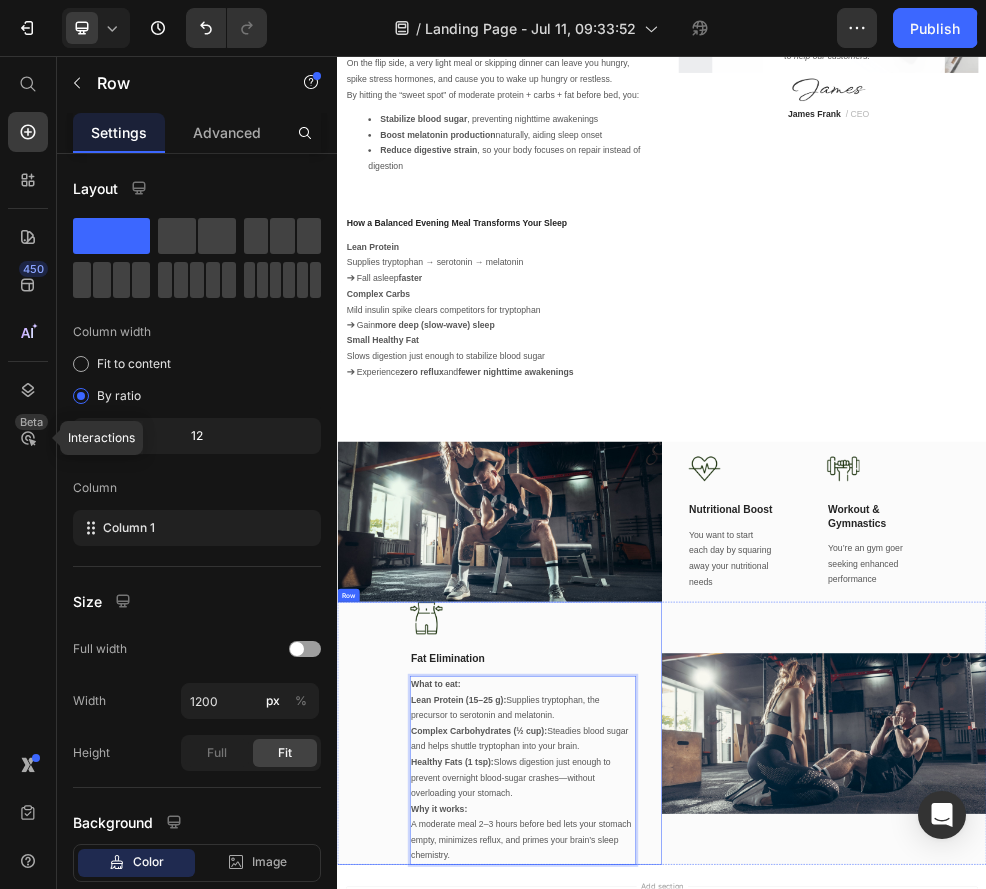 click on "Image Fat Elimination Text Block What to eat: Lean Protein (15–25 g):  Supplies tryptophan, the precursor to serotonin and melatonin. Complex Carbohydrates (½ cup):  Steadies blood sugar and helps shuttle tryptophan into your brain. Healthy Fats (1 tsp):  Slows digestion just enough to prevent overnight blood-sugar crashes—without overloading your stomach. Why it works: A moderate meal 2–3 hours before bed lets your stomach empty, minimizes reflux, and primes your brain’s sleep chemistry. Text block   0                Title Line Row" at bounding box center (637, 1309) 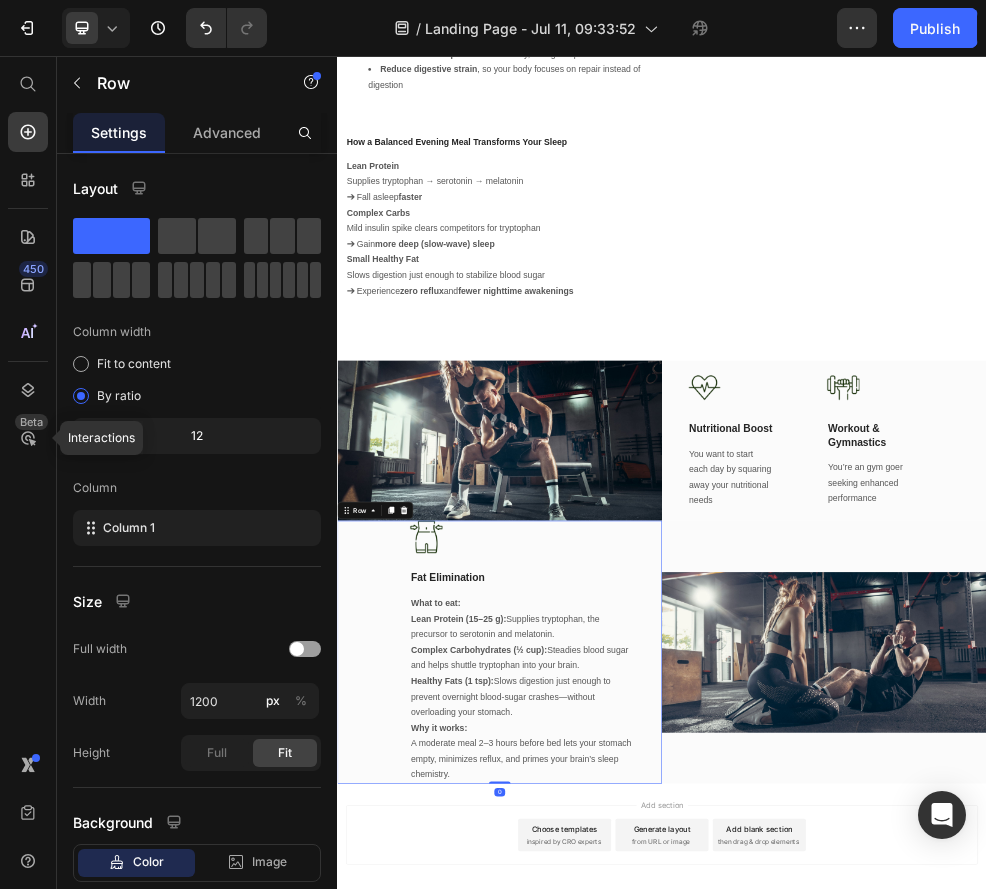 scroll, scrollTop: 5545, scrollLeft: 0, axis: vertical 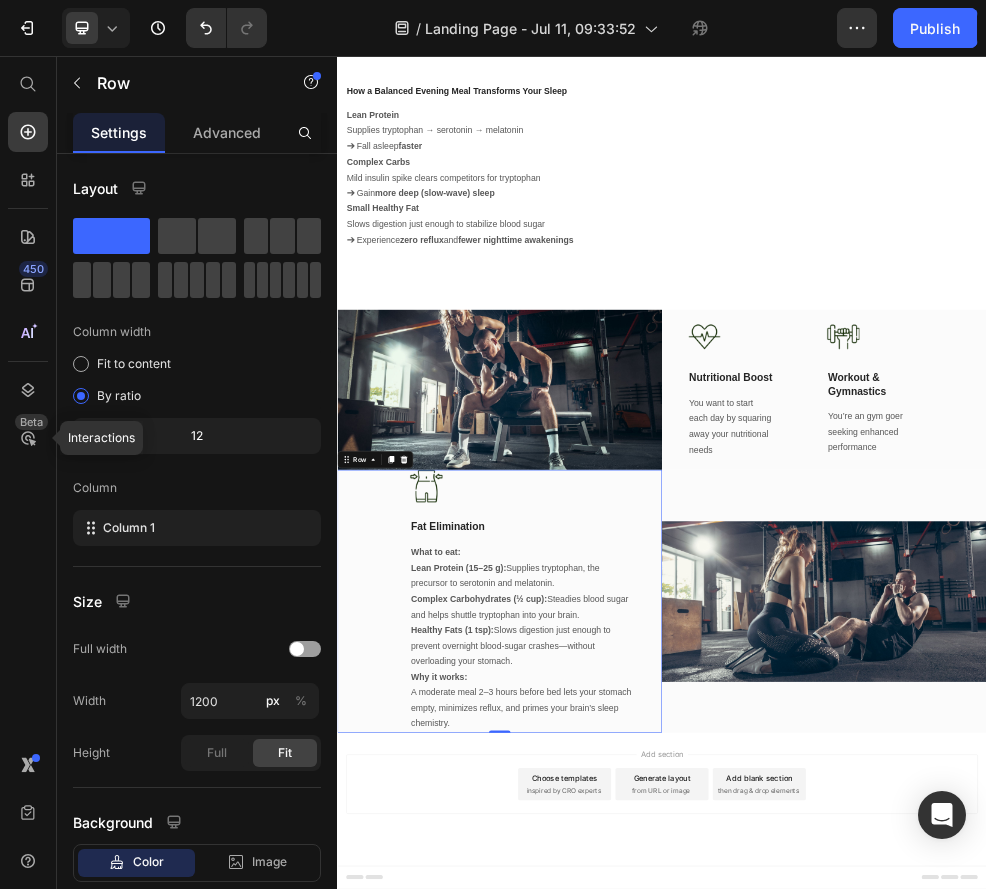 click on "Image Fat Elimination Text Block What to eat: Lean Protein (15–25 g):  Supplies tryptophan, the precursor to serotonin and melatonin. Complex Carbohydrates (½ cup):  Steadies blood sugar and helps shuttle tryptophan into your brain. Healthy Fats (1 tsp):  Slows digestion just enough to prevent overnight blood-sugar crashes—without overloading your stomach. Why it works: A moderate meal 2–3 hours before bed lets your stomach empty, minimizes reflux, and primes your brain’s sleep chemistry. Text block                Title Line" at bounding box center [680, 1065] 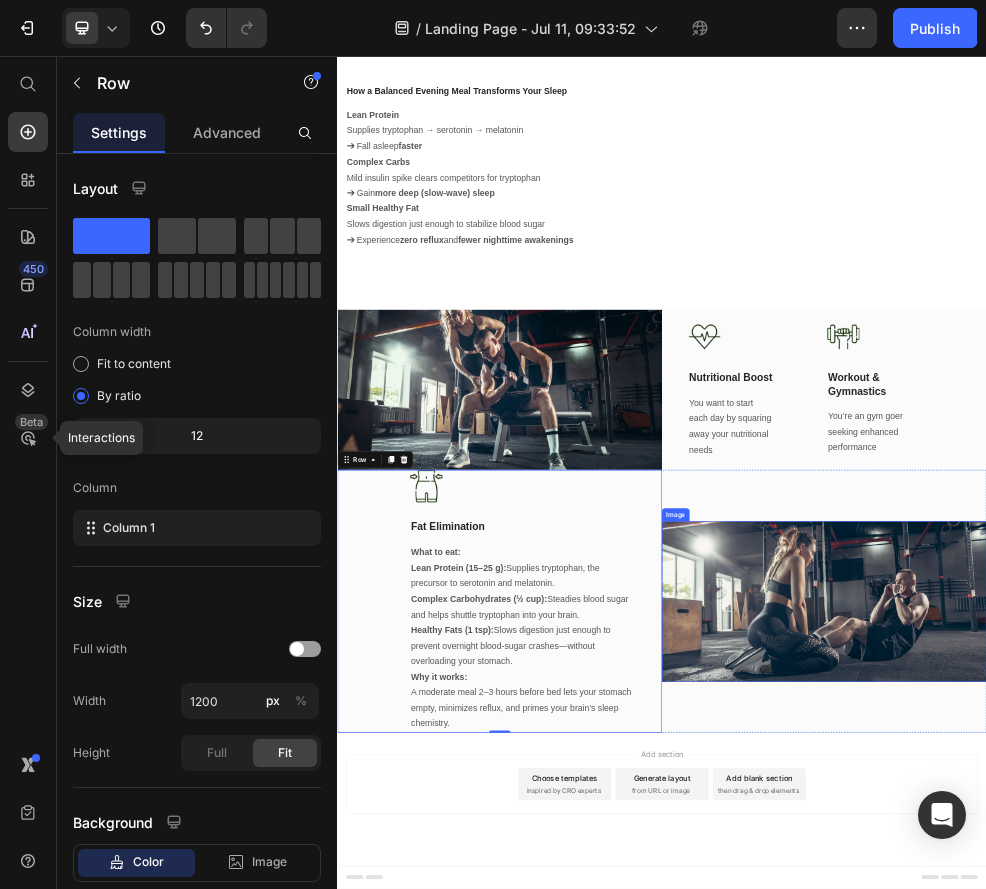 click at bounding box center (1237, 1065) 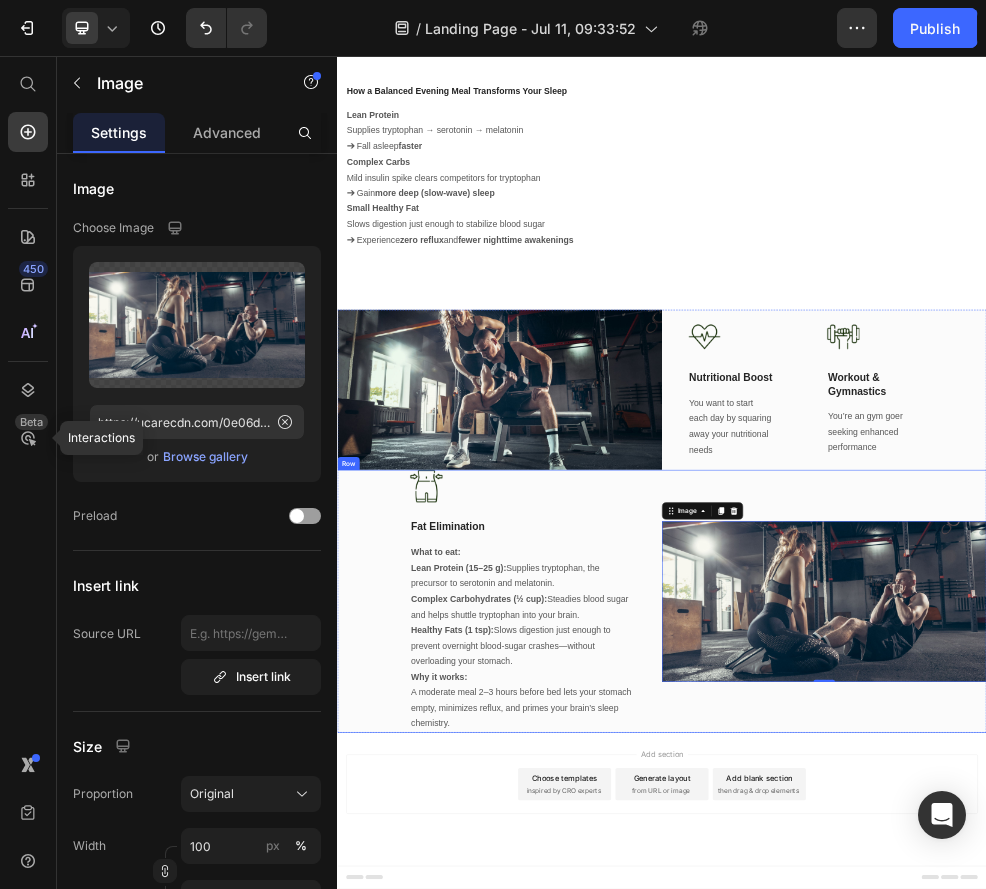 click on "Image   0" at bounding box center (1237, 1065) 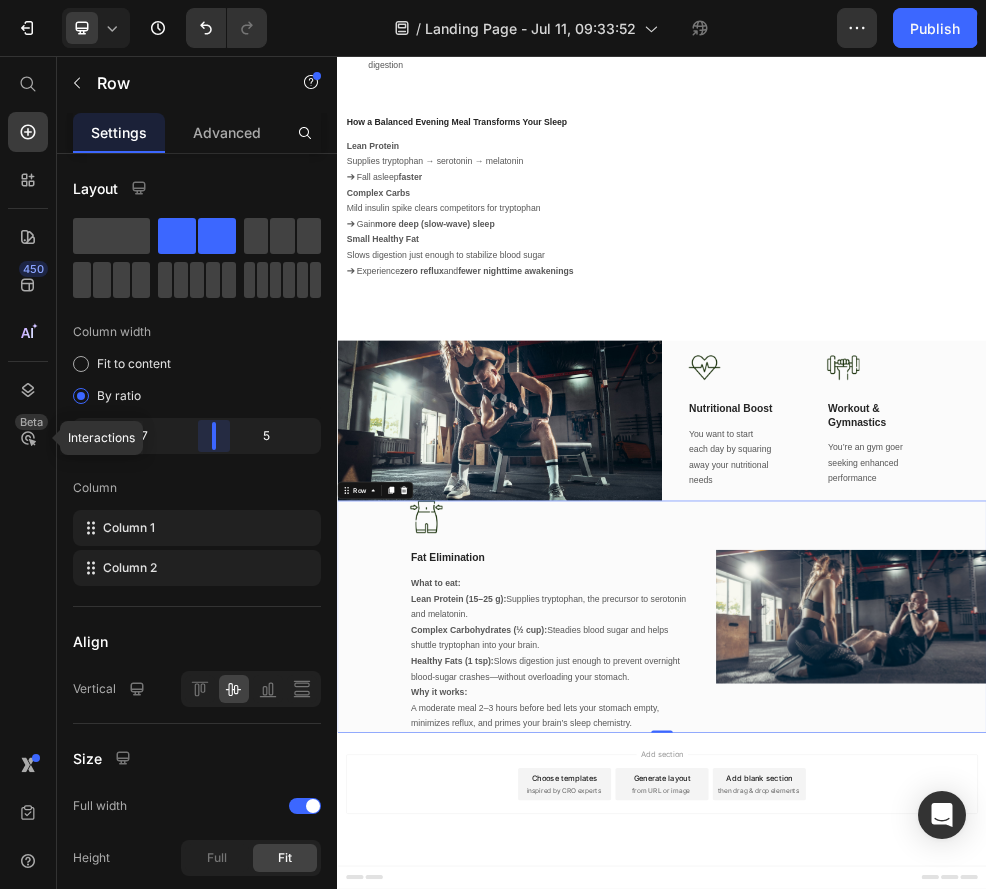 scroll, scrollTop: 5488, scrollLeft: 0, axis: vertical 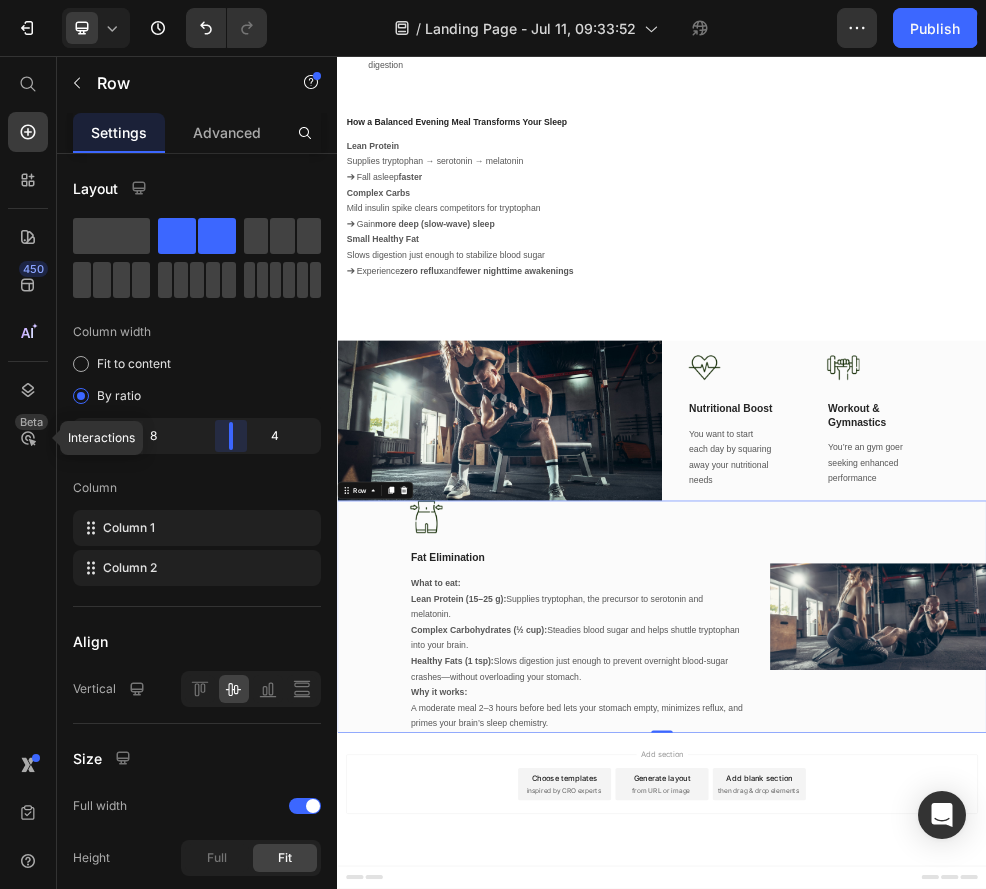 drag, startPoint x: 207, startPoint y: 423, endPoint x: 231, endPoint y: 426, distance: 24.186773 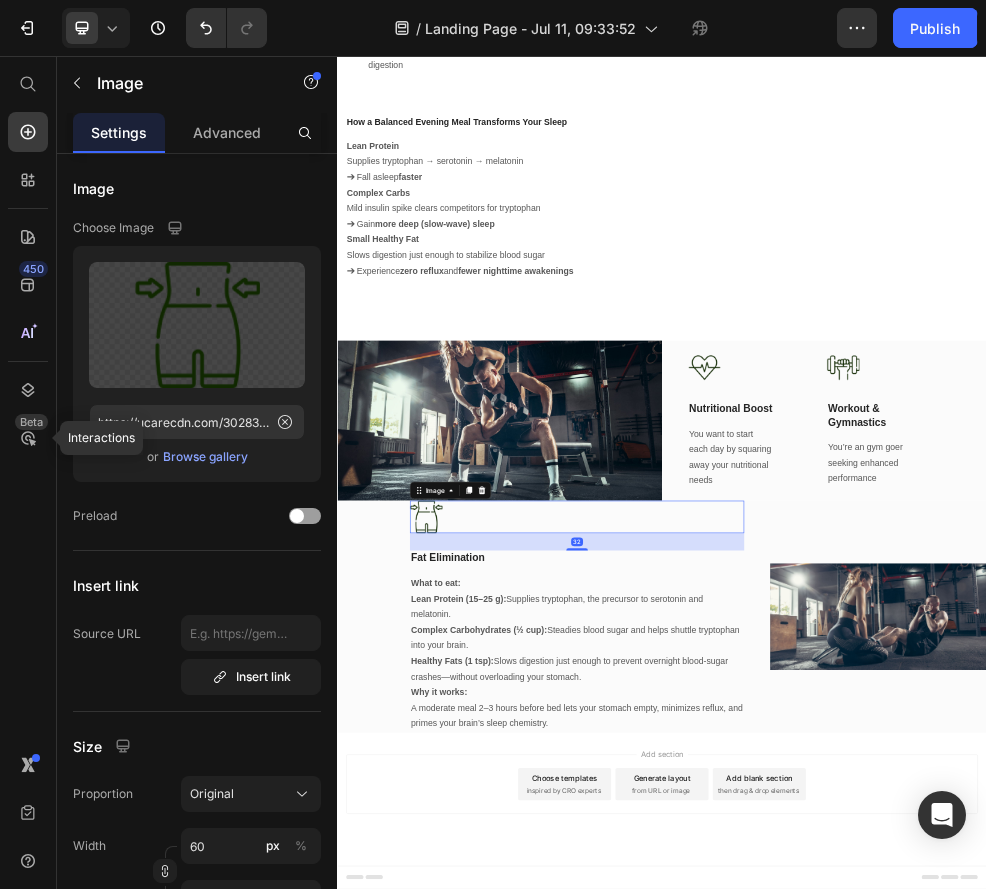 click at bounding box center [780, 909] 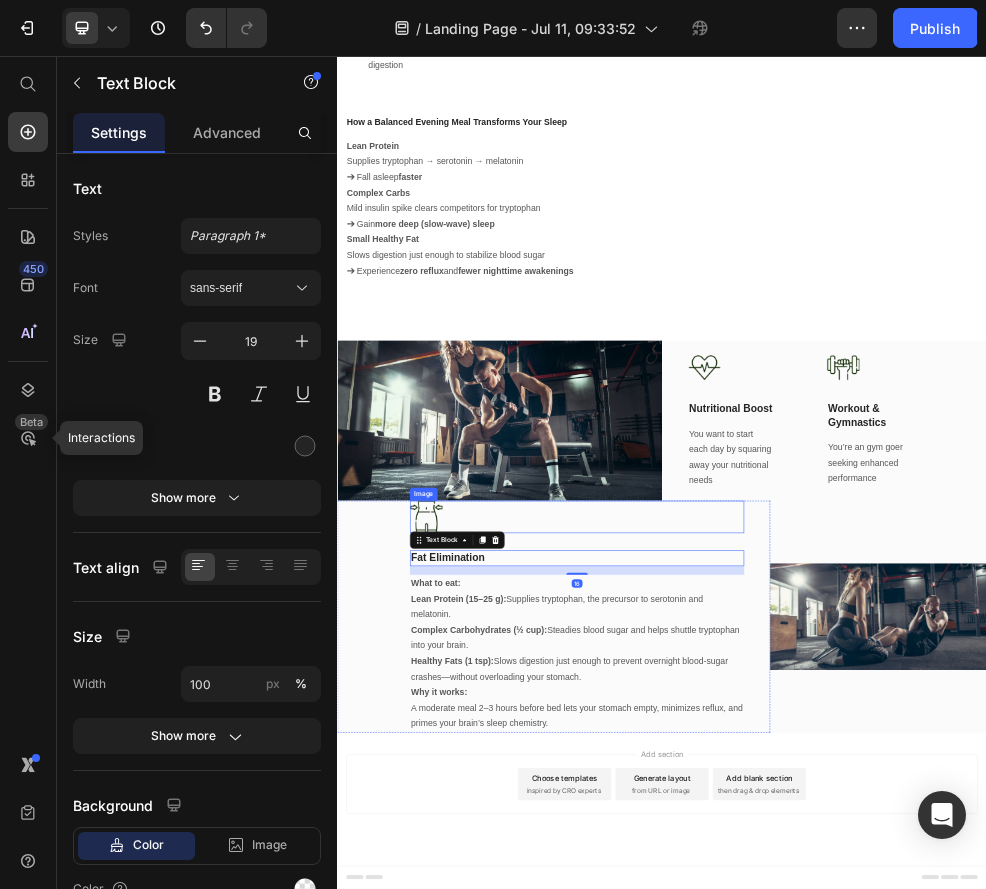 click at bounding box center (780, 909) 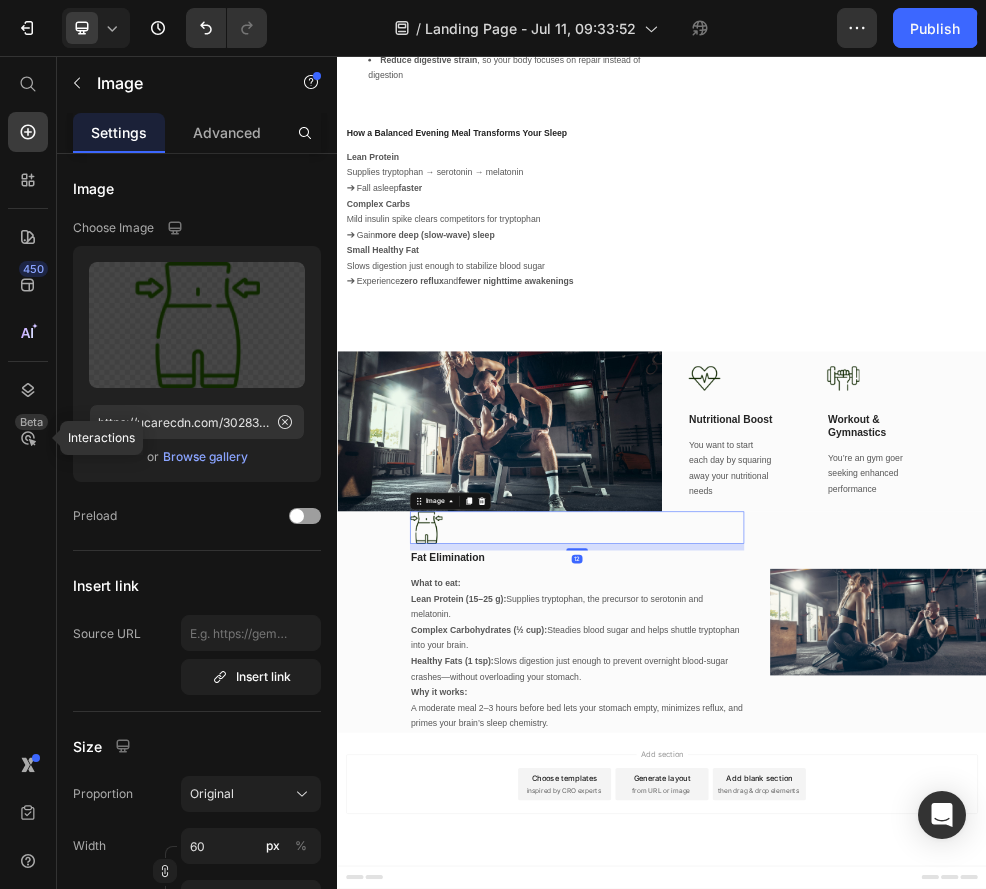 drag, startPoint x: 777, startPoint y: 968, endPoint x: 777, endPoint y: 947, distance: 21 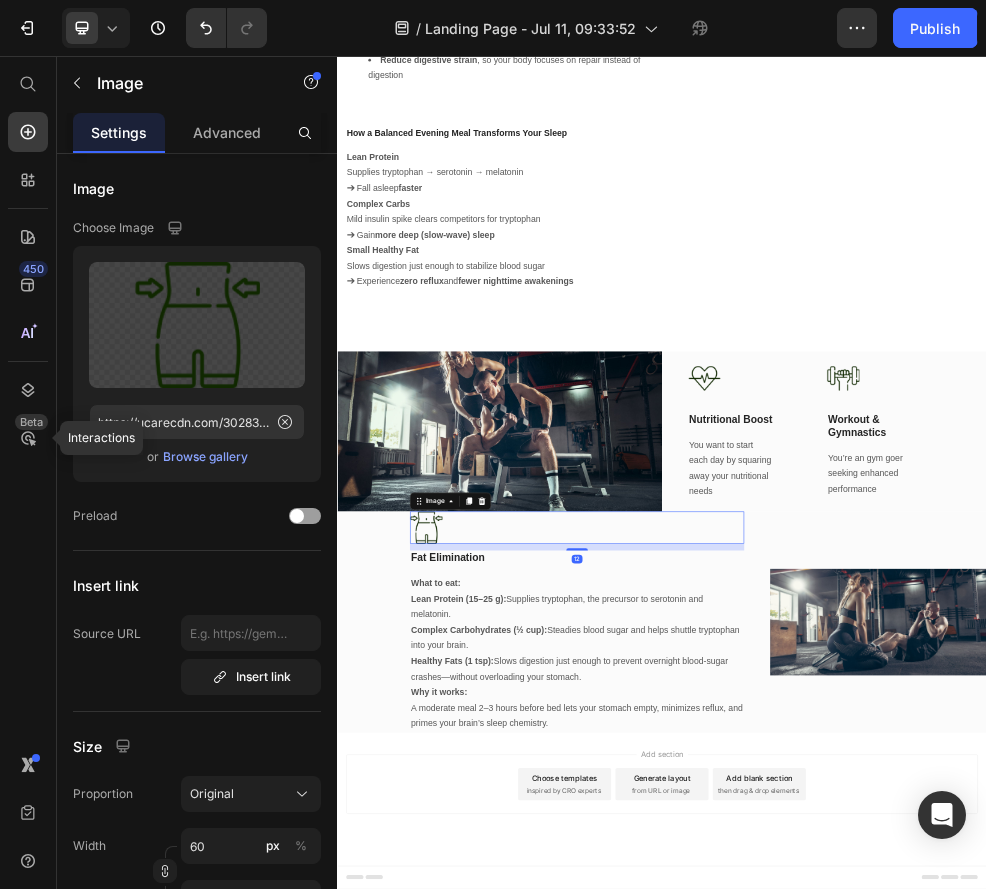 click on "Image   12" at bounding box center (780, 929) 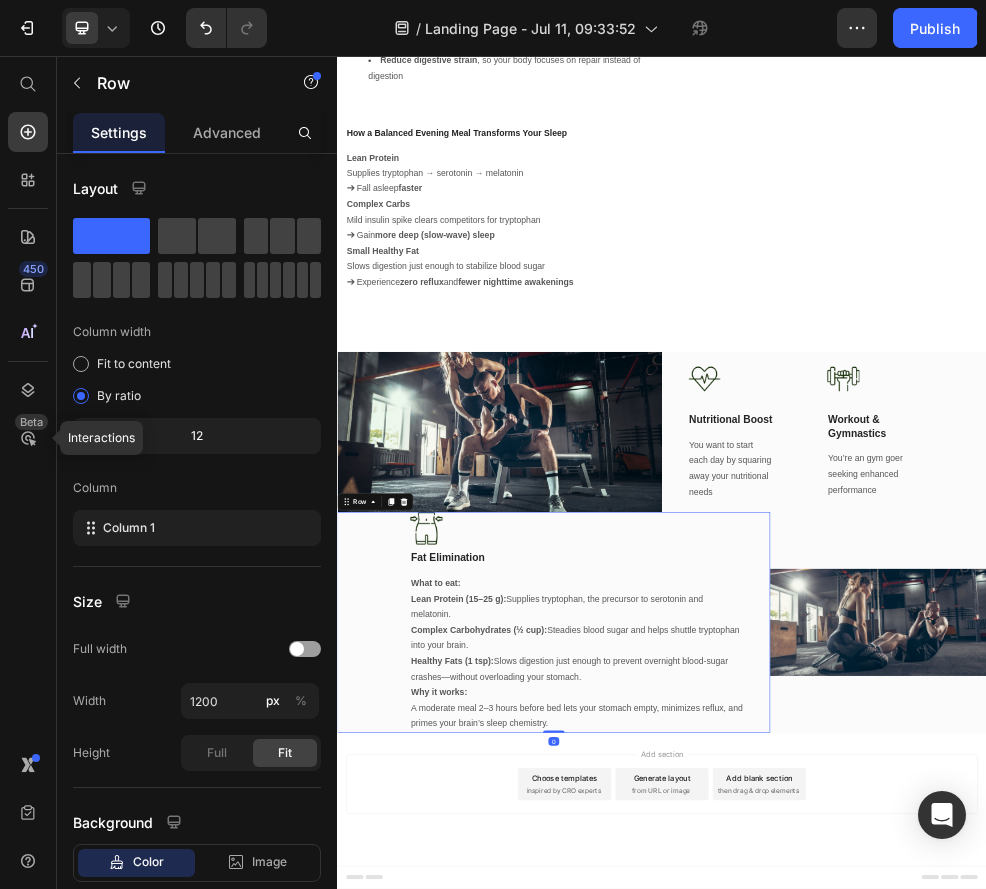 click on "Image Fat Elimination Text Block What to eat: Lean Protein (15–25 g):  Supplies tryptophan, the precursor to serotonin and melatonin. Complex Carbohydrates (½ cup):  Steadies blood sugar and helps shuttle tryptophan into your brain. Healthy Fats (1 tsp):  Slows digestion just enough to prevent overnight blood-sugar crashes—without overloading your stomach. Why it works: A moderate meal 2–3 hours before bed lets your stomach empty, minimizes reflux, and primes your brain’s sleep chemistry. Text block                Title Line Row   0" at bounding box center [737, 1103] 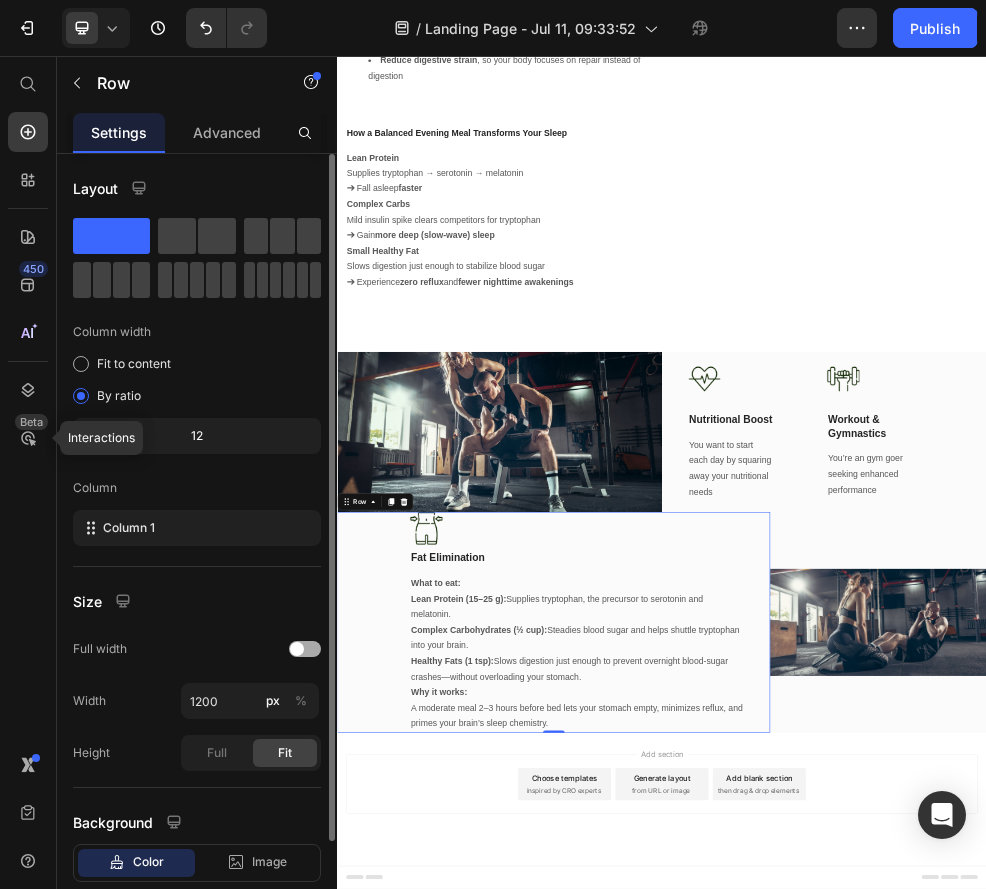 click at bounding box center [305, 649] 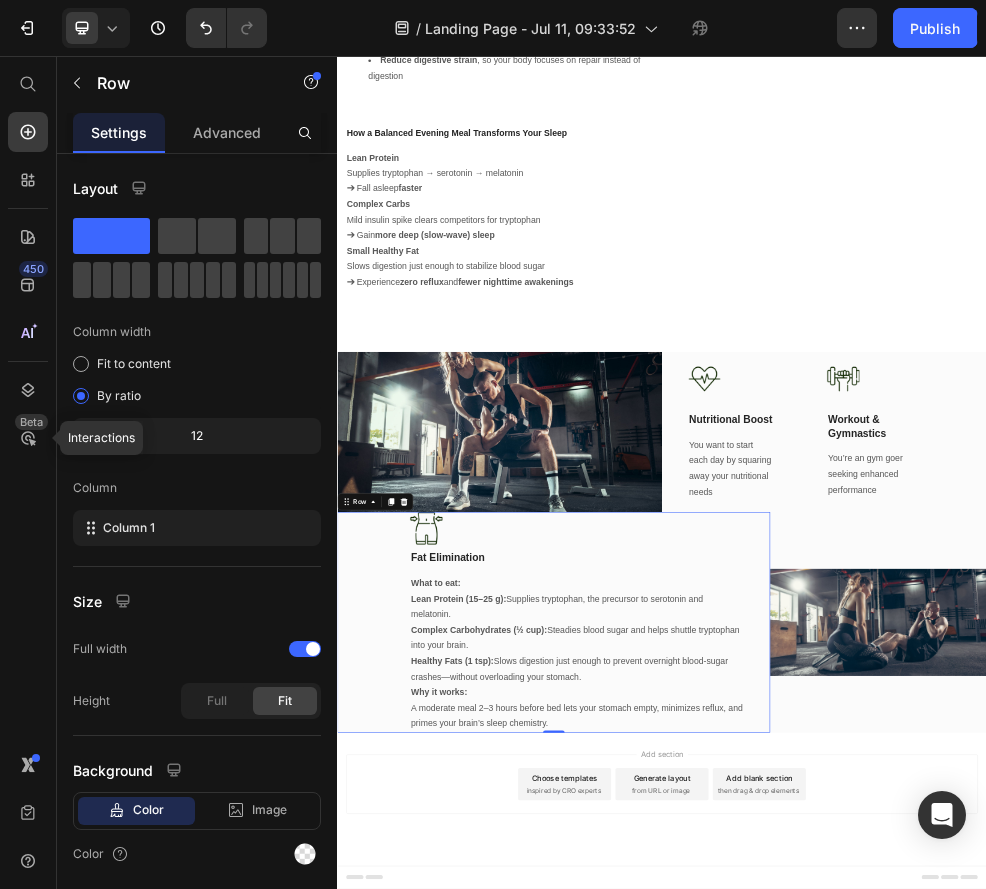 click on "Image Fat Elimination Text Block What to eat: Lean Protein (15–25 g):  Supplies tryptophan, the precursor to serotonin and melatonin. Complex Carbohydrates (½ cup):  Steadies blood sugar and helps shuttle tryptophan into your brain. Healthy Fats (1 tsp):  Slows digestion just enough to prevent overnight blood-sugar crashes—without overloading your stomach. Why it works: A moderate meal 2–3 hours before bed lets your stomach empty, minimizes reflux, and primes your brain’s sleep chemistry. Text block                Title Line Row   0" at bounding box center [737, 1103] 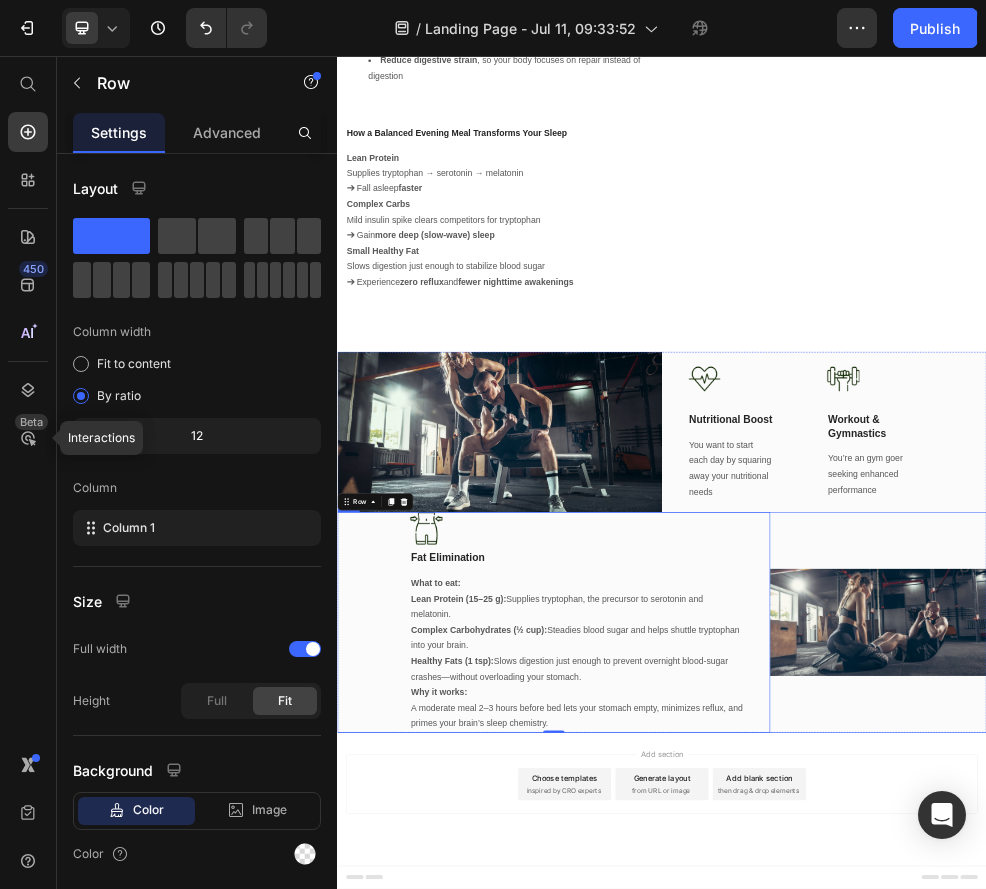 click on "Image" at bounding box center (1337, 1103) 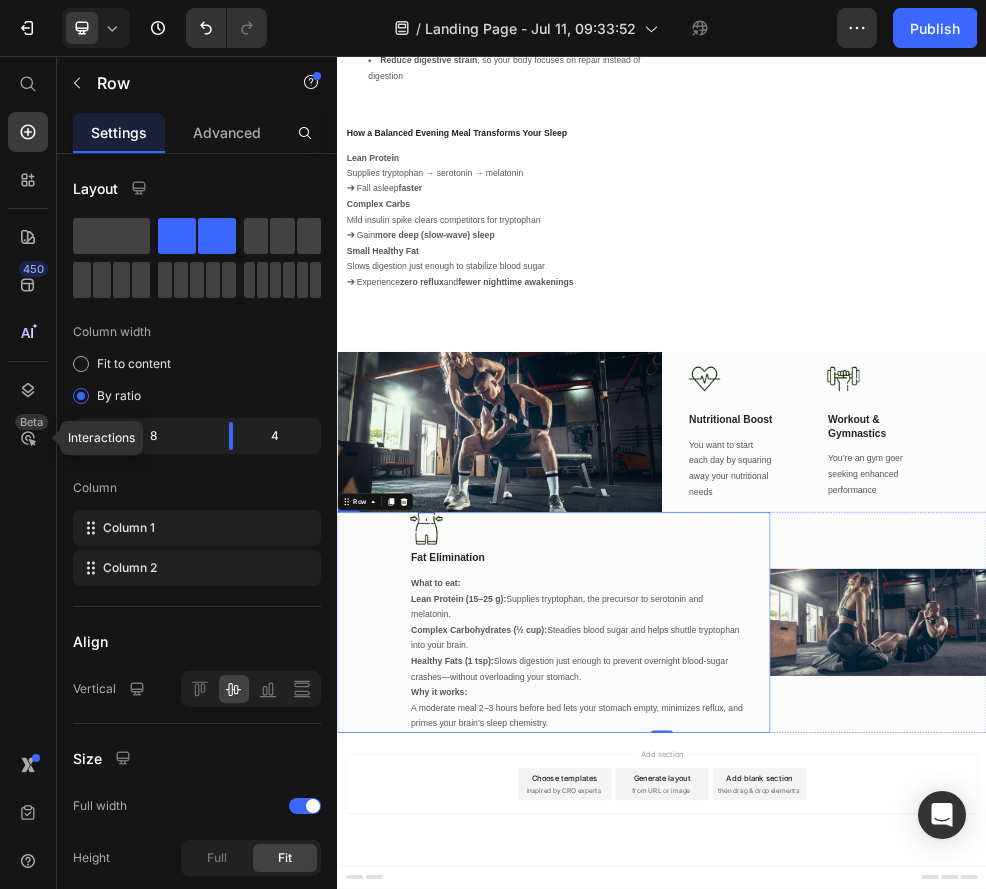 click on "Image Fat Elimination Text Block What to eat: Lean Protein (15–25 g):  Supplies tryptophan, the precursor to serotonin and melatonin. Complex Carbohydrates (½ cup):  Steadies blood sugar and helps shuttle tryptophan into your brain. Healthy Fats (1 tsp):  Slows digestion just enough to prevent overnight blood-sugar crashes—without overloading your stomach. Why it works: A moderate meal 2–3 hours before bed lets your stomach empty, minimizes reflux, and primes your brain’s sleep chemistry. Text block                Title Line Row" at bounding box center [737, 1103] 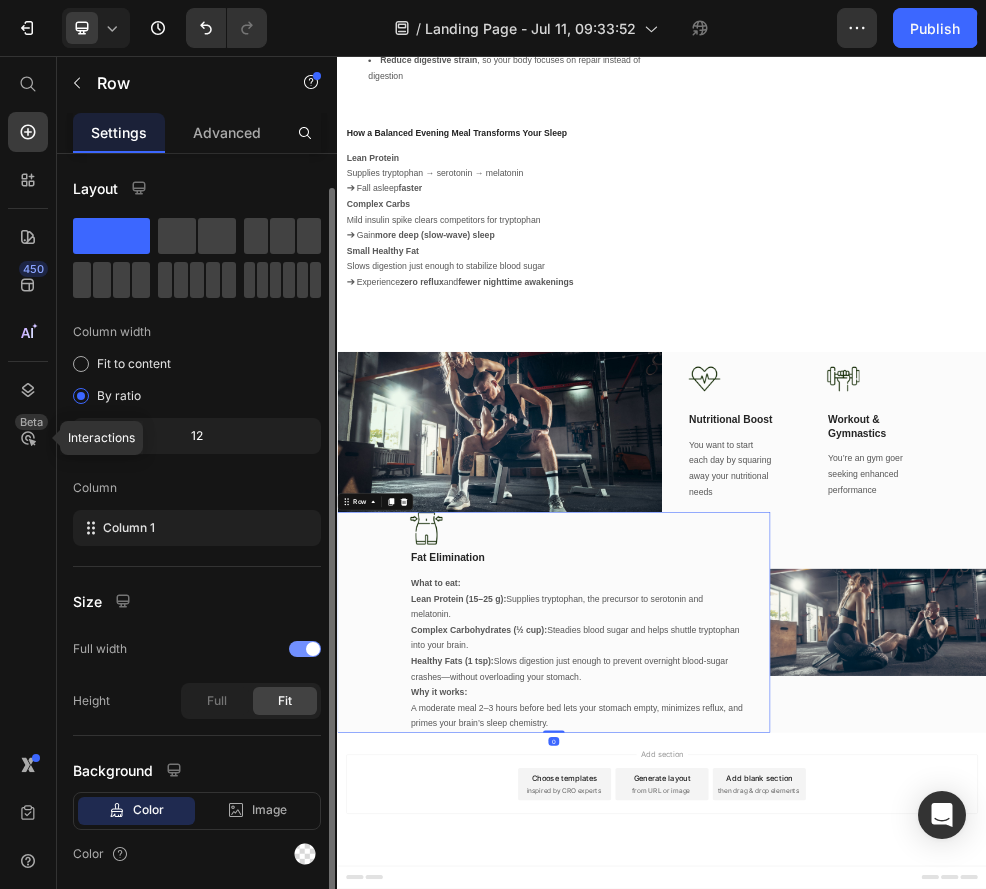 scroll, scrollTop: 68, scrollLeft: 0, axis: vertical 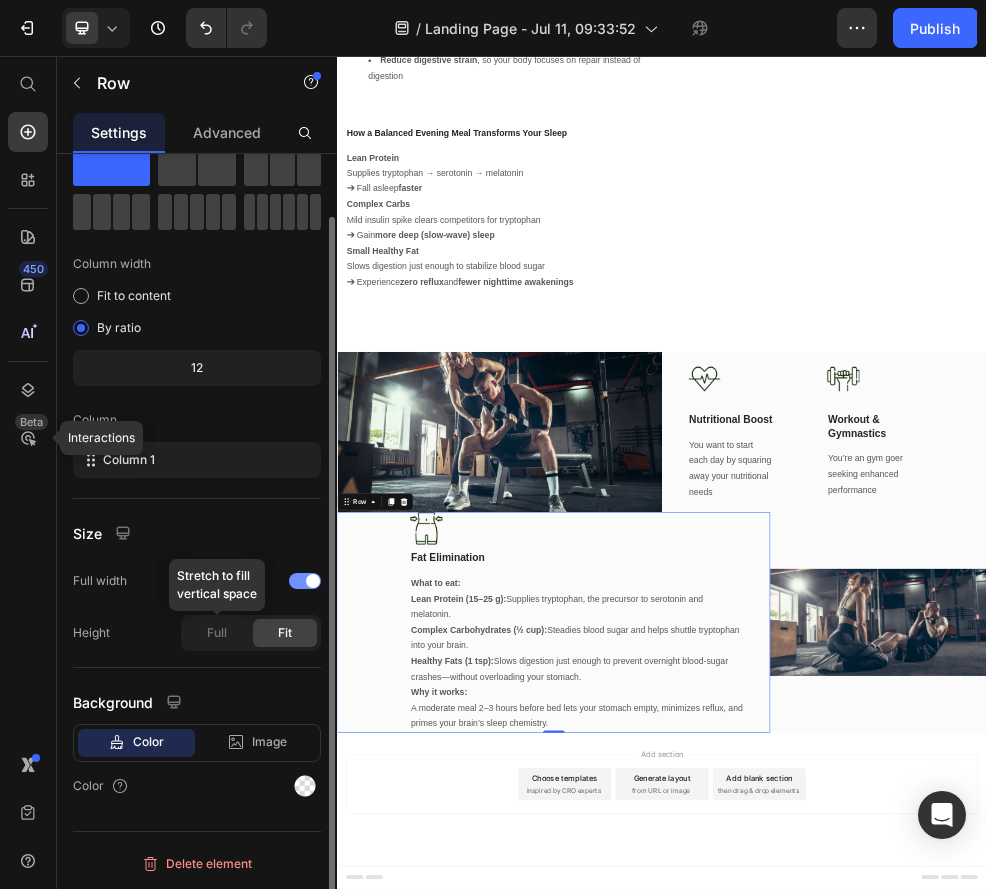 click on "Full" 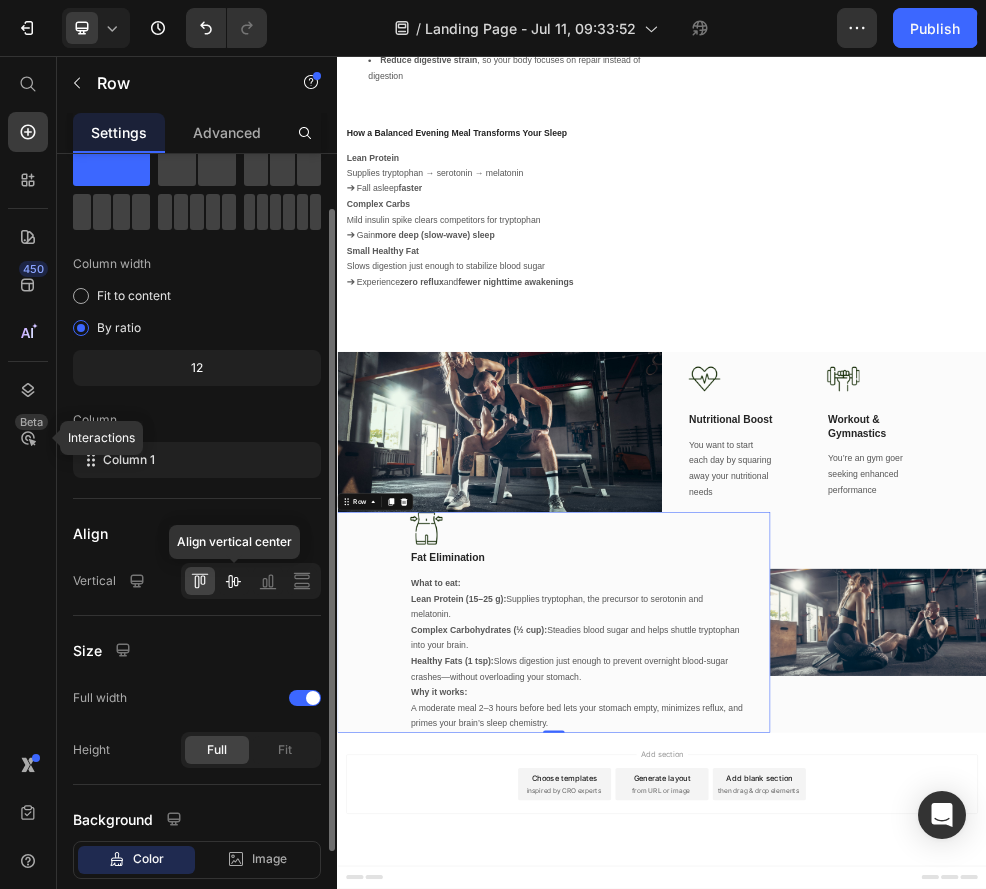 click 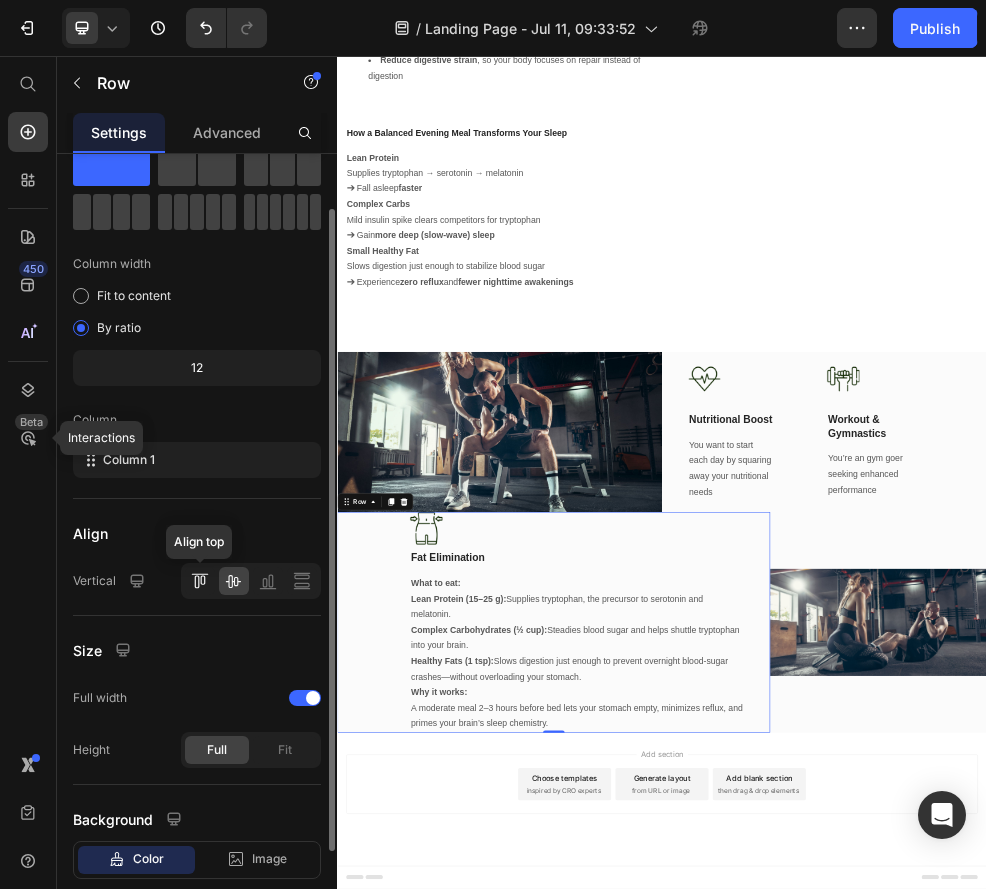 click 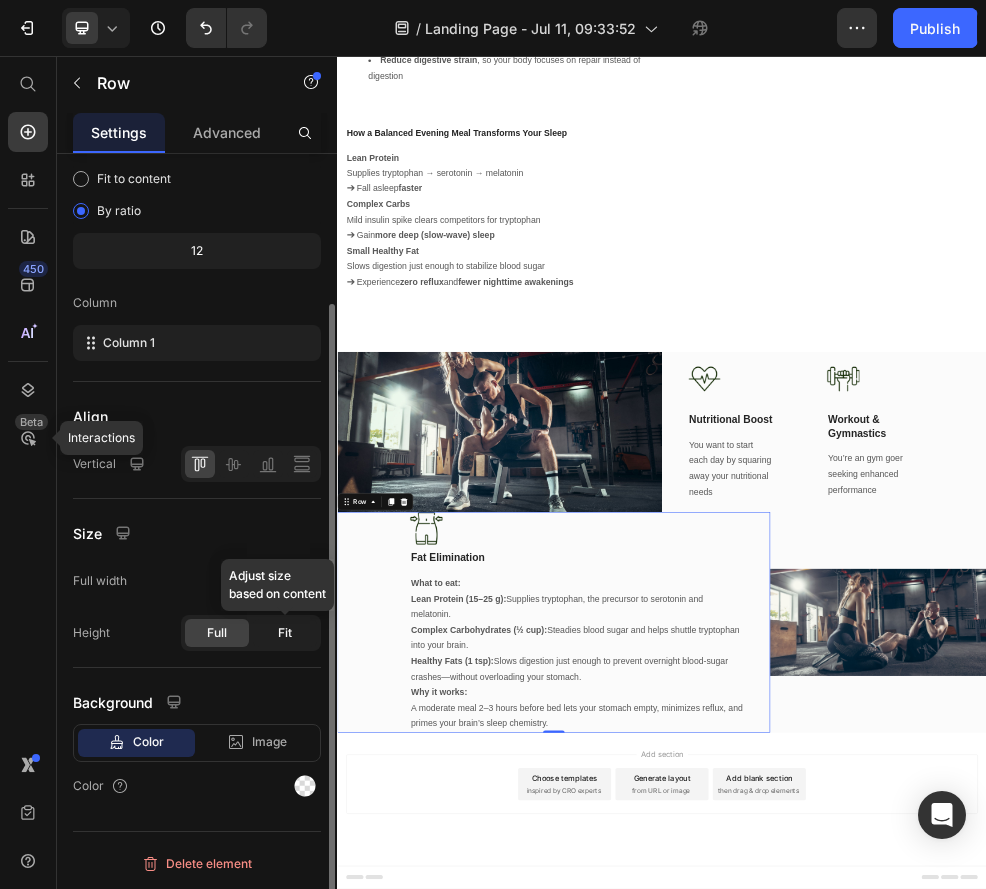 click on "Fit" 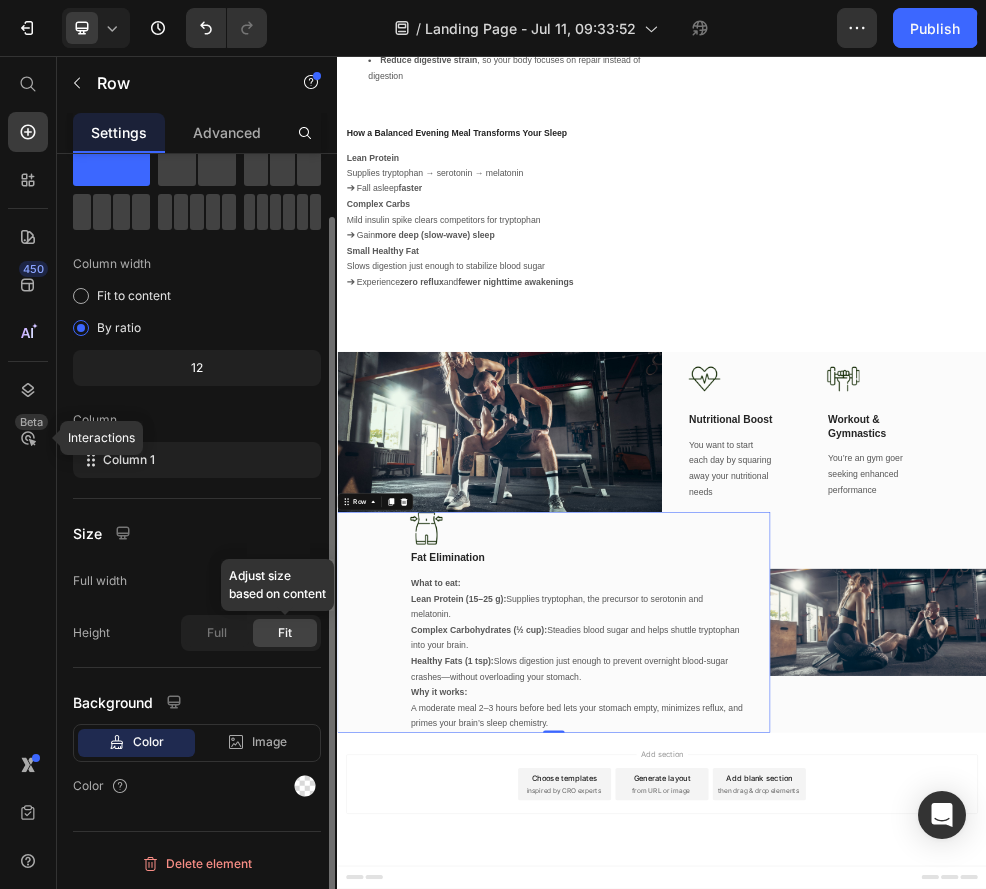 scroll, scrollTop: 68, scrollLeft: 0, axis: vertical 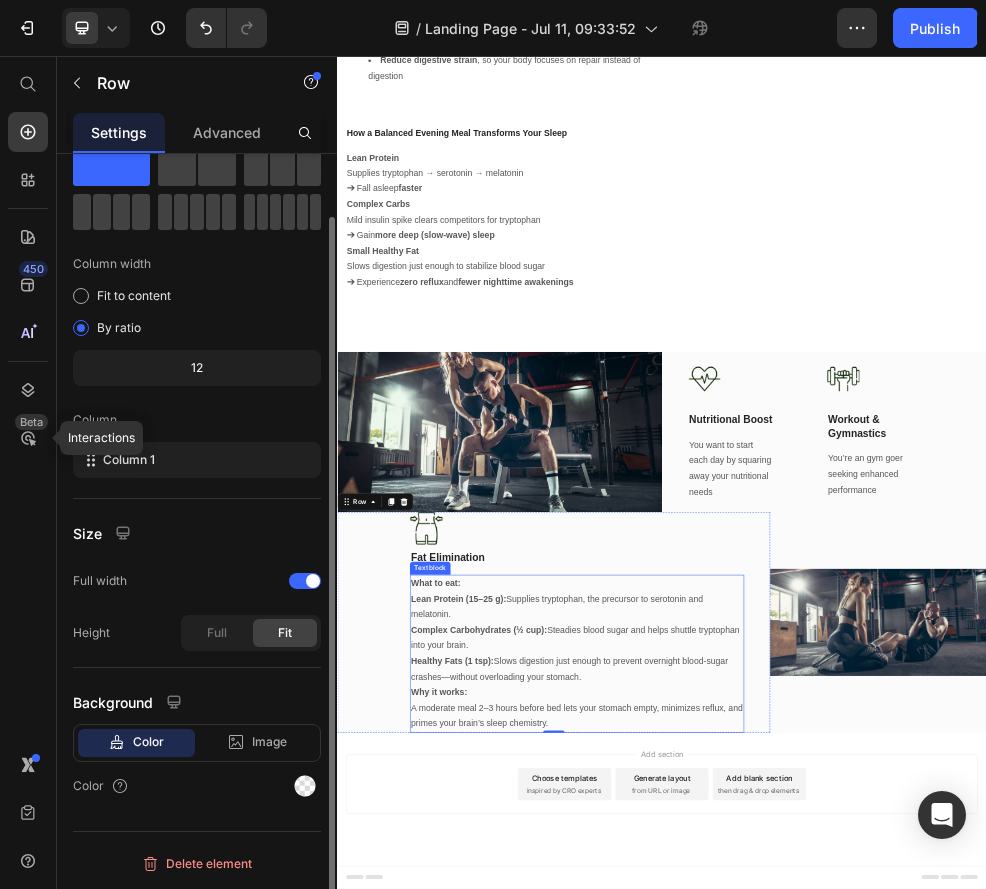 click on "What to eat:" at bounding box center [780, 1032] 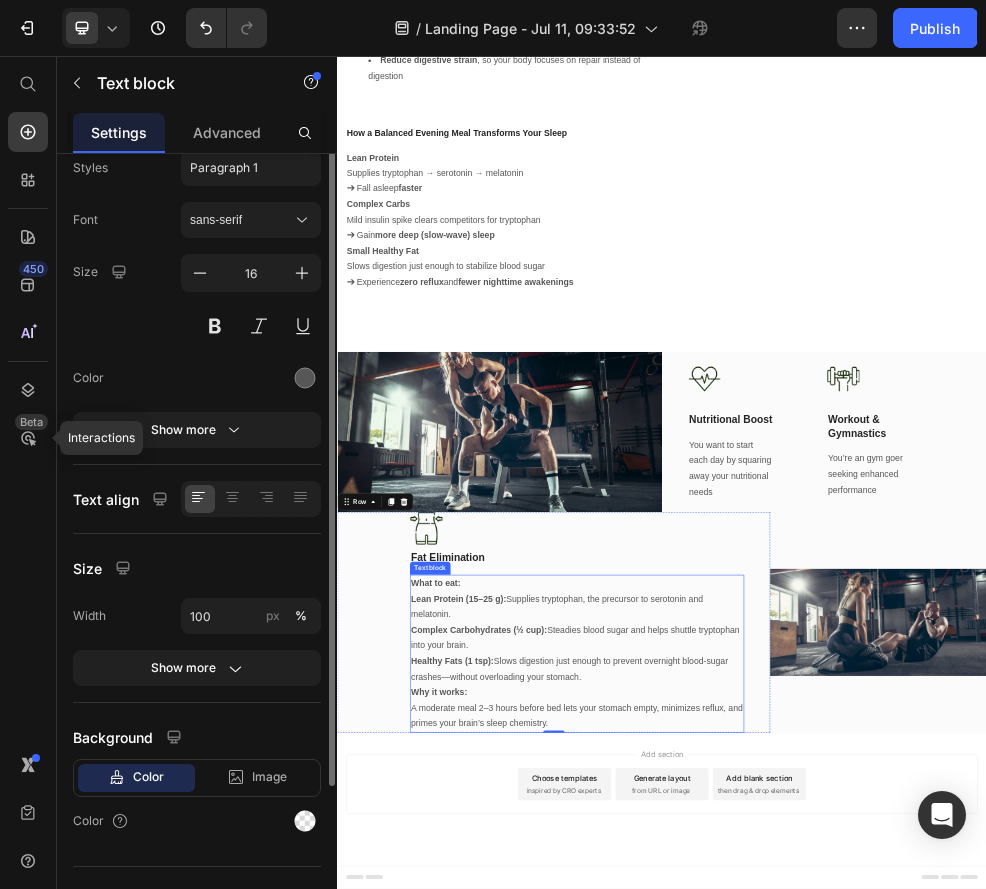 scroll, scrollTop: 0, scrollLeft: 0, axis: both 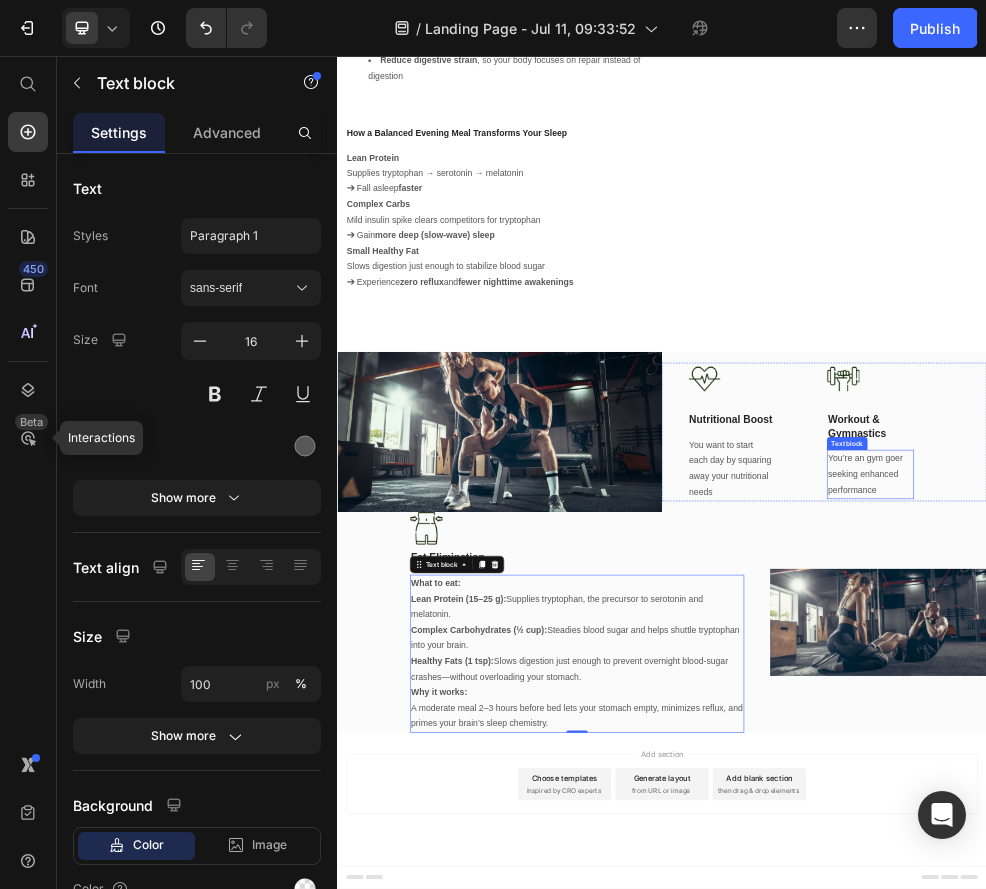 click on "You’re an gym goer seeking enhanced performance" at bounding box center (1322, 830) 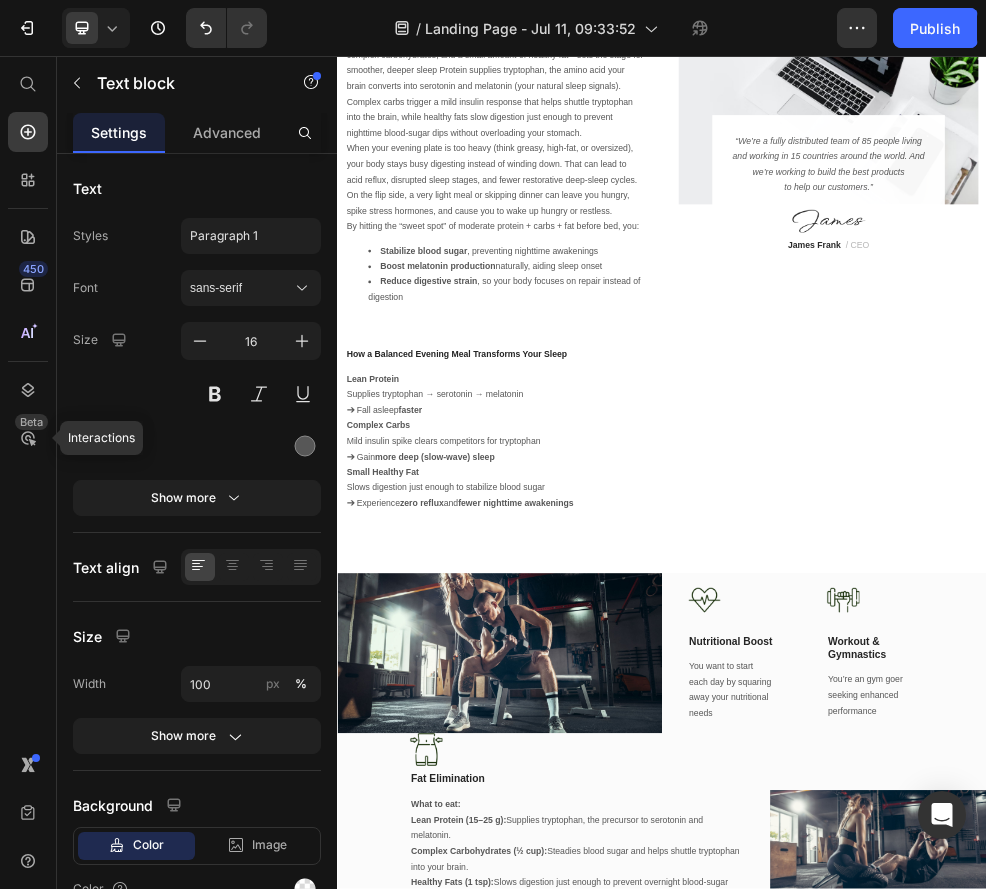 scroll, scrollTop: 5067, scrollLeft: 0, axis: vertical 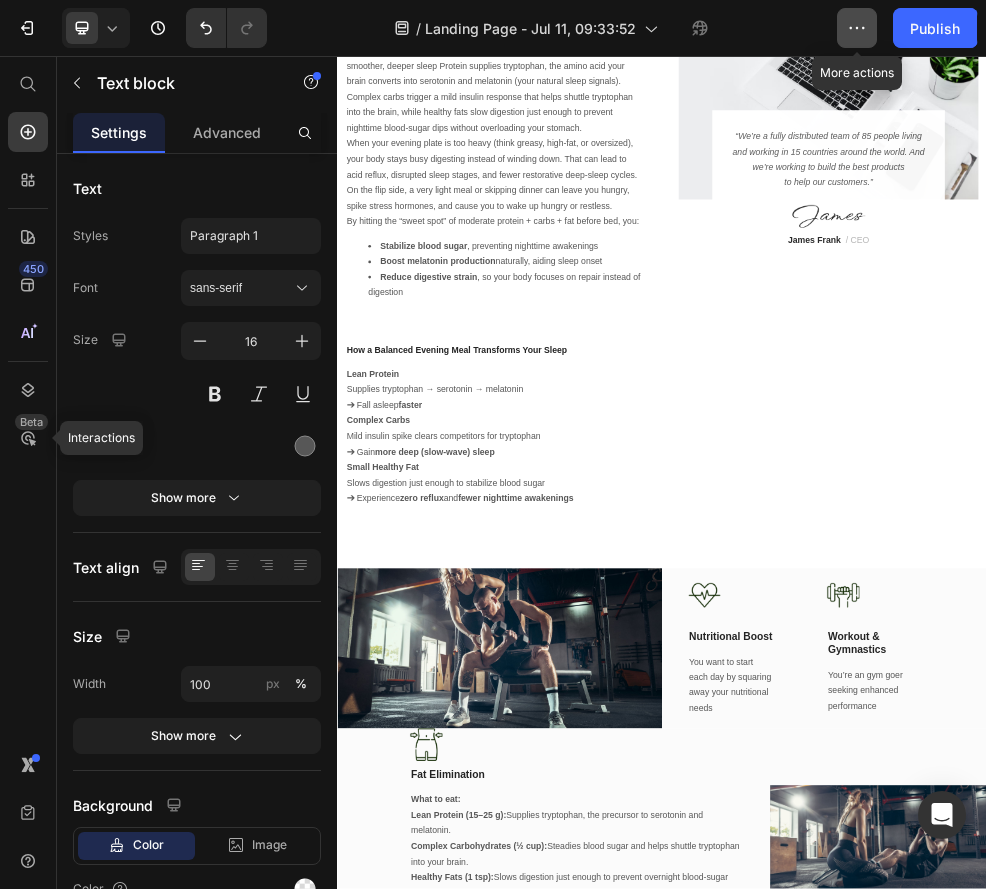 click 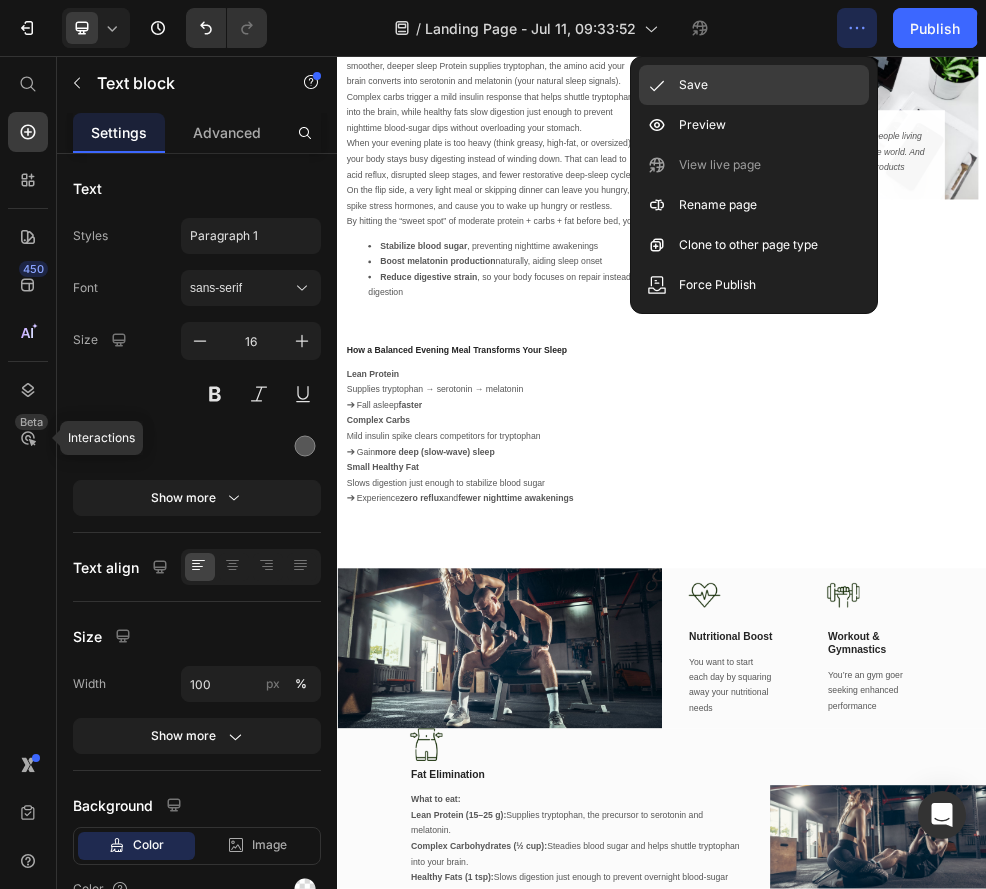 click on "Save" 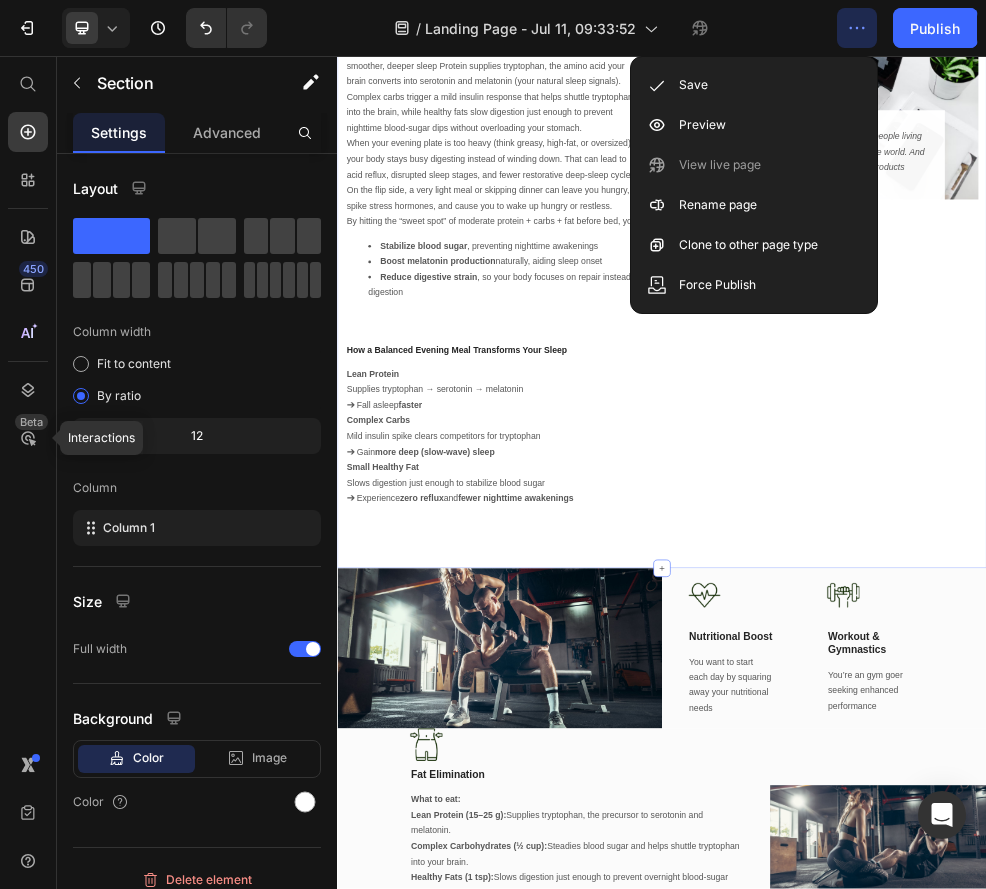 click on "Image “We’re a fully distributed team of 85 people living and working in 15 countries around the world. And we’re working to build the best products to help our customers.” Text block Image [FIRST] [LAST]    / CEO Text block Row Row Evening Macronutrient Balance: Why It Matters for Sleep Heading Row Eating a balanced meal 2–3 hours before bedtime—combining lean protein, complex carbohydrates, and a small amount of healthy fat—sets the stage for smoother, deeper sleep Protein supplies tryptophan, the amino acid your brain converts into serotonin and melatonin (your natural sleep signals). Complex carbs trigger a mild insulin response that helps shuttle tryptophan into the brain, while healthy fats slow digestion just enough to prevent nighttime blood-sugar dips without overloading your stomach. By hitting the “sweet spot” of moderate protein + carbs + fat before bed, you: Stabilize blood sugar , preventing nighttime awakenings Boost melatonin production  naturally, aiding sleep onset   Heading" at bounding box center [937, 402] 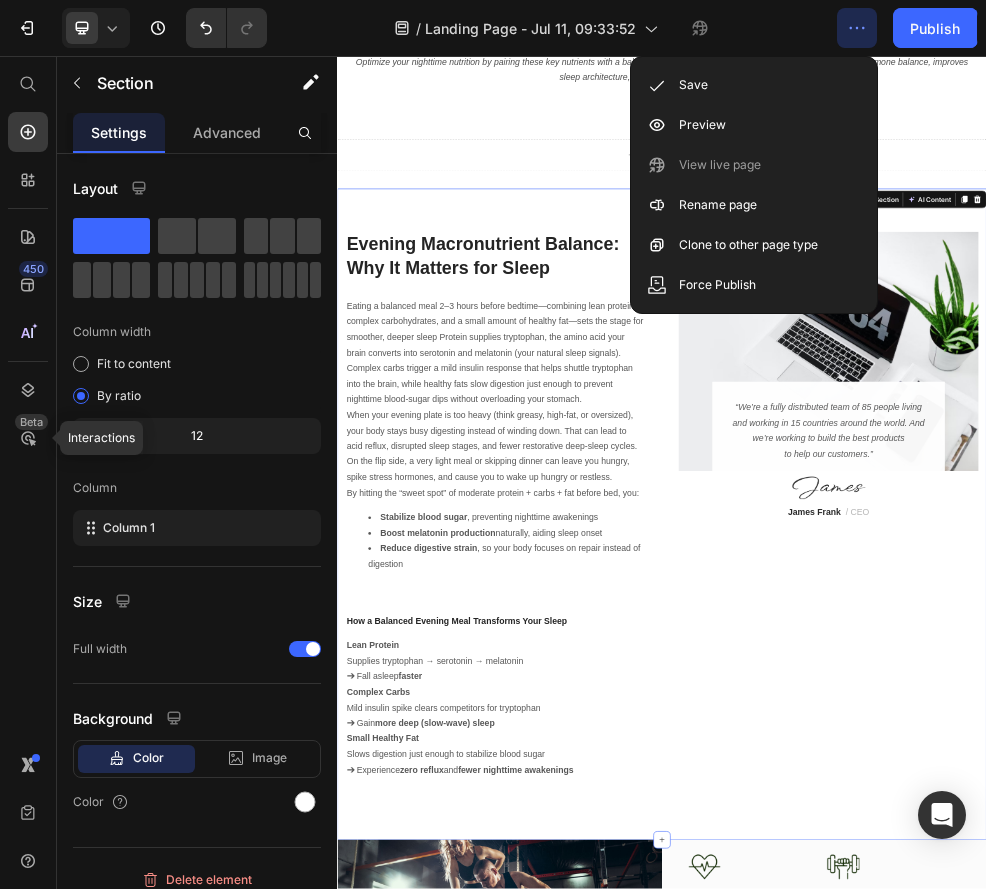 scroll, scrollTop: 4542, scrollLeft: 0, axis: vertical 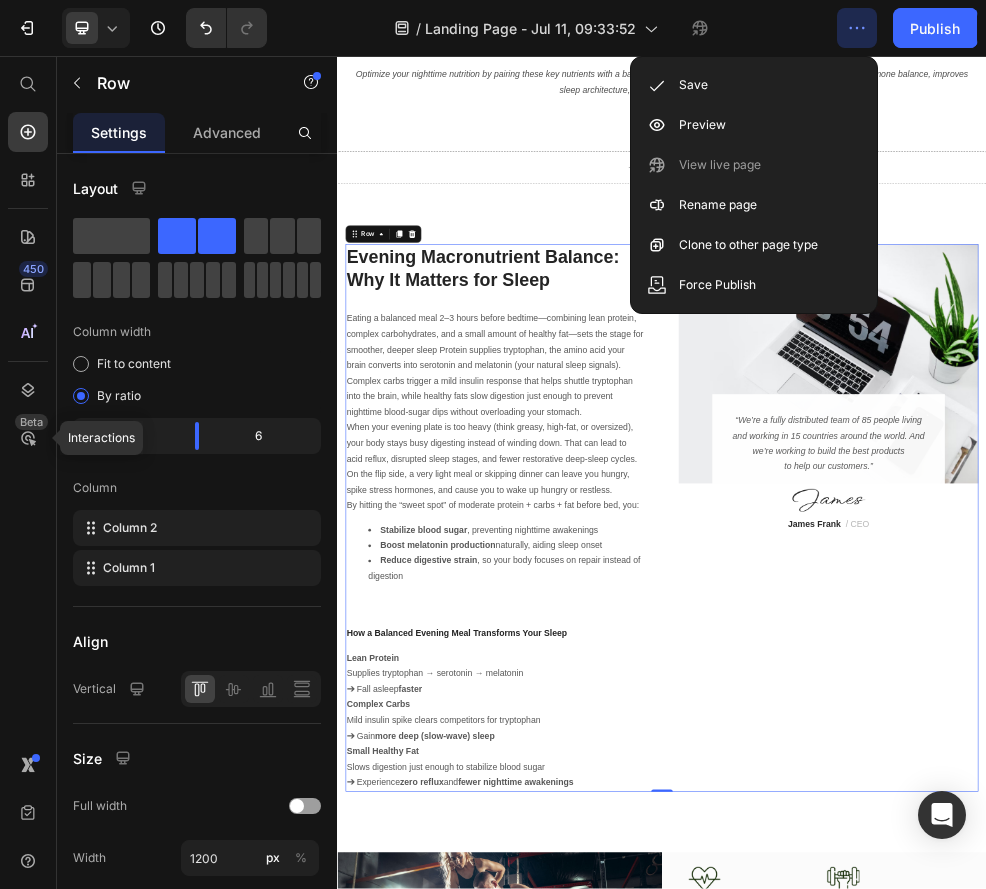 click on "Image “We’re a fully distributed team of 85 people living and working in 15 countries around the world. And we’re working to build the best products to help our customers.” Text block Image [FIRST] [LAST]    / CEO Text block Row Row" at bounding box center (1245, 911) 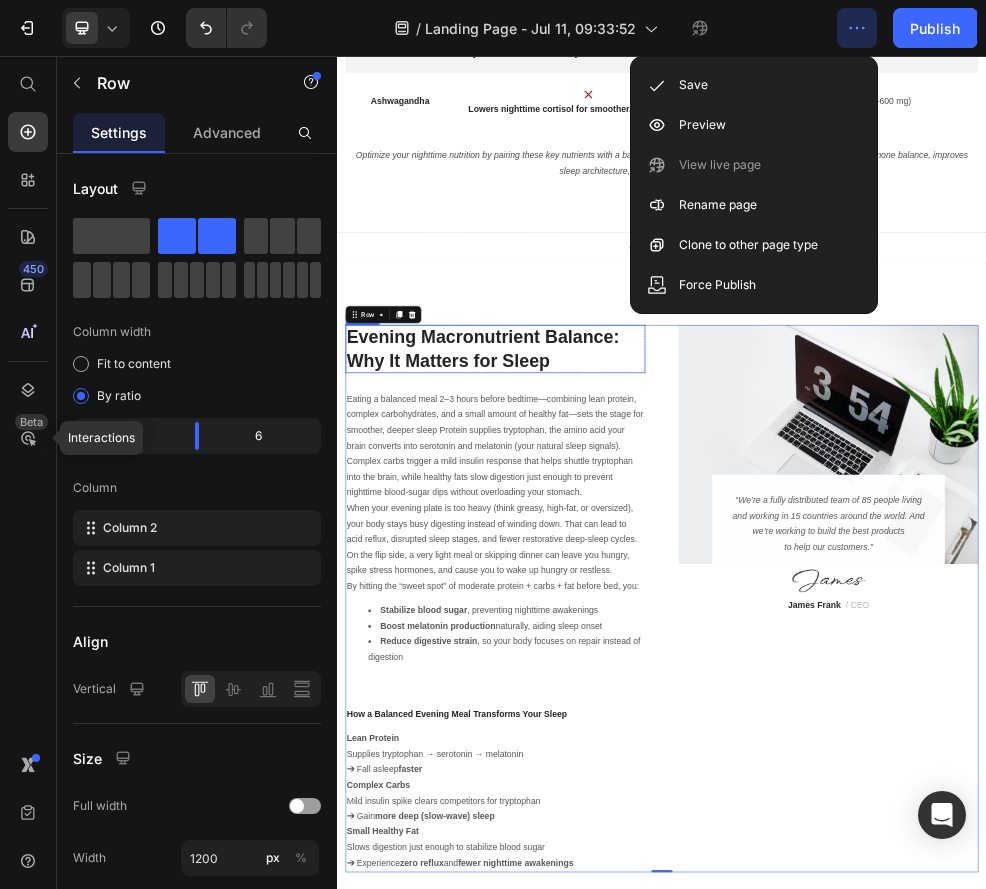 scroll, scrollTop: 4369, scrollLeft: 0, axis: vertical 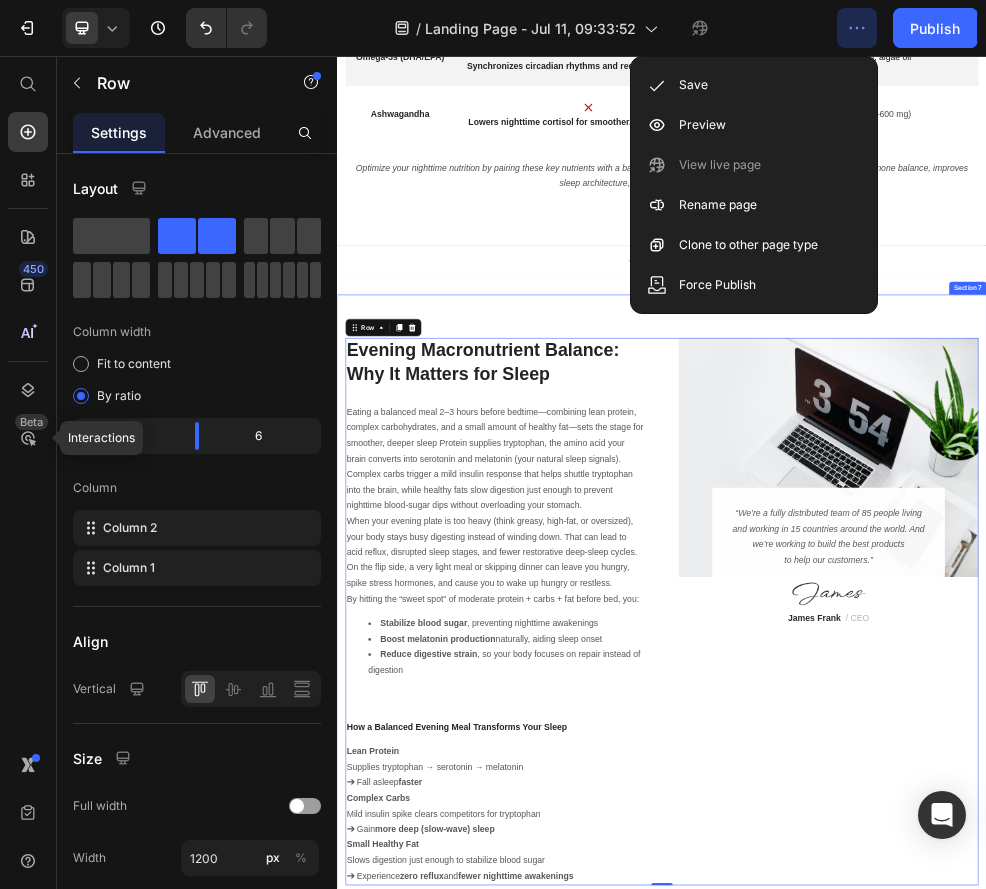 click on "Image “We’re a fully distributed team of 85 people living and working in 15 countries around the world. And we’re working to build the best products to help our customers.” Text block Image [FIRST] [LAST]    / CEO Text block Row Row Evening Macronutrient Balance: Why It Matters for Sleep Heading Row Eating a balanced meal 2–3 hours before bedtime—combining lean protein, complex carbohydrates, and a small amount of healthy fat—sets the stage for smoother, deeper sleep Protein supplies tryptophan, the amino acid your brain converts into serotonin and melatonin (your natural sleep signals). Complex carbs trigger a mild insulin response that helps shuttle tryptophan into the brain, while healthy fats slow digestion just enough to prevent nighttime blood-sugar dips without overloading your stomach. By hitting the “sweet spot” of moderate protein + carbs + fat before bed, you: Stabilize blood sugar , preventing nighttime awakenings Boost melatonin production  naturally, aiding sleep onset   Heading" at bounding box center (937, 1100) 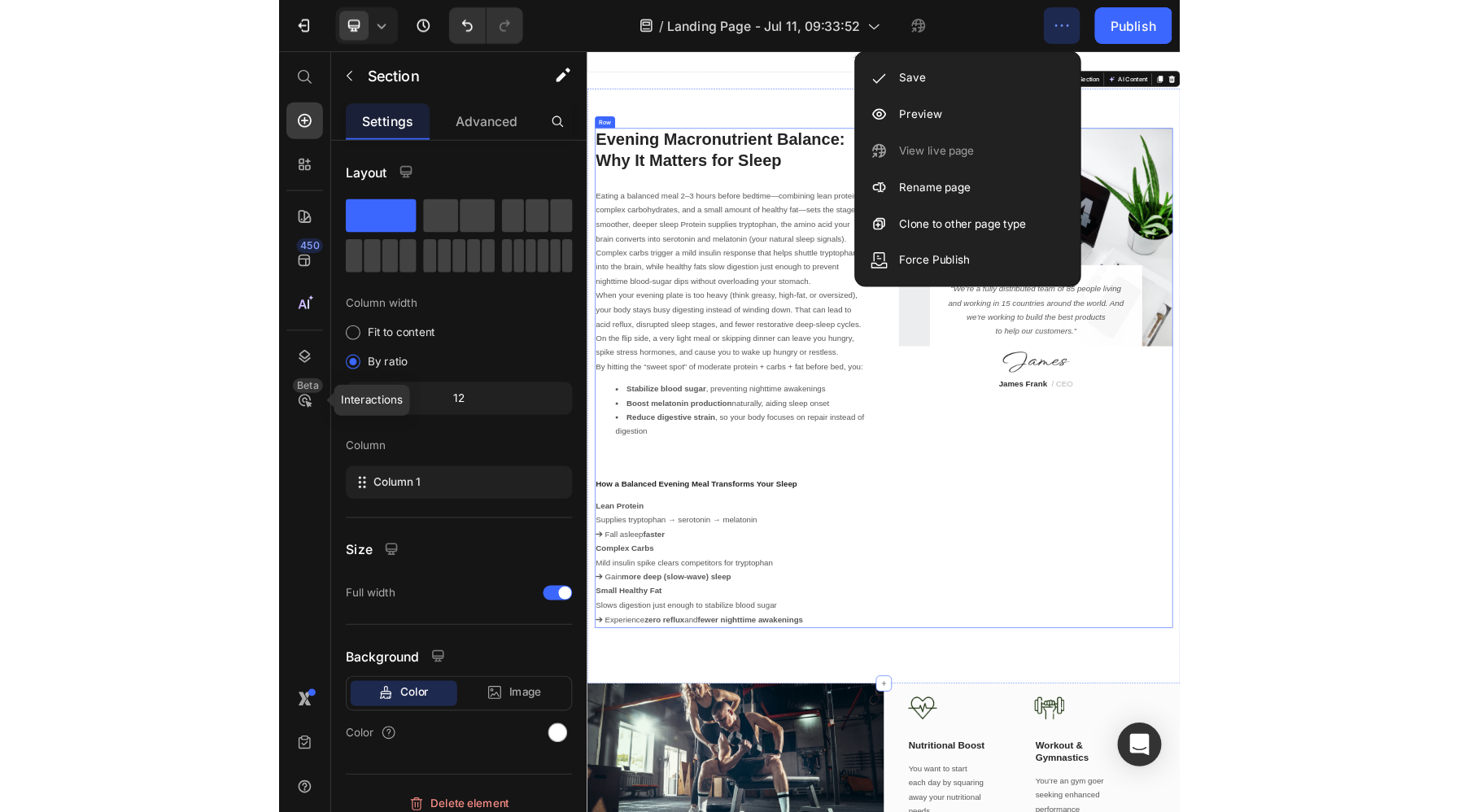 scroll, scrollTop: 3855, scrollLeft: 0, axis: vertical 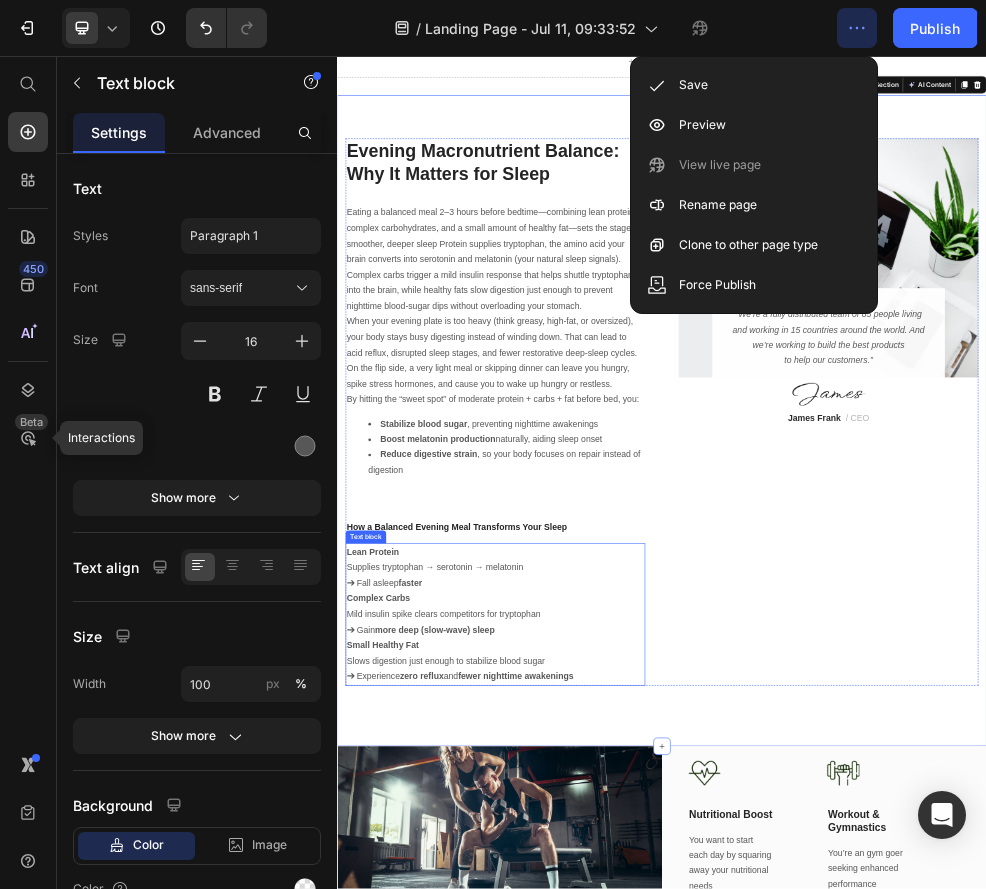 click on "➔ Fall asleep  faster" at bounding box center (629, 1031) 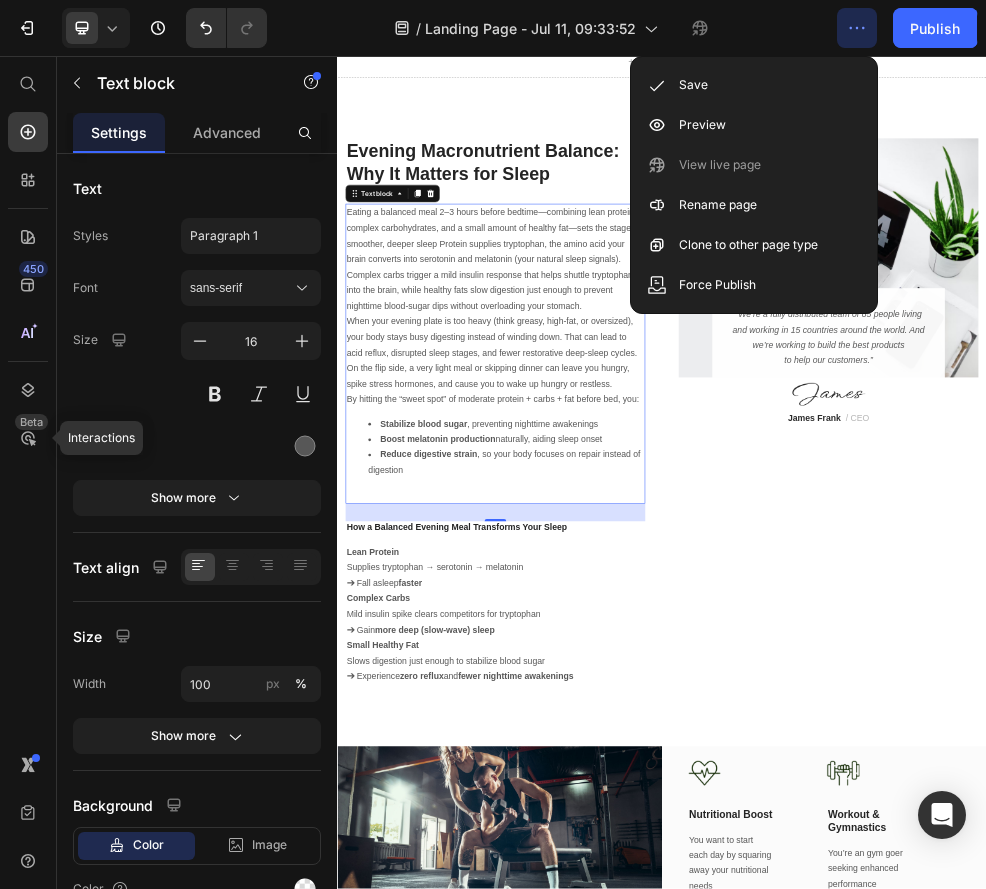 click on "Reduce digestive strain , so your body focuses on repair instead of digestion" at bounding box center [649, 809] 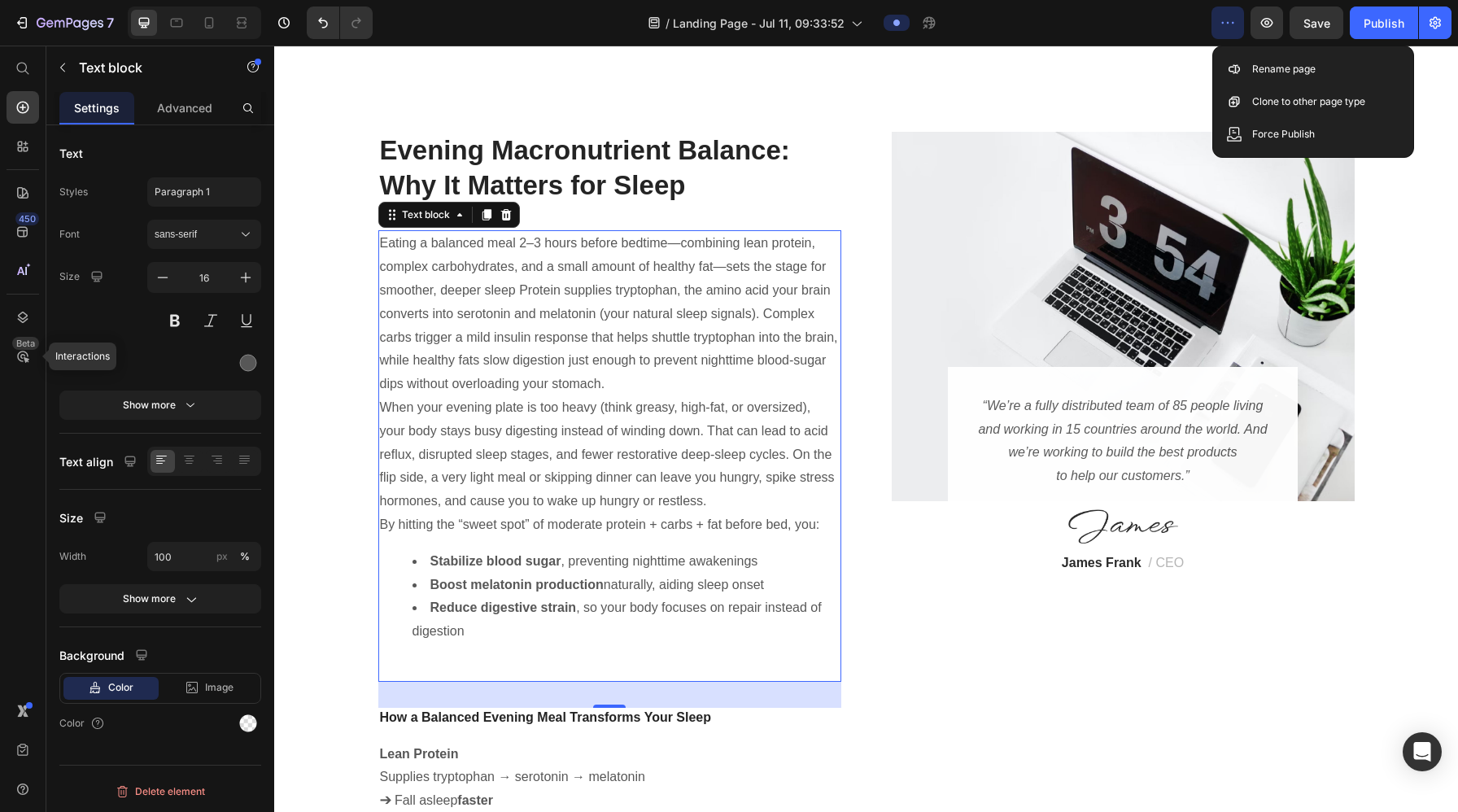 scroll, scrollTop: 3901, scrollLeft: 0, axis: vertical 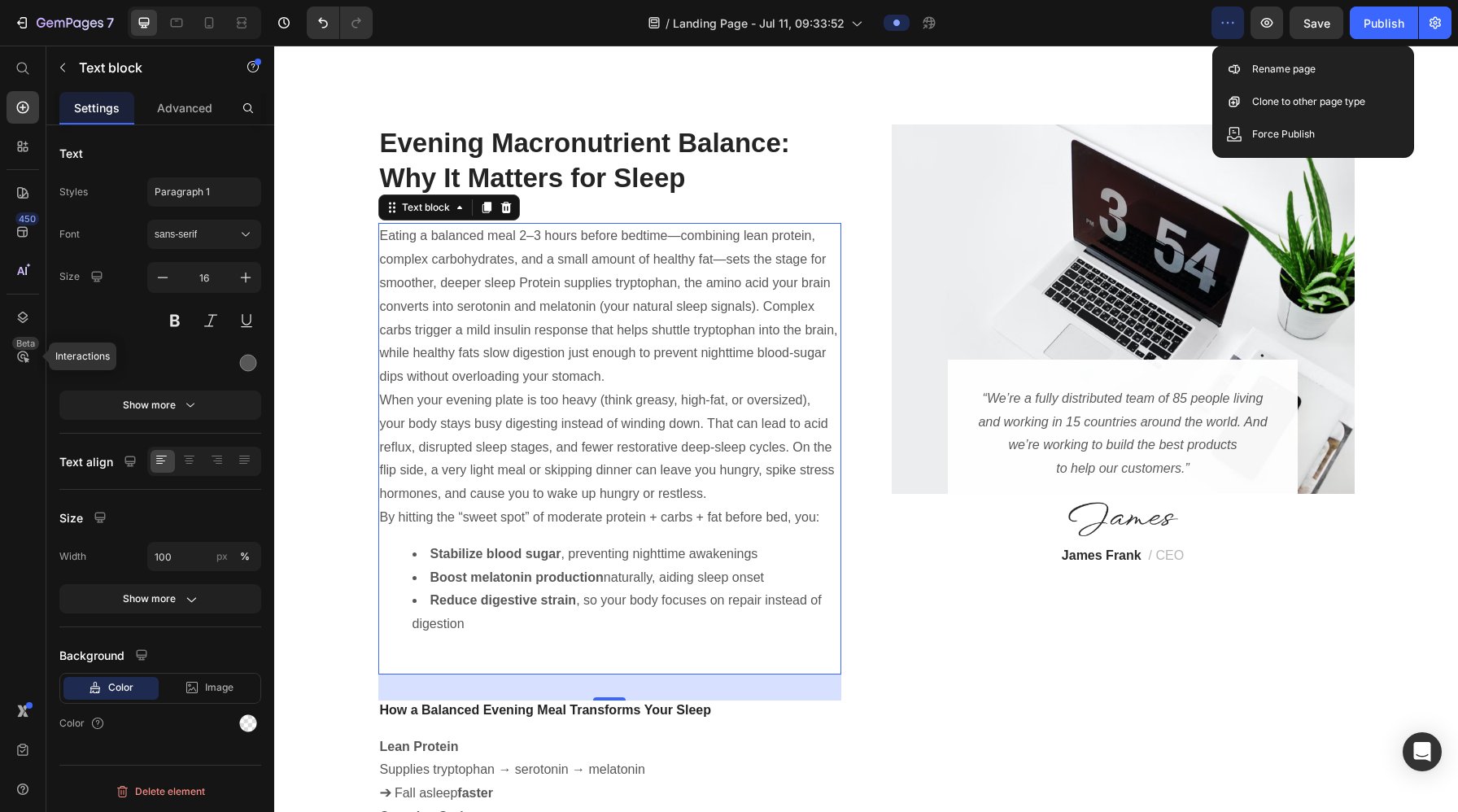 click on "Eating a balanced meal 2–3 hours before bedtime—combining lean protein, complex carbohydrates, and a small amount of healthy fat—sets the stage for smoother, deeper sleep Protein supplies tryptophan, the amino acid your brain converts into serotonin and melatonin (your natural sleep signals). Complex carbs trigger a mild insulin response that helps shuttle tryptophan into the brain, while healthy fats slow digestion just enough to prevent nighttime blood-sugar dips without overloading your stomach." at bounding box center [609, 307] 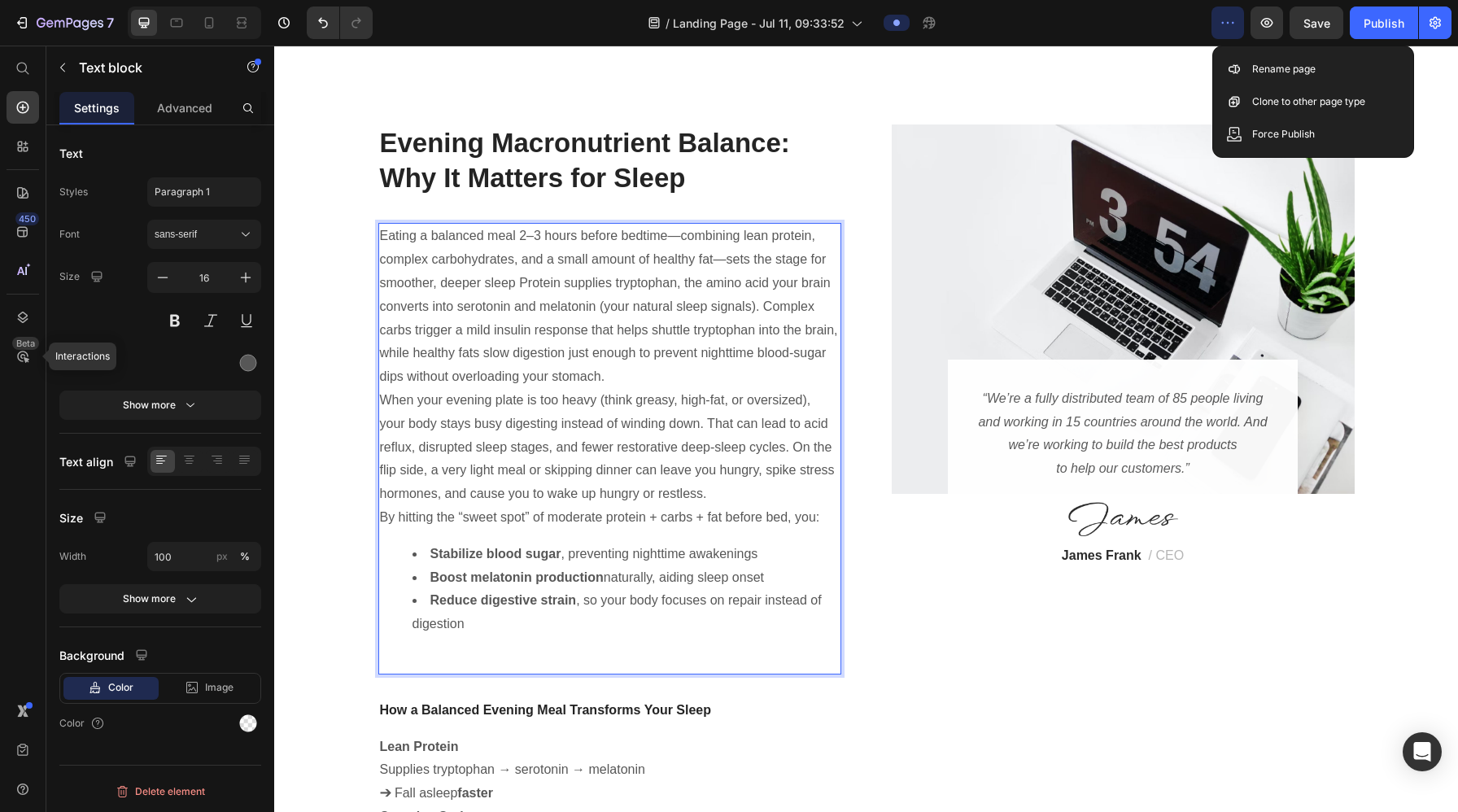 click on "Eating a balanced meal 2–3 hours before bedtime—combining lean protein, complex carbohydrates, and a small amount of healthy fat—sets the stage for smoother, deeper sleep Protein supplies tryptophan, the amino acid your brain converts into serotonin and melatonin (your natural sleep signals). Complex carbs trigger a mild insulin response that helps shuttle tryptophan into the brain, while healthy fats slow digestion just enough to prevent nighttime blood-sugar dips without overloading your stomach." at bounding box center [609, 307] 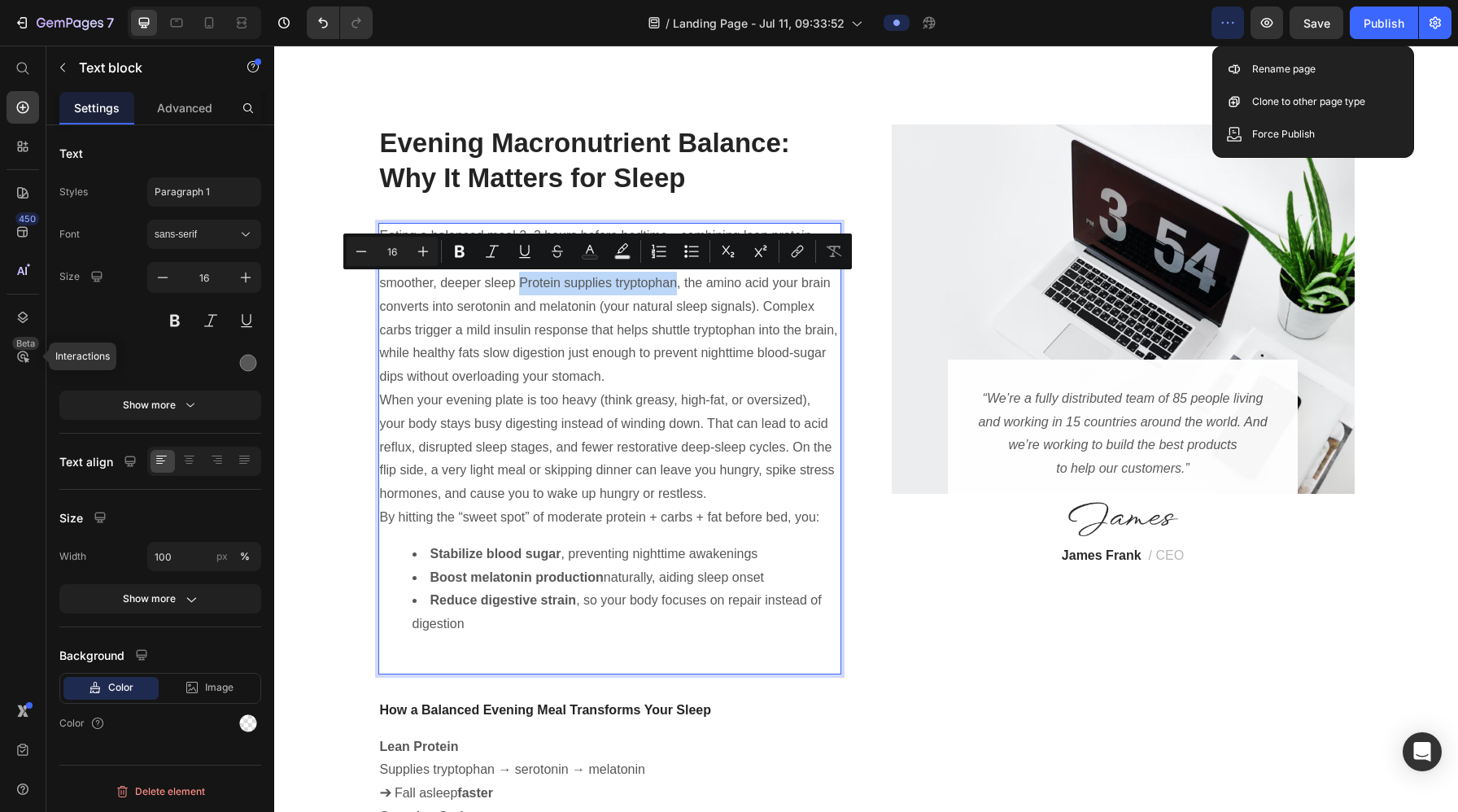 drag, startPoint x: 520, startPoint y: 285, endPoint x: 677, endPoint y: 292, distance: 157.15597 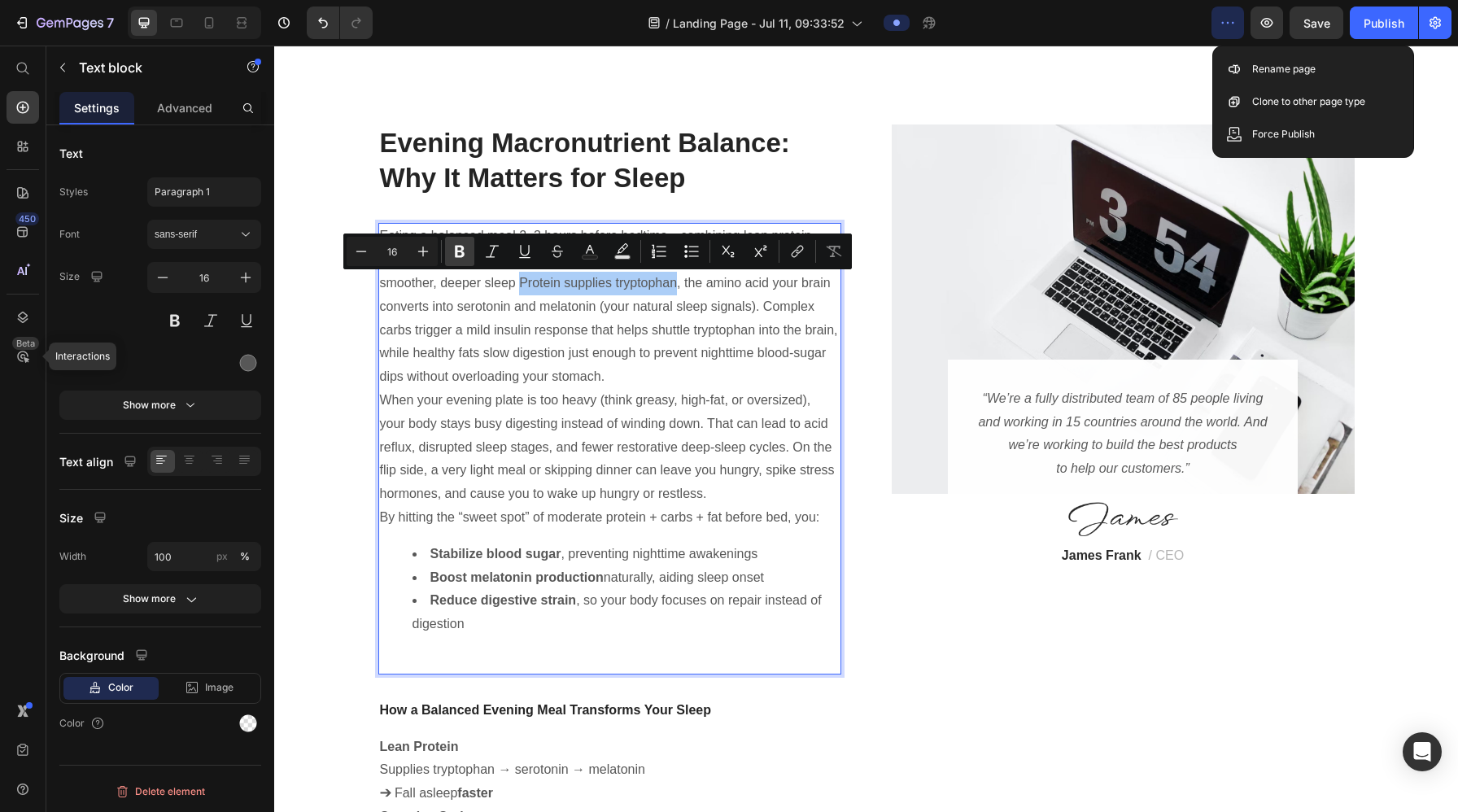 click 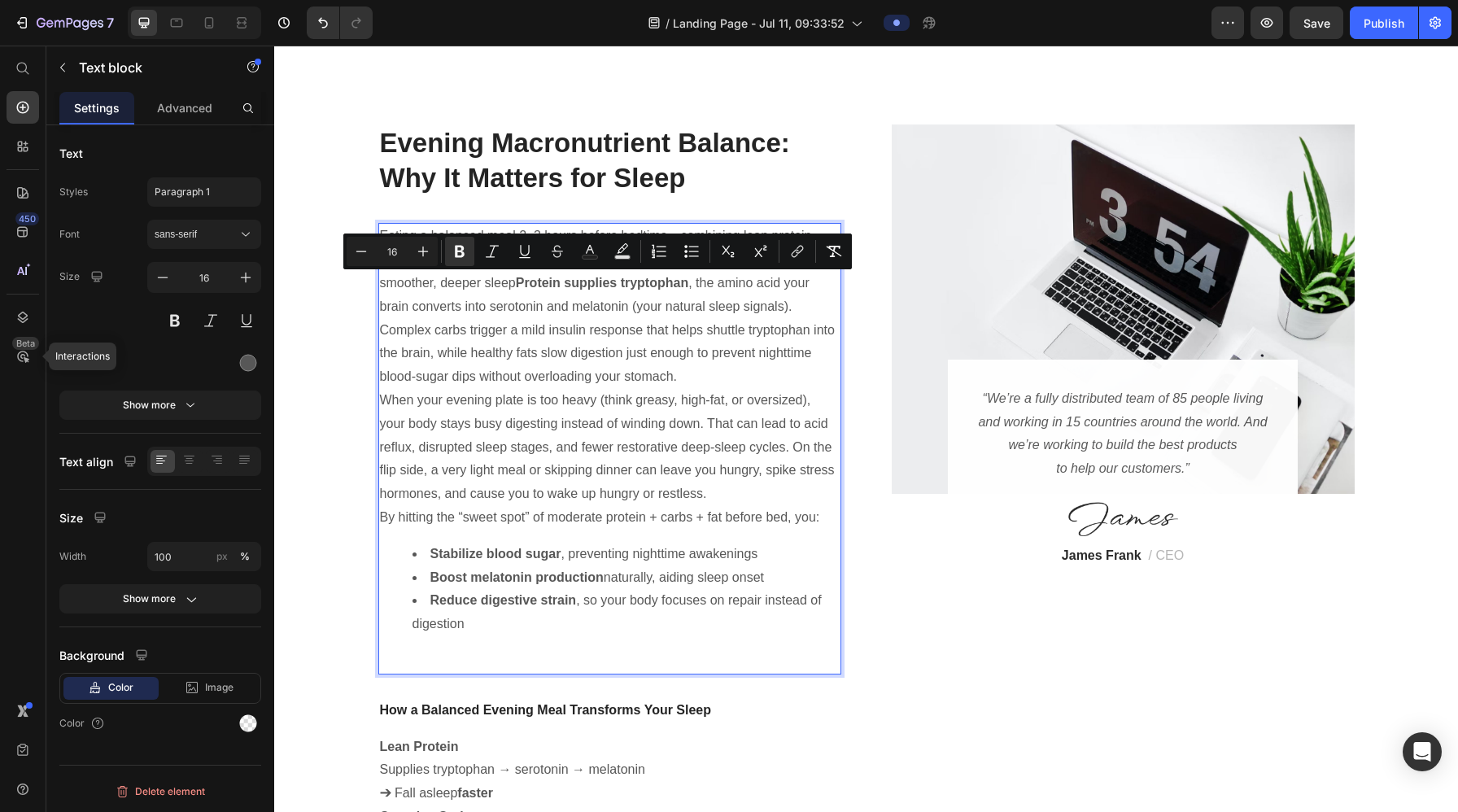 click on "Eating a balanced meal 2–3 hours before bedtime—combining lean protein, complex carbohydrates, and a small amount of healthy fat—sets the stage for smoother, deeper sleep  Protein supplies tryptophan , the amino acid your brain converts into serotonin and melatonin (your natural sleep signals). Complex carbs trigger a mild insulin response that helps shuttle tryptophan into the brain, while healthy fats slow digestion just enough to prevent nighttime blood-sugar dips without overloading your stomach." at bounding box center [609, 307] 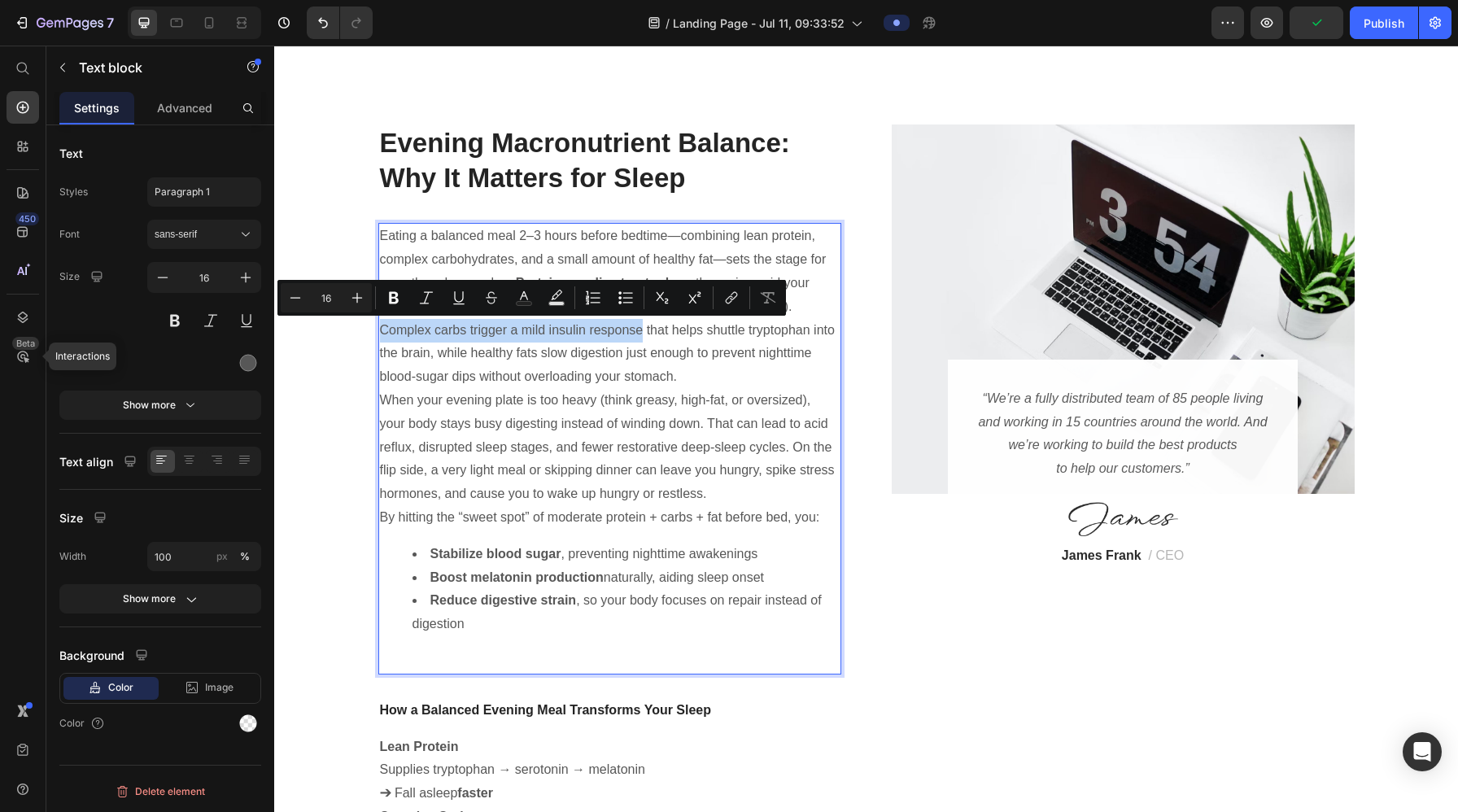 drag, startPoint x: 381, startPoint y: 330, endPoint x: 642, endPoint y: 332, distance: 261.00766 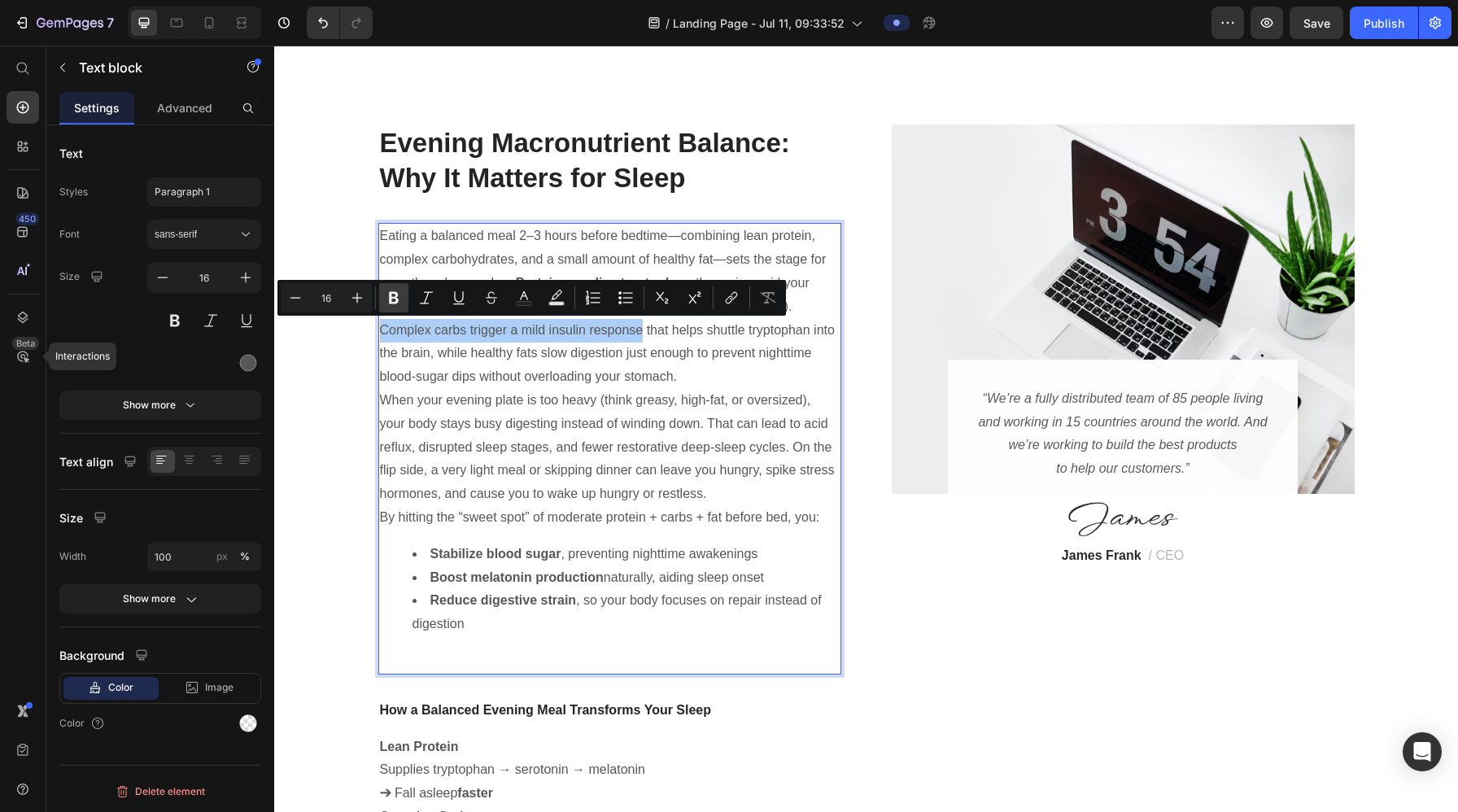 click 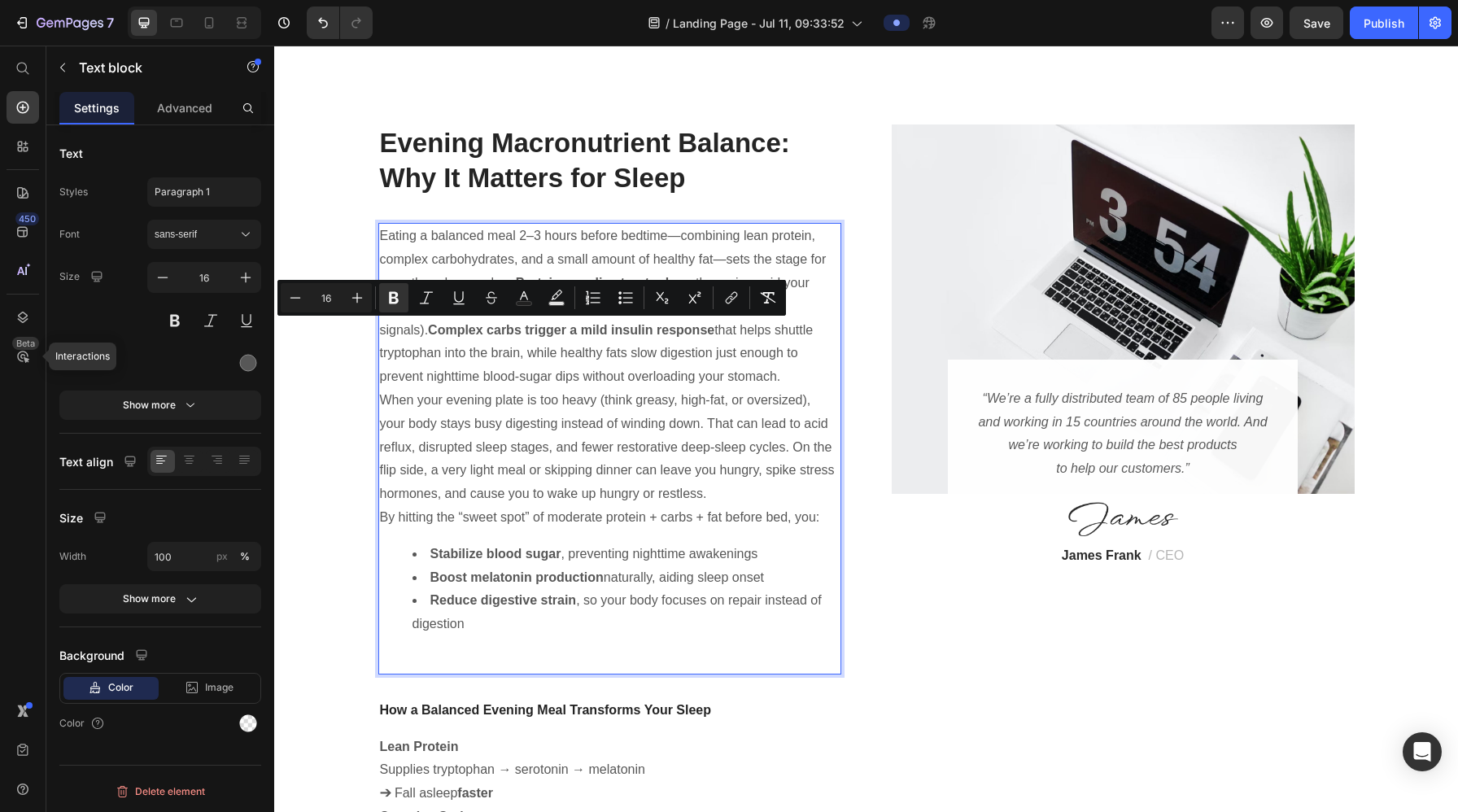click on "Eating a balanced meal 2–3 hours before bedtime—combining lean protein, complex carbohydrates, and a small amount of healthy fat—sets the stage for smoother, deeper sleep  Protein supplies tryptophan , the amino acid your brain converts into serotonin and melatonin (your natural sleep signals).  Complex carbs trigger a mild insulin response  that helps shuttle tryptophan into the brain, while healthy fats slow digestion just enough to prevent nighttime blood-sugar dips without overloading your stomach." at bounding box center (609, 307) 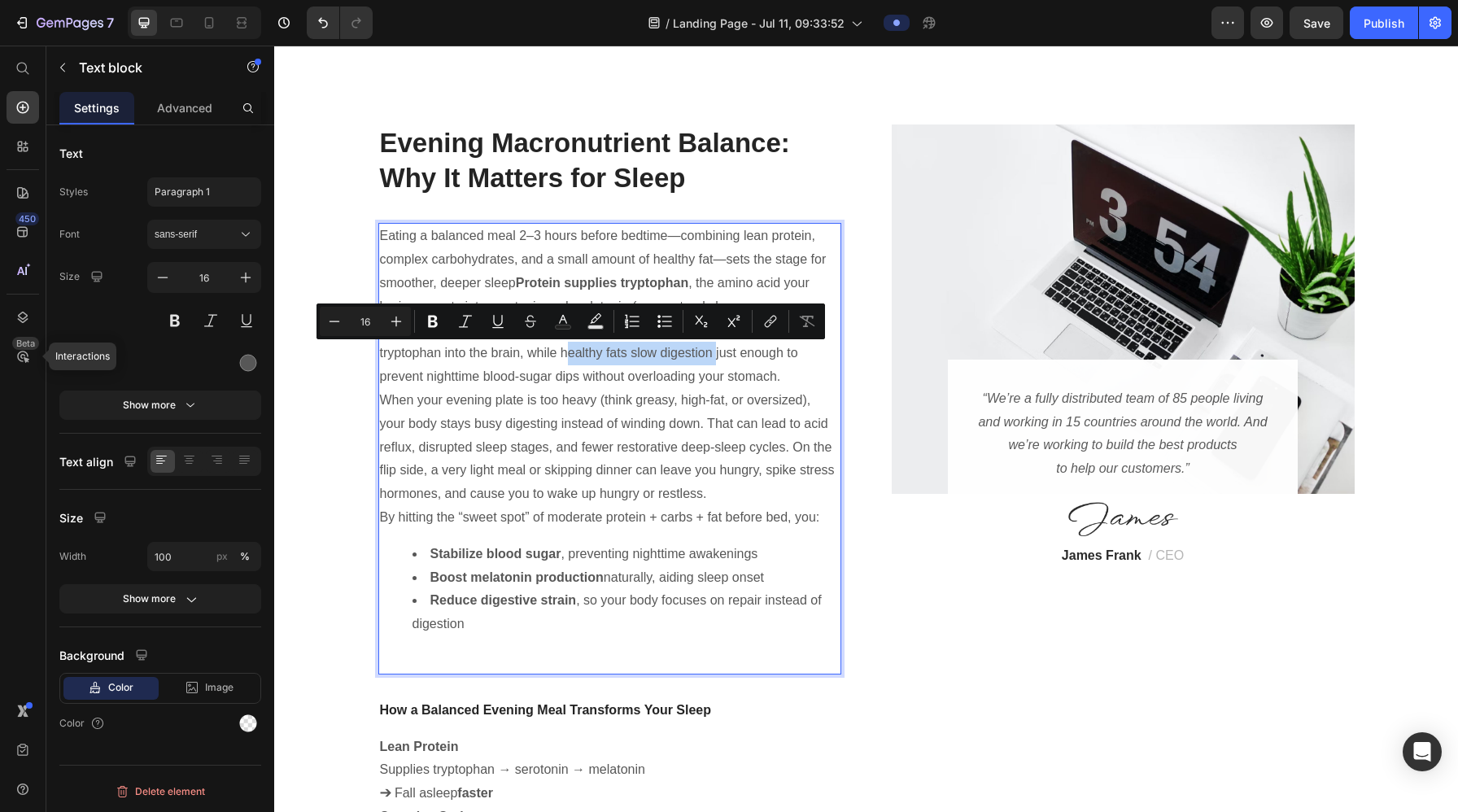 drag, startPoint x: 495, startPoint y: 356, endPoint x: 647, endPoint y: 364, distance: 152.21038 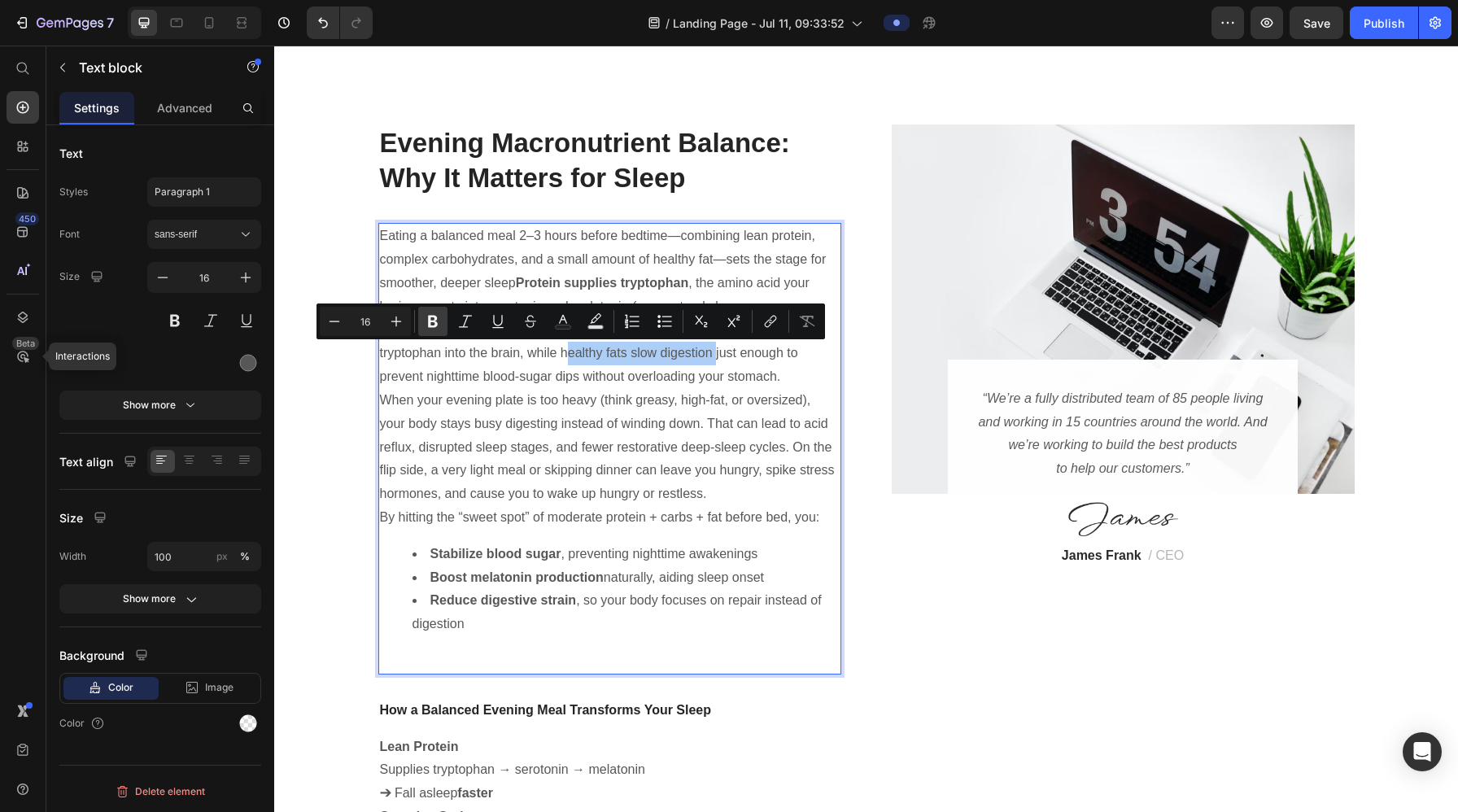 click on "Bold" at bounding box center (433, 321) 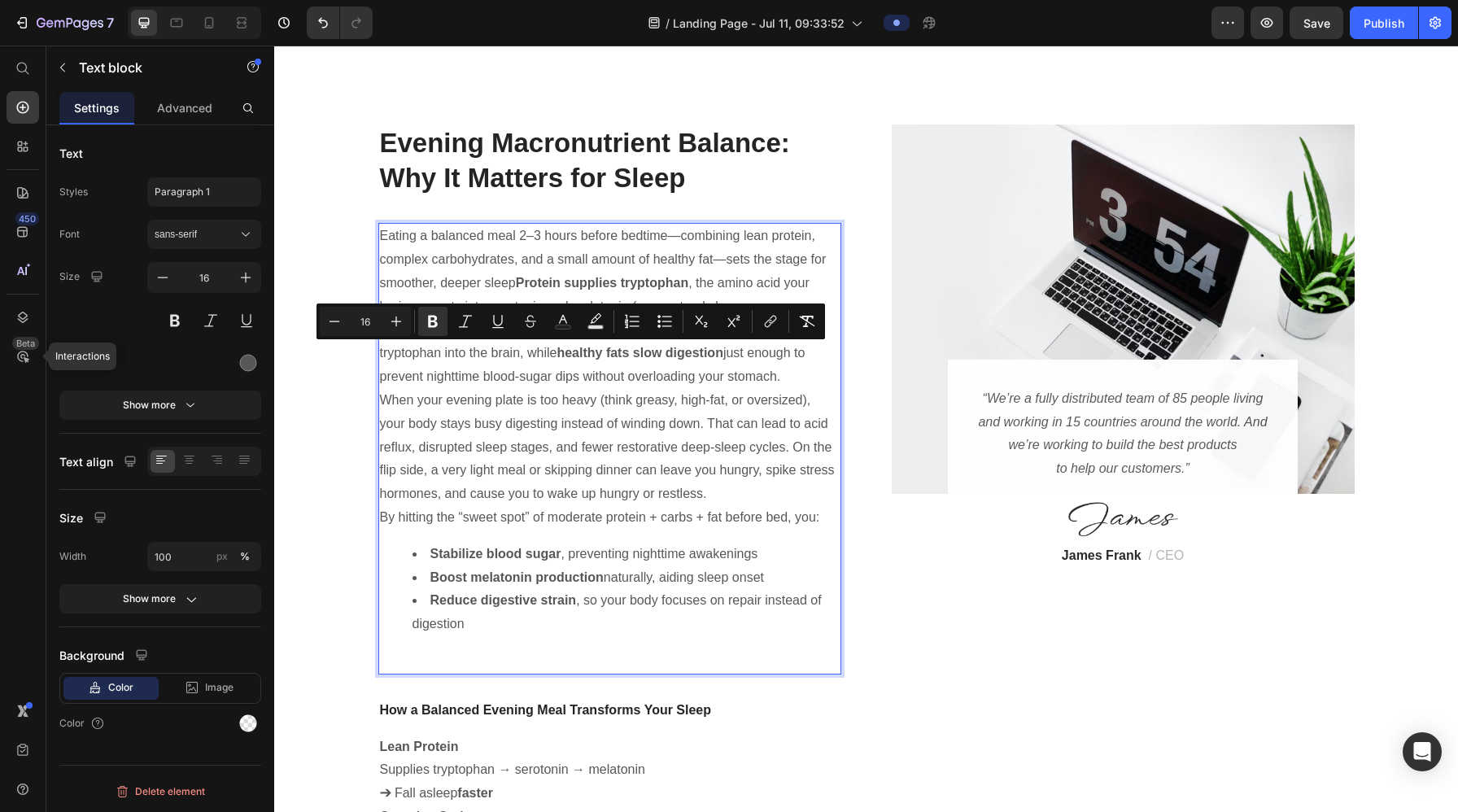 click on "When your evening plate is too heavy (think greasy, high-fat, or oversized), your body stays busy digesting instead of winding down. That can lead to acid reflux, disrupted sleep stages, and fewer restorative deep-sleep cycles. On the flip side, a very light meal or skipping dinner can leave you hungry, spike stress hormones, and cause you to wake up hungry or restless." at bounding box center [609, 447] 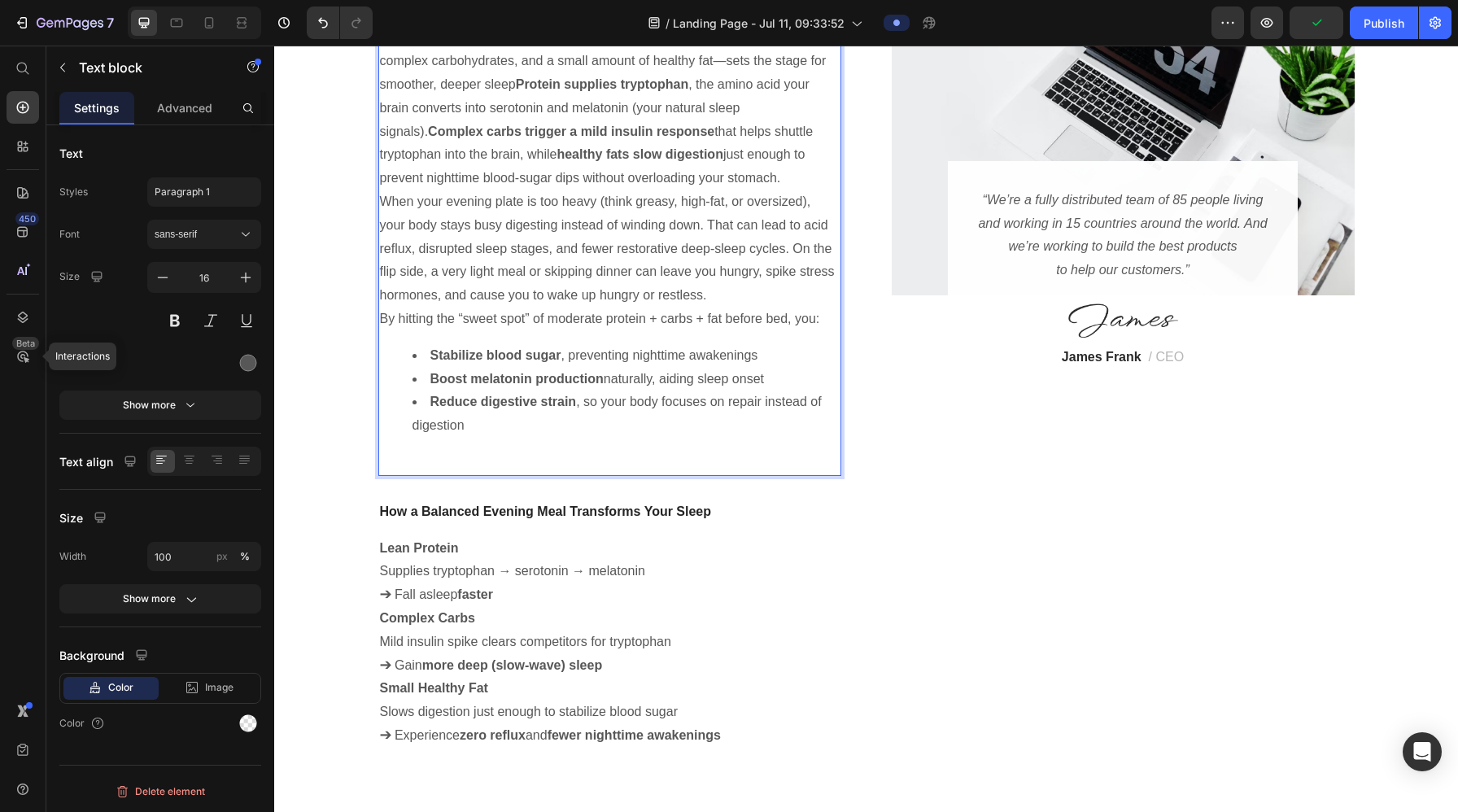 scroll, scrollTop: 4068, scrollLeft: 0, axis: vertical 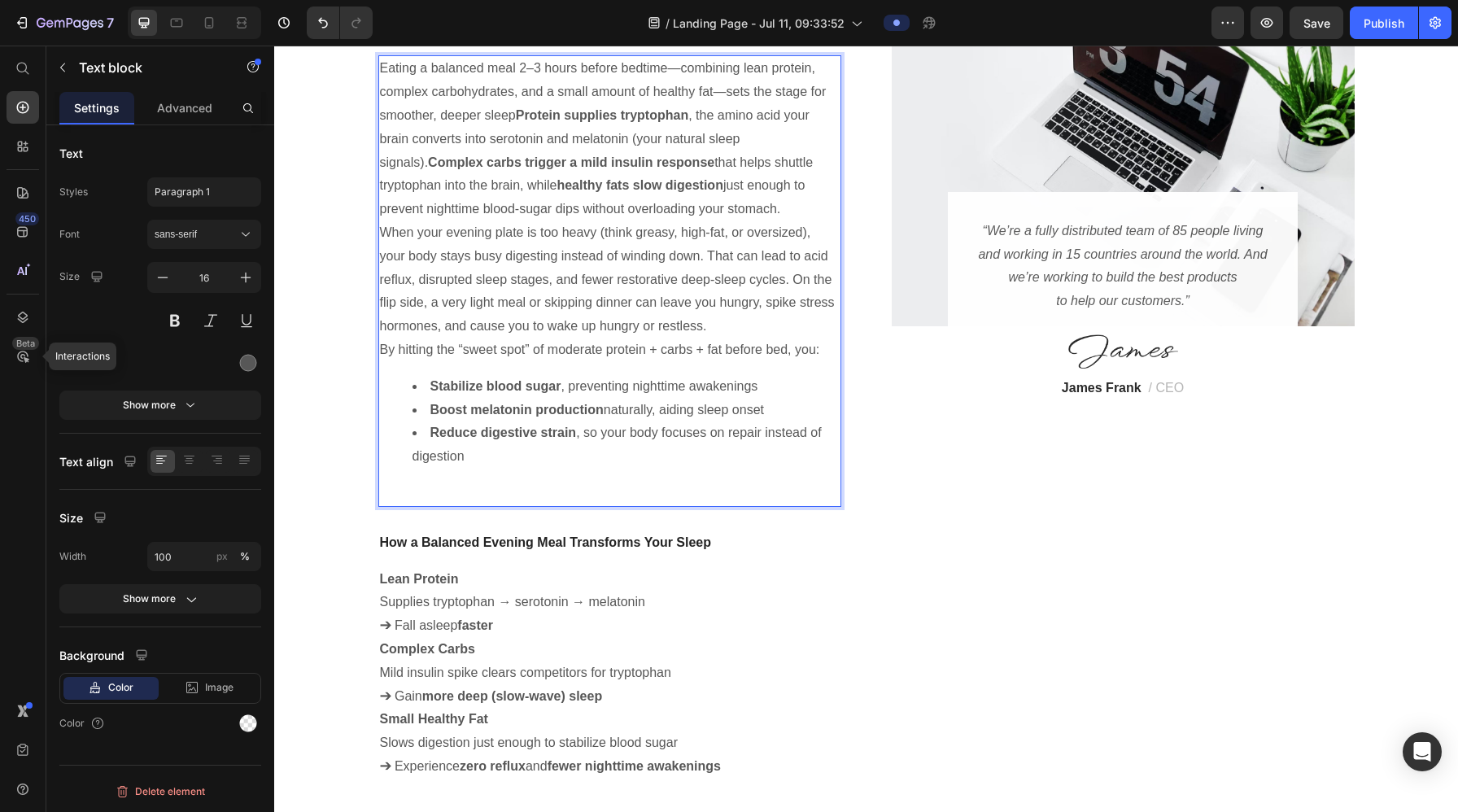 click on "Eating a balanced meal 2–3 hours before bedtime—combining lean protein, complex carbohydrates, and a small amount of healthy fat—sets the stage for smoother, deeper sleep  Protein supplies tryptophan , the amino acid your brain converts into serotonin and melatonin (your natural sleep signals).  Complex carbs trigger a mild insulin response  that helps shuttle tryptophan into the brain, while  healthy fats slow digestion  just enough to prevent nighttime blood-sugar dips without overloading your stomach." at bounding box center (609, 139) 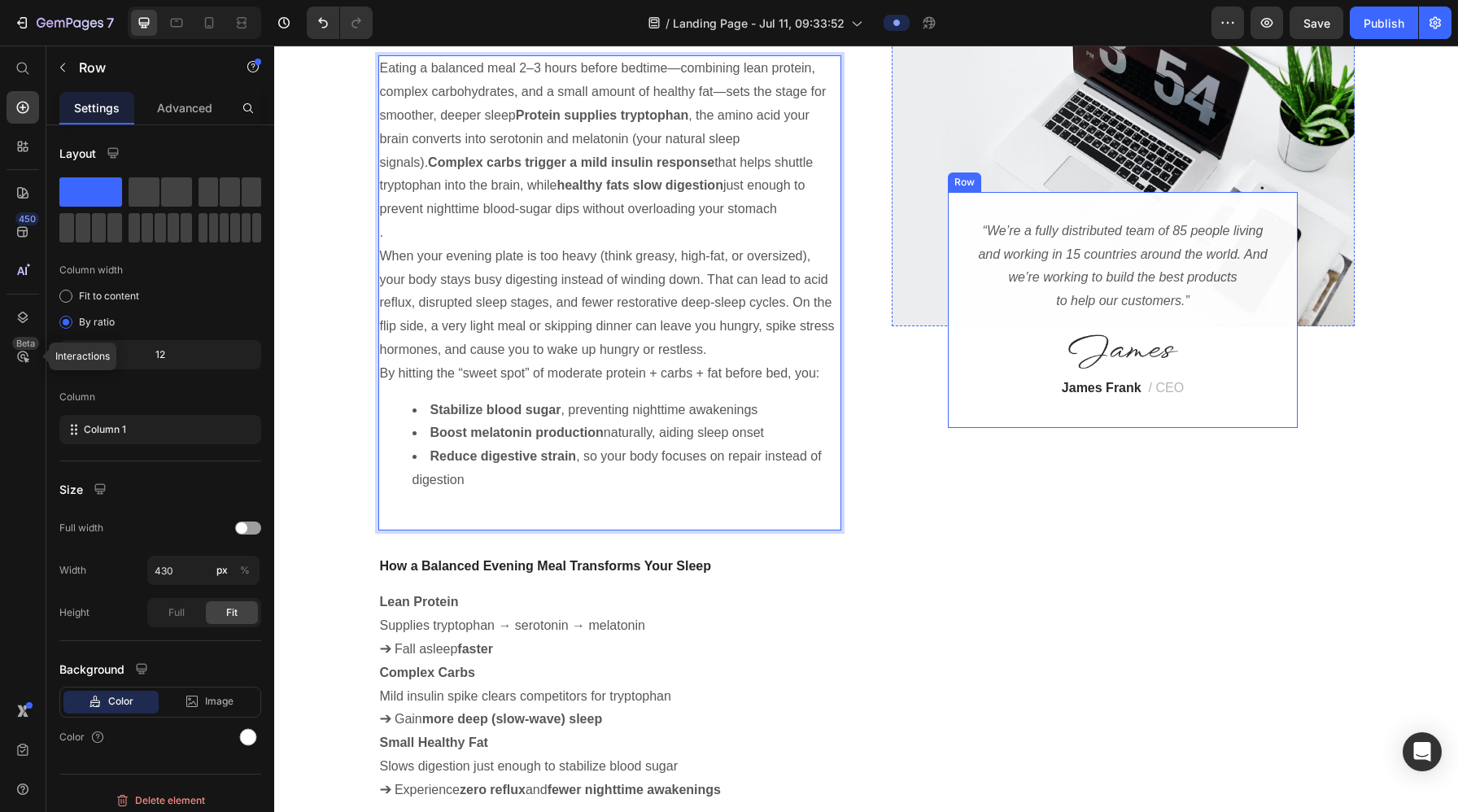 click on "“We’re a fully distributed team of 85 people living and working in 15 countries around the world. And we’re working to build the best products to help our customers.” Text block Image [FIRST] [LAST]    / CEO Text block Row" at bounding box center (1123, 310) 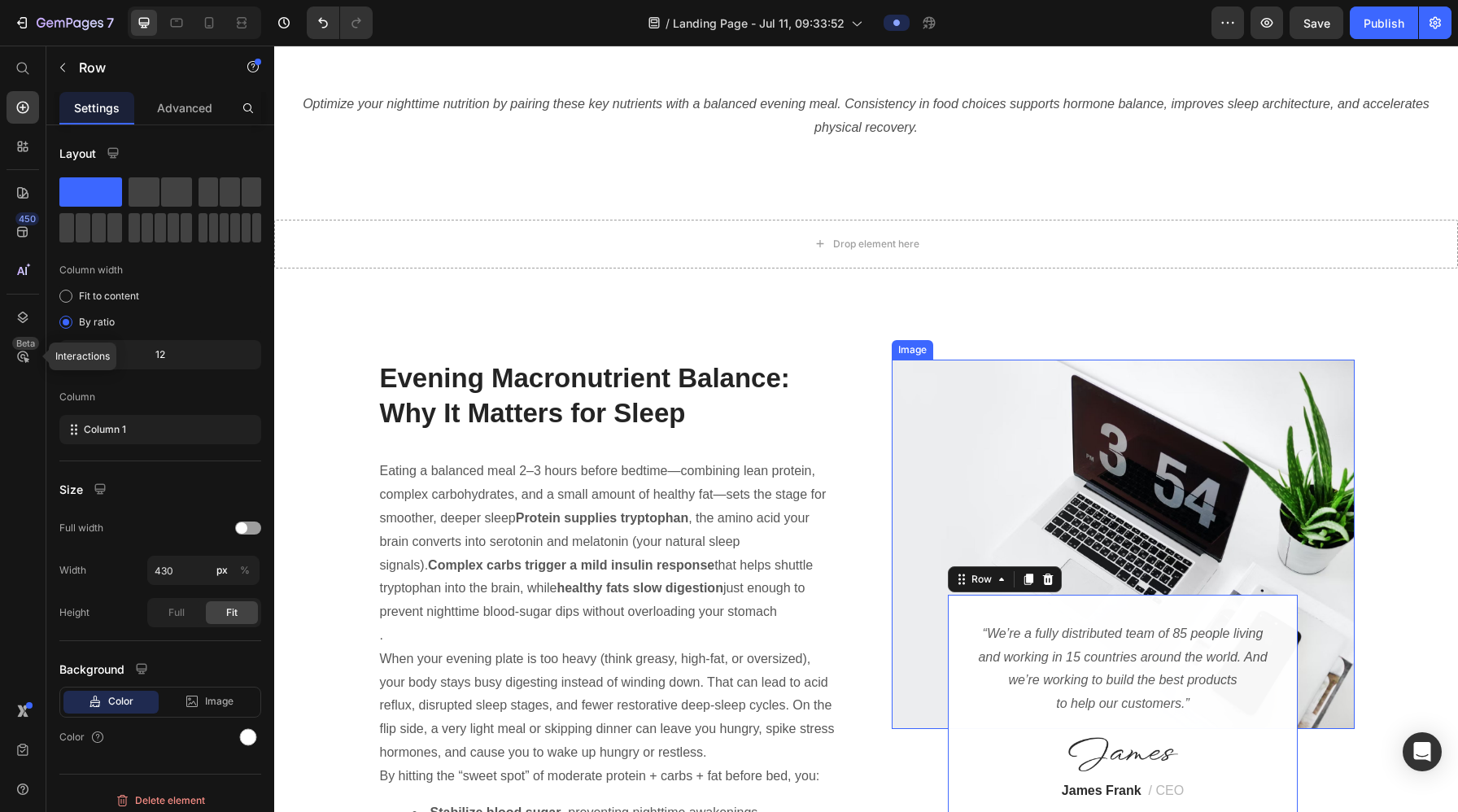 scroll, scrollTop: 3689, scrollLeft: 0, axis: vertical 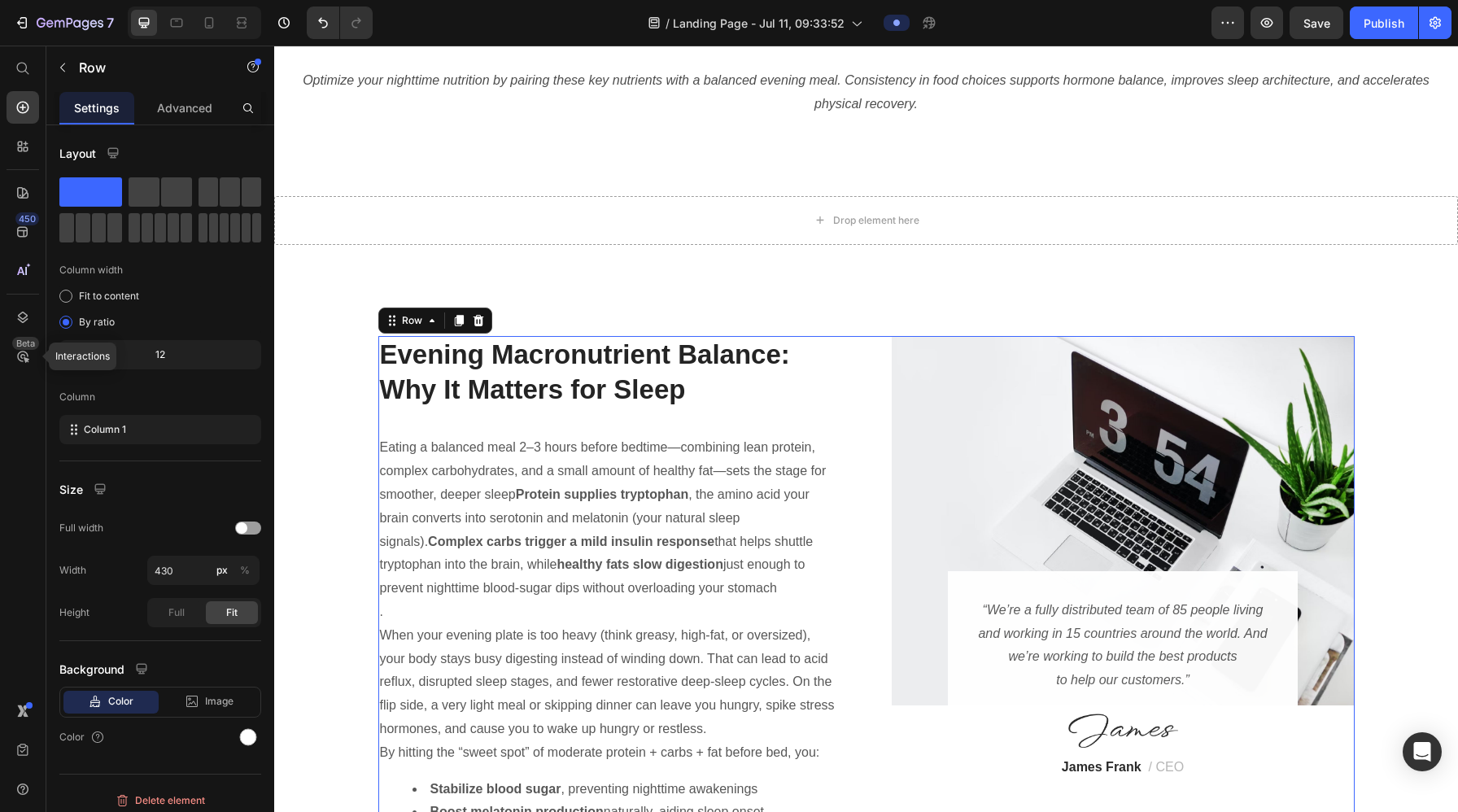 click on "Image “We’re a fully distributed team of 85 people living and working in 15 countries around the world. And we’re working to build the best products to help our customers.” Text block Image [FIRST] [LAST]    / CEO Text block Row Row Evening Macronutrient Balance: Why It Matters for Sleep Heading Row Eating a balanced meal 2–3 hours before bedtime—combining lean protein, complex carbohydrates, and a small amount of healthy fat—sets the stage for smoother, deeper sleep  Protein supplies tryptophan , the amino acid your brain converts into serotonin and melatonin (your natural sleep signals).  Complex carbs trigger a mild insulin response  that helps shuttle tryptophan into the brain, while  healthy fats slow digestion  just enough to prevent nighttime blood-sugar dips without overloading your stomach . By hitting the “sweet spot” of moderate protein + carbs + fat before bed, you: Stabilize blood sugar , preventing nighttime awakenings Boost melatonin production  naturally, aiding sleep onset Row" at bounding box center (867, 759) 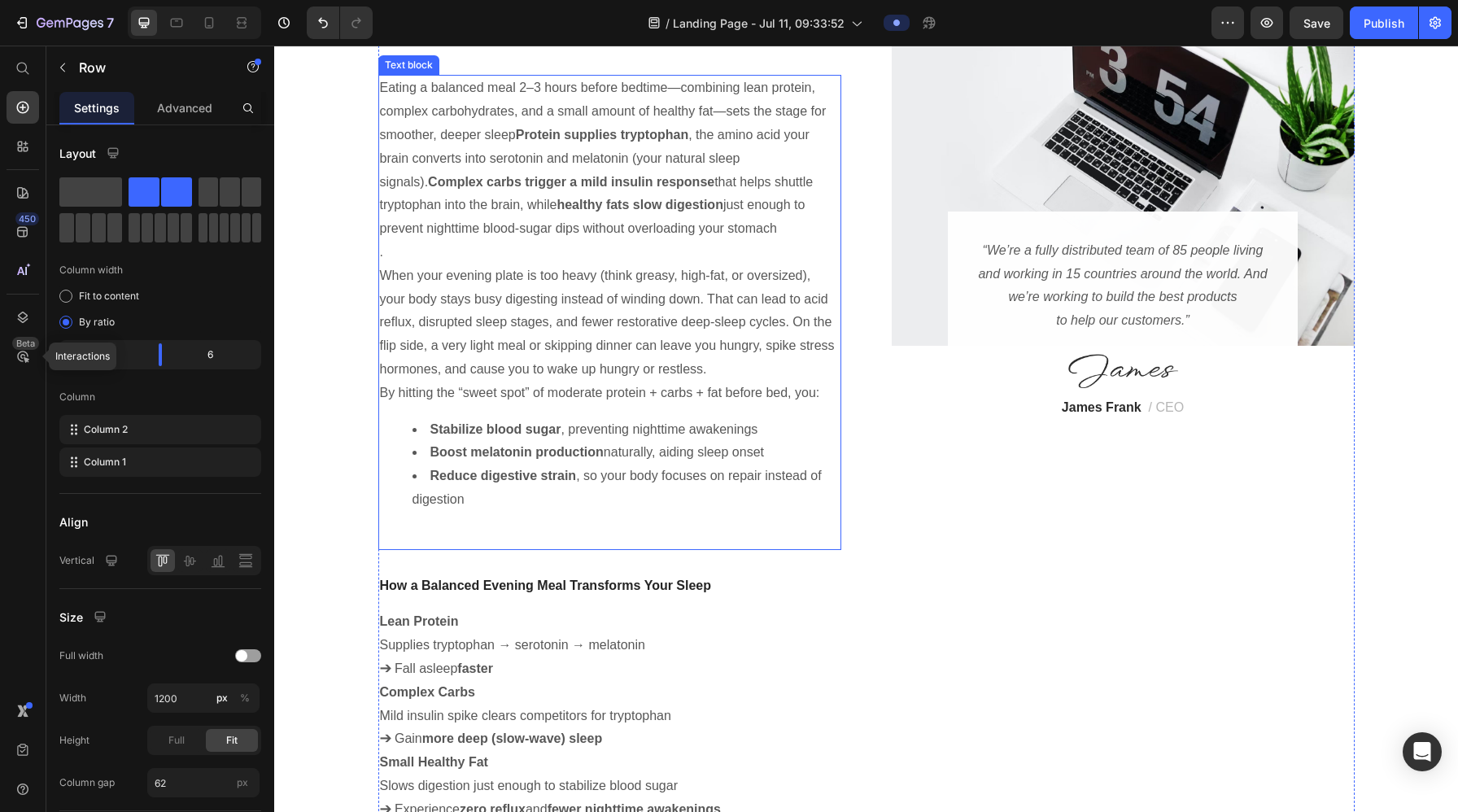 scroll, scrollTop: 4049, scrollLeft: 0, axis: vertical 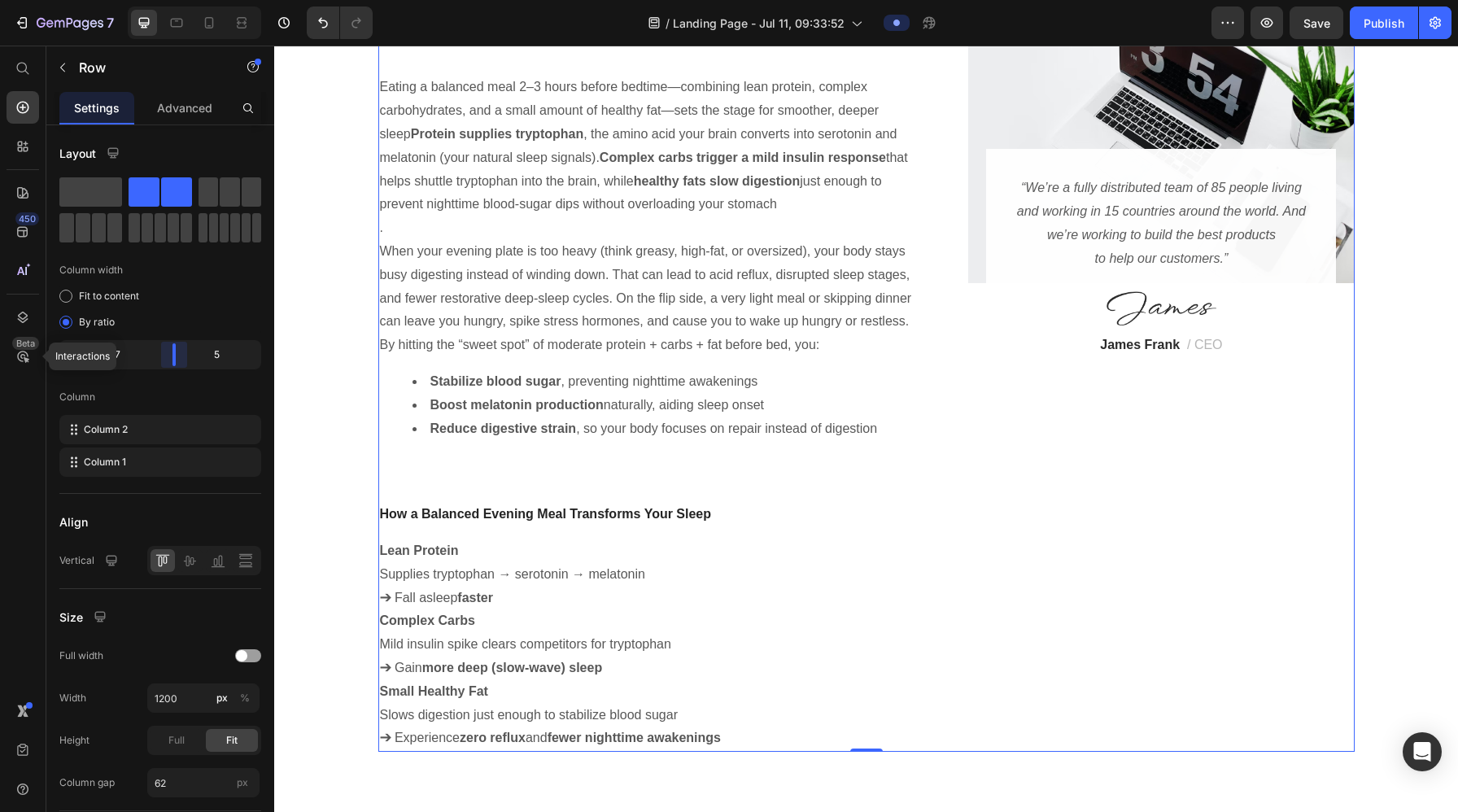 drag, startPoint x: 162, startPoint y: 356, endPoint x: 183, endPoint y: 356, distance: 21 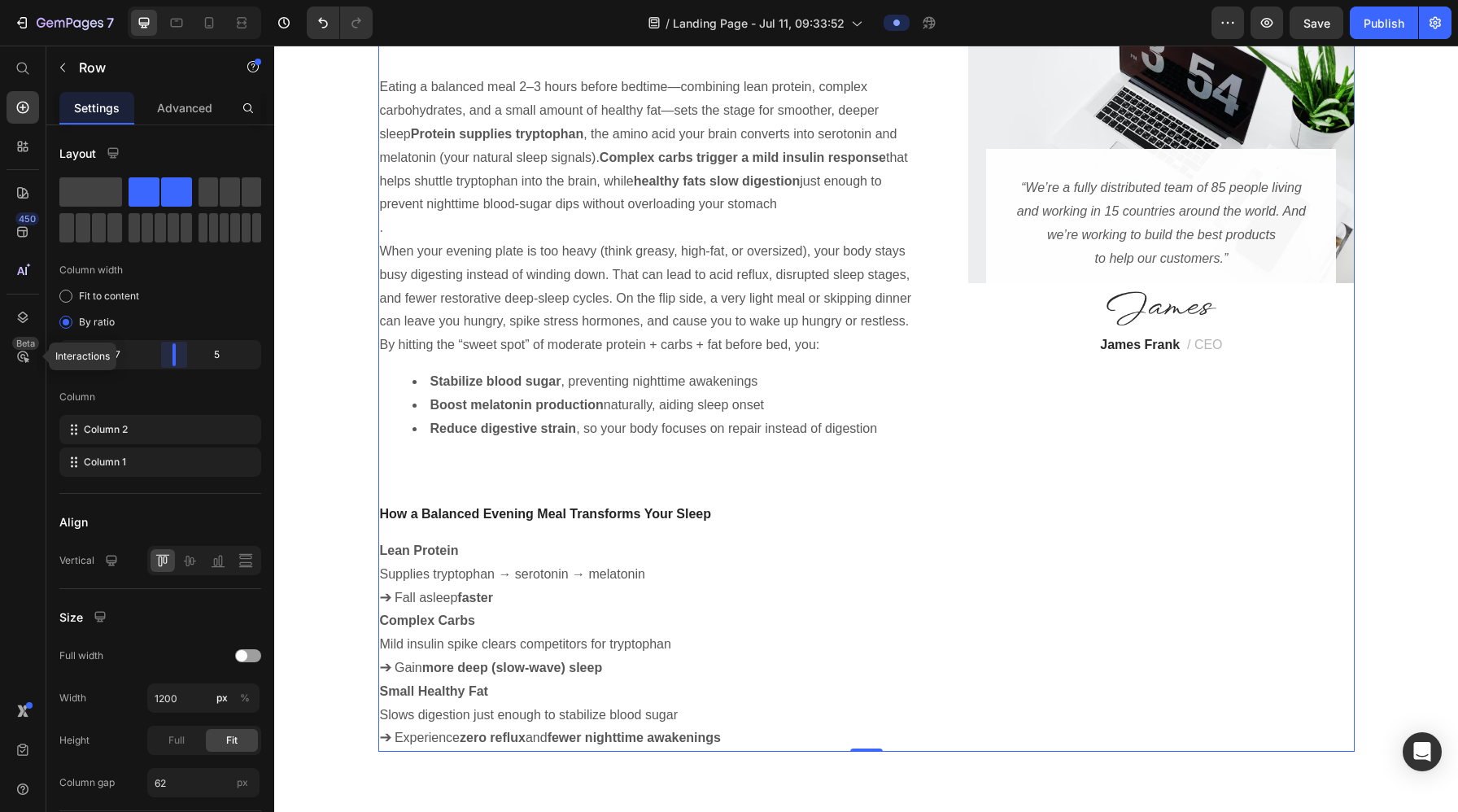 click on "7  Version history  /  Landing Page - Jul 11, 09:33:52 Preview  Save   Publish  450 Beta Interactions Start with Sections Elements Hero Section Product Detail Brands Trusted Badges Guarantee Product Breakdown How to use Testimonials Compare Bundle FAQs Social Proof Brand Story Product List Collection Blog List Contact Sticky Add to Cart Custom Footer Browse Library 450 Layout
Row
Row
Row
Row Text
Heading
Text Block Button
Button
Button
Sticky Back to top Media
Image" at bounding box center (729, 0) 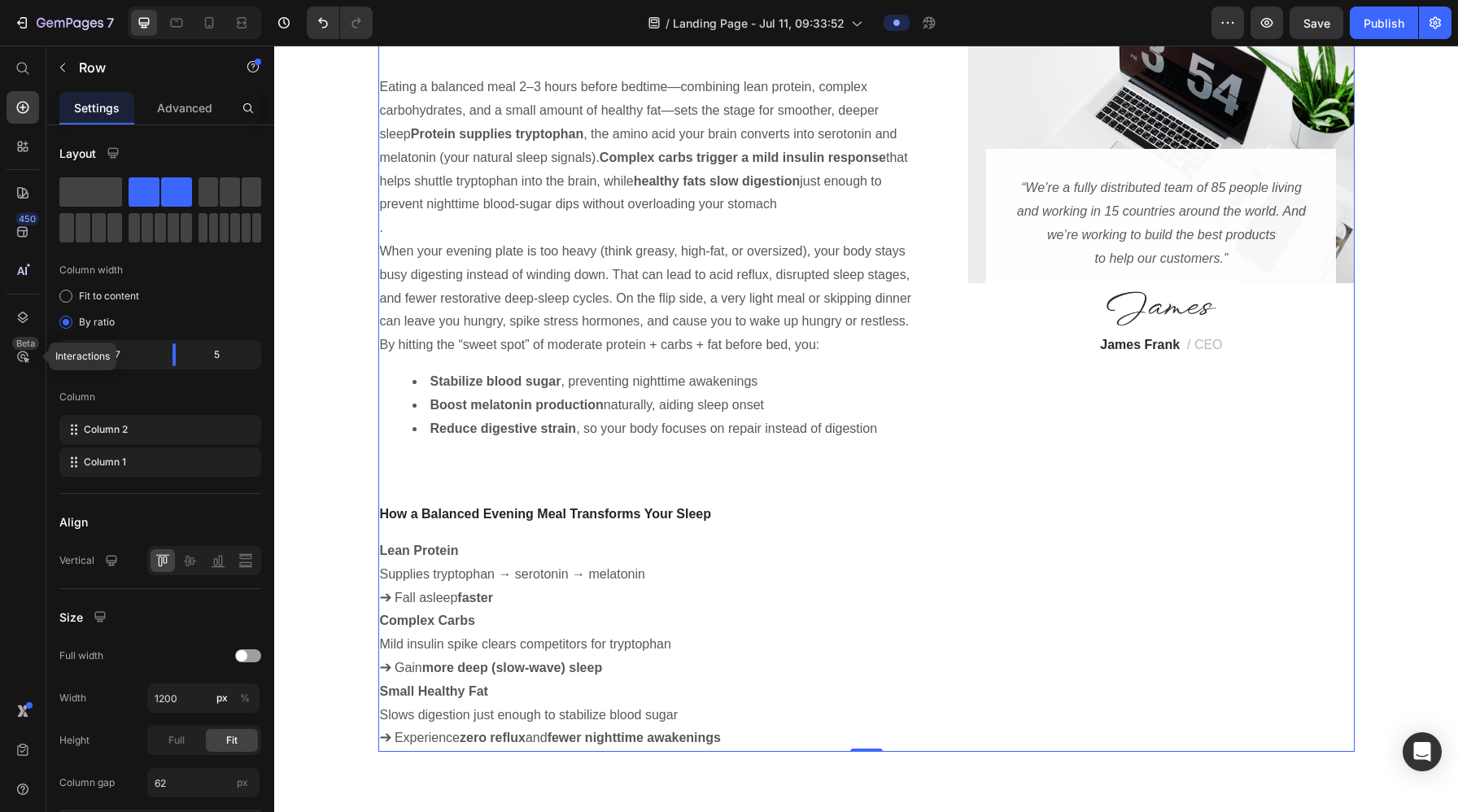 click on "Evening Macronutrient Balance: Why It Matters for Sleep Heading Row Eating a balanced meal 2–3 hours before bedtime—combining lean protein, complex carbohydrates, and a small amount of healthy fat—sets the stage for smoother, deeper sleep  Protein supplies tryptophan , the amino acid your brain converts into serotonin and melatonin (your natural sleep signals).  Complex carbs trigger a mild insulin response  that helps shuttle tryptophan into the brain, while  healthy fats slow digestion  just enough to prevent nighttime blood-sugar dips without overloading your stomach . When your evening plate is too heavy (think greasy, high-fat, or oversized), your body stays busy digesting instead of winding down. That can lead to acid reflux, disrupted sleep stages, and fewer restorative deep-sleep cycles. On the flip side, a very light meal or skipping dinner can leave you hungry, spike stress hormones, and cause you to wake up hungry or restless. Stabilize blood sugar , preventing nighttime awakenings Text block" at bounding box center (648, 364) 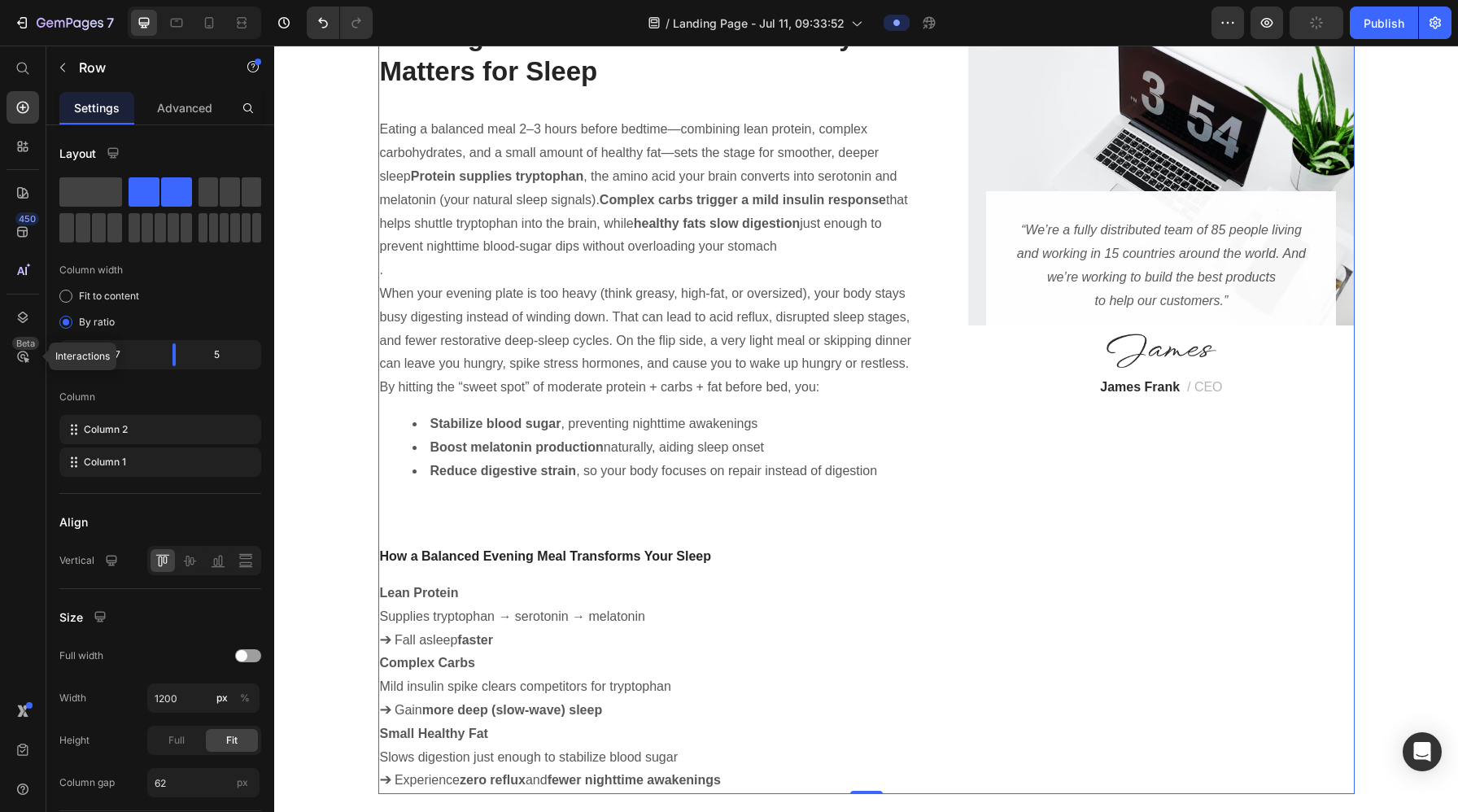 scroll, scrollTop: 4001, scrollLeft: 0, axis: vertical 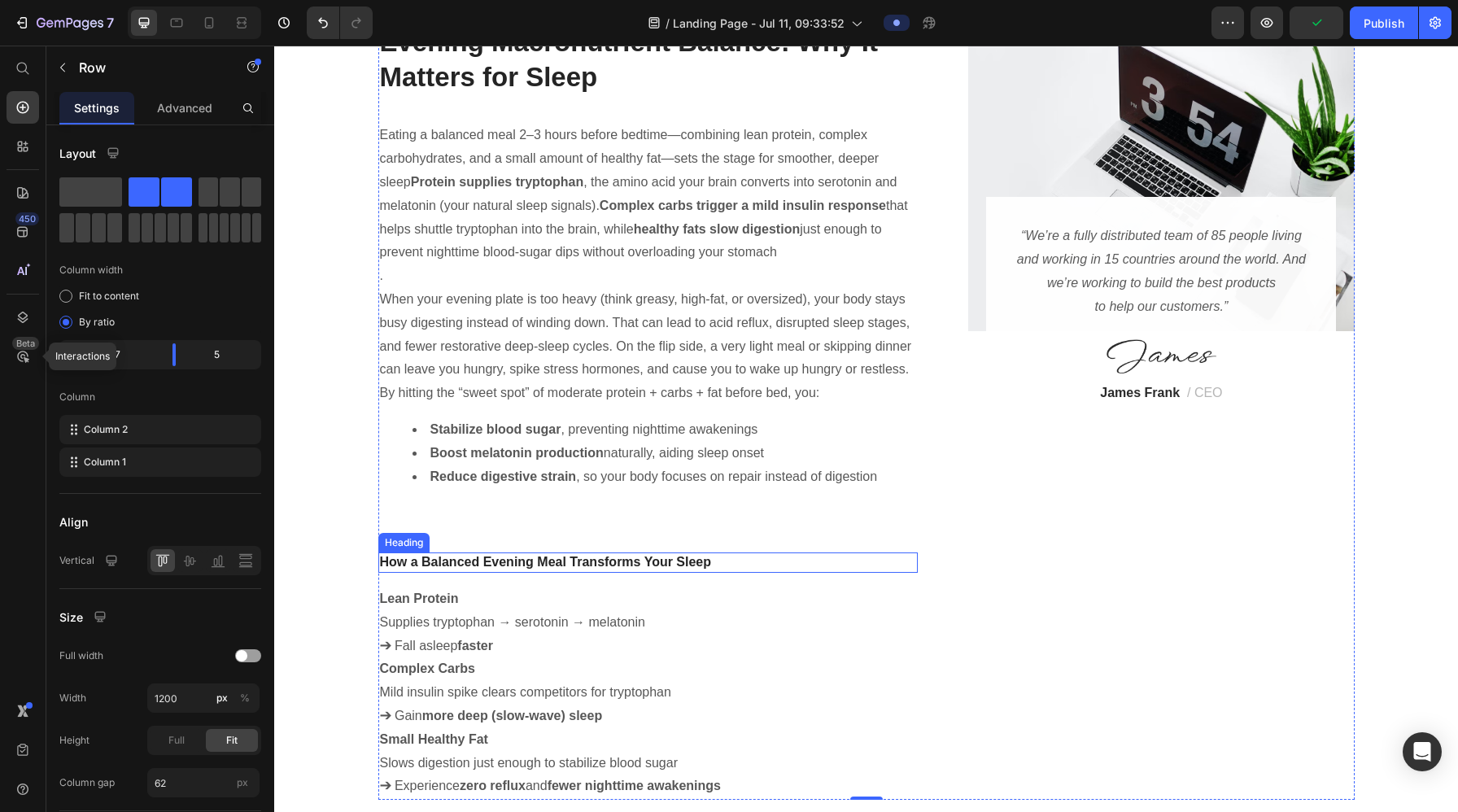 click on "How a Balanced Evening Meal Transforms Your Sleep" at bounding box center [648, 562] 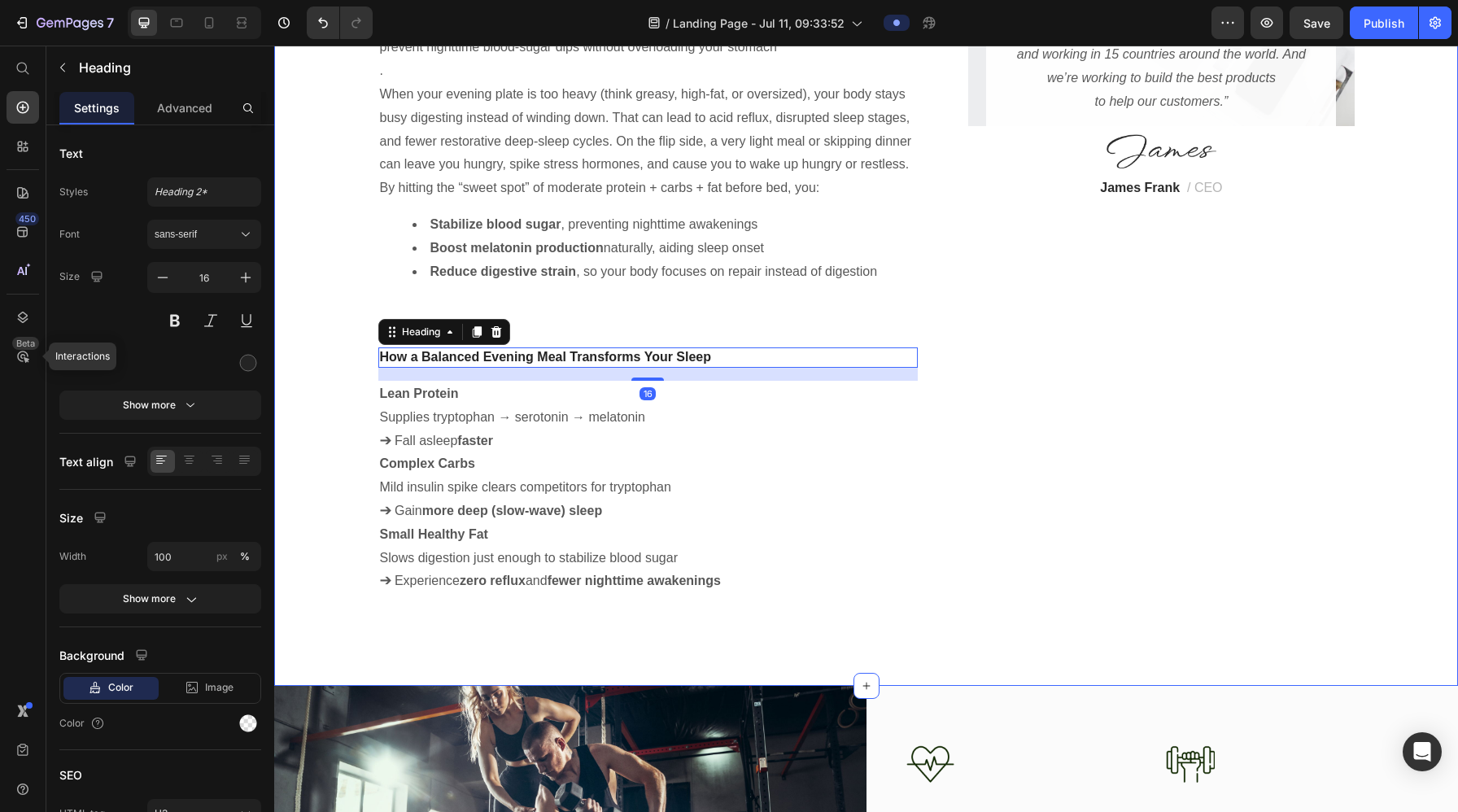 scroll, scrollTop: 4219, scrollLeft: 0, axis: vertical 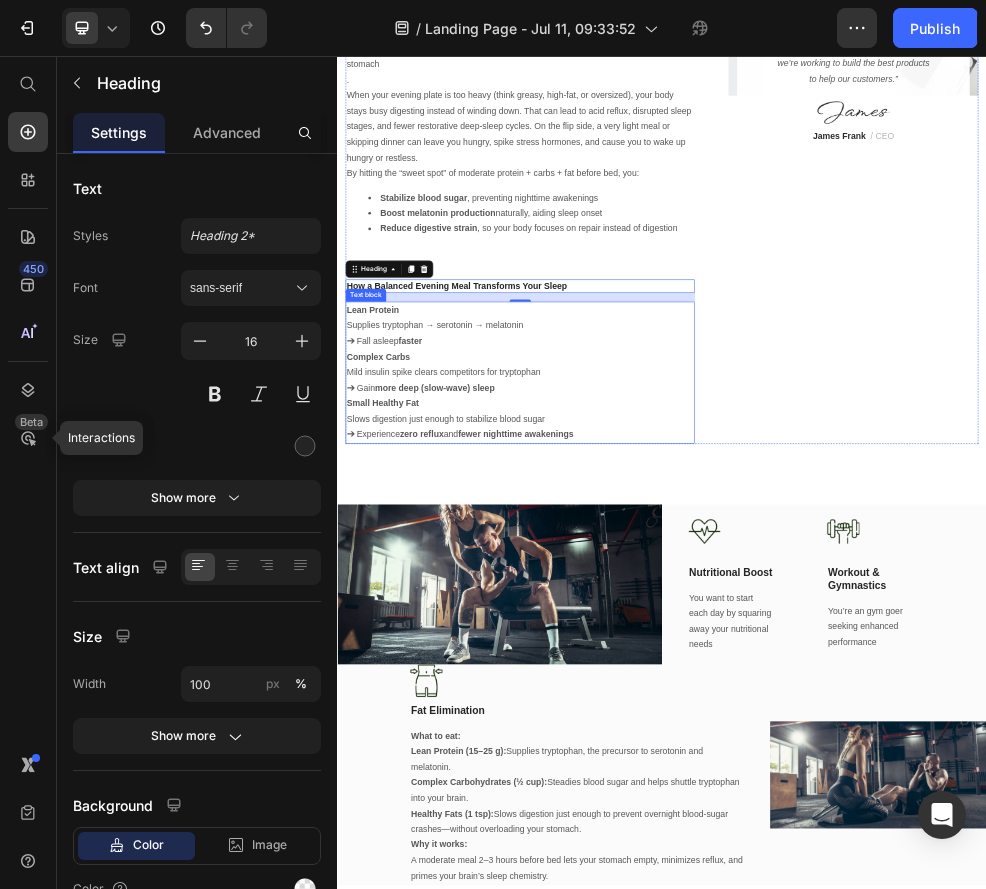 click on "Mild insulin spike clears competitors for tryptophan" at bounding box center [675, 642] 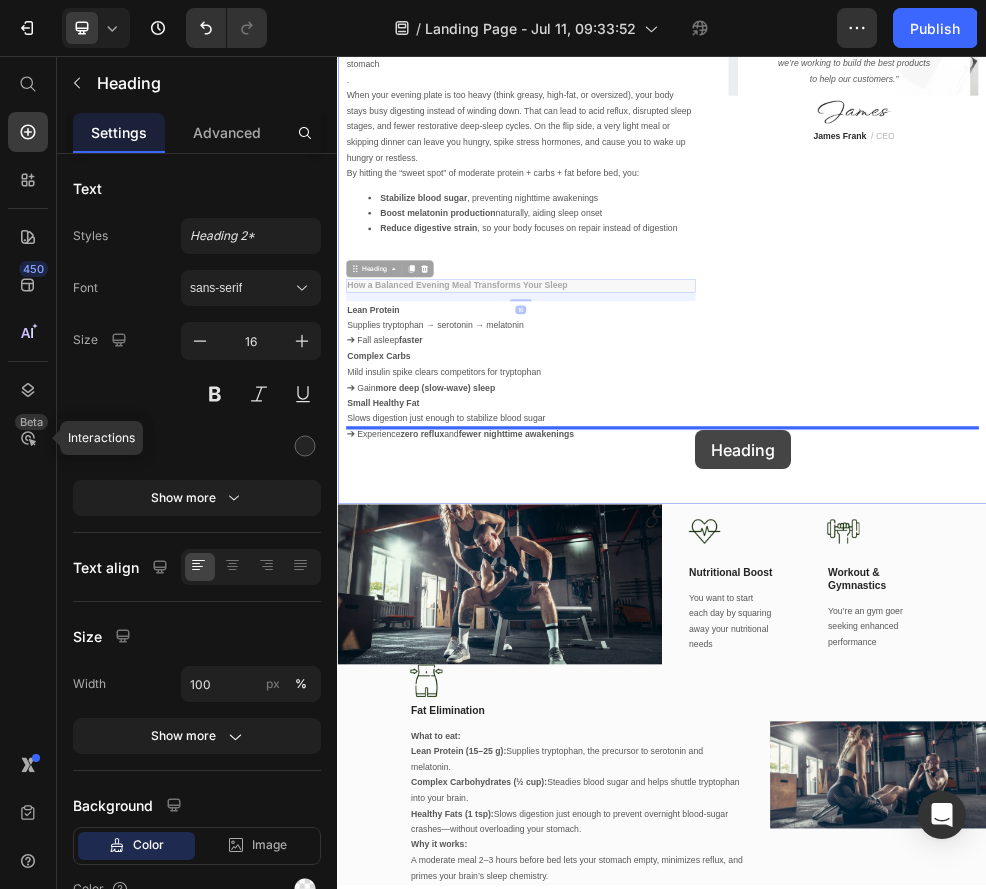 drag, startPoint x: 879, startPoint y: 450, endPoint x: 999, endPoint y: 748, distance: 321.25378 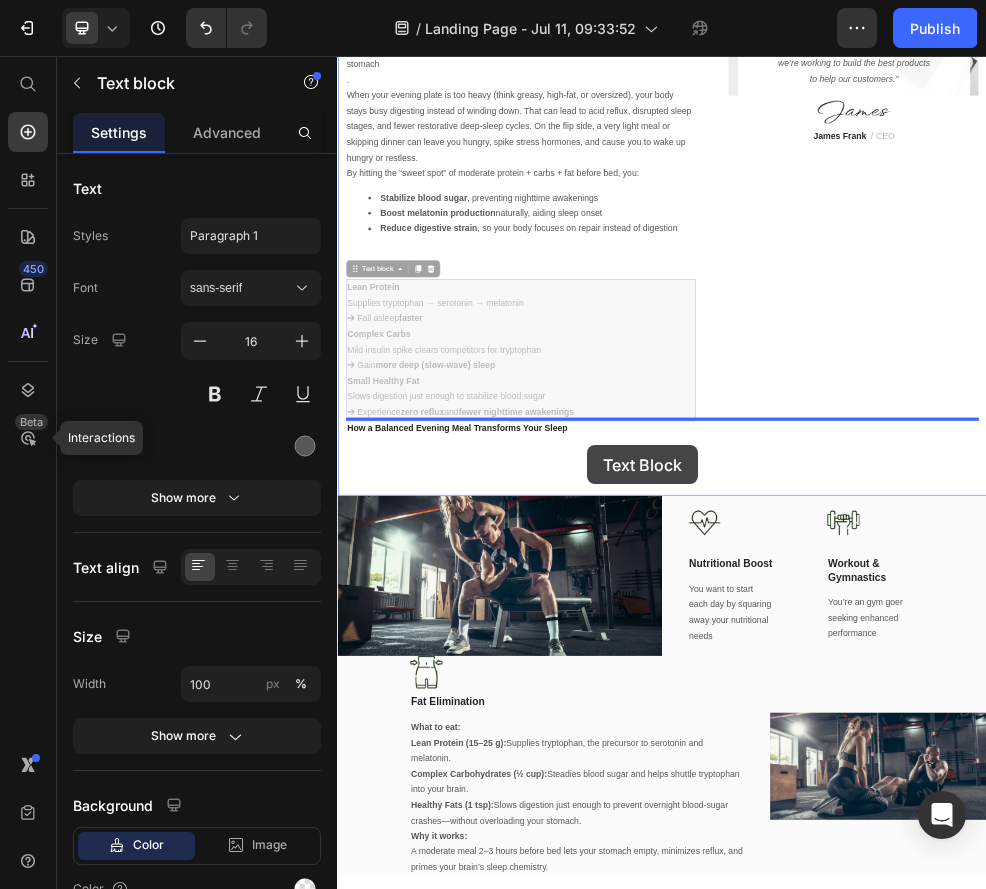 drag, startPoint x: 732, startPoint y: 476, endPoint x: 799, endPoint y: 776, distance: 307.39062 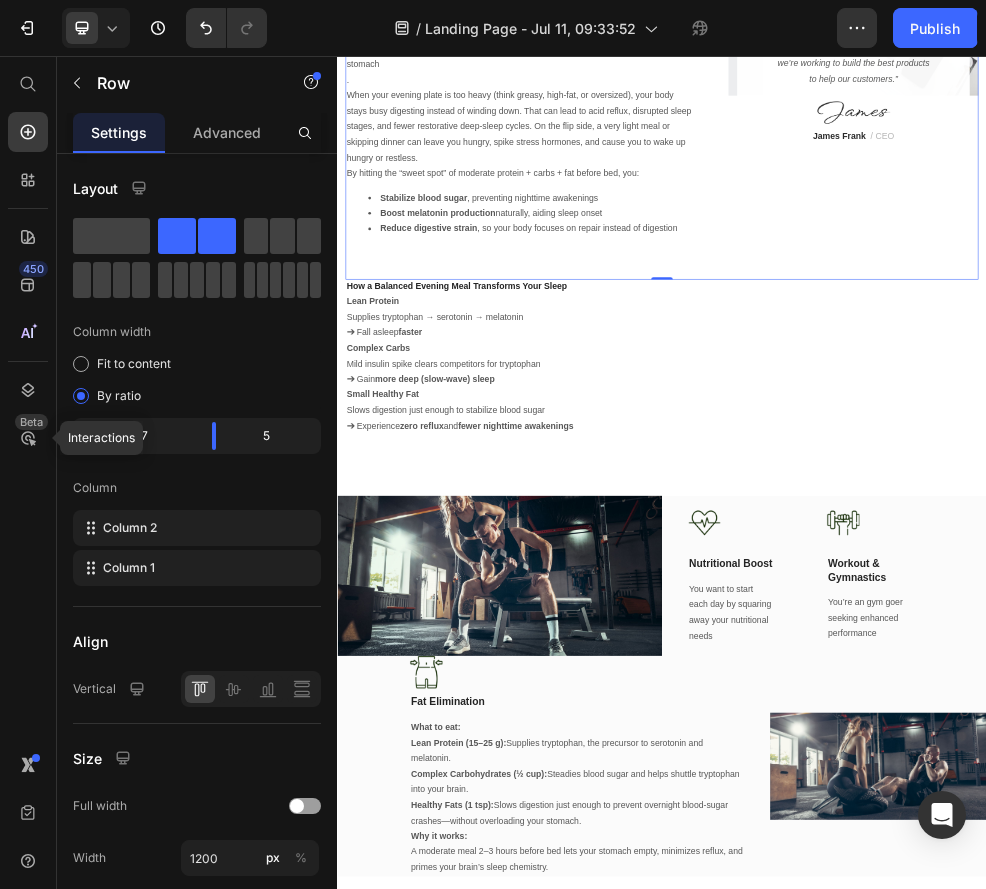 click on "Image “We’re a fully distributed team of 85 people living and working in 15 countries around the world. And we’re working to build the best products to help our customers.” Text block Image [FIRST] [LAST]    / CEO Text block Row Row Evening Macronutrient Balance: Why It Matters for Sleep Heading Row Eating a balanced meal 2–3 hours before bedtime—combining lean protein, complex carbohydrates, and a small amount of healthy fat—sets the stage for smoother, deeper sleep  Protein supplies tryptophan , the amino acid your brain converts into serotonin and melatonin (your natural sleep signals).  Complex carbs trigger a mild insulin response  that helps shuttle tryptophan into the brain, while  healthy fats slow digestion  just enough to prevent nighttime blood-sugar dips without overloading your stomach . By hitting the “sweet spot” of moderate protein + carbs + fat before bed, you: Stabilize blood sugar , preventing nighttime awakenings Boost melatonin production  naturally, aiding sleep onset Row" at bounding box center (937, 116) 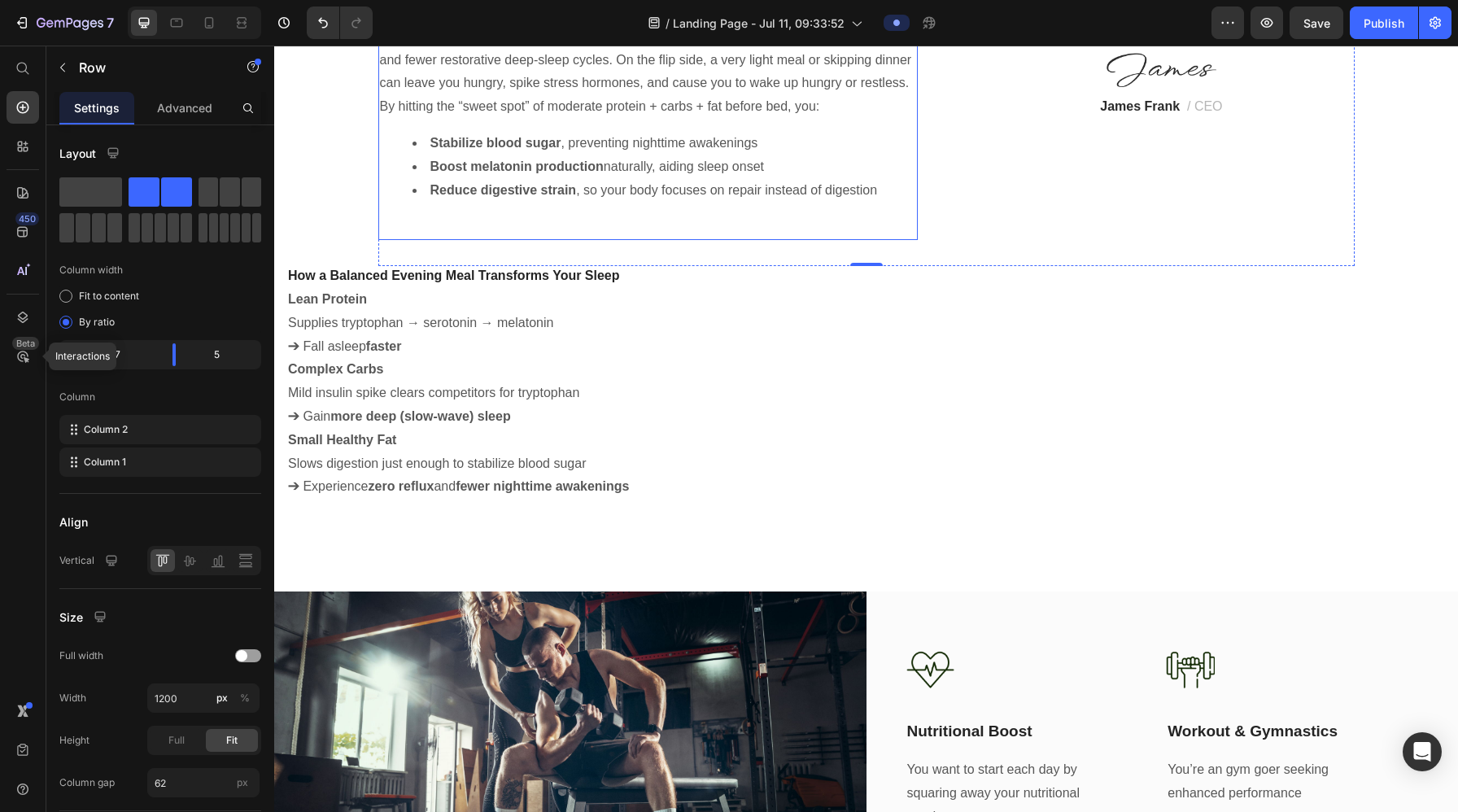 scroll, scrollTop: 4311, scrollLeft: 0, axis: vertical 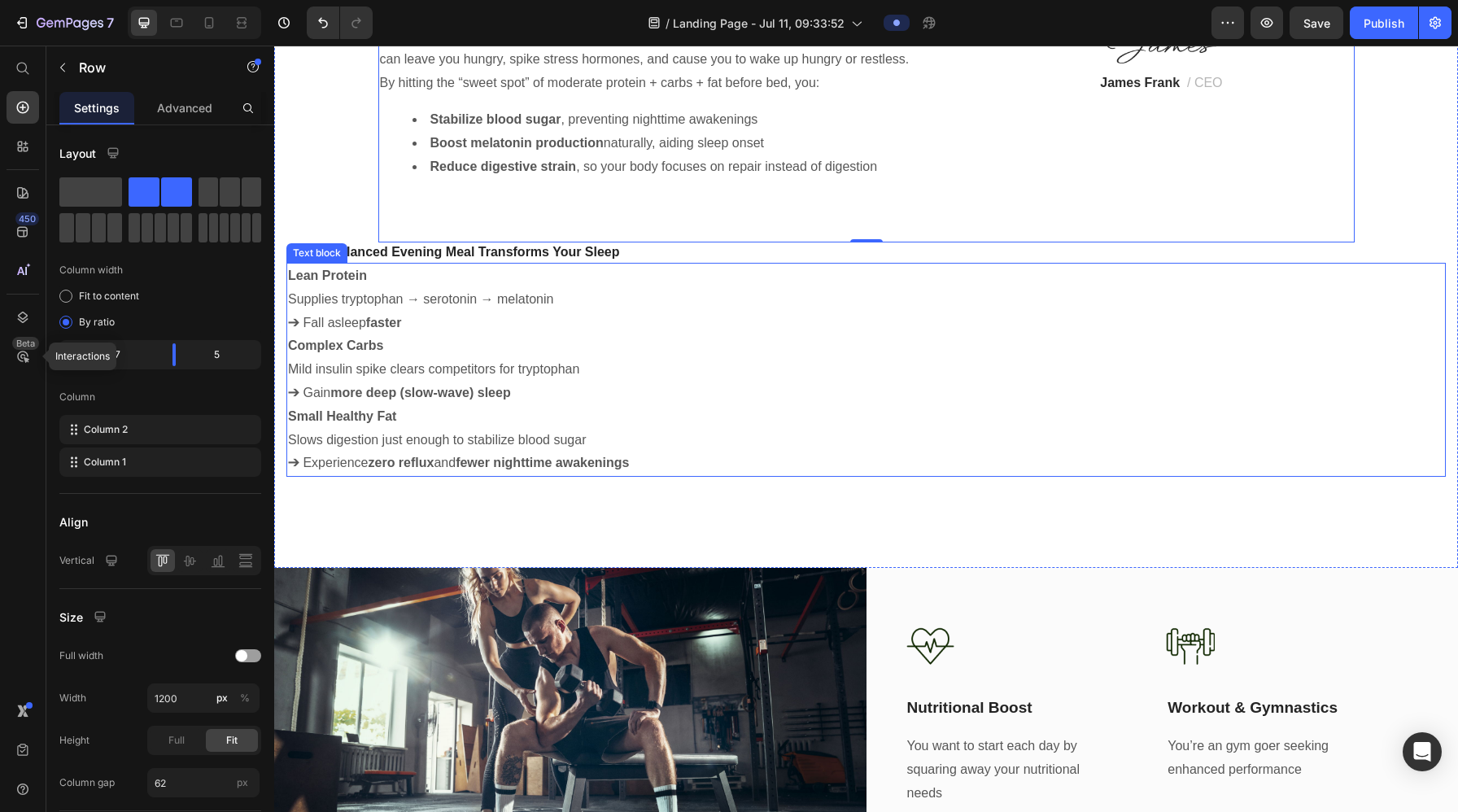 click on "Complex Carbs" at bounding box center [866, 346] 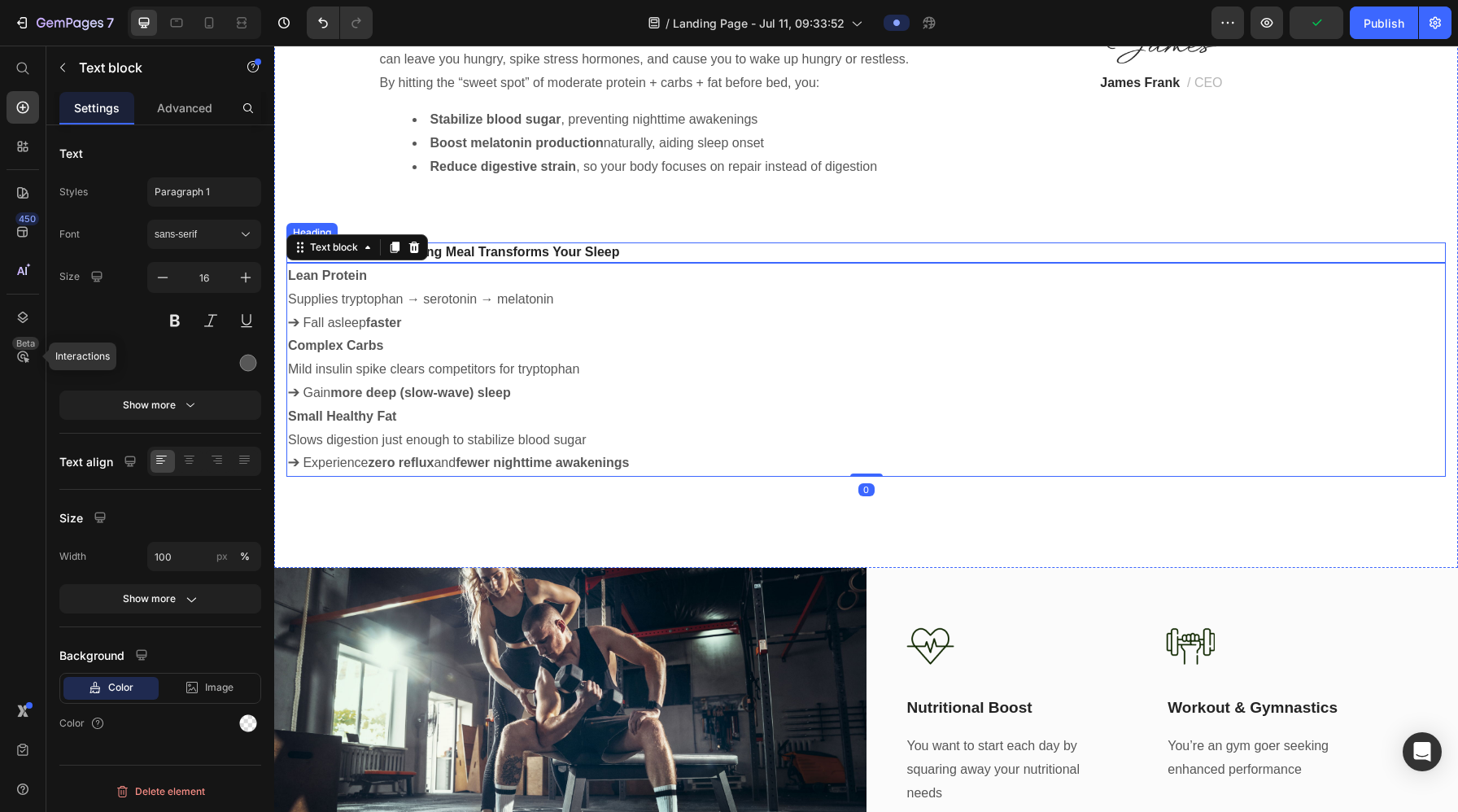 click on "How a Balanced Evening Meal Transforms Your Sleep" at bounding box center (866, 252) 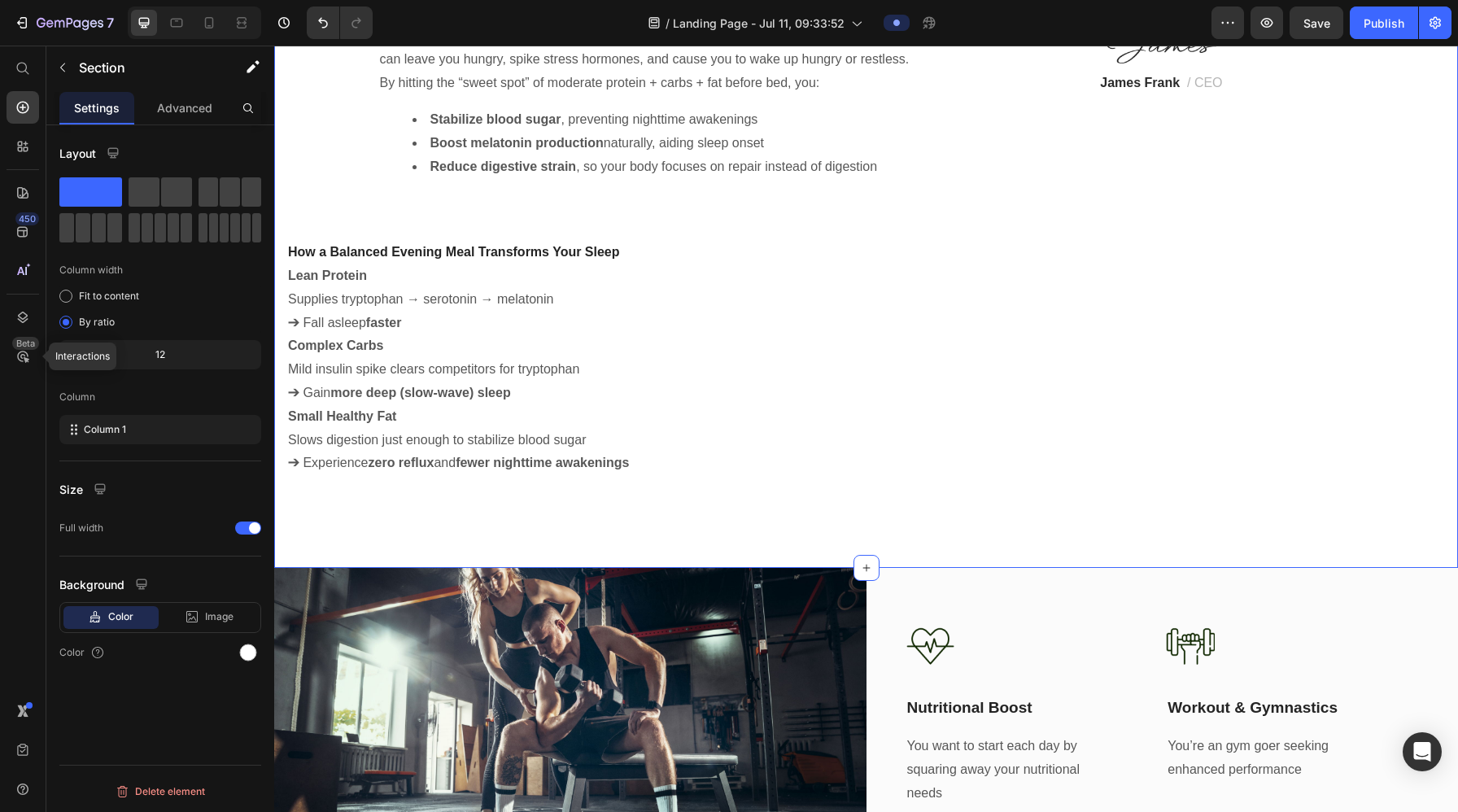 click on "Image “We’re a fully distributed team of 85 people living and working in 15 countries around the world. And we’re working to build the best products to help our customers.” Text block Image [FIRST] [LAST]    / CEO Text block Row Row Evening Macronutrient Balance: Why It Matters for Sleep Heading Row Eating a balanced meal 2–3 hours before bedtime—combining lean protein, complex carbohydrates, and a small amount of healthy fat—sets the stage for smoother, deeper sleep  Protein supplies tryptophan , the amino acid your brain converts into serotonin and melatonin (your natural sleep signals).  Complex carbs trigger a mild insulin response  that helps shuttle tryptophan into the brain, while  healthy fats slow digestion  just enough to prevent nighttime blood-sugar dips without overloading your stomach . By hitting the “sweet spot” of moderate protein + carbs + fat before bed, you: Stabilize blood sugar , preventing nighttime awakenings Boost melatonin production  naturally, aiding sleep onset Row" at bounding box center [866, 108] 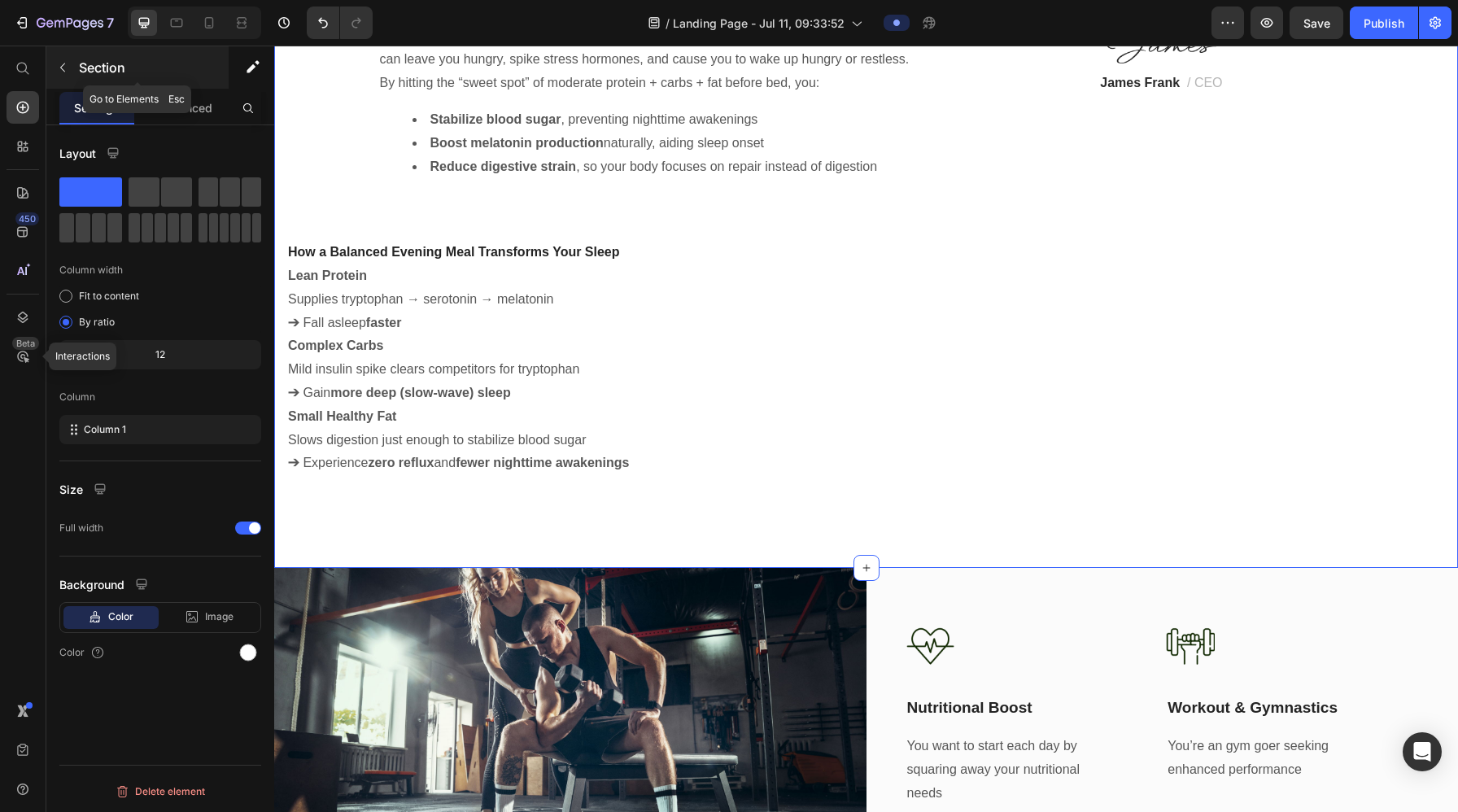 click 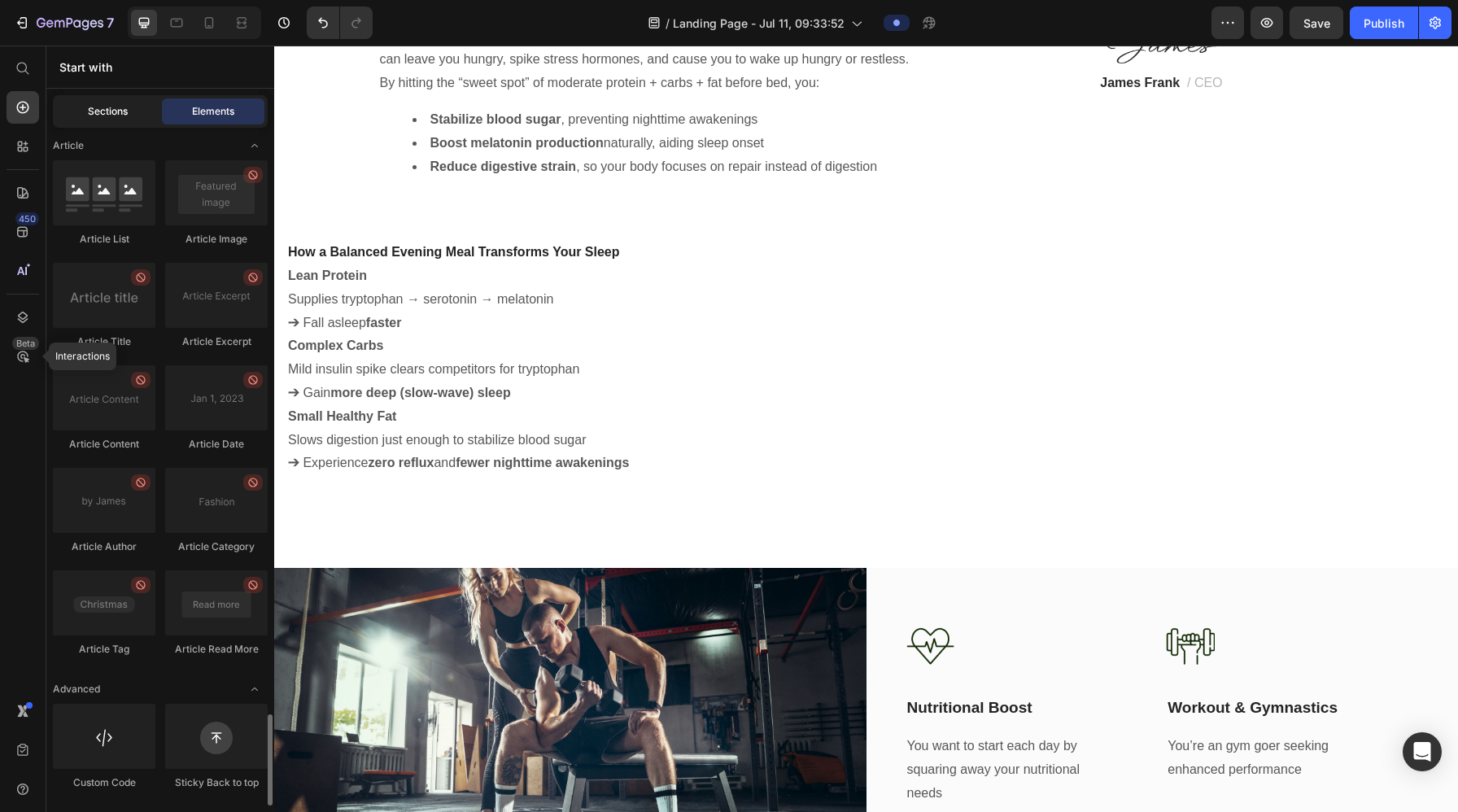 click on "Sections" at bounding box center (107, 111) 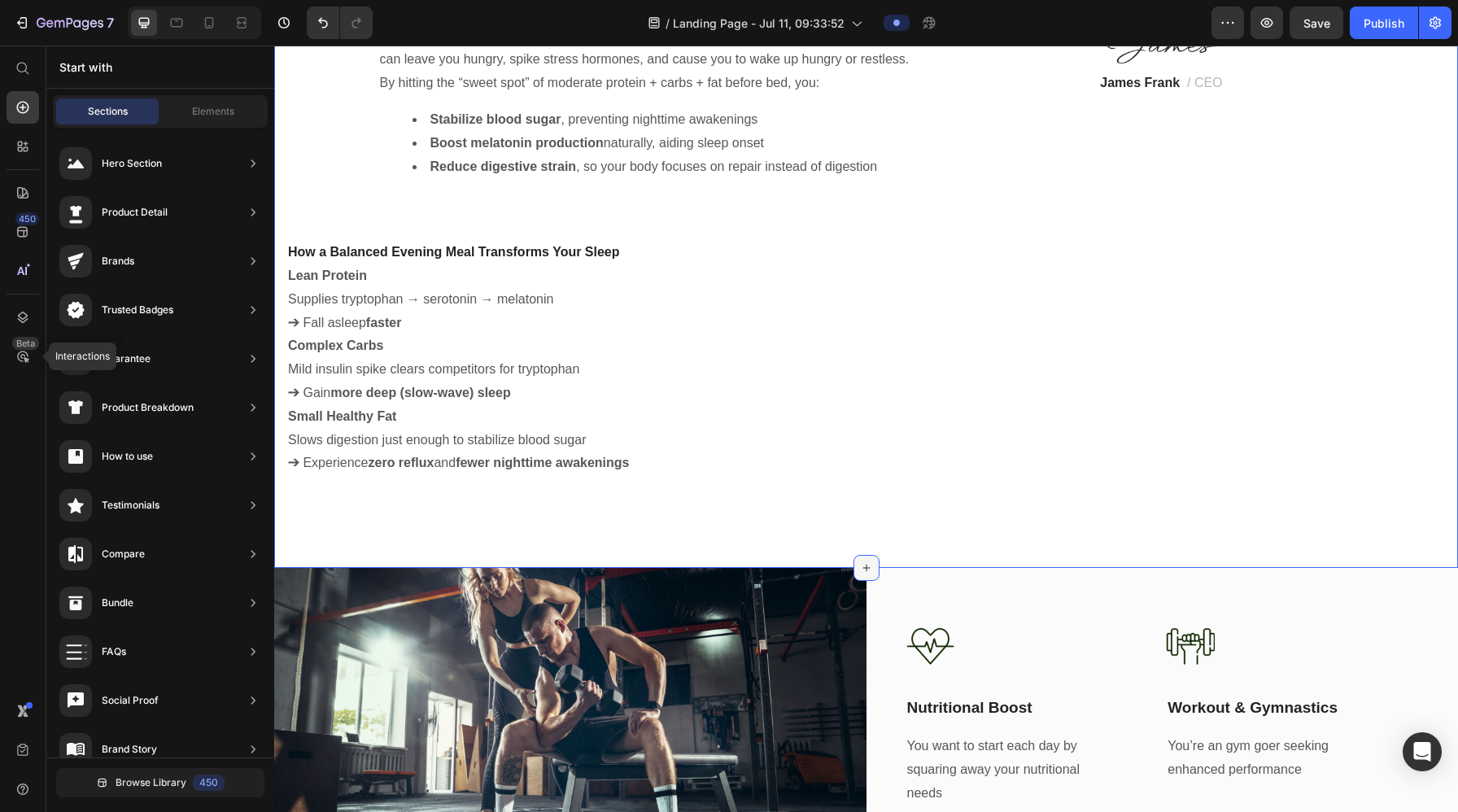 click 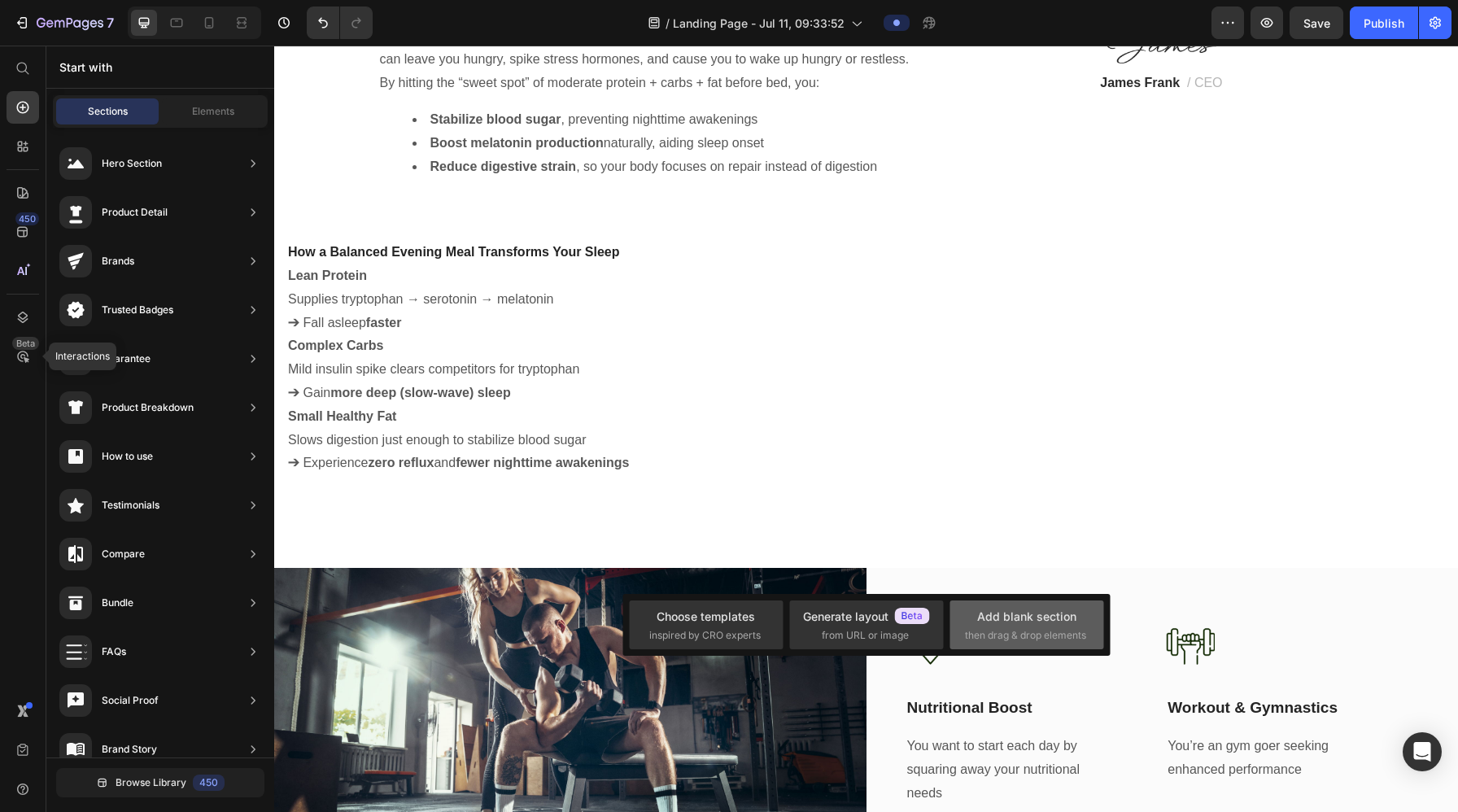 click on "Add blank section" at bounding box center [1027, 616] 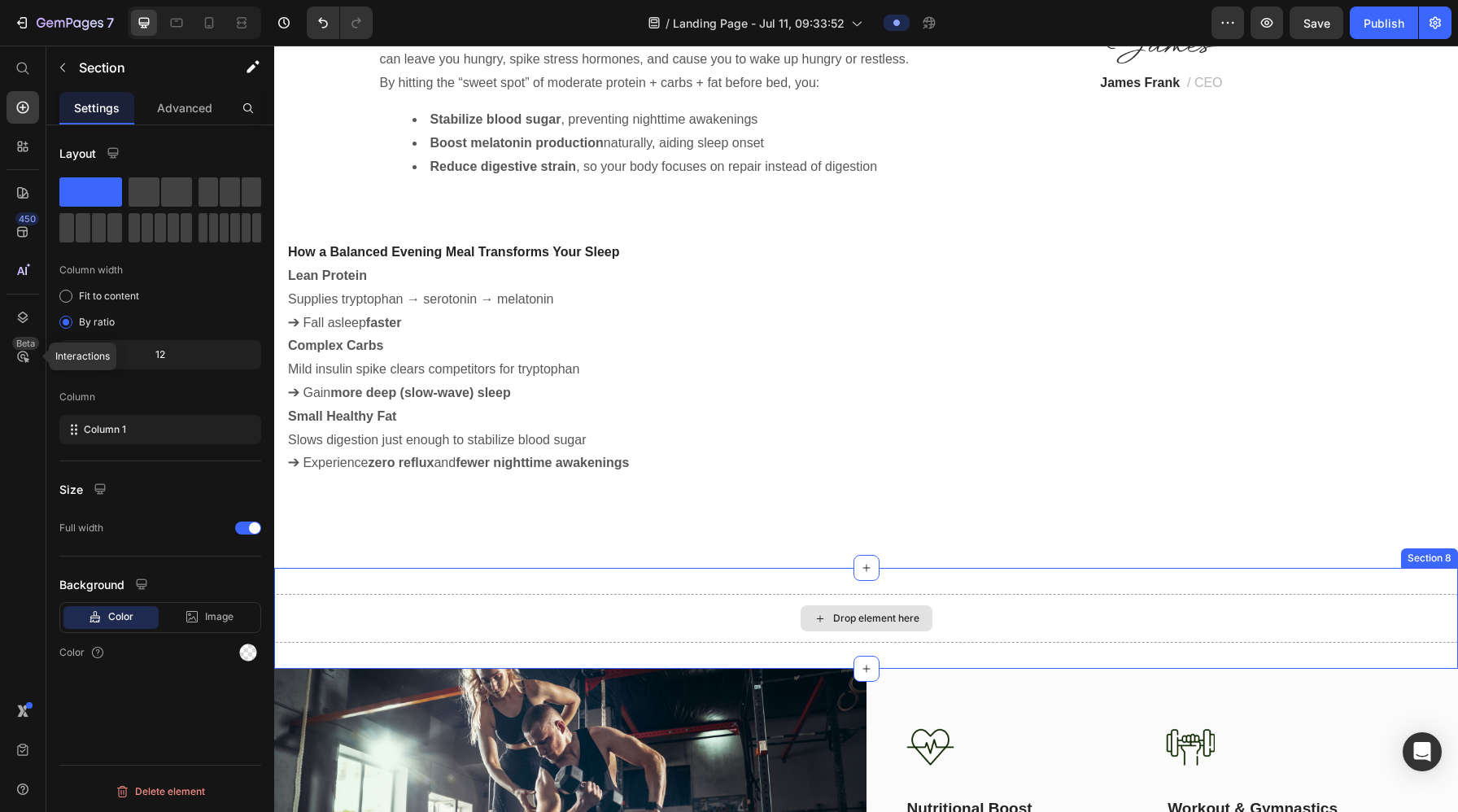 click on "Drop element here" at bounding box center (866, 618) 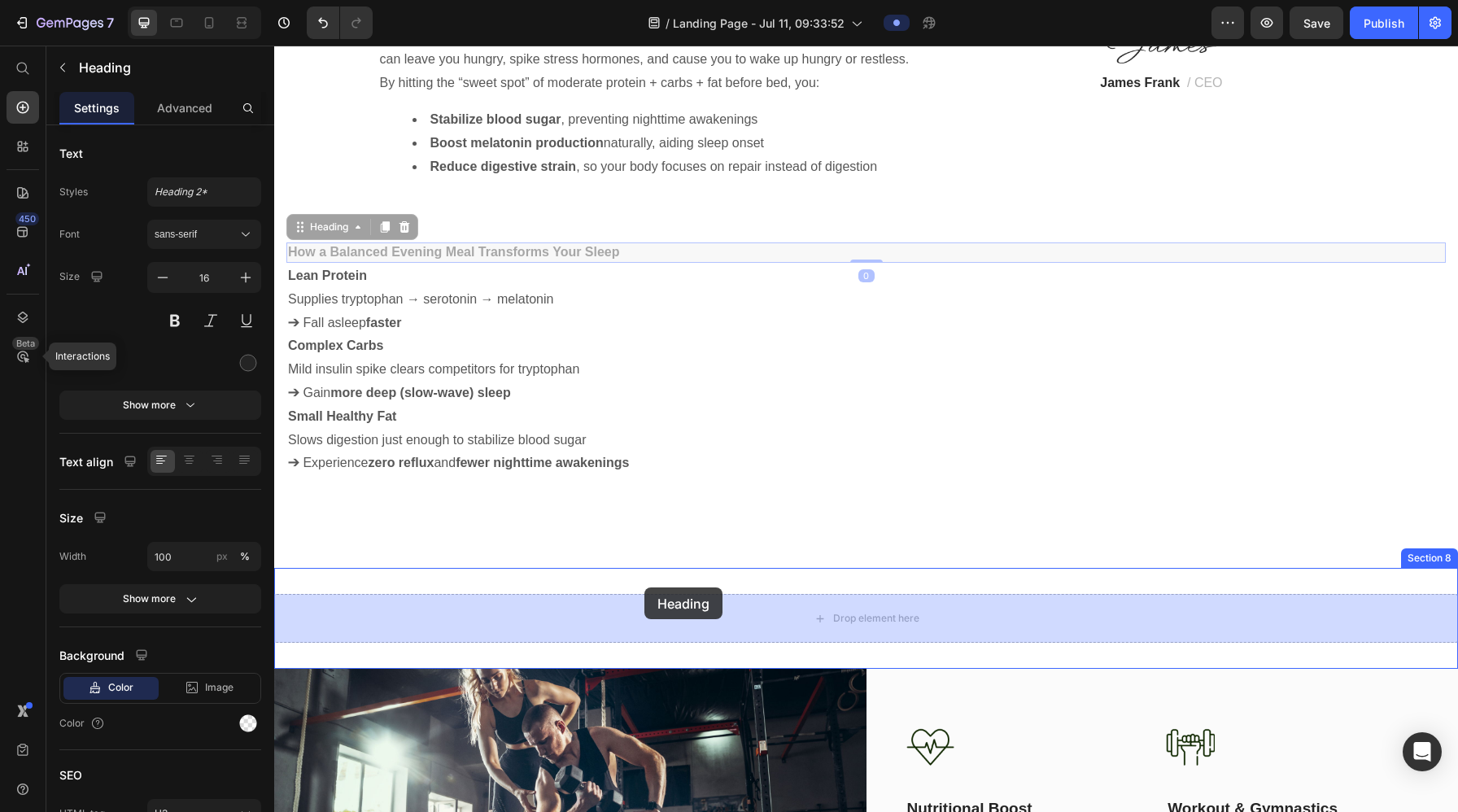 drag, startPoint x: 438, startPoint y: 249, endPoint x: 644, endPoint y: 587, distance: 395.82825 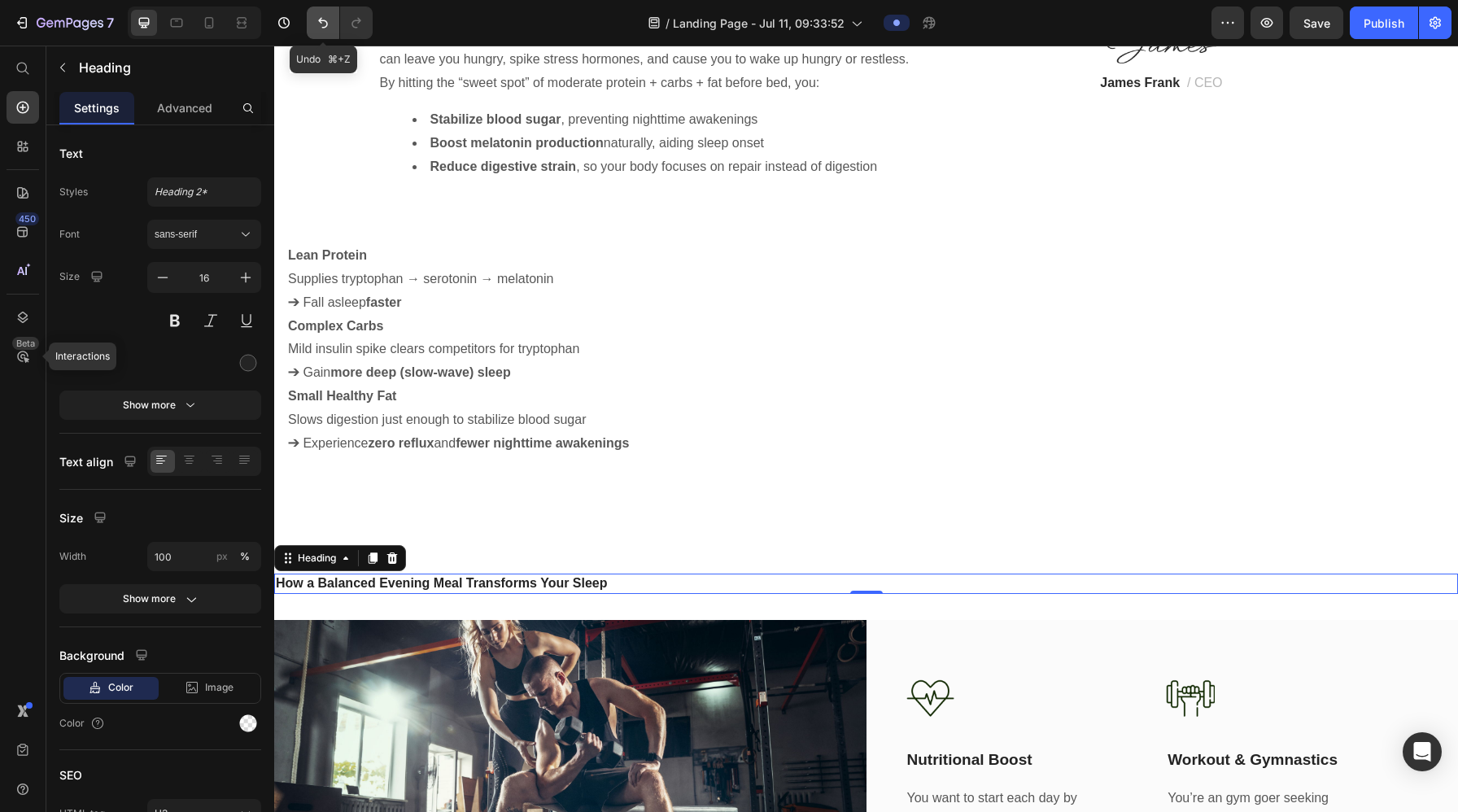 click 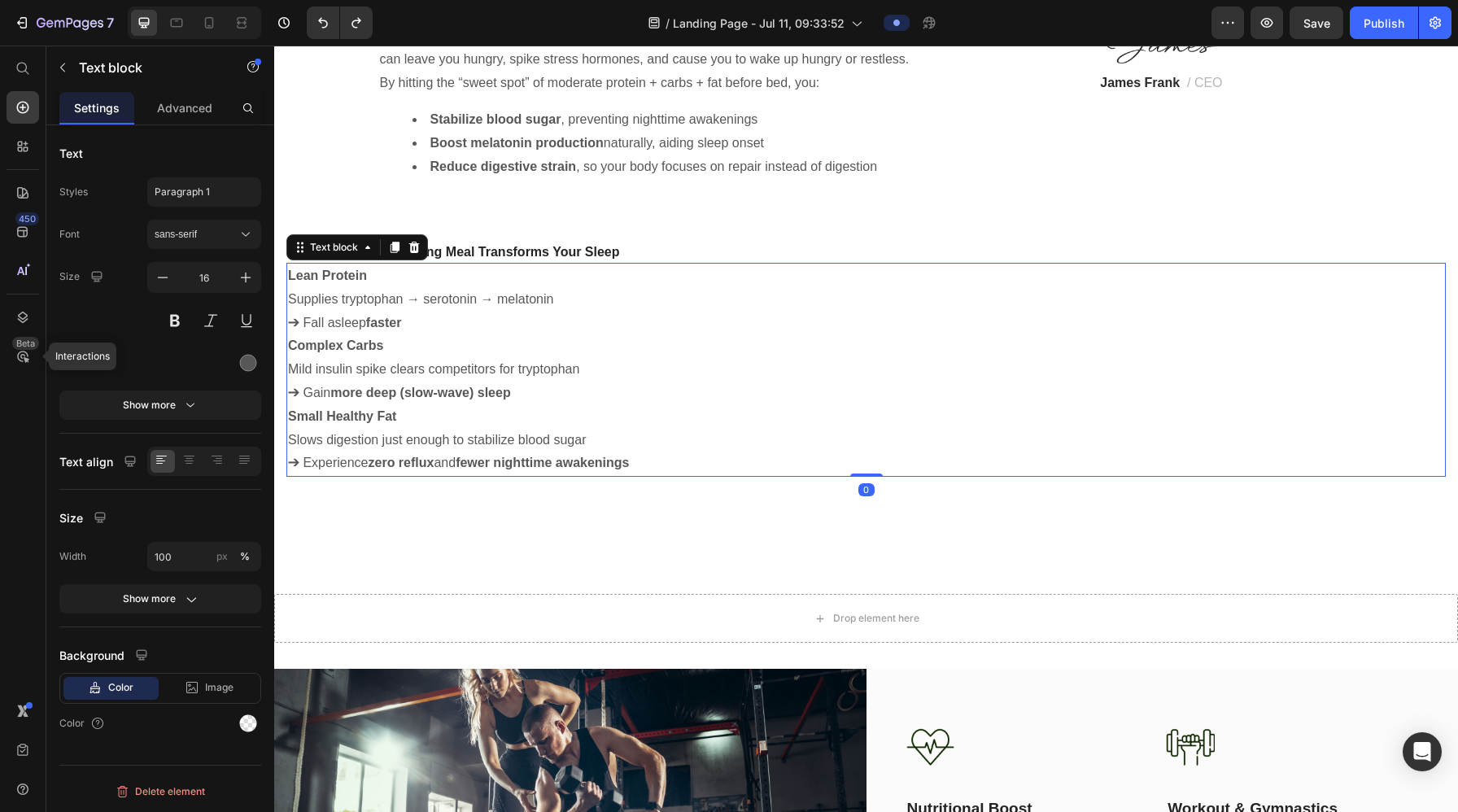click on "Lean Protein" at bounding box center (866, 276) 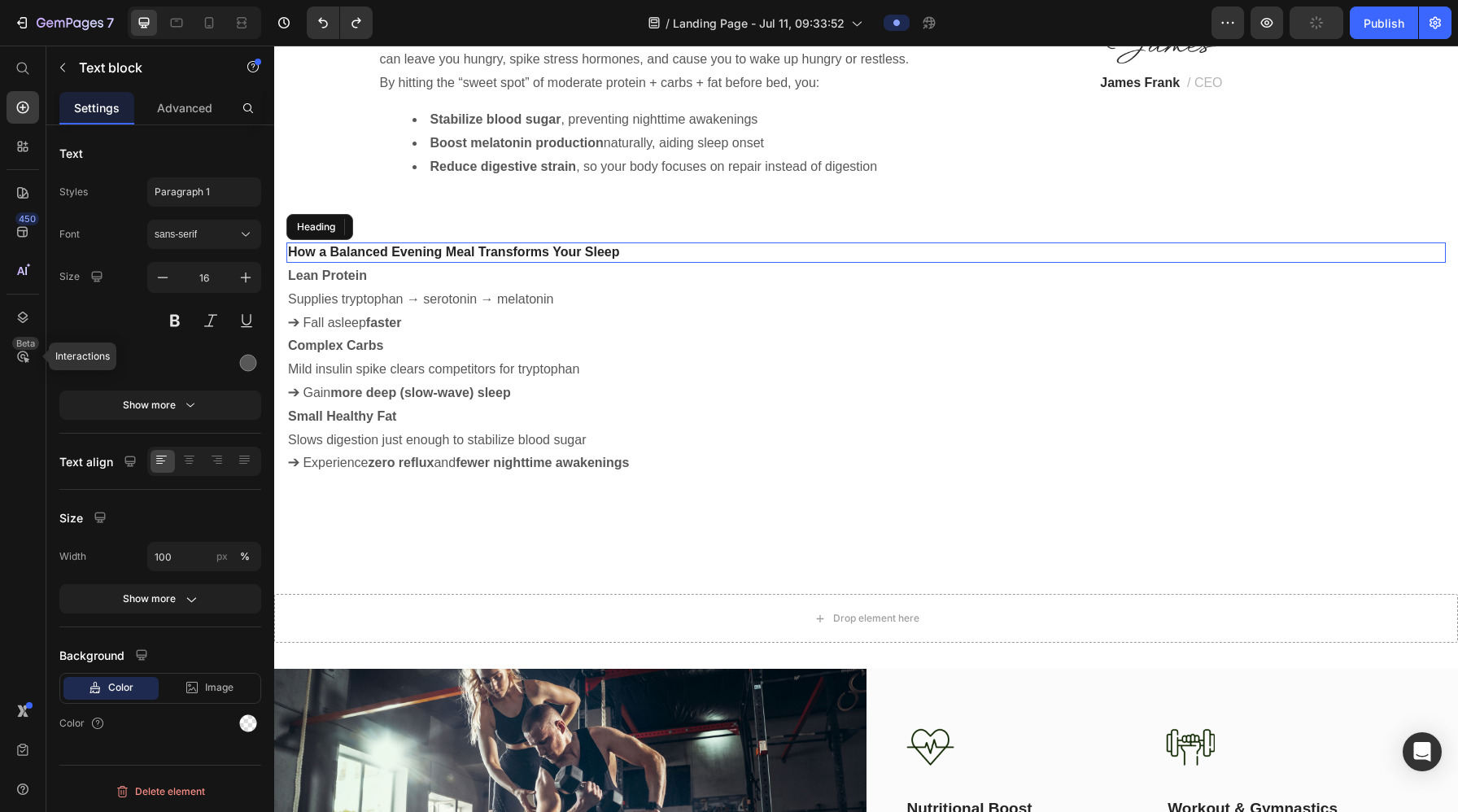 click on "How a Balanced Evening Meal Transforms Your Sleep" at bounding box center (866, 252) 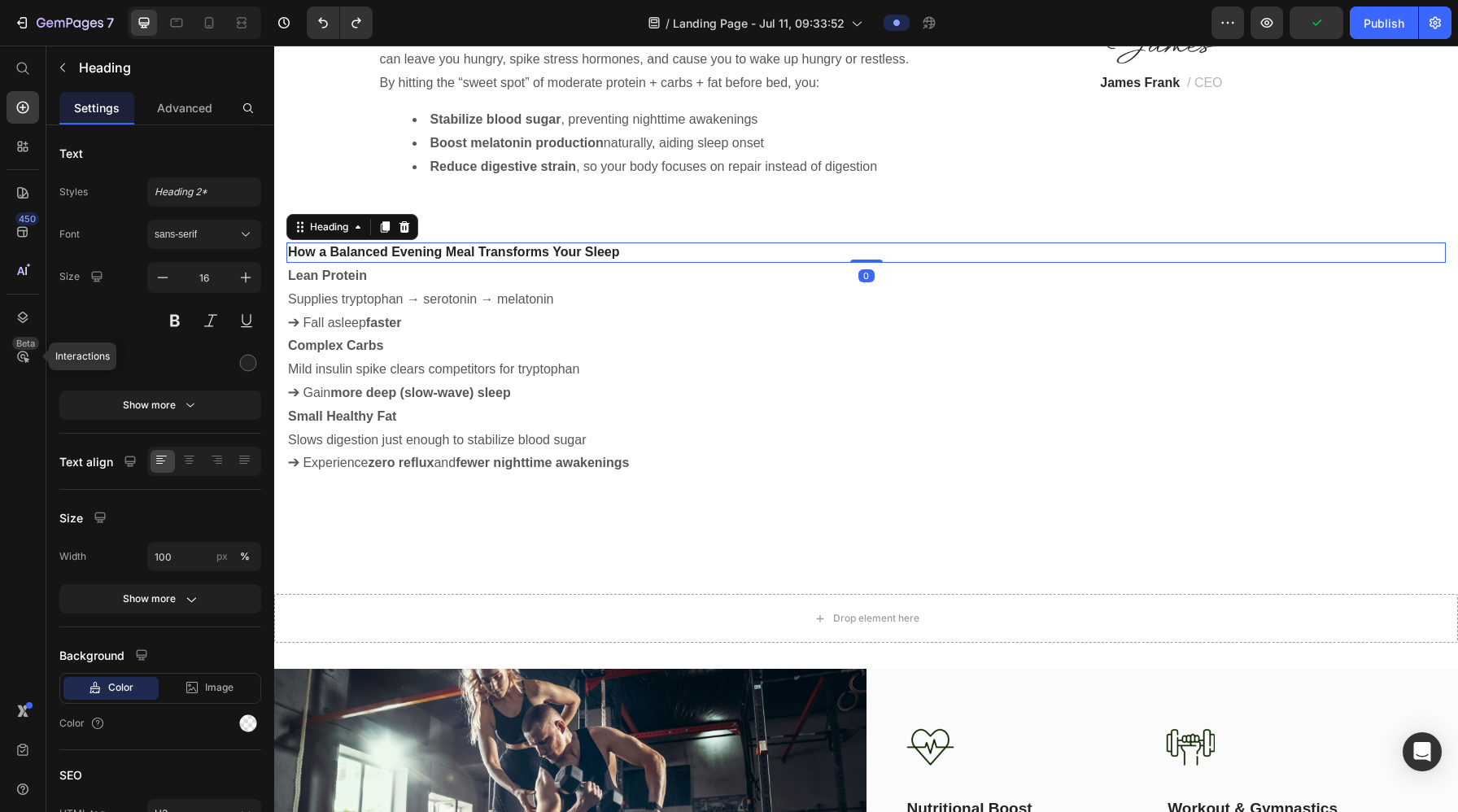 click on "Complex Carbs" at bounding box center [866, 346] 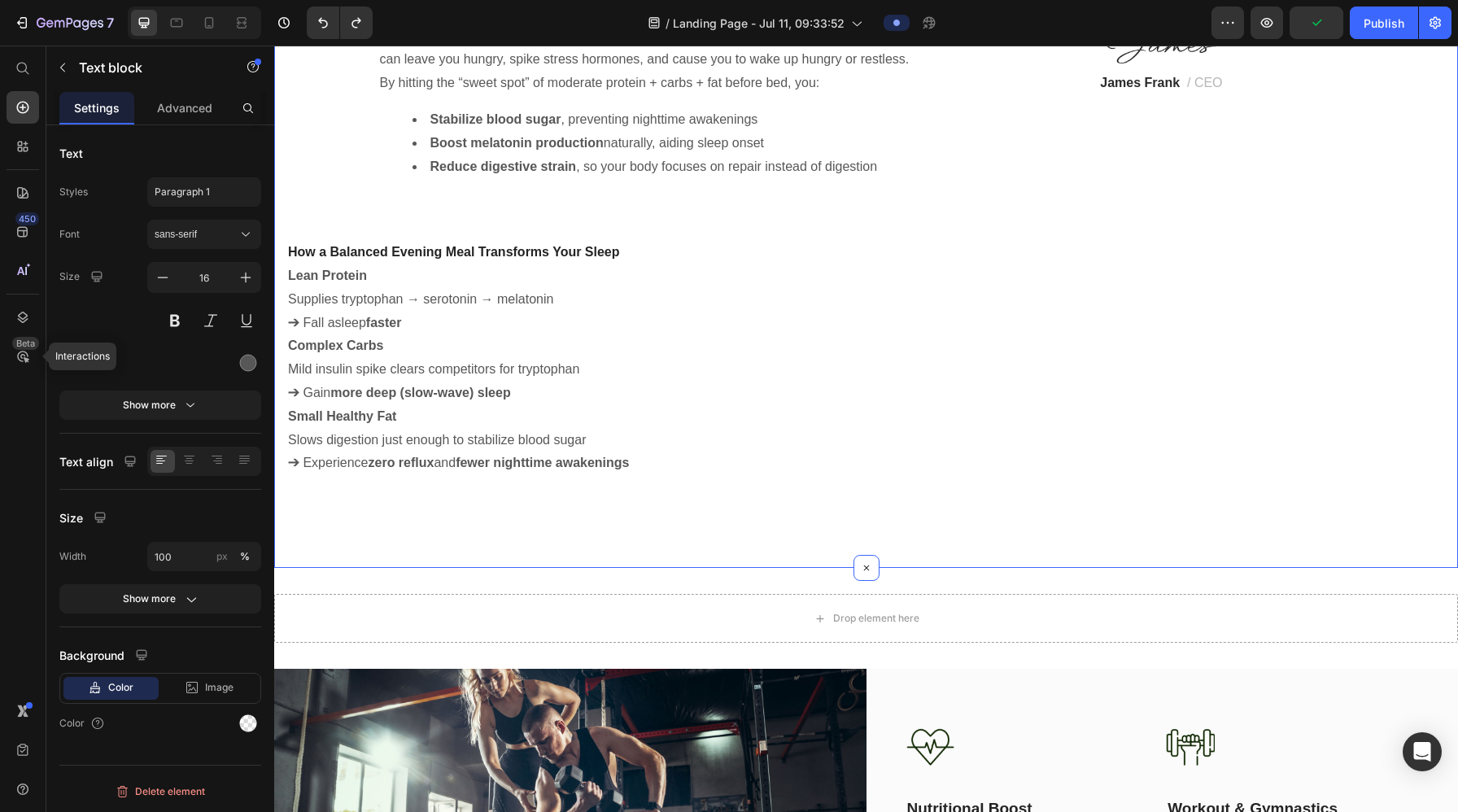 click on "Image “We’re a fully distributed team of 85 people living and working in 15 countries around the world. And we’re working to build the best products to help our customers.” Text block Image [FIRST] [LAST]    / CEO Text block Row Row Evening Macronutrient Balance: Why It Matters for Sleep Heading Row Eating a balanced meal 2–3 hours before bedtime—combining lean protein, complex carbohydrates, and a small amount of healthy fat—sets the stage for smoother, deeper sleep  Protein supplies tryptophan , the amino acid your brain converts into serotonin and melatonin (your natural sleep signals).  Complex carbs trigger a mild insulin response  that helps shuttle tryptophan into the brain, while  healthy fats slow digestion  just enough to prevent nighttime blood-sugar dips without overloading your stomach . By hitting the “sweet spot” of moderate protein + carbs + fat before bed, you: Stabilize blood sugar , preventing nighttime awakenings Boost melatonin production  naturally, aiding sleep onset Row" at bounding box center [866, 108] 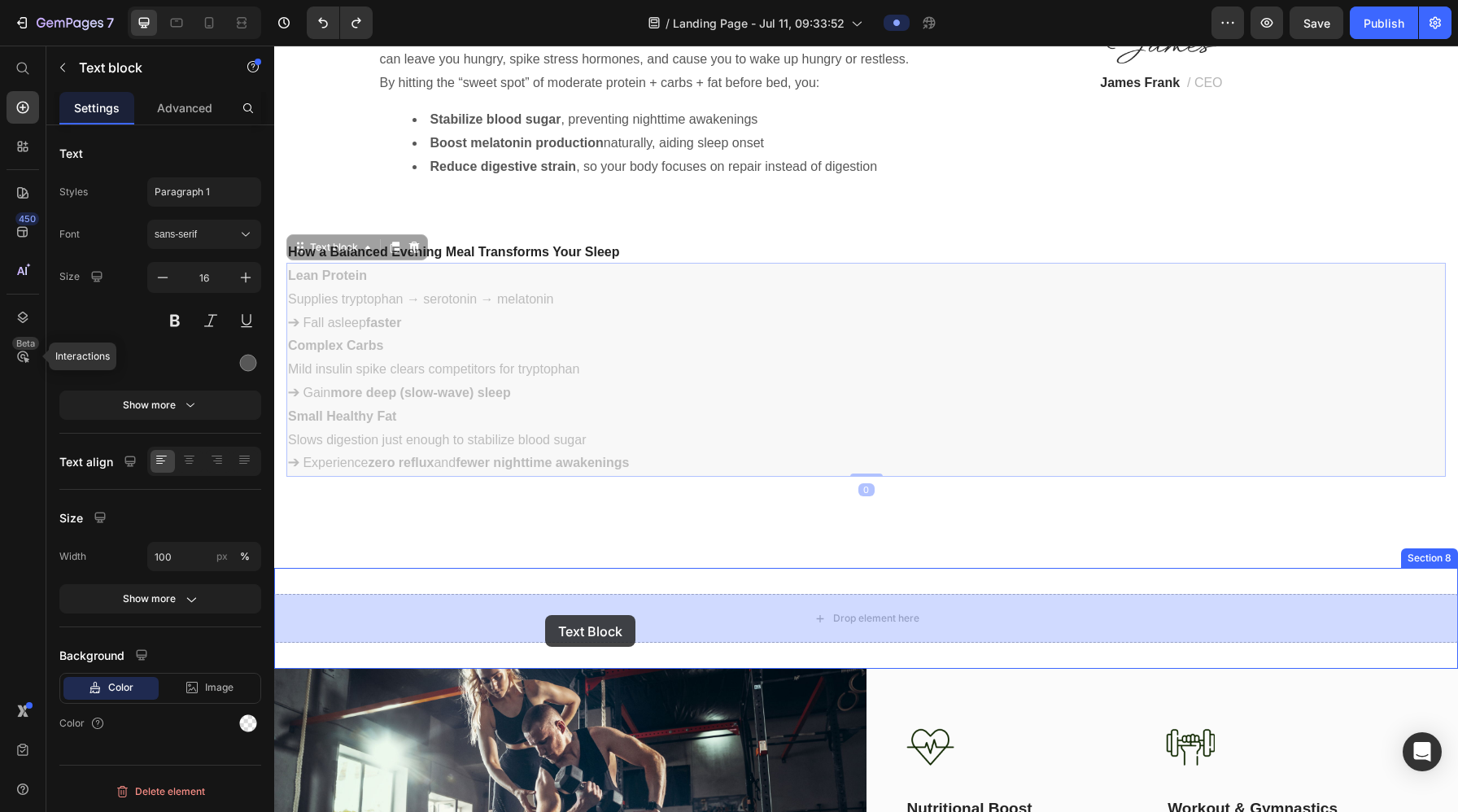 drag, startPoint x: 475, startPoint y: 331, endPoint x: 544, endPoint y: 614, distance: 291.29023 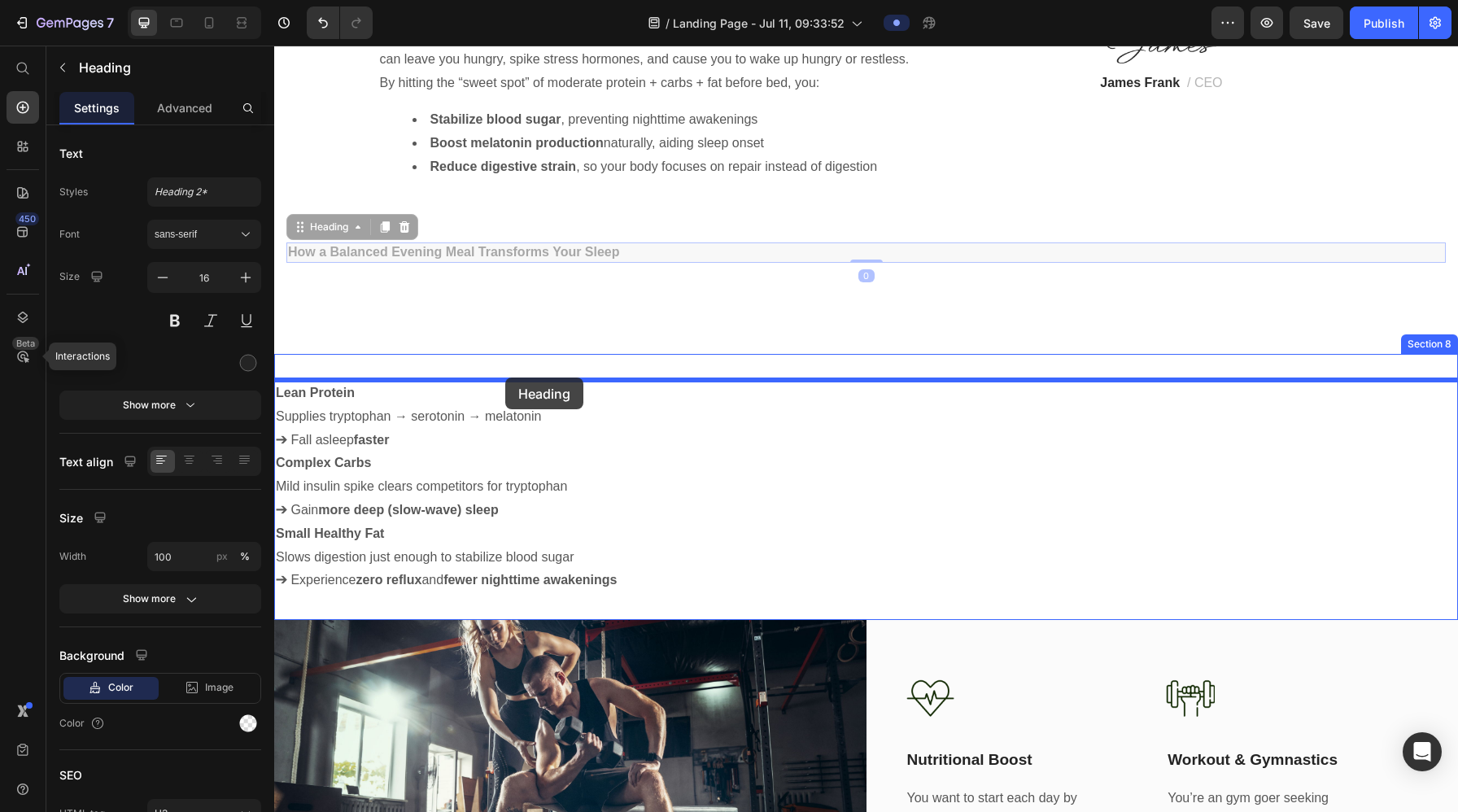drag, startPoint x: 521, startPoint y: 247, endPoint x: 505, endPoint y: 377, distance: 130.9809 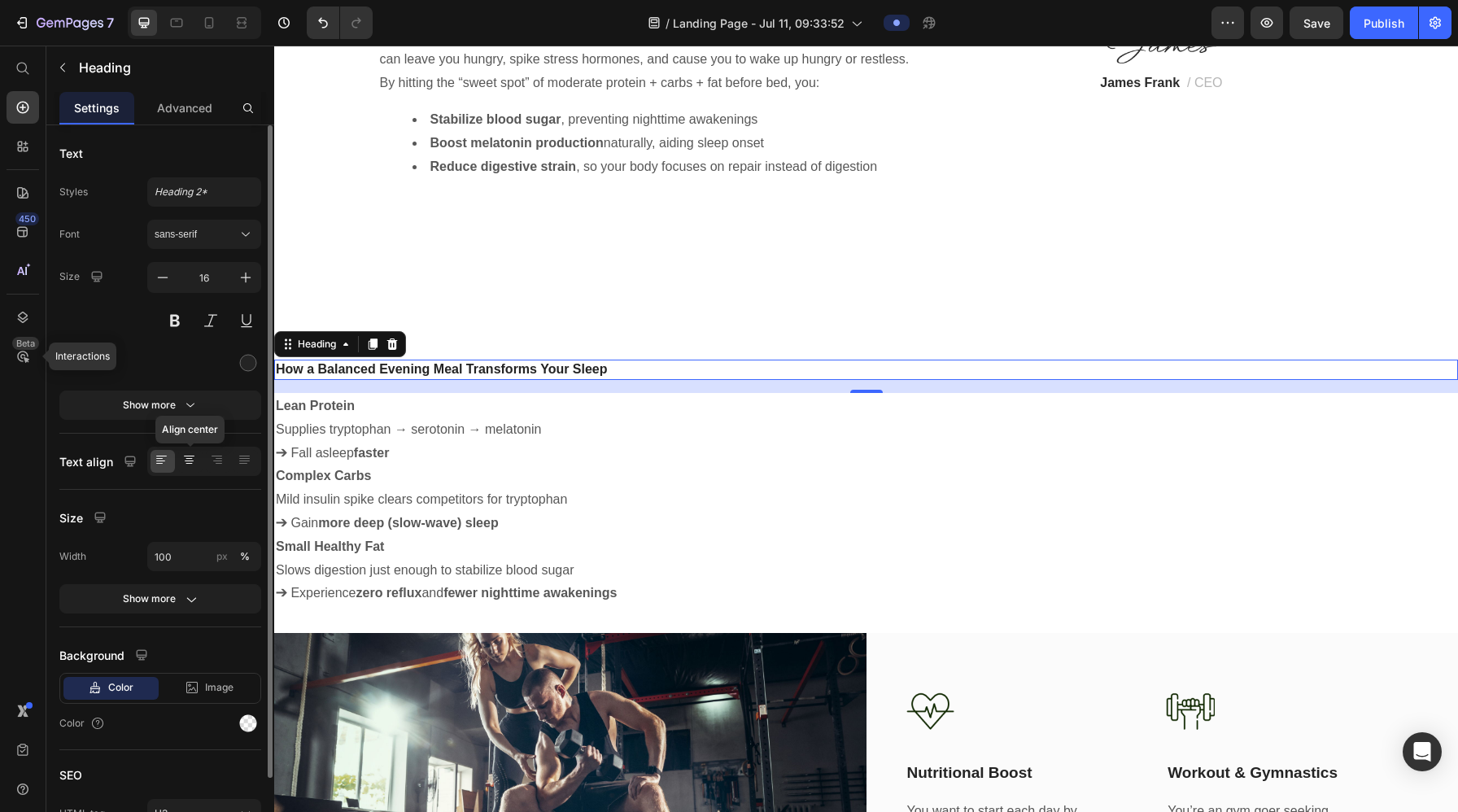click 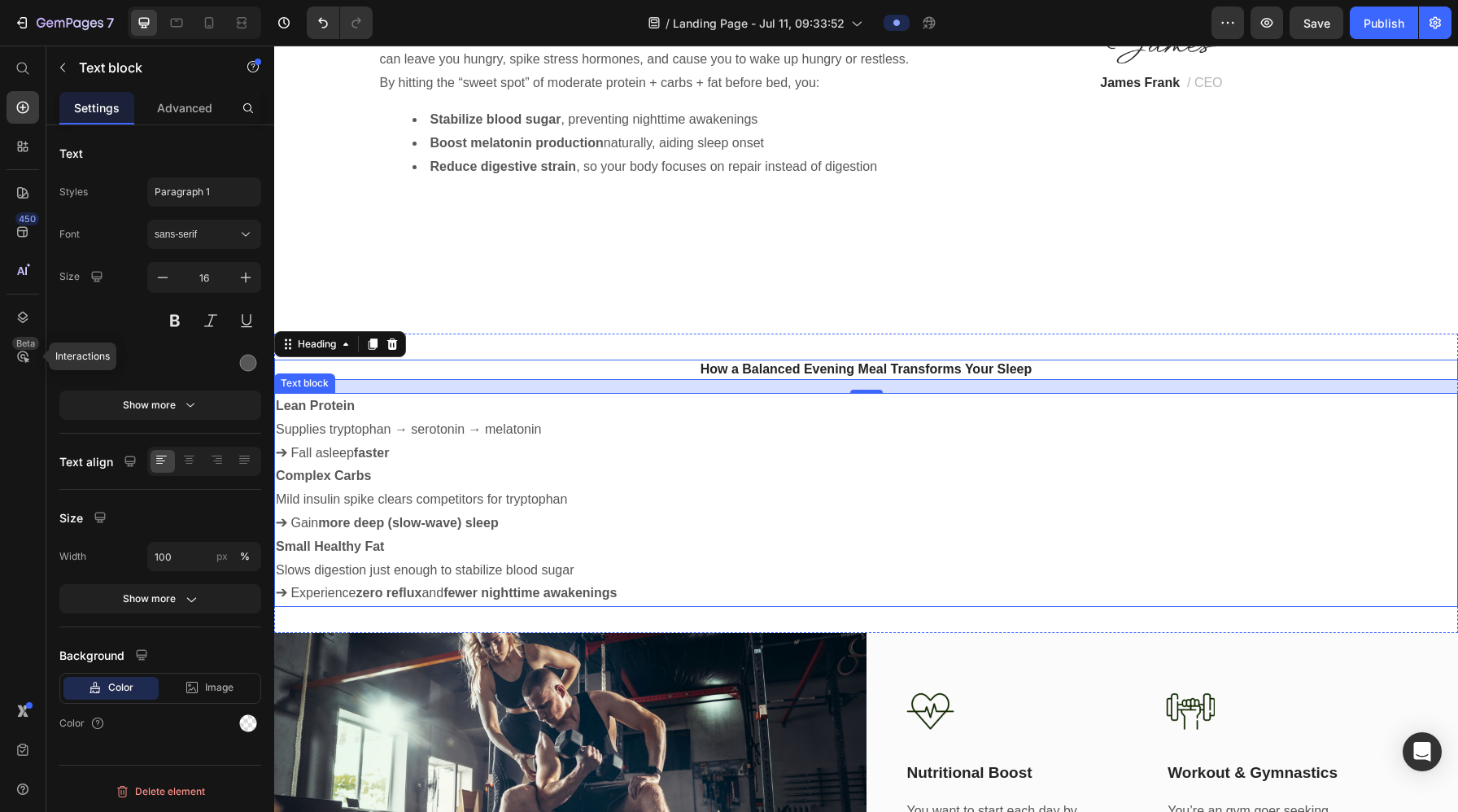 click on "Complex Carbs" at bounding box center [866, 476] 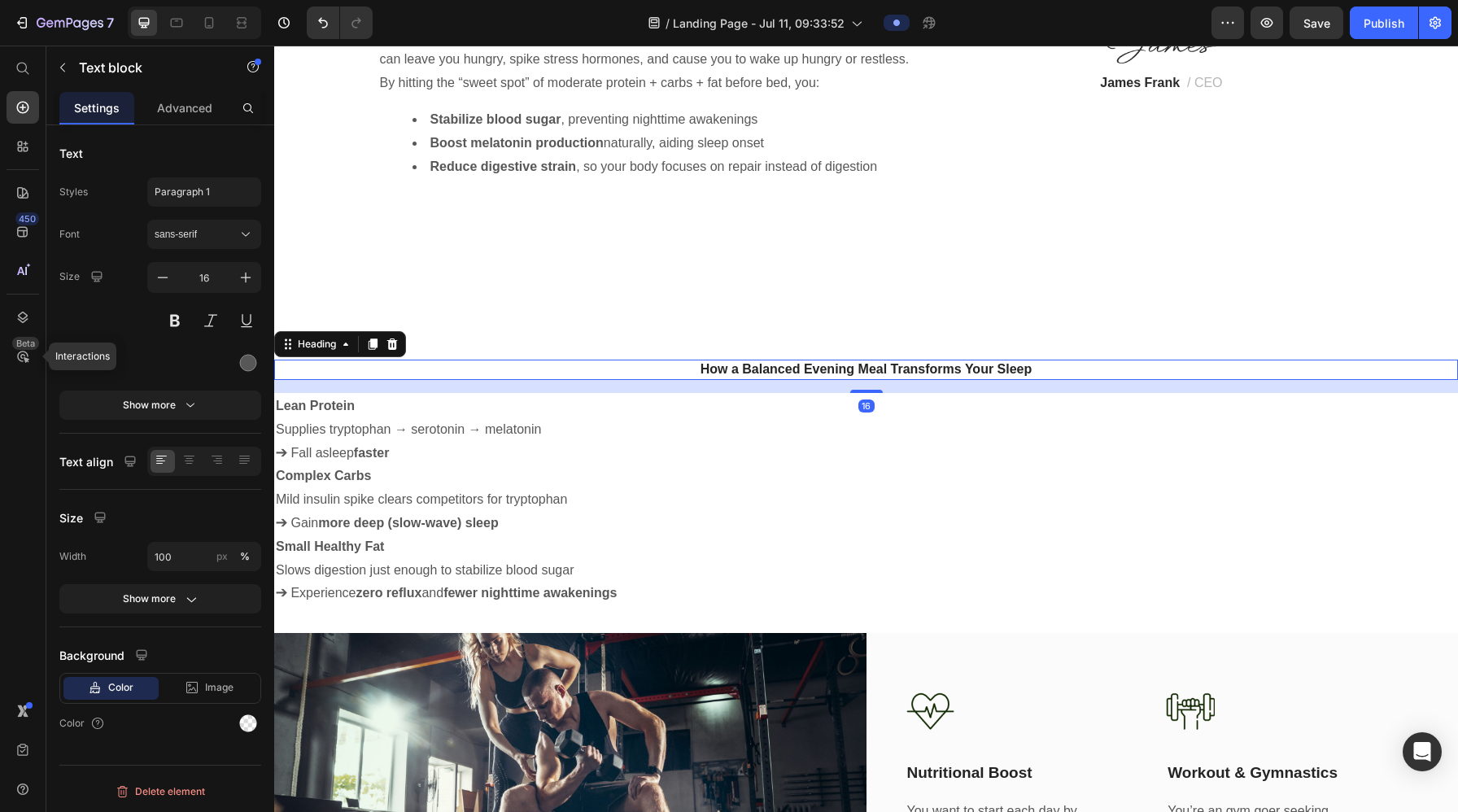 click on "How a Balanced Evening Meal Transforms Your Sleep" at bounding box center (866, 369) 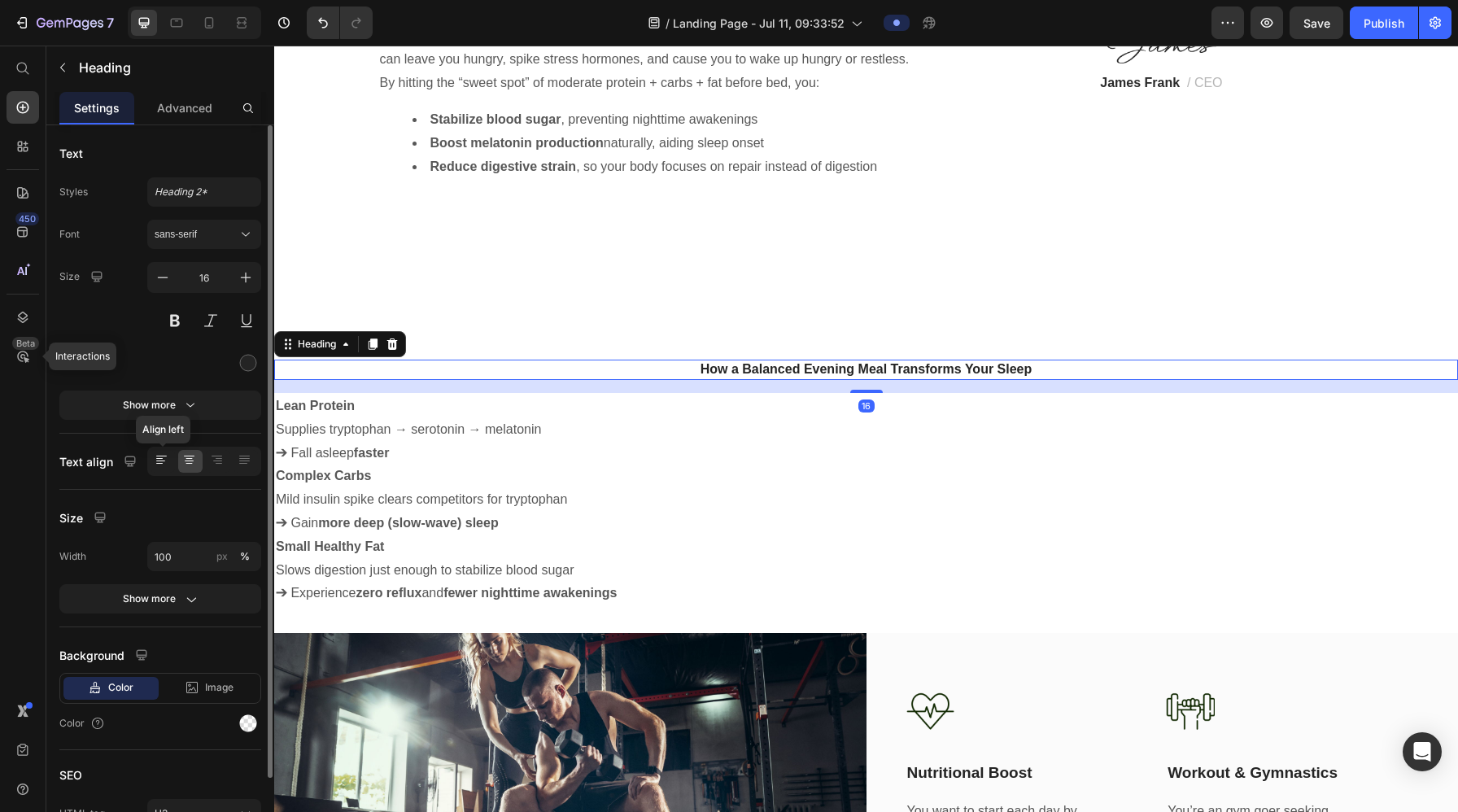click 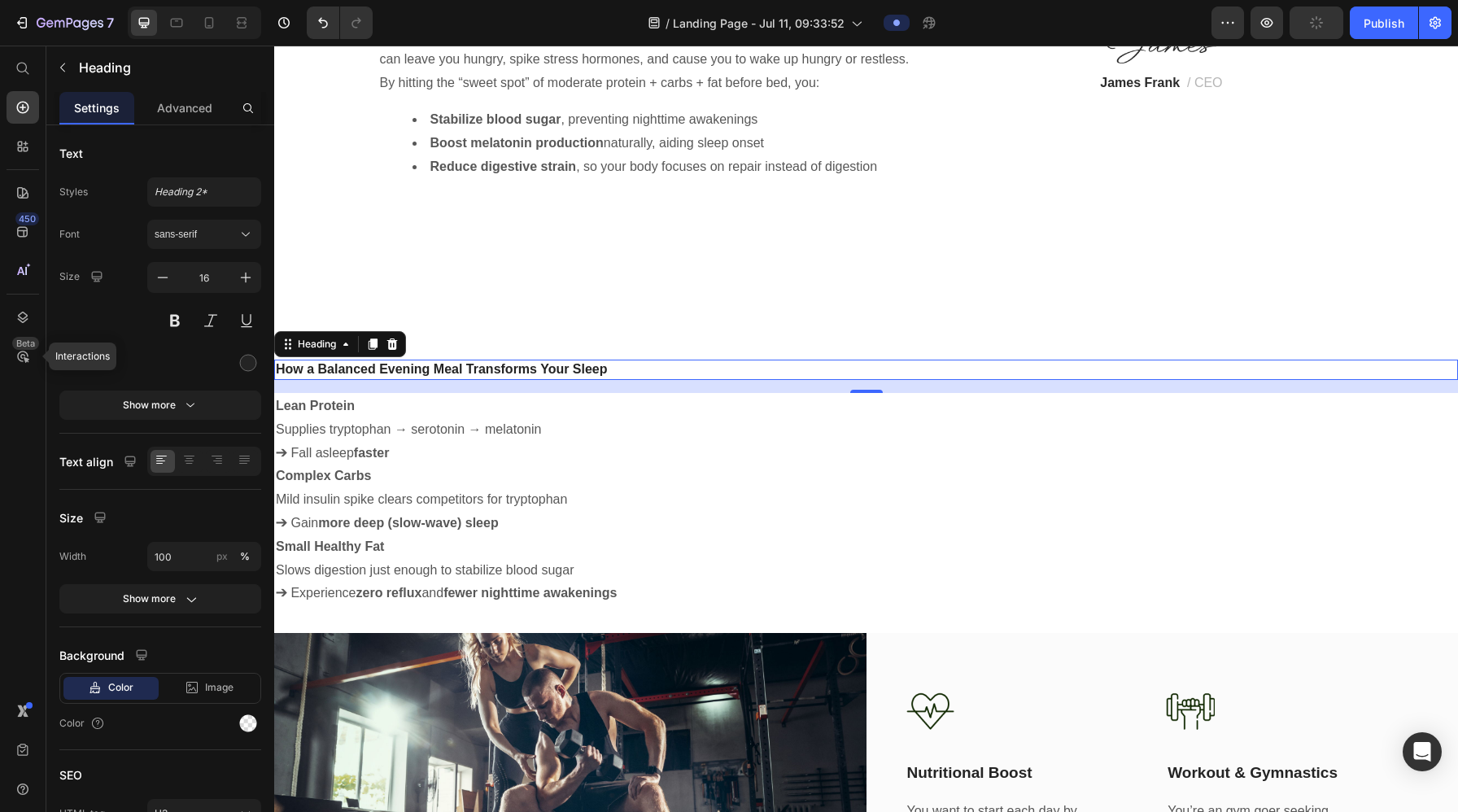 click on "How a Balanced Evening Meal Transforms Your Sleep" at bounding box center (866, 369) 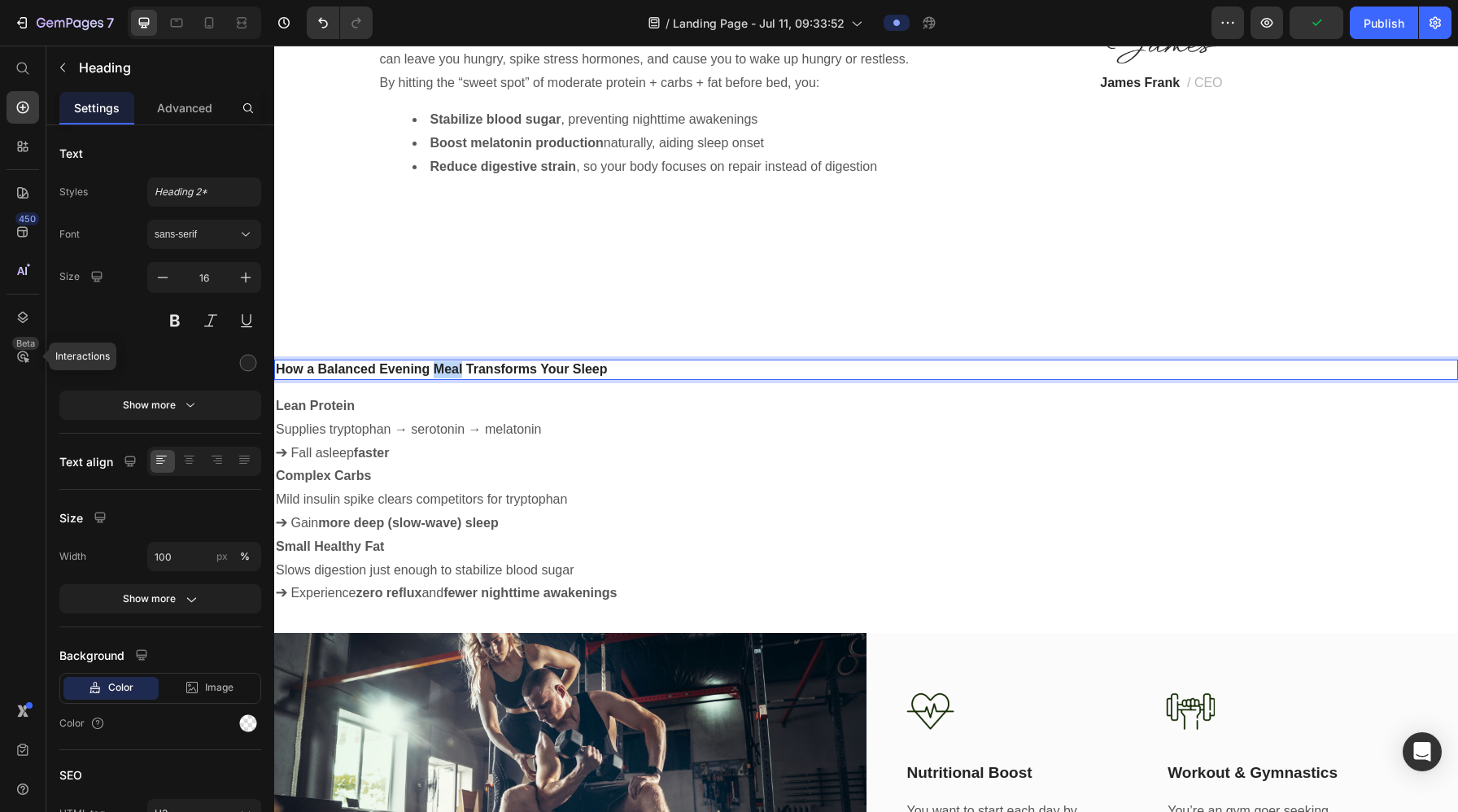 click on "How a Balanced Evening Meal Transforms Your Sleep" at bounding box center [866, 369] 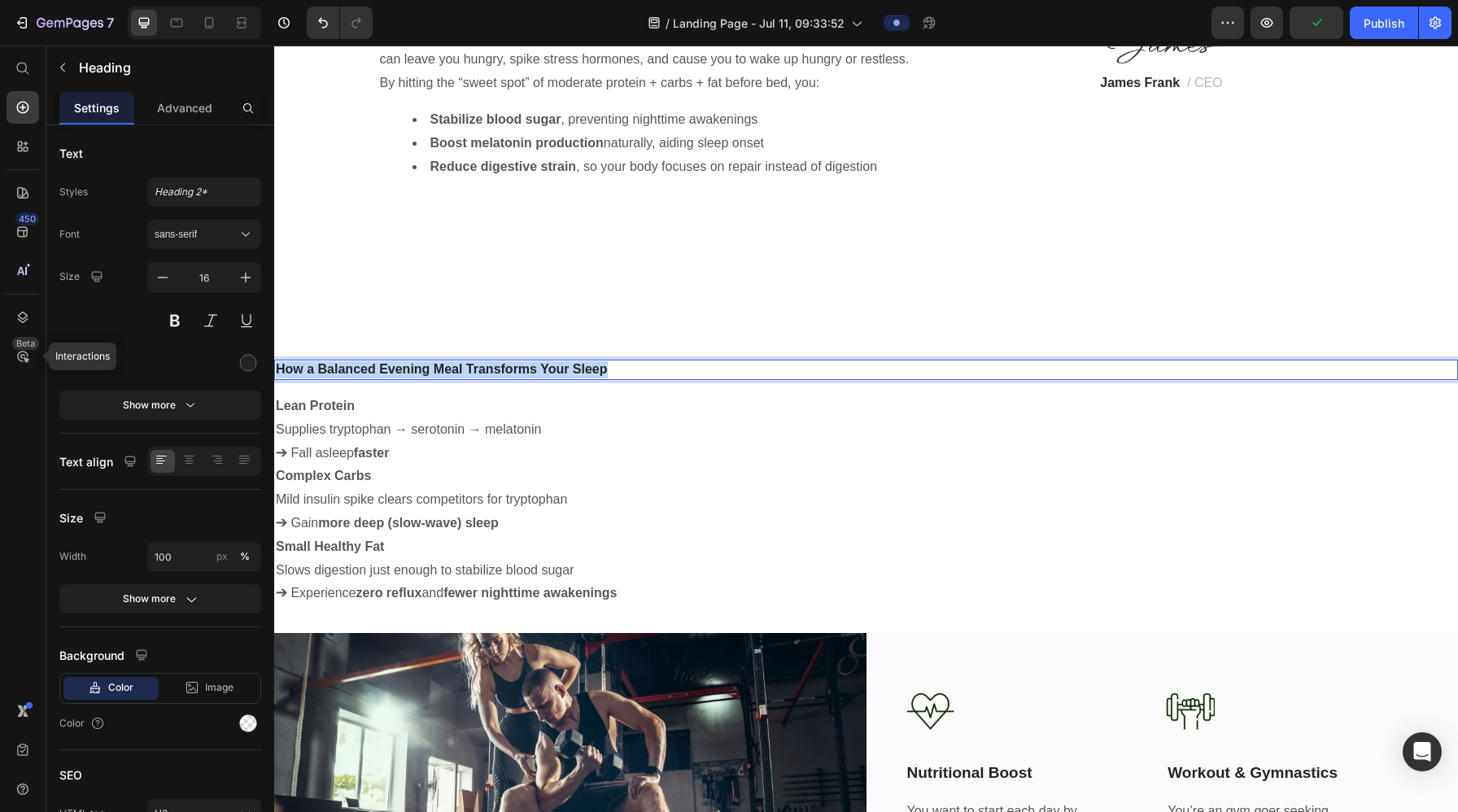click on "How a Balanced Evening Meal Transforms Your Sleep" at bounding box center [866, 369] 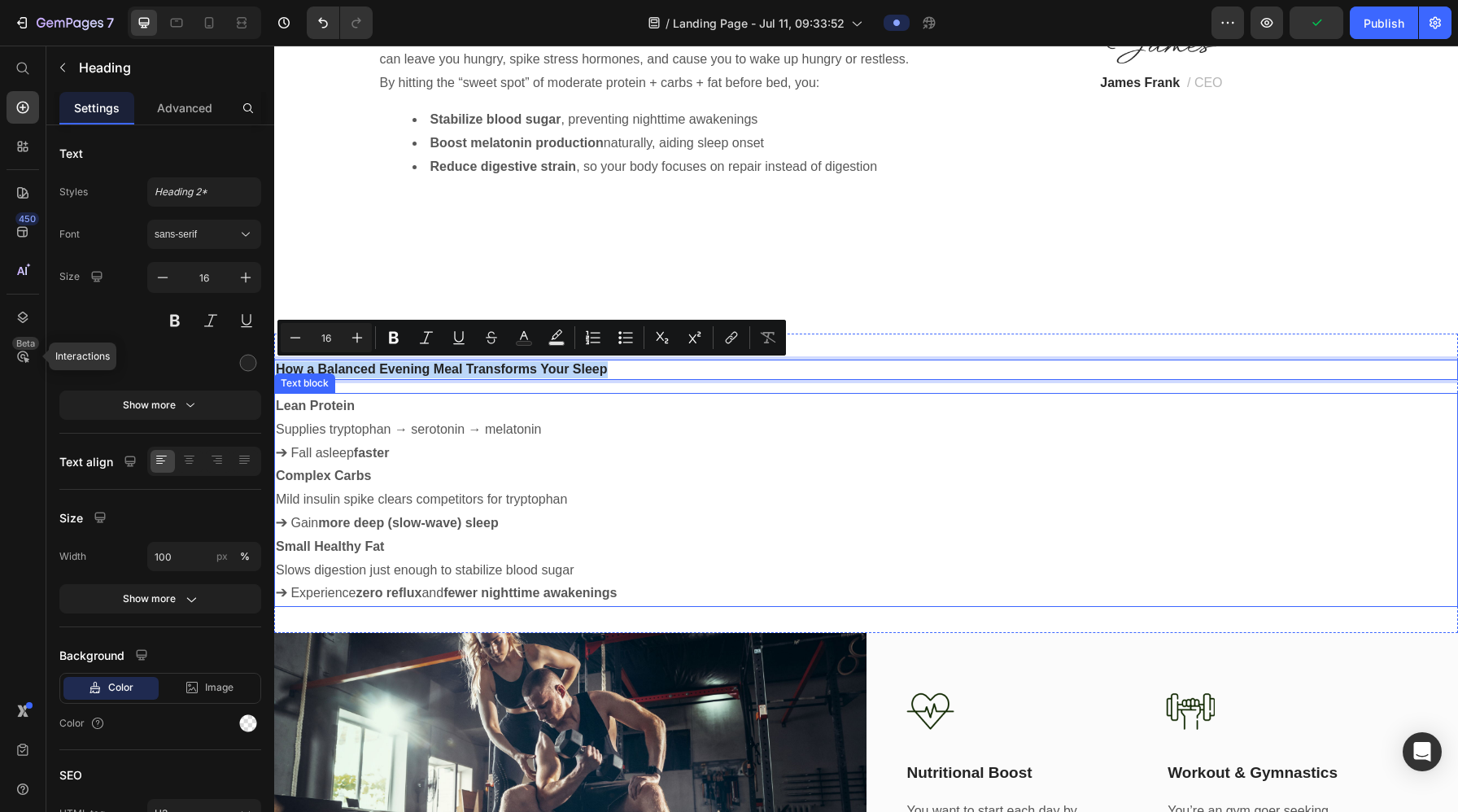click on "Mild insulin spike clears competitors for tryptophan" at bounding box center (866, 500) 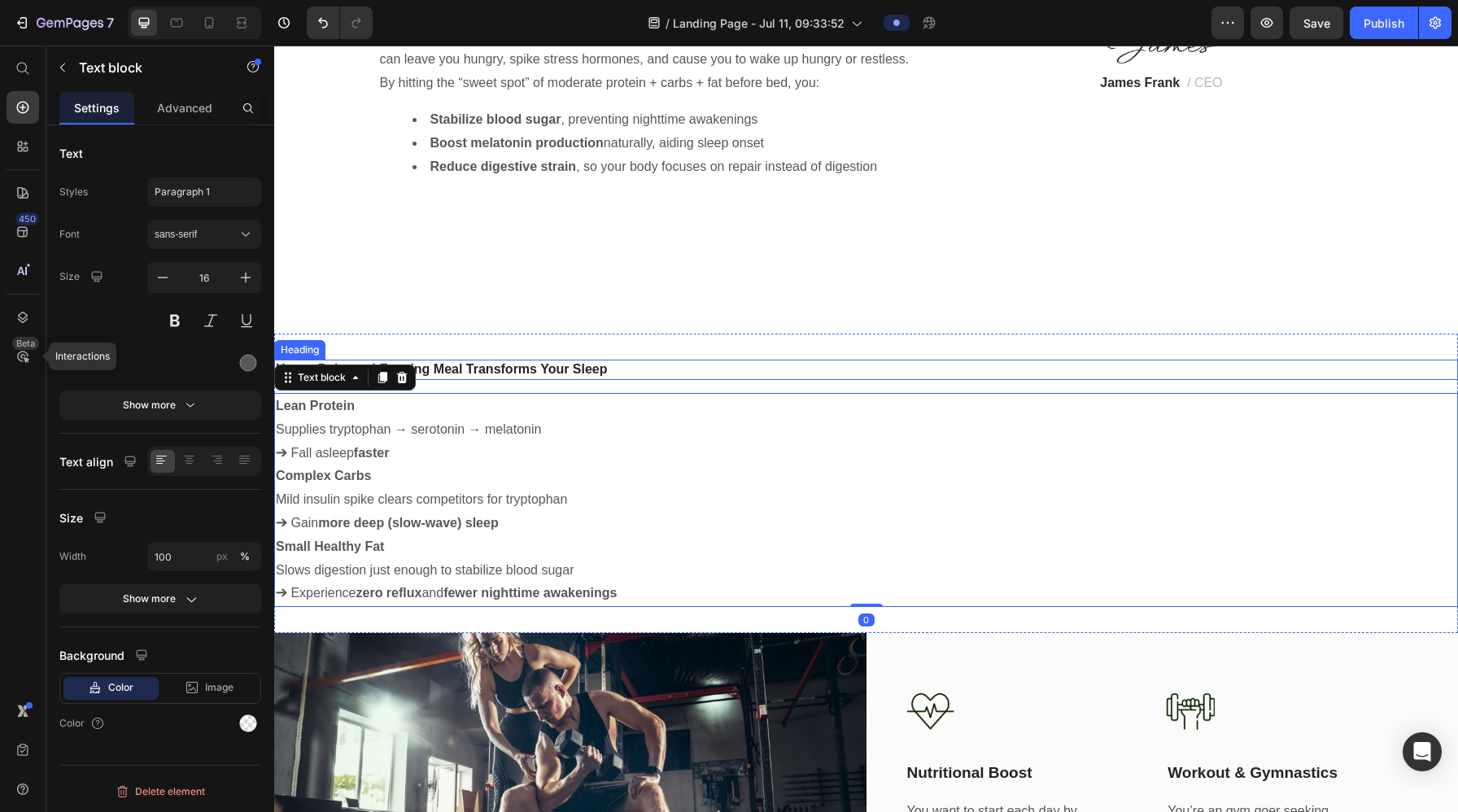 click on "How a Balanced Evening Meal Transforms Your Sleep" at bounding box center (866, 369) 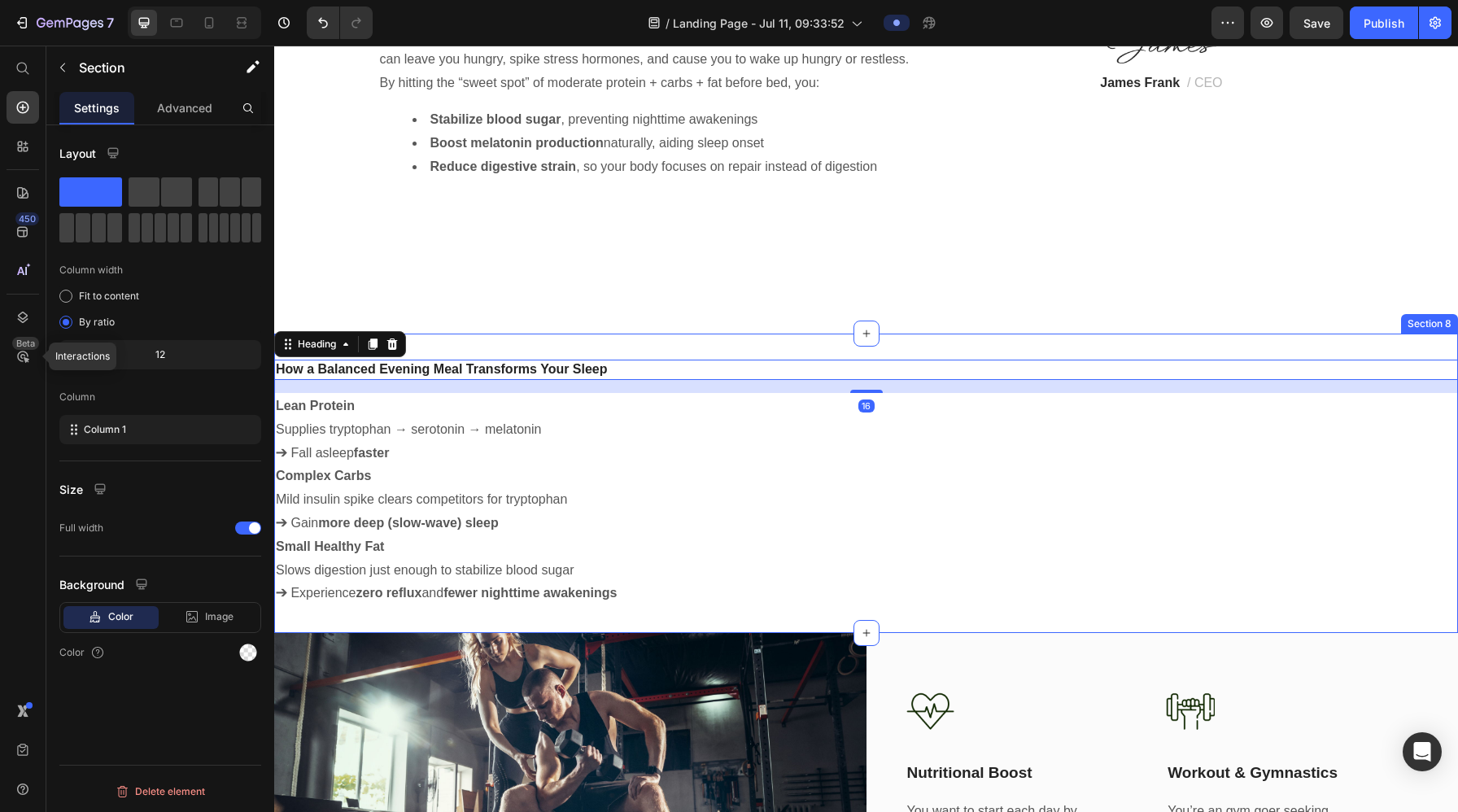 click on "How a Balanced Evening Meal Transforms Your Sleep Heading   16 Lean Protein Supplies tryptophan → serotonin → melatonin ➔ Fall asleep  faster Complex Carbs Mild insulin spike clears competitors for tryptophan ➔ Gain  more deep (slow-wave) sleep Small Healthy Fat Slows digestion just enough to stabilize blood sugar ➔ Experience  zero reflux  and  fewer nighttime awakenings Text block Section 8" at bounding box center (866, 483) 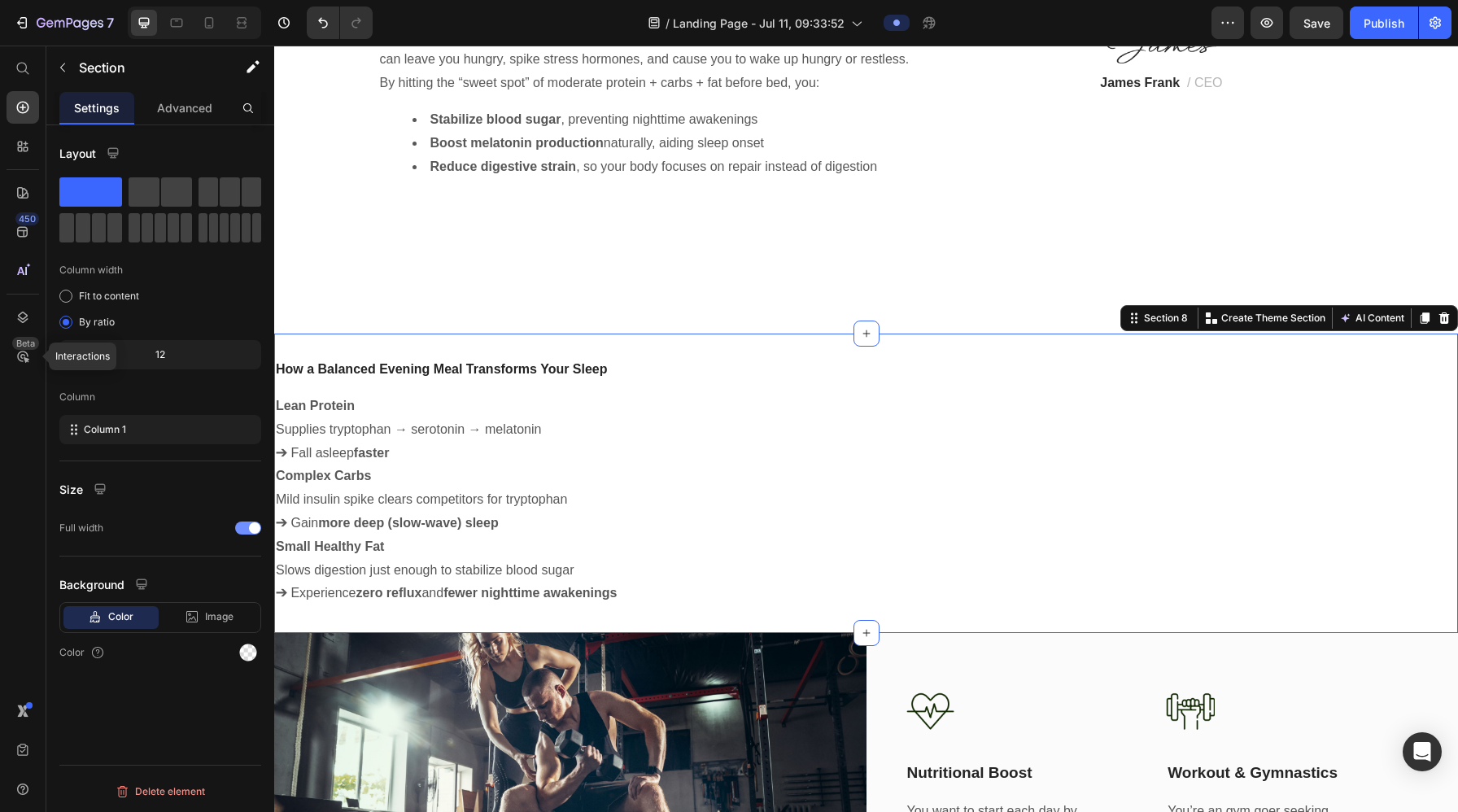 click at bounding box center [248, 528] 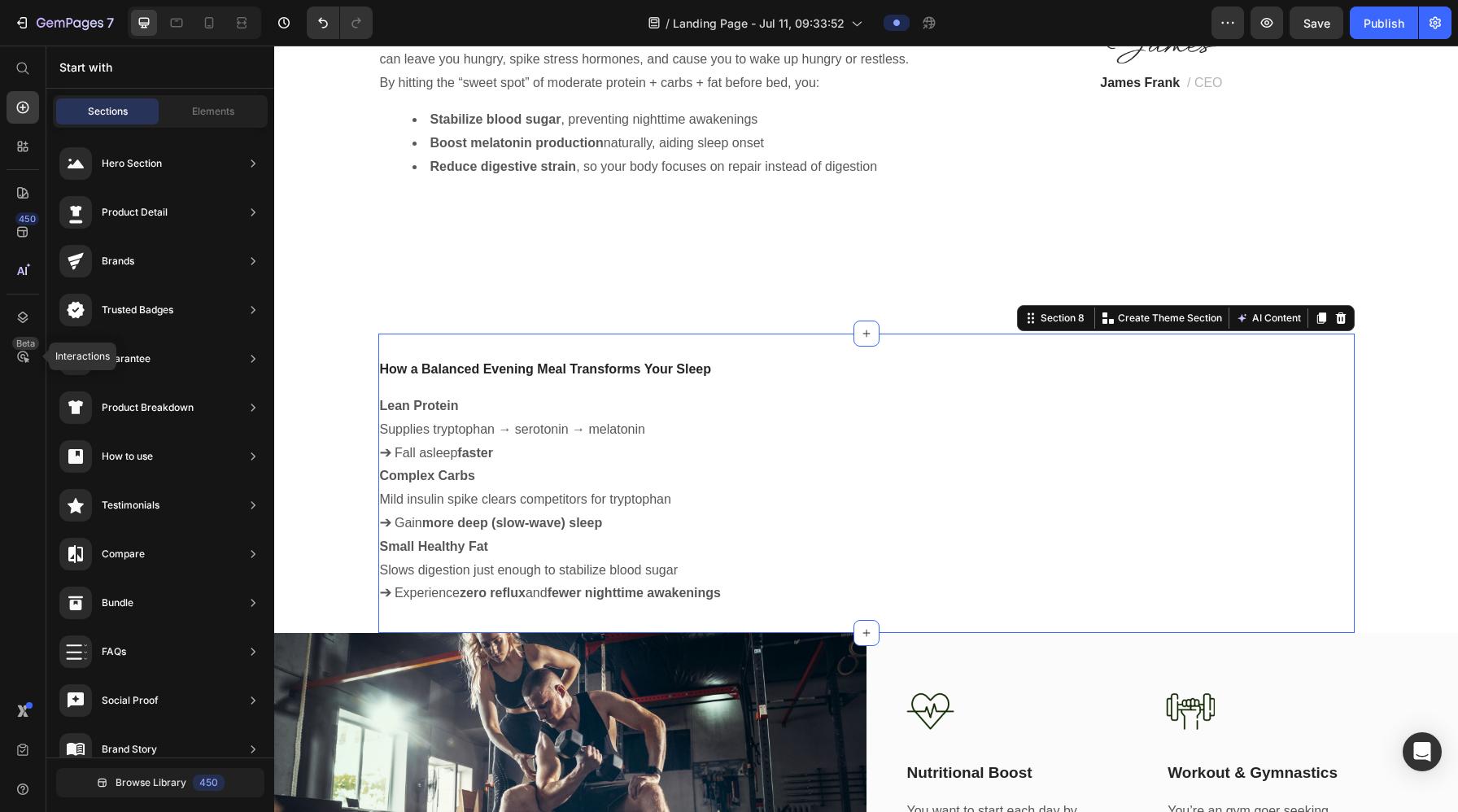 click on "Drop element here Section 6 Image “We’re a fully distributed team of 85 people living and working in 15 countries around the world. And we’re working to build the best products to help our customers.” Text block Image [FIRST] [LAST]    / CEO Text block Row Row Evening Macronutrient Balance: Why It Matters for Sleep Heading Row Eating a balanced meal 2–3 hours before bedtime—combining lean protein, complex carbohydrates, and a small amount of healthy fat—sets the stage for smoother, deeper sleep  Protein supplies tryptophan , the amino acid your brain converts into serotonin and melatonin (your natural sleep signals).  Complex carbs trigger a mild insulin response  that helps shuttle tryptophan into the brain, while  healthy fats slow digestion  just enough to prevent nighttime blood-sugar dips without overloading your stomach . By hitting the “sweet spot” of moderate protein + carbs + fat before bed, you: Stabilize blood sugar , preventing nighttime awakenings Text block Row" at bounding box center (866, -1511) 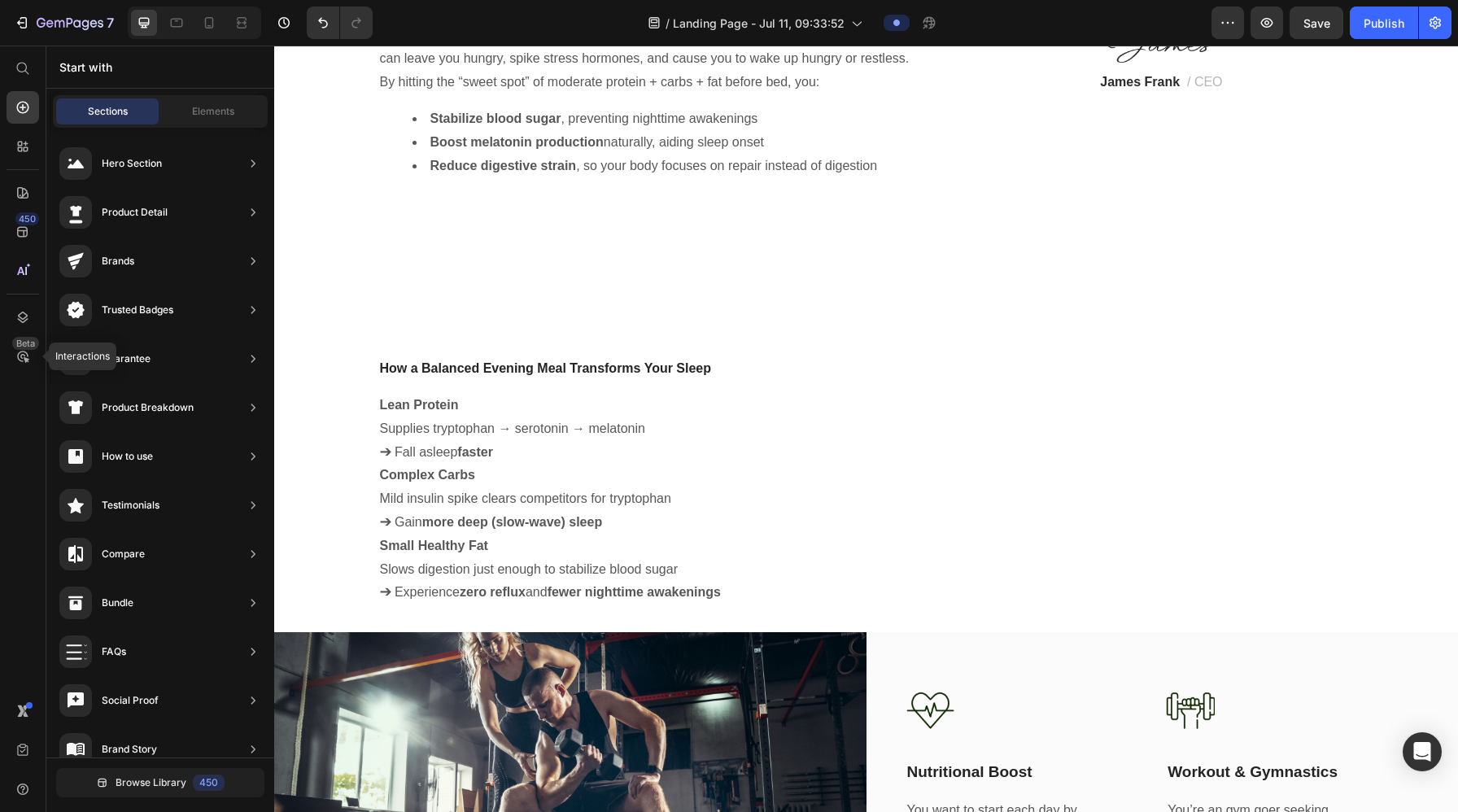scroll, scrollTop: 4316, scrollLeft: 0, axis: vertical 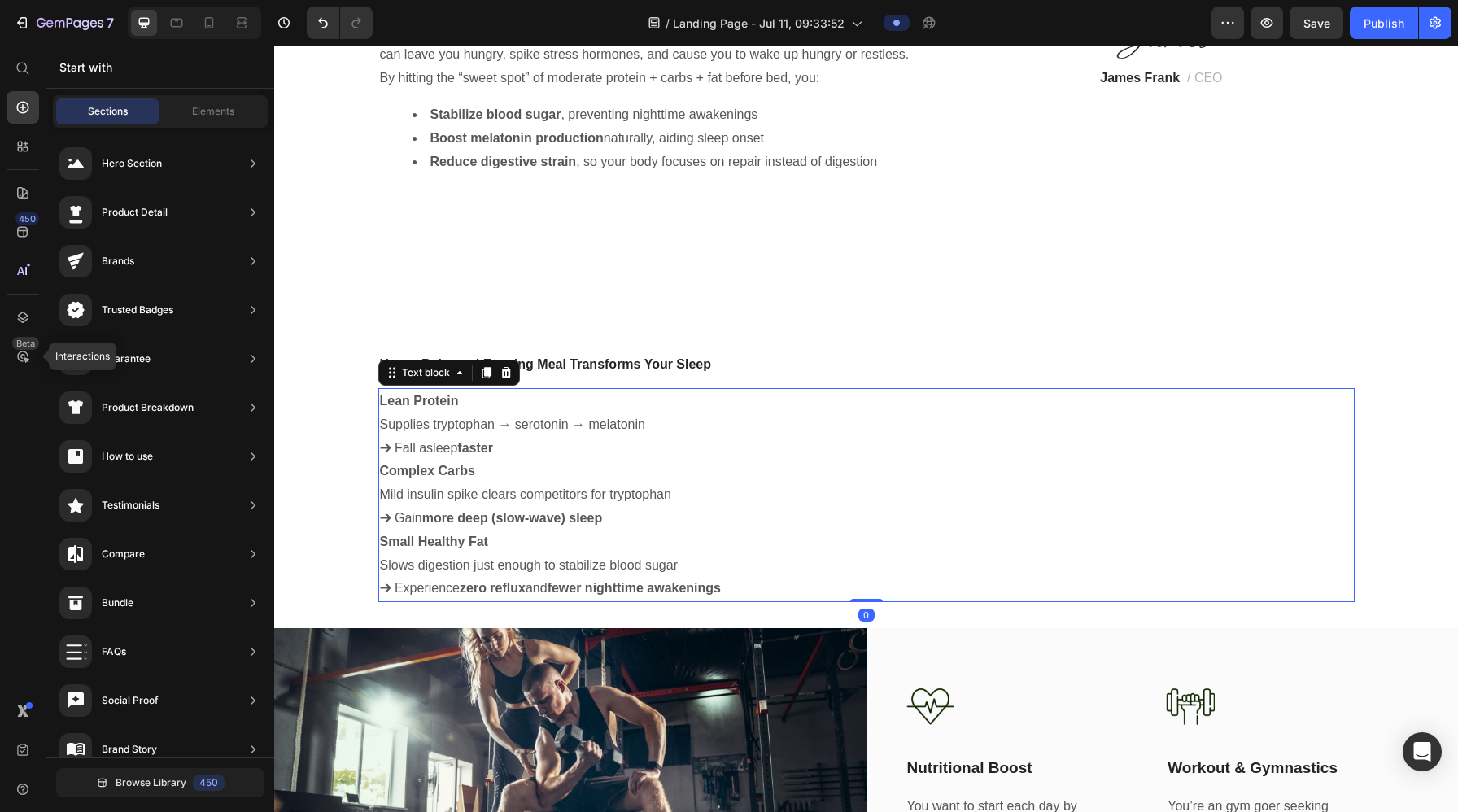 click on "Small Healthy Fat" at bounding box center (867, 542) 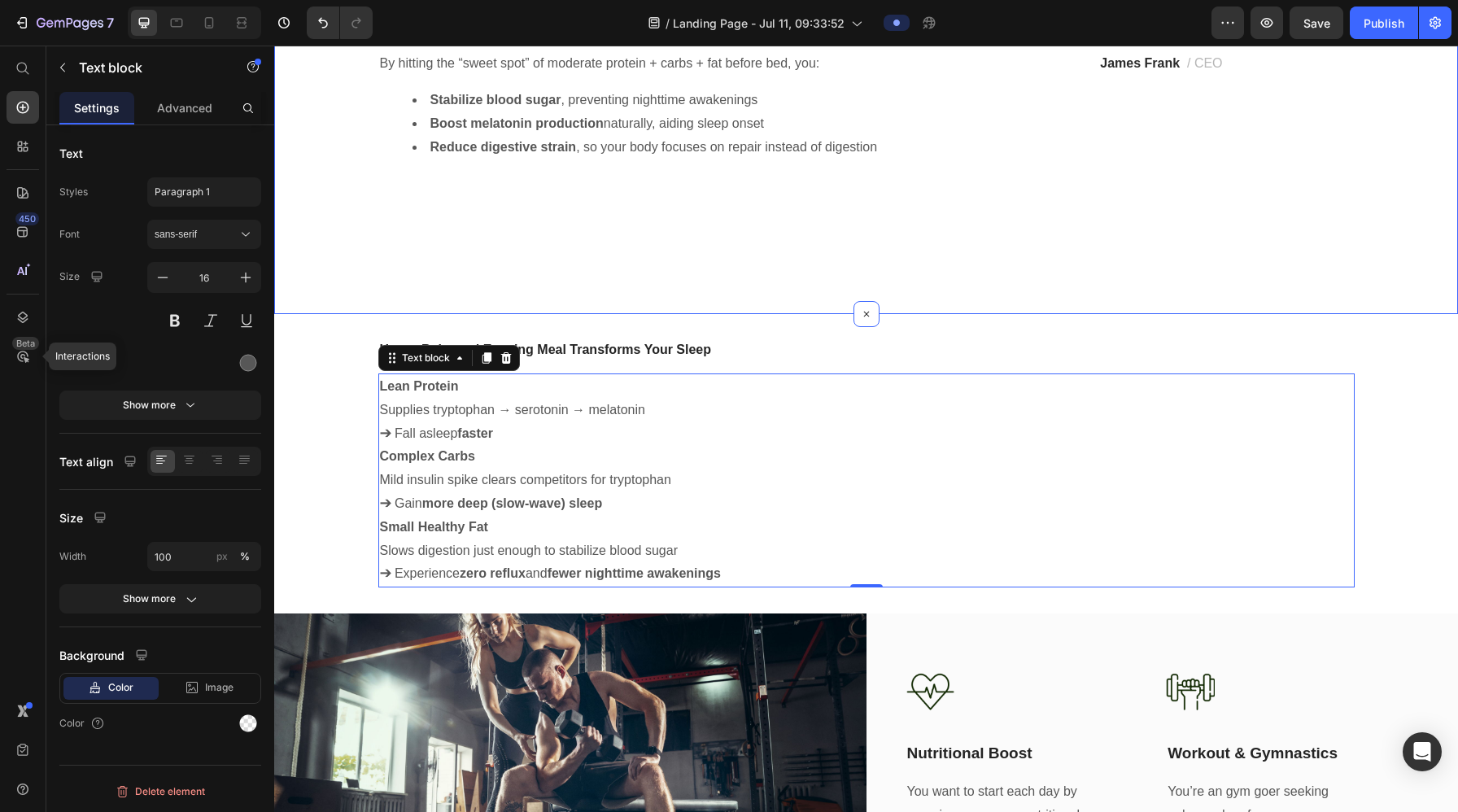 scroll, scrollTop: 4274, scrollLeft: 0, axis: vertical 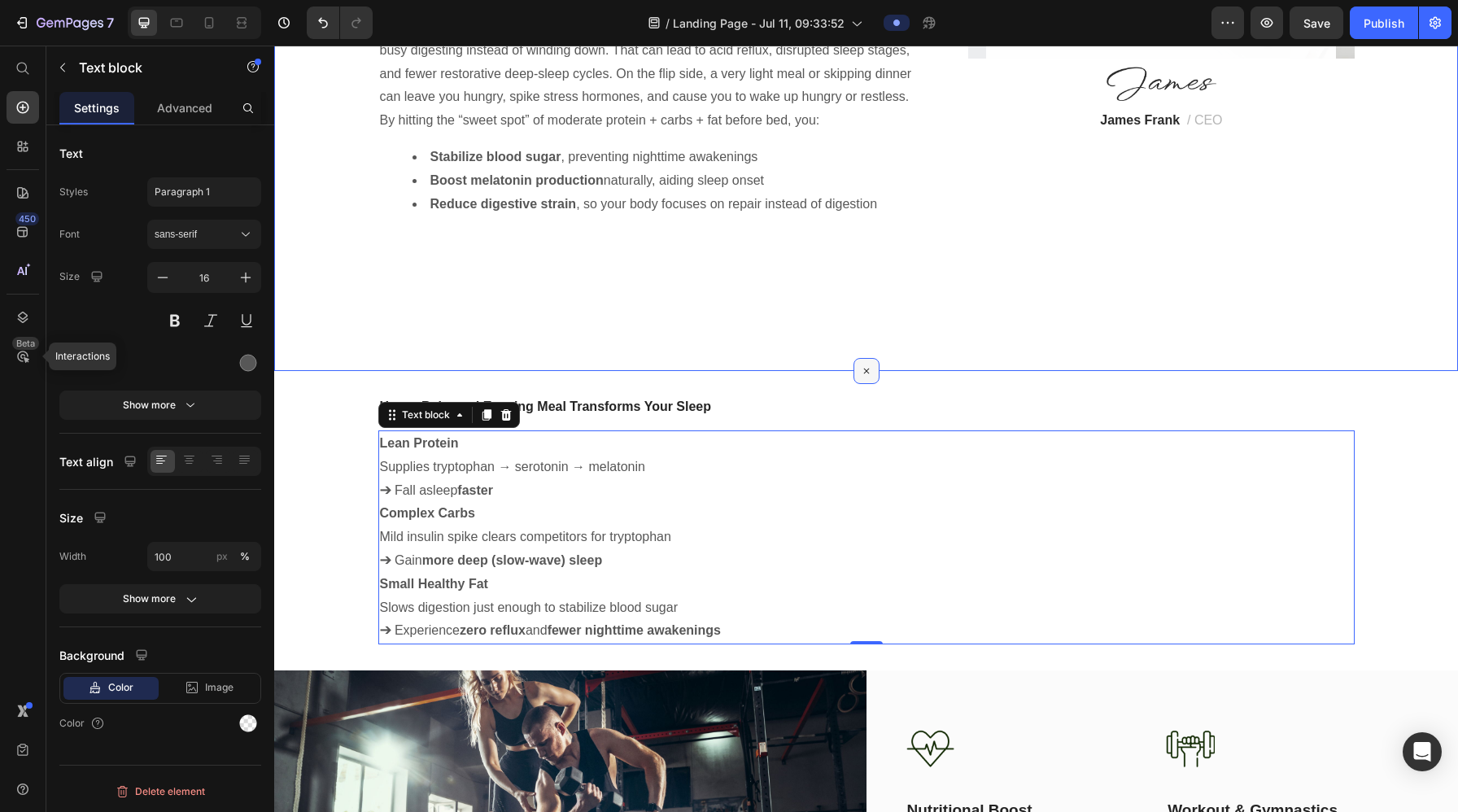 click 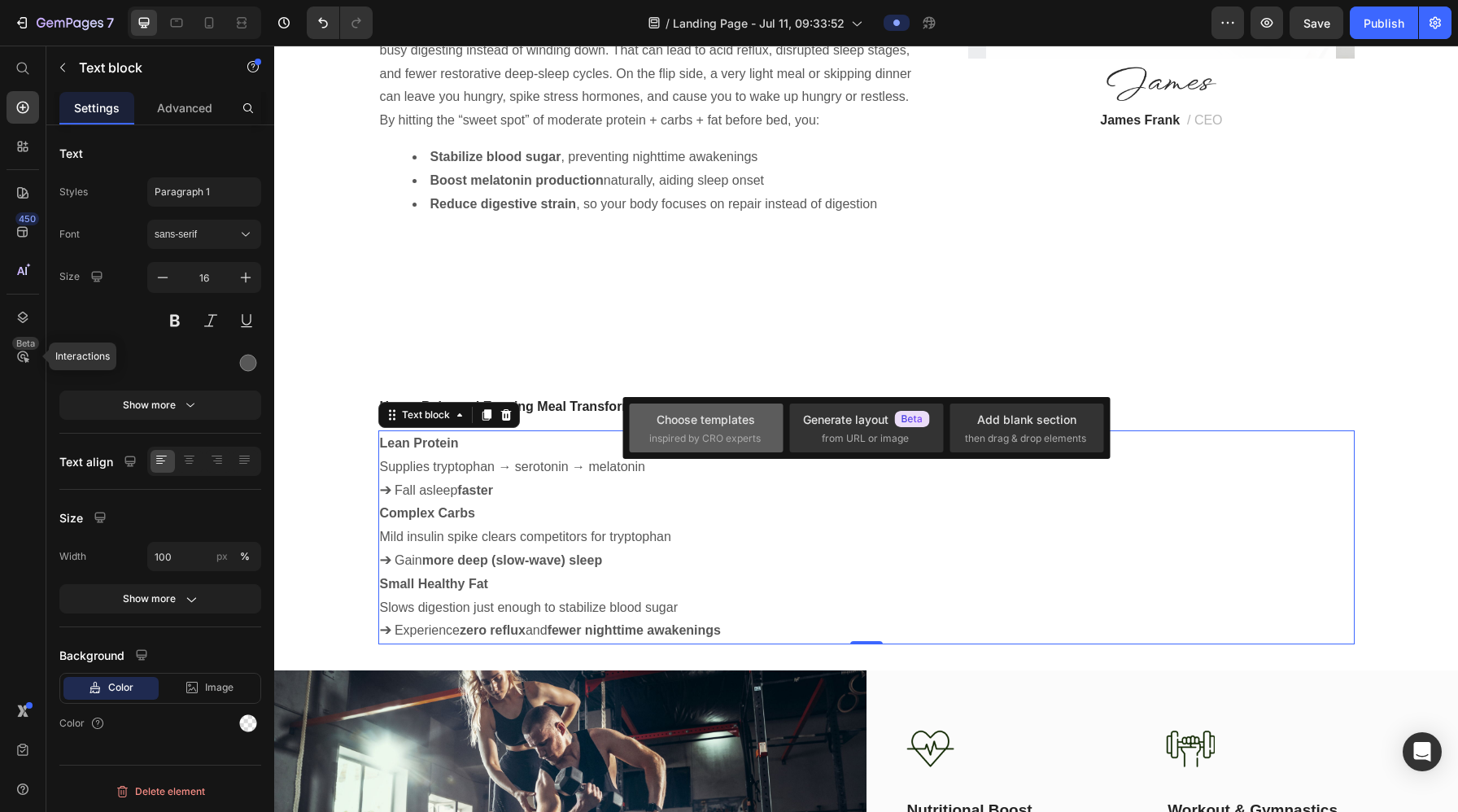 click on "Choose templates" at bounding box center [705, 419] 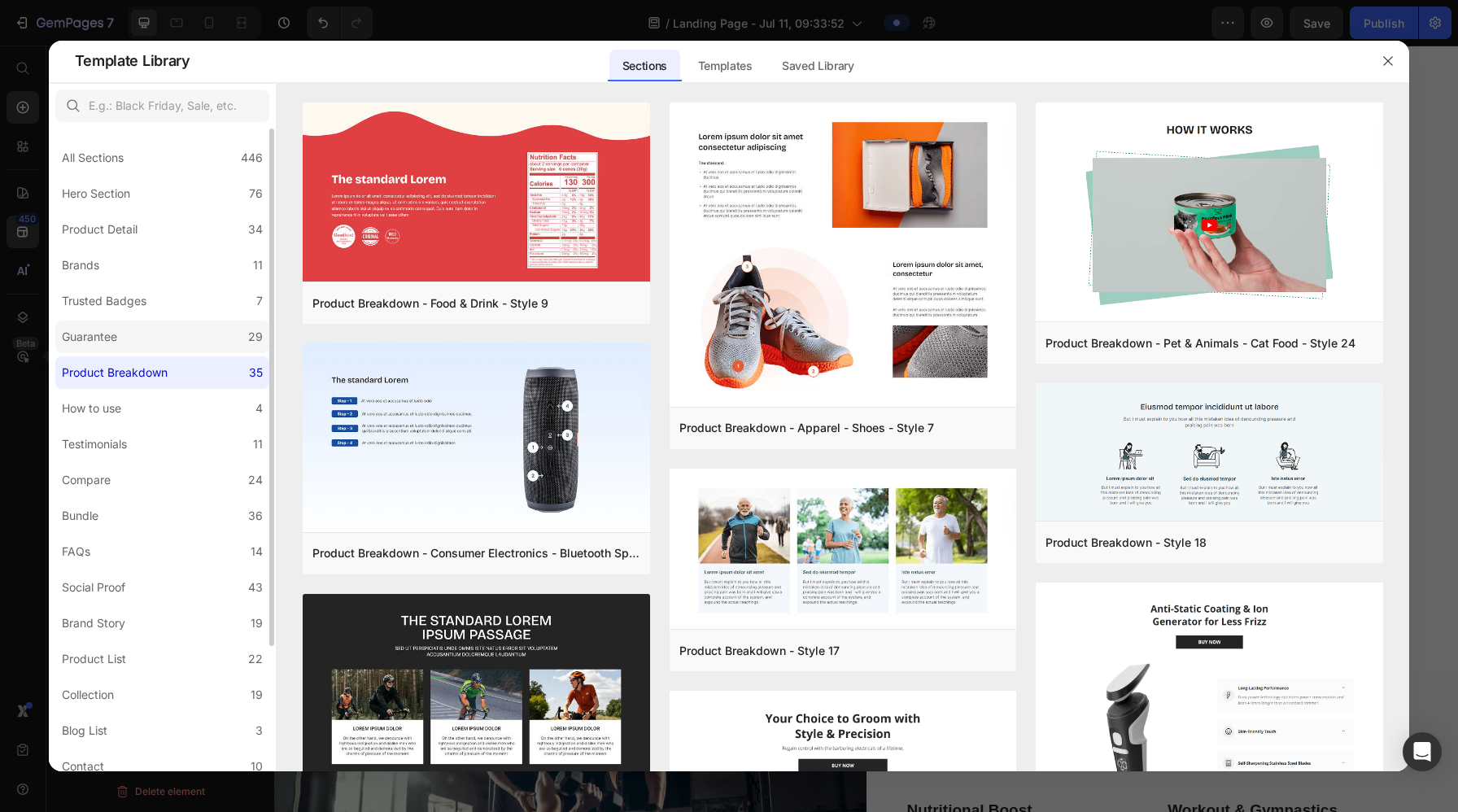 click on "Guarantee 29" 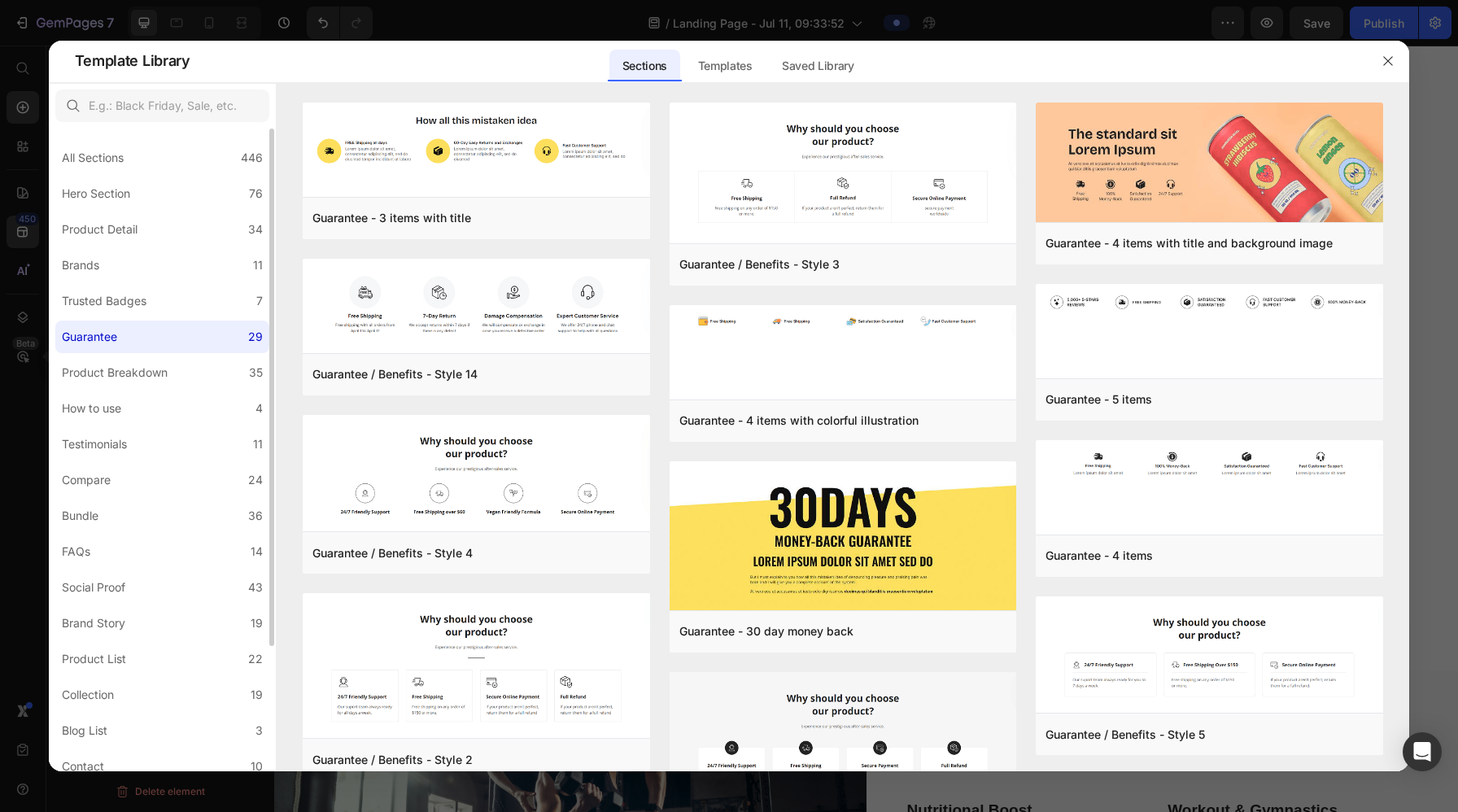 click on "All Sections 446 Hero Section 76 Product Detail 34 Brands 11 Trusted Badges 7 Guarantee 29 Product Breakdown 35 How to use 4 Testimonials 11 Compare 24 Bundle 36 FAQs 14 Social Proof 43 Brand Story 19 Product List 22 Collection 19 Blog List 3 Contact 10 Sticky Add to Cart 11 Custom Footer 15 Mobile Focused 27 Announcement Bar 7" at bounding box center [162, 527] 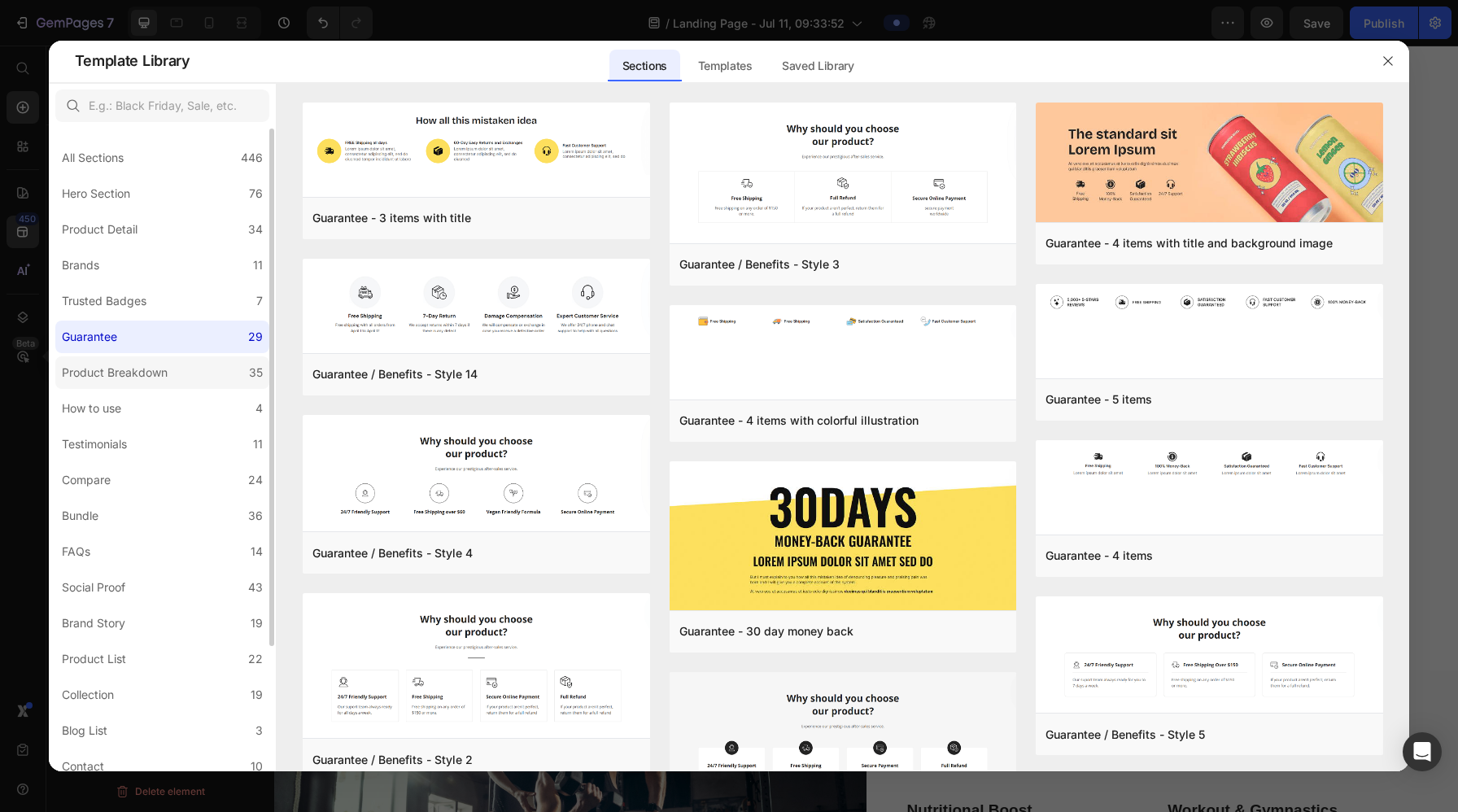 click on "Product Breakdown 35" 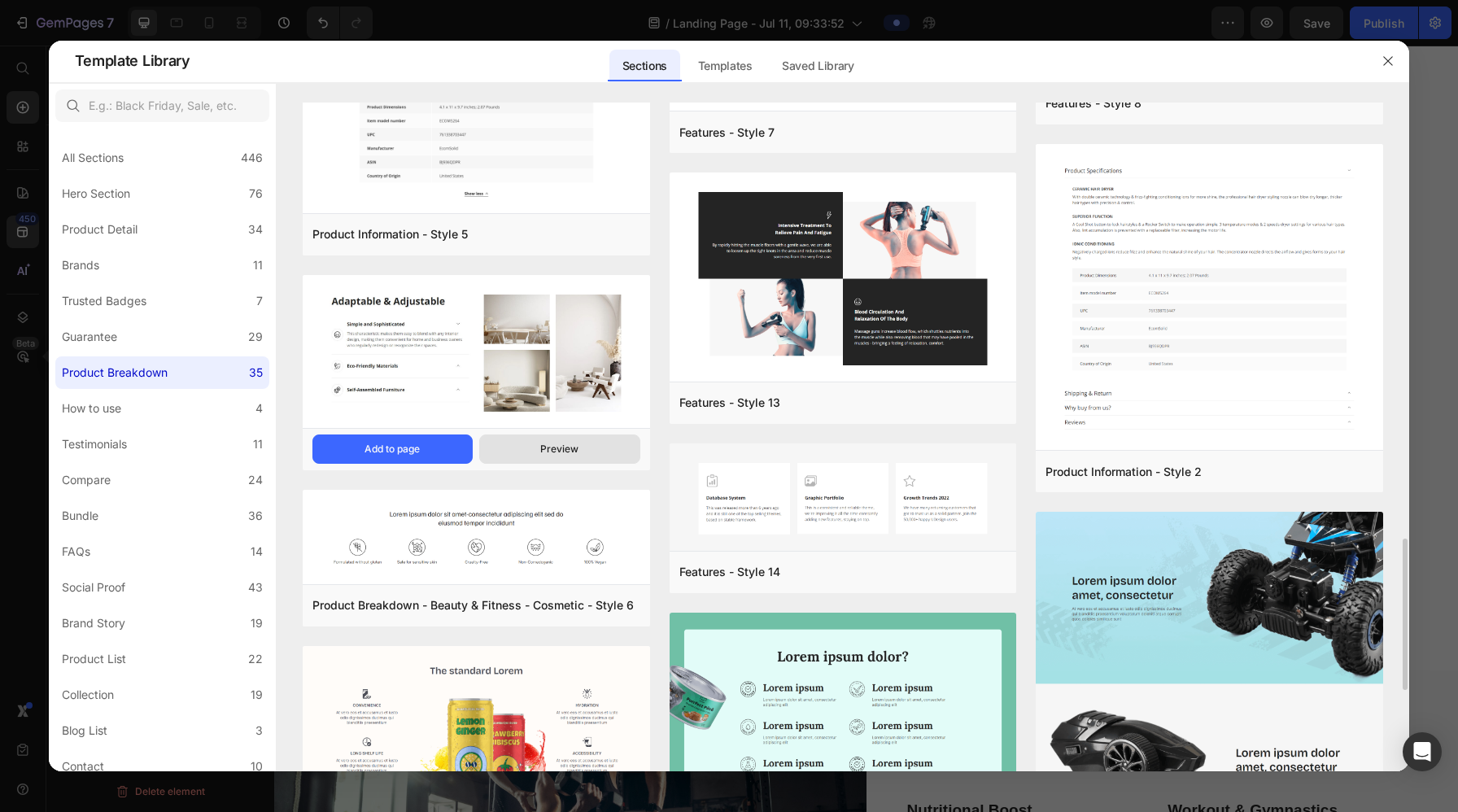 scroll, scrollTop: 1830, scrollLeft: 0, axis: vertical 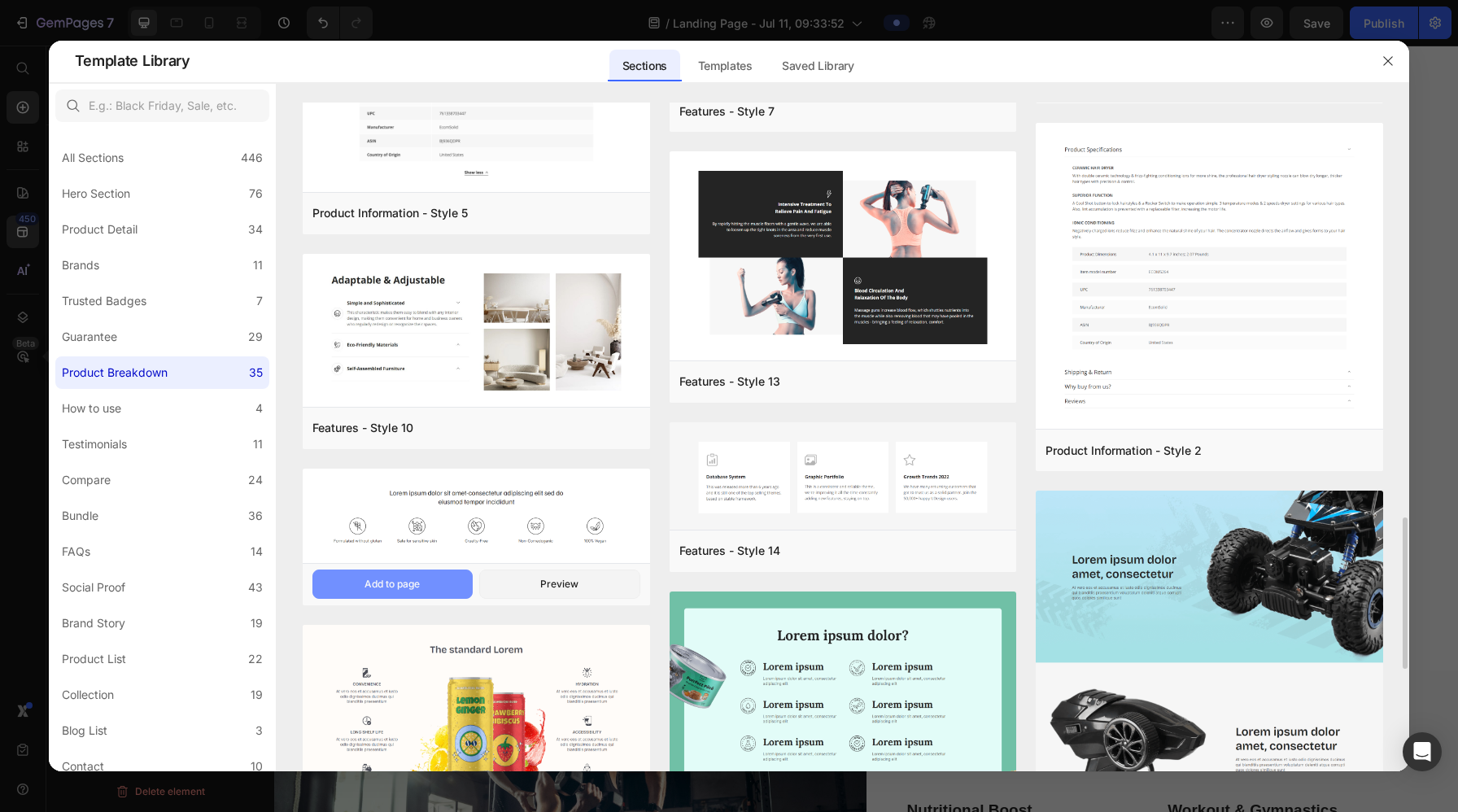 click on "Add to page" at bounding box center [392, 584] 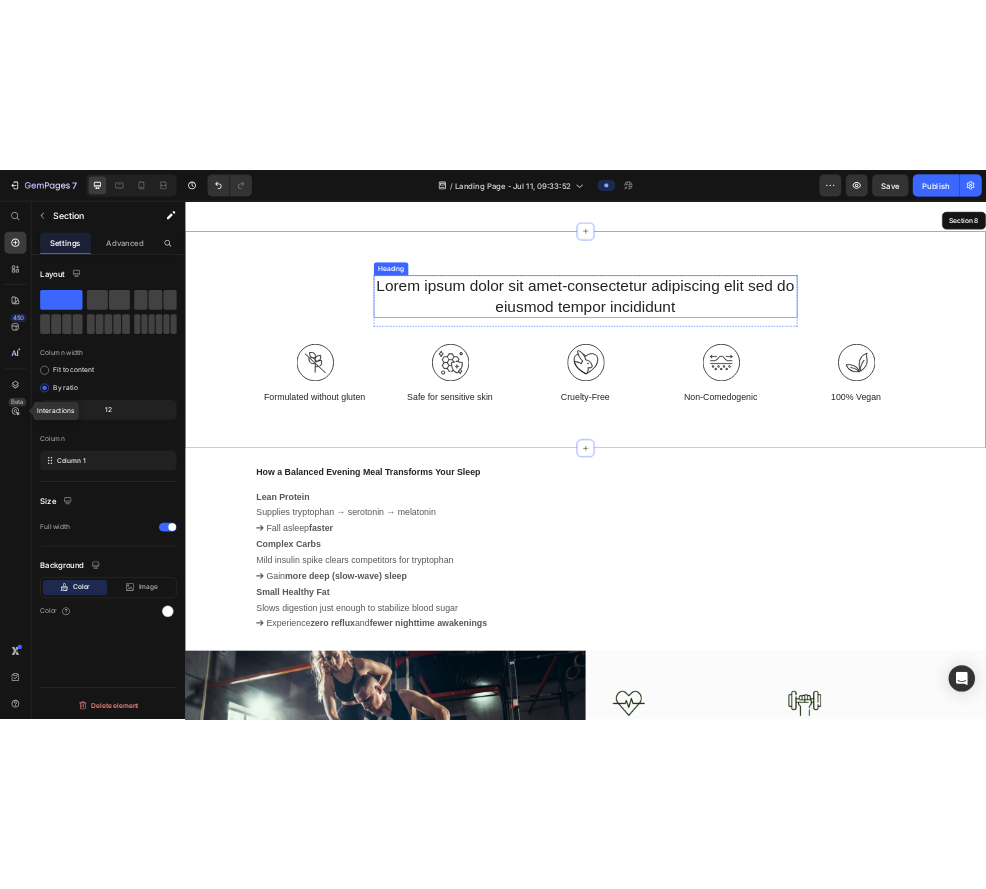 scroll, scrollTop: 5653, scrollLeft: 0, axis: vertical 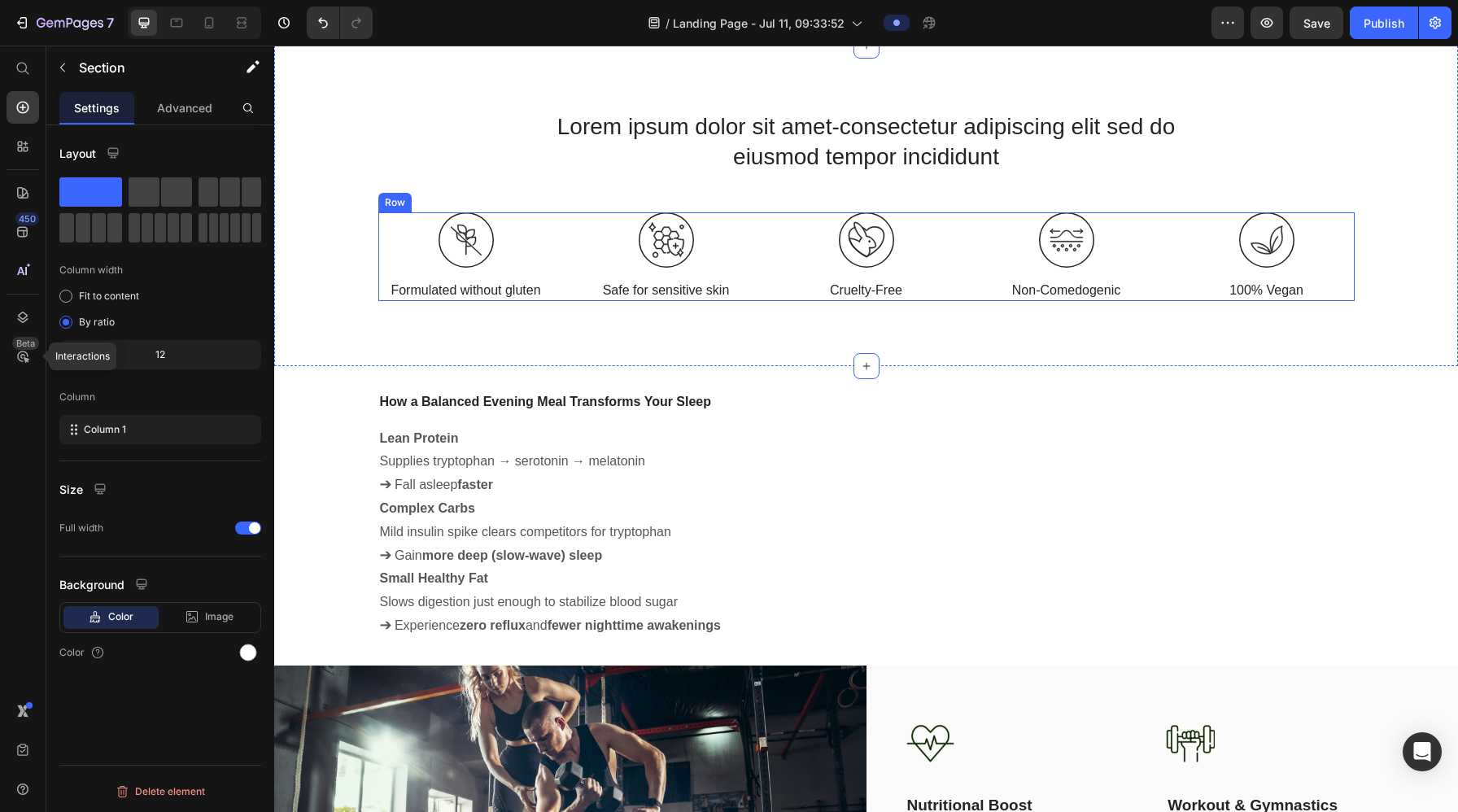 click on "Image Formulated without gluten Text Block Image Safe for sensitive skin Text Block Image Cruelty-Free Text Block Image Non-Comedogenic Text Block Image 100% Vegan Text Block Row" at bounding box center [867, 256] 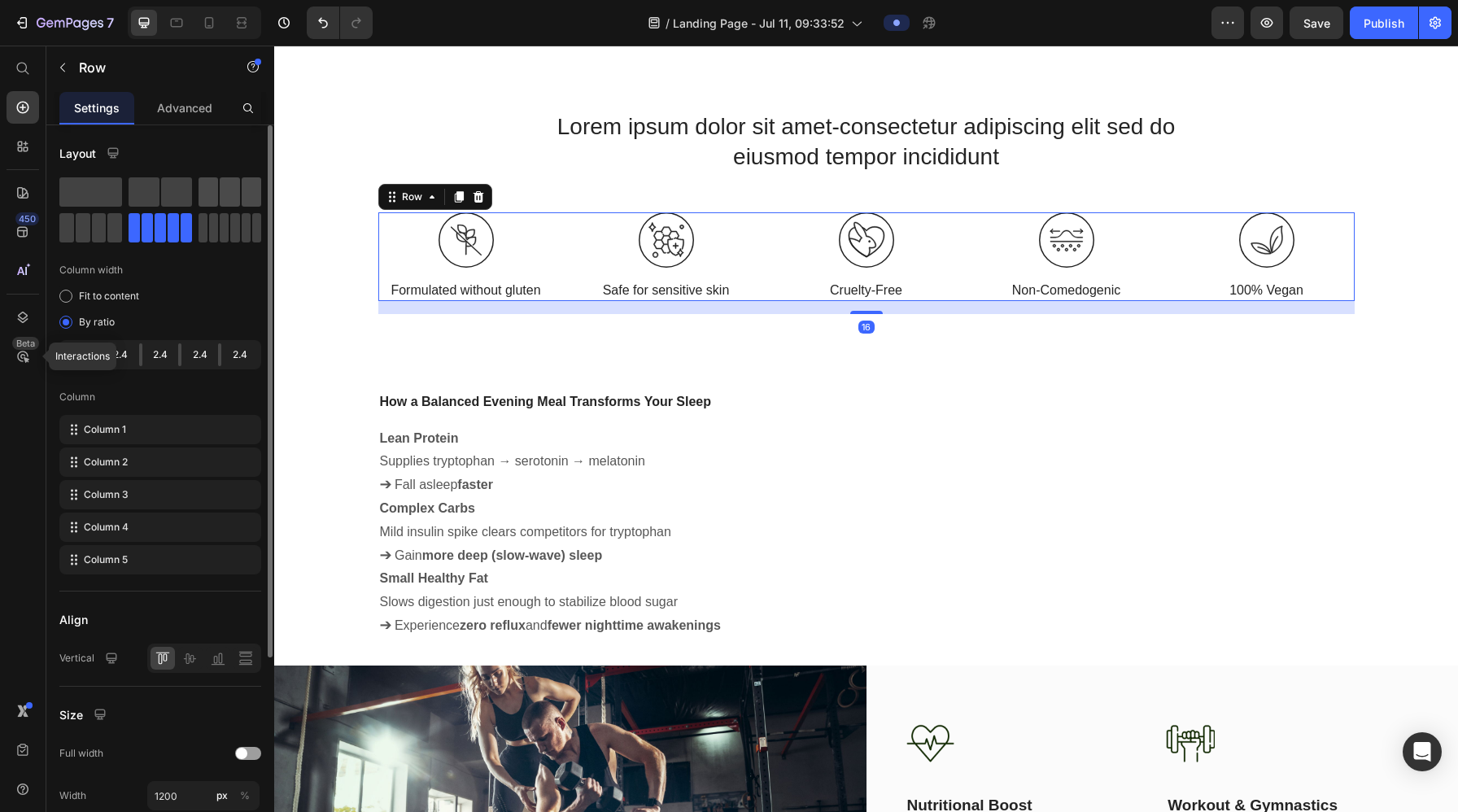 click 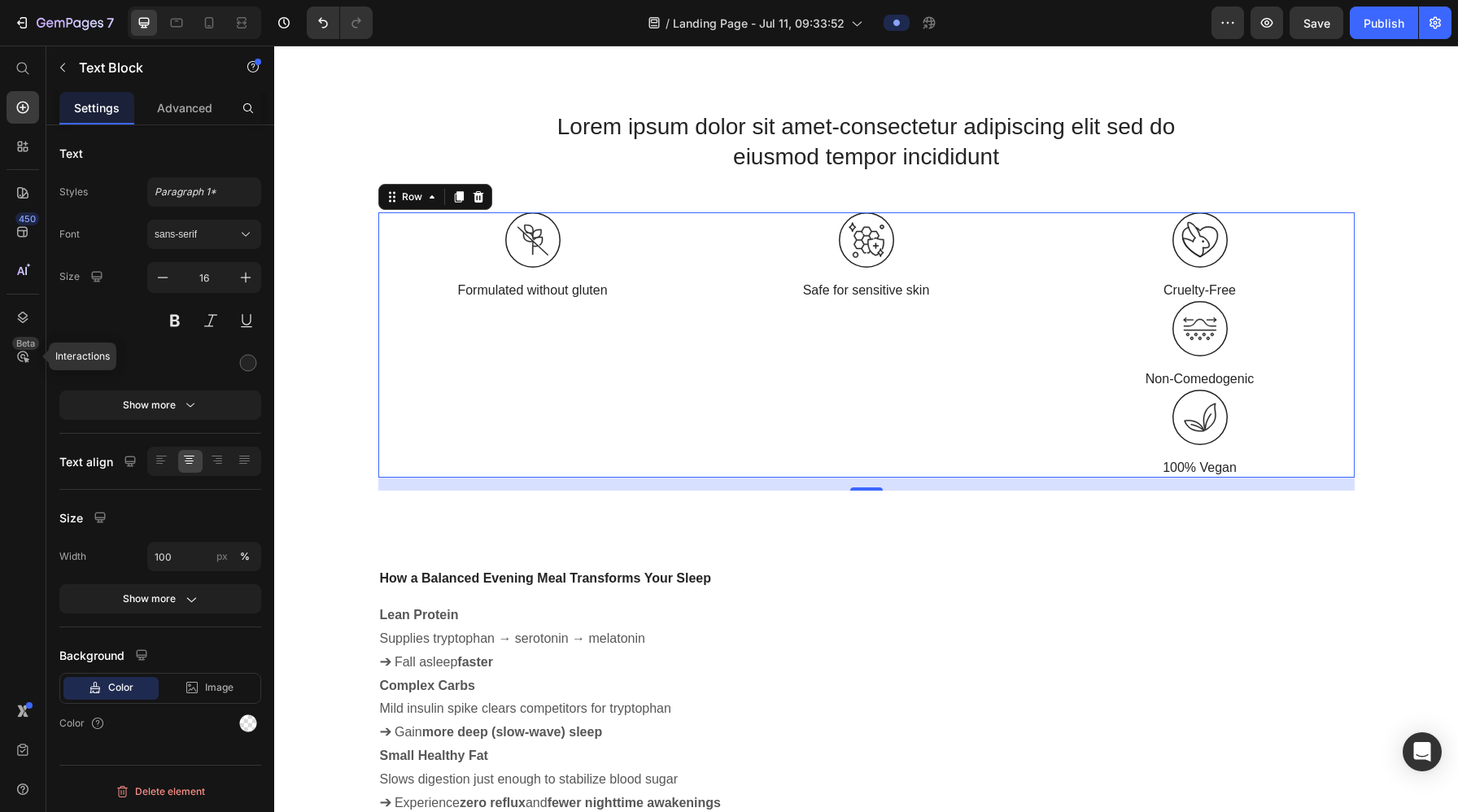 click on "Non-Comedogenic" at bounding box center (1200, 379) 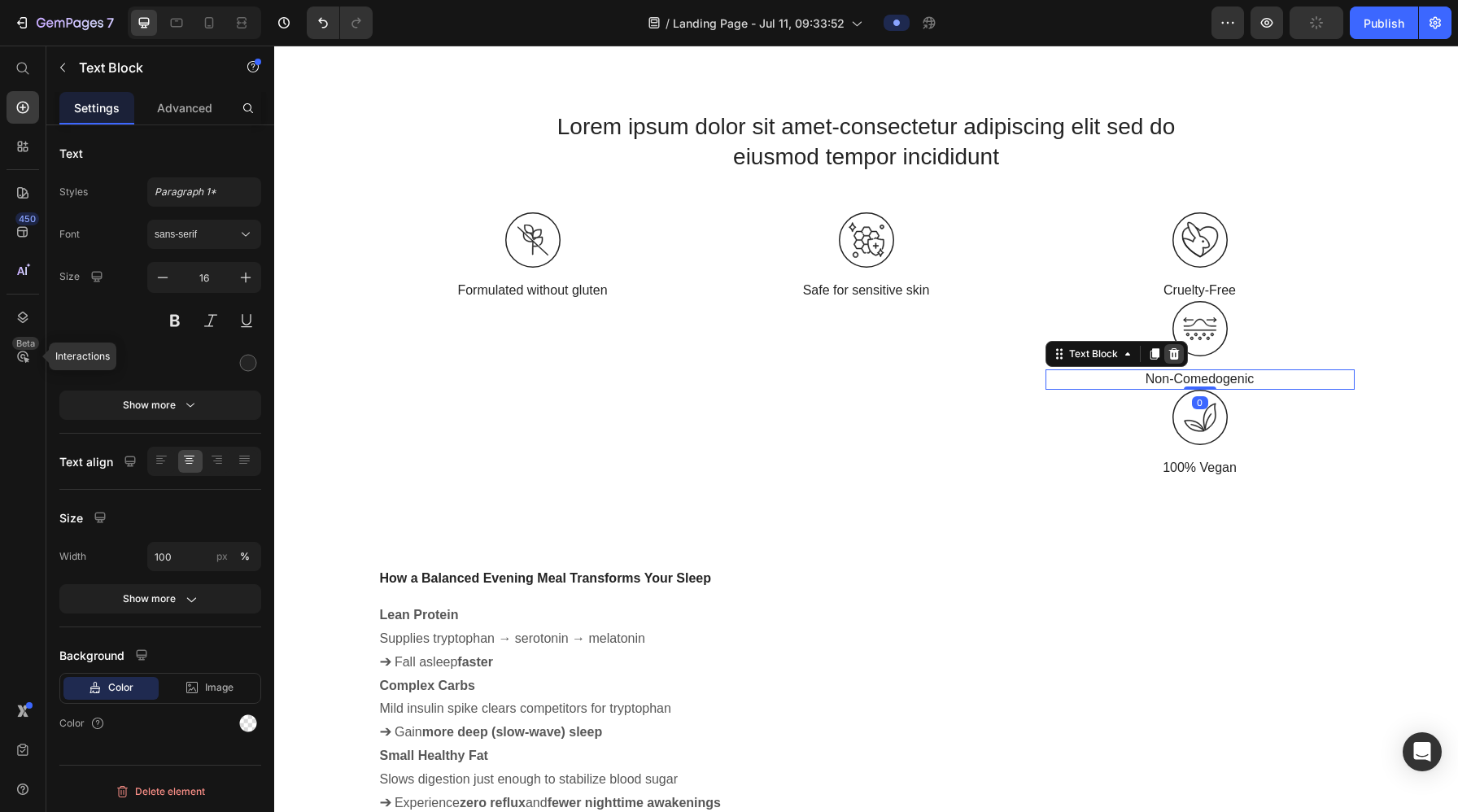click at bounding box center (1174, 354) 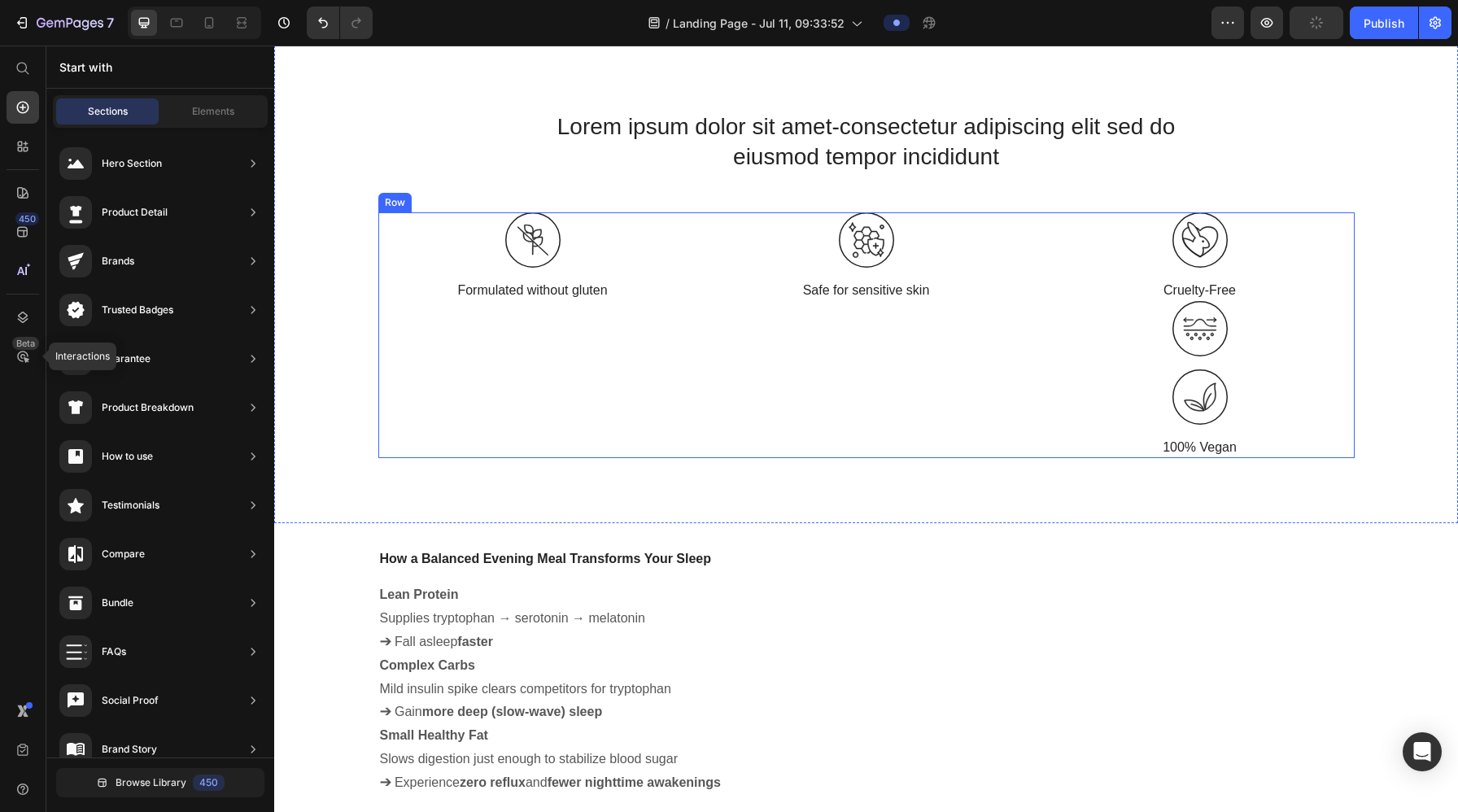 click at bounding box center [1200, 329] 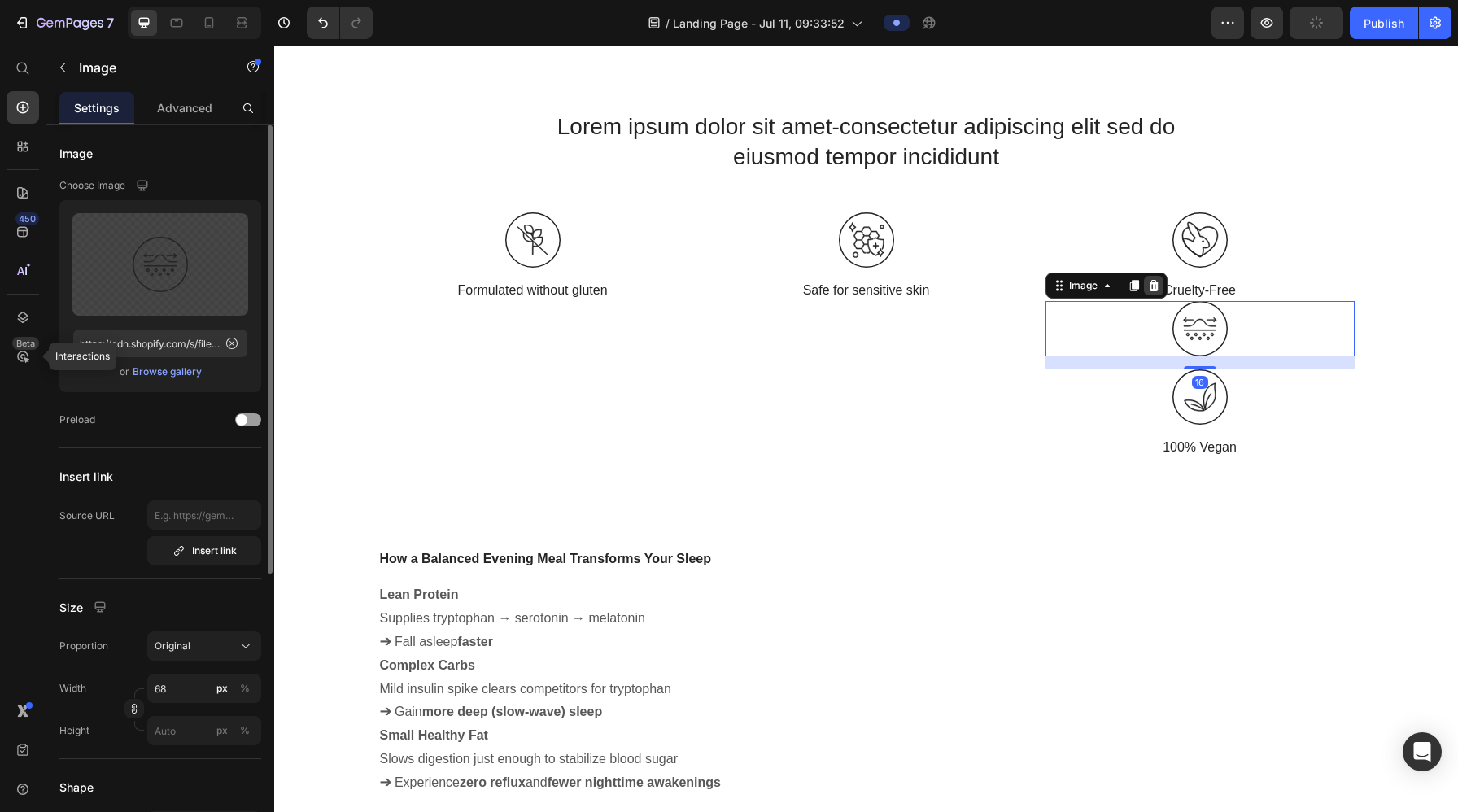 click 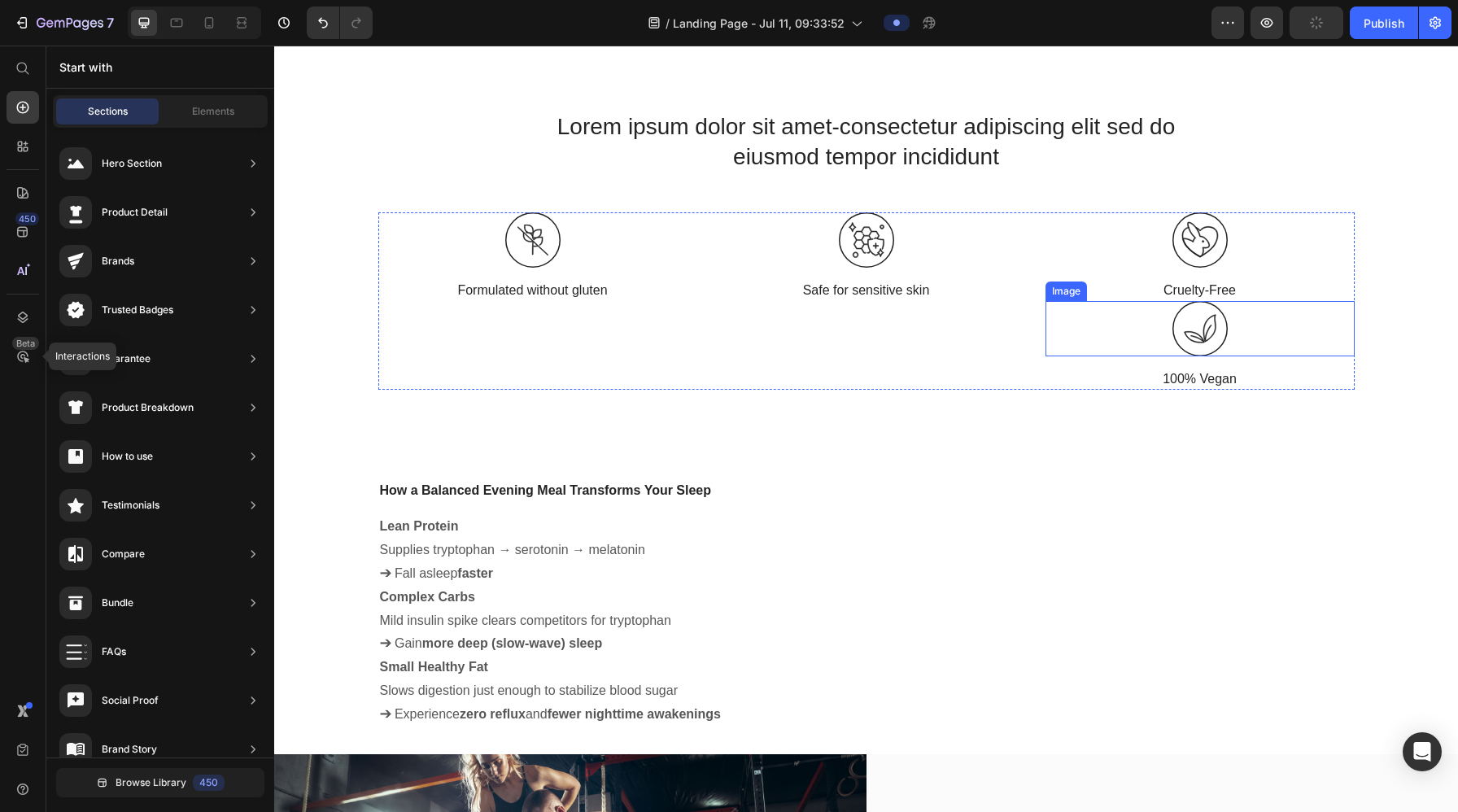 click at bounding box center [1200, 329] 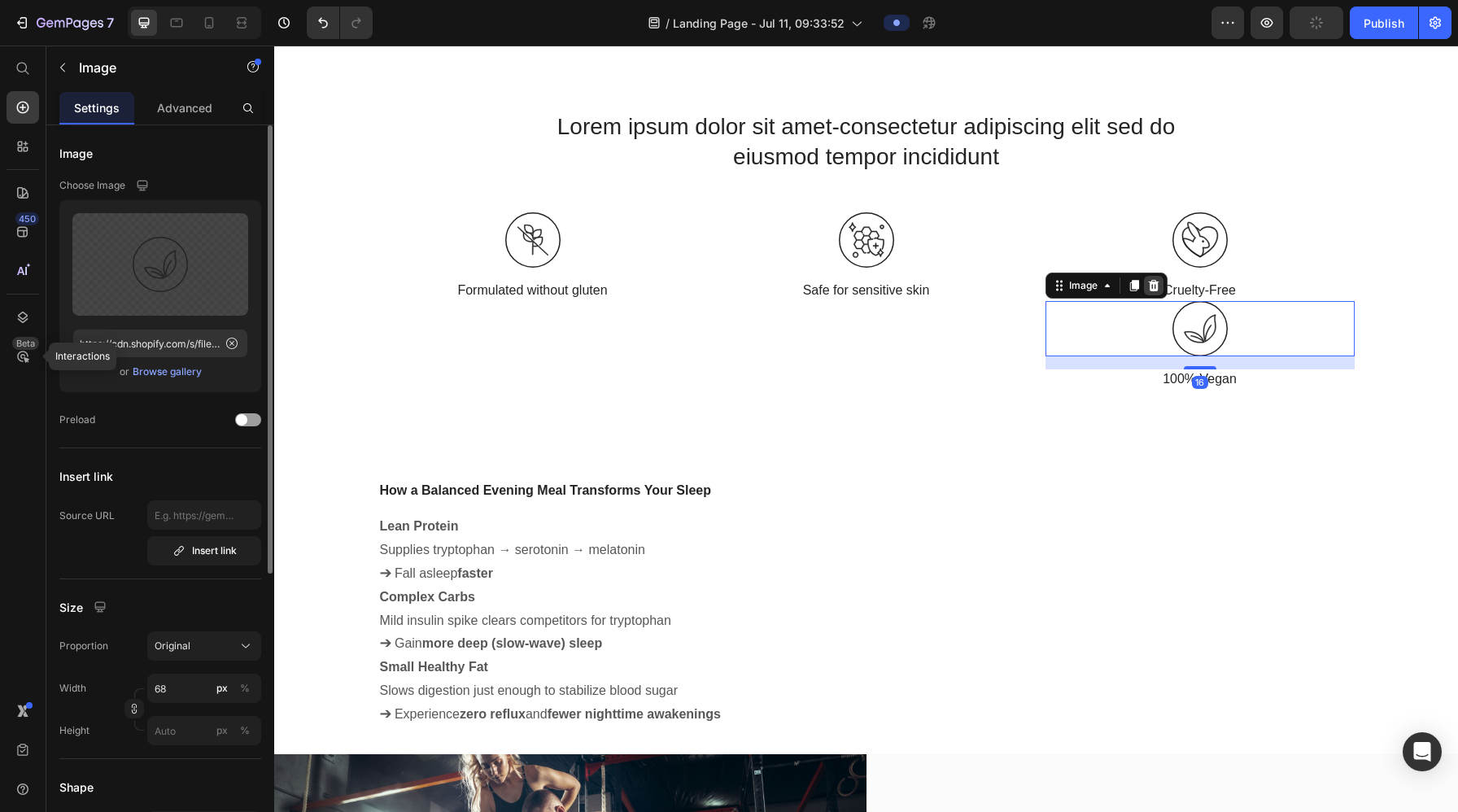 click 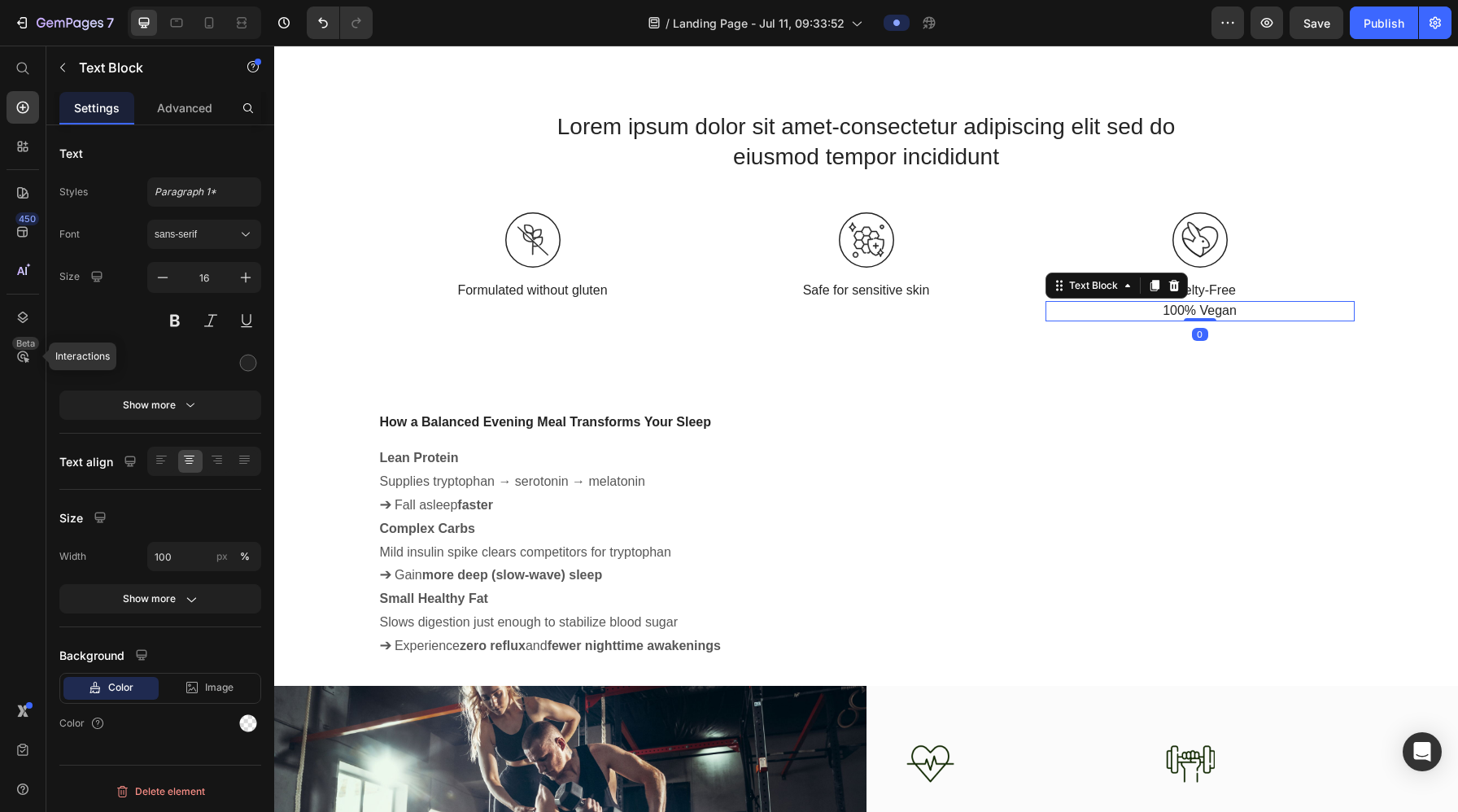 click on "100% Vegan" at bounding box center (1200, 311) 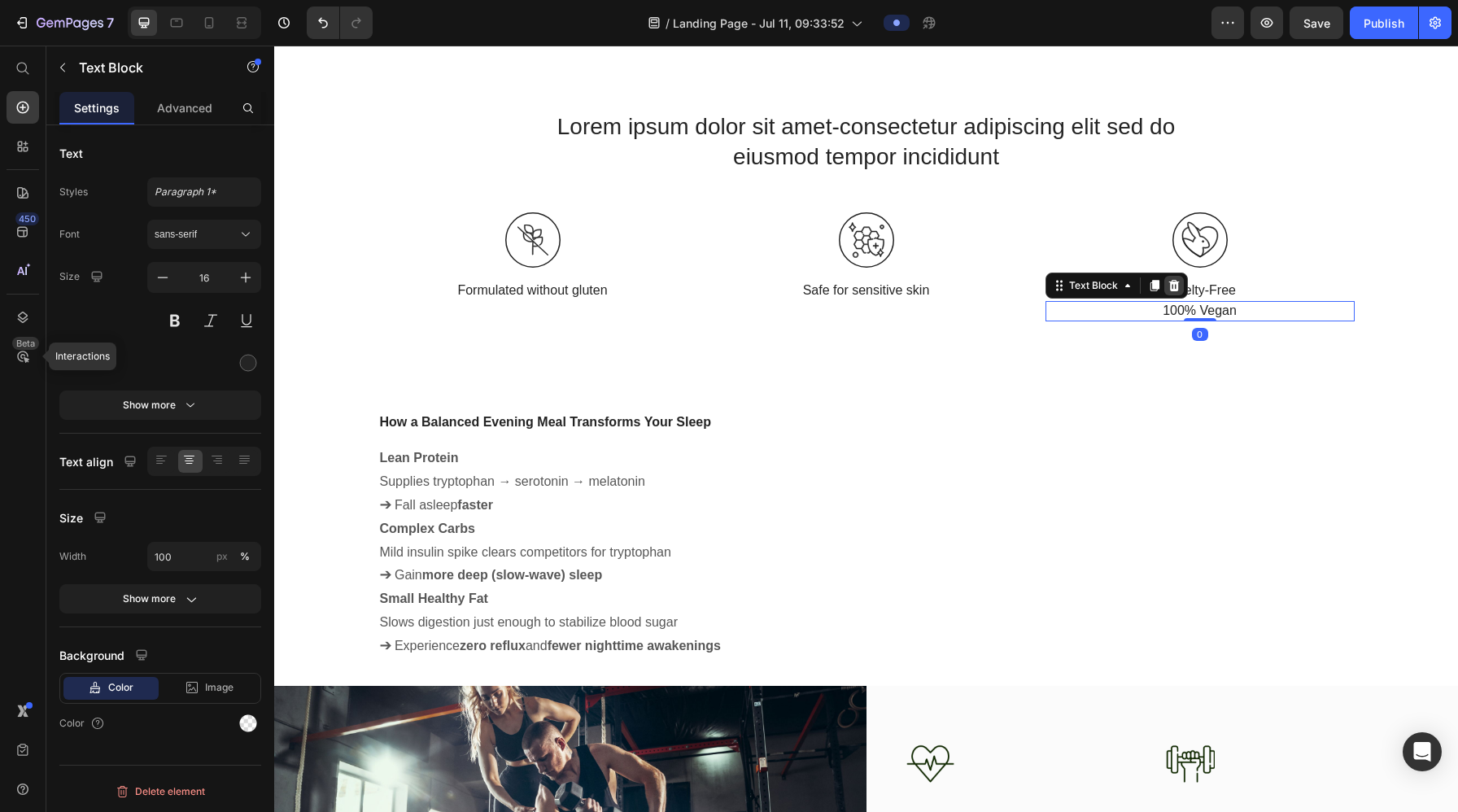 click 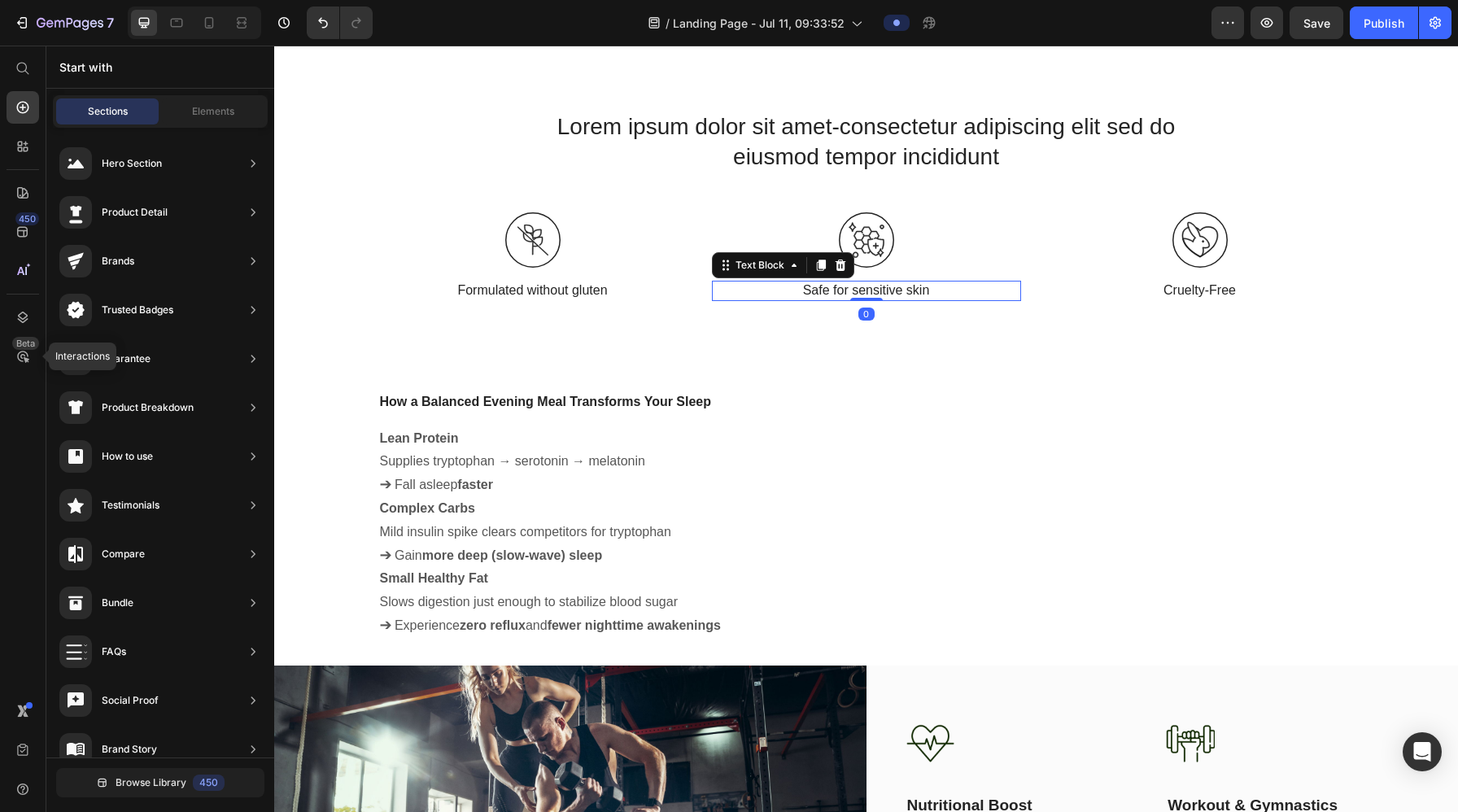 click on "Safe for sensitive skin" at bounding box center (867, 290) 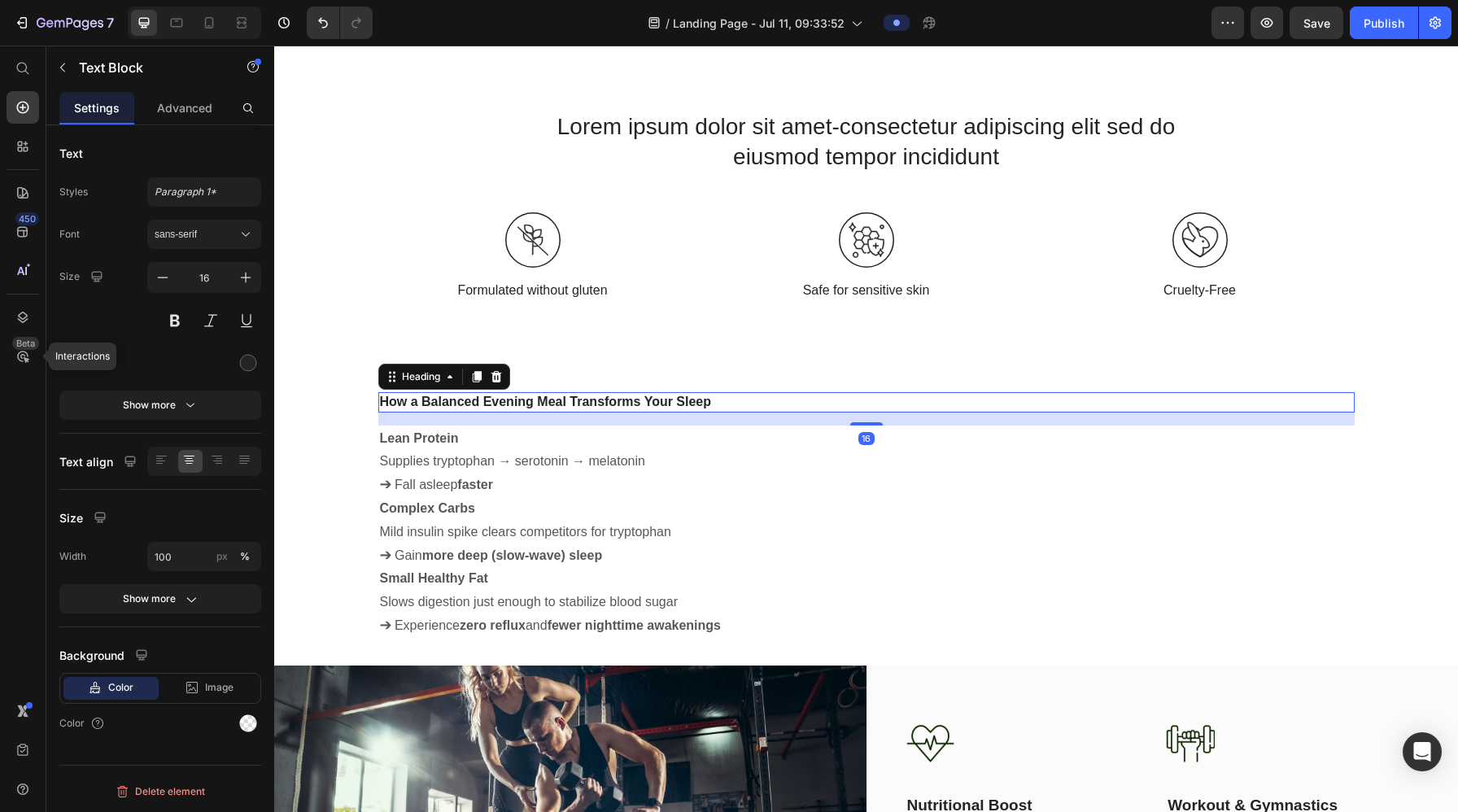 click on "How a Balanced Evening Meal Transforms Your Sleep" at bounding box center [867, 402] 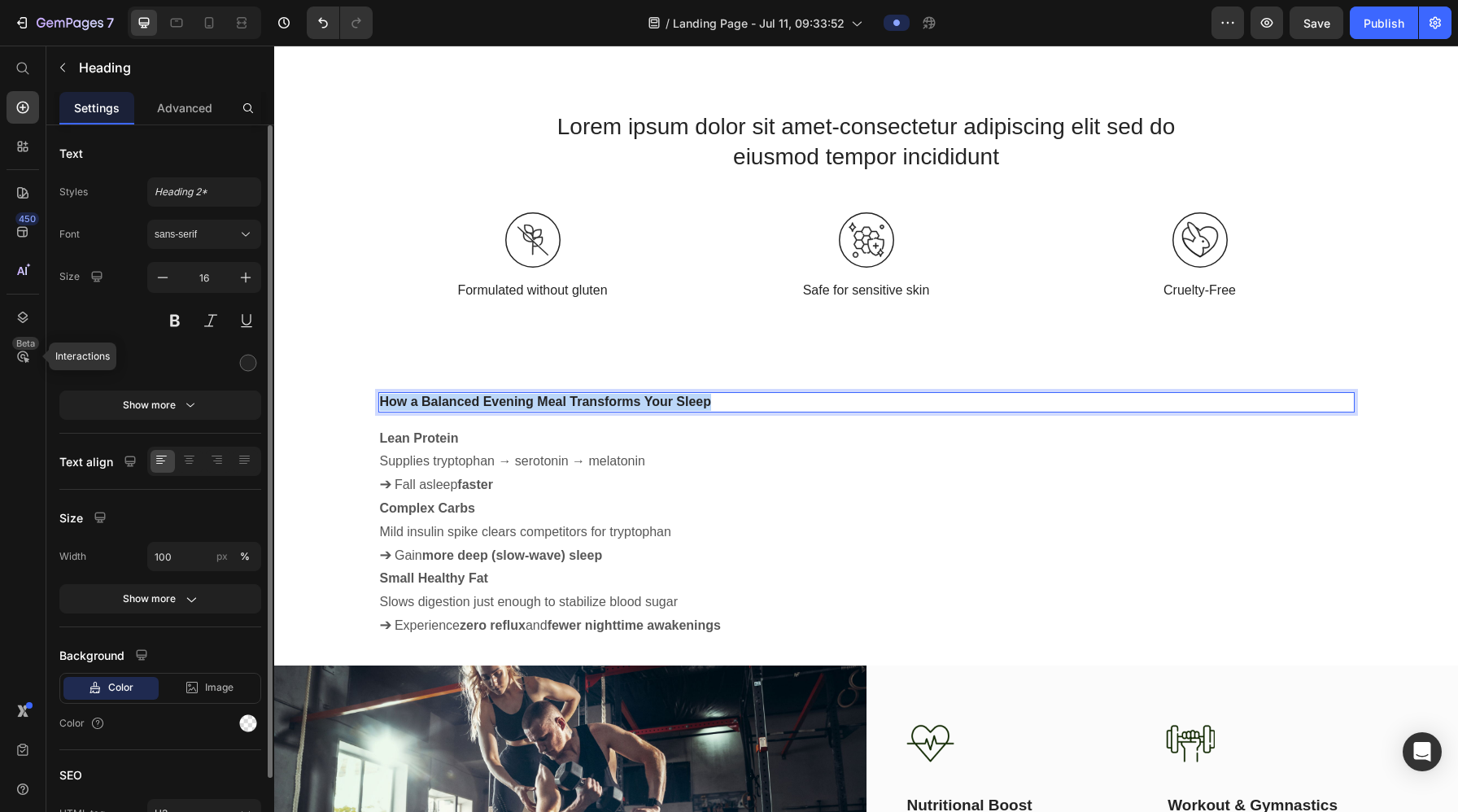 click on "How a Balanced Evening Meal Transforms Your Sleep" at bounding box center [867, 402] 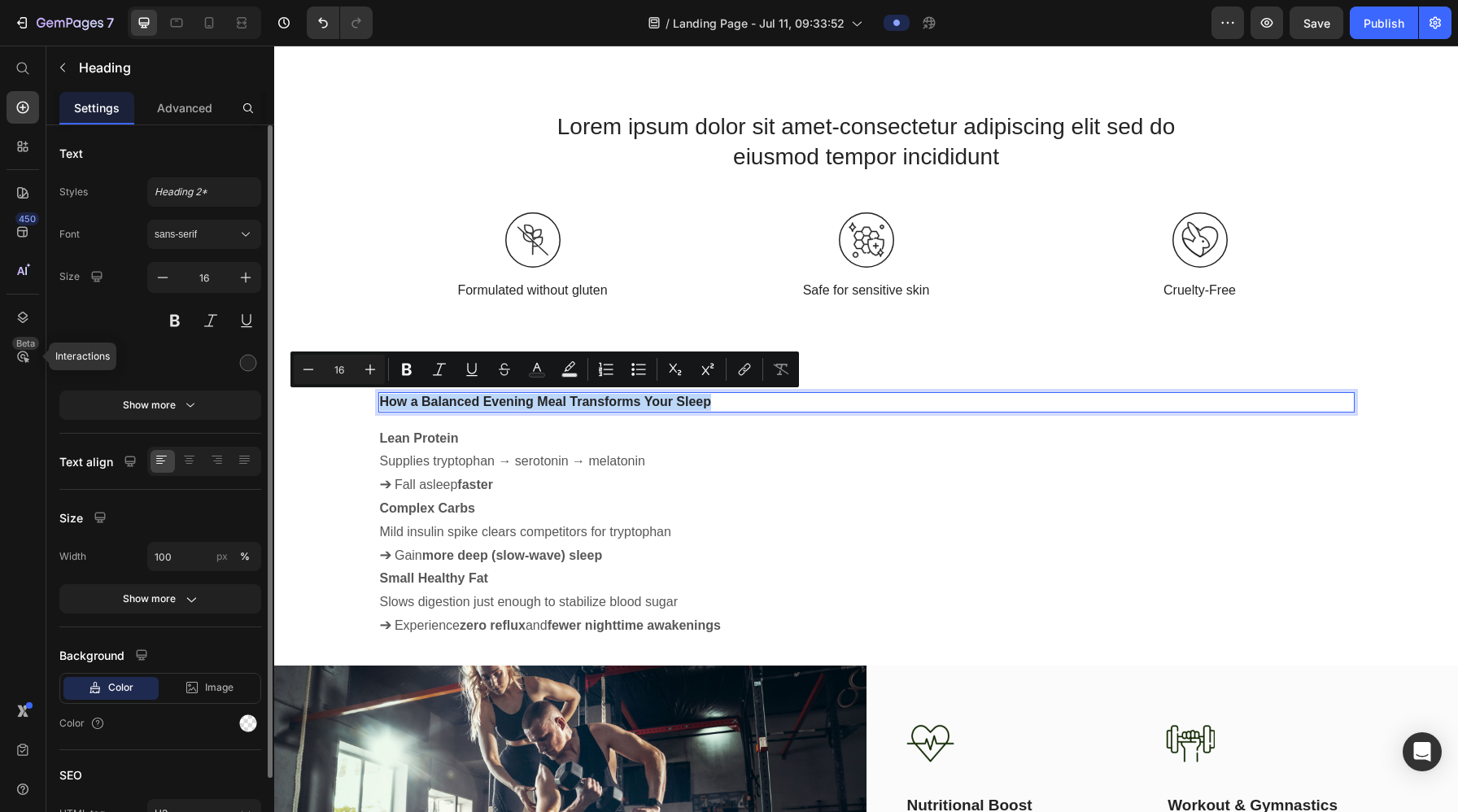 copy on "How a Balanced Evening Meal Transforms Your Sleep" 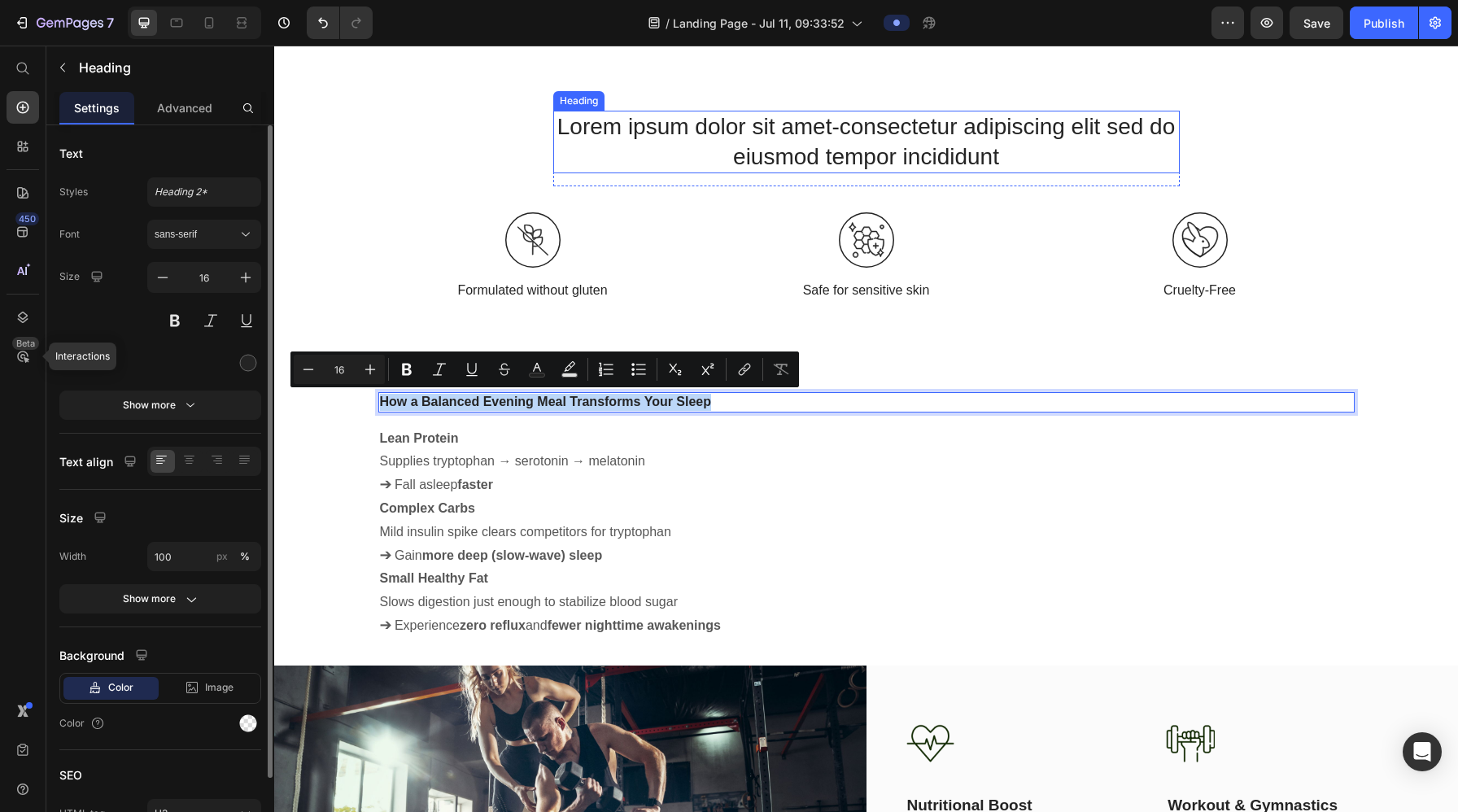 click on "Lorem ipsum dolor sit amet-consectetur adipiscing elit sed do eiusmod tempor incididunt" at bounding box center [867, 142] 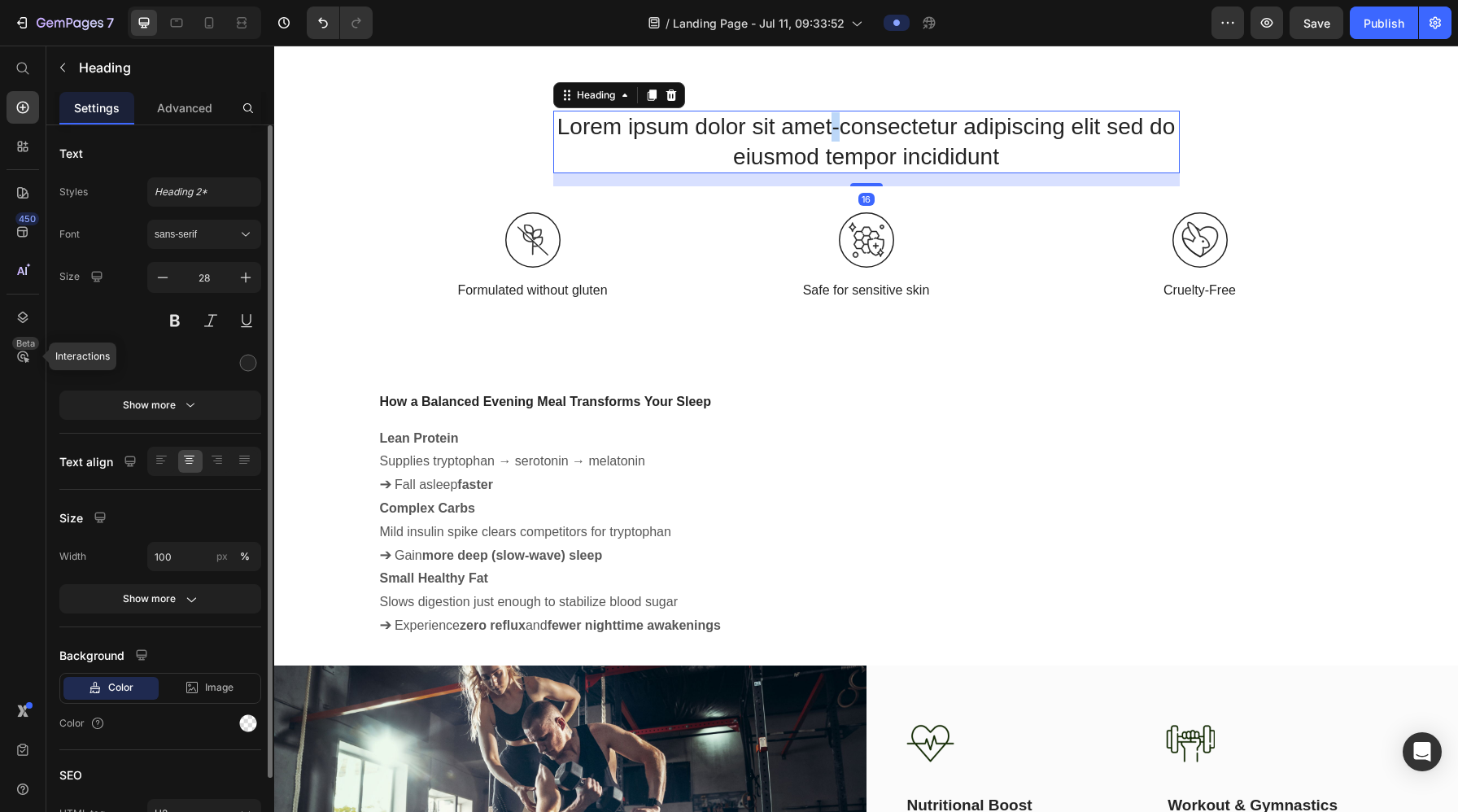 click on "Lorem ipsum dolor sit amet-consectetur adipiscing elit sed do eiusmod tempor incididunt" at bounding box center [867, 142] 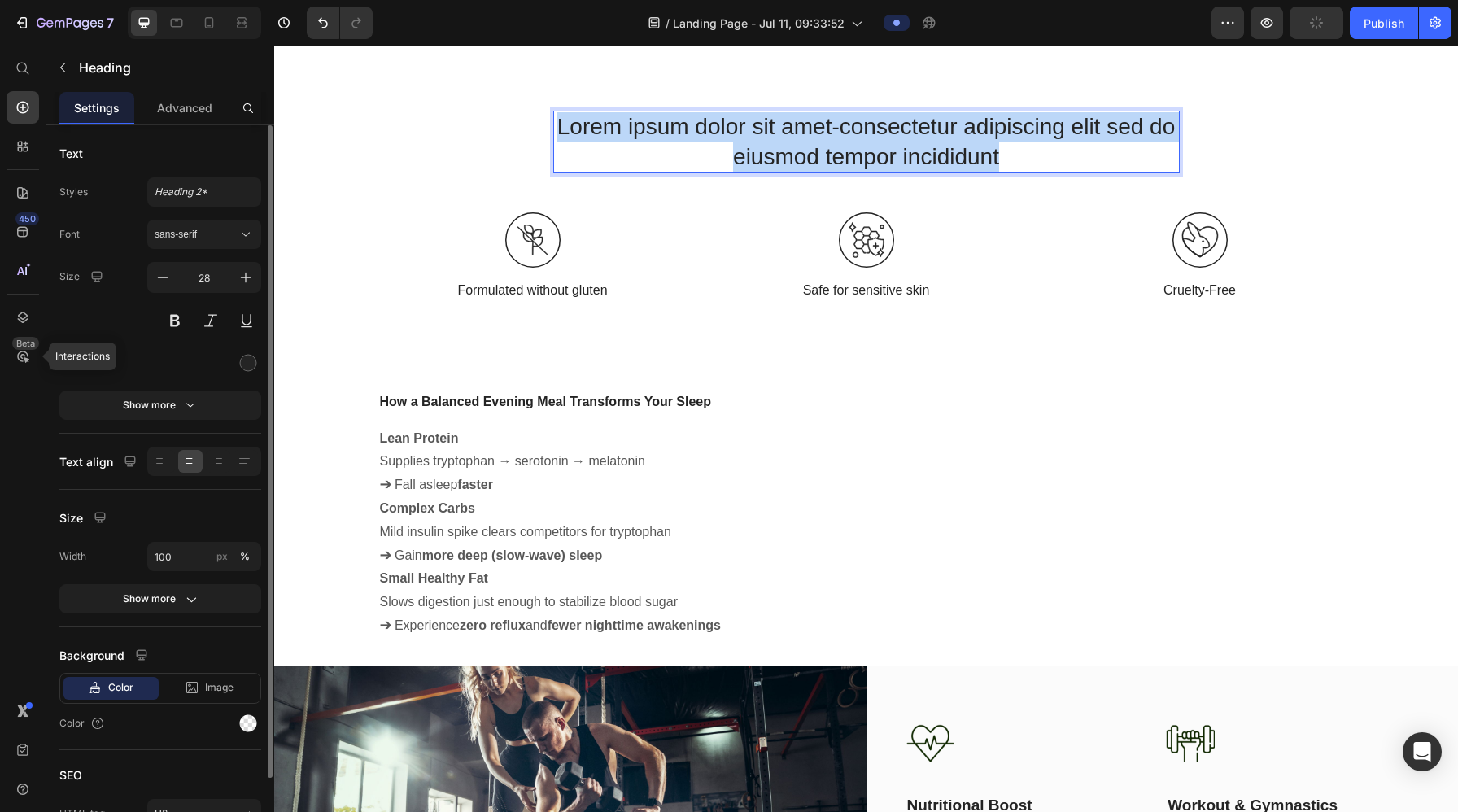 click on "Lorem ipsum dolor sit amet-consectetur adipiscing elit sed do eiusmod tempor incididunt" at bounding box center (867, 142) 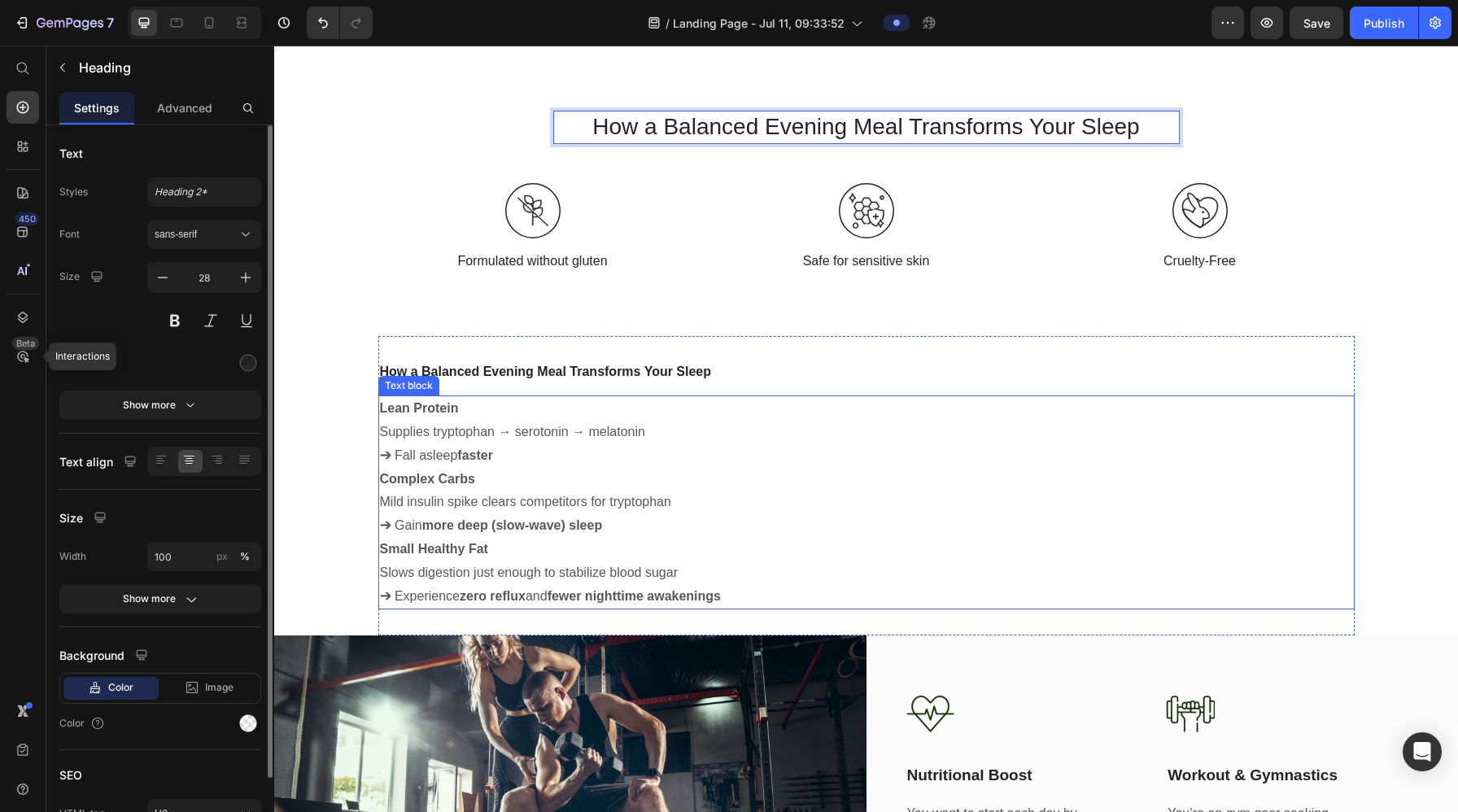 click on "Supplies tryptophan → serotonin → melatonin" at bounding box center (867, 432) 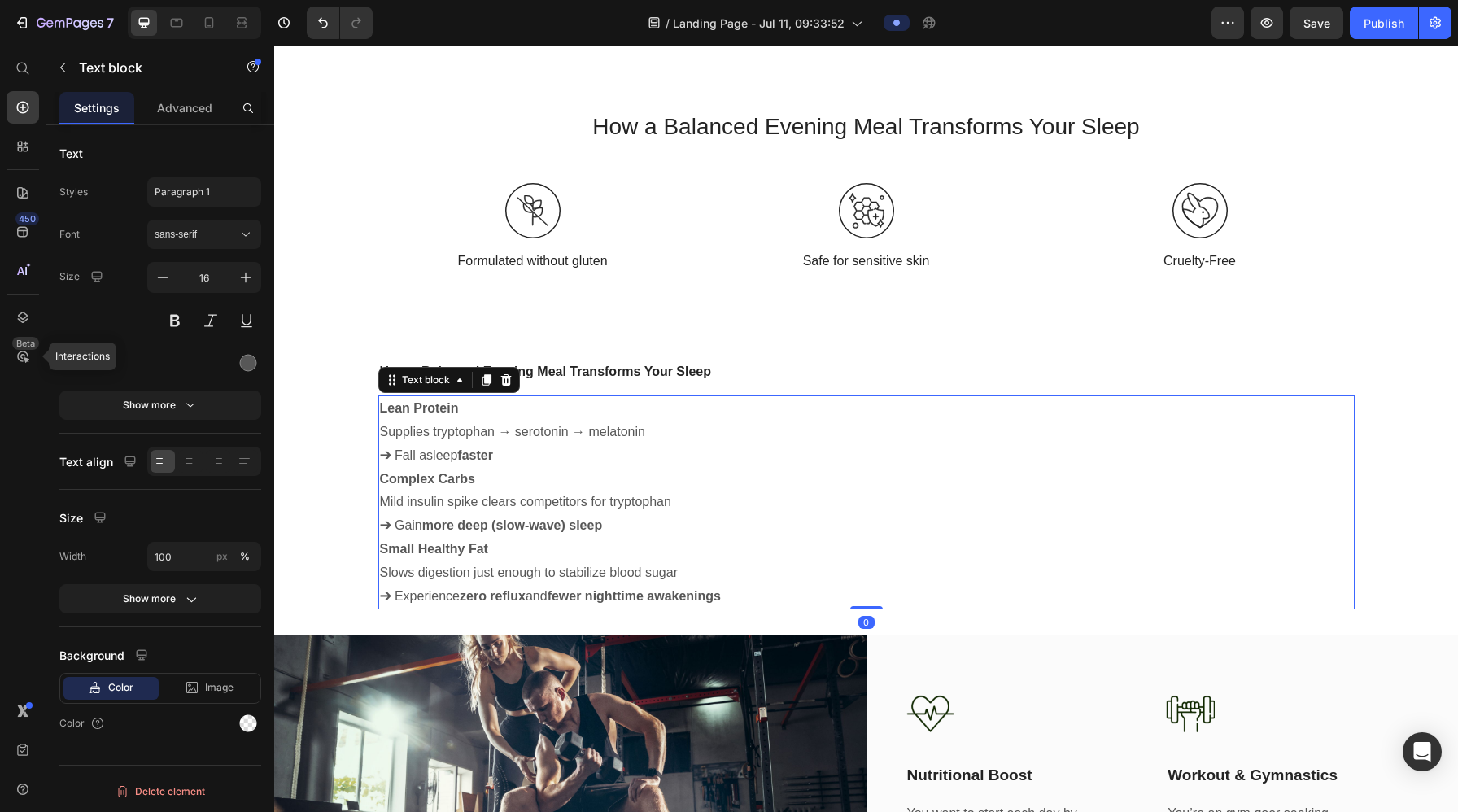 click on "Lean Protein" at bounding box center [419, 408] 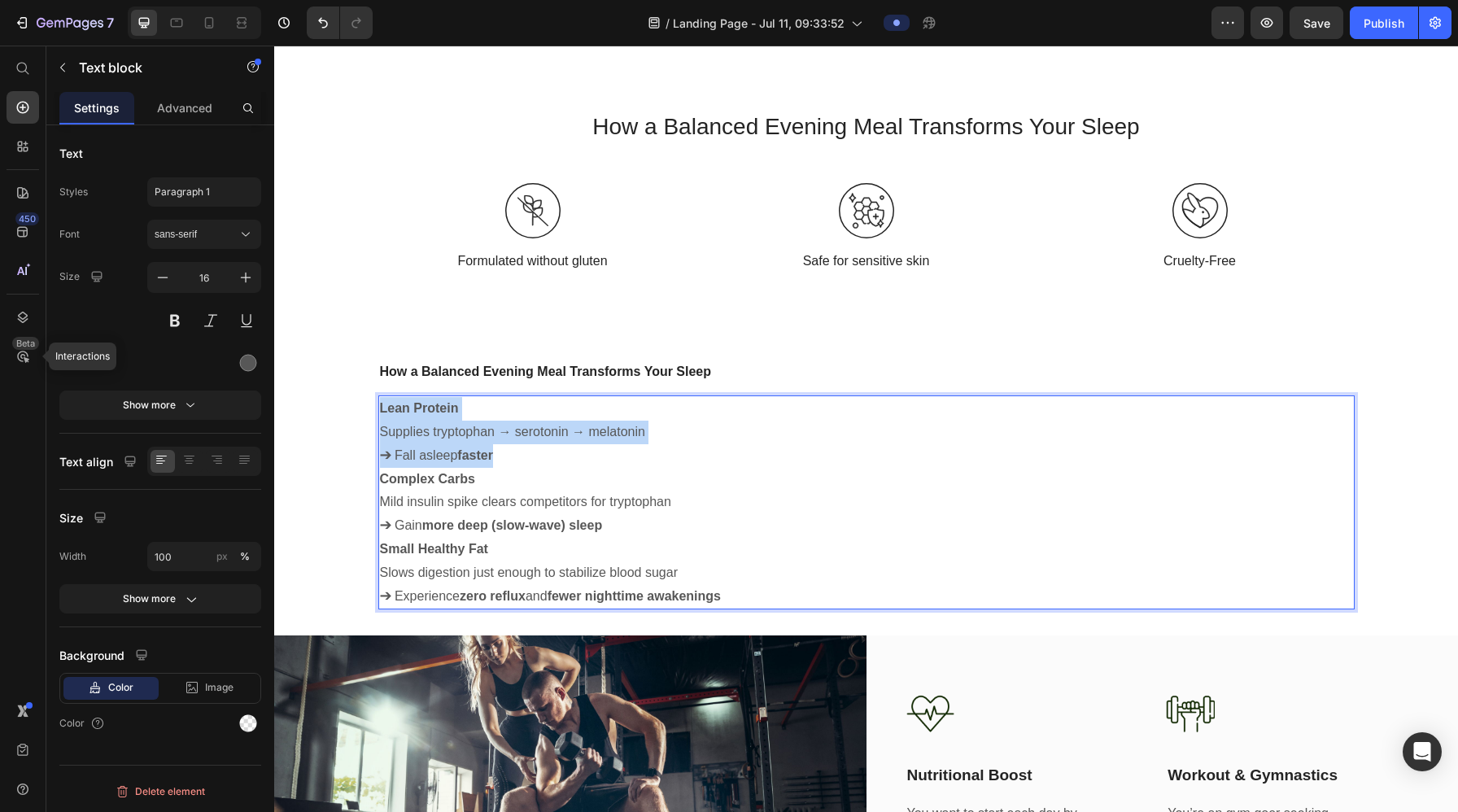 drag, startPoint x: 500, startPoint y: 459, endPoint x: 376, endPoint y: 409, distance: 133.70116 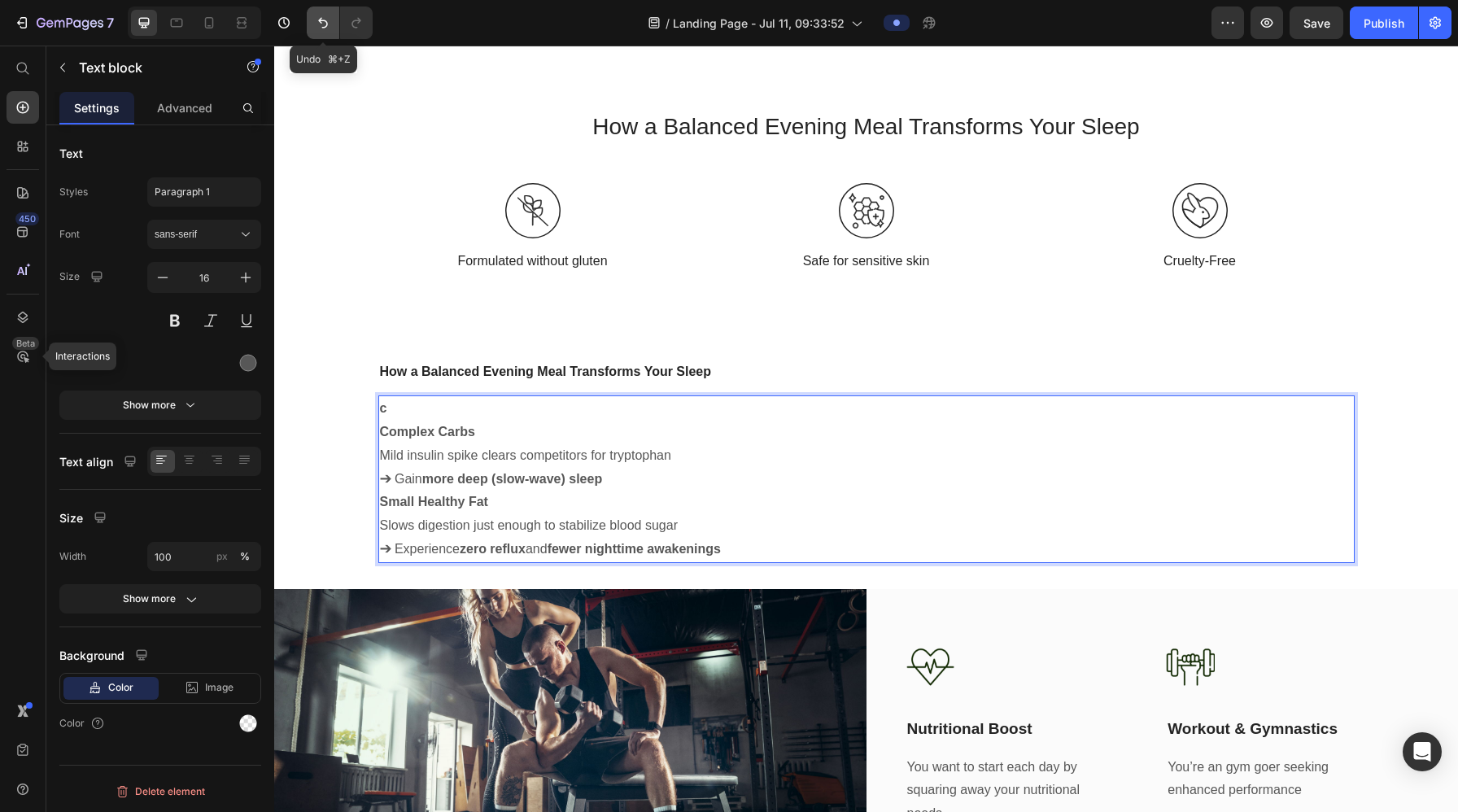 click 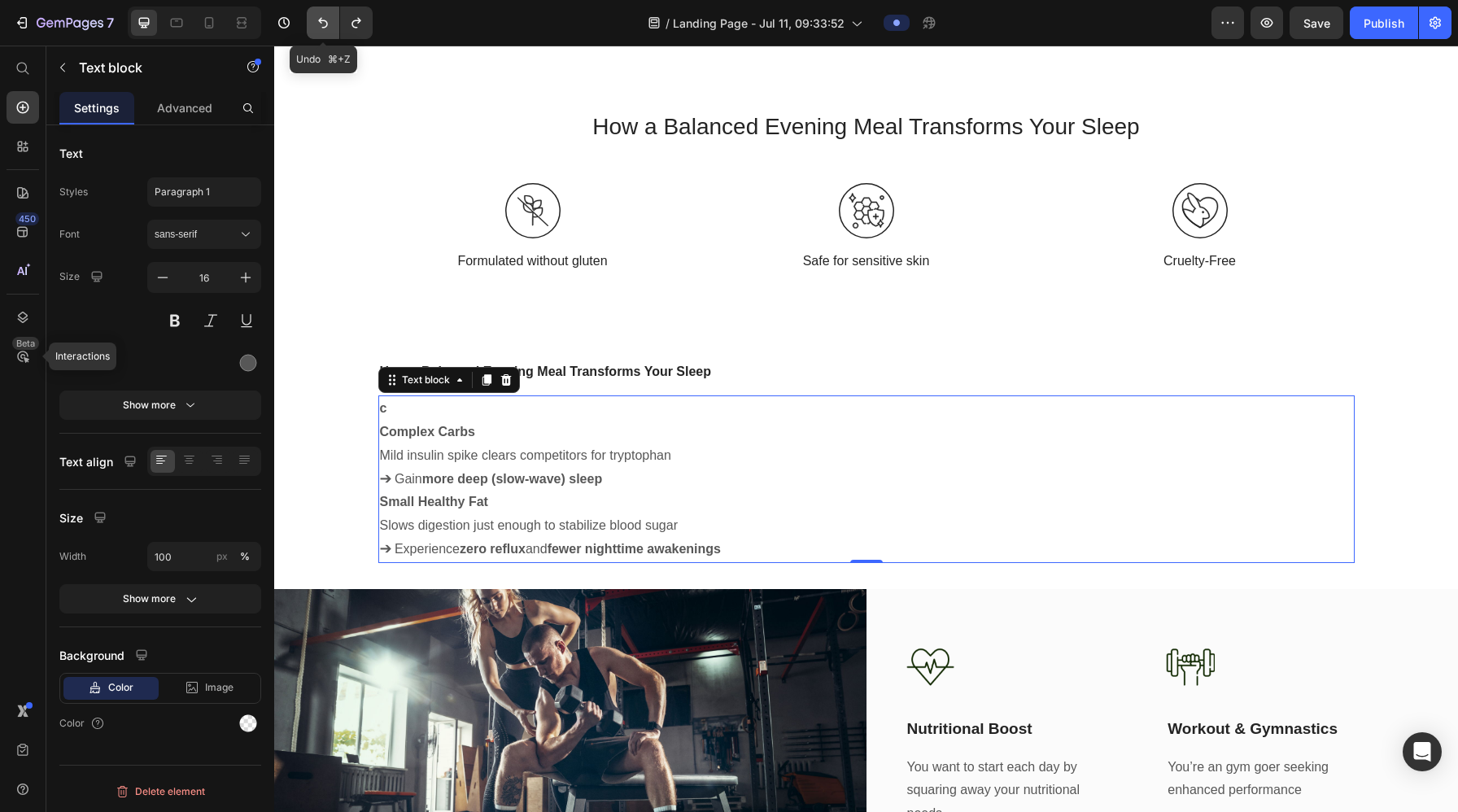 click 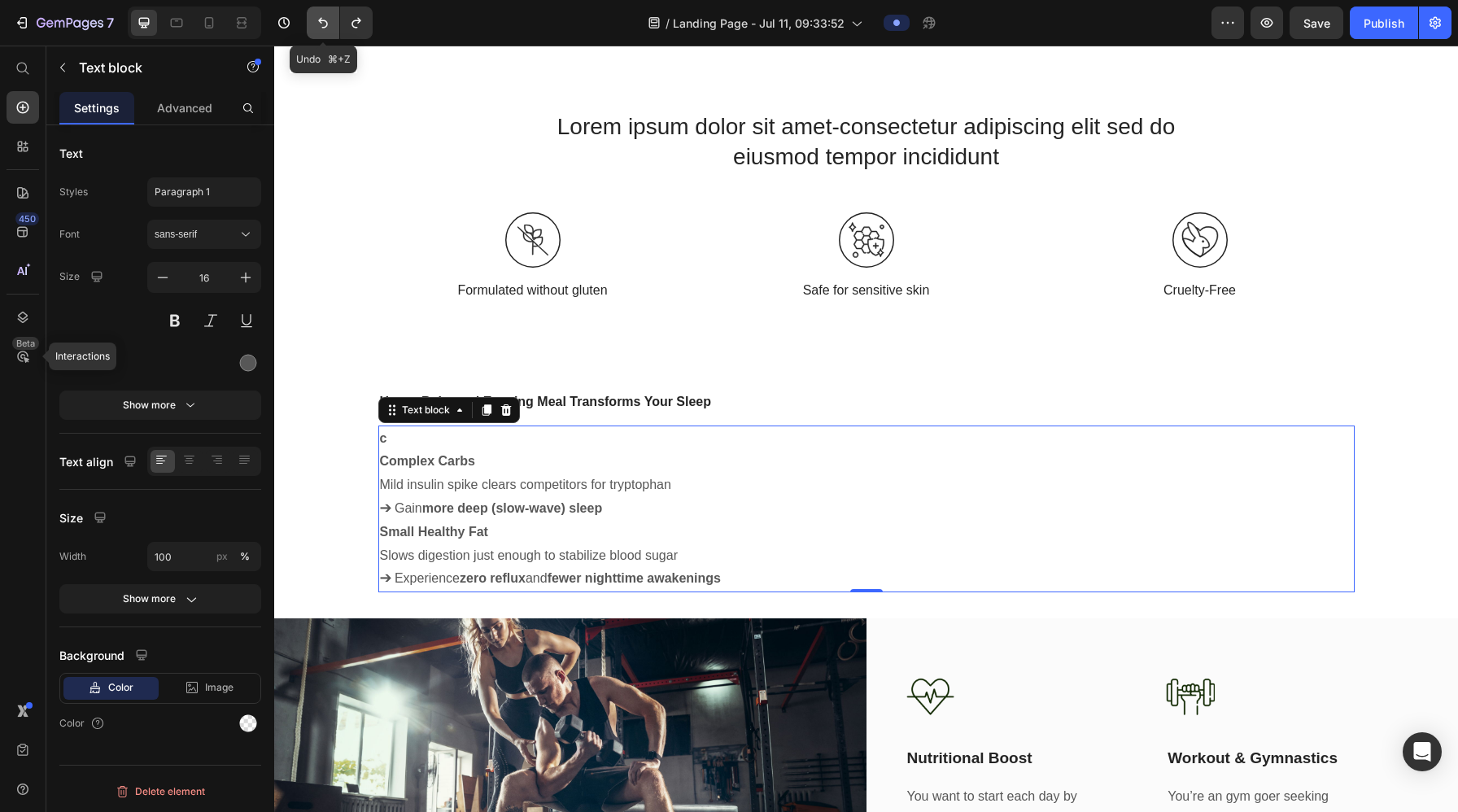 click 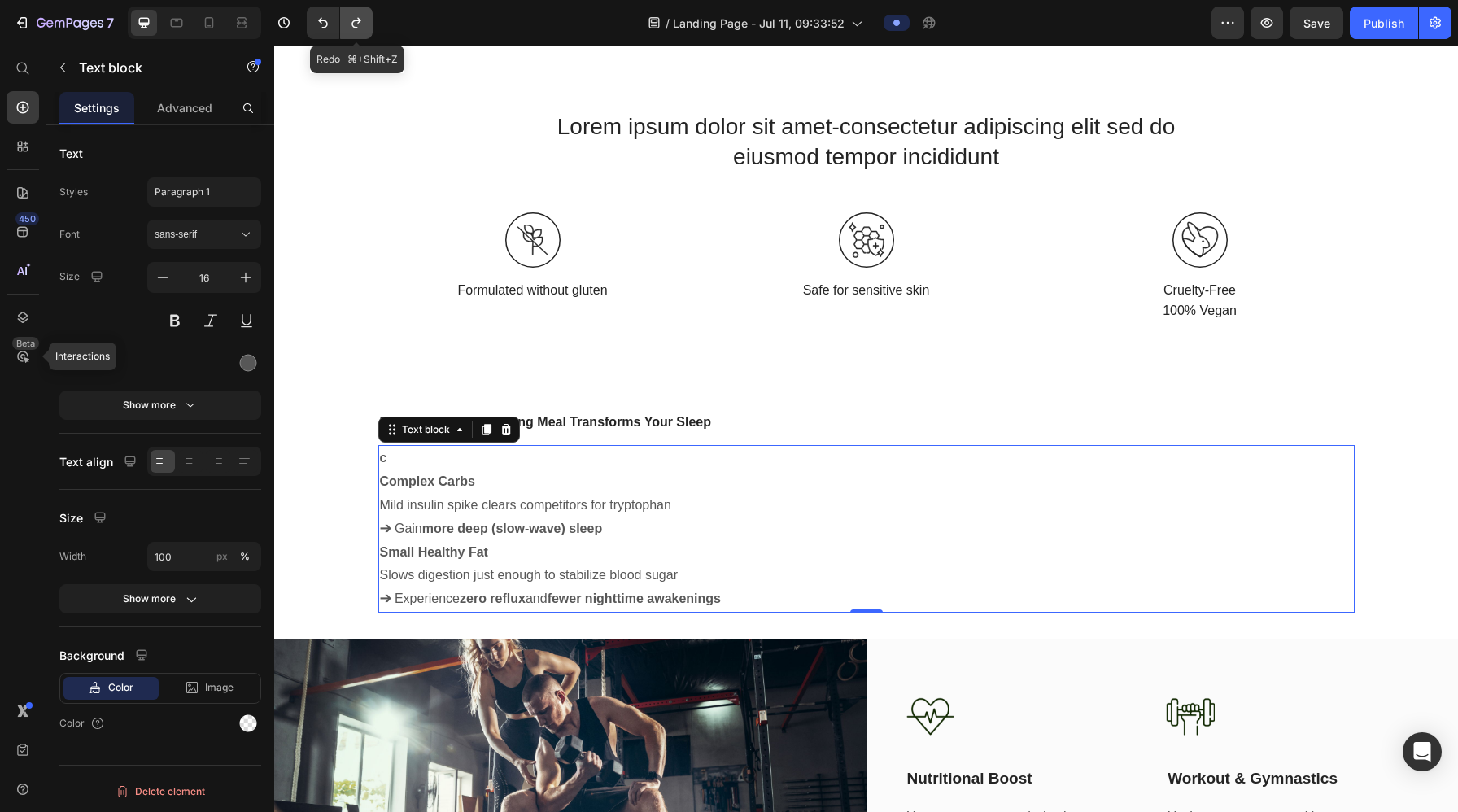 click 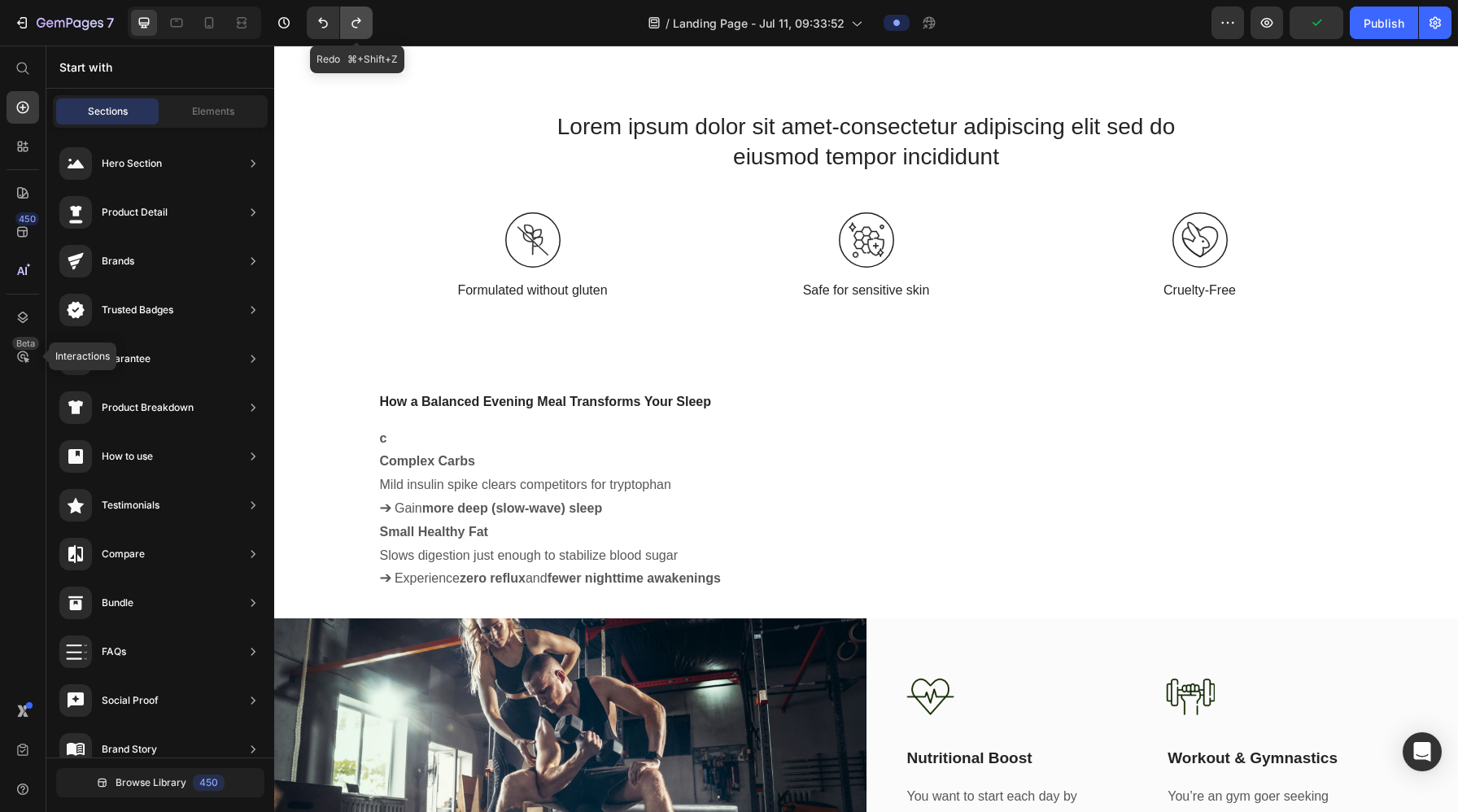 click 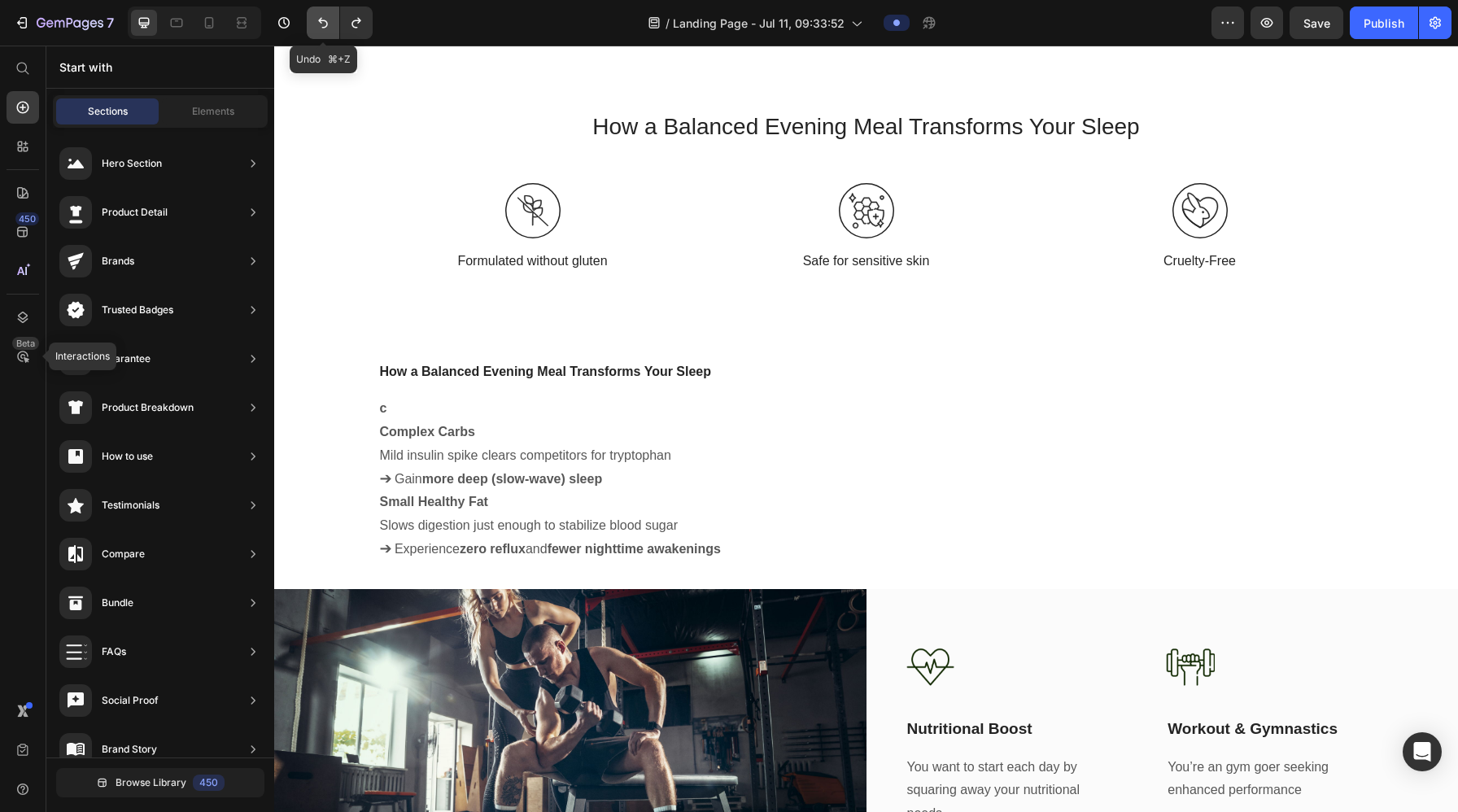 click 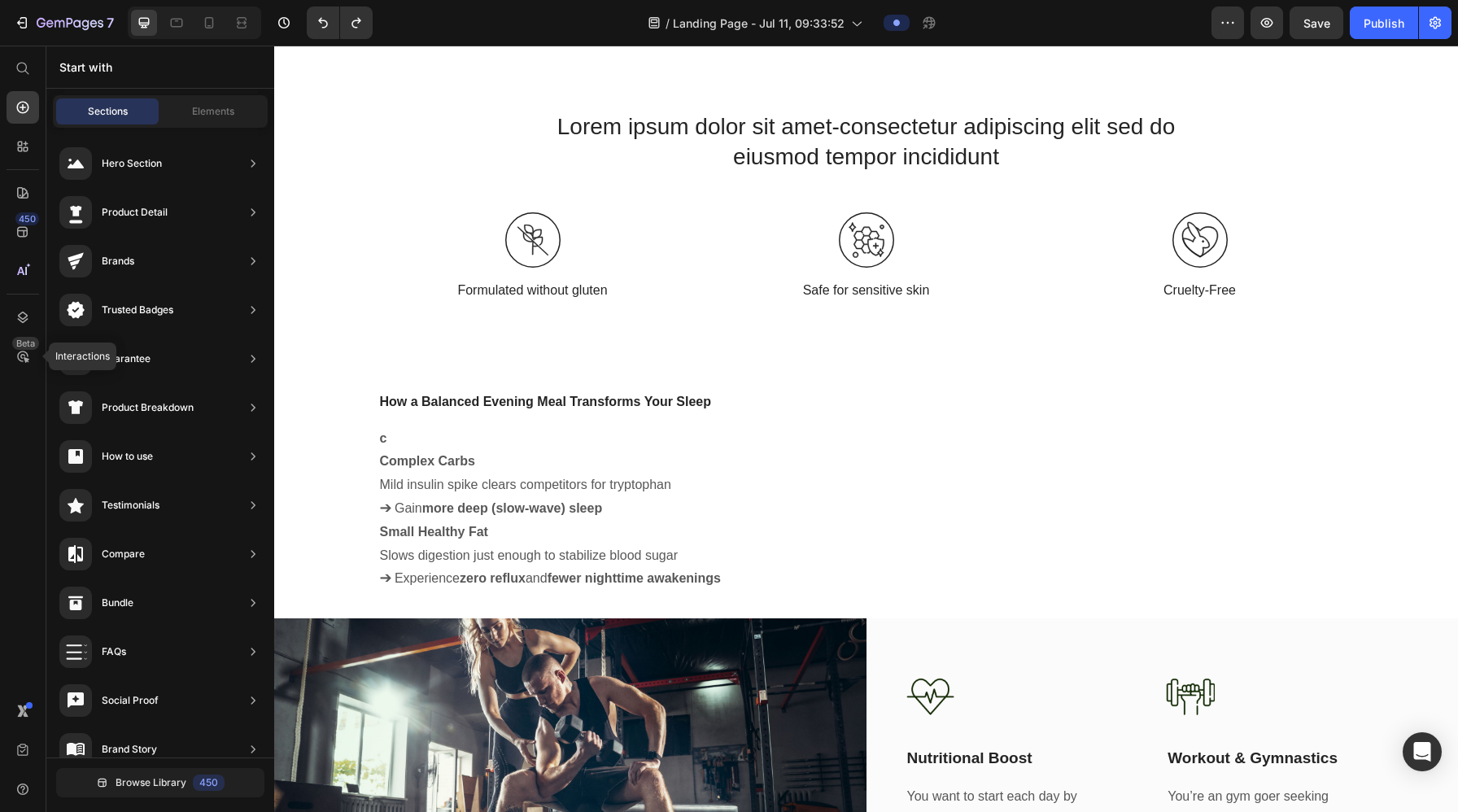 click on "/  Landing Page - Jul 11, 09:33:52" 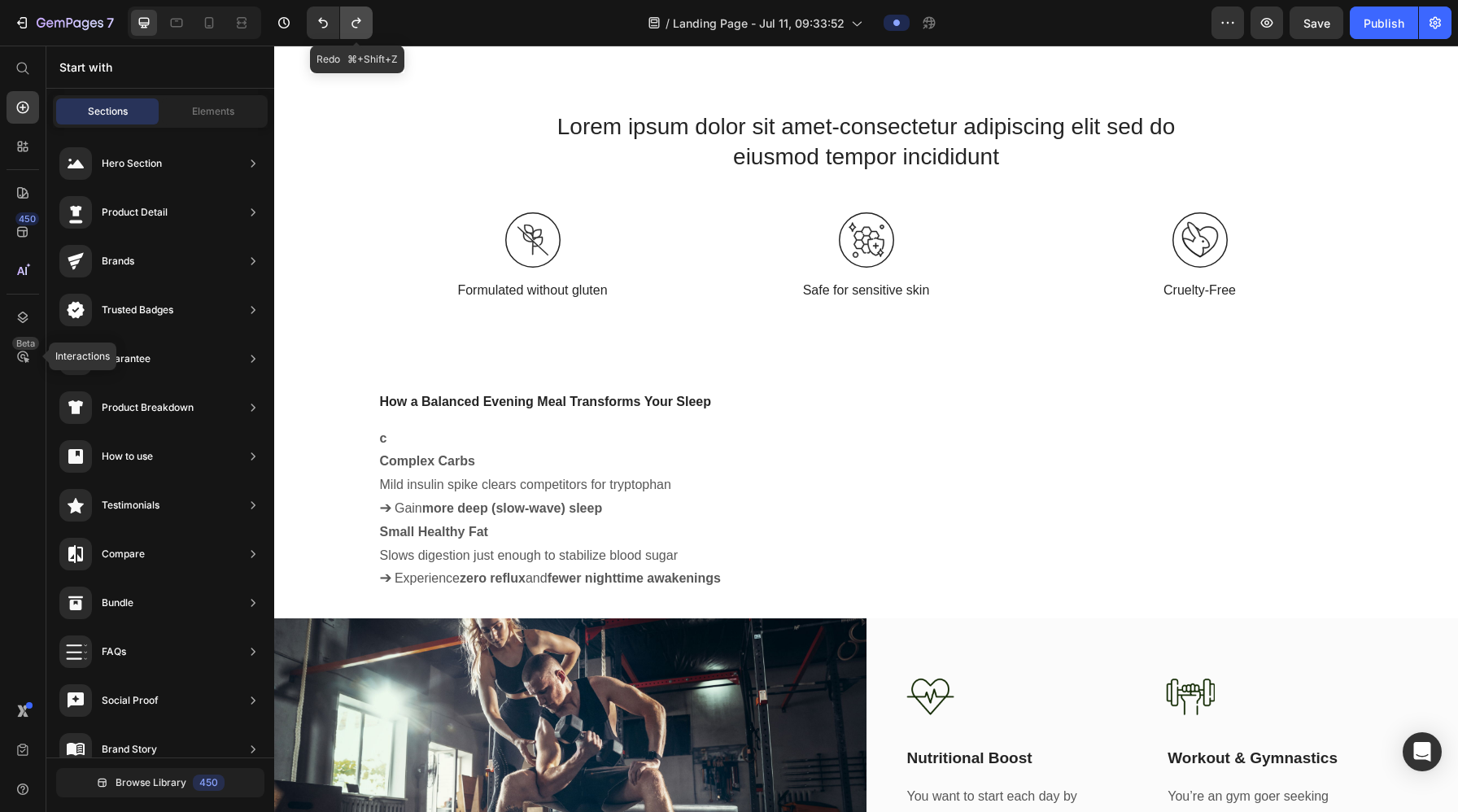click 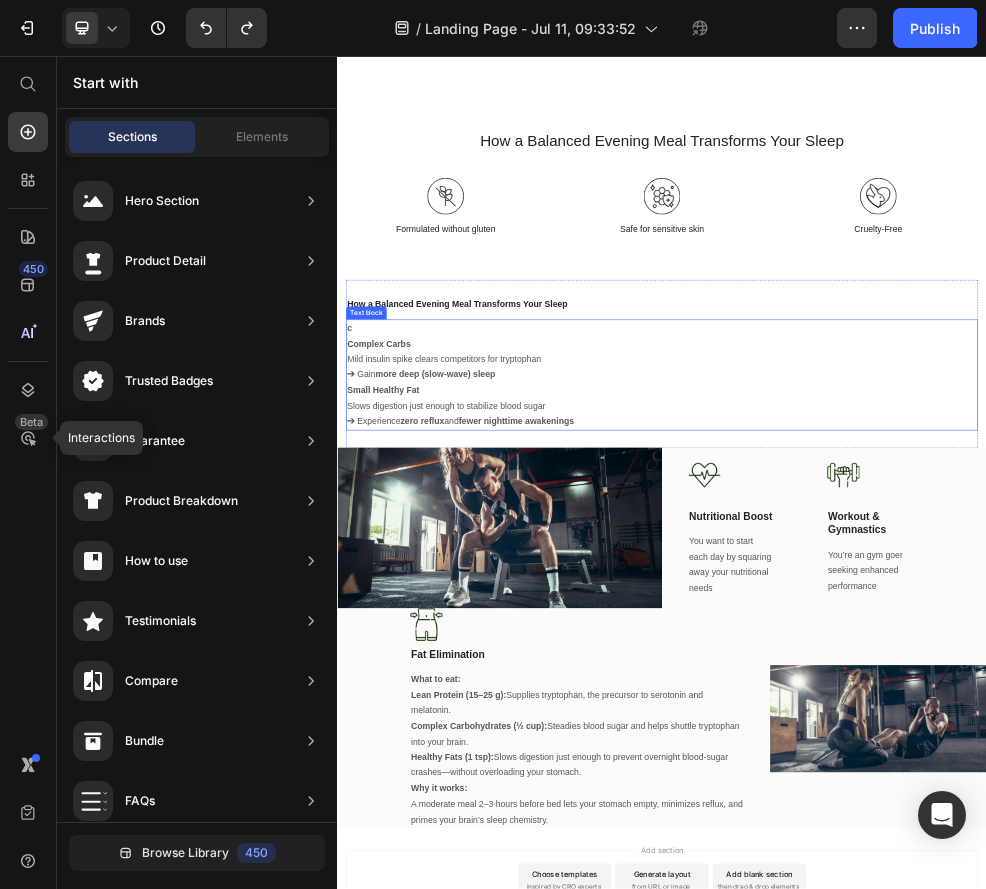click on "Mild insulin spike clears competitors for tryptophan" at bounding box center (937, 617) 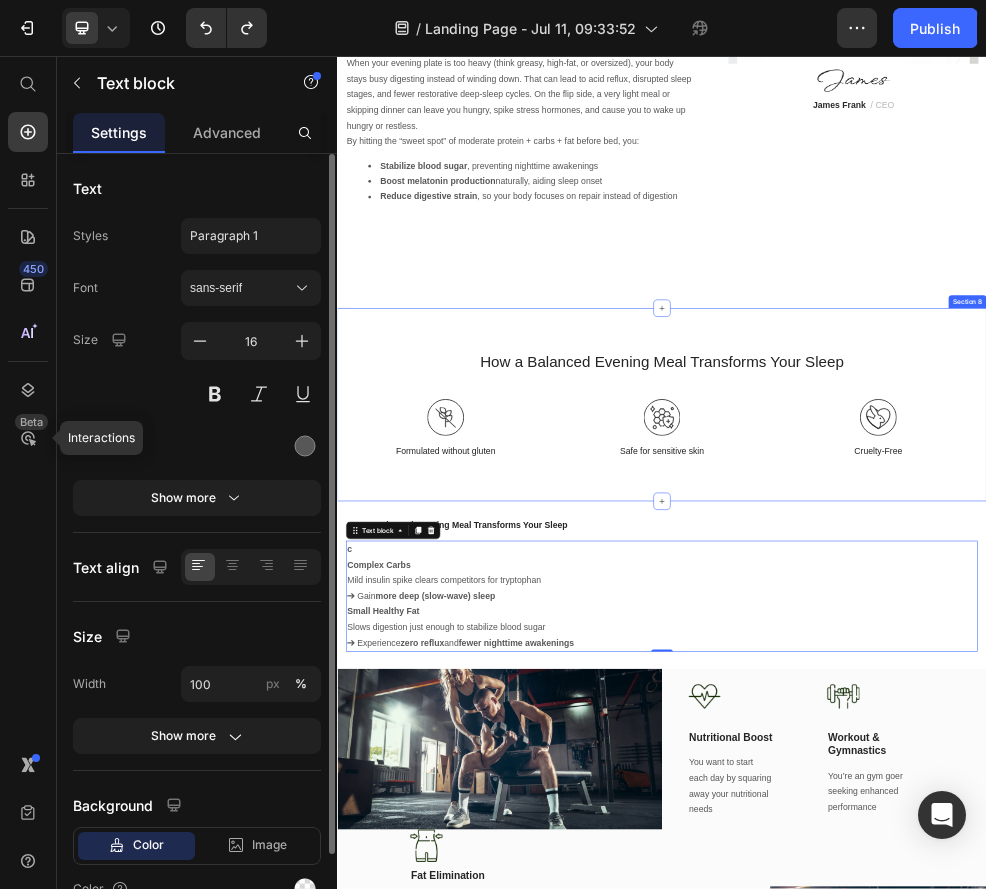 scroll, scrollTop: 5260, scrollLeft: 0, axis: vertical 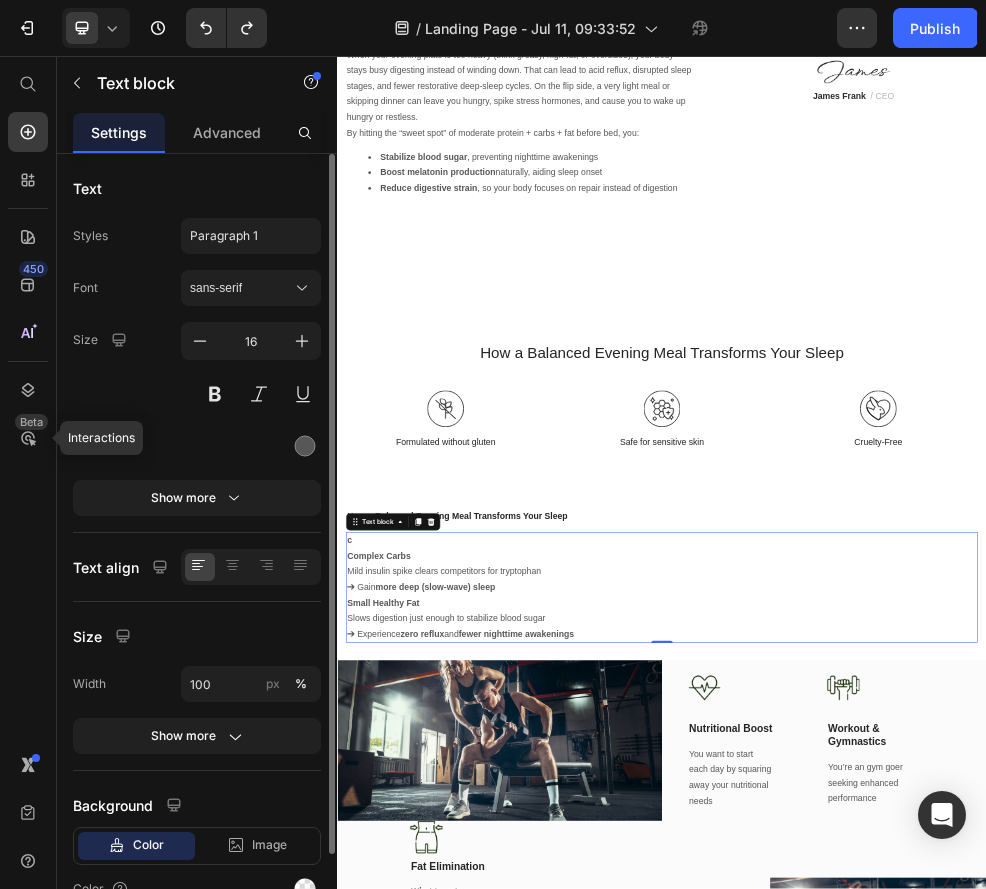 click on "How a Balanced Evening Meal Transforms Your Sleep Heading Row Image Formulated without gluten Text Block Image Safe for sensitive skin Text Block Image Cruelty-Free Text Block Row Image Formulated without gluten Text Block Image Safe for sensitive skin Text Block Row Image Cruelty-Free Text Block Image Non-Comedogenic Text Block Row Row Image 100% Vegan Text Block Row" at bounding box center (937, 693) 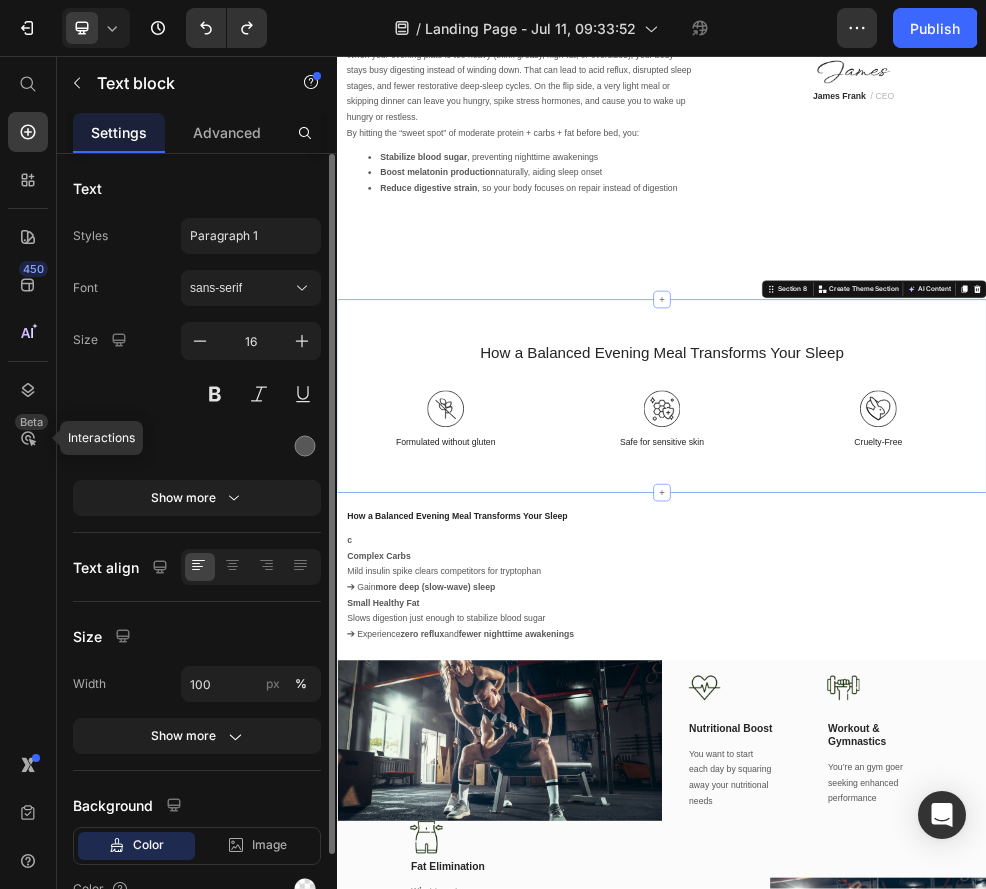 click on "How a Balanced Evening Meal Transforms Your Sleep Heading Row Image Formulated without gluten Text Block Image Safe for sensitive skin Text Block Image Cruelty-Free Text Block Row Image Formulated without gluten Text Block Image Safe for sensitive skin Text Block Row Image Cruelty-Free Text Block Image Non-Comedogenic Text Block Row Row Image 100% Vegan Text Block Row" at bounding box center [937, 693] 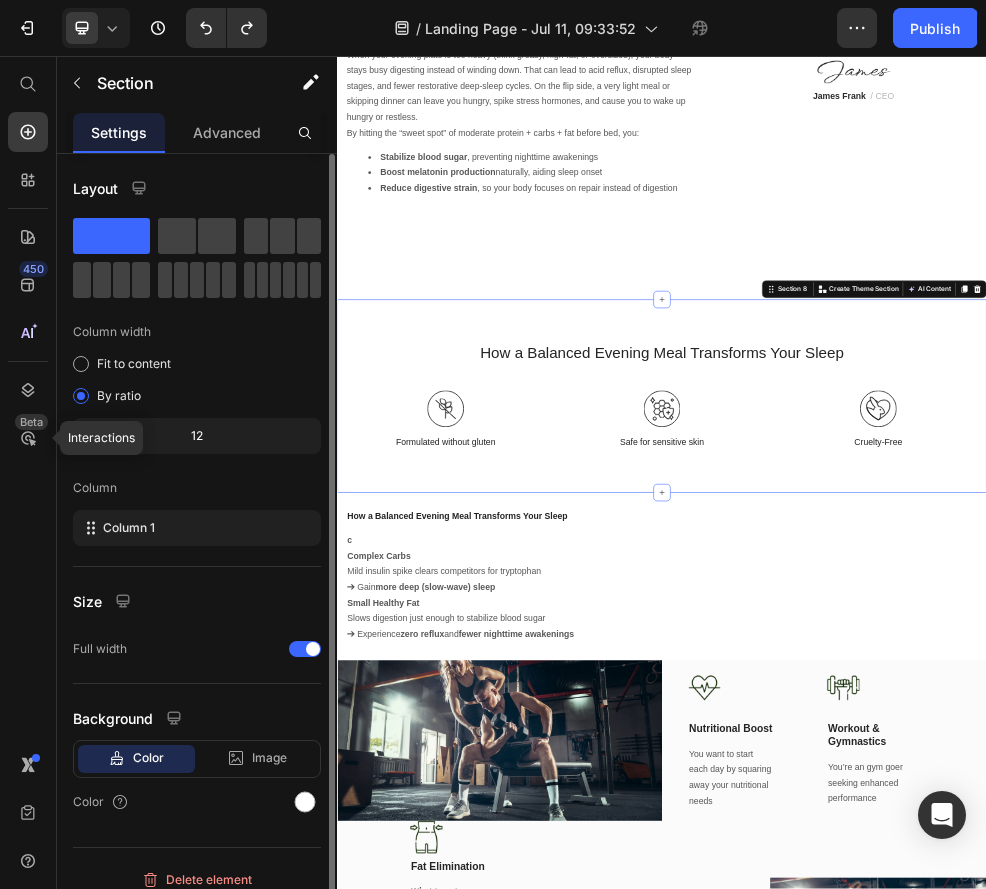 click on "How a Balanced Evening Meal Transforms Your Sleep Heading Row Image Formulated without gluten Text Block Image Safe for sensitive skin Text Block Image Cruelty-Free Text Block Row Image Formulated without gluten Text Block Image Safe for sensitive skin Text Block Row Image Cruelty-Free Text Block Image Non-Comedogenic Text Block Row Row Image 100% Vegan Text Block Row" at bounding box center [937, 693] 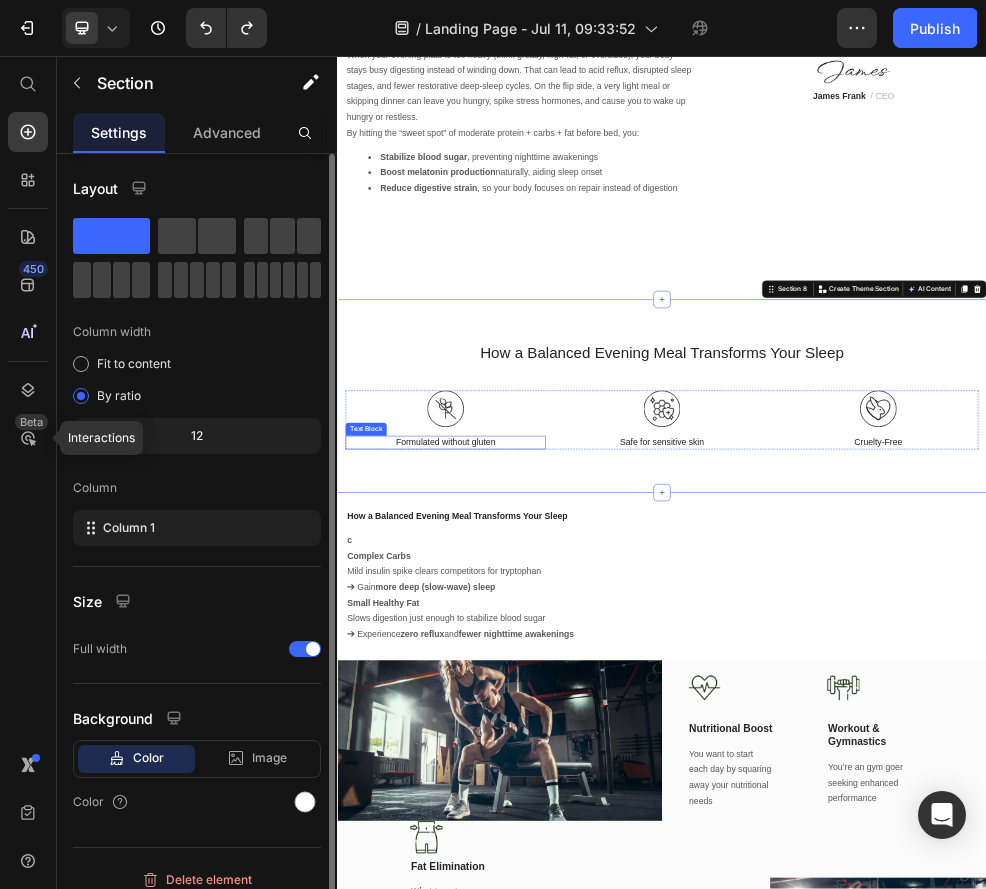 click on "Formulated without gluten" at bounding box center (537, 771) 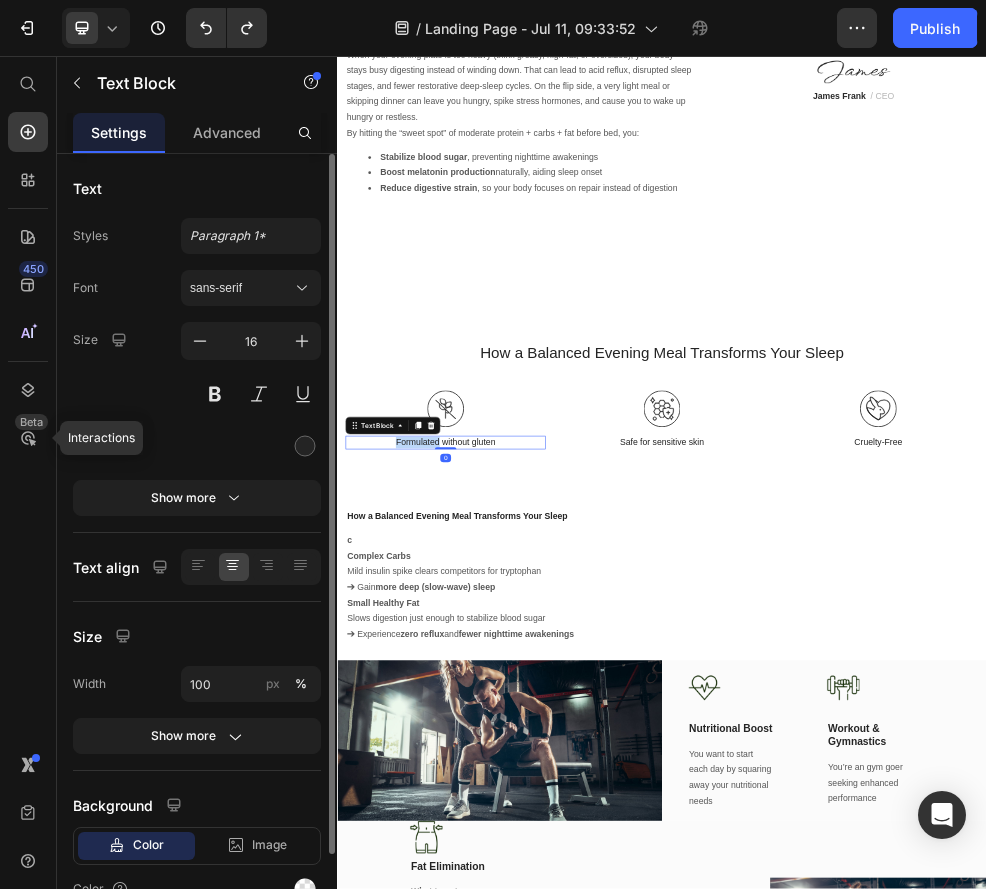 click on "Formulated without gluten" at bounding box center [537, 771] 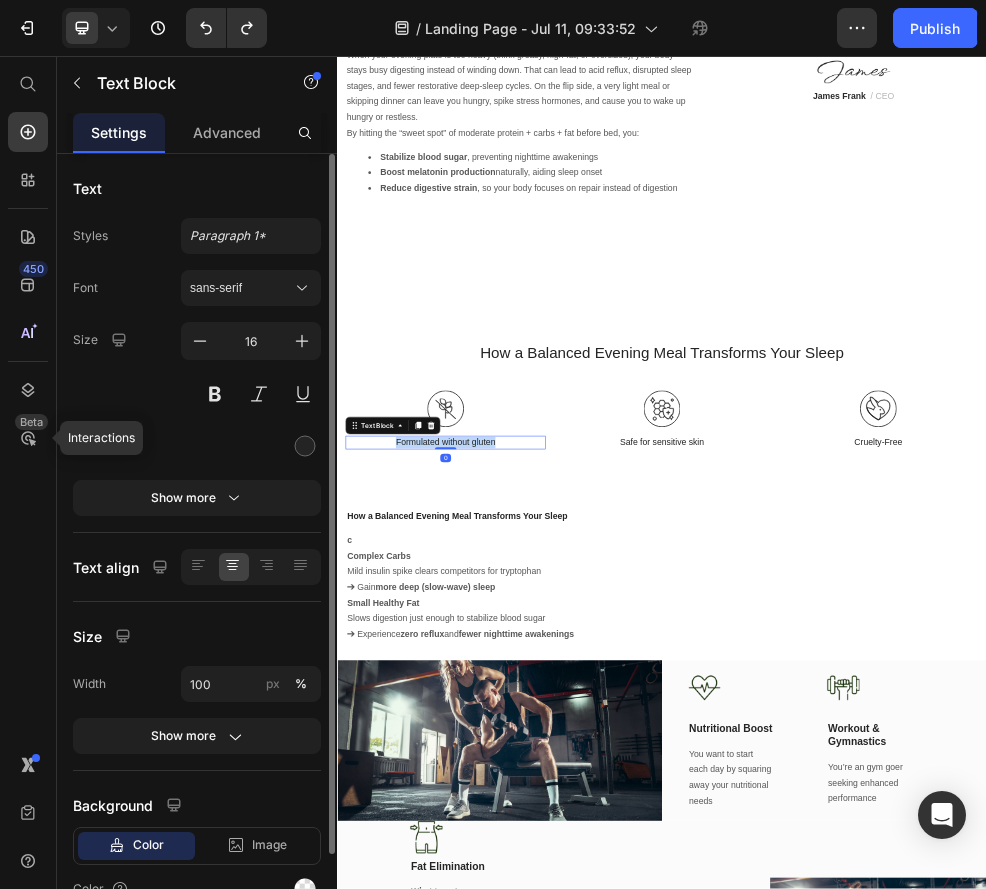 click on "Formulated without gluten" at bounding box center (537, 771) 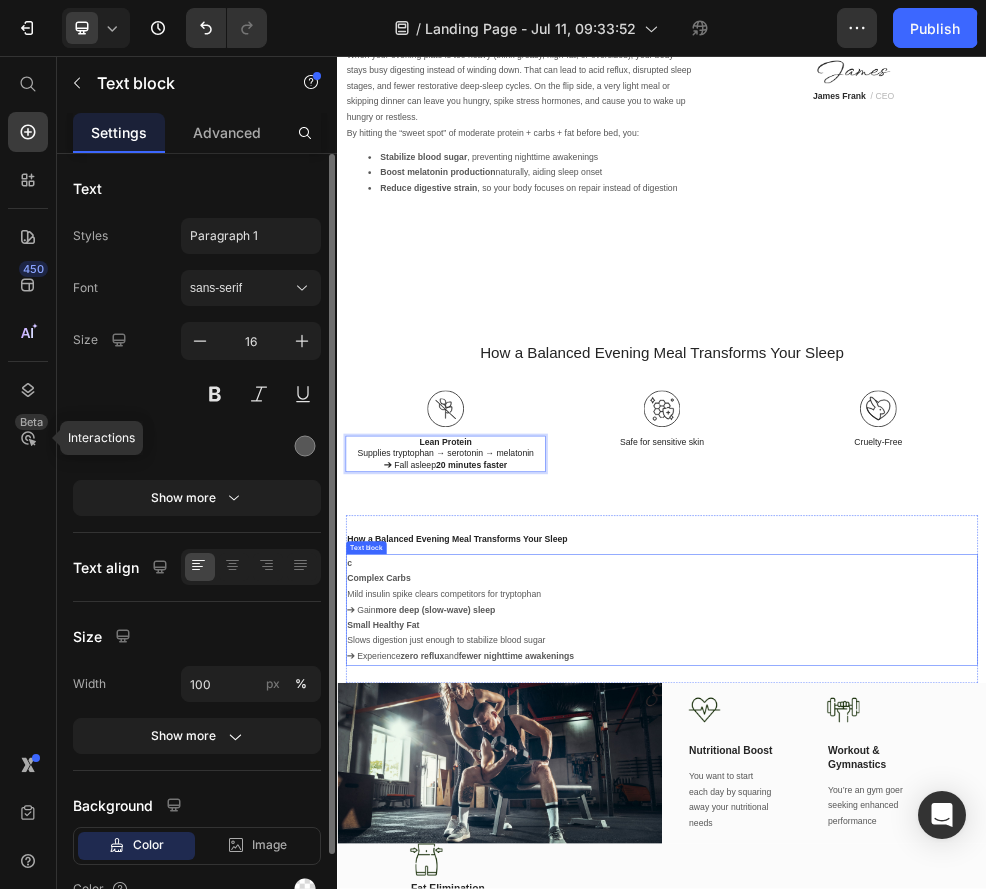 click on "more deep (slow-wave) sleep" at bounding box center [517, 1080] 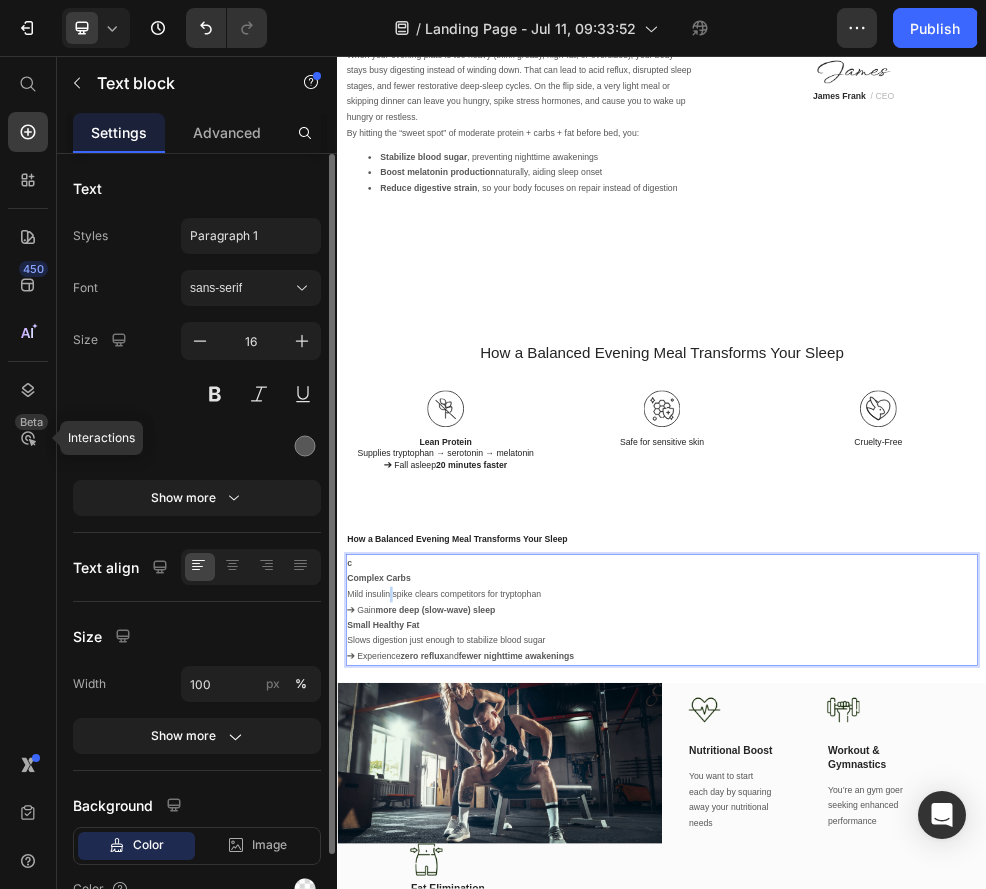 click on "Mild insulin spike clears competitors for tryptophan" at bounding box center (937, 1052) 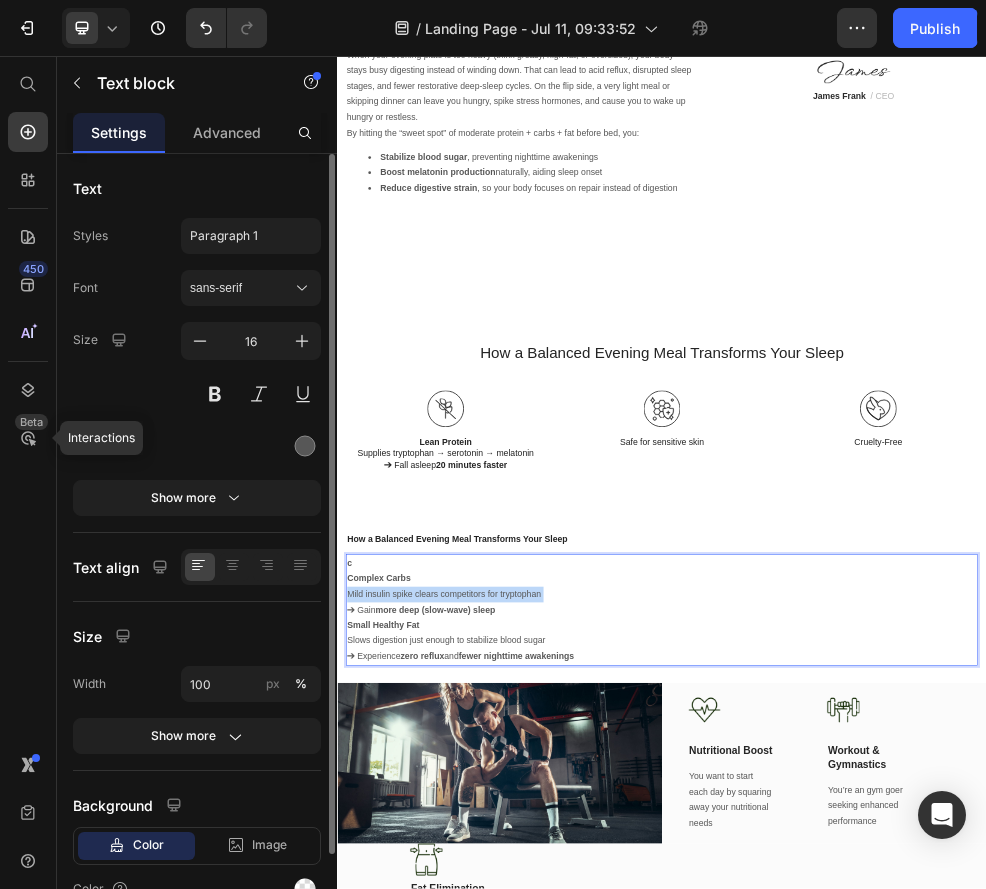 click on "Mild insulin spike clears competitors for tryptophan" at bounding box center (937, 1052) 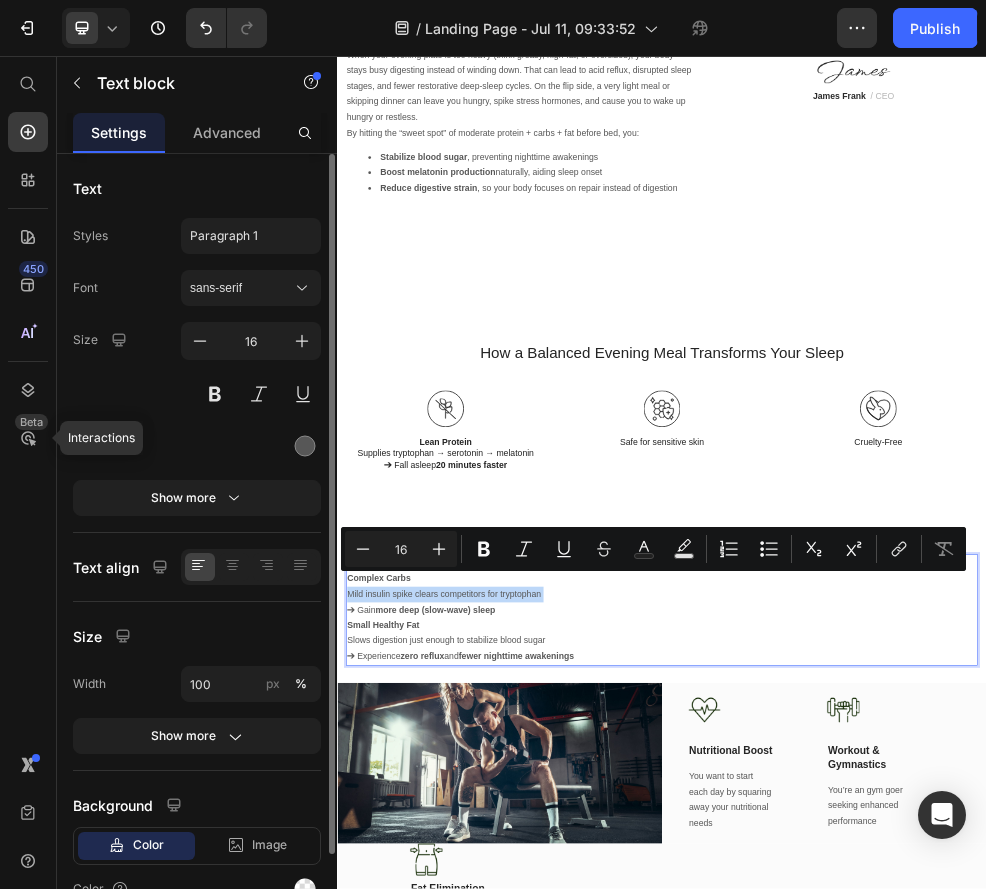 click on "Mild insulin spike clears competitors for tryptophan" at bounding box center (937, 1052) 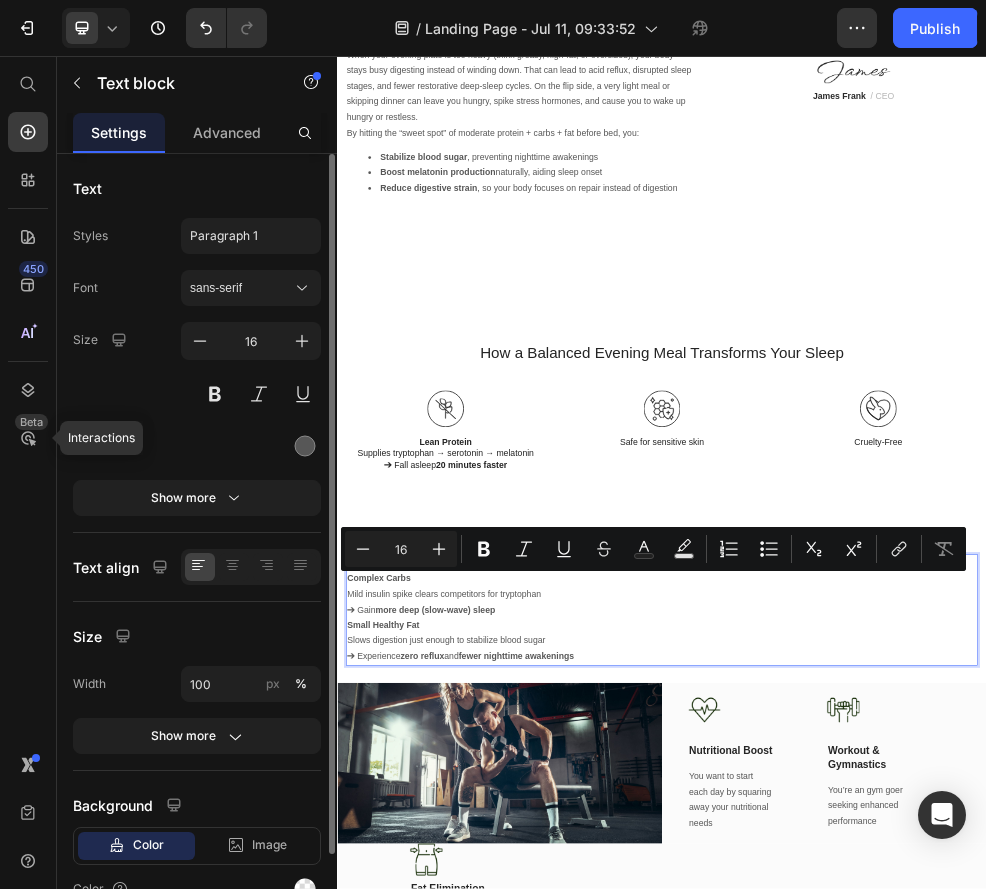 click on "➔ Gain  more deep (slow-wave) sleep" at bounding box center (937, 1081) 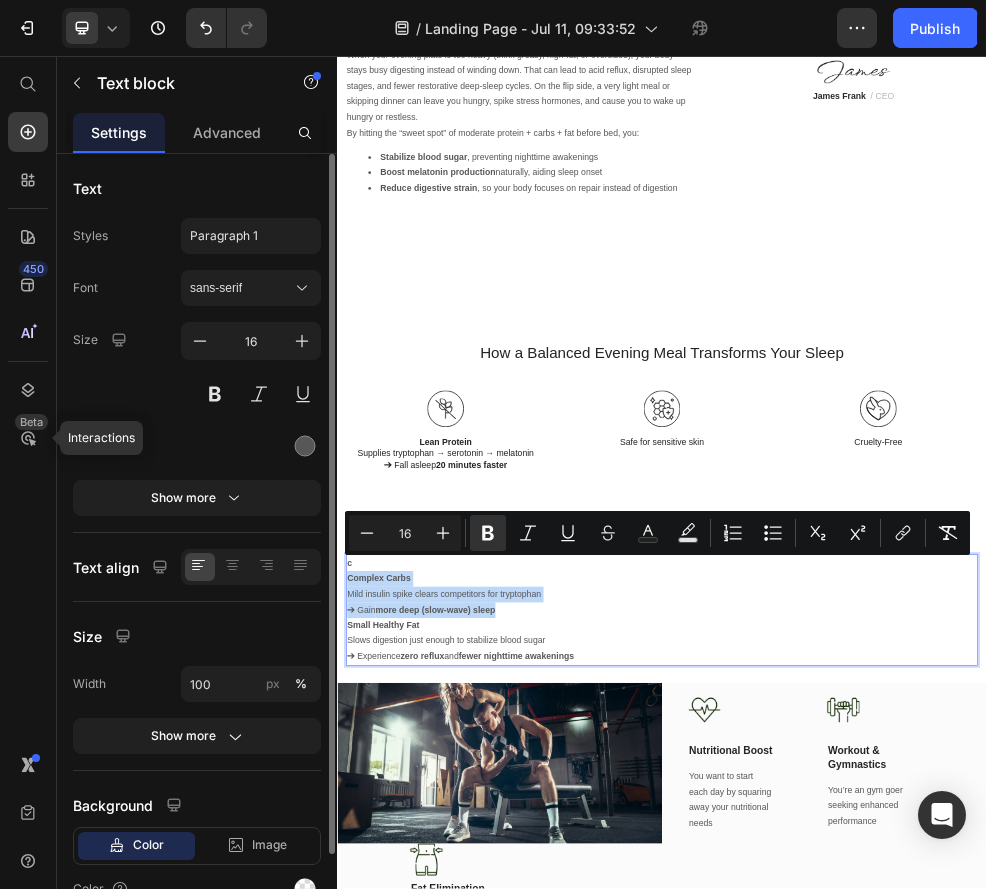 drag, startPoint x: 650, startPoint y: 1062, endPoint x: 352, endPoint y: 1004, distance: 303.59183 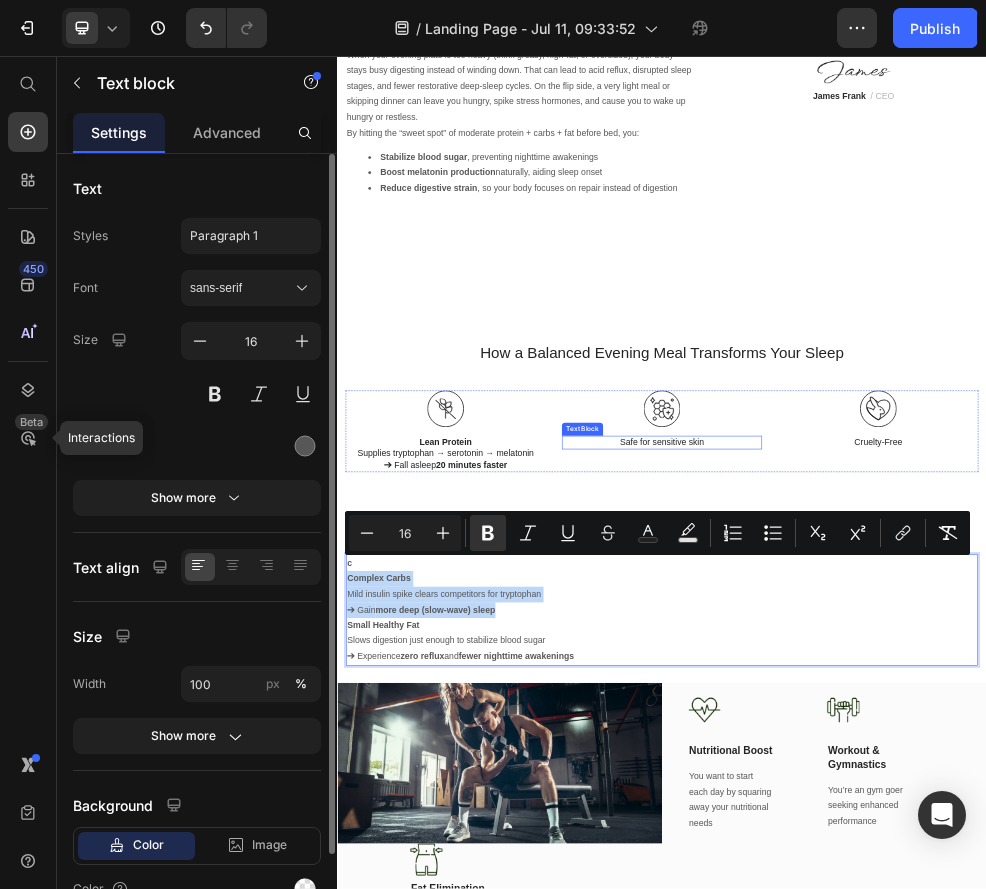 click on "Safe for sensitive skin" at bounding box center [937, 771] 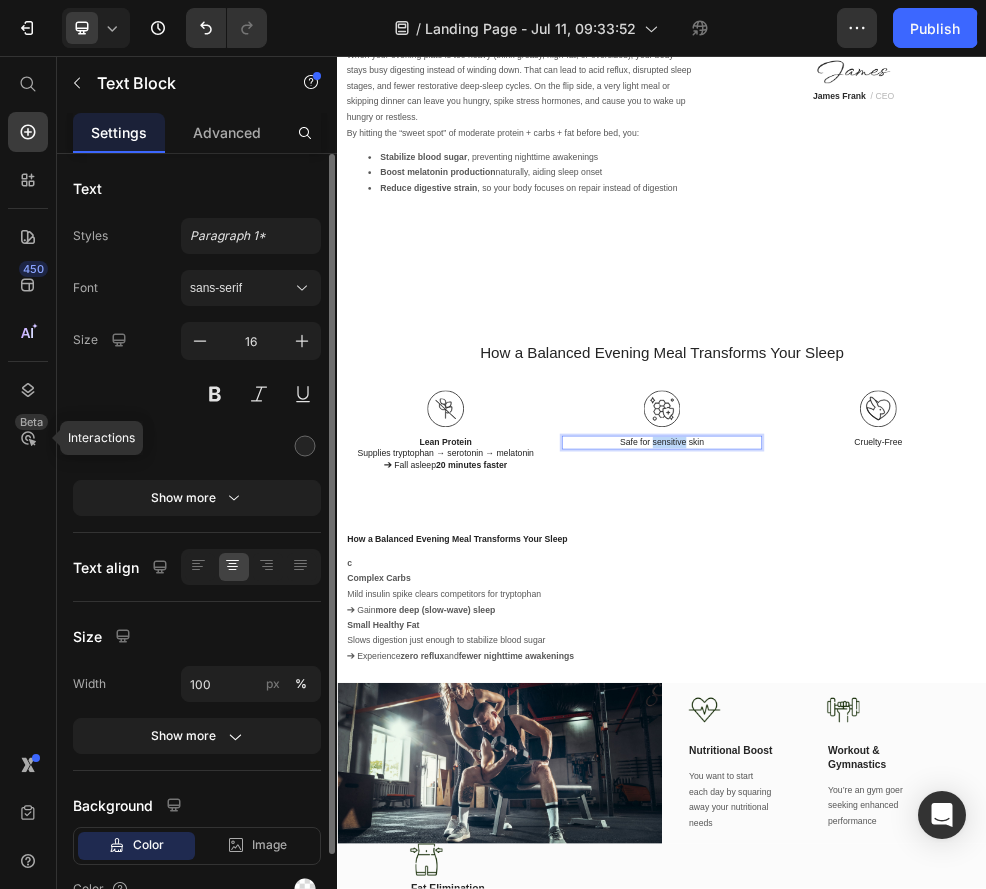 click on "Safe for sensitive skin" at bounding box center (937, 771) 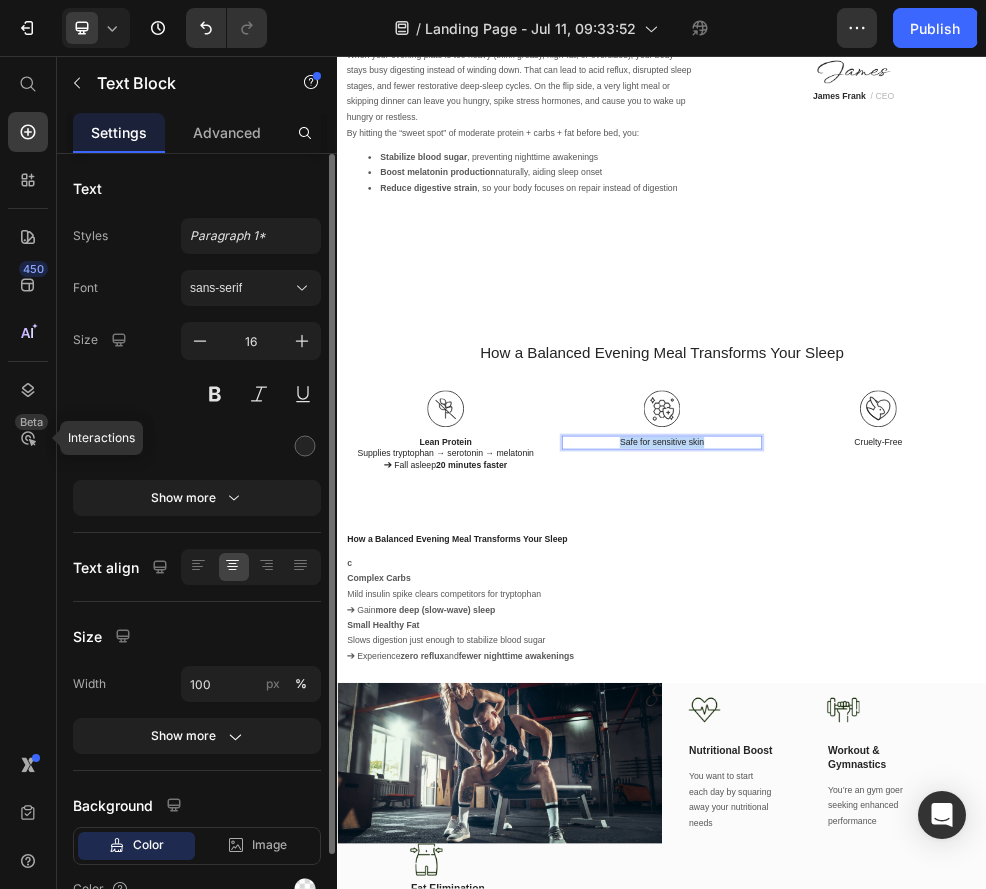 click on "Safe for sensitive skin" at bounding box center (937, 771) 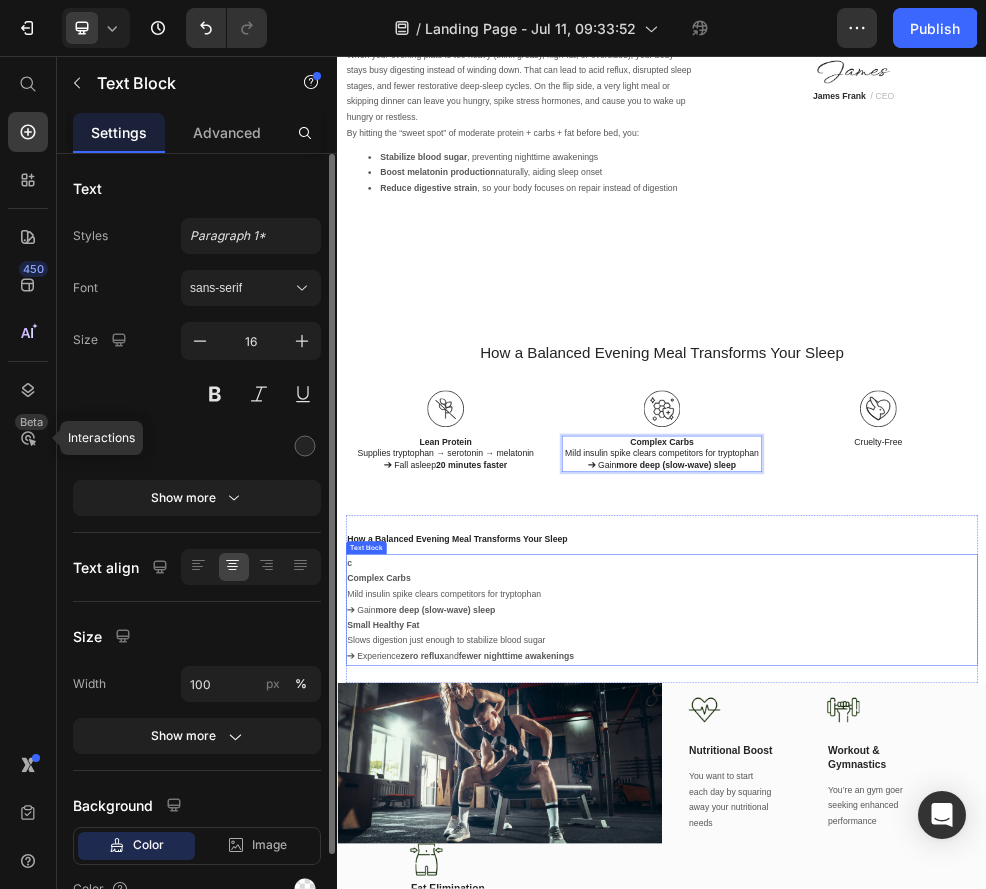 click on "Mild insulin spike clears competitors for tryptophan" at bounding box center (937, 1052) 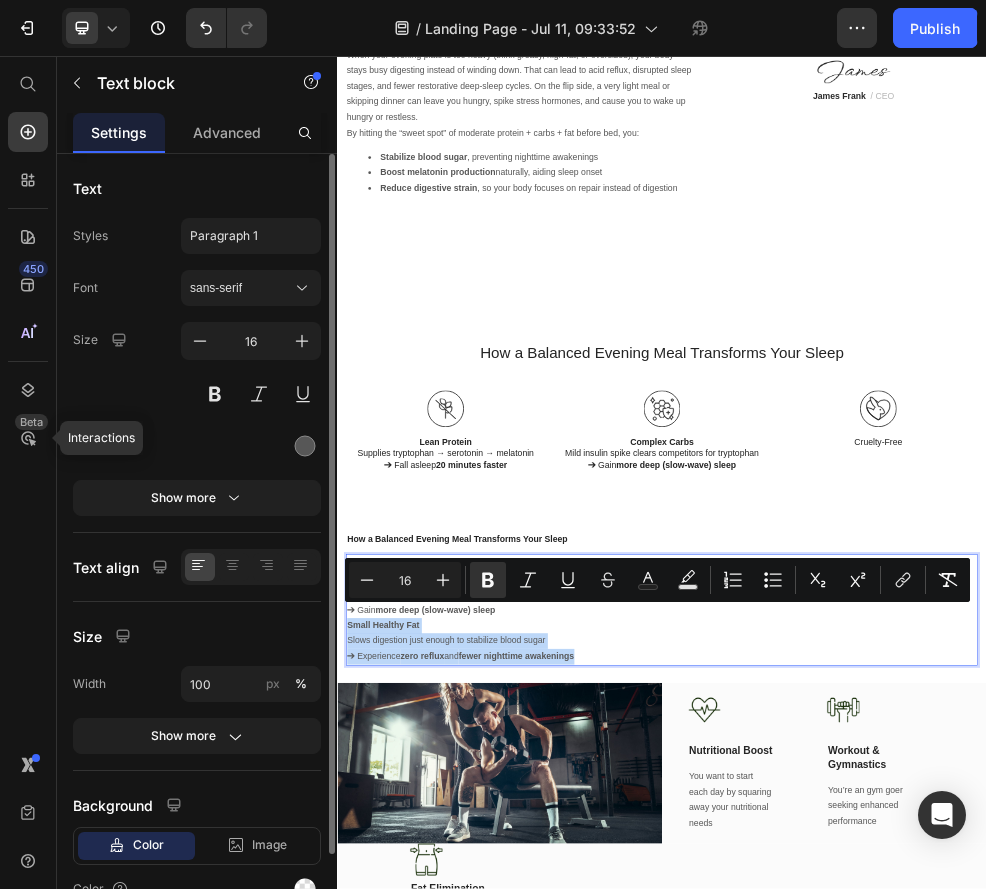 drag, startPoint x: 792, startPoint y: 1137, endPoint x: 353, endPoint y: 1071, distance: 443.93356 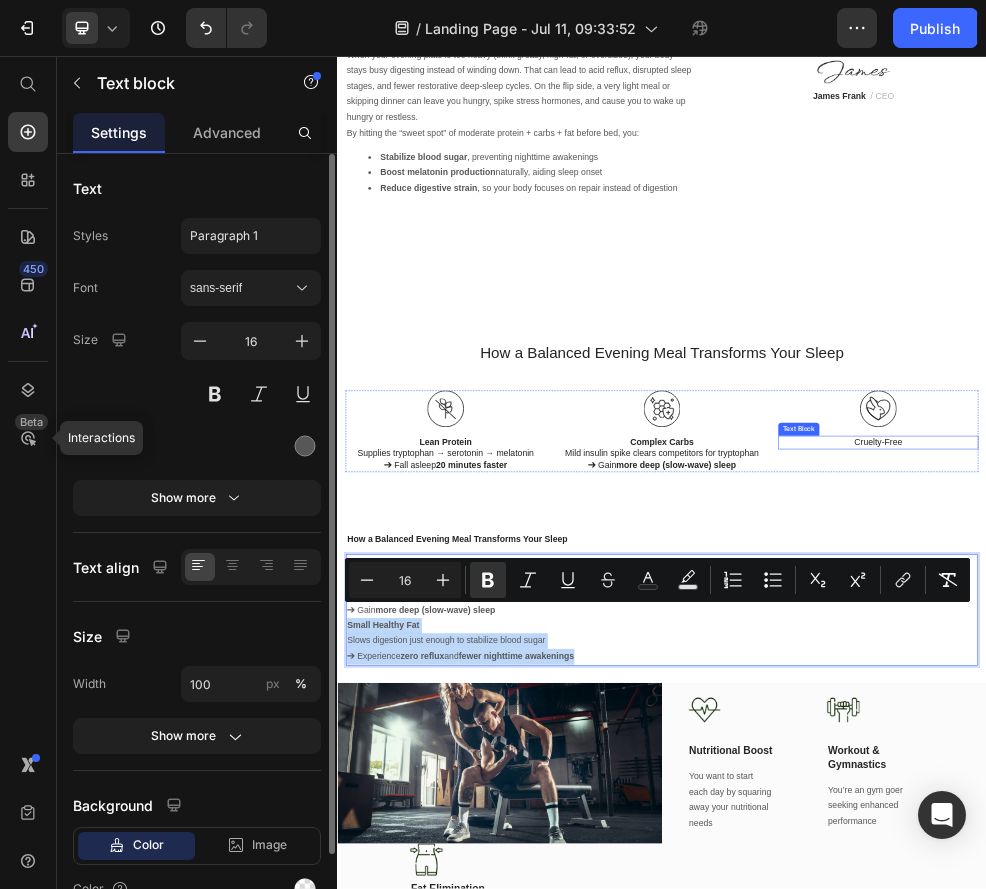 click on "Cruelty-Free" at bounding box center [1337, 771] 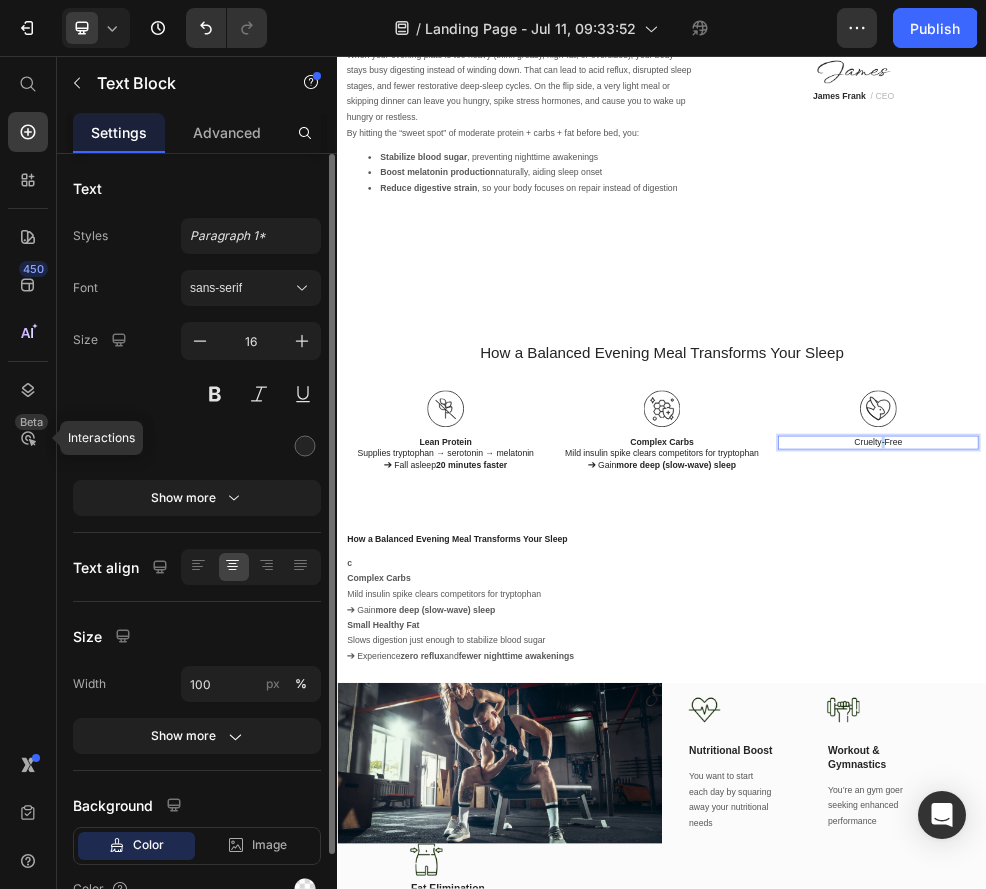 click on "Cruelty-Free" at bounding box center (1337, 771) 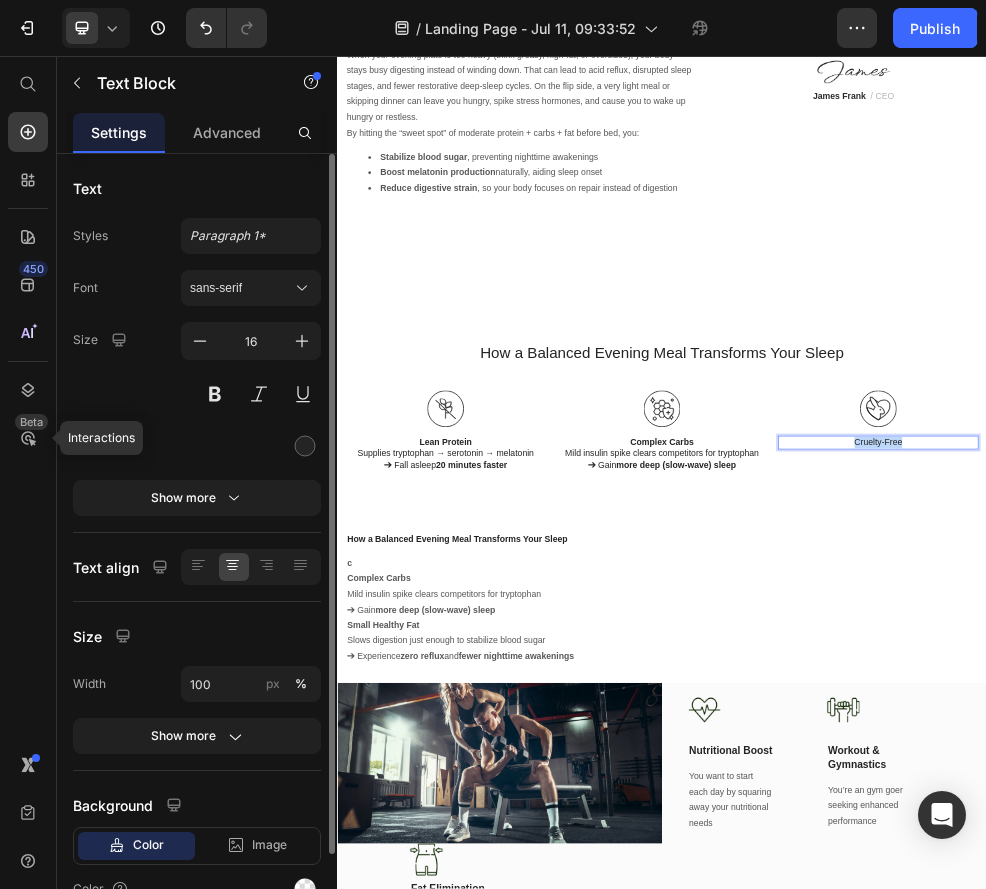 click on "Cruelty-Free" at bounding box center (1337, 771) 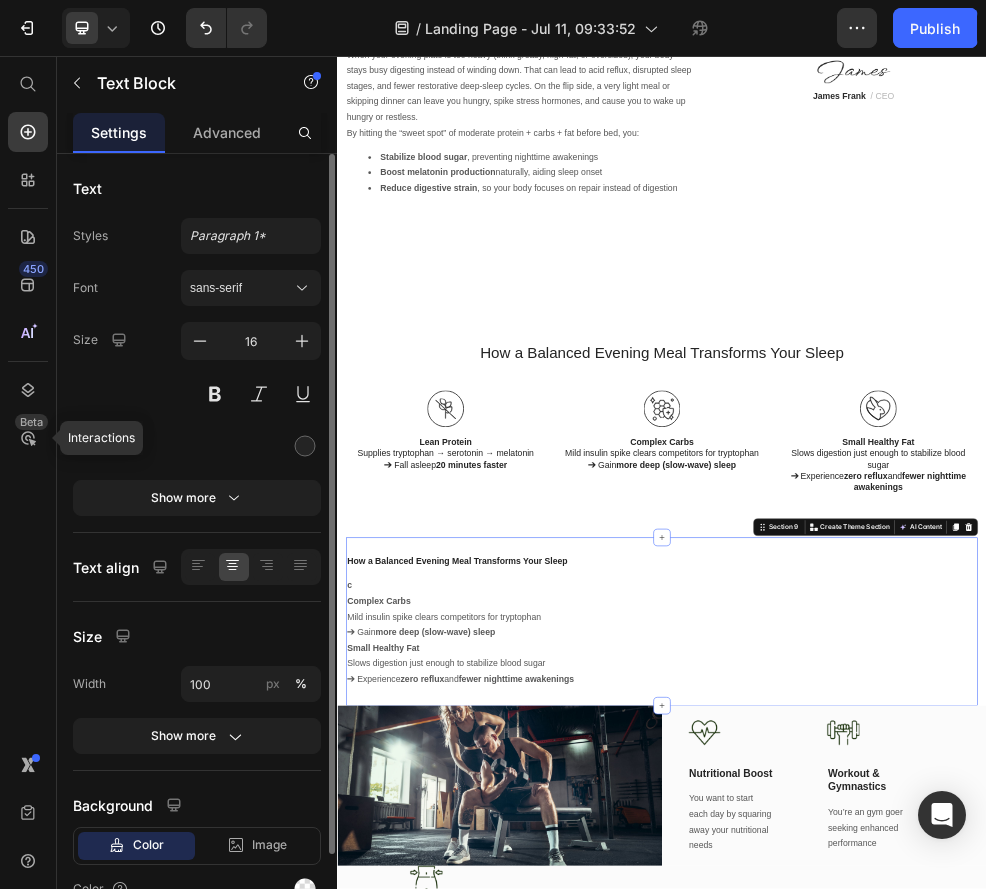 click on "How a Balanced Evening Meal Transforms Your Sleep Heading c Complex Carbs Mild insulin spike clears competitors for tryptophan ➔ Gain  more deep (slow-wave) sleep Small Healthy Fat Slows digestion just enough to stabilize blood sugar ➔ Experience  zero reflux  and  fewer nighttime awakenings Text block" at bounding box center [937, 1102] 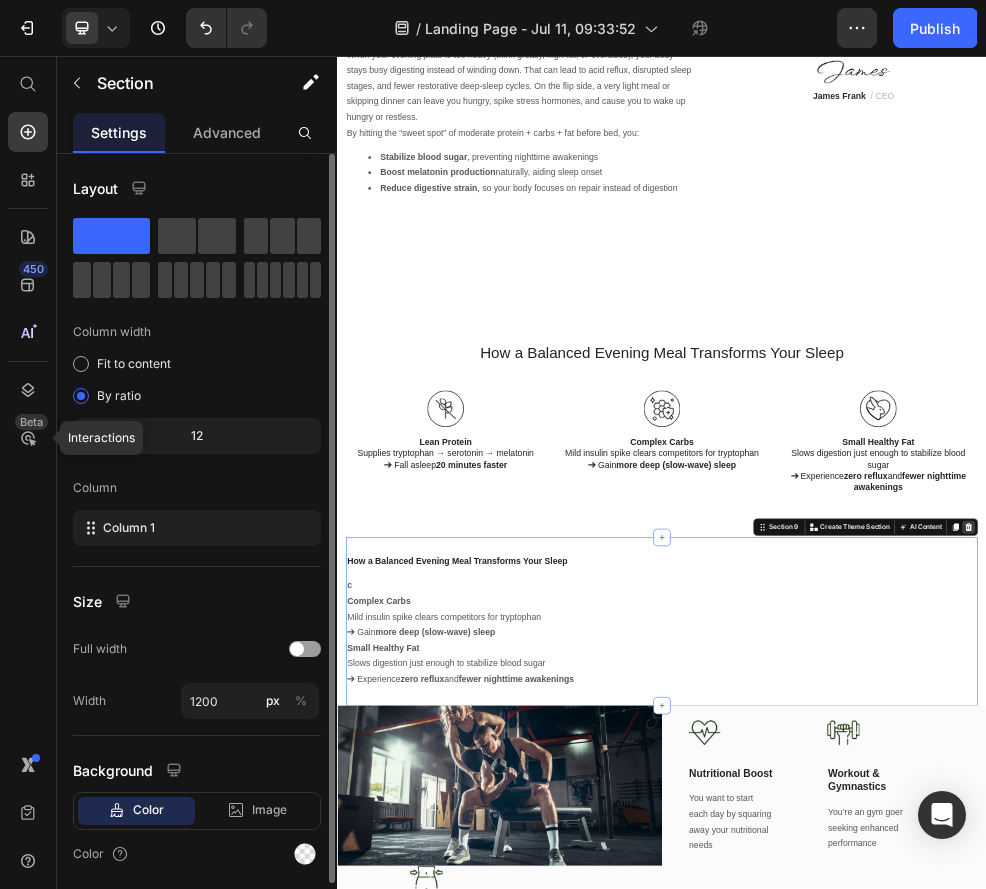 click at bounding box center [1504, 928] 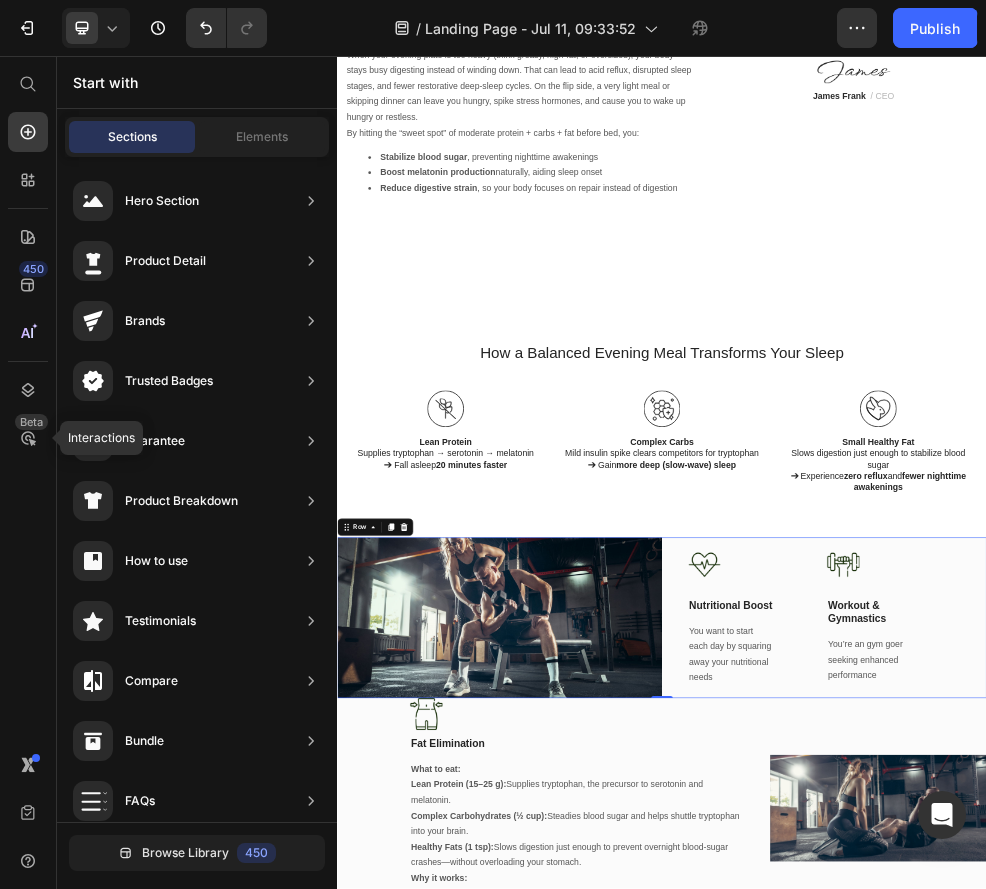 click on "Image Nutritional Boost Text Block You want to start each day by squaring away your nutritional needs Text block                Title Line Image Workout & Gymnastics Text Block You’re an gym goer seeking enhanced performance Text block Row                Title Line" at bounding box center [1237, 1095] 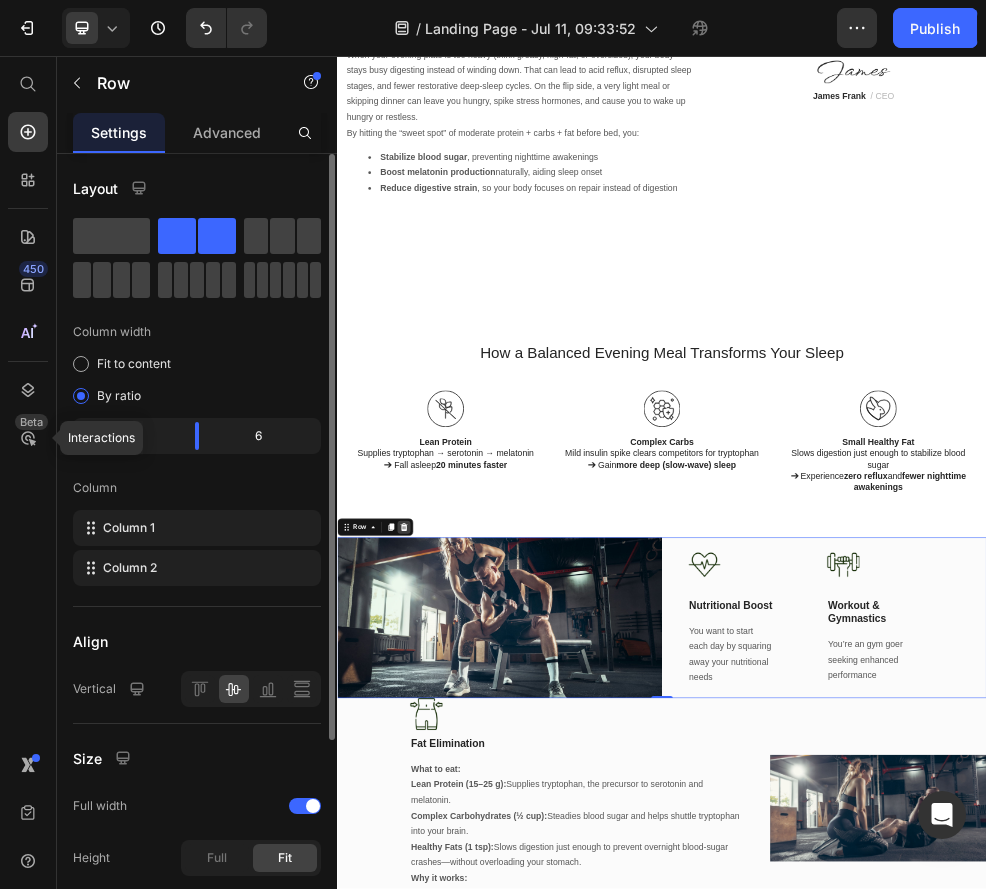 click 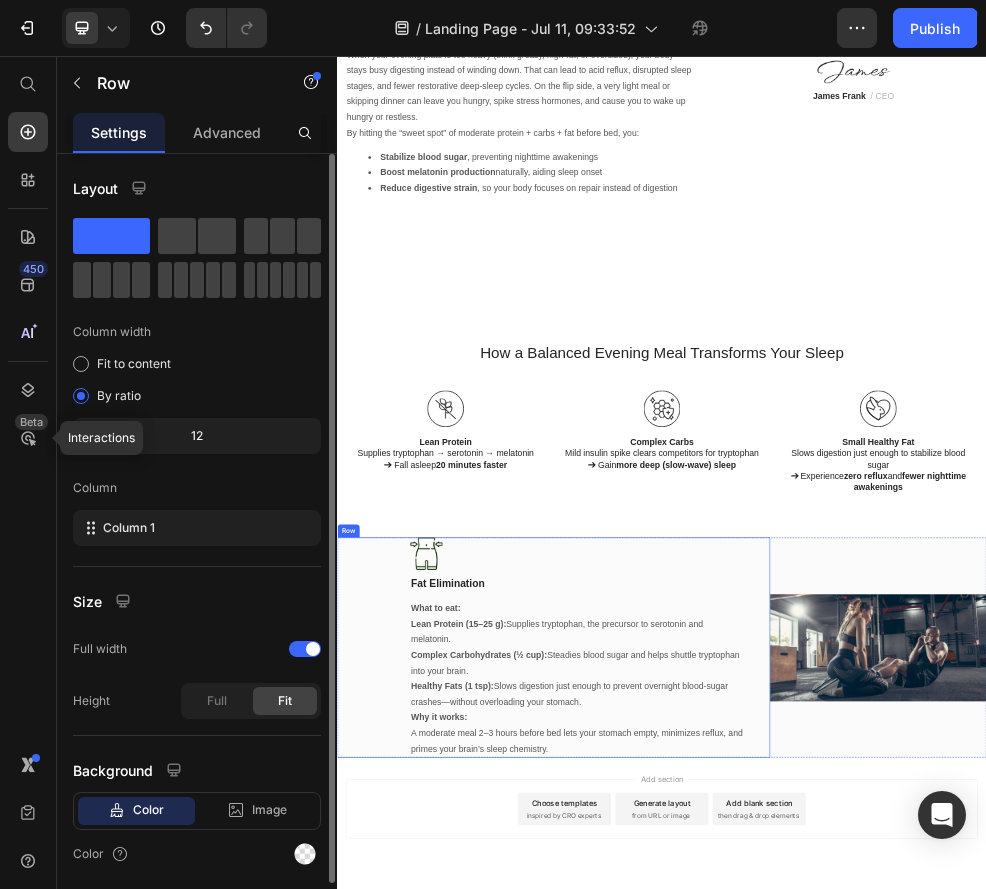click on "Image Fat Elimination Text Block What to eat: Lean Protein (15–25 g):  Supplies tryptophan, the precursor to serotonin and melatonin. Complex Carbohydrates (½ cup):  Steadies blood sugar and helps shuttle tryptophan into your brain. Healthy Fats (1 tsp):  Slows digestion just enough to prevent overnight blood-sugar crashes—without overloading your stomach. Why it works: A moderate meal 2–3 hours before bed lets your stomach empty, minimizes reflux, and primes your brain’s sleep chemistry. Text block                Title Line" at bounding box center [780, 1150] 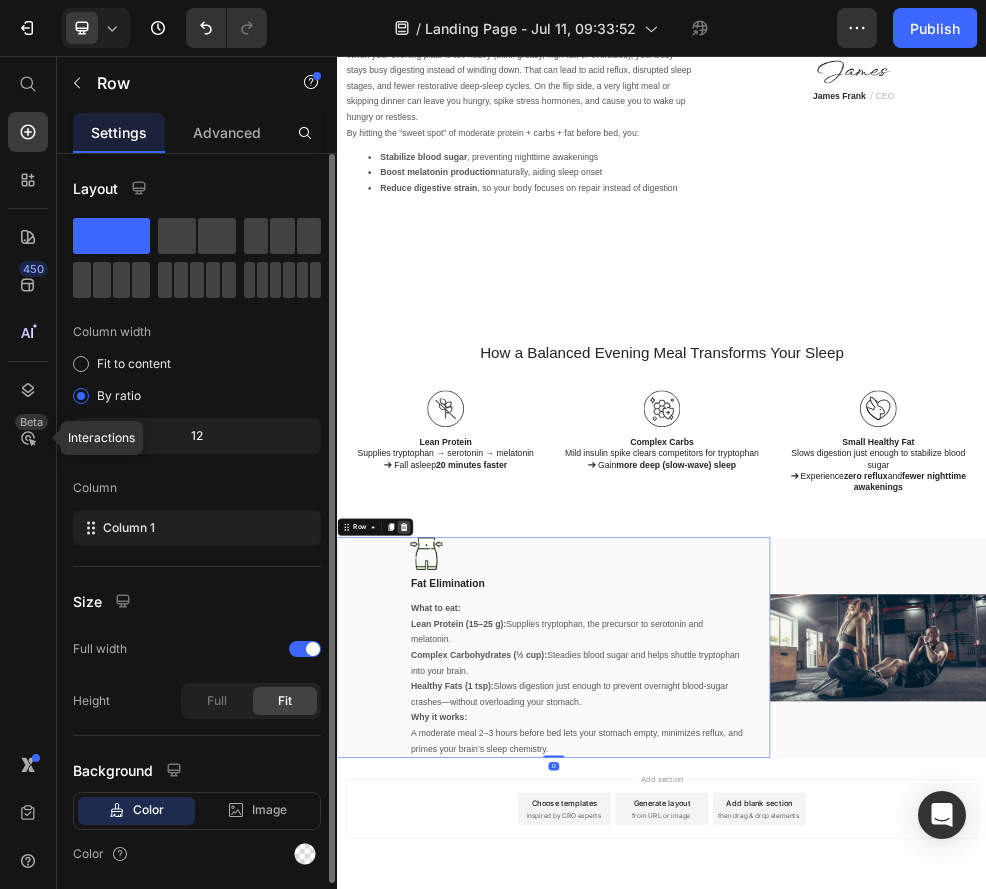 click at bounding box center [460, 928] 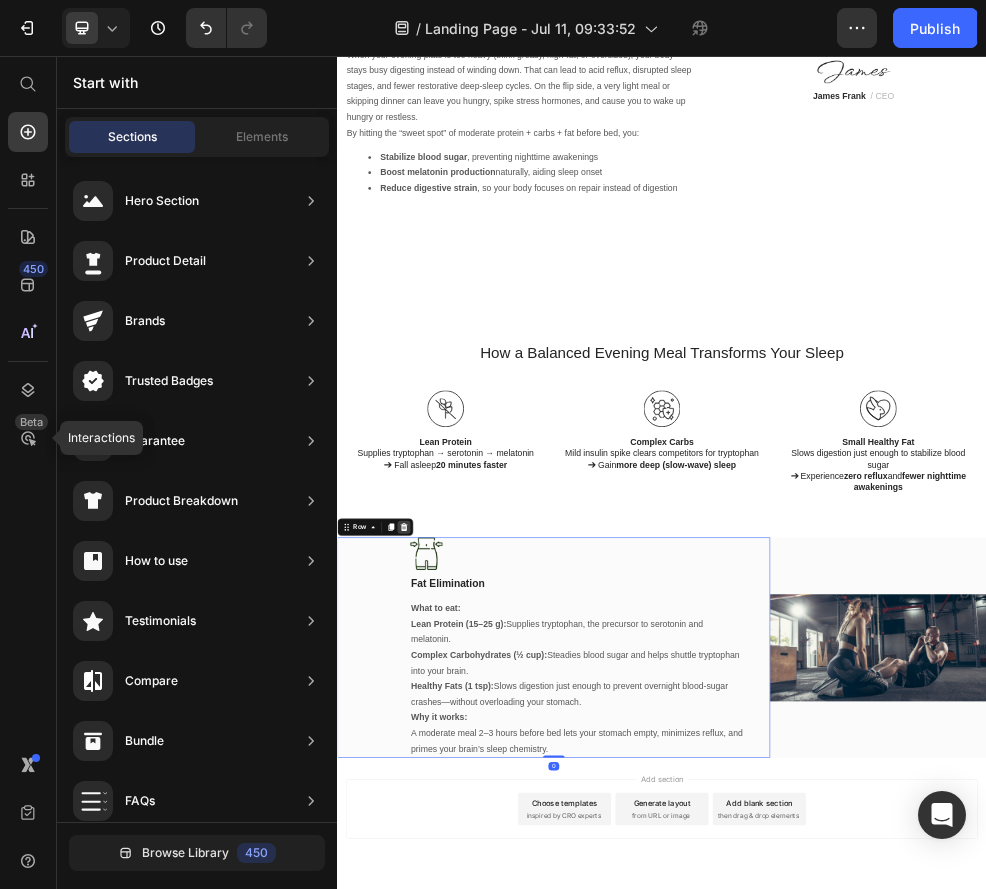 scroll, scrollTop: 5068, scrollLeft: 0, axis: vertical 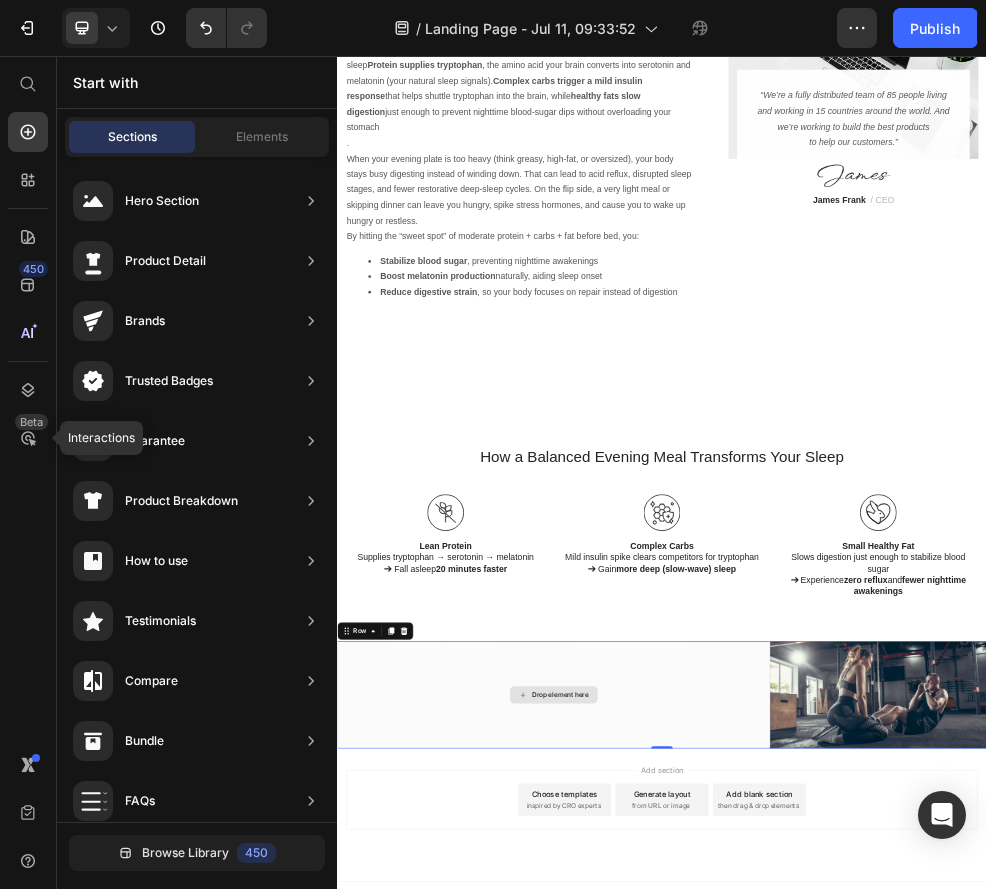 click on "Drop element here" at bounding box center (737, 1238) 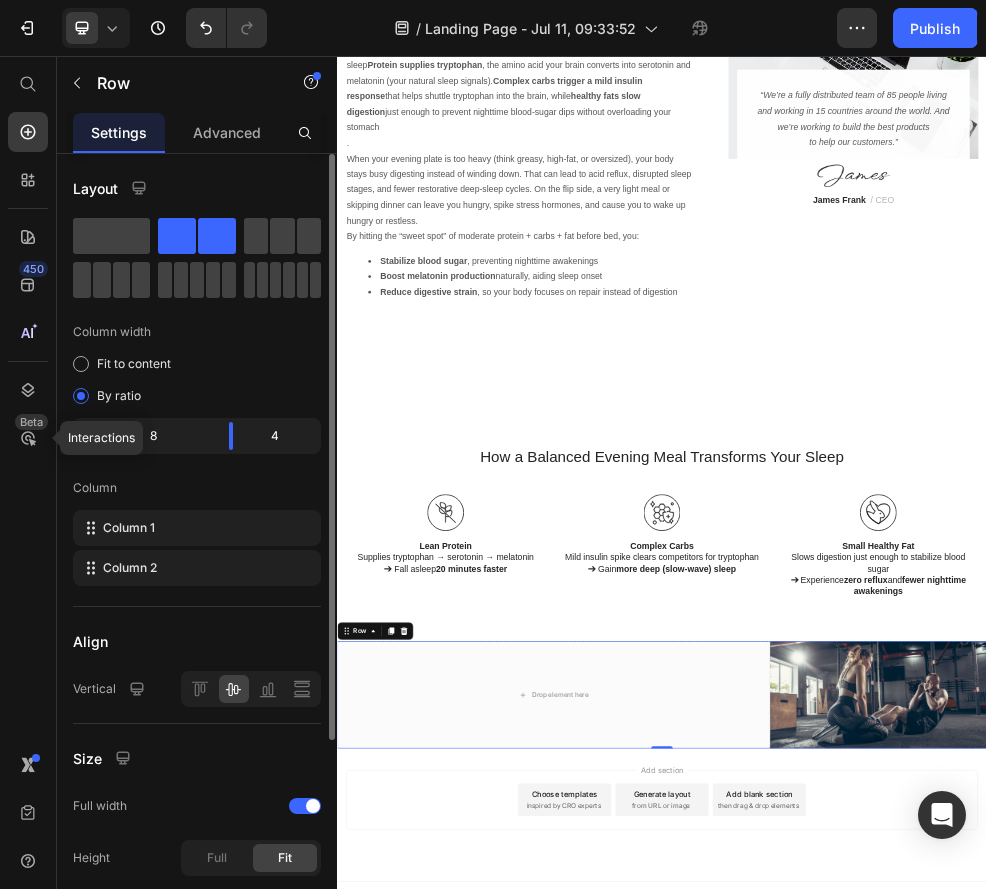 click on "Row" at bounding box center [407, 1120] 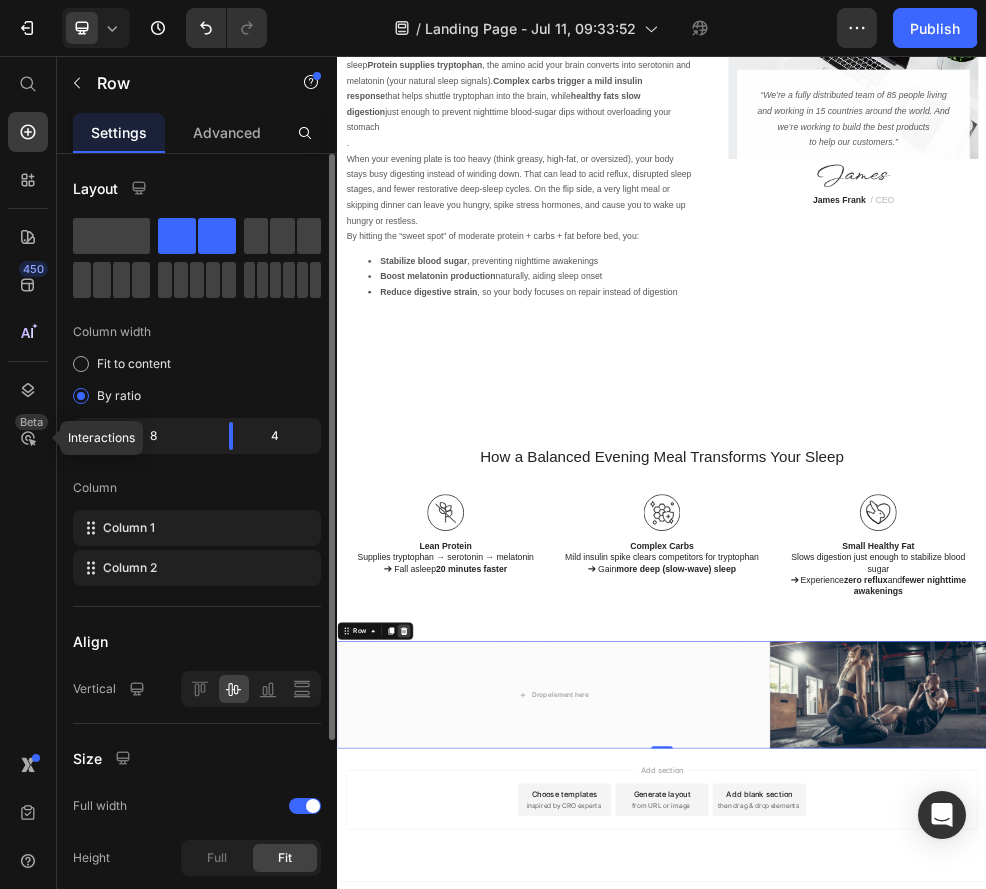 click 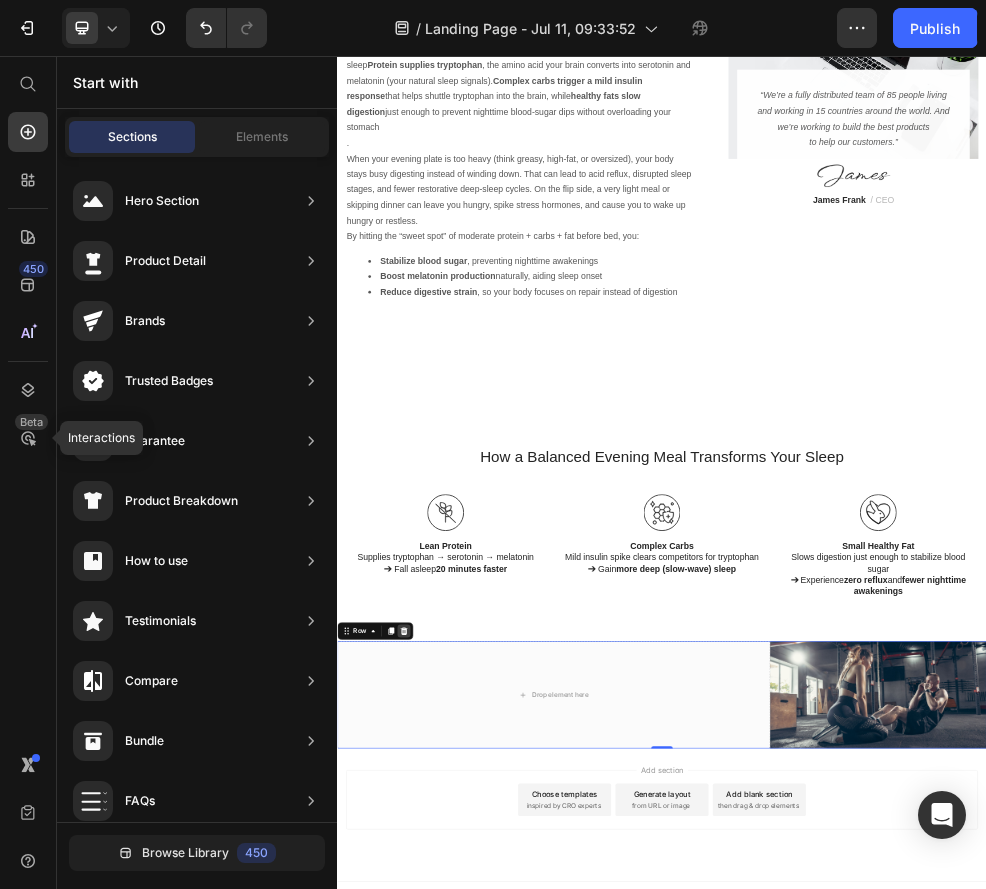 scroll, scrollTop: 4930, scrollLeft: 0, axis: vertical 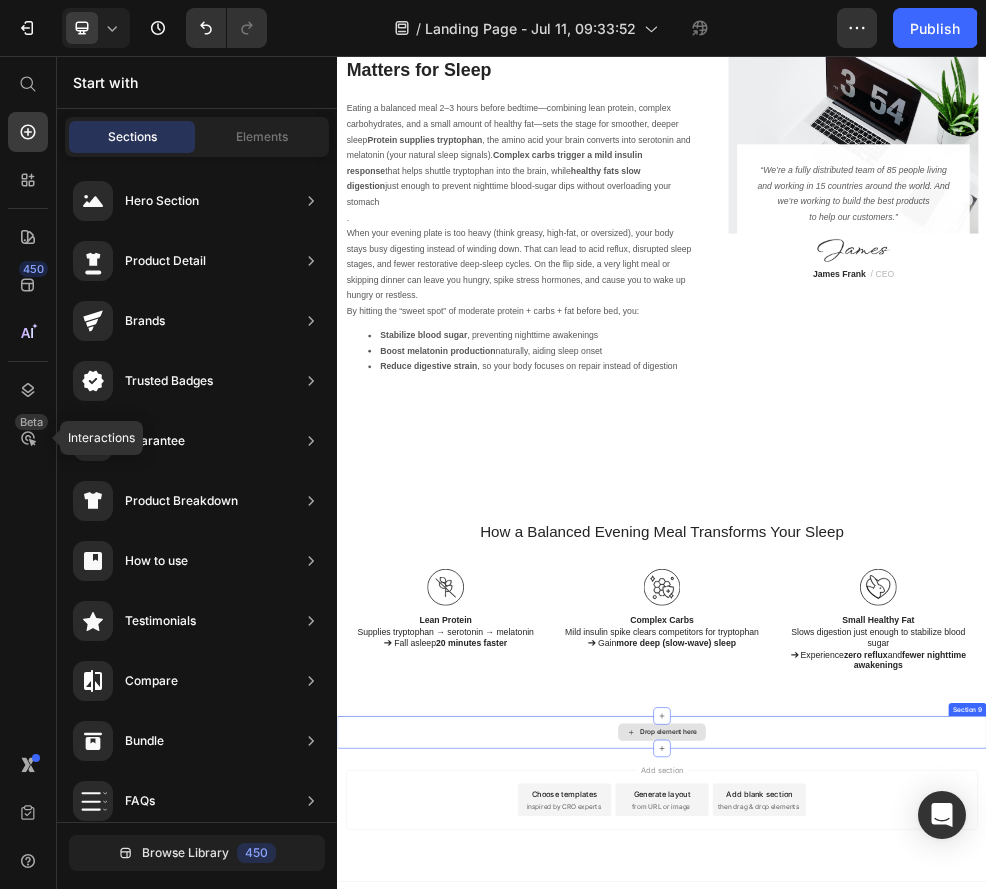 click on "Drop element here" at bounding box center [937, 1307] 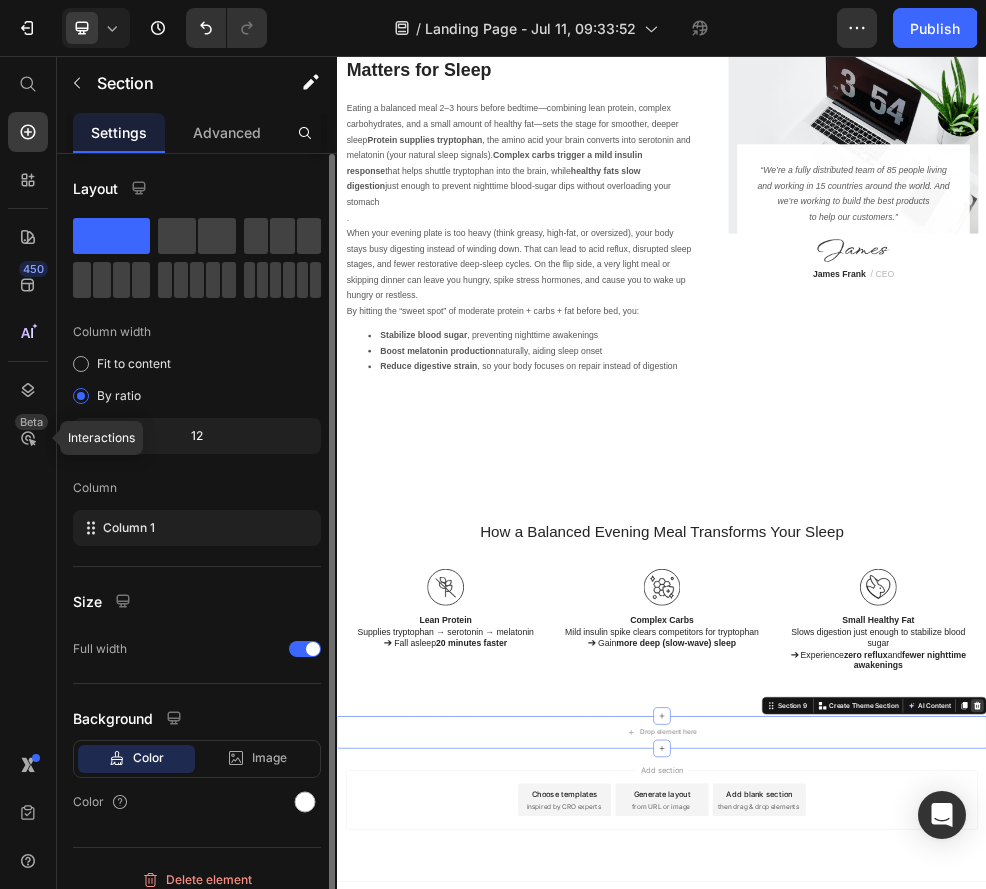 click 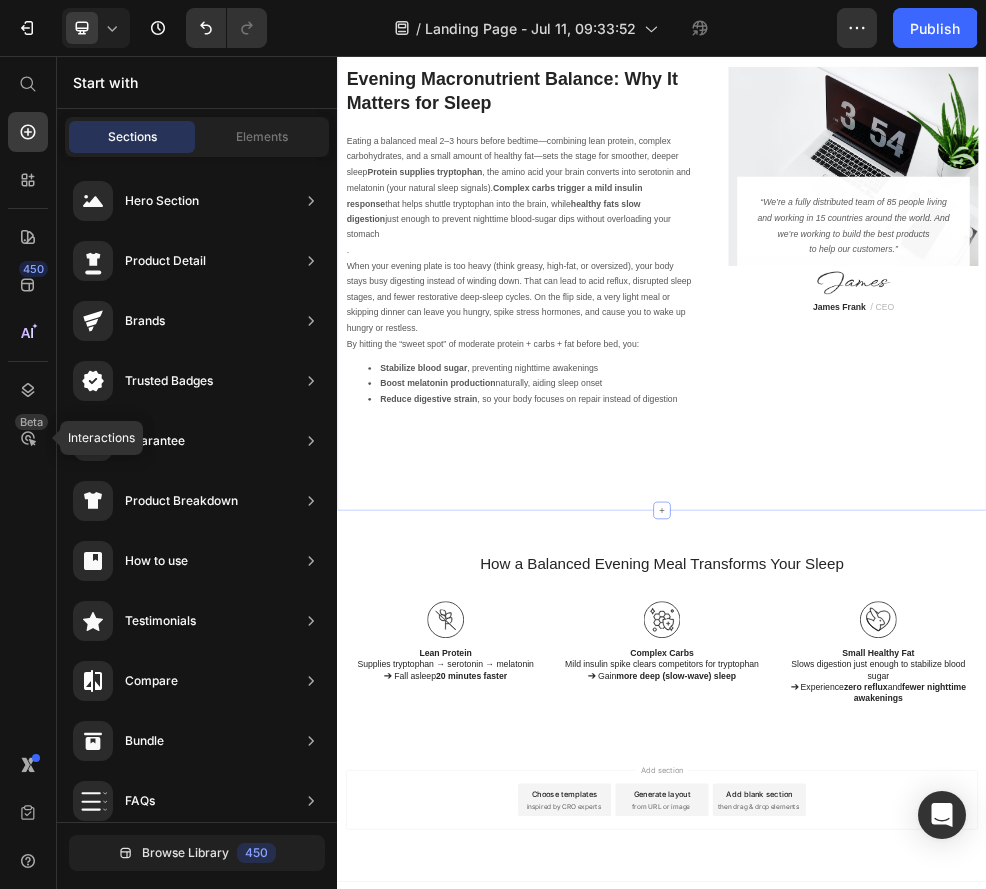 click on "Image “We’re a fully distributed team of 85 people living and working in 15 countries around the world. And we’re working to build the best products to help our customers.” Text block Image [FIRST] [LAST]    / CEO Text block Row Row Evening Macronutrient Balance: Why It Matters for Sleep Heading Row Eating a balanced meal 2–3 hours before bedtime—combining lean protein, complex carbohydrates, and a small amount of healthy fat—sets the stage for smoother, deeper sleep  Protein supplies tryptophan , the amino acid your brain converts into serotonin and melatonin (your natural sleep signals).  Complex carbs trigger a mild insulin response  that helps shuttle tryptophan into the brain, while  healthy fats slow digestion  just enough to prevent nighttime blood-sugar dips without overloading your stomach . By hitting the “sweet spot” of moderate protein + carbs + fat before bed, you: Stabilize blood sugar , preventing nighttime awakenings Boost melatonin production  naturally, aiding sleep onset Row" at bounding box center (937, 447) 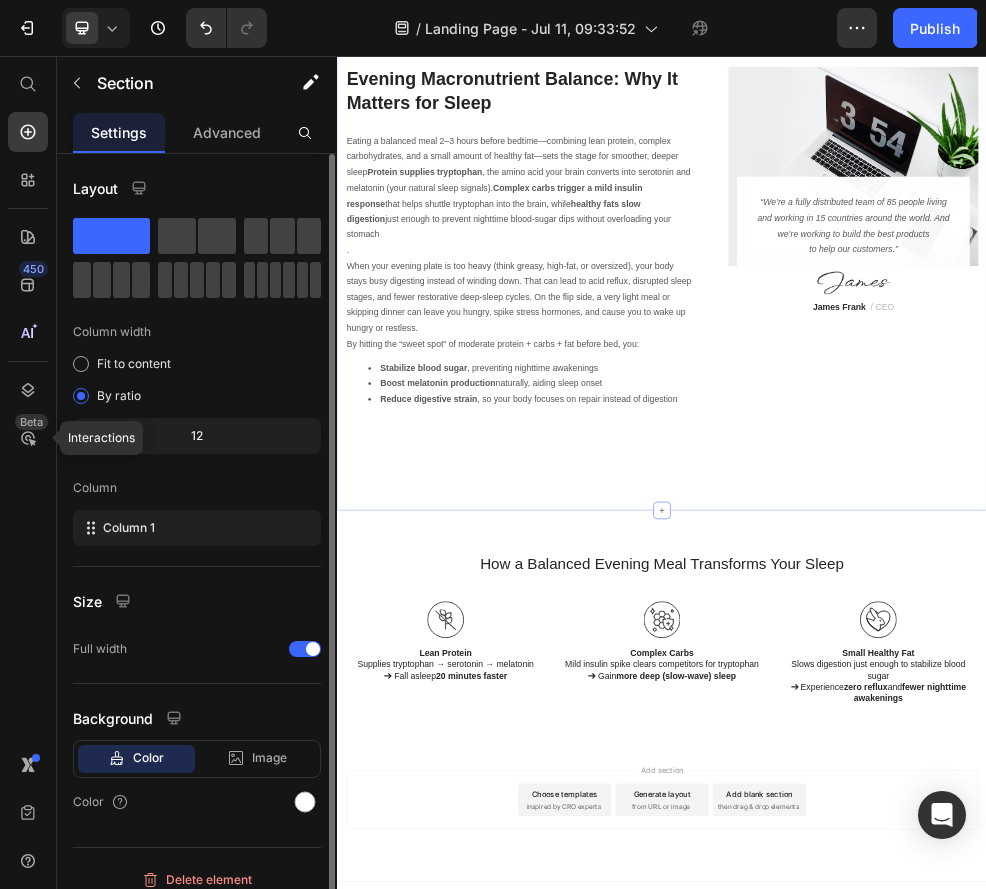 click on "Image “We’re a fully distributed team of 85 people living and working in 15 countries around the world. And we’re working to build the best products to help our customers.” Text block Image [FIRST] [LAST]    / CEO Text block Row Row Evening Macronutrient Balance: Why It Matters for Sleep Heading Row Eating a balanced meal 2–3 hours before bedtime—combining lean protein, complex carbohydrates, and a small amount of healthy fat—sets the stage for smoother, deeper sleep  Protein supplies tryptophan , the amino acid your brain converts into serotonin and melatonin (your natural sleep signals).  Complex carbs trigger a mild insulin response  that helps shuttle tryptophan into the brain, while  healthy fats slow digestion  just enough to prevent nighttime blood-sugar dips without overloading your stomach . By hitting the “sweet spot” of moderate protein + carbs + fat before bed, you: Stabilize blood sugar , preventing nighttime awakenings Boost melatonin production  naturally, aiding sleep onset Row" at bounding box center [937, 447] 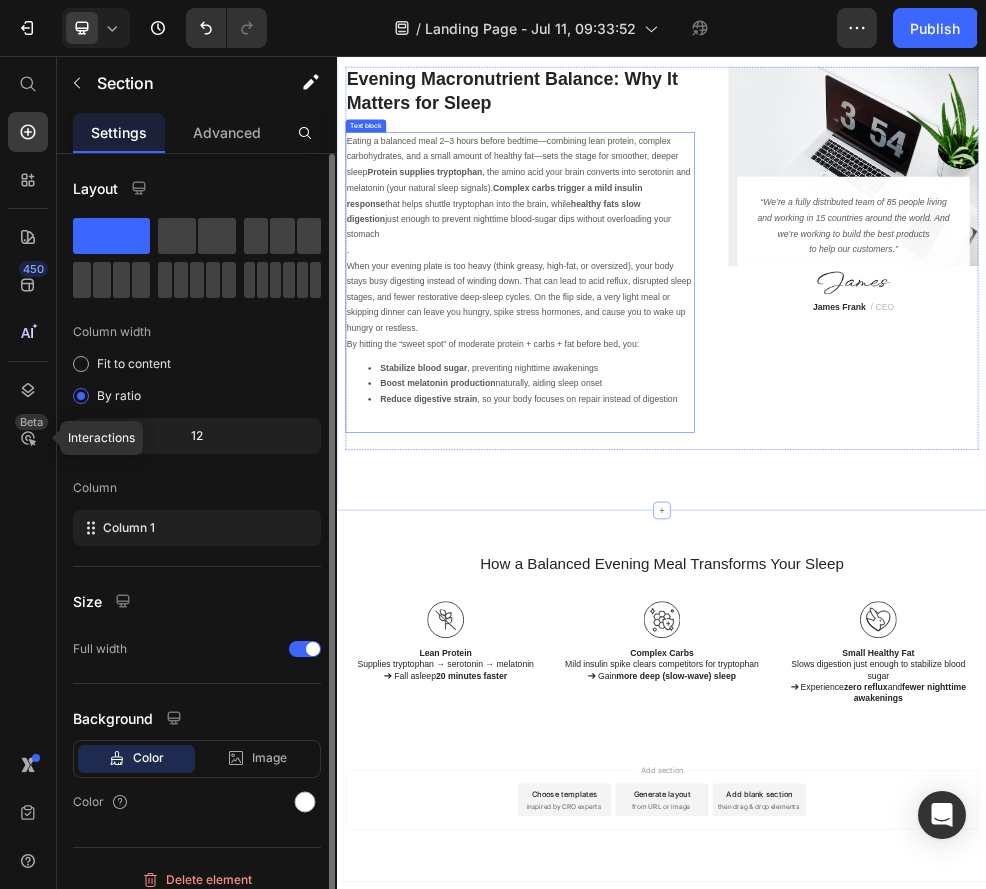 click on "Reduce digestive strain , so your body focuses on repair instead of digestion" at bounding box center (695, 691) 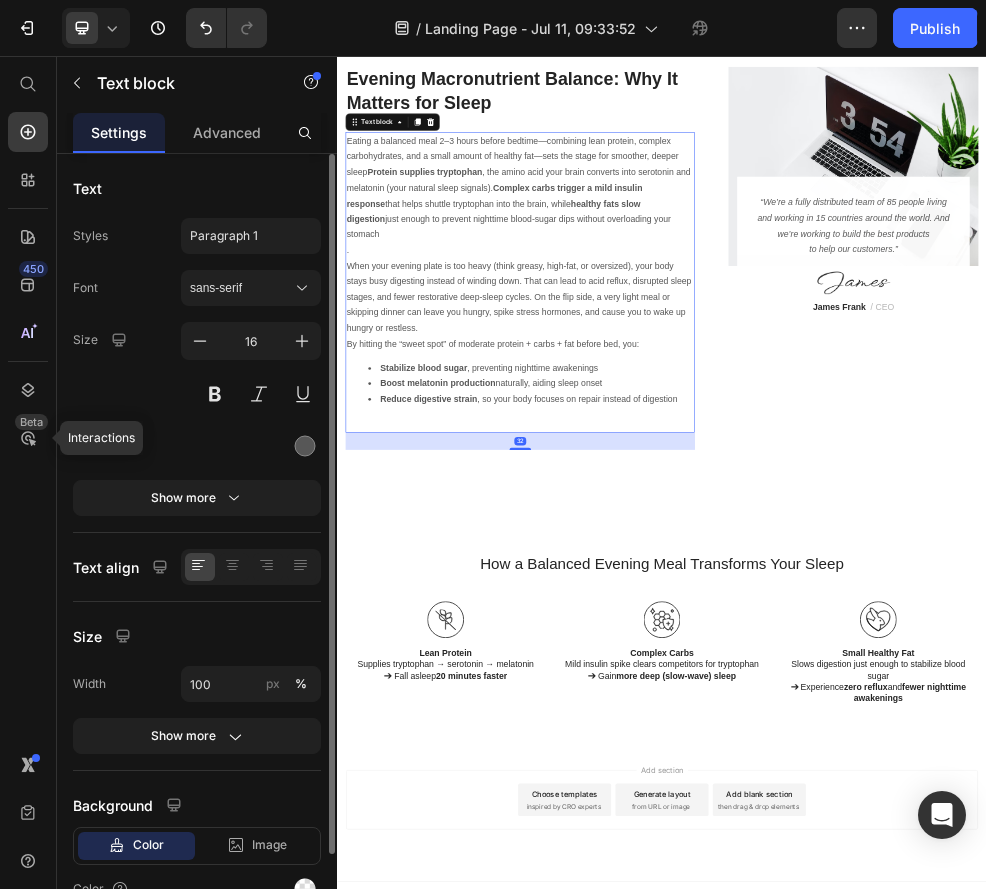 scroll, scrollTop: 4838, scrollLeft: 0, axis: vertical 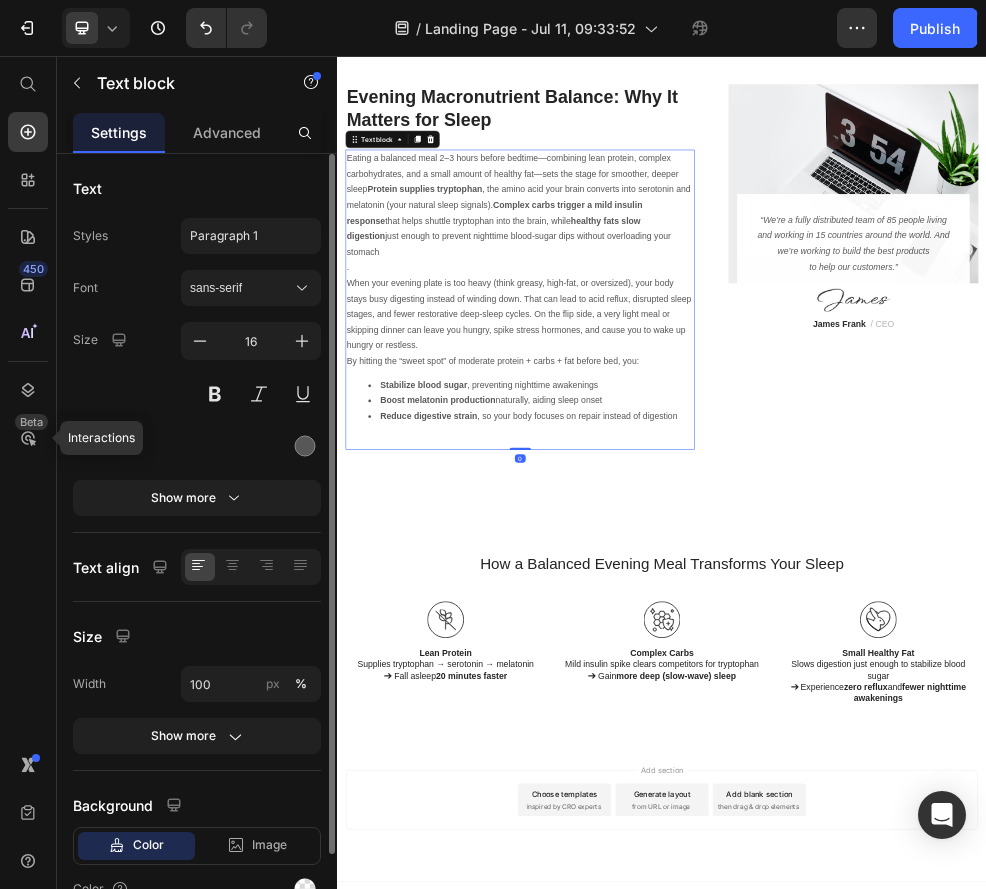 drag, startPoint x: 683, startPoint y: 755, endPoint x: 651, endPoint y: 552, distance: 205.50668 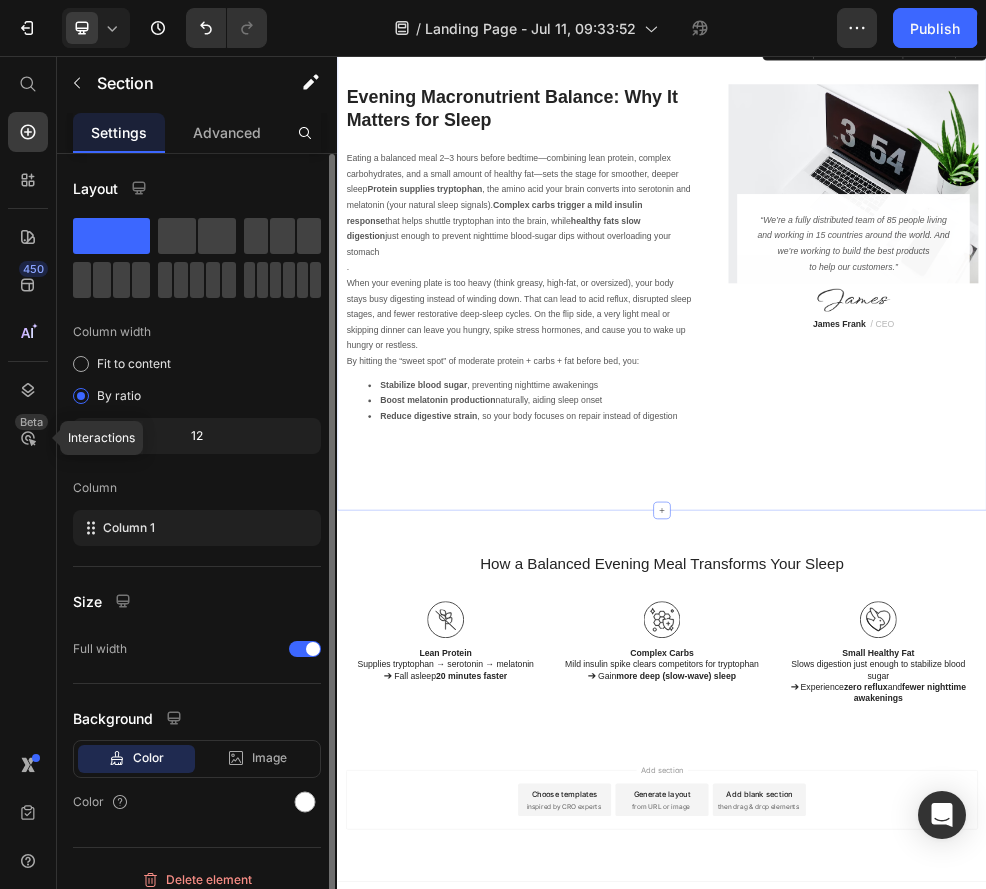 click on "Image “We’re a fully distributed team of 85 people living and working in 15 countries around the world. And we’re working to build the best products to help our customers.” Text block Image [FIRST] [LAST]    / CEO Text block Row Row Evening Macronutrient Balance: Why It Matters for Sleep Heading Row Eating a balanced meal 2–3 hours before bedtime—combining lean protein, complex carbohydrates, and a small amount of healthy fat—sets the stage for smoother, deeper sleep  Protein supplies tryptophan , the amino acid your brain converts into serotonin and melatonin (your natural sleep signals).  Complex carbs trigger a mild insulin response  that helps shuttle tryptophan into the brain, while  healthy fats slow digestion  just enough to prevent nighttime blood-sugar dips without overloading your stomach . By hitting the “sweet spot” of moderate protein + carbs + fat before bed, you: Stabilize blood sugar , preventing nighttime awakenings Boost melatonin production  naturally, aiding sleep onset Row" at bounding box center [937, 463] 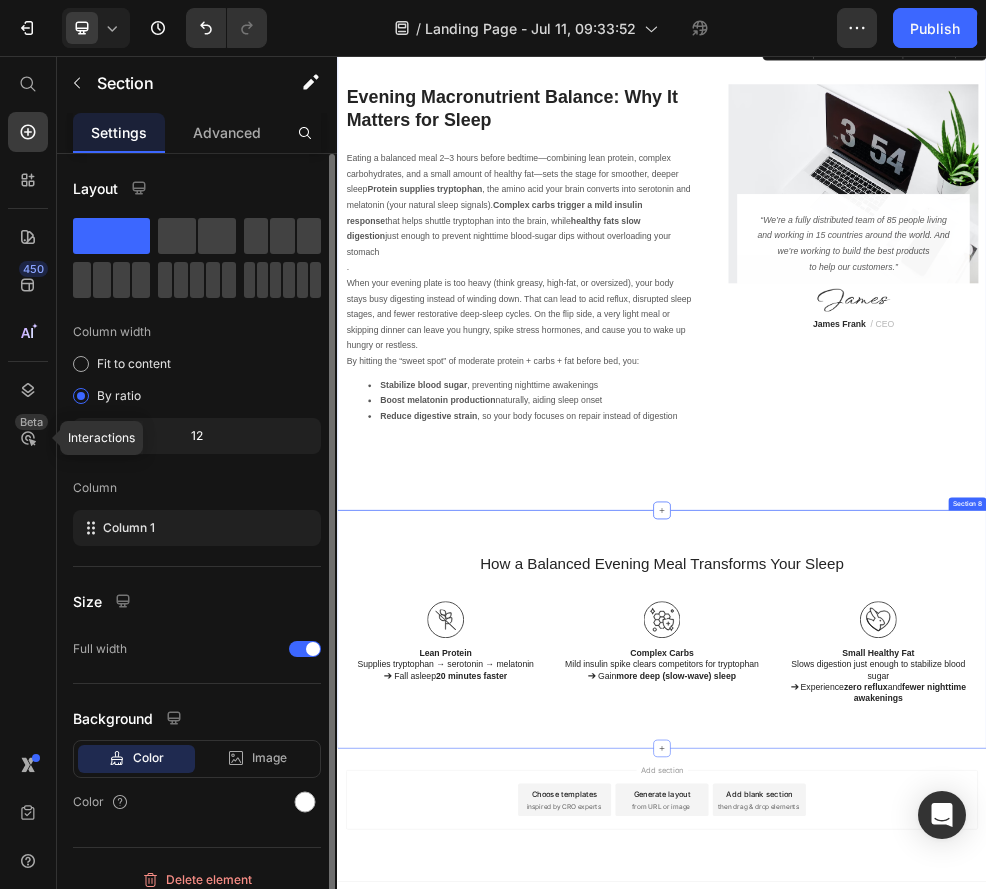 click on "How a Balanced Evening Meal Transforms Your Sleep Heading Row Image Lean Protein Supplies tryptophan → serotonin → melatonin ➔ Fall asleep  20 minutes faster Text Block Image Complex Carbs Mild insulin spike clears competitors for tryptophan ➔ Gain  more deep (slow-wave) sleep Text Block Image Small Healthy Fat Slows digestion just enough to stabilize blood sugar ➔ Experience  zero reflux  and  fewer nighttime awakenings Text Block Row Image Formulated without gluten Text Block Image Safe for sensitive skin Text Block Row Image Cruelty-Free Text Block Image Non-Comedogenic Text Block Row Row Image 100% Vegan Text Block Row Section 8" at bounding box center (937, 1117) 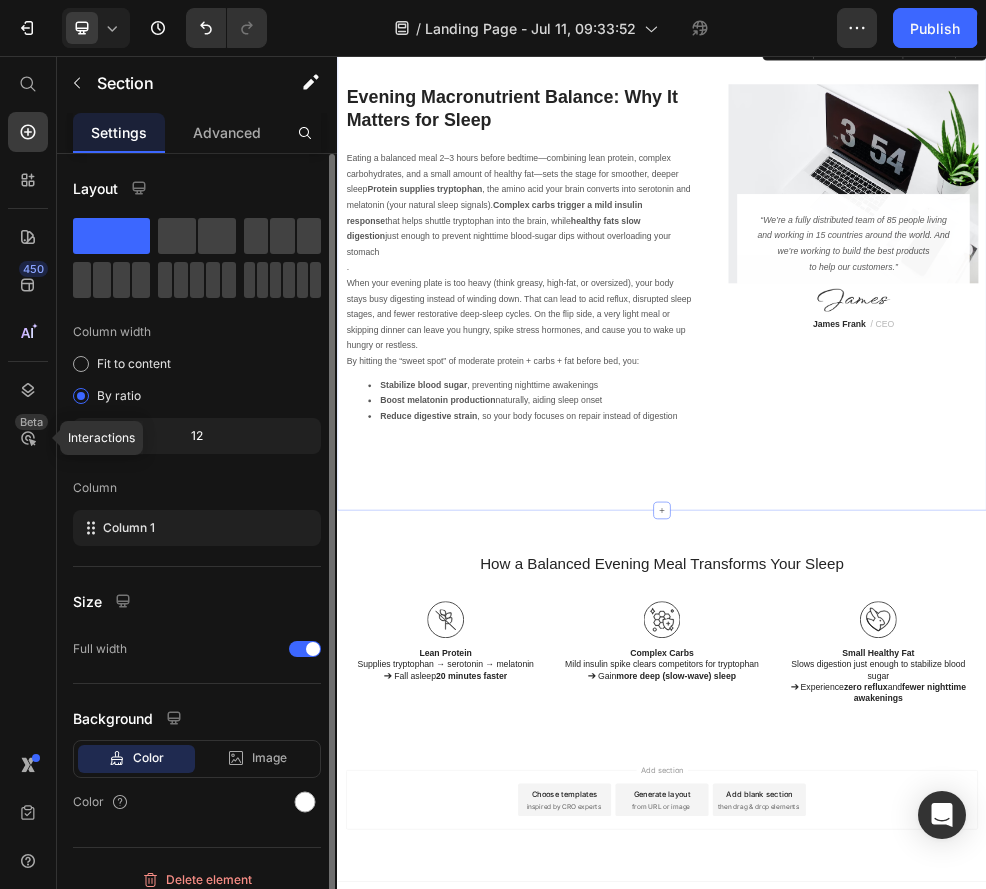 click on "Image “We’re a fully distributed team of 85 people living and working in 15 countries around the world. And we’re working to build the best products to help our customers.” Text block Image [FIRST] [LAST]    / CEO Text block Row Row Evening Macronutrient Balance: Why It Matters for Sleep Heading Row Eating a balanced meal 2–3 hours before bedtime—combining lean protein, complex carbohydrates, and a small amount of healthy fat—sets the stage for smoother, deeper sleep  Protein supplies tryptophan , the amino acid your brain converts into serotonin and melatonin (your natural sleep signals).  Complex carbs trigger a mild insulin response  that helps shuttle tryptophan into the brain, while  healthy fats slow digestion  just enough to prevent nighttime blood-sugar dips without overloading your stomach . By hitting the “sweet spot” of moderate protein + carbs + fat before bed, you: Stabilize blood sugar , preventing nighttime awakenings Boost melatonin production  naturally, aiding sleep onset Row" at bounding box center [937, 463] 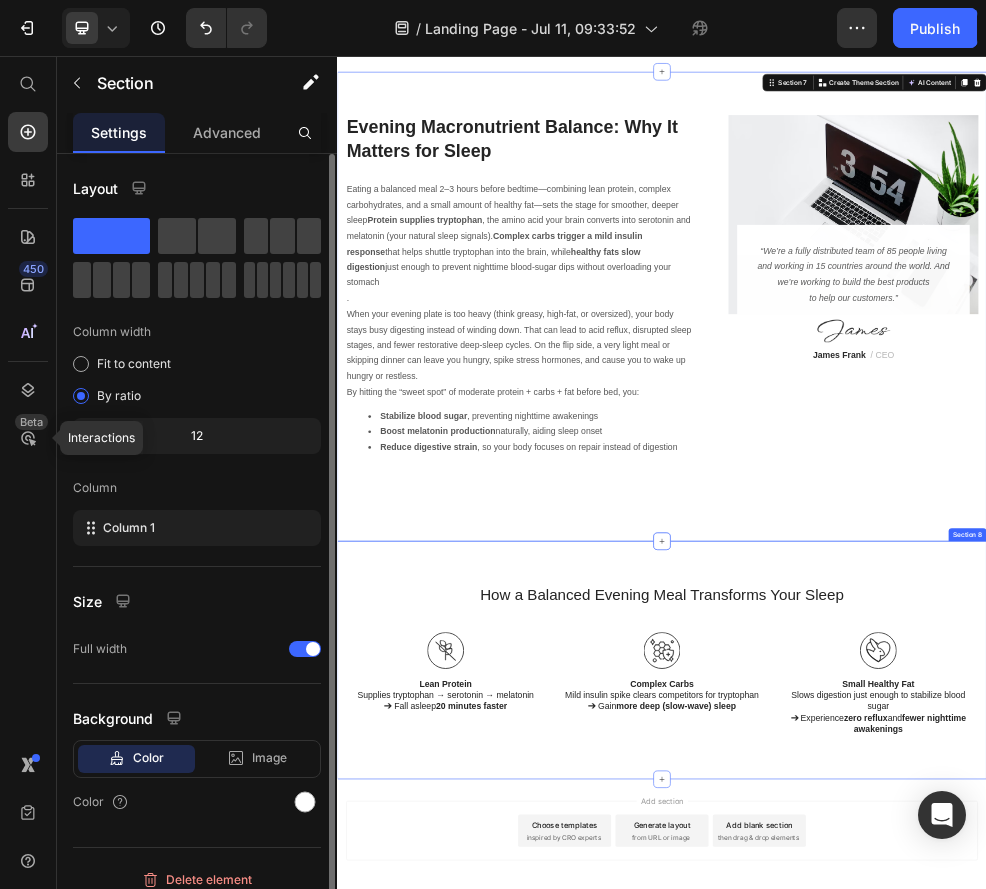 scroll, scrollTop: 4838, scrollLeft: 0, axis: vertical 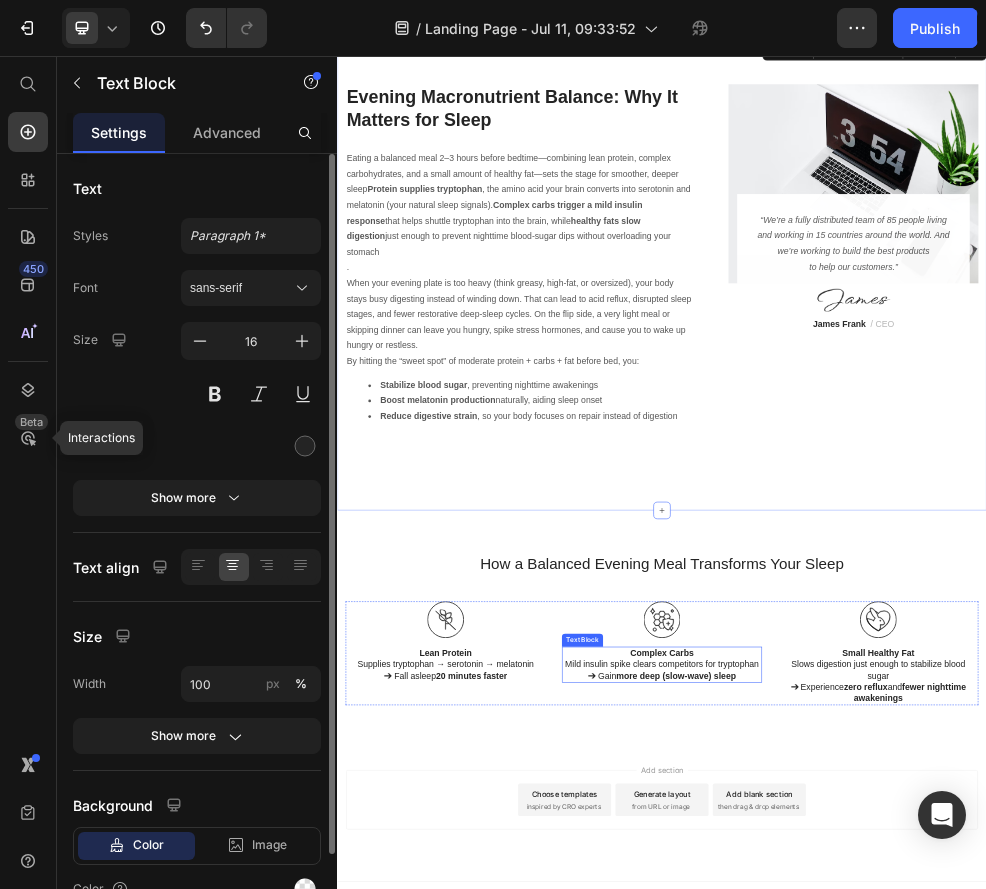 click on "Complex Carbs" at bounding box center [937, 1161] 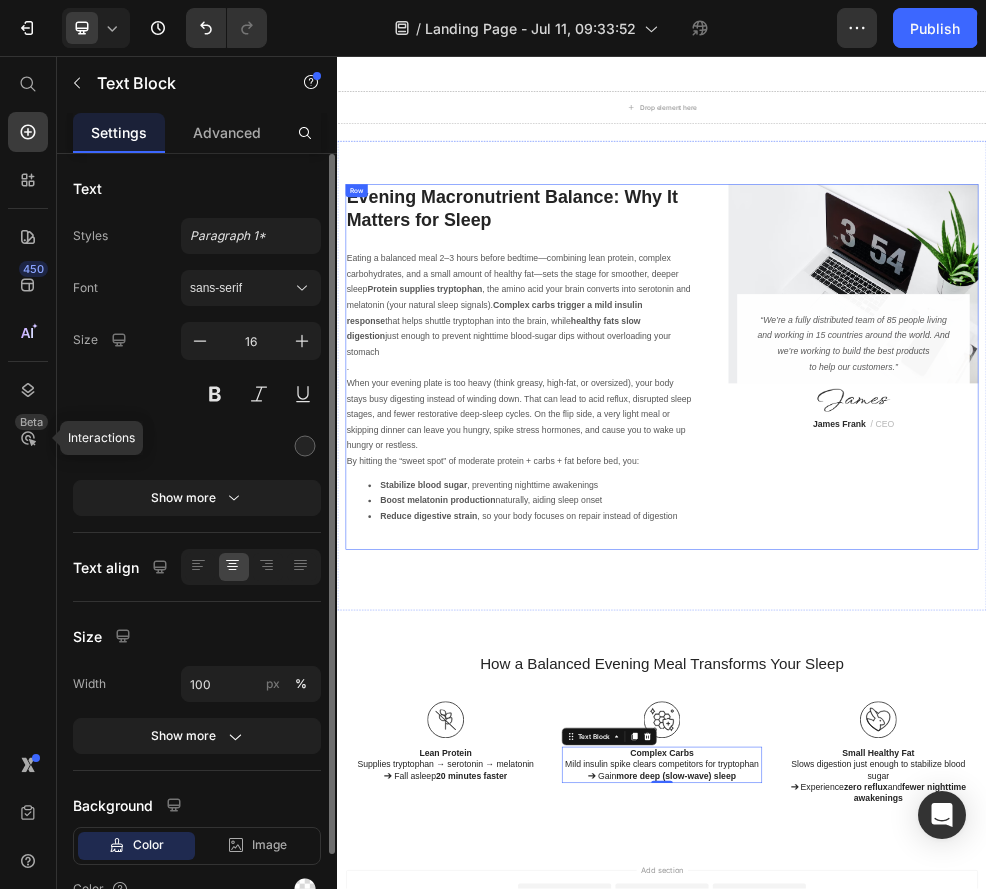 scroll, scrollTop: 4654, scrollLeft: 0, axis: vertical 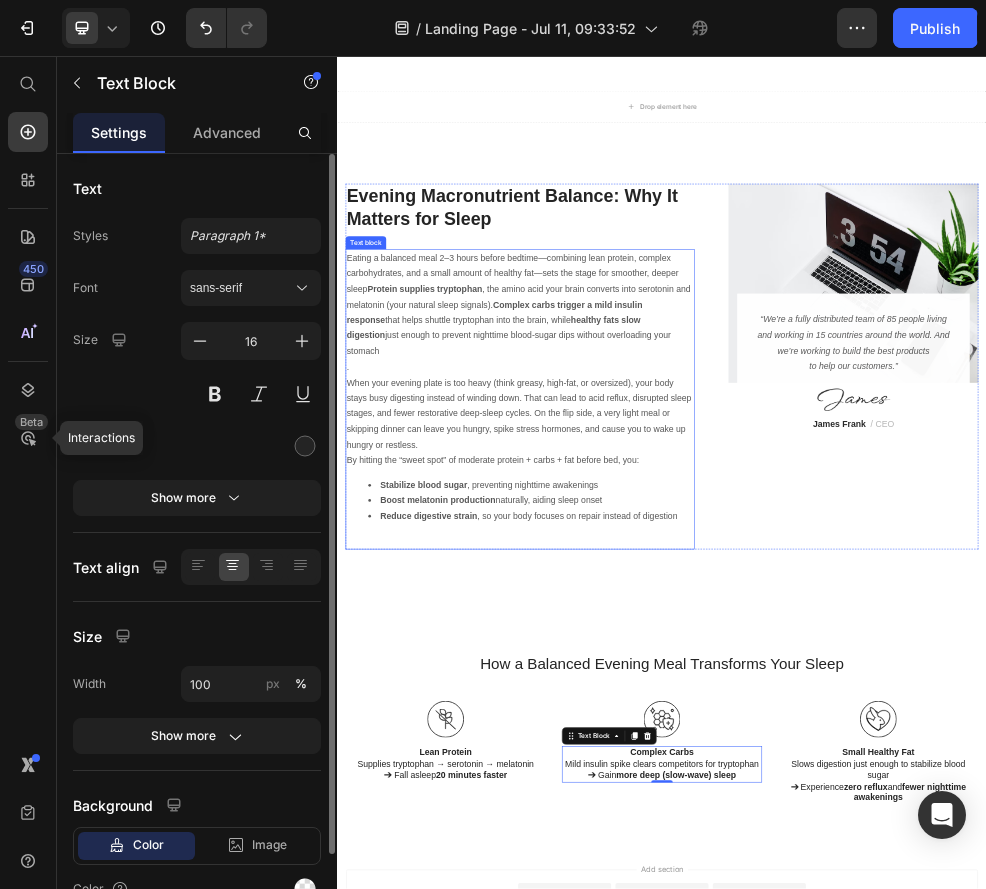 click on "When your evening plate is too heavy (think greasy, high-fat, or oversized), your body stays busy digesting instead of winding down. That can lead to acid reflux, disrupted sleep stages, and fewer restorative deep-sleep cycles. On the flip side, a very light meal or skipping dinner can leave you hungry, spike stress hormones, and cause you to wake up hungry or restless." at bounding box center [675, 719] 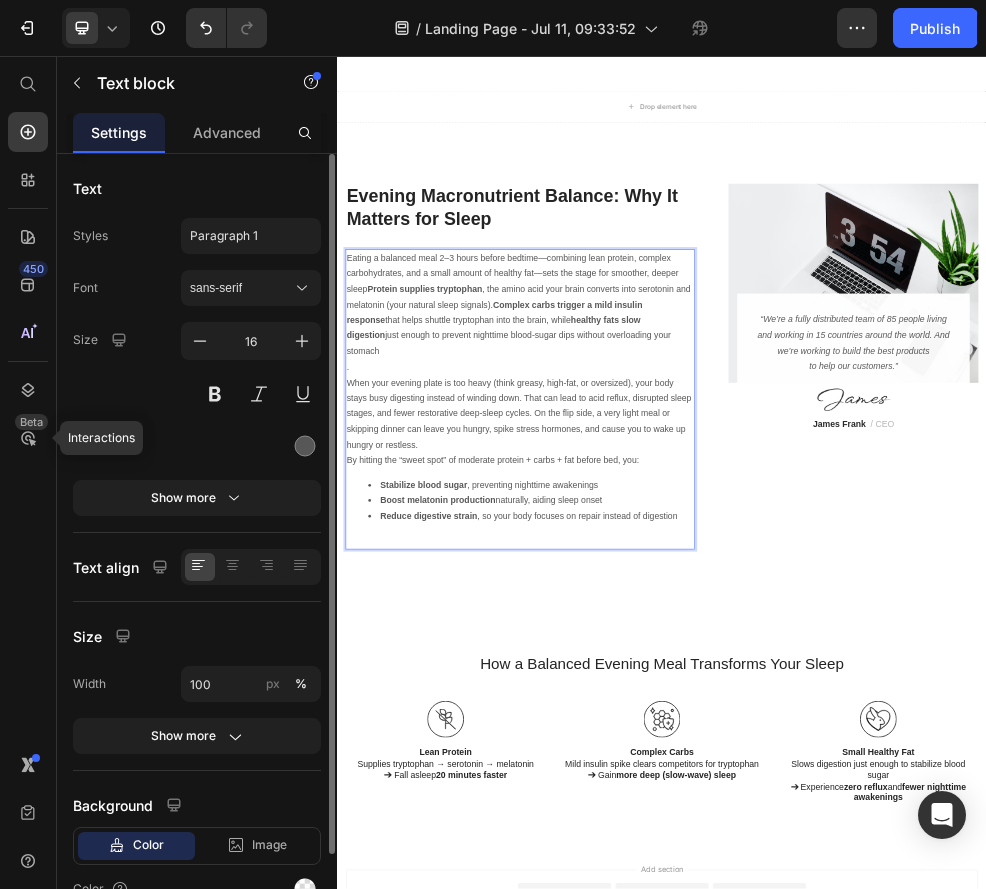 click on "When your evening plate is too heavy (think greasy, high-fat, or oversized), your body stays busy digesting instead of winding down. That can lead to acid reflux, disrupted sleep stages, and fewer restorative deep-sleep cycles. On the flip side, a very light meal or skipping dinner can leave you hungry, spike stress hormones, and cause you to wake up hungry or restless." at bounding box center (675, 719) 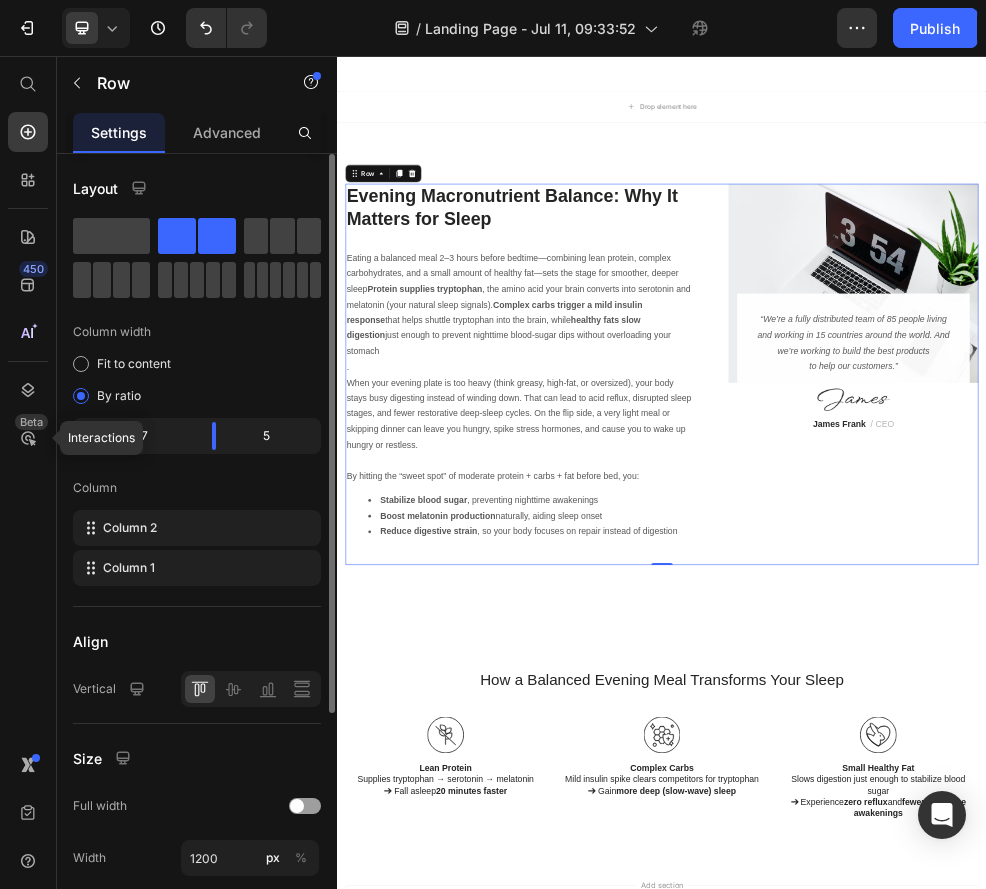 click on "Image “We’re a fully distributed team of 85 people living and working in 15 countries around the world. And we’re working to build the best products to help our customers.” Text block Image [FIRST] [LAST]    / CEO Text block Row Row" at bounding box center (1291, 645) 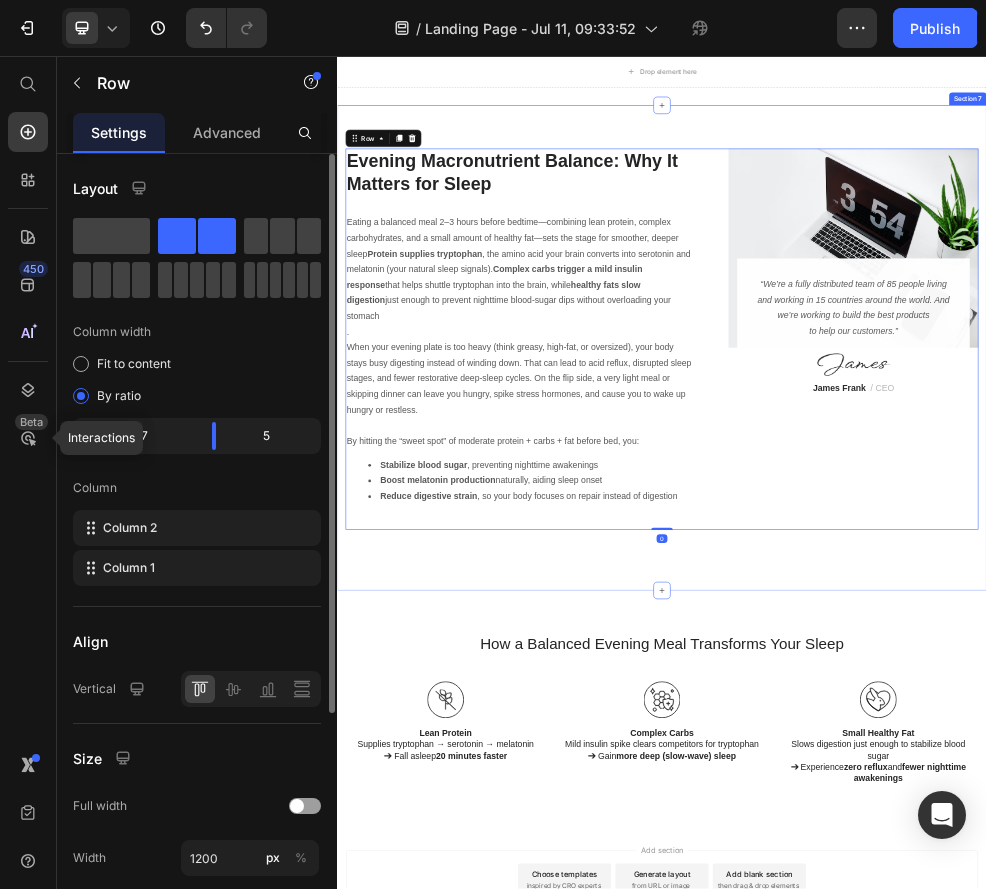 scroll, scrollTop: 4724, scrollLeft: 0, axis: vertical 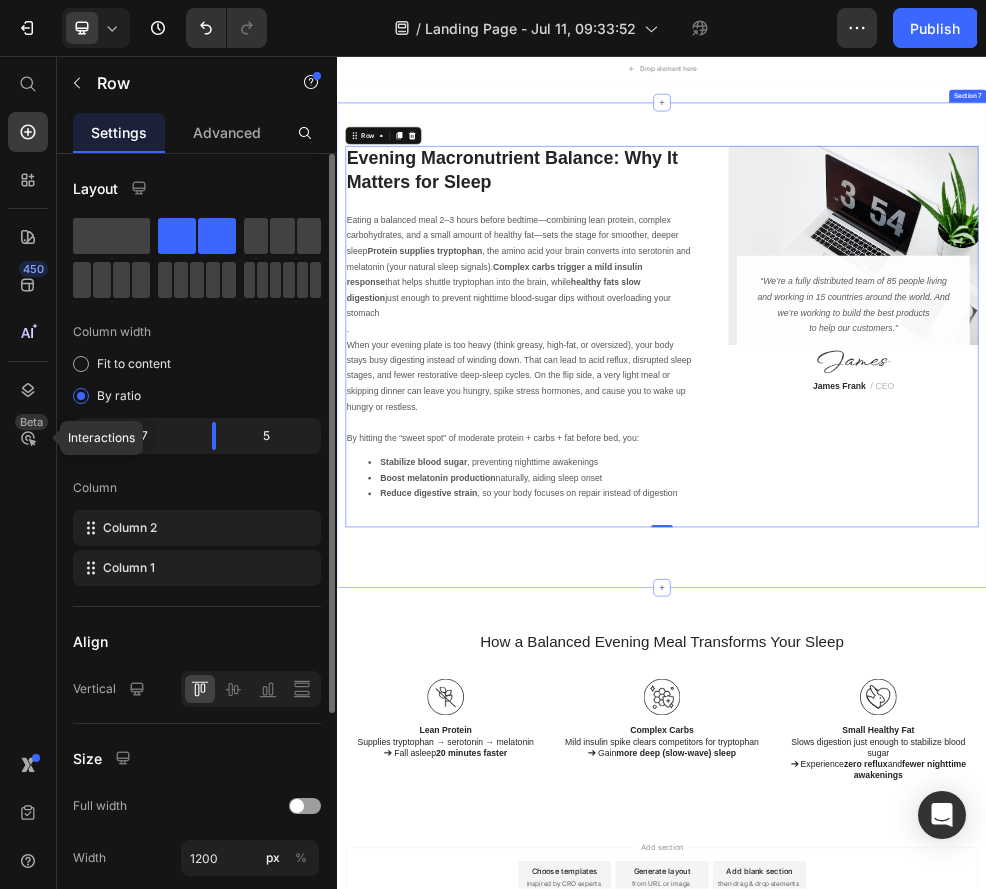 click on "Image “We’re a fully distributed team of 85 people living and working in 15 countries around the world. And we’re working to build the best products to help our customers.” Text block Image [FIRST] [LAST]    / CEO Text block Row Row Evening Macronutrient Balance: Why It Matters for Sleep Heading Row Eating a balanced meal 2–3 hours before bedtime—combining lean protein, complex carbohydrates, and a small amount of healthy fat—sets the stage for smoother, deeper sleep  Protein supplies tryptophan , the amino acid your brain converts into serotonin and melatonin (your natural sleep signals).  Complex carbs trigger a mild insulin response  that helps shuttle tryptophan into the brain, while  healthy fats slow digestion  just enough to prevent nighttime blood-sugar dips without overloading your stomach . By hitting the “sweet spot” of moderate protein + carbs + fat before bed, you: Stabilize blood sugar , preventing nighttime awakenings Boost melatonin production  naturally, aiding sleep onset Row" at bounding box center (937, 591) 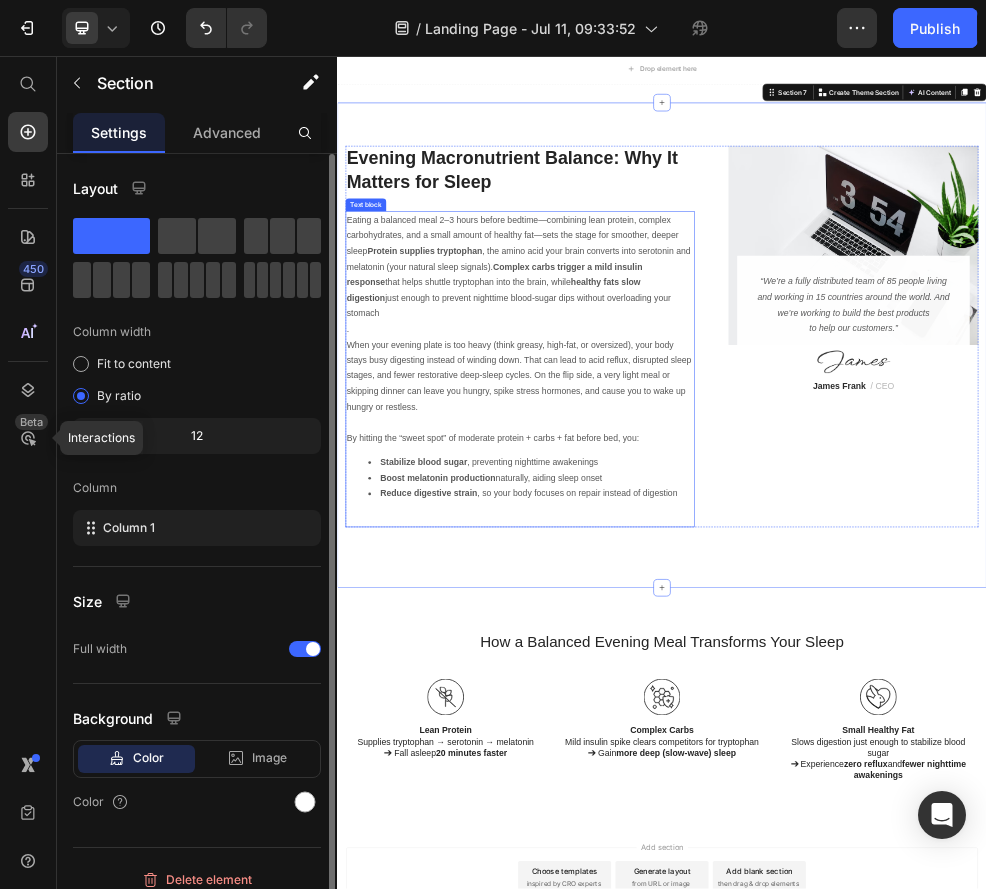 drag, startPoint x: 936, startPoint y: 1008, endPoint x: 936, endPoint y: 895, distance: 113 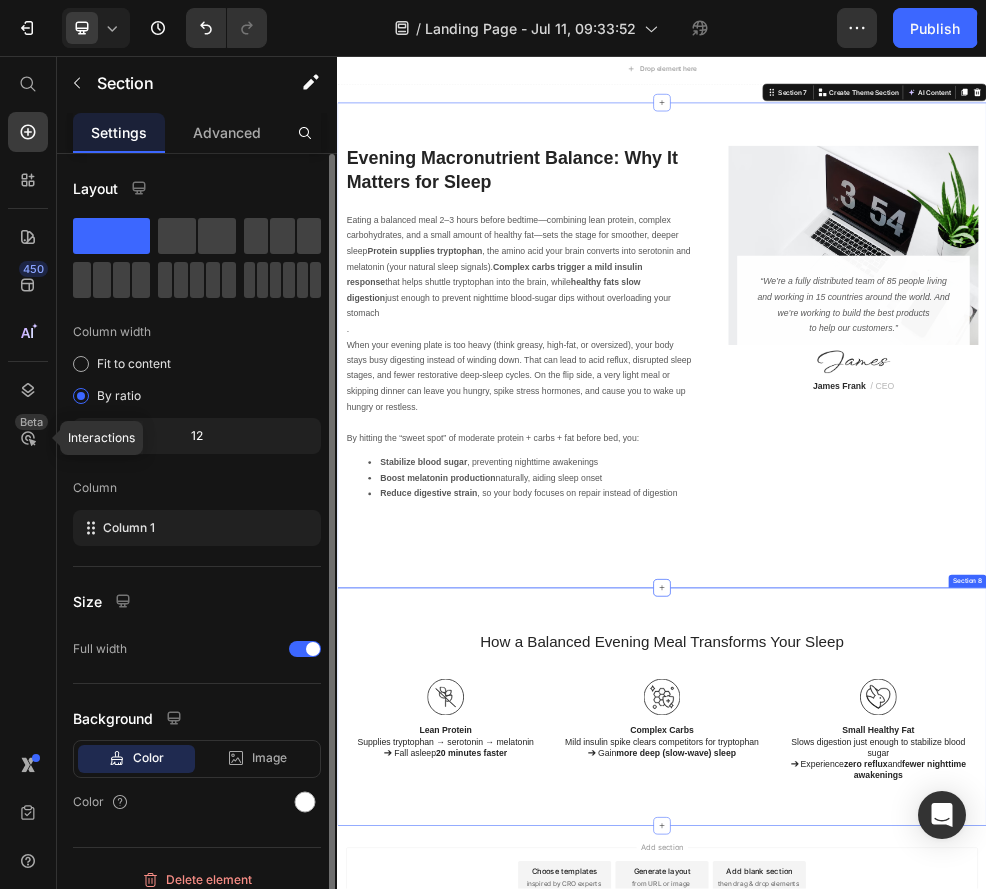click on "How a Balanced Evening Meal Transforms Your Sleep Heading Row Image Lean Protein Supplies tryptophan → serotonin → melatonin ➔ Fall asleep  20 minutes faster Text Block Image Complex Carbs Mild insulin spike clears competitors for tryptophan ➔ Gain  more deep (slow-wave) sleep Text Block Image Small Healthy Fat Slows digestion just enough to stabilize blood sugar ➔ Experience  zero reflux  and  fewer nighttime awakenings Text Block Row Image Formulated without gluten Text Block Image Safe for sensitive skin Text Block Row Image Cruelty-Free Text Block Image Non-Comedogenic Text Block Row Row Image 100% Vegan Text Block Row Section 8" at bounding box center [937, 1260] 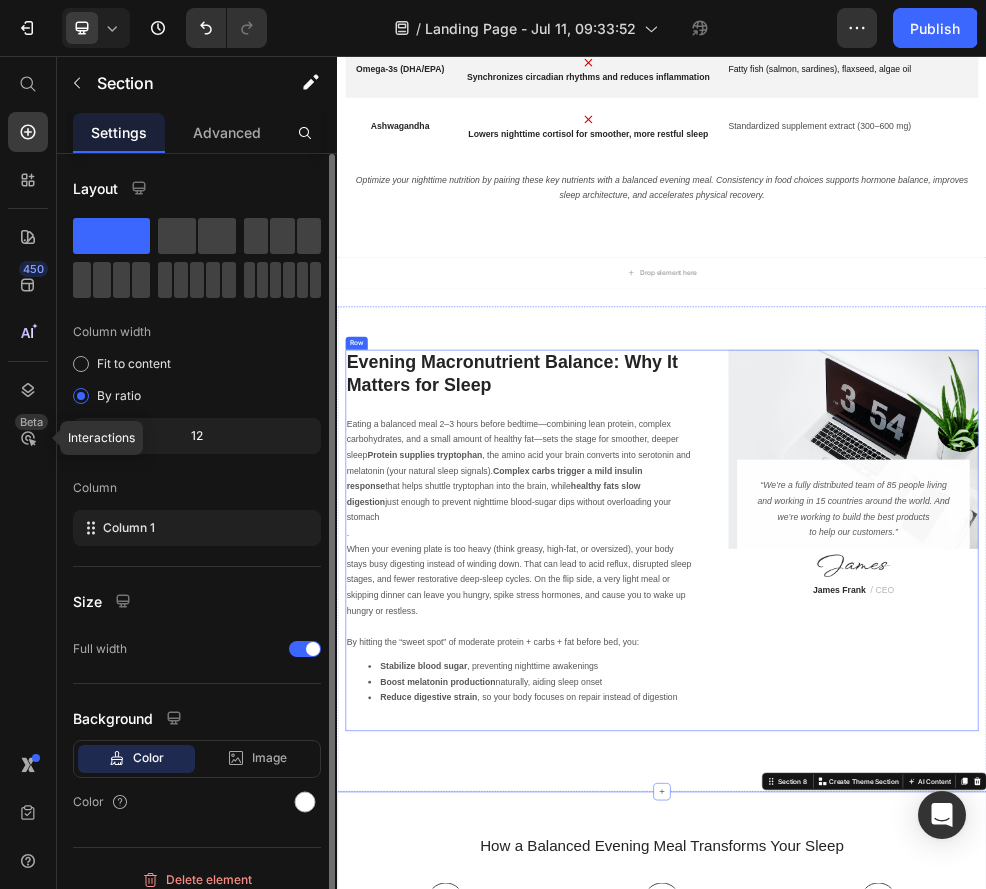 scroll, scrollTop: 4280, scrollLeft: 0, axis: vertical 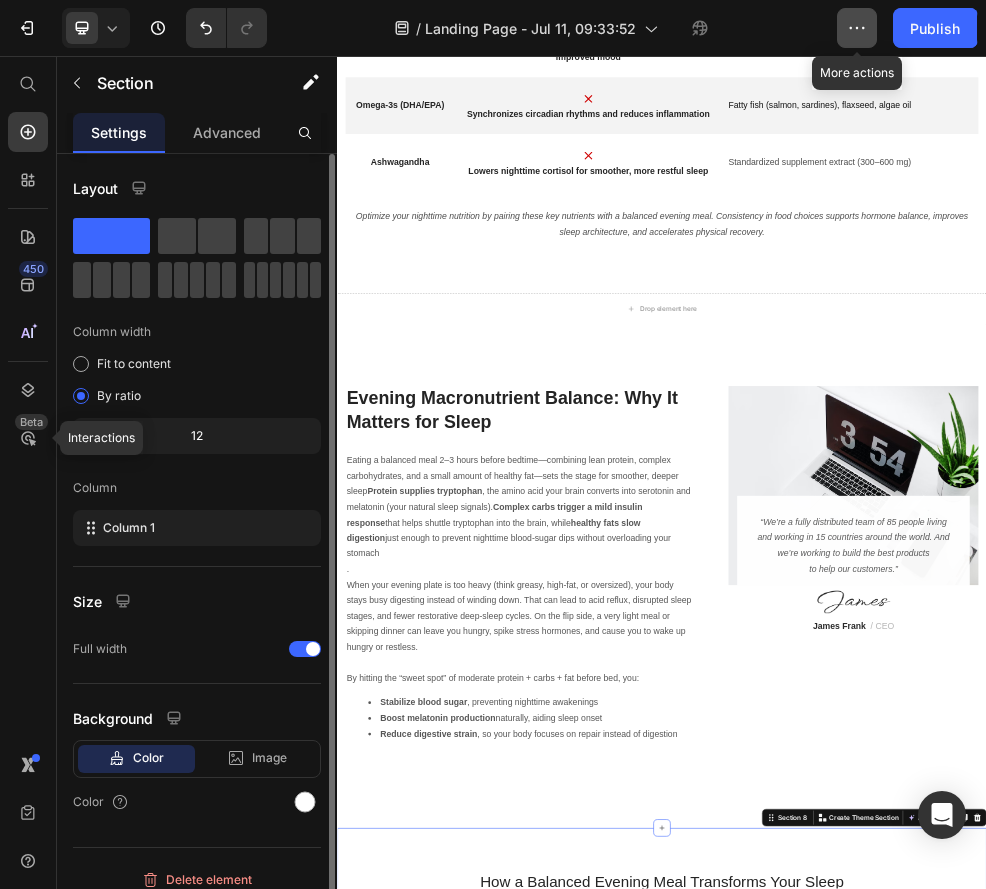 click 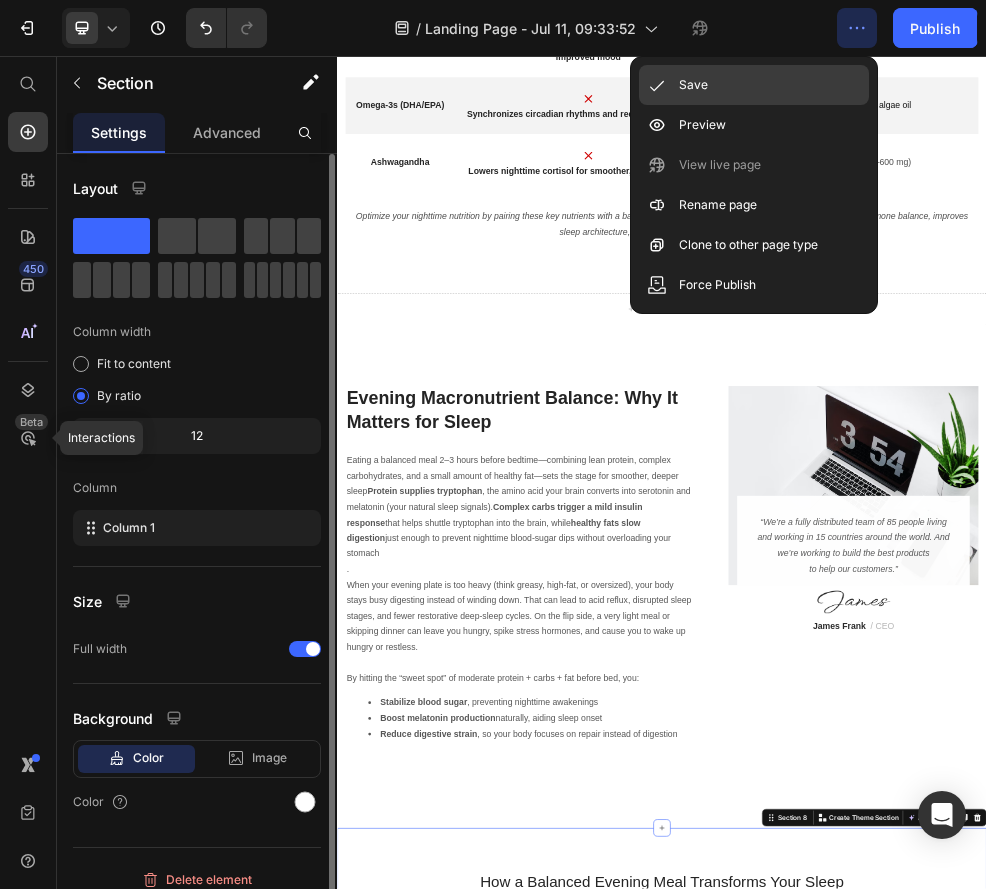 click on "Save" 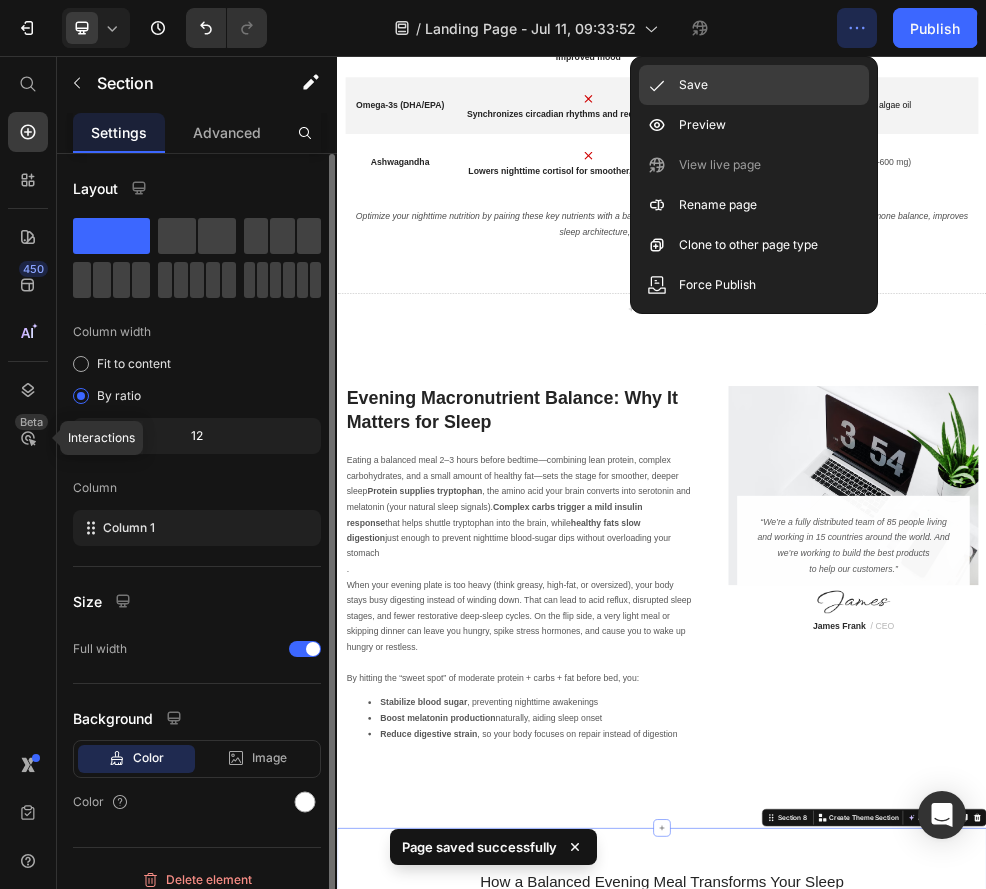 click on "Save" at bounding box center [693, 85] 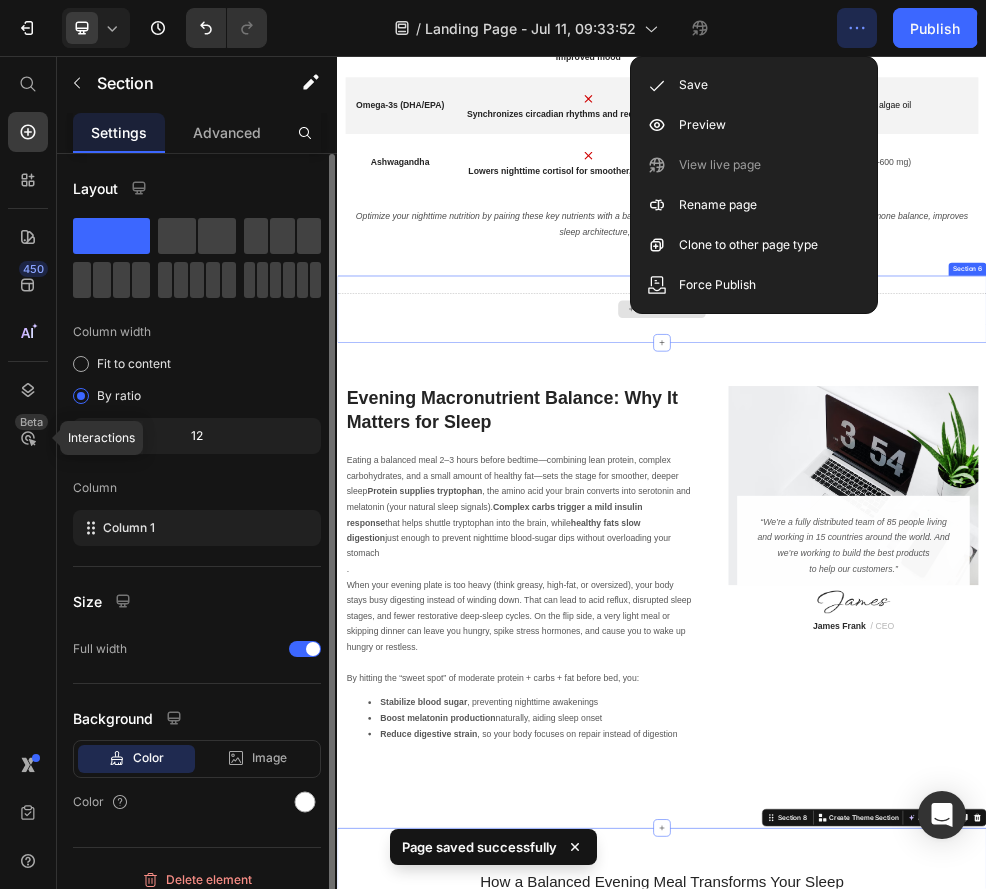 click on "Drop element here" at bounding box center [937, 525] 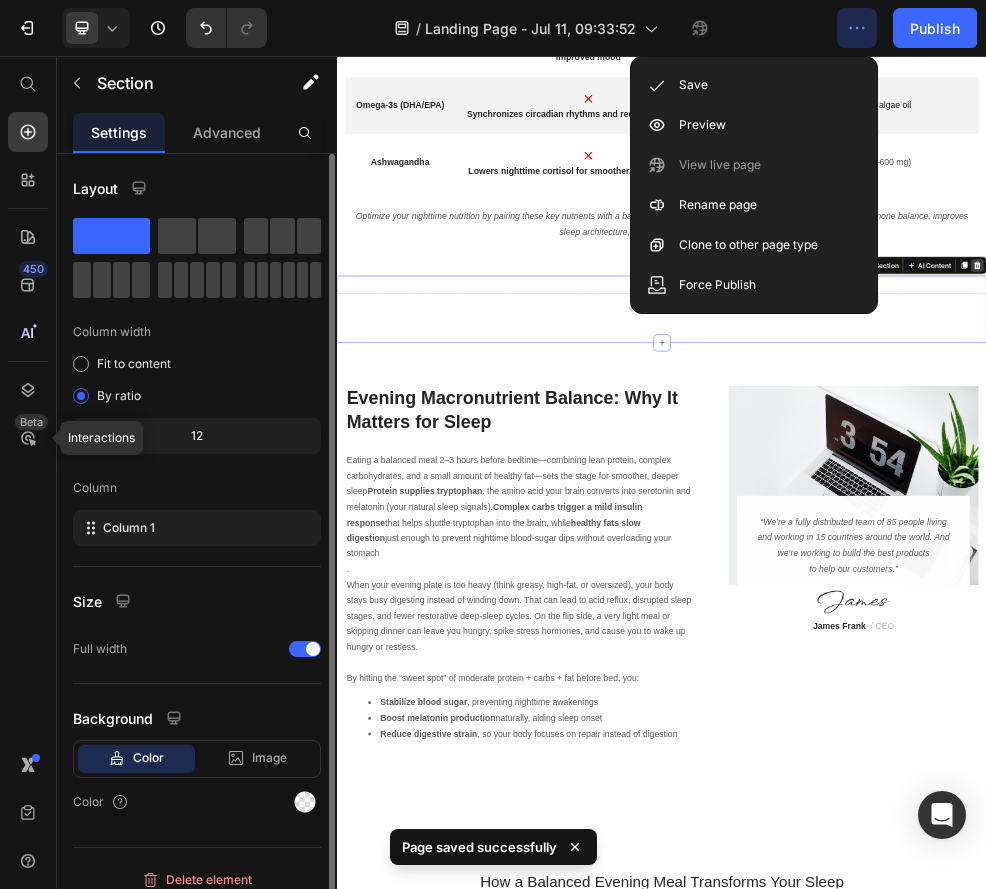 click 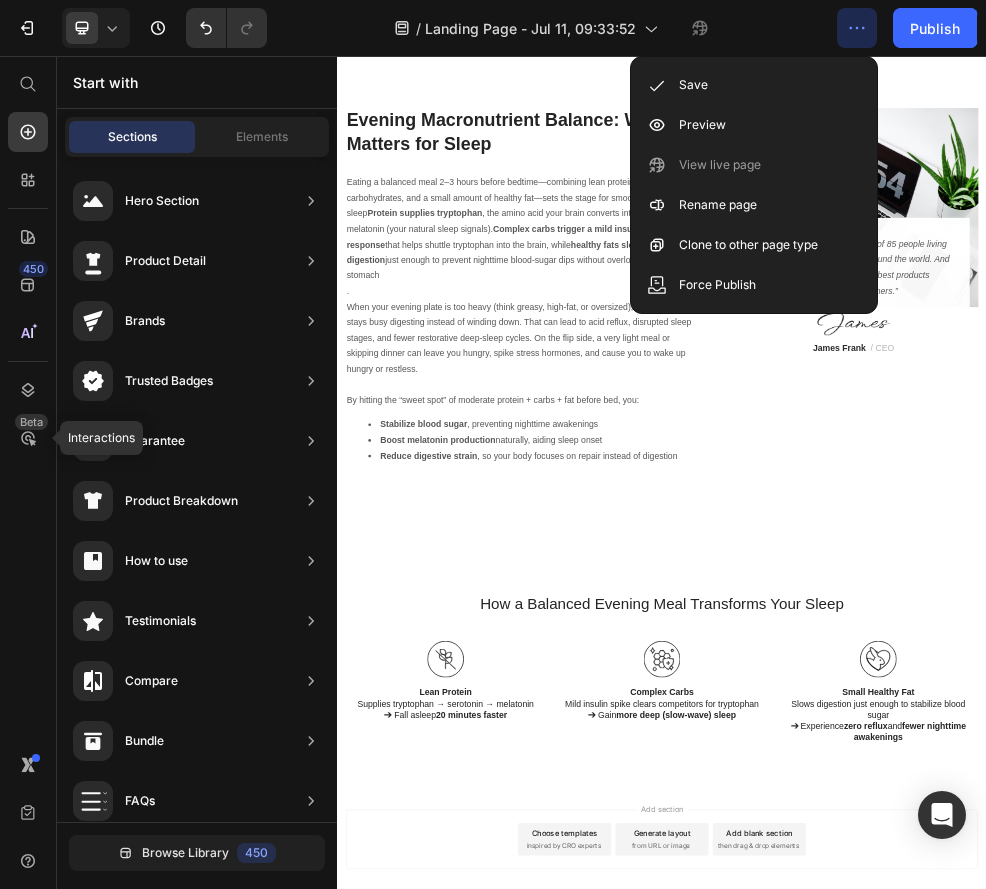 scroll, scrollTop: 4743, scrollLeft: 0, axis: vertical 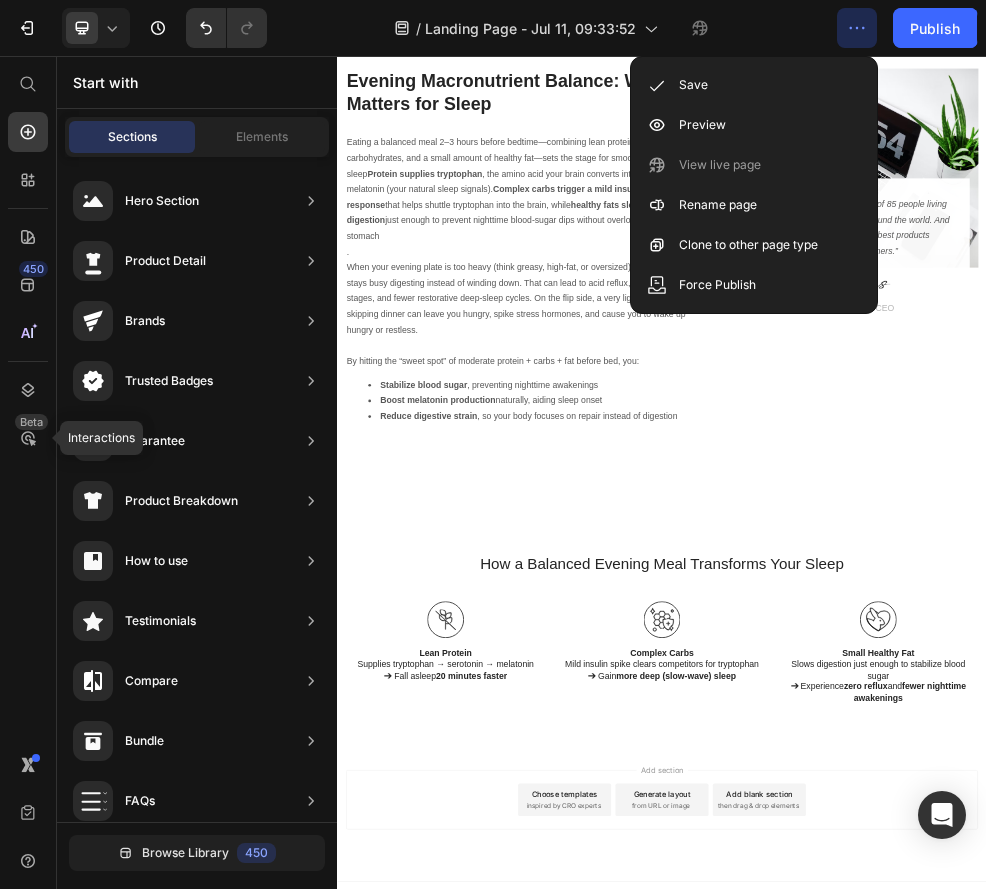 click on "Choose templates inspired by CRO experts" at bounding box center (757, 1432) 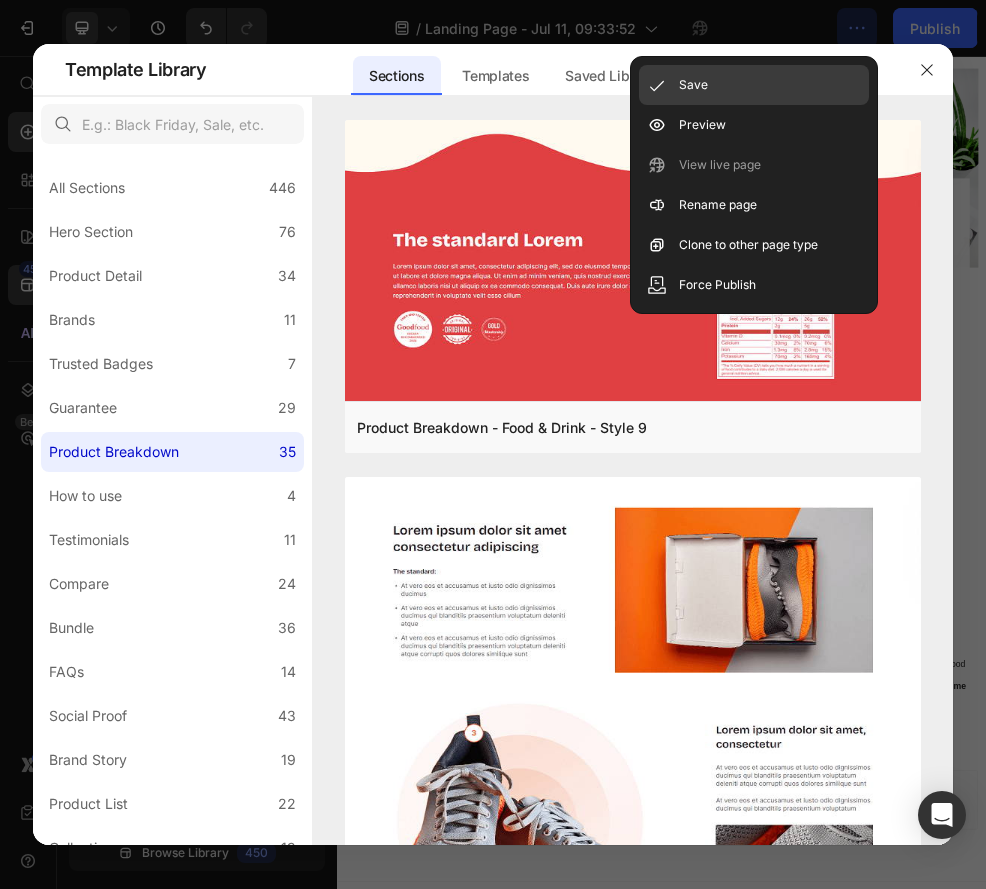 click on "Save" 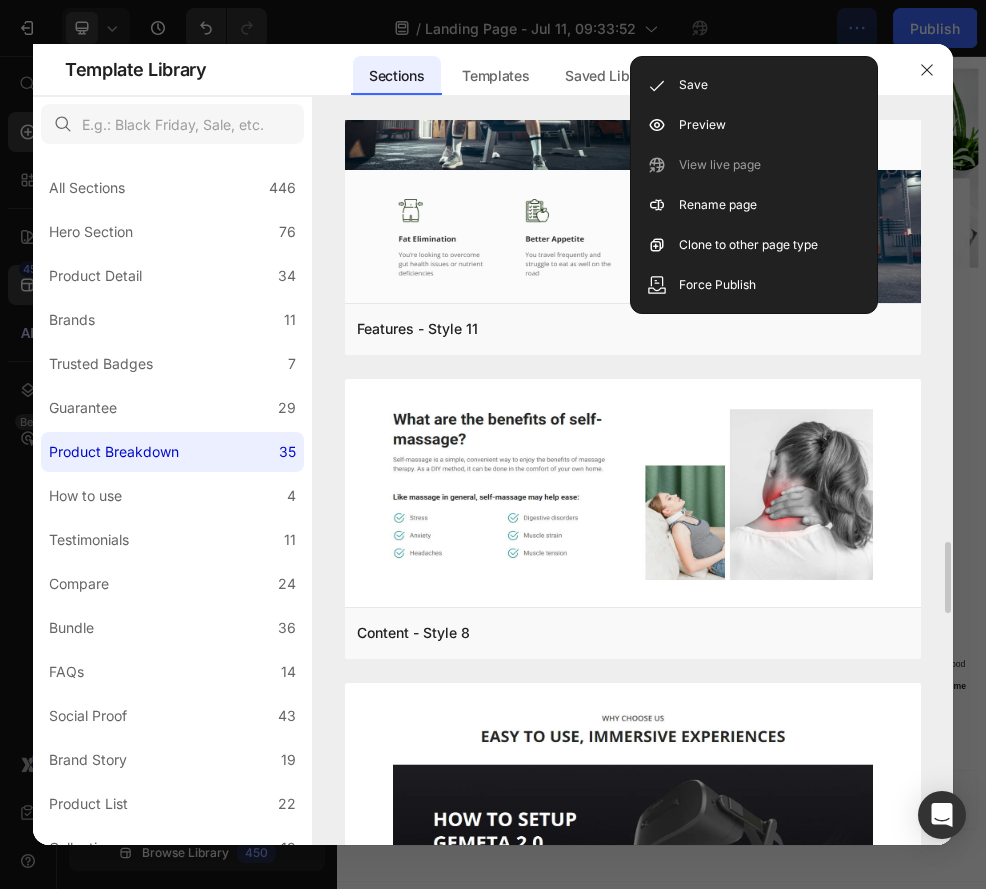 scroll, scrollTop: 4245, scrollLeft: 0, axis: vertical 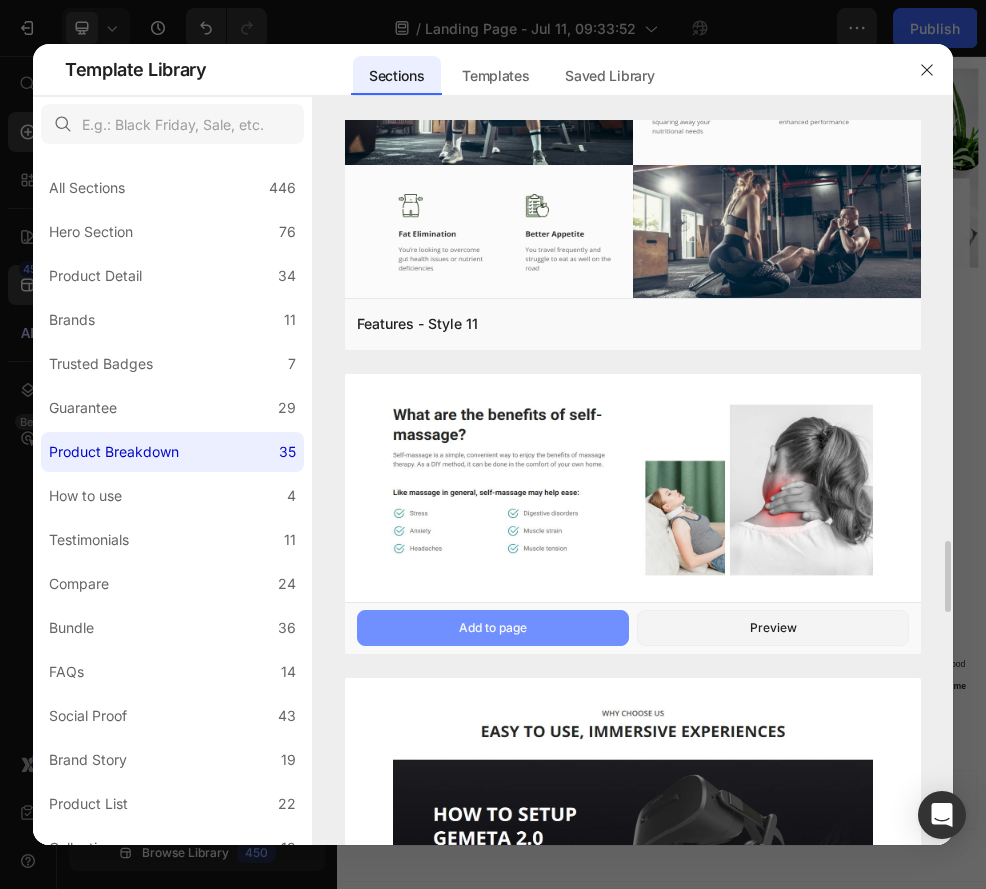 click on "Add to page" at bounding box center [493, 628] 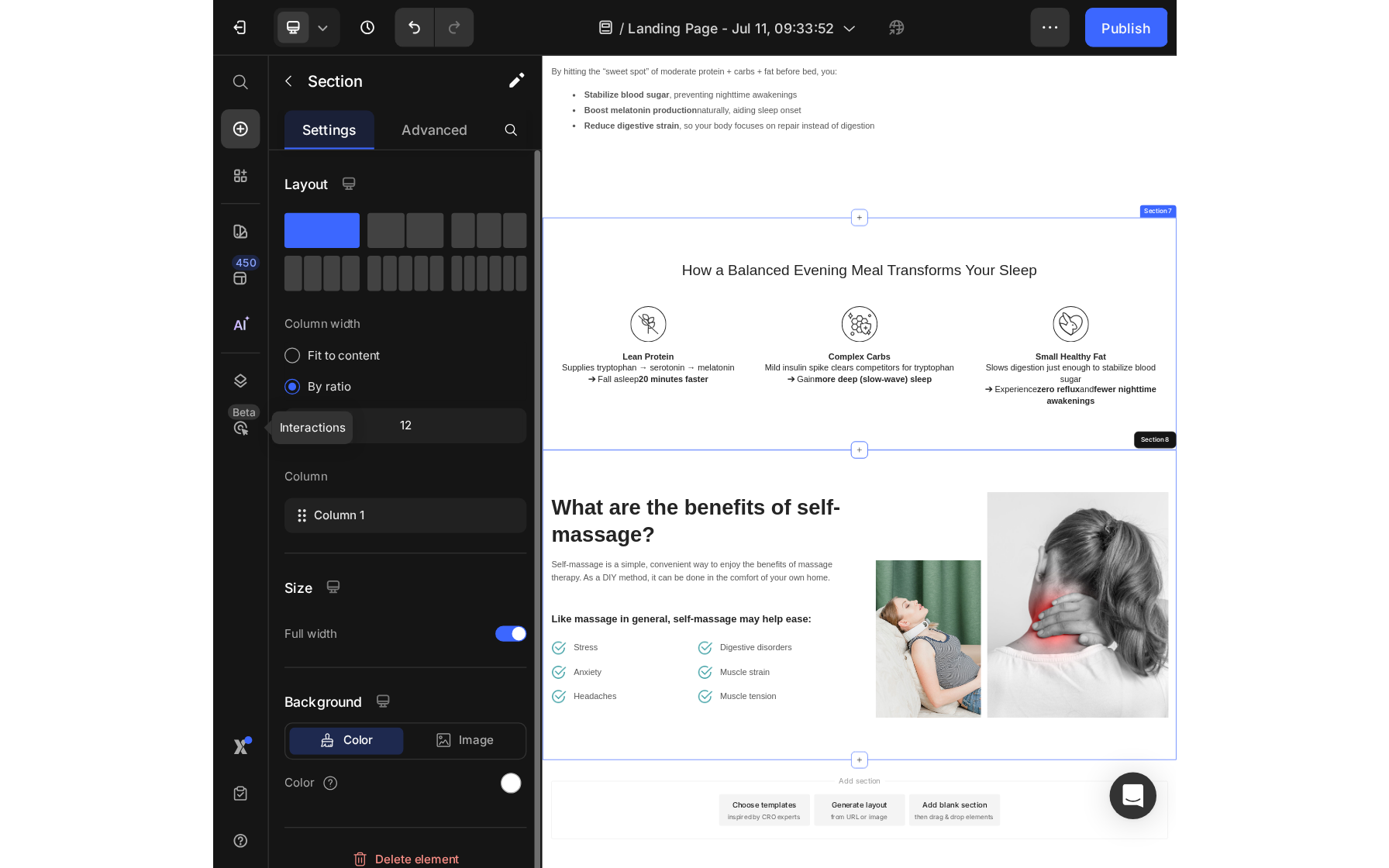 scroll, scrollTop: 4083, scrollLeft: 0, axis: vertical 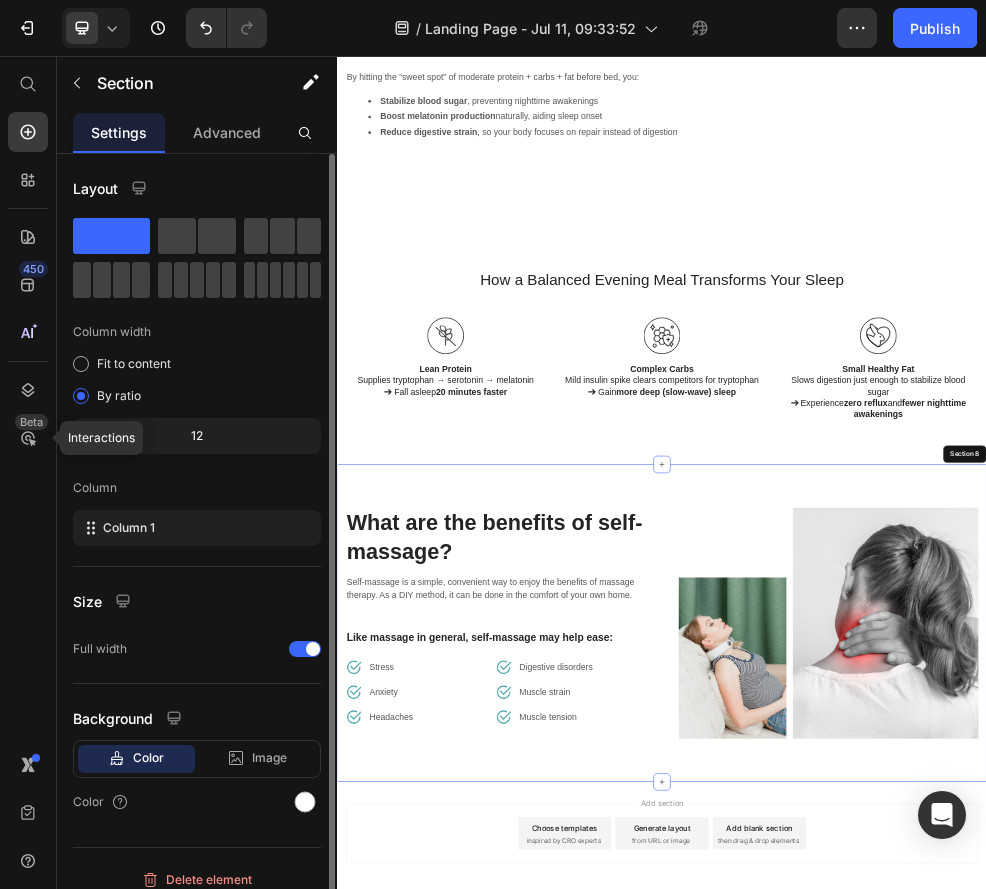 click on "What are the benefits of self-massage? Heading Self-massage is a simple, convenient way to enjoy the benefits of massage therapy. As a DIY method, it can be done in the comfort of your own home. Text block Like massage in general, self-massage may help ease: Text block Image Stress Text block Row Image Anxiety Text block Row Image Headaches Text block Row Image Digestive disorders Text block Row Image Muscle strain Text block Row Image Muscle tension Text block Row Row Image Image Row Row Section 8" at bounding box center [937, 1106] 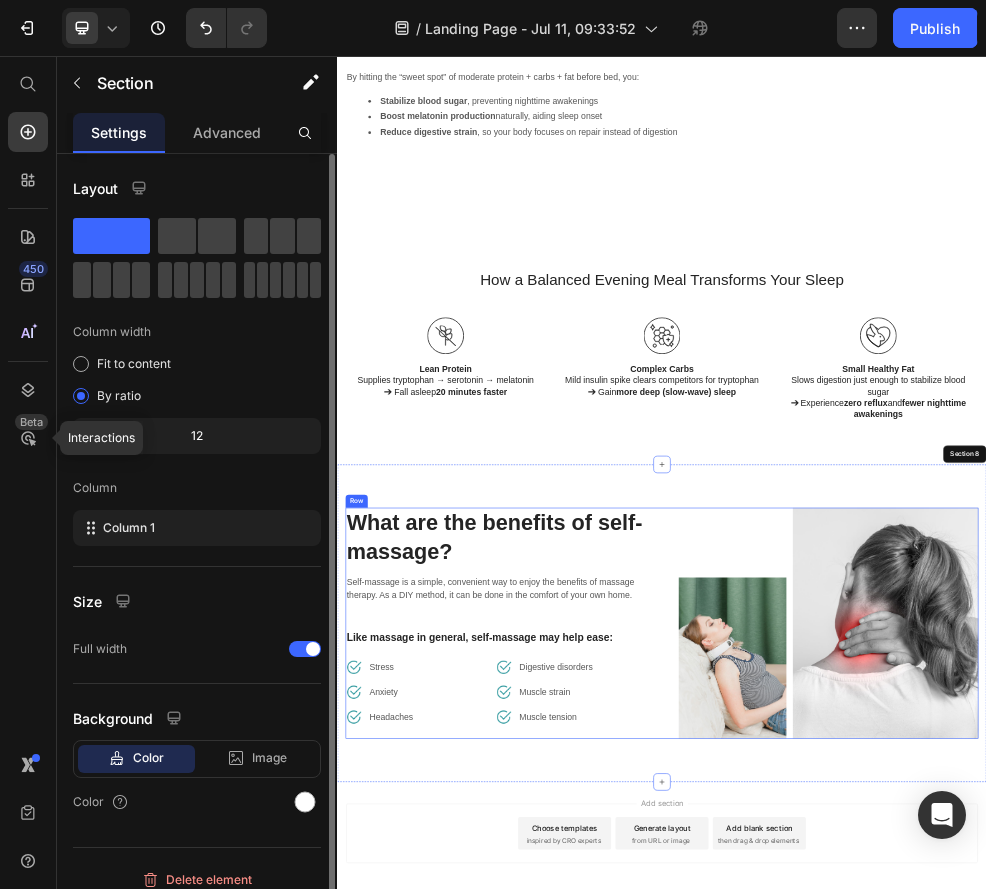 click on "What are the benefits of self-massage? Heading Self-massage is a simple, convenient way to enjoy the benefits of massage therapy. As a DIY method, it can be done in the comfort of your own home. Text block Like massage in general, self-massage may help ease: Text block Image Stress Text block Row Image Anxiety Text block Row Image Headaches Text block Row Image Digestive disorders Text block Row Image Muscle strain Text block Row Image Muscle tension Text block Row Row Image Image Row Row" at bounding box center (937, 1106) 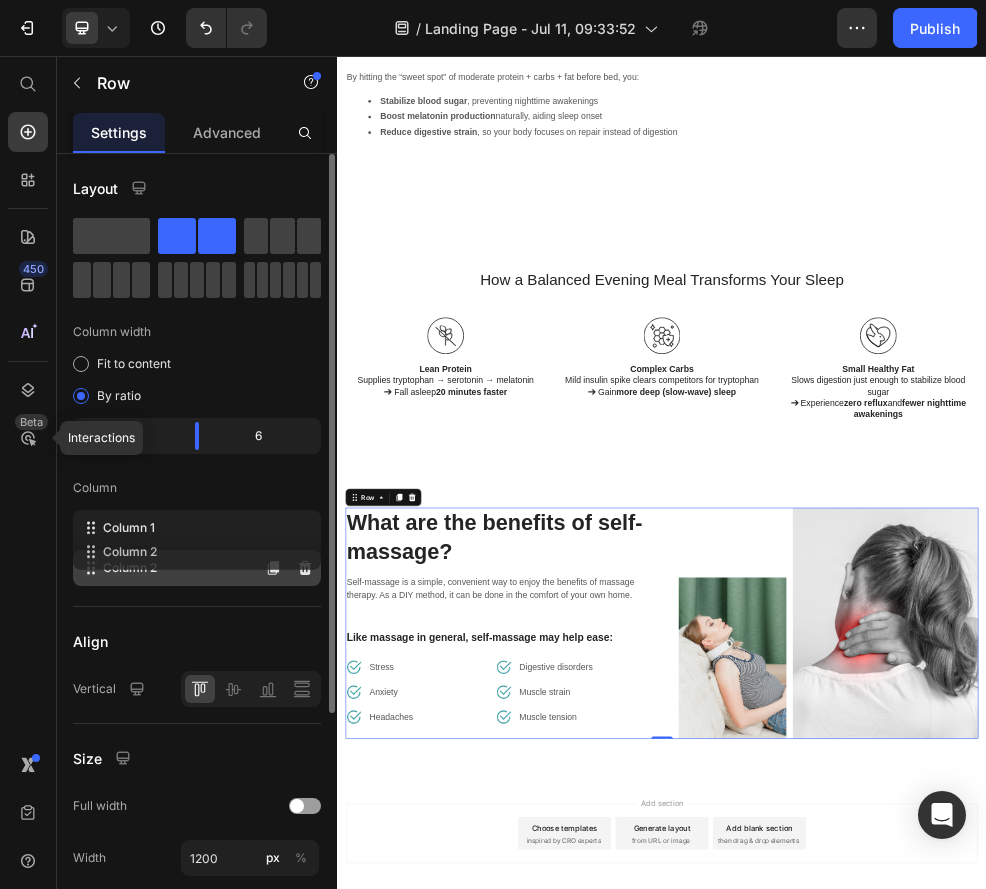 type 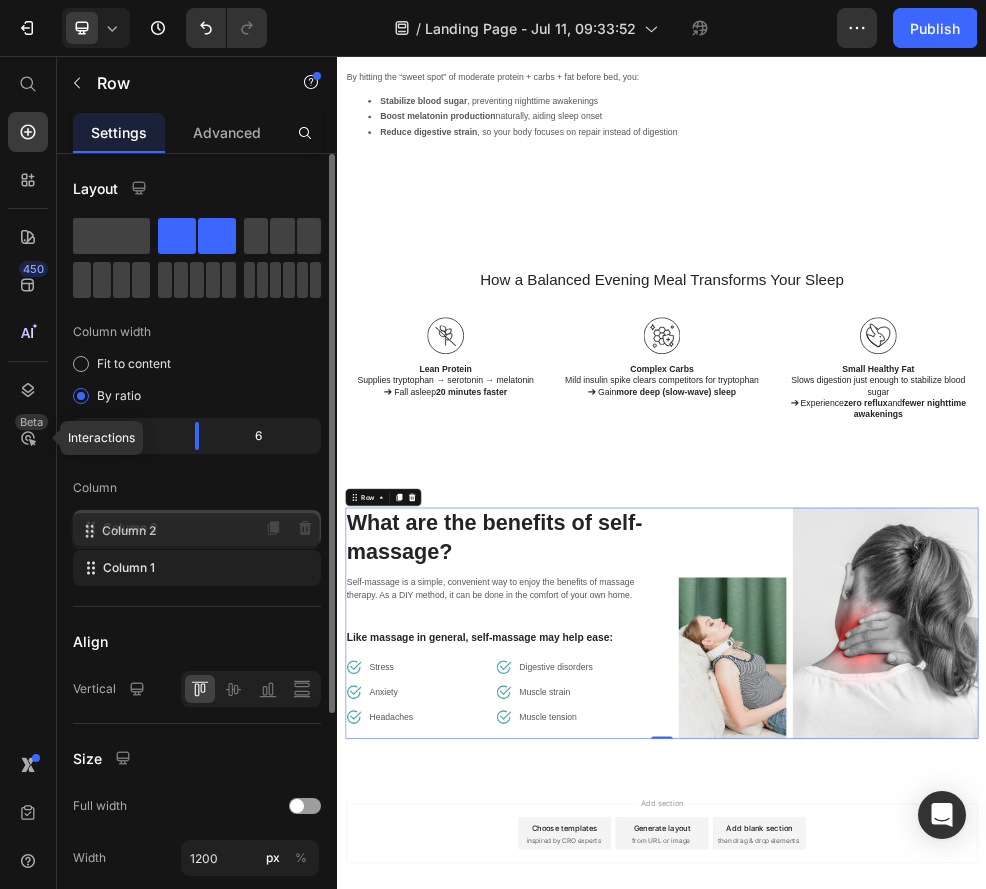 drag, startPoint x: 194, startPoint y: 571, endPoint x: 192, endPoint y: 529, distance: 42.047592 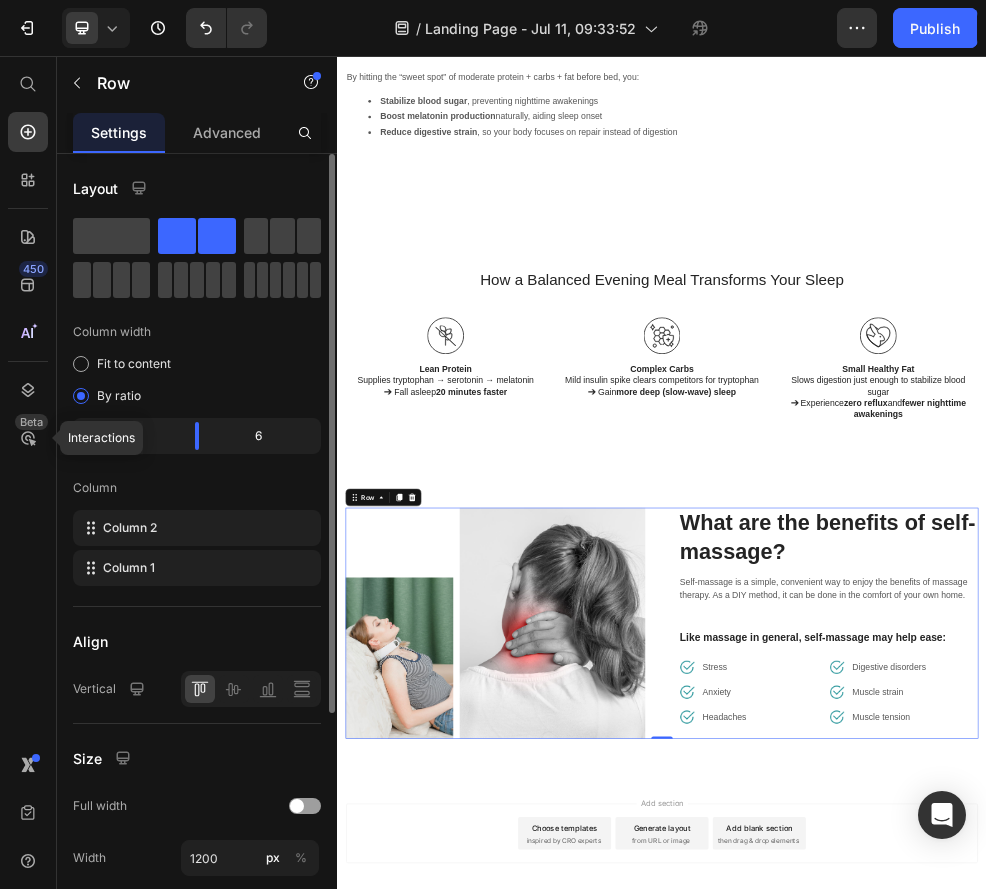click on "What are the benefits of self-massage?" at bounding box center [1245, 946] 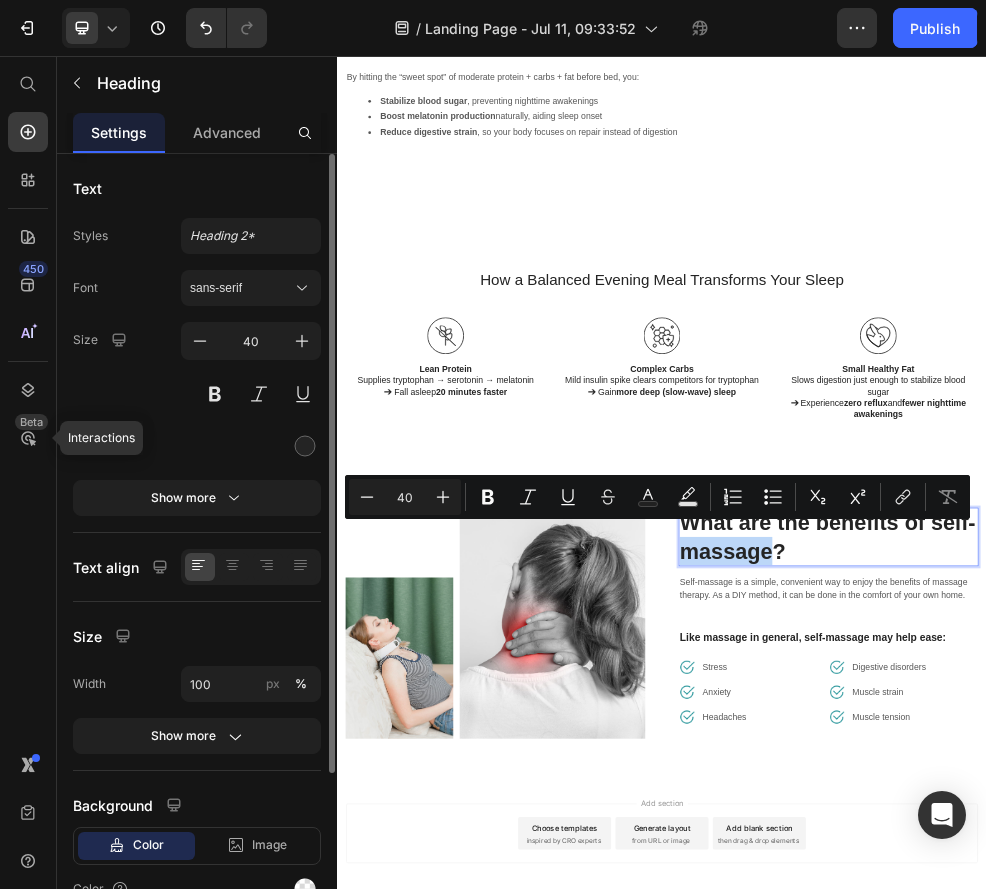 click on "What are the benefits of self-massage?" at bounding box center [1245, 946] 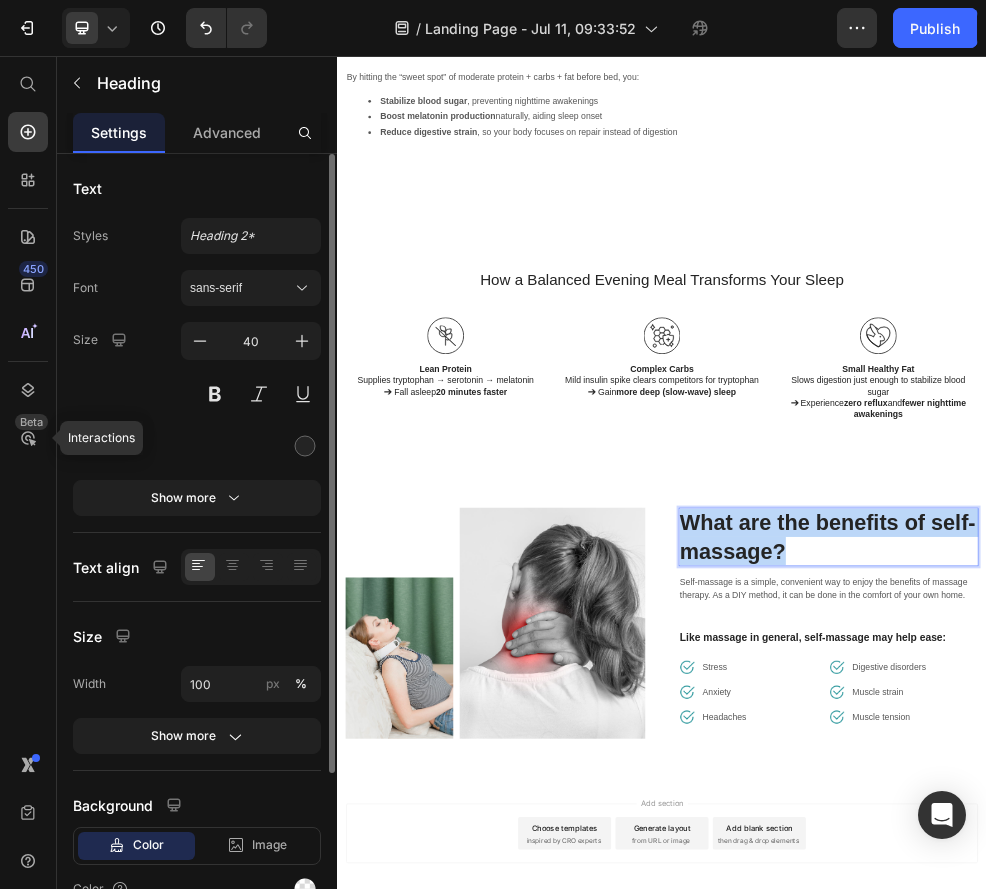 drag, startPoint x: 1221, startPoint y: 952, endPoint x: 976, endPoint y: 876, distance: 256.51706 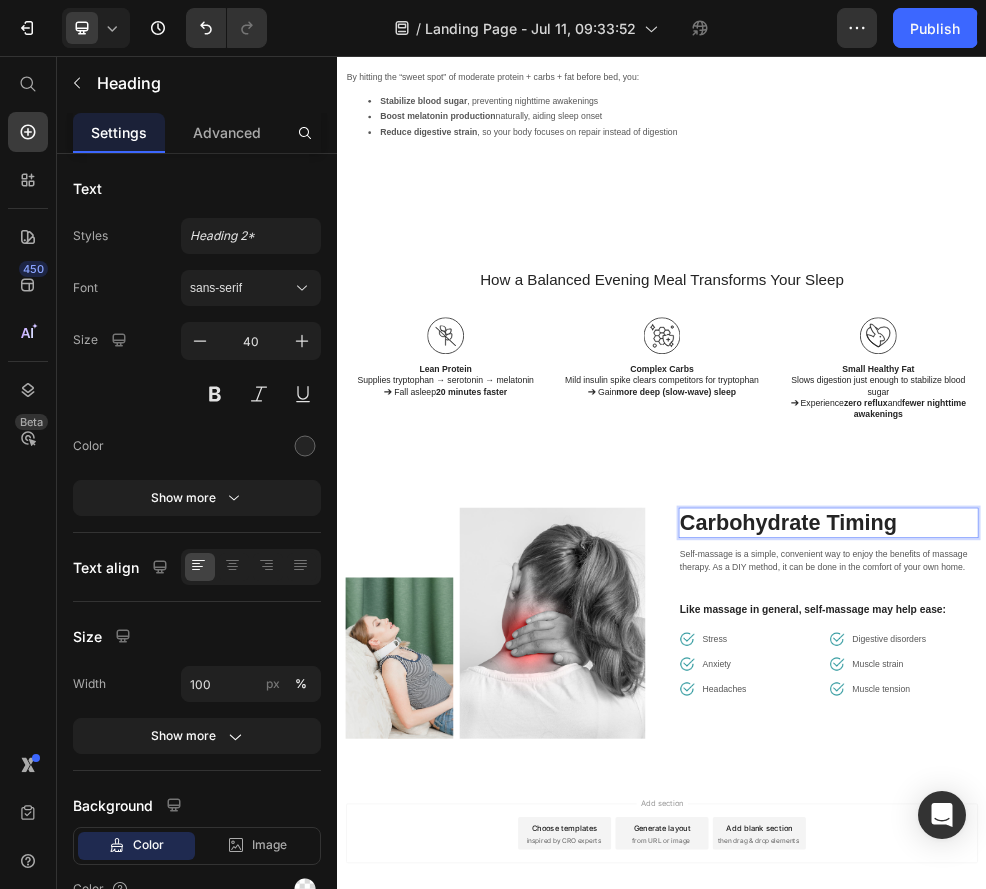 click on "Self-massage is a simple, convenient way to enjoy the benefits of massage therapy. As a DIY method, it can be done in the comfort of your own home." at bounding box center (1245, 990) 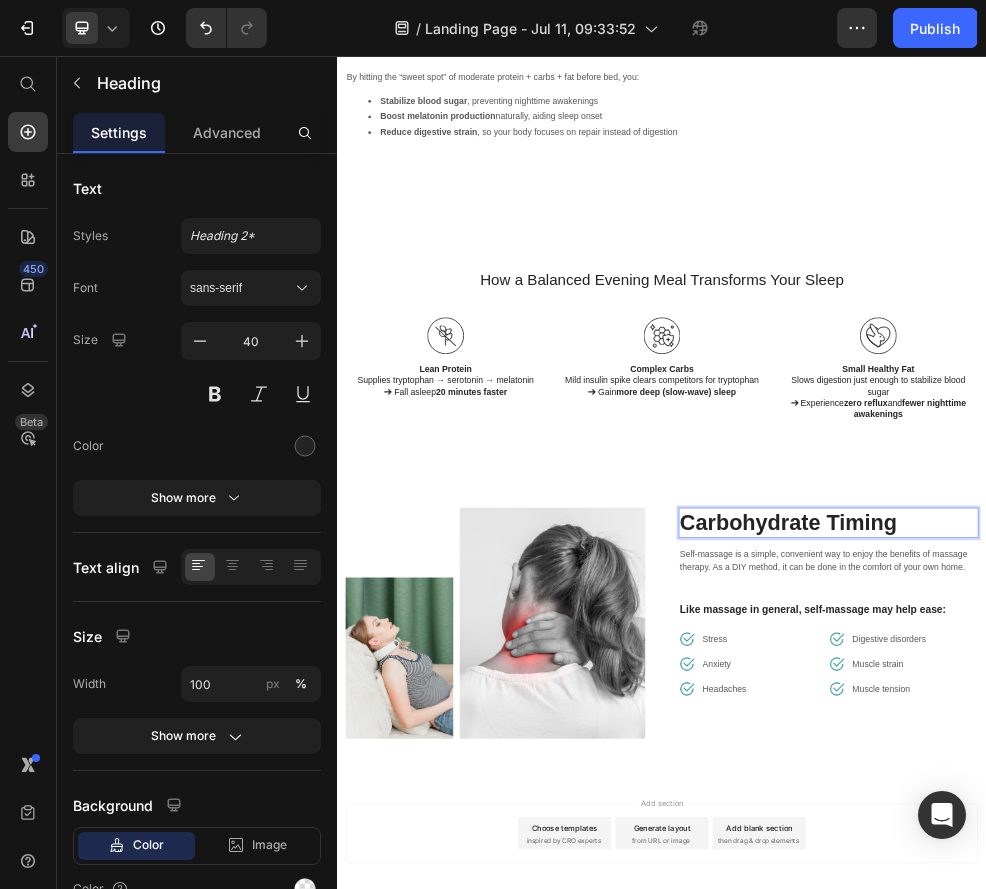 click on "Self-massage is a simple, convenient way to enjoy the benefits of massage therapy. As a DIY method, it can be done in the comfort of your own home." at bounding box center (1245, 990) 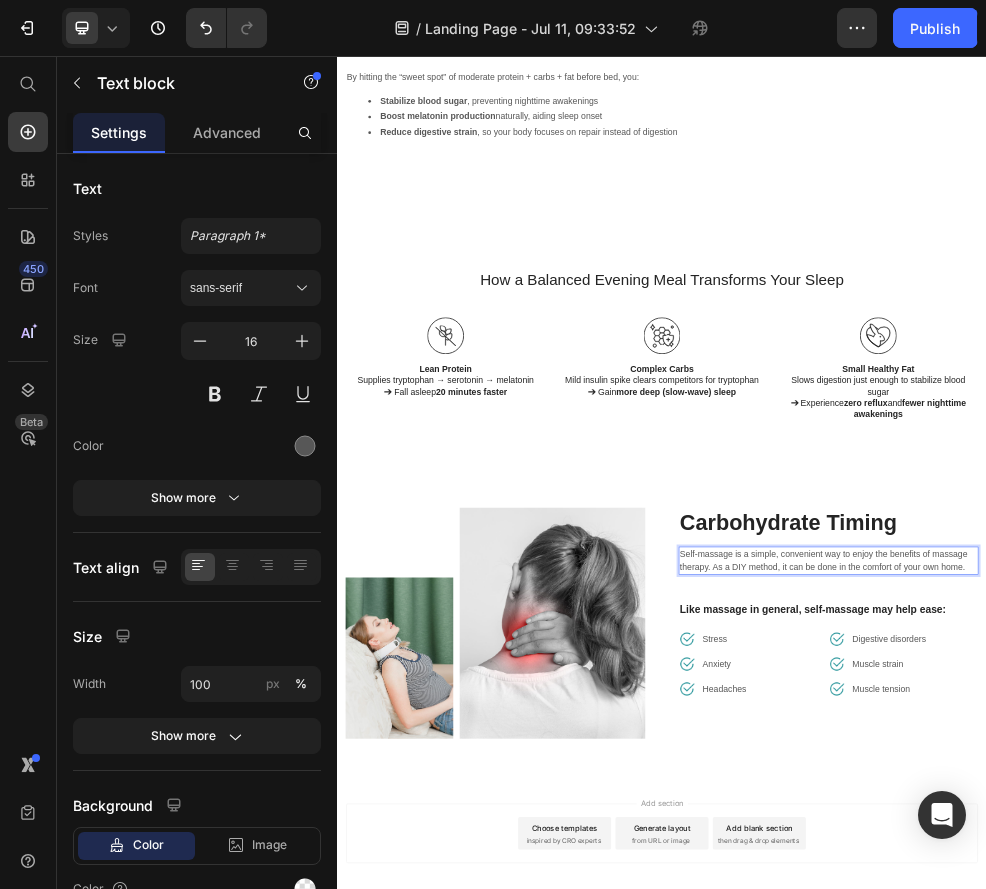click on "Self-massage is a simple, convenient way to enjoy the benefits of massage therapy. As a DIY method, it can be done in the comfort of your own home." at bounding box center [1245, 990] 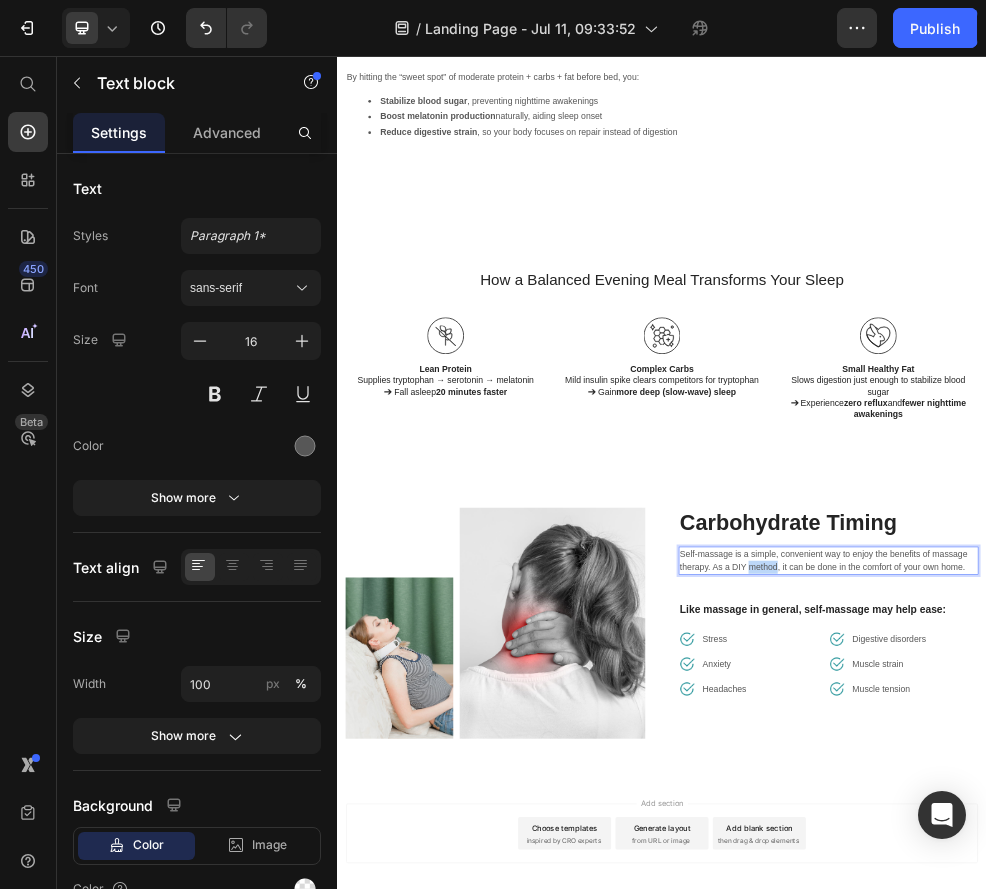 click on "Self-massage is a simple, convenient way to enjoy the benefits of massage therapy. As a DIY method, it can be done in the comfort of your own home." at bounding box center (1245, 990) 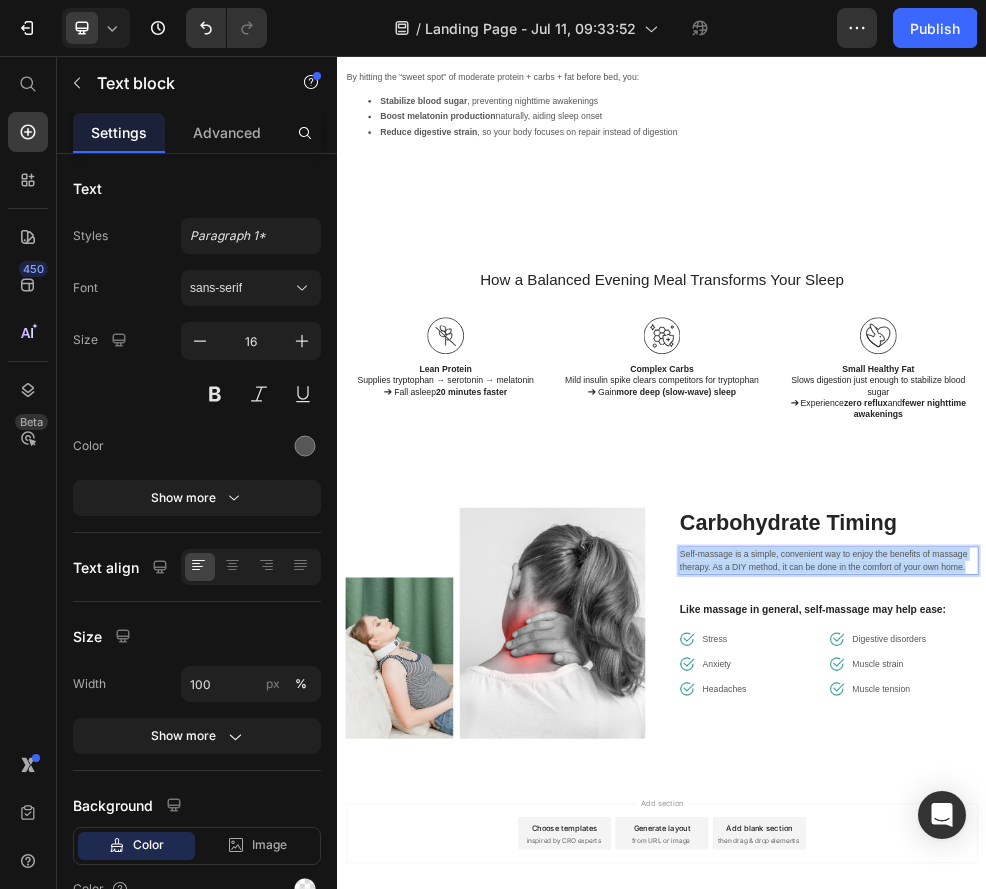 click on "Self-massage is a simple, convenient way to enjoy the benefits of massage therapy. As a DIY method, it can be done in the comfort of your own home." at bounding box center [1245, 990] 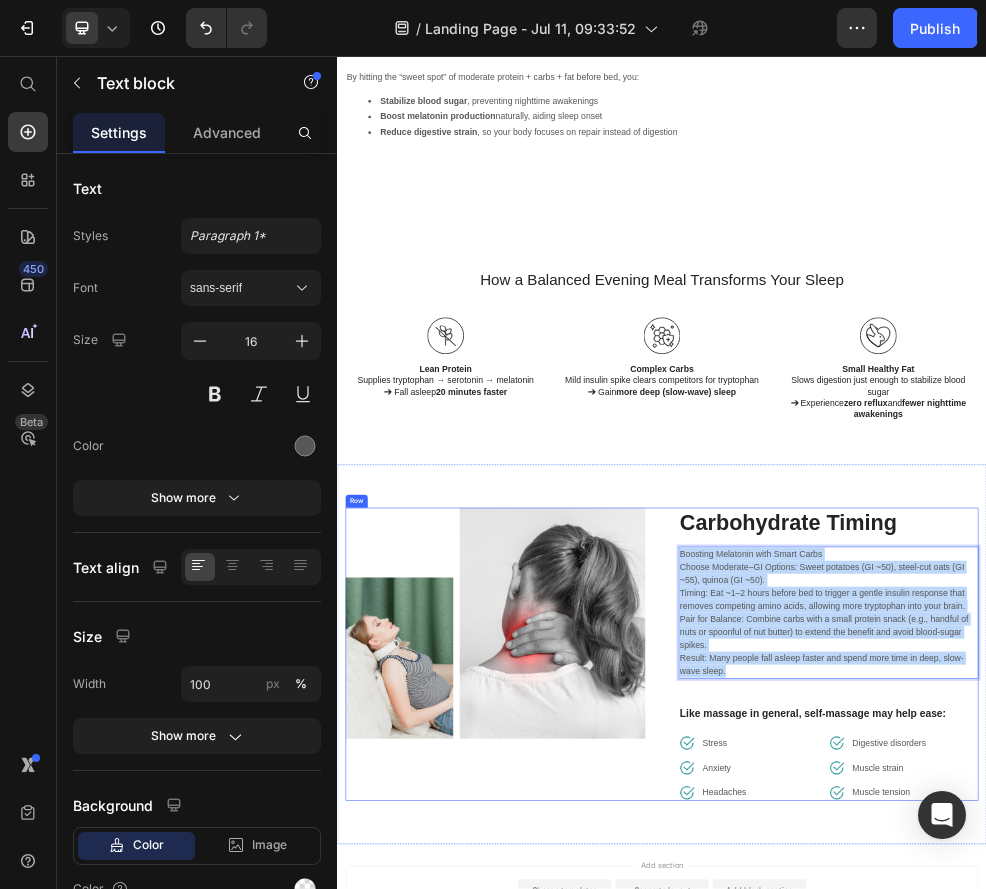 drag, startPoint x: 1109, startPoint y: 1169, endPoint x: 919, endPoint y: 933, distance: 302.97855 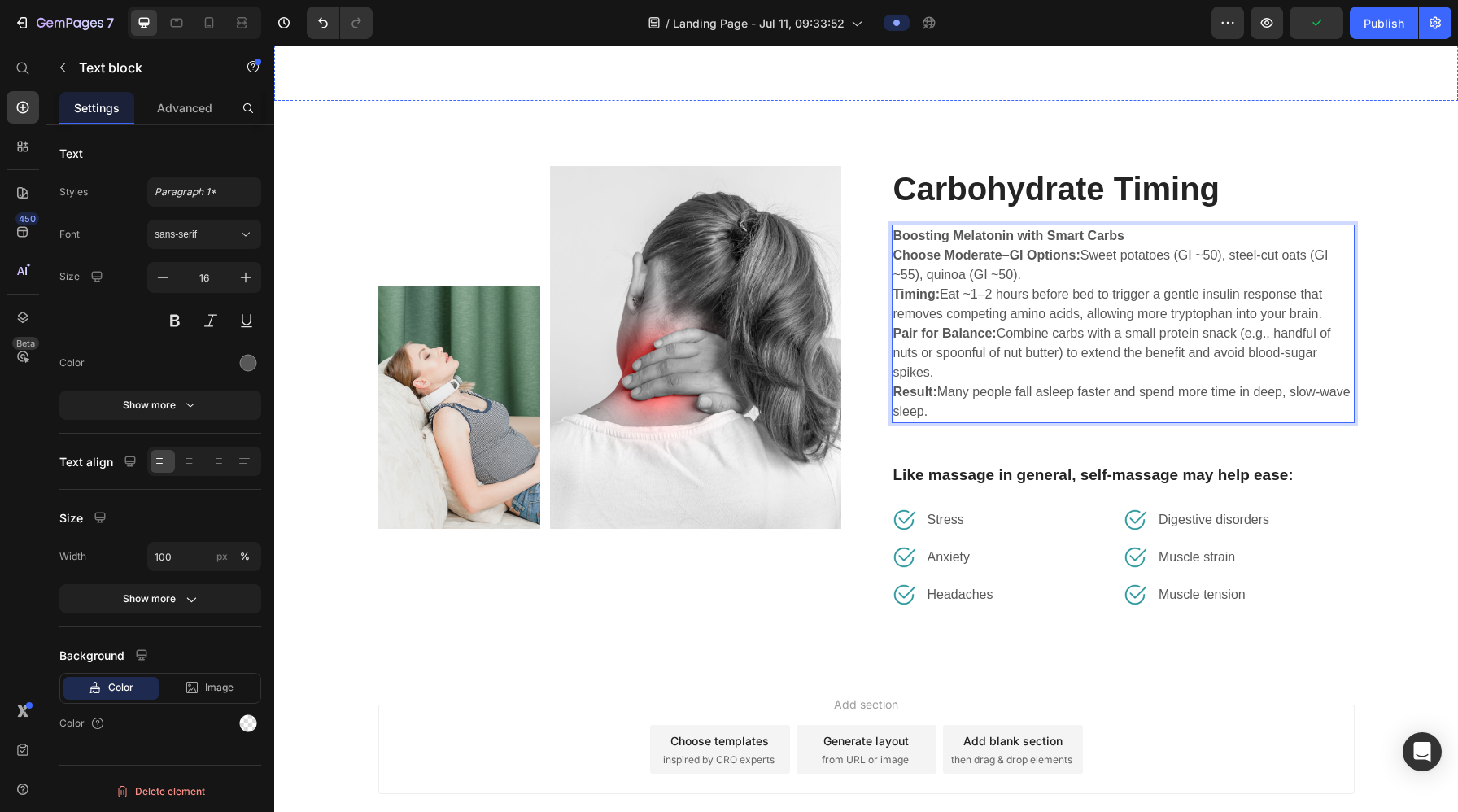 scroll, scrollTop: 4877, scrollLeft: 0, axis: vertical 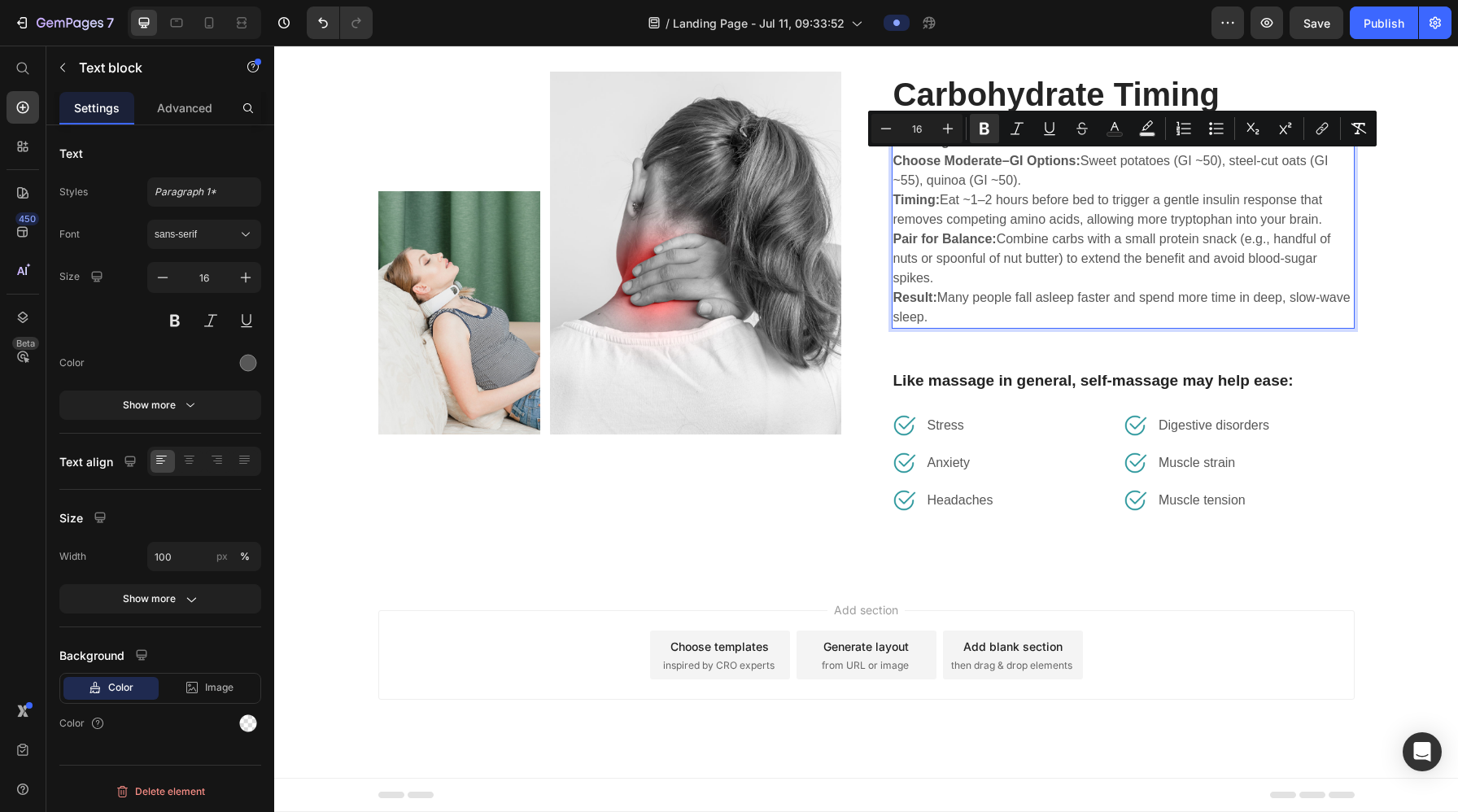 drag, startPoint x: 988, startPoint y: 319, endPoint x: 892, endPoint y: 170, distance: 177.24841 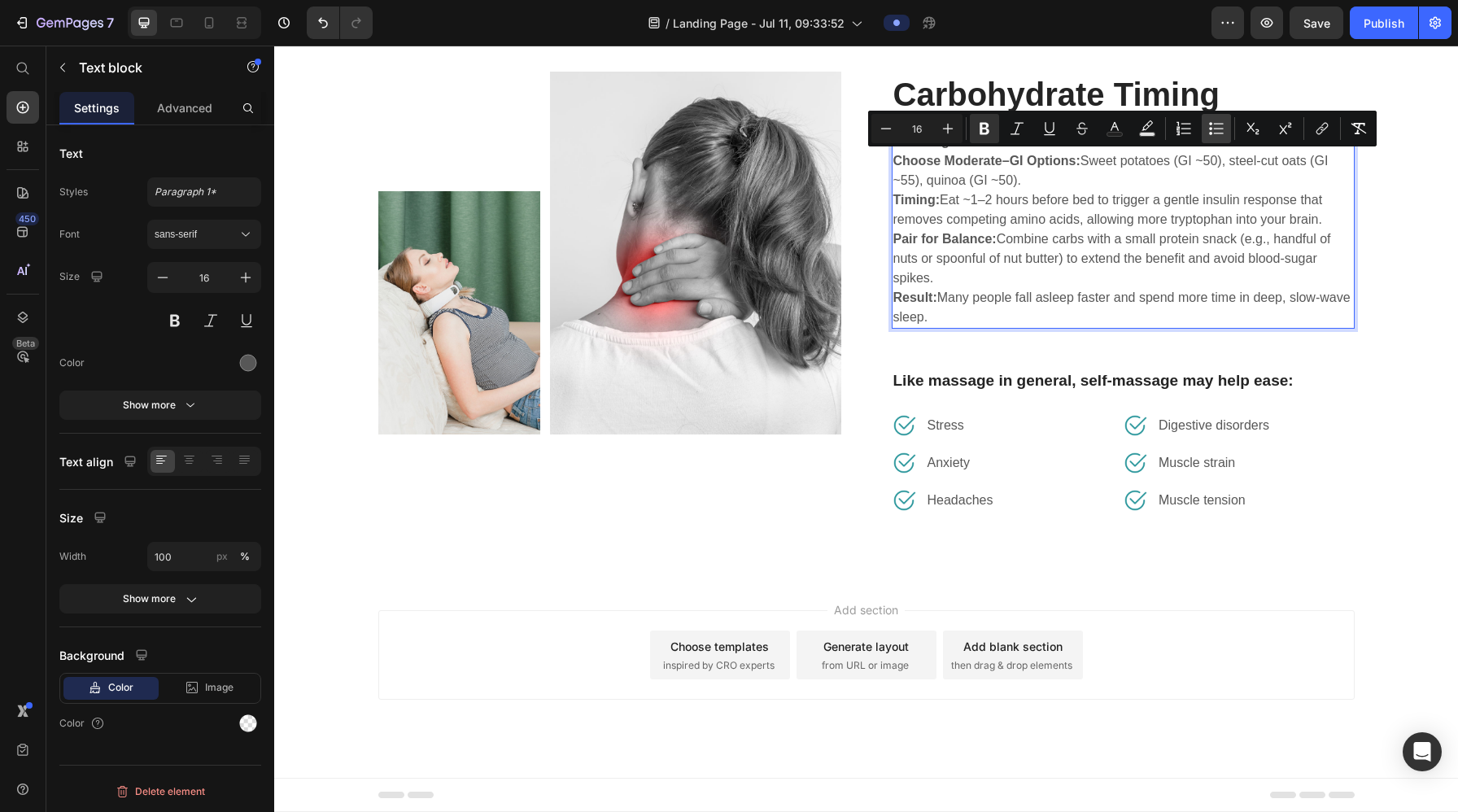 click on "Bulleted List" at bounding box center [1216, 129] 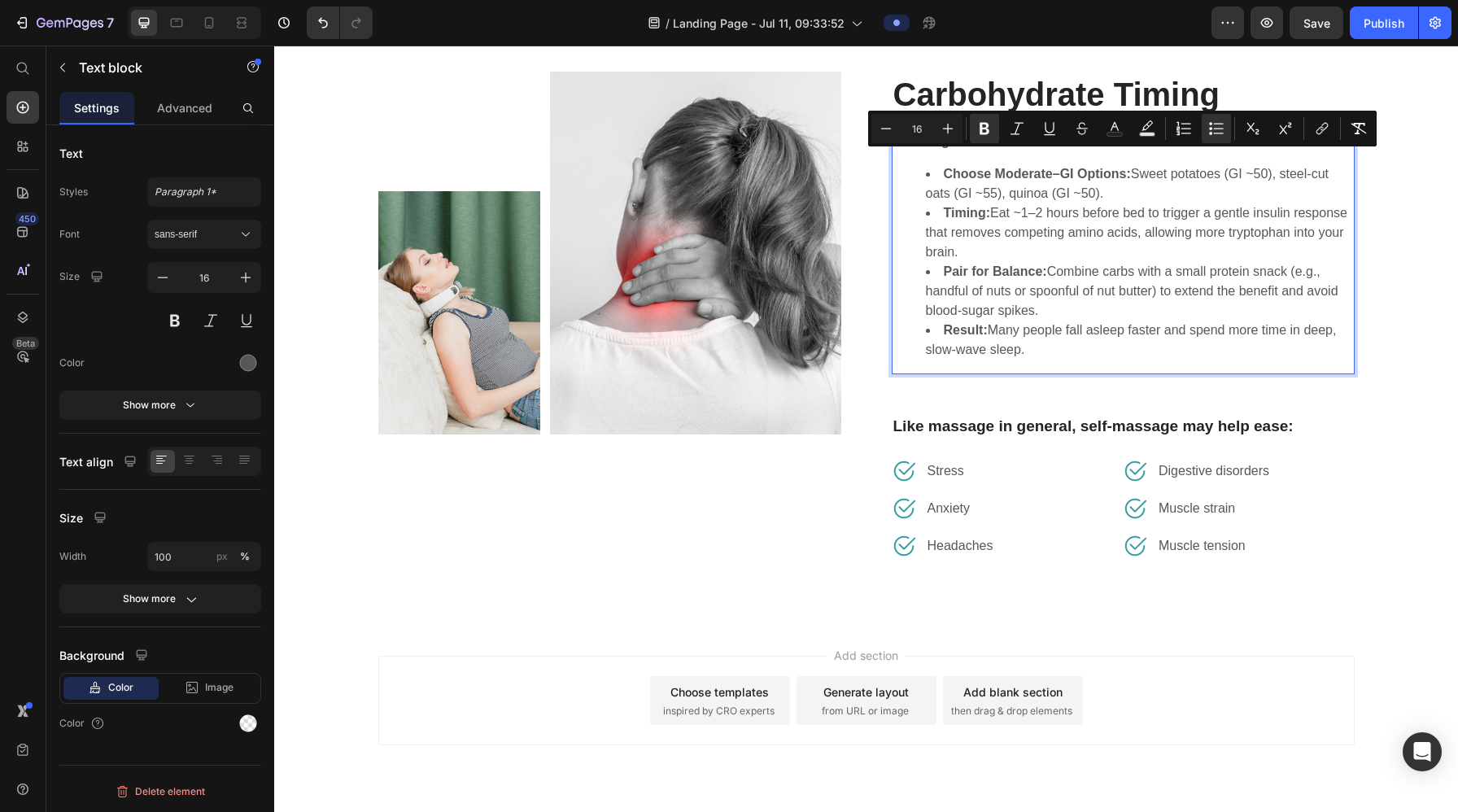 click on "Timing:  Eat ~1–2 hours before bed to trigger a gentle insulin response that removes competing amino acids, allowing more tryptophan into your brain." at bounding box center (1139, 233) 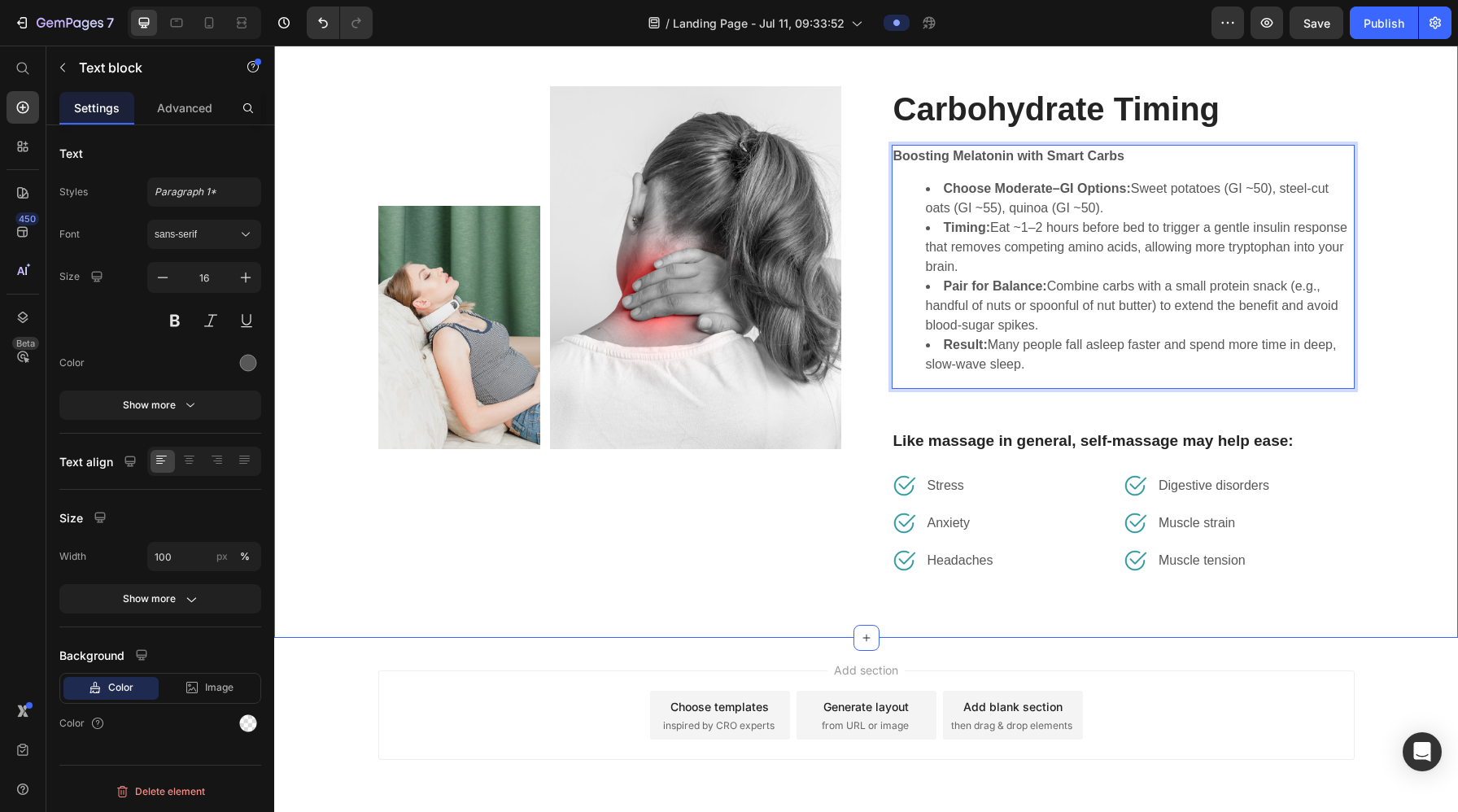 scroll, scrollTop: 4867, scrollLeft: 0, axis: vertical 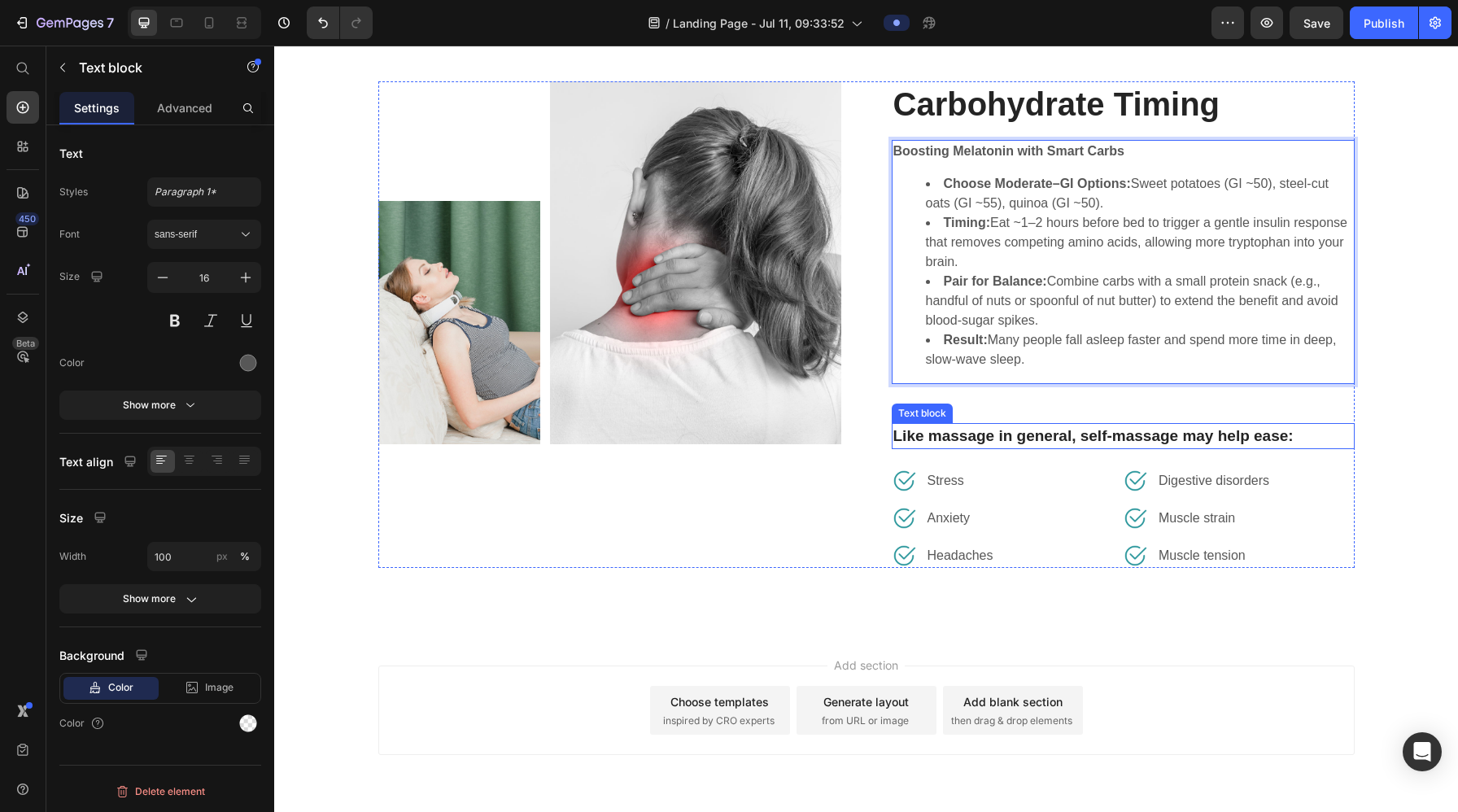 click on "Like massage in general, self-massage may help ease:" at bounding box center (1123, 436) 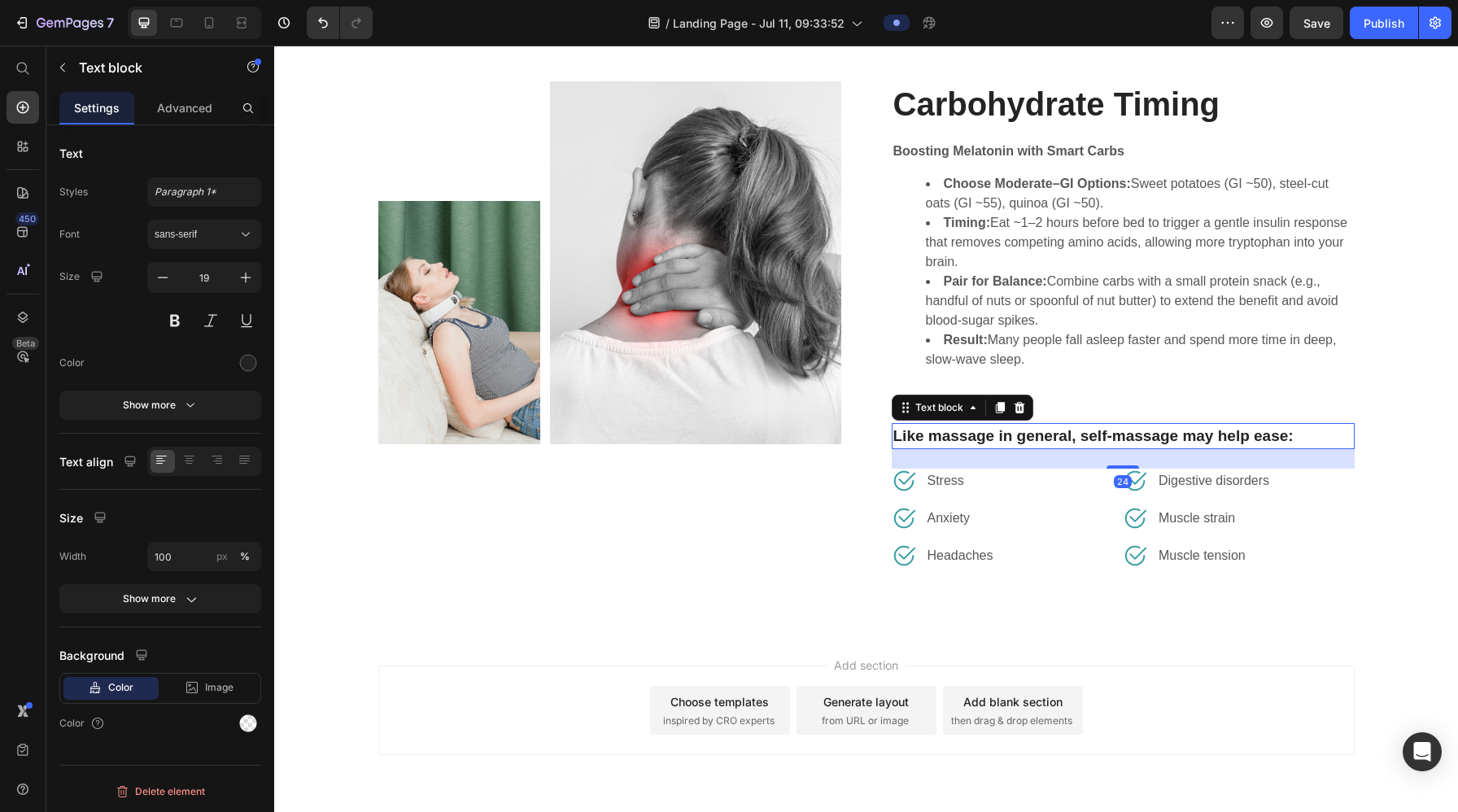 click on "Like massage in general, self-massage may help ease:" at bounding box center [1123, 436] 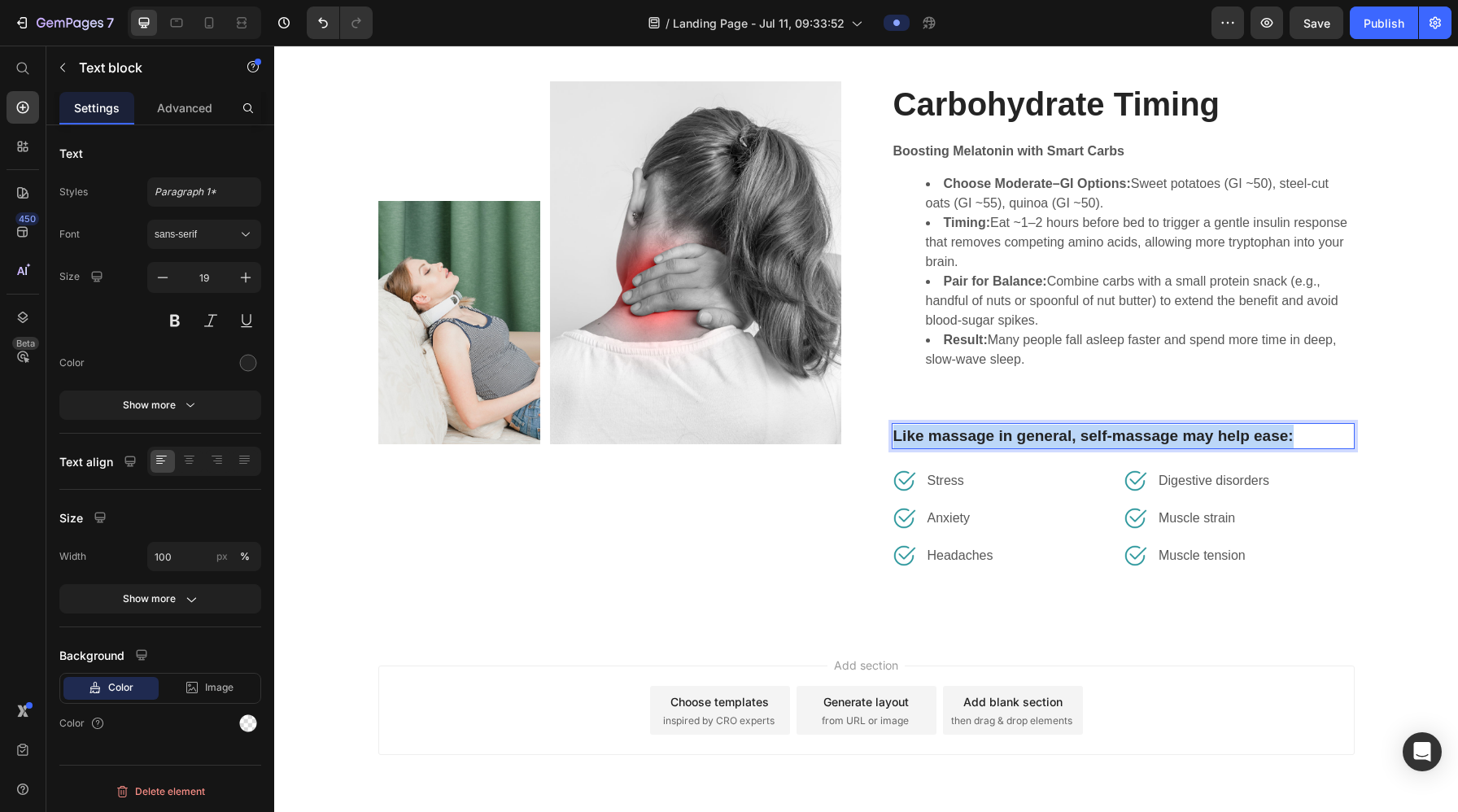 click on "Like massage in general, self-massage may help ease:" at bounding box center [1123, 436] 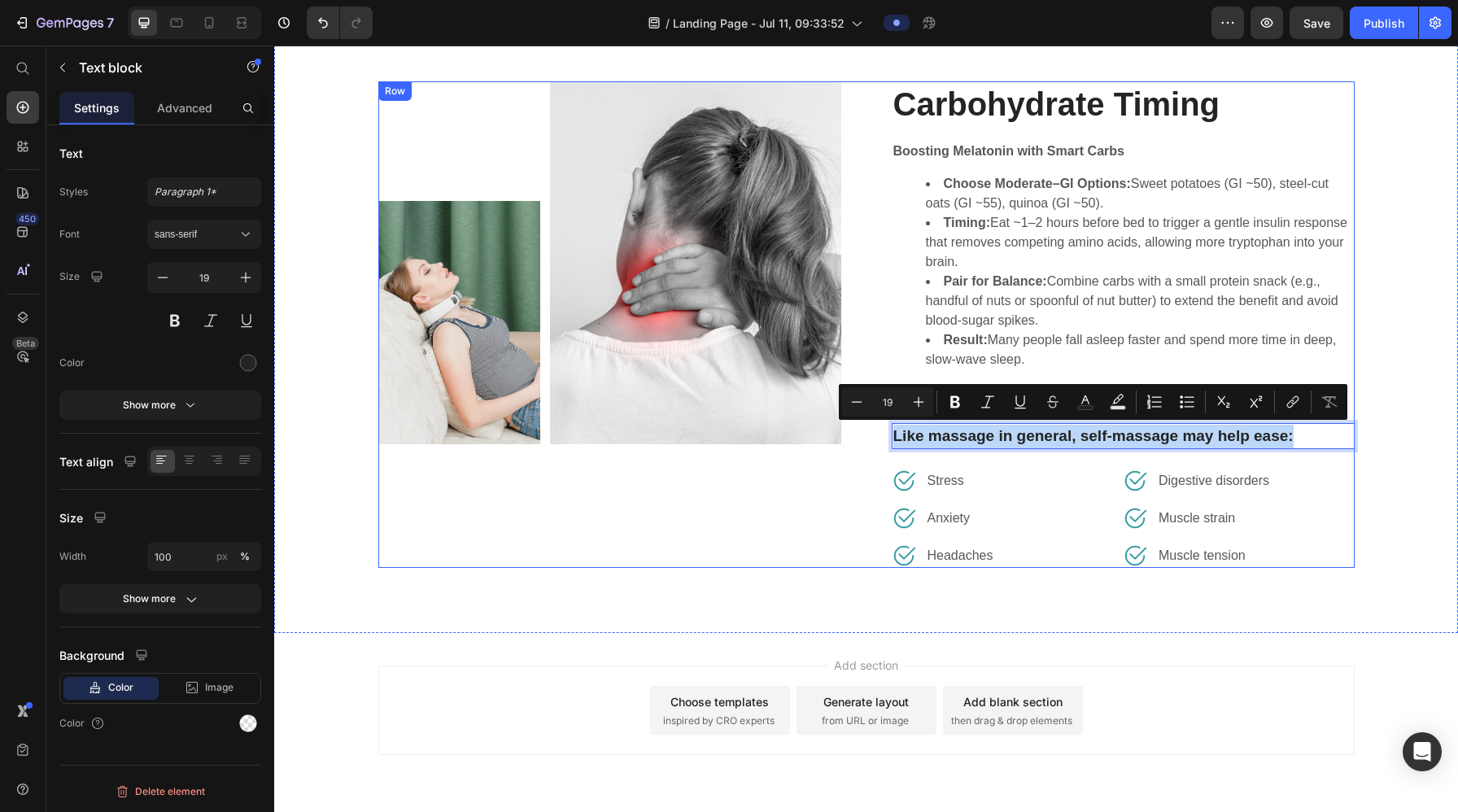 click on "Carbohydrate Timing Heading Boosting Melatonin with Smart Carbs Choose Moderate–GI Options:  Sweet potatoes (GI ~50), steel-cut oats (GI ~55), quinoa (GI ~50). Timing:  Eat ~1–2 hours before bed to trigger a gentle insulin response that removes competing amino acids, allowing more tryptophan into your brain. Pair for Balance:  Combine carbs with a small protein snack (e.g., handful of nuts or spoonful of nut butter) to extend the benefit and avoid blood-sugar spikes. Result:  Many people fall asleep faster and spend more time in deep, slow-wave sleep. Text block Like massage in general, self-massage may help ease: Text block   24 Image Stress Text block Row Image Anxiety Text block Row Image Headaches Text block Row Image Digestive disorders Text block Row Image Muscle strain Text block Row Image Muscle tension Text block Row Row Image Image Row Row" at bounding box center (867, 325) 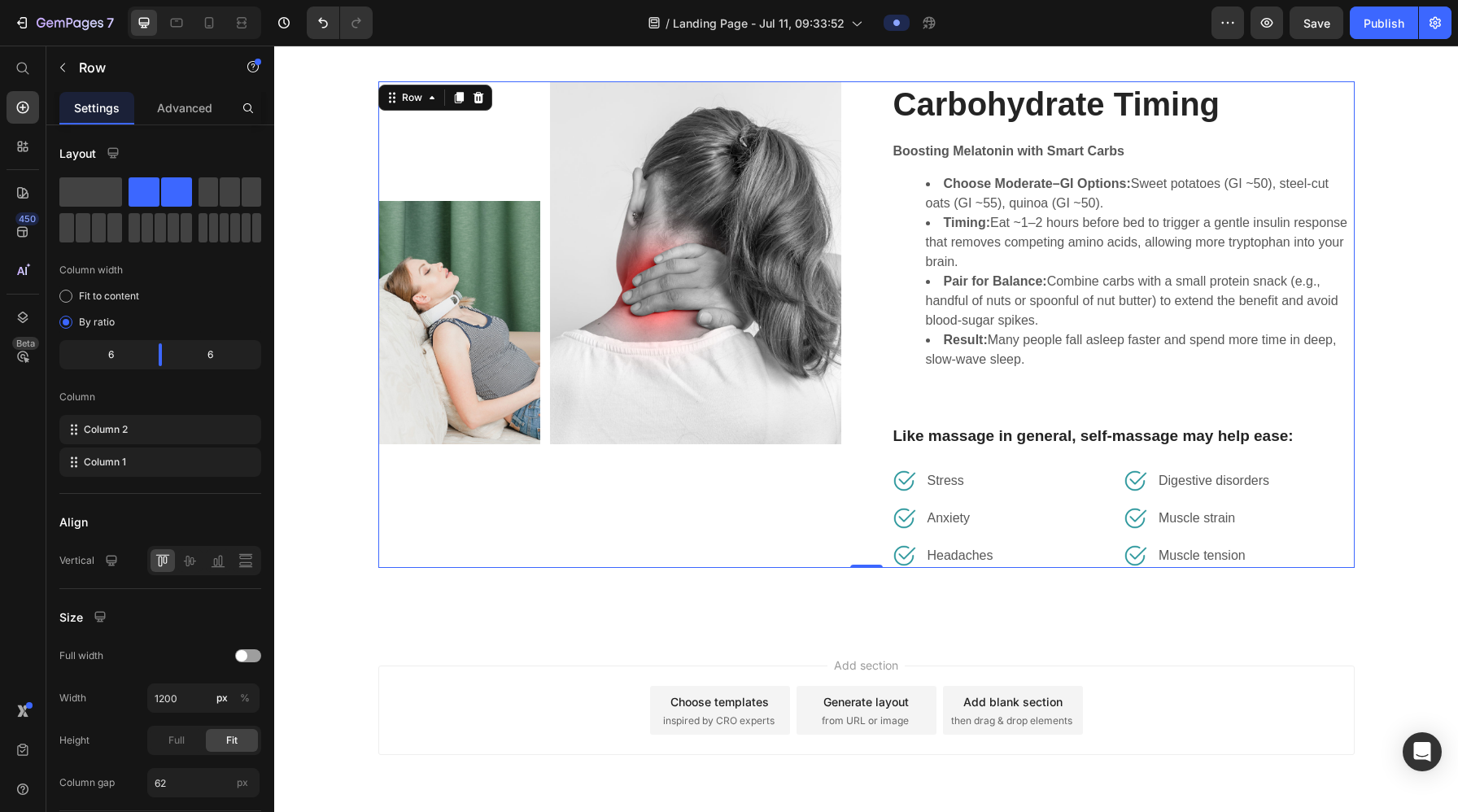 click on "Result:  Many people fall asleep faster and spend more time in deep, slow-wave sleep." at bounding box center (1139, 350) 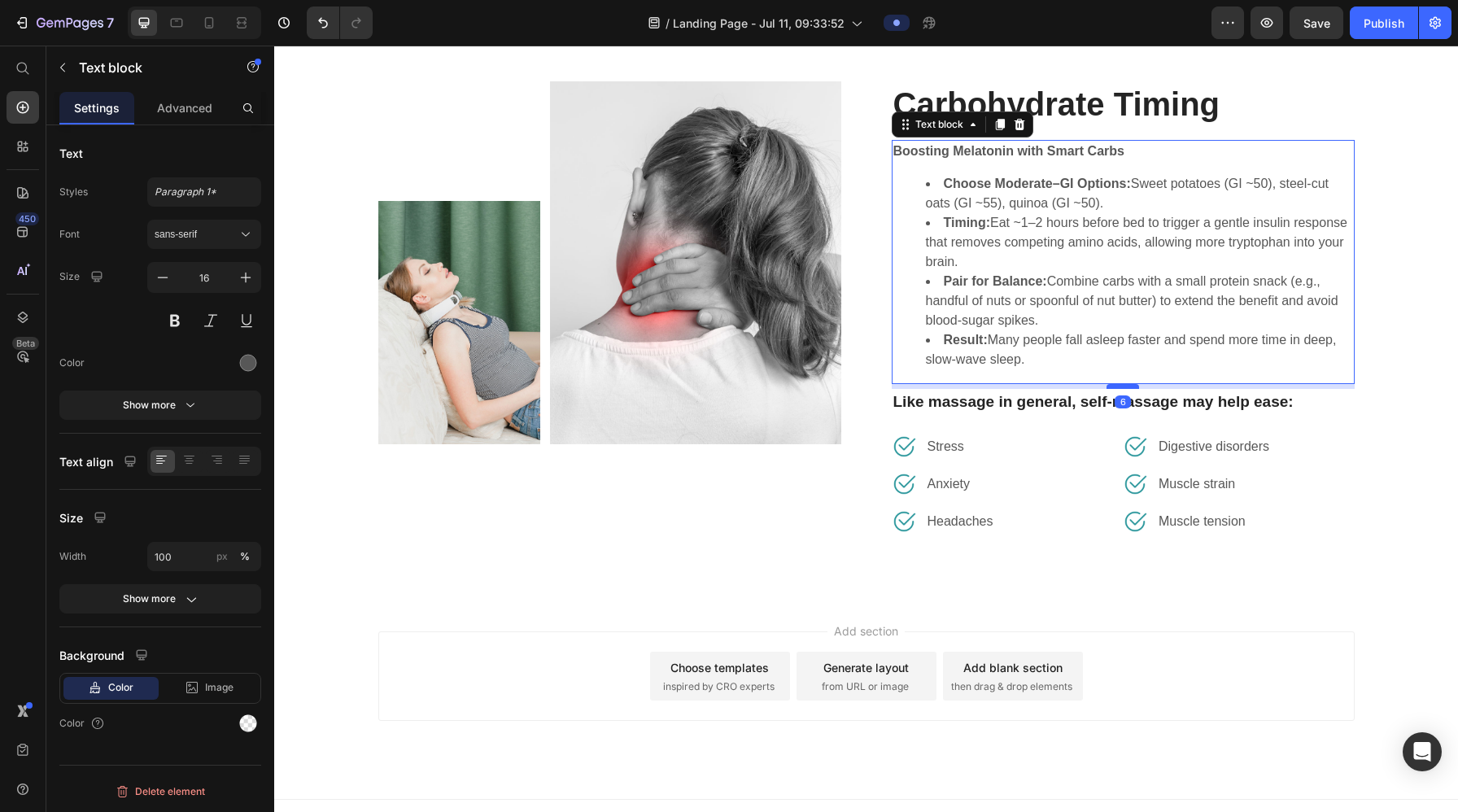 drag, startPoint x: 1121, startPoint y: 421, endPoint x: 1121, endPoint y: 387, distance: 34 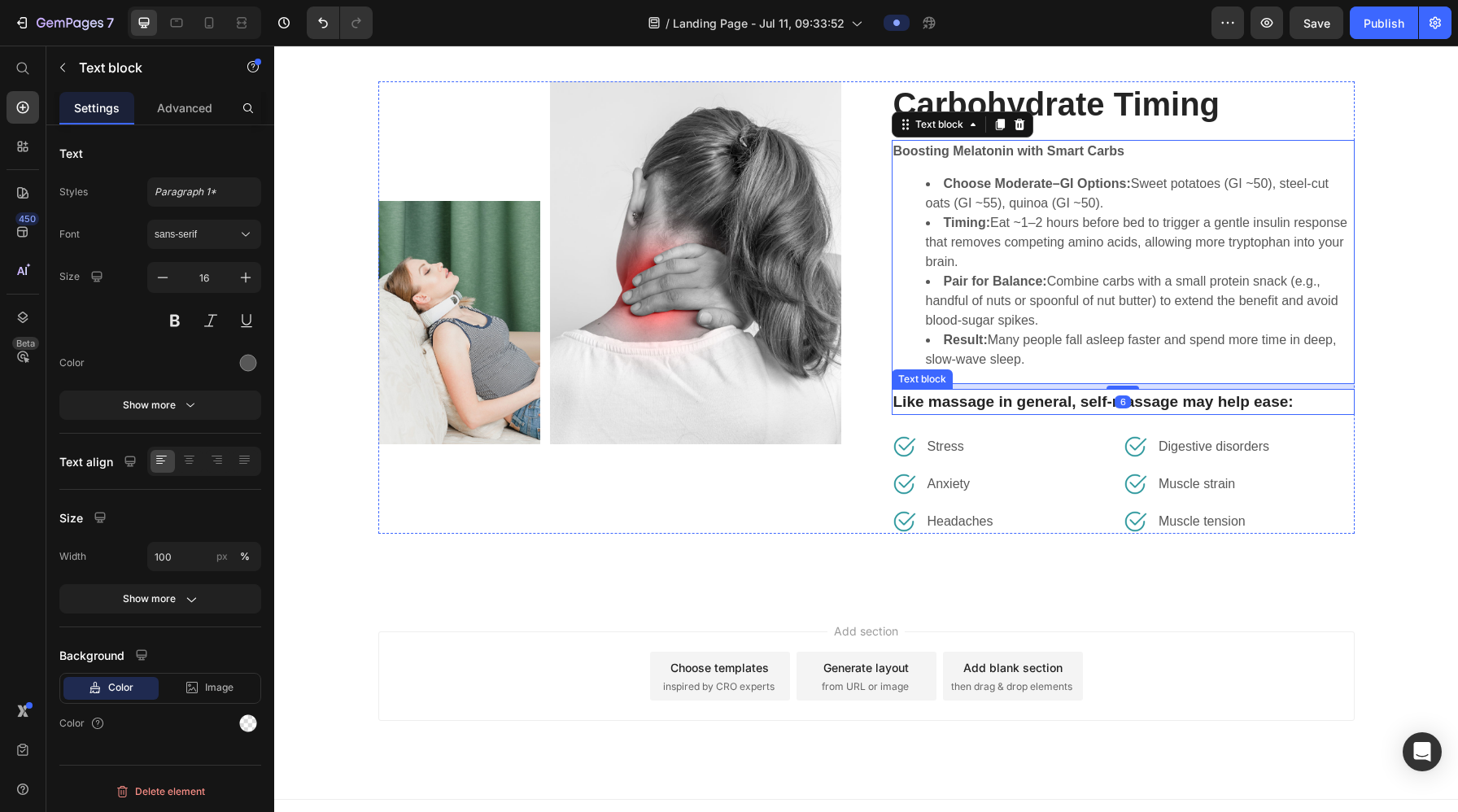 click on "Like massage in general, self-massage may help ease:" at bounding box center (1123, 402) 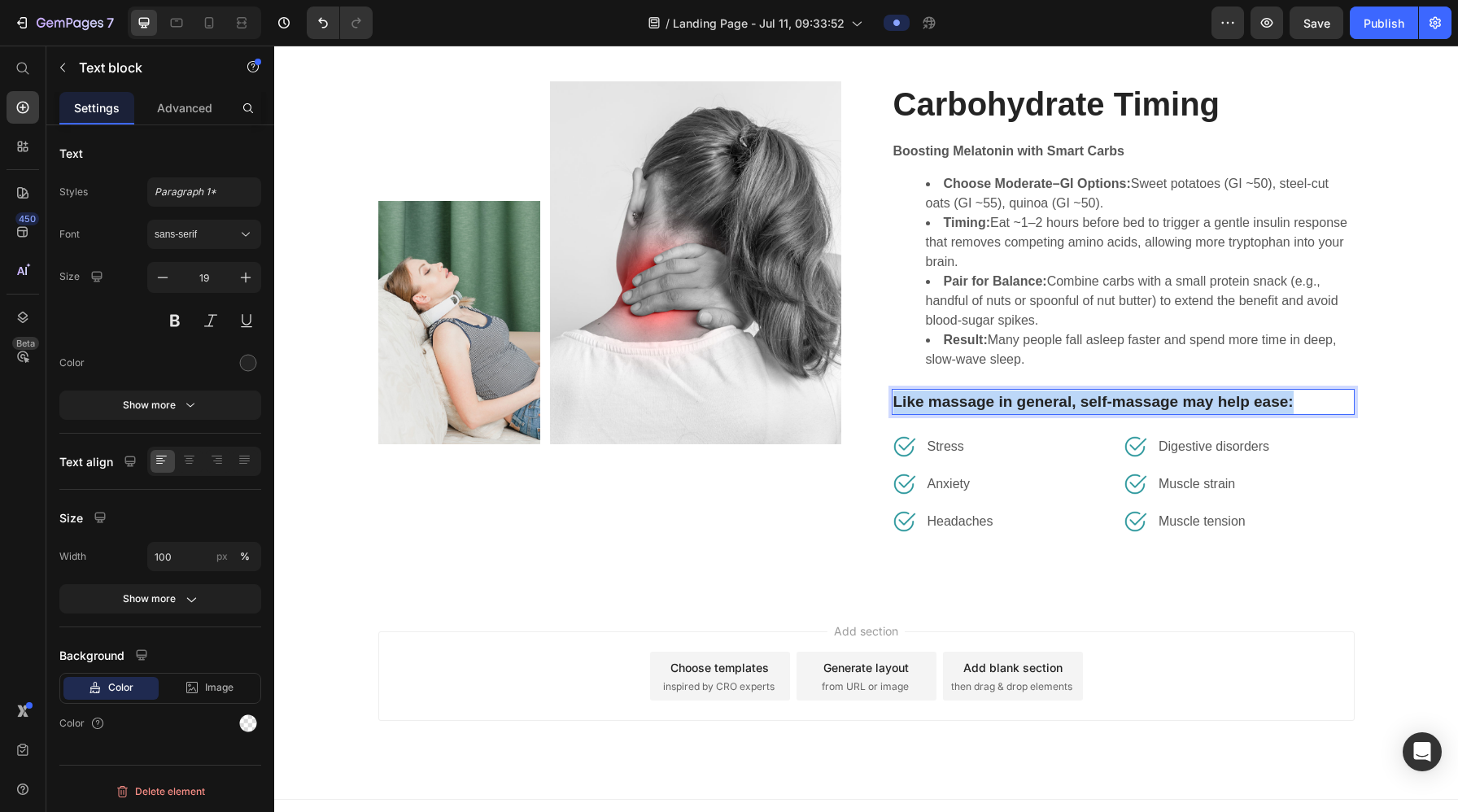 click on "Like massage in general, self-massage may help ease:" at bounding box center (1123, 402) 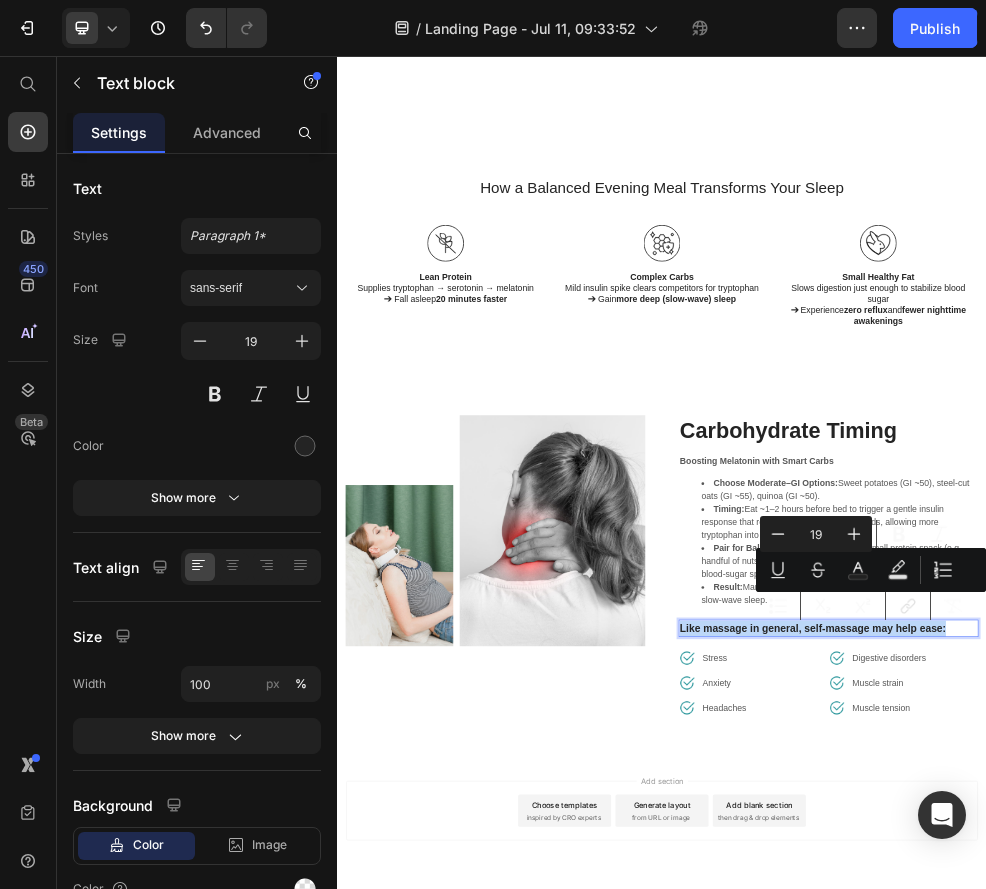 scroll, scrollTop: 5459, scrollLeft: 0, axis: vertical 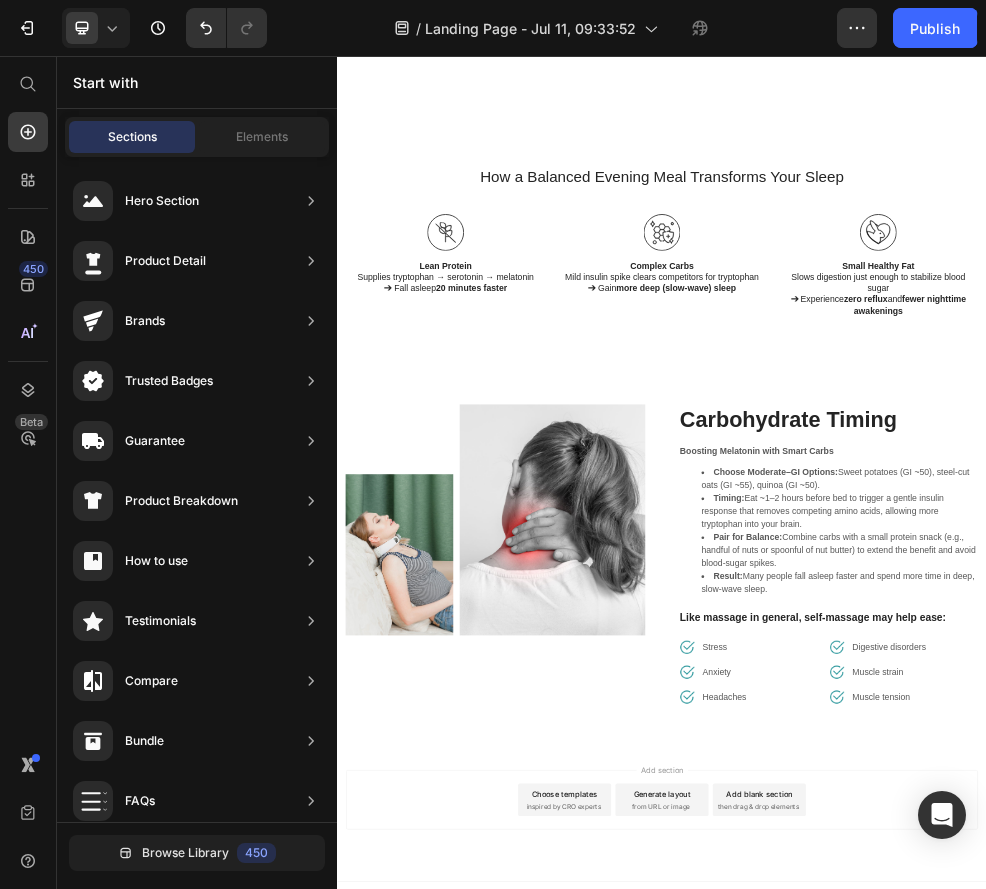 click on "Choose templates inspired by CRO experts" at bounding box center (757, 1432) 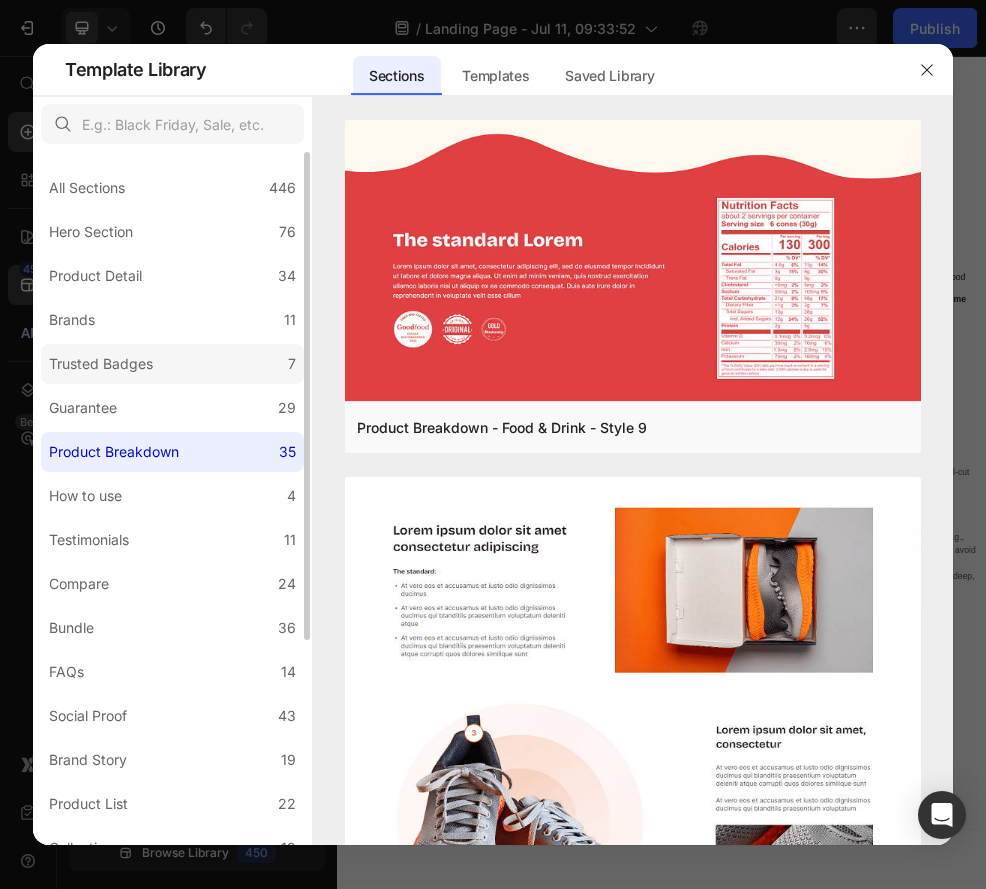 click on "Trusted Badges 7" 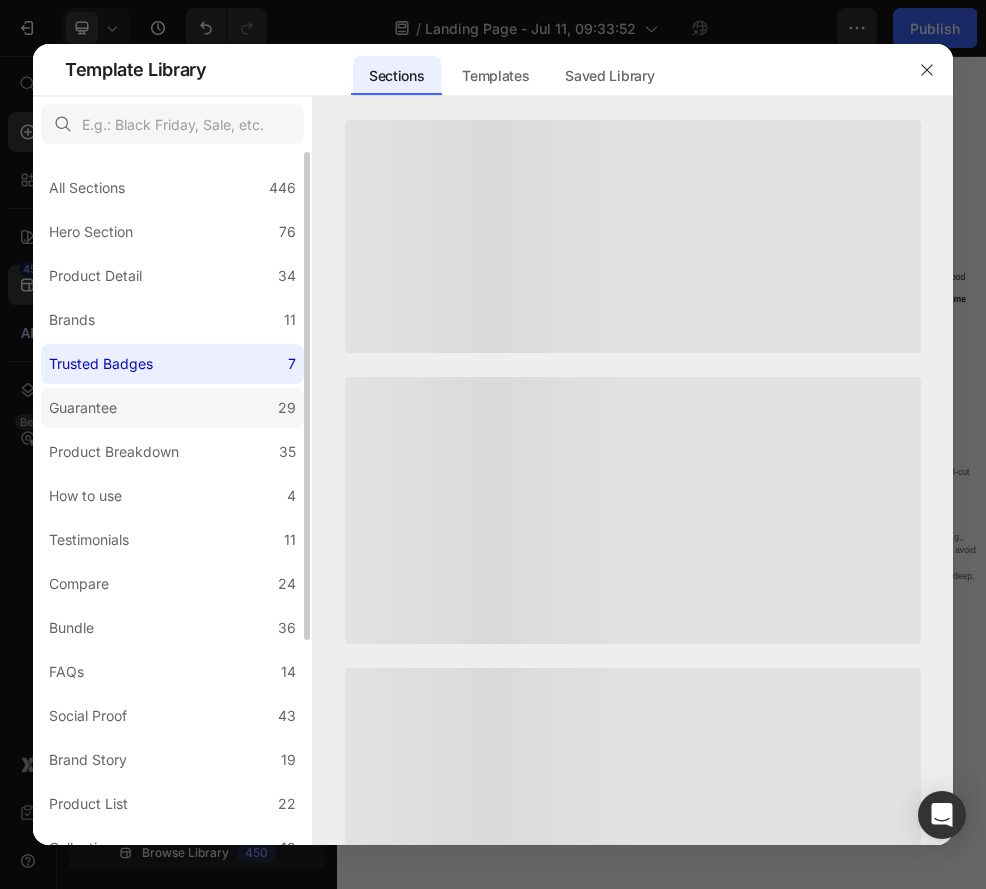 click on "Guarantee 29" 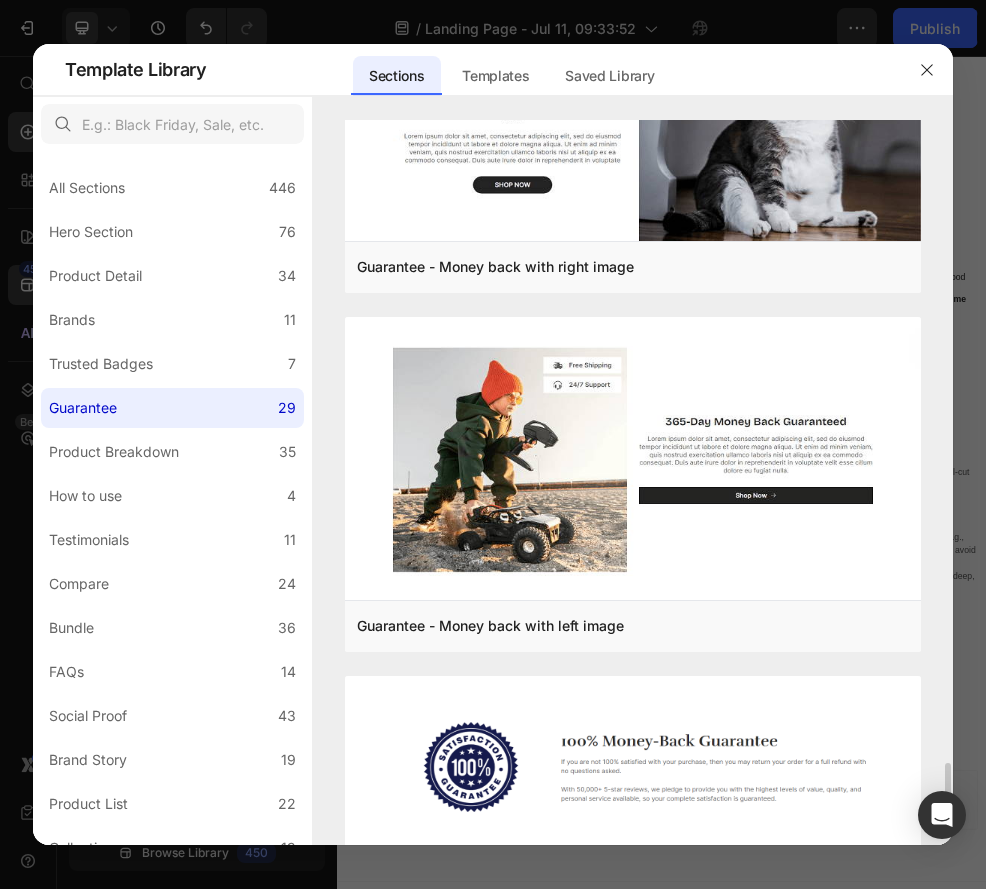 scroll, scrollTop: 6546, scrollLeft: 0, axis: vertical 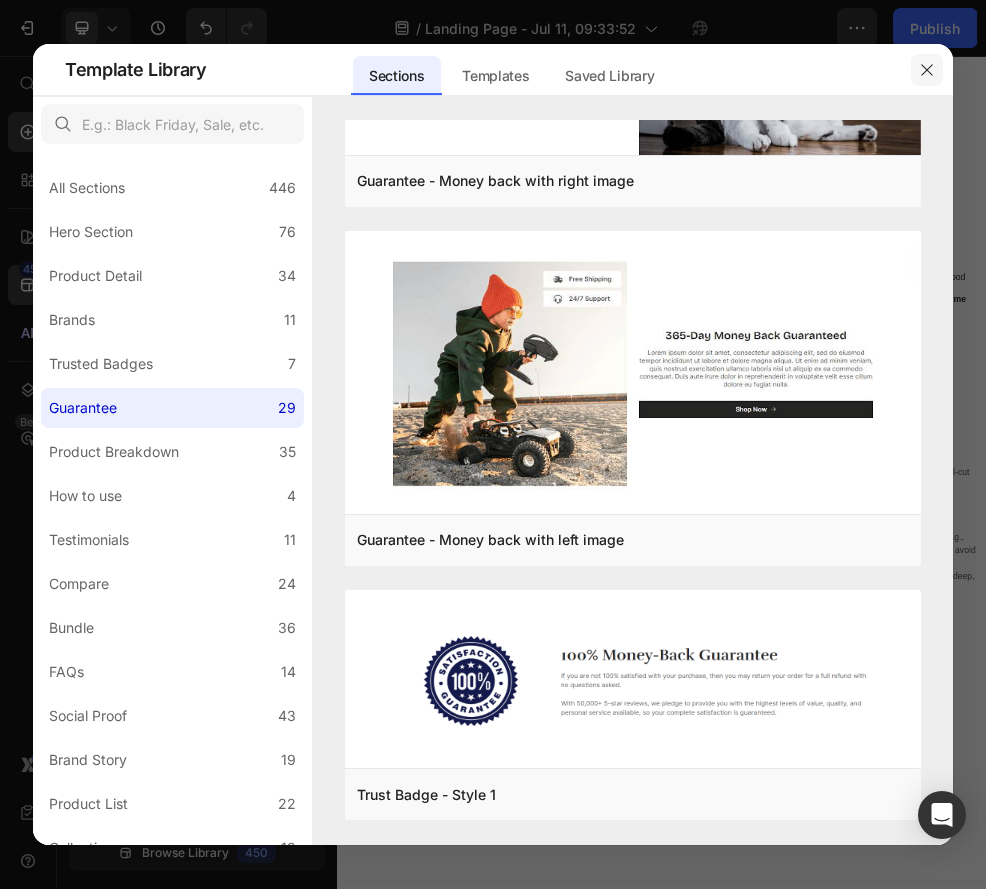 click 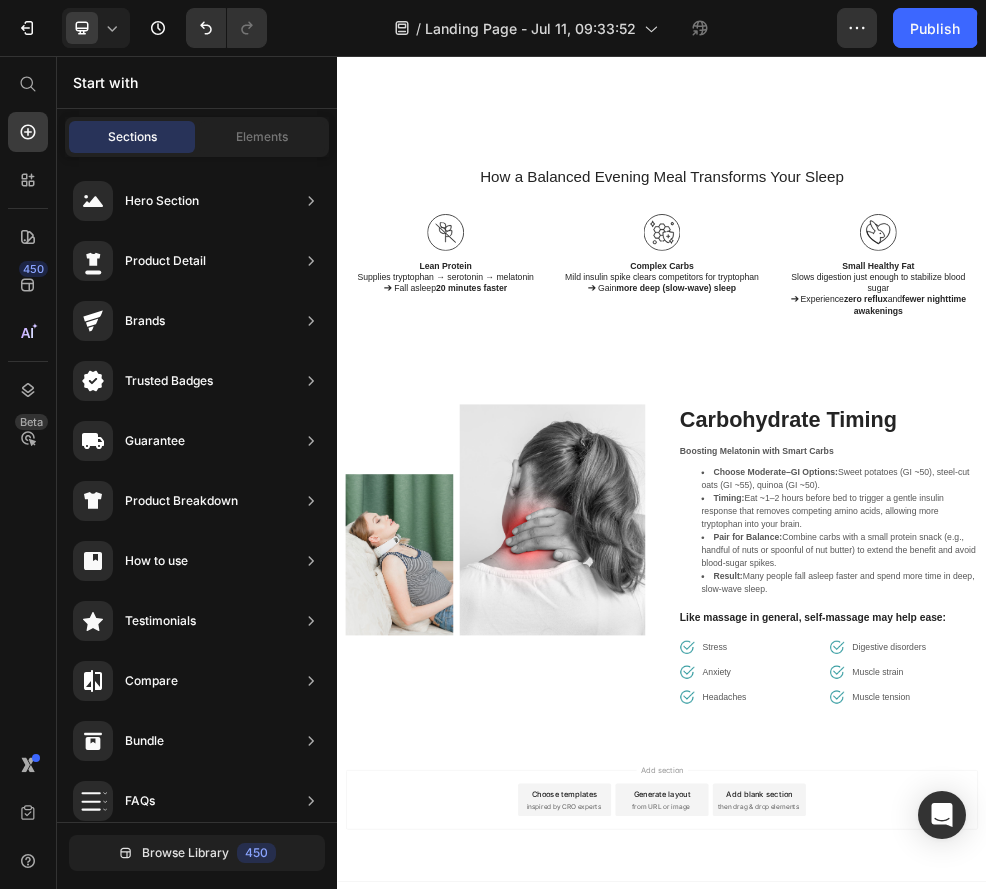 click on "Choose templates inspired by CRO experts" at bounding box center [757, 1432] 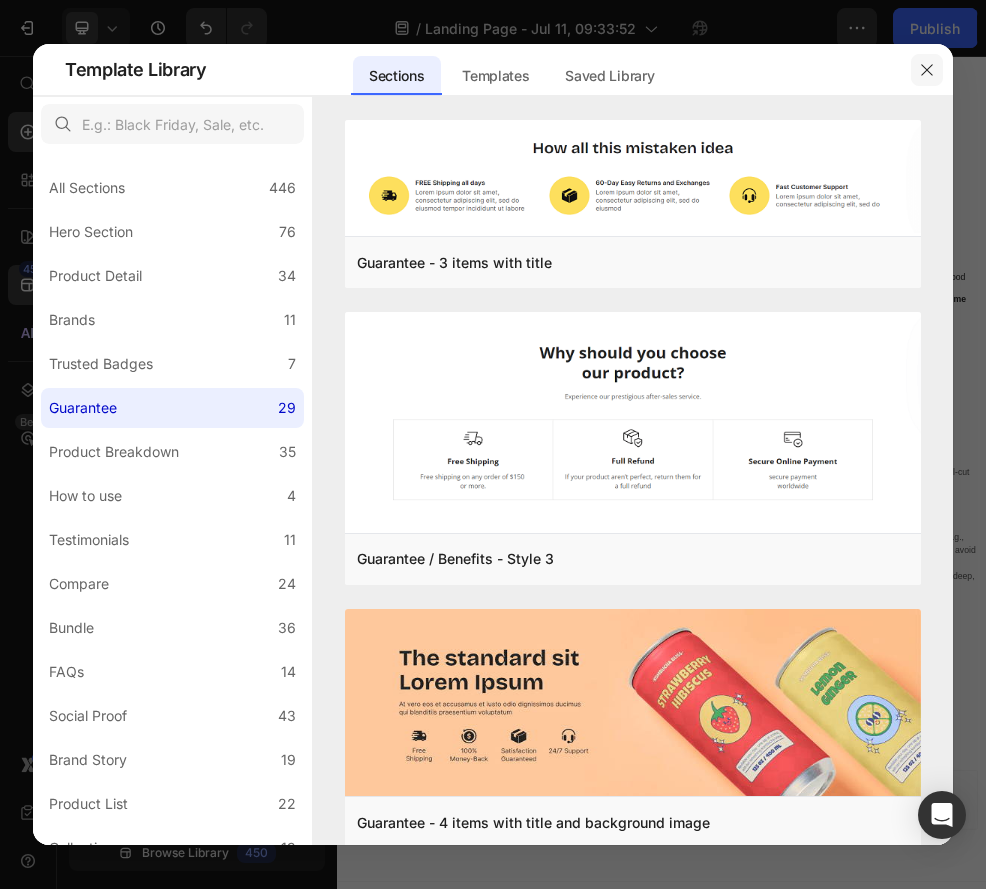 click 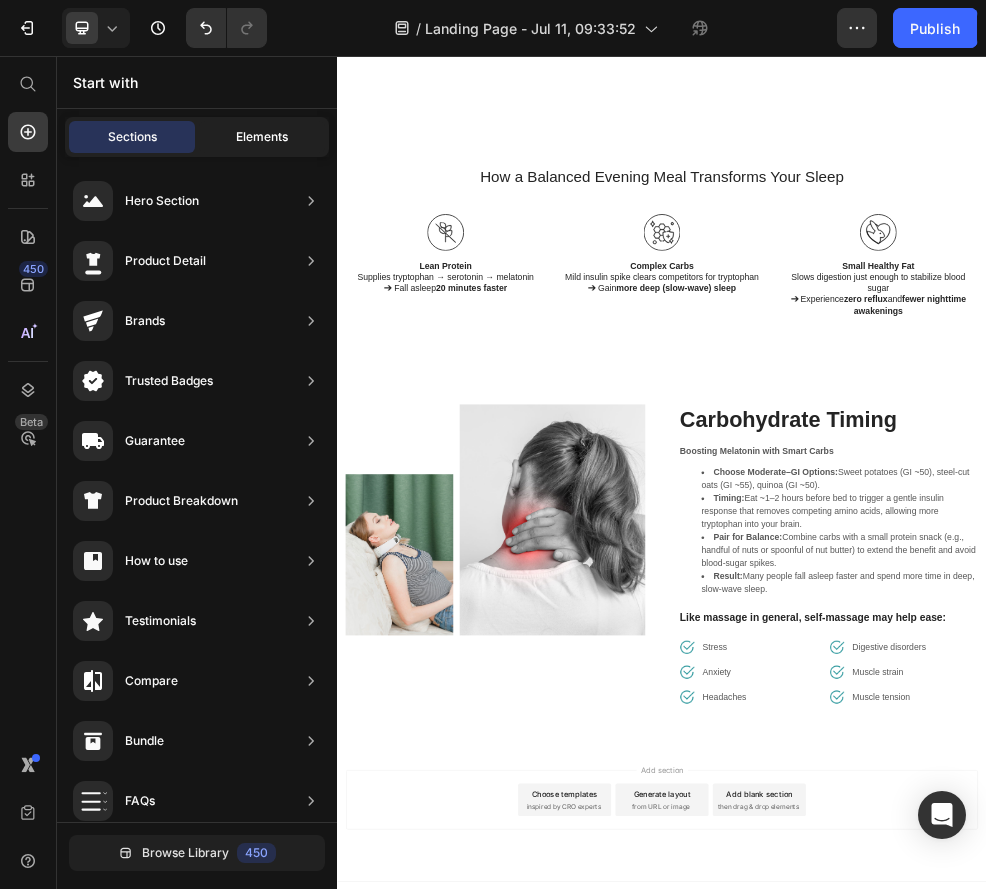 click on "Elements" at bounding box center (262, 137) 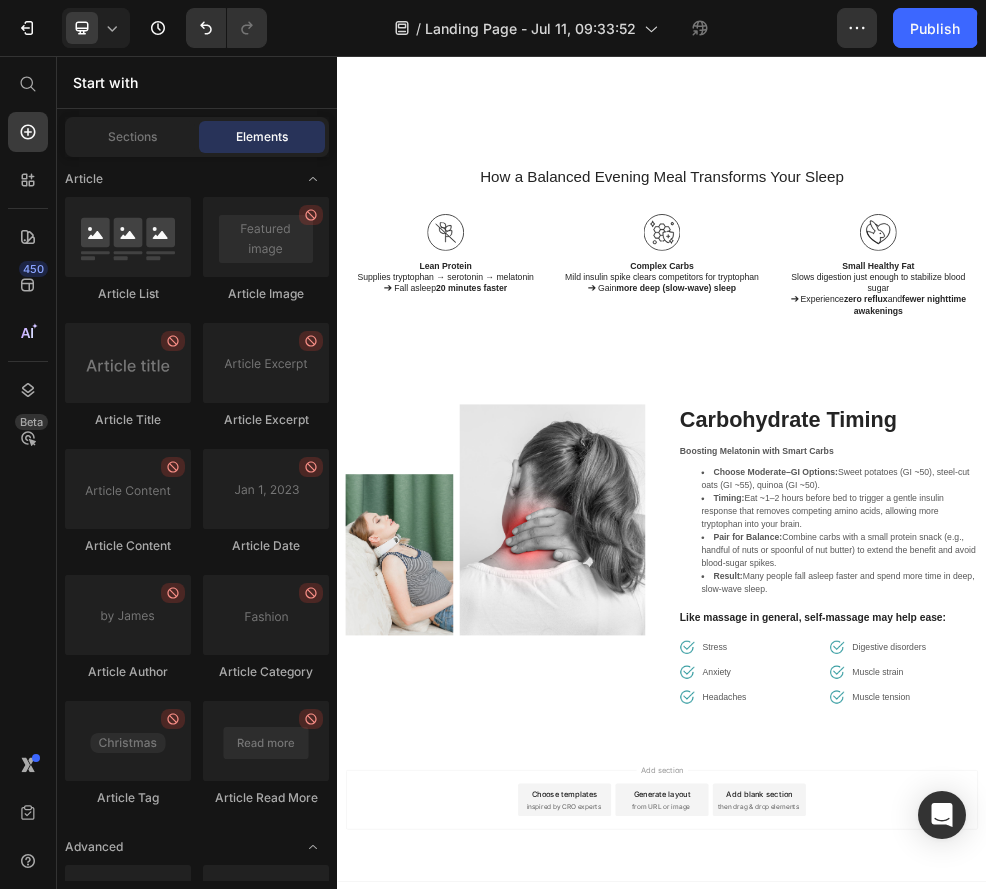 click on "Layout
Row
Row
Row
Row Text
Heading
Text Block Button
Button
Button
Sticky Back to top Media
Image
Image
Video
Video Banner" at bounding box center (197, -2100) 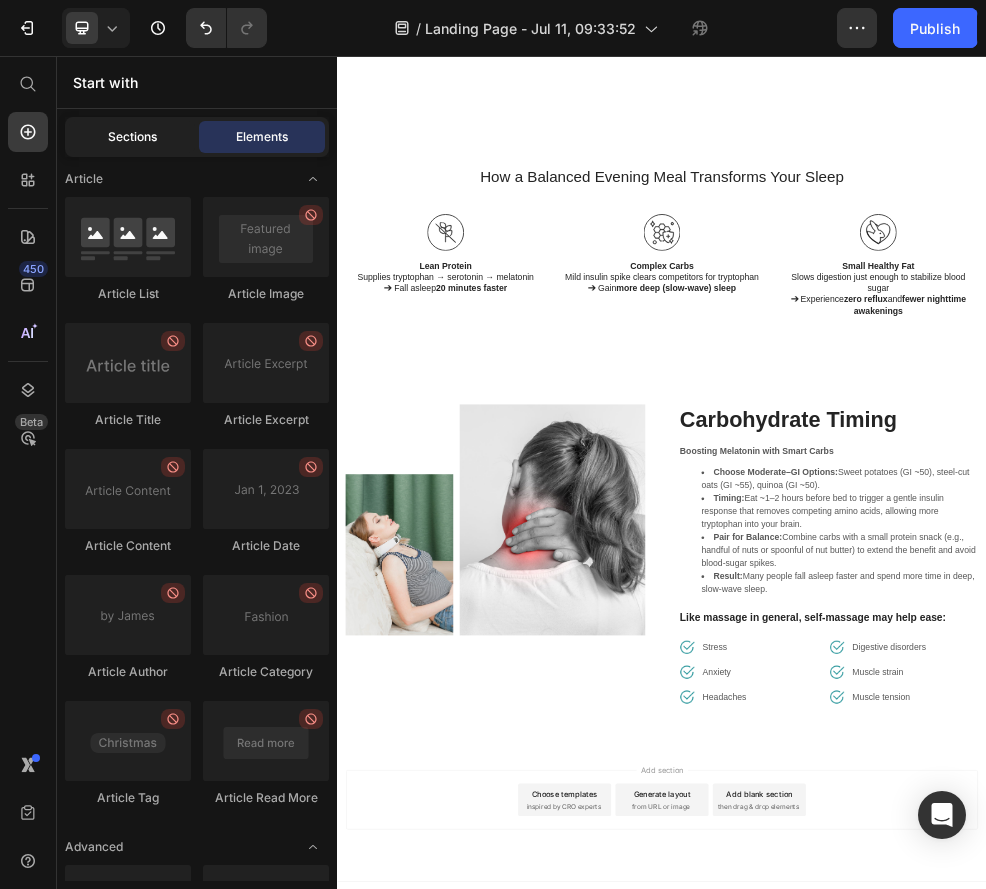 click on "Sections" at bounding box center [132, 137] 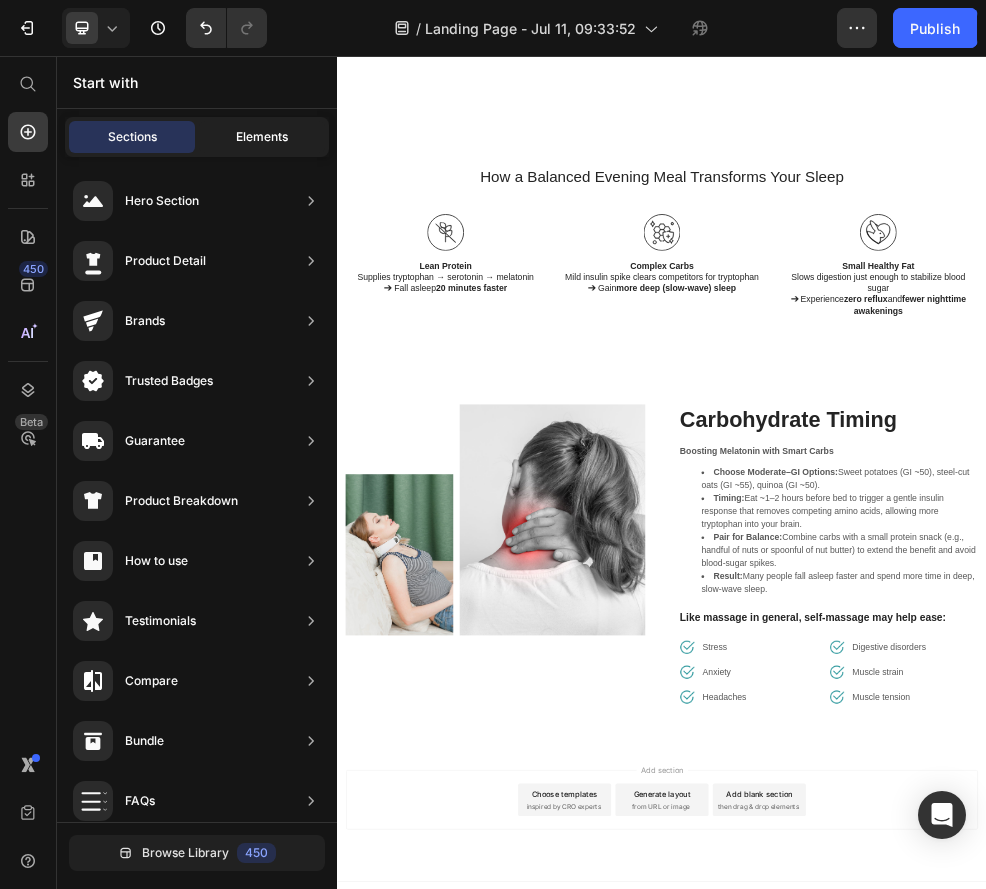click on "Elements" 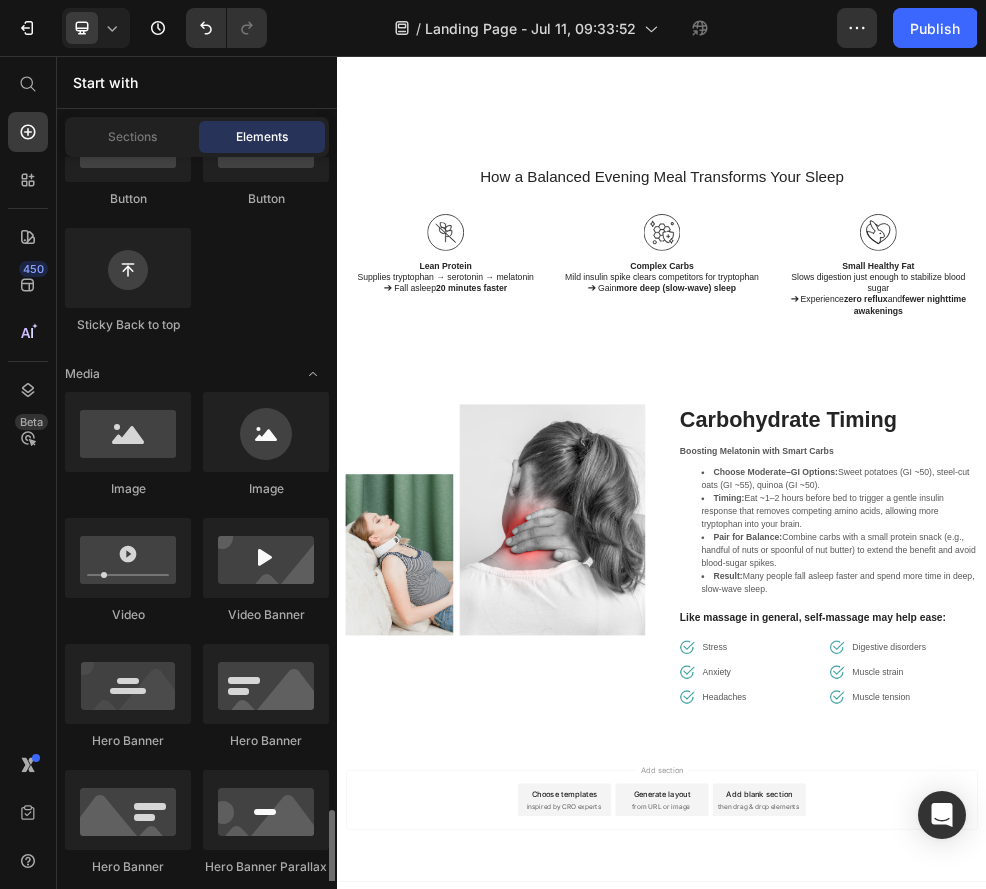 scroll, scrollTop: 0, scrollLeft: 0, axis: both 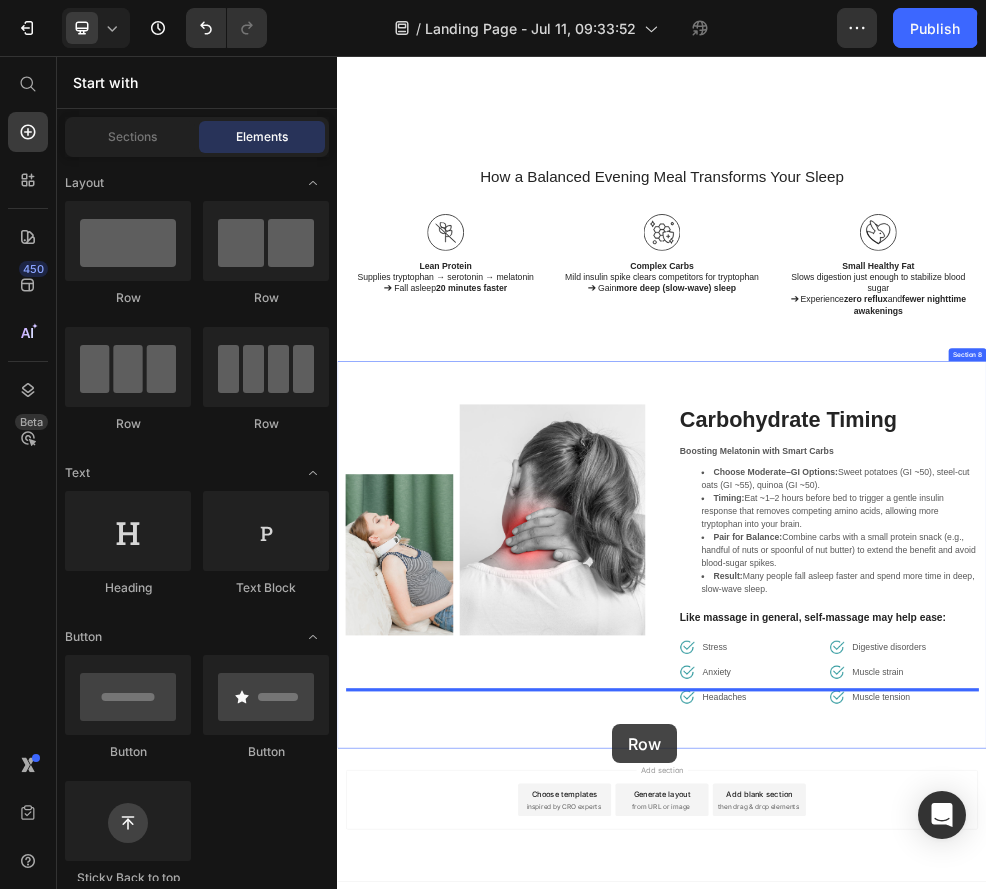 drag, startPoint x: 484, startPoint y: 291, endPoint x: 846, endPoint y: 1292, distance: 1064.4459 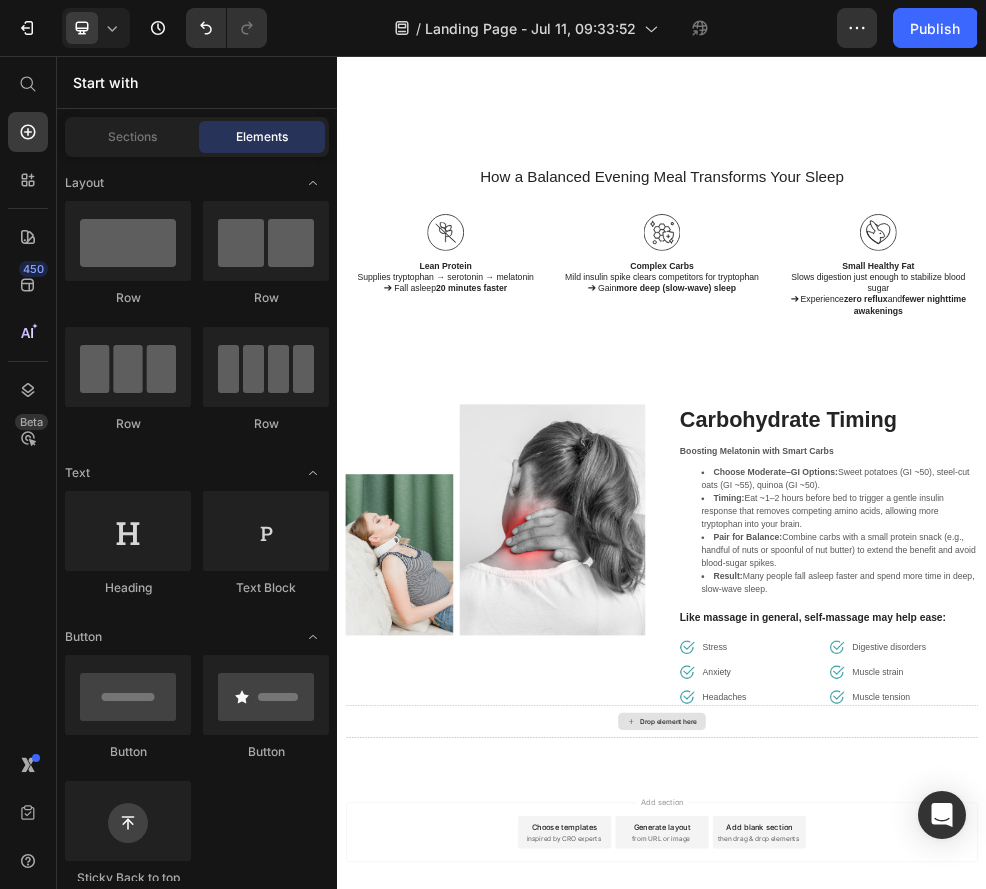 click on "Drop element here" at bounding box center (949, 1287) 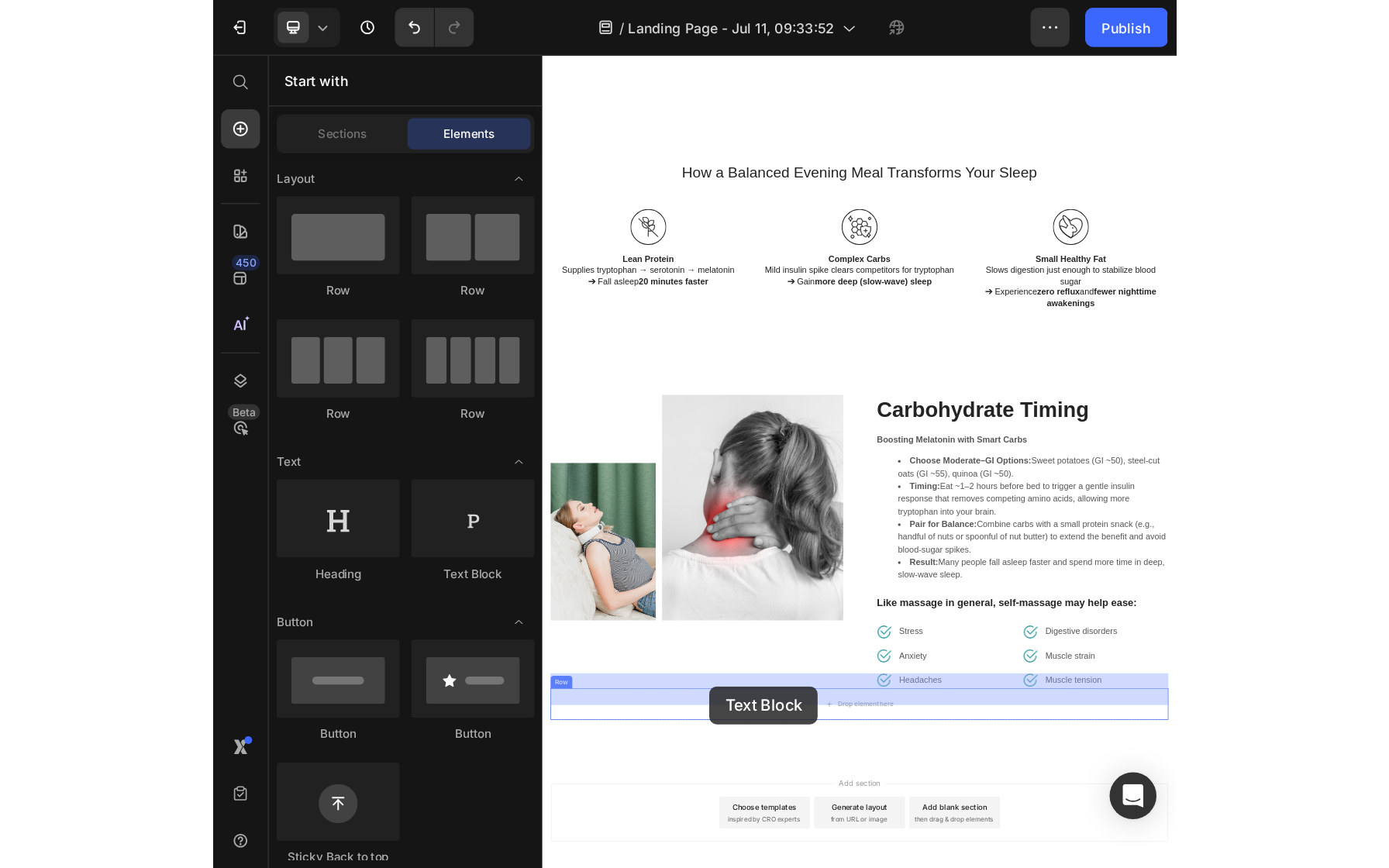 scroll, scrollTop: 4277, scrollLeft: 0, axis: vertical 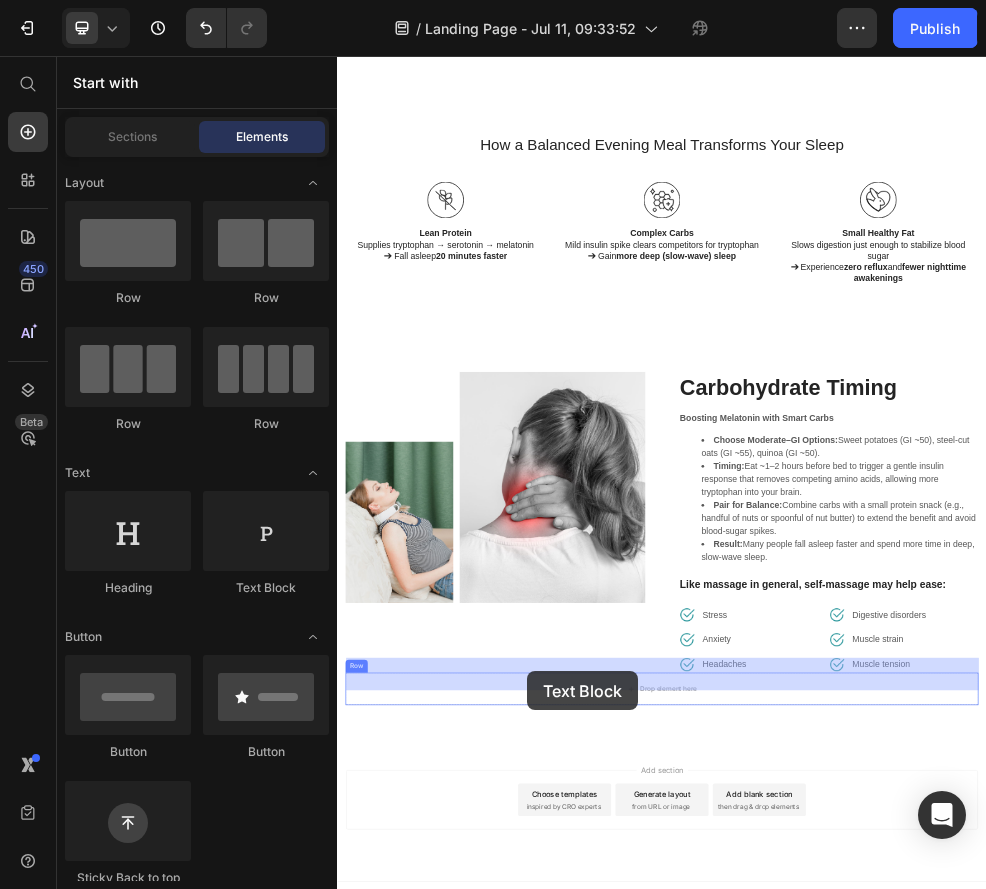 drag, startPoint x: 577, startPoint y: 590, endPoint x: 688, endPoint y: 1194, distance: 614.1148 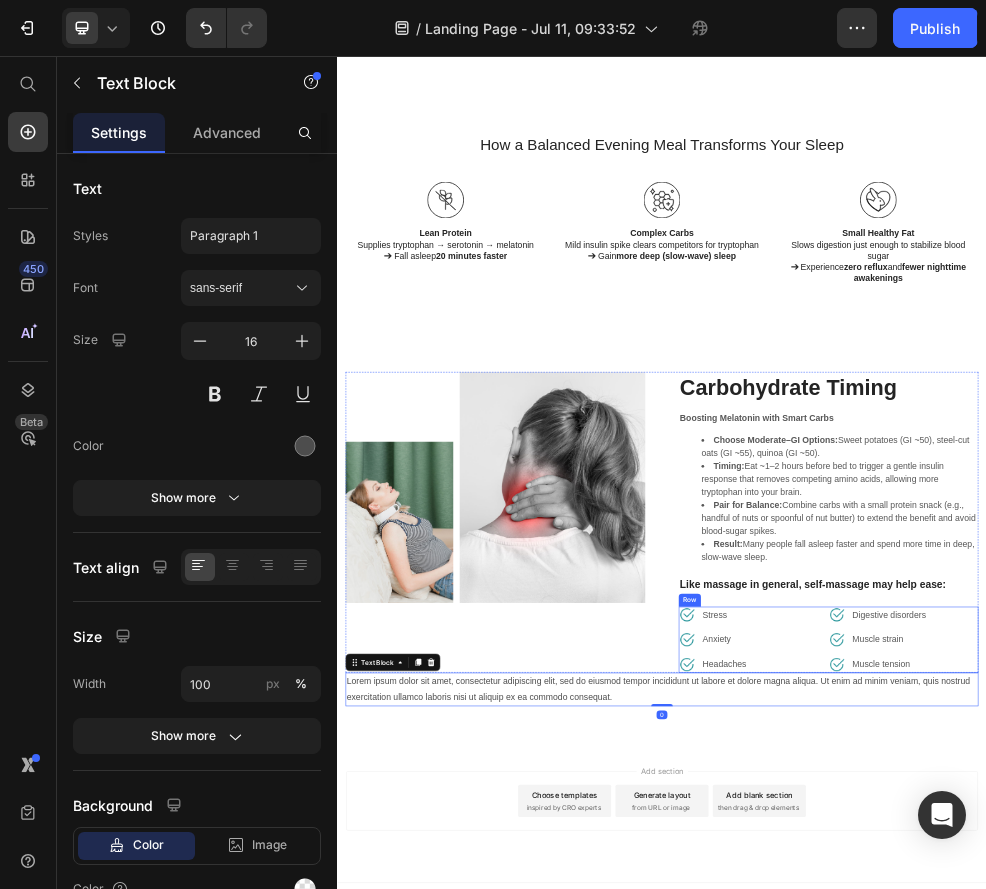 click on "Image Anxiety Text block Row" at bounding box center [1106, 1136] 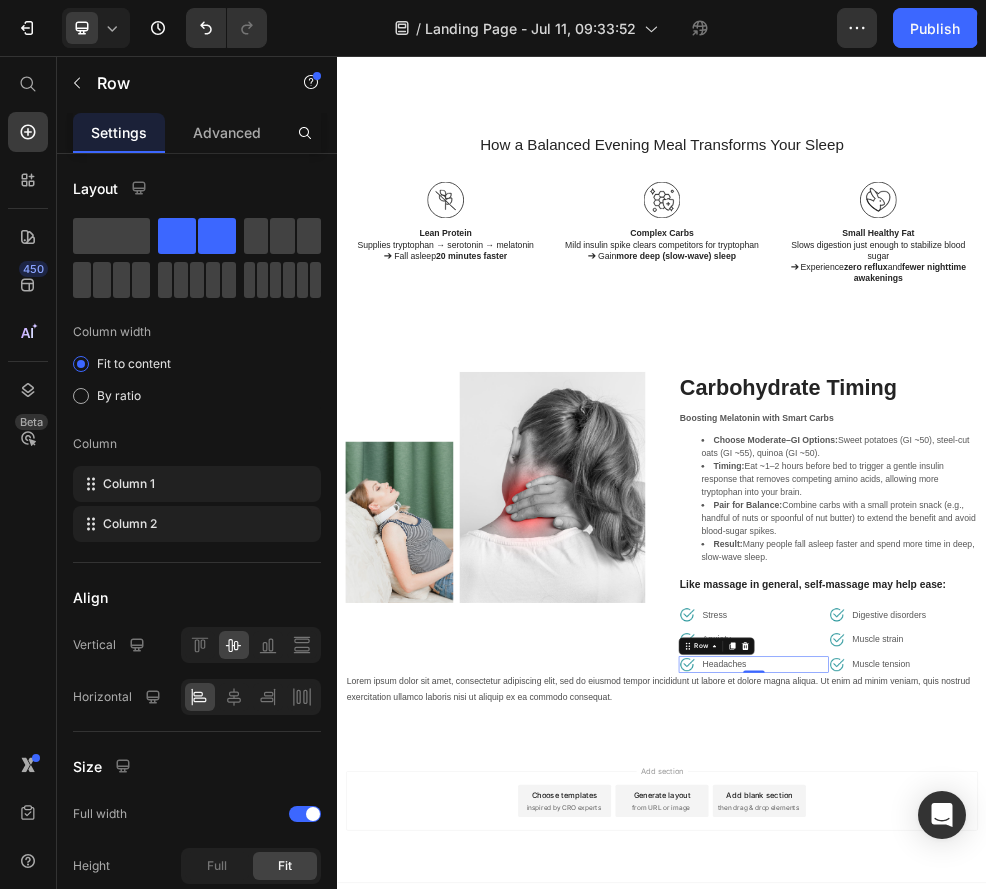 click on "Image Headaches Text block Row   0" at bounding box center (1106, 1182) 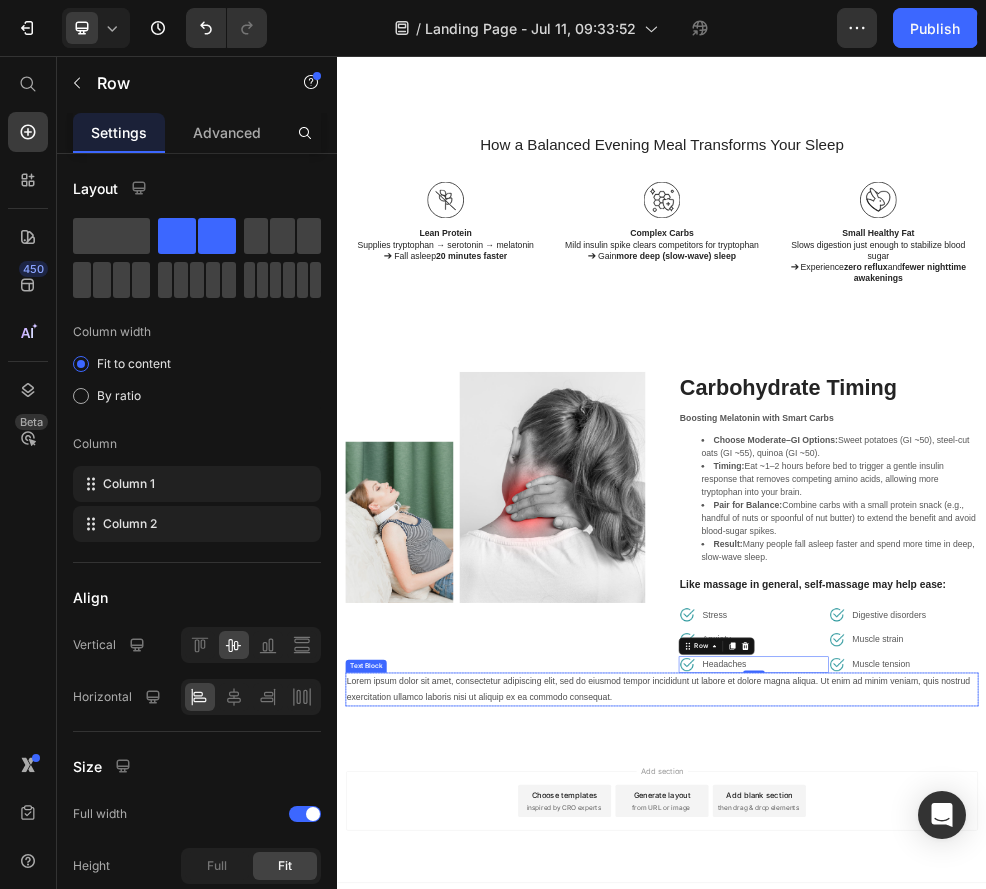 click on "Lorem ipsum dolor sit amet, consectetur adipiscing elit, sed do eiusmod tempor incididunt ut labore et dolore magna aliqua. Ut enim ad minim veniam, quis nostrud exercitation ullamco laboris nisi ut aliquip ex ea commodo consequat." at bounding box center [937, 1228] 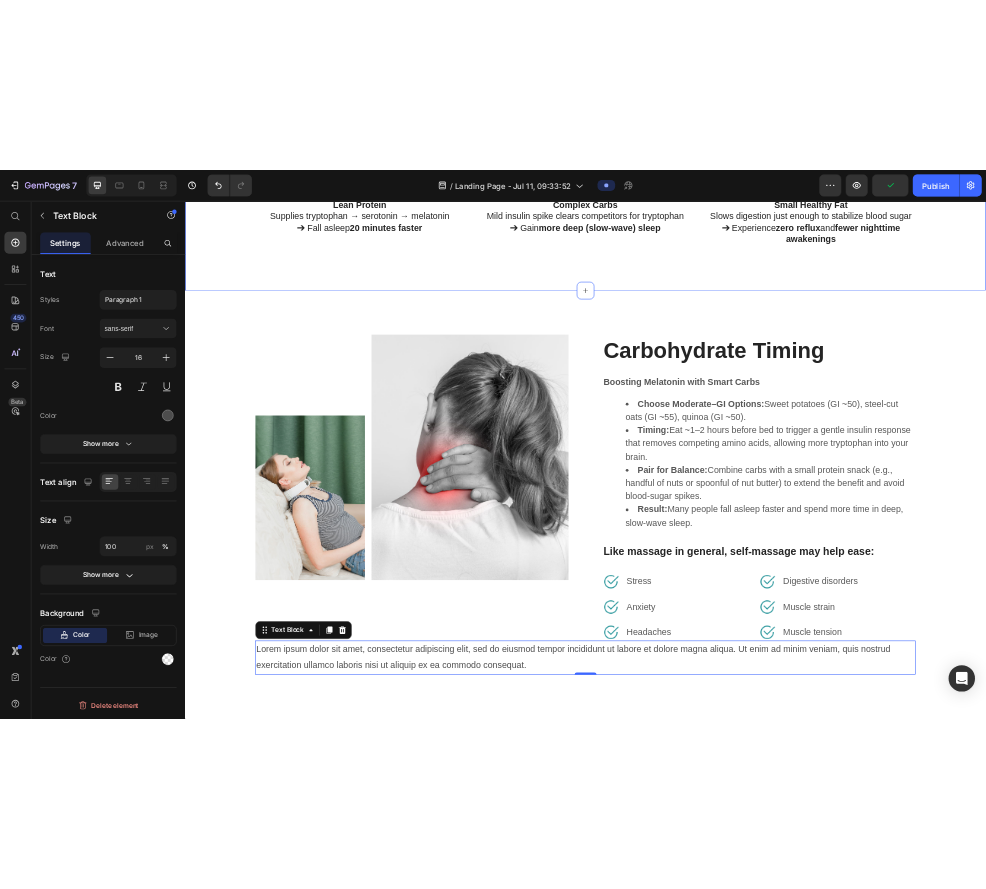 scroll, scrollTop: 6069, scrollLeft: 0, axis: vertical 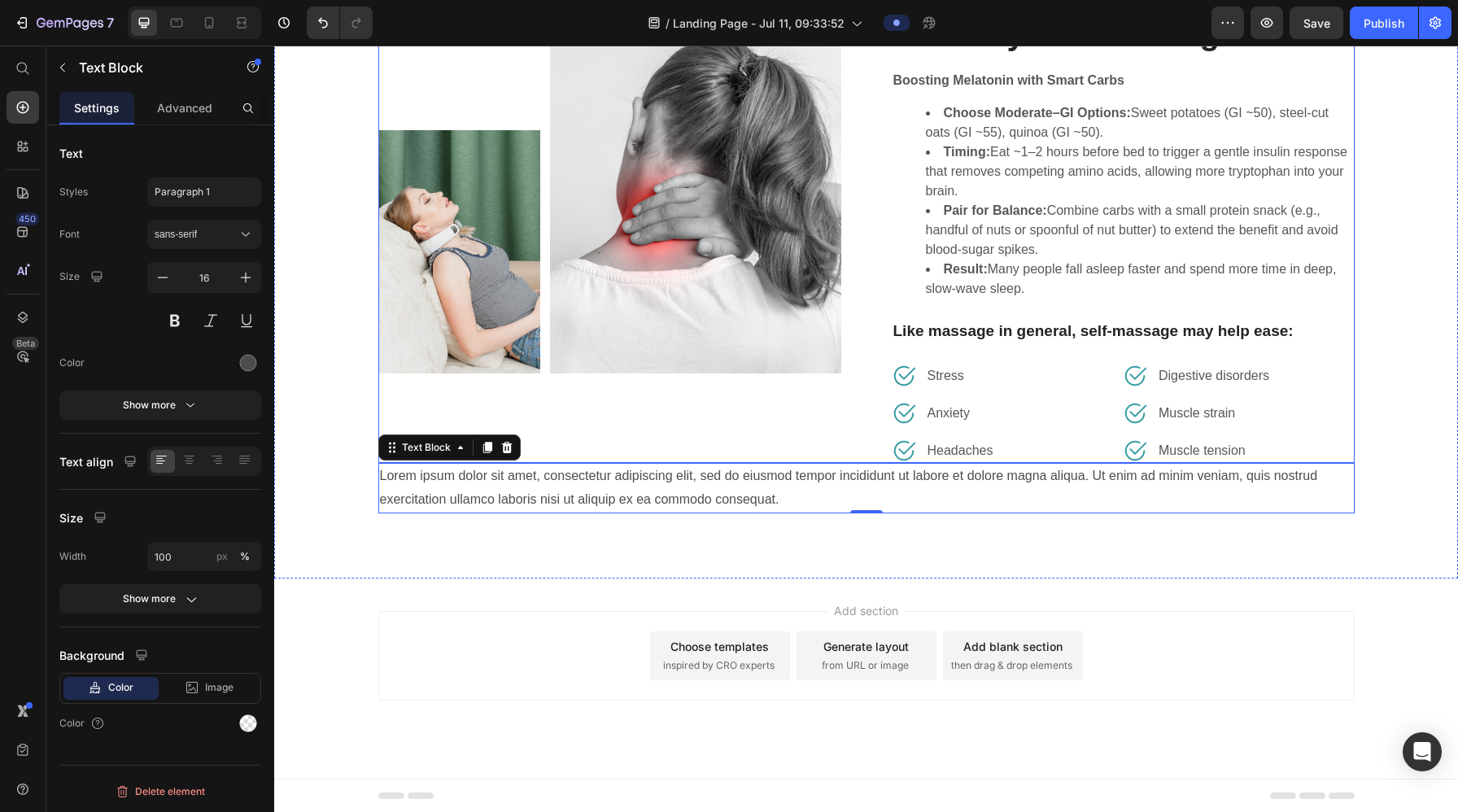 click on "Image Image Row" at bounding box center (609, 237) 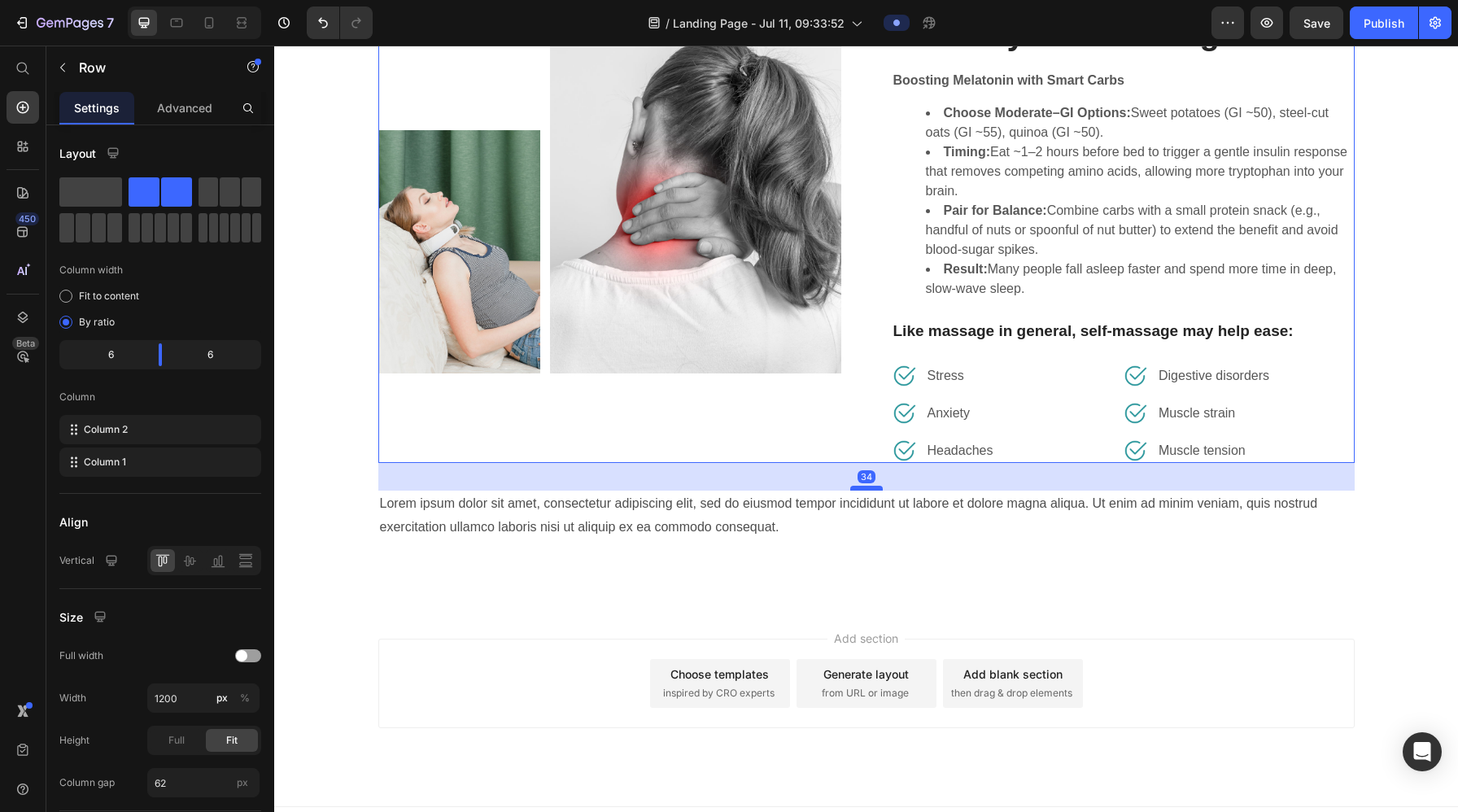 drag, startPoint x: 872, startPoint y: 460, endPoint x: 871, endPoint y: 487, distance: 27.0185 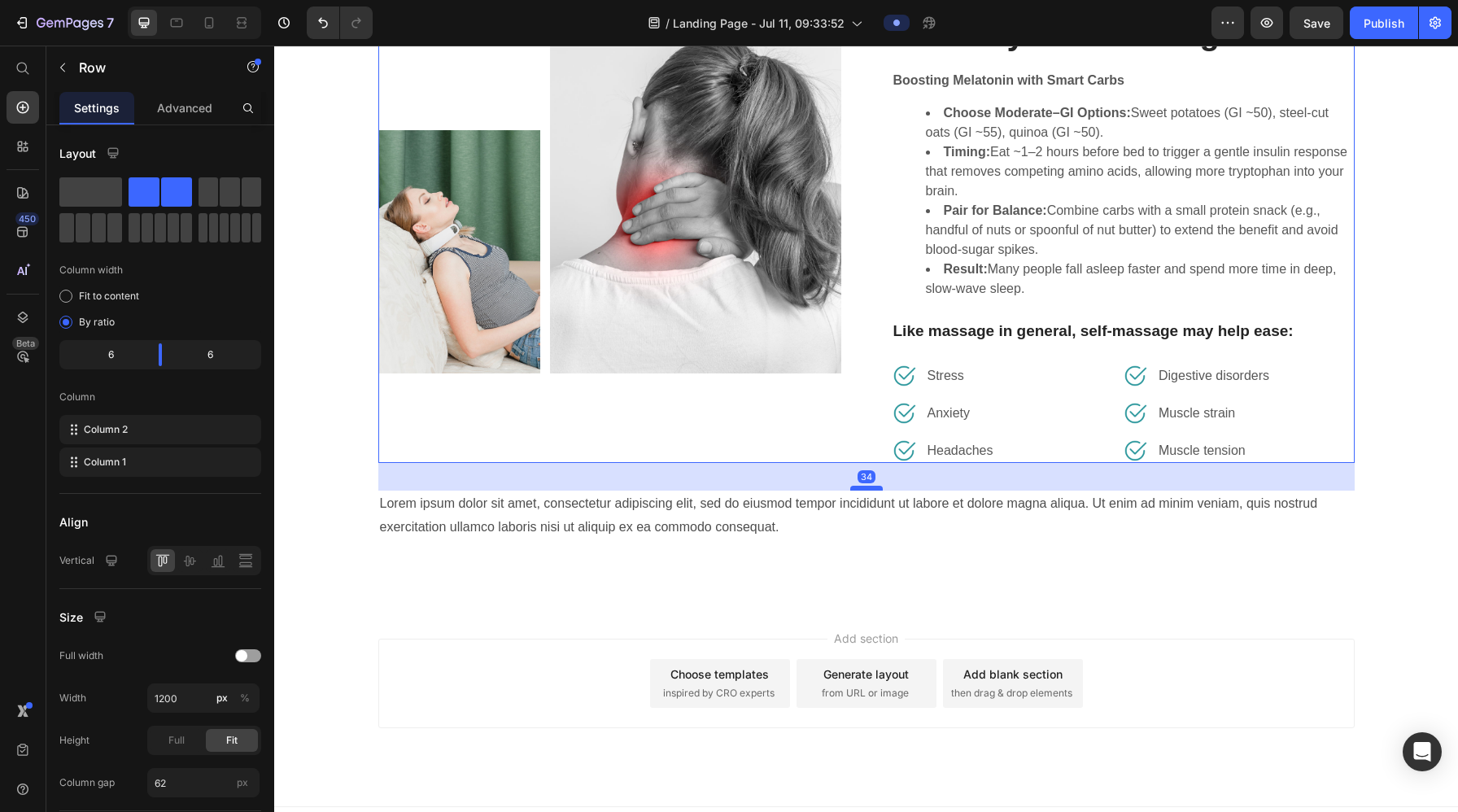 click at bounding box center (867, 488) 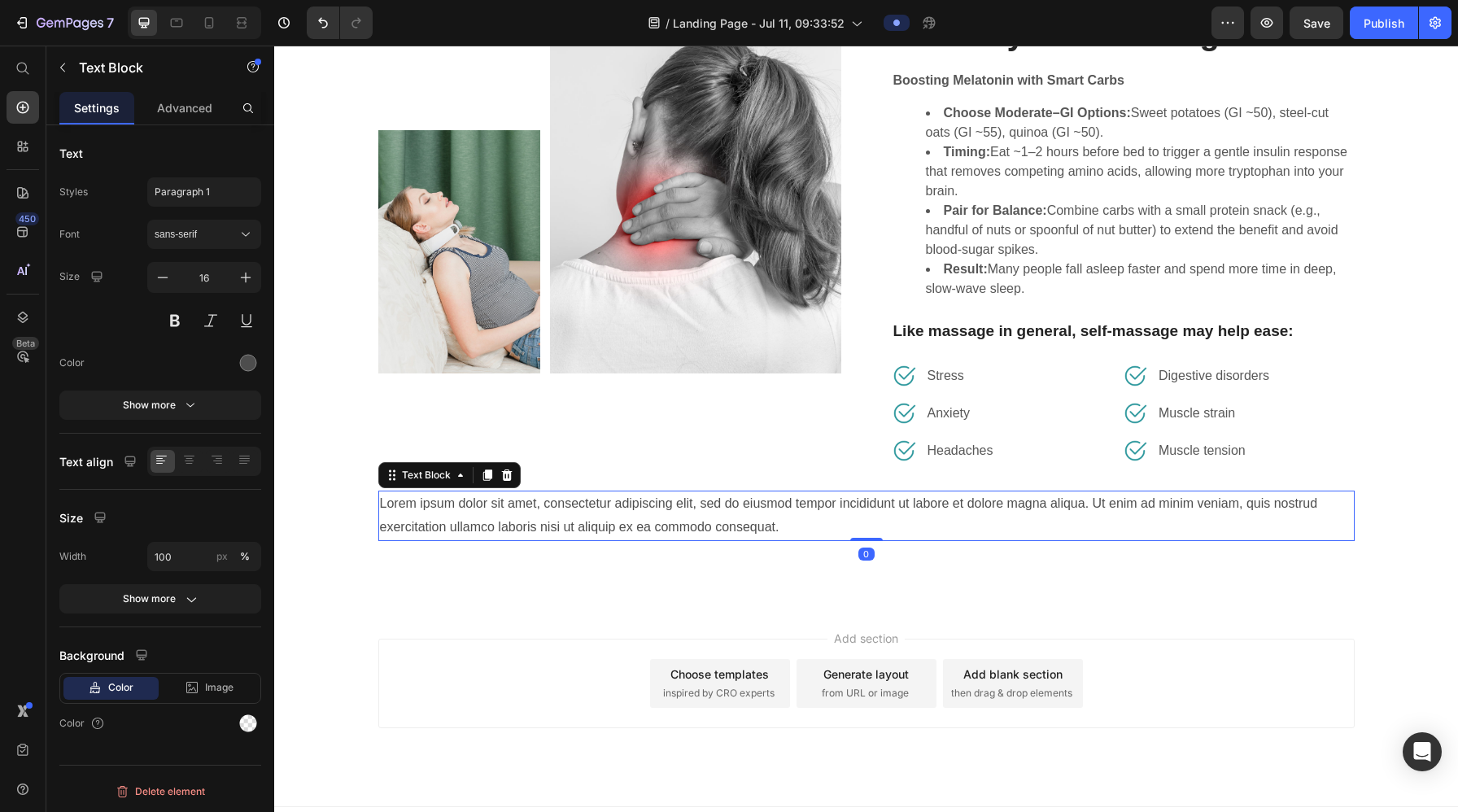 click on "Lorem ipsum dolor sit amet, consectetur adipiscing elit, sed do eiusmod tempor incididunt ut labore et dolore magna aliqua. Ut enim ad minim veniam, quis nostrud exercitation ullamco laboris nisi ut aliquip ex ea commodo consequat." at bounding box center (867, 516) 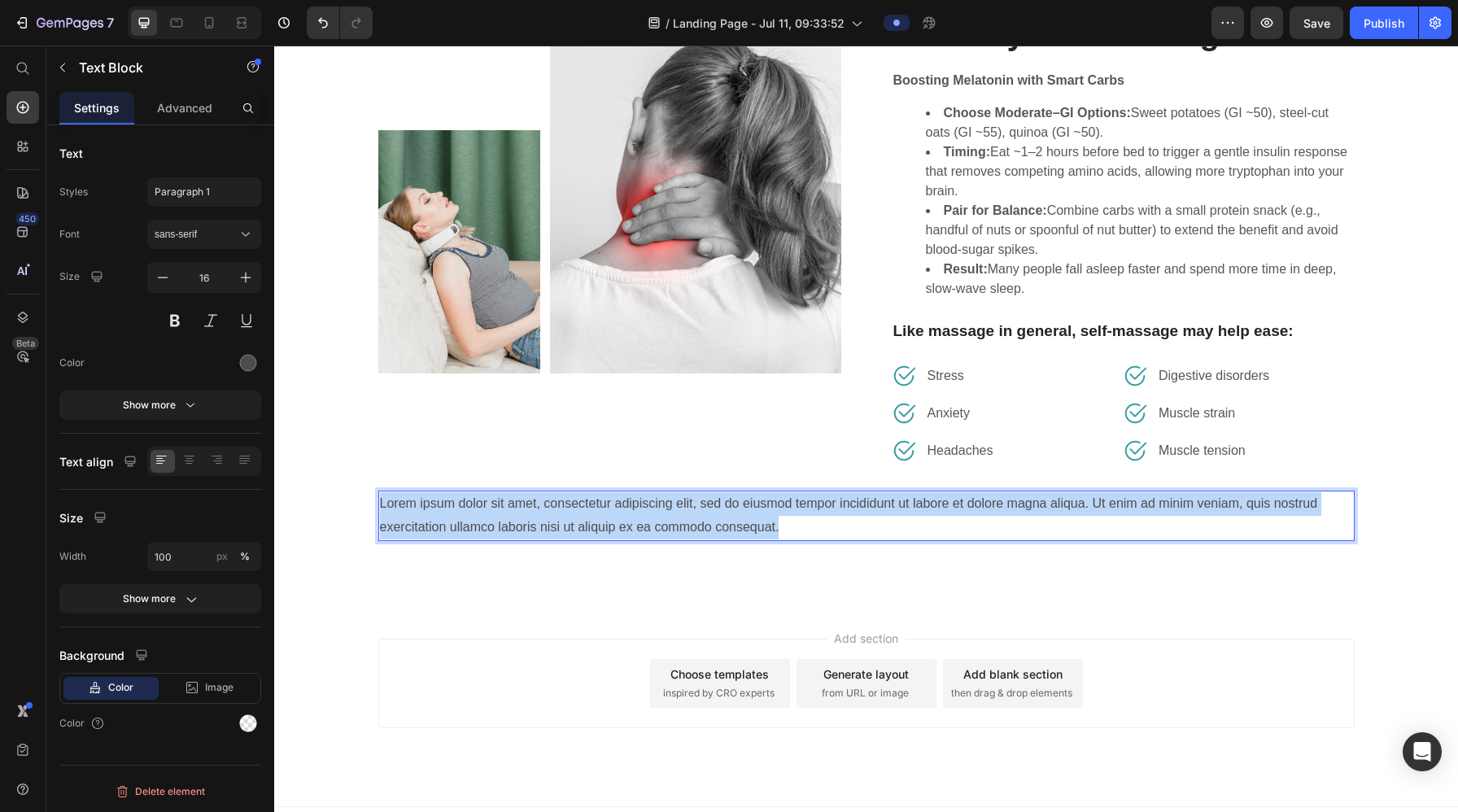 click on "Lorem ipsum dolor sit amet, consectetur adipiscing elit, sed do eiusmod tempor incididunt ut labore et dolore magna aliqua. Ut enim ad minim veniam, quis nostrud exercitation ullamco laboris nisi ut aliquip ex ea commodo consequat." at bounding box center (867, 516) 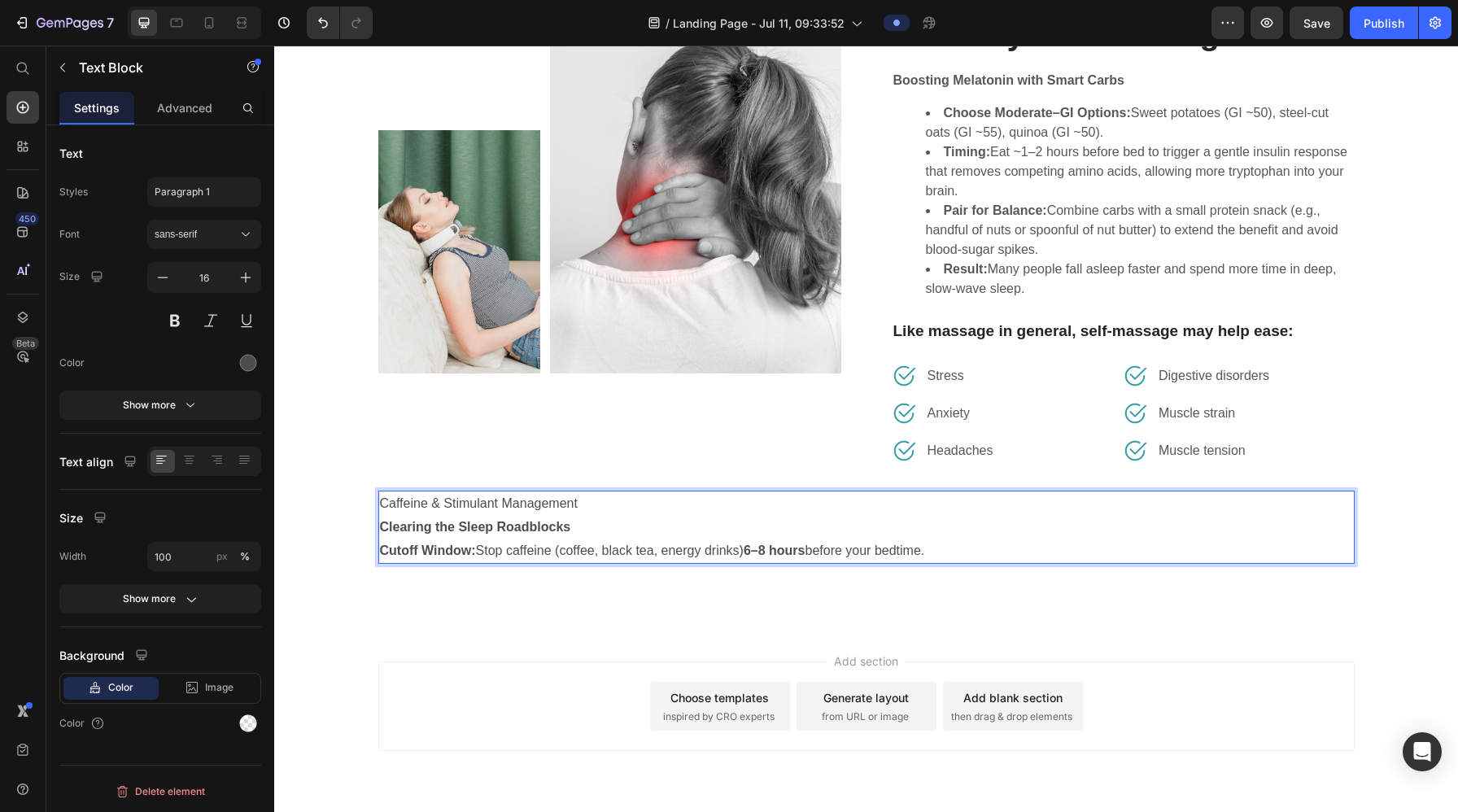 click on "Caffeine & Stimulant Management" at bounding box center (867, 504) 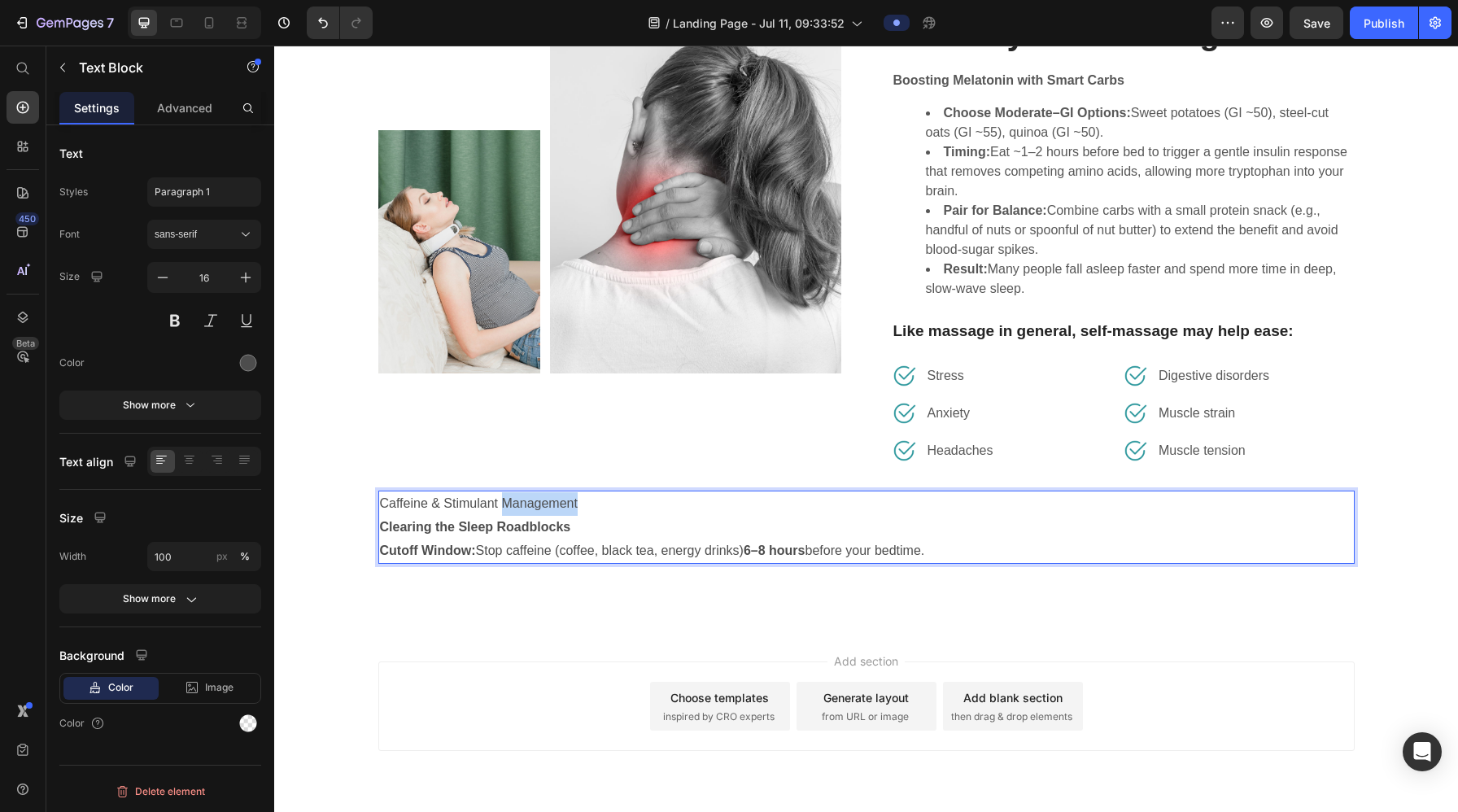 click on "Caffeine & Stimulant Management" at bounding box center [867, 504] 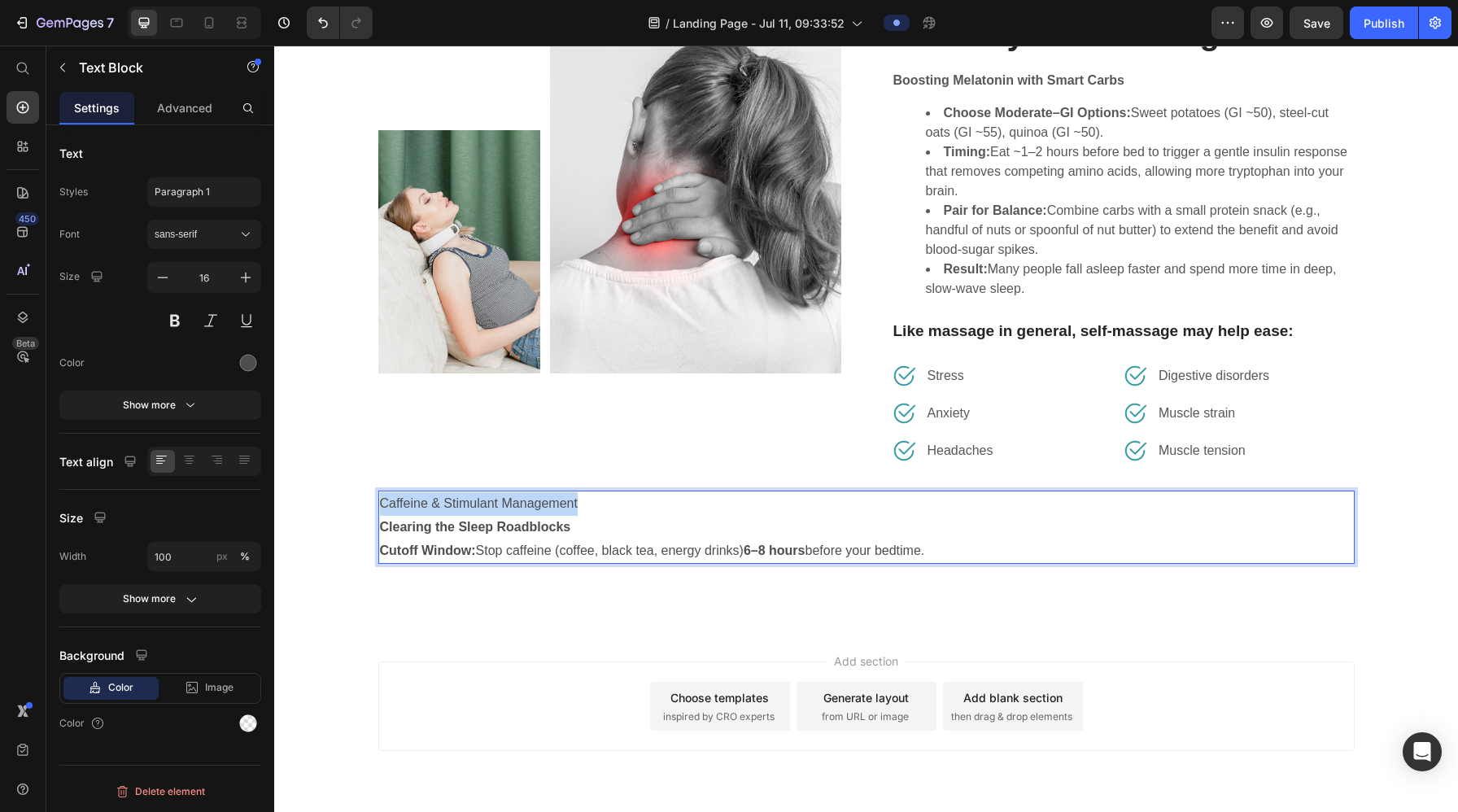click on "Caffeine & Stimulant Management" at bounding box center [867, 504] 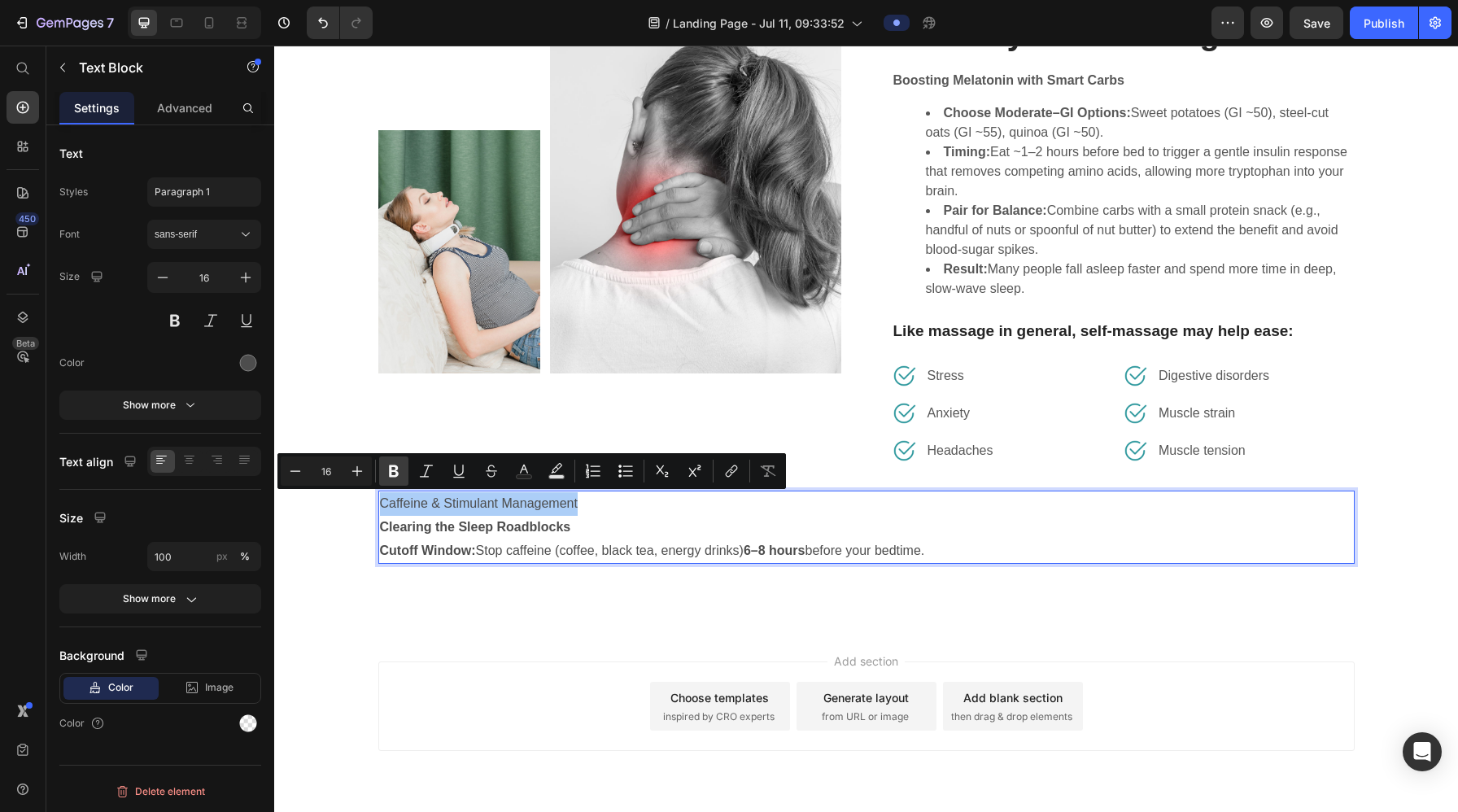 click 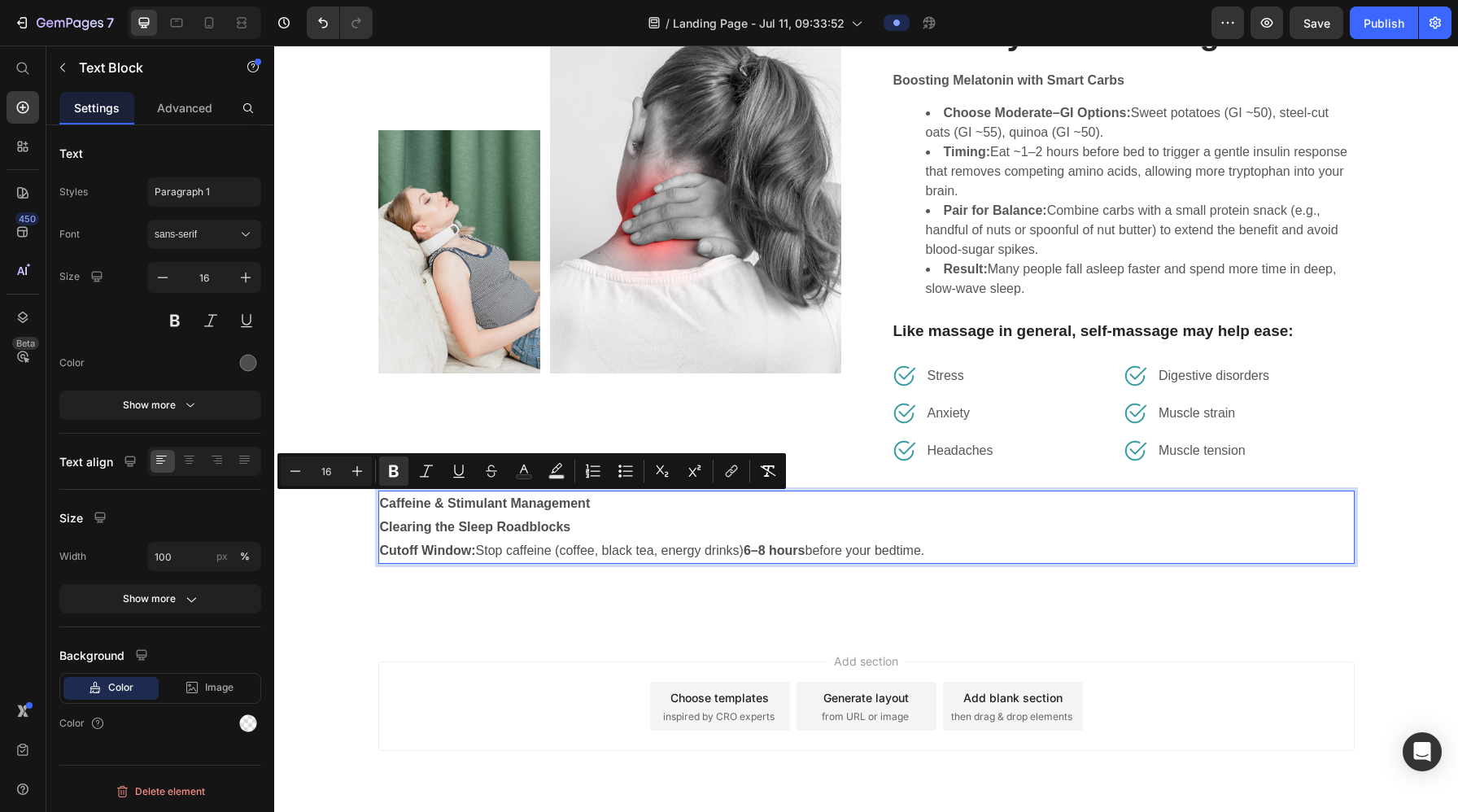 click on "Caffeine & Stimulant Management" at bounding box center [867, 504] 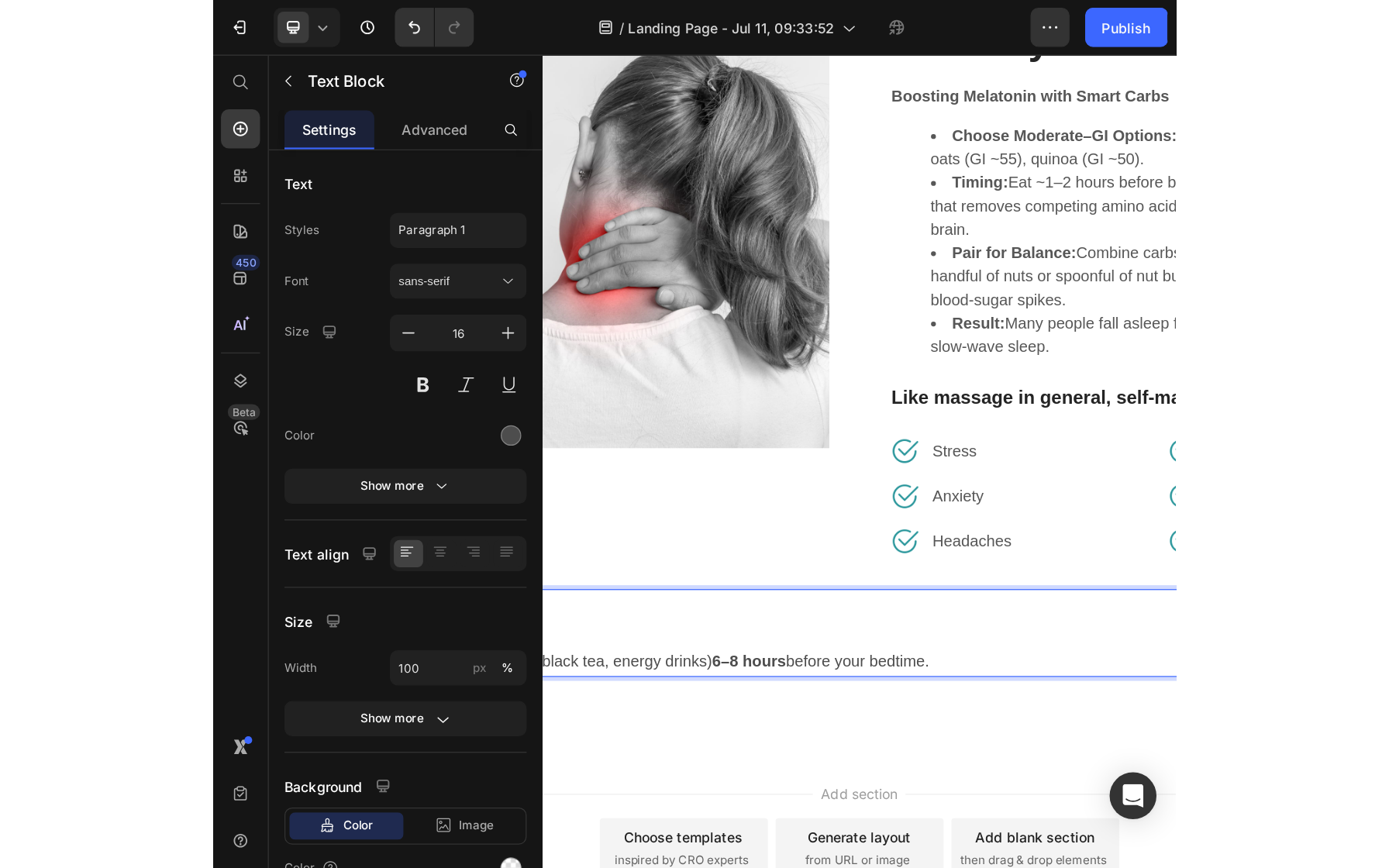 scroll, scrollTop: 4328, scrollLeft: 0, axis: vertical 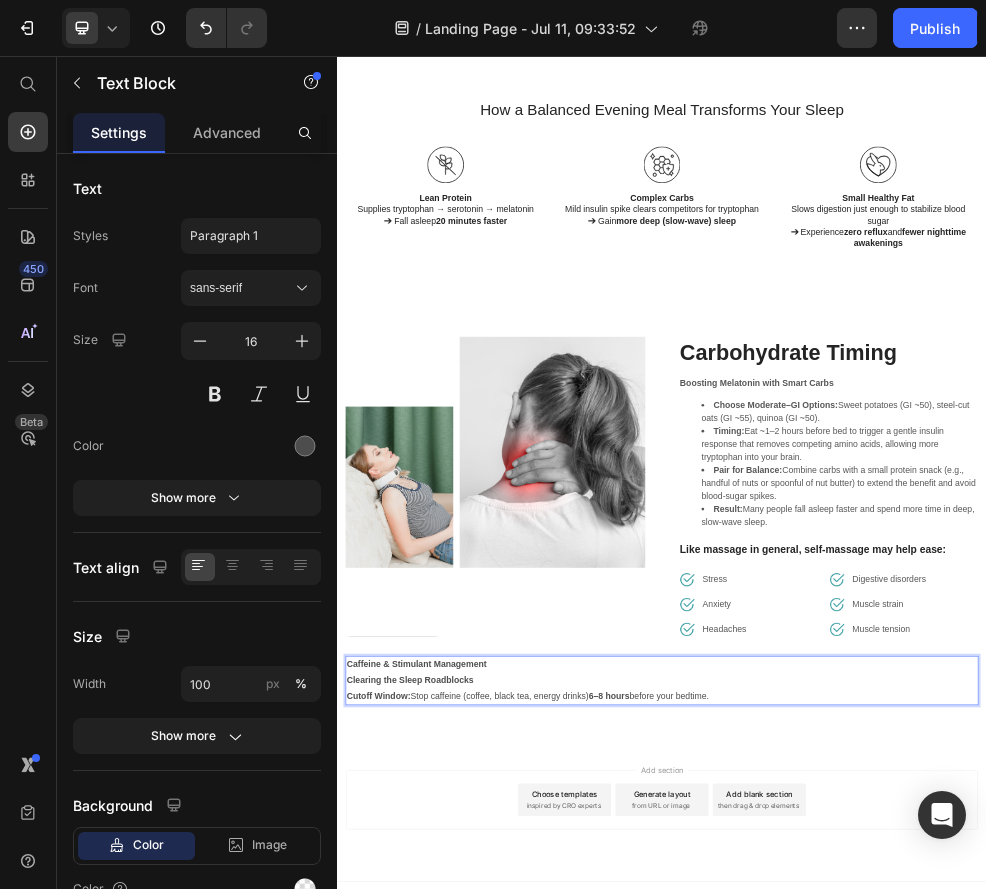 click on "Cutoff Window:  Stop caffeine (coffee, black tea, energy drinks)  6–8 hours  before your bedtime." at bounding box center [937, 1240] 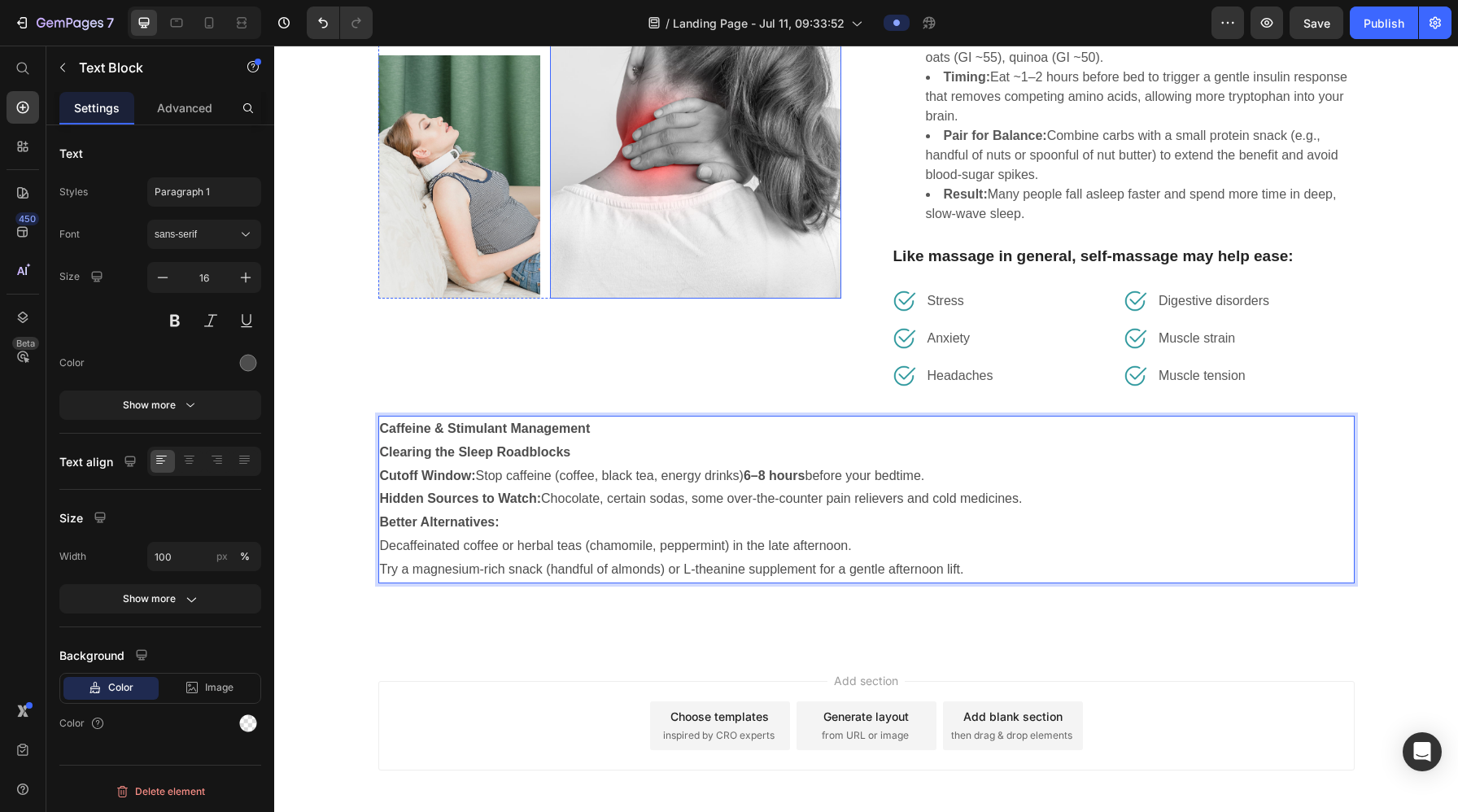 scroll, scrollTop: 5083, scrollLeft: 0, axis: vertical 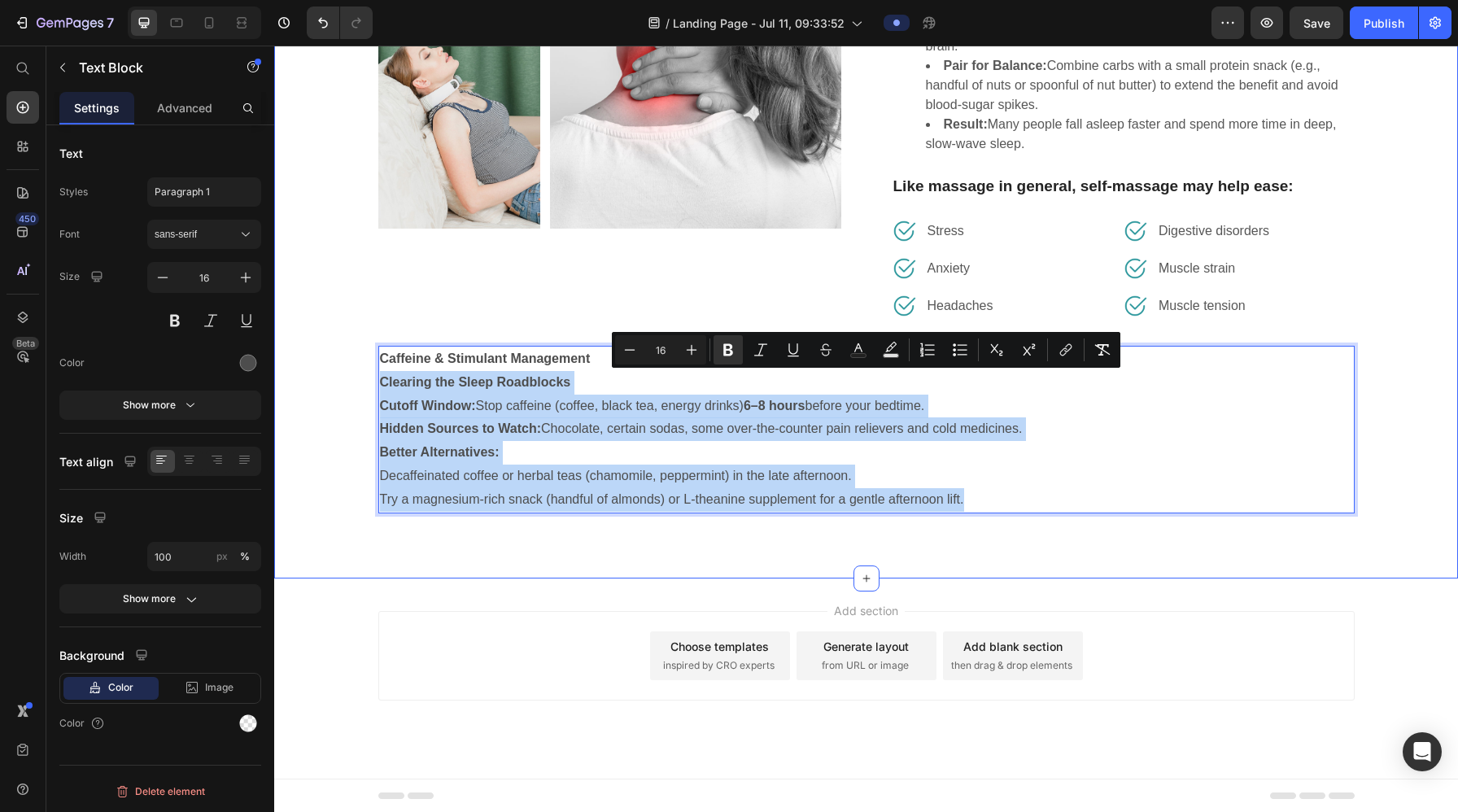 drag, startPoint x: 980, startPoint y: 499, endPoint x: 369, endPoint y: 389, distance: 620.82284 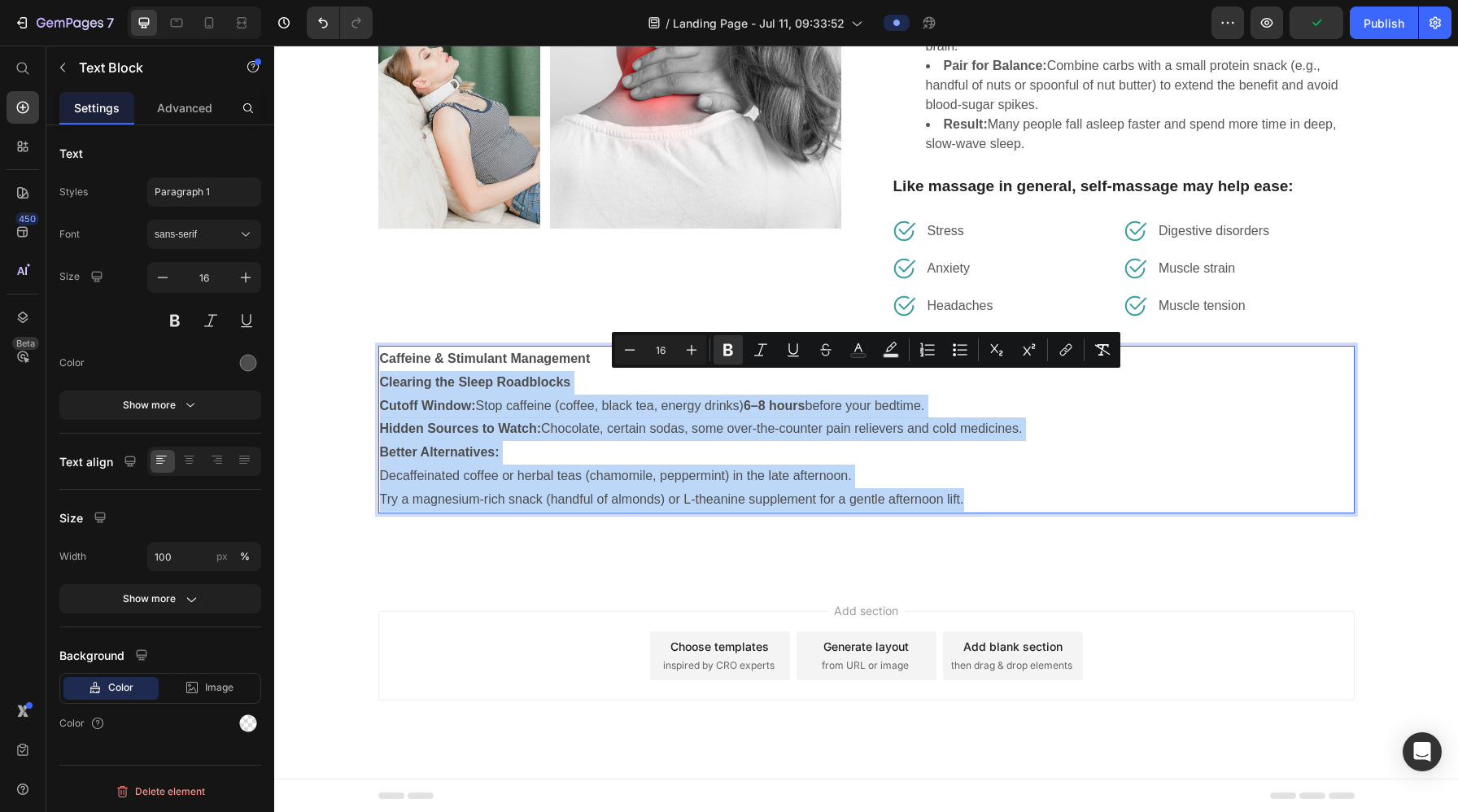 click on "Hidden Sources to Watch:  Chocolate, certain sodas, some over-the-counter pain relievers and cold medicines." at bounding box center (867, 429) 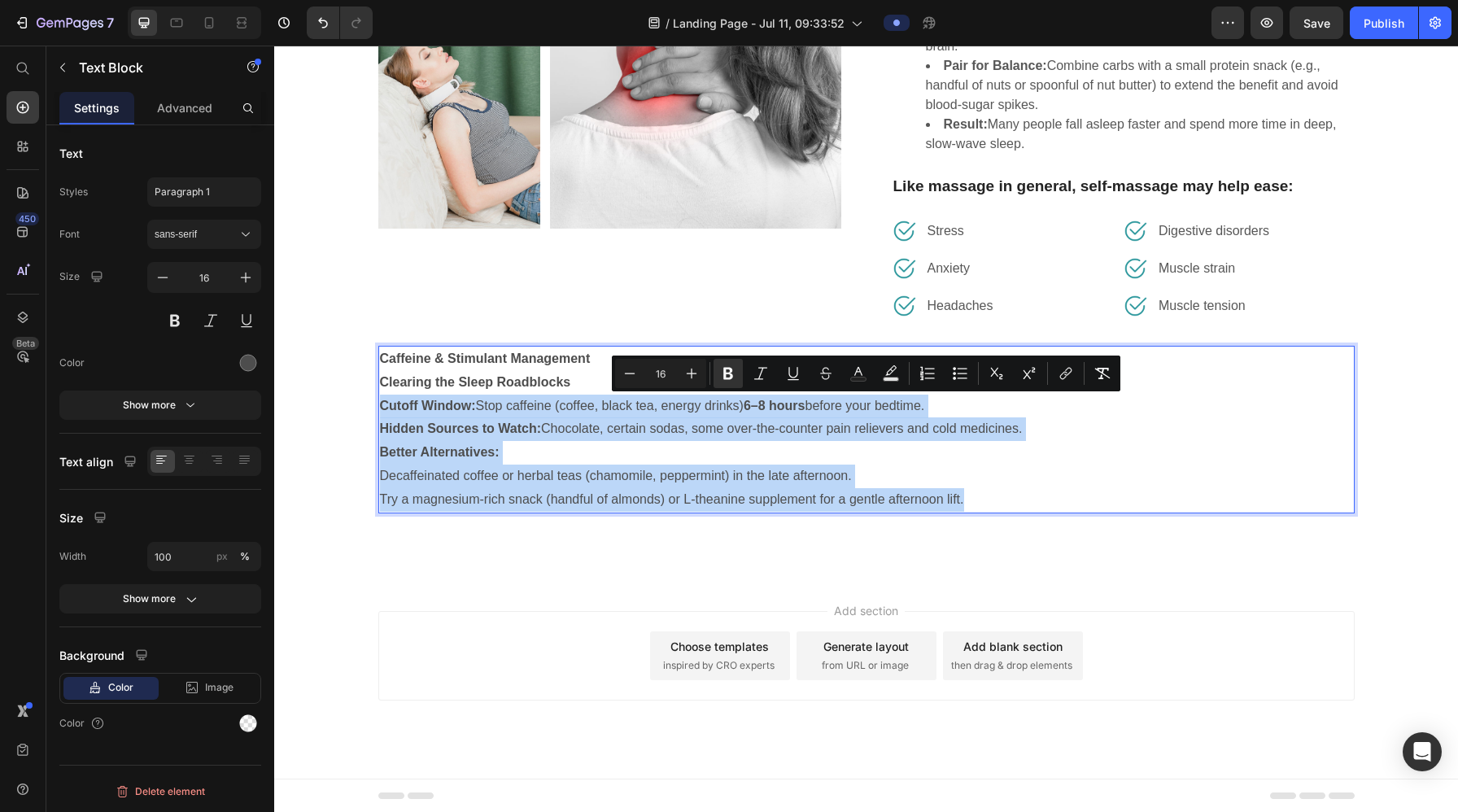 drag, startPoint x: 380, startPoint y: 401, endPoint x: 1031, endPoint y: 513, distance: 660.5642 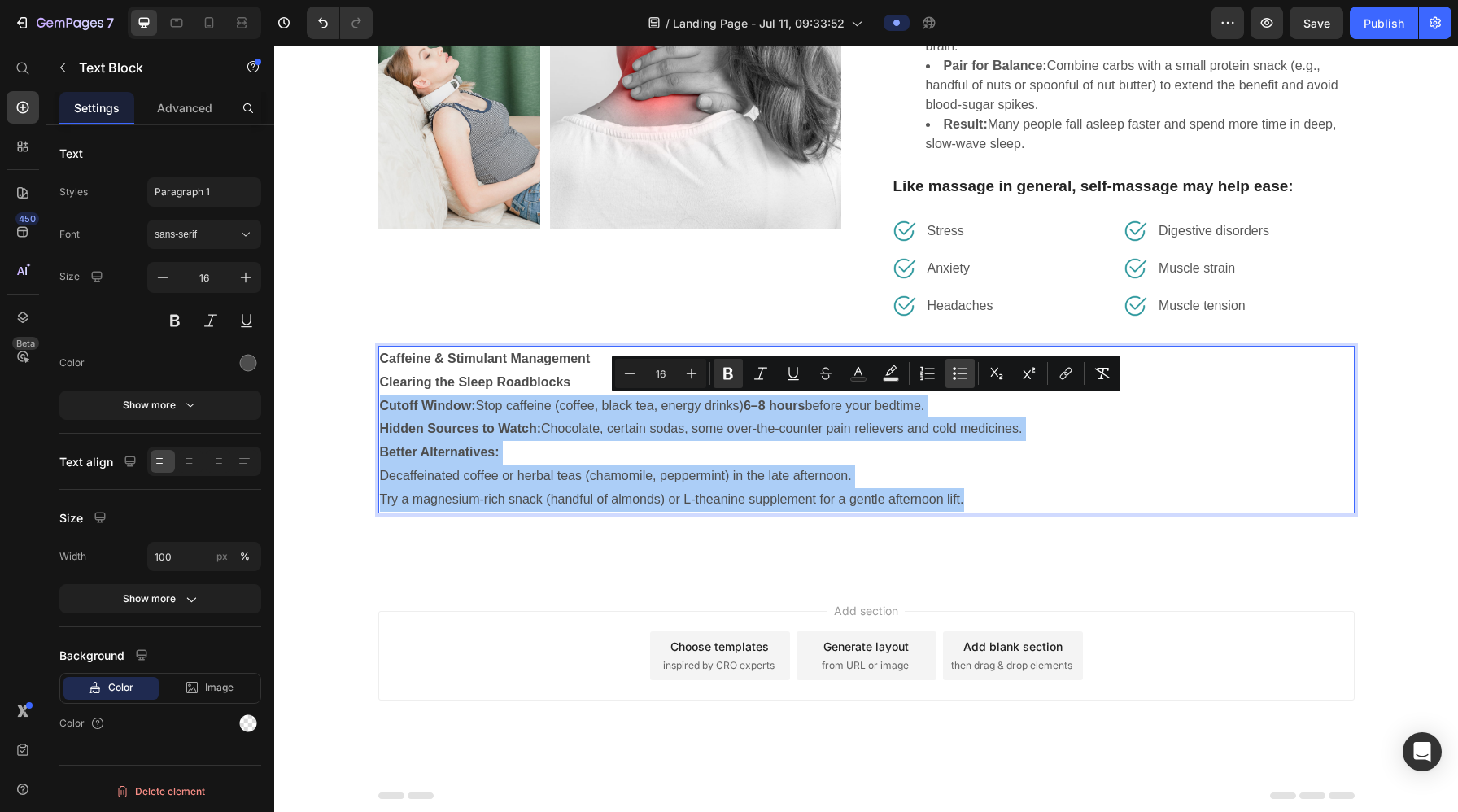 click 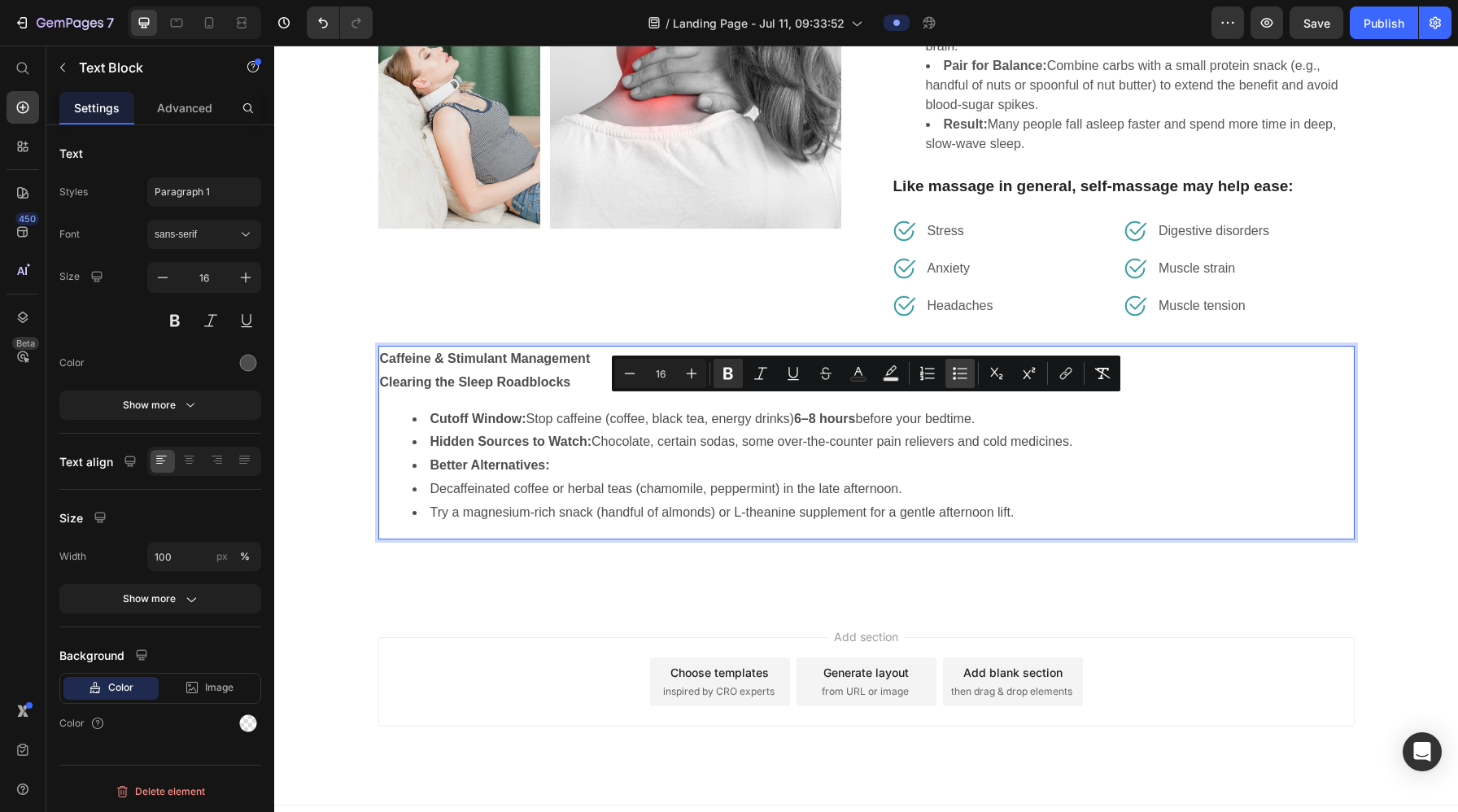click 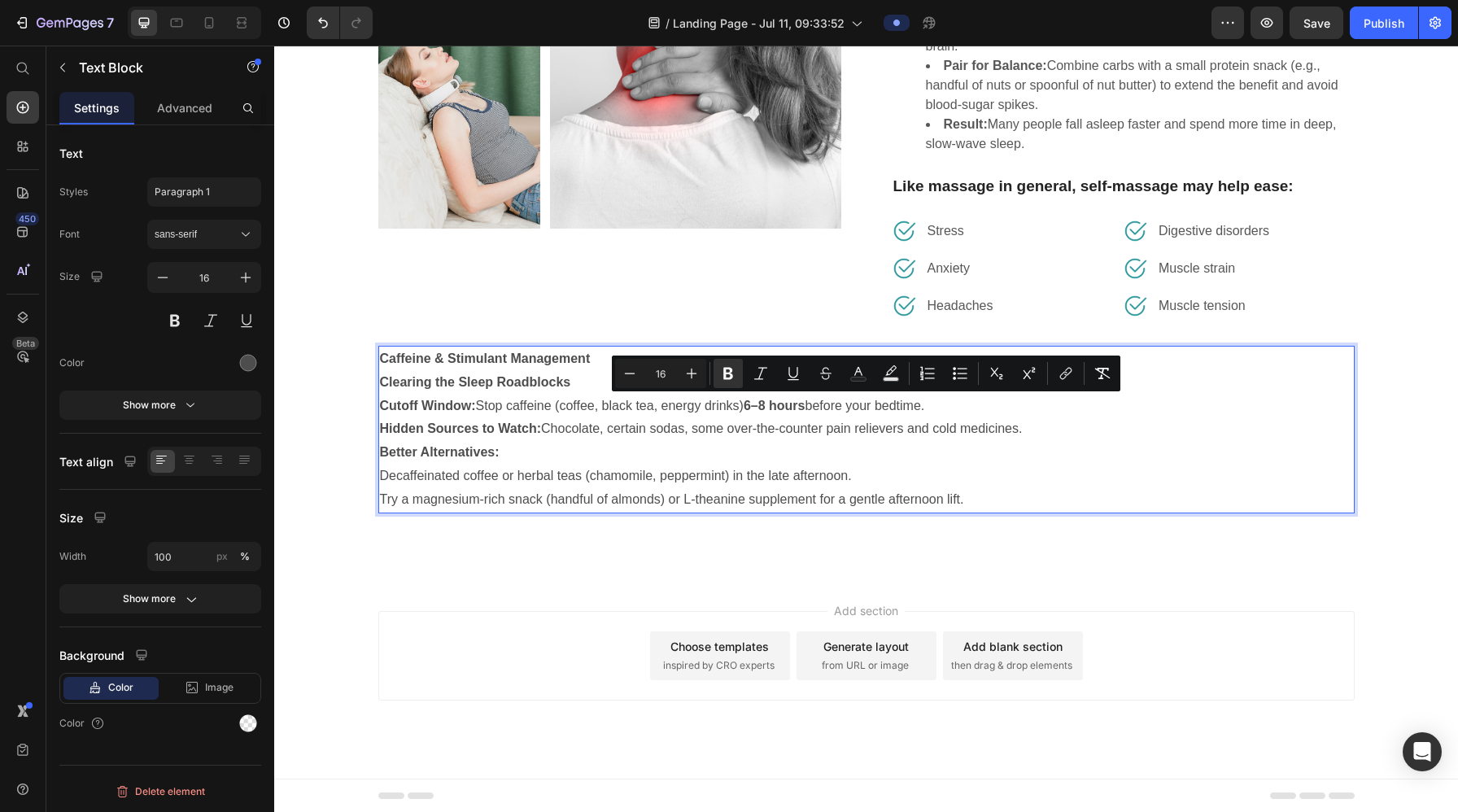 click on "Decaffeinated coffee or herbal teas (chamomile, peppermint) in the late afternoon." at bounding box center (867, 476) 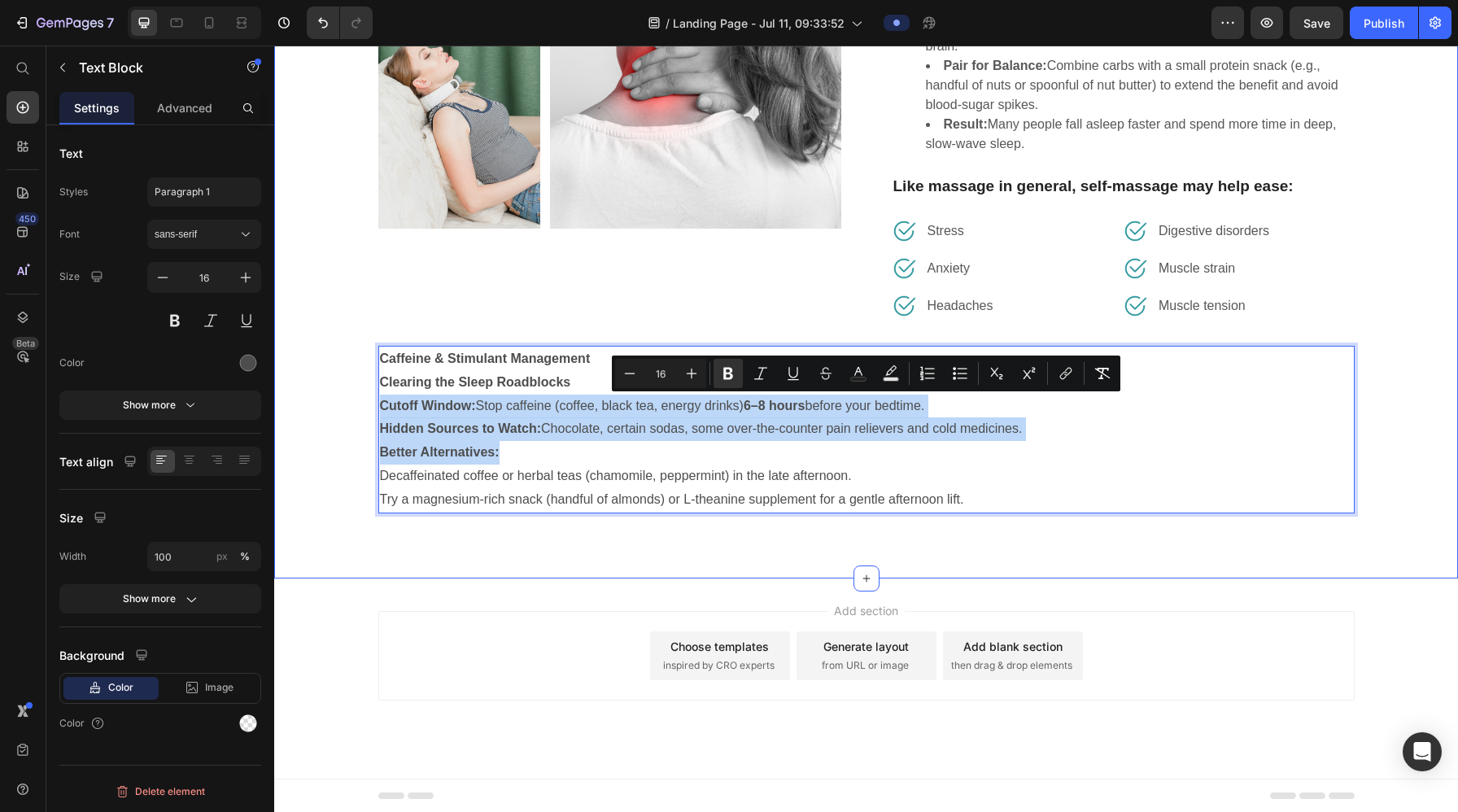 drag, startPoint x: 527, startPoint y: 456, endPoint x: 982, endPoint y: 430, distance: 455.7423 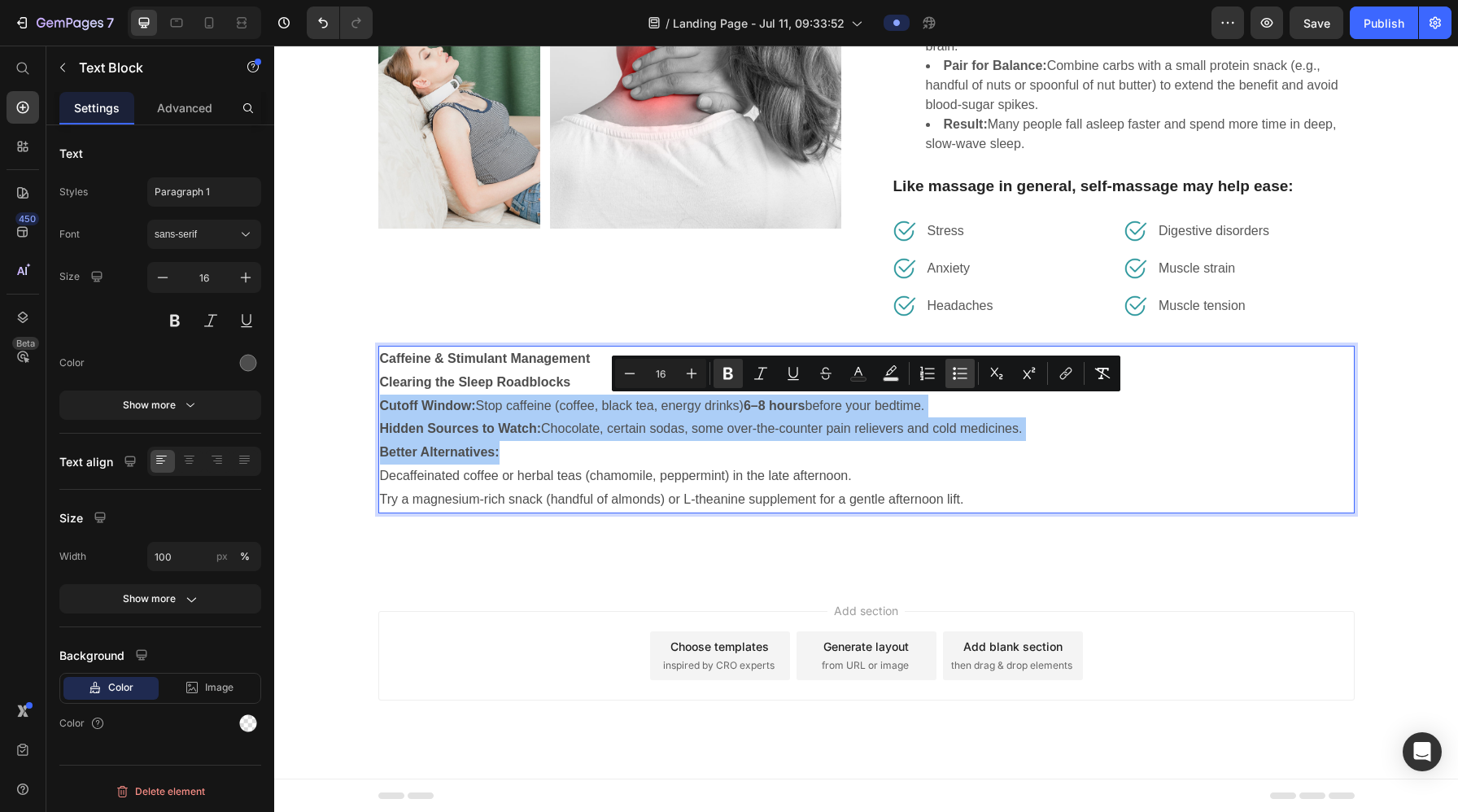 click 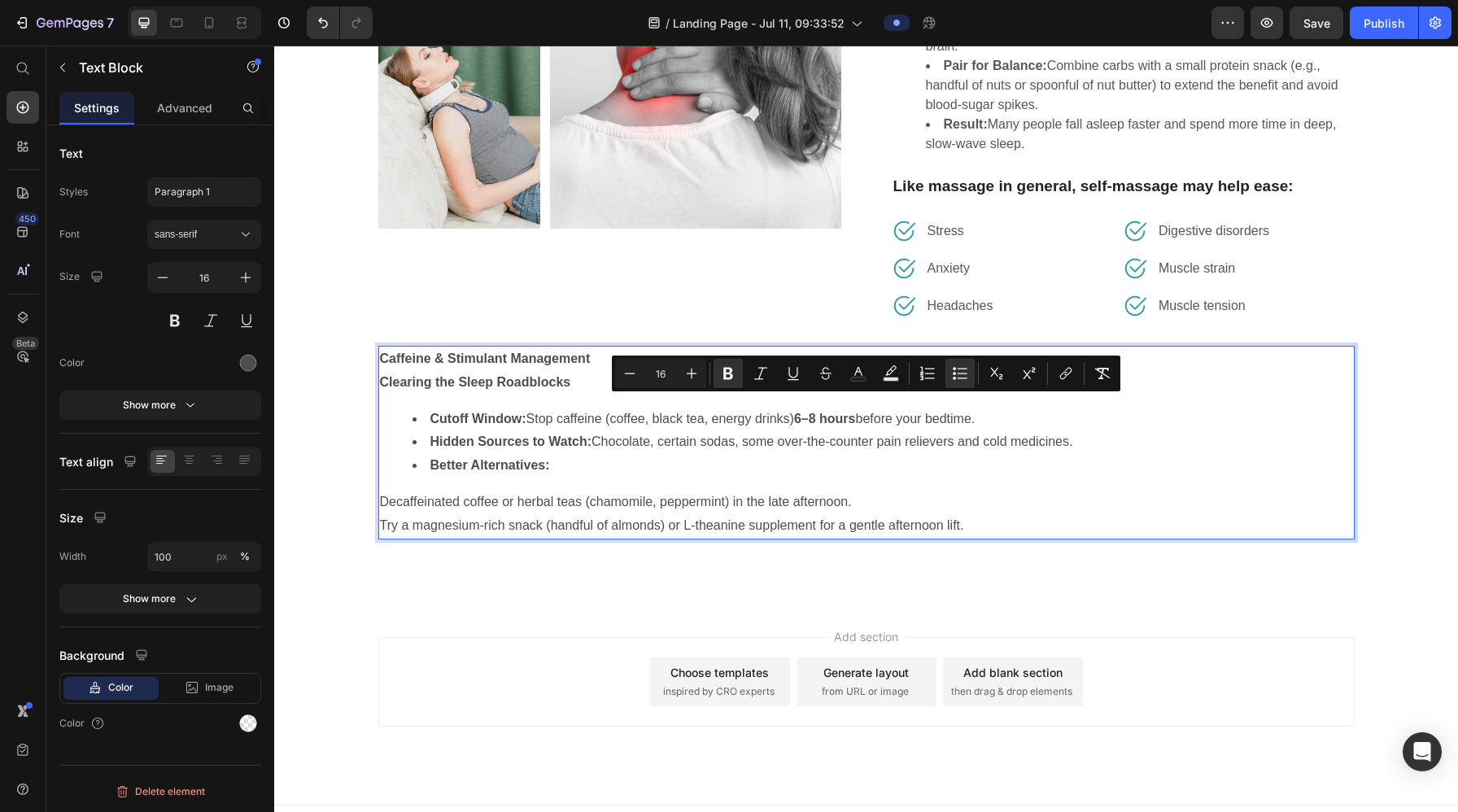 click on "Better Alternatives:" at bounding box center [883, 465] 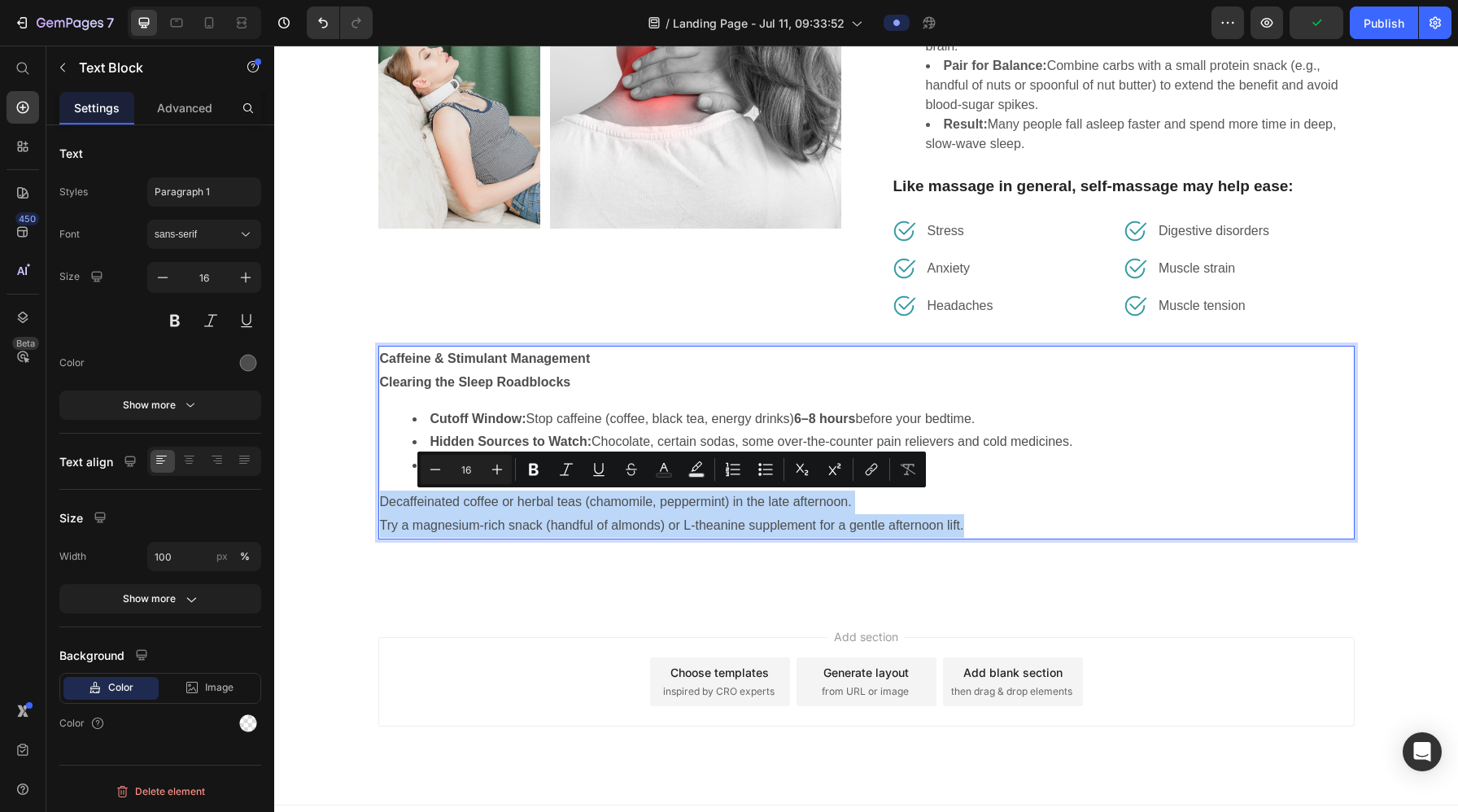 drag, startPoint x: 975, startPoint y: 526, endPoint x: 412, endPoint y: 487, distance: 564.3492 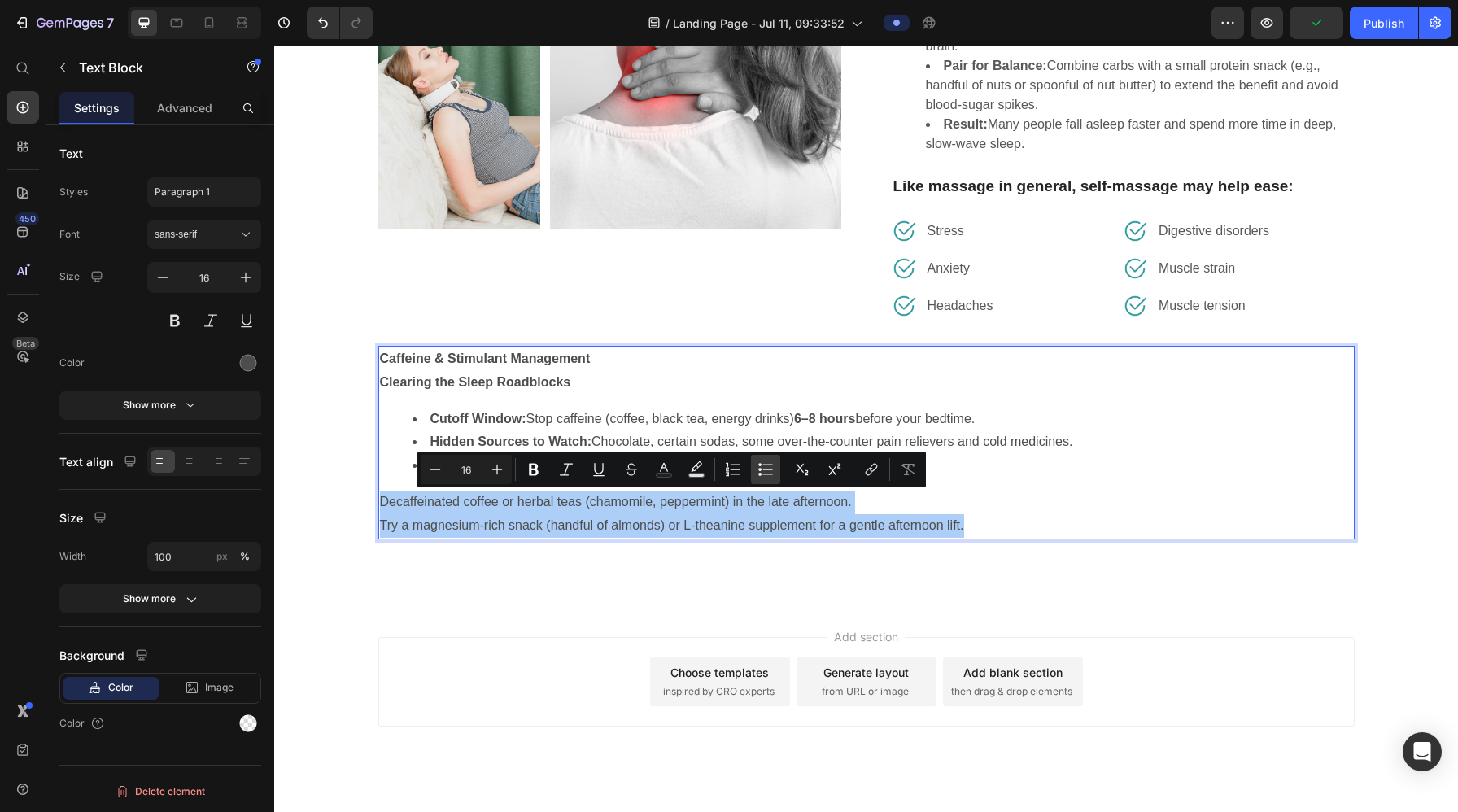 click 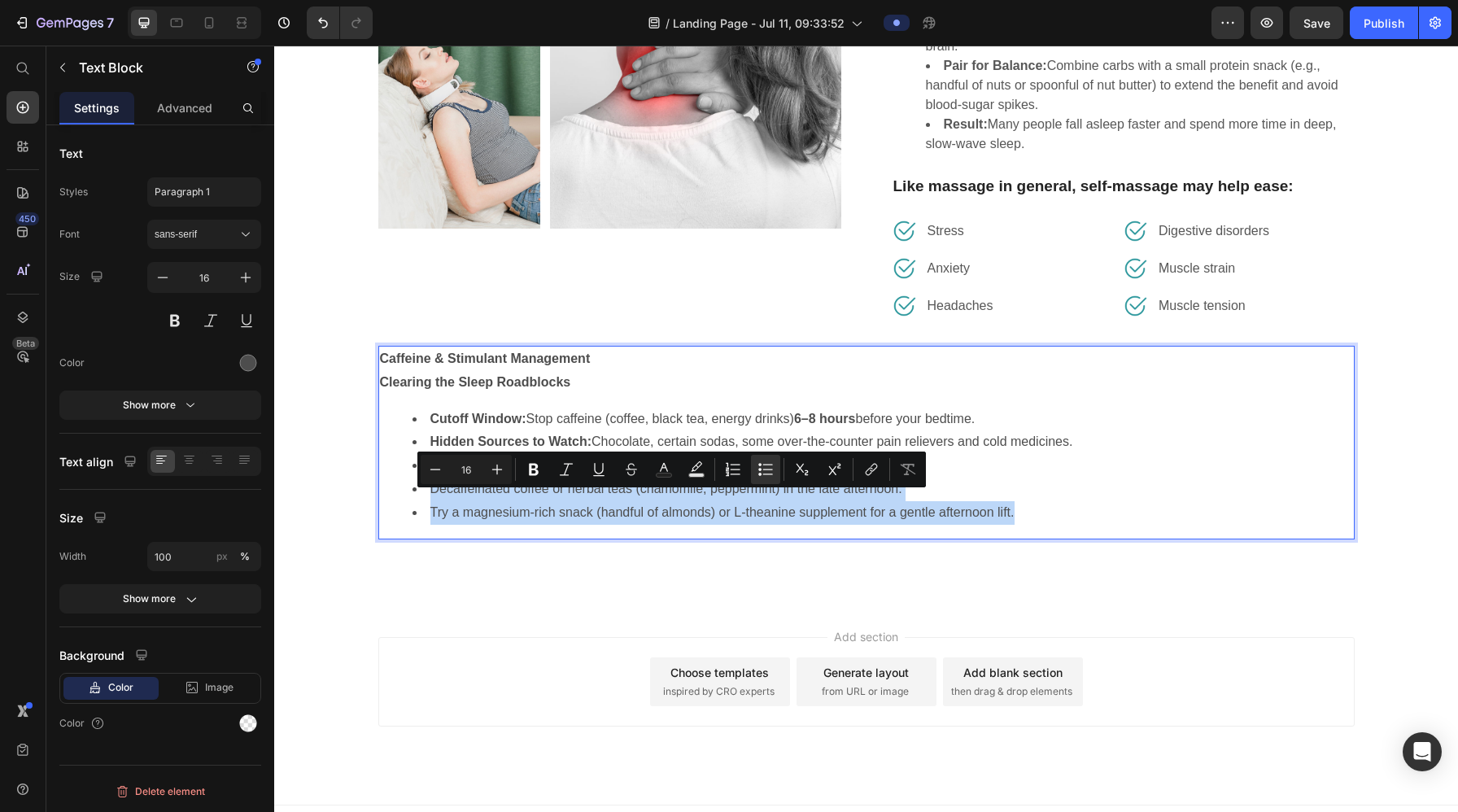 click on "Try a magnesium-rich snack (handful of almonds) or L-theanine supplement for a gentle afternoon lift." at bounding box center [883, 513] 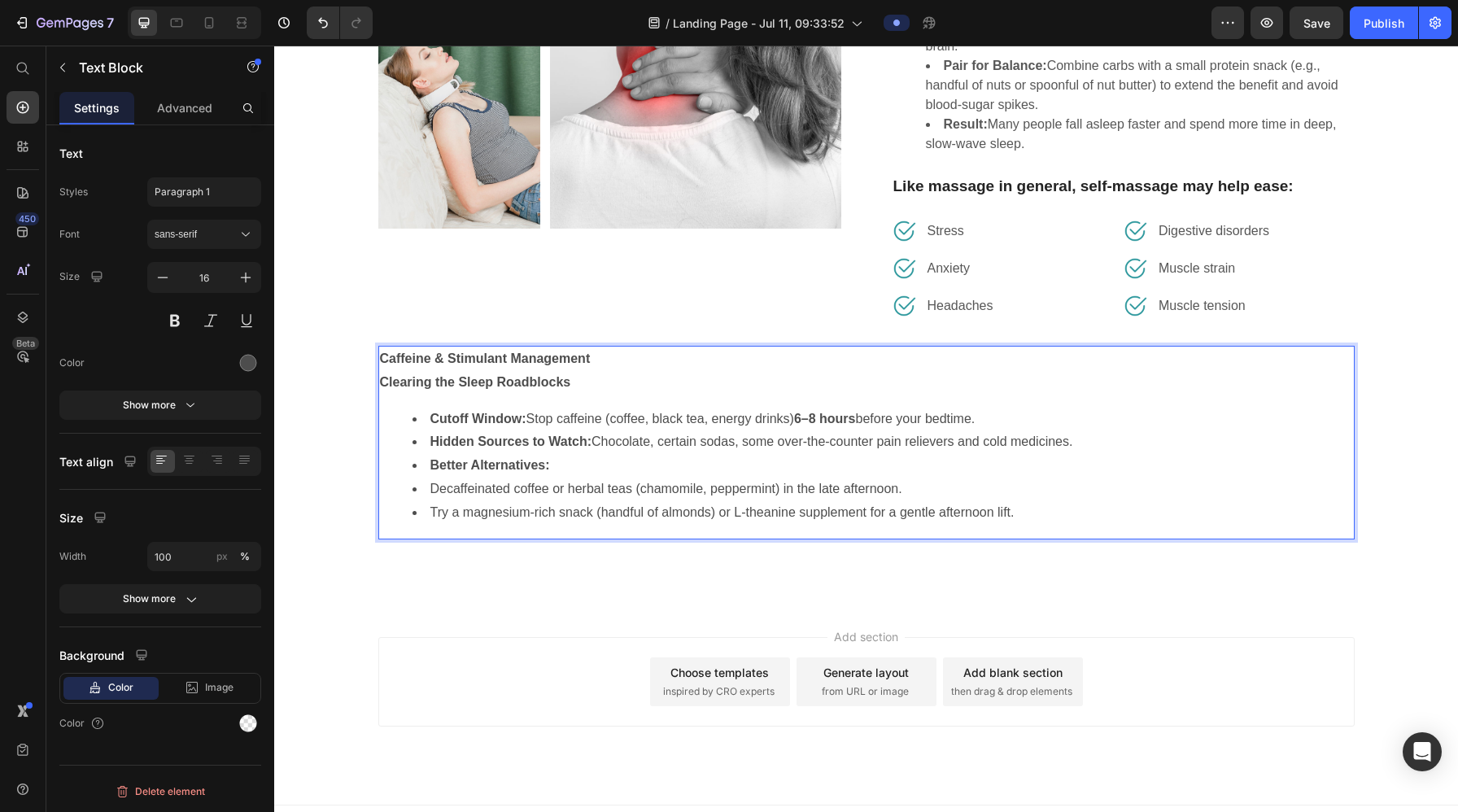 click on "Better Alternatives:" at bounding box center (883, 465) 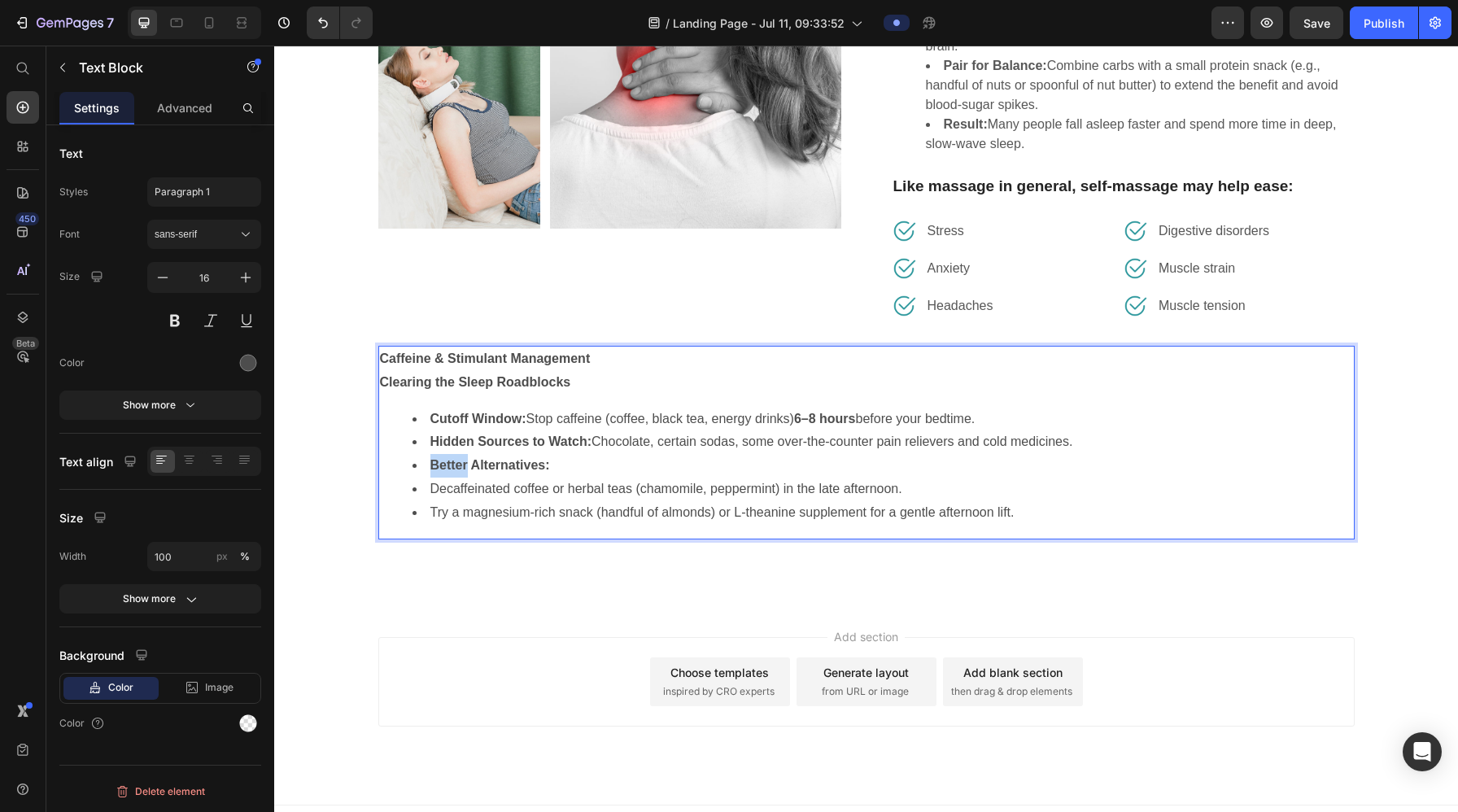 click on "Better Alternatives:" at bounding box center (490, 465) 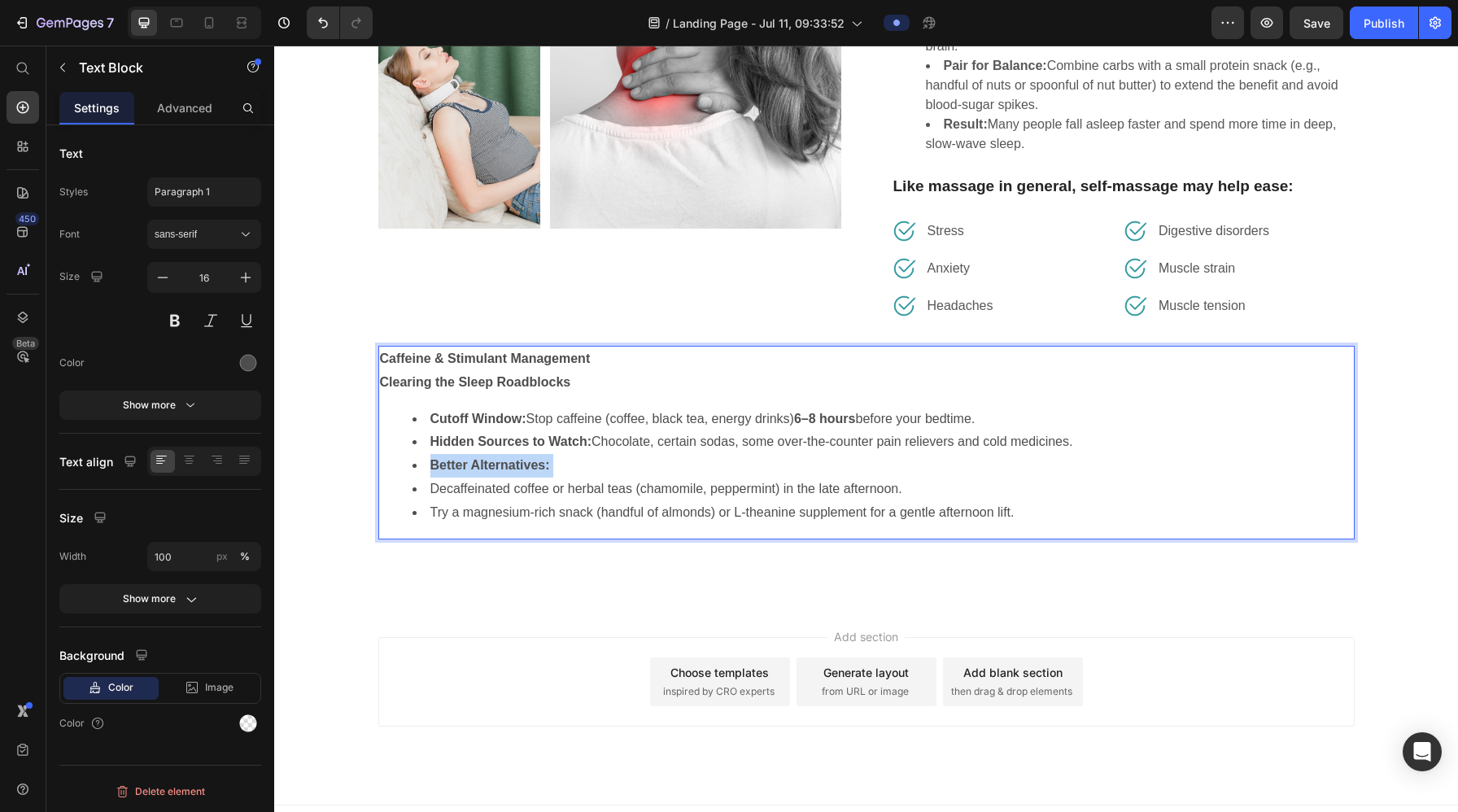 click on "Better Alternatives:" at bounding box center (490, 465) 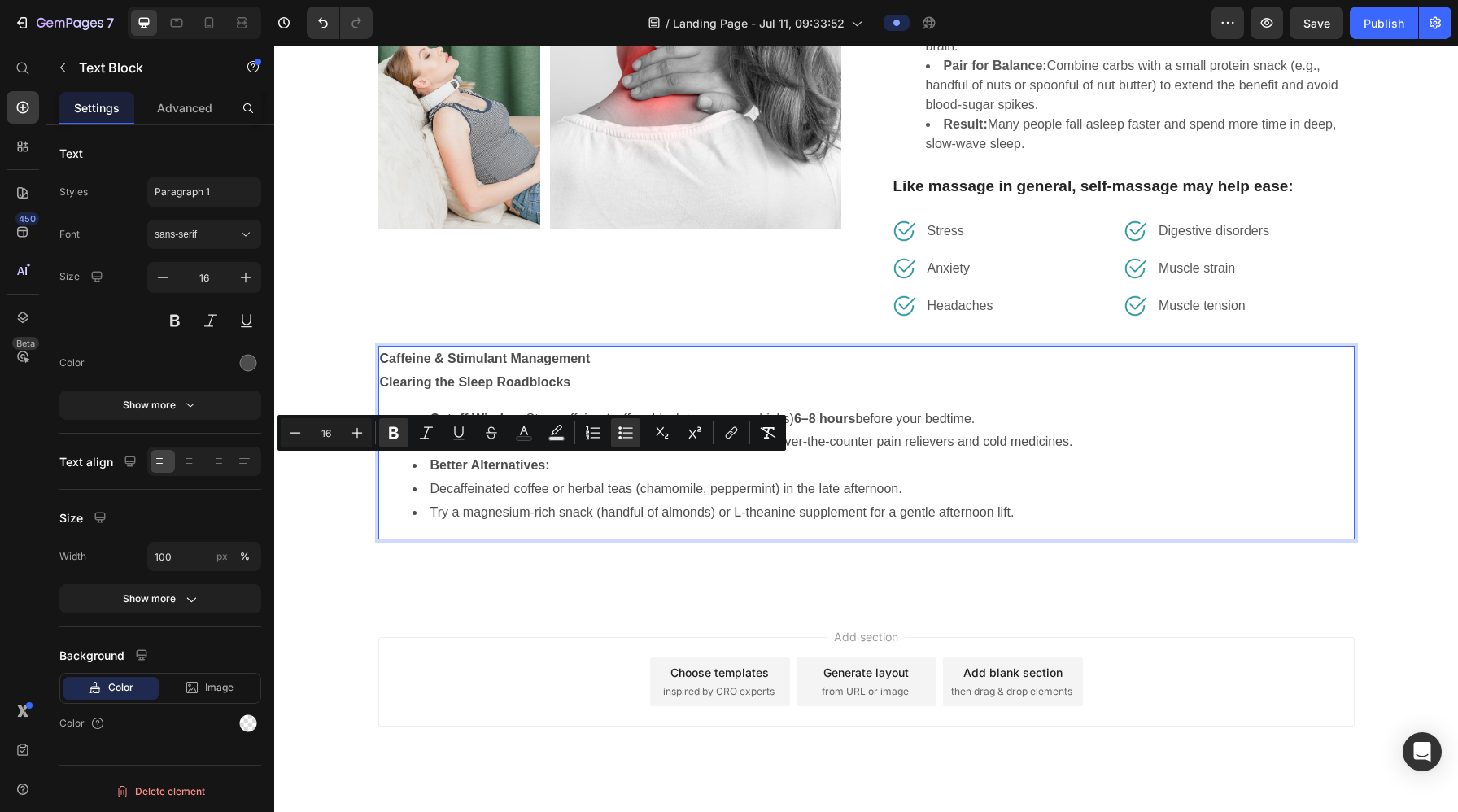 click on "Caffeine & Stimulant Management Clearing the Sleep Roadblocks Cutoff Window:  Stop caffeine (coffee, black tea, energy drinks)  6–8 hours  before your bedtime. Hidden Sources to Watch:  Chocolate, certain sodas, some over-the-counter pain relievers and cold medicines. Better Alternatives: Decaffeinated coffee or herbal teas (chamomile, peppermint) in the late afternoon. Try a magnesium-rich snack (handful of almonds) or L-theanine supplement for a gentle afternoon lift." at bounding box center [867, 443] 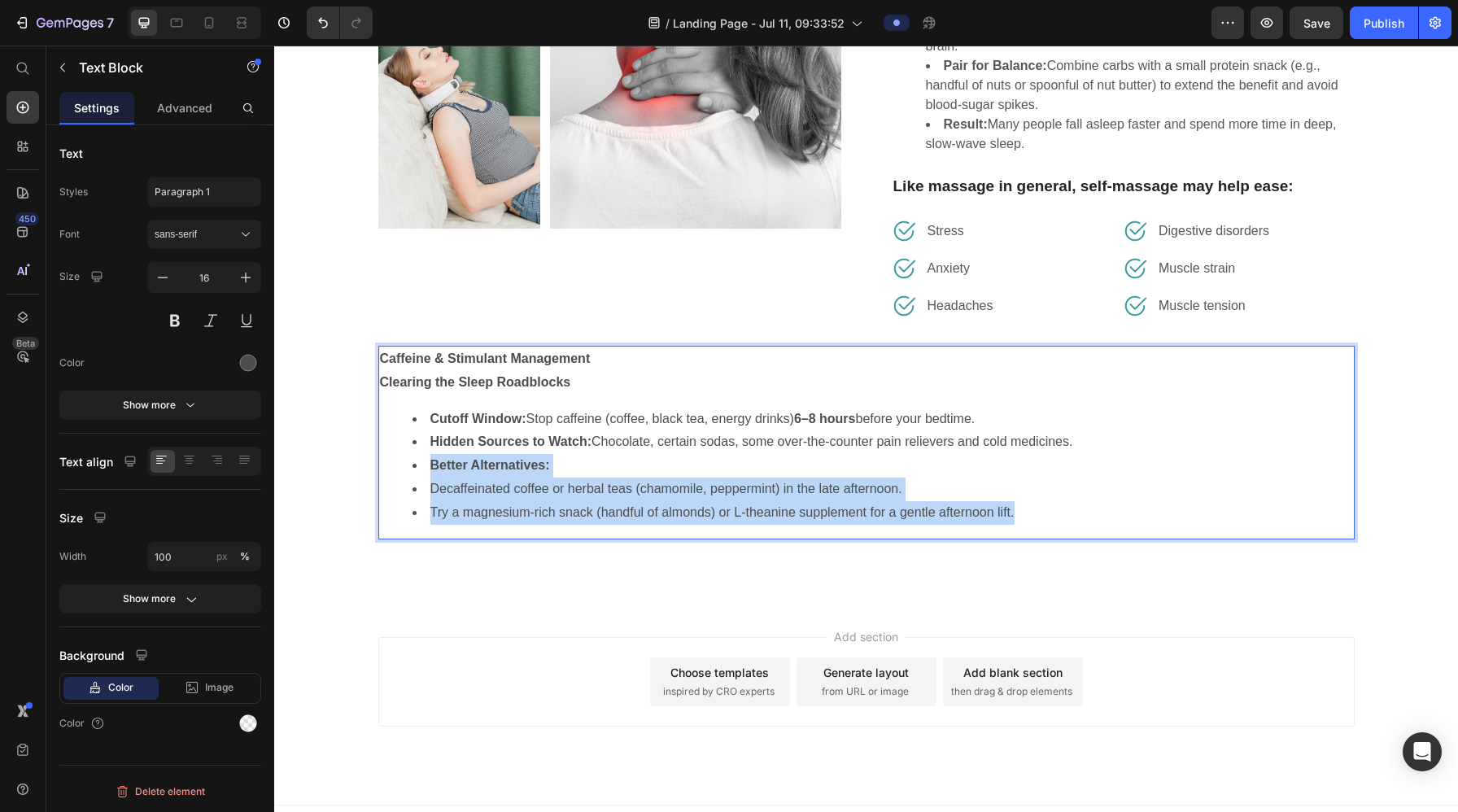 drag, startPoint x: 1015, startPoint y: 521, endPoint x: 417, endPoint y: 474, distance: 599.8441 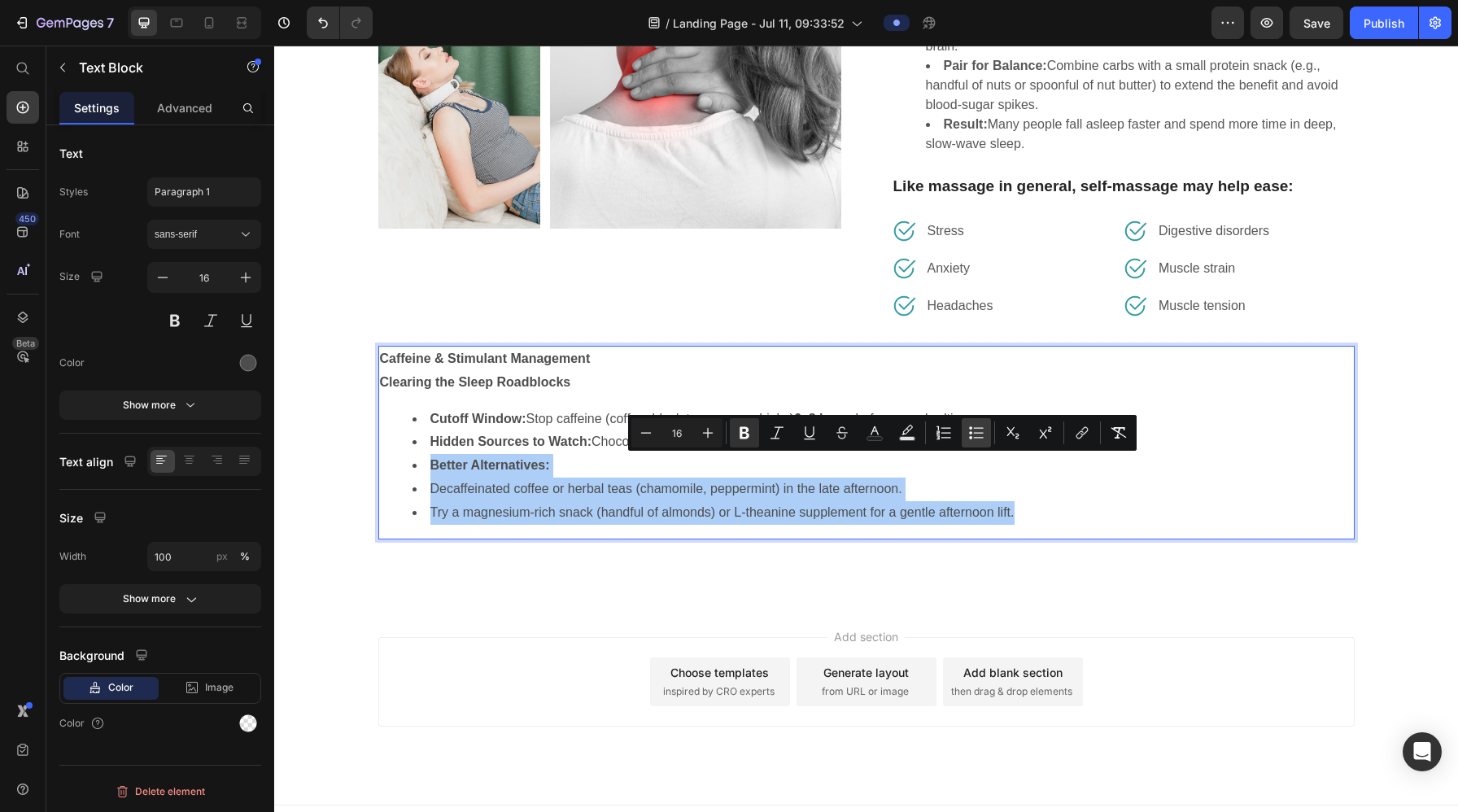 click 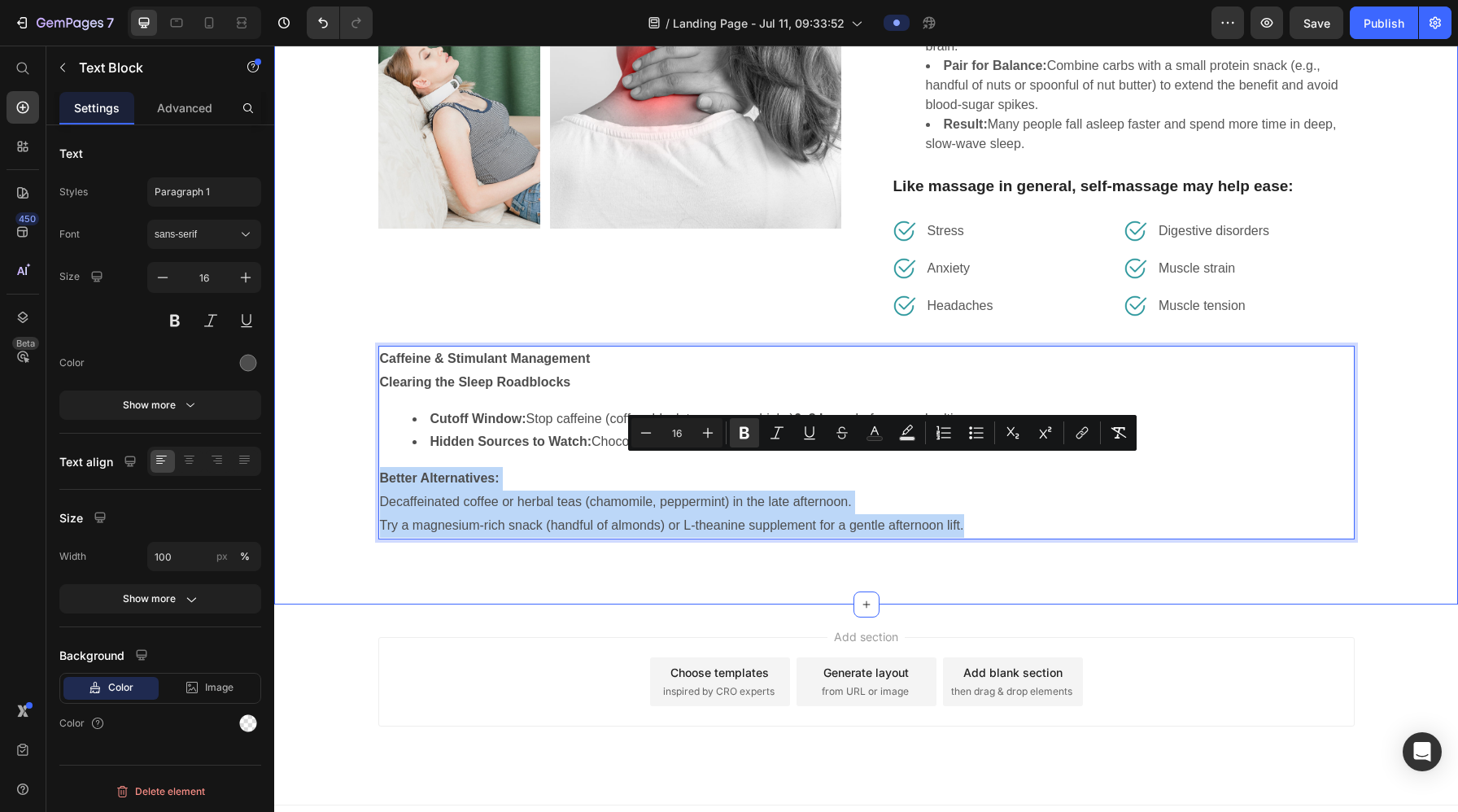 click on "Carbohydrate Timing Heading Boosting Melatonin with Smart Carbs Choose Moderate–GI Options:  Sweet potatoes (GI ~50), steel-cut oats (GI ~55), quinoa (GI ~50). Timing:  Eat ~1–2 hours before bed to trigger a gentle insulin response that removes competing amino acids, allowing more tryptophan into your brain. Pair for Balance:  Combine carbs with a small protein snack (e.g., handful of nuts or spoonful of nut butter) to extend the benefit and avoid blood-sugar spikes. Result:  Many people fall asleep faster and spend more time in deep, slow-wave sleep. Text block Like massage in general, self-massage may help ease: Text block Image Stress Text block Row Image Anxiety Text block Row Image Headaches Text block Row Image Digestive disorders Text block Row Image Muscle strain Text block Row Image Muscle tension Text block Row Row Image Image Row Row Caffeine & Stimulant Management Clearing the Sleep Roadblocks Cutoff Window:  Stop caffeine (coffee, black tea, energy drinks)  6–8 hours  before your bedtime." at bounding box center [866, 203] 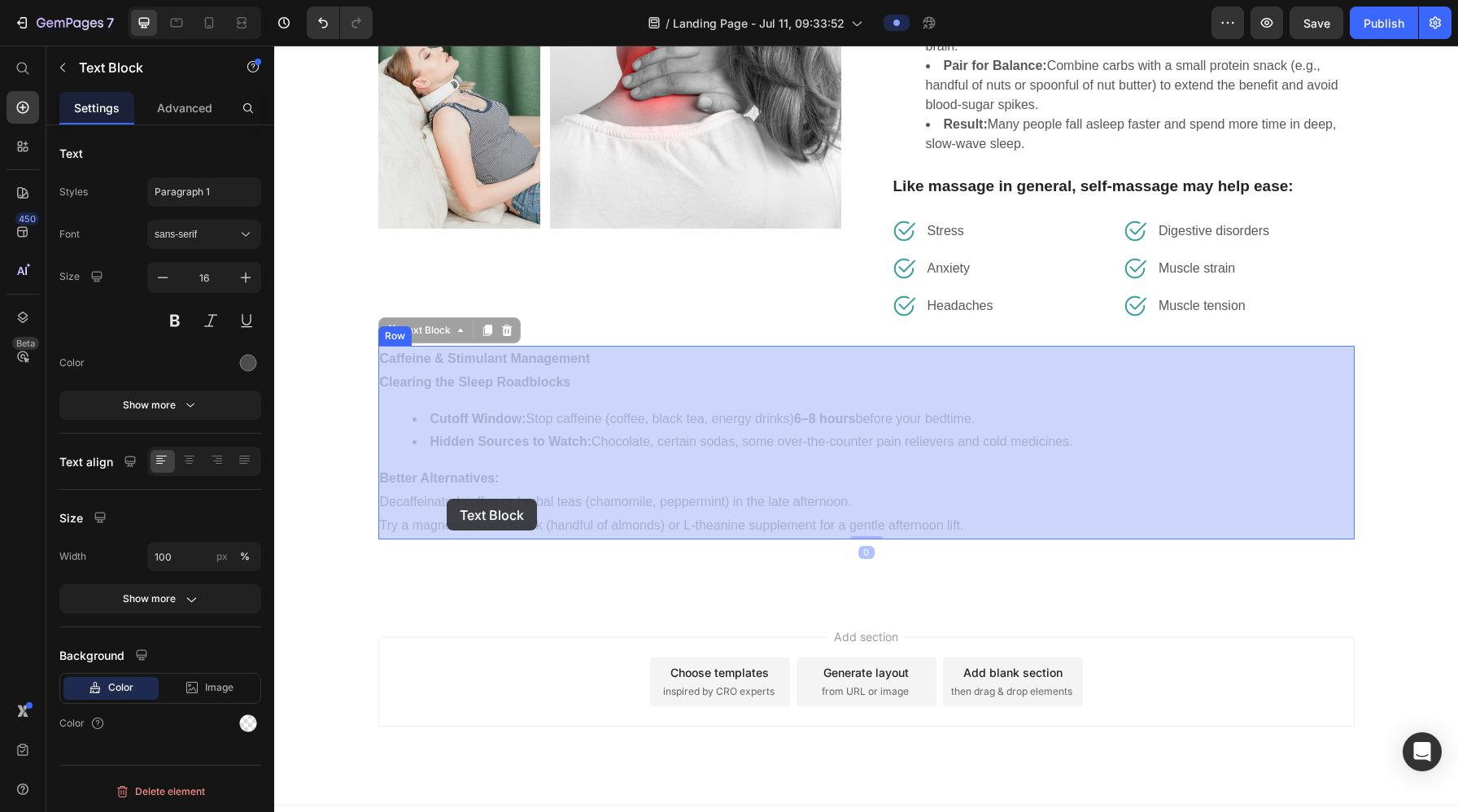 drag, startPoint x: 970, startPoint y: 529, endPoint x: 451, endPoint y: 499, distance: 519.86633 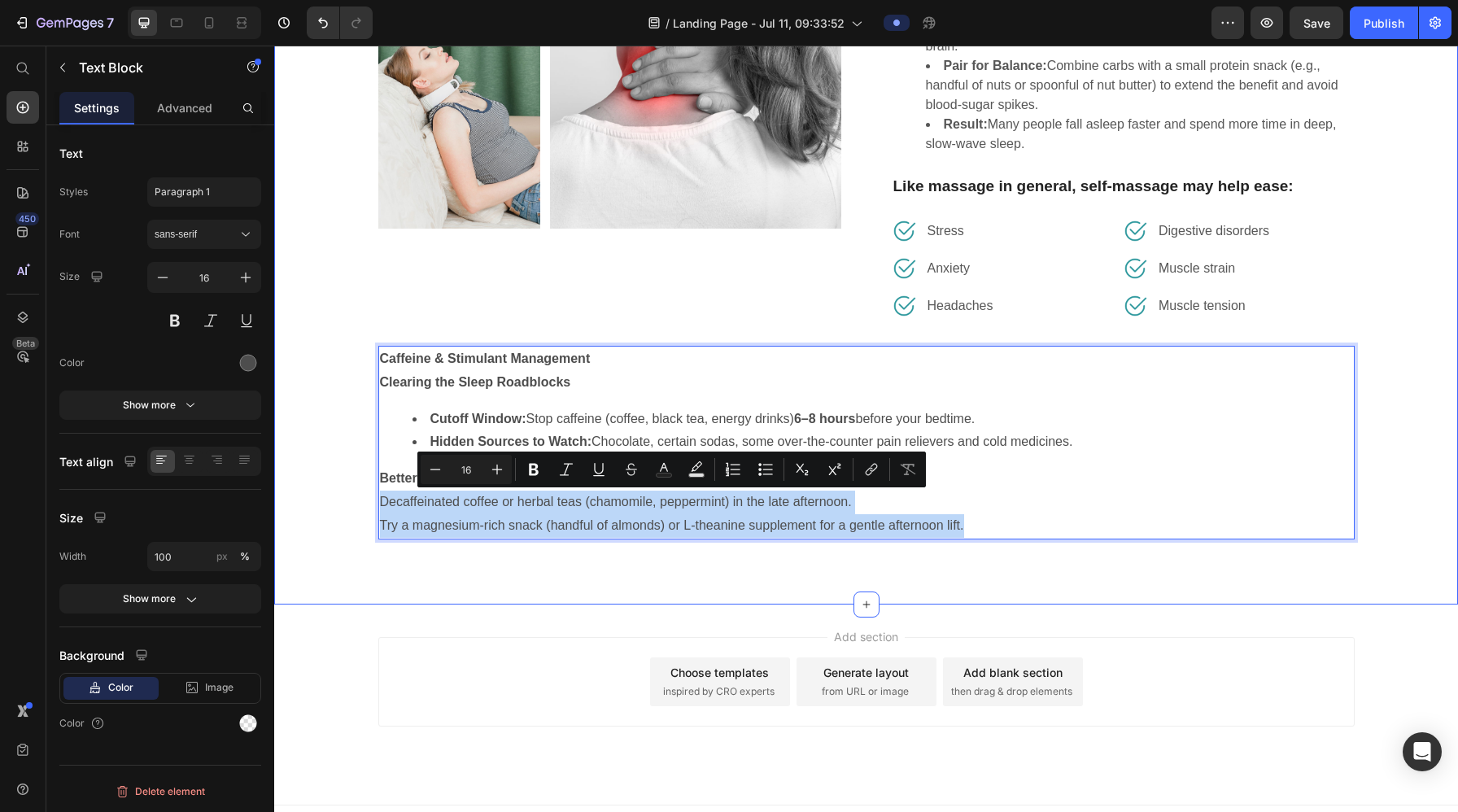 drag, startPoint x: 965, startPoint y: 529, endPoint x: 364, endPoint y: 504, distance: 601.5197 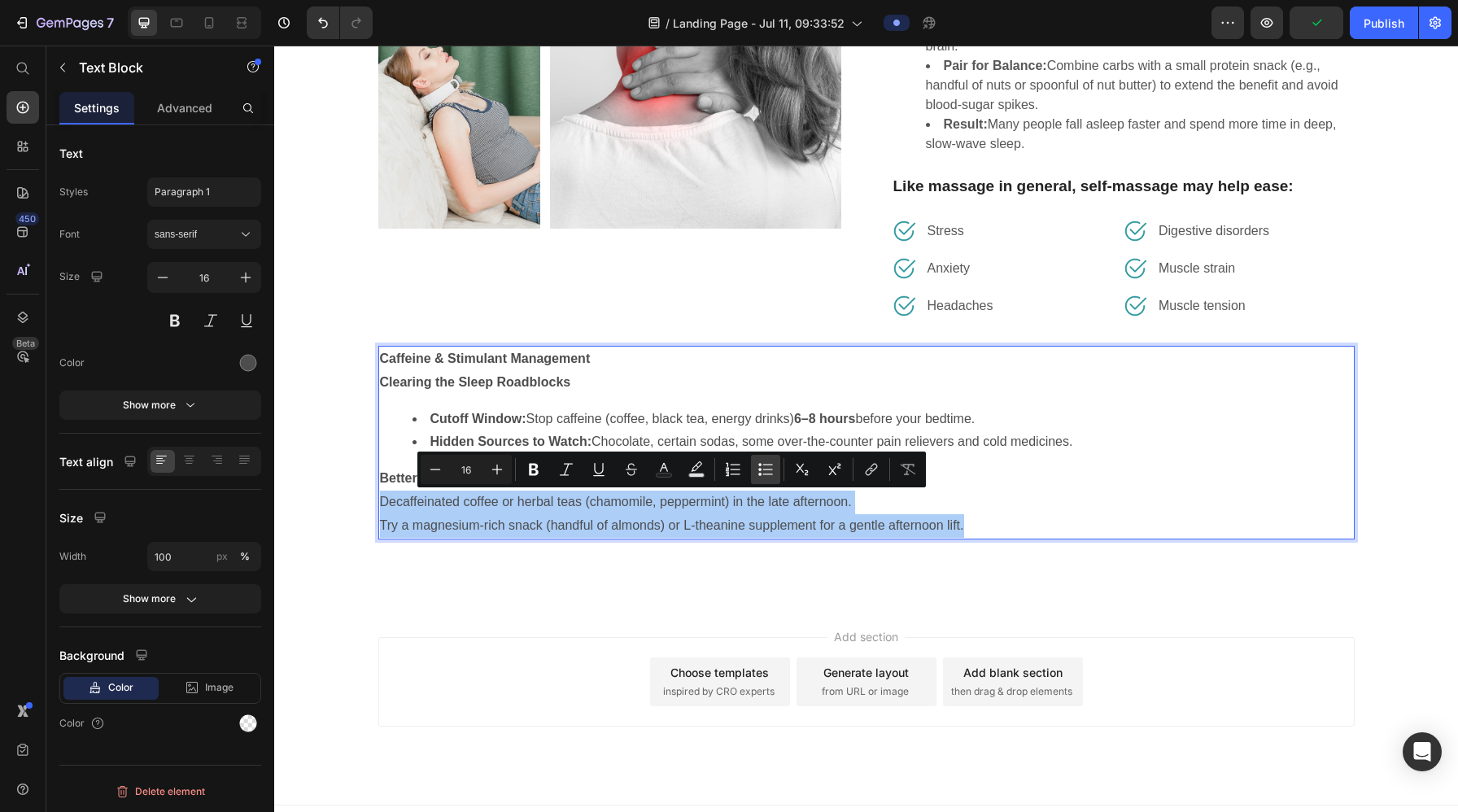 click 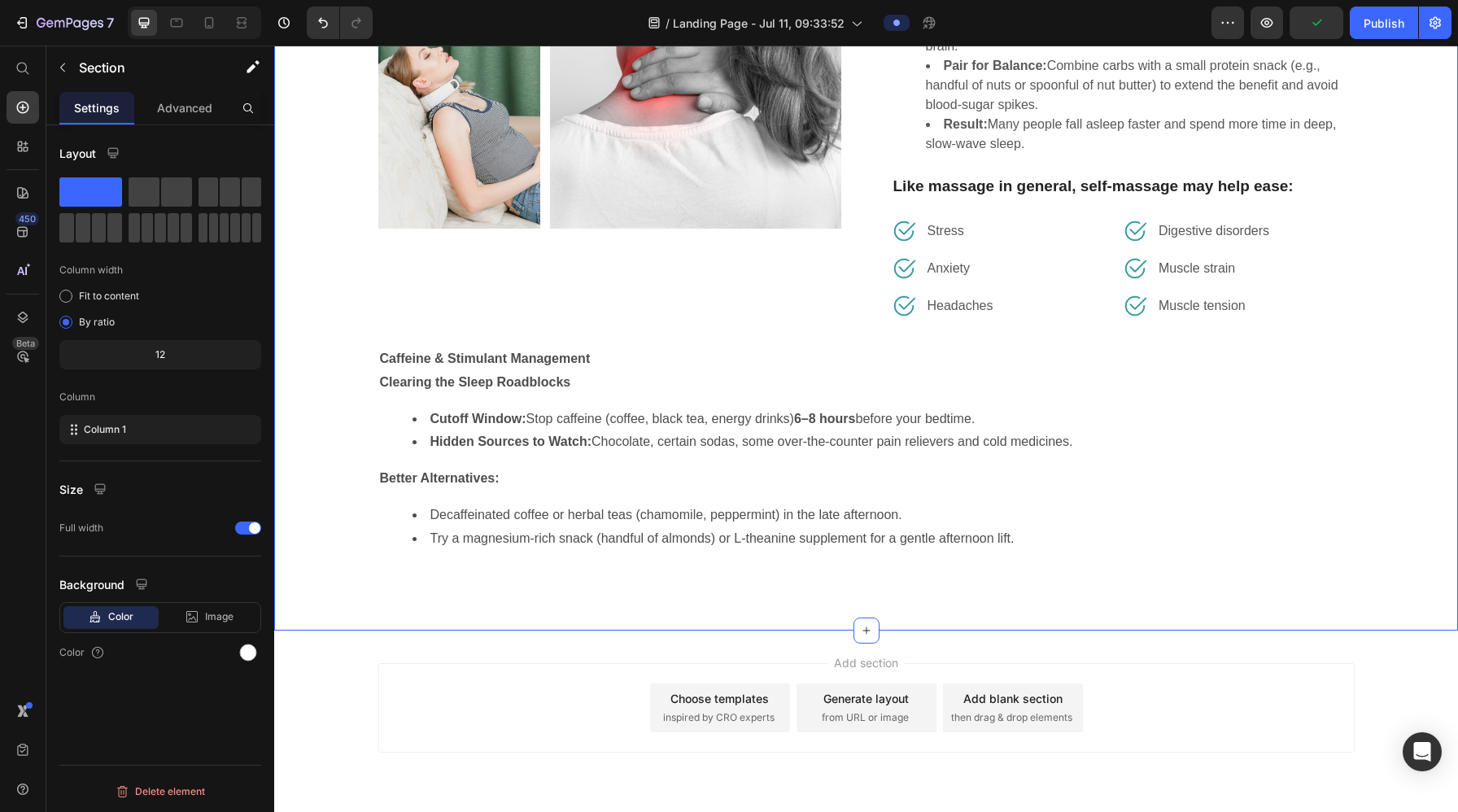 click on "Carbohydrate Timing Heading Boosting Melatonin with Smart Carbs Choose Moderate–GI Options:  Sweet potatoes (GI ~50), steel-cut oats (GI ~55), quinoa (GI ~50). Timing:  Eat ~1–2 hours before bed to trigger a gentle insulin response that removes competing amino acids, allowing more tryptophan into your brain. Pair for Balance:  Combine carbs with a small protein snack (e.g., handful of nuts or spoonful of nut butter) to extend the benefit and avoid blood-sugar spikes. Result:  Many people fall asleep faster and spend more time in deep, slow-wave sleep. Text block Like massage in general, self-massage may help ease: Text block Image Stress Text block Row Image Anxiety Text block Row Image Headaches Text block Row Image Digestive disorders Text block Row Image Muscle strain Text block Row Image Muscle tension Text block Row Row Image Image Row Row Caffeine & Stimulant Management Clearing the Sleep Roadblocks Cutoff Window:  Stop caffeine (coffee, black tea, energy drinks)  6–8 hours  before your bedtime." at bounding box center [866, 216] 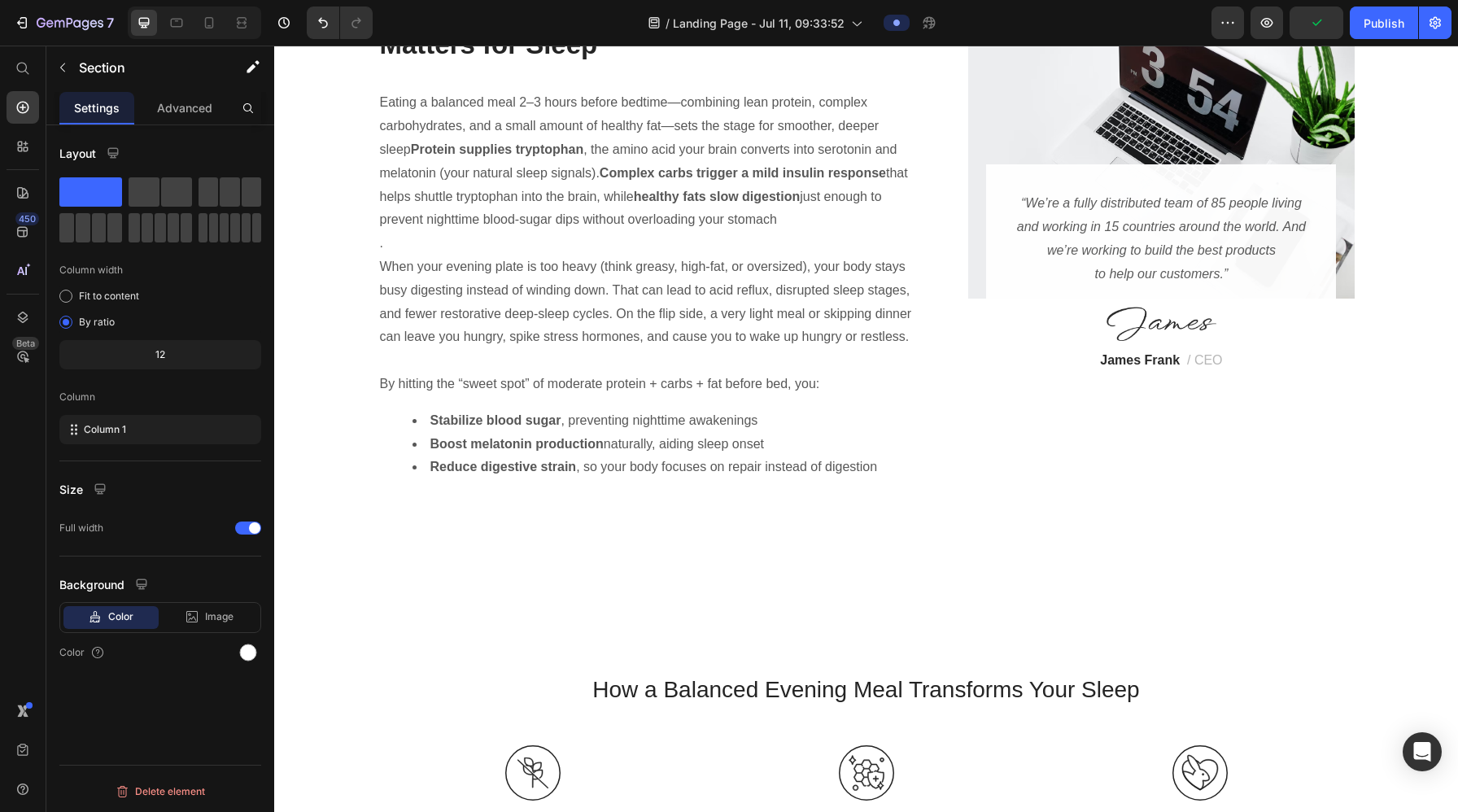 scroll, scrollTop: 3896, scrollLeft: 0, axis: vertical 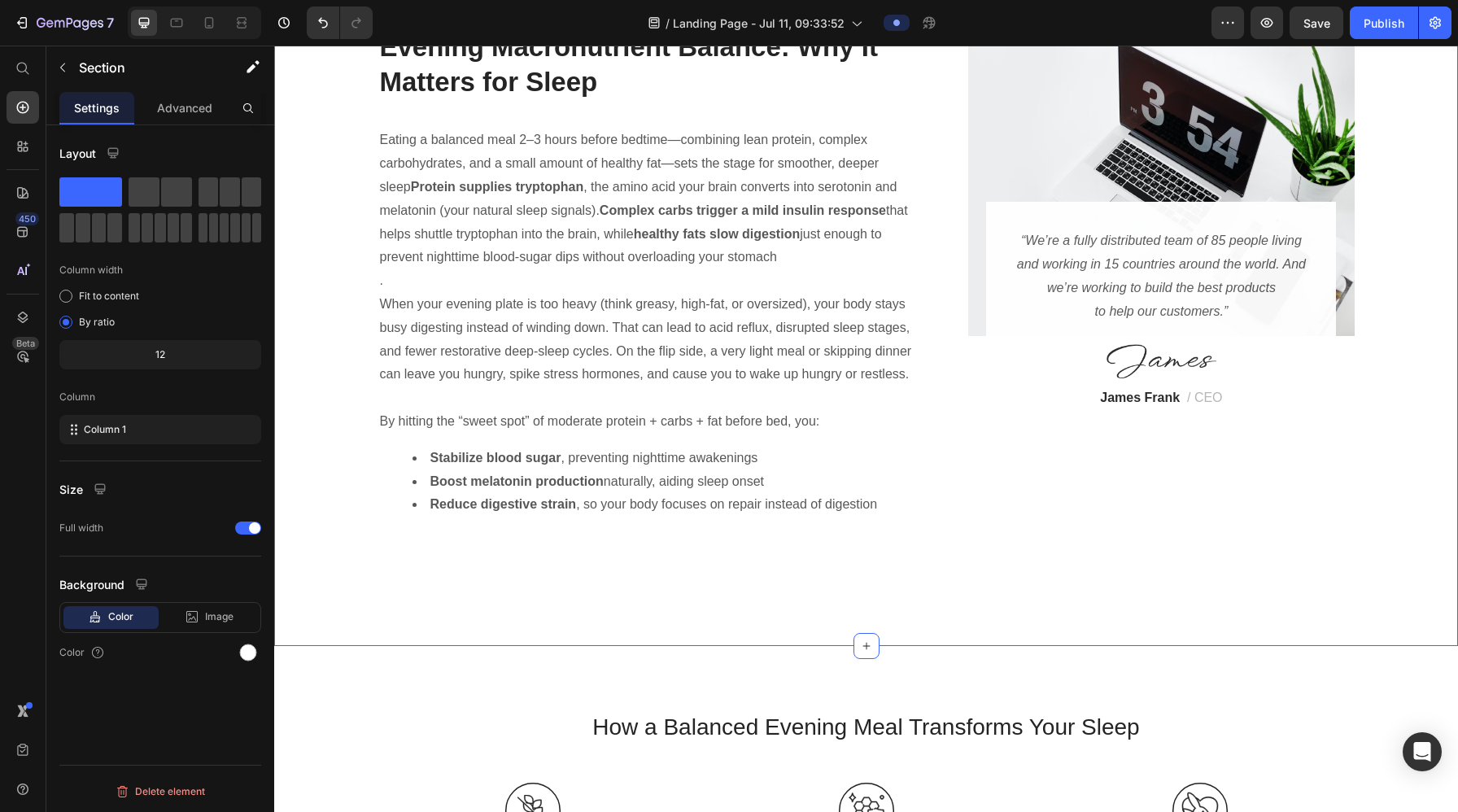 click on "Image “We’re a fully distributed team of 85 people living and working in 15 countries around the world. And we’re working to build the best products to help our customers.” Text block Image [FIRST] [LAST]    / CEO Text block Row Row Evening Macronutrient Balance: Why It Matters for Sleep Heading Row Eating a balanced meal 2–3 hours before bedtime—combining lean protein, complex carbohydrates, and a small amount of healthy fat—sets the stage for smoother, deeper sleep  Protein supplies tryptophan , the amino acid your brain converts into serotonin and melatonin (your natural sleep signals).  Complex carbs trigger a mild insulin response  that helps shuttle tryptophan into the brain, while  healthy fats slow digestion  just enough to prevent nighttime blood-sugar dips without overloading your stomach .   By hitting the “sweet spot” of moderate protein + carbs + fat before bed, you: Stabilize blood sugar , preventing nighttime awakenings Boost melatonin production  naturally, aiding sleep onset" at bounding box center [866, 304] 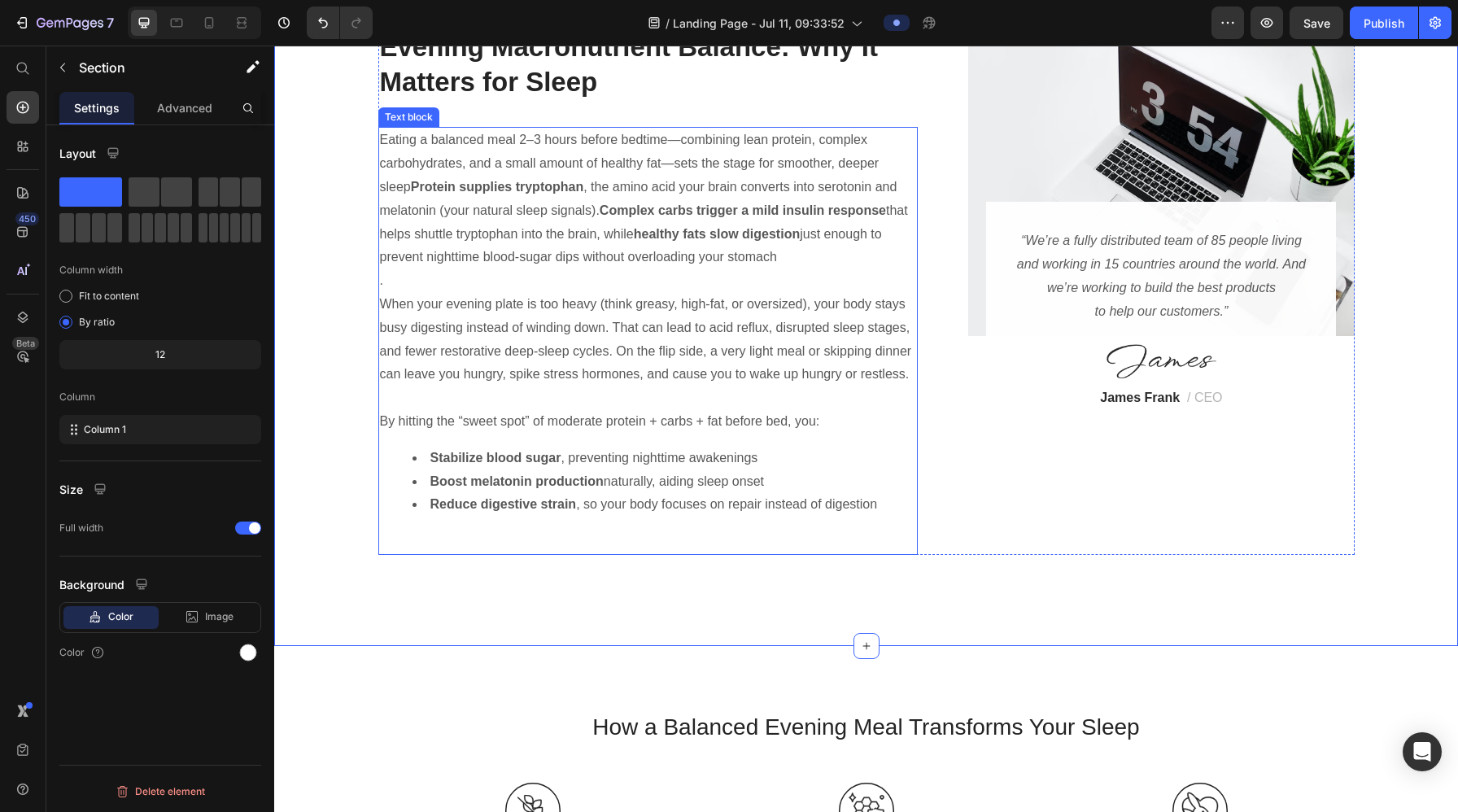 click on "Reduce digestive strain , so your body focuses on repair instead of digestion" at bounding box center [665, 504] 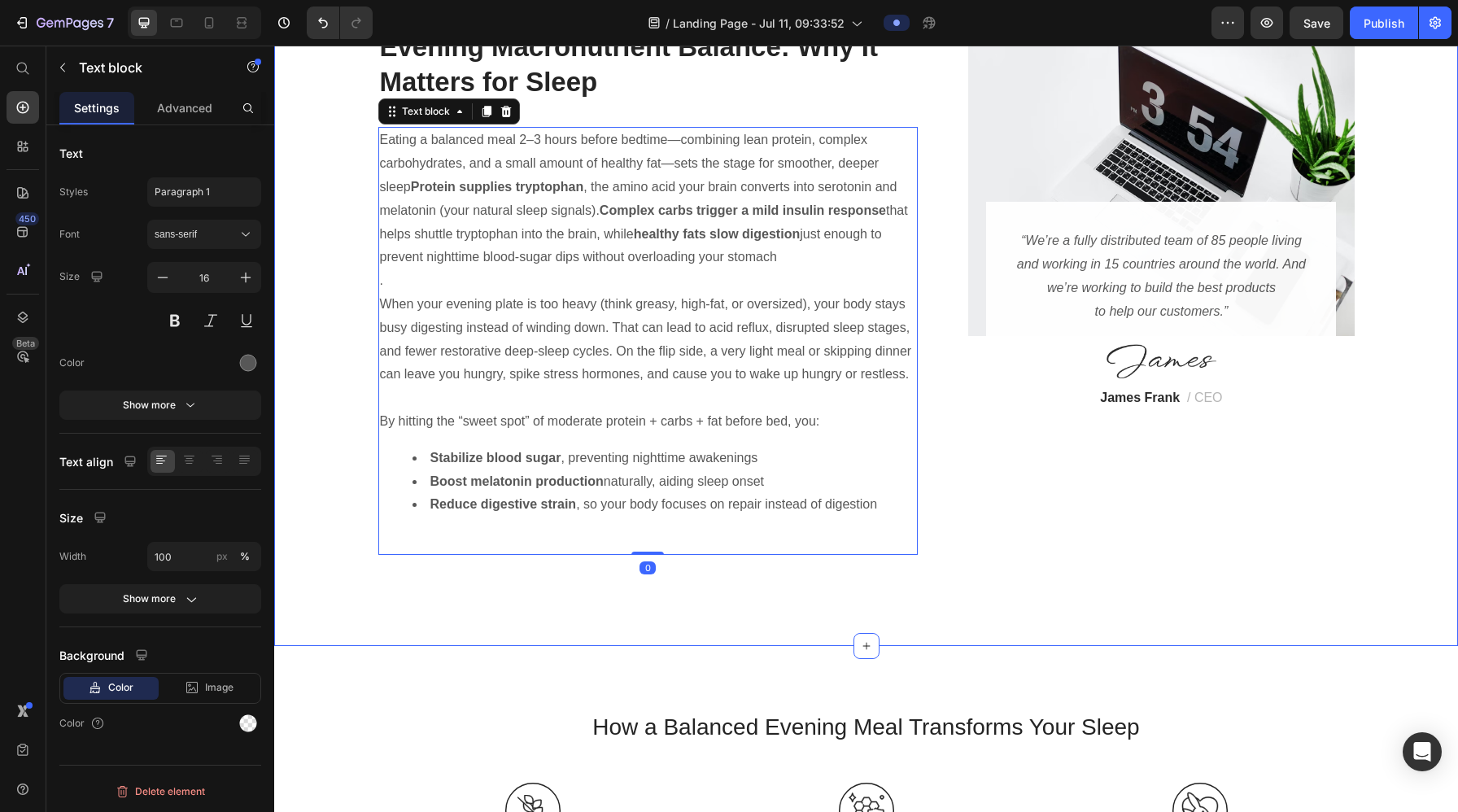 click on "Image “We’re a fully distributed team of 85 people living and working in 15 countries around the world. And we’re working to build the best products to help our customers.” Text block Image [FIRST] [LAST]    / CEO Text block Row Row Evening Macronutrient Balance: Why It Matters for Sleep Heading Row Eating a balanced meal 2–3 hours before bedtime—combining lean protein, complex carbohydrates, and a small amount of healthy fat—sets the stage for smoother, deeper sleep  Protein supplies tryptophan , the amino acid your brain converts into serotonin and melatonin (your natural sleep signals).  Complex carbs trigger a mild insulin response  that helps shuttle tryptophan into the brain, while  healthy fats slow digestion  just enough to prevent nighttime blood-sugar dips without overloading your stomach .   By hitting the “sweet spot” of moderate protein + carbs + fat before bed, you: Stabilize blood sugar , preventing nighttime awakenings Boost melatonin production  naturally, aiding sleep onset" at bounding box center [866, 304] 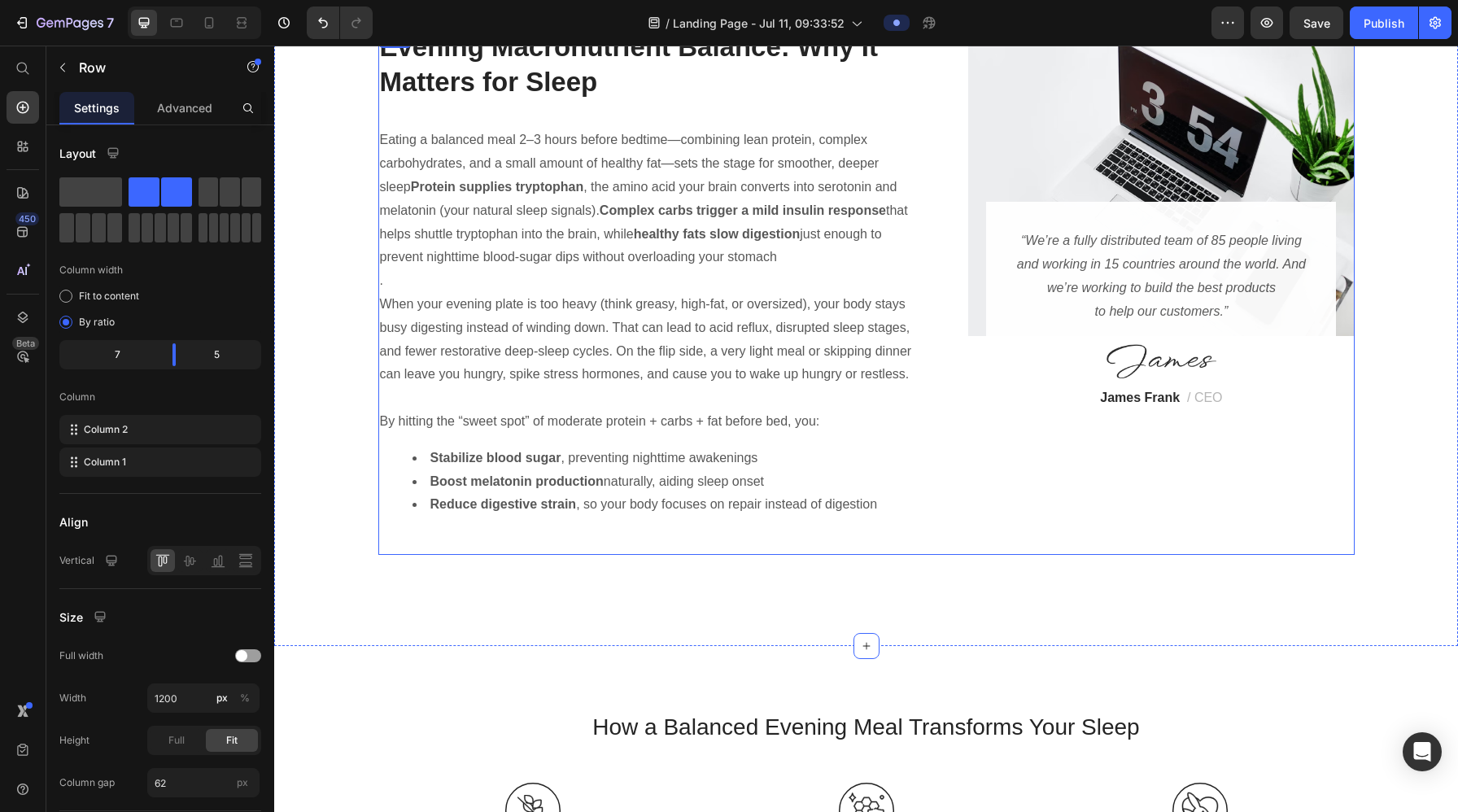 click on "Image “We’re a fully distributed team of 85 people living and working in 15 countries around the world. And we’re working to build the best products to help our customers.” Text block Image [FIRST] [LAST]    / CEO Text block Row Row Evening Macronutrient Balance: Why It Matters for Sleep Heading Row Eating a balanced meal 2–3 hours before bedtime—combining lean protein, complex carbohydrates, and a small amount of healthy fat—sets the stage for smoother, deeper sleep  Protein supplies tryptophan , the amino acid your brain converts into serotonin and melatonin (your natural sleep signals).  Complex carbs trigger a mild insulin response  that helps shuttle tryptophan into the brain, while  healthy fats slow digestion  just enough to prevent nighttime blood-sugar dips without overloading your stomach .   By hitting the “sweet spot” of moderate protein + carbs + fat before bed, you: Stabilize blood sugar , preventing nighttime awakenings Boost melatonin production  naturally, aiding sleep onset" at bounding box center (867, 291) 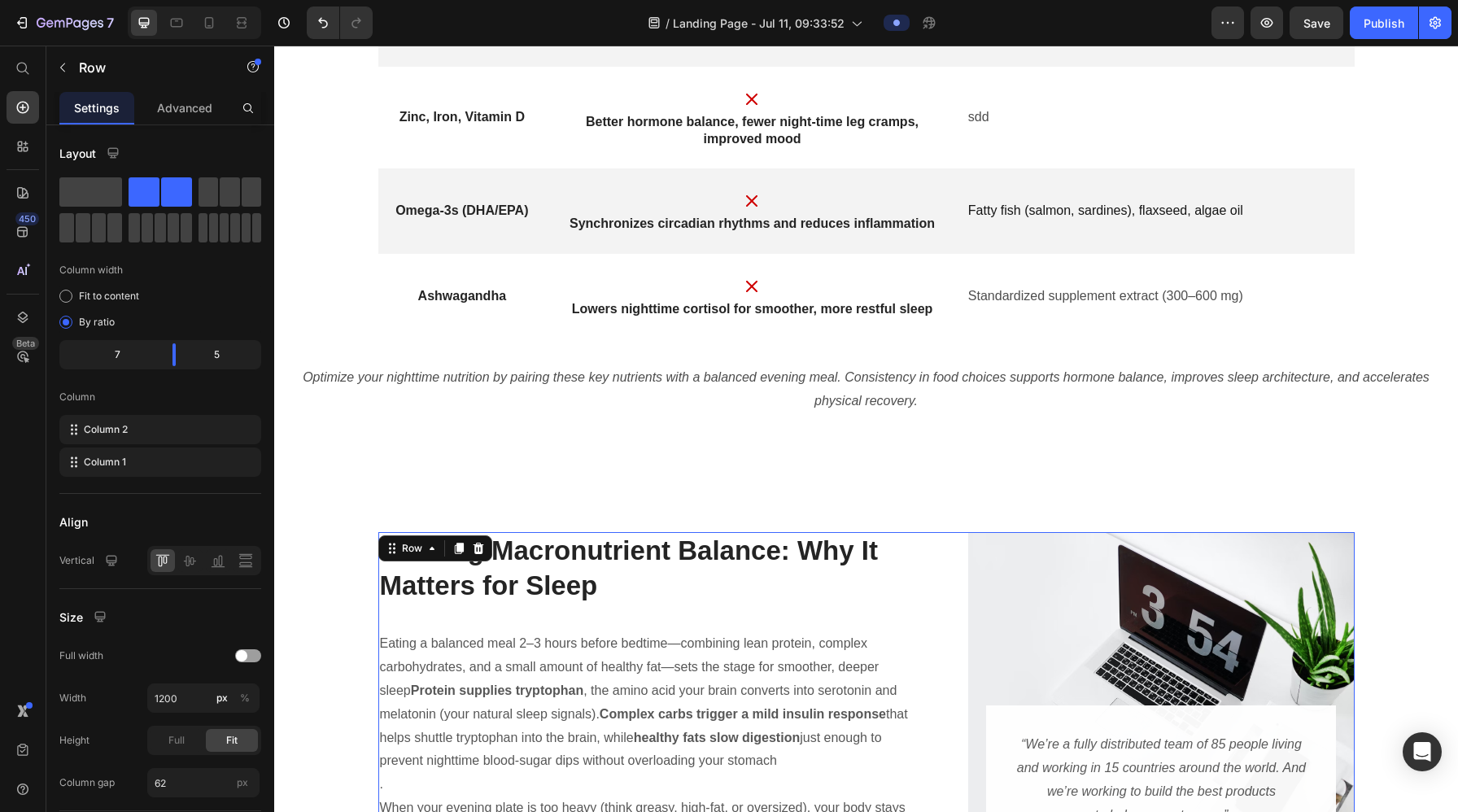 scroll, scrollTop: 3468, scrollLeft: 0, axis: vertical 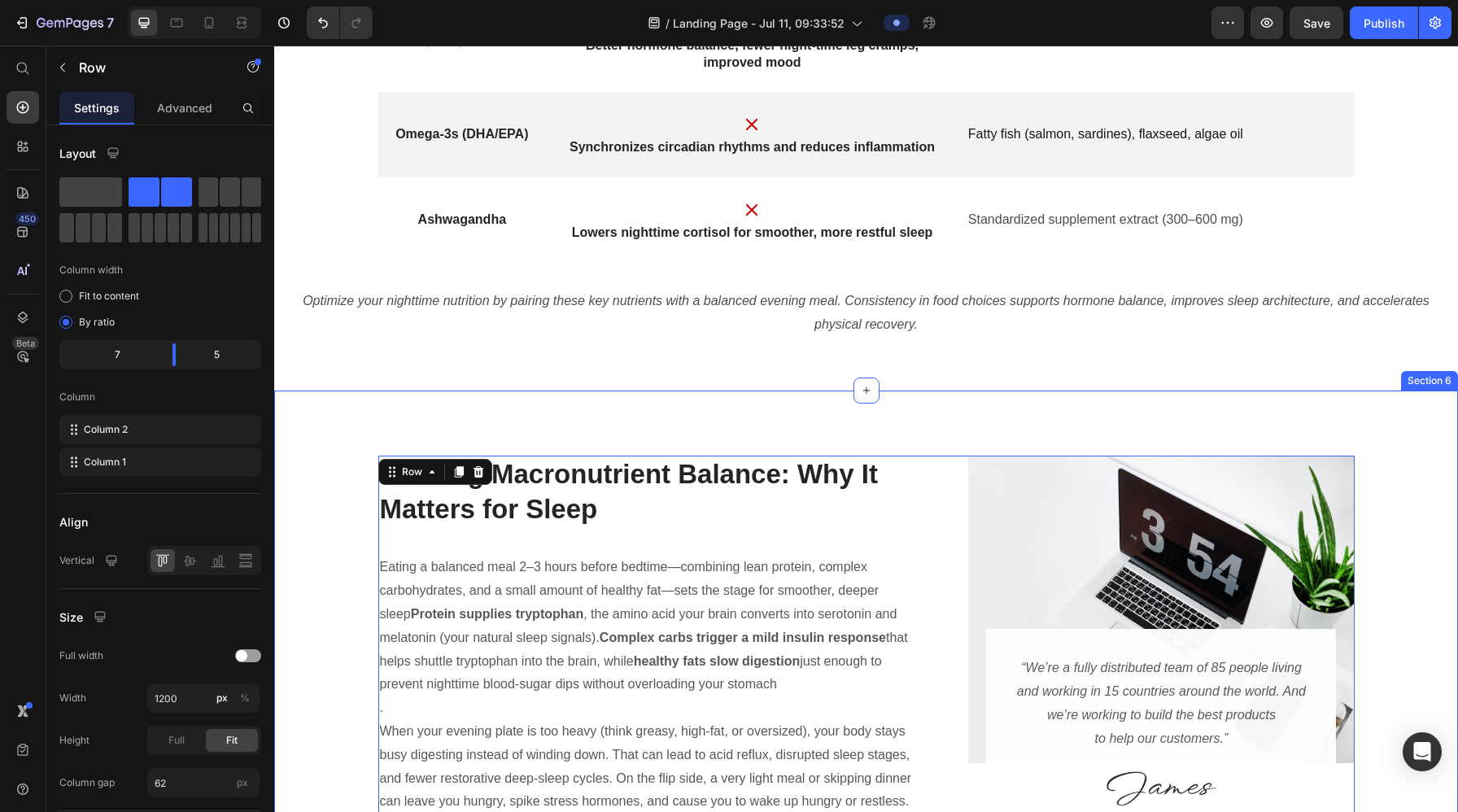 click on "Image “We’re a fully distributed team of 85 people living and working in 15 countries around the world. And we’re working to build the best products to help our customers.” Text block Image [FIRST] [LAST]    / CEO Text block Row Row Evening Macronutrient Balance: Why It Matters for Sleep Heading Row Eating a balanced meal 2–3 hours before bedtime—combining lean protein, complex carbohydrates, and a small amount of healthy fat—sets the stage for smoother, deeper sleep  Protein supplies tryptophan , the amino acid your brain converts into serotonin and melatonin (your natural sleep signals).  Complex carbs trigger a mild insulin response  that helps shuttle tryptophan into the brain, while  healthy fats slow digestion  just enough to prevent nighttime blood-sugar dips without overloading your stomach .   By hitting the “sweet spot” of moderate protein + carbs + fat before bed, you: Stabilize blood sugar , preventing nighttime awakenings Boost melatonin production  naturally, aiding sleep onset" at bounding box center [866, 731] 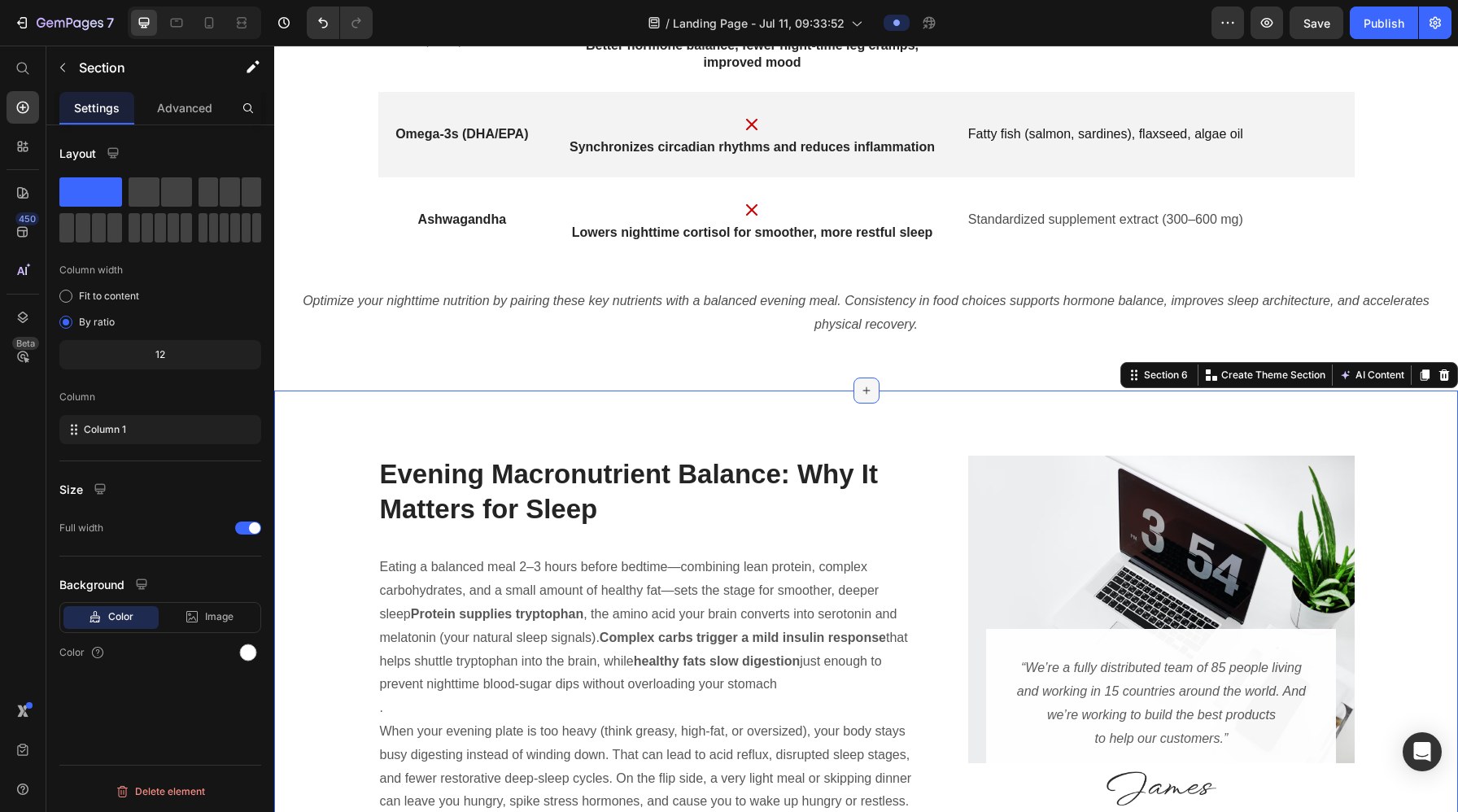 click 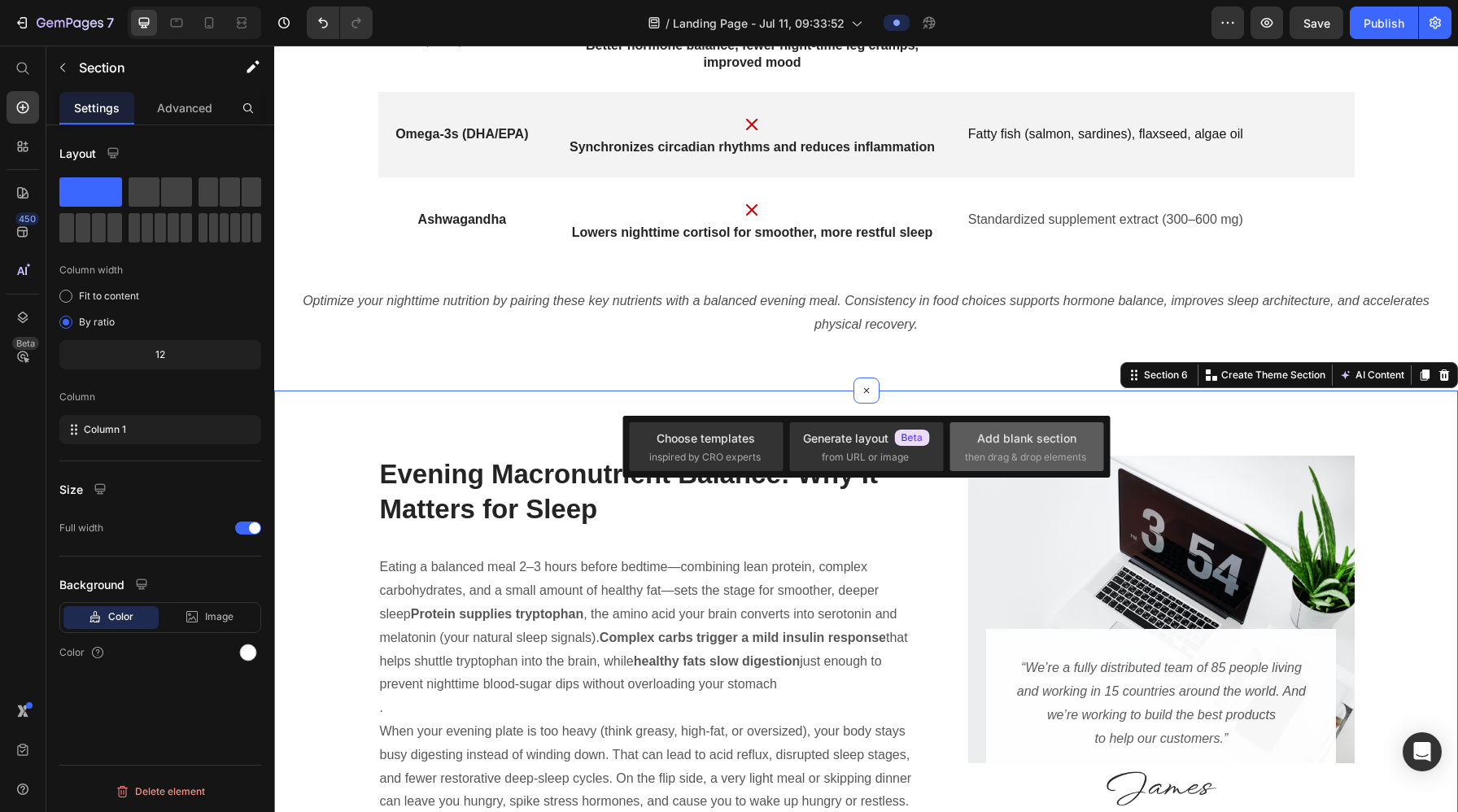 click on "Add blank section" at bounding box center (1027, 438) 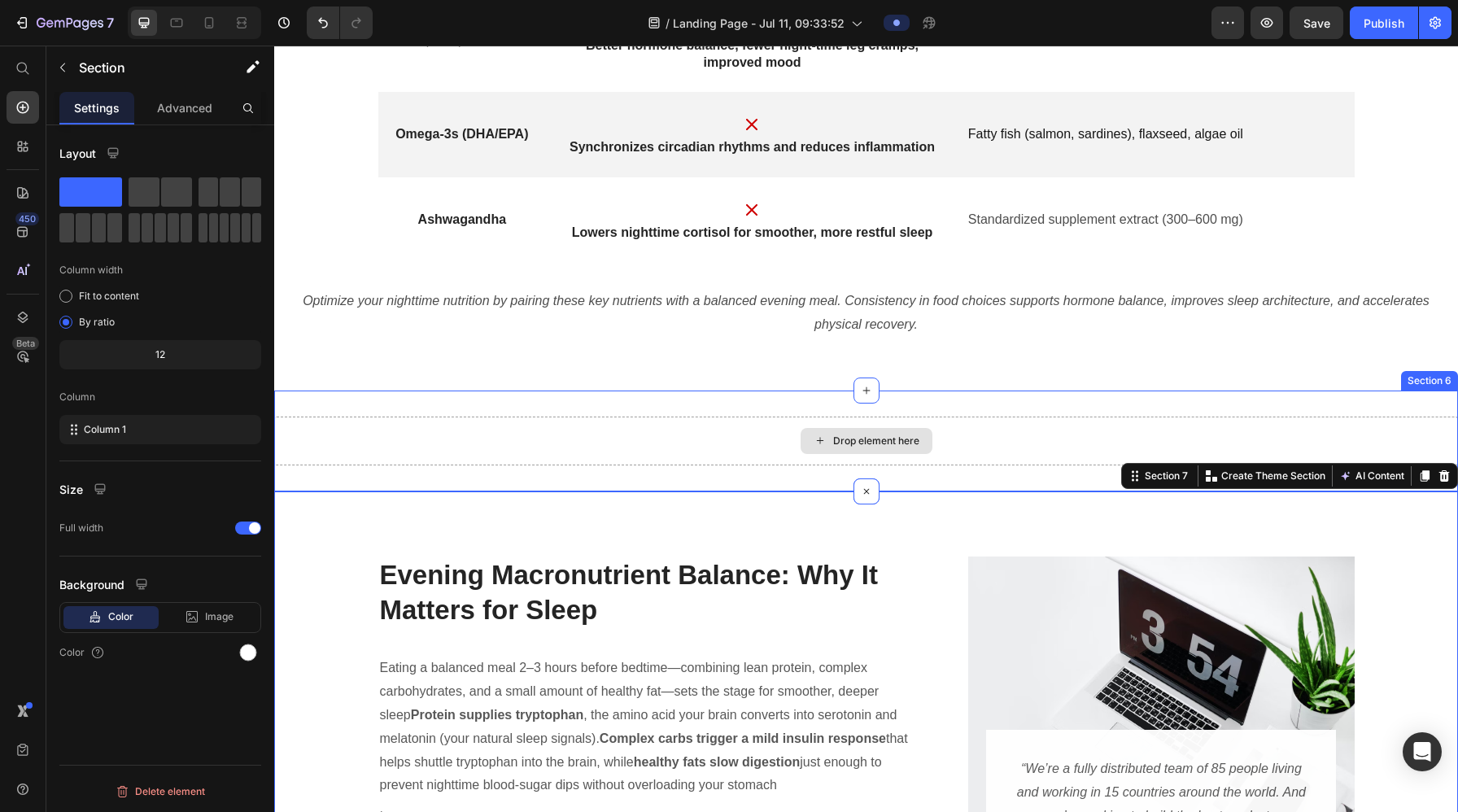 click on "Drop element here" at bounding box center [866, 441] 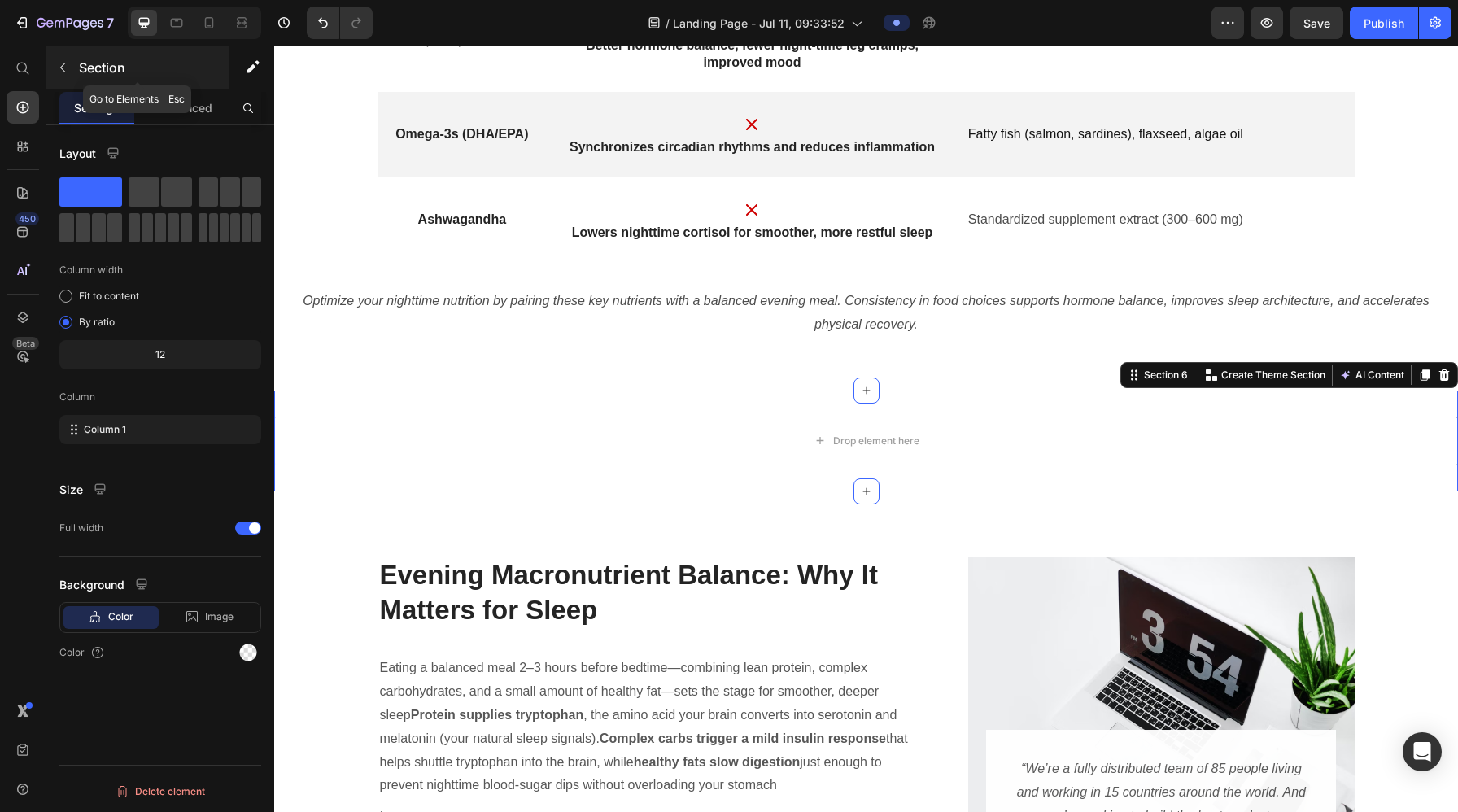 click 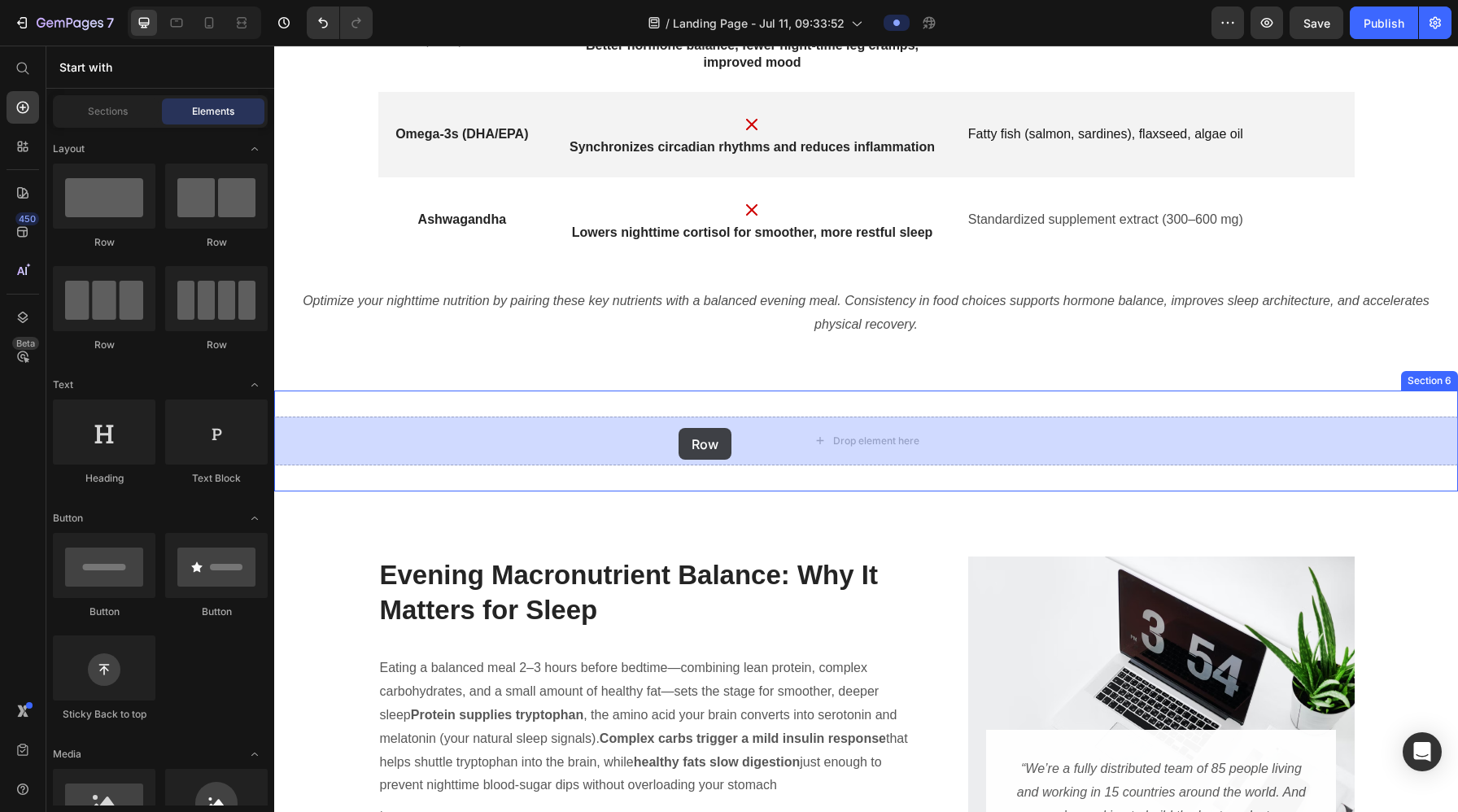 drag, startPoint x: 400, startPoint y: 221, endPoint x: 679, endPoint y: 428, distance: 347.4047 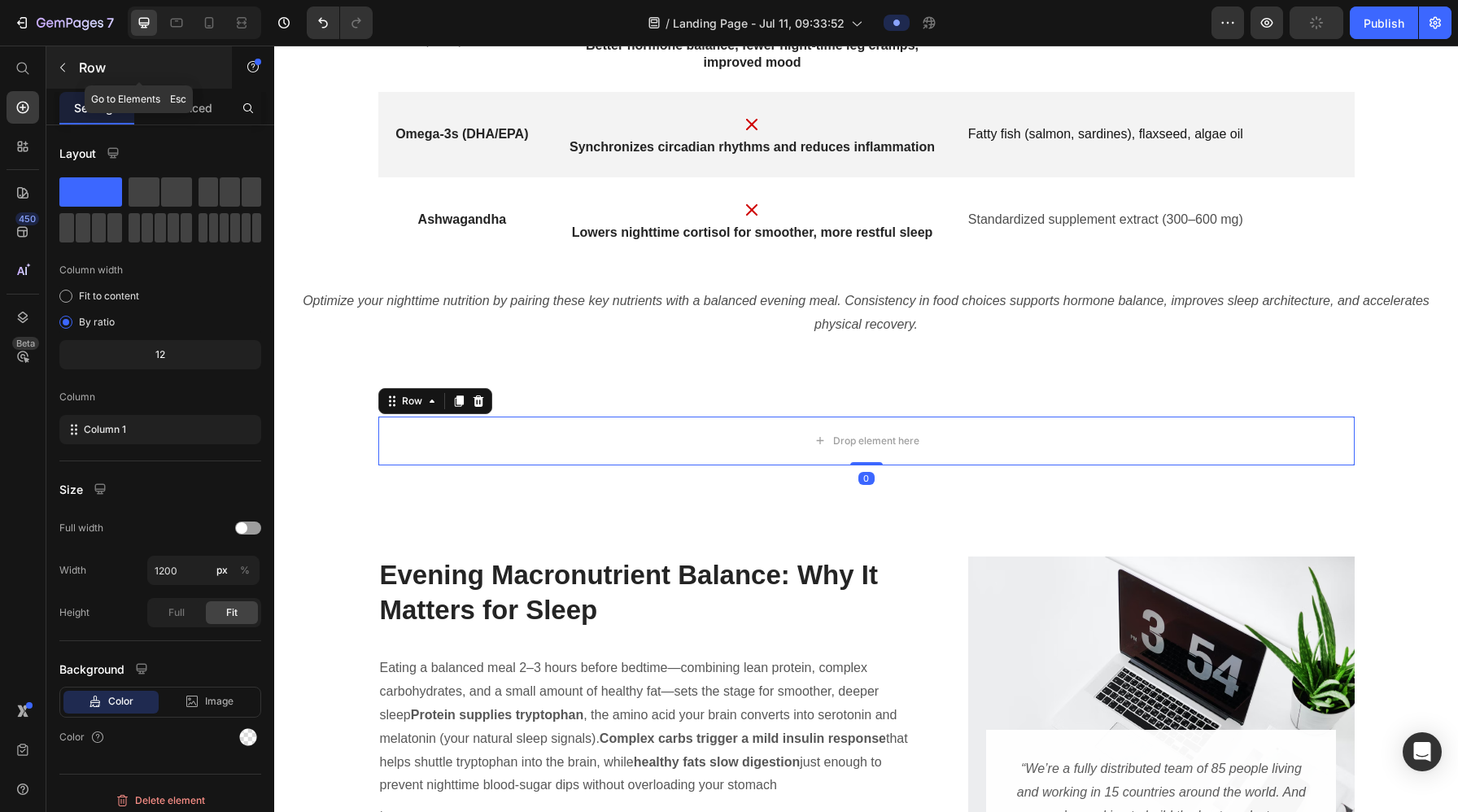 click 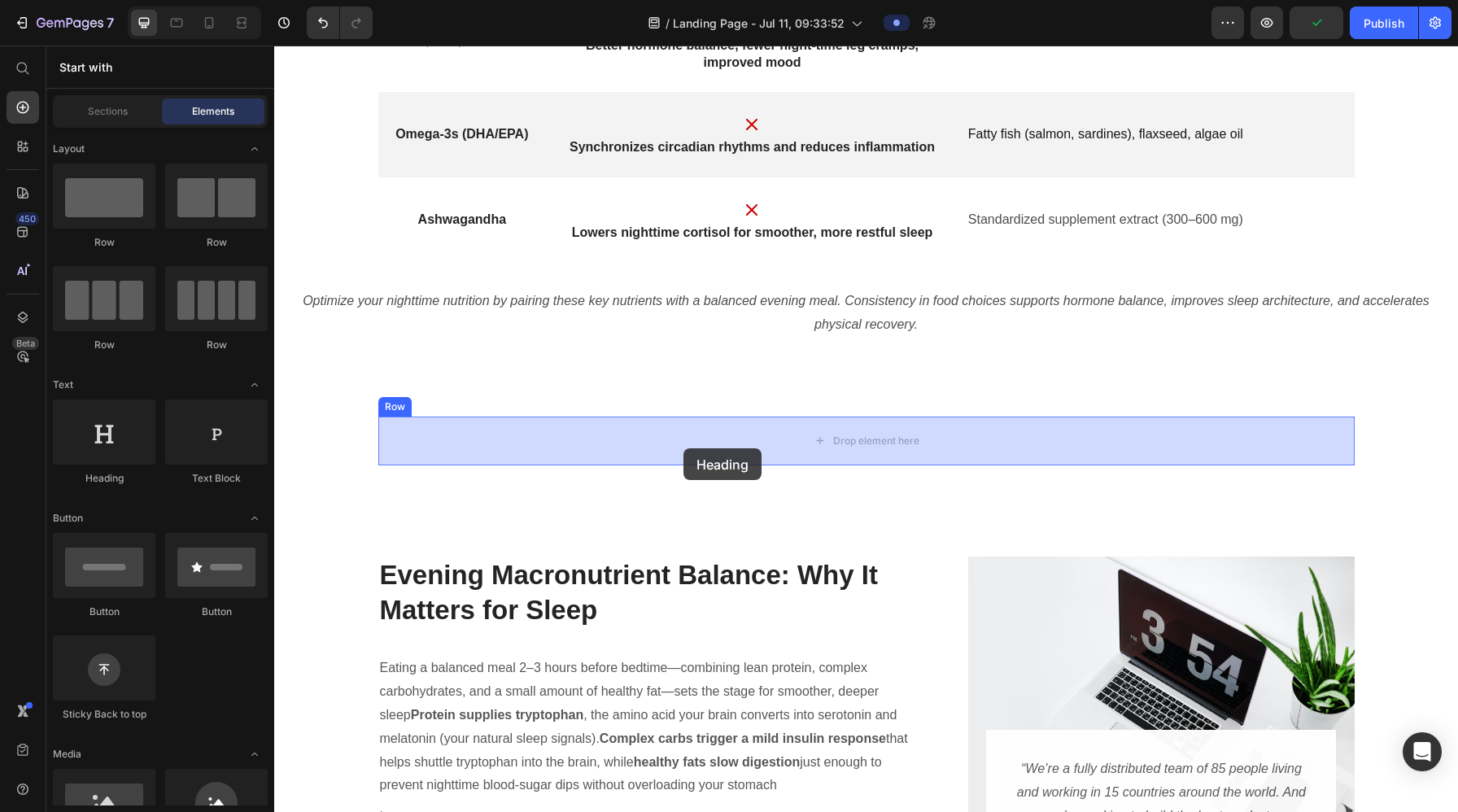 drag, startPoint x: 404, startPoint y: 495, endPoint x: 685, endPoint y: 446, distance: 285.24025 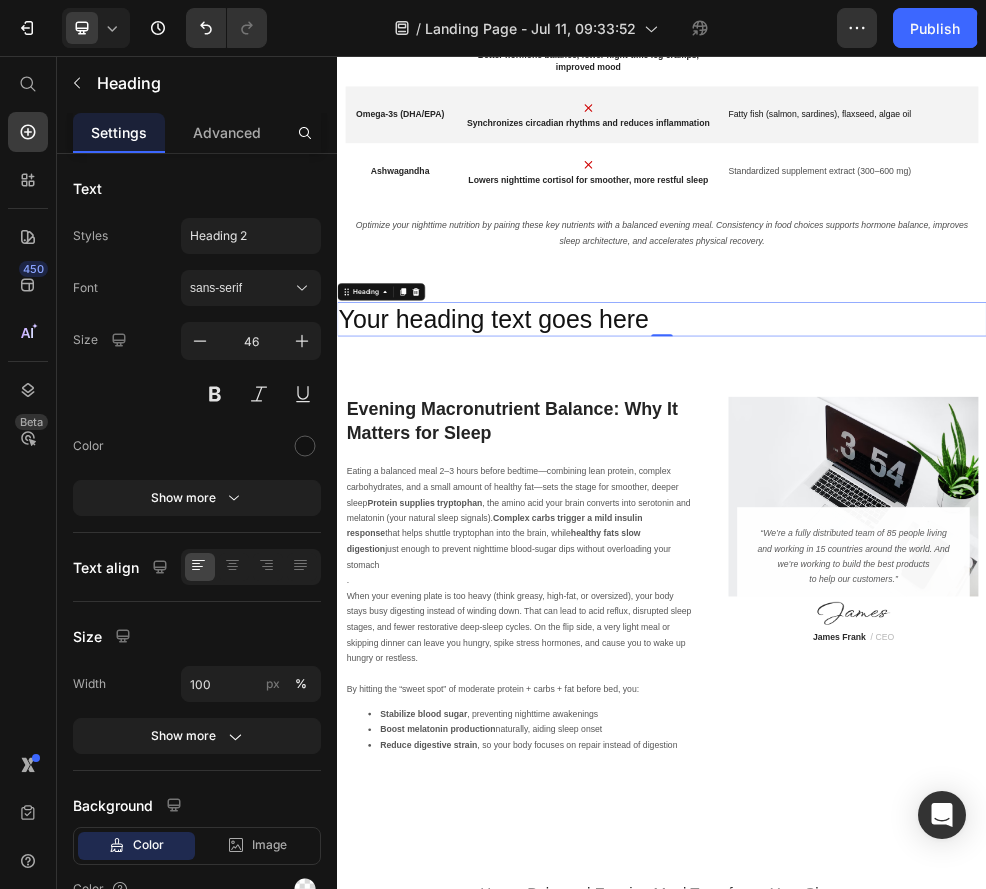 click on "Your heading text goes here" at bounding box center (937, 544) 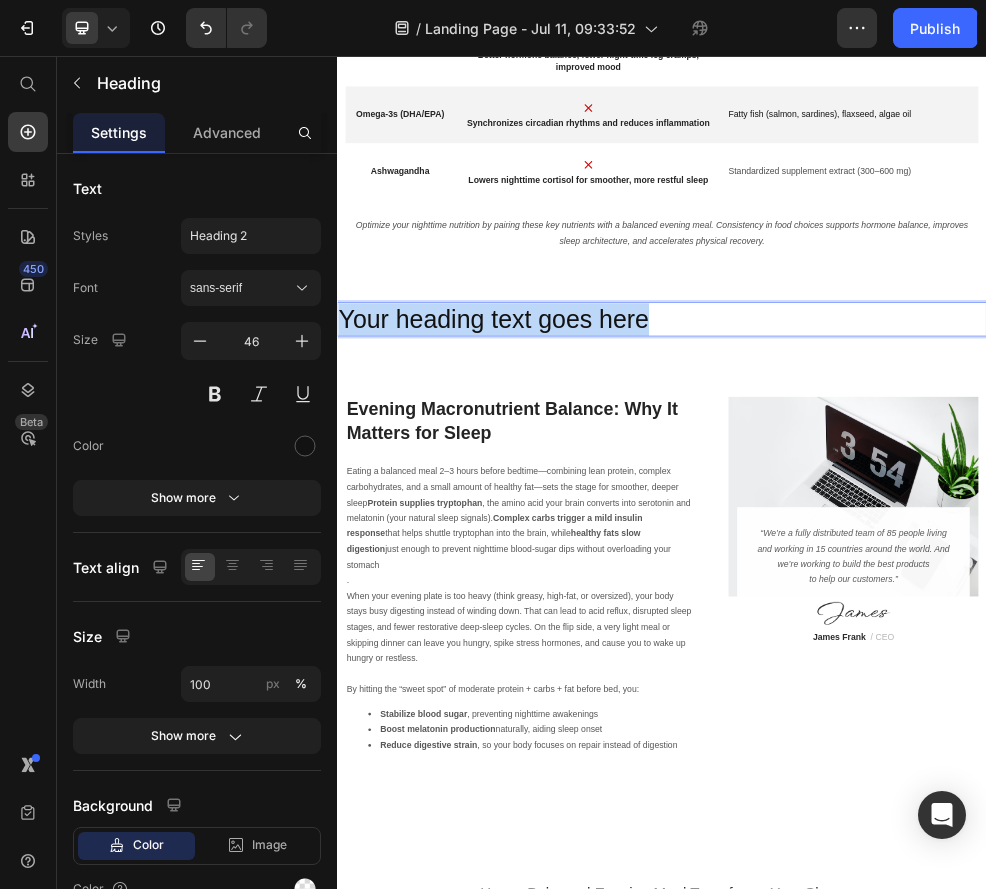 click on "Your heading text goes here" at bounding box center [937, 544] 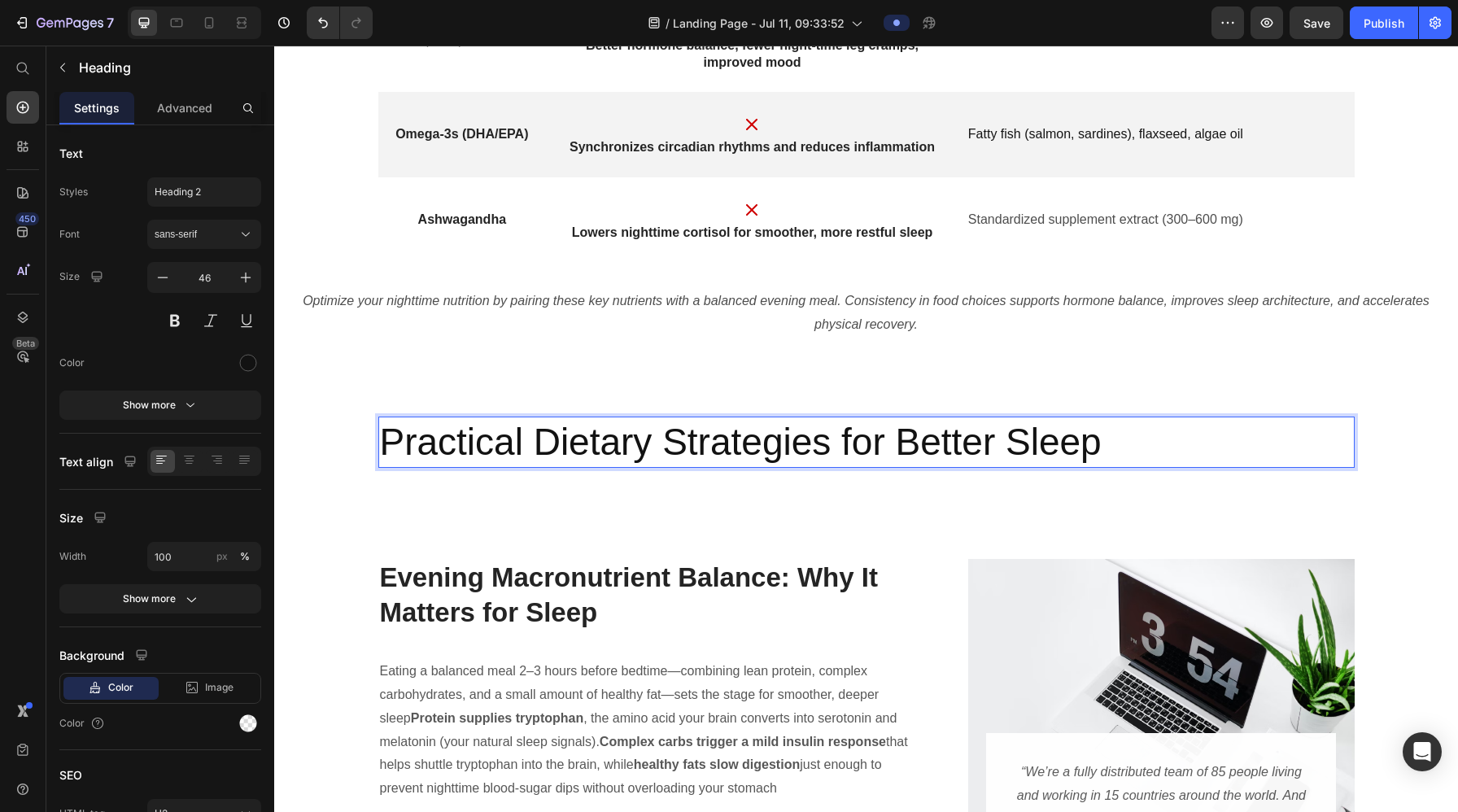 click on "Practical Dietary Strategies for Better Sleep" at bounding box center [867, 443] 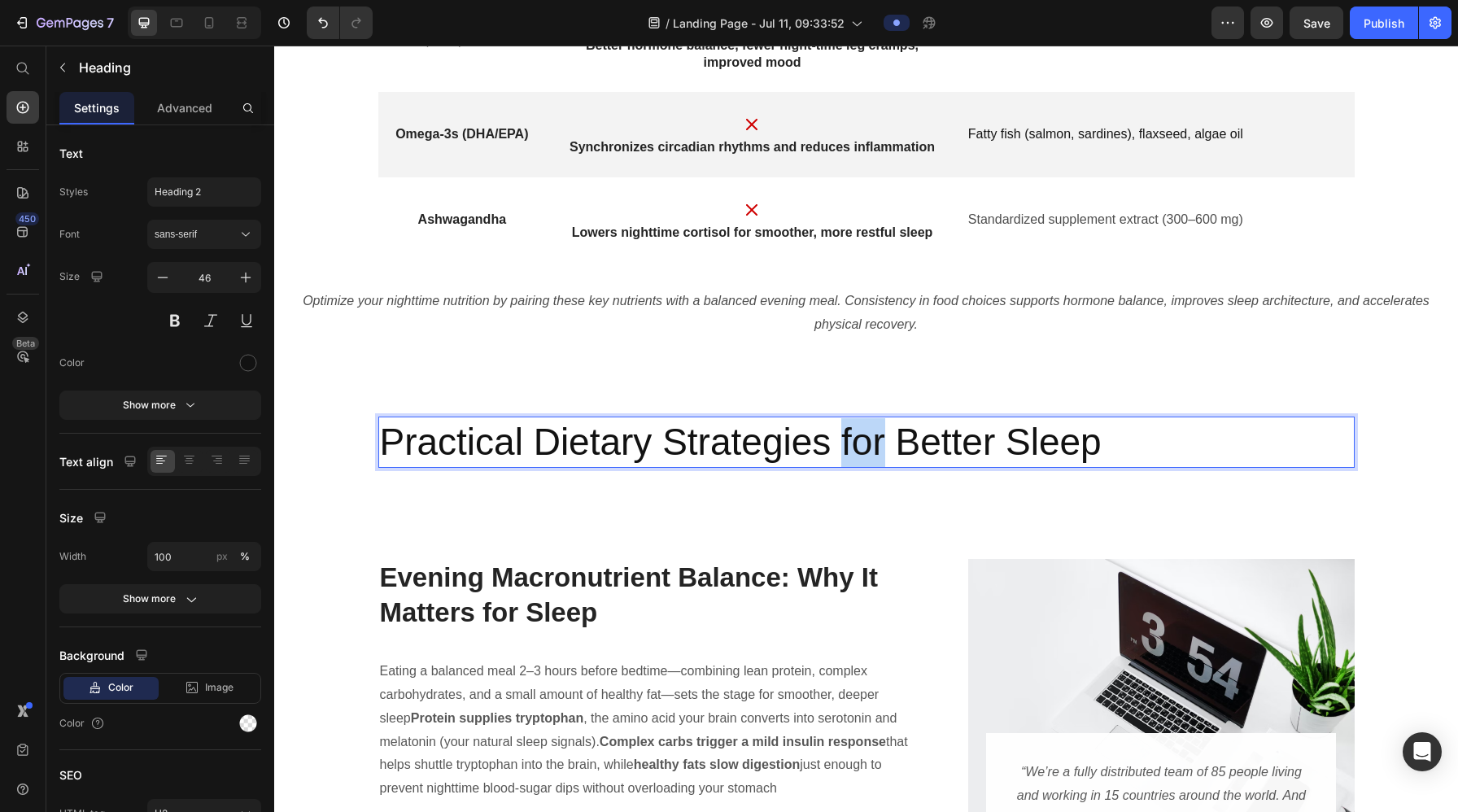 click on "Practical Dietary Strategies for Better Sleep" at bounding box center [867, 443] 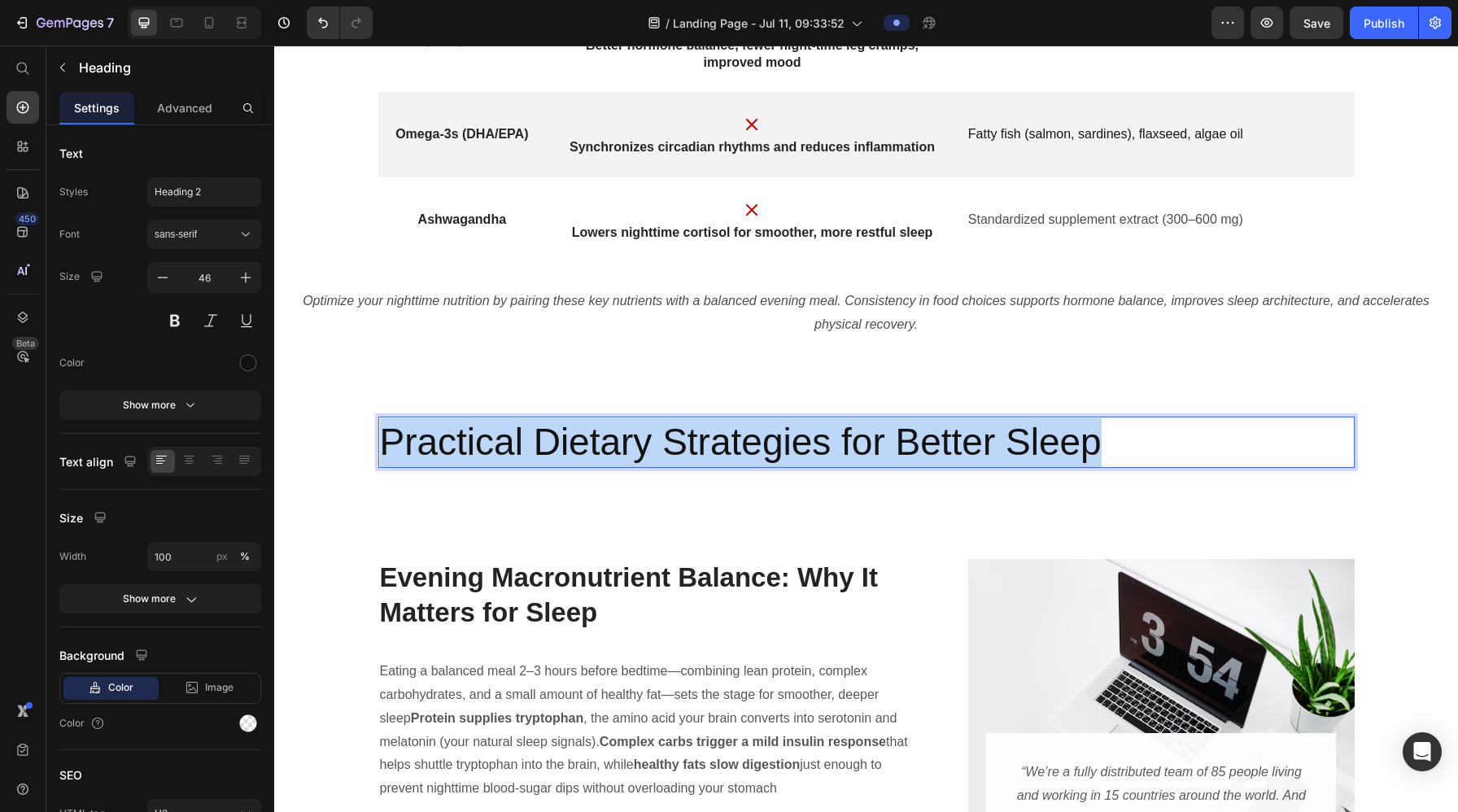 click on "Practical Dietary Strategies for Better Sleep" at bounding box center (867, 443) 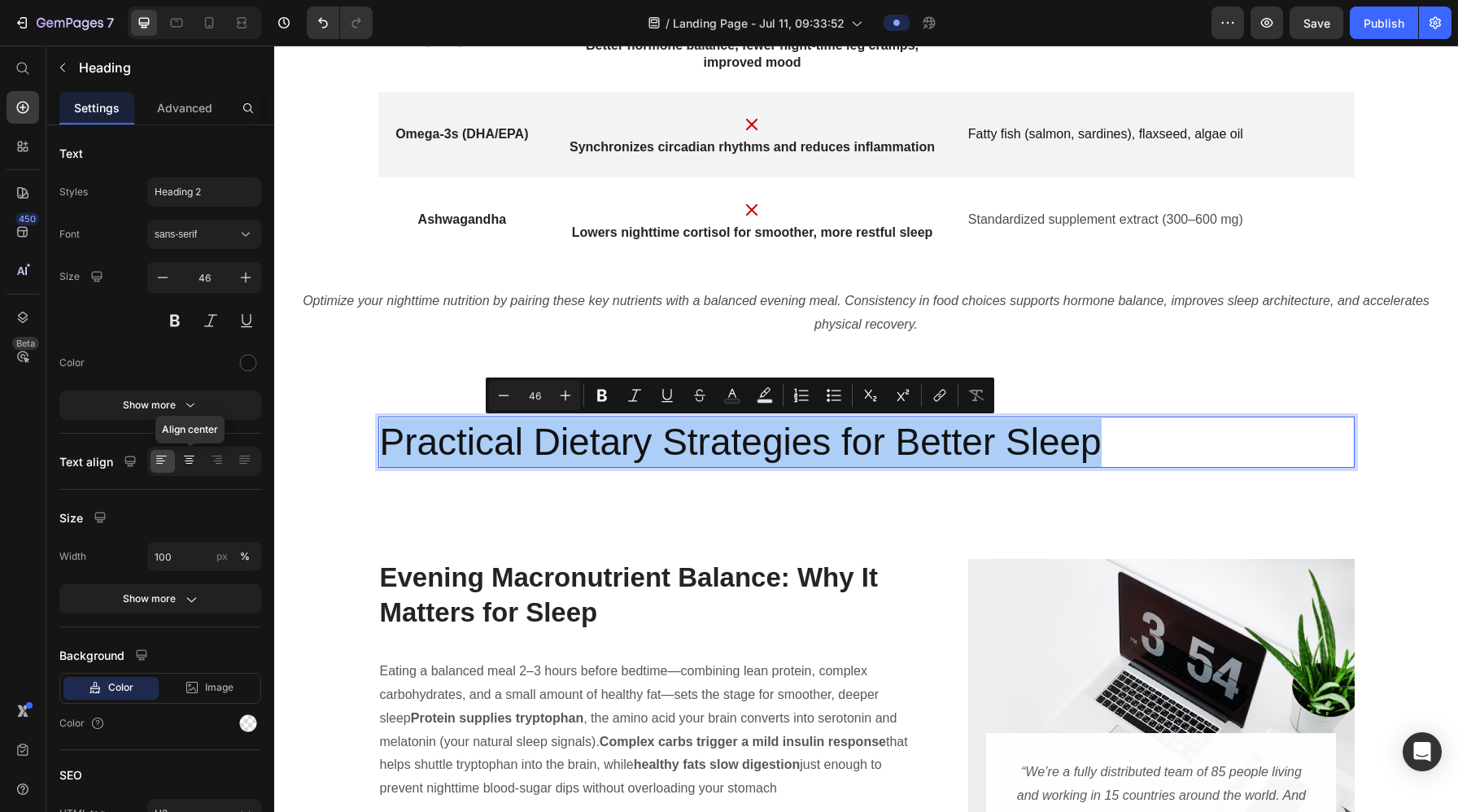 click 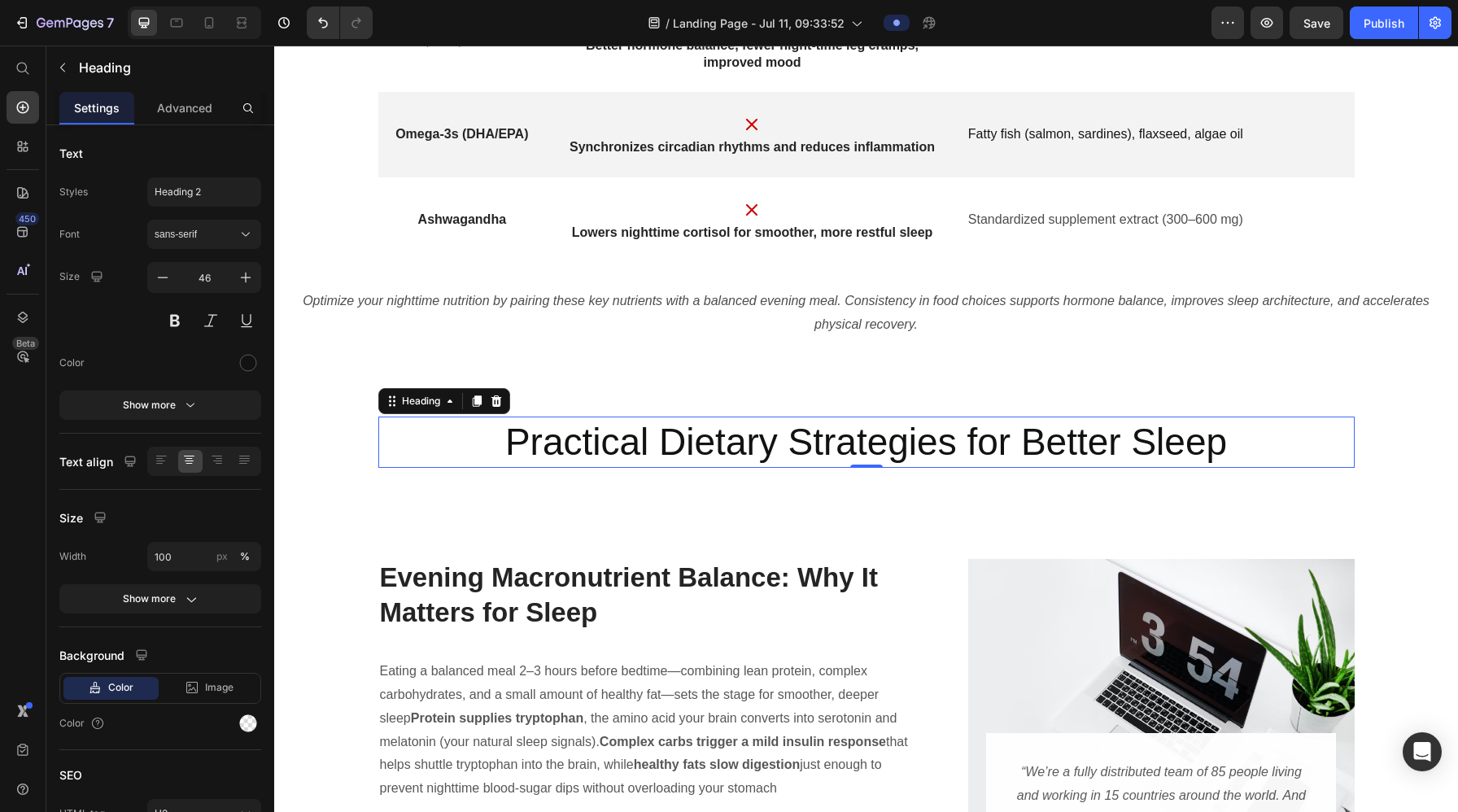 click on "Practical Dietary Strategies for Better Sleep" at bounding box center (867, 443) 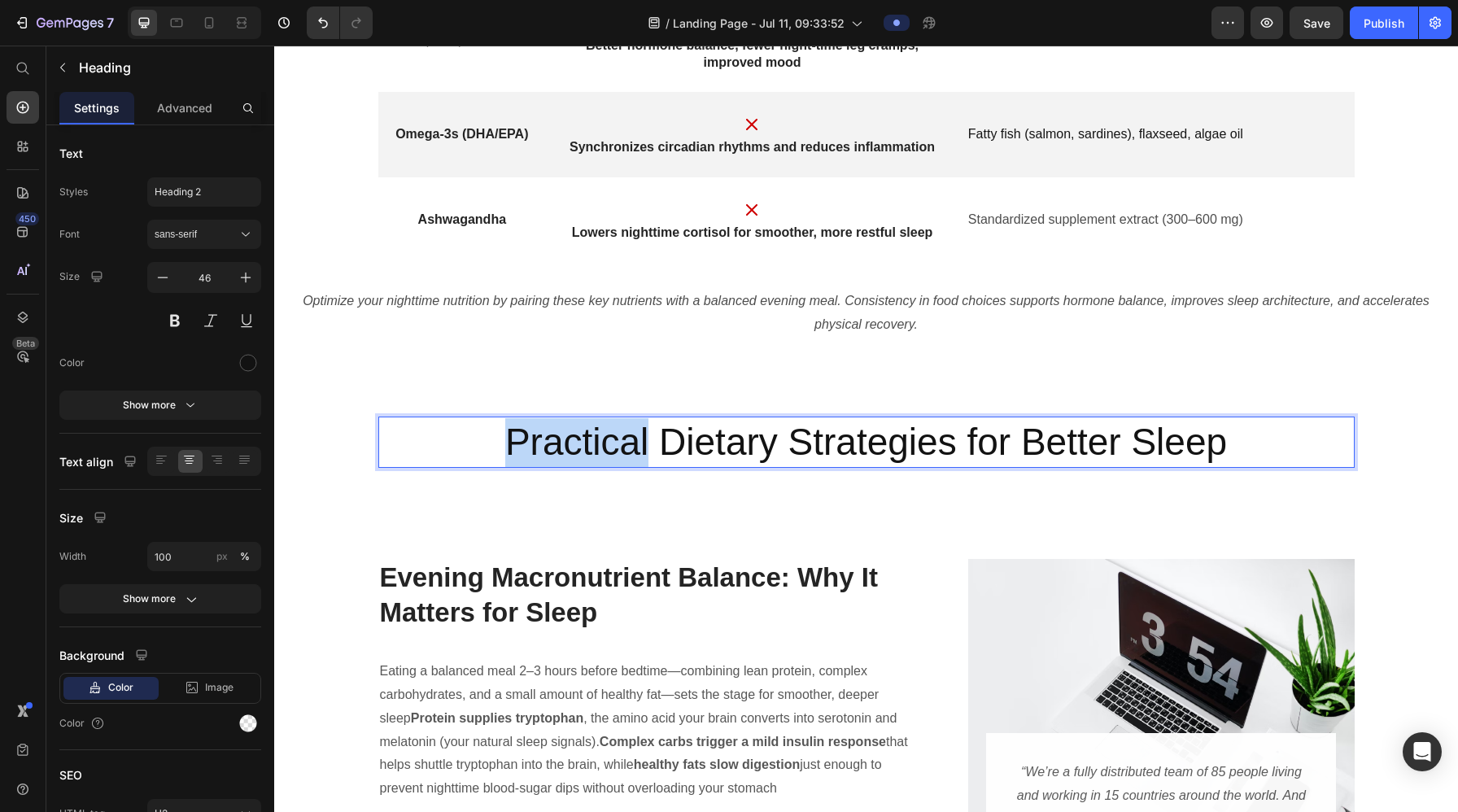 click on "Practical Dietary Strategies for Better Sleep" at bounding box center [867, 443] 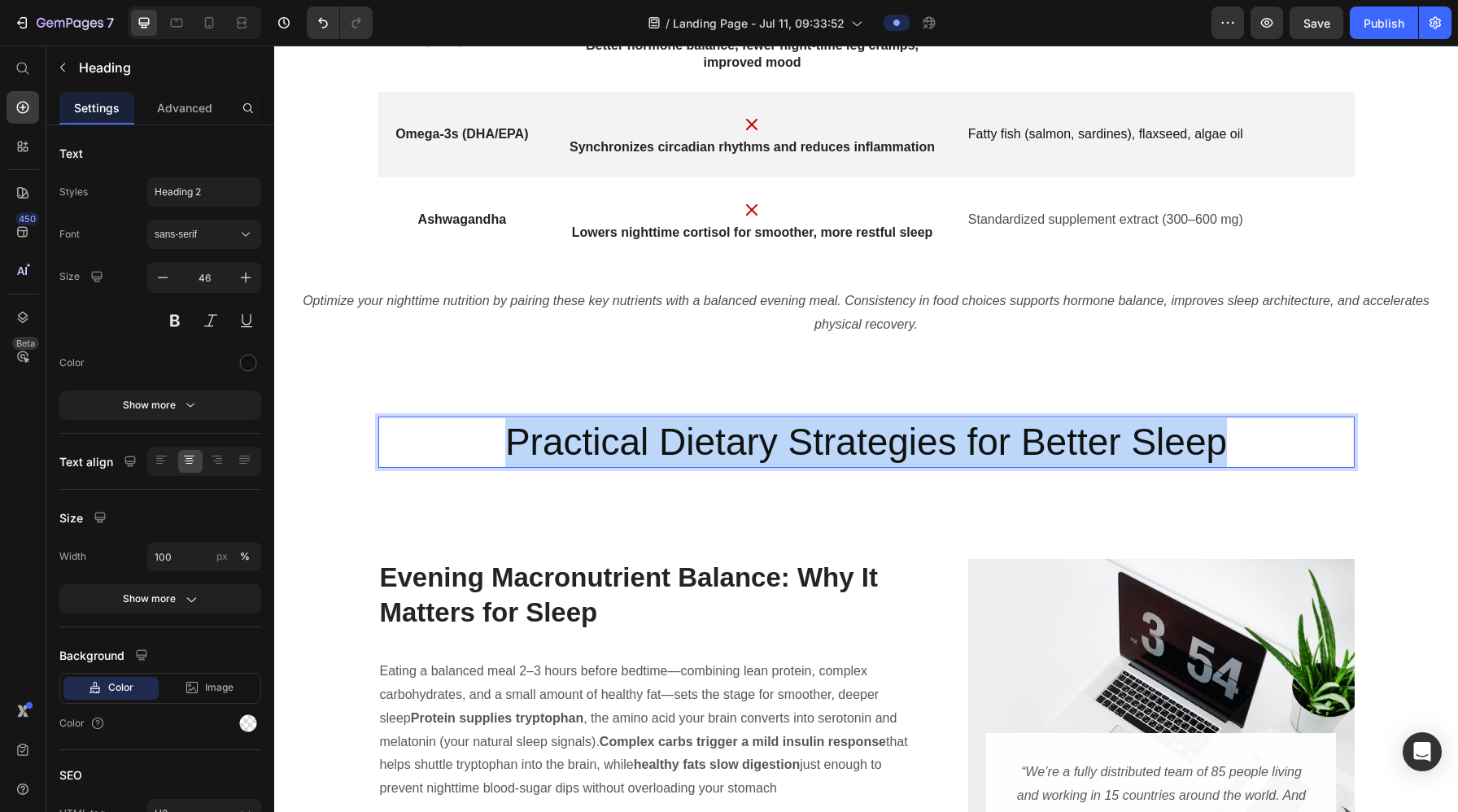 click on "Practical Dietary Strategies for Better Sleep" at bounding box center [867, 443] 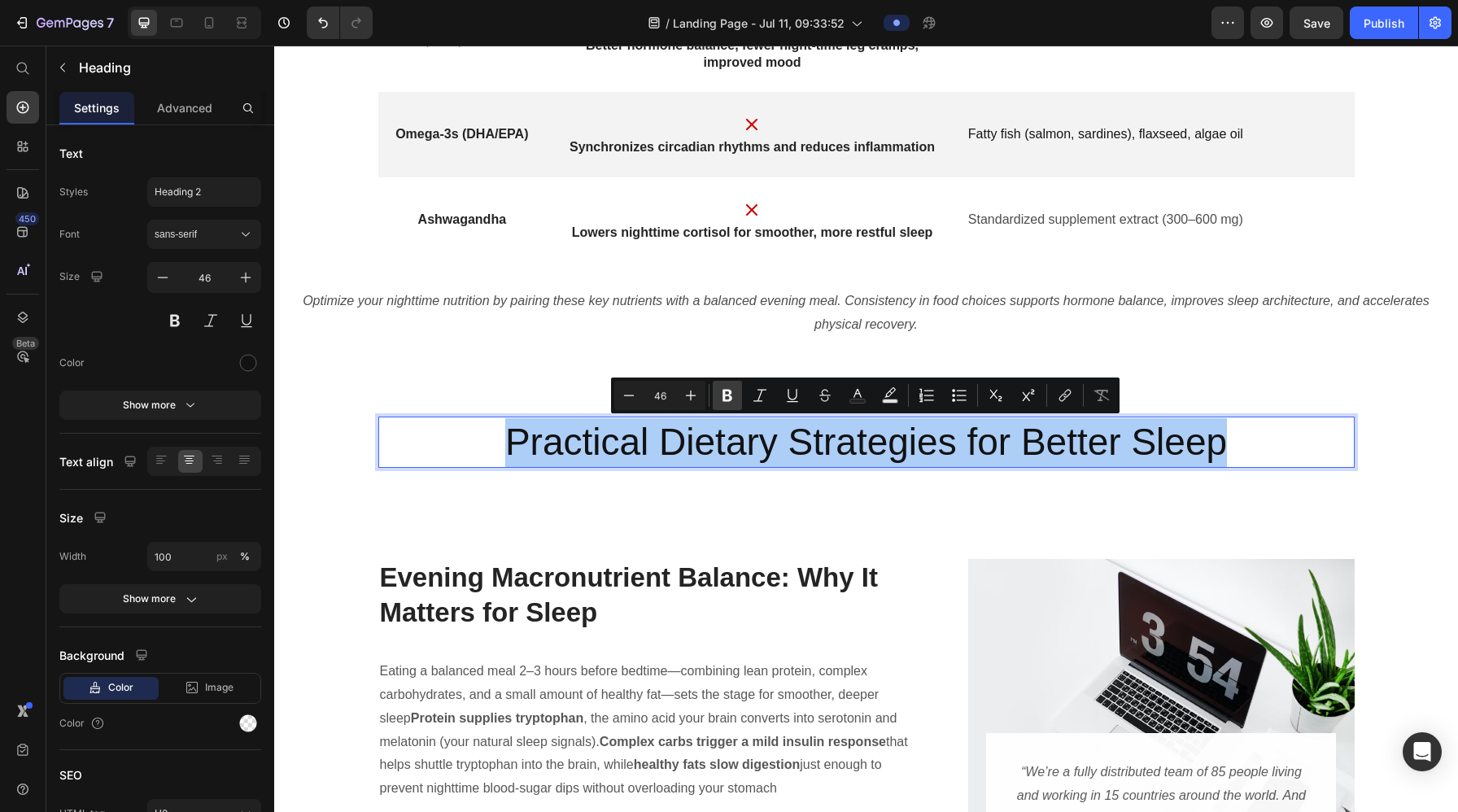 click 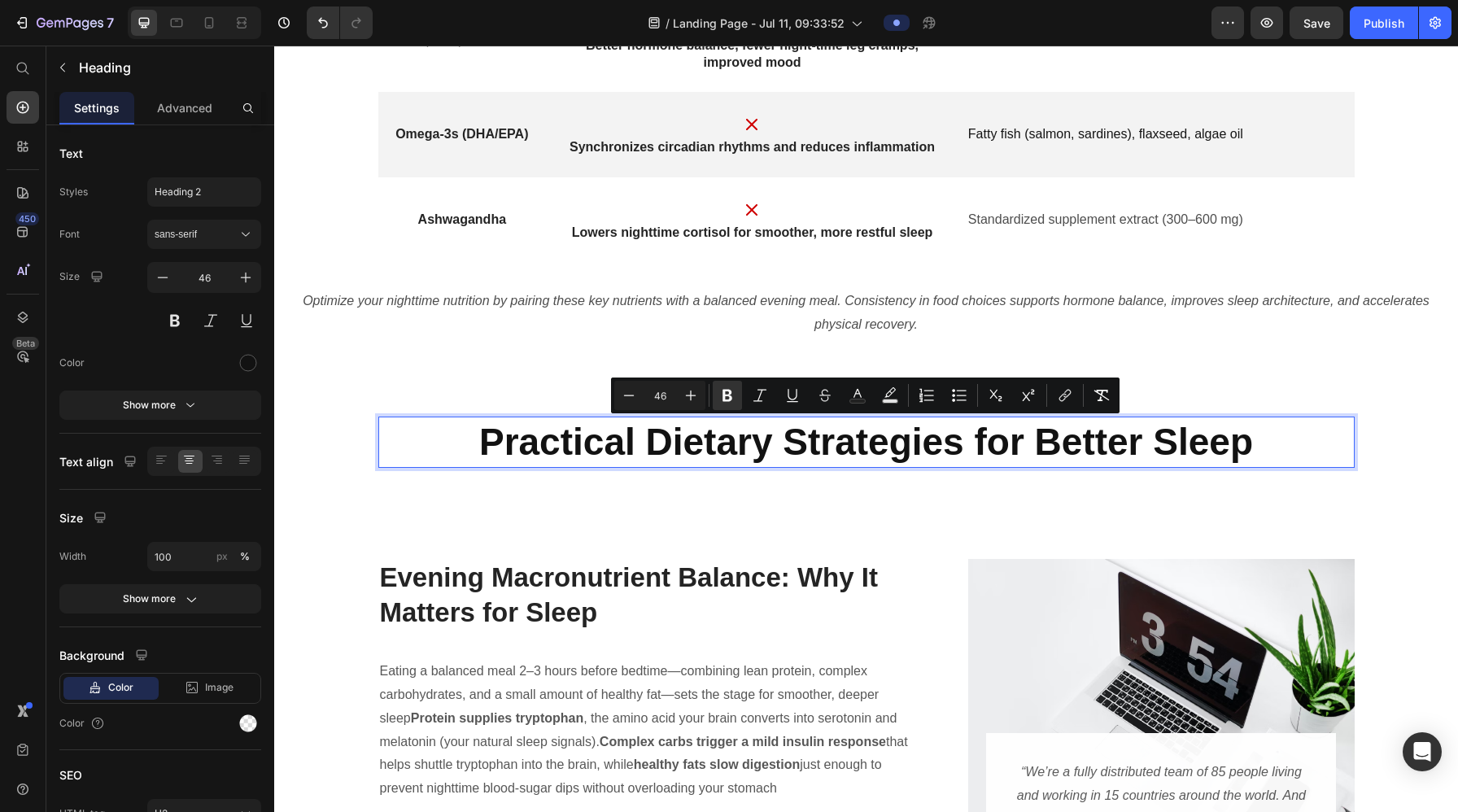 click on "46" at bounding box center [660, 395] 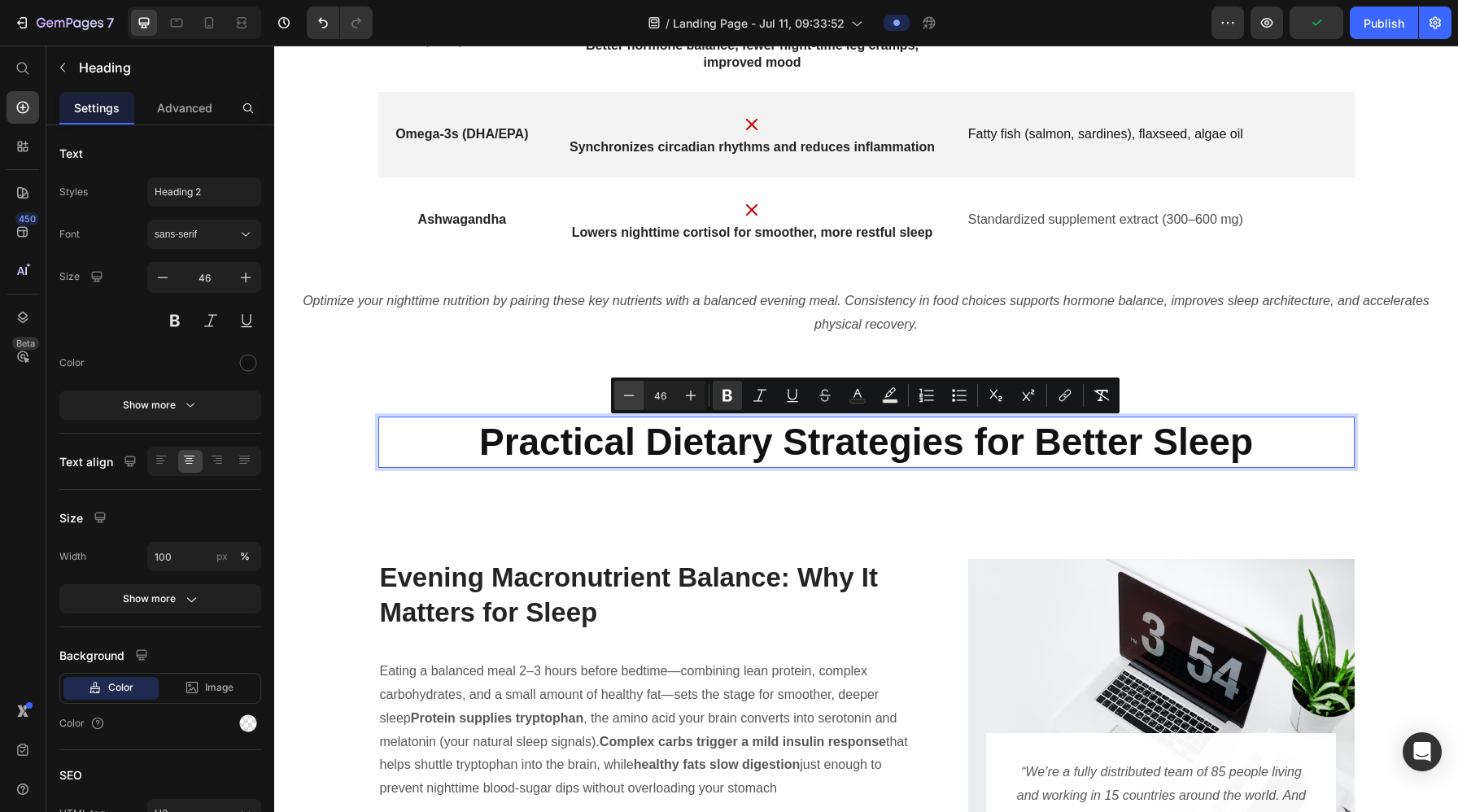 click on "Minus" at bounding box center [629, 395] 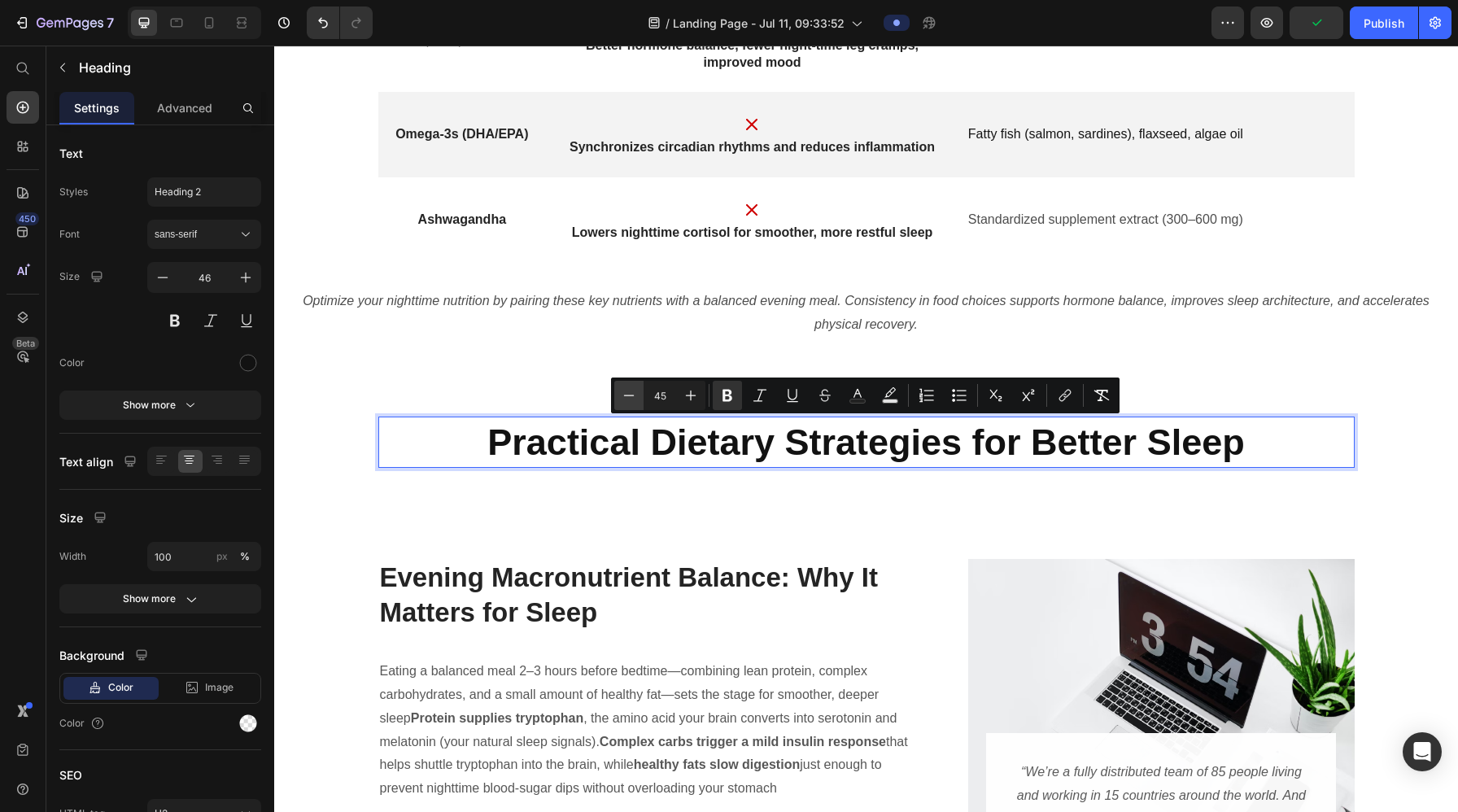 click on "Minus" at bounding box center [629, 395] 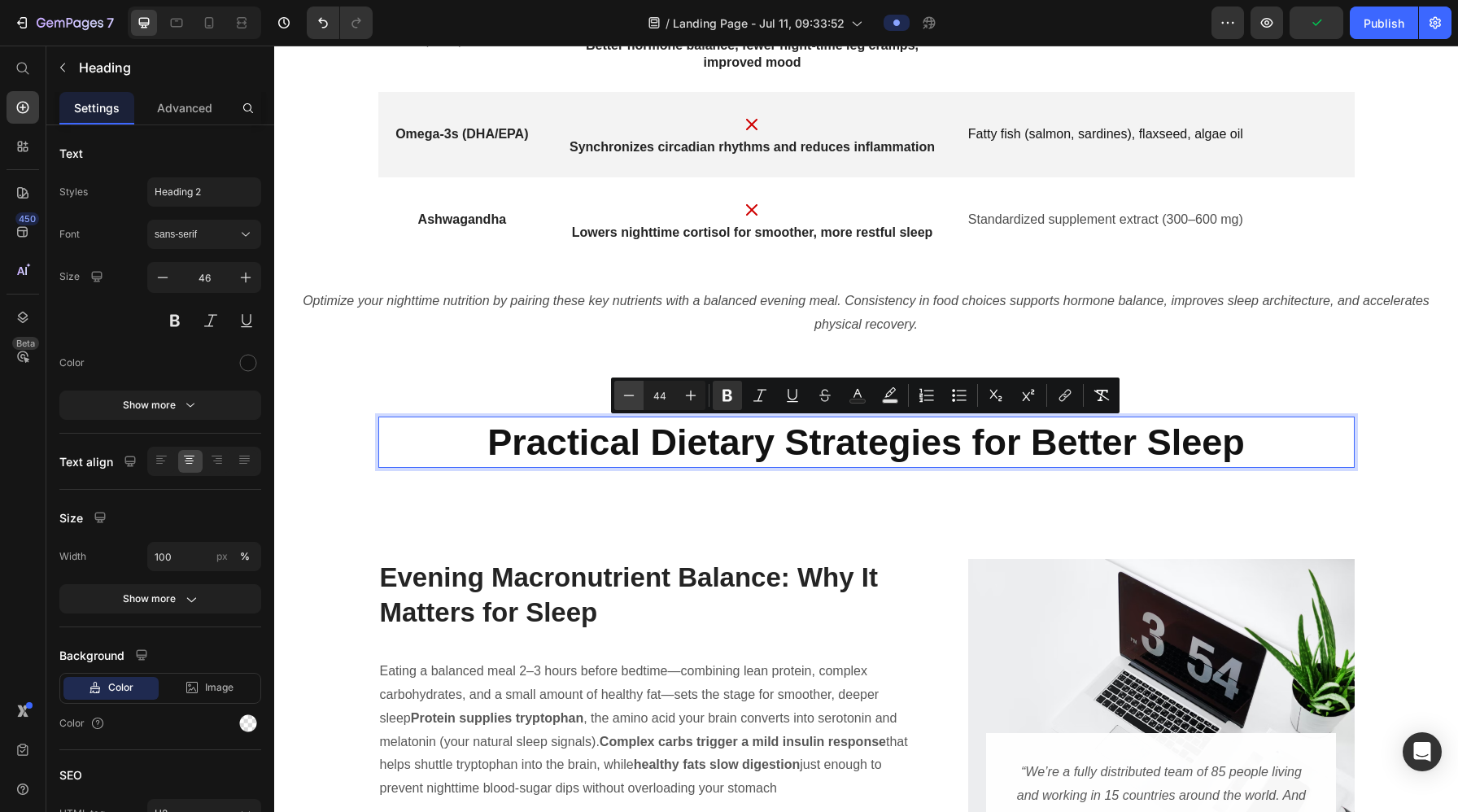 click on "Minus" at bounding box center [629, 395] 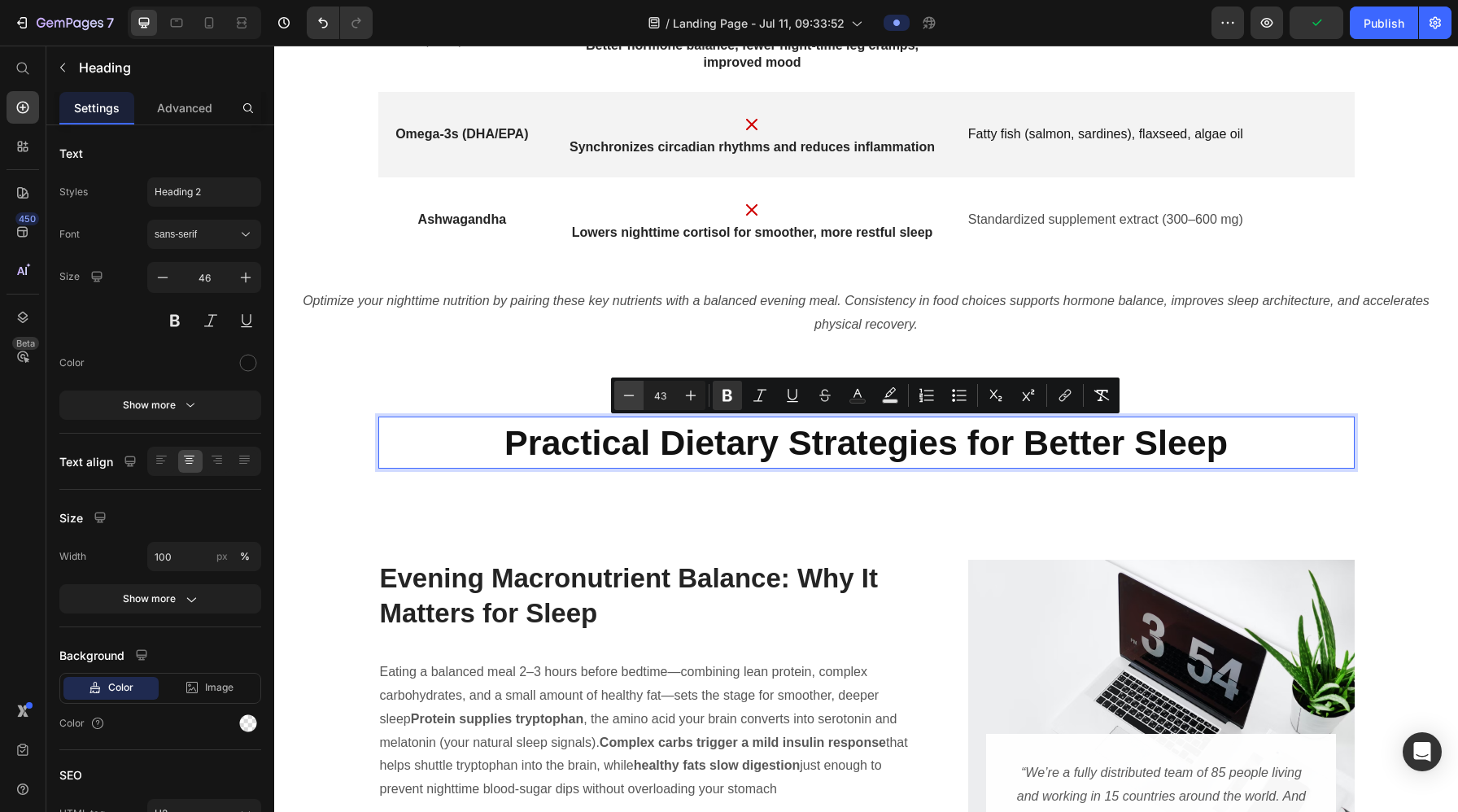click on "Minus" at bounding box center (629, 395) 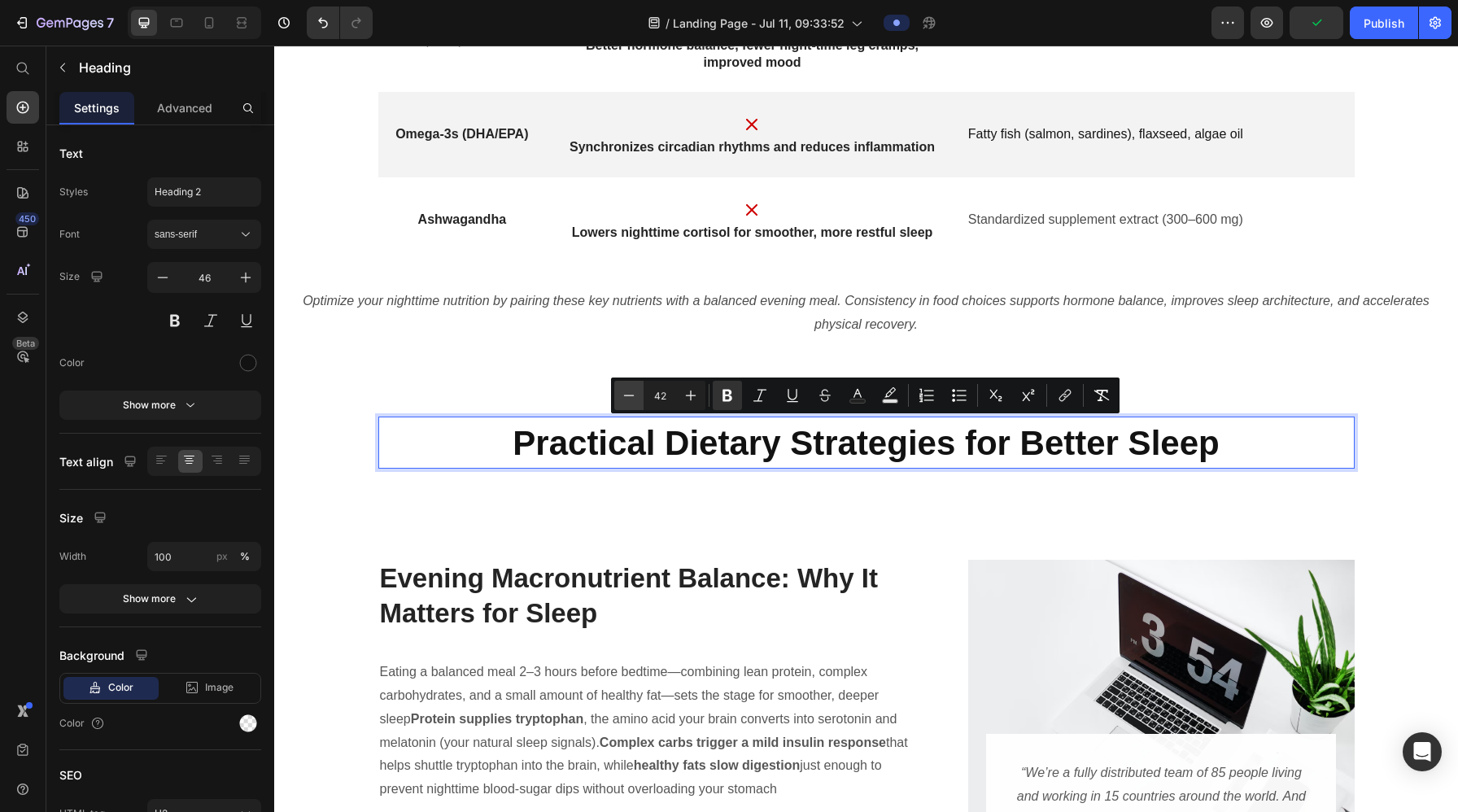 click on "Minus" at bounding box center (629, 395) 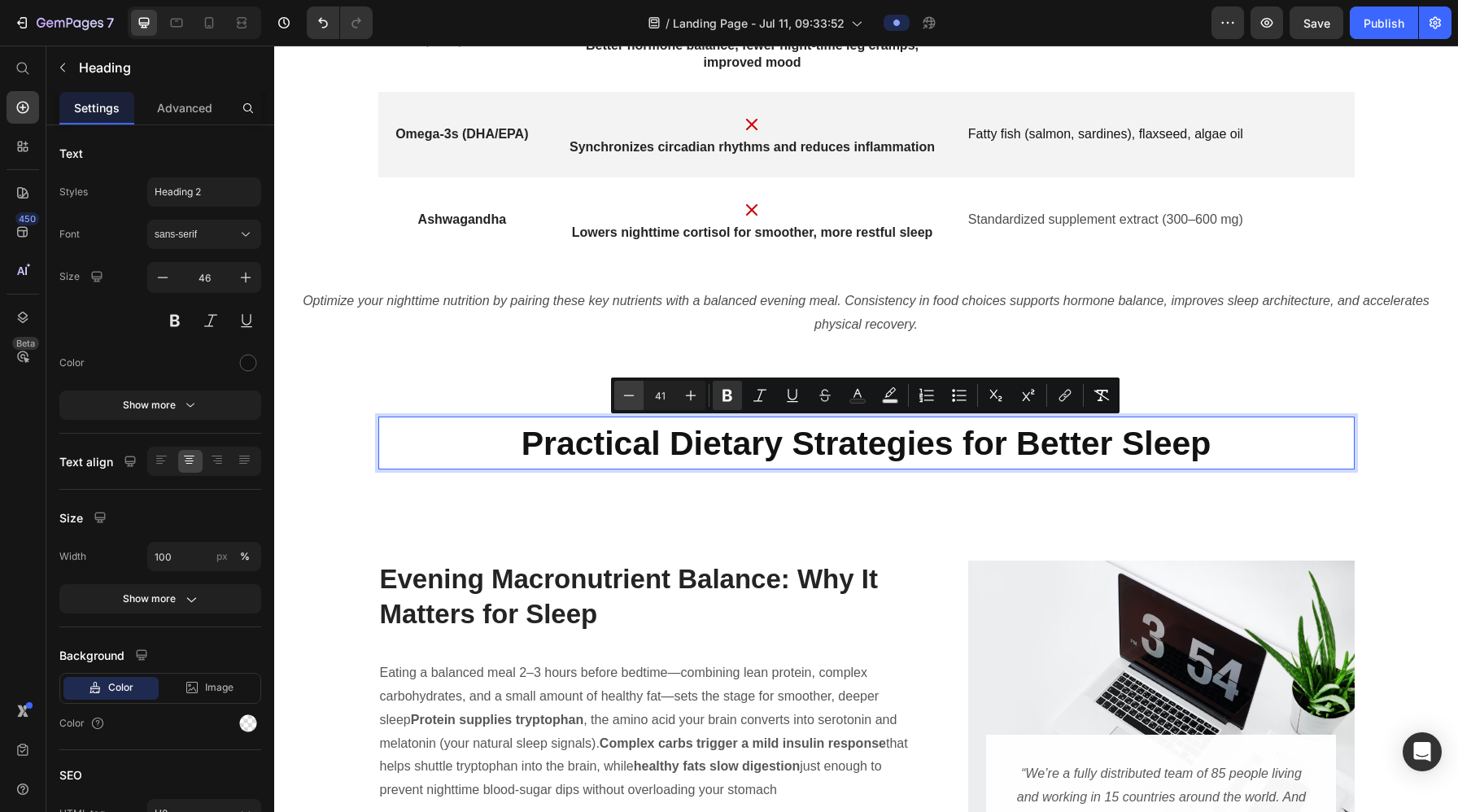click on "Minus" at bounding box center [629, 395] 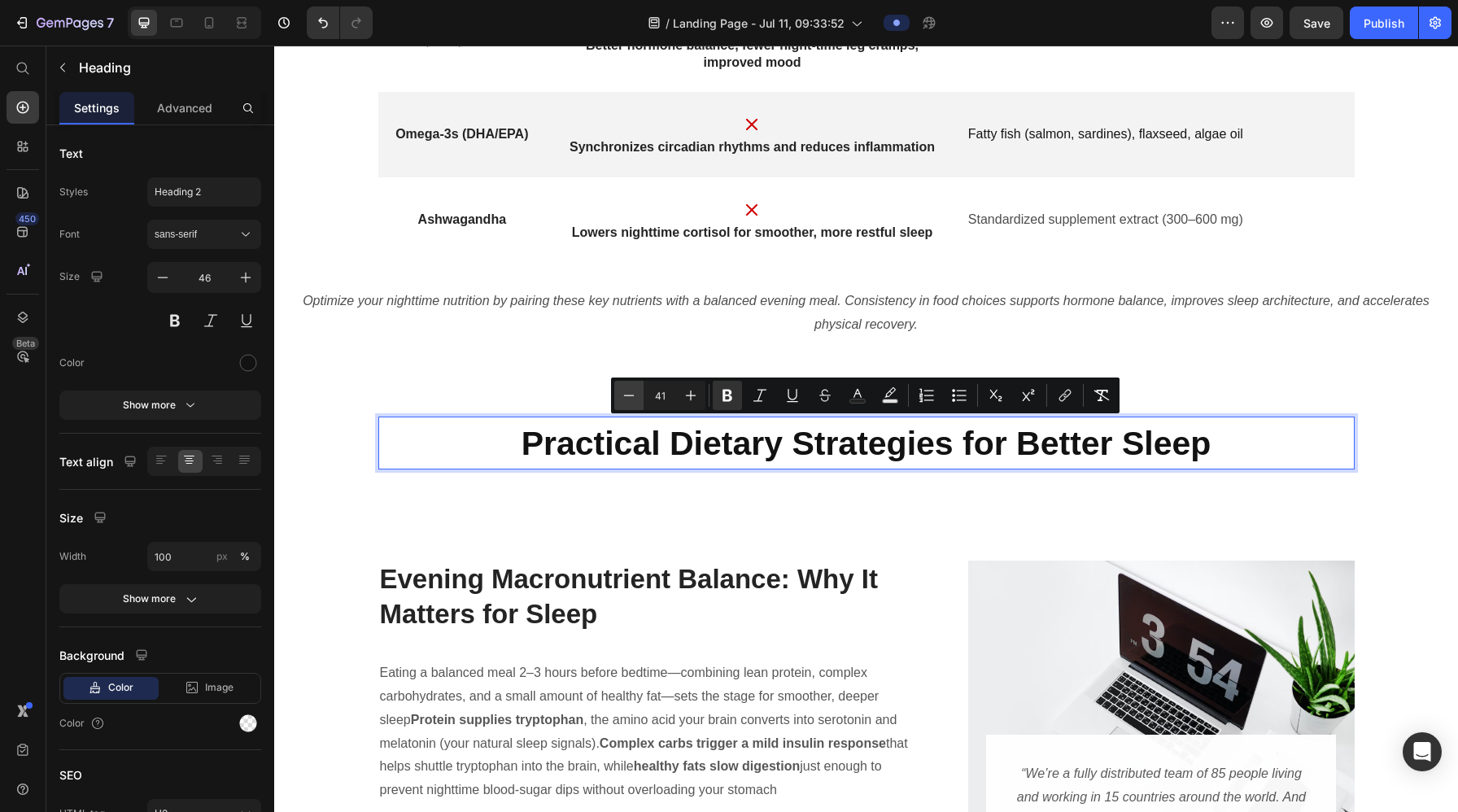 type on "40" 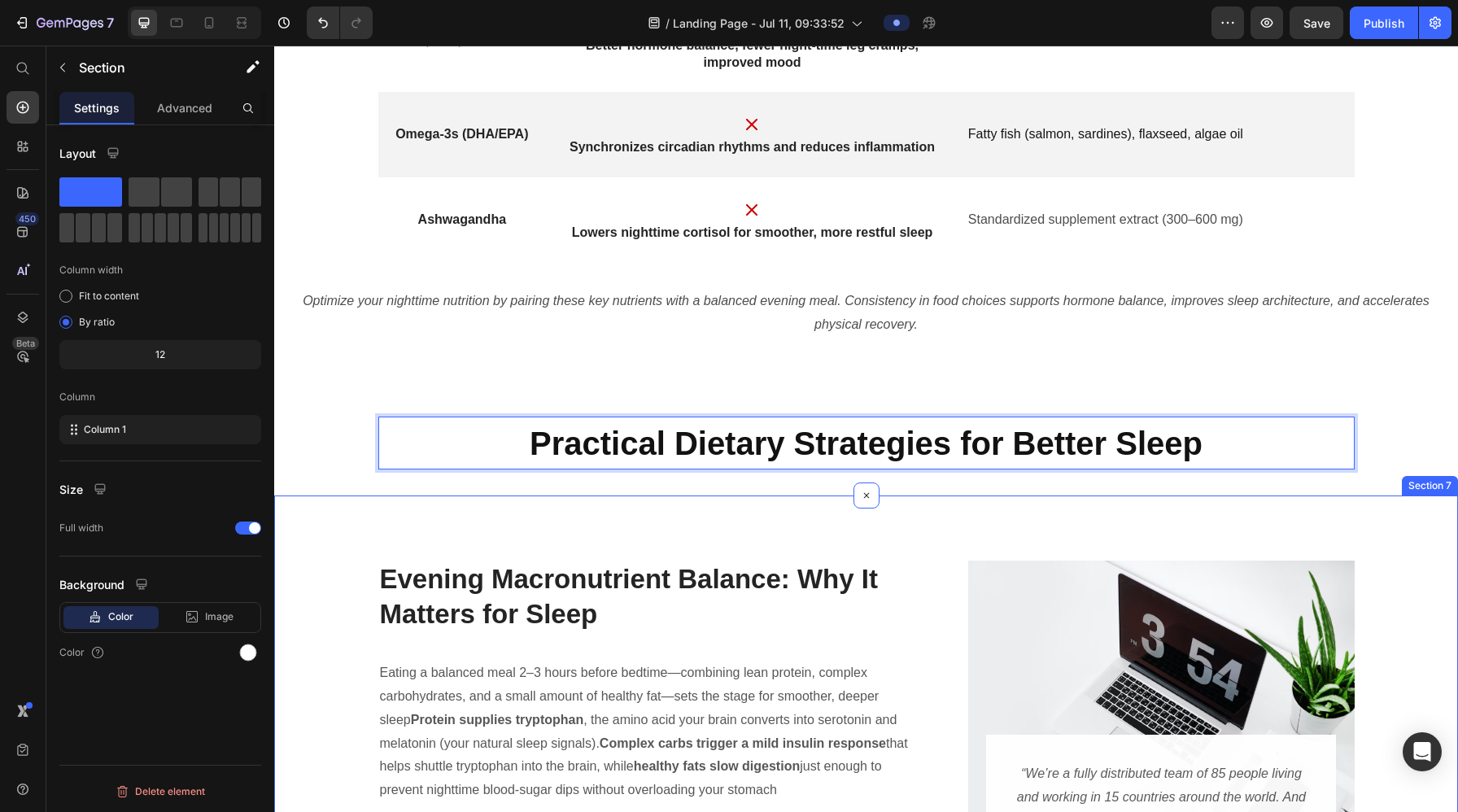 click on "Image “We’re a fully distributed team of 85 people living and working in 15 countries around the world. And we’re working to build the best products to help our customers.” Text block Image [FIRST] [LAST]    / CEO Text block Row Row Evening Macronutrient Balance: Why It Matters for Sleep Heading Row Eating a balanced meal 2–3 hours before bedtime—combining lean protein, complex carbohydrates, and a small amount of healthy fat—sets the stage for smoother, deeper sleep  Protein supplies tryptophan , the amino acid your brain converts into serotonin and melatonin (your natural sleep signals).  Complex carbs trigger a mild insulin response  that helps shuttle tryptophan into the brain, while  healthy fats slow digestion  just enough to prevent nighttime blood-sugar dips without overloading your stomach .   By hitting the “sweet spot” of moderate protein + carbs + fat before bed, you: Stabilize blood sugar , preventing nighttime awakenings Boost melatonin production  naturally, aiding sleep onset" at bounding box center [866, 836] 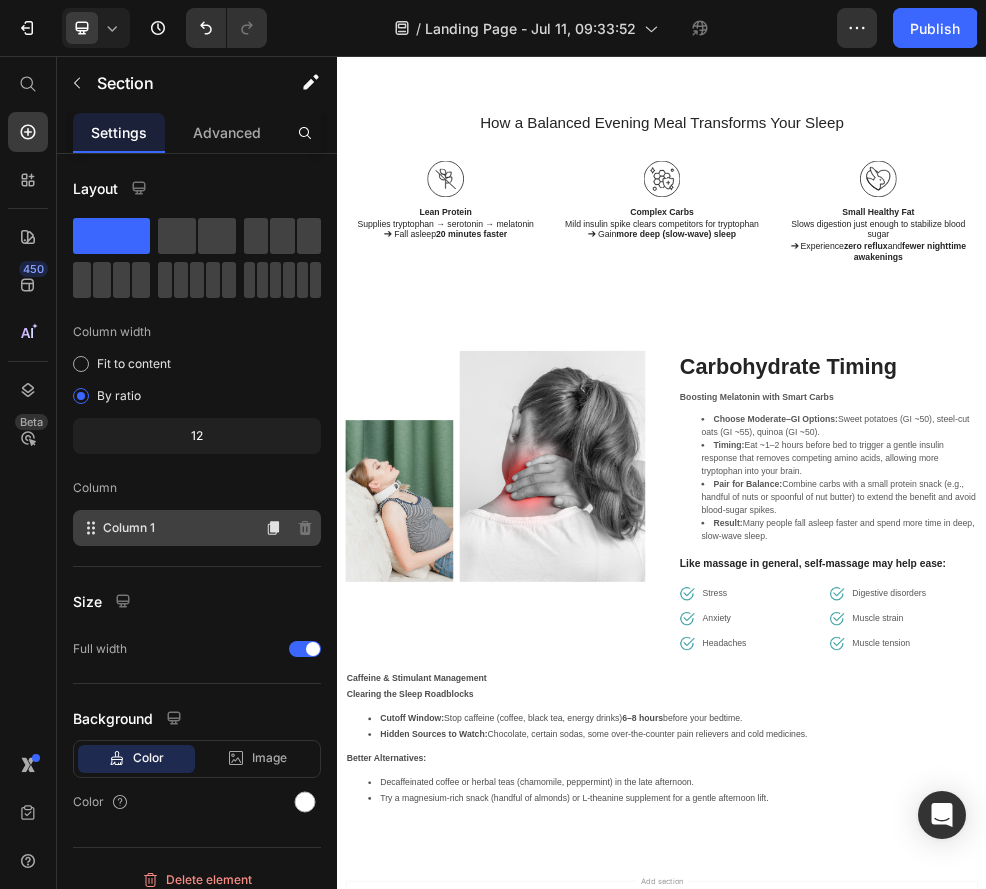 scroll, scrollTop: 5893, scrollLeft: 0, axis: vertical 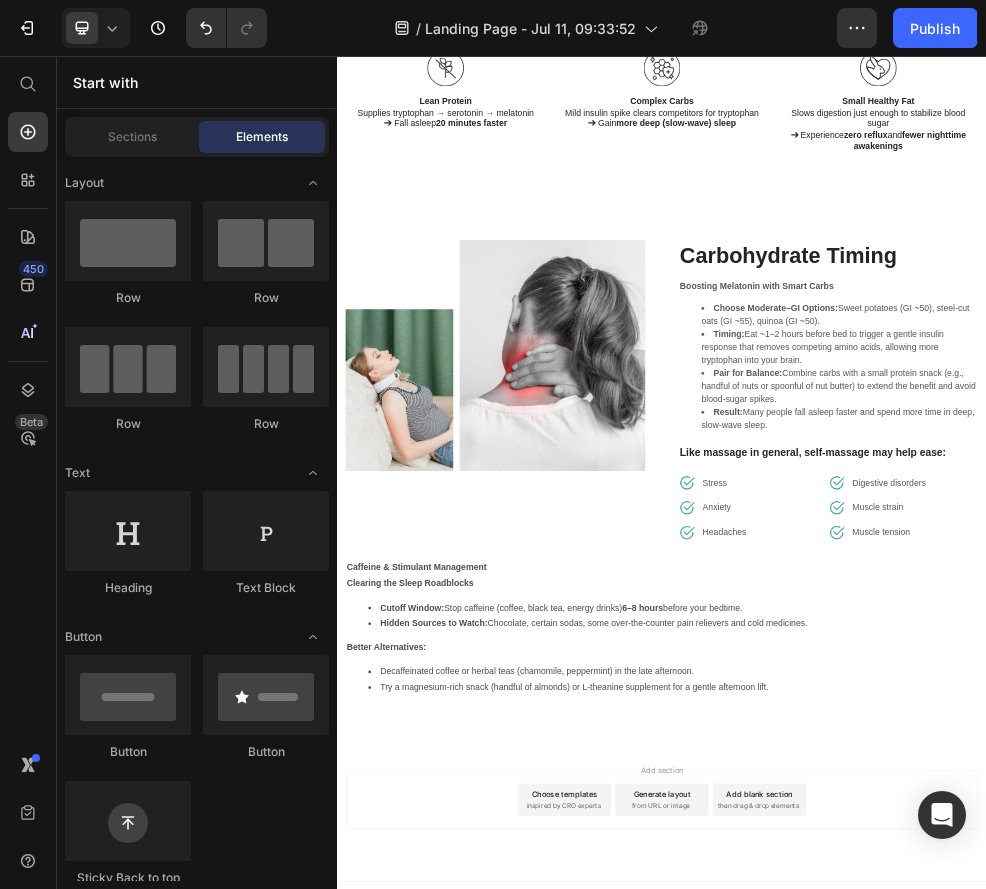 click on "Choose templates" at bounding box center (757, 1420) 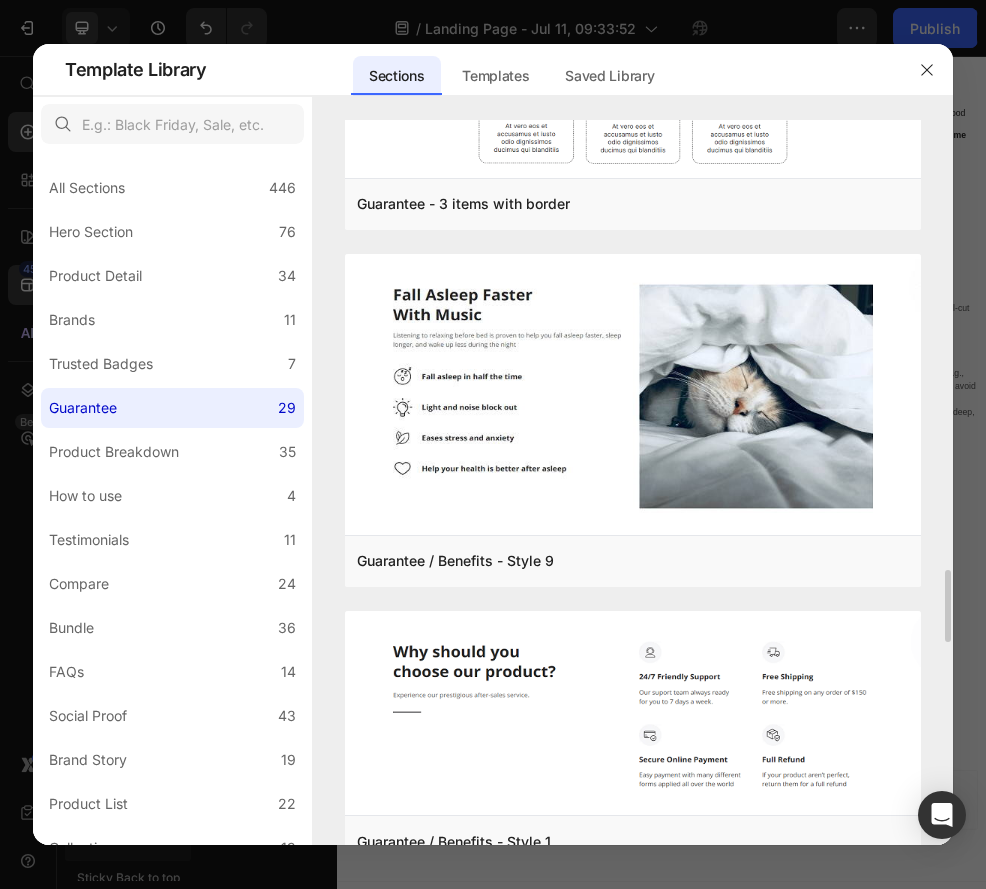 scroll, scrollTop: 4006, scrollLeft: 0, axis: vertical 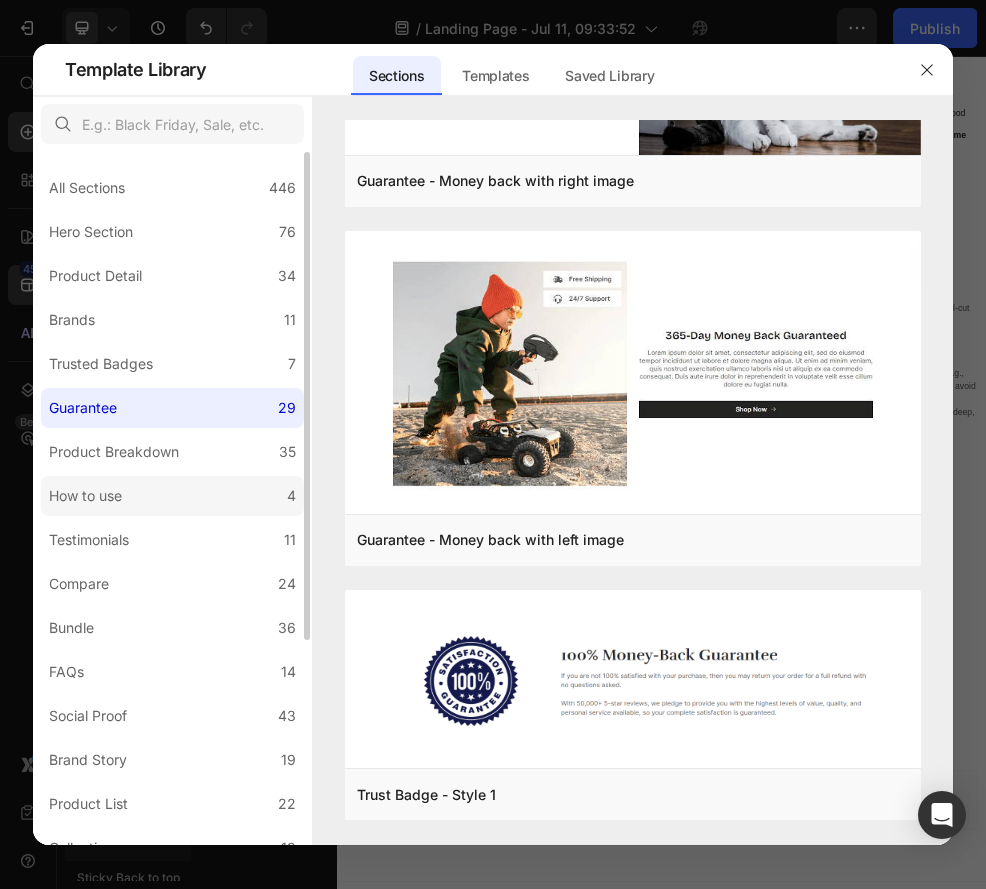 click on "How to use 4" 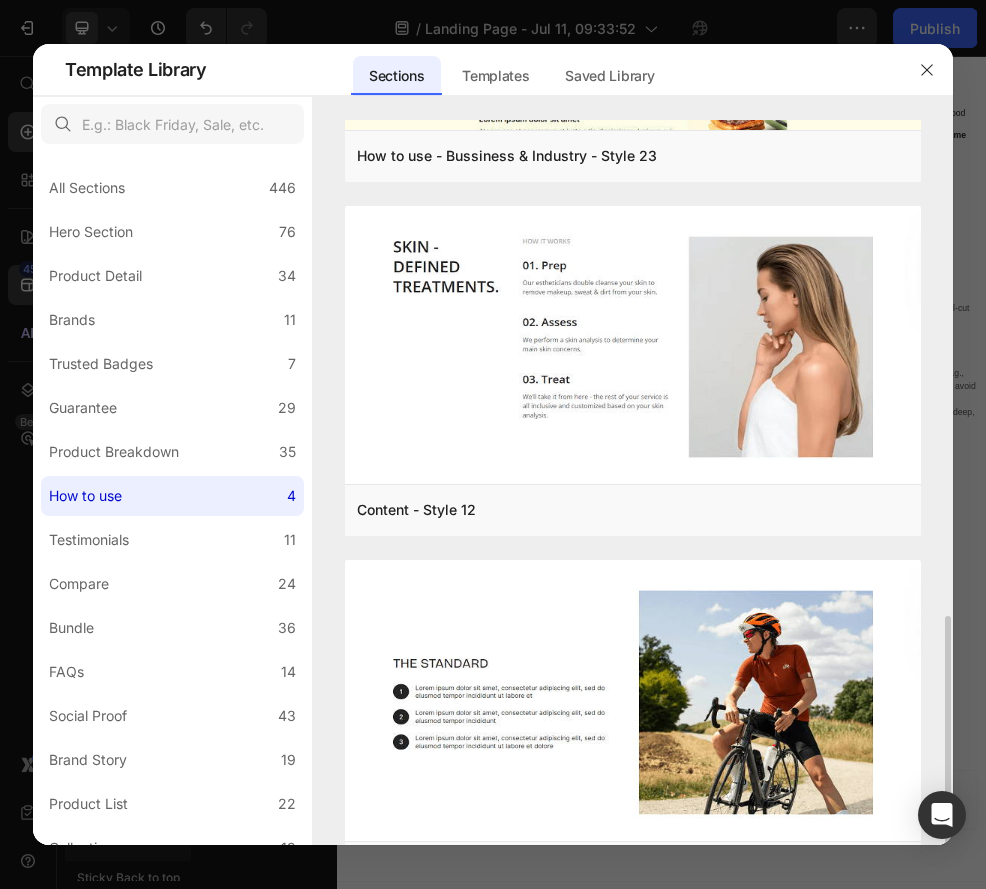 scroll, scrollTop: 1195, scrollLeft: 0, axis: vertical 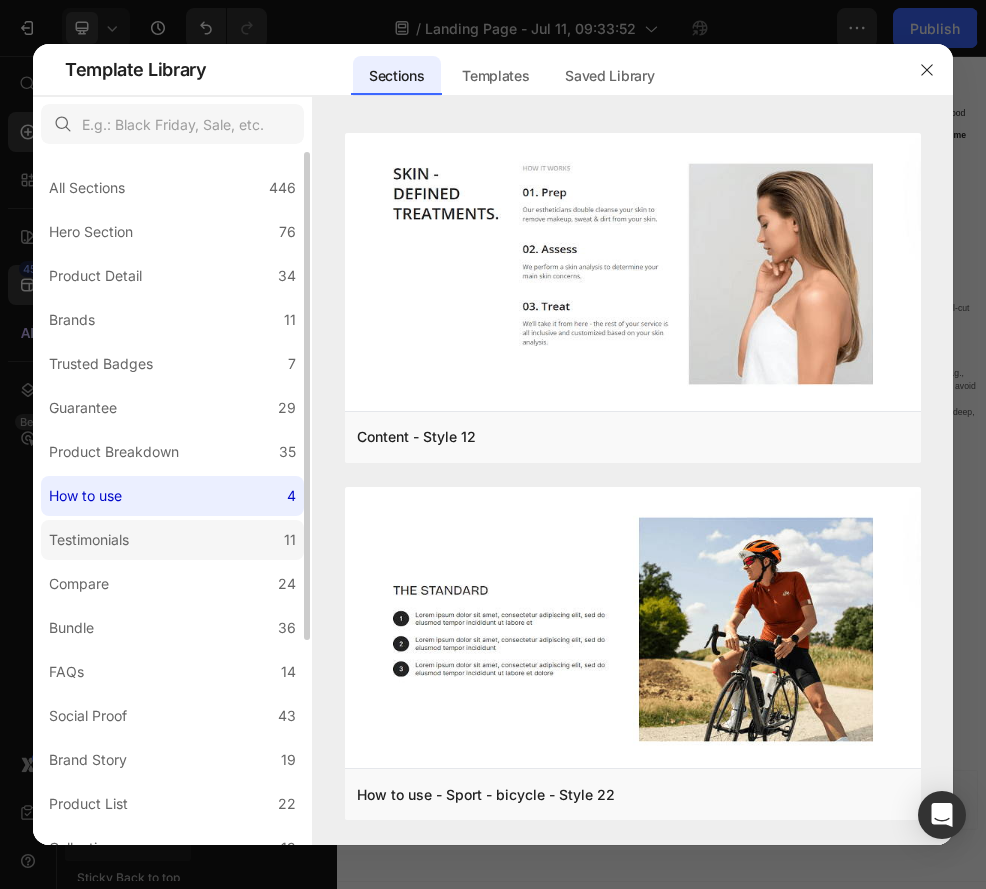 click on "Testimonials" at bounding box center [89, 540] 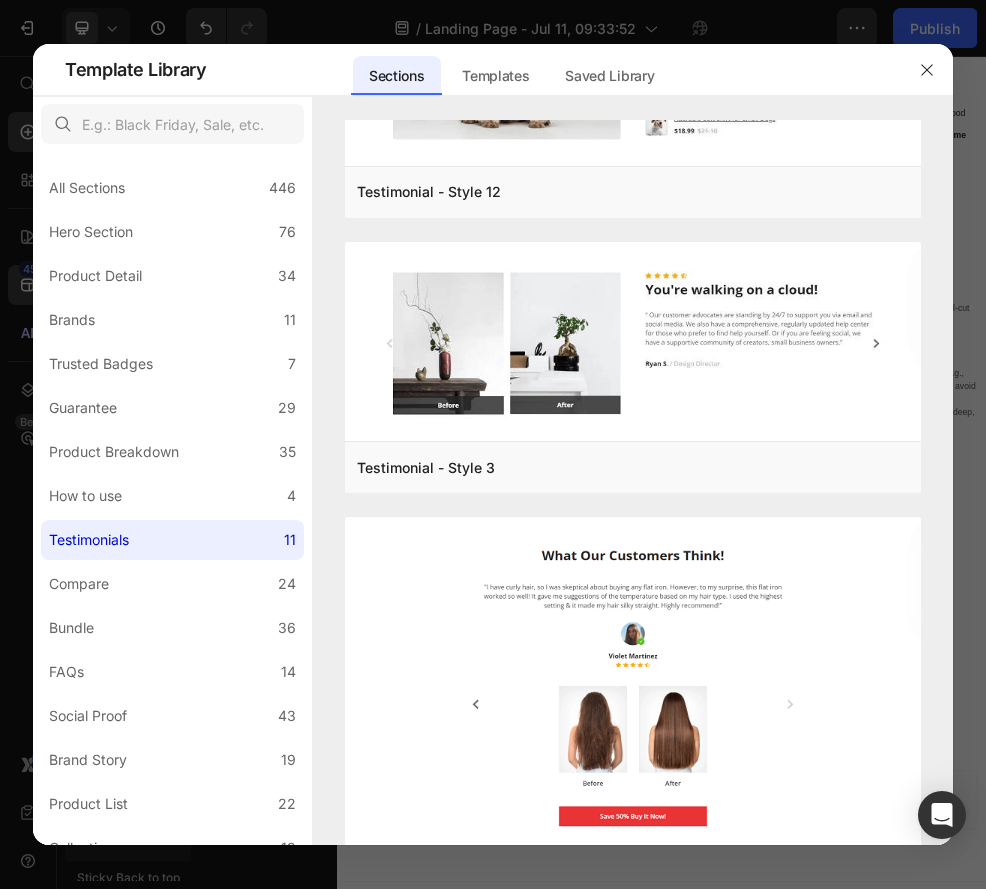 scroll, scrollTop: 3055, scrollLeft: 0, axis: vertical 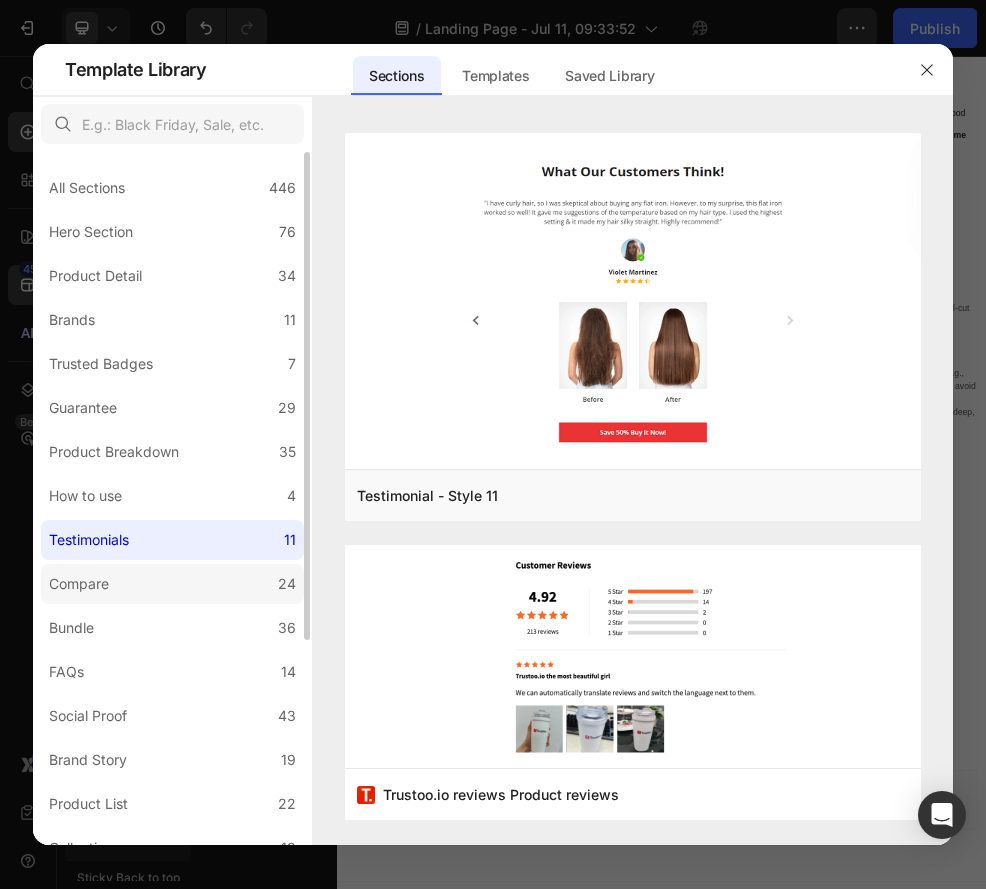 click on "Compare 24" 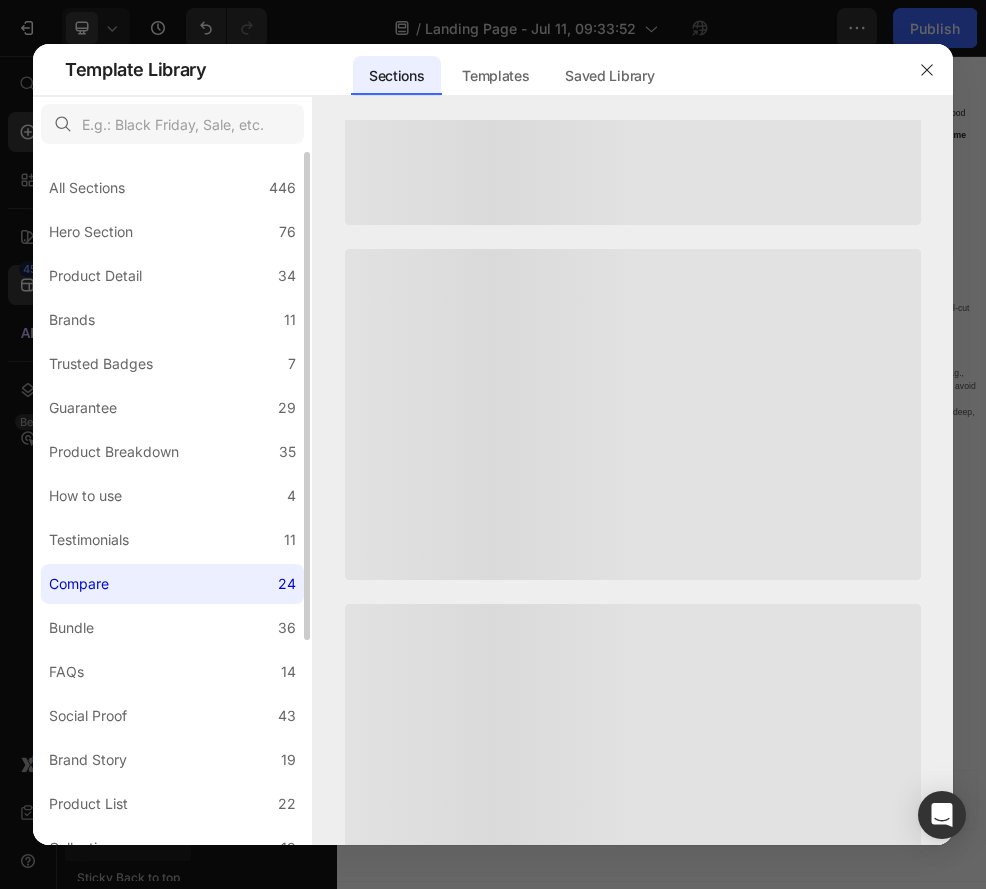 scroll, scrollTop: 0, scrollLeft: 0, axis: both 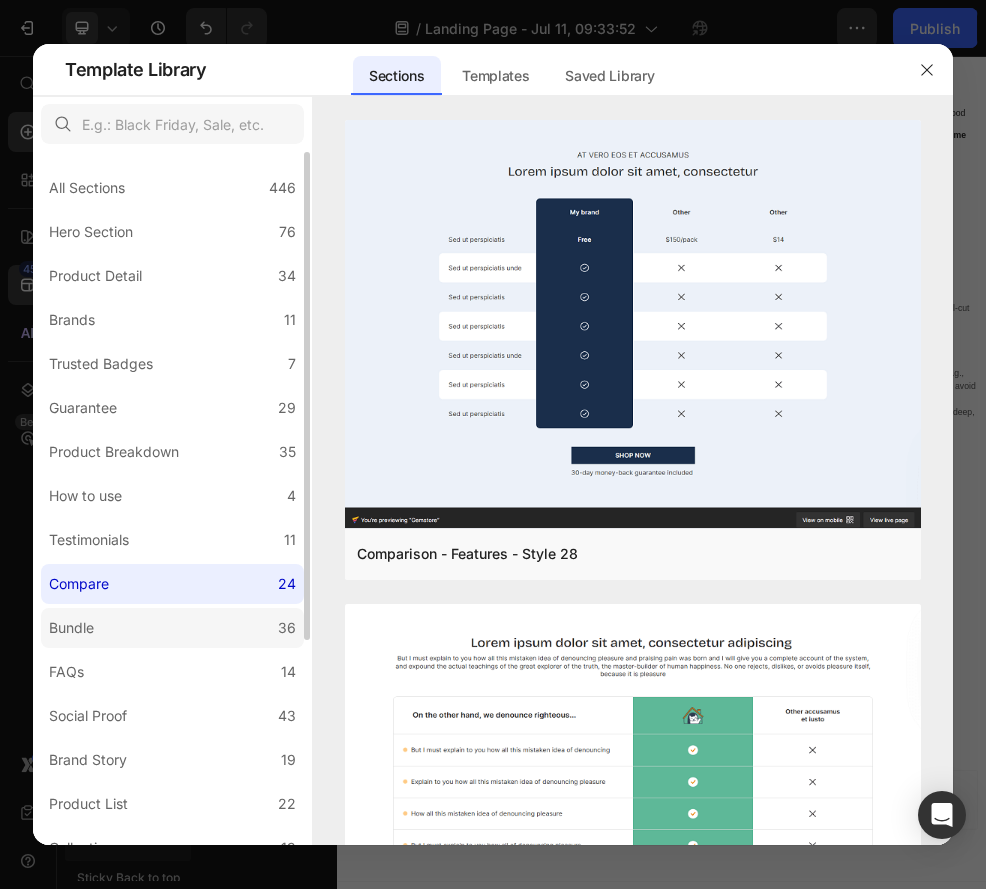 click on "Bundle 36" 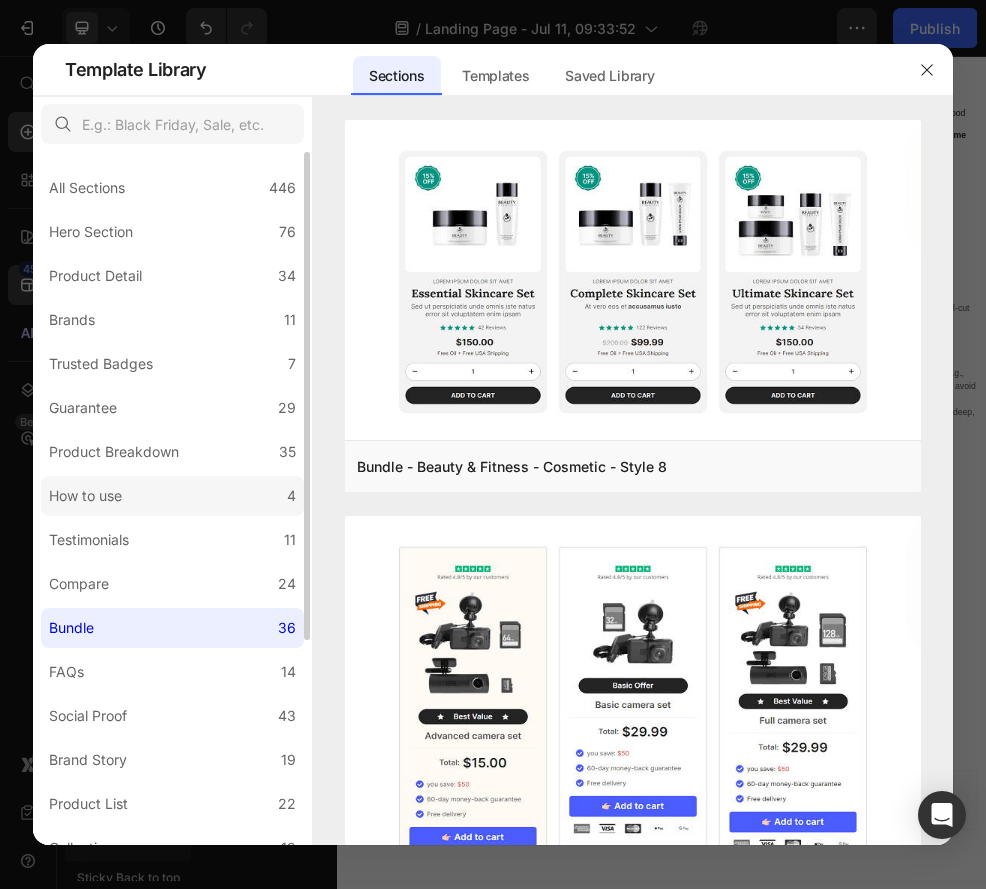 click on "How to use 4" 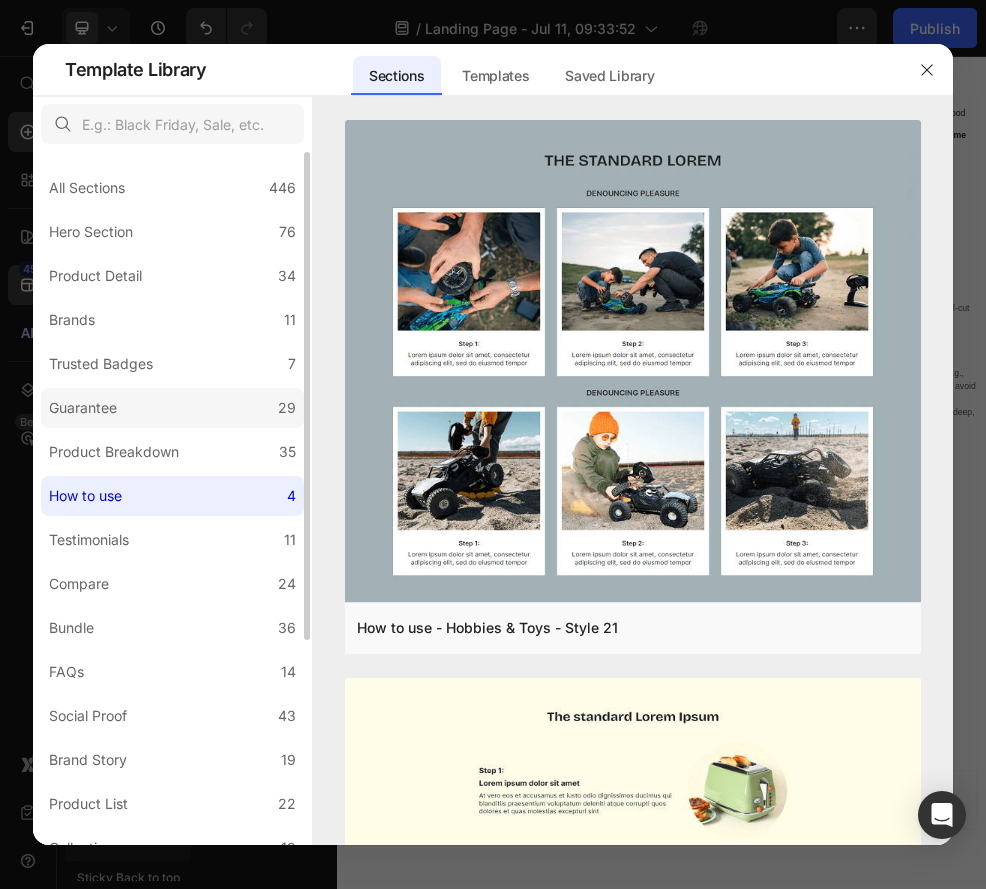 click on "Guarantee 29" 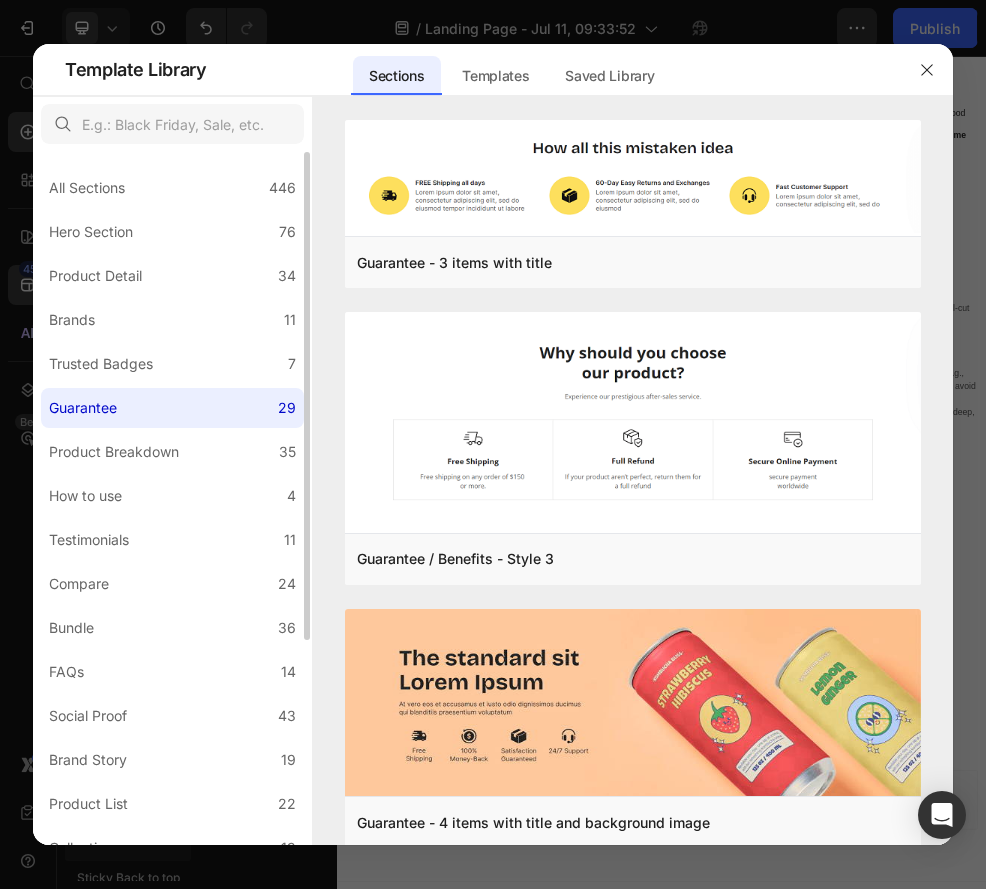 click on "Guarantee 29" 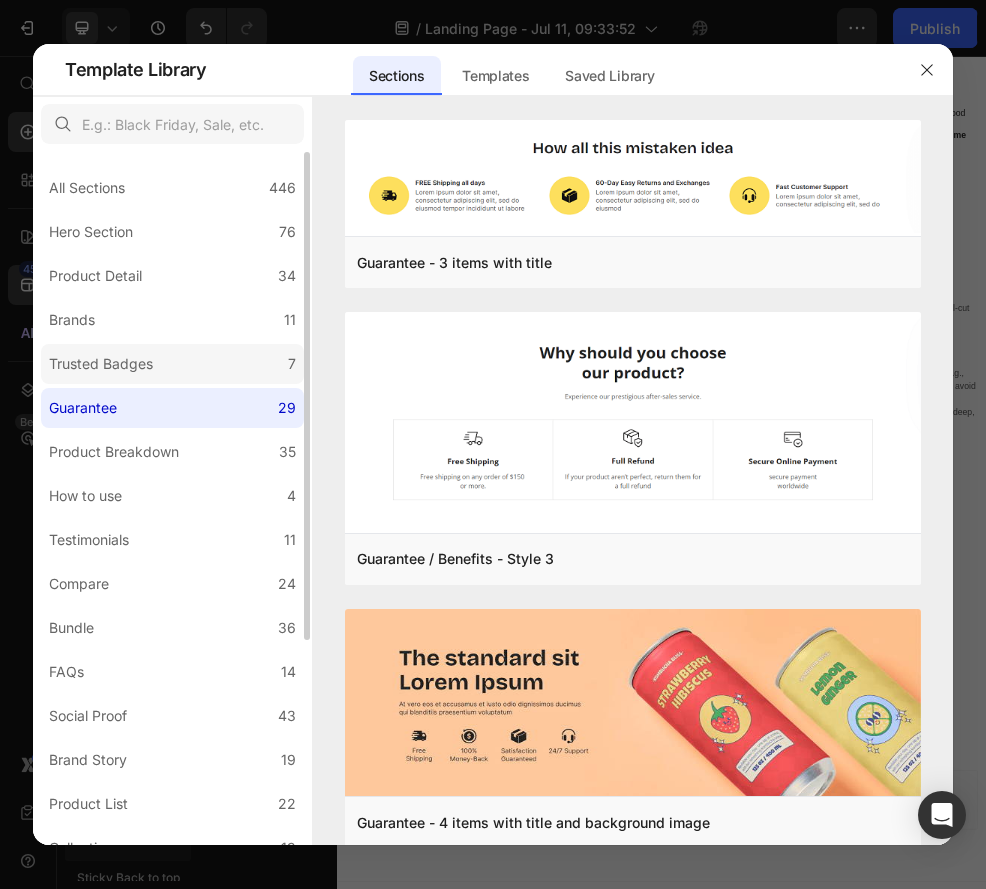 click on "Trusted Badges 7" 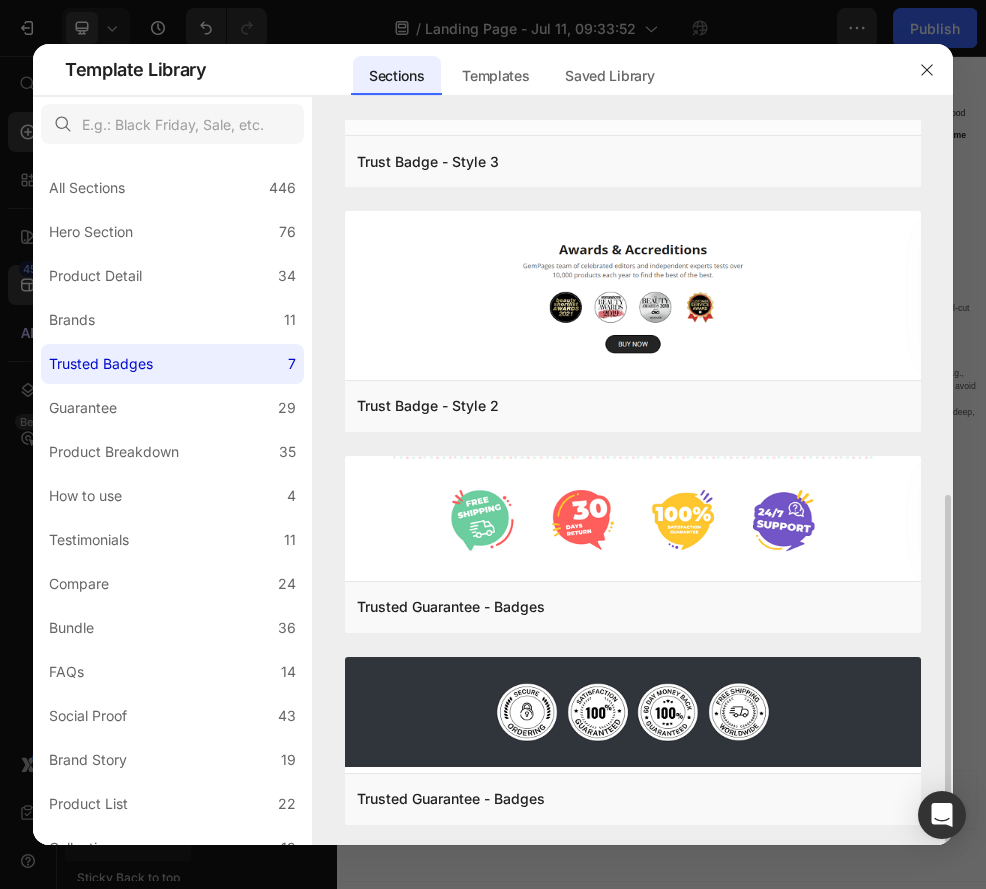 scroll, scrollTop: 759, scrollLeft: 0, axis: vertical 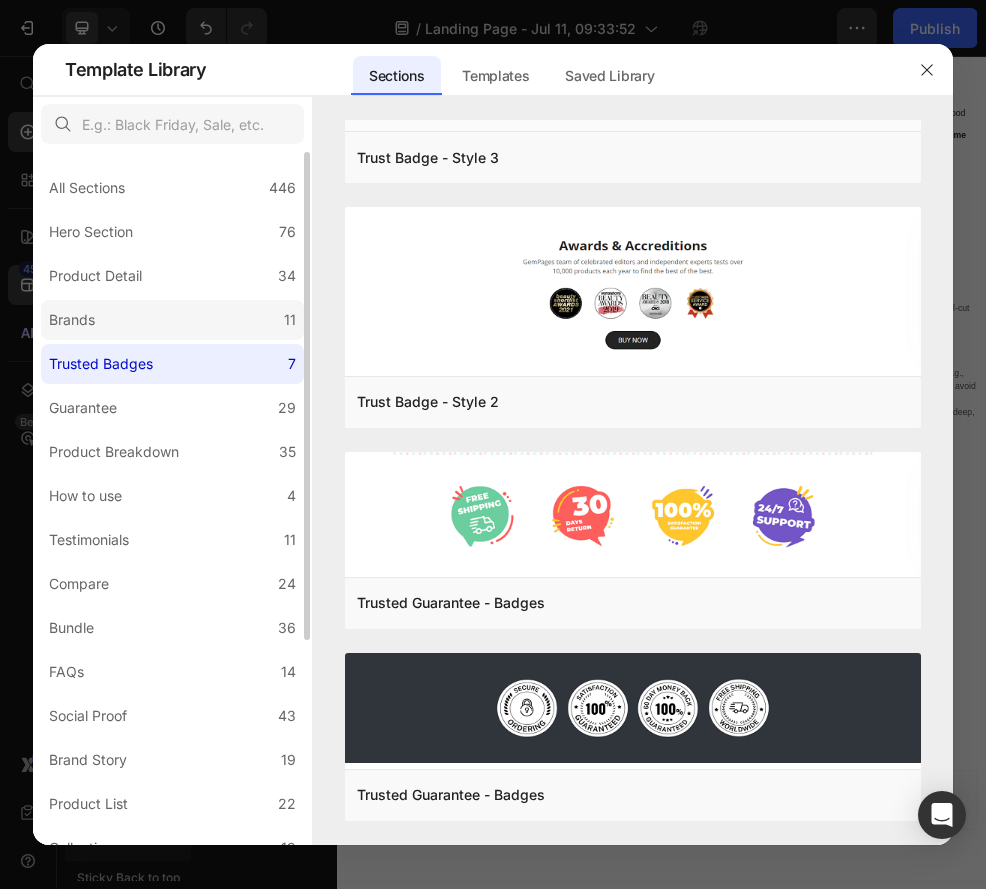 click on "Brands" at bounding box center [76, 320] 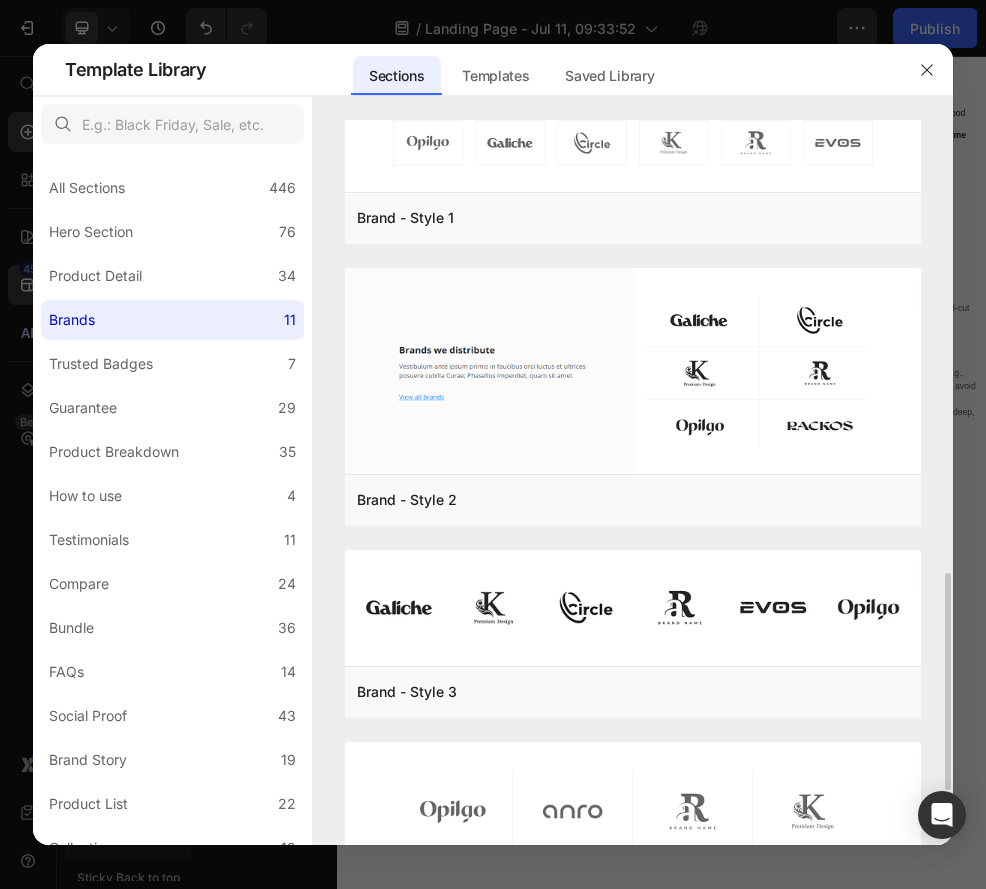 scroll, scrollTop: 1496, scrollLeft: 0, axis: vertical 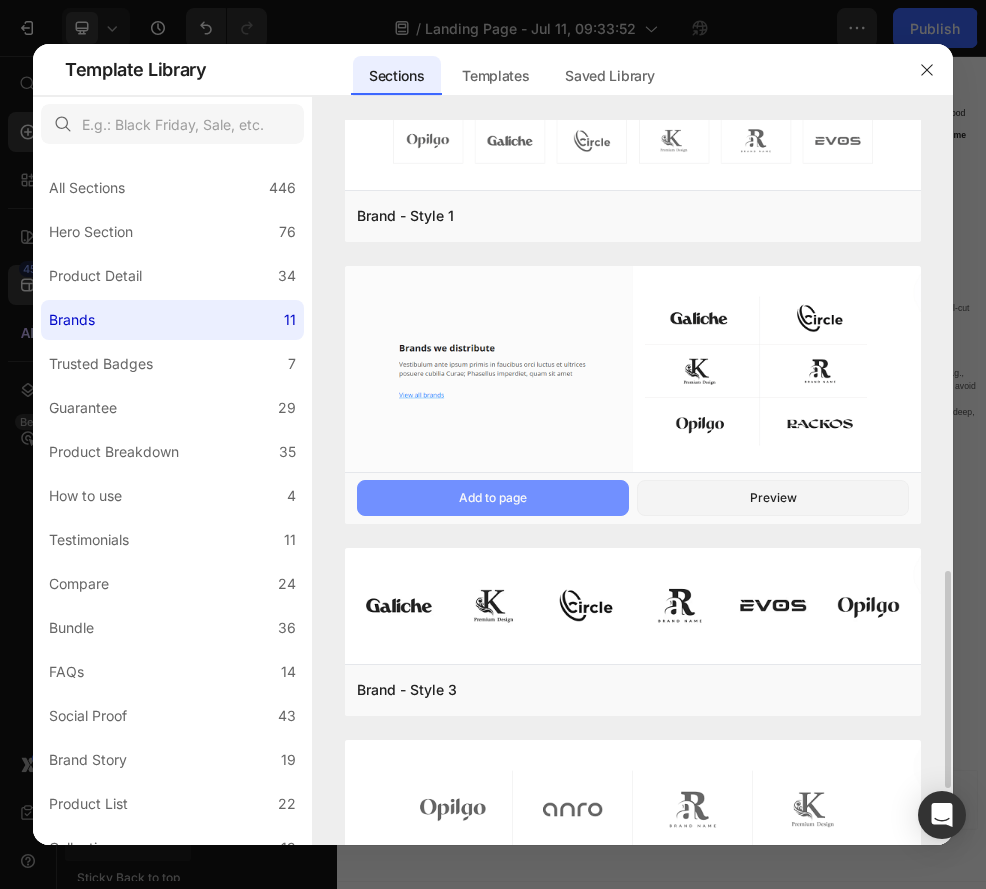 click on "Add to page" at bounding box center (493, 498) 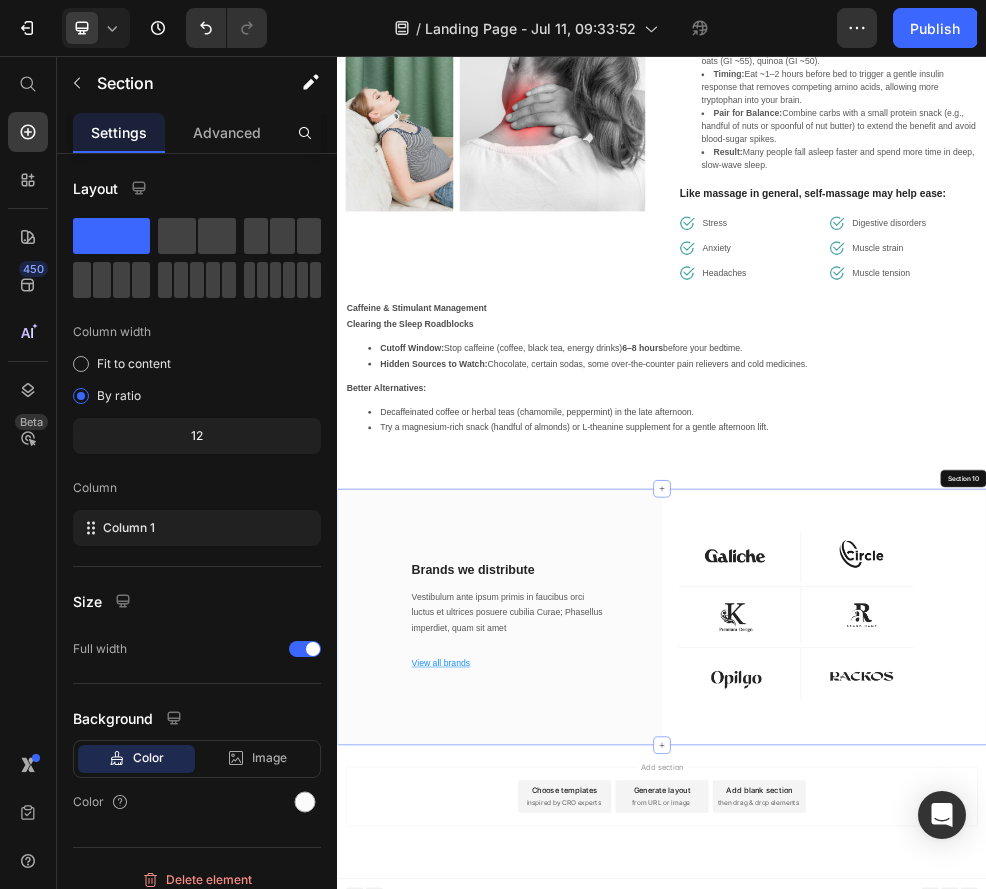 scroll, scrollTop: 6367, scrollLeft: 0, axis: vertical 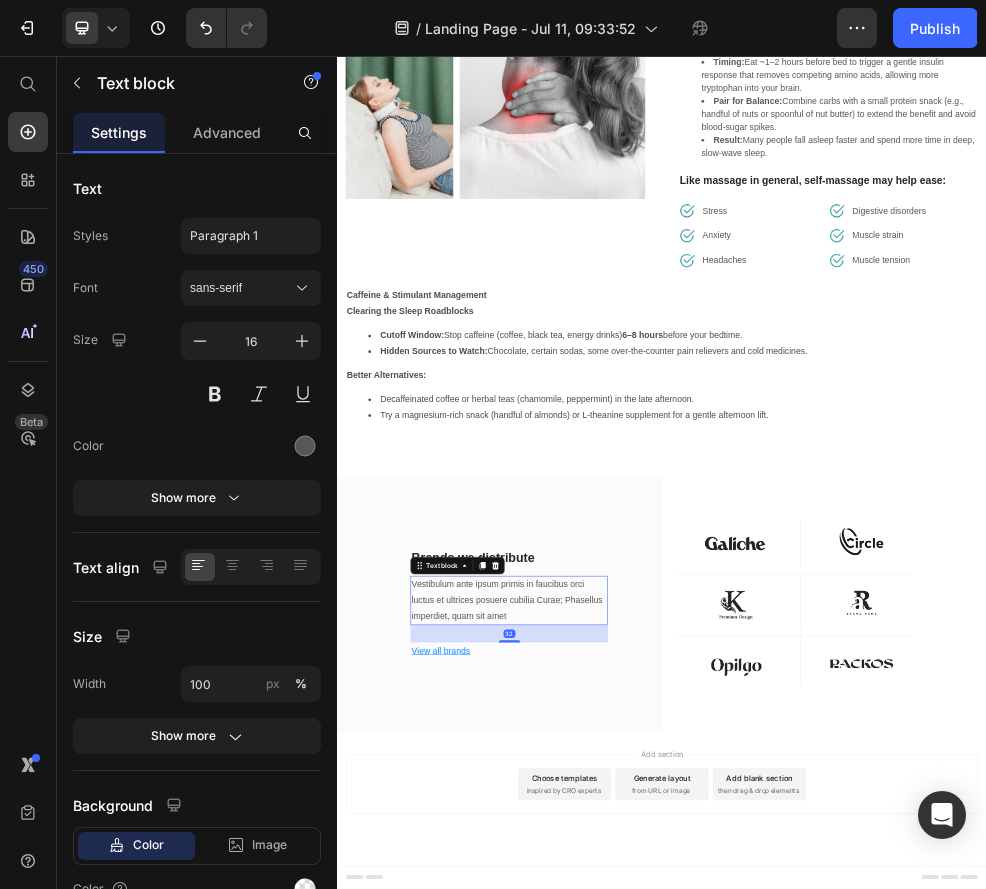 click on "Vestibulum ante ipsum primis in faucibus orci luctus et ultrices posuere cubilia Curae; Phasellus imperdiet, quam sit amet" at bounding box center [654, 1063] 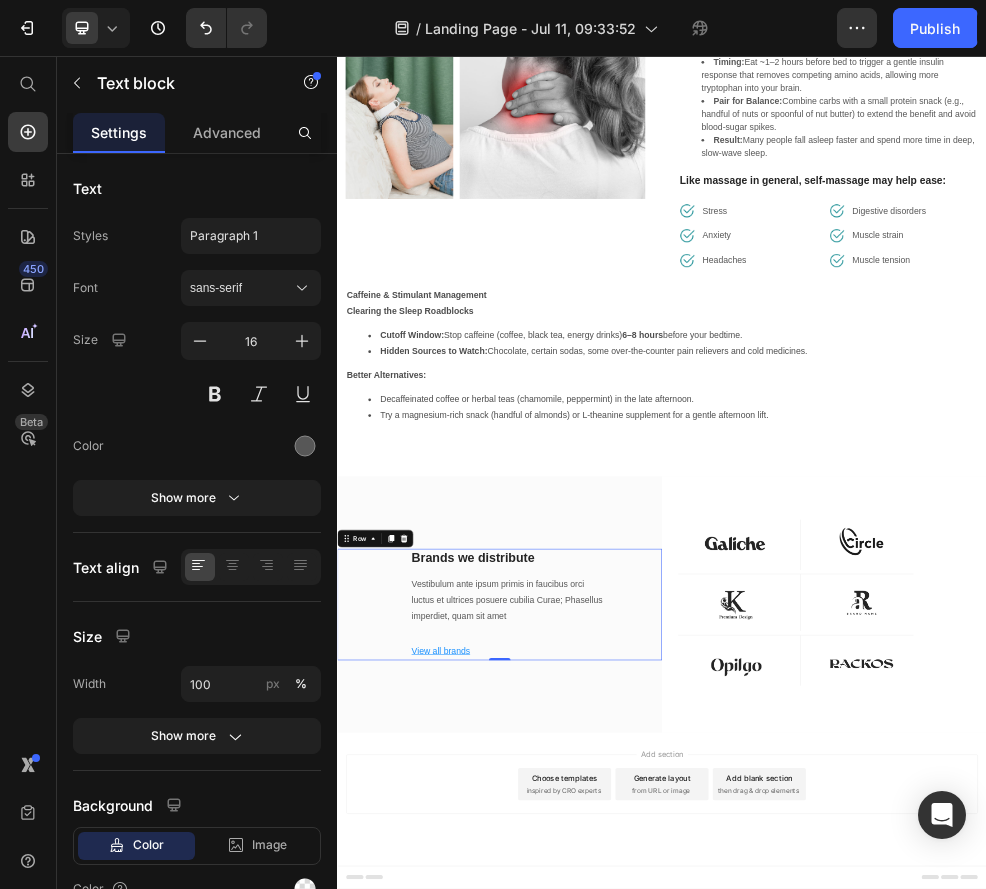 click on "Brands we distribute Heading Vestibulum ante ipsum primis in faucibus orci luctus et ultrices posuere cubilia Curae; Phasellus imperdiet, quam sit amet Text block View all brands Text block Row   0" at bounding box center [637, 1070] 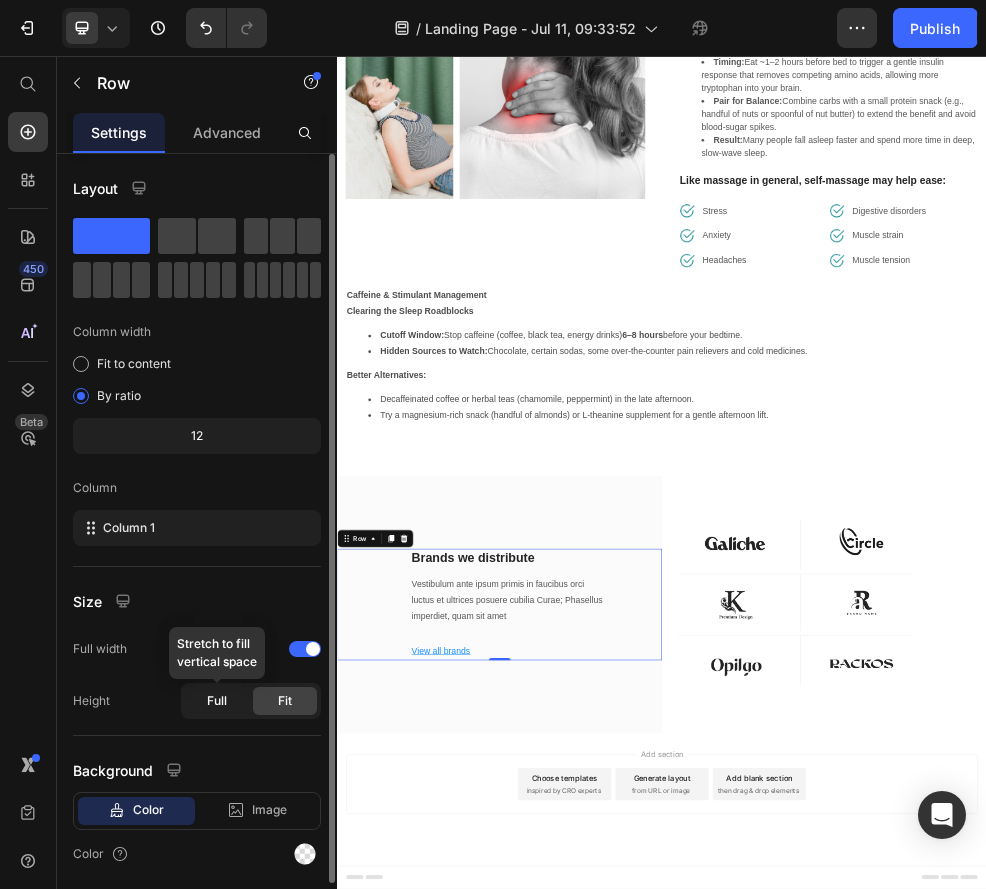 click on "Full" 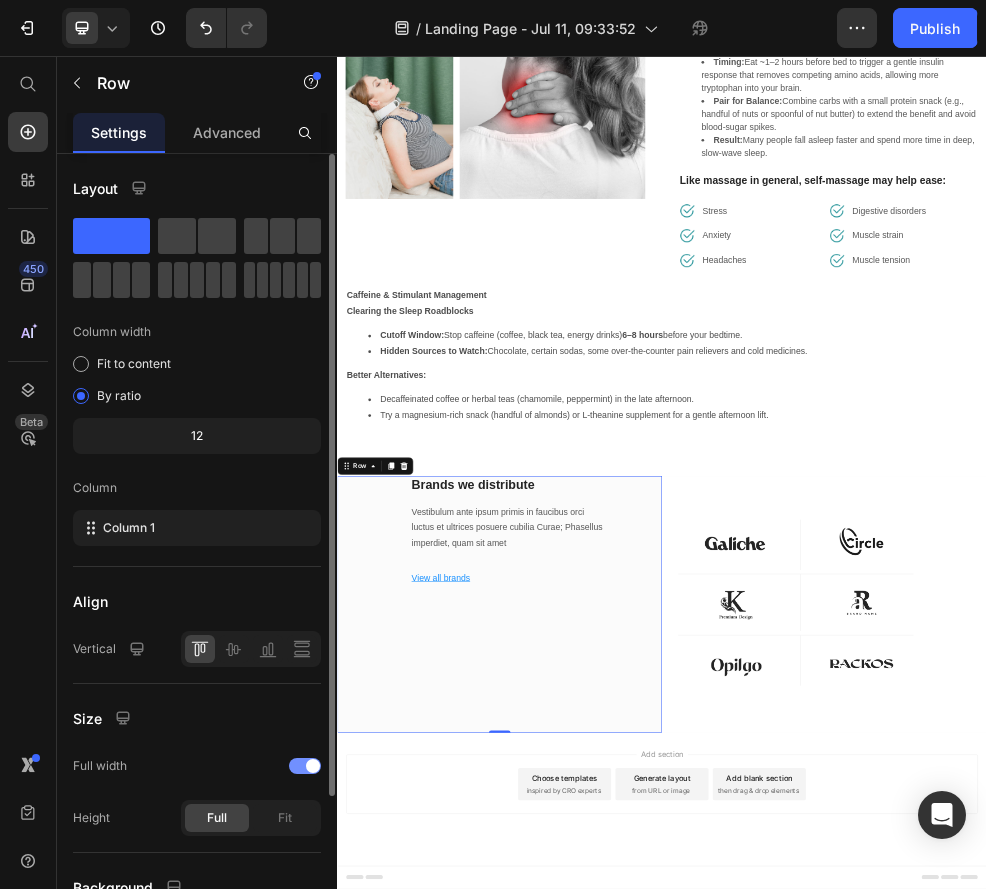 click at bounding box center (305, 766) 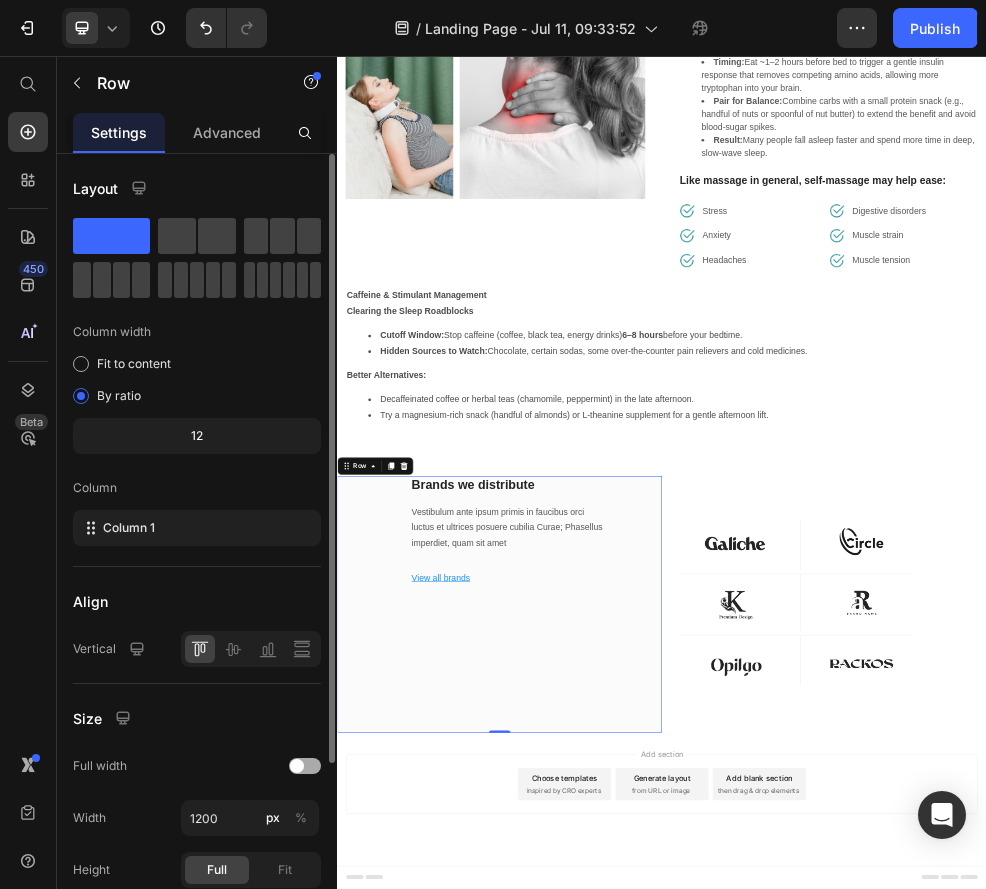 click at bounding box center (305, 766) 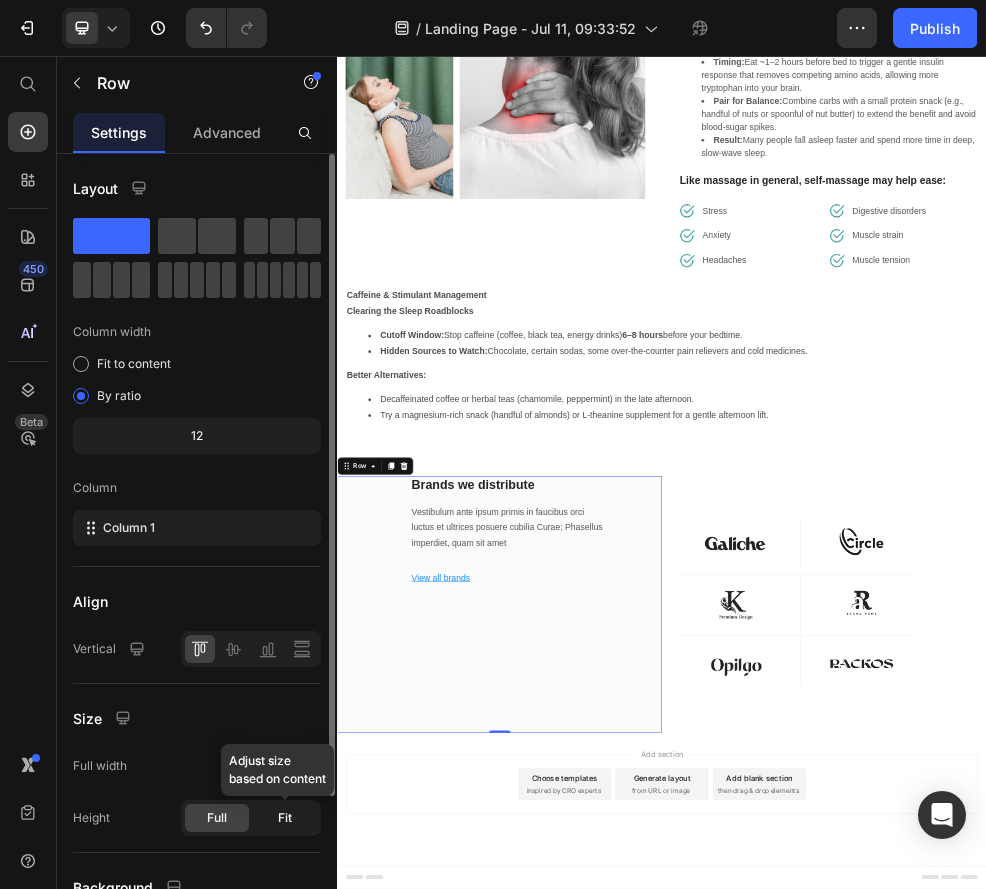 click on "Fit" 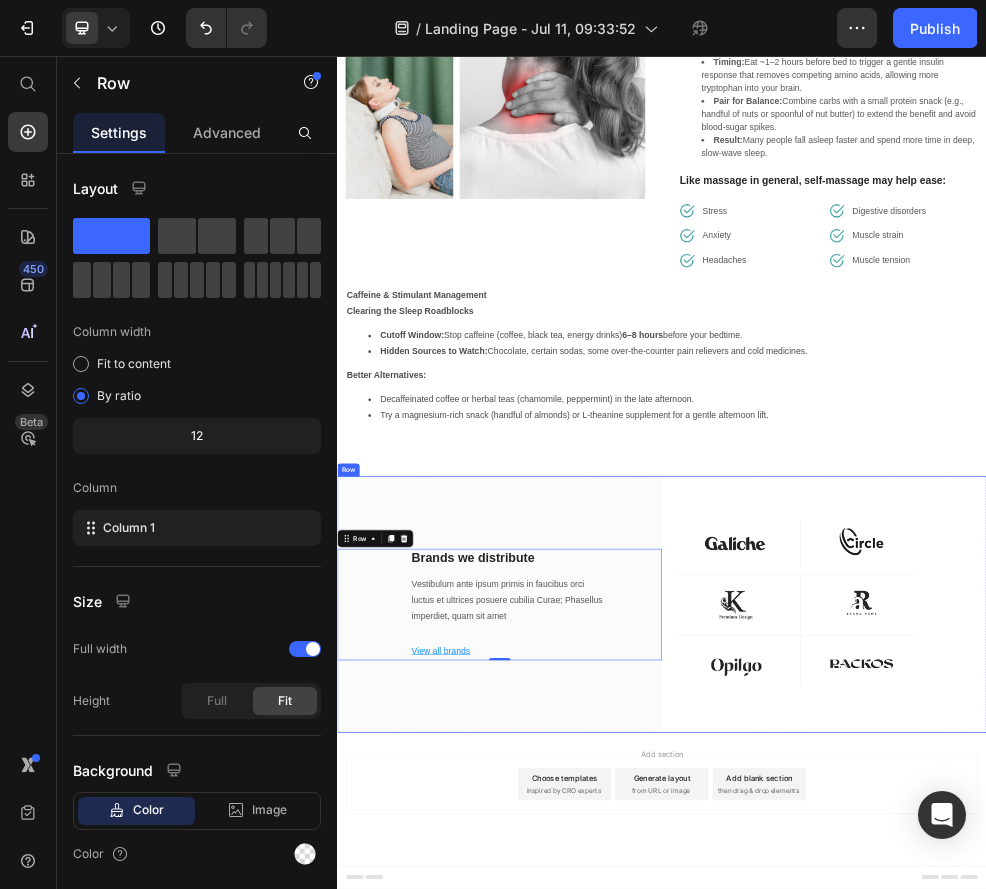 click on "Brands we distribute Heading Vestibulum ante ipsum primis in faucibus orci luctus et ultrices posuere cubilia Curae; Phasellus imperdiet, quam sit amet Text block View all brands Text block Row   0" at bounding box center [637, 1071] 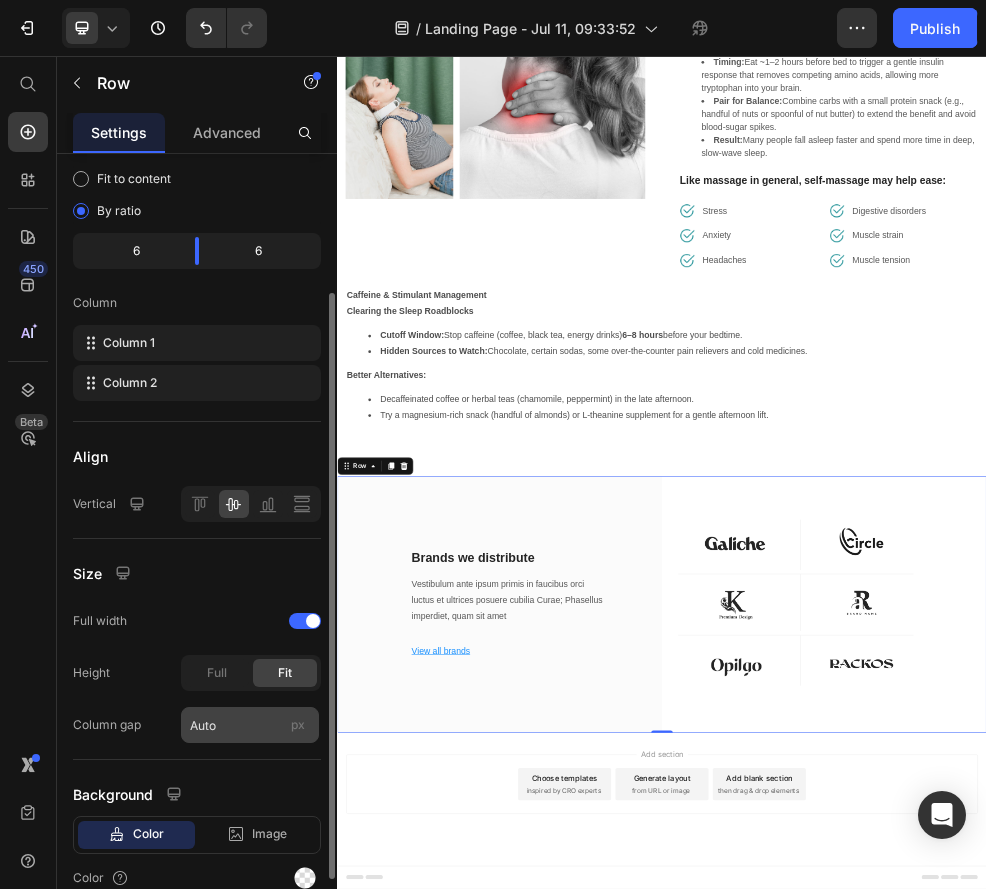 scroll, scrollTop: 277, scrollLeft: 0, axis: vertical 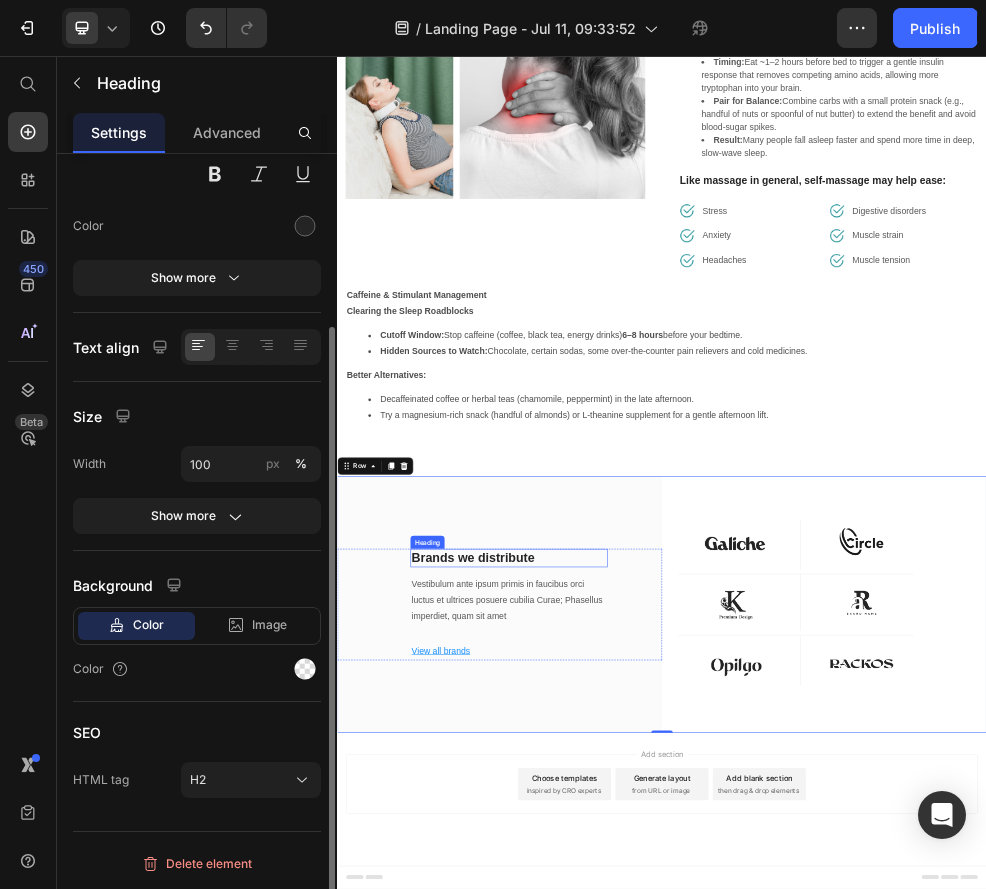click on "Brands we distribute" at bounding box center (654, 985) 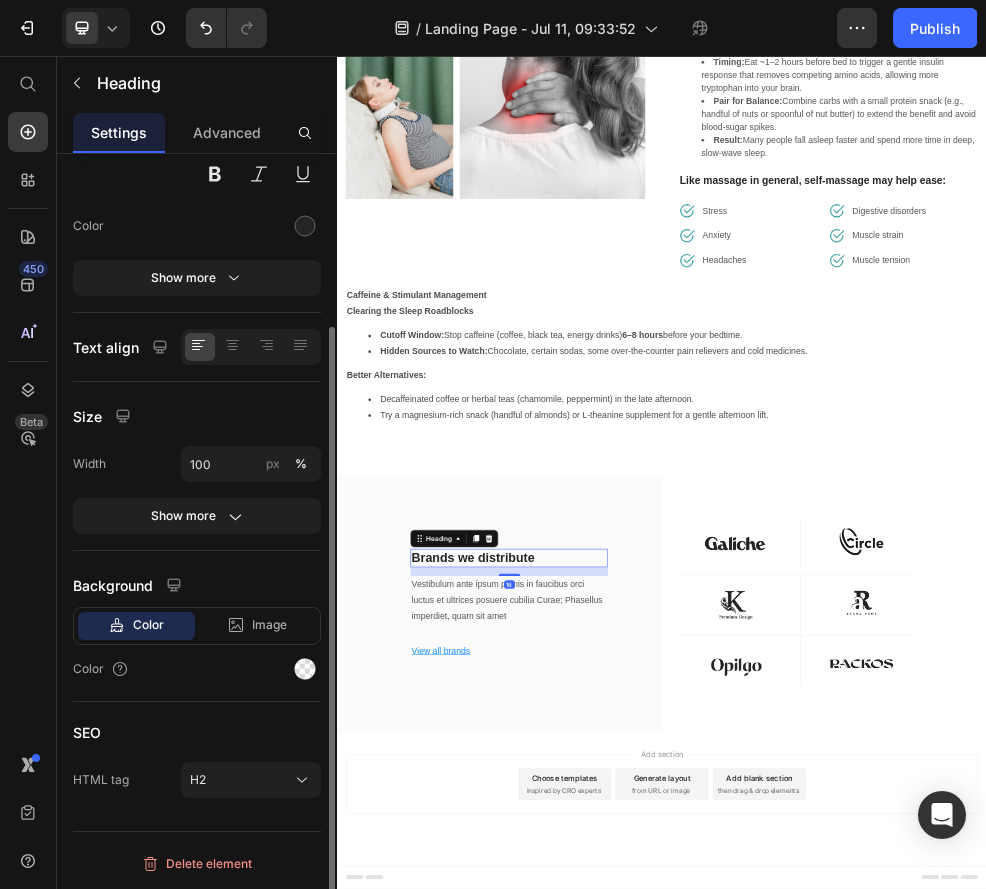 scroll, scrollTop: 0, scrollLeft: 0, axis: both 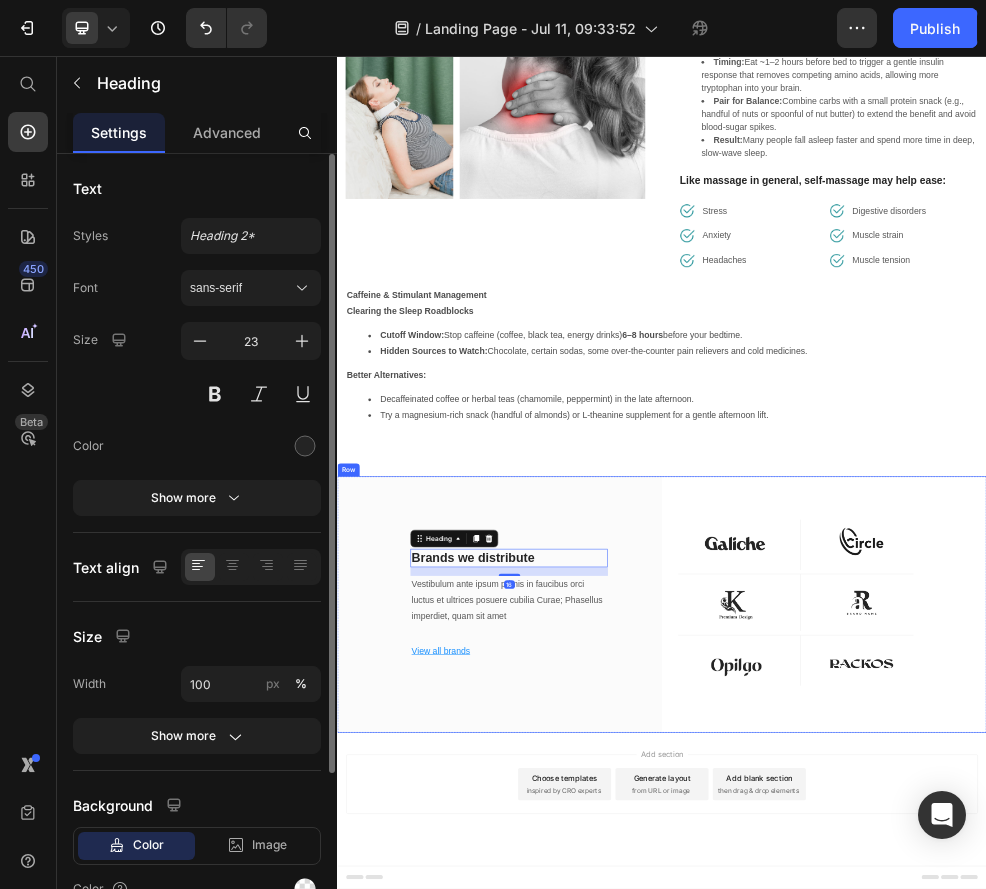 click on "Brands we distribute Heading   16 Vestibulum ante ipsum primis in faucibus orci luctus et ultrices posuere cubilia Curae; Phasellus imperdiet, quam sit amet Text block View all brands Text block Row" at bounding box center (637, 1071) 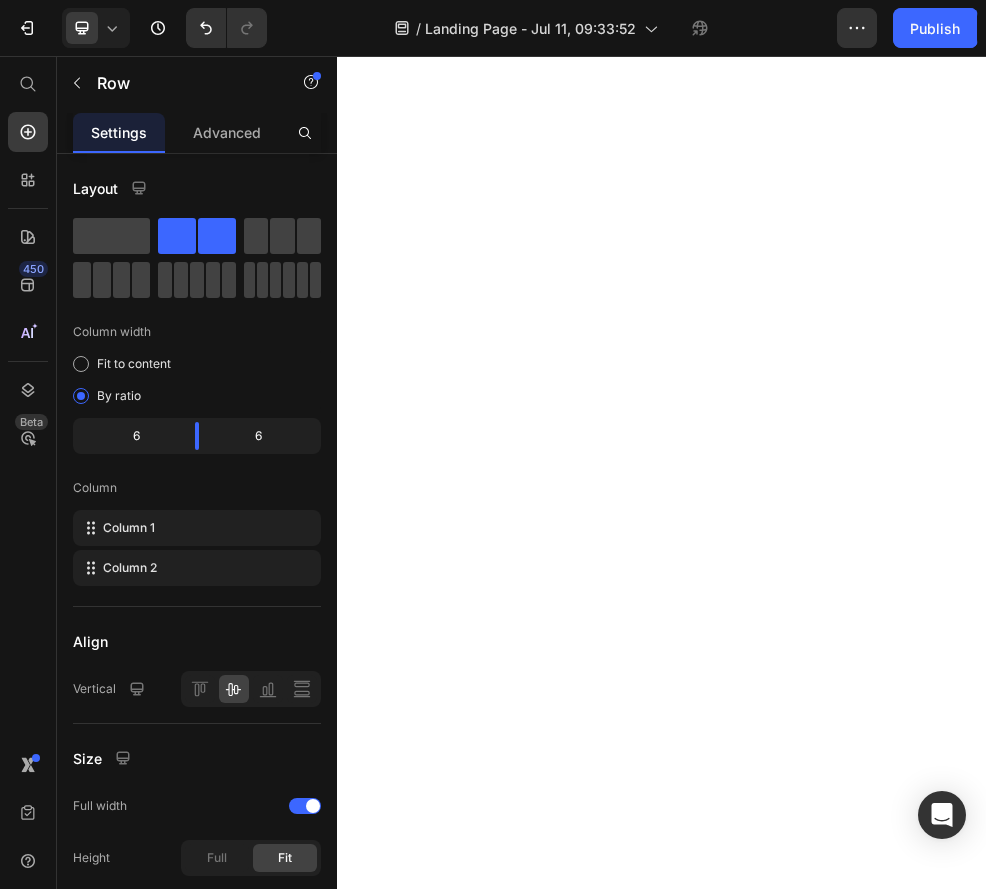scroll, scrollTop: 0, scrollLeft: 0, axis: both 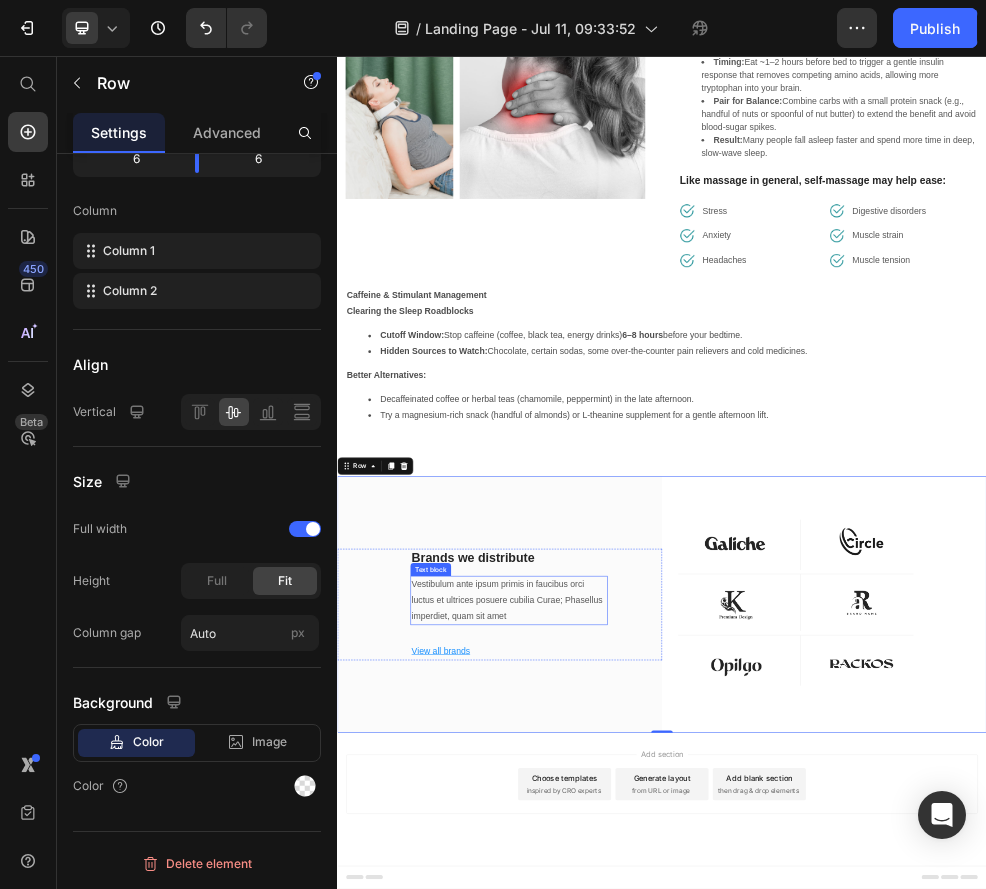 click on "Vestibulum ante ipsum primis in faucibus orci luctus et ultrices posuere cubilia Curae; Phasellus imperdiet, quam sit amet" at bounding box center [654, 1063] 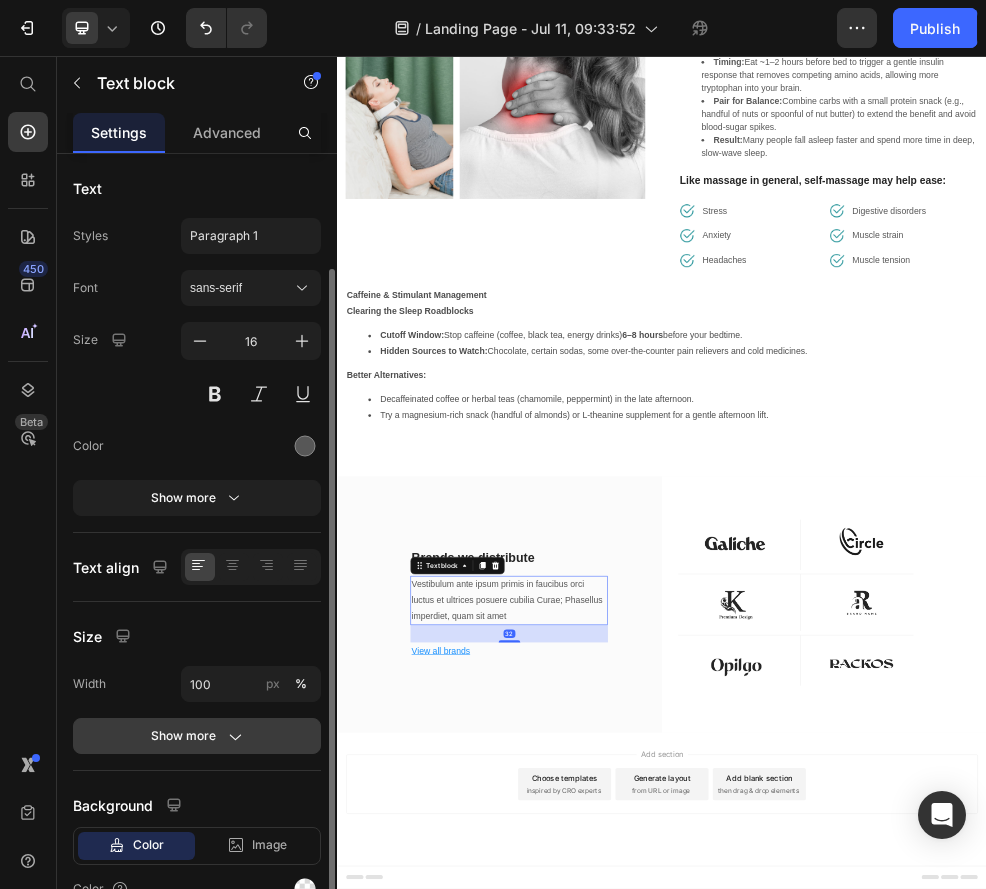 scroll, scrollTop: 103, scrollLeft: 0, axis: vertical 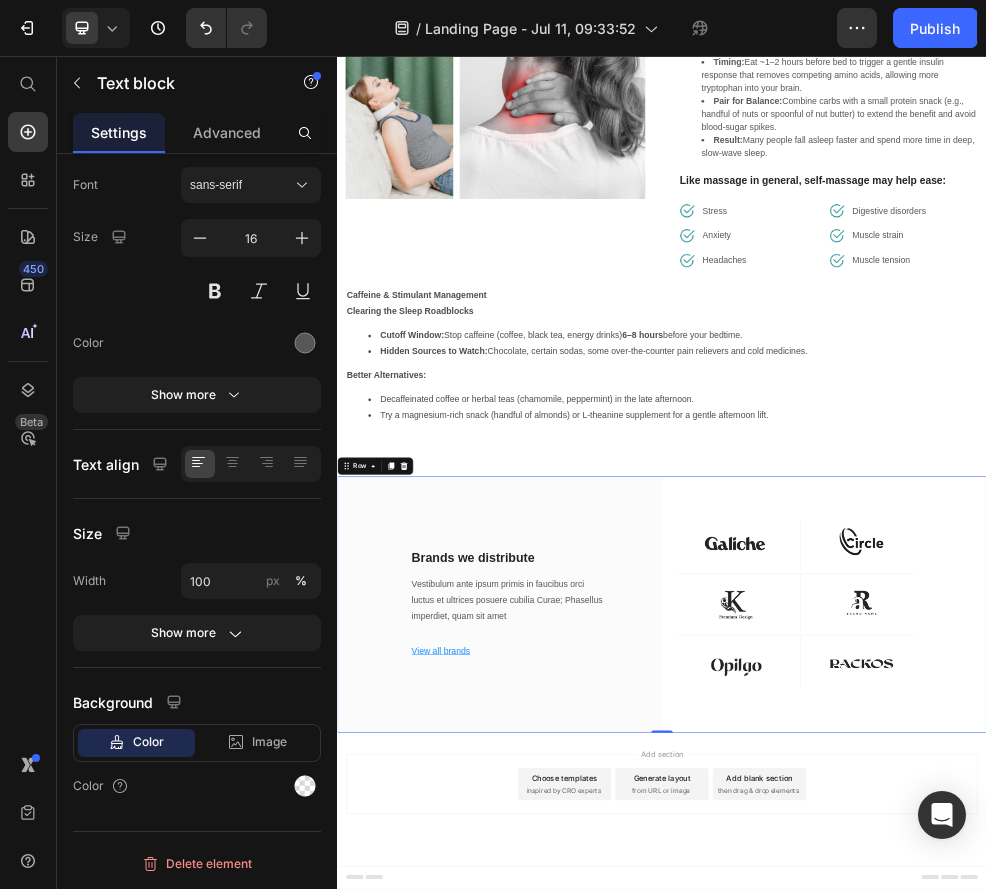 click on "Brands we distribute Heading Vestibulum ante ipsum primis in faucibus orci luctus et ultrices posuere cubilia Curae; Phasellus imperdiet, quam sit amet Text block View all brands Text block Row" at bounding box center [637, 1071] 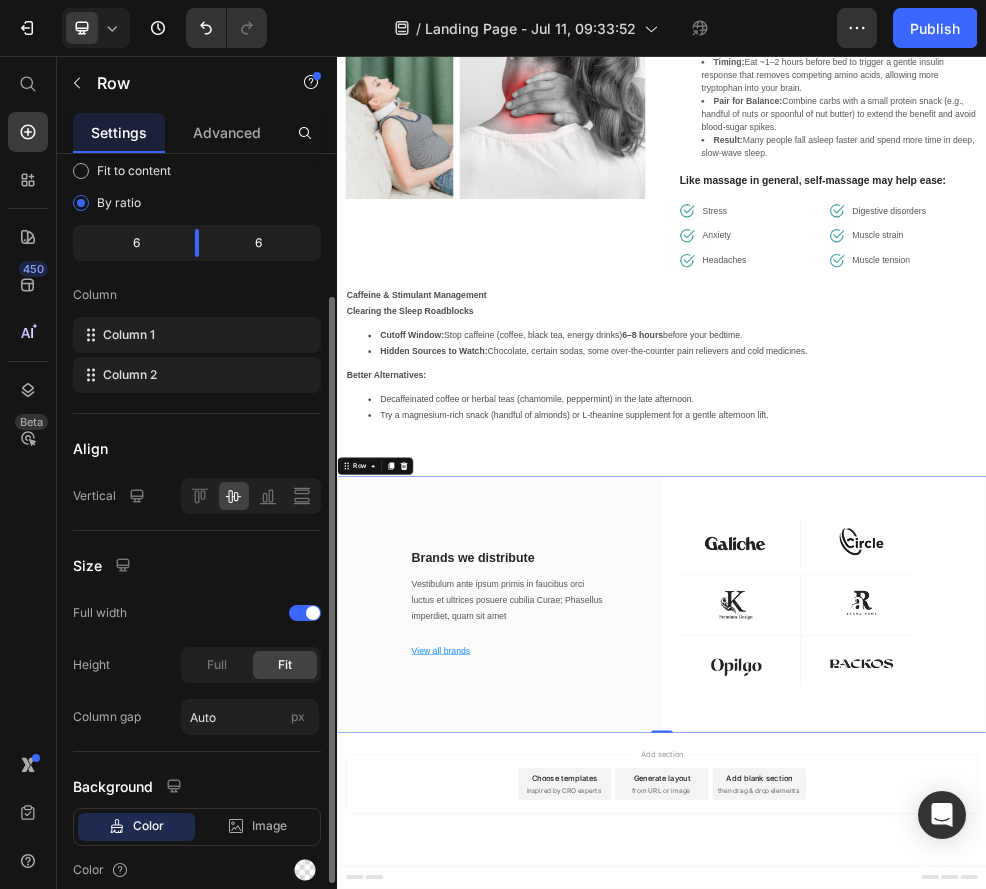 scroll, scrollTop: 277, scrollLeft: 0, axis: vertical 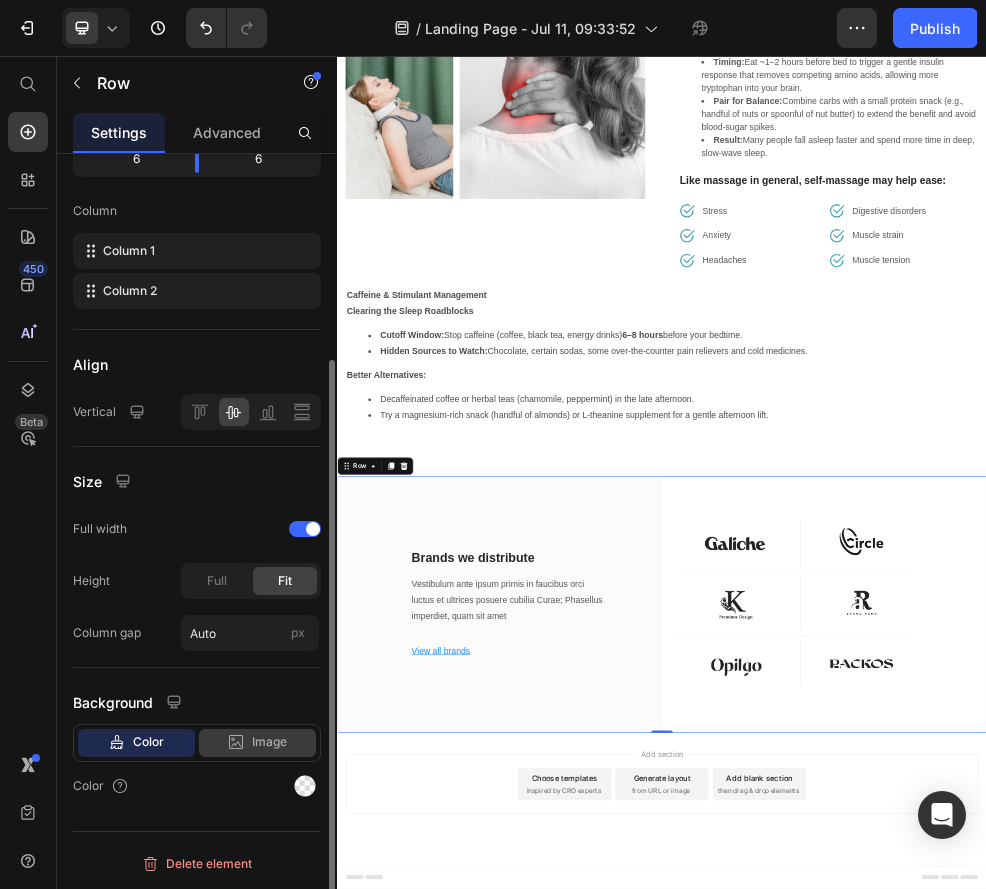 click on "Image" at bounding box center (269, 742) 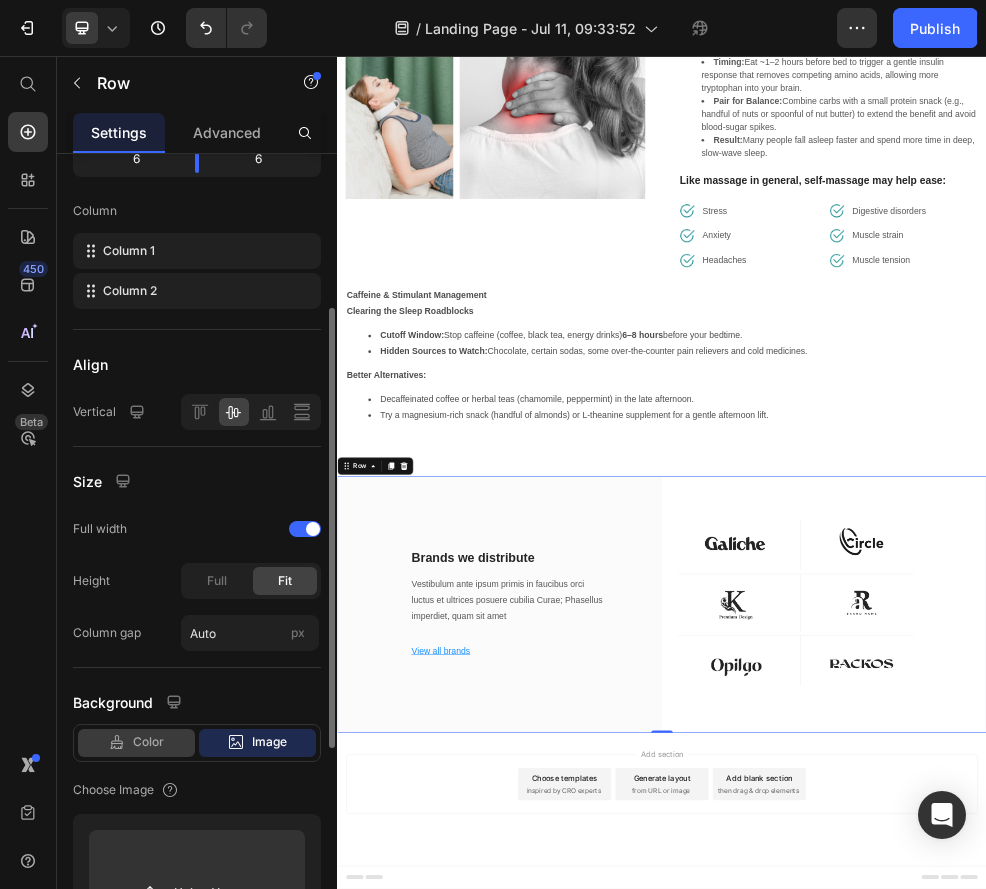click on "Color" 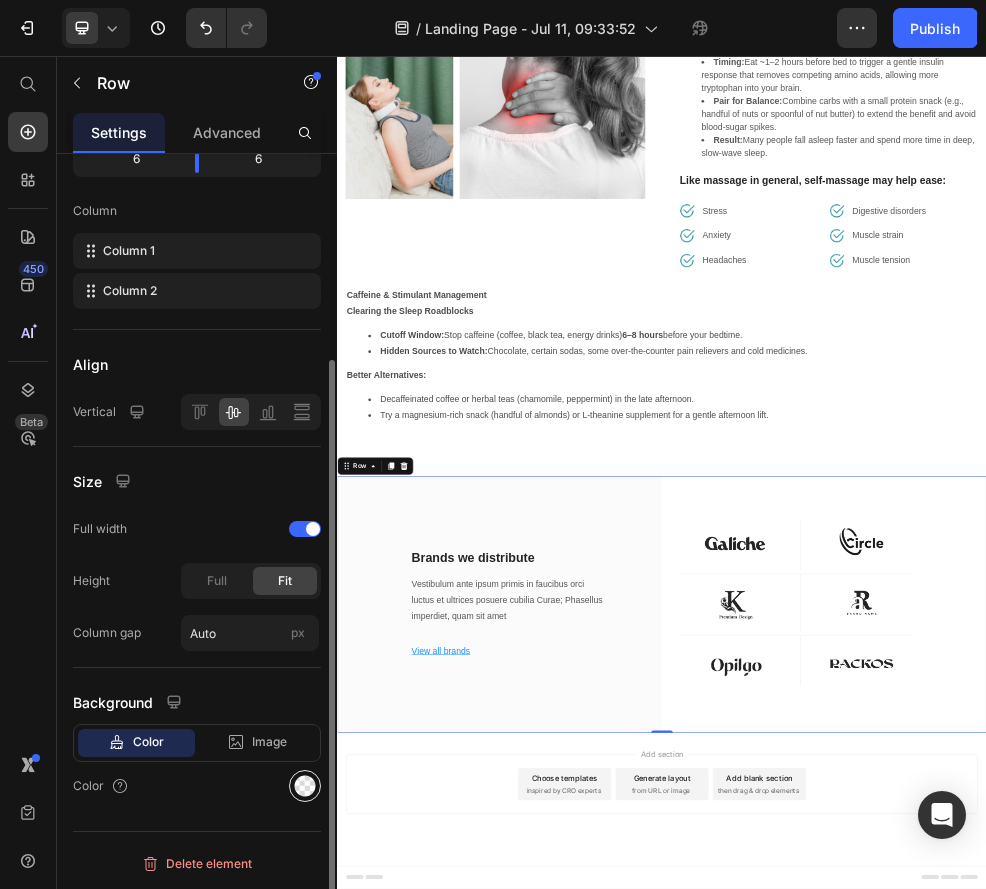 click at bounding box center [305, 786] 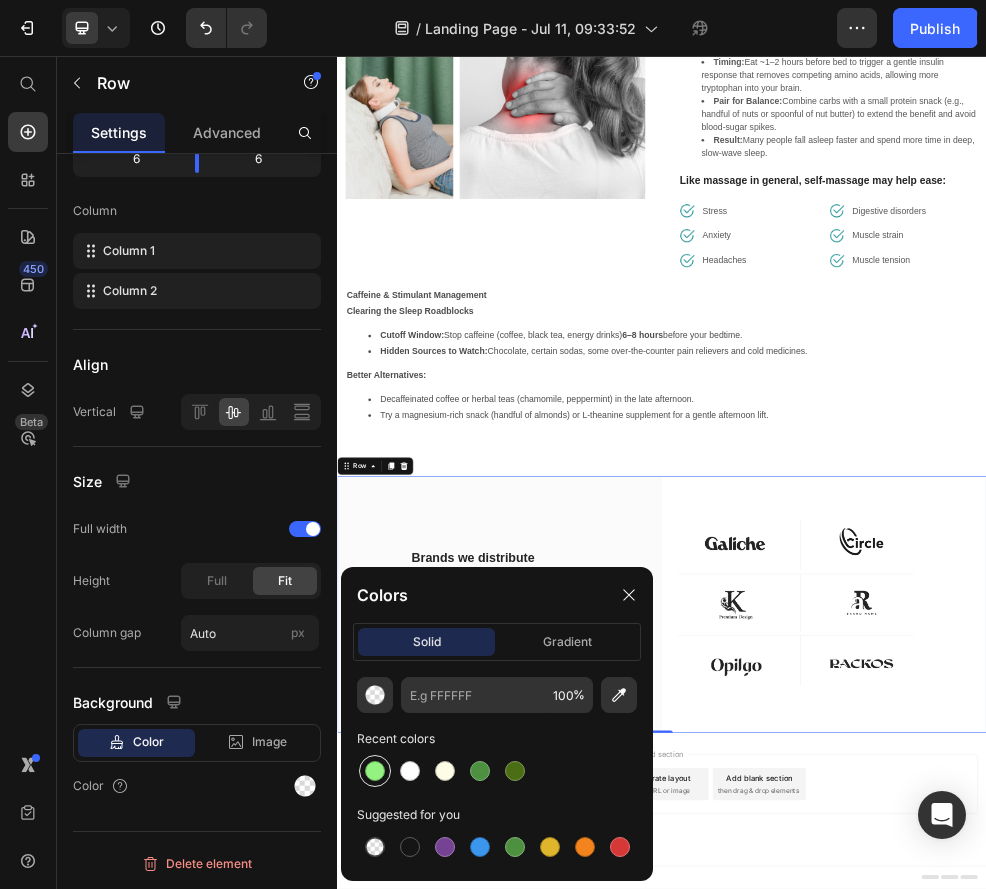 click at bounding box center [375, 771] 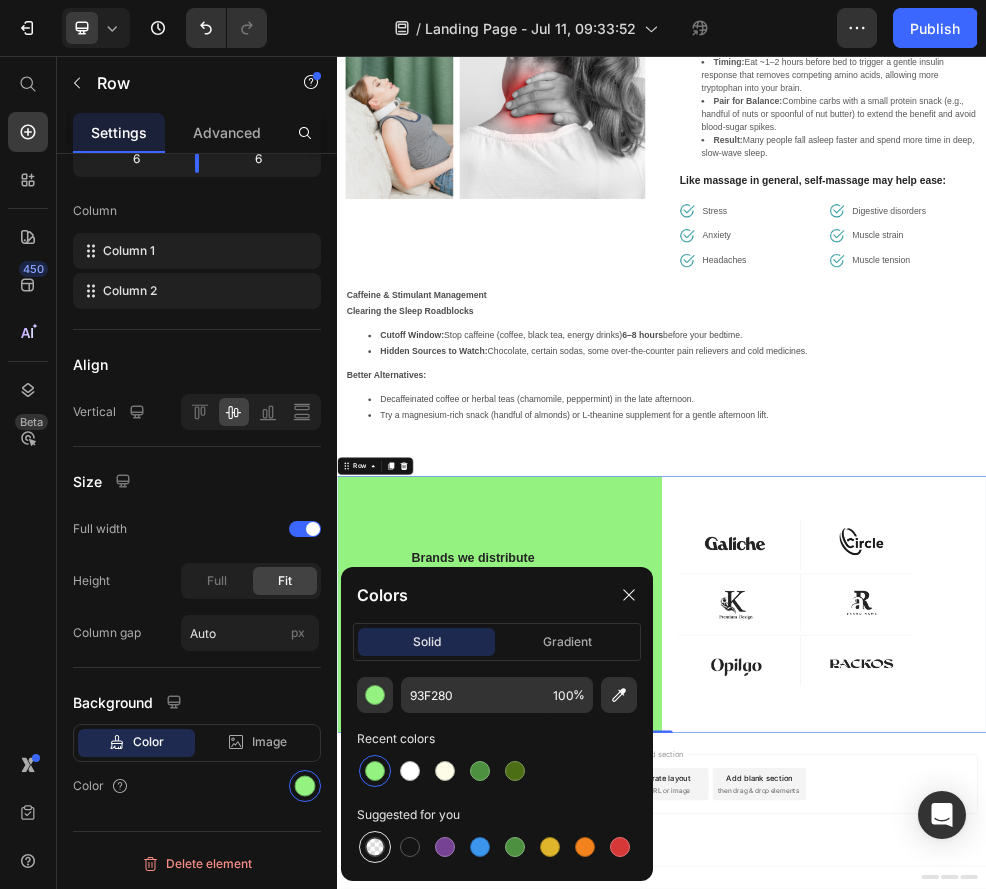 click at bounding box center (375, 847) 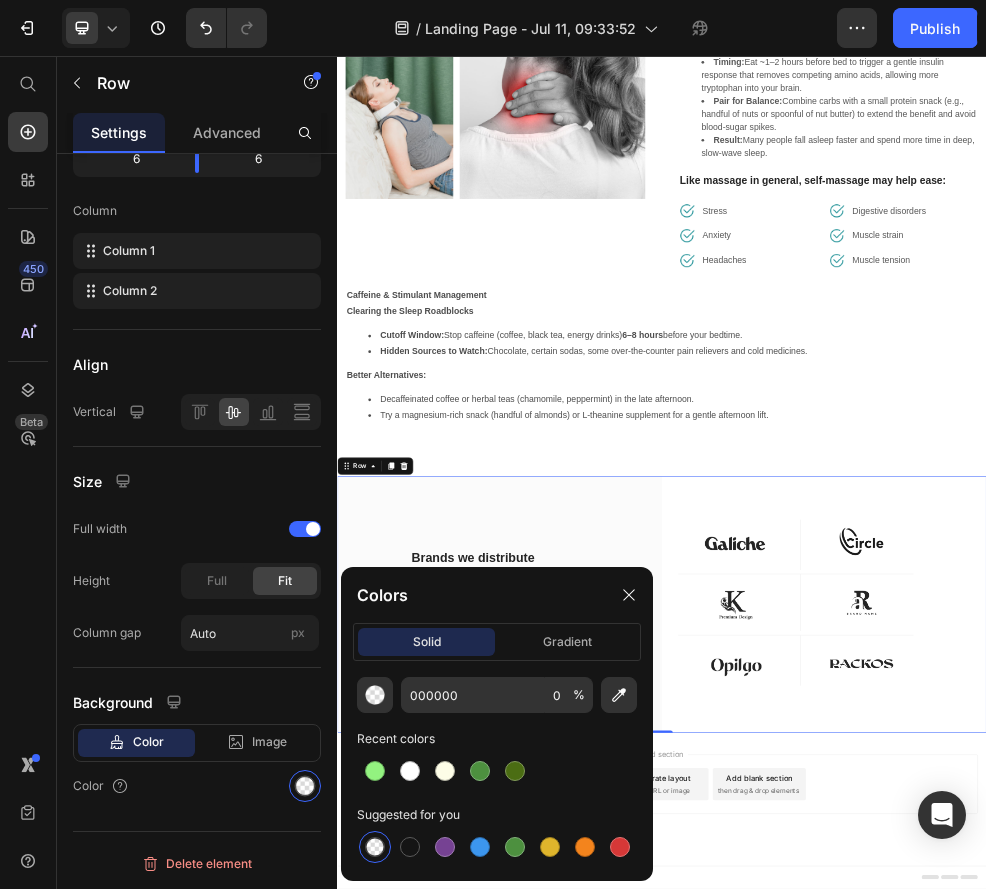 click on "Brands we distribute Heading Vestibulum ante ipsum primis in faucibus orci luctus et ultrices posuere cubilia Curae; Phasellus imperdiet, quam sit amet Text block View all brands Text block Row" at bounding box center (637, 1071) 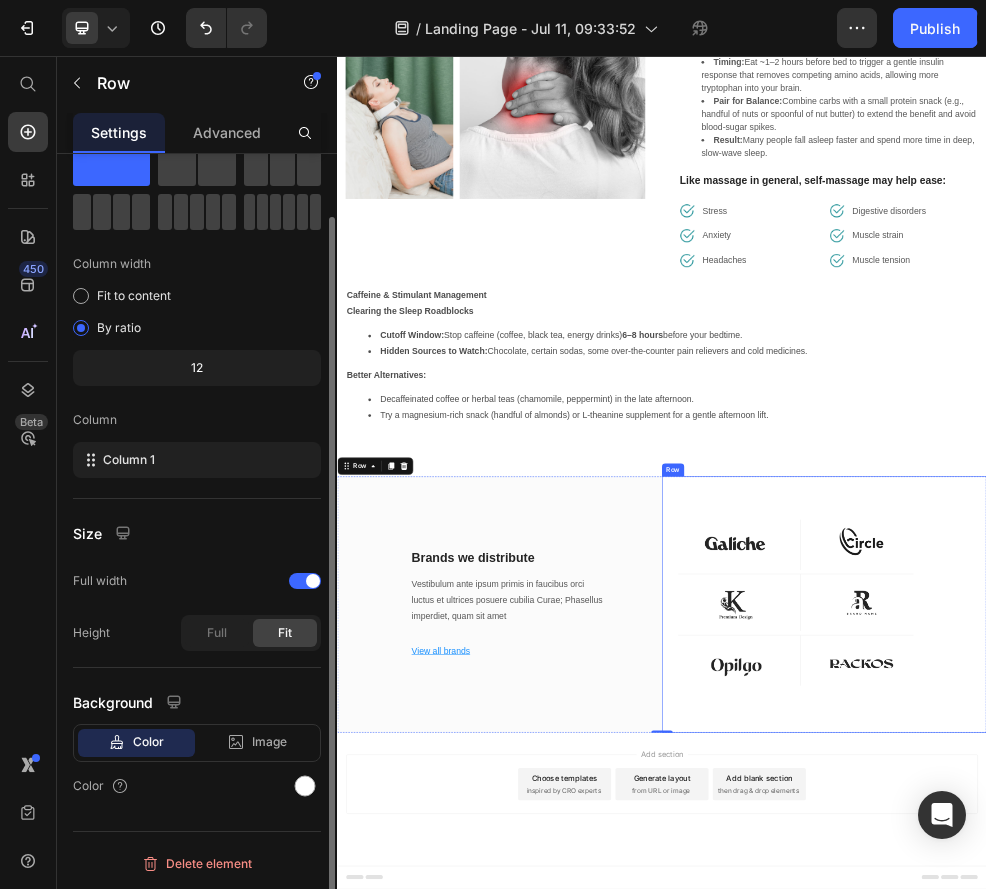 click on "Image Row Image Row Row Image Row Image Row Row Image Row Image Row Row Row" at bounding box center [1237, 1071] 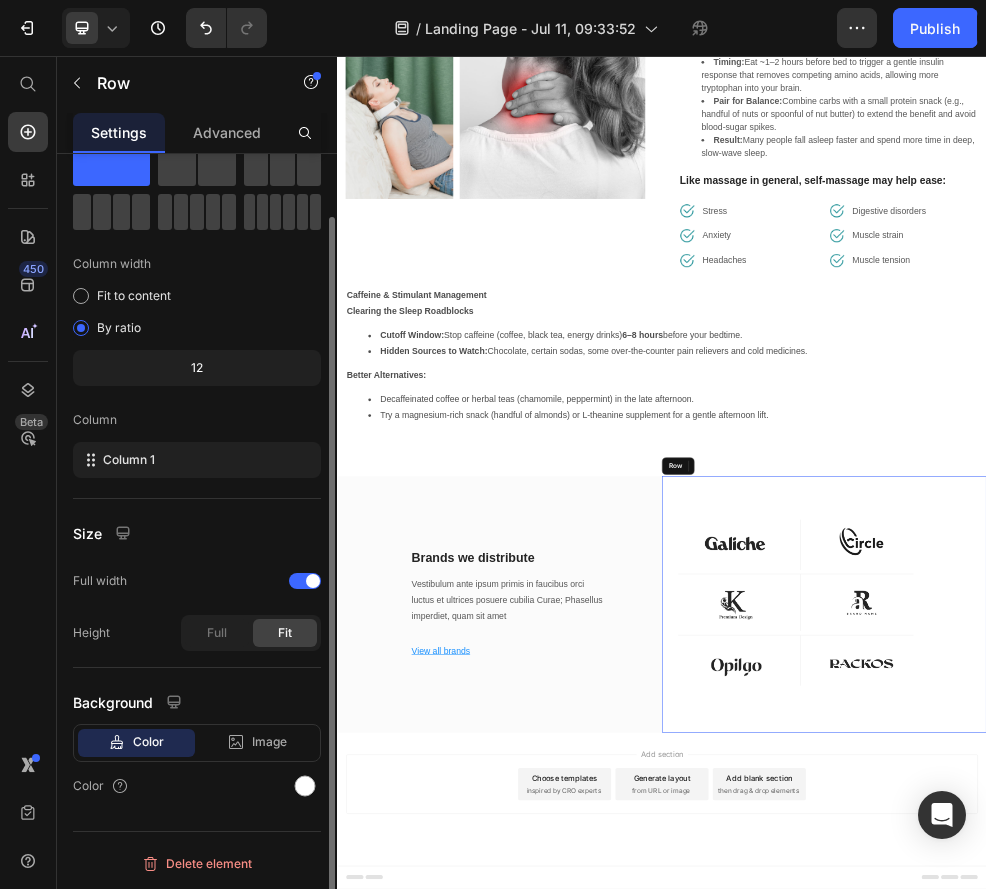 scroll, scrollTop: 68, scrollLeft: 0, axis: vertical 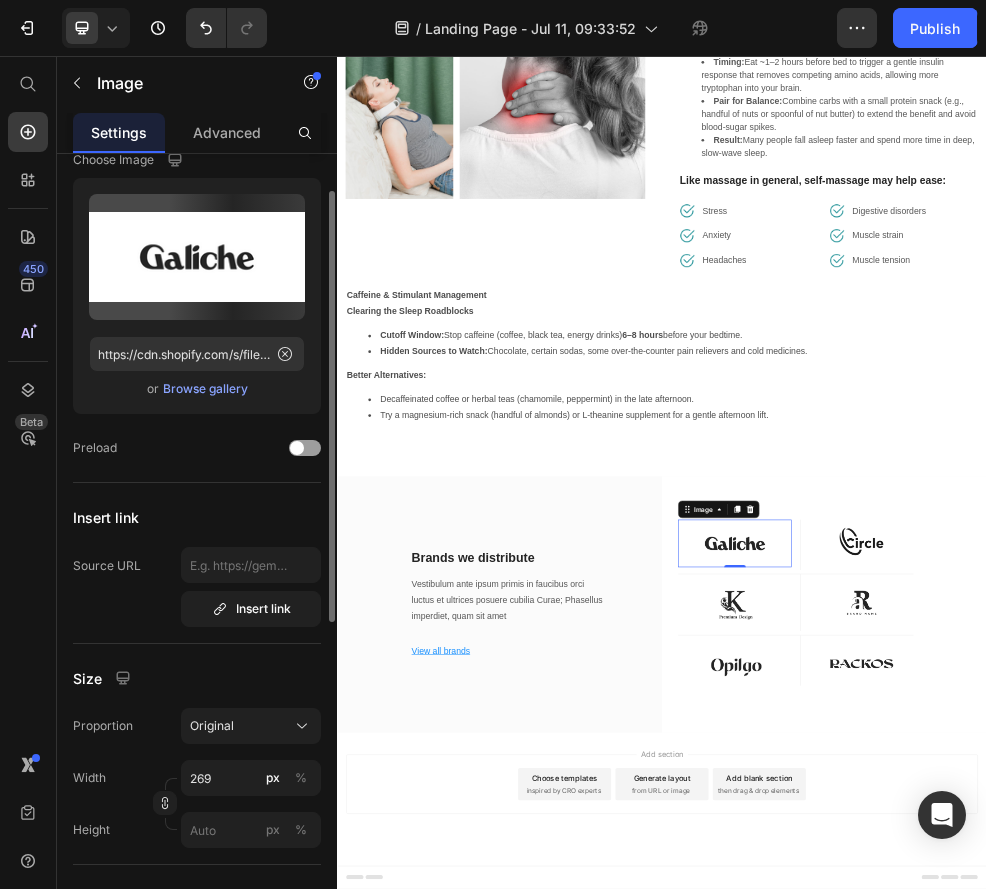 click at bounding box center [1072, 958] 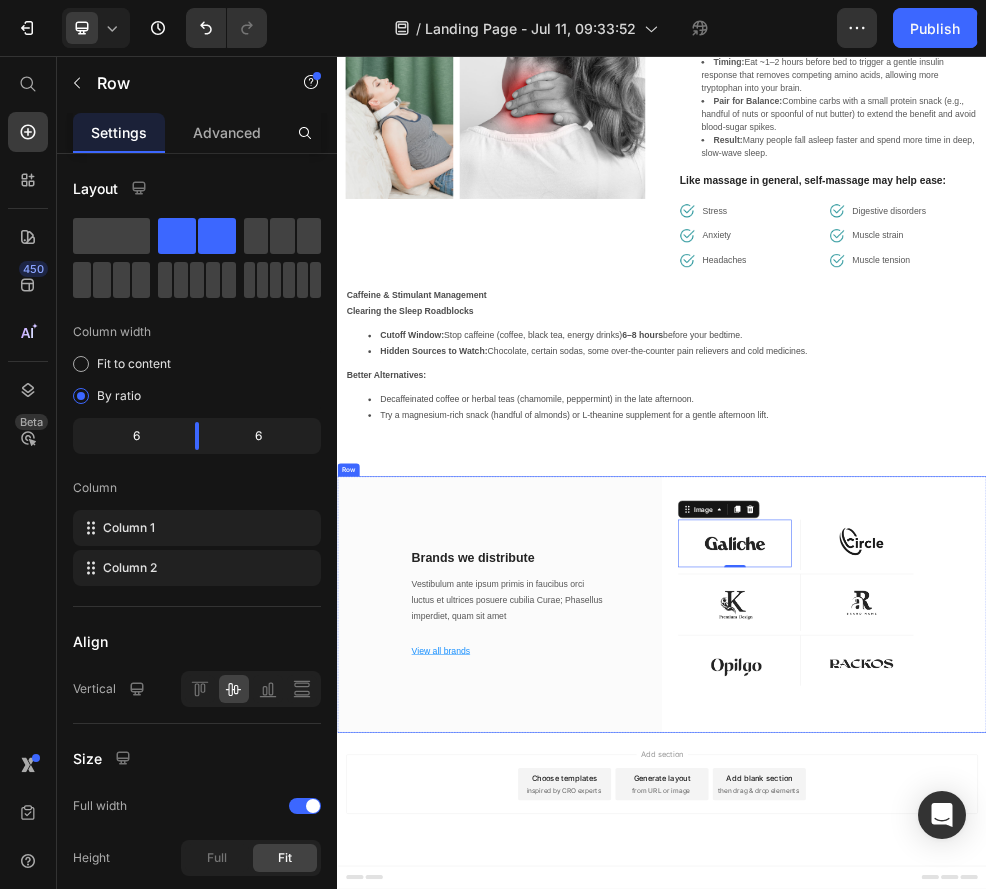 click on "Brands we distribute Heading Vestibulum ante ipsum primis in faucibus orci luctus et ultrices posuere cubilia Curae; Phasellus imperdiet, quam sit amet Text block View all brands Text block Row" at bounding box center [637, 1071] 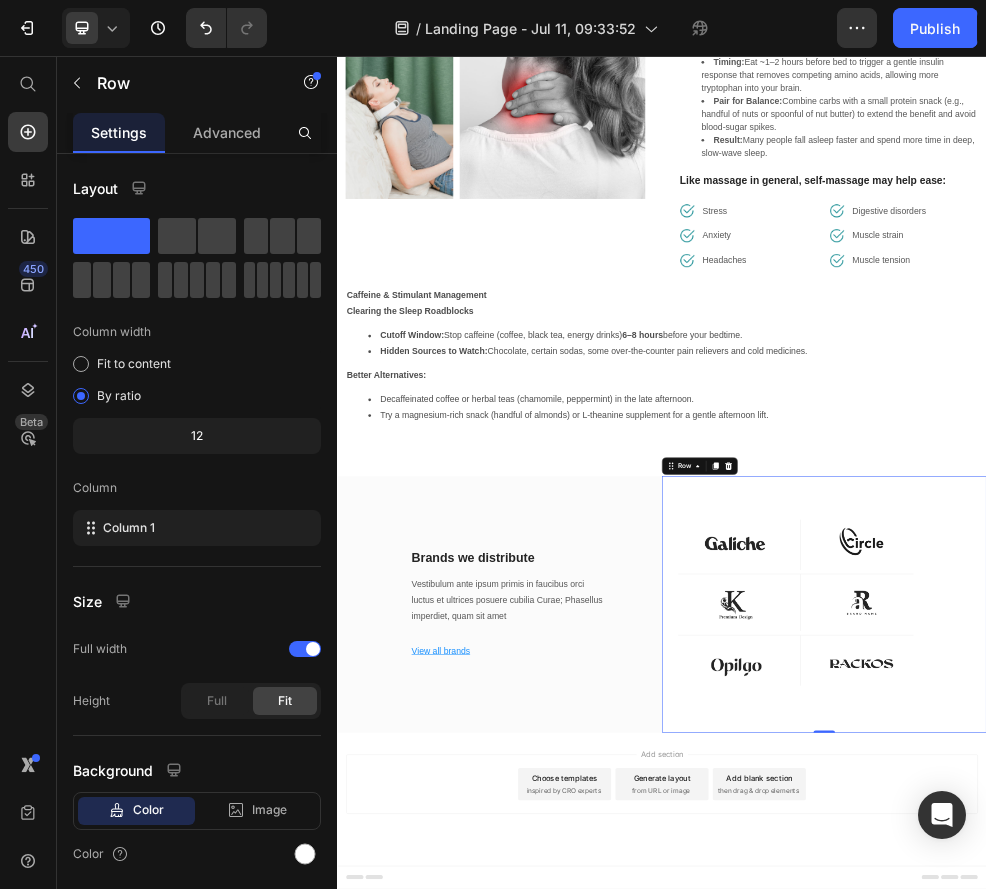 click on "Image Row Image Row Row Image Row Image Row Row Image Row Image Row Row Row   0" at bounding box center (1237, 1071) 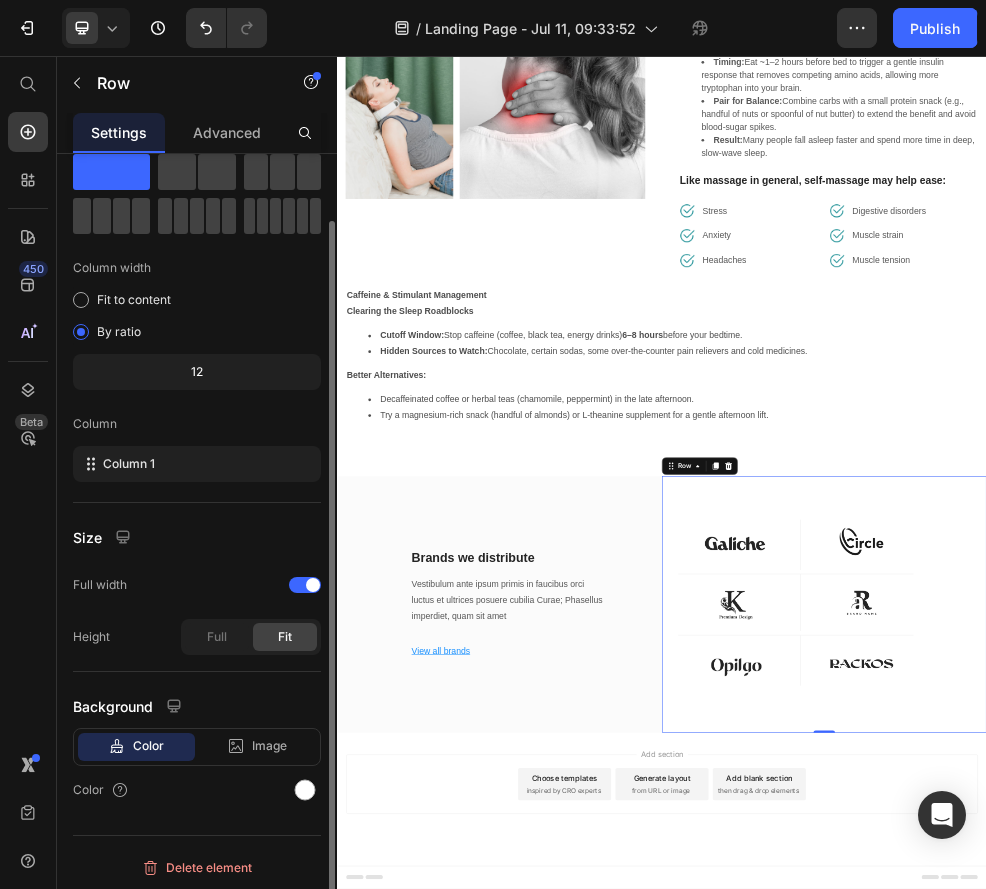 scroll, scrollTop: 68, scrollLeft: 0, axis: vertical 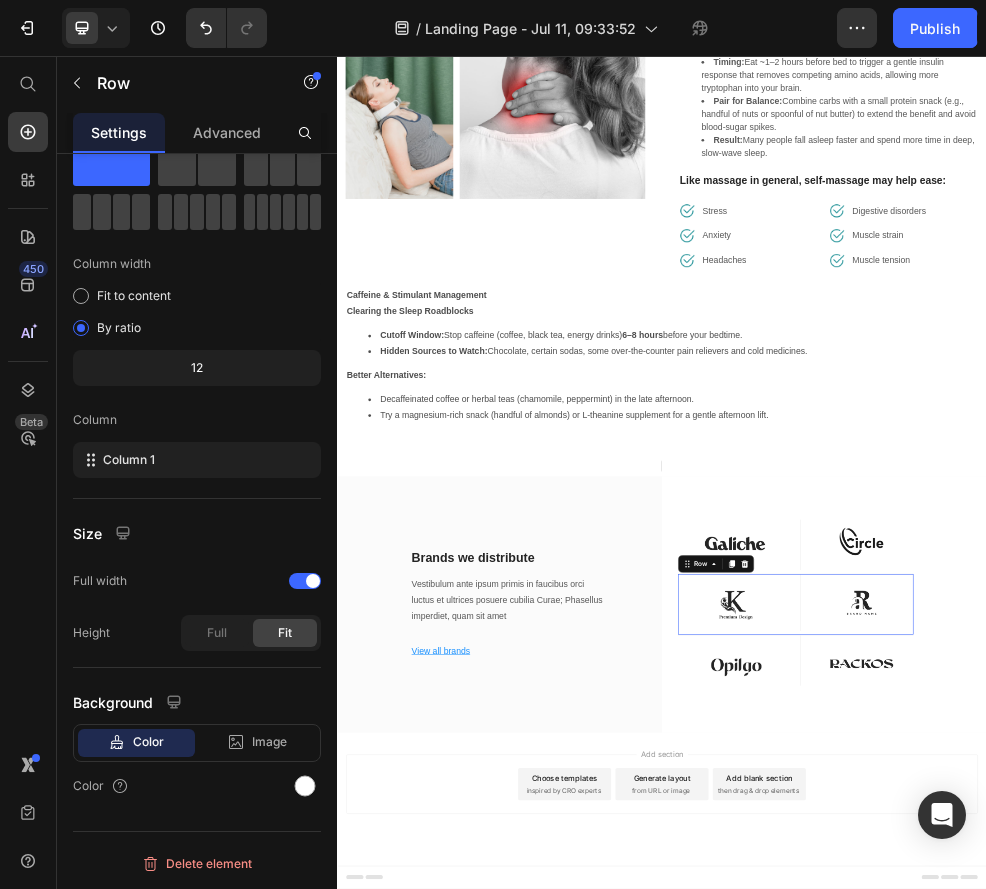click on "Image Row Image Row Row   0" at bounding box center (1184, 1071) 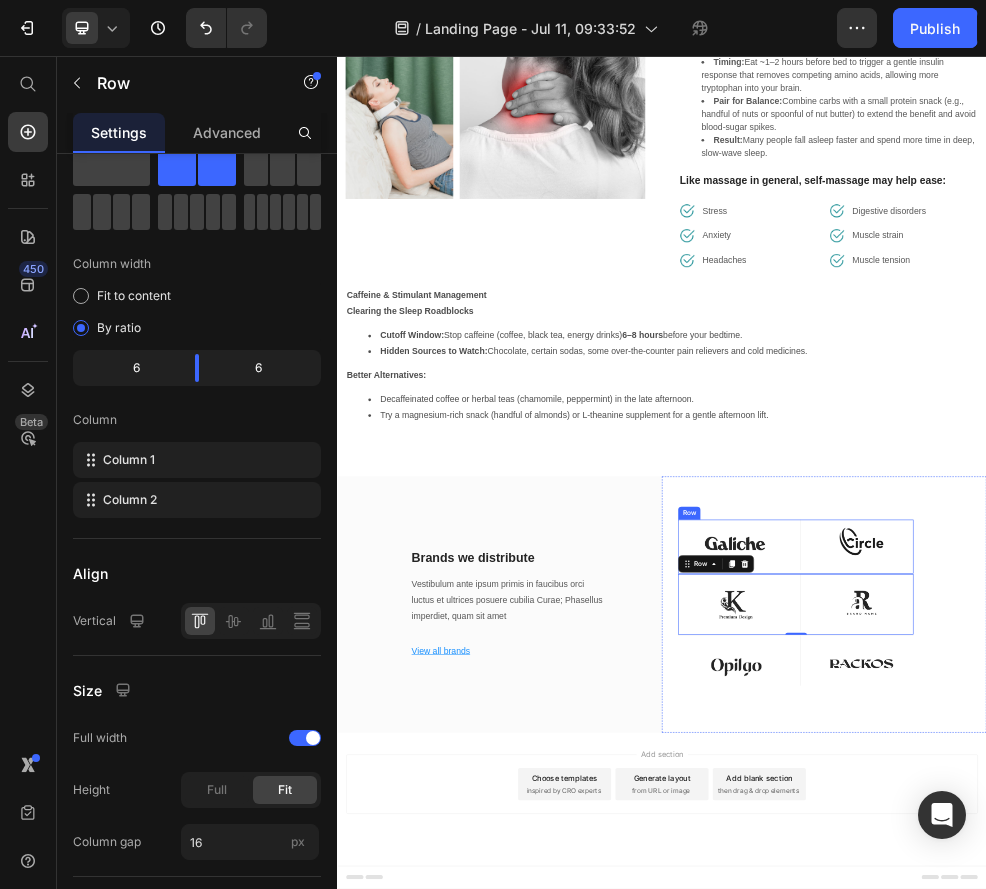click on "Image Row Image Row Row" at bounding box center (1184, 964) 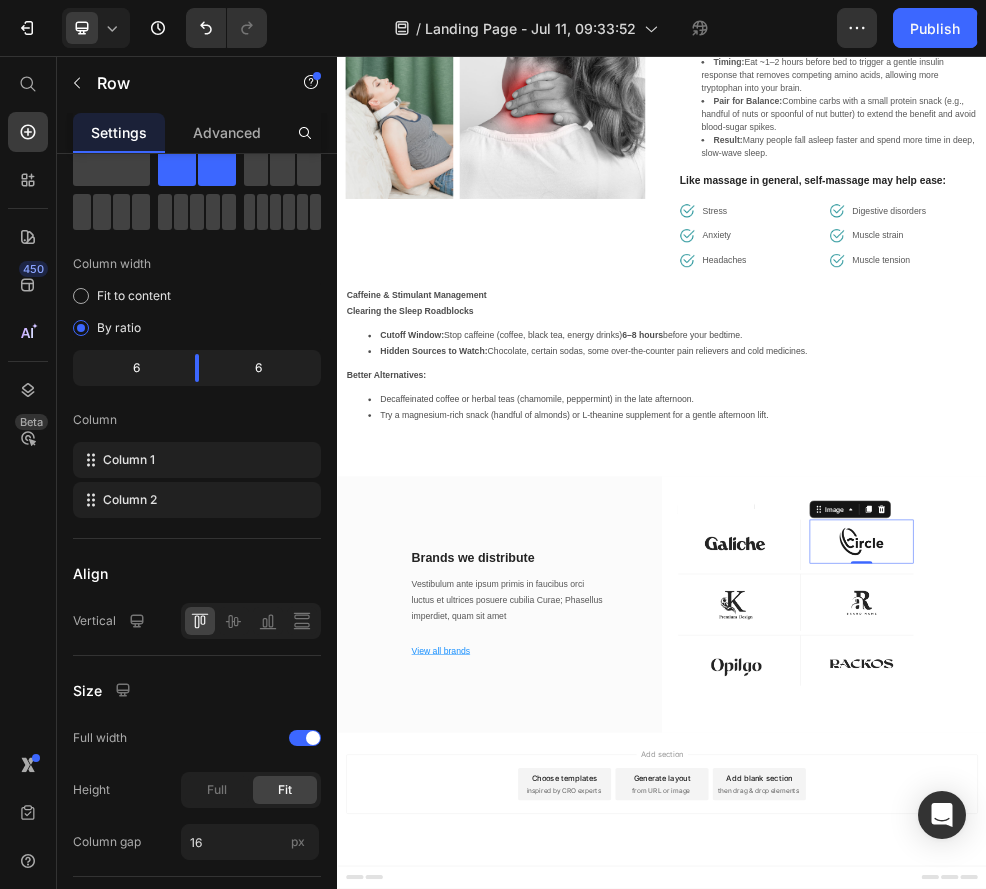 click at bounding box center (1306, 954) 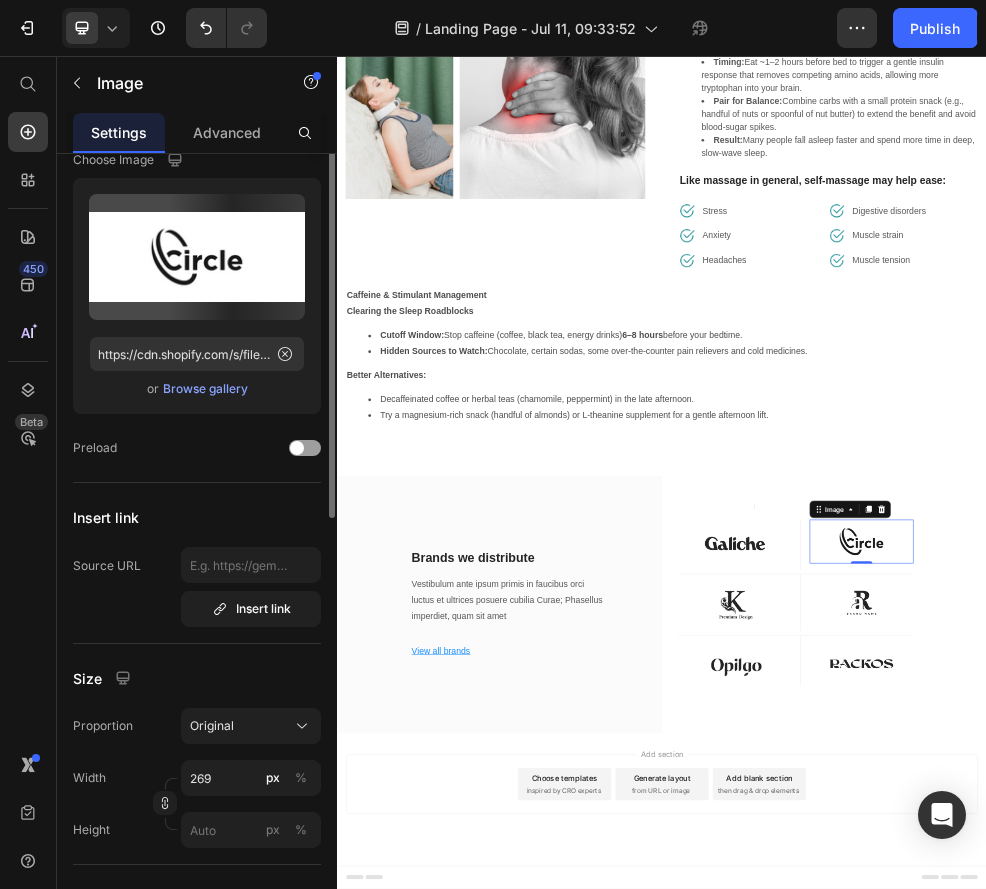scroll, scrollTop: 0, scrollLeft: 0, axis: both 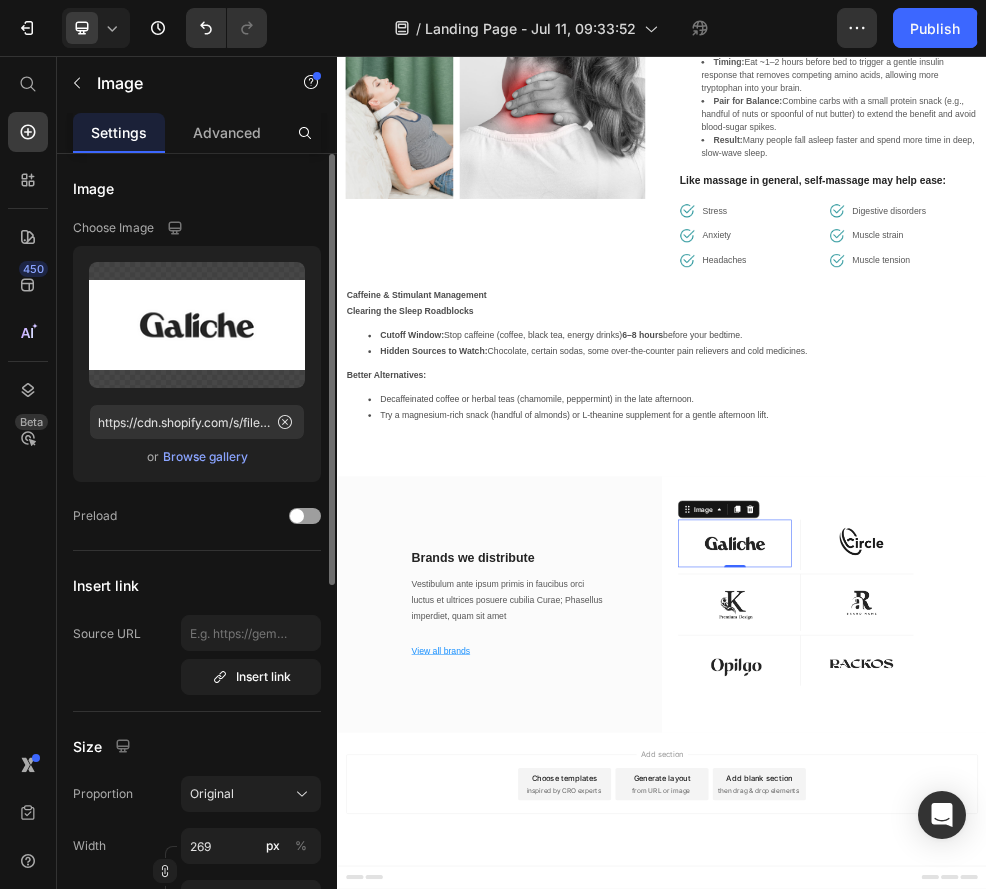 click at bounding box center (1072, 958) 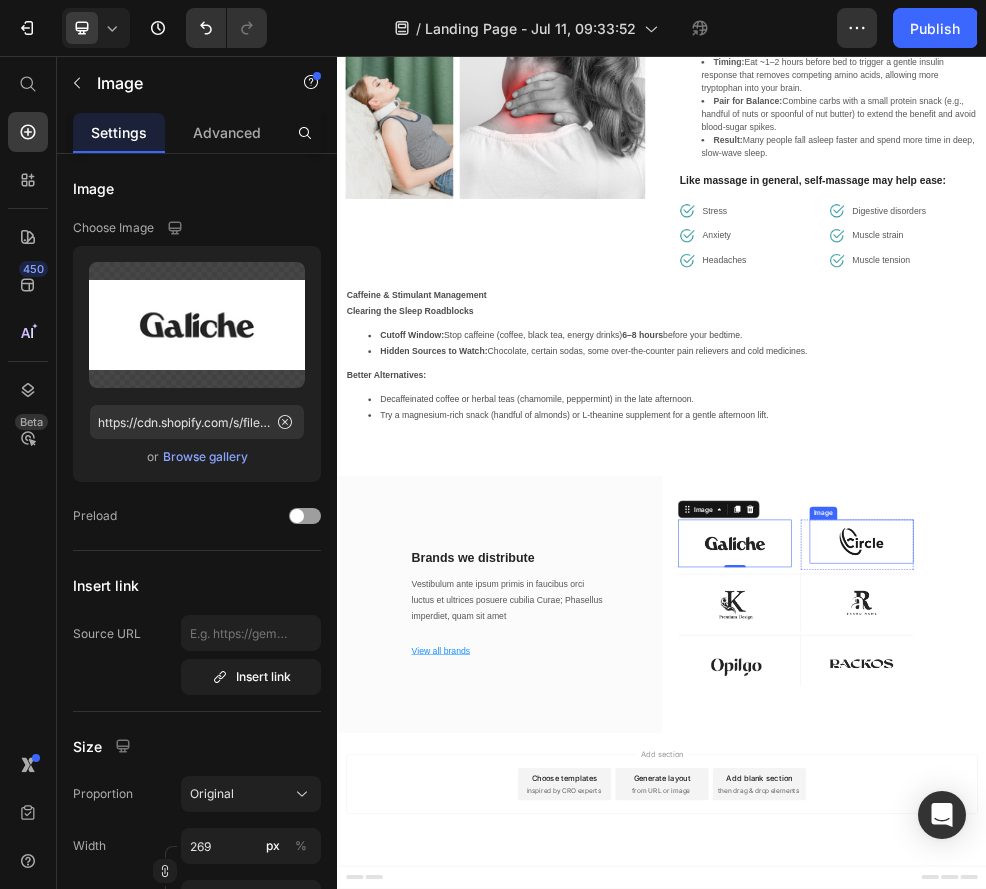 click at bounding box center (1306, 954) 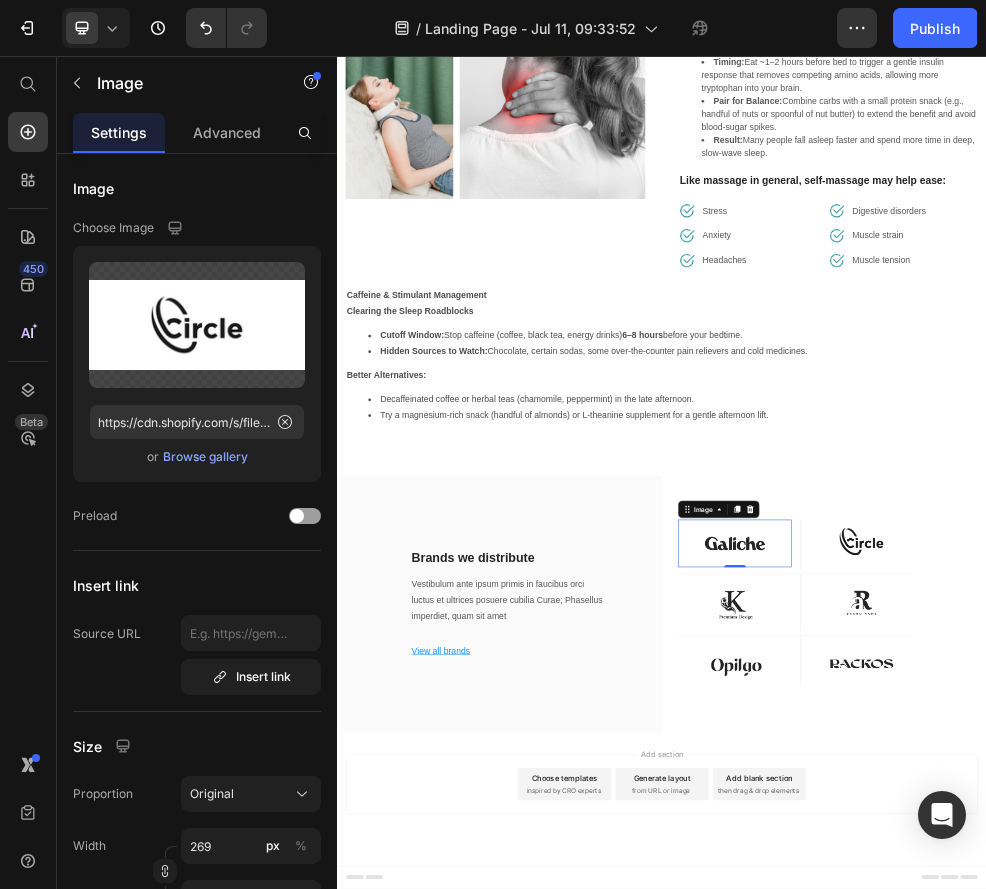 click at bounding box center [1072, 958] 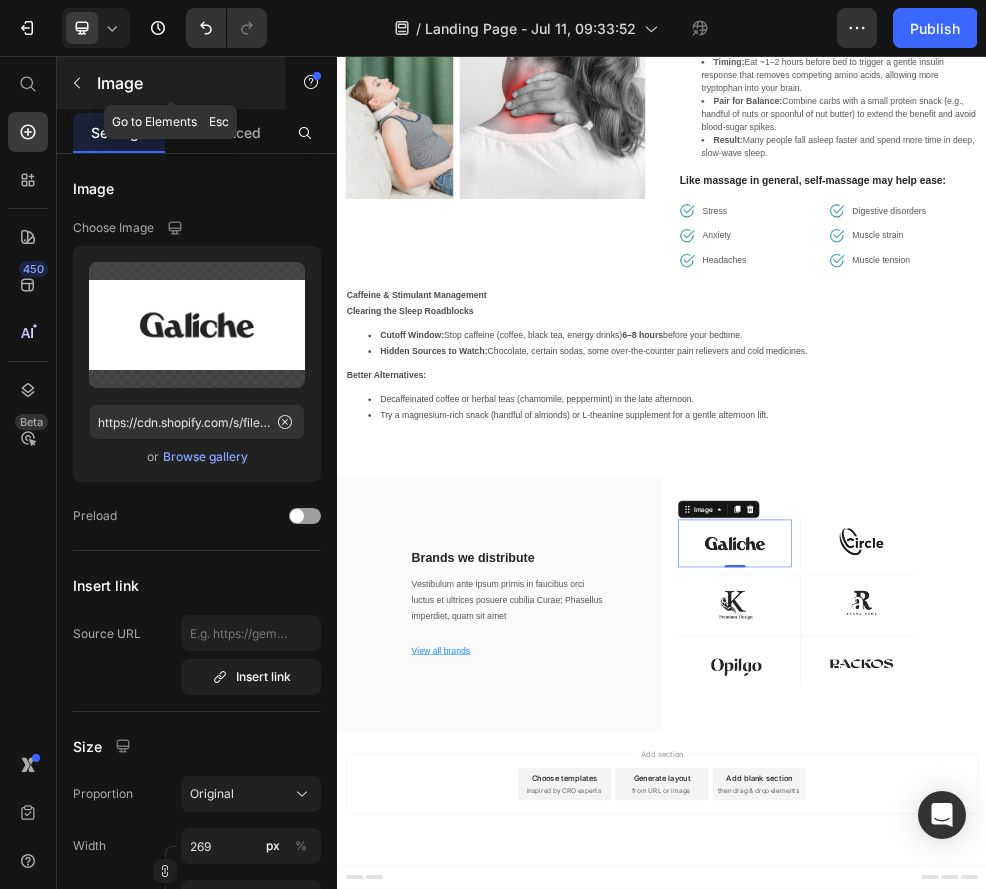 click at bounding box center [77, 83] 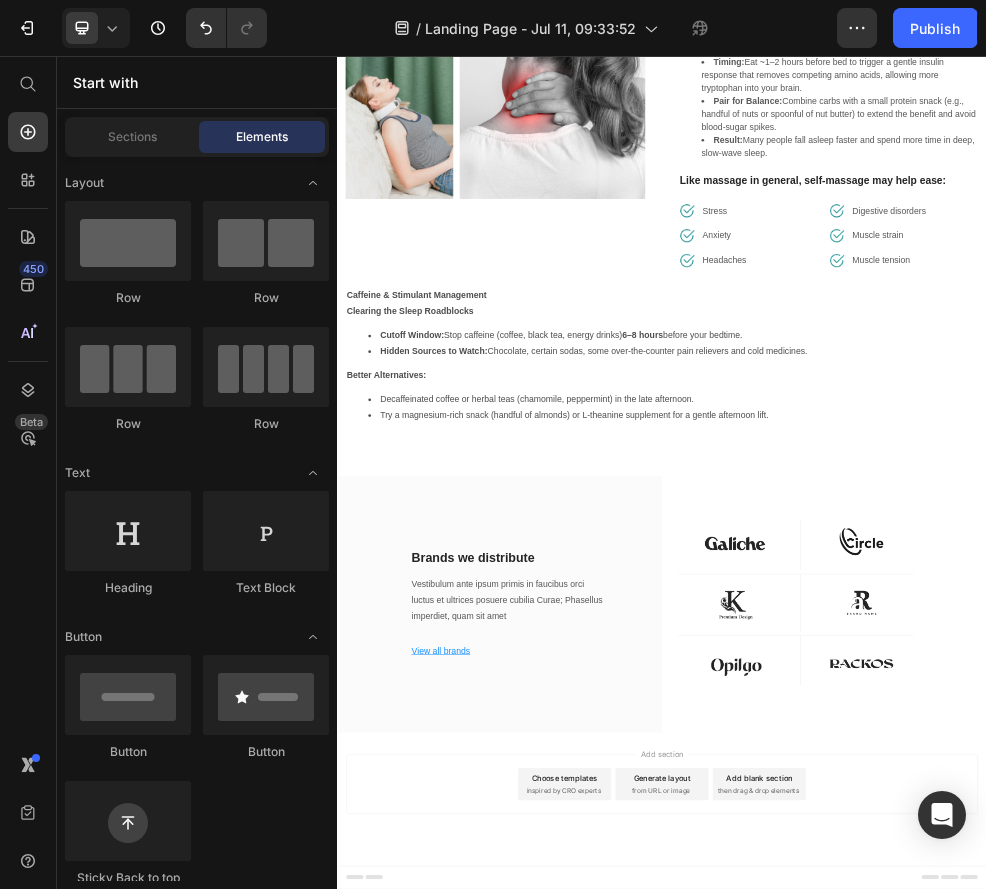 click on "Brands we distribute" at bounding box center (654, 985) 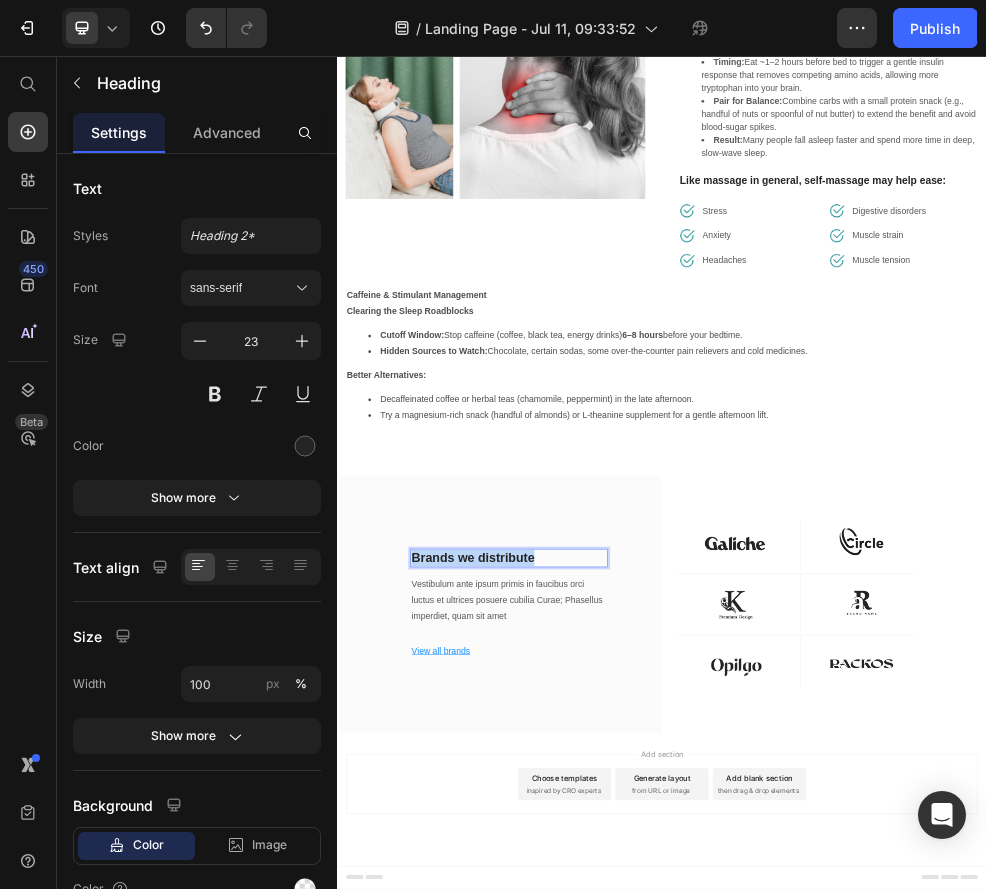 click on "Brands we distribute" at bounding box center [654, 985] 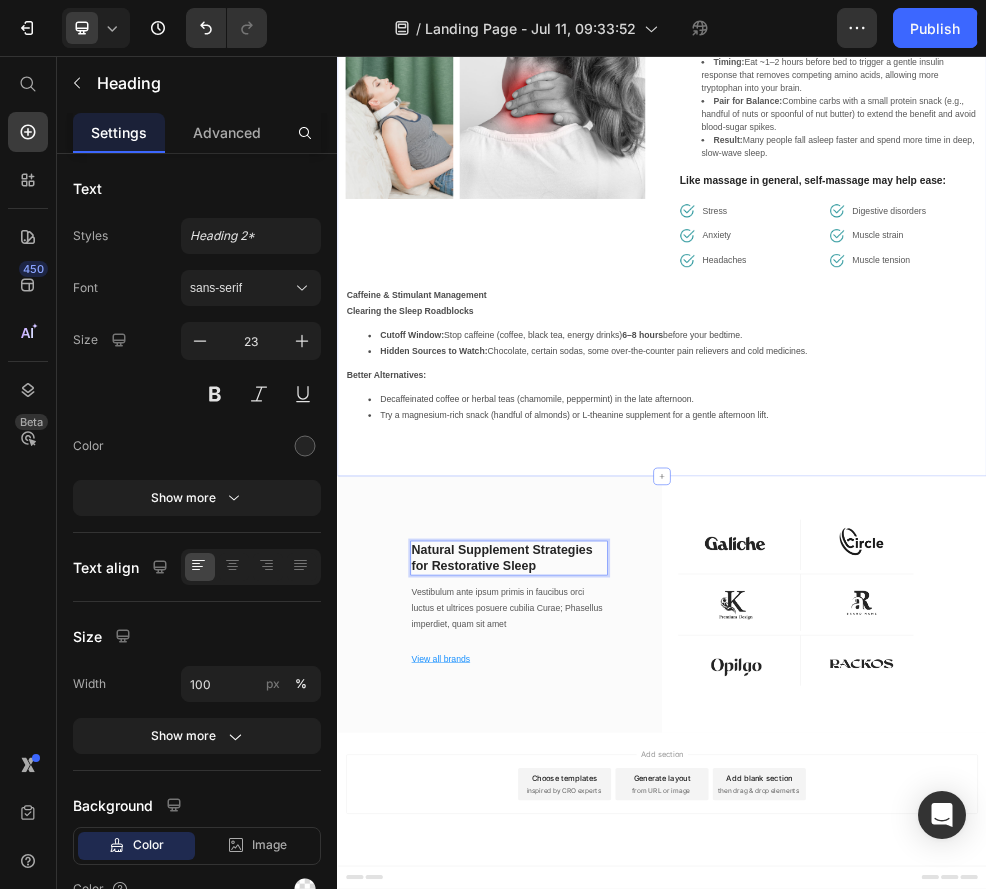 scroll, scrollTop: 6352, scrollLeft: 0, axis: vertical 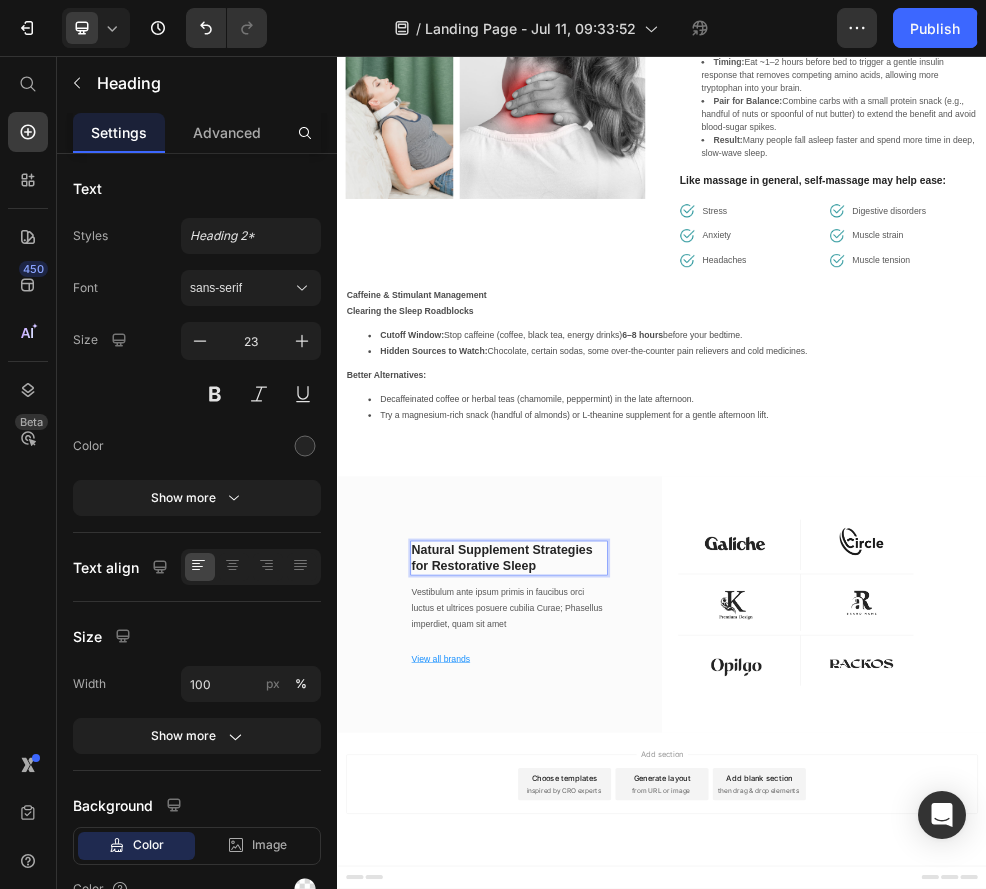 click on "Vestibulum ante ipsum primis in faucibus orci luctus et ultrices posuere cubilia Curae; Phasellus imperdiet, quam sit amet" at bounding box center (654, 1078) 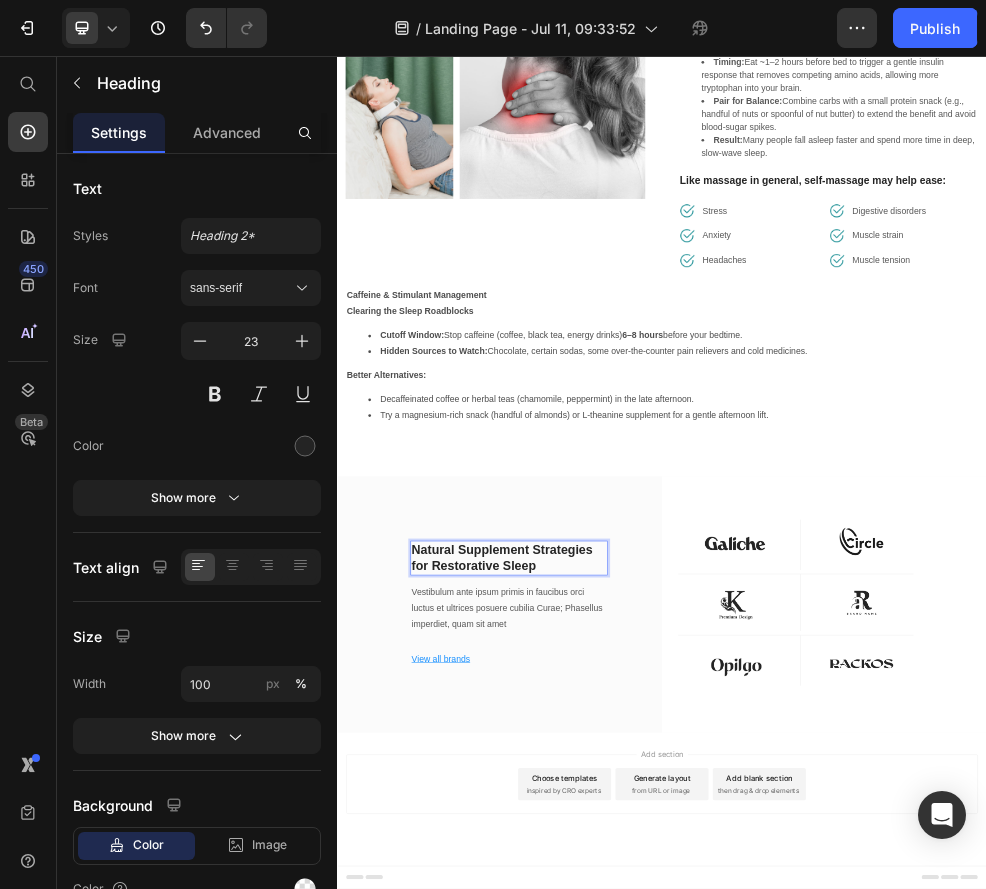 click on "Vestibulum ante ipsum primis in faucibus orci luctus et ultrices posuere cubilia Curae; Phasellus imperdiet, quam sit amet" at bounding box center [654, 1078] 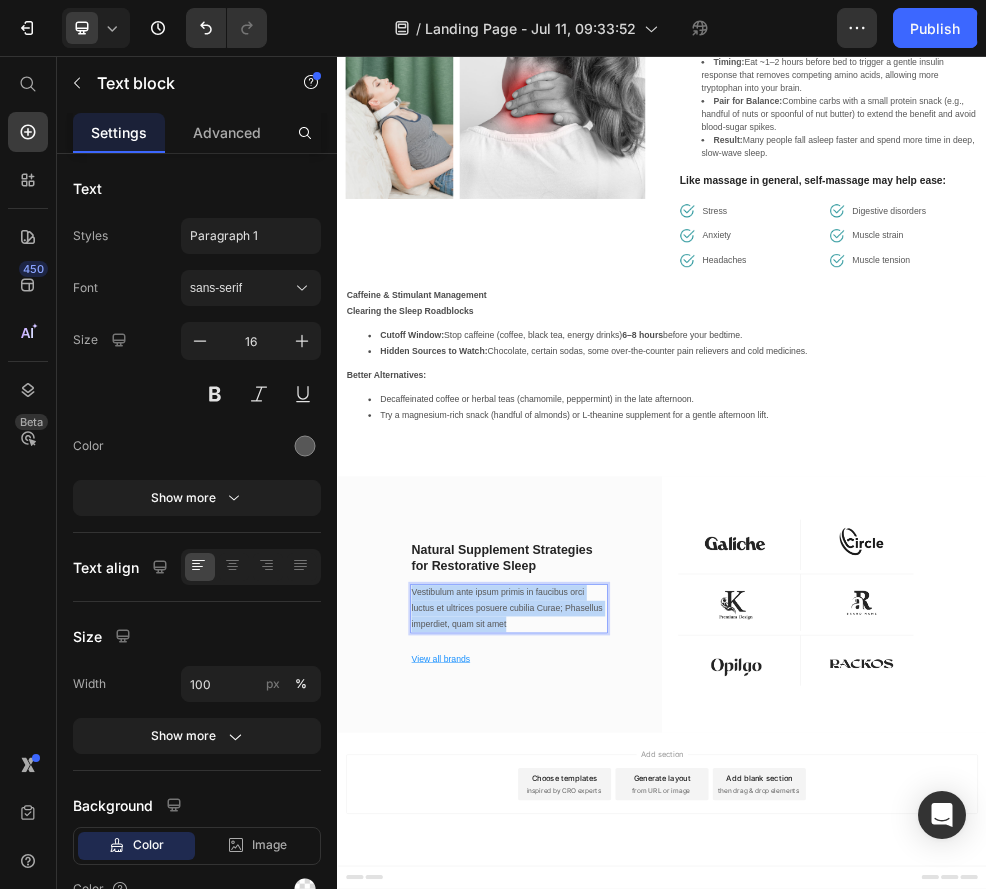 click on "Vestibulum ante ipsum primis in faucibus orci luctus et ultrices posuere cubilia Curae; Phasellus imperdiet, quam sit amet" at bounding box center [654, 1078] 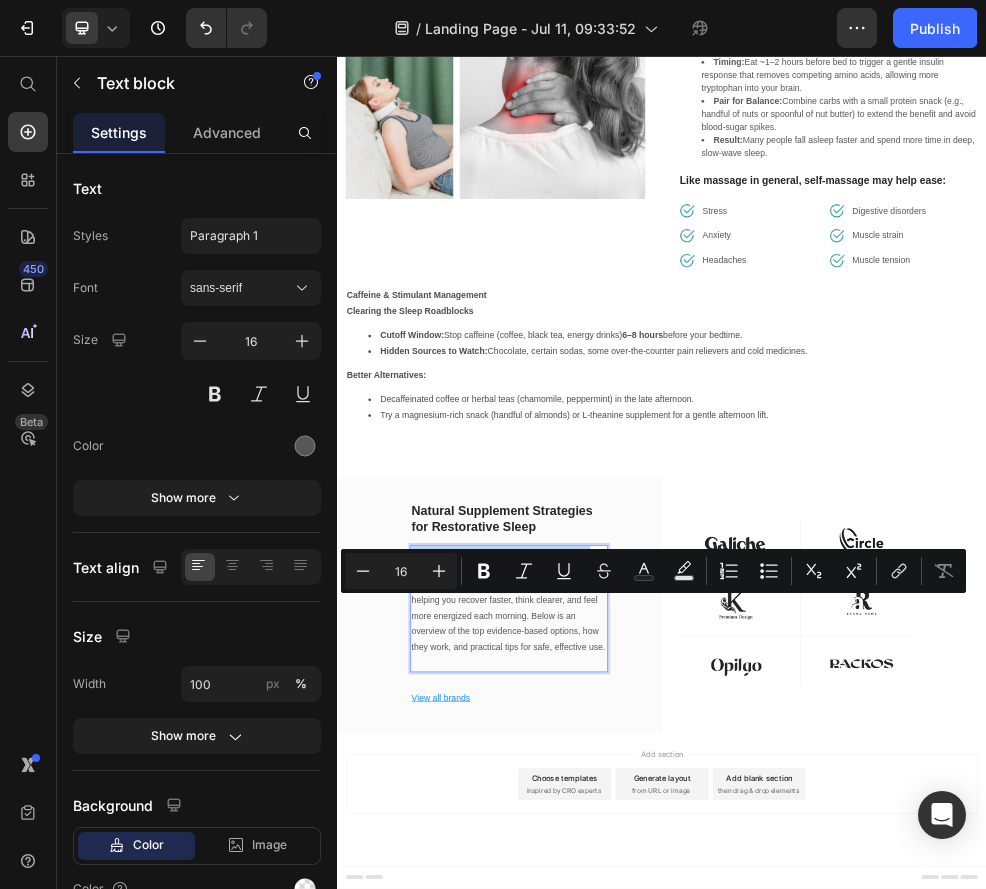 scroll, scrollTop: 6280, scrollLeft: 0, axis: vertical 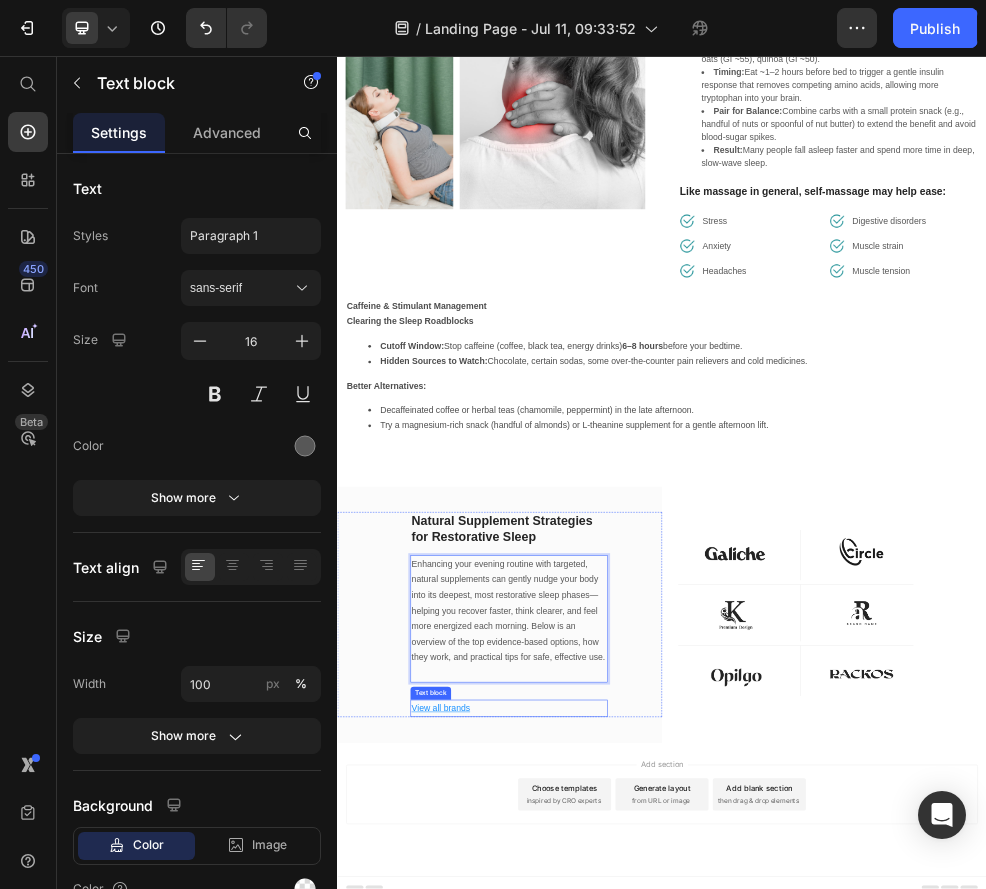 click on "View all brands" at bounding box center (654, 1263) 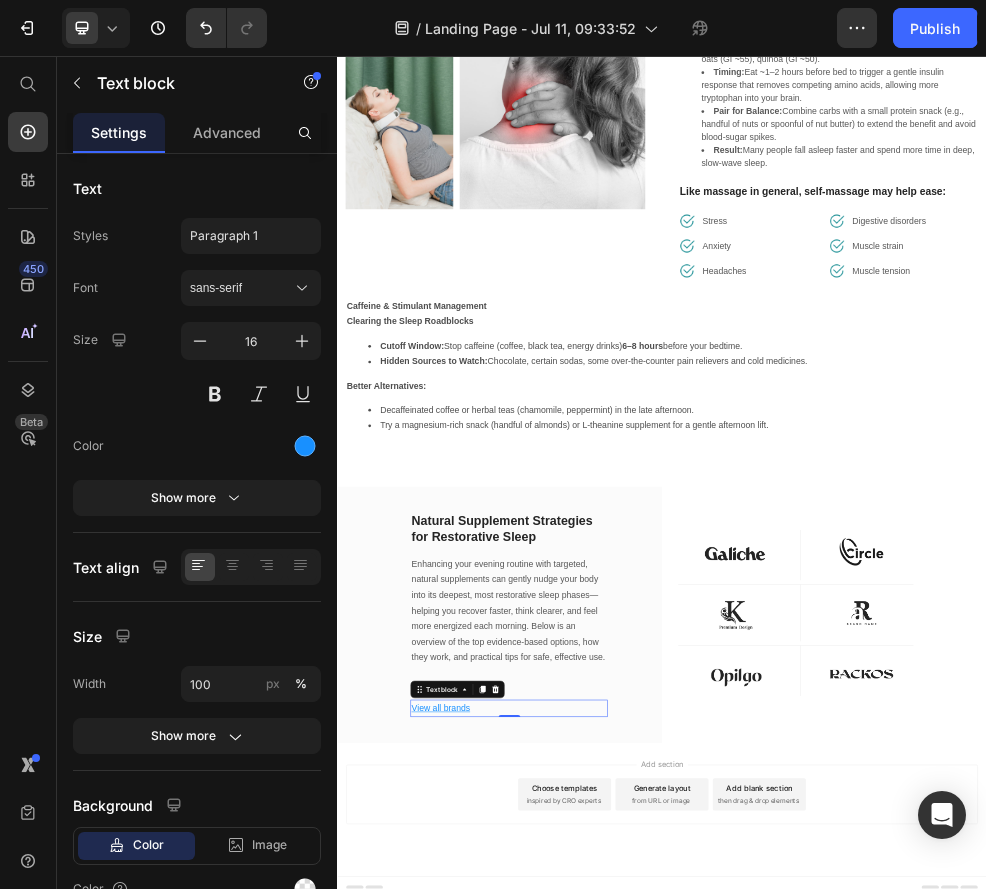 click on "Text block" at bounding box center [559, 1228] 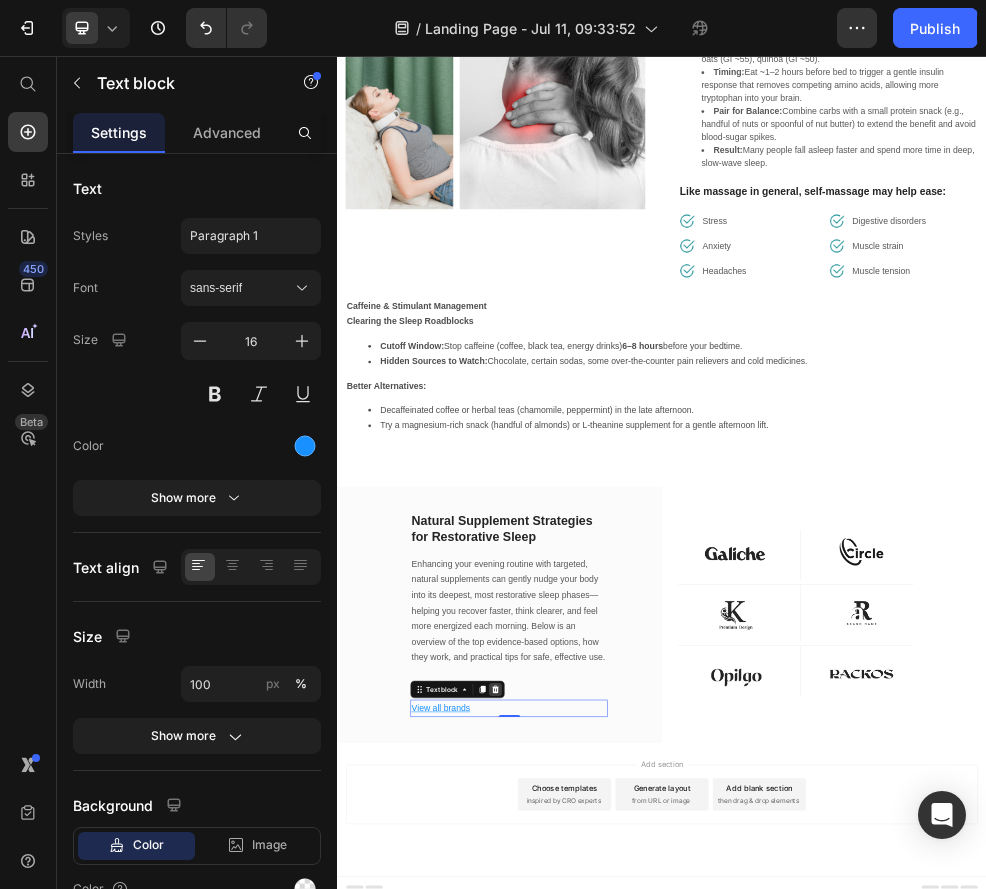 click 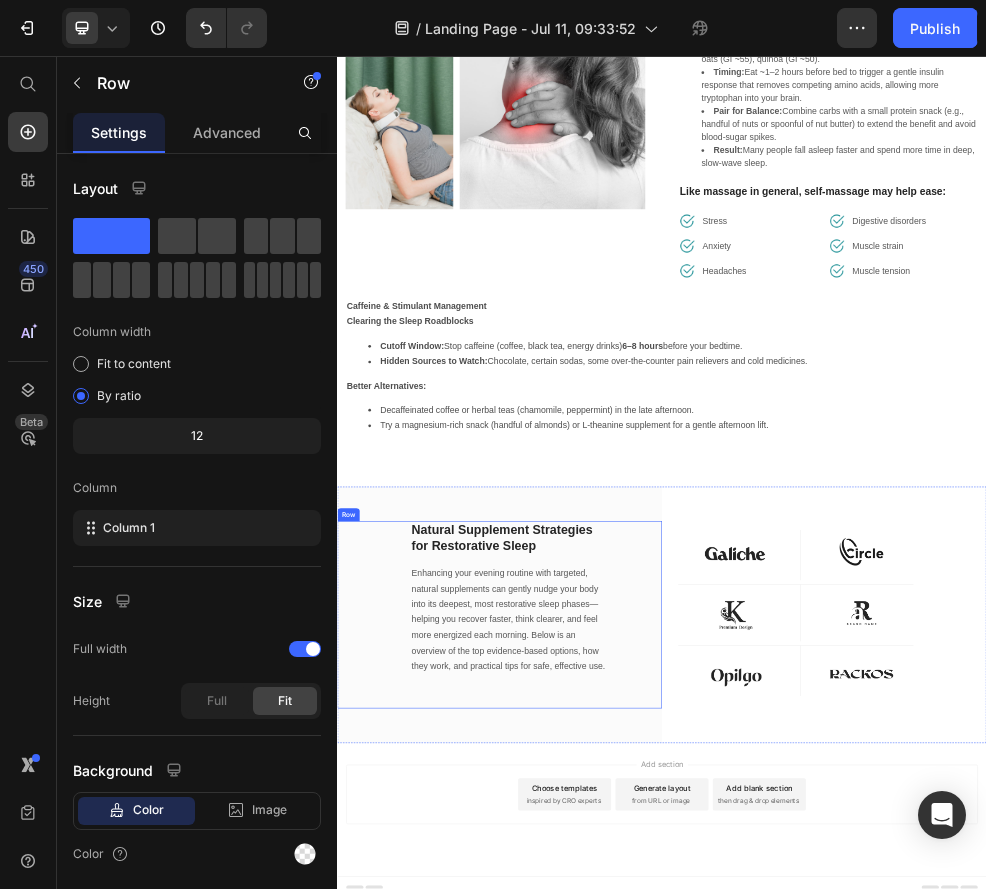click on "Natural Supplement Strategies for Restorative Sleep Heading Enhancing your evening routine with targeted, natural supplements can gently nudge your body into its deepest, most restorative sleep phases—helping you recover faster, think clearer, and feel more energized each morning. Below is an overview of the top evidence-based options, how they work, and practical tips for safe, effective use. Text block Row" at bounding box center (637, 1090) 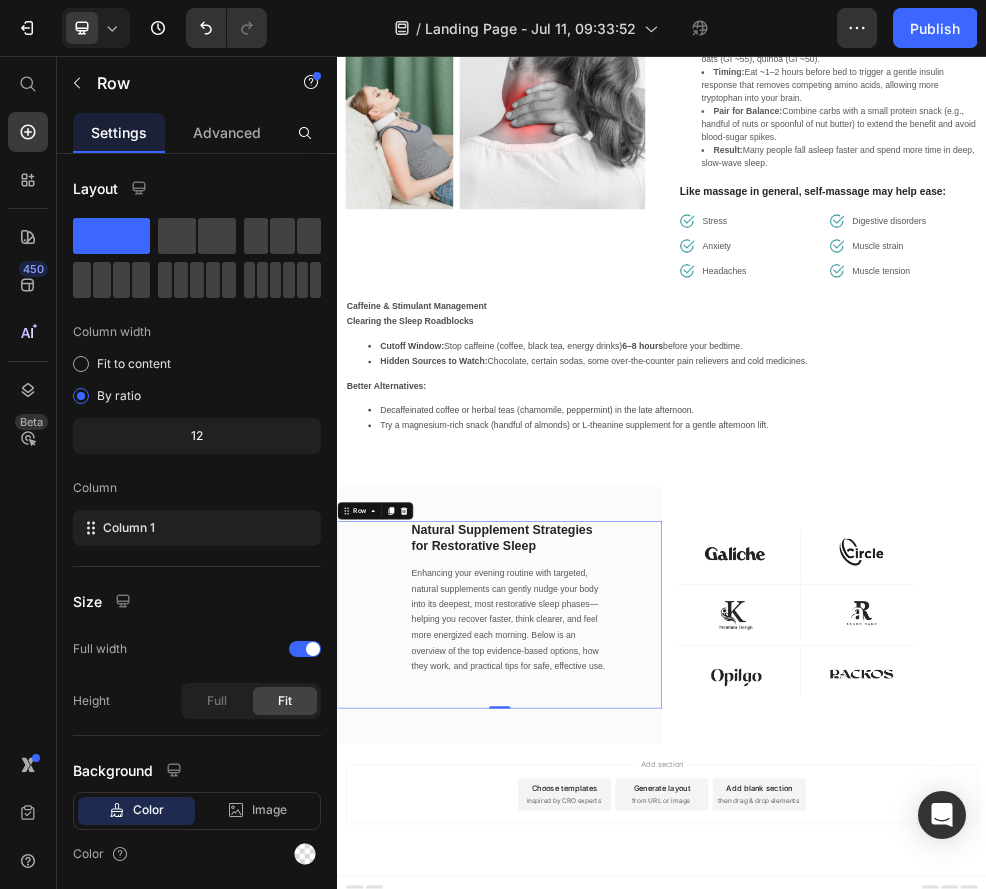 click on "Natural Supplement Strategies for Restorative Sleep Heading Enhancing your evening routine with targeted, natural supplements can gently nudge your body into its deepest, most restorative sleep phases—helping you recover faster, think clearer, and feel more energized each morning. Below is an overview of the top evidence-based options, how they work, and practical tips for safe, effective use. Text block Row   0" at bounding box center [637, 1090] 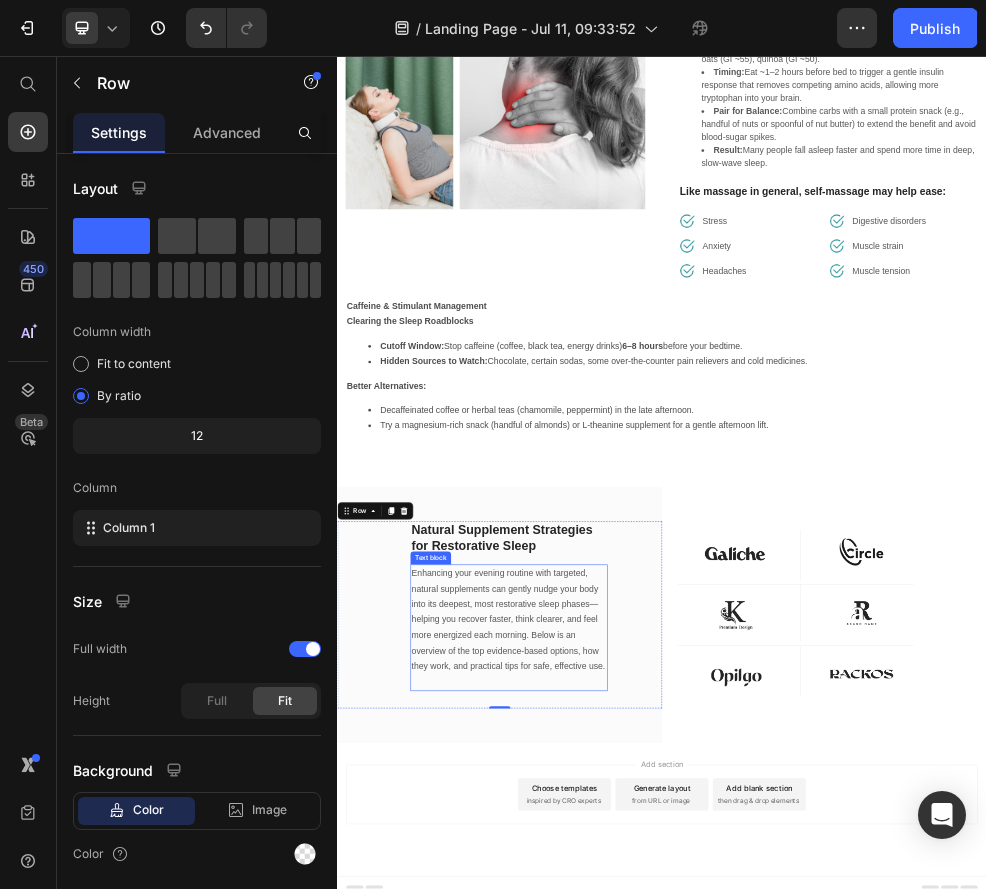 click on "Enhancing your evening routine with targeted, natural supplements can gently nudge your body into its deepest, most restorative sleep phases—helping you recover faster, think clearer, and feel more energized each morning. Below is an overview of the top evidence-based options, how they work, and practical tips for safe, effective use." at bounding box center (654, 1100) 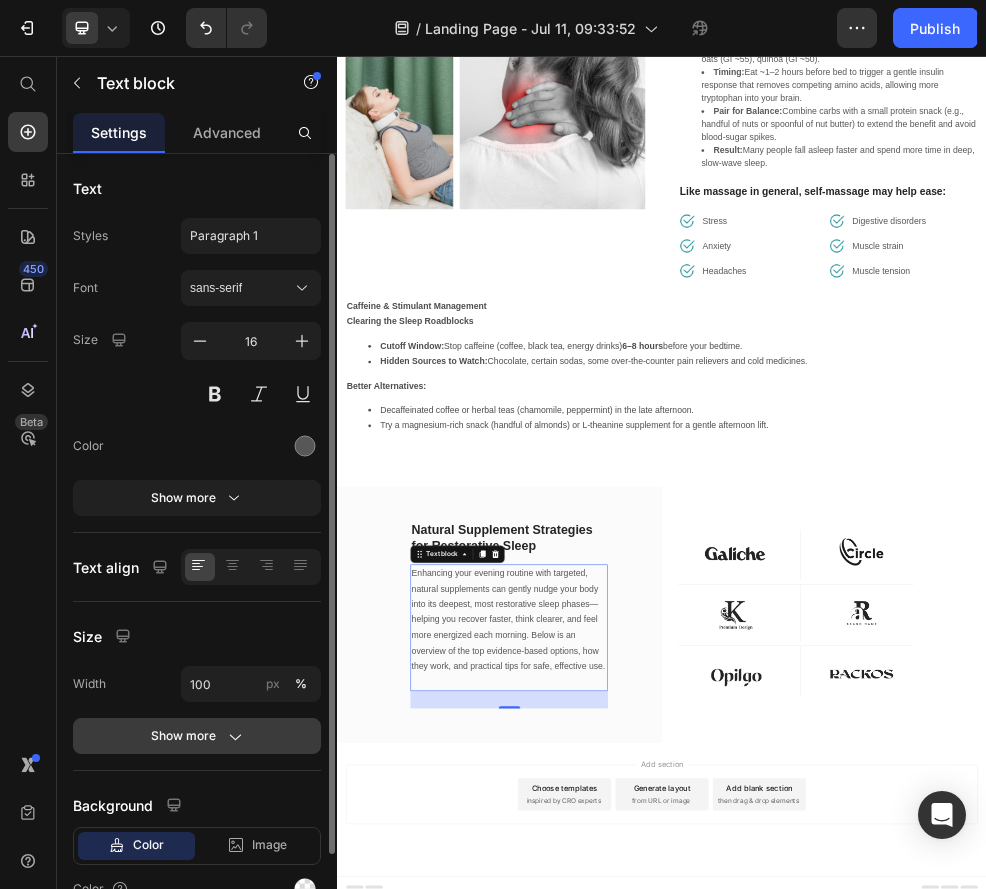 click on "Show more" 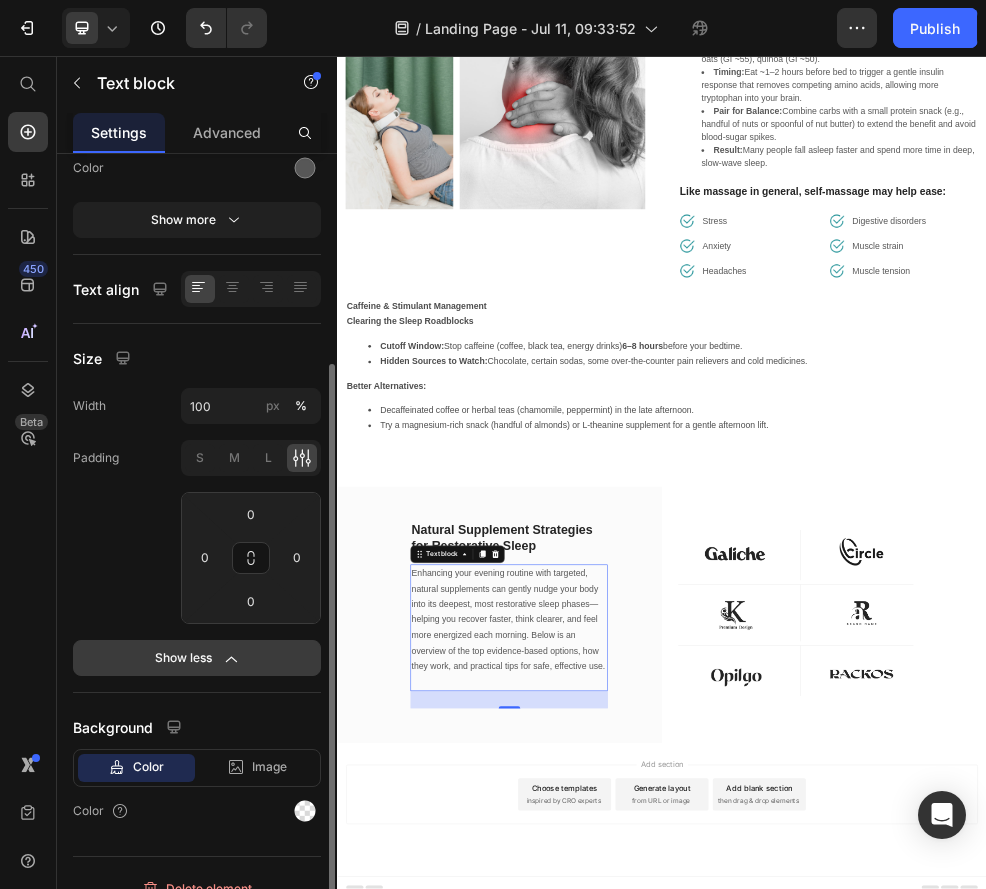 scroll, scrollTop: 303, scrollLeft: 0, axis: vertical 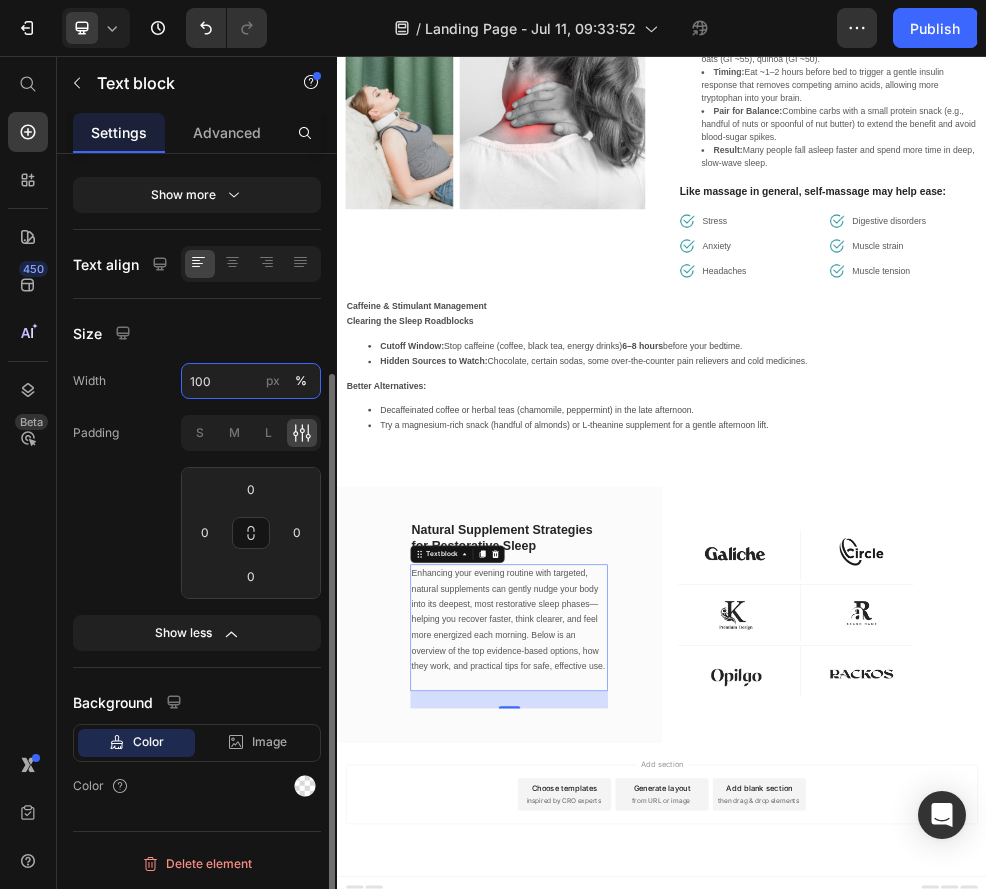 click on "100" at bounding box center [251, 381] 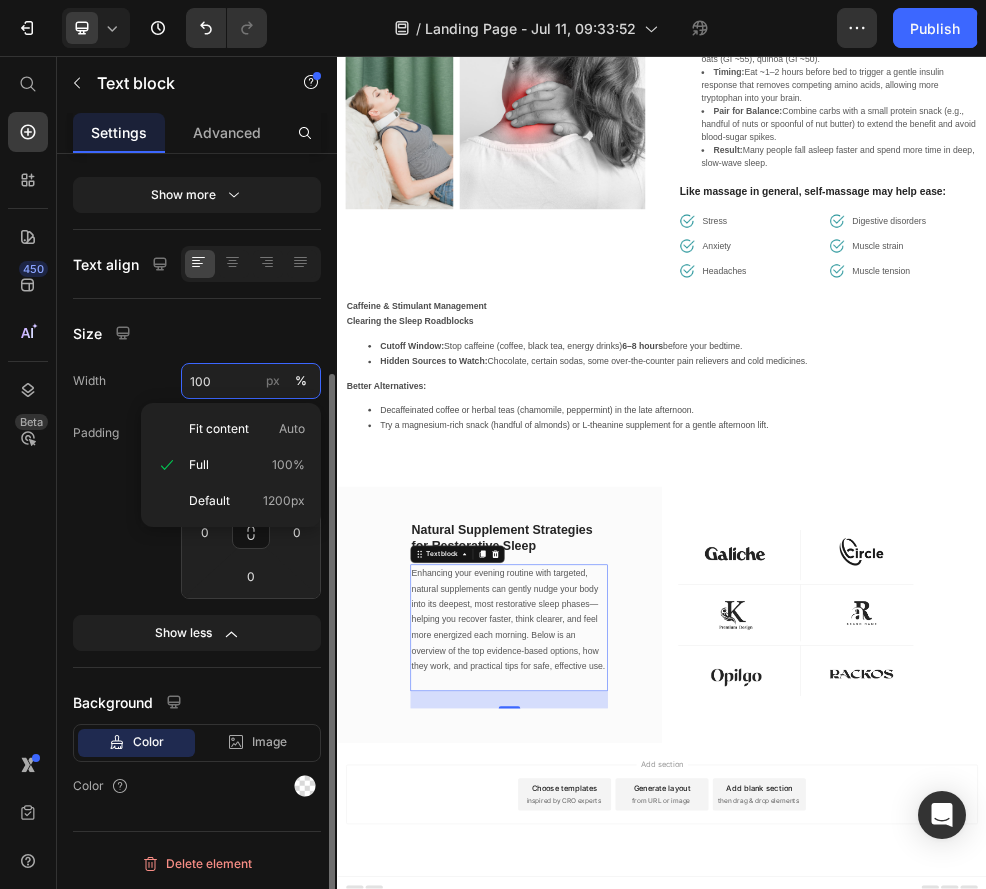 click on "100" at bounding box center (251, 381) 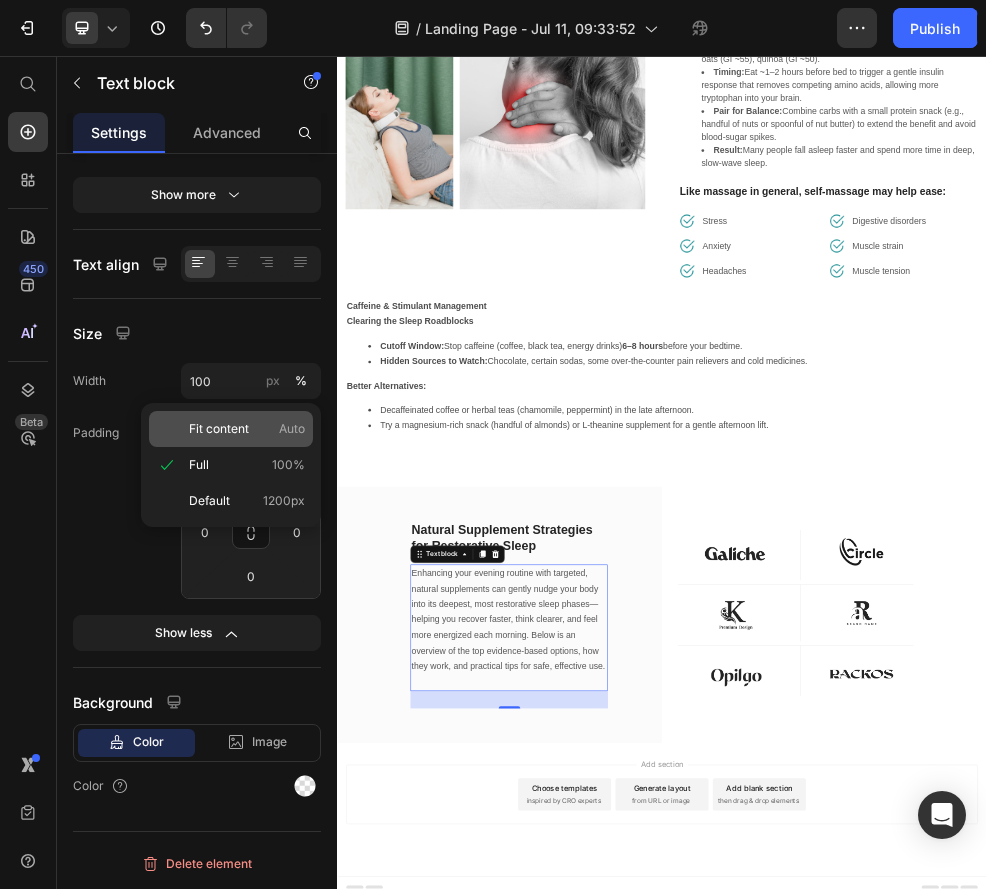 click on "Fit content" at bounding box center (219, 429) 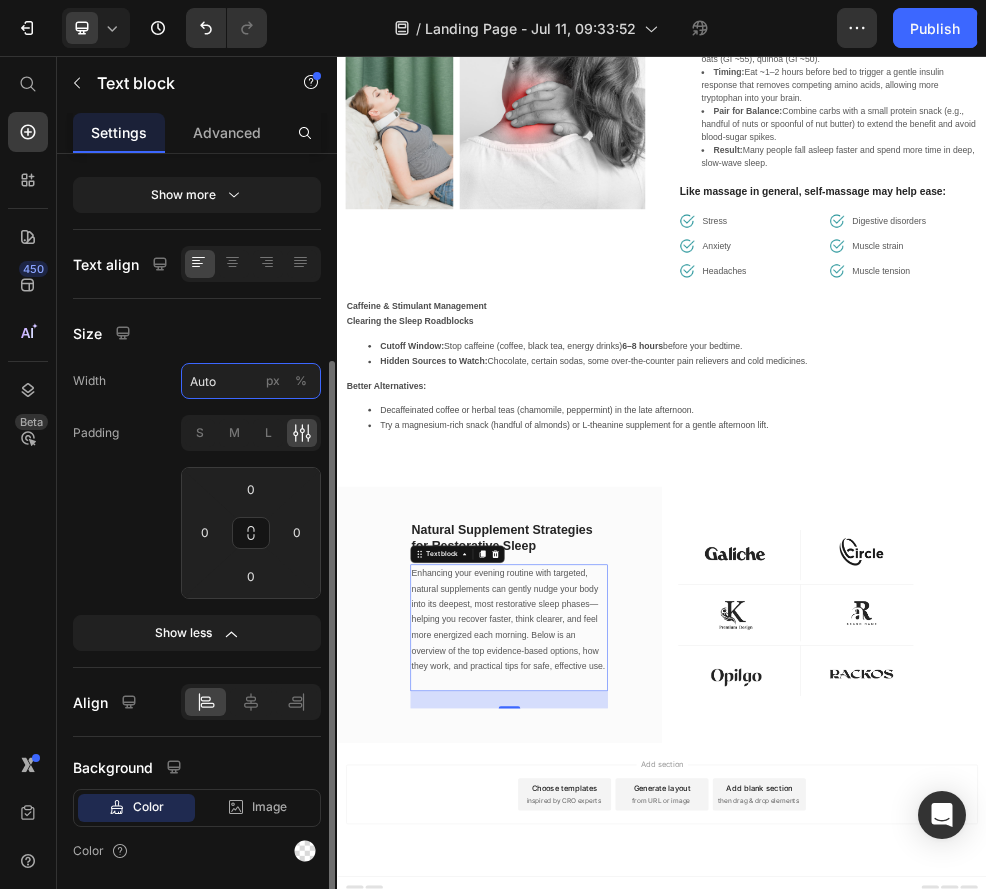 click on "Auto" at bounding box center [251, 381] 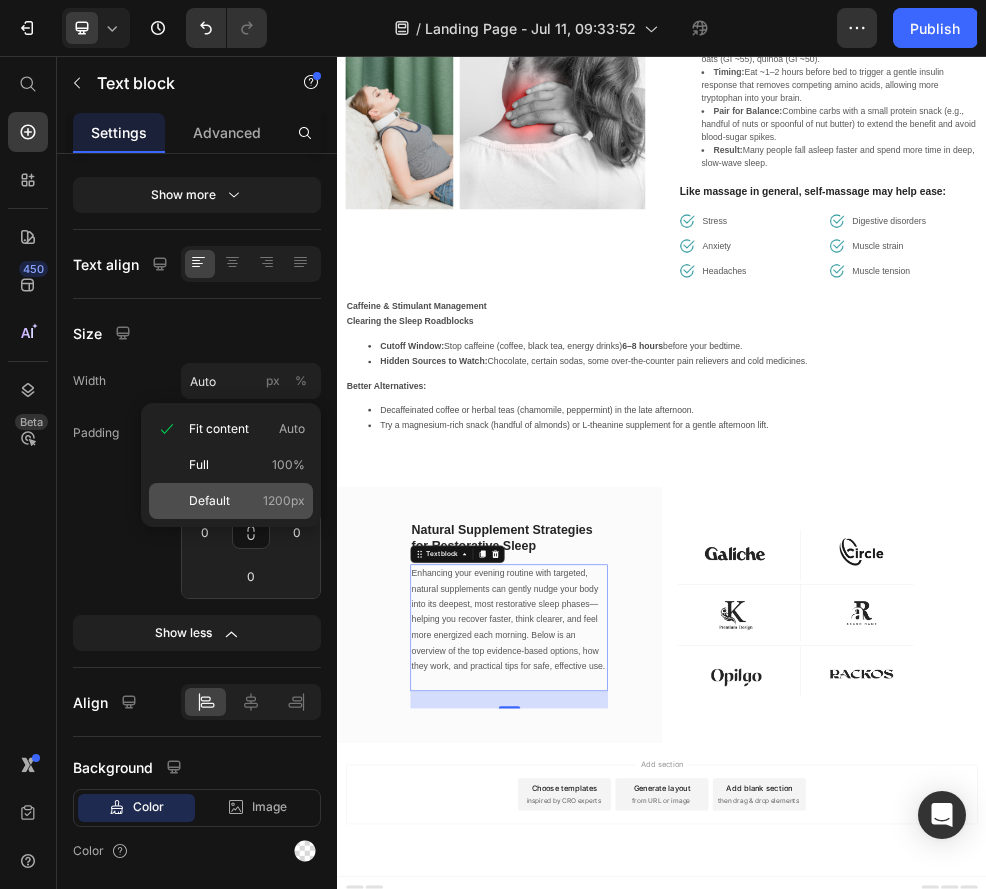 click on "Default 1200px" 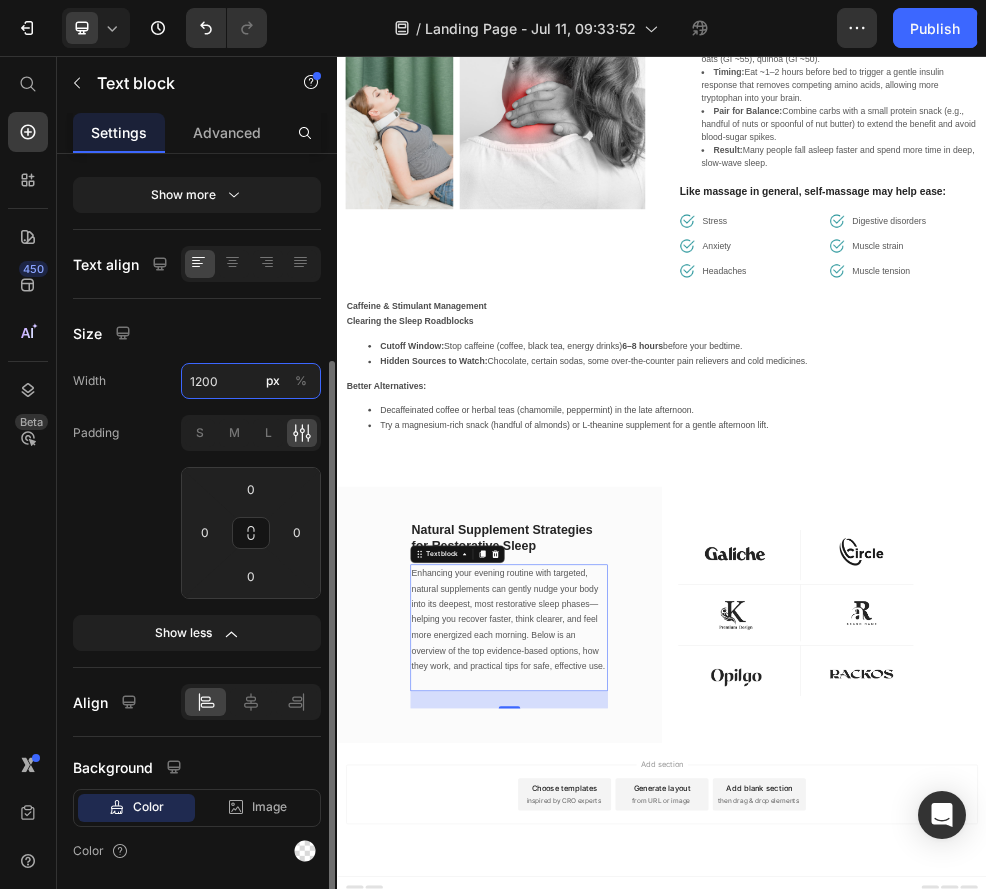 click on "1200" at bounding box center [251, 381] 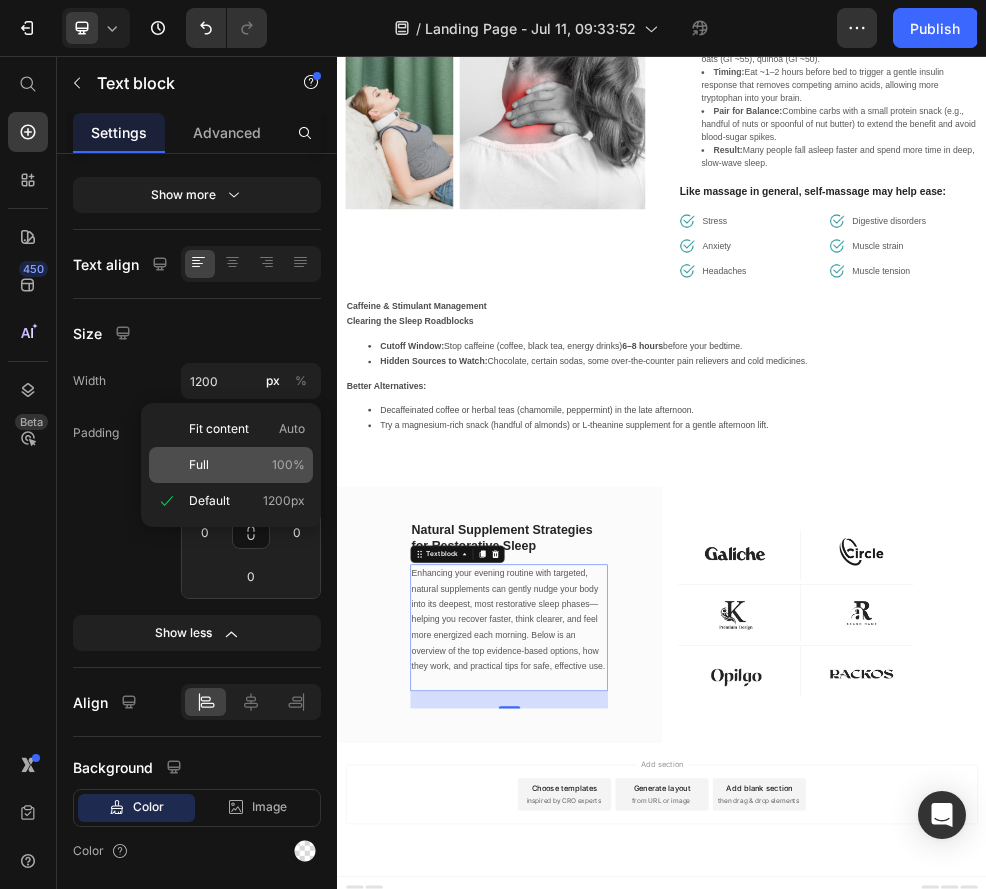 click on "Full 100%" at bounding box center (247, 465) 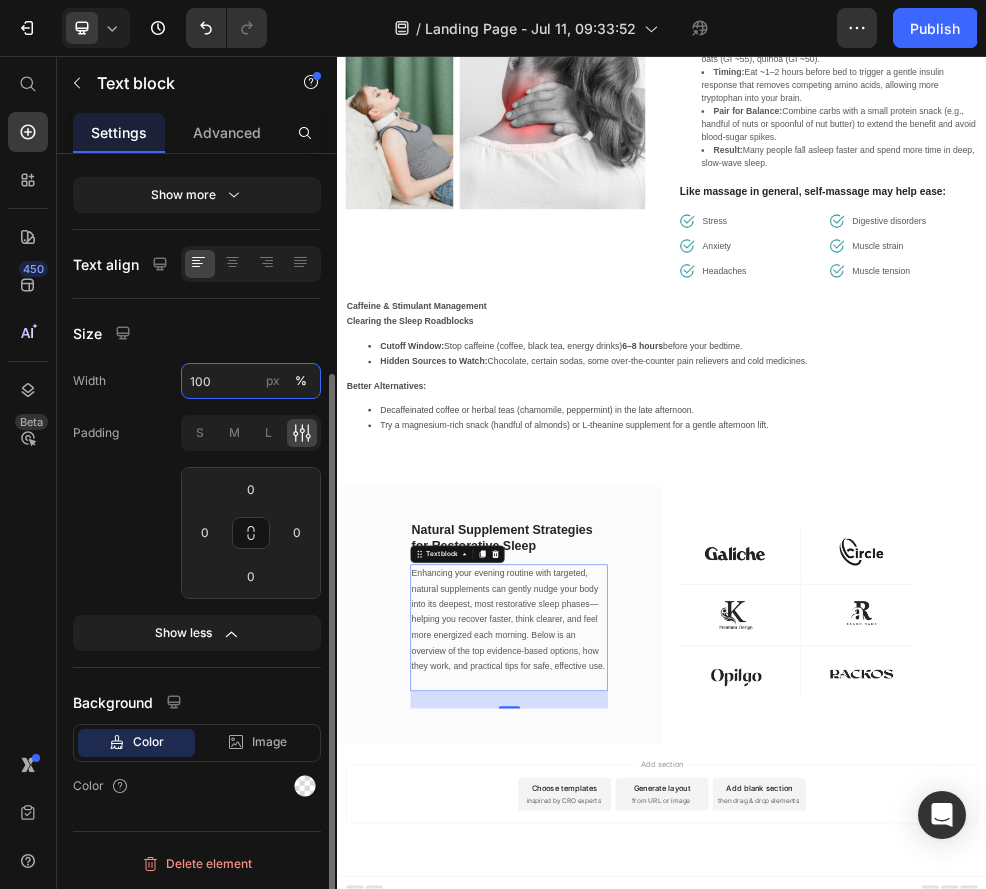 click on "100" at bounding box center [251, 381] 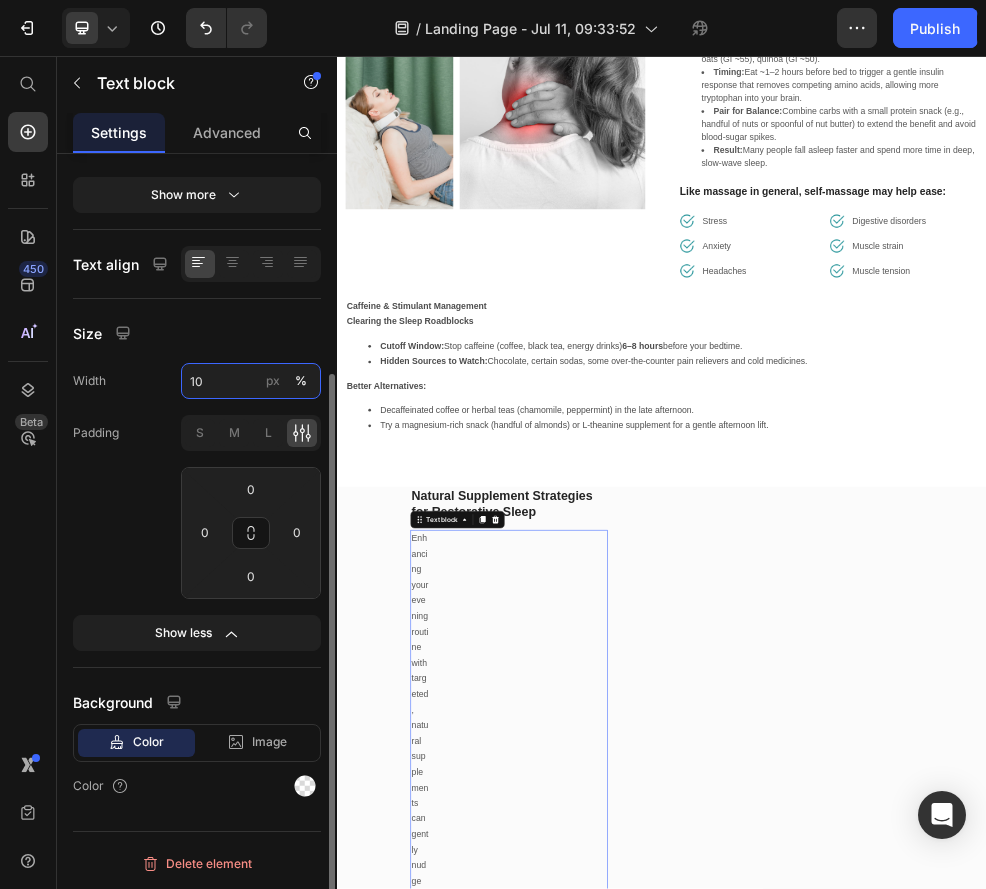 type on "1" 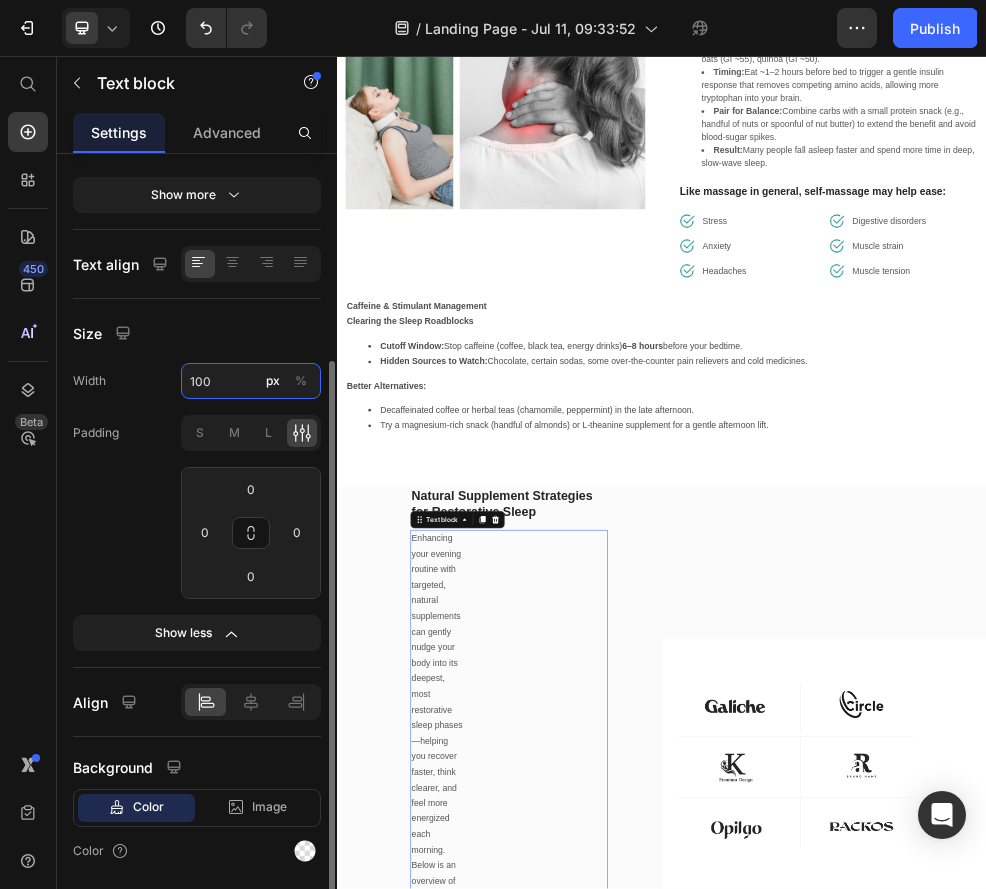 type on "1000" 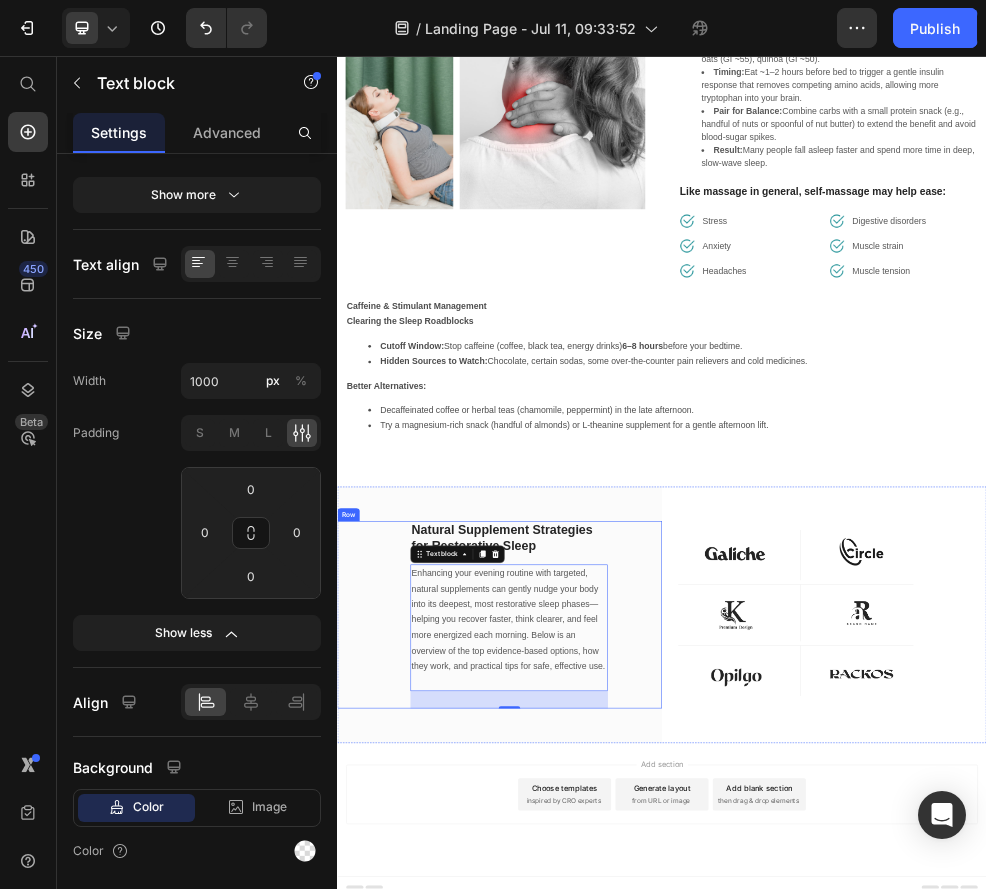 click on "Natural Supplement Strategies for Restorative Sleep Heading Enhancing your evening routine with targeted, natural supplements can gently nudge your body into its deepest, most restorative sleep phases—helping you recover faster, think clearer, and feel more energized each morning. Below is an overview of the top evidence-based options, how they work, and practical tips for safe, effective use. Text block   32 Row" at bounding box center (637, 1090) 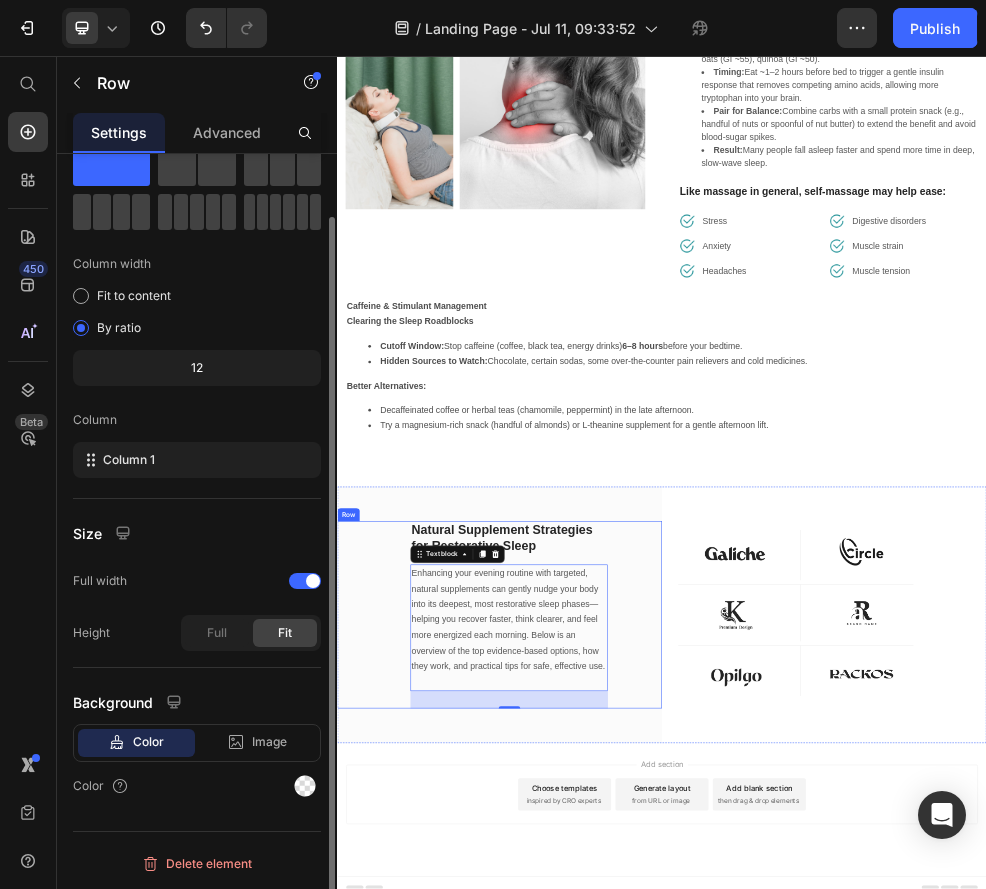 scroll, scrollTop: 0, scrollLeft: 0, axis: both 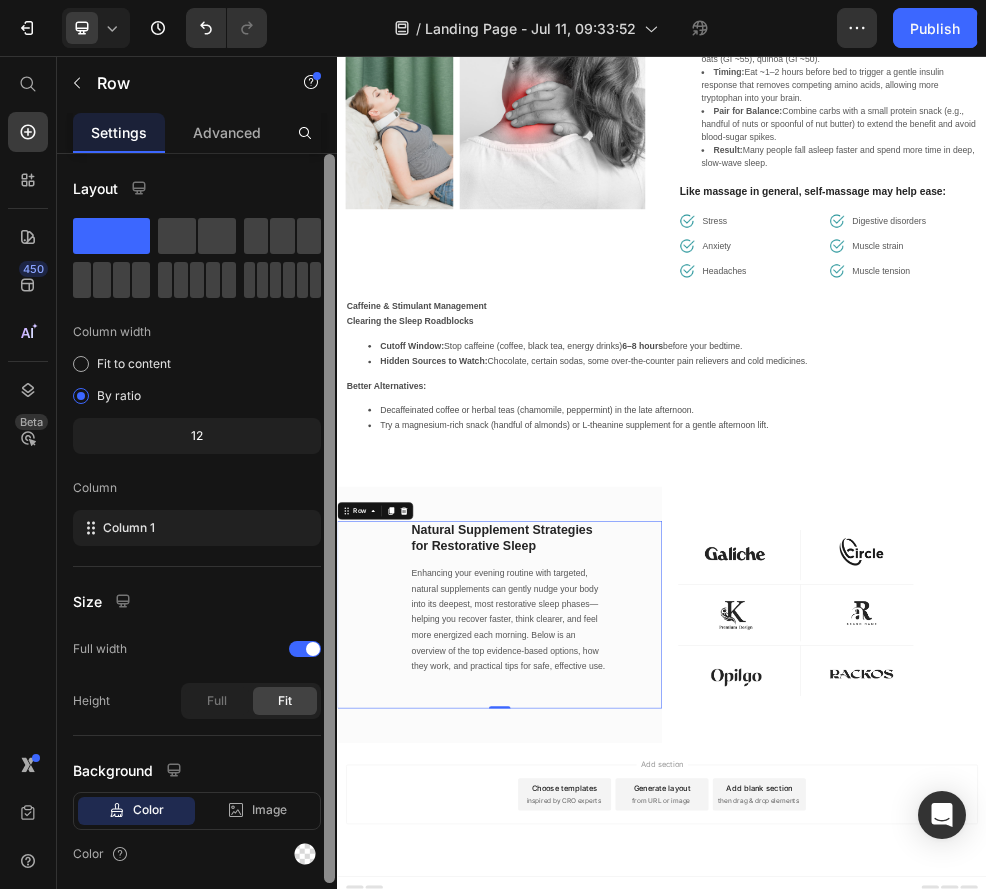 click at bounding box center (329, 518) 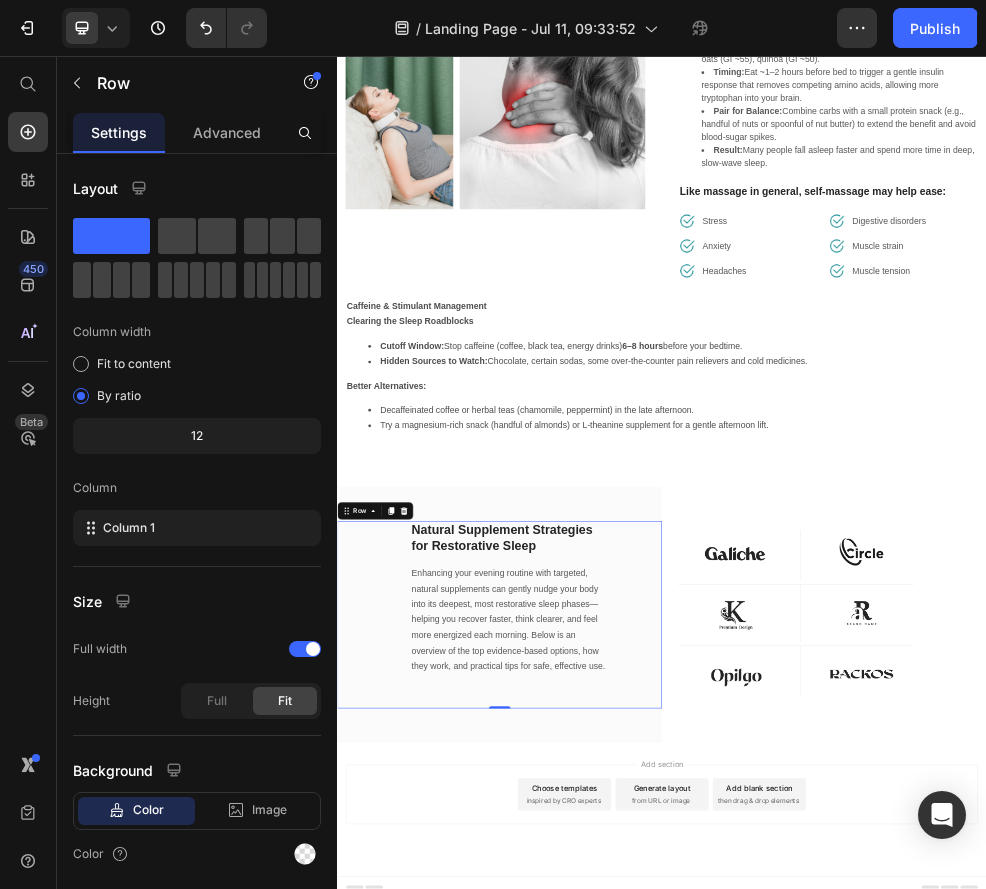 click on "Natural Supplement Strategies for Restorative Sleep Heading Enhancing your evening routine with targeted, natural supplements can gently nudge your body into its deepest, most restorative sleep phases—helping you recover faster, think clearer, and feel more energized each morning. Below is an overview of the top evidence-based options, how they work, and practical tips for safe, effective use. Text block Row   0" at bounding box center [637, 1090] 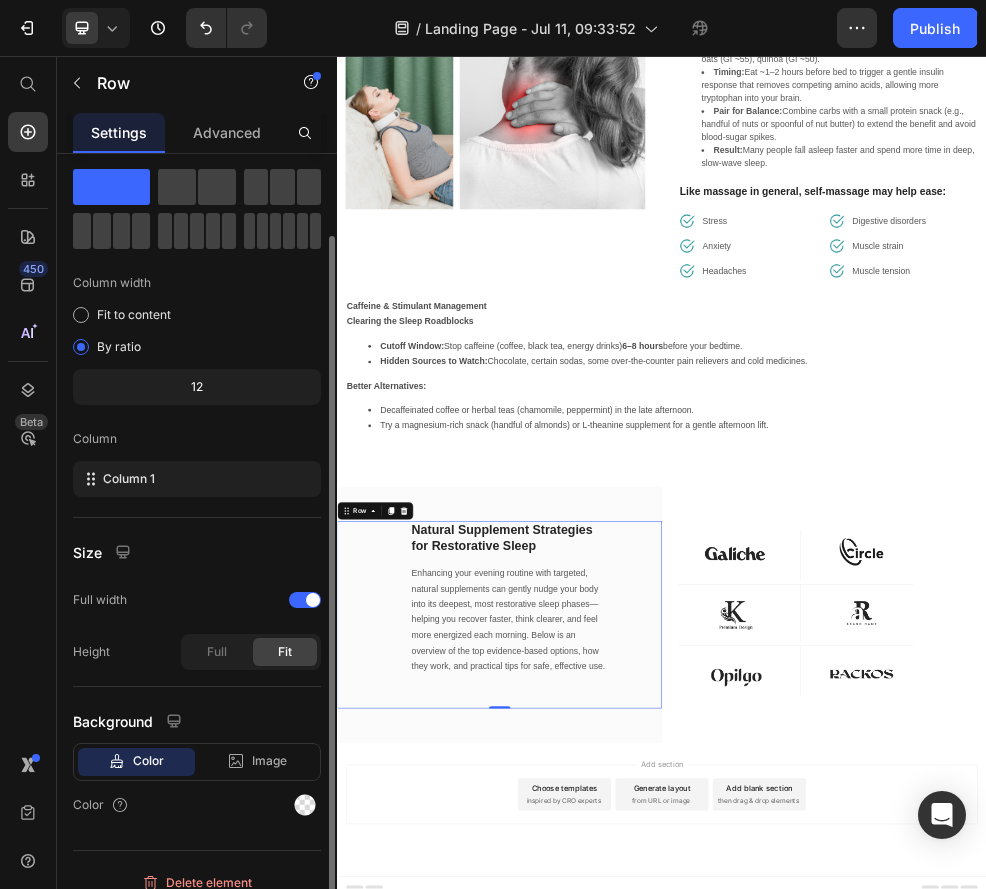 scroll, scrollTop: 68, scrollLeft: 0, axis: vertical 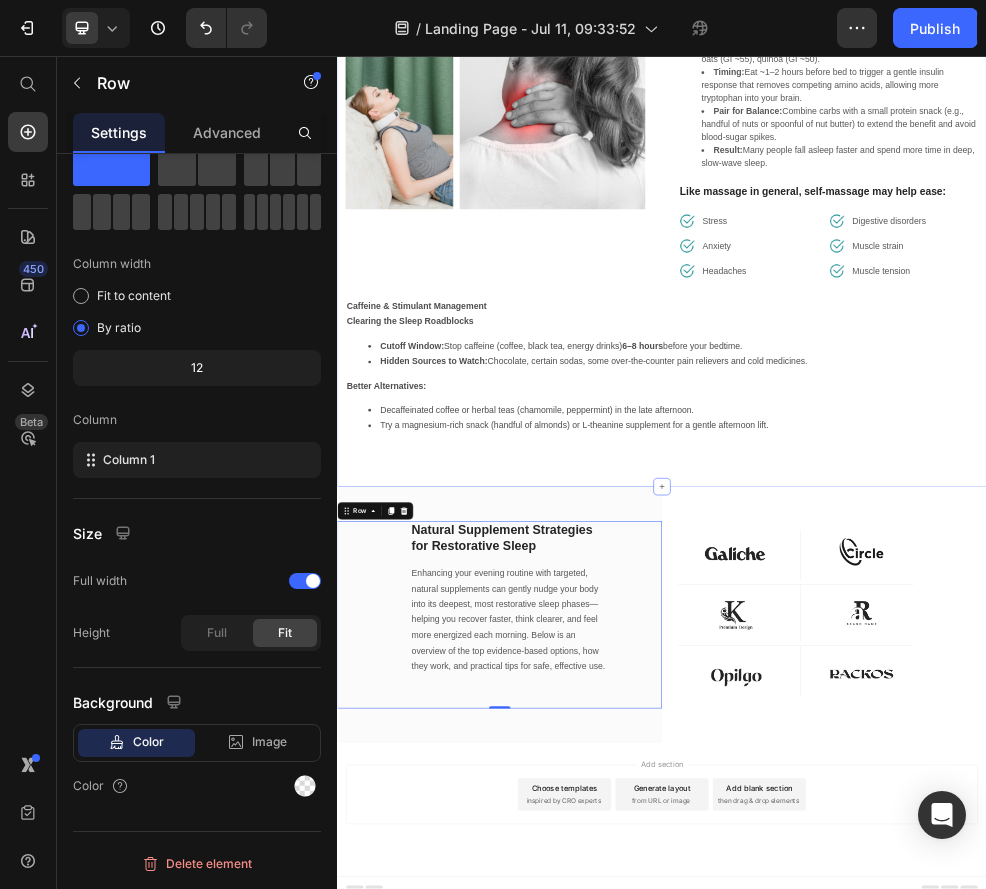 click on "Carbohydrate Timing Heading Boosting Melatonin with Smart Carbs Choose Moderate–GI Options:  Sweet potatoes (GI ~50), steel-cut oats (GI ~55), quinoa (GI ~50). Timing:  Eat ~1–2 hours before bed to trigger a gentle insulin response that removes competing amino acids, allowing more tryptophan into your brain. Pair for Balance:  Combine carbs with a small protein snack (e.g., handful of nuts or spoonful of nut butter) to extend the benefit and avoid blood-sugar spikes. Result:  Many people fall asleep faster and spend more time in deep, slow-wave sleep. Text block Like massage in general, self-massage may help ease: Text block Image Stress Text block Row Image Anxiety Text block Row Image Headaches Text block Row Image Digestive disorders Text block Row Image Muscle strain Text block Row Image Muscle tension Text block Row Row Image Image Row Row Caffeine & Stimulant Management Clearing the Sleep Roadblocks Cutoff Window:  Stop caffeine (coffee, black tea, energy drinks)  6–8 hours  before your bedtime." at bounding box center [937, 343] 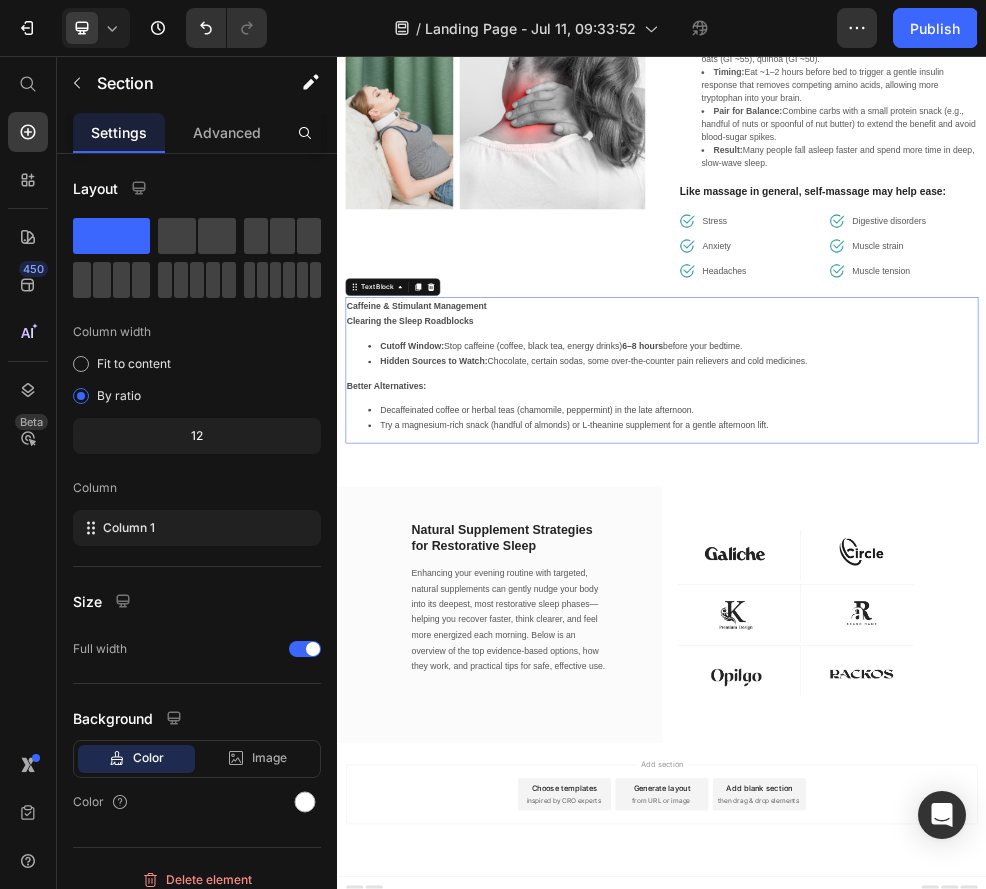 click on "Hidden Sources to Watch:" at bounding box center [515, 621] 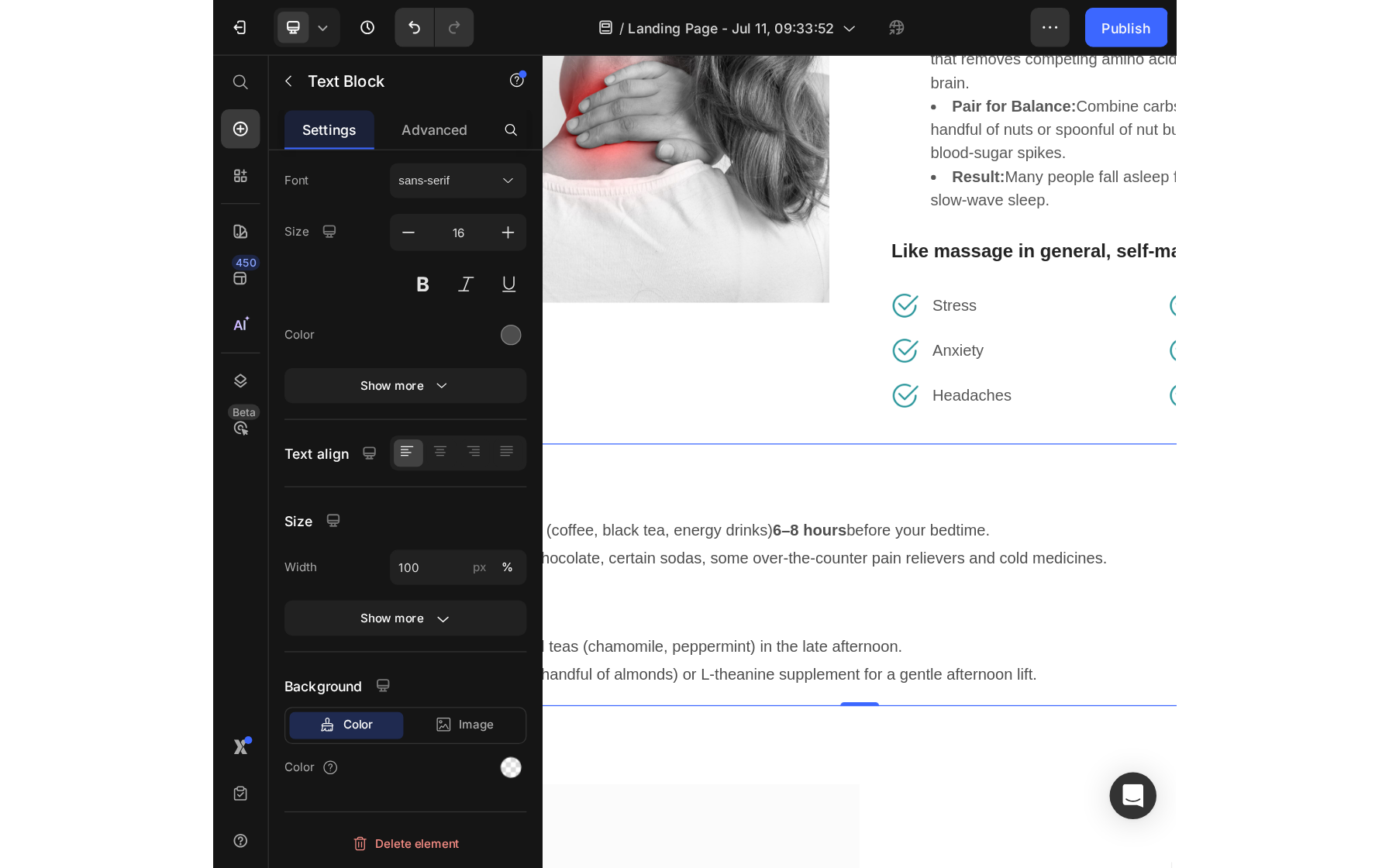 scroll, scrollTop: 0, scrollLeft: 0, axis: both 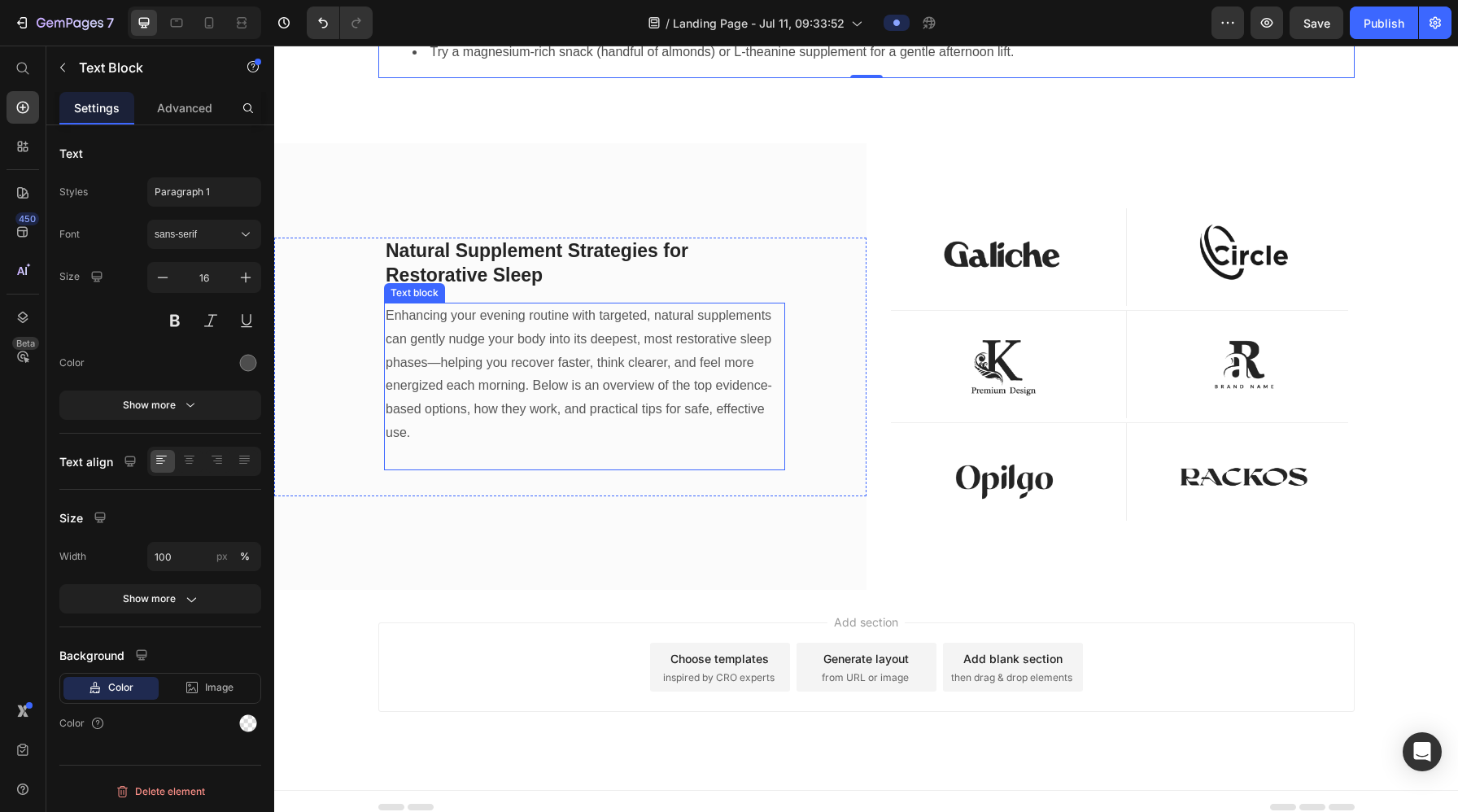 click on "Enhancing your evening routine with targeted, natural supplements can gently nudge your body into its deepest, most restorative sleep phases—helping you recover faster, think clearer, and feel more energized each morning. Below is an overview of the top evidence-based options, how they work, and practical tips for safe, effective use." at bounding box center (584, 374) 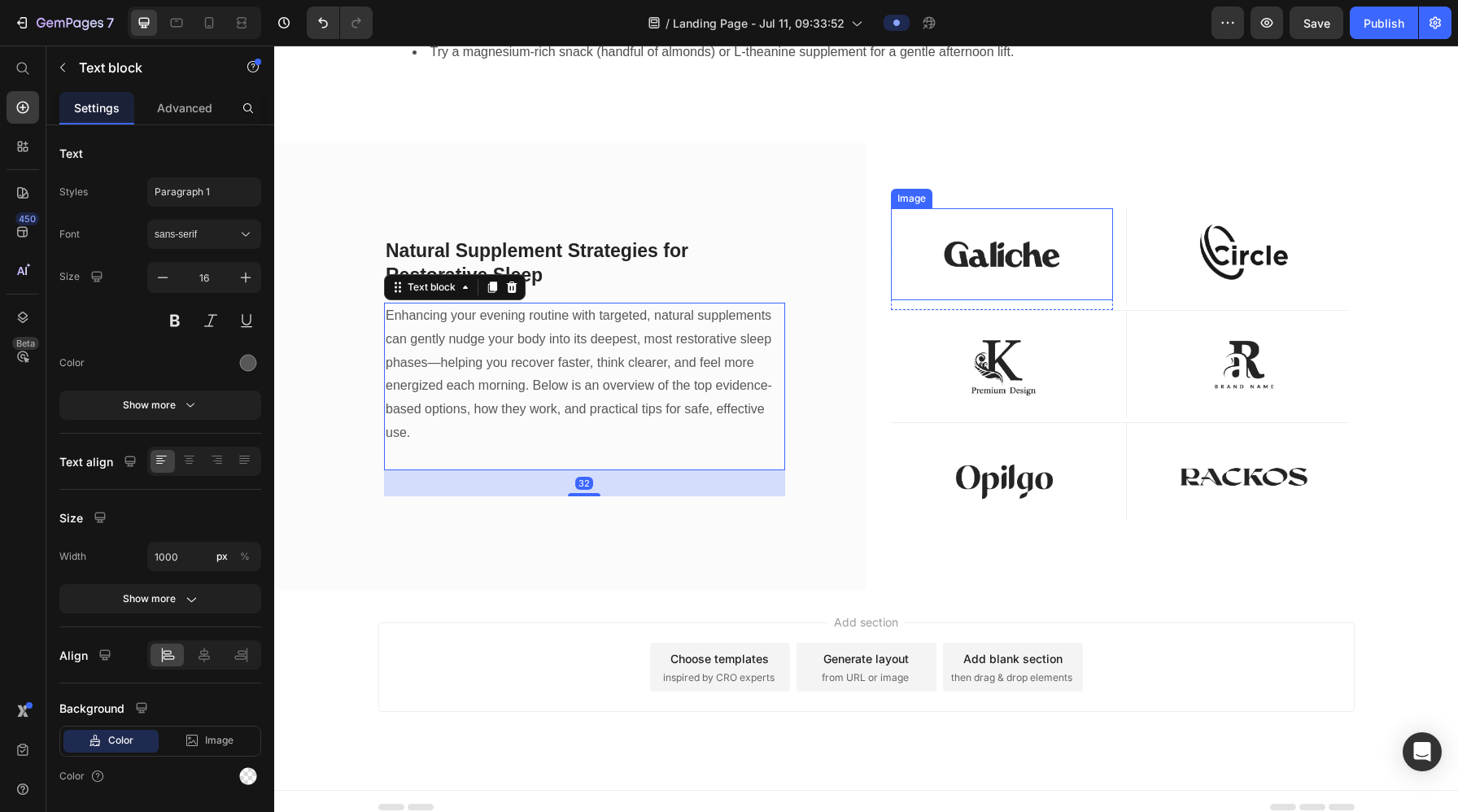 click at bounding box center [1002, 254] 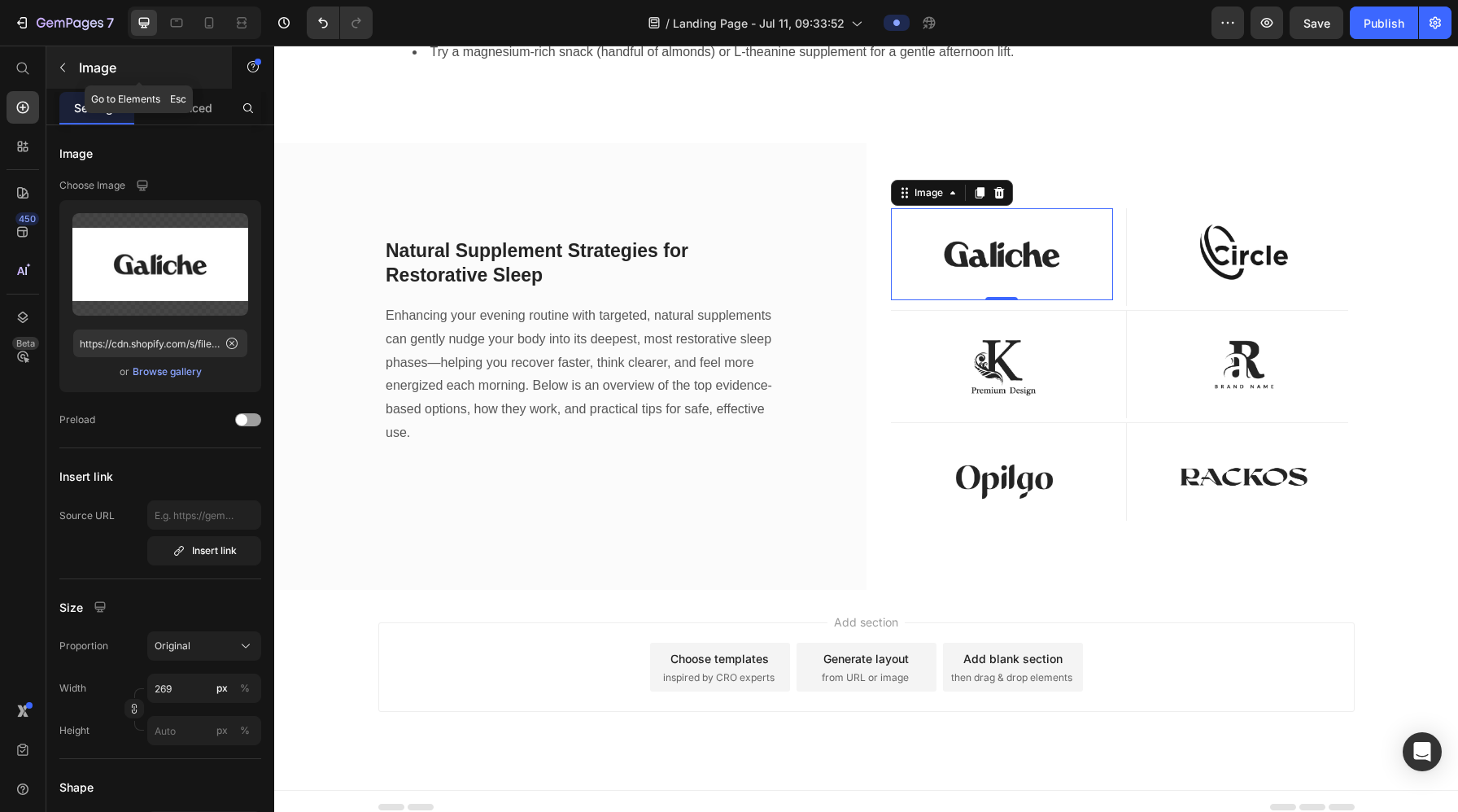 click at bounding box center [63, 68] 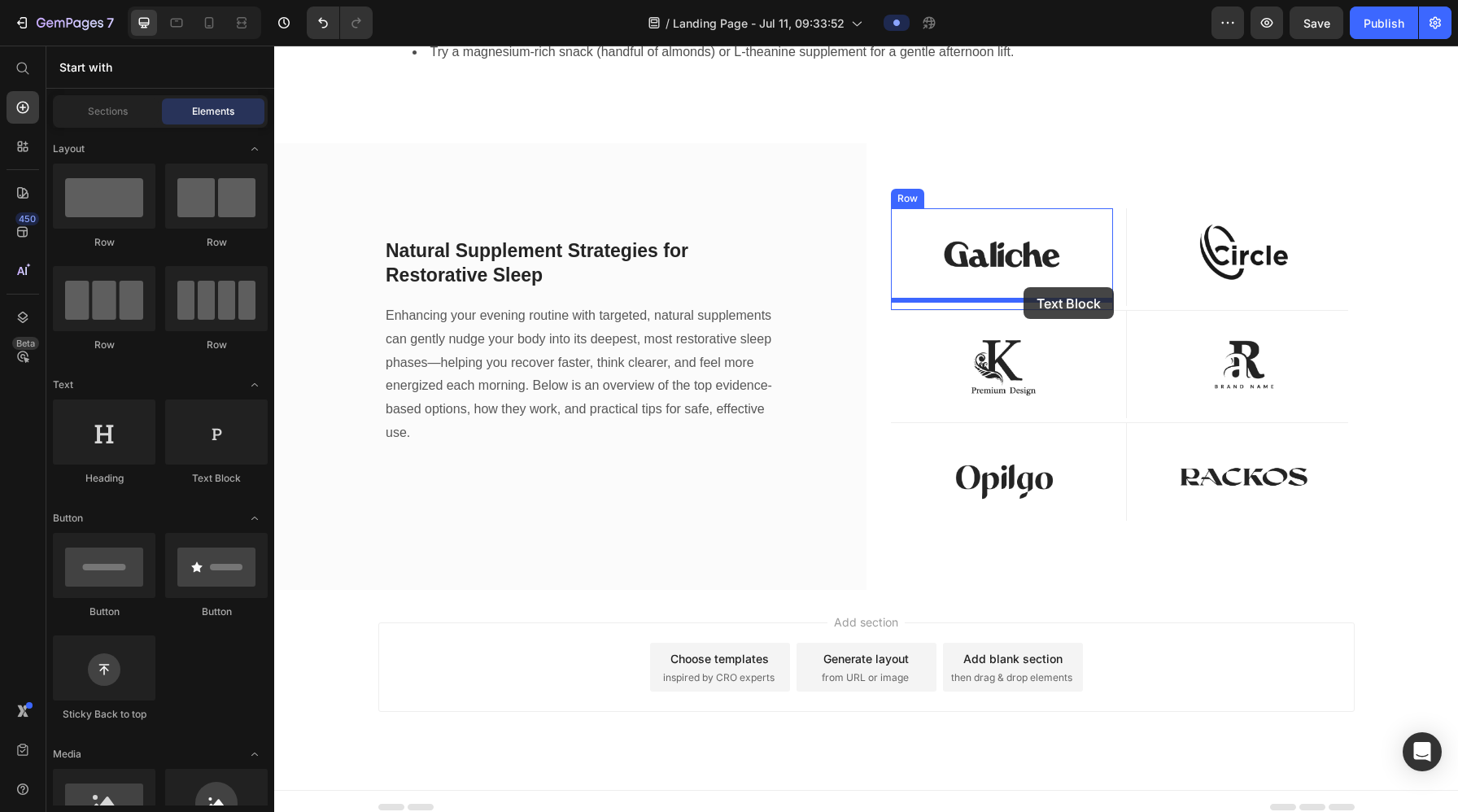 drag, startPoint x: 493, startPoint y: 490, endPoint x: 1023, endPoint y: 287, distance: 567.546 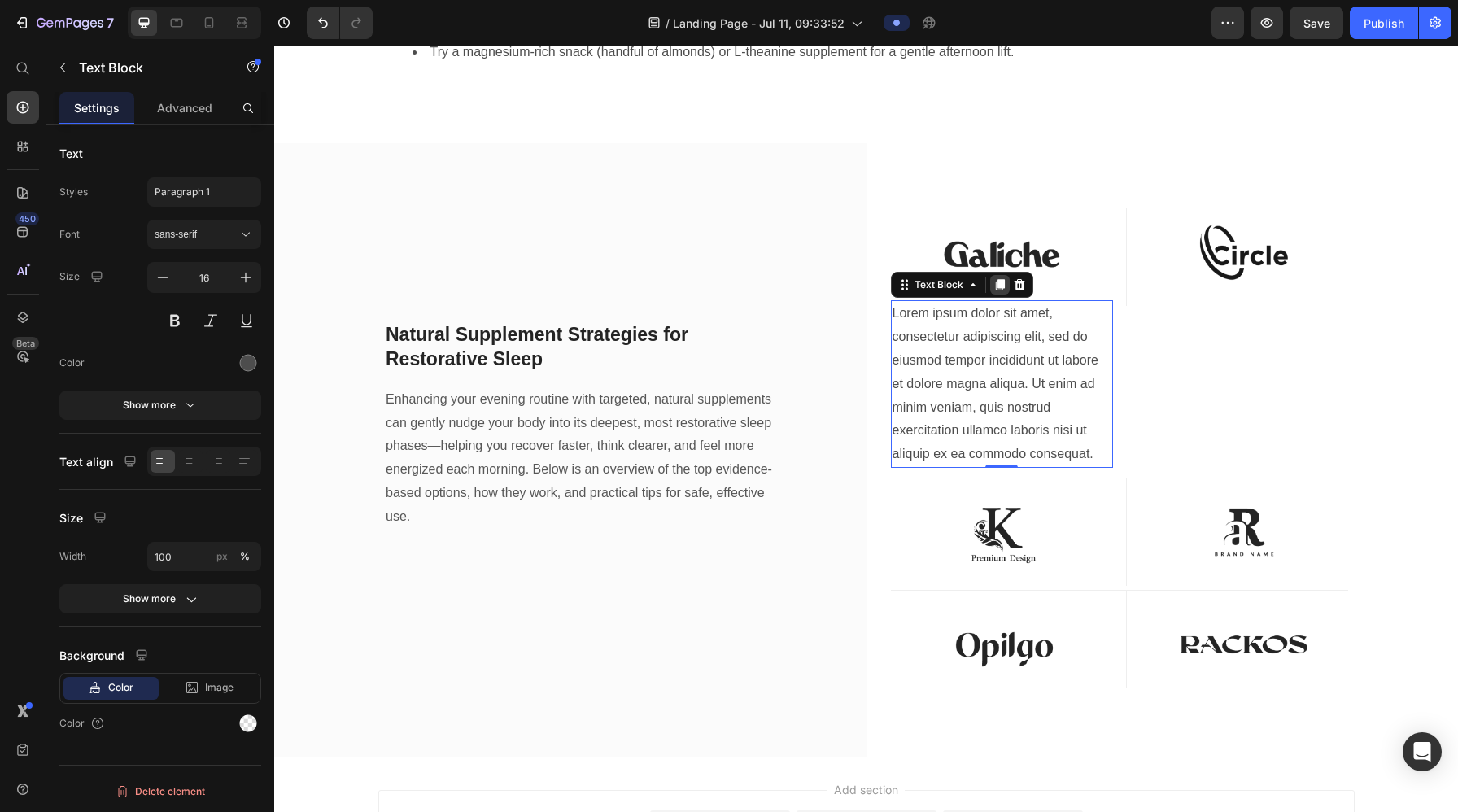 click 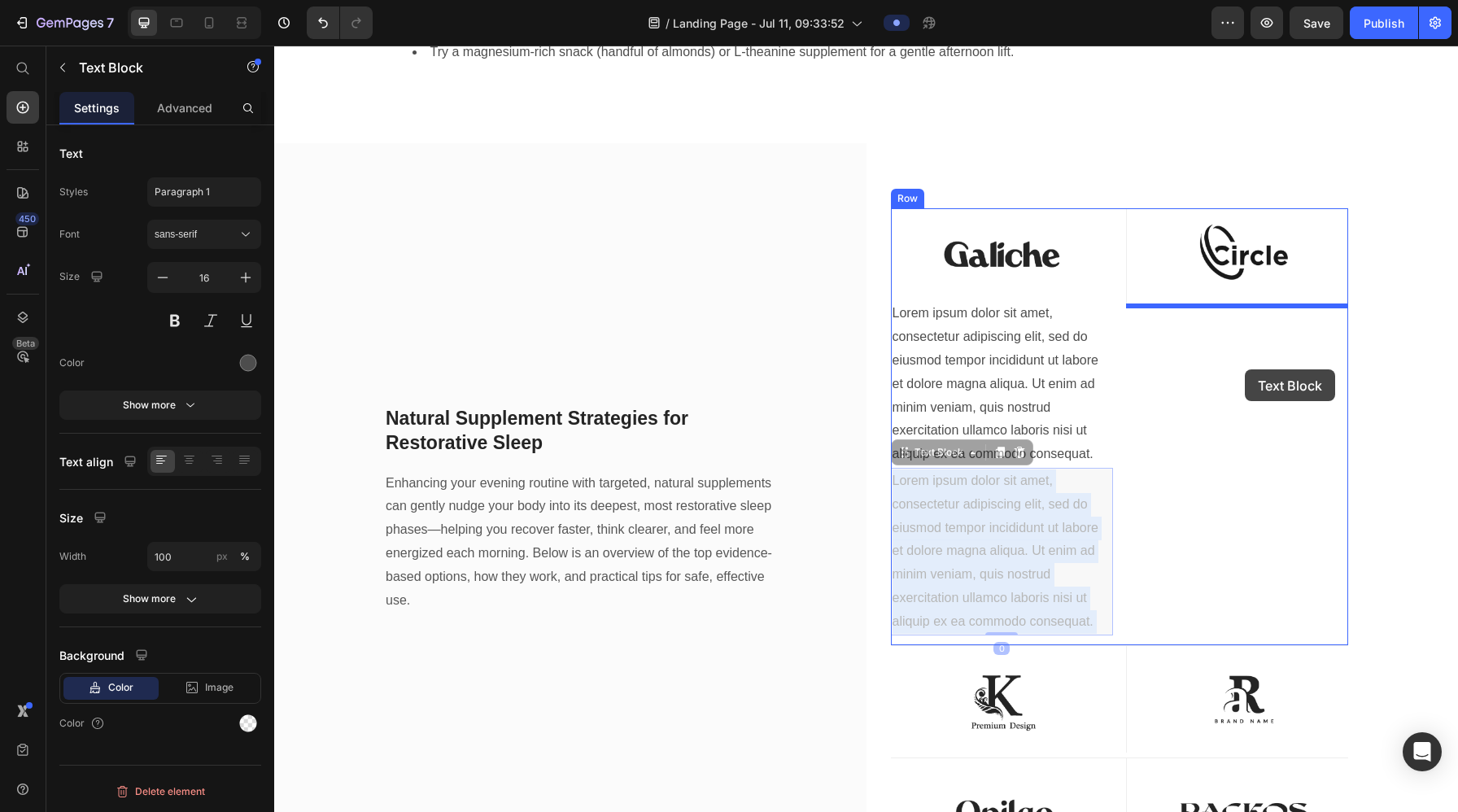 drag, startPoint x: 1029, startPoint y: 548, endPoint x: 1243, endPoint y: 371, distance: 277.71388 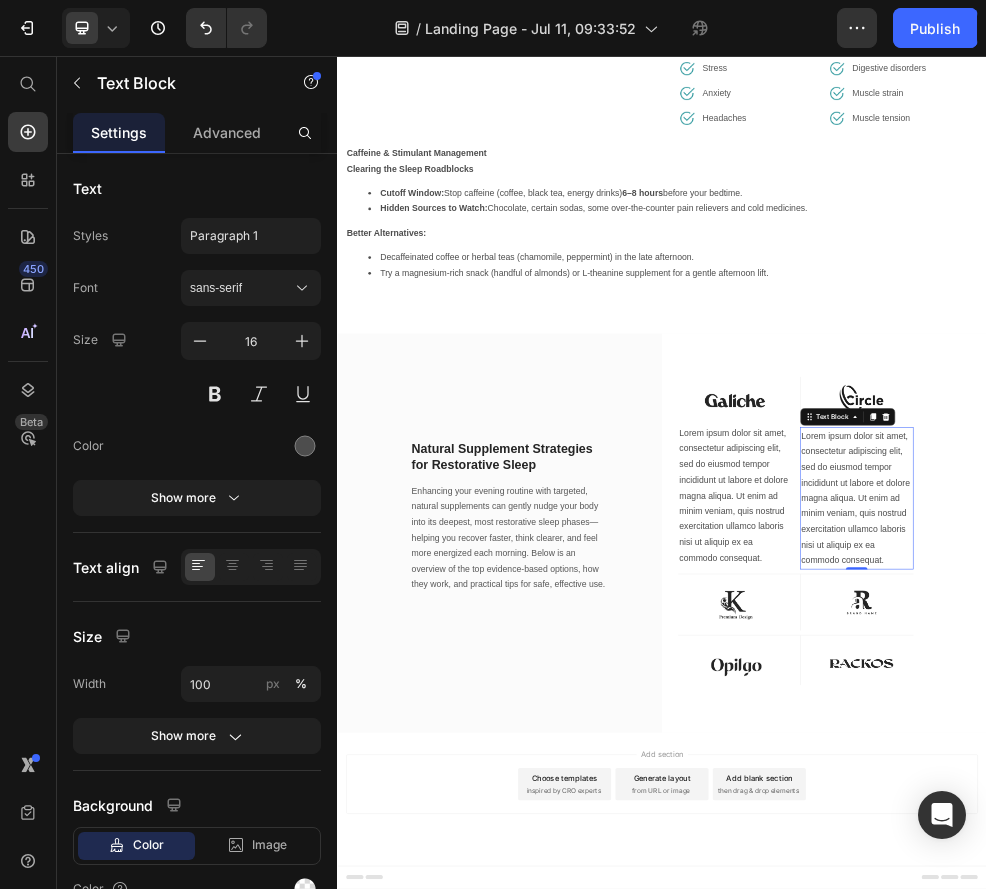 scroll, scrollTop: 6580, scrollLeft: 0, axis: vertical 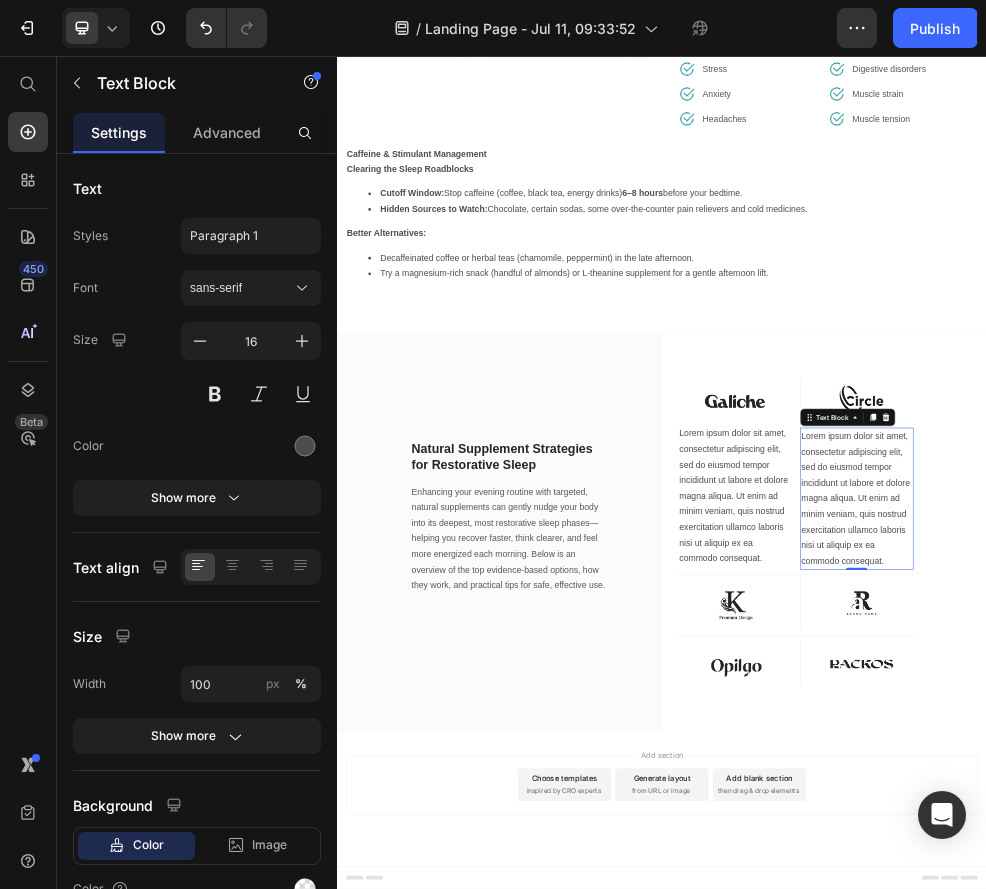 click on "Lorem ipsum dolor sit amet, consectetur adipiscing elit, sed do eiusmod tempor incididunt ut labore et dolore magna aliqua. Ut enim ad minim veniam, quis nostrud exercitation ullamco laboris nisi ut aliquip ex ea commodo consequat." at bounding box center [1072, 870] 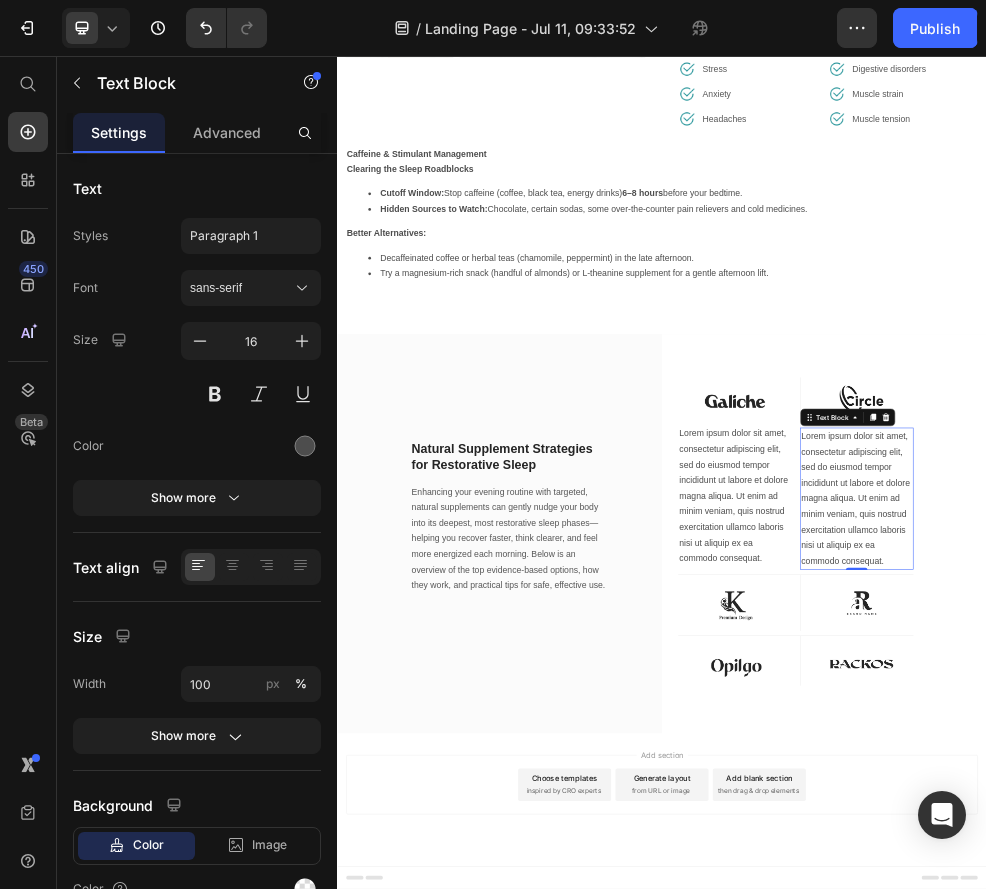 click on "Lorem ipsum dolor sit amet, consectetur adipiscing elit, sed do eiusmod tempor incididunt ut labore et dolore magna aliqua. Ut enim ad minim veniam, quis nostrud exercitation ullamco laboris nisi ut aliquip ex ea commodo consequat." at bounding box center (1072, 870) 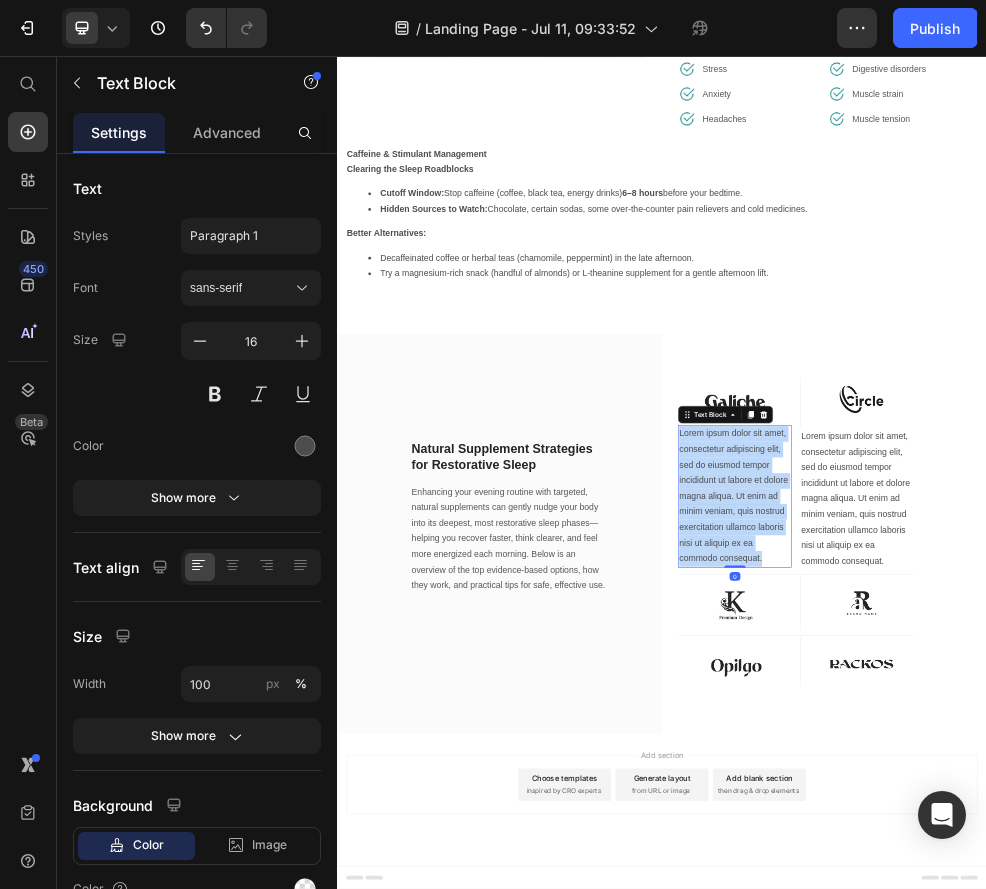 click on "Lorem ipsum dolor sit amet, consectetur adipiscing elit, sed do eiusmod tempor incididunt ut labore et dolore magna aliqua. Ut enim ad minim veniam, quis nostrud exercitation ullamco laboris nisi ut aliquip ex ea commodo consequat." at bounding box center (1072, 870) 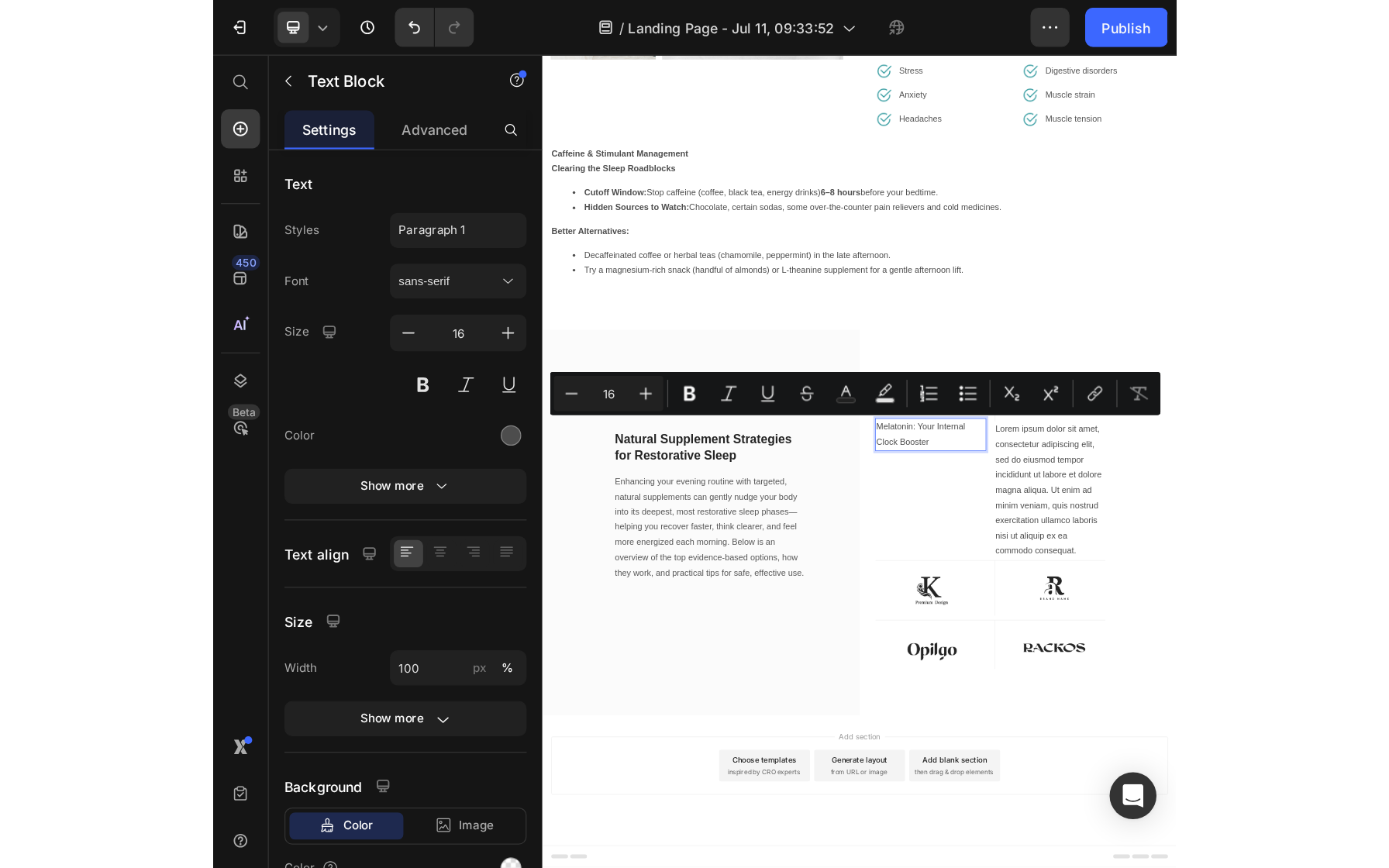 scroll, scrollTop: 5110, scrollLeft: 0, axis: vertical 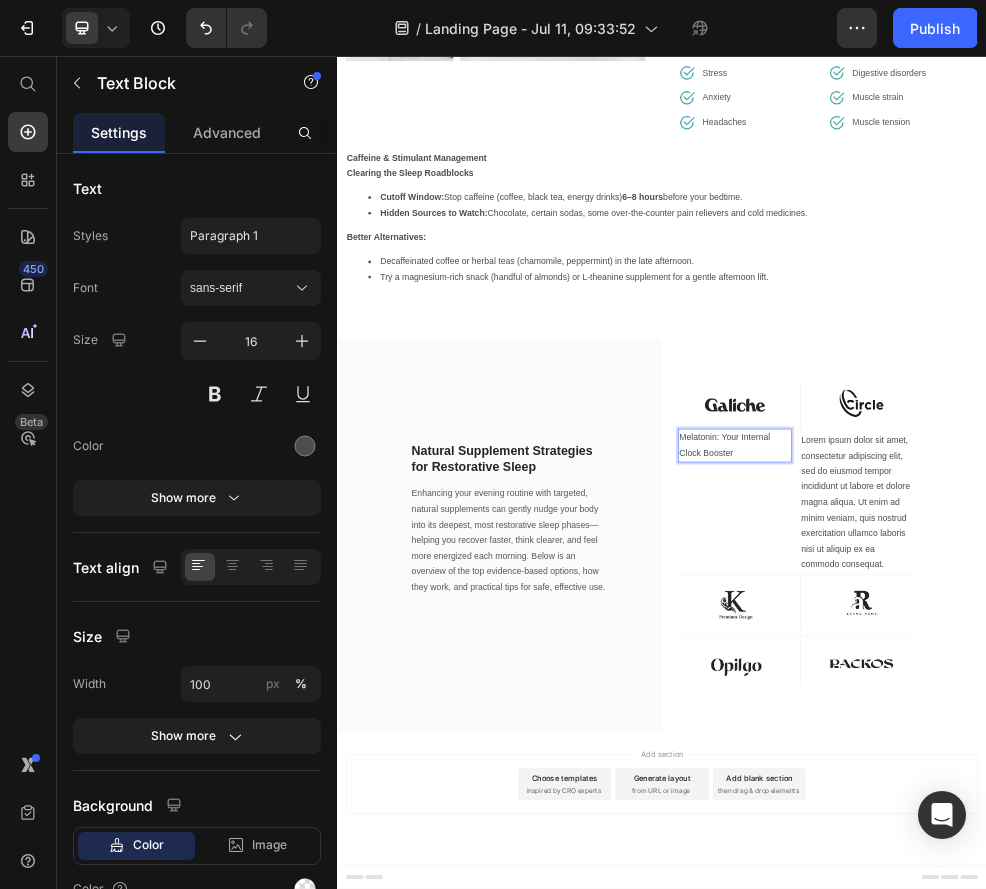 click on "Melatonin: Your Internal Clock Booster" at bounding box center (1072, 777) 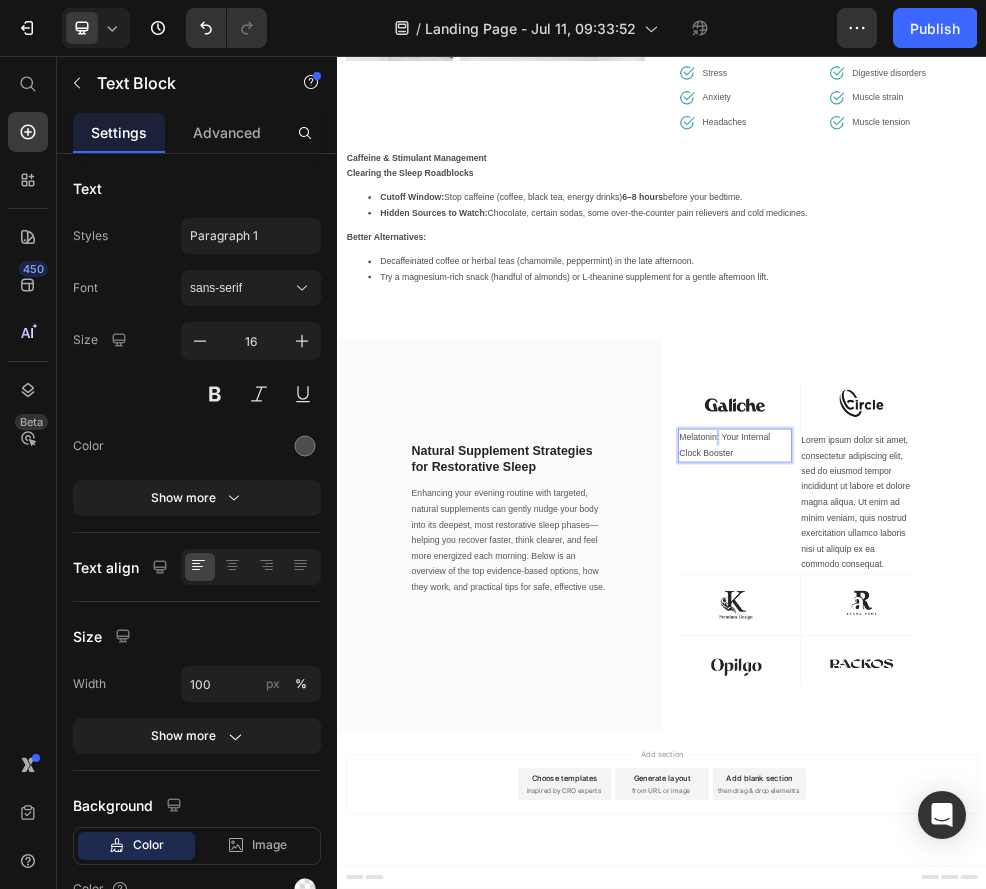 click on "Melatonin: Your Internal Clock Booster" at bounding box center (1072, 777) 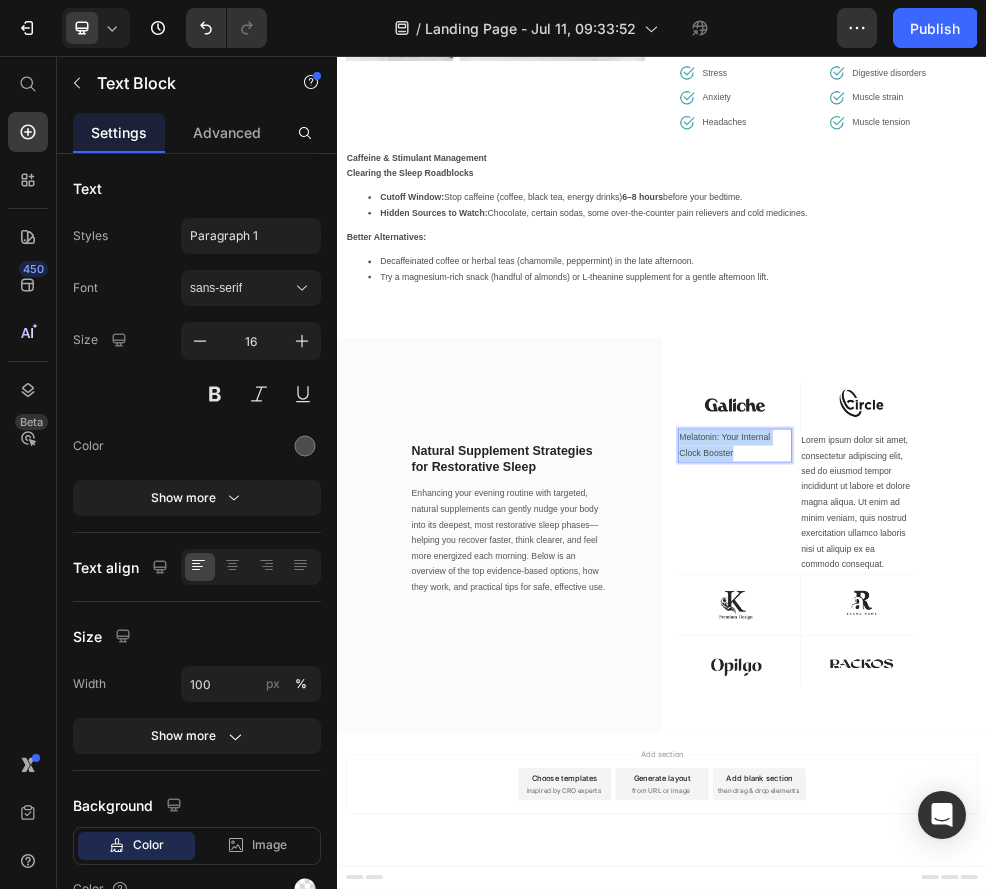click on "Melatonin: Your Internal Clock Booster" at bounding box center (1072, 777) 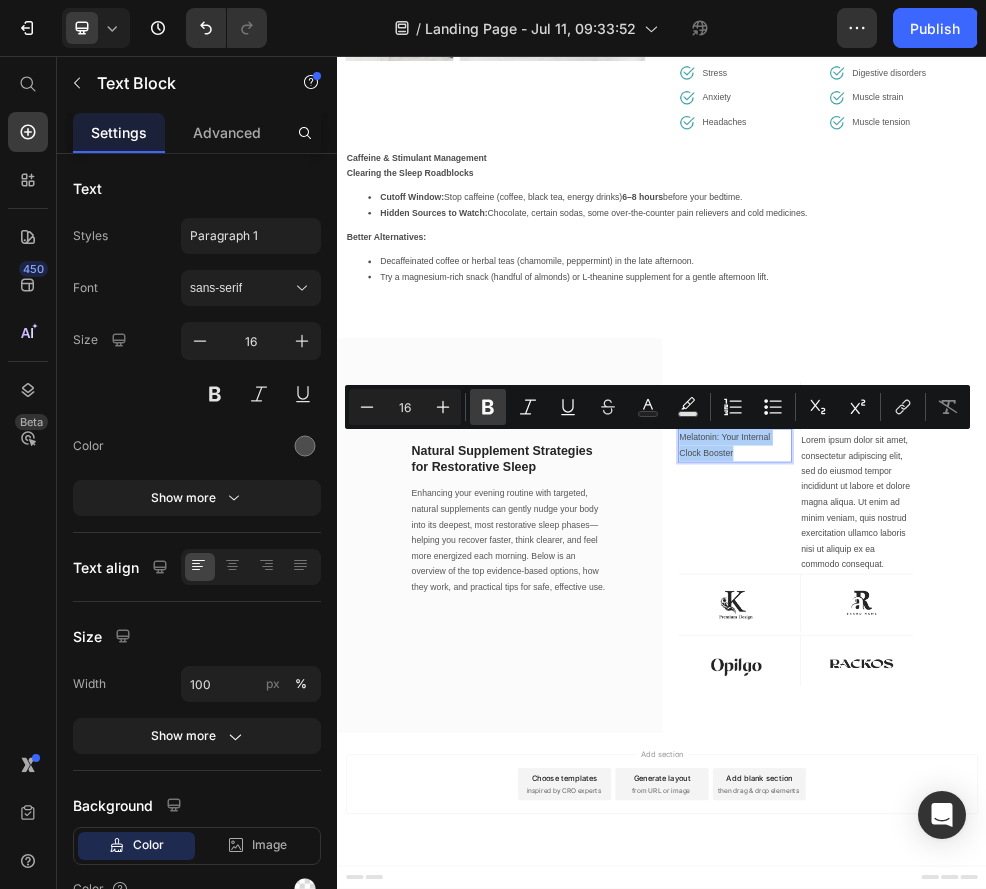 click on "Bold" at bounding box center (488, 407) 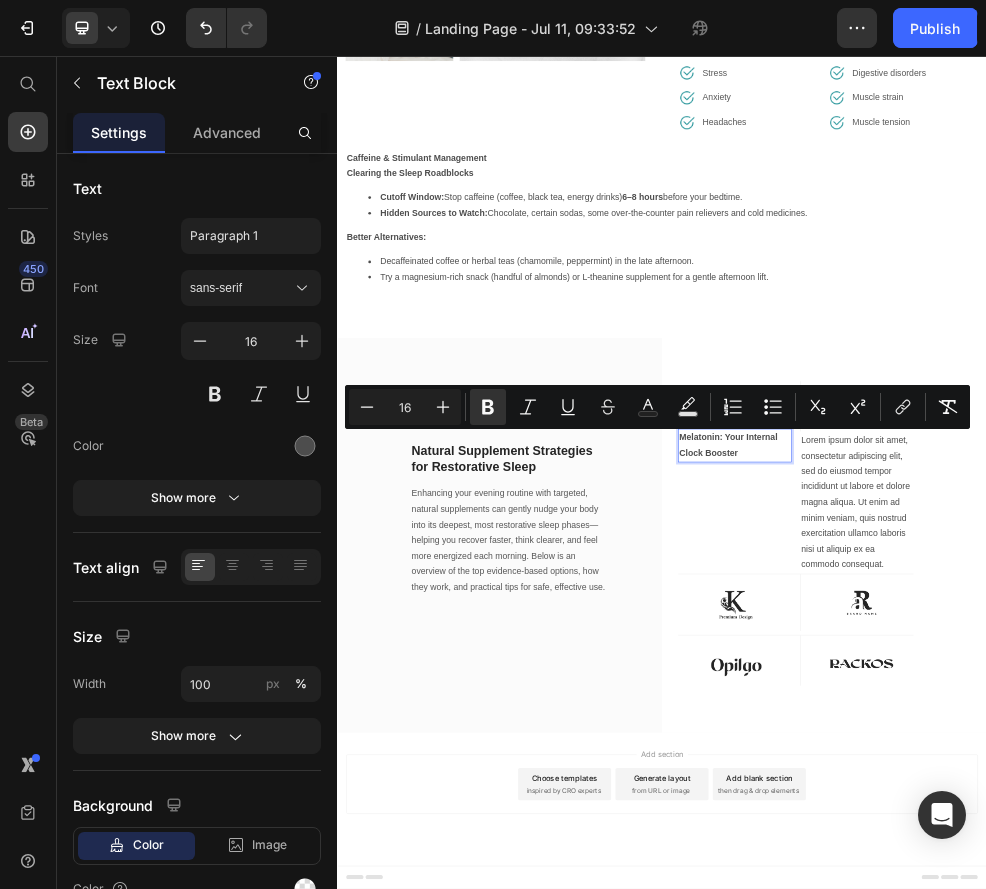 click on "Melatonin: Your Internal Clock Booster" at bounding box center (1072, 777) 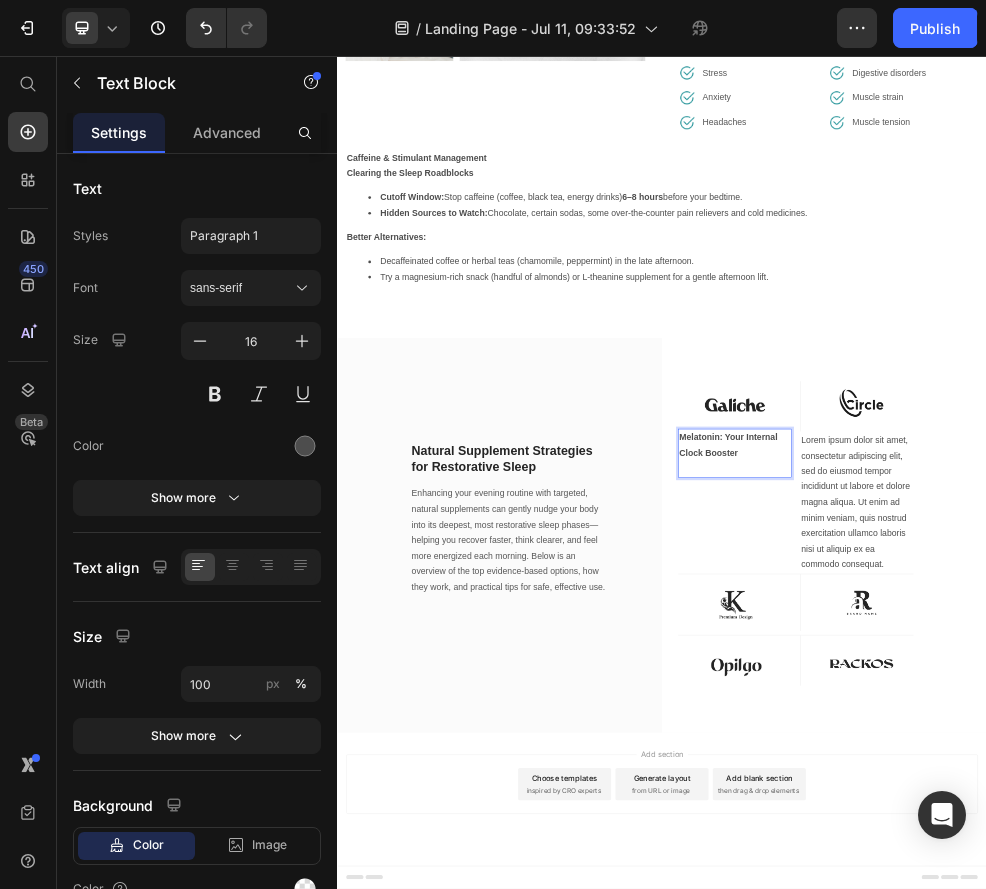 click on "Melatonin: Your Internal Clock Booster" at bounding box center (1072, 777) 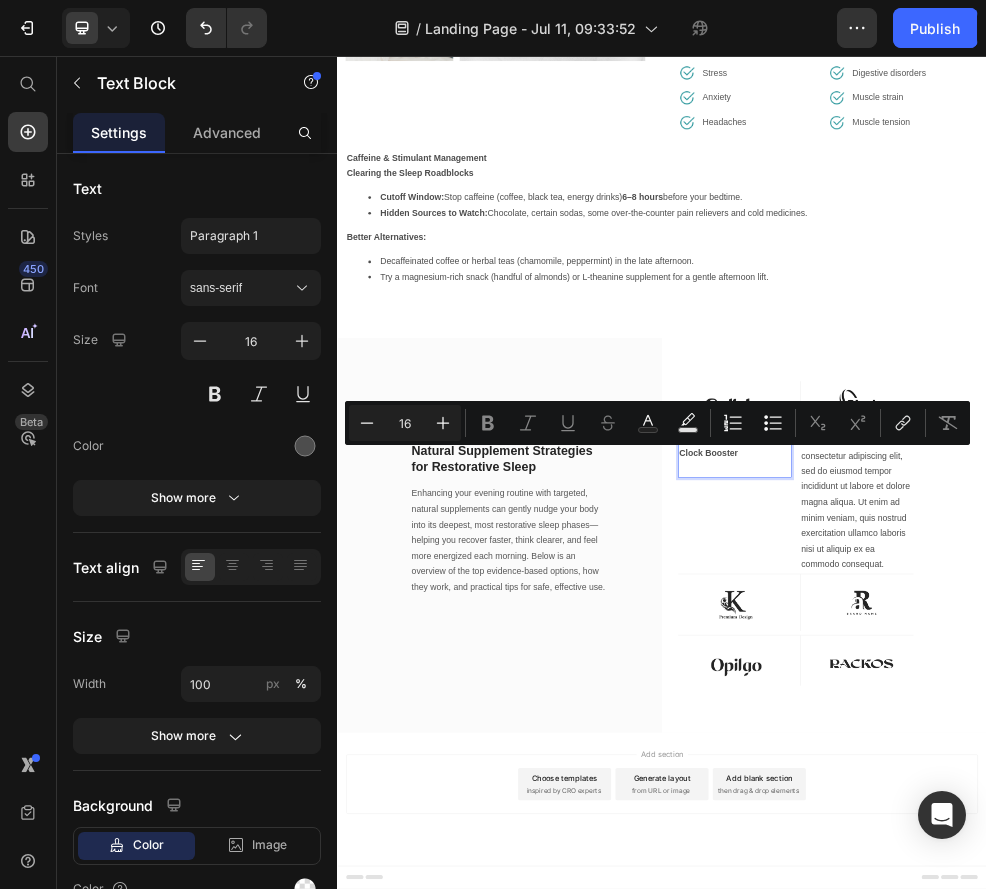 click at bounding box center [1072, 820] 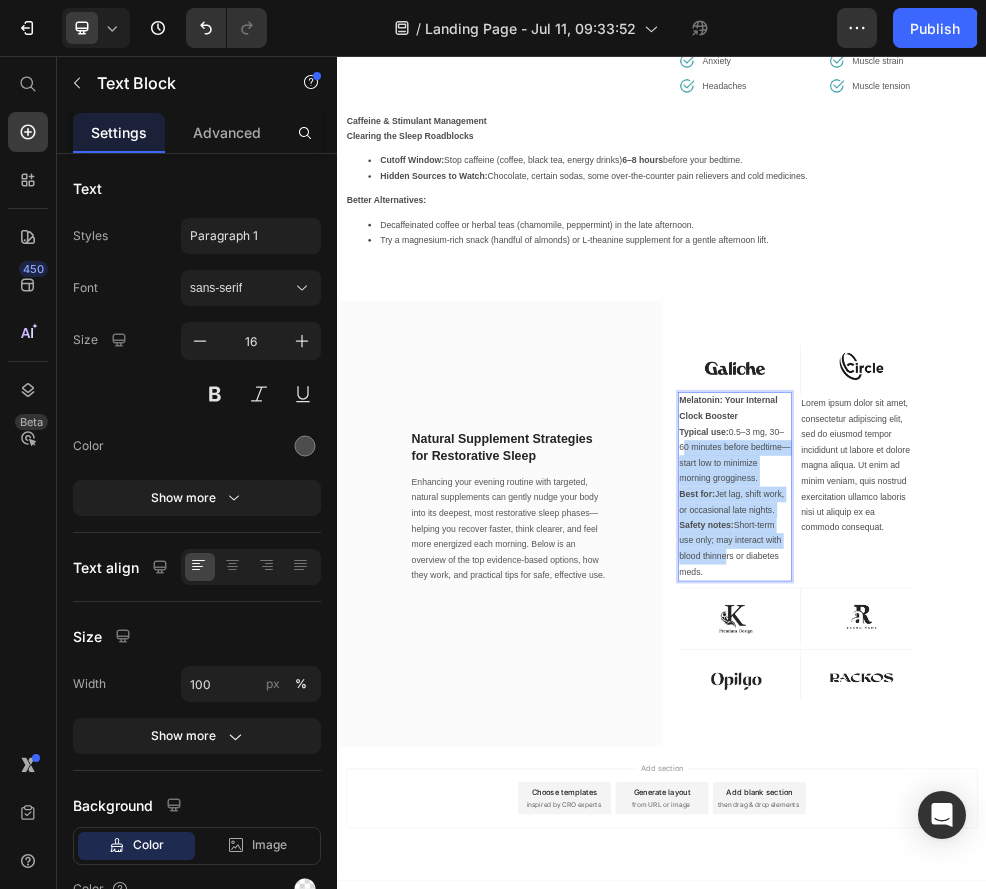 drag, startPoint x: 1052, startPoint y: 1053, endPoint x: 967, endPoint y: 837, distance: 232.12282 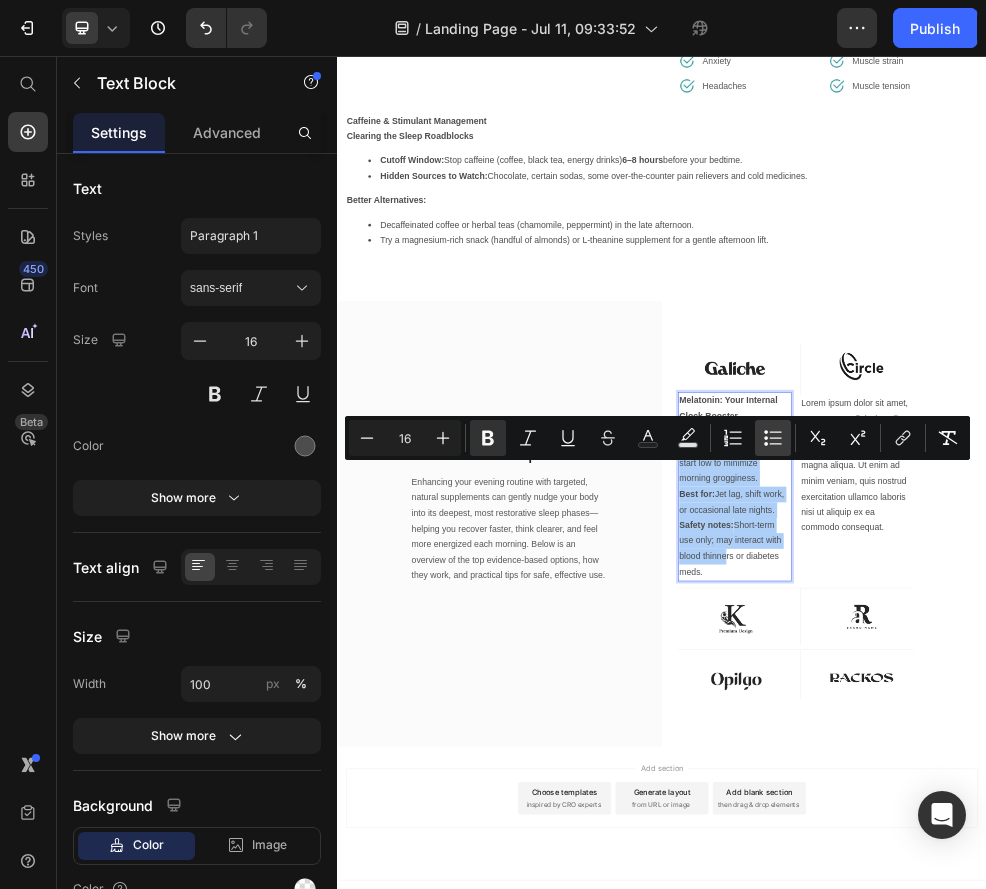 click 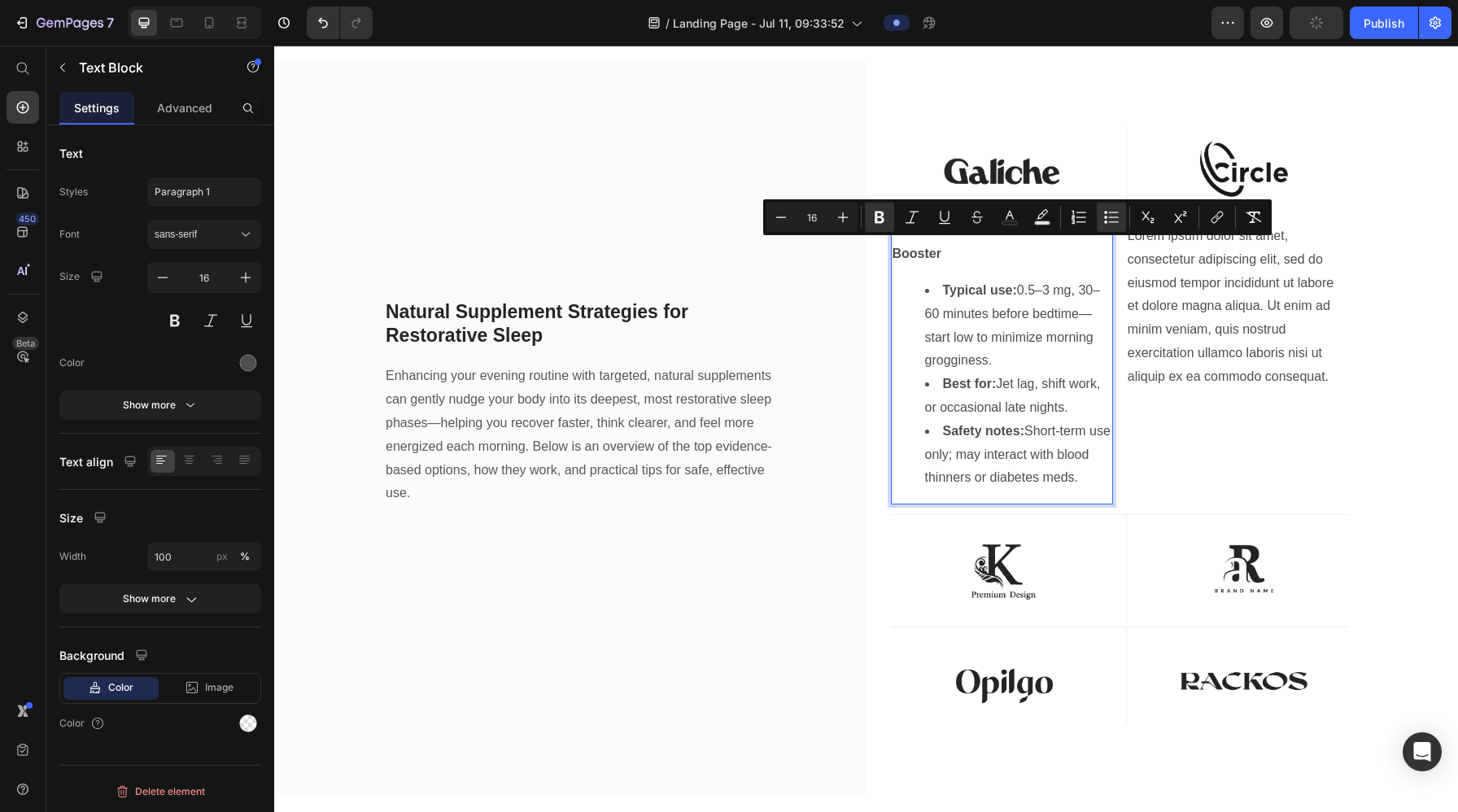 scroll, scrollTop: 5799, scrollLeft: 0, axis: vertical 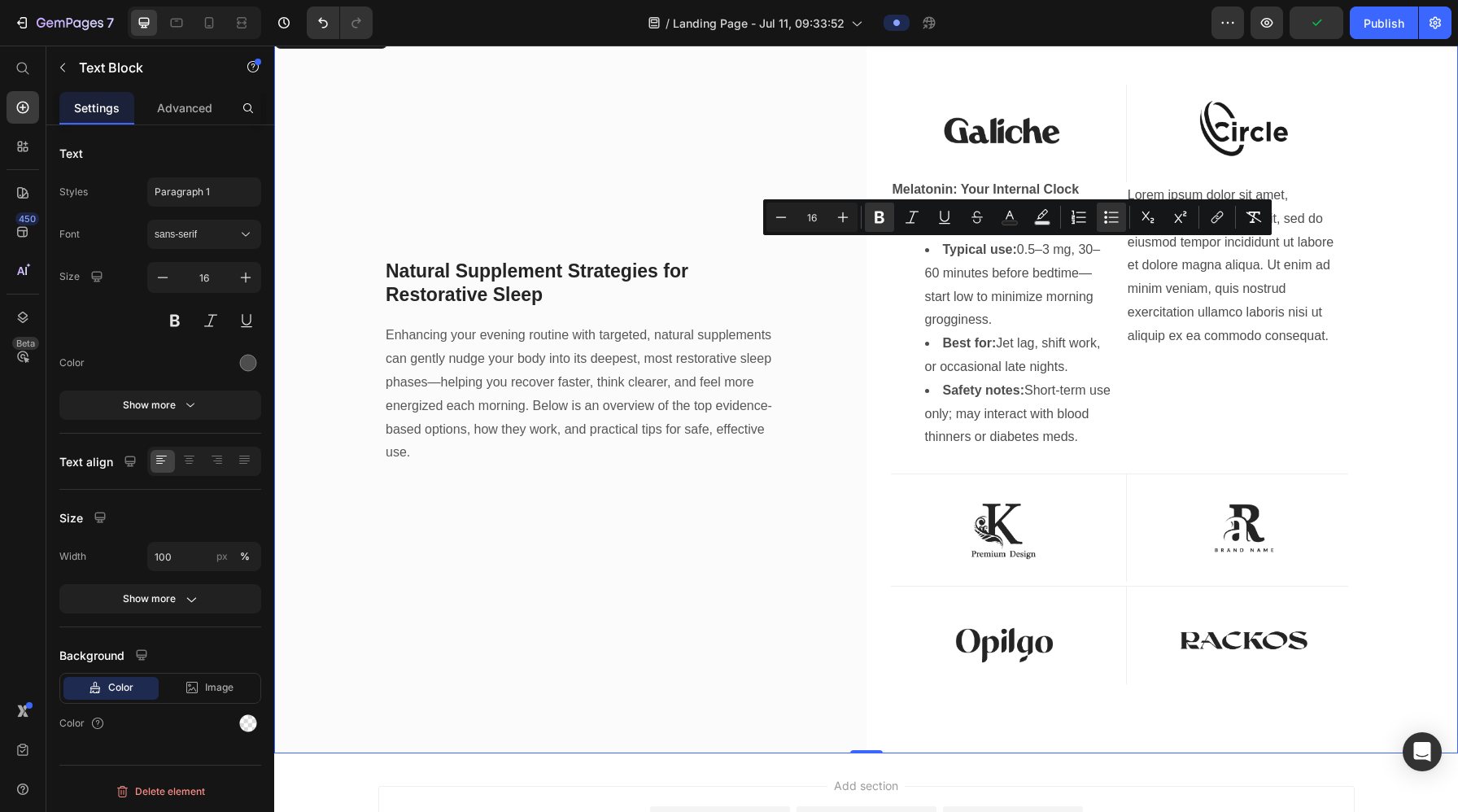 click on "Natural Supplement Strategies for Restorative Sleep Heading Enhancing your evening routine with targeted, natural supplements can gently nudge your body into its deepest, most restorative sleep phases—helping you recover faster, think clearer, and feel more energized each morning. Below is an overview of the top evidence-based options, how they work, and practical tips for safe, effective use. Text block Row" at bounding box center [570, 386] 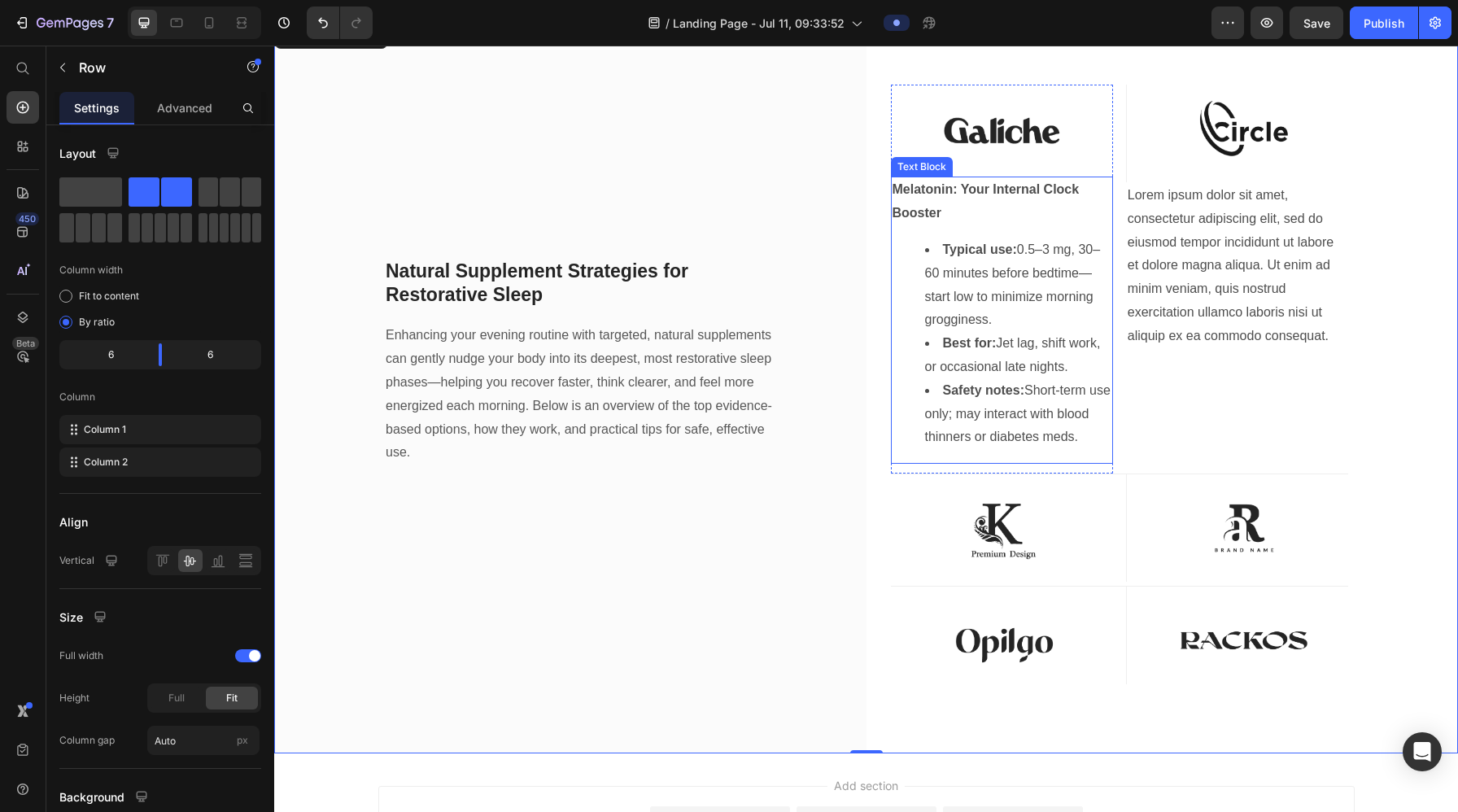 click on "Safety notes:  Short-term use only; may interact with blood thinners or diabetes meds." at bounding box center [1018, 414] 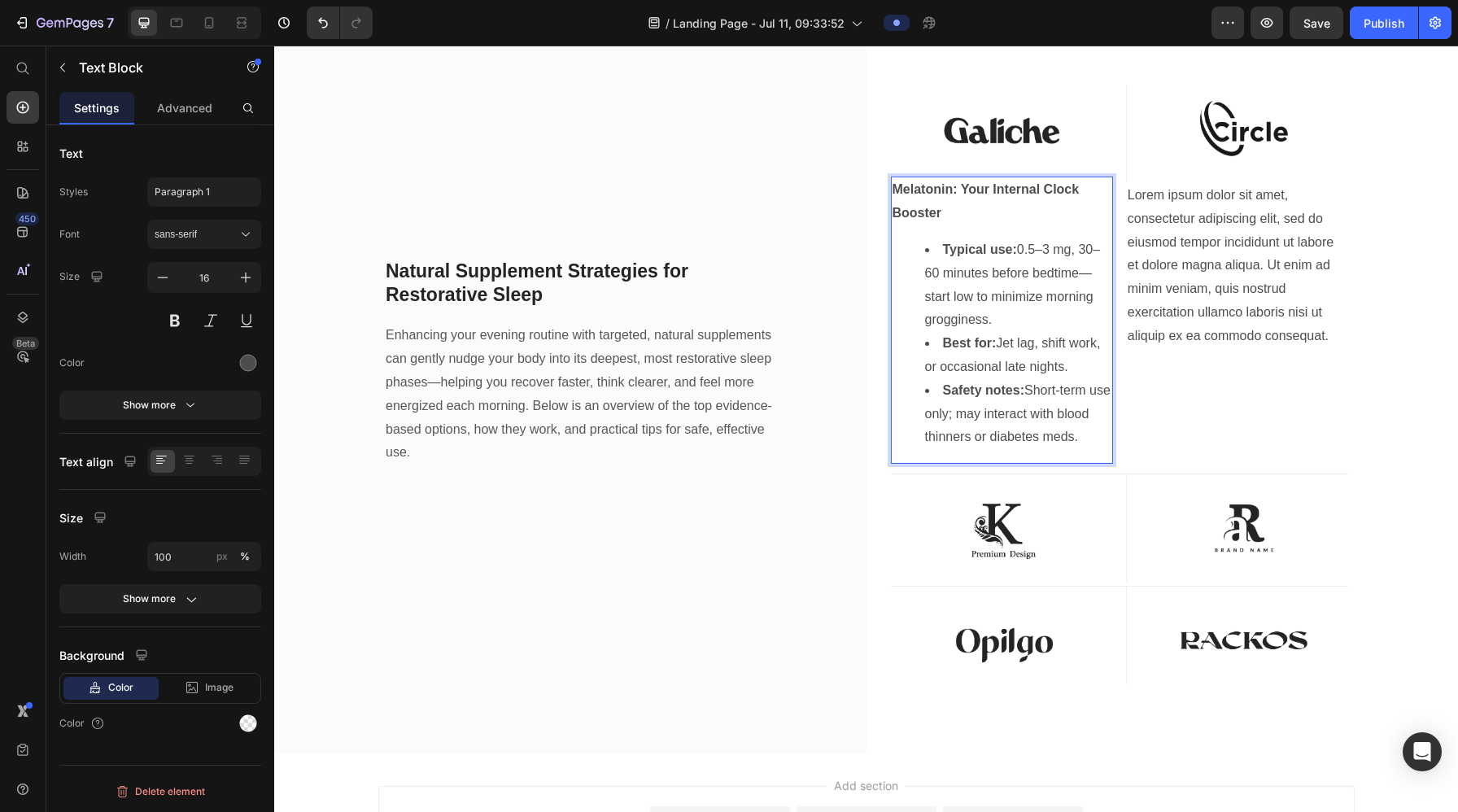 click on "Safety notes:  Short-term use only; may interact with blood thinners or diabetes meds." at bounding box center (1018, 414) 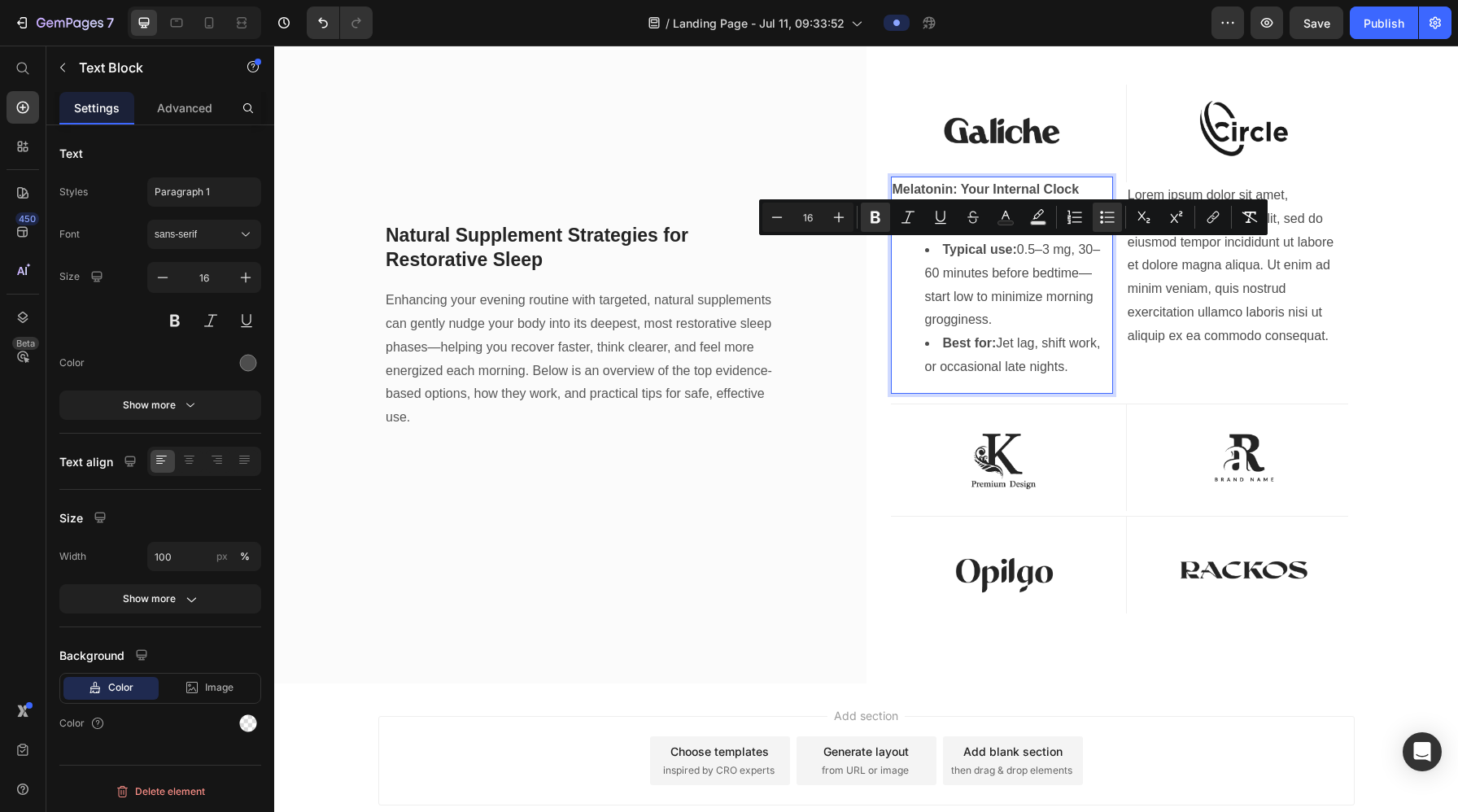 drag, startPoint x: 1086, startPoint y: 374, endPoint x: 906, endPoint y: 255, distance: 215.78 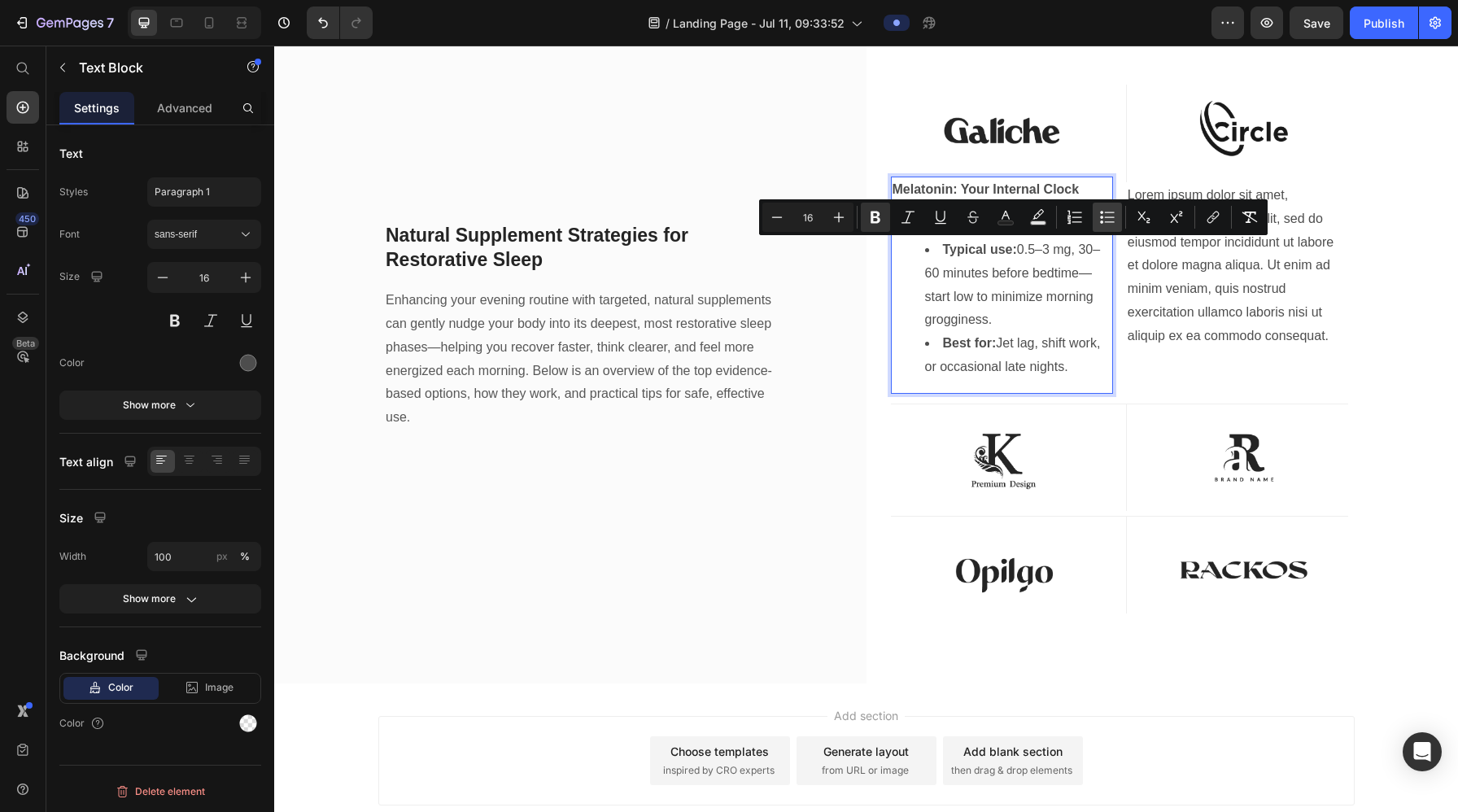 click 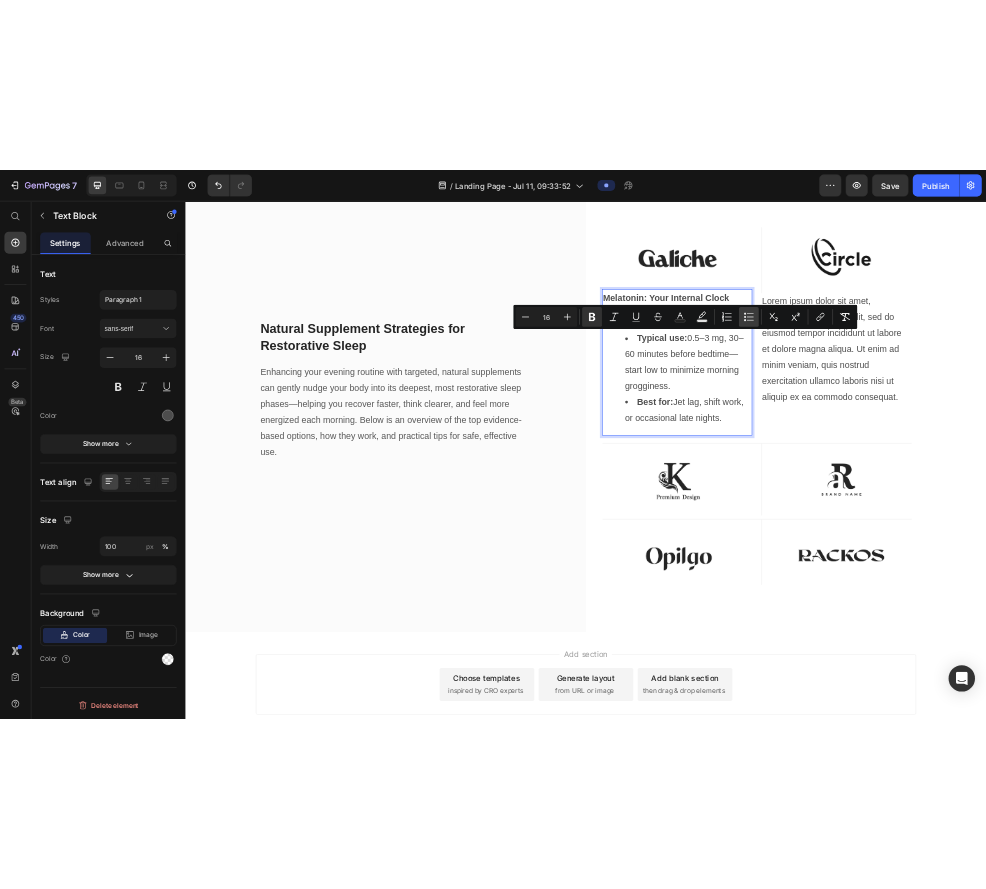 scroll, scrollTop: 7097, scrollLeft: 0, axis: vertical 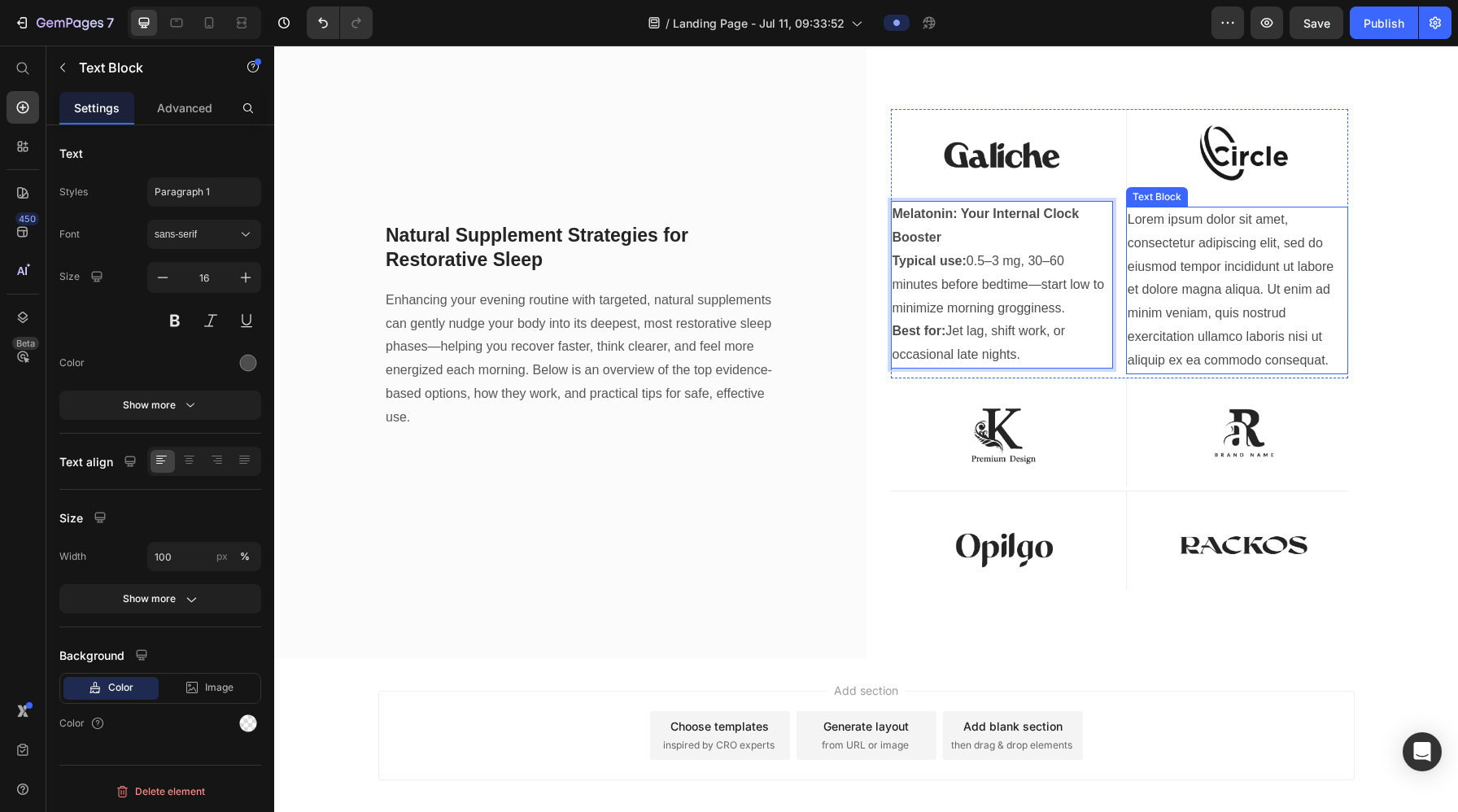 click on "Lorem ipsum dolor sit amet, consectetur adipiscing elit, sed do eiusmod tempor incididunt ut labore et dolore magna aliqua. Ut enim ad minim veniam, quis nostrud exercitation ullamco laboris nisi ut aliquip ex ea commodo consequat." at bounding box center [1237, 290] 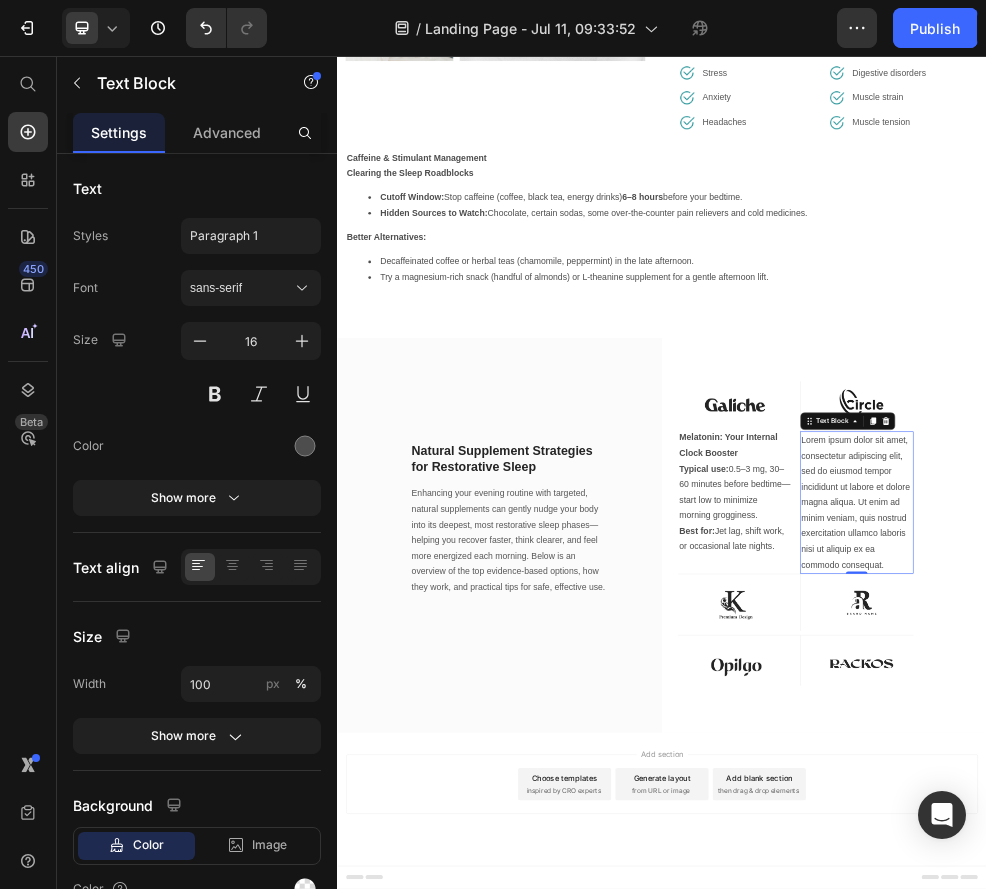 scroll, scrollTop: 6594, scrollLeft: 0, axis: vertical 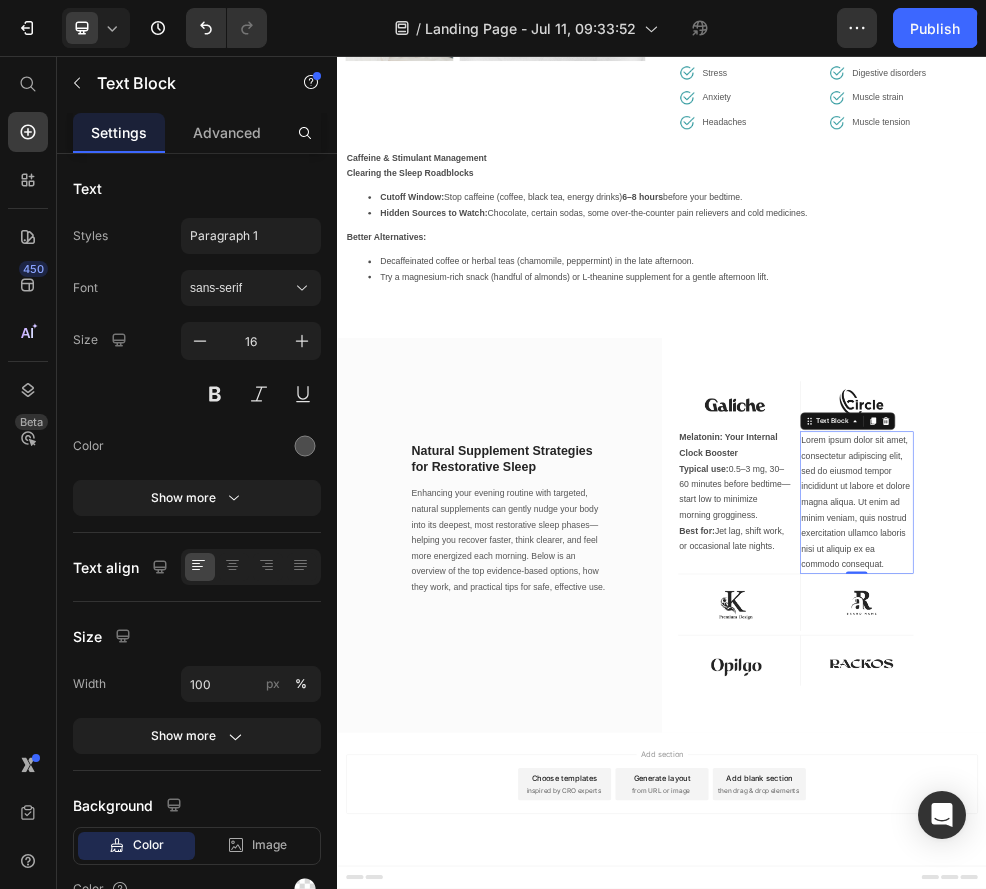 click on "Lorem ipsum dolor sit amet, consectetur adipiscing elit, sed do eiusmod tempor incididunt ut labore et dolore magna aliqua. Ut enim ad minim veniam, quis nostrud exercitation ullamco laboris nisi ut aliquip ex ea commodo consequat." at bounding box center (1298, 882) 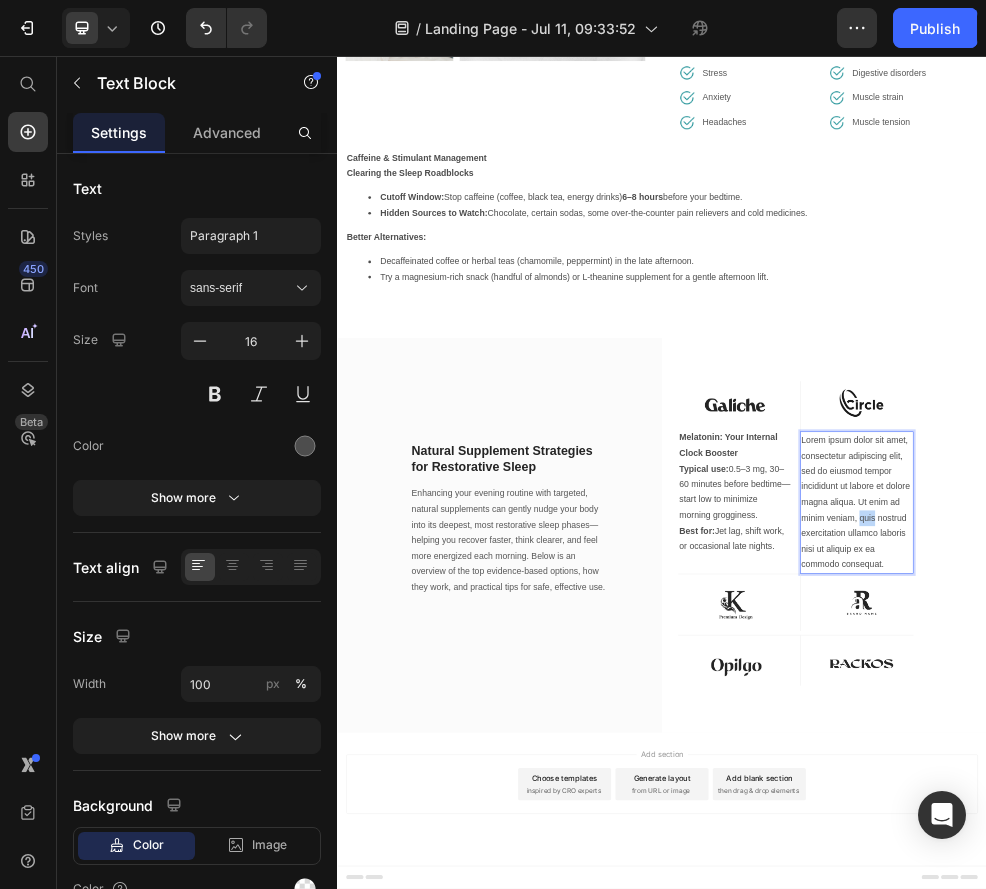 click on "Lorem ipsum dolor sit amet, consectetur adipiscing elit, sed do eiusmod tempor incididunt ut labore et dolore magna aliqua. Ut enim ad minim veniam, quis nostrud exercitation ullamco laboris nisi ut aliquip ex ea commodo consequat." at bounding box center [1298, 882] 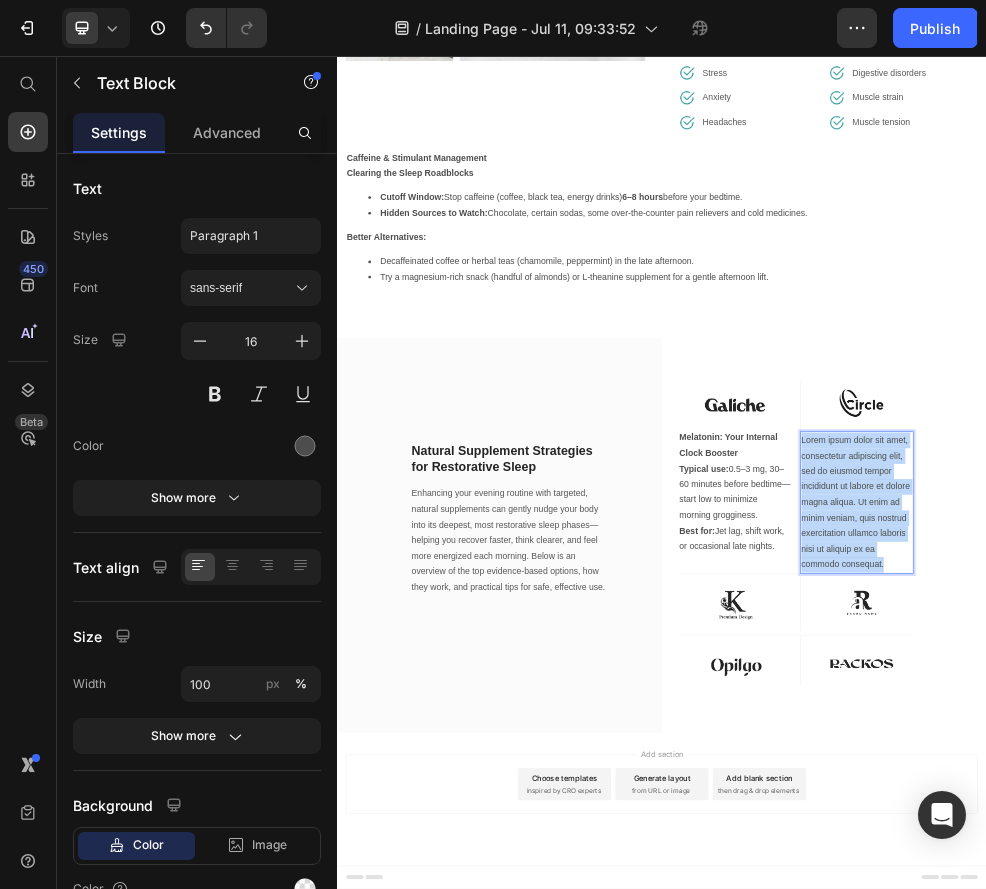 click on "Lorem ipsum dolor sit amet, consectetur adipiscing elit, sed do eiusmod tempor incididunt ut labore et dolore magna aliqua. Ut enim ad minim veniam, quis nostrud exercitation ullamco laboris nisi ut aliquip ex ea commodo consequat." at bounding box center (1298, 882) 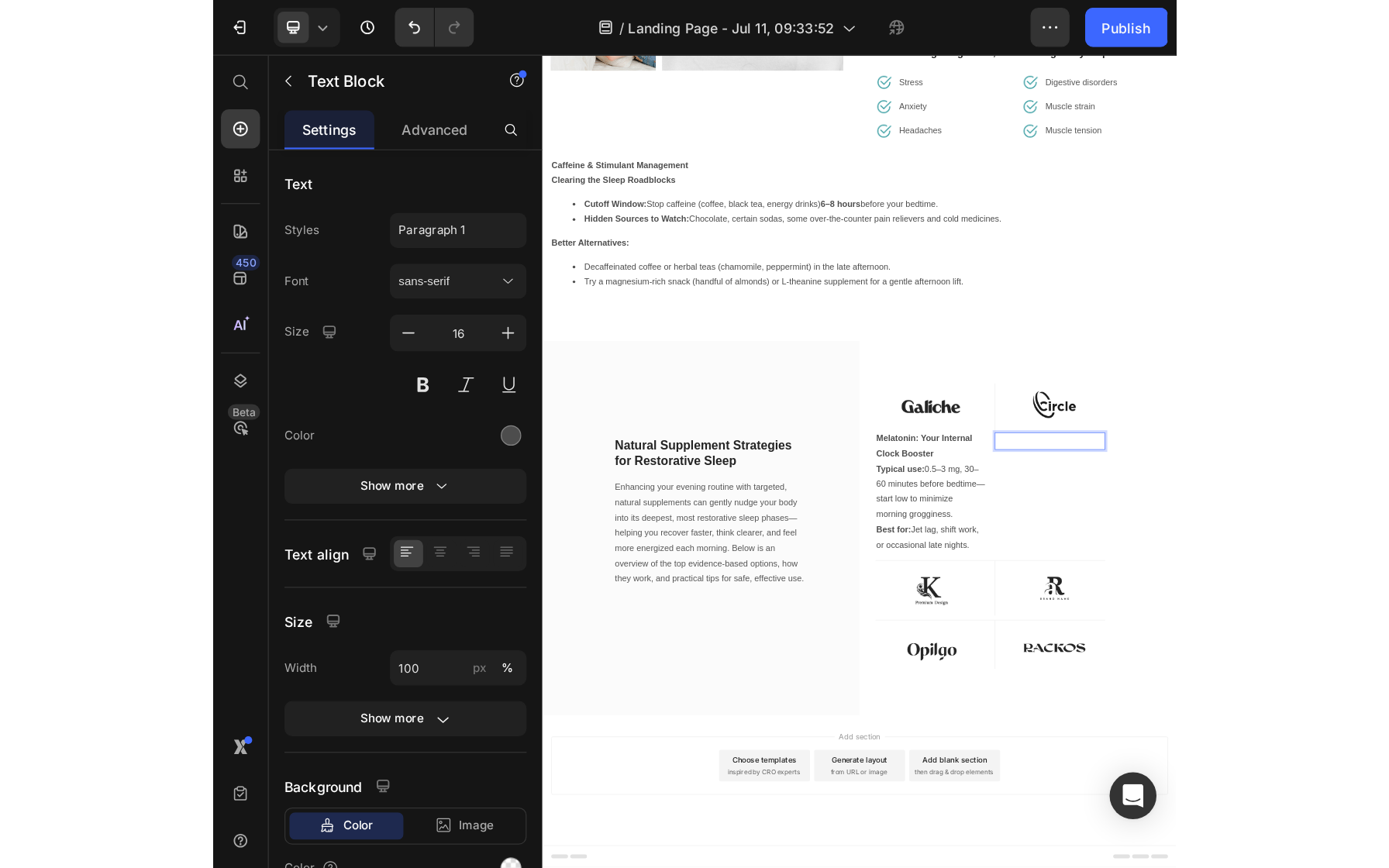 scroll, scrollTop: 5093, scrollLeft: 0, axis: vertical 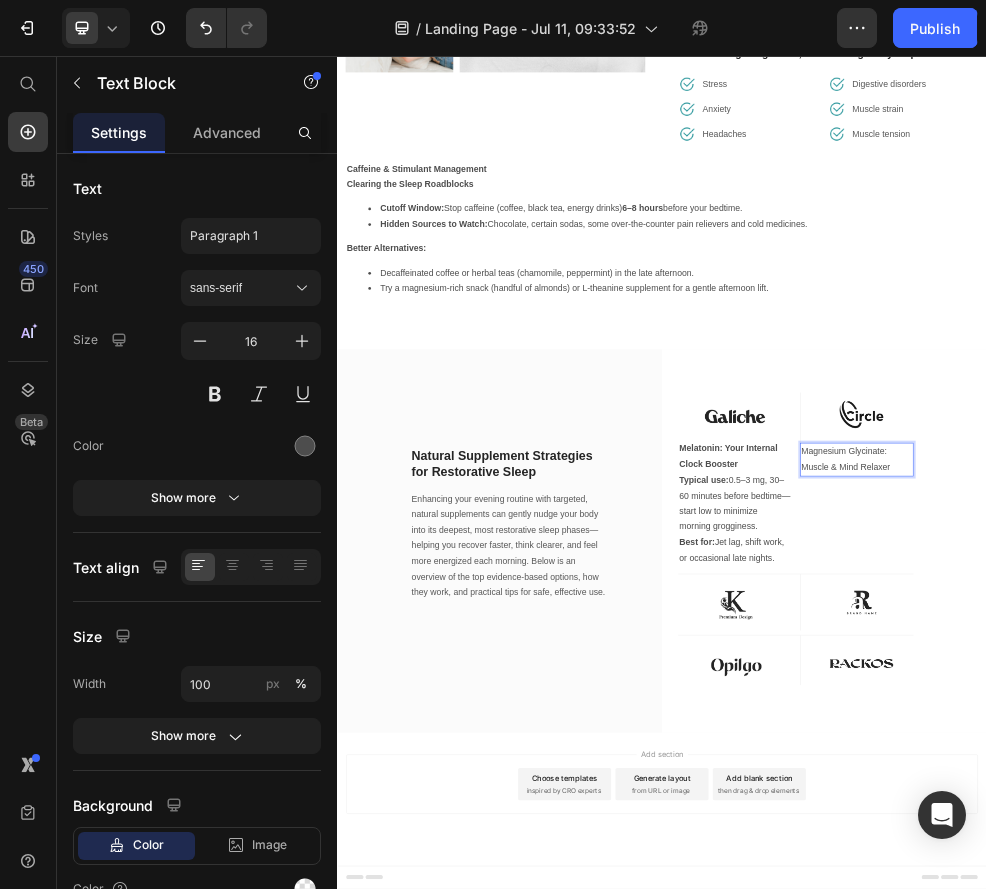 click on "Magnesium Glycinate: Muscle & Mind Relaxer" at bounding box center (1298, 803) 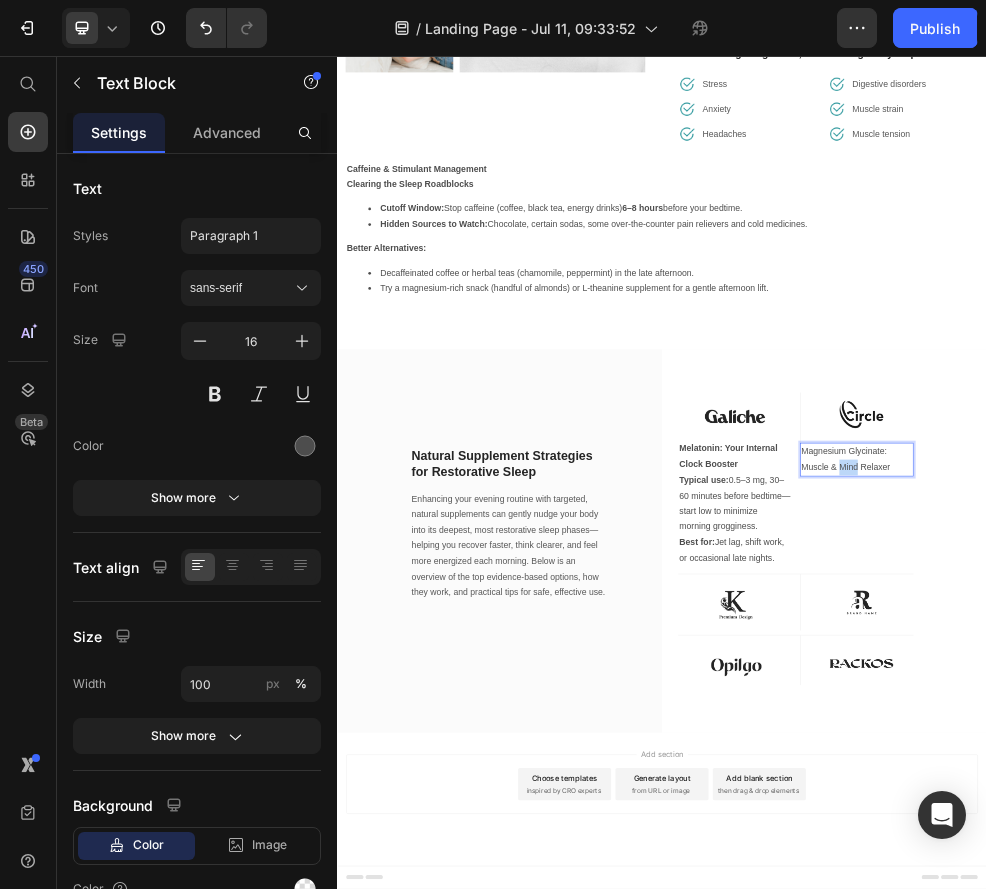 click on "Magnesium Glycinate: Muscle & Mind Relaxer" at bounding box center (1298, 803) 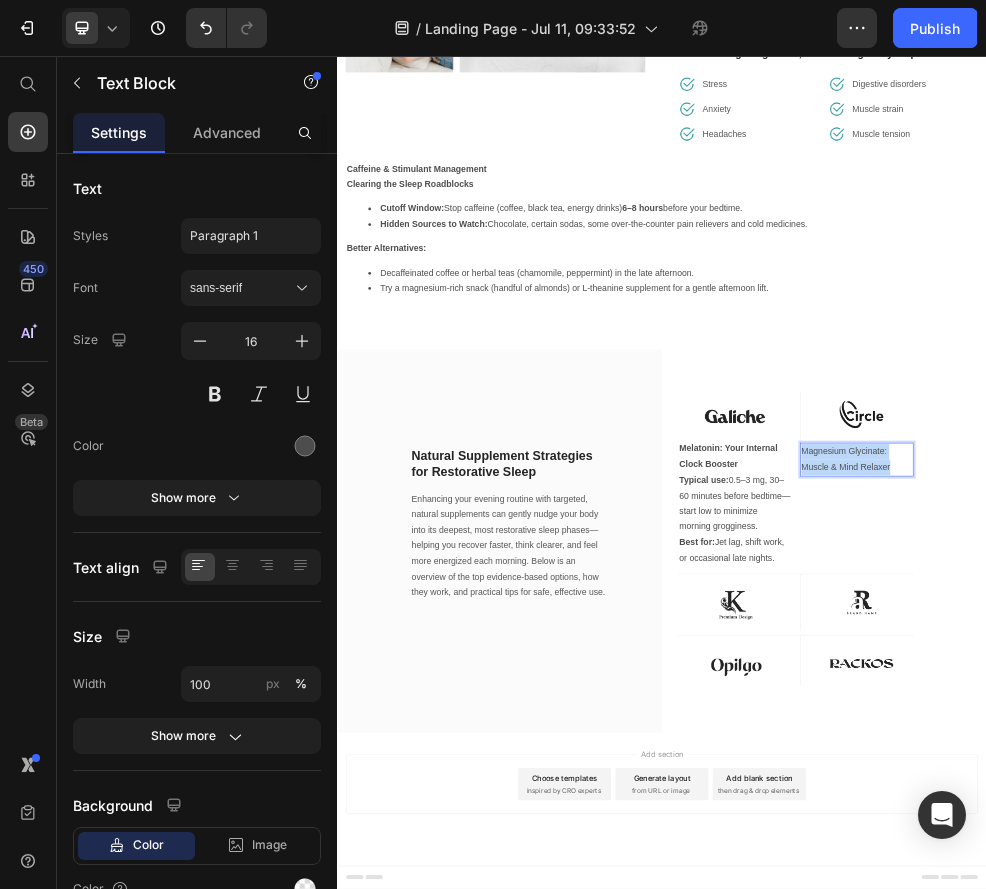 click on "Magnesium Glycinate: Muscle & Mind Relaxer" at bounding box center (1298, 803) 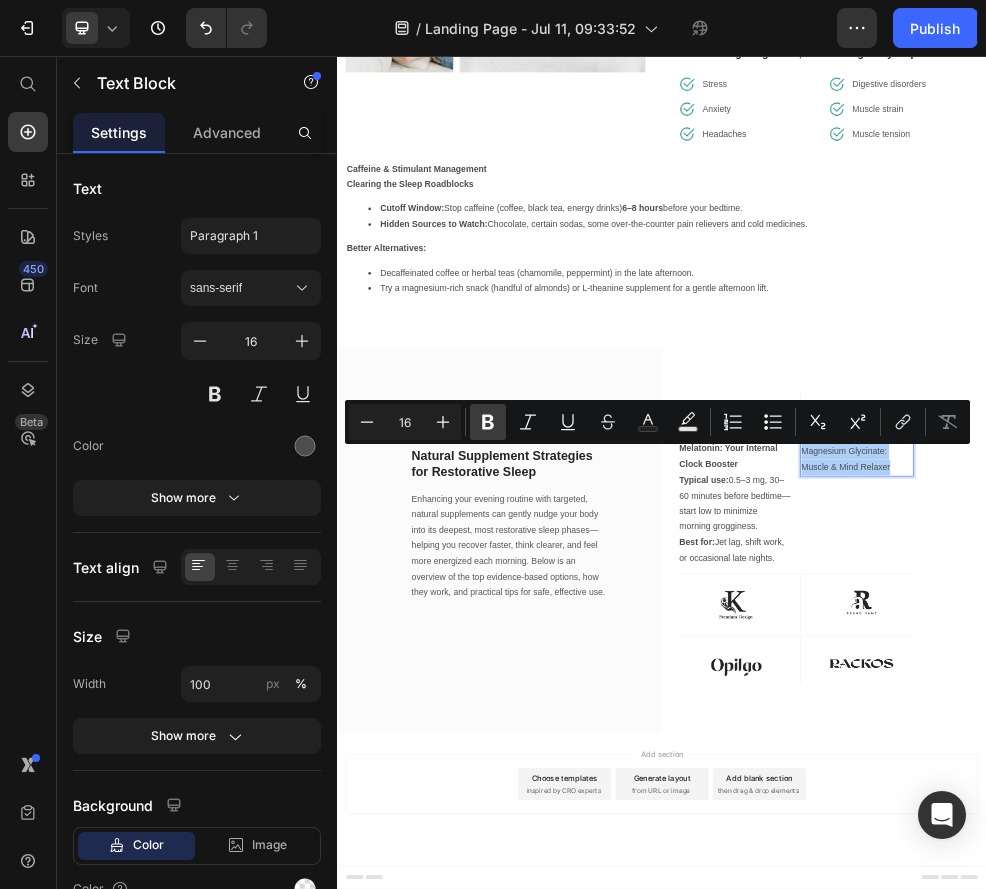 click 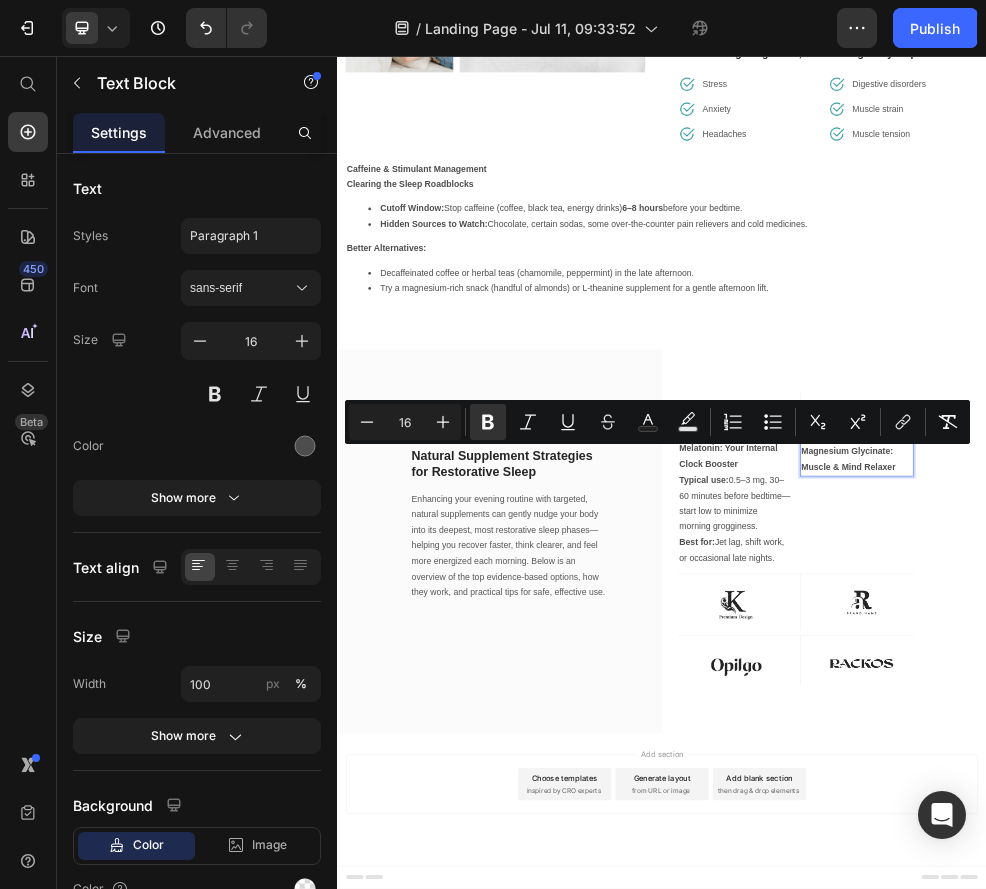 click on "Magnesium Glycinate: Muscle & Mind Relaxer" at bounding box center (1298, 803) 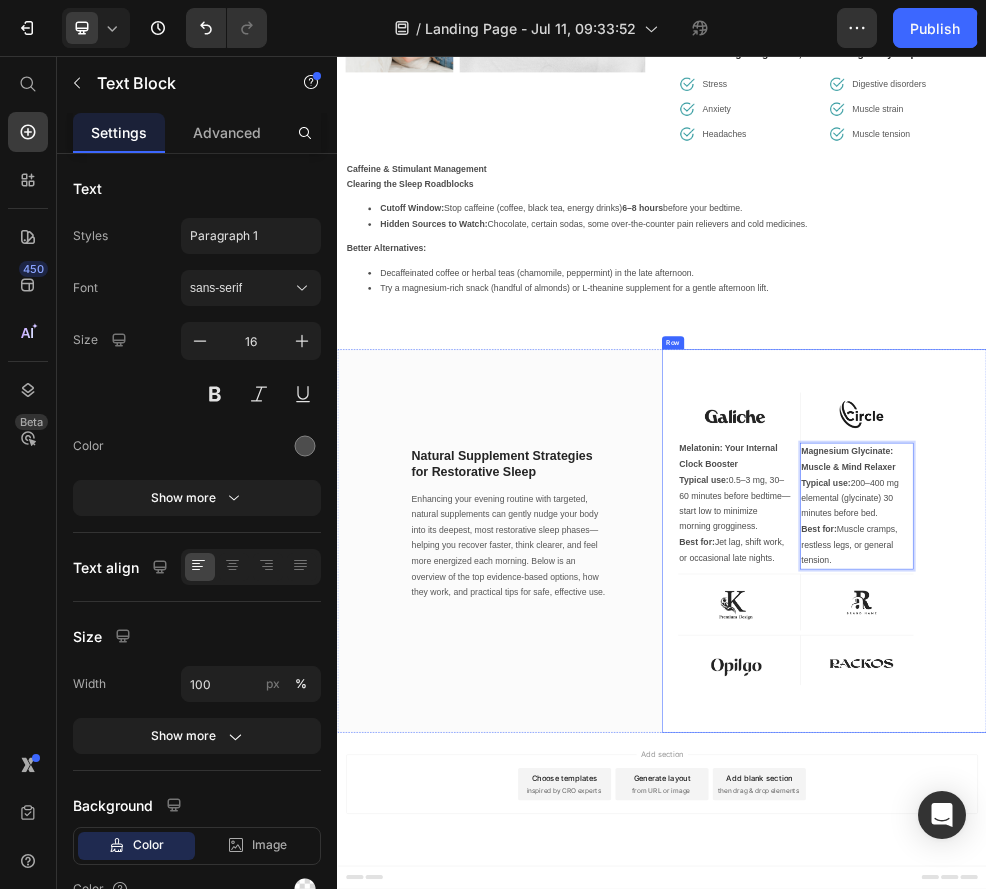 click on "Image Melatonin: Your Internal Clock Booster Typical use:  0.5–3 mg, 30–60 minutes before bedtime—start low to minimize morning grogginess. Best for:  Jet lag, shift work, or occasional late nights. Text Block Row Image Row Magnesium Glycinate: Muscle & Mind Relaxer Typical use:  200–400 mg elemental (glycinate) 30 minutes before bed. Best for:  Muscle cramps, restless legs, or general tension. Text Block   0 Row Image Row Image Row Row Image Row Image Row Row Row" at bounding box center (1237, 953) 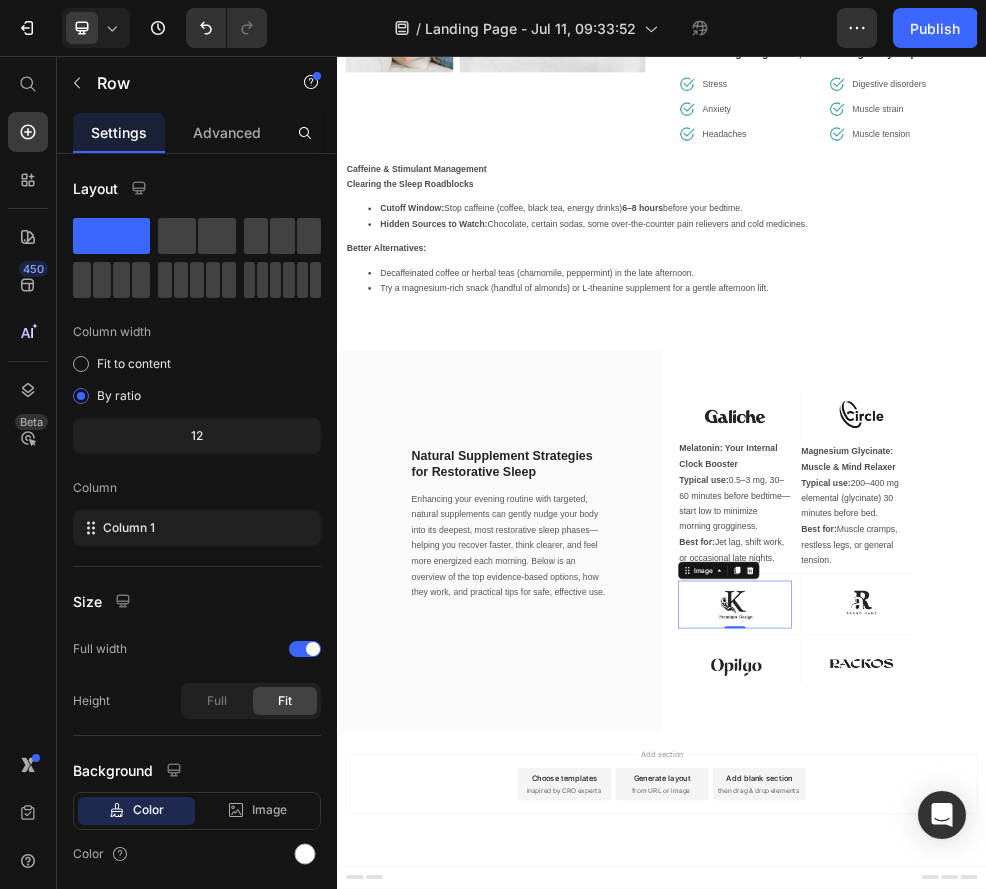 click at bounding box center (1072, 1071) 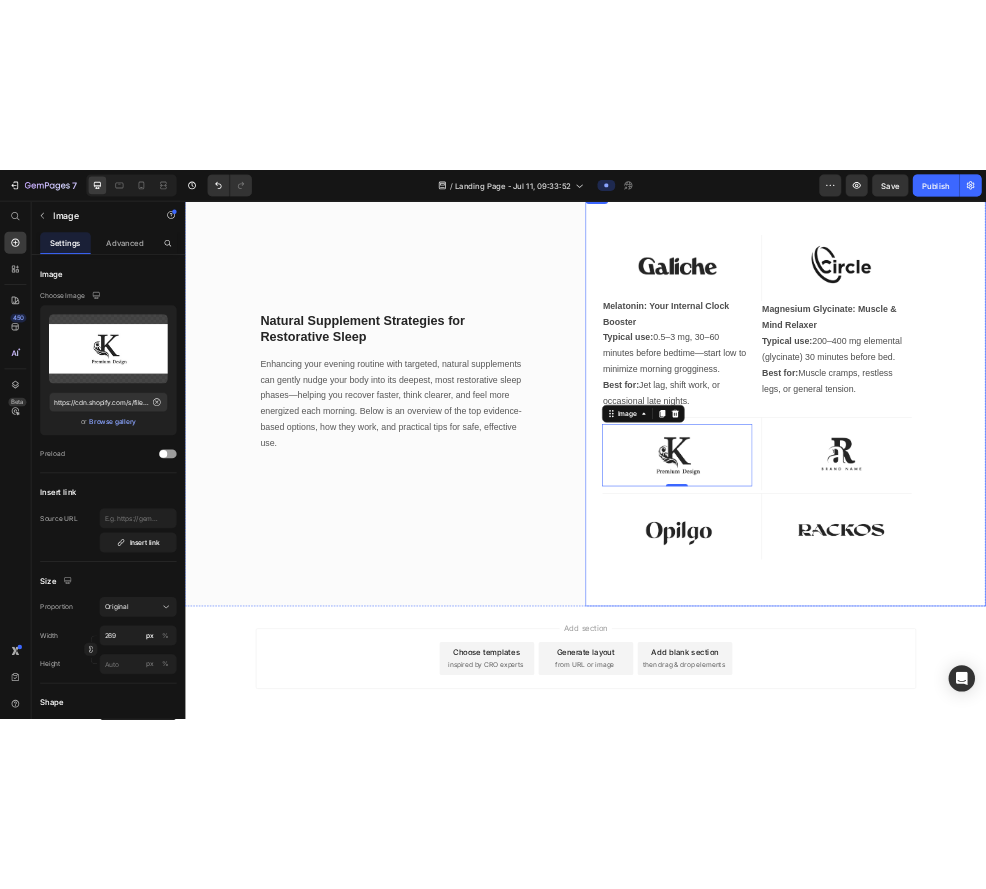 scroll, scrollTop: 7095, scrollLeft: 0, axis: vertical 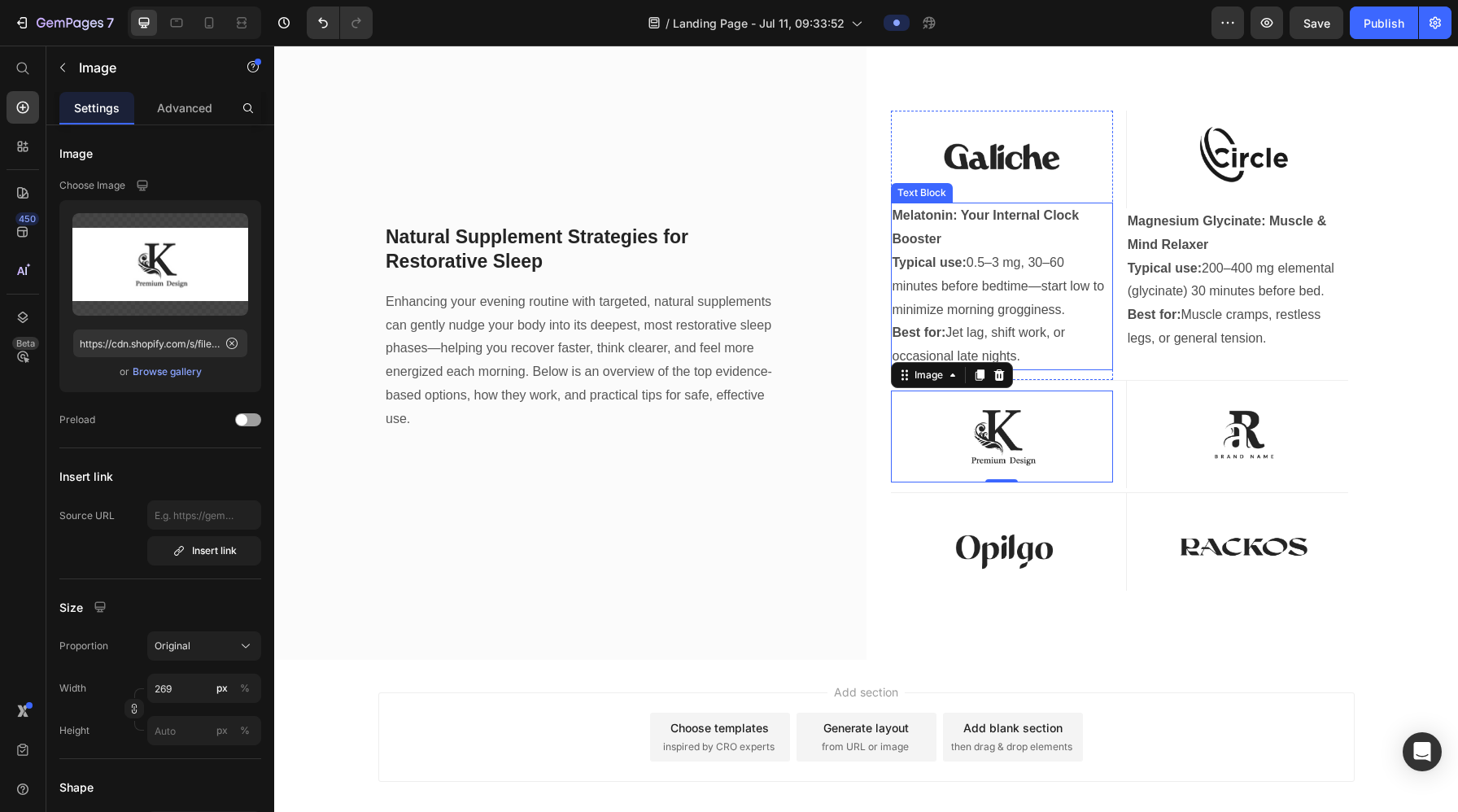 click on "Best for:  Jet lag, shift work, or occasional late nights." at bounding box center (1002, 345) 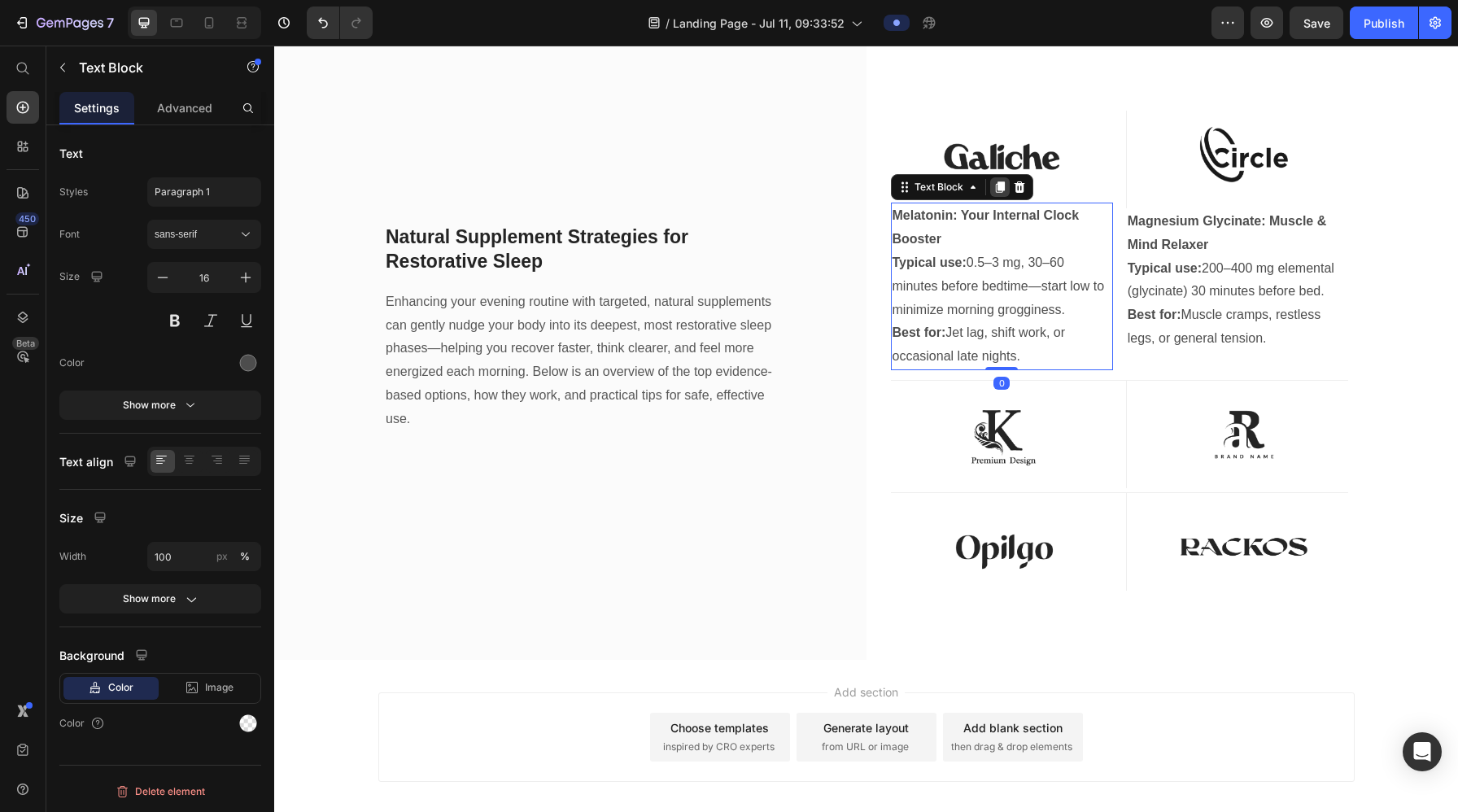 click at bounding box center (1000, 187) 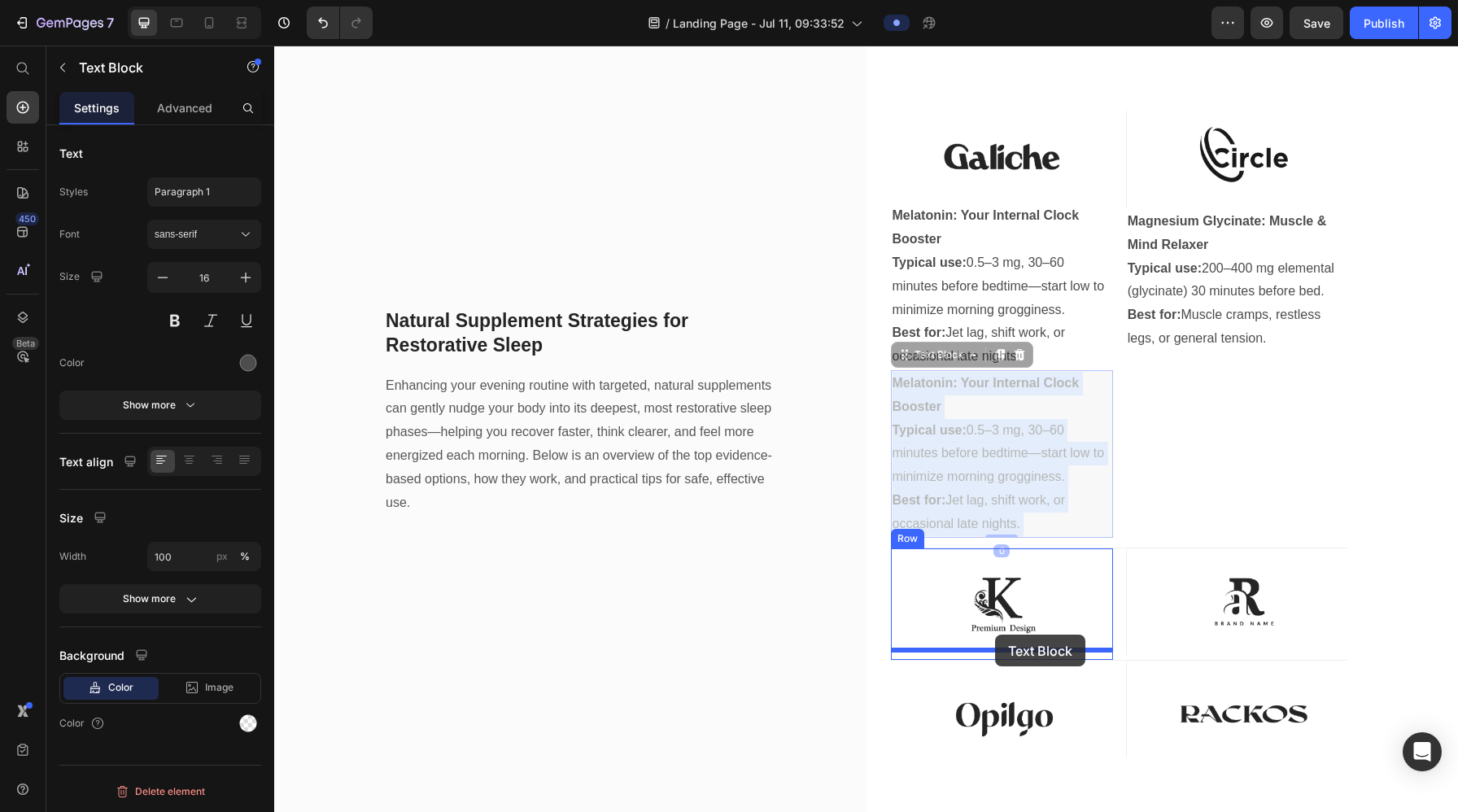 drag, startPoint x: 1001, startPoint y: 443, endPoint x: 995, endPoint y: 635, distance: 192.09373 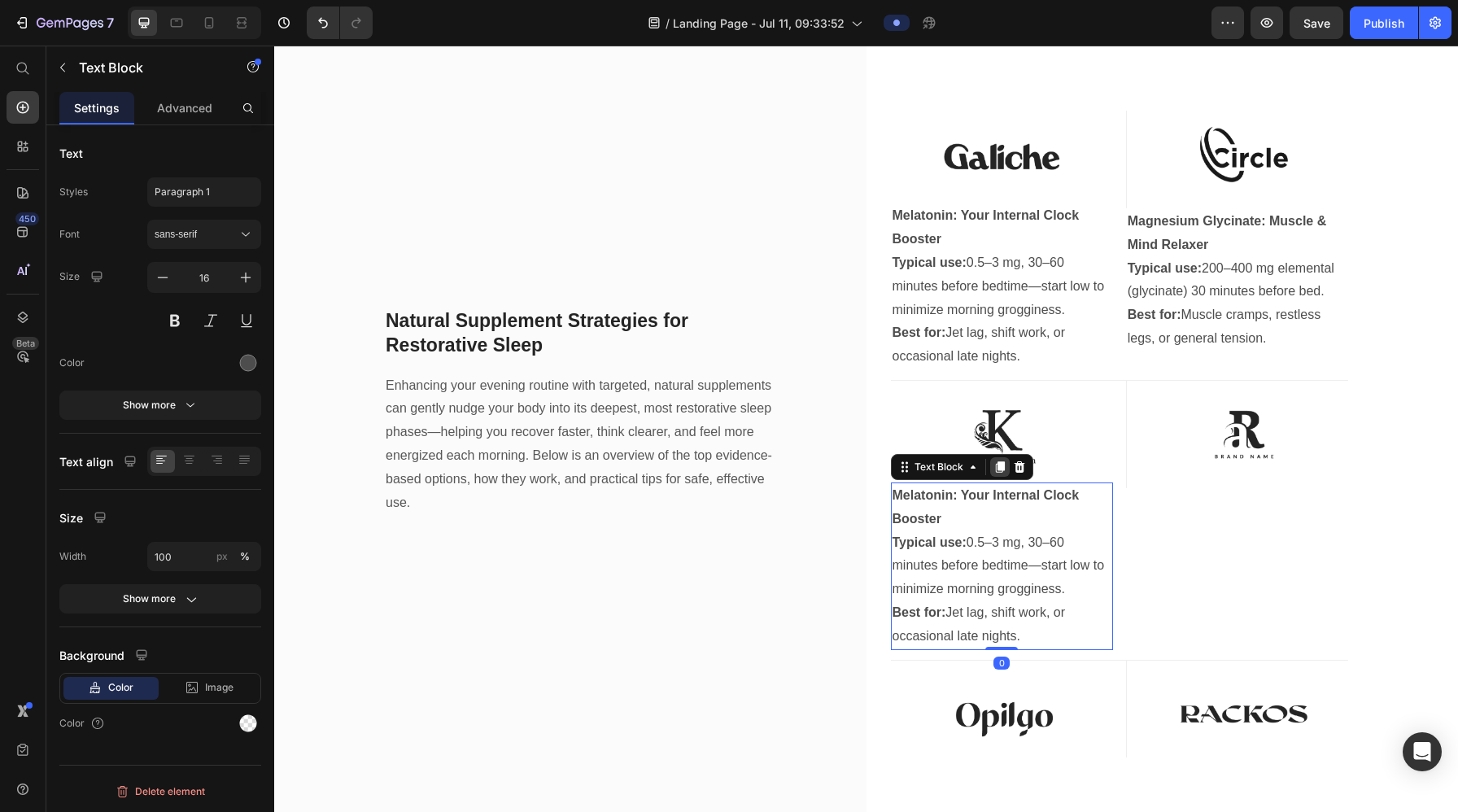 click 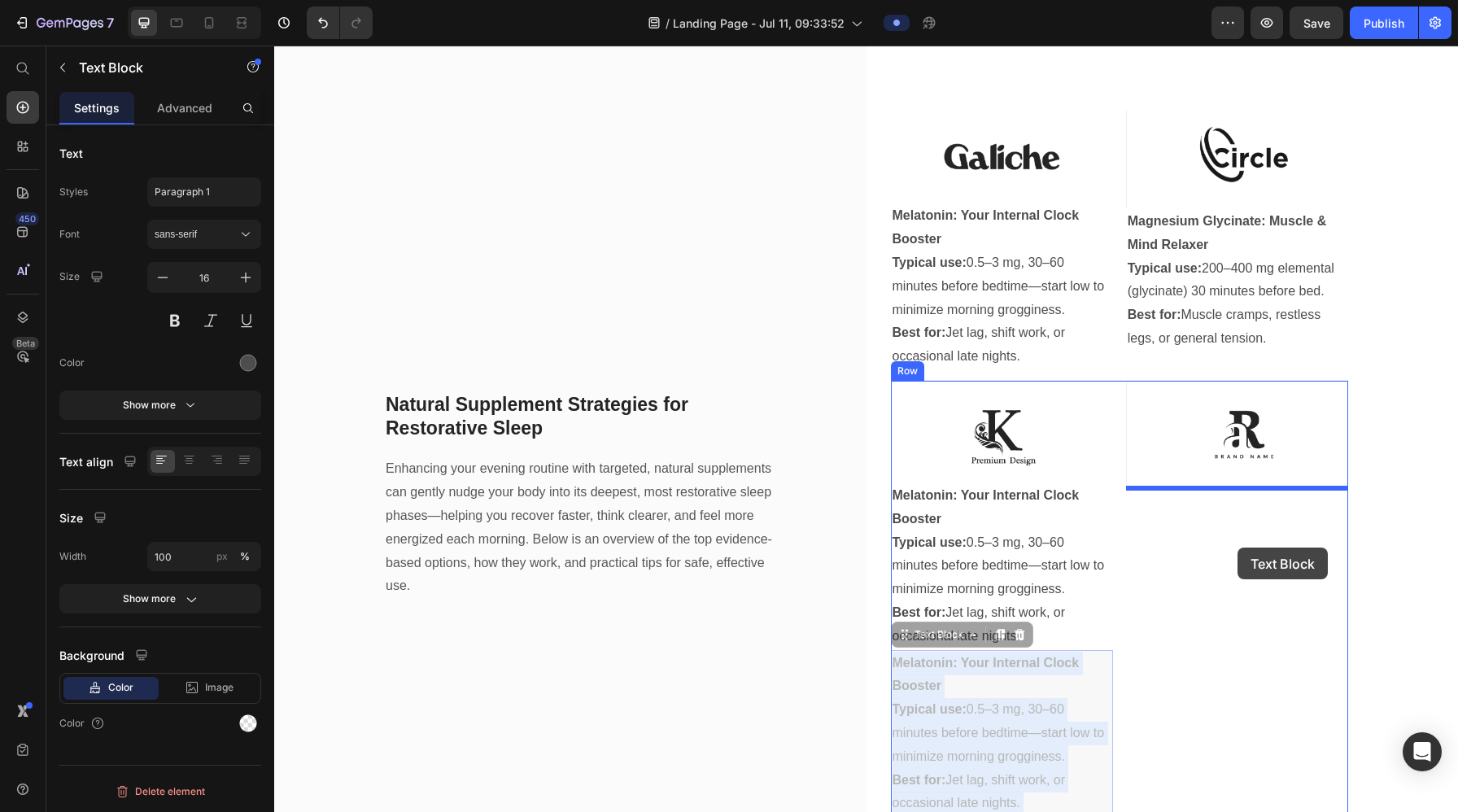 drag, startPoint x: 1028, startPoint y: 705, endPoint x: 1238, endPoint y: 548, distance: 262.20031 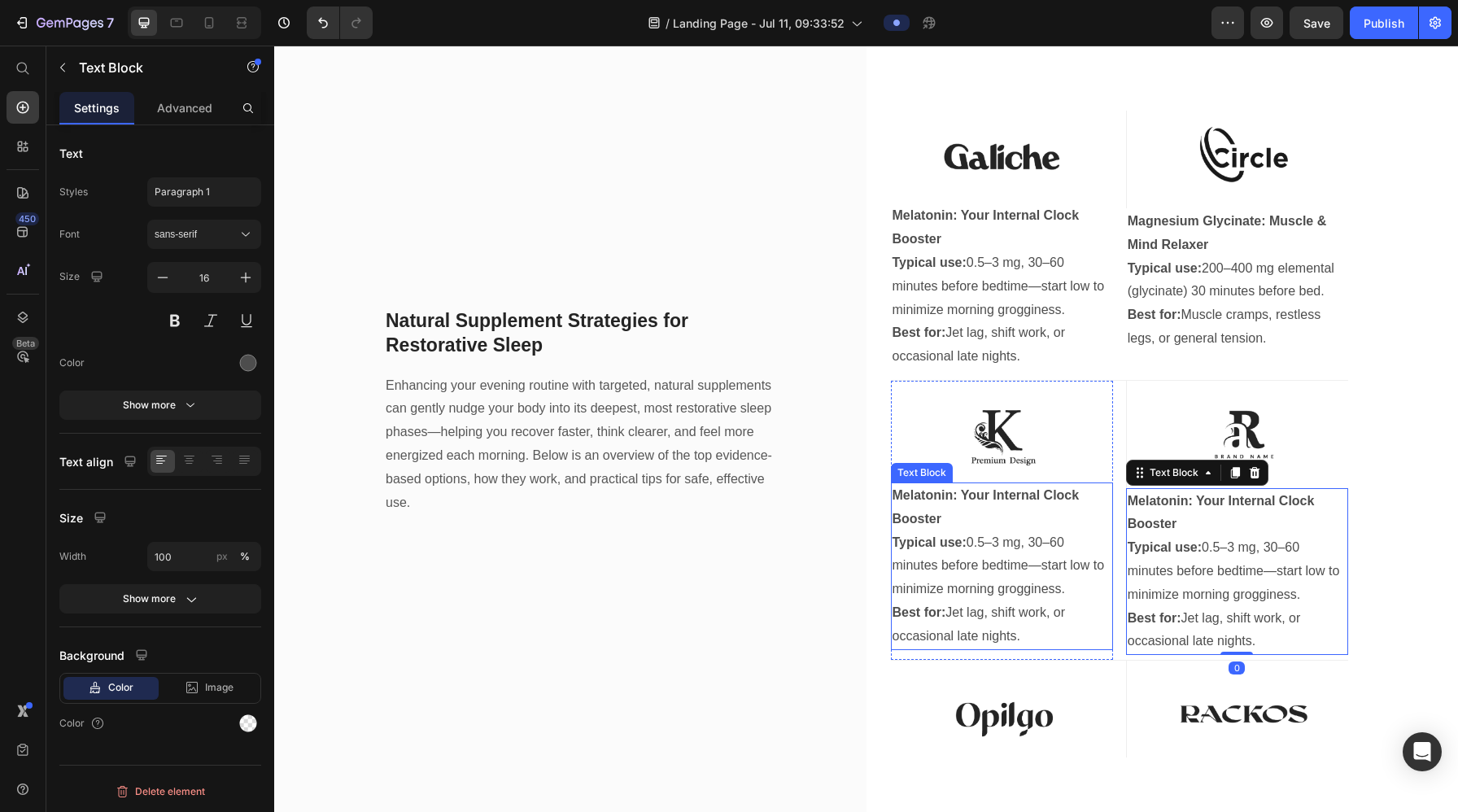 click on "Best for:  Jet lag, shift work, or occasional late nights." at bounding box center (1002, 625) 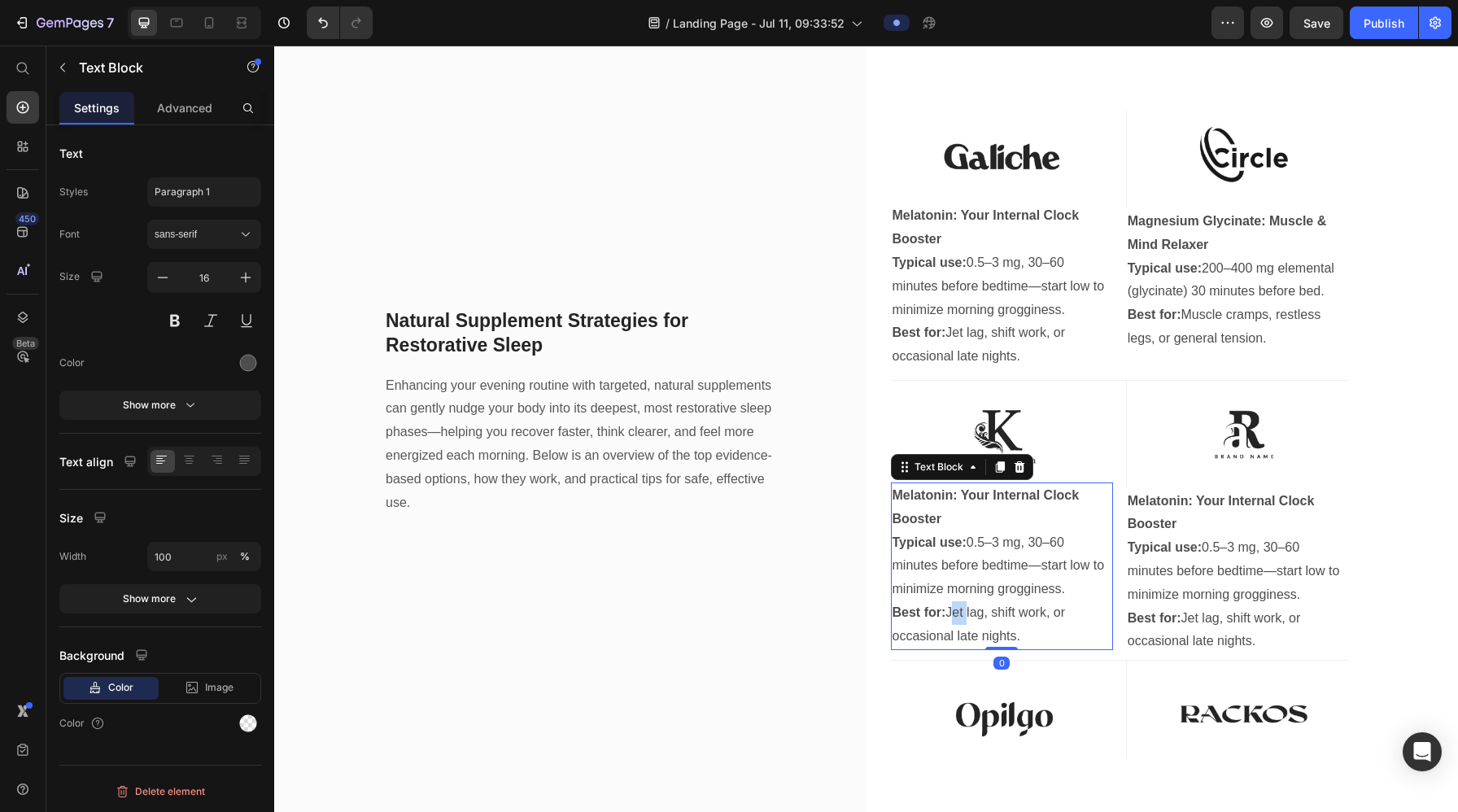 click on "Best for:  Jet lag, shift work, or occasional late nights." at bounding box center [1002, 625] 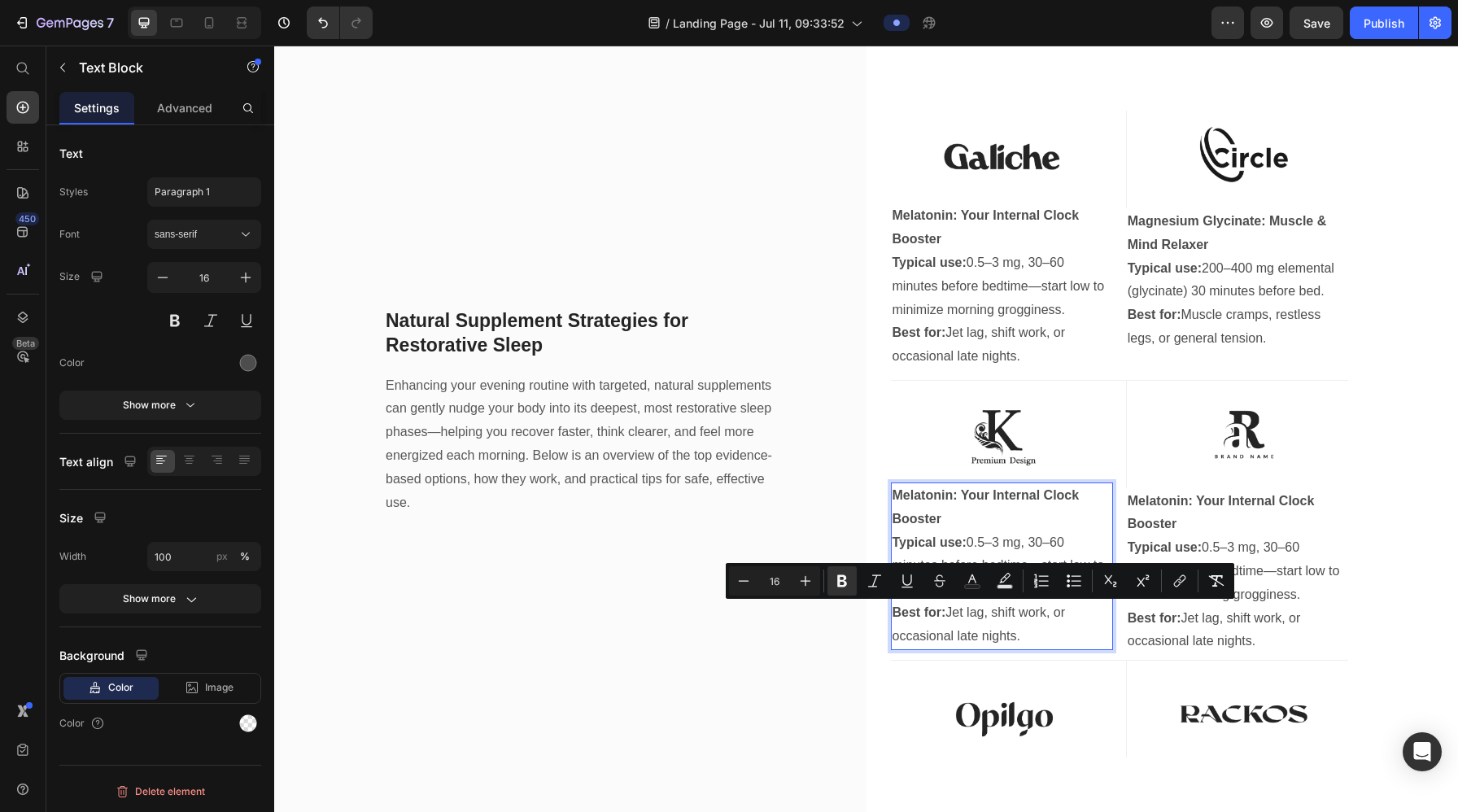 click on "Melatonin: Your Internal Clock Booster" at bounding box center (1002, 508) 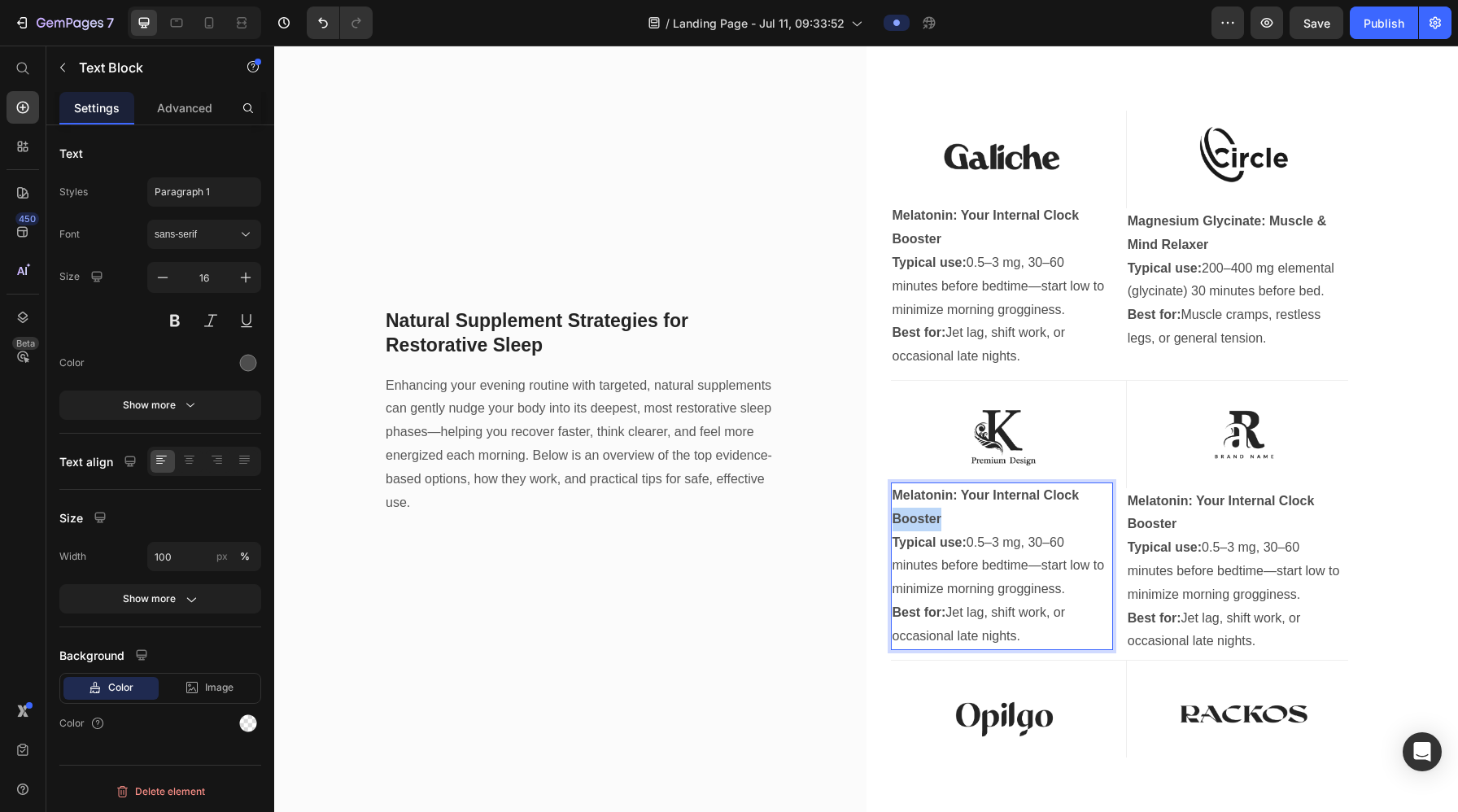click on "Melatonin: Your Internal Clock Booster" at bounding box center [1002, 508] 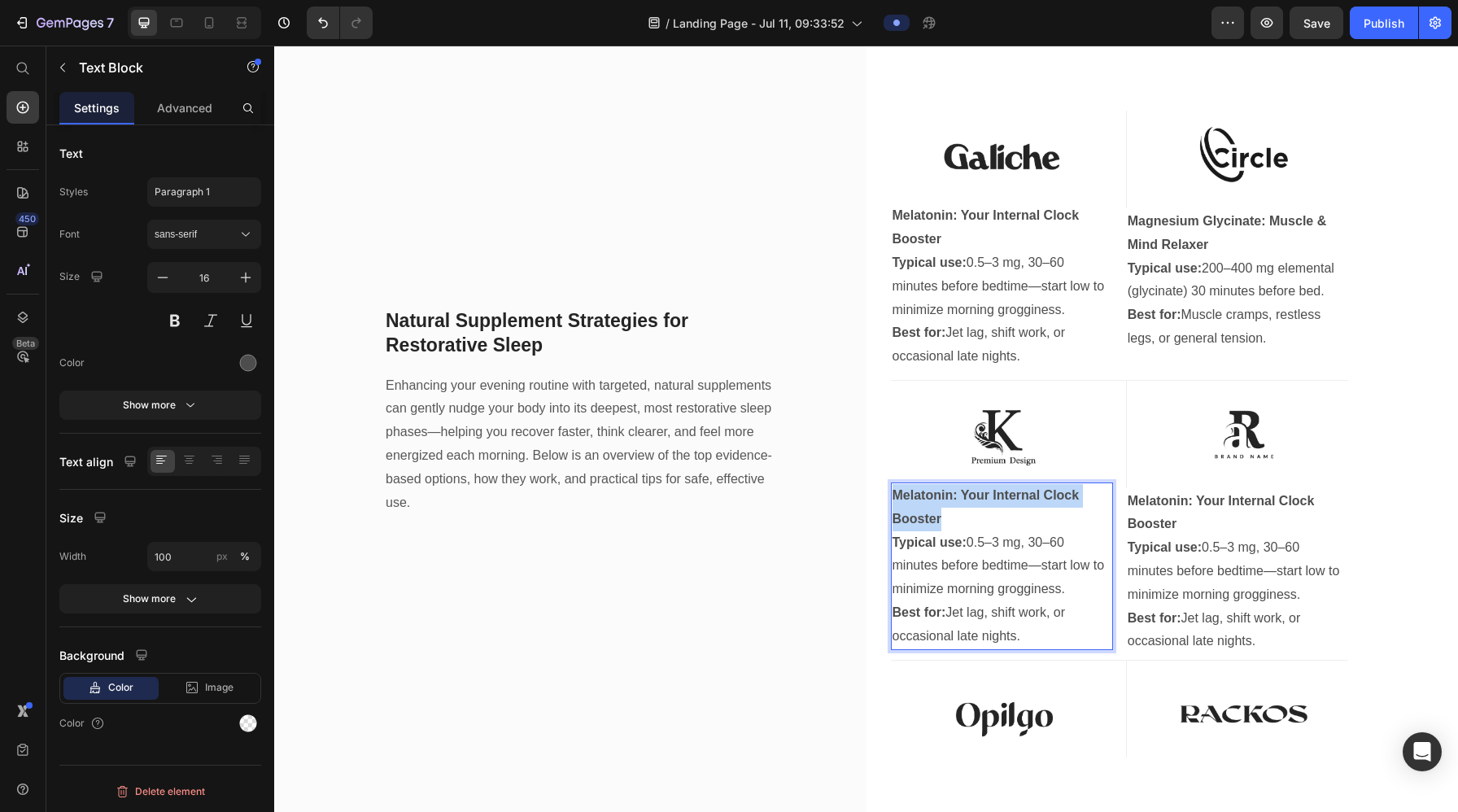 click on "Melatonin: Your Internal Clock Booster" at bounding box center [1002, 508] 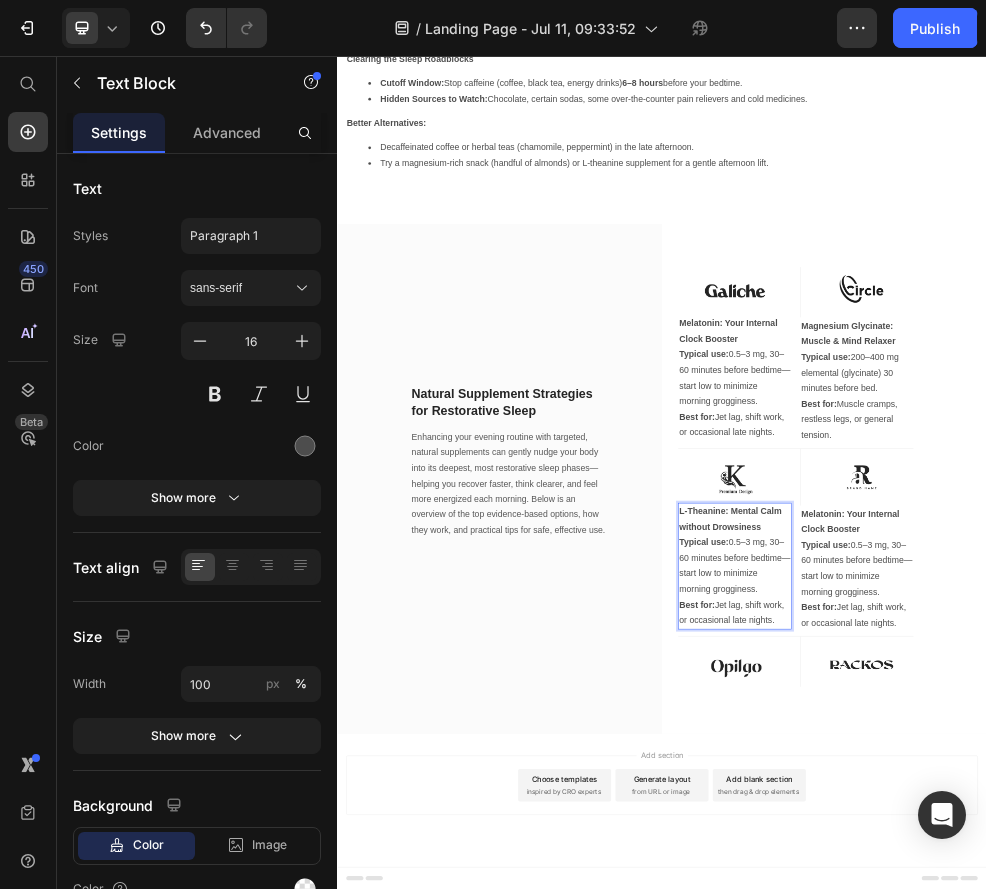 scroll, scrollTop: 6782, scrollLeft: 0, axis: vertical 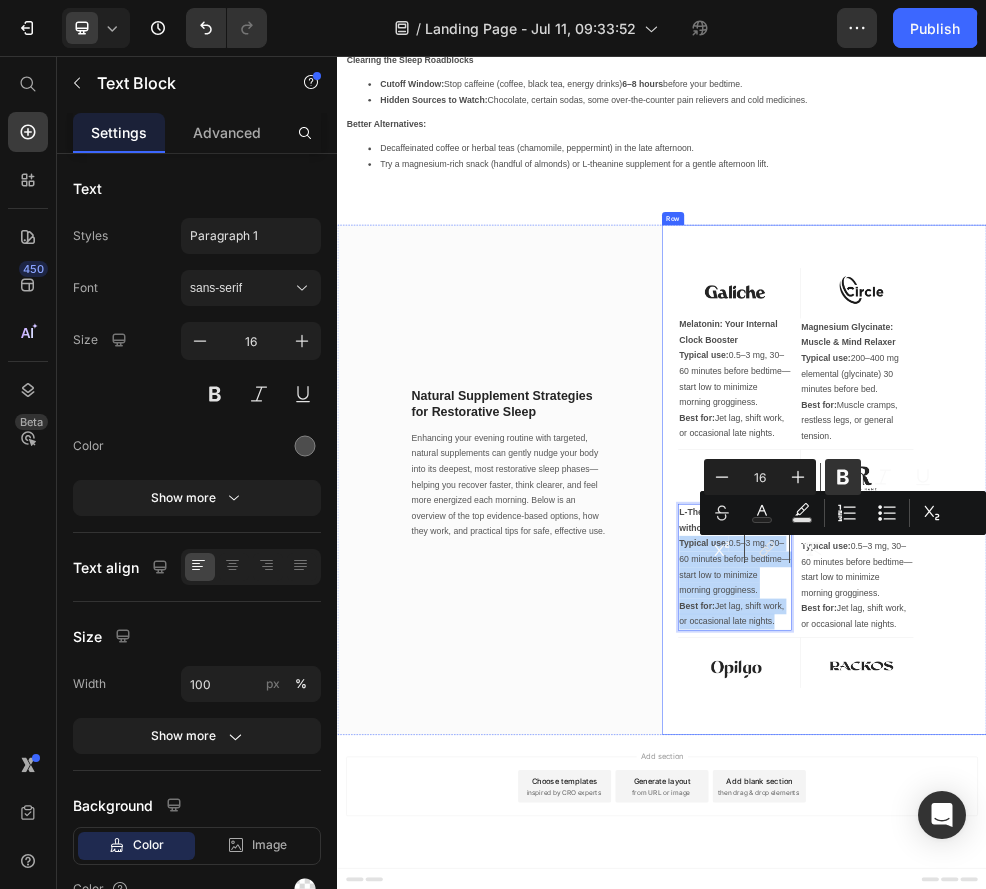 drag, startPoint x: 1143, startPoint y: 1106, endPoint x: 964, endPoint y: 964, distance: 228.48413 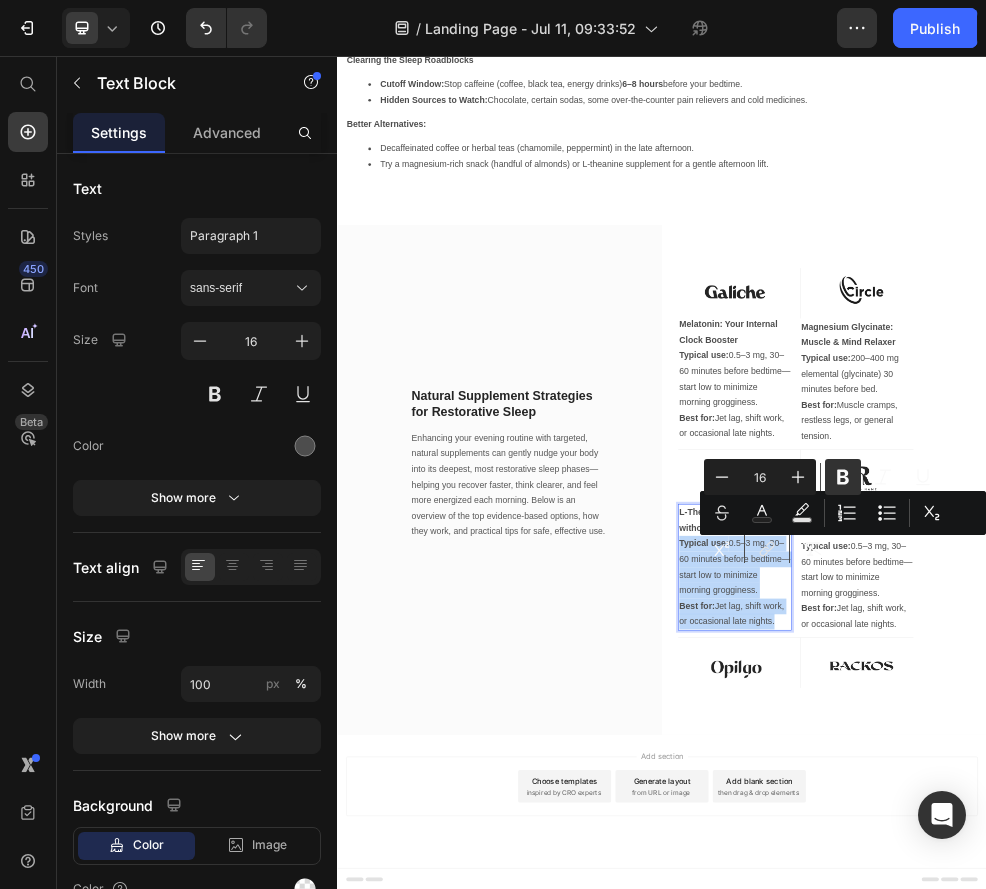scroll, scrollTop: 6779, scrollLeft: 0, axis: vertical 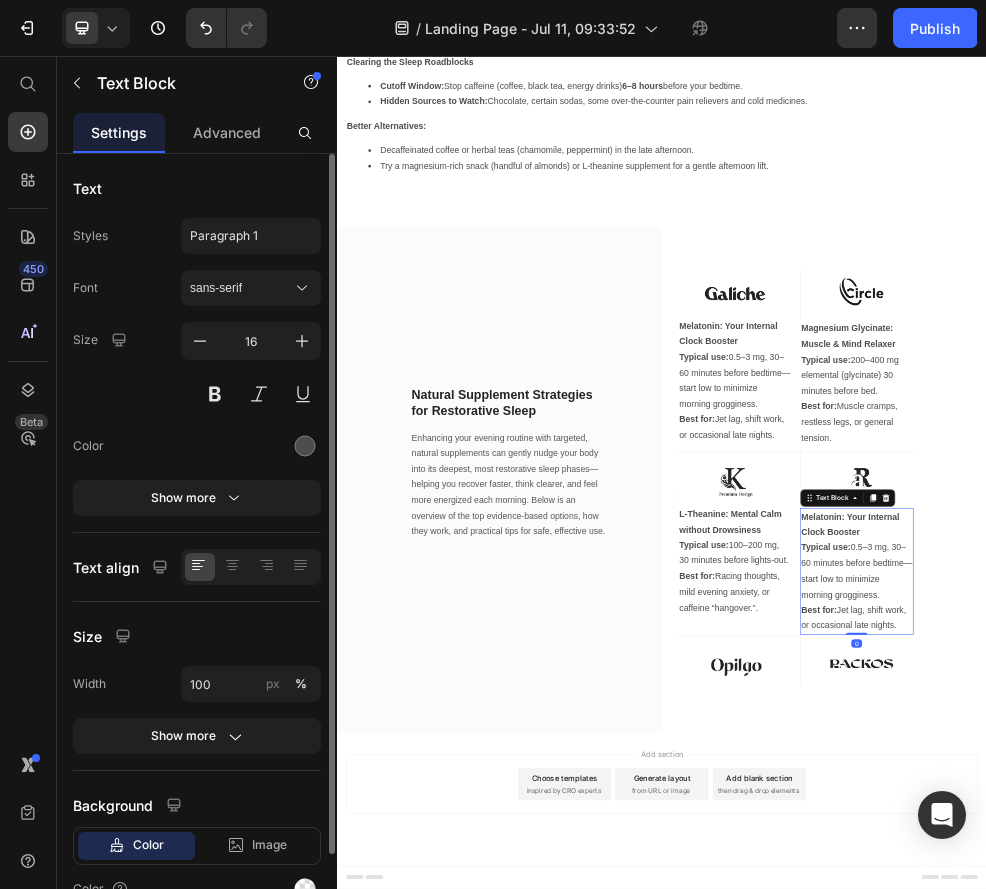 click on "Melatonin: Your Internal Clock Booster" at bounding box center (1298, 924) 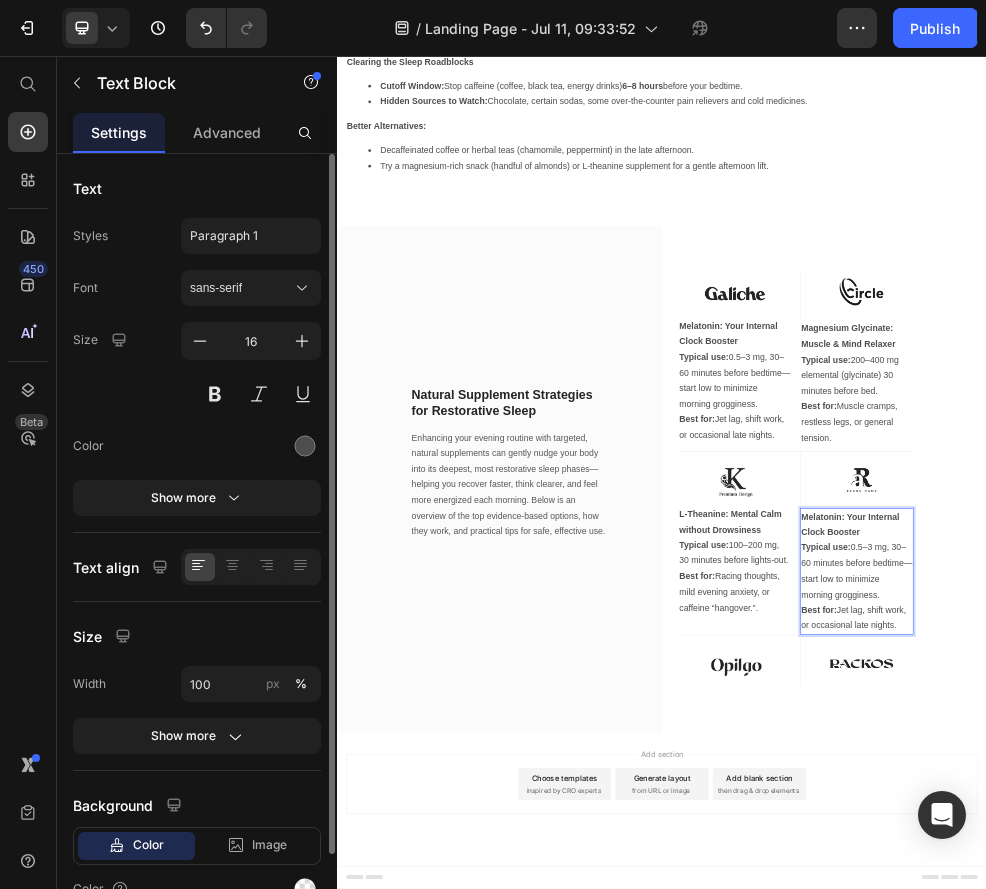 click on "Melatonin: Your Internal Clock Booster" at bounding box center [1286, 923] 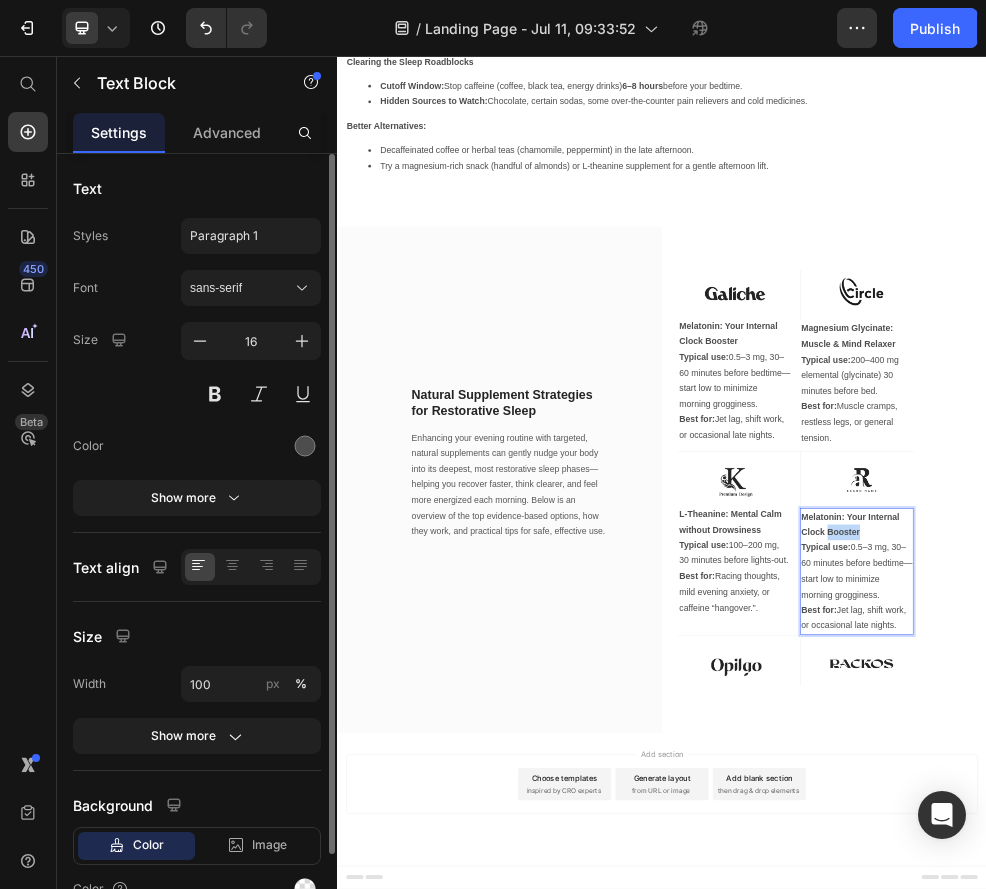 click on "Melatonin: Your Internal Clock Booster" at bounding box center (1286, 923) 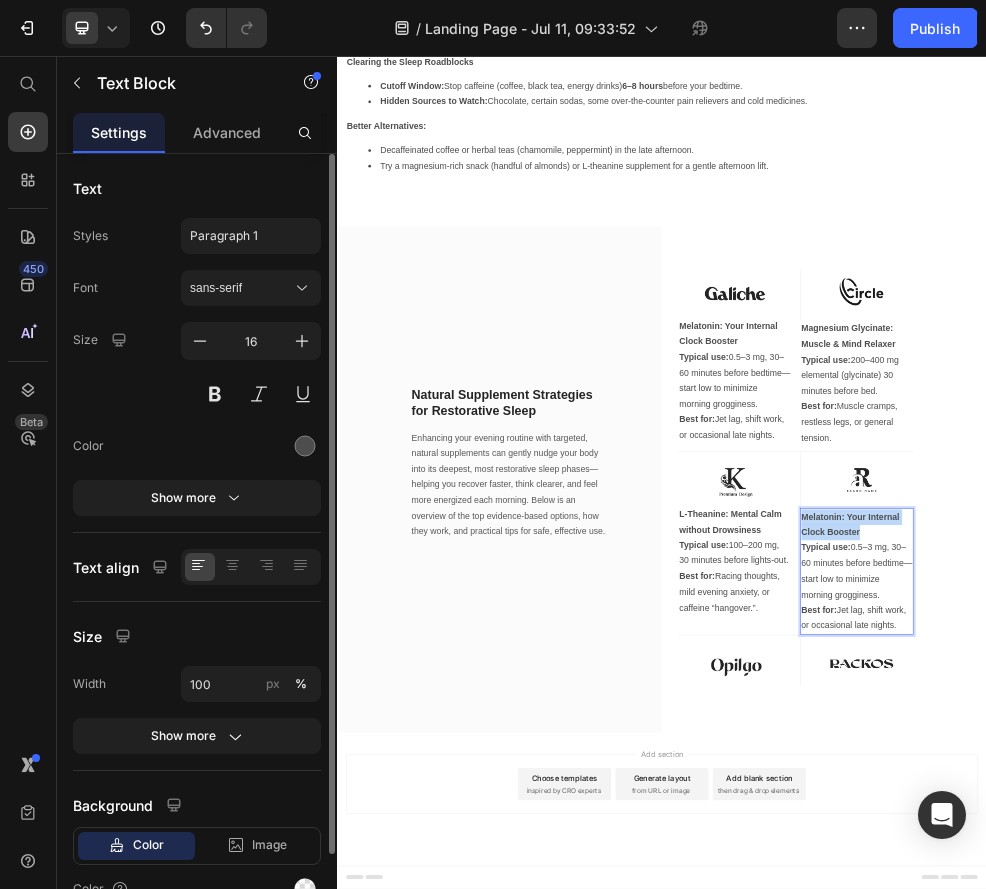click on "Melatonin: Your Internal Clock Booster" at bounding box center [1286, 923] 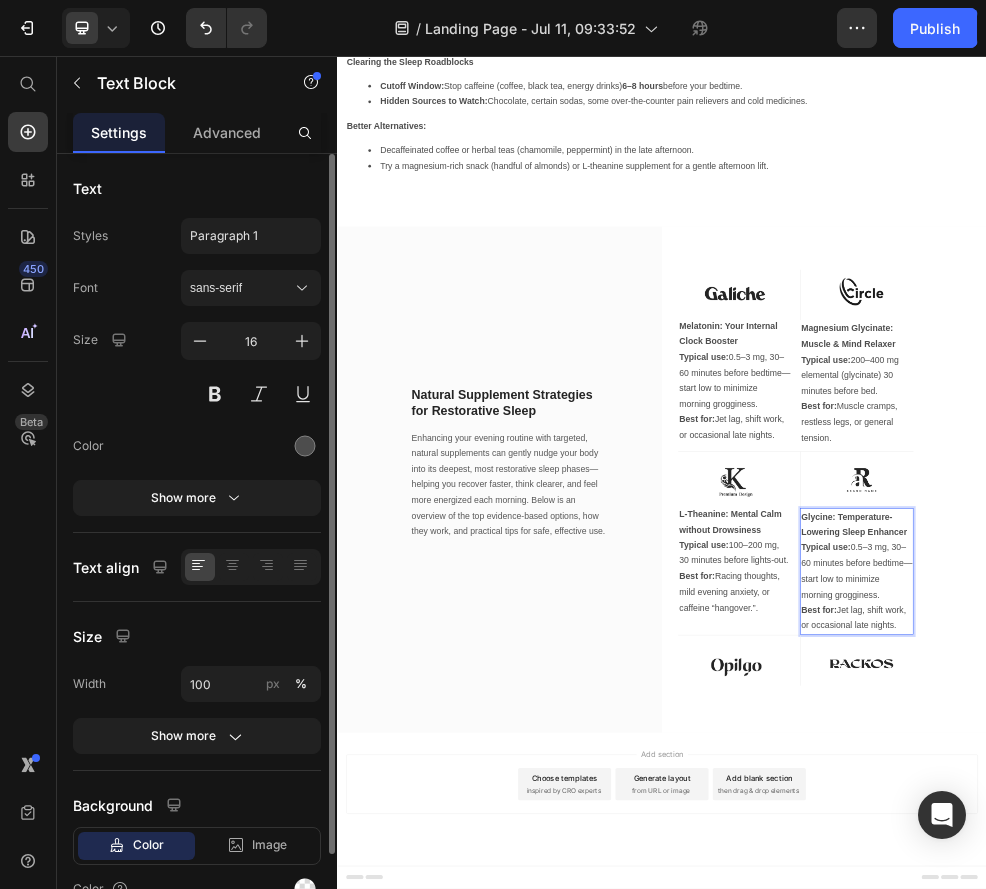 drag, startPoint x: 1379, startPoint y: 1107, endPoint x: 1196, endPoint y: 970, distance: 228.60008 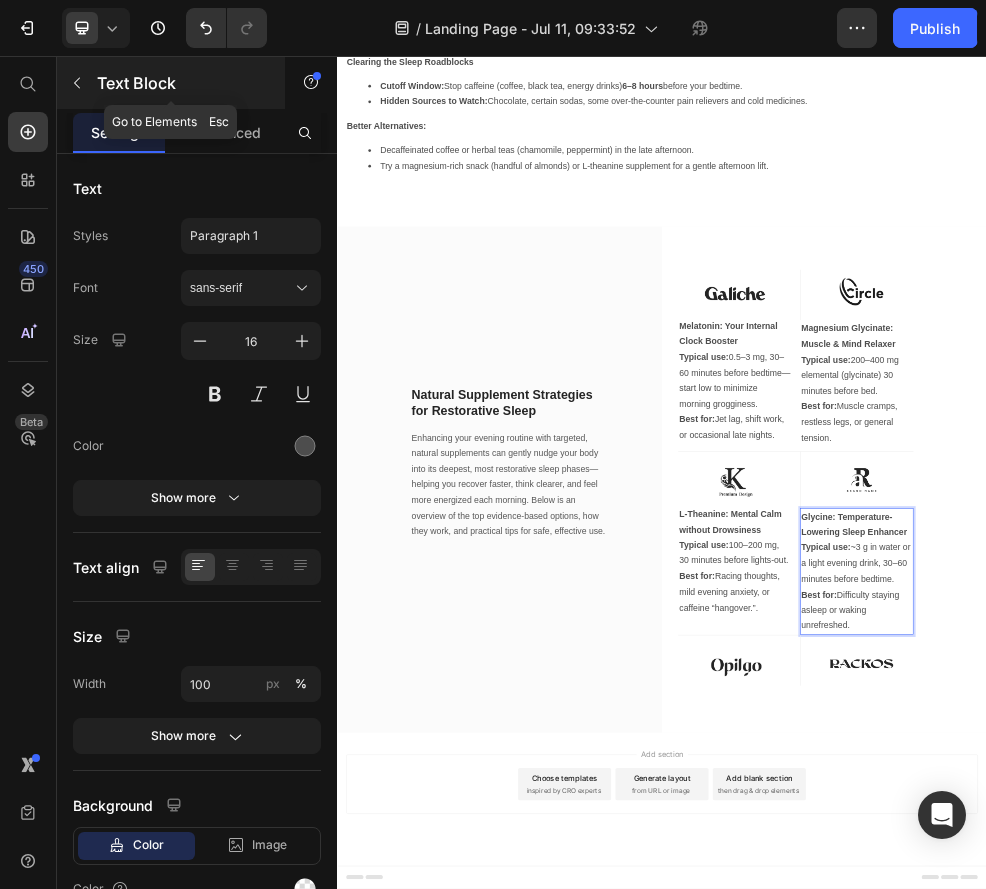 click 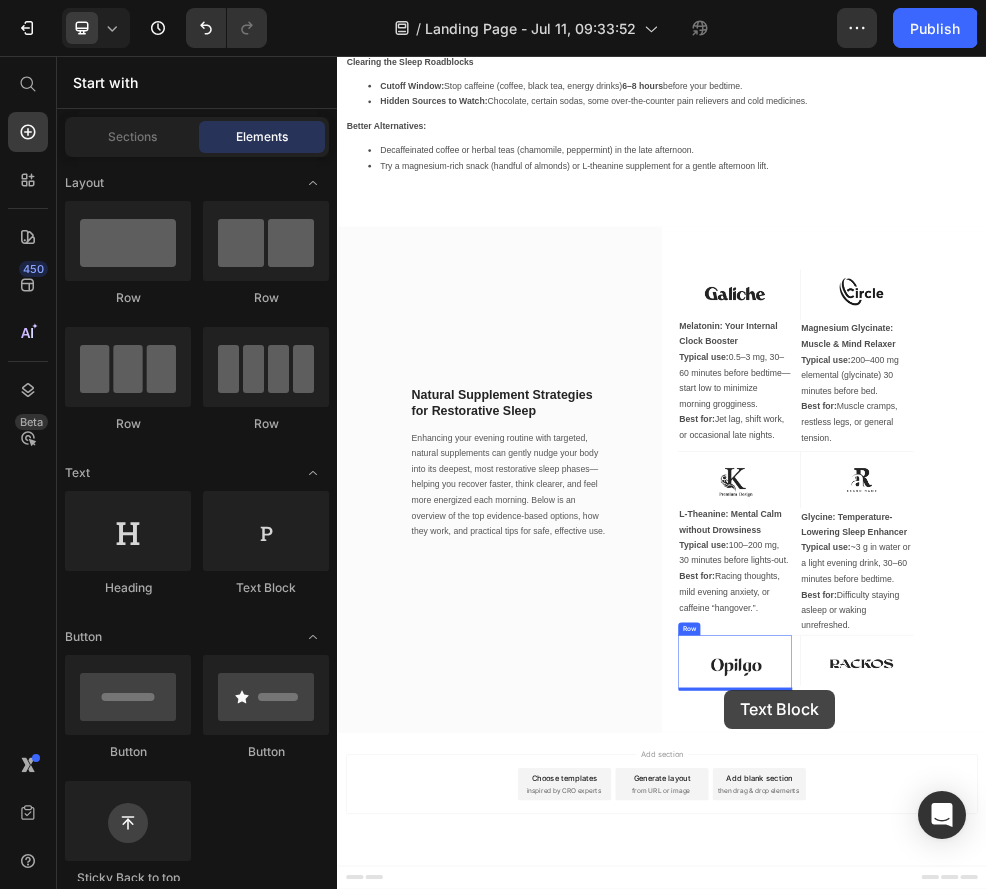 drag, startPoint x: 585, startPoint y: 563, endPoint x: 1053, endPoint y: 1228, distance: 813.1722 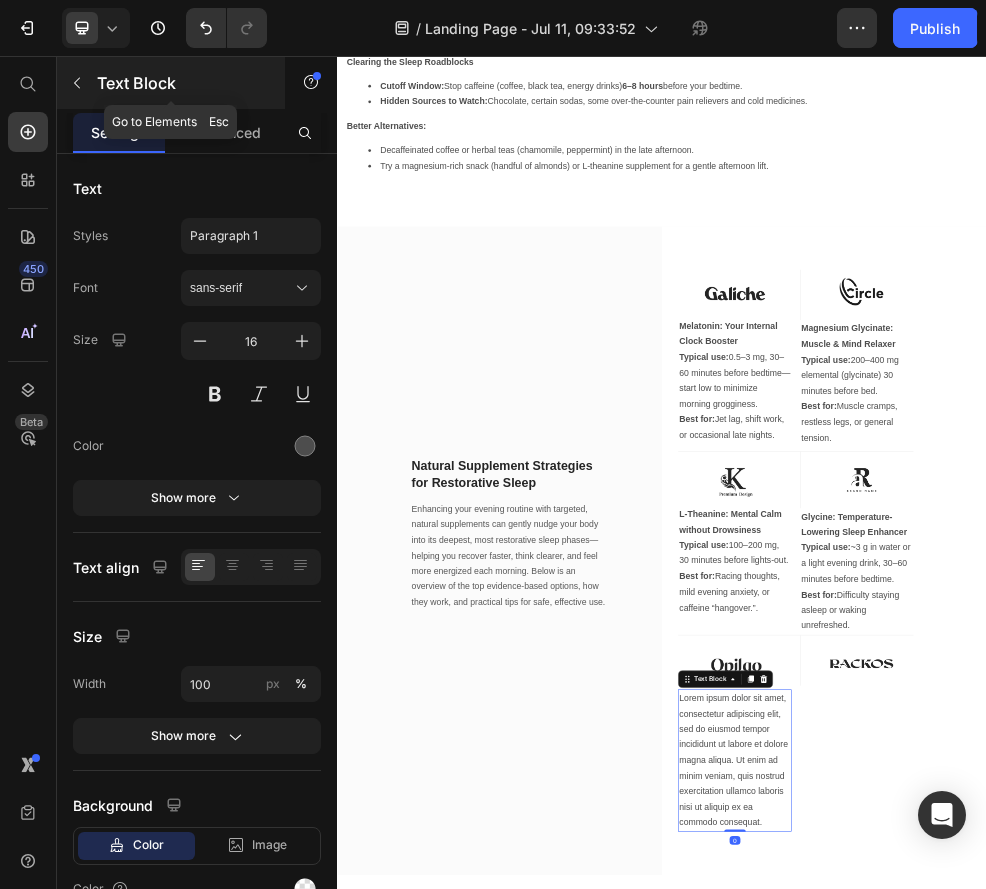 click 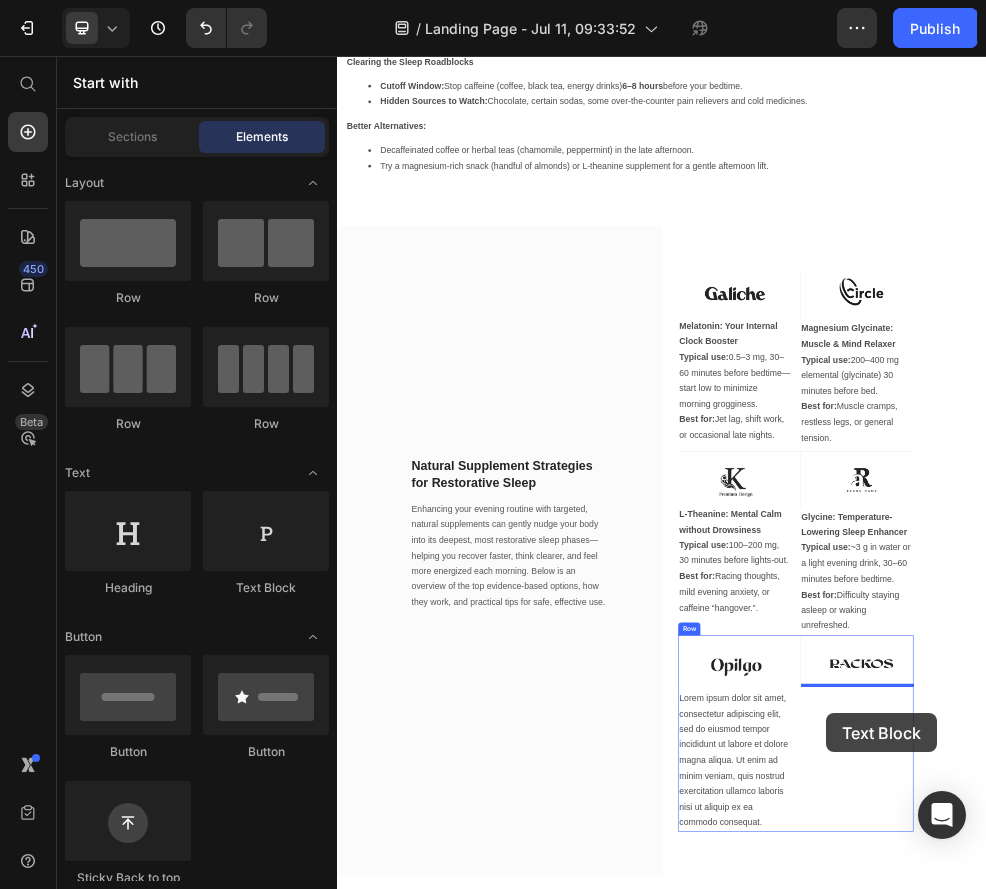 scroll, scrollTop: 7042, scrollLeft: 0, axis: vertical 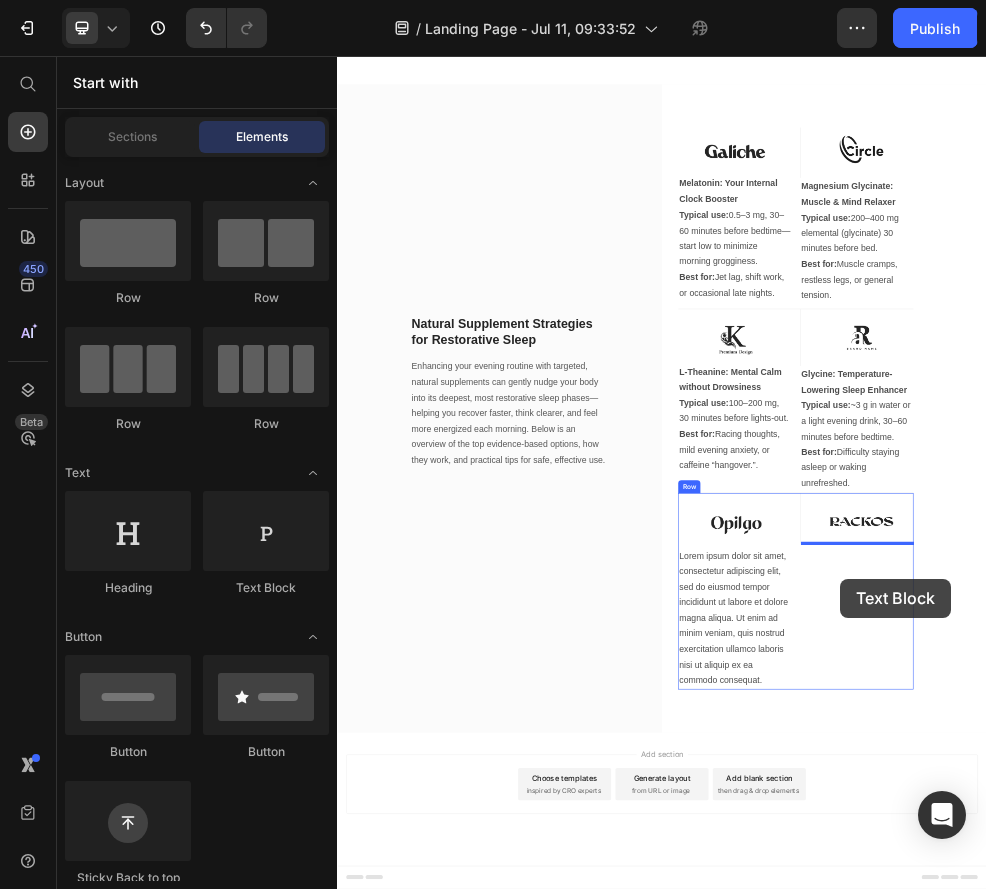 drag, startPoint x: 566, startPoint y: 571, endPoint x: 1267, endPoint y: 1020, distance: 832.4674 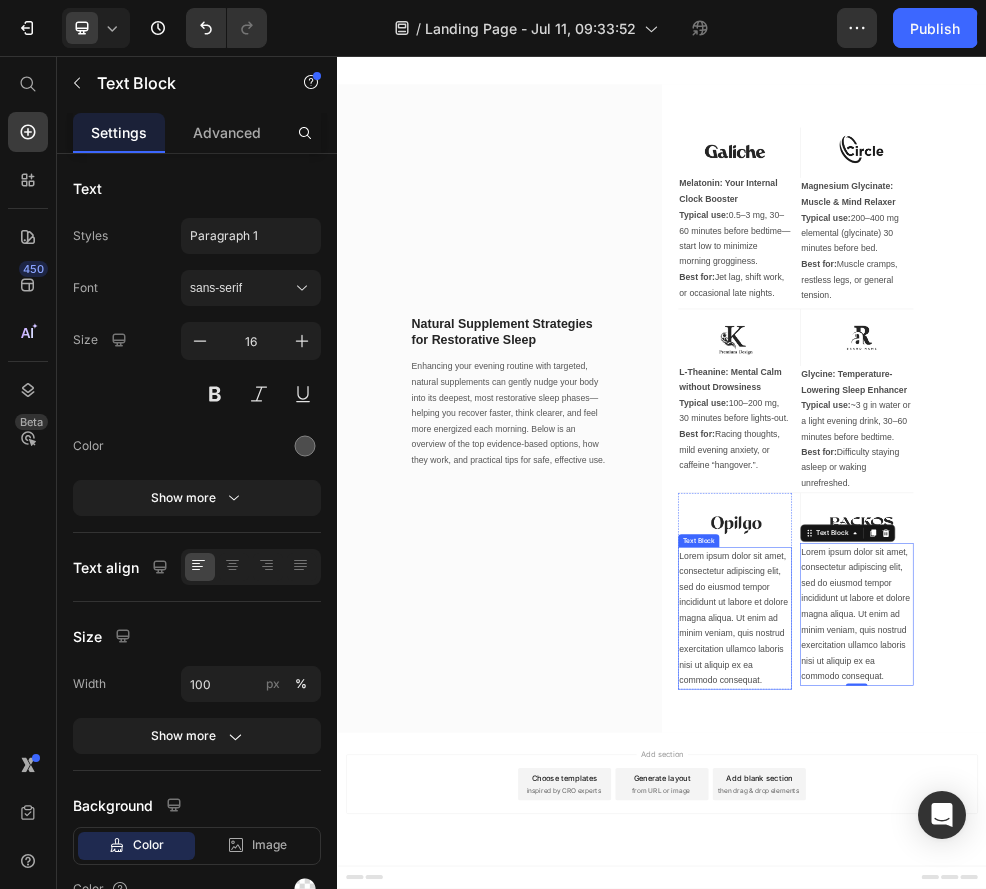 click on "Lorem ipsum dolor sit amet, consectetur adipiscing elit, sed do eiusmod tempor incididunt ut labore et dolore magna aliqua. Ut enim ad minim veniam, quis nostrud exercitation ullamco laboris nisi ut aliquip ex ea commodo consequat." at bounding box center (1072, 1096) 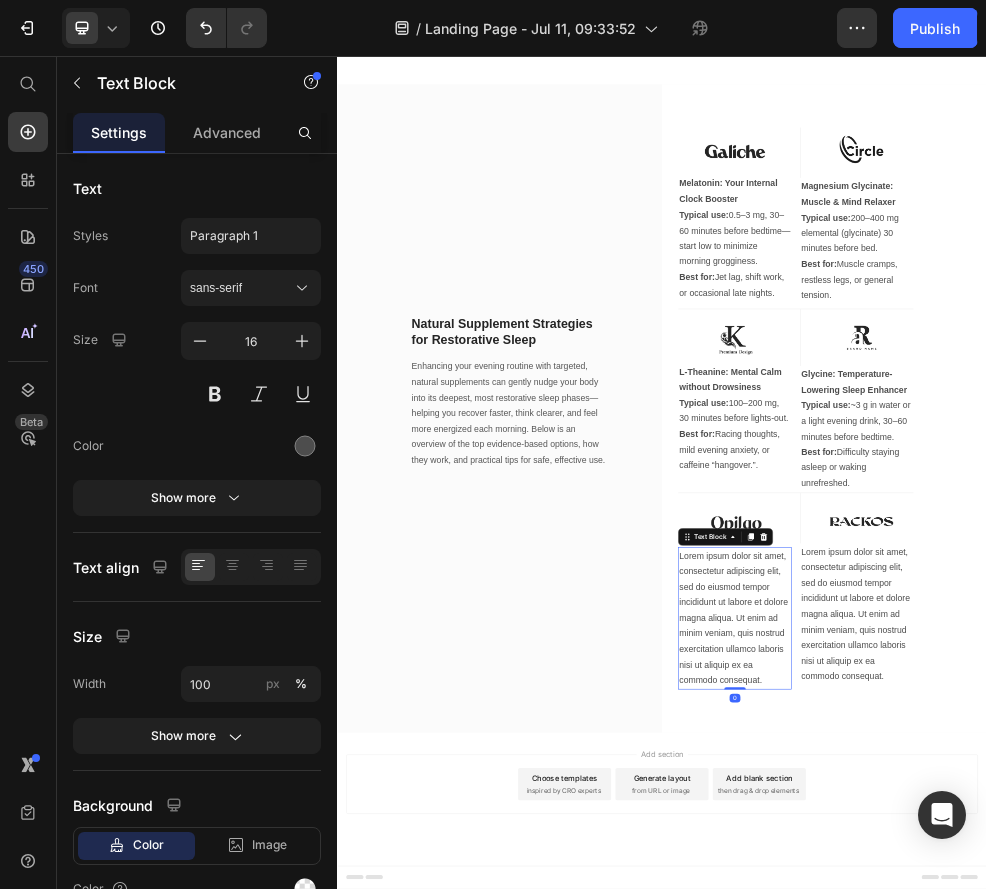click on "Lorem ipsum dolor sit amet, consectetur adipiscing elit, sed do eiusmod tempor incididunt ut labore et dolore magna aliqua. Ut enim ad minim veniam, quis nostrud exercitation ullamco laboris nisi ut aliquip ex ea commodo consequat." at bounding box center [1072, 1096] 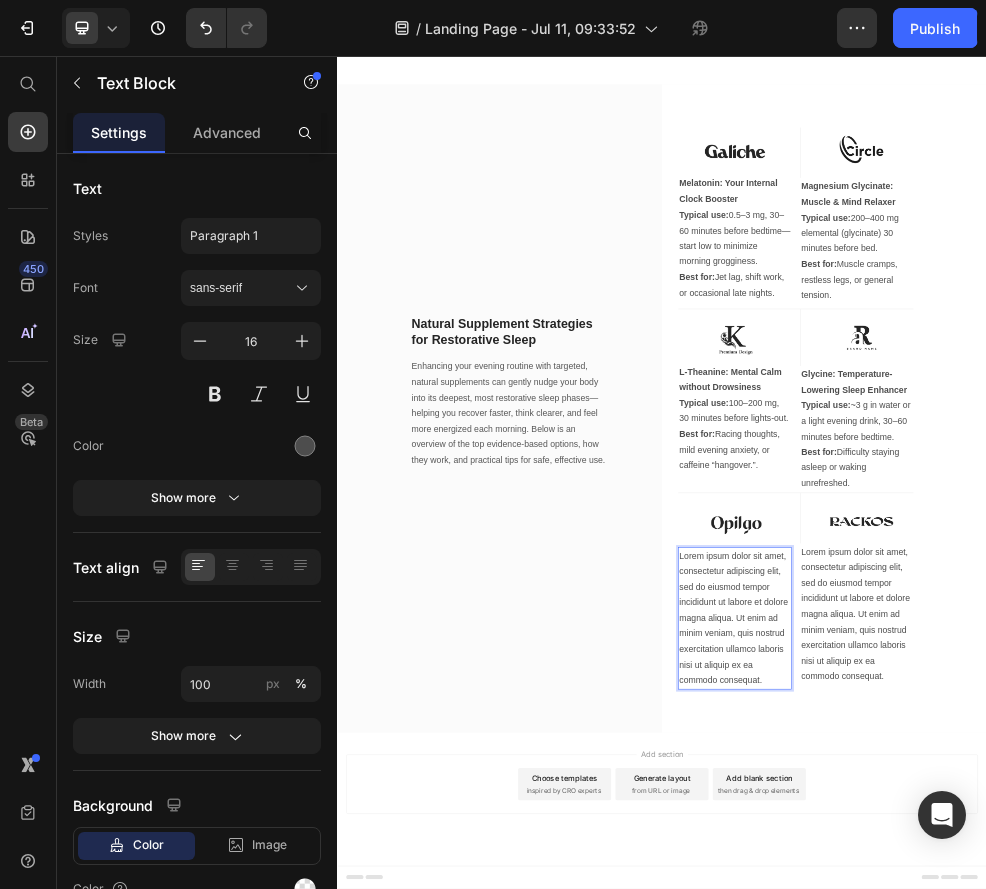 click on "Lorem ipsum dolor sit amet, consectetur adipiscing elit, sed do eiusmod tempor incididunt ut labore et dolore magna aliqua. Ut enim ad minim veniam, quis nostrud exercitation ullamco laboris nisi ut aliquip ex ea commodo consequat." at bounding box center (1072, 1096) 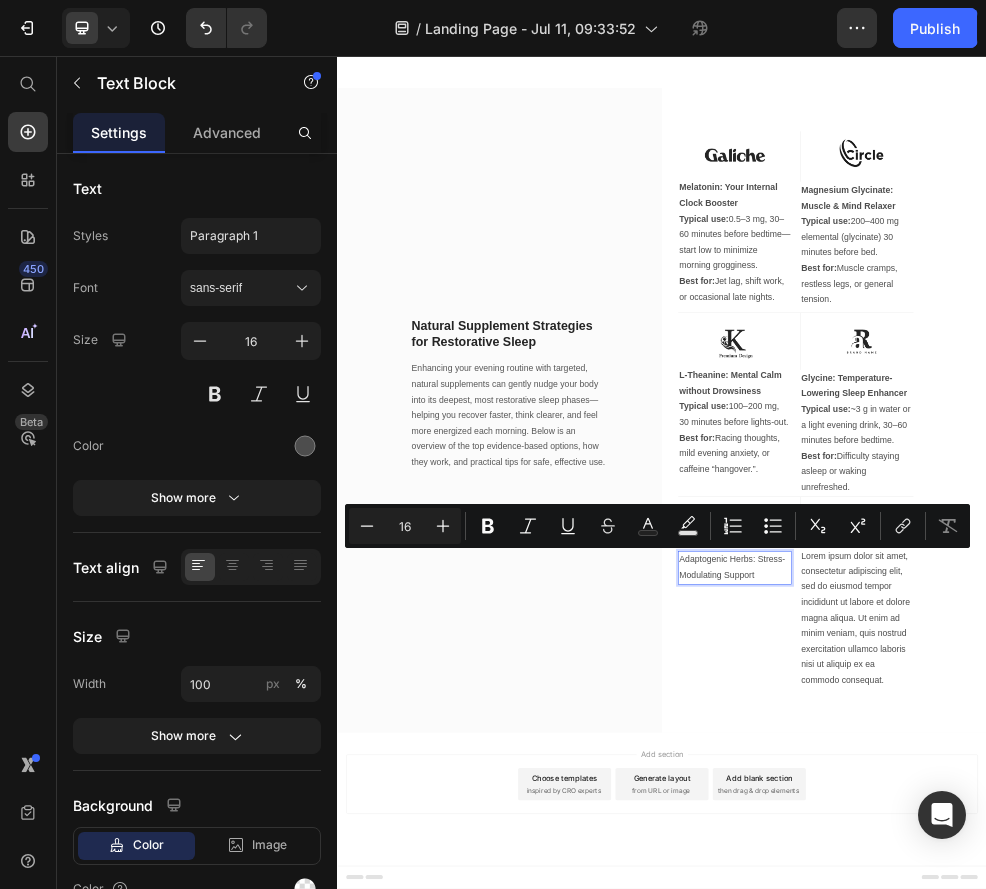 scroll, scrollTop: 7035, scrollLeft: 0, axis: vertical 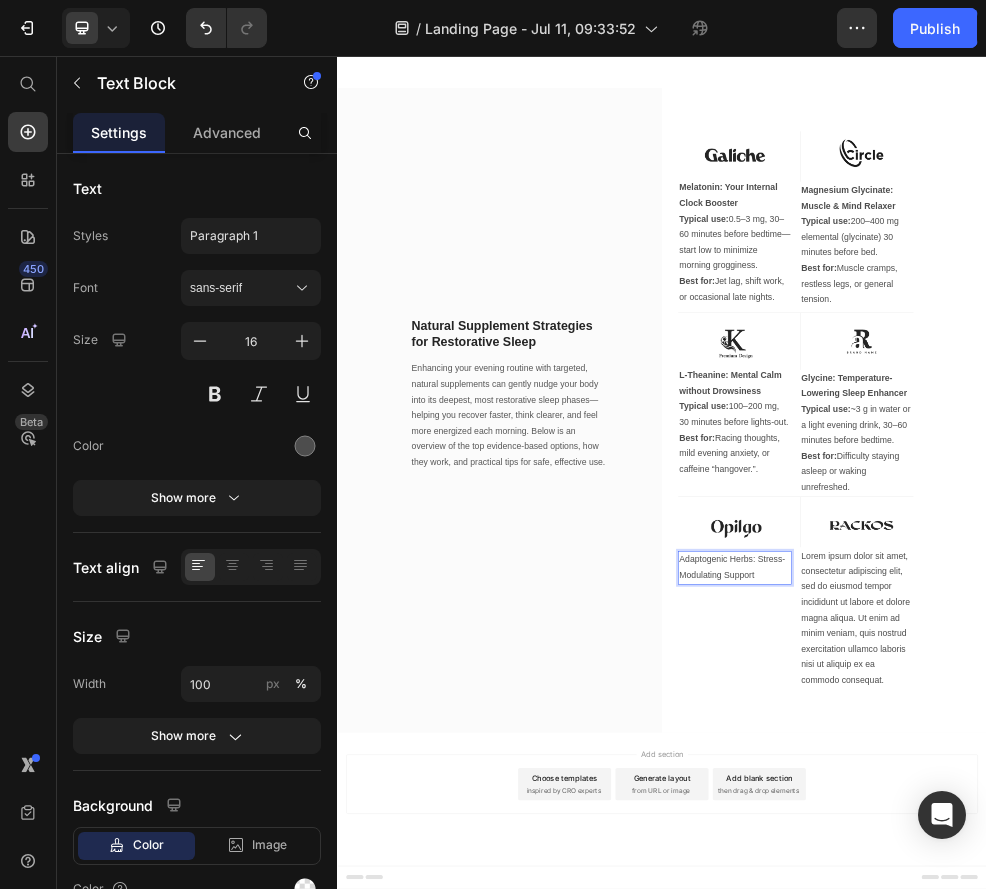 click on "Adaptogenic Herbs: Stress-Modulating Support" at bounding box center (1072, 1003) 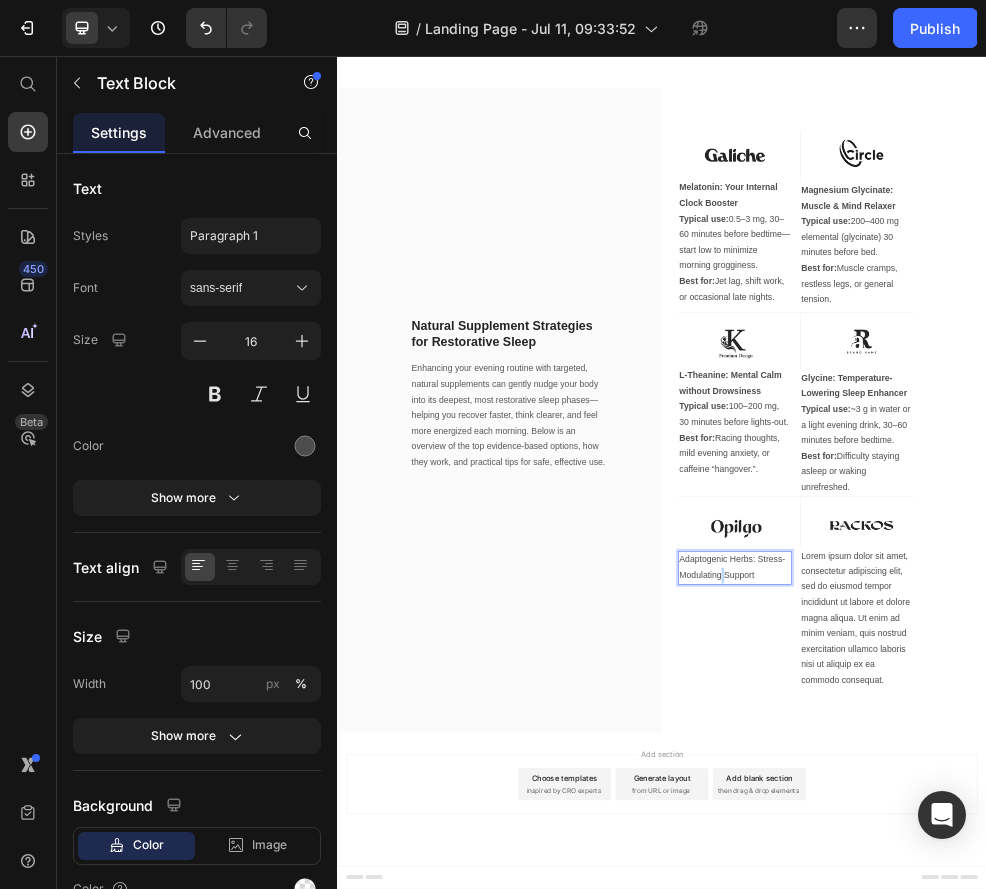 click on "Adaptogenic Herbs: Stress-Modulating Support" at bounding box center [1072, 1003] 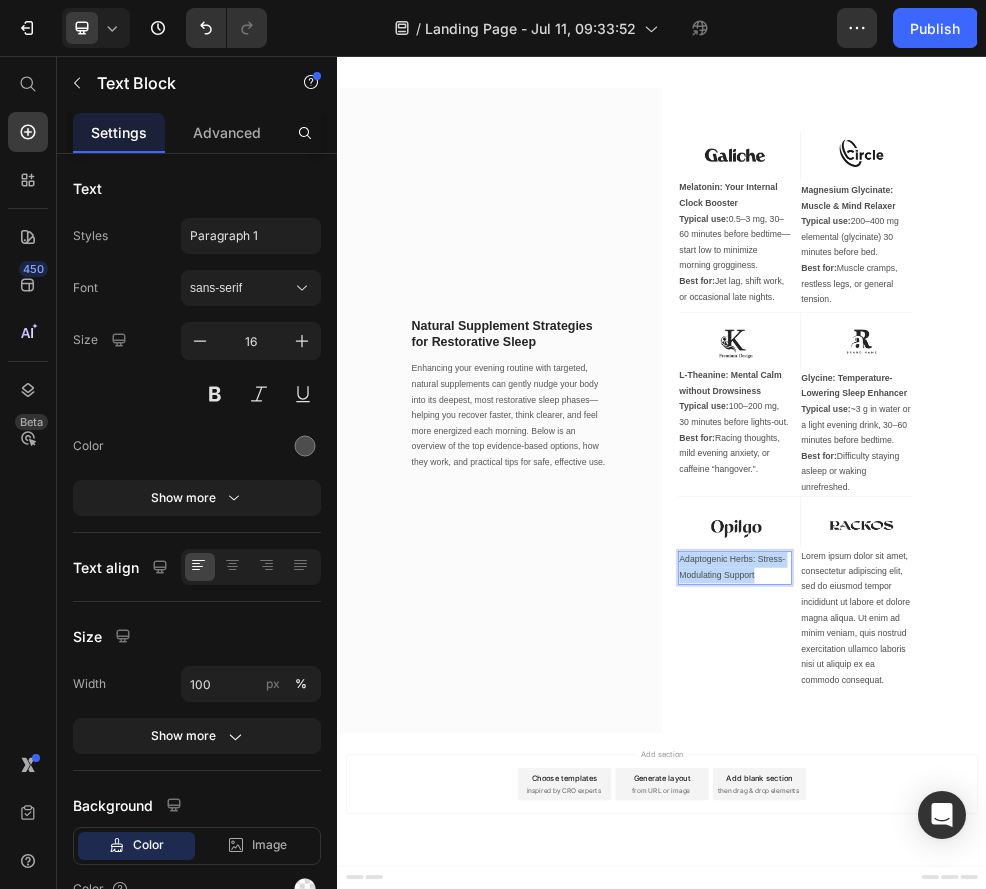 click on "Adaptogenic Herbs: Stress-Modulating Support" at bounding box center (1072, 1003) 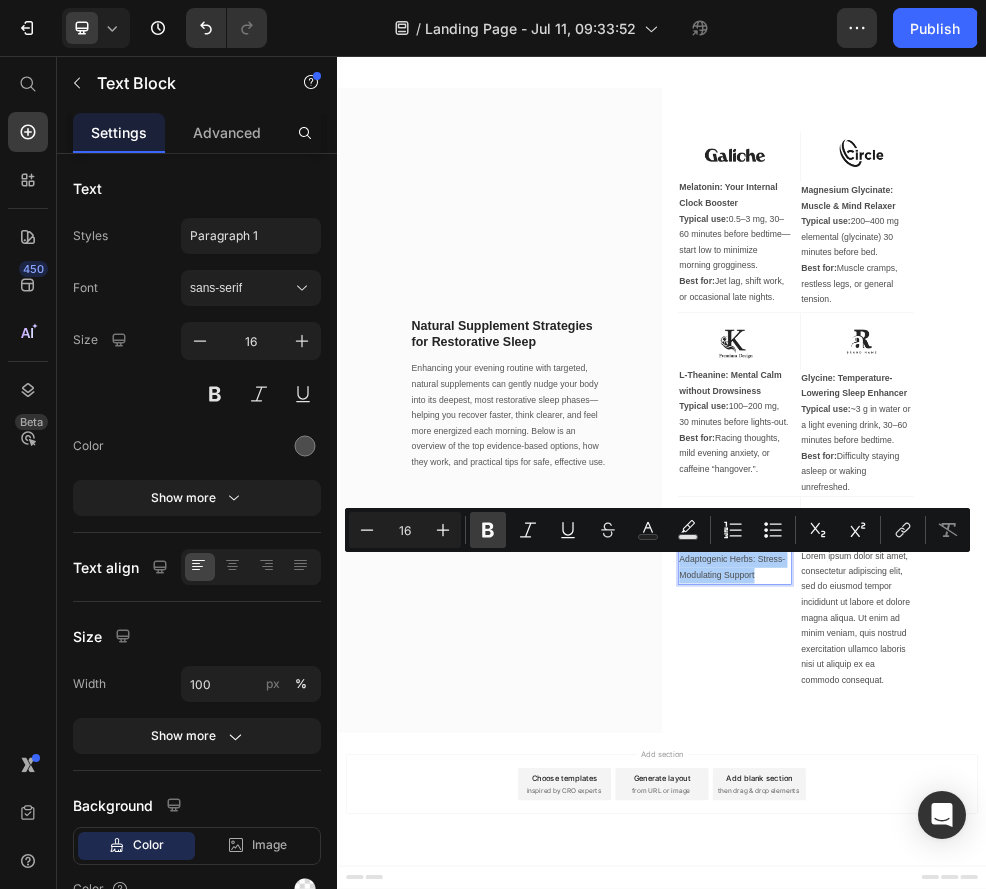 click 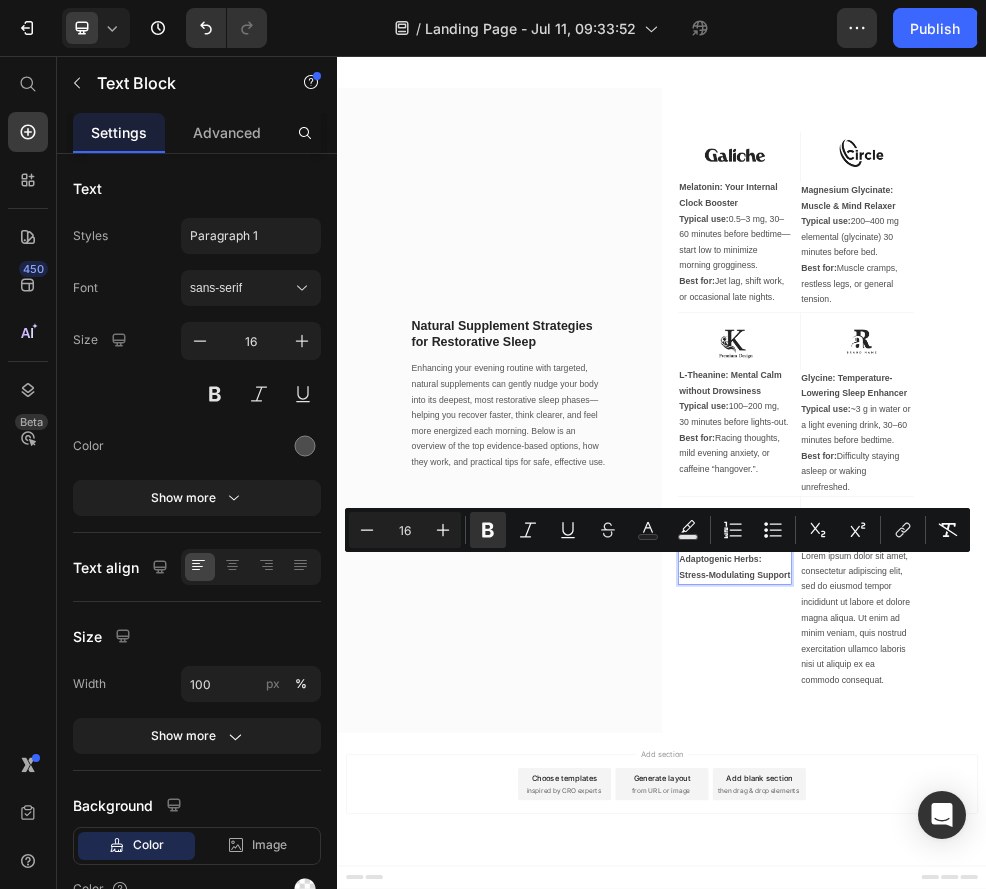 click on "Lorem ipsum dolor sit amet, consectetur adipiscing elit, sed do eiusmod tempor incididunt ut labore et dolore magna aliqua. Ut enim ad minim veniam, quis nostrud exercitation ullamco laboris nisi ut aliquip ex ea commodo consequat." at bounding box center [1298, 1096] 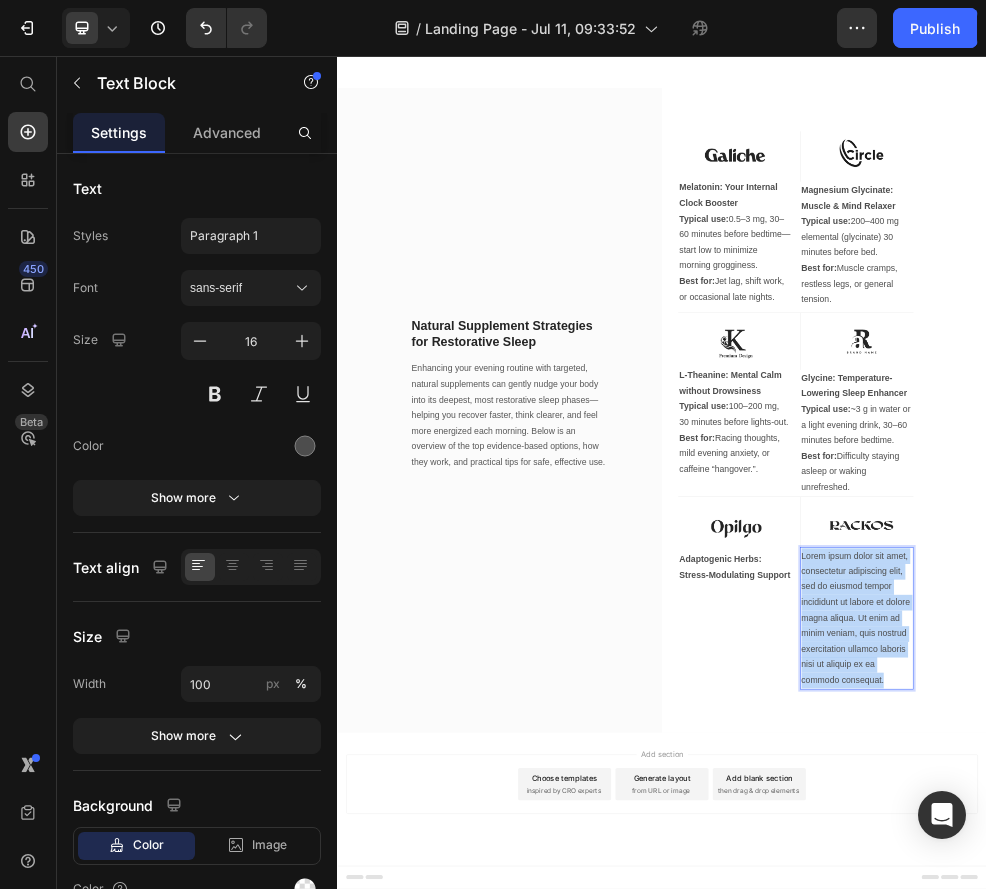 click on "Lorem ipsum dolor sit amet, consectetur adipiscing elit, sed do eiusmod tempor incididunt ut labore et dolore magna aliqua. Ut enim ad minim veniam, quis nostrud exercitation ullamco laboris nisi ut aliquip ex ea commodo consequat." at bounding box center [1298, 1096] 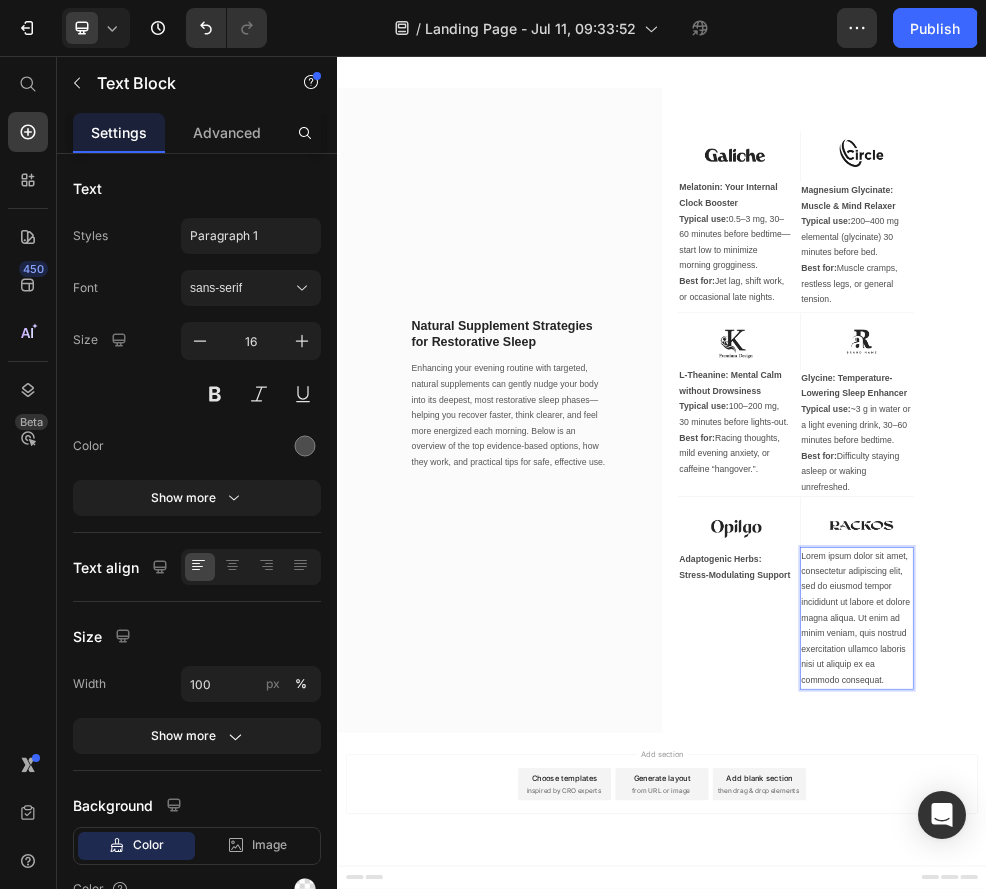 scroll, scrollTop: 6840, scrollLeft: 0, axis: vertical 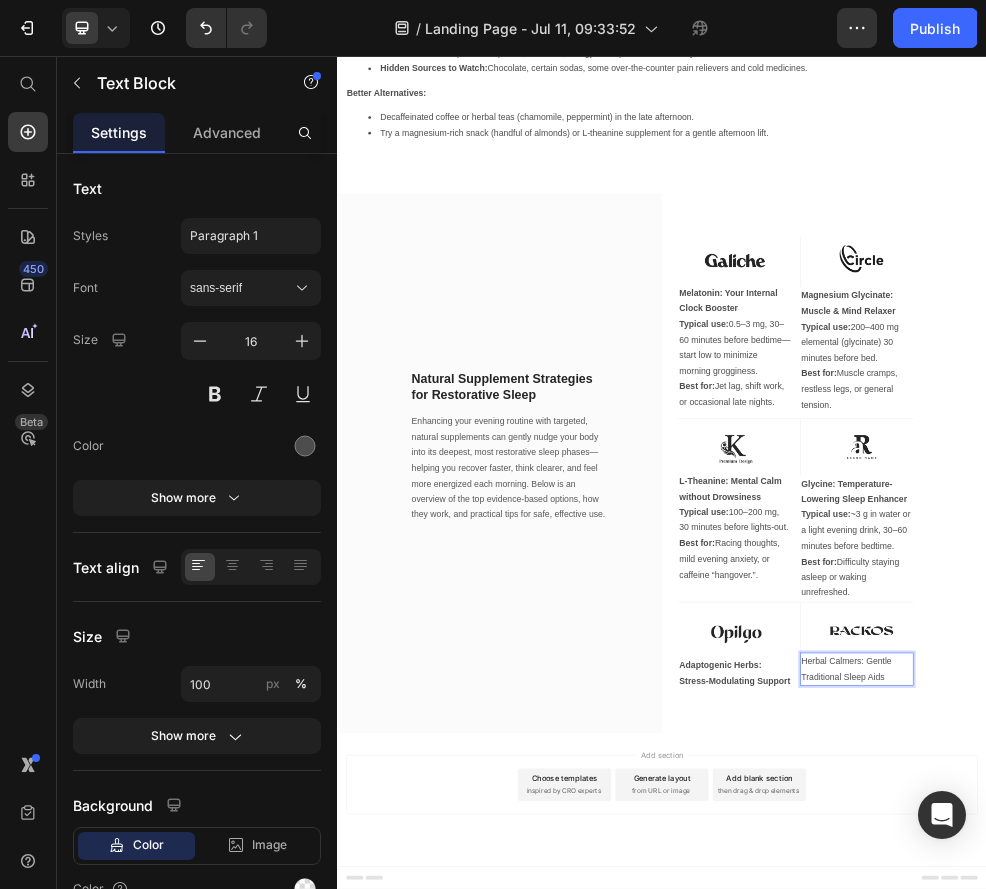 click on "Herbal Calmers: Gentle Traditional Sleep Aids" at bounding box center (1298, 1191) 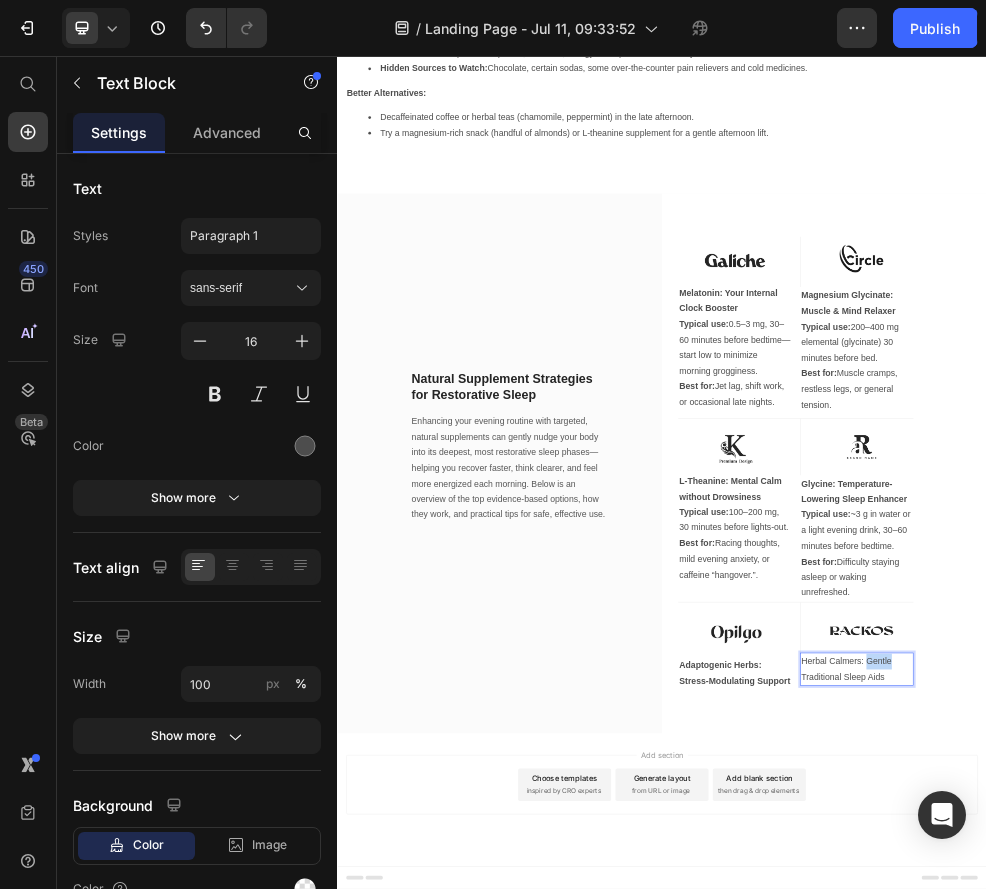 click on "Herbal Calmers: Gentle Traditional Sleep Aids" at bounding box center (1298, 1191) 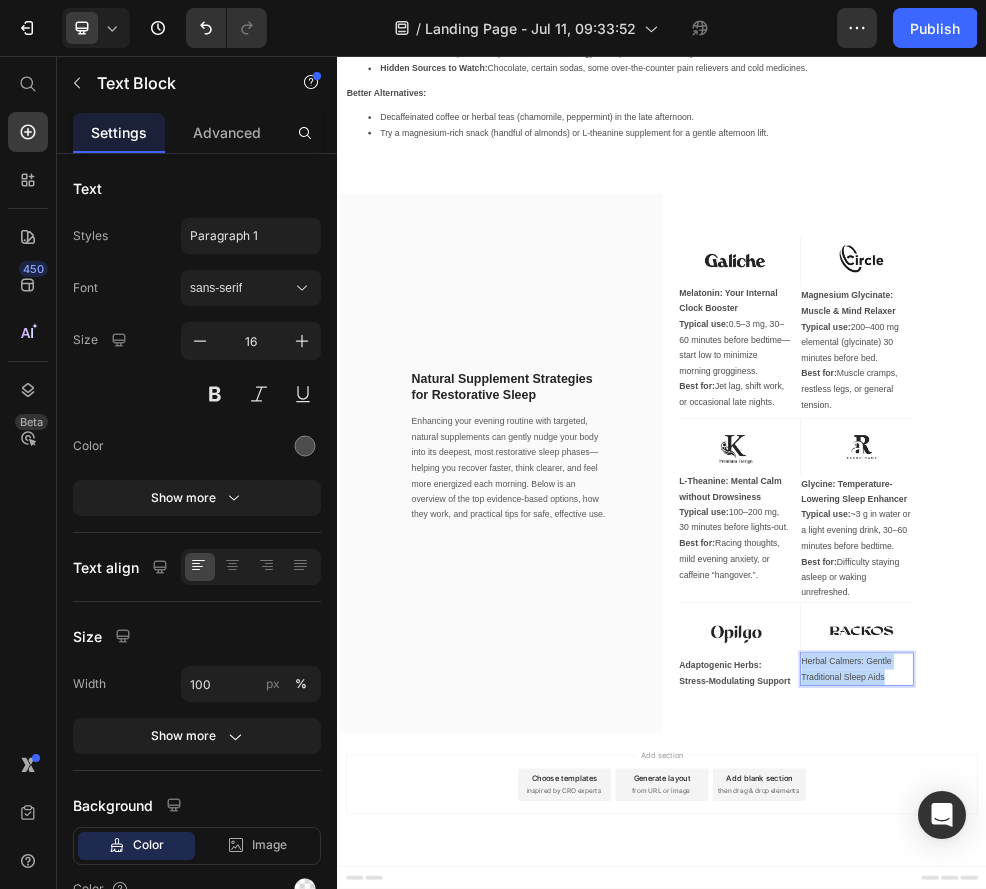 click on "Herbal Calmers: Gentle Traditional Sleep Aids" at bounding box center (1298, 1191) 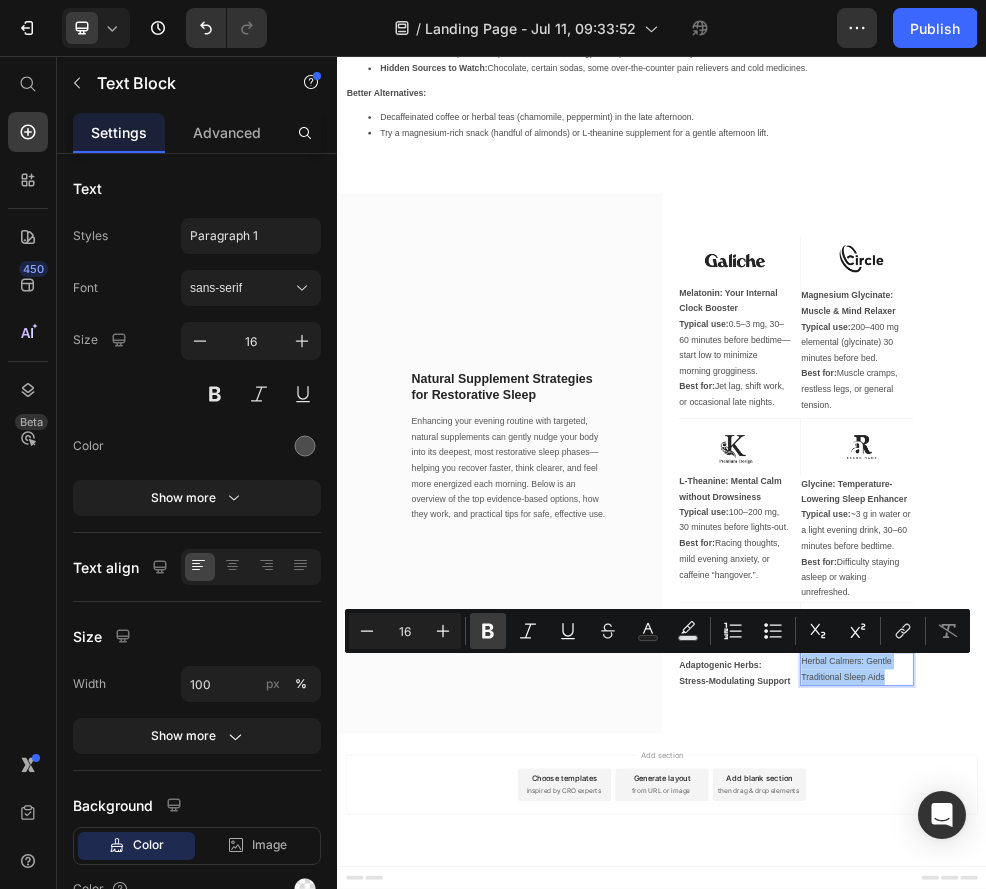 click on "Bold" at bounding box center [488, 631] 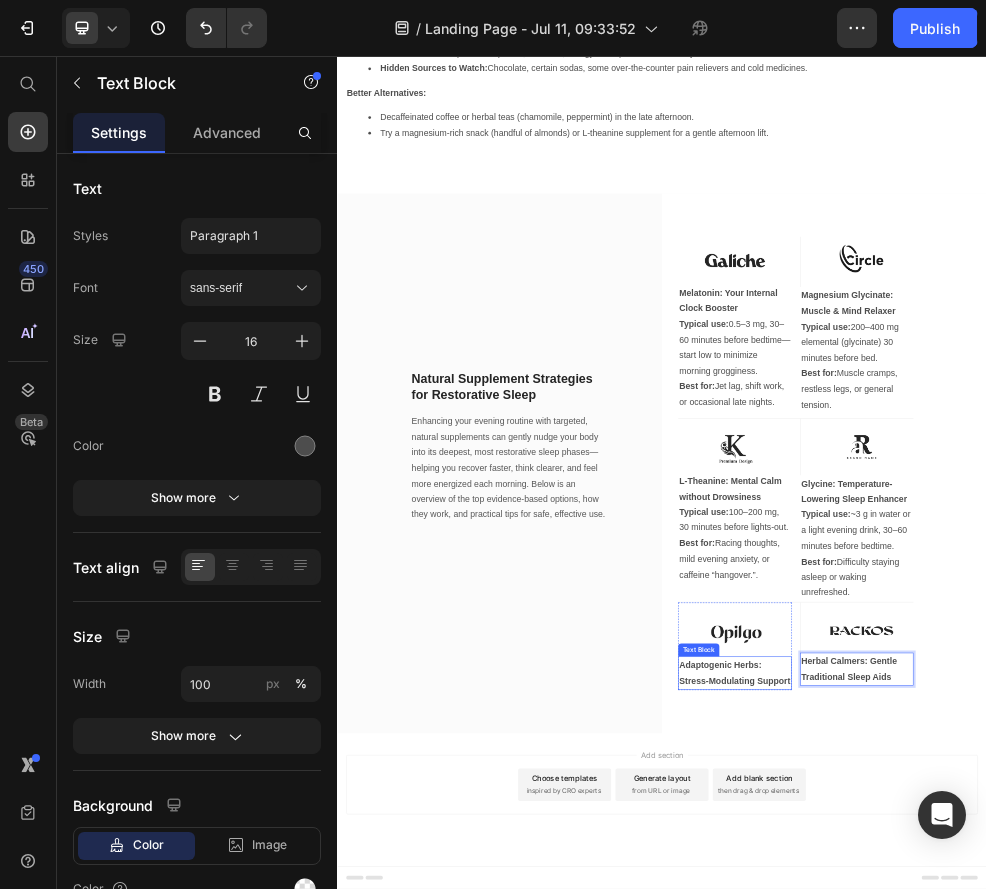 click on "Adaptogenic Herbs: Stress-Modulating Support" at bounding box center [1071, 1197] 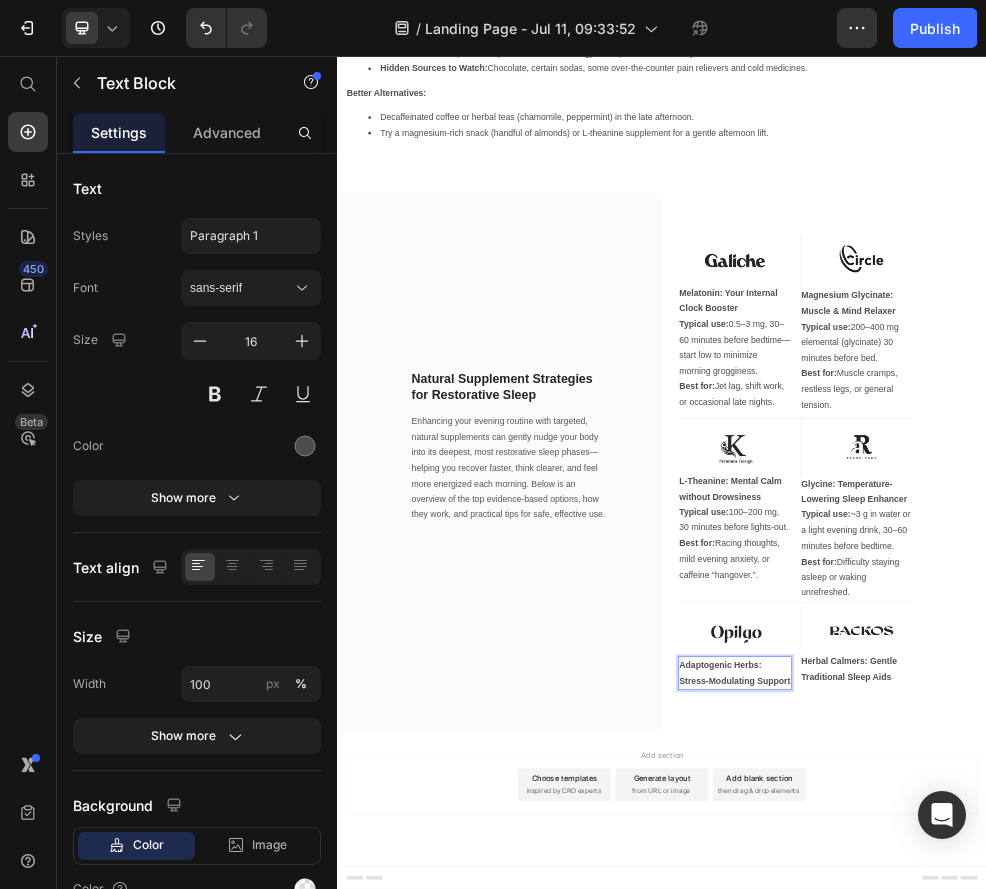 click on "Adaptogenic Herbs: Stress-Modulating Support" at bounding box center [1071, 1197] 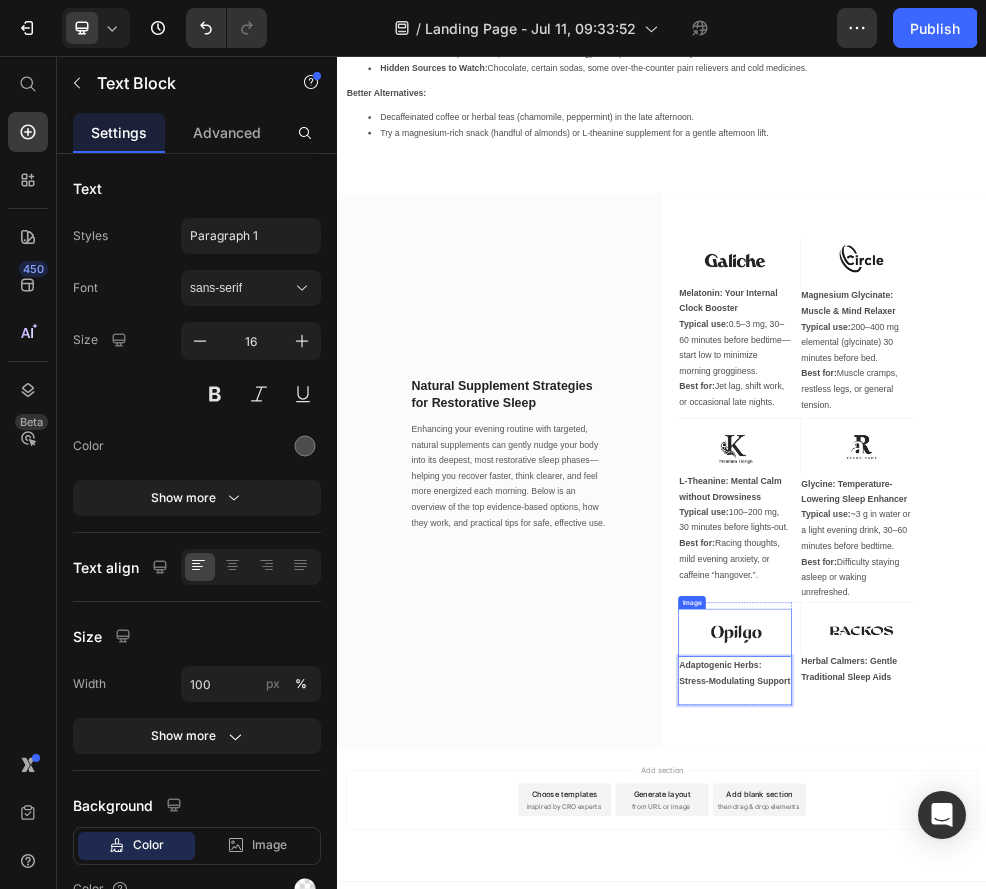 click at bounding box center [1072, 1123] 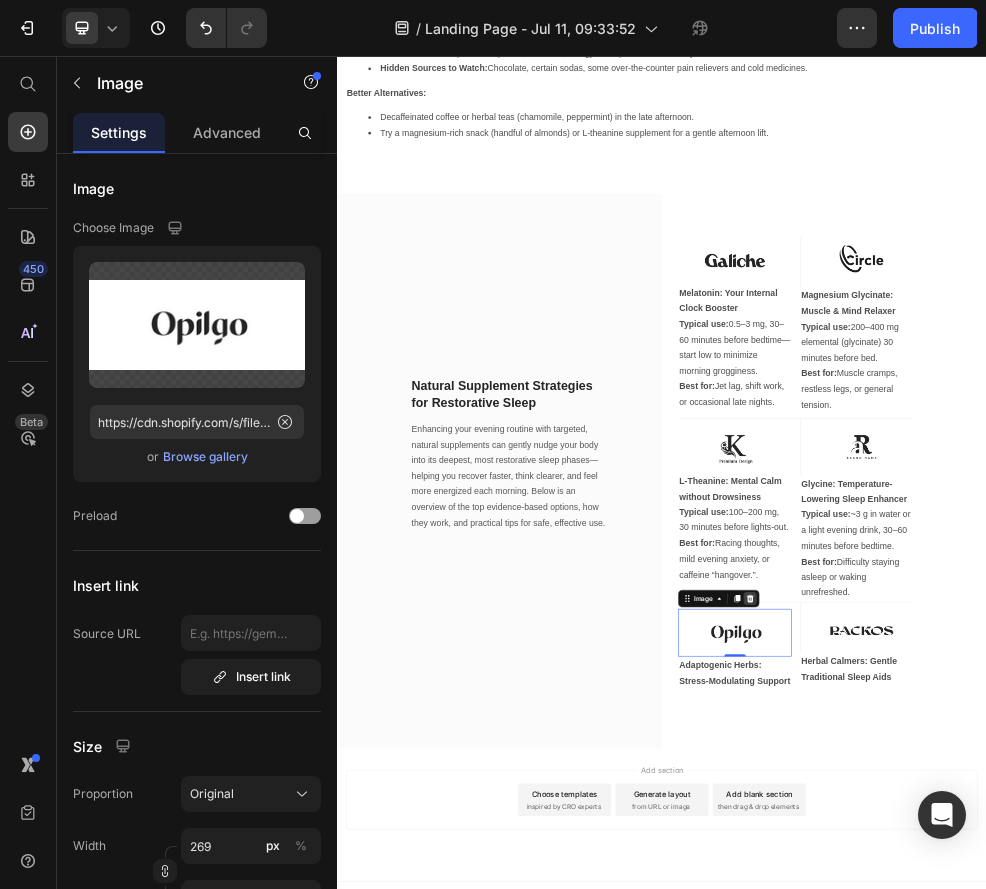 click 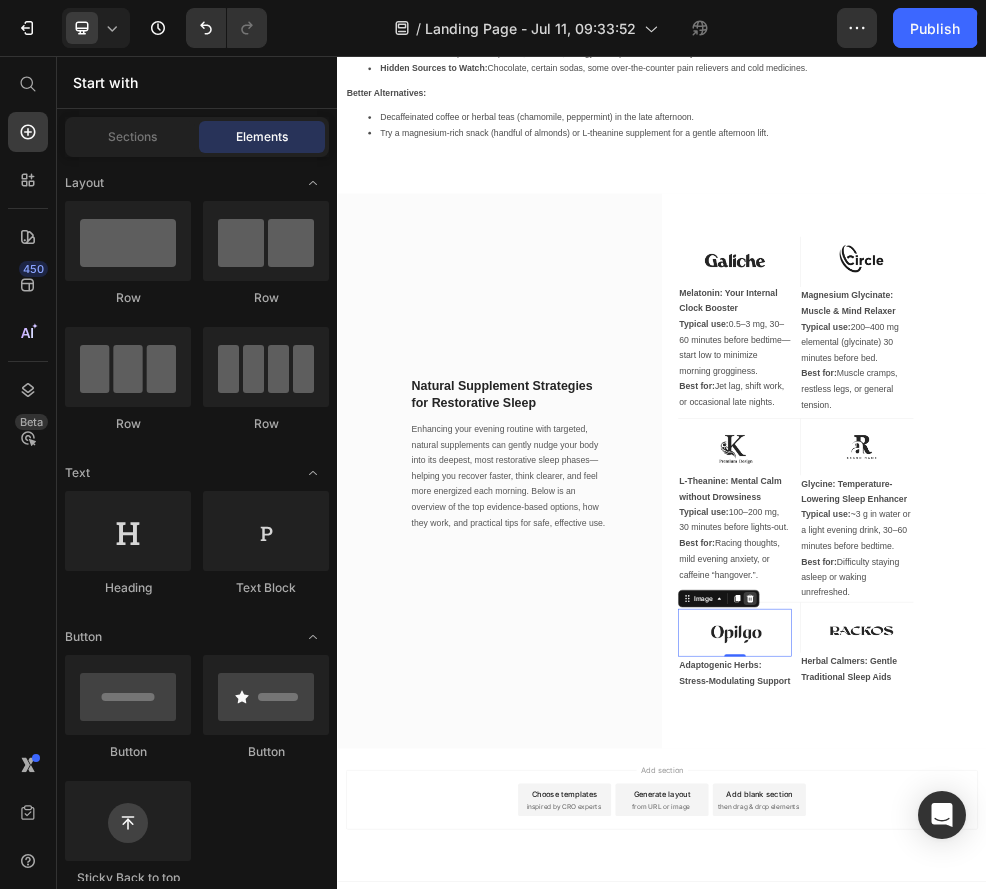 scroll, scrollTop: 6833, scrollLeft: 0, axis: vertical 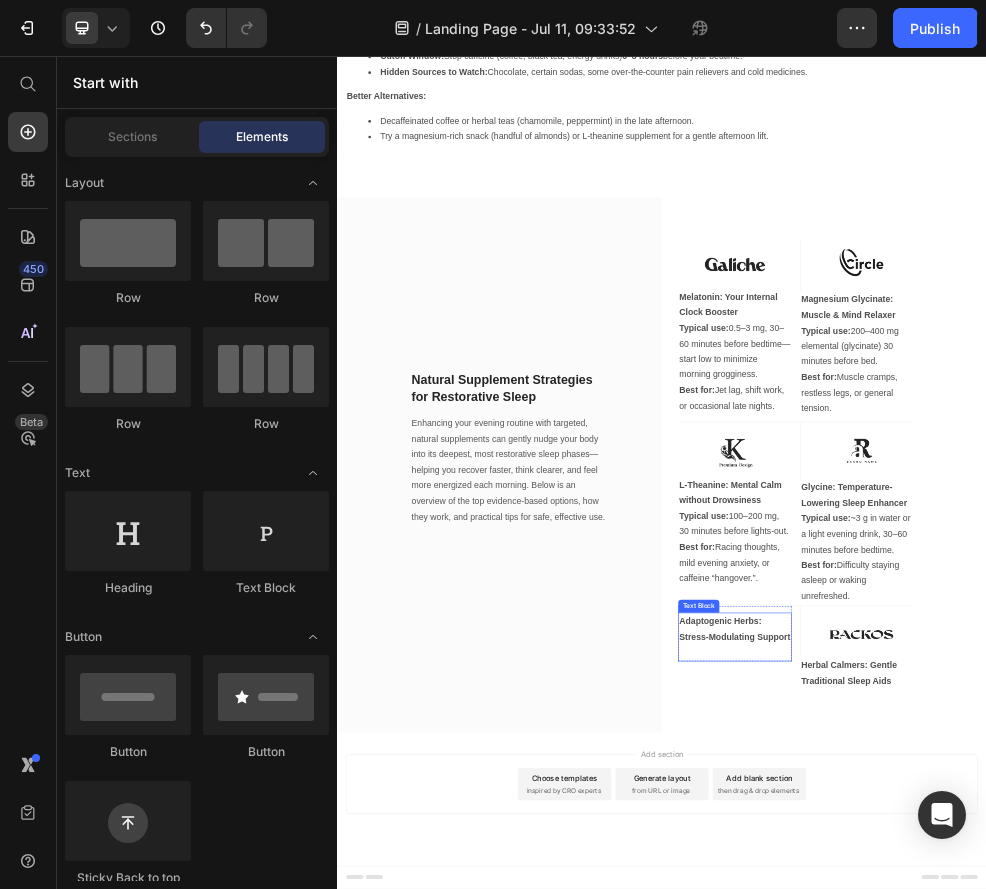 click on "Adaptogenic Herbs: Stress-Modulating Support" at bounding box center (1071, 1116) 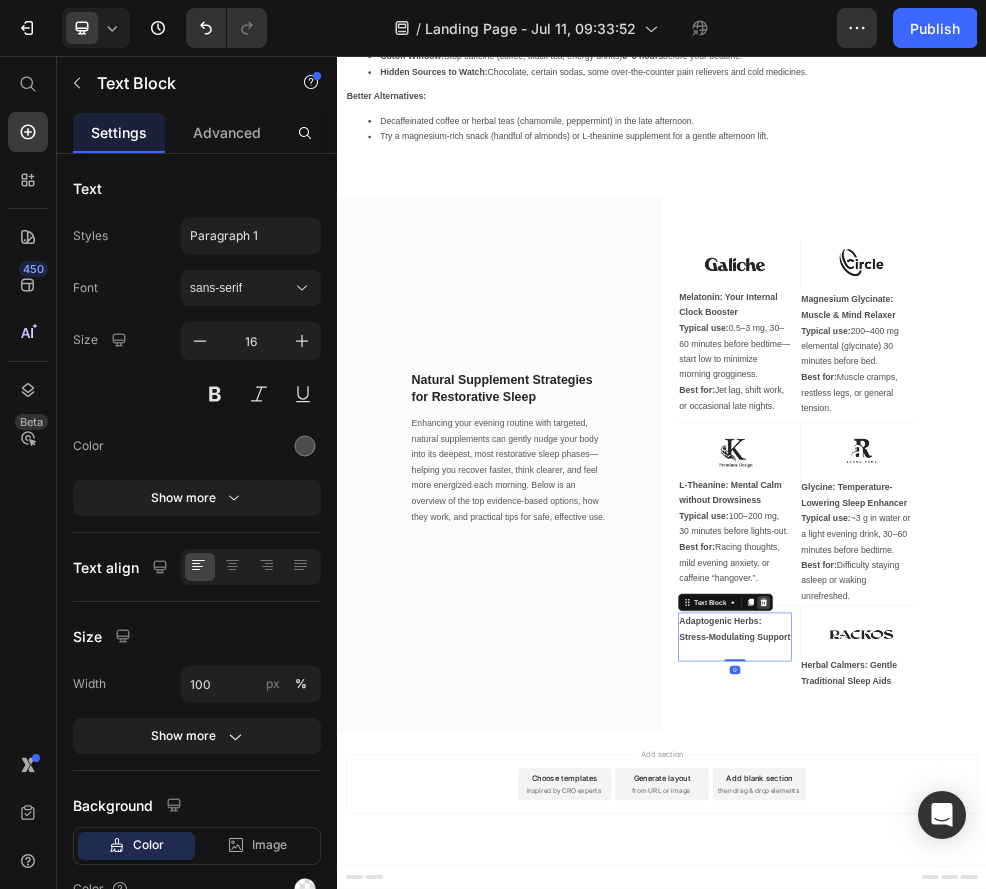 click at bounding box center (1125, 1067) 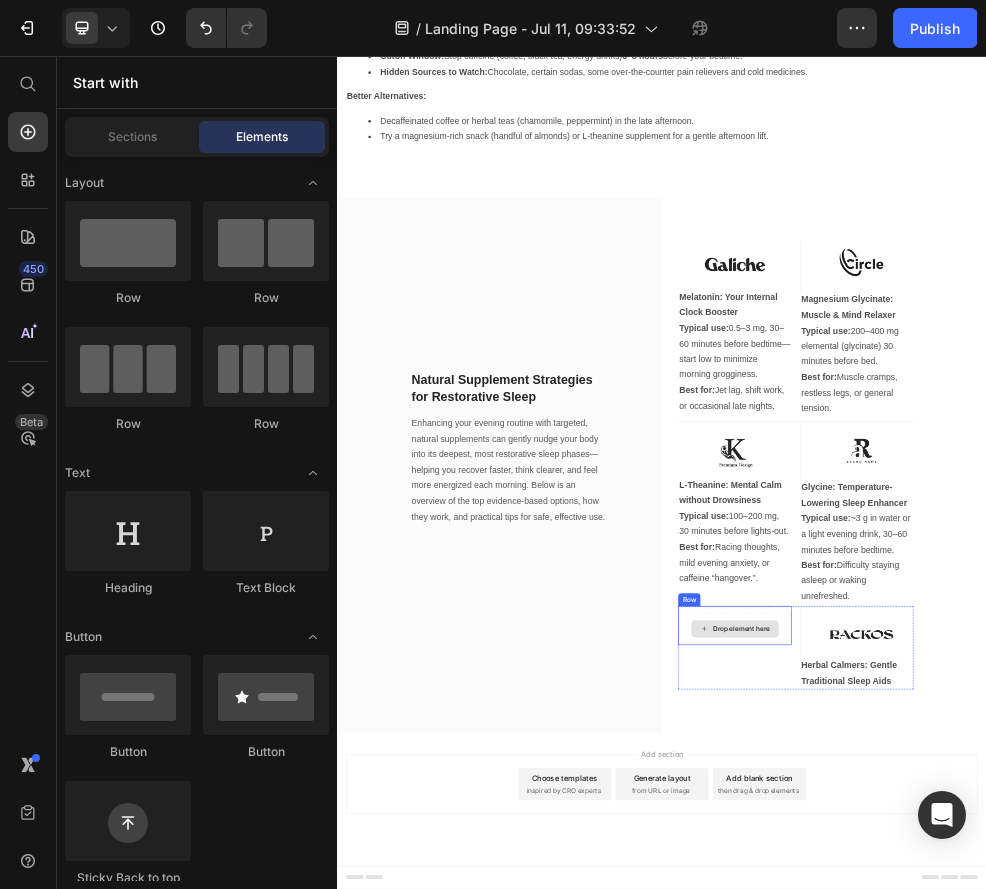 click on "Drop element here" at bounding box center (1072, 1116) 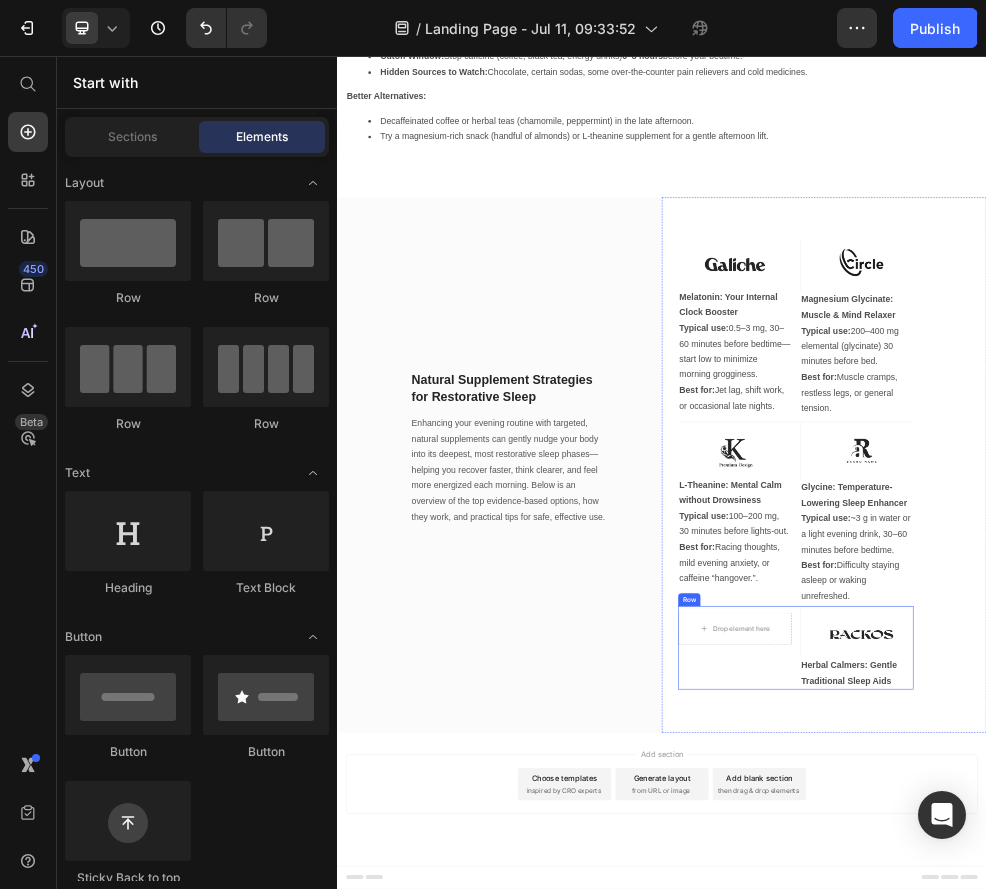 click on "Drop element here Row" at bounding box center [1072, 1151] 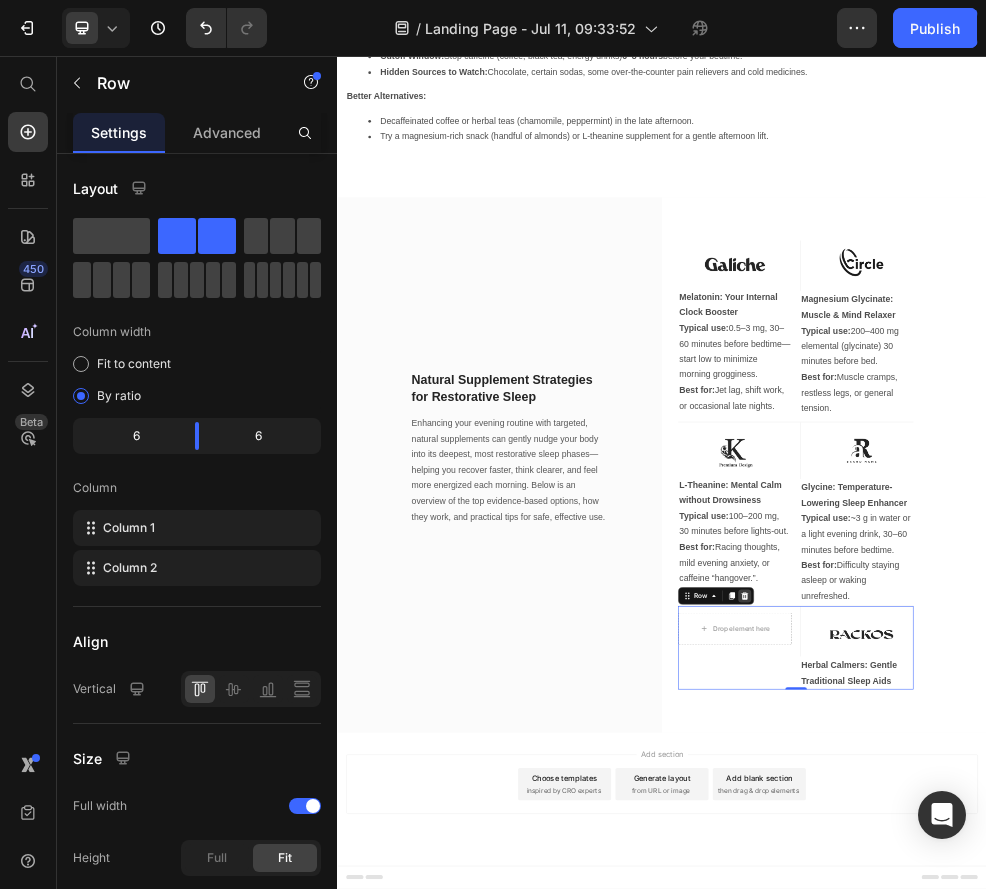 click 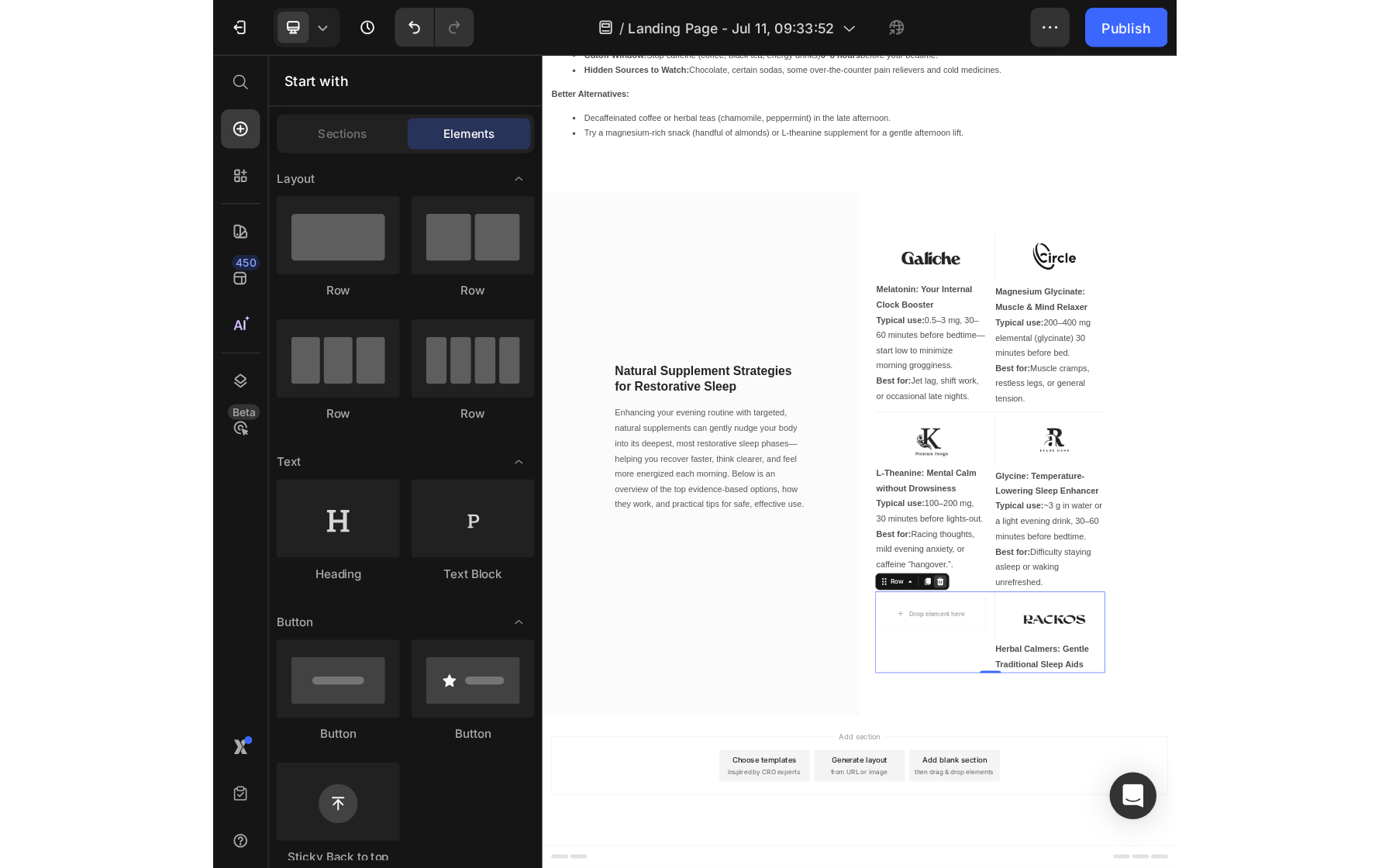 scroll, scrollTop: 5176, scrollLeft: 0, axis: vertical 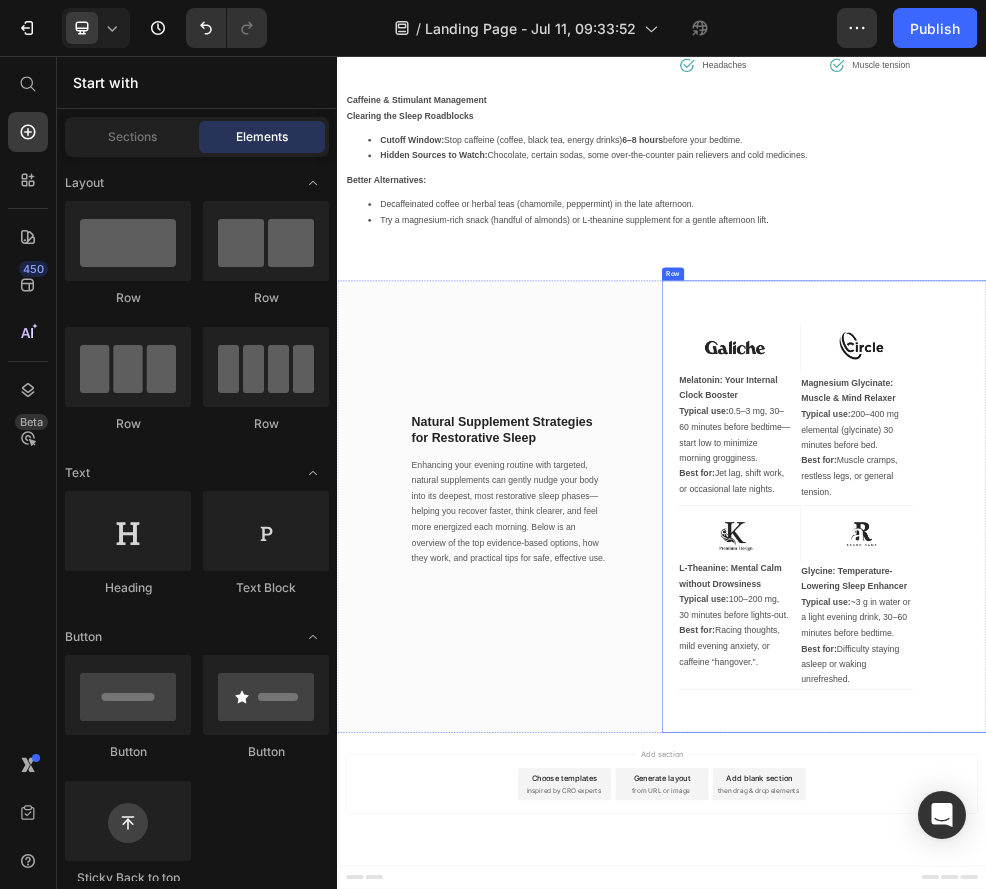 click on "Image Melatonin: Your Internal Clock Booster Typical use:  0.5–3 mg, 30–60 minutes before bedtime—start low to minimize morning grogginess. Best for:  Jet lag, shift work, or occasional late nights. Text Block Row Image Row Magnesium Glycinate: Muscle & Mind Relaxer Typical use:  200–400 mg elemental (glycinate) 30 minutes before bed. Best for:  Muscle cramps, restless legs, or general tension. Text Block Row Image L-Theanine: Mental Calm without Drowsiness Typical use:  100–200 mg, 30 minutes before lights-out. Best for:  Racing thoughts, mild evening anxiety, or caffeine “hangover.”. Text Block Row Image Row Glycine: Temperature-Lowering Sleep Enhancer Typical use:  ~3 g in water or a light evening drink, 30–60 minutes before bedtime. Best for:  Difficulty staying asleep or waking unrefreshed. Text Block Row Row" at bounding box center (1237, 890) 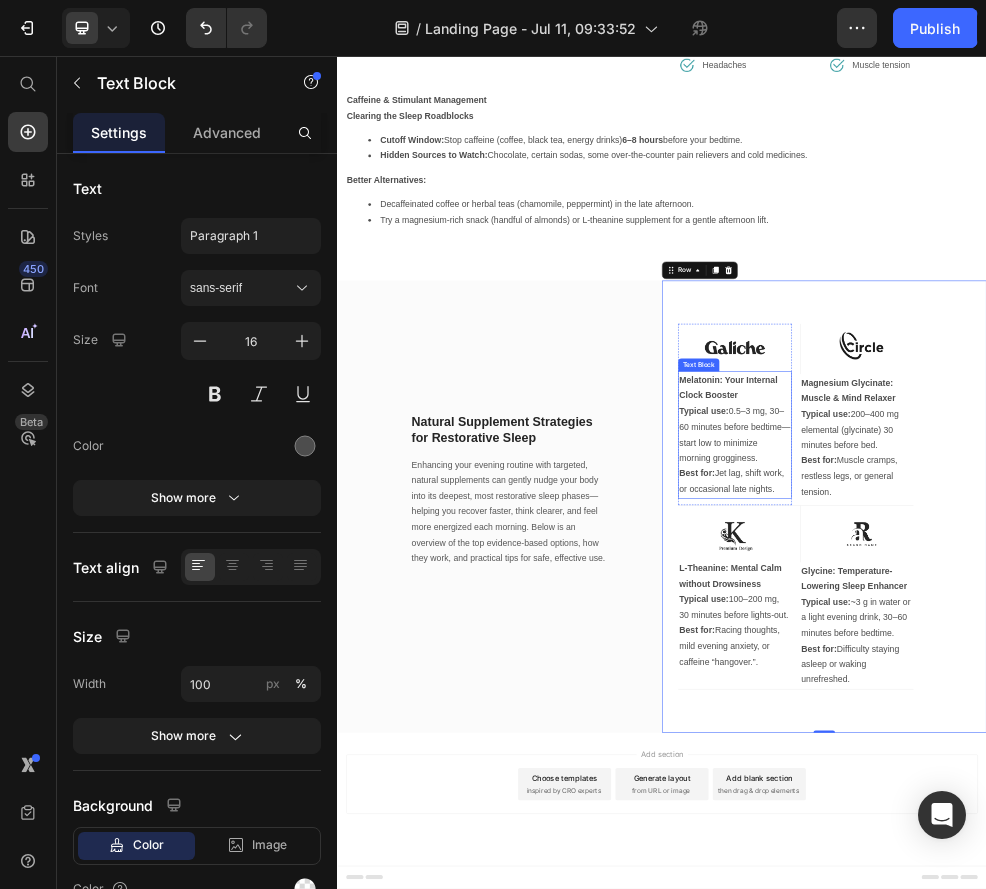 click on "Best for:  Jet lag, shift work, or occasional late nights." at bounding box center (1072, 844) 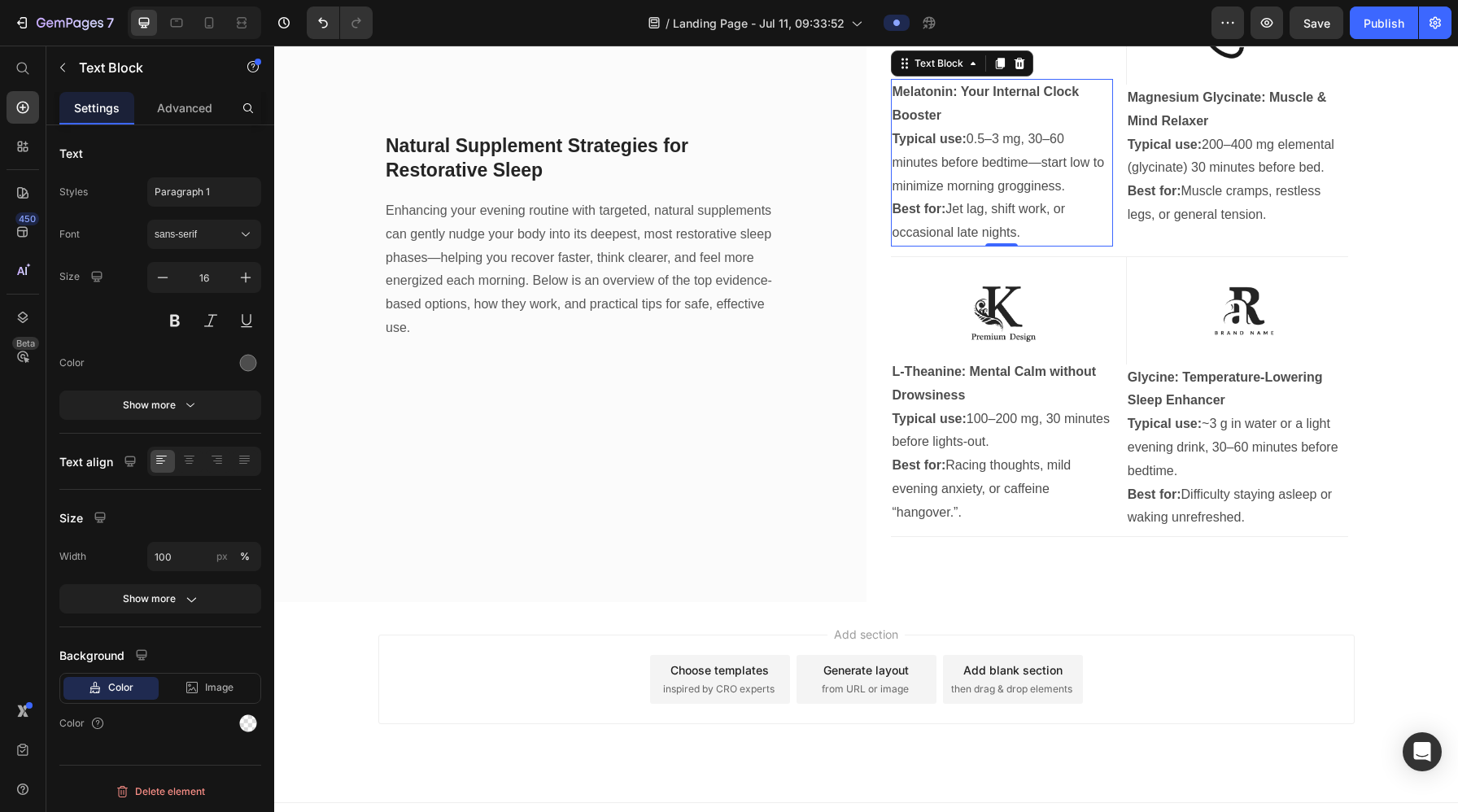 scroll, scrollTop: 5896, scrollLeft: 0, axis: vertical 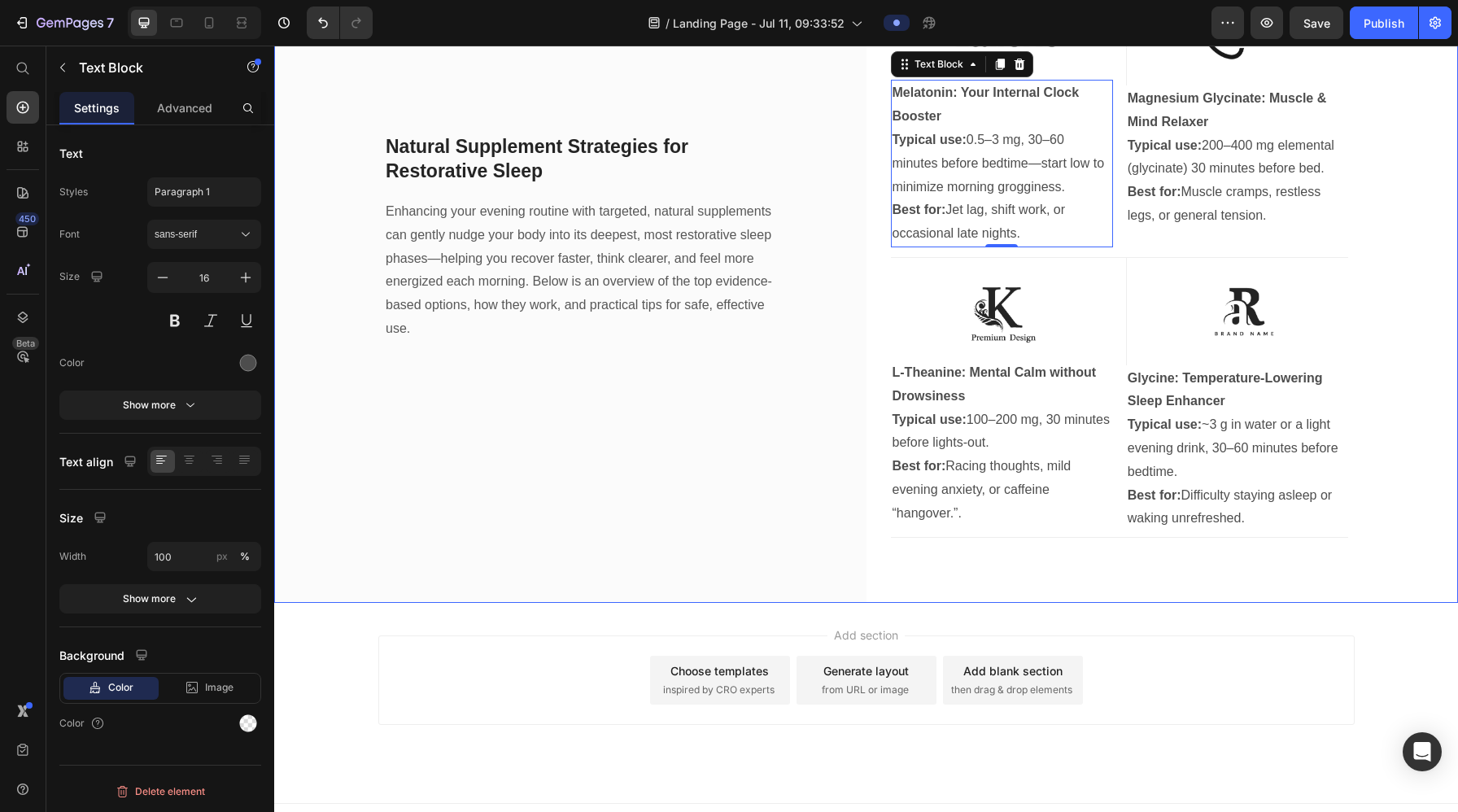 click on "Natural Supplement Strategies for Restorative Sleep Heading Enhancing your evening routine with targeted, natural supplements can gently nudge your body into its deepest, most restorative sleep phases—helping you recover faster, think clearer, and feel more energized each morning. Below is an overview of the top evidence-based options, how they work, and practical tips for safe, effective use. Text block Row" at bounding box center (570, 262) 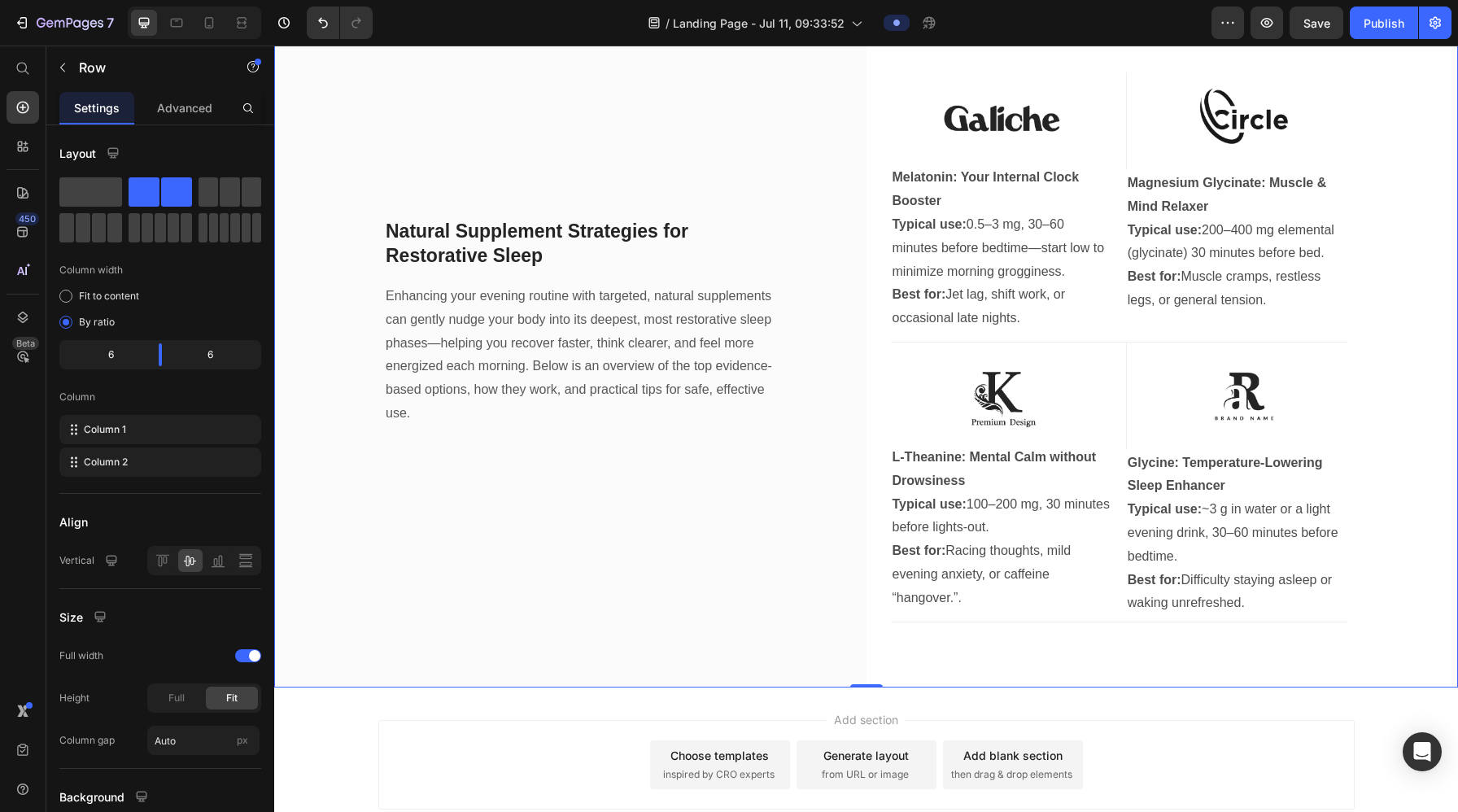 scroll, scrollTop: 5920, scrollLeft: 0, axis: vertical 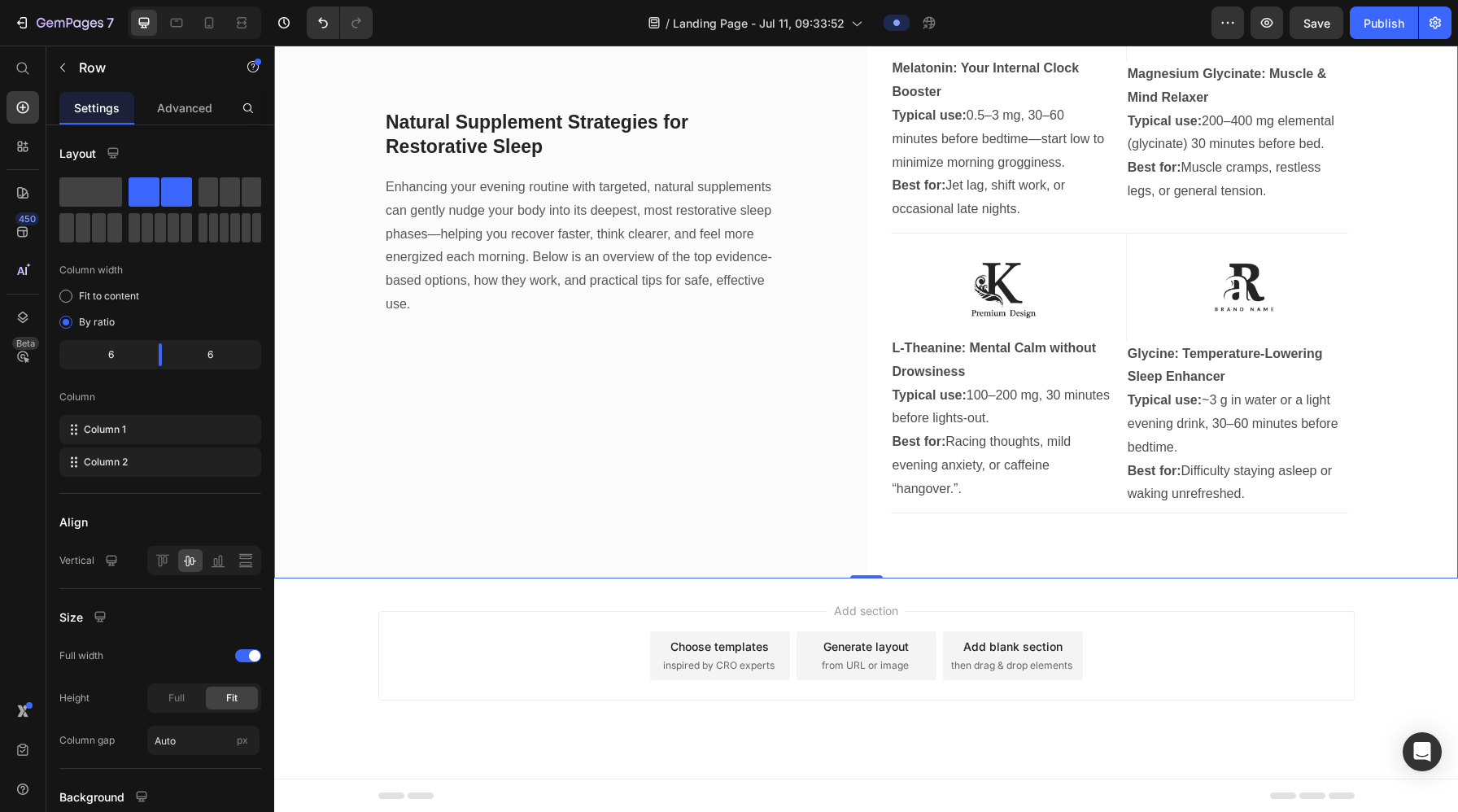 click on "inspired by CRO experts" at bounding box center [718, 666] 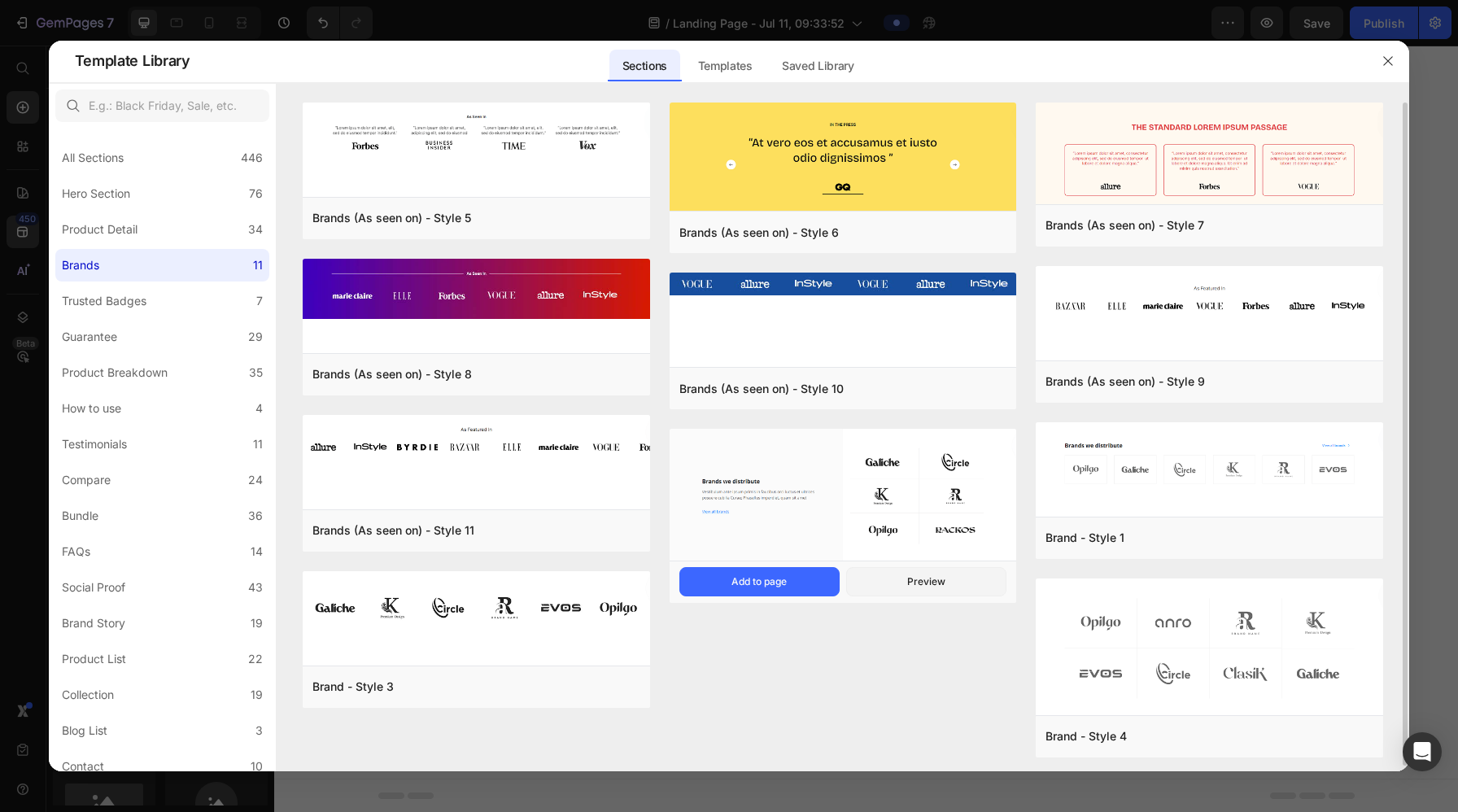 scroll, scrollTop: 5, scrollLeft: 0, axis: vertical 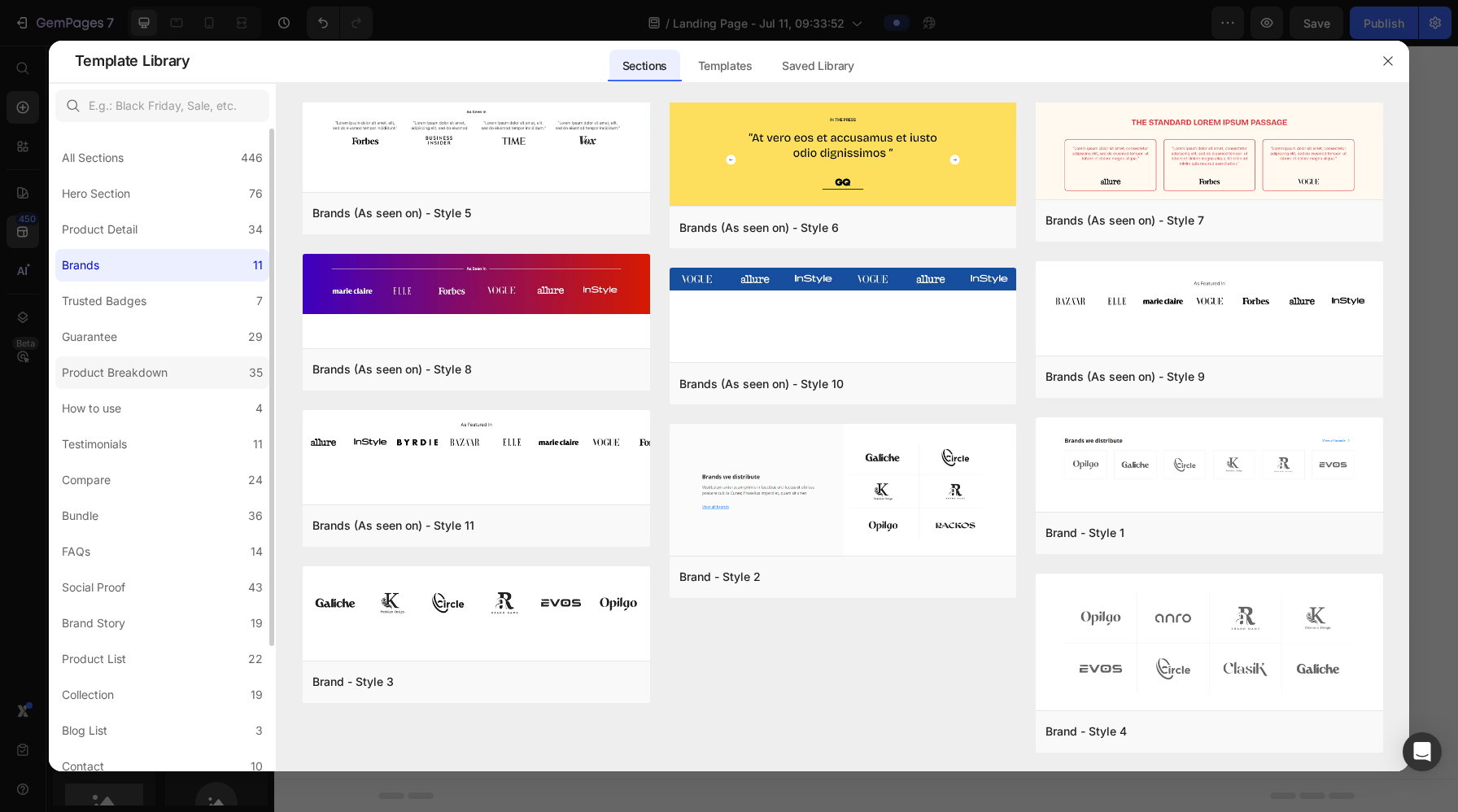 click on "Product Breakdown" at bounding box center [115, 373] 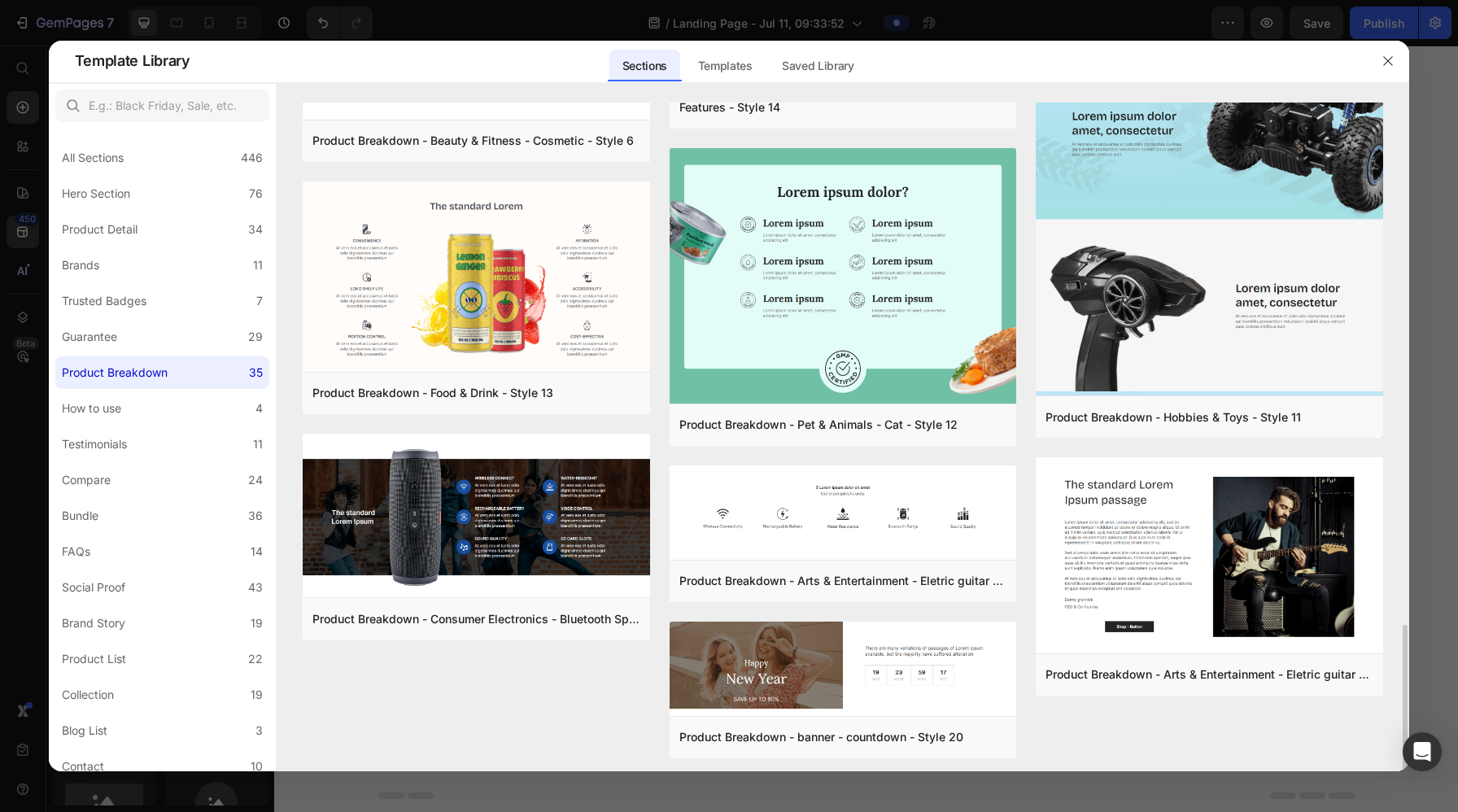 scroll, scrollTop: 2279, scrollLeft: 0, axis: vertical 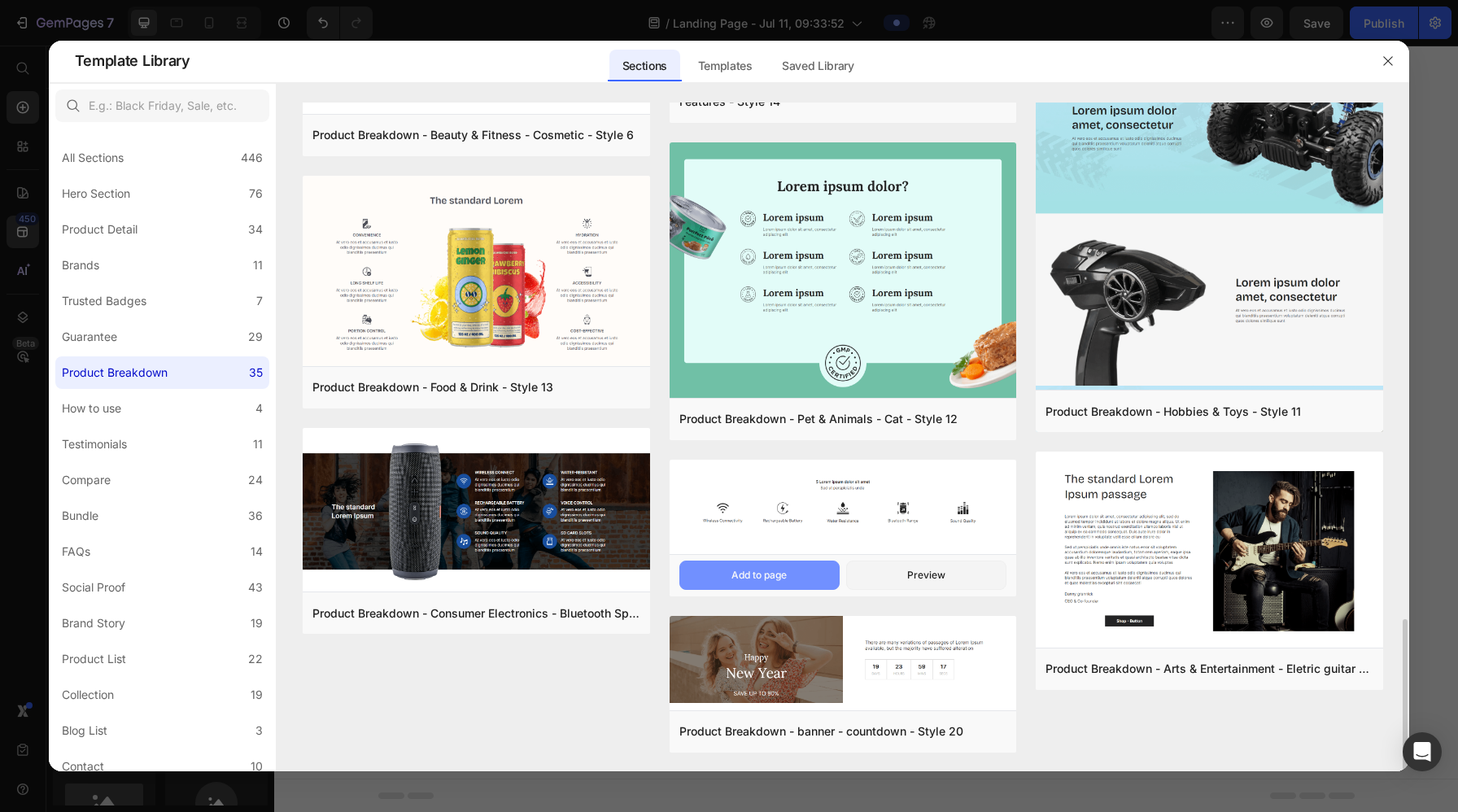 click on "Add to page" at bounding box center [759, 575] 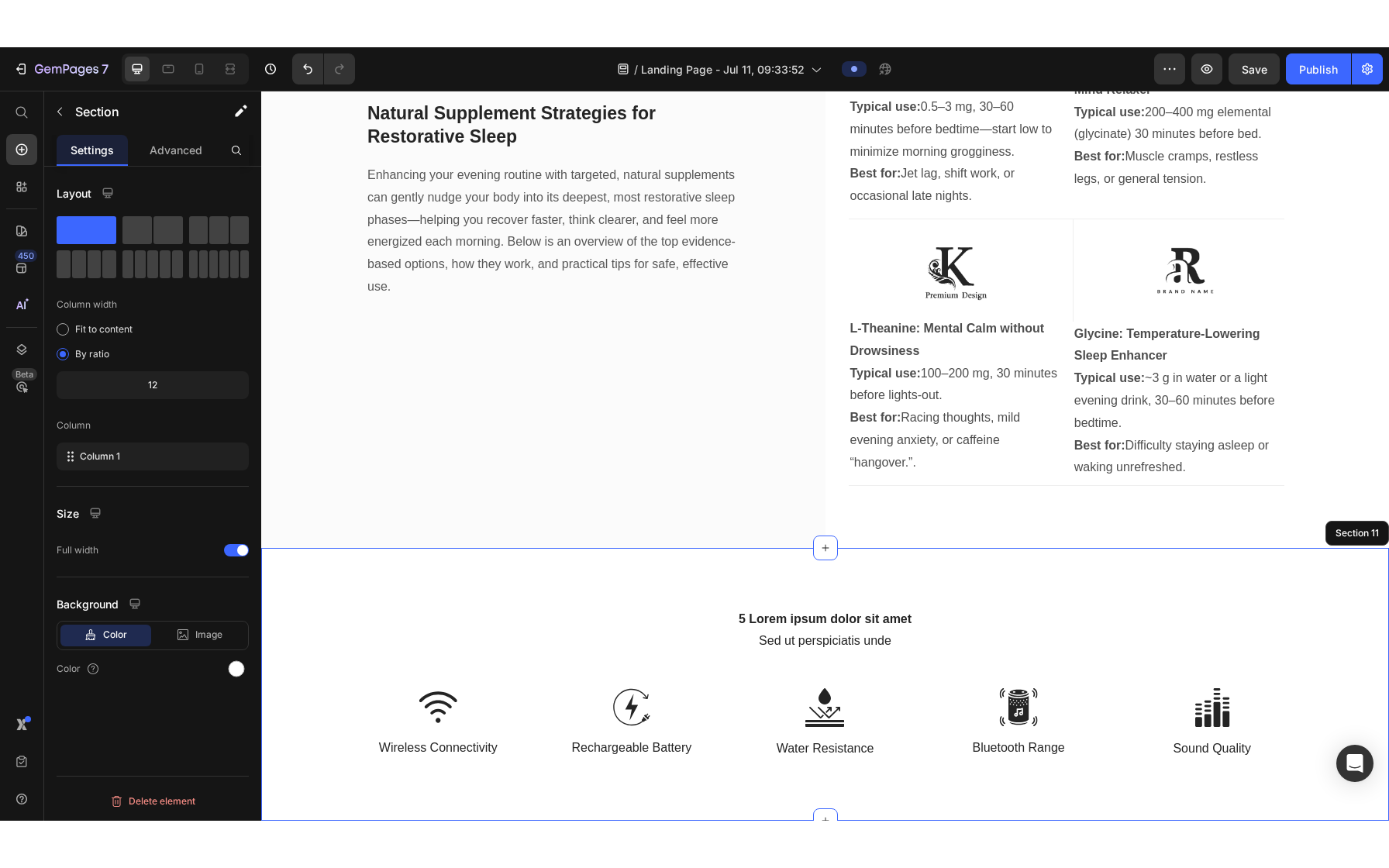 scroll, scrollTop: 5449, scrollLeft: 0, axis: vertical 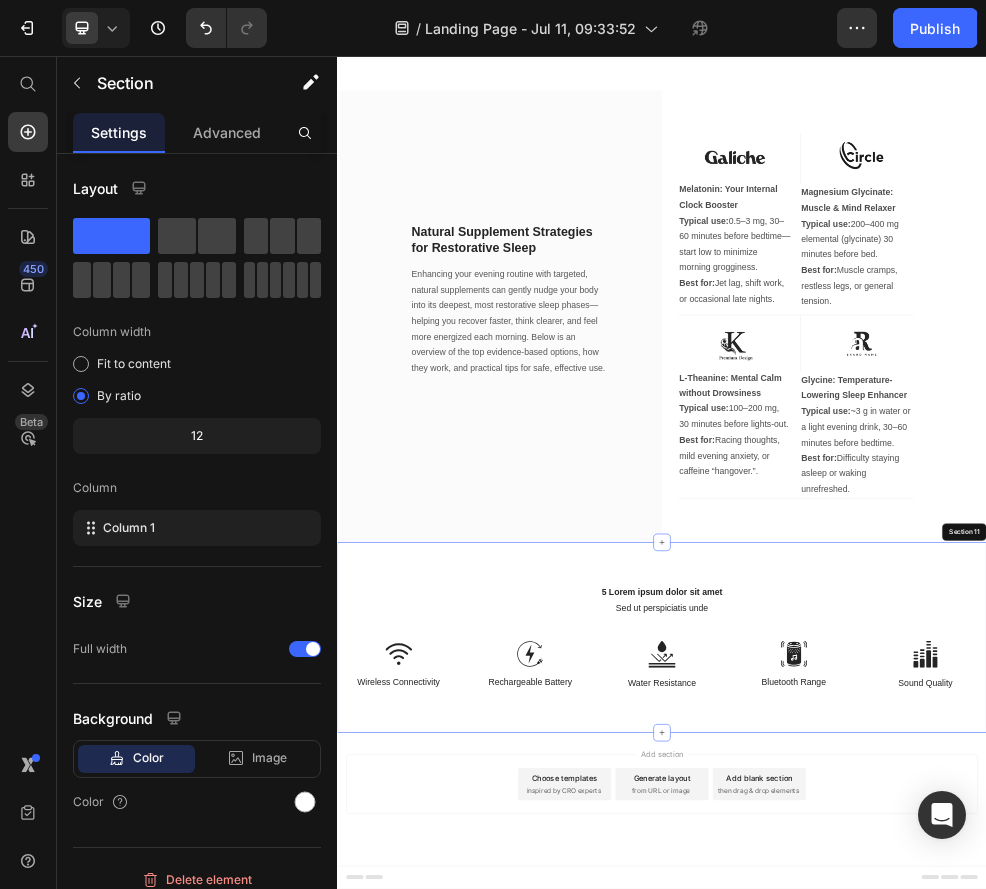 click on "Wireless Connectivity" at bounding box center [450, 1215] 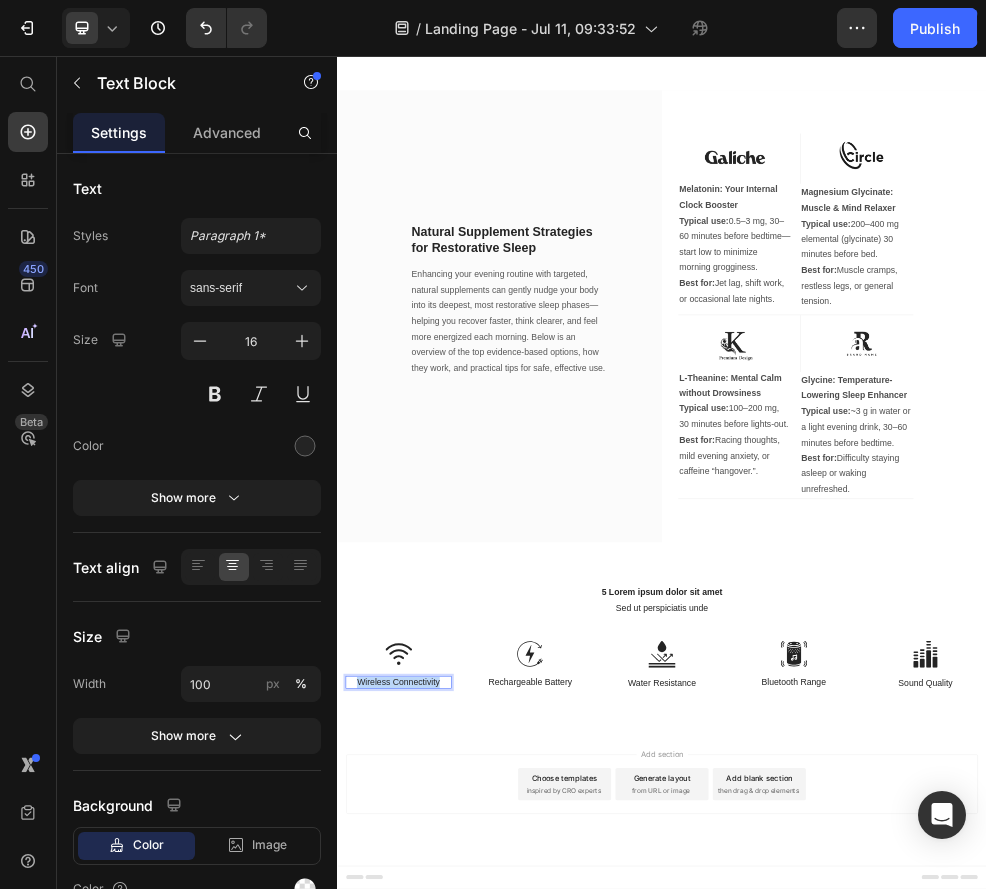click on "Wireless Connectivity" at bounding box center [450, 1215] 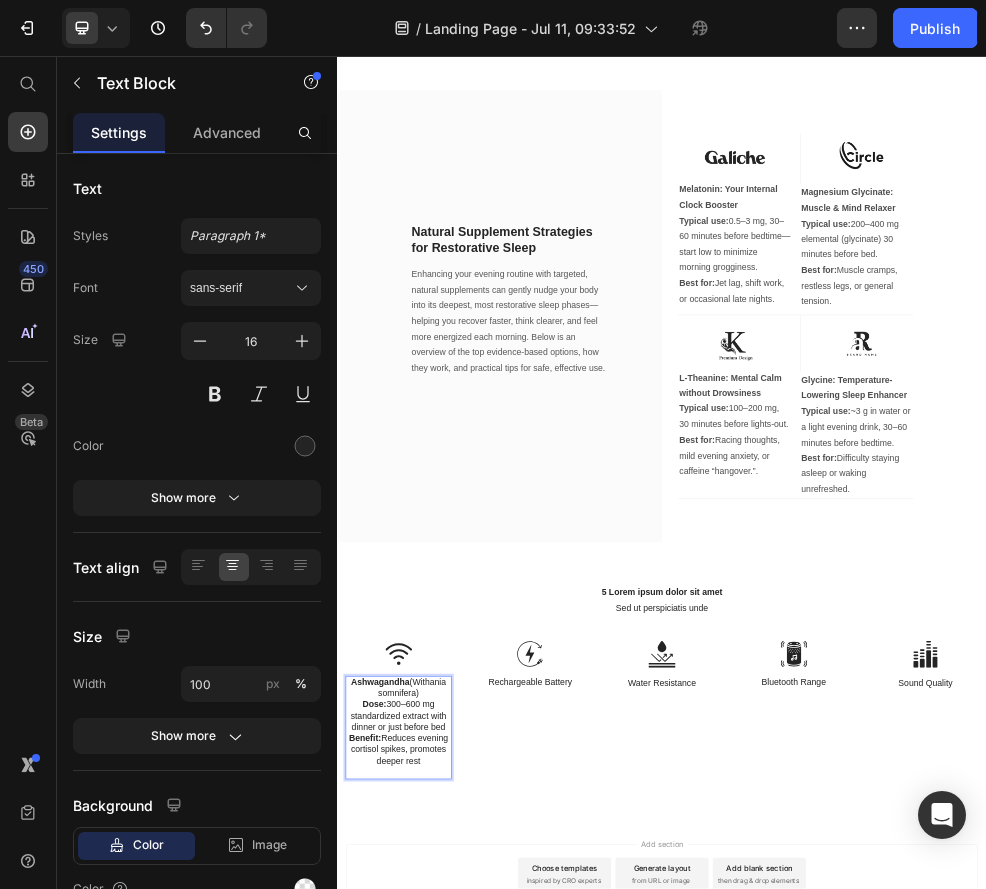 drag, startPoint x: 508, startPoint y: 1355, endPoint x: 327, endPoint y: 1205, distance: 235.07658 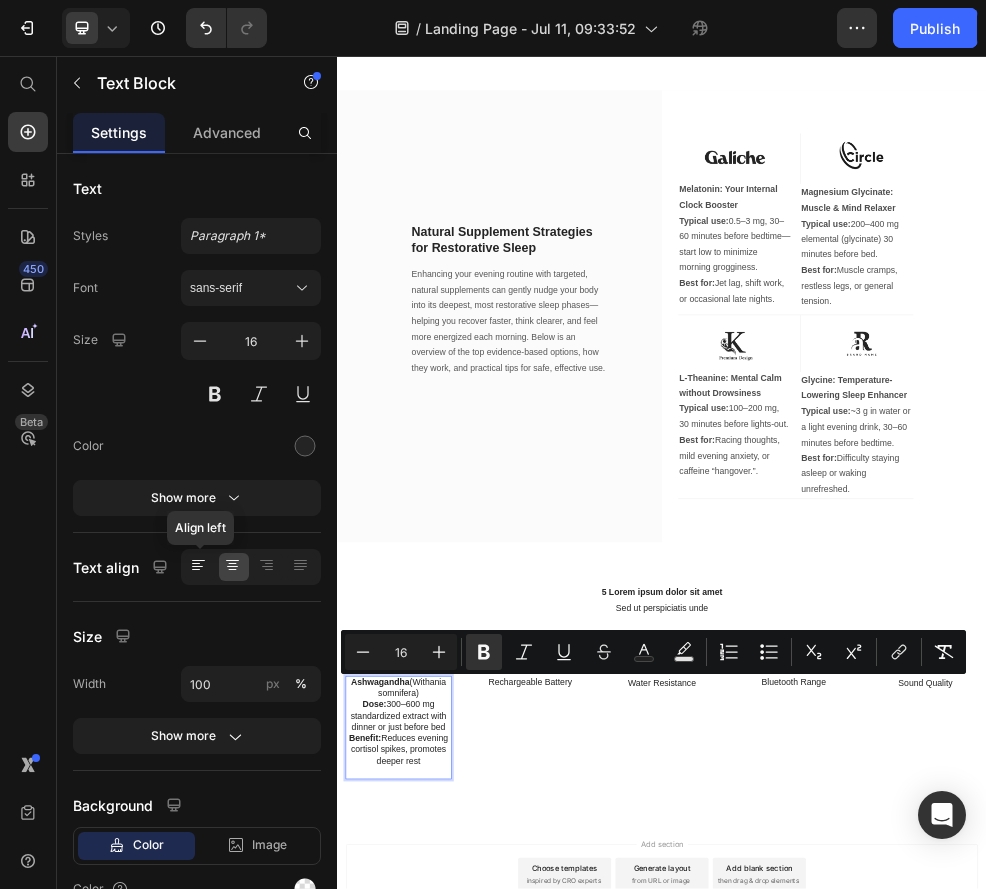 click 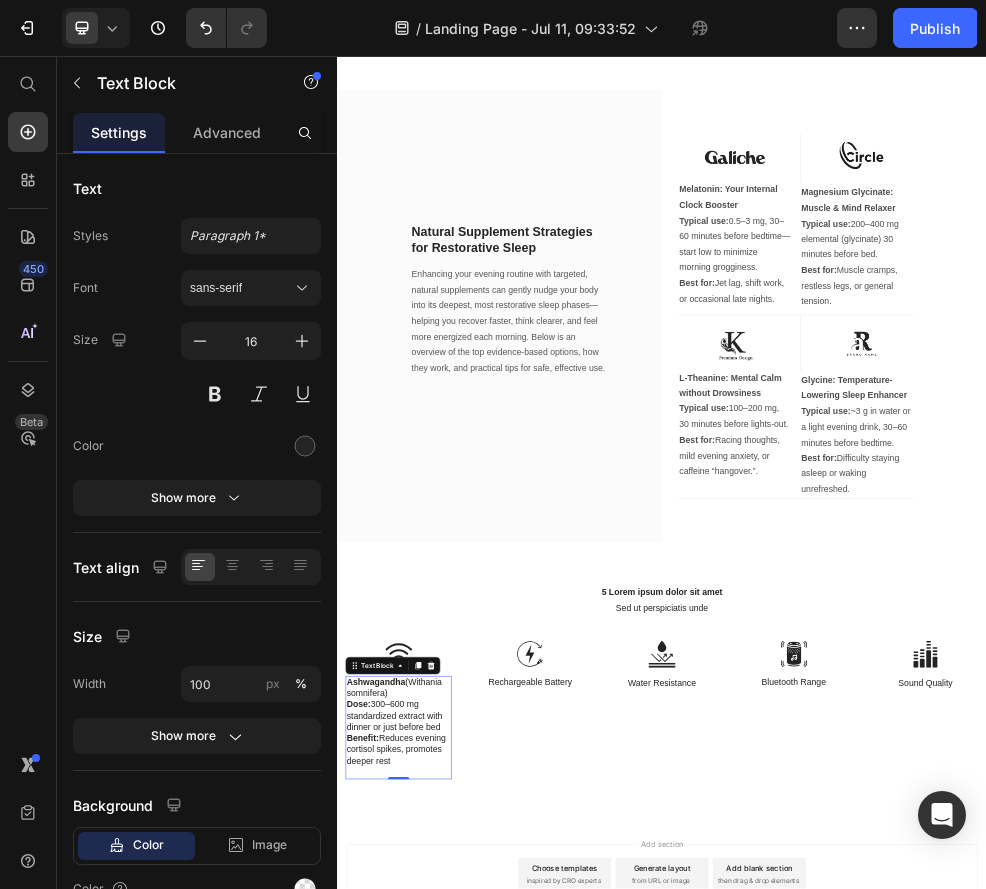 click on "Rechargeable Battery" at bounding box center (694, 1215) 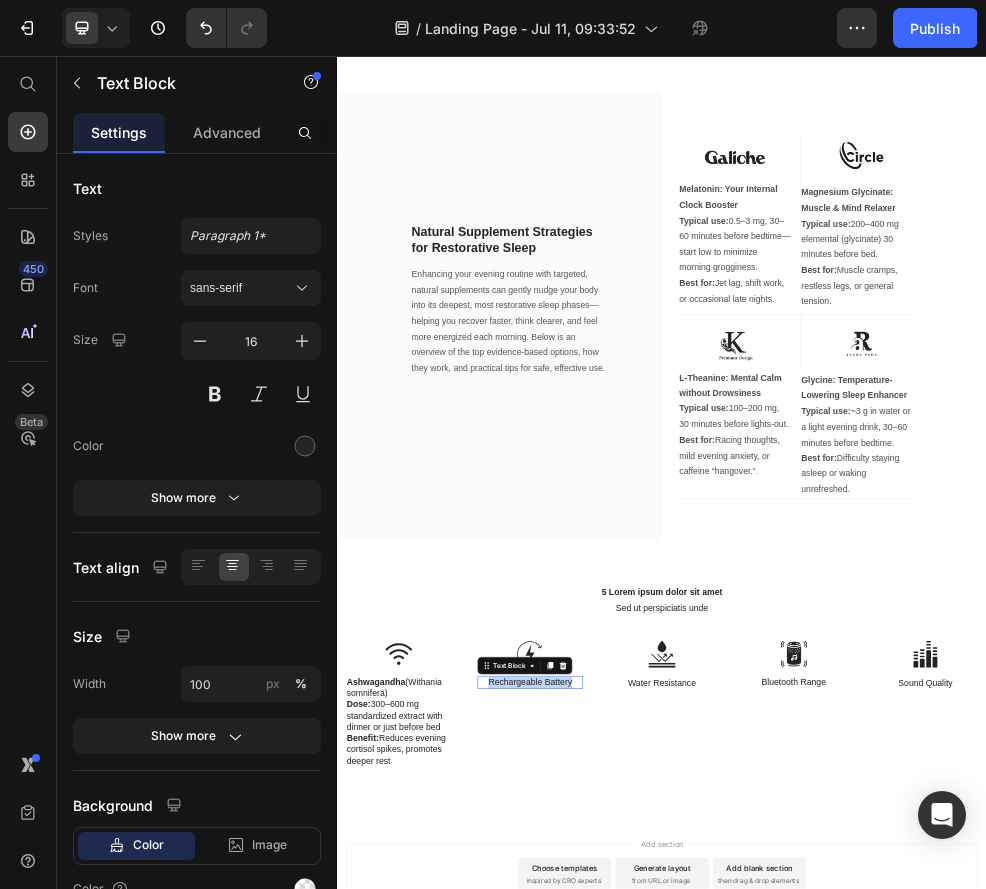 click on "Rechargeable Battery" at bounding box center [694, 1215] 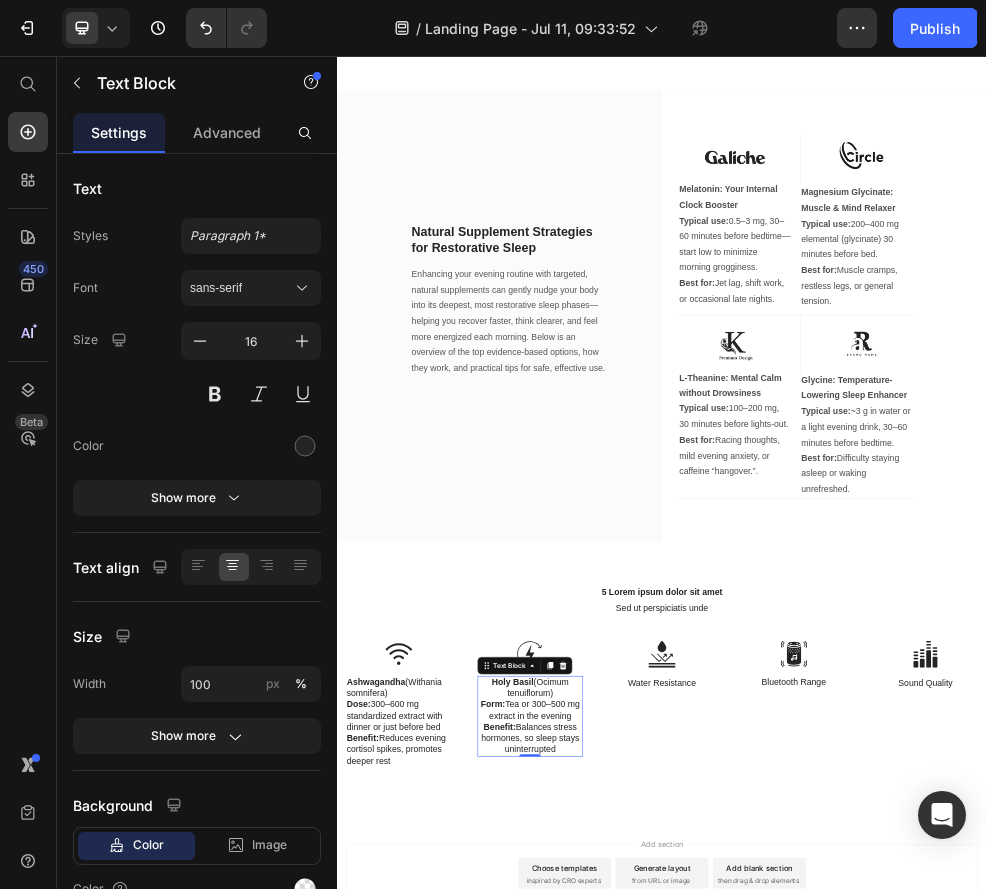 click on "Water Resistance" at bounding box center (937, 1216) 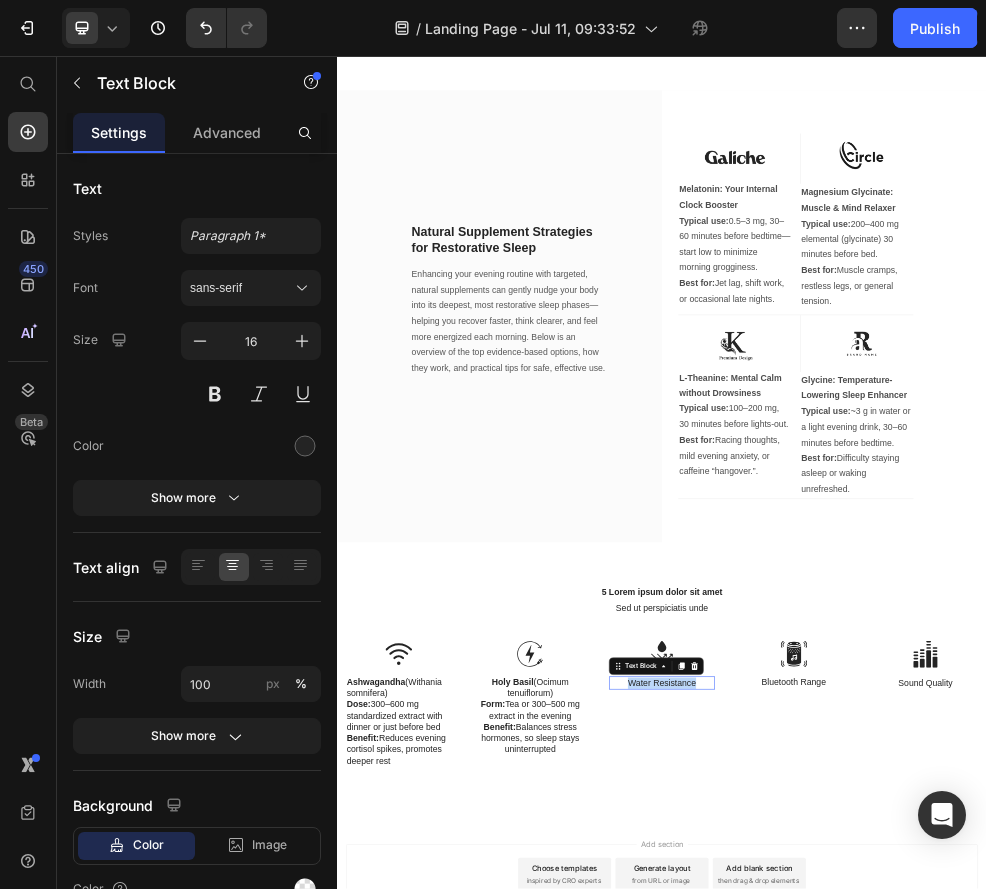 click on "Water Resistance" at bounding box center (937, 1216) 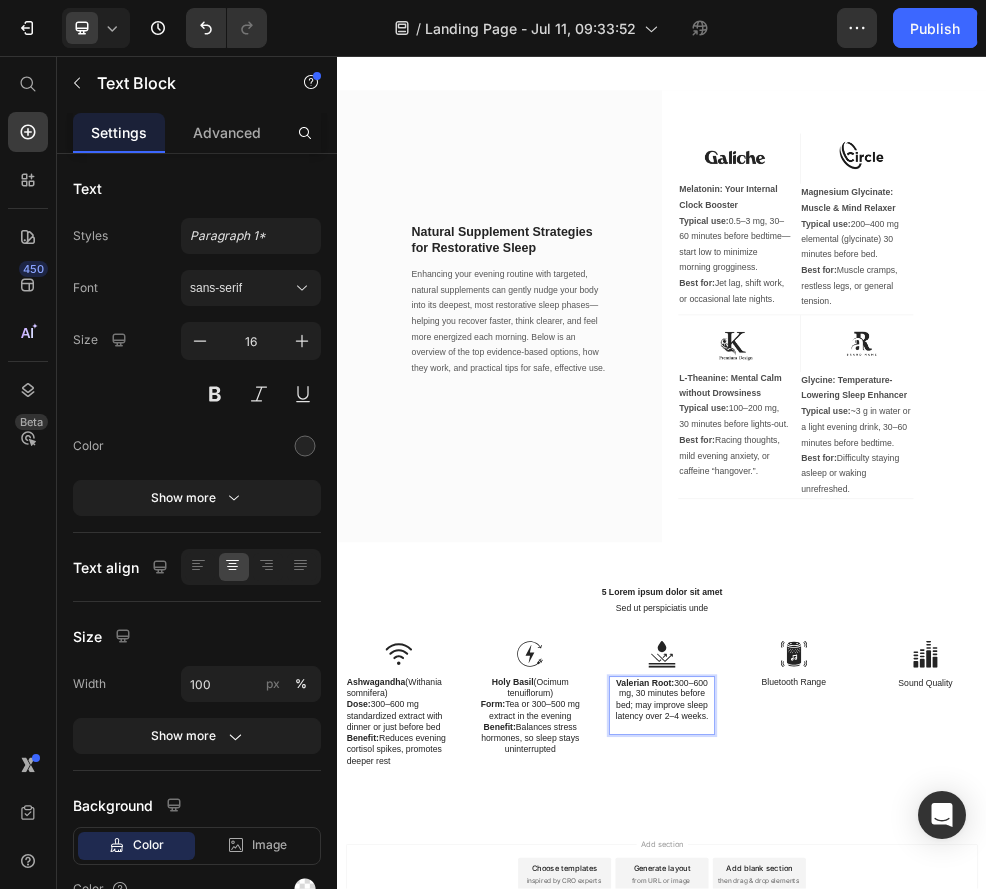click on "Bluetooth Range" at bounding box center (1181, 1215) 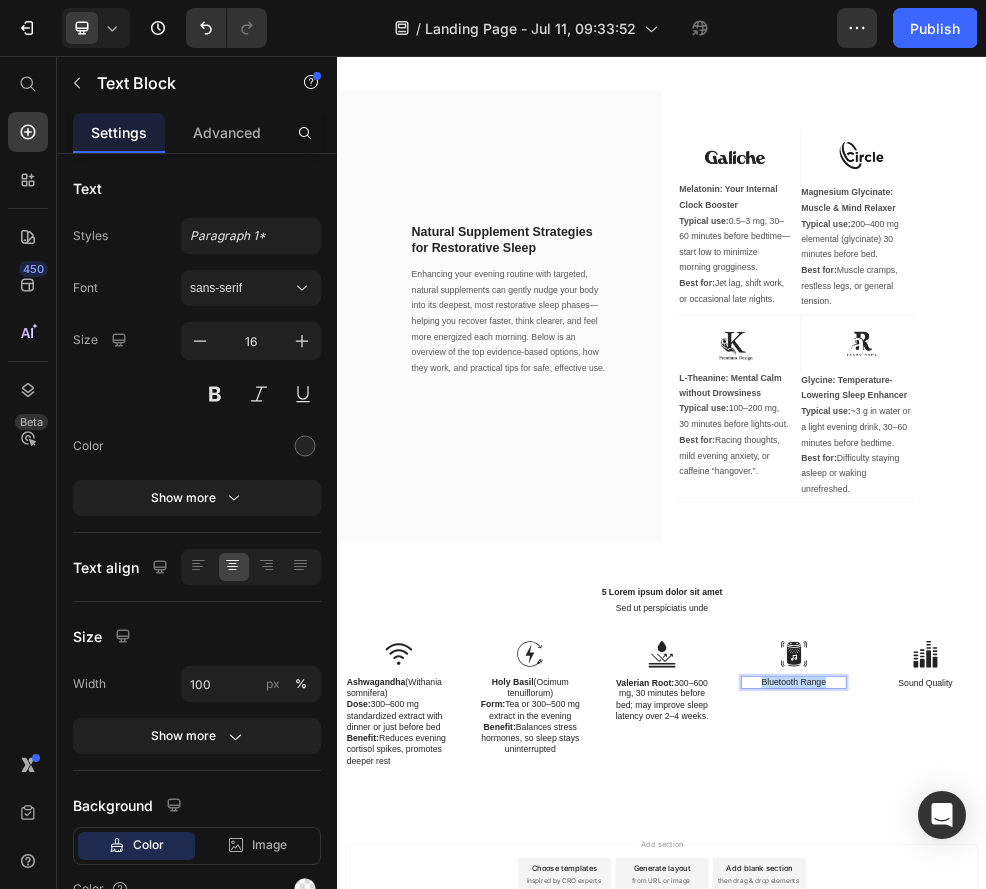 click on "Bluetooth Range" at bounding box center (1181, 1215) 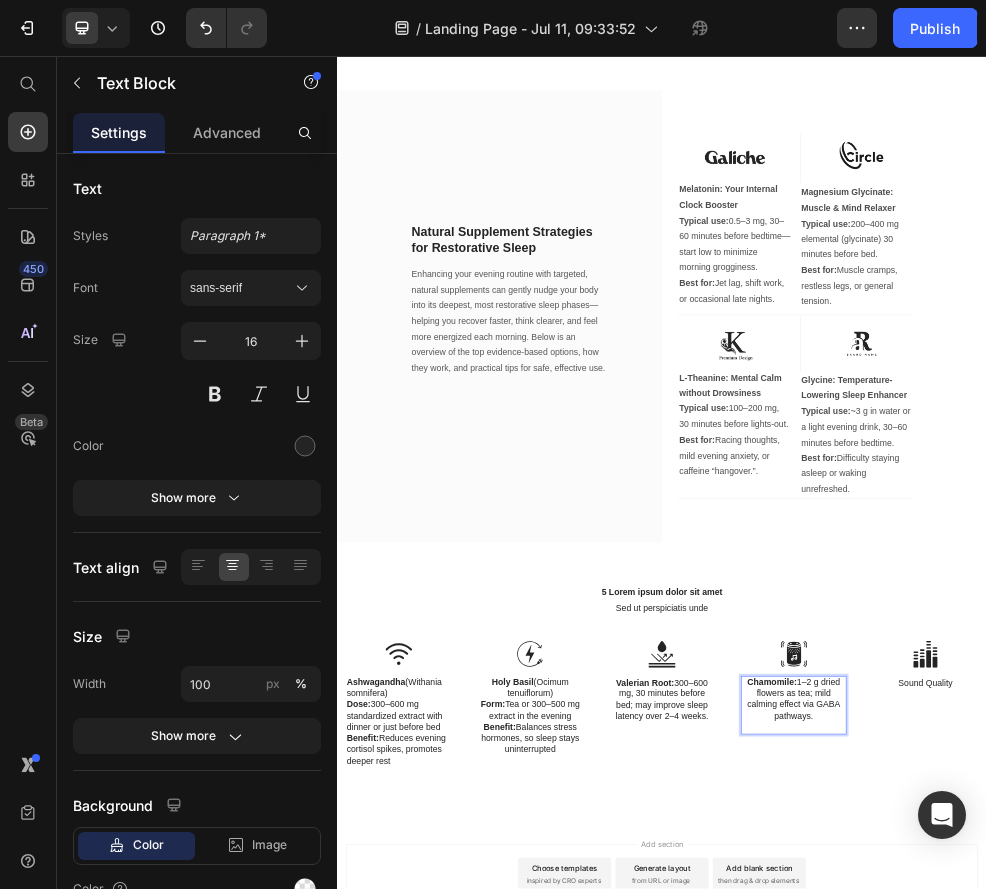 click on "Sound Quality" at bounding box center [1424, 1216] 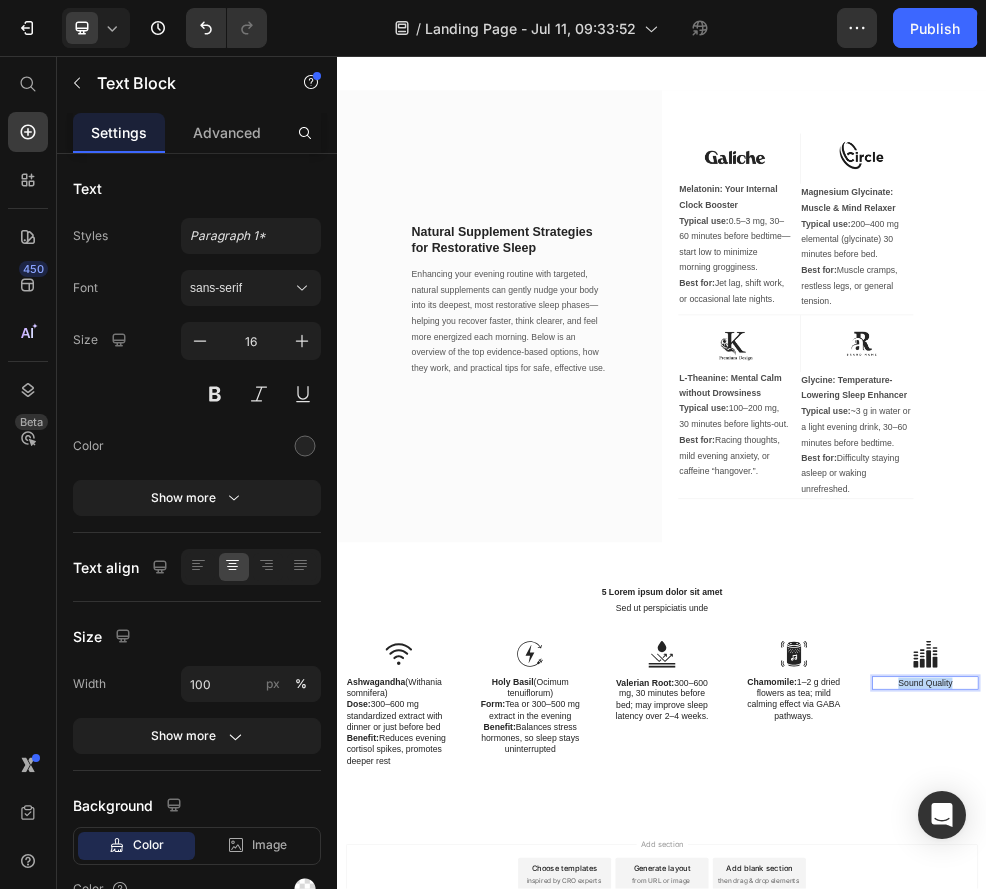 click on "Sound Quality" at bounding box center [1424, 1216] 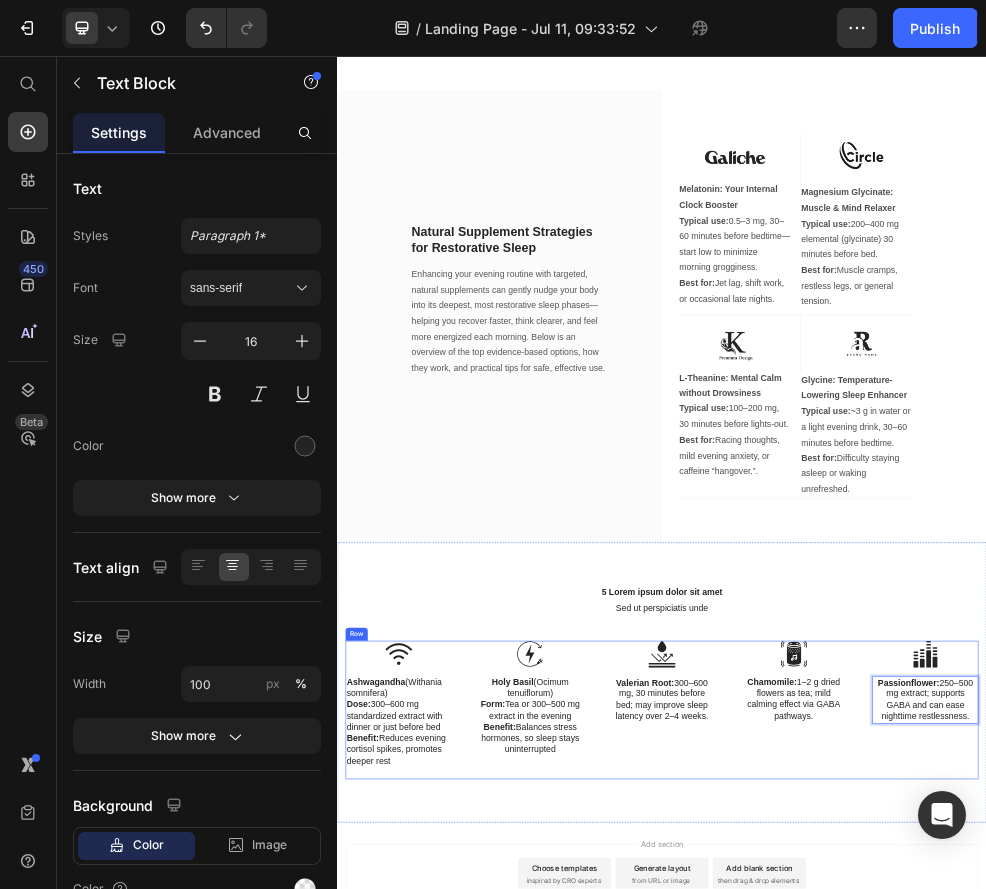 click on "Image Ashwagandha  (Withania somnifera) Dose:  300–600 mg standardized extract with dinner or just before bed Benefit:  Reduces evening cortisol spikes, promotes deeper rest Text Block Image Holy Basil  (Ocimum tenuiflorum) Form:  Tea or 300–500 mg extract in the evening Benefit:  Balances stress hormones, so sleep stays uninterrupted Text Block Image Valerian Root:  300–600 mg, 30 minutes before bed; may improve sleep latency over 2–4 weeks. Text Block Image Chamomile:  1–2 g dried flowers as tea; mild calming effect via GABA pathways. Text Block Image Passionflower:  250–500 mg extract; supports GABA and can ease nighttime restlessness. Text Block   0 Row" at bounding box center [937, 1266] 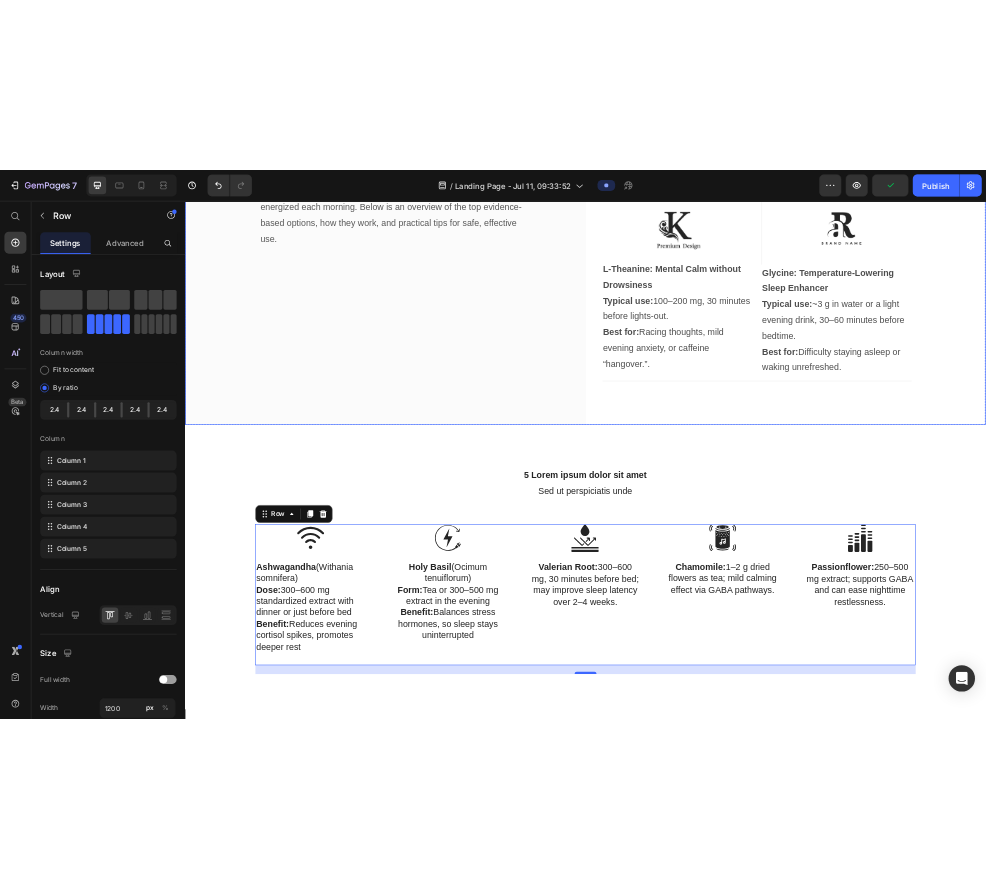 scroll, scrollTop: 7635, scrollLeft: 0, axis: vertical 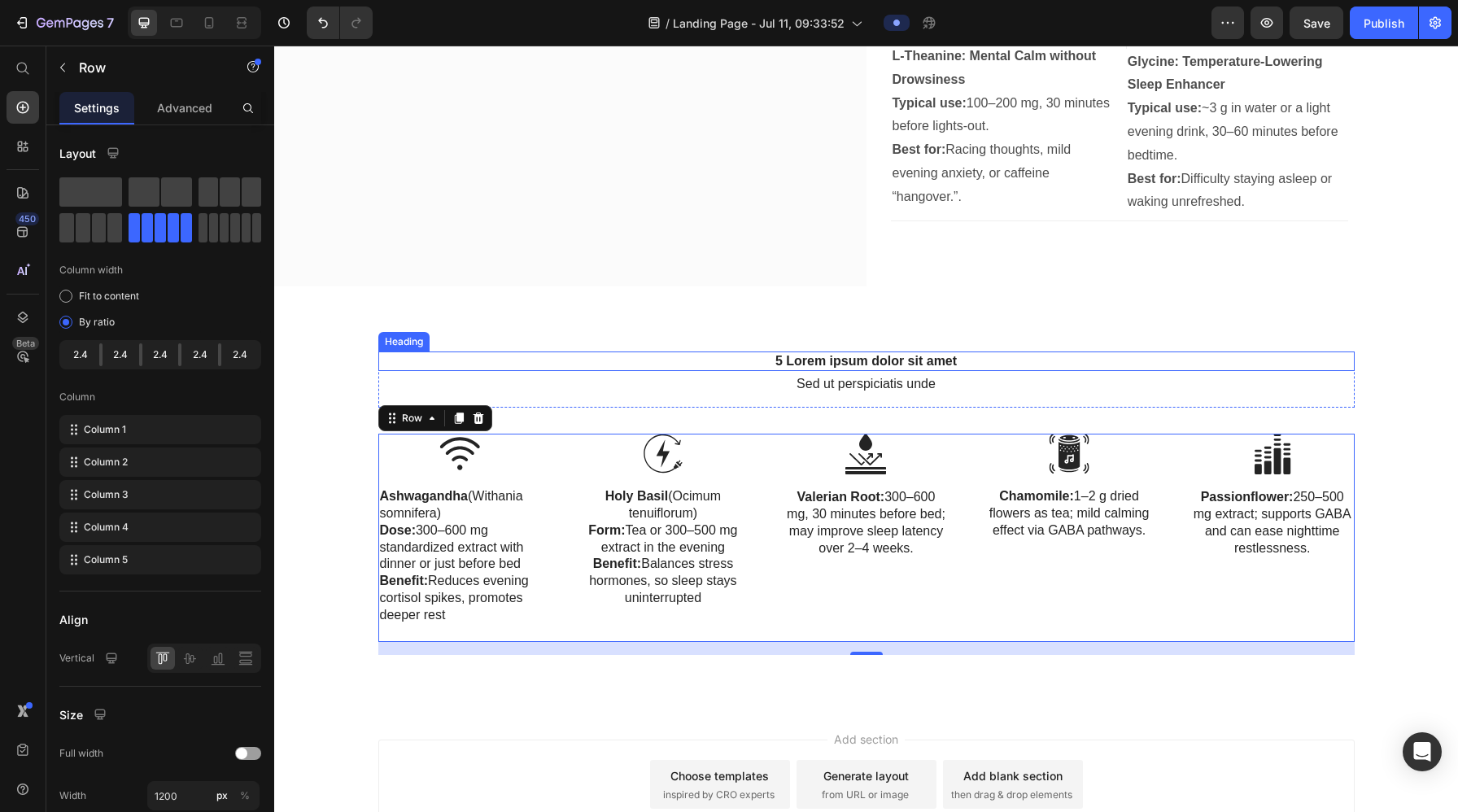click on "5 Lorem ipsum dolor sit amet" at bounding box center [867, 361] 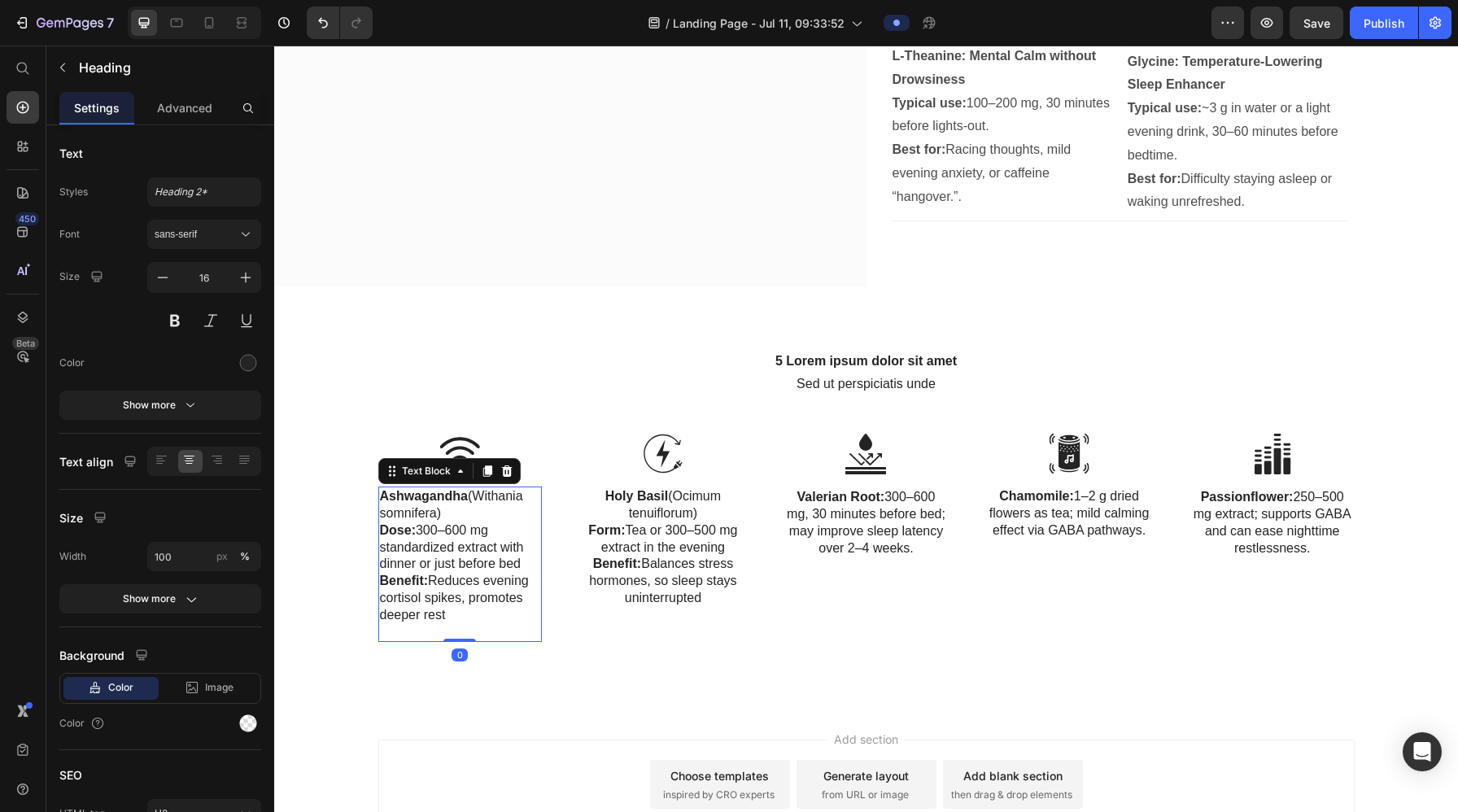 click on "Benefit:  Reduces evening cortisol spikes, promotes deeper rest" at bounding box center [461, 598] 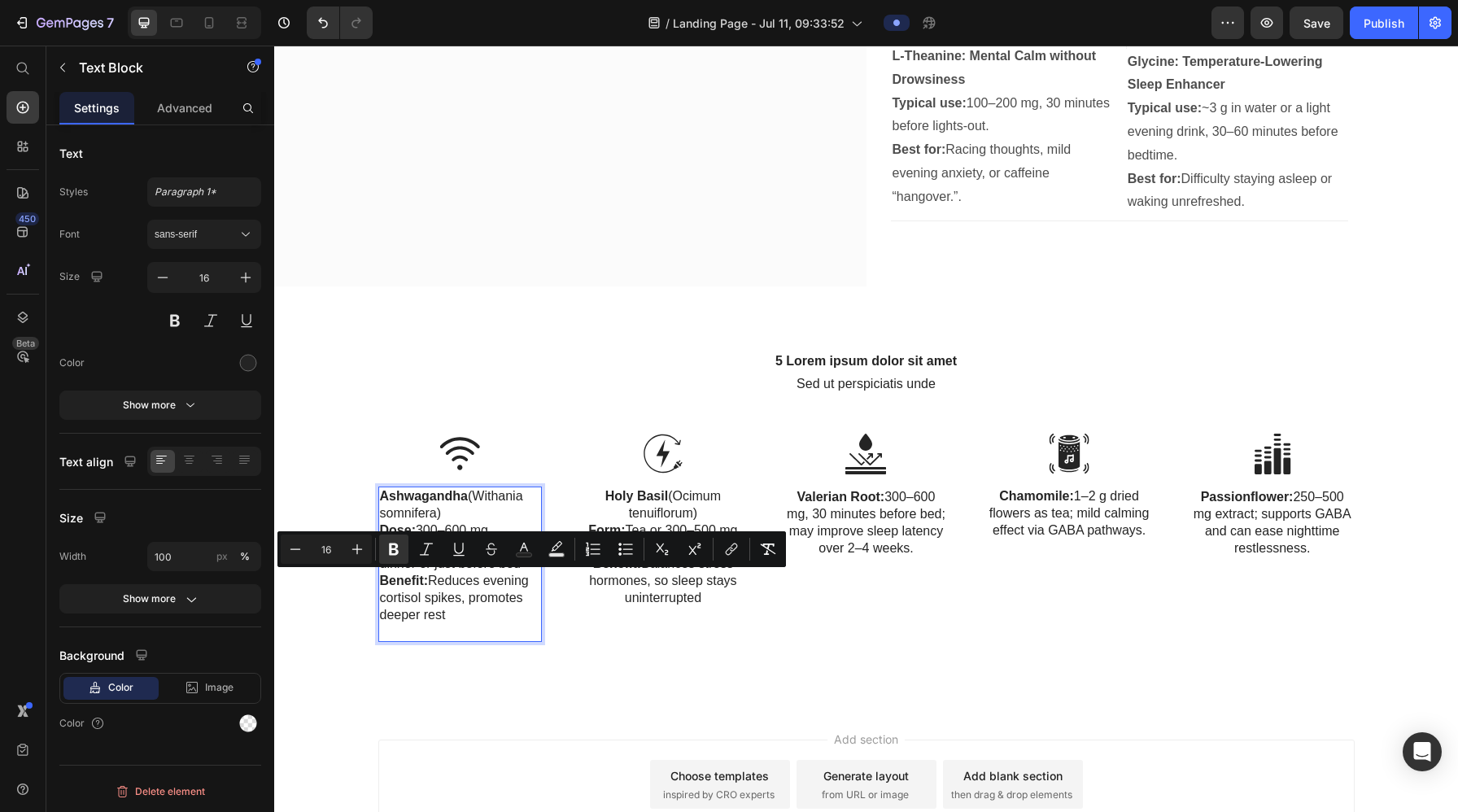 drag, startPoint x: 465, startPoint y: 611, endPoint x: 383, endPoint y: 587, distance: 85.44004 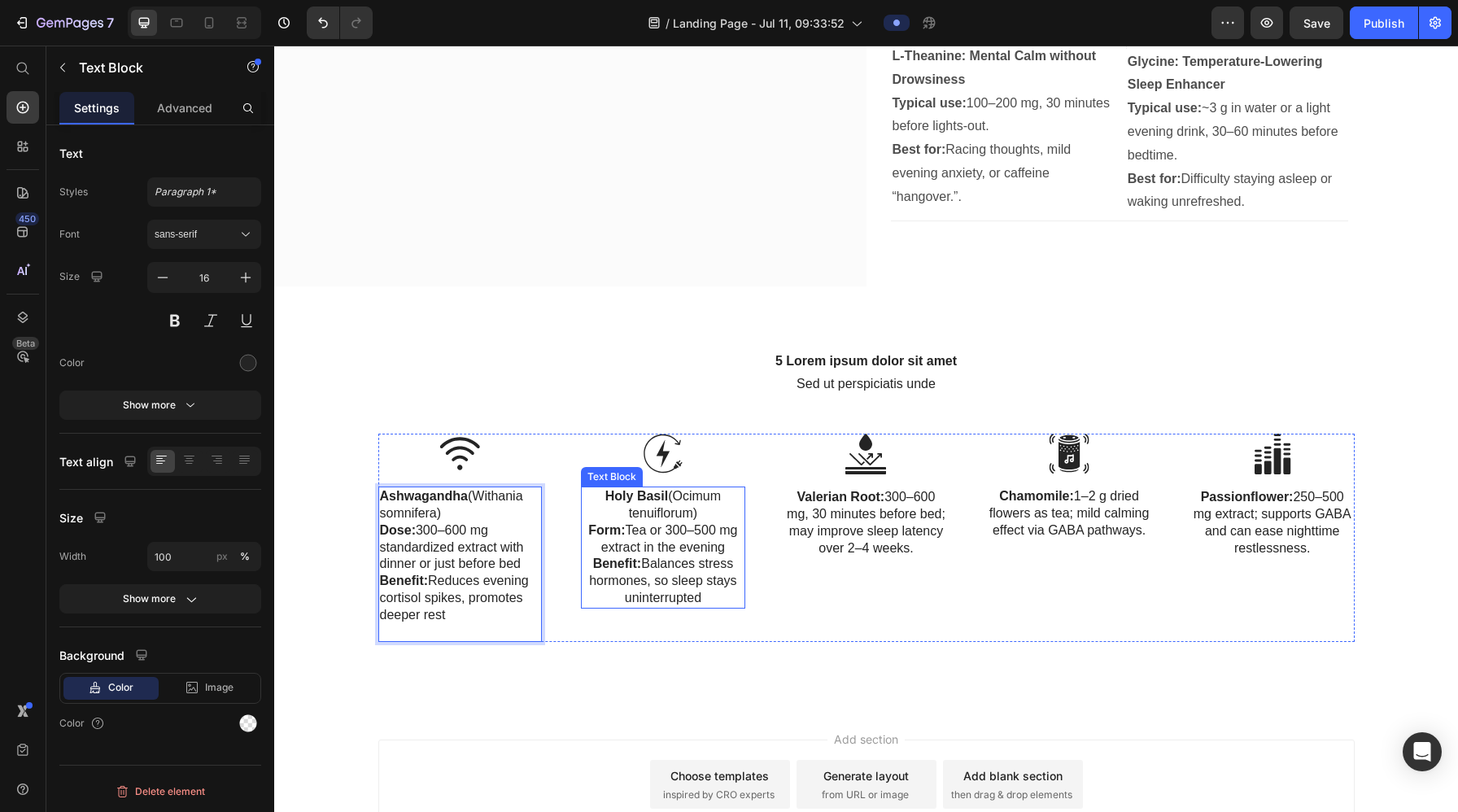 click on "Form:  Tea or 300–500 mg extract in the evening" at bounding box center [663, 539] 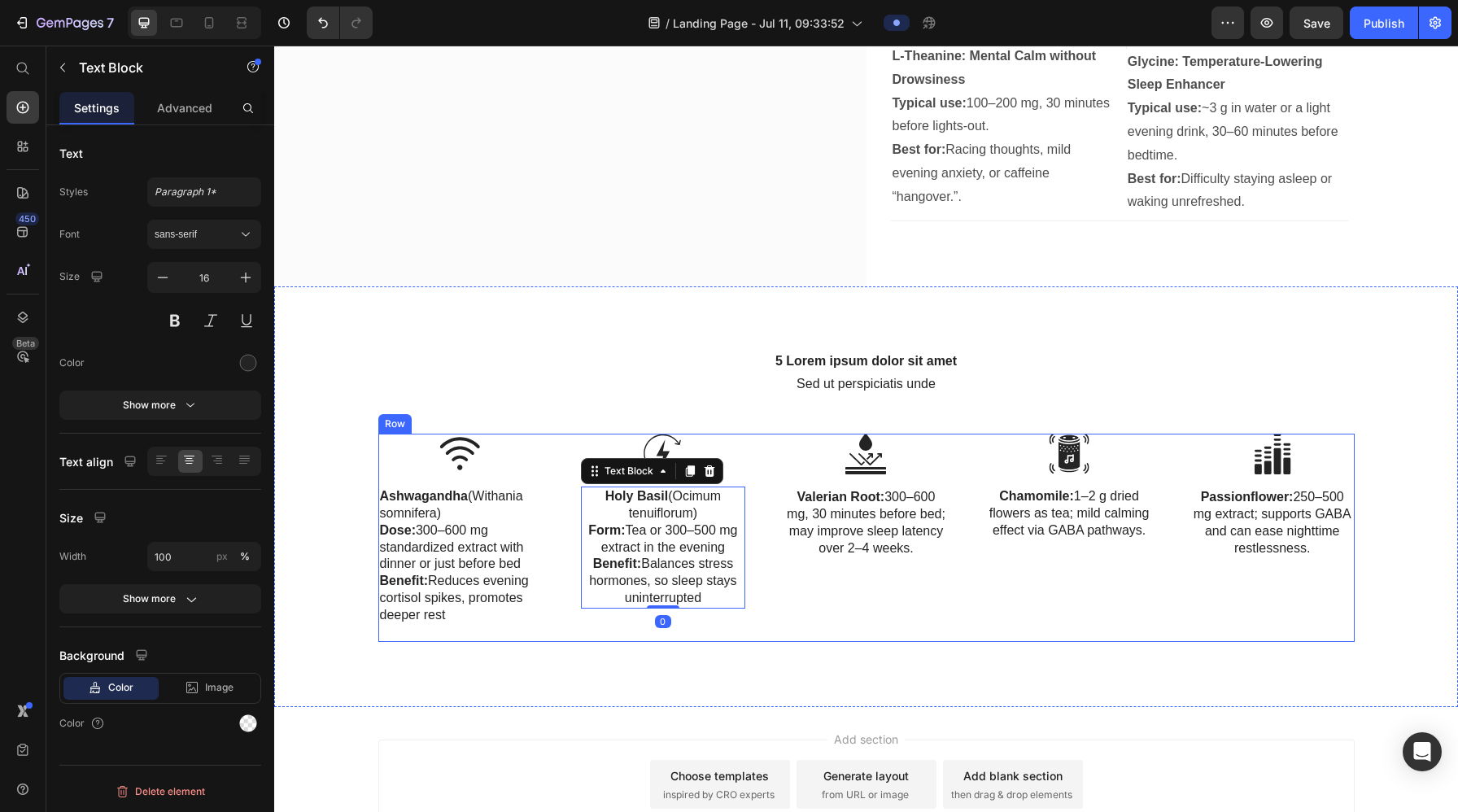 click on "Image Valerian Root:  300–600 mg, 30 minutes before bed; may improve sleep latency over 2–4 weeks. Text Block" at bounding box center [867, 538] 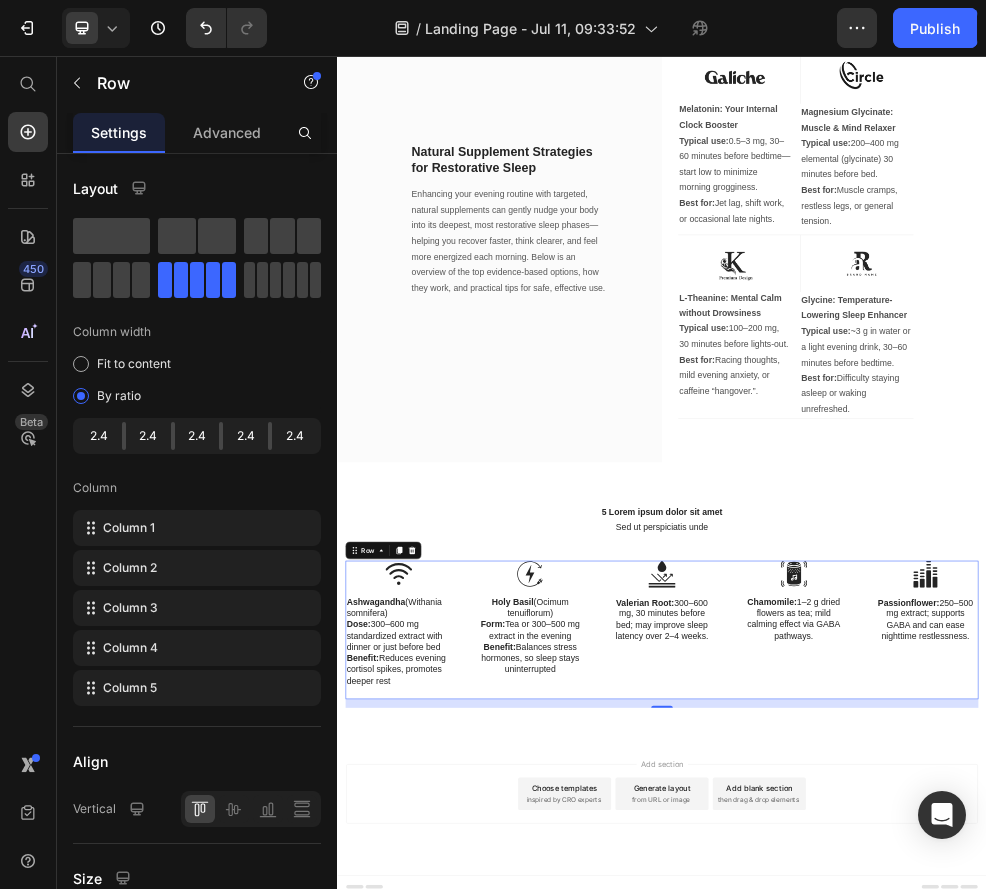 scroll, scrollTop: 7182, scrollLeft: 0, axis: vertical 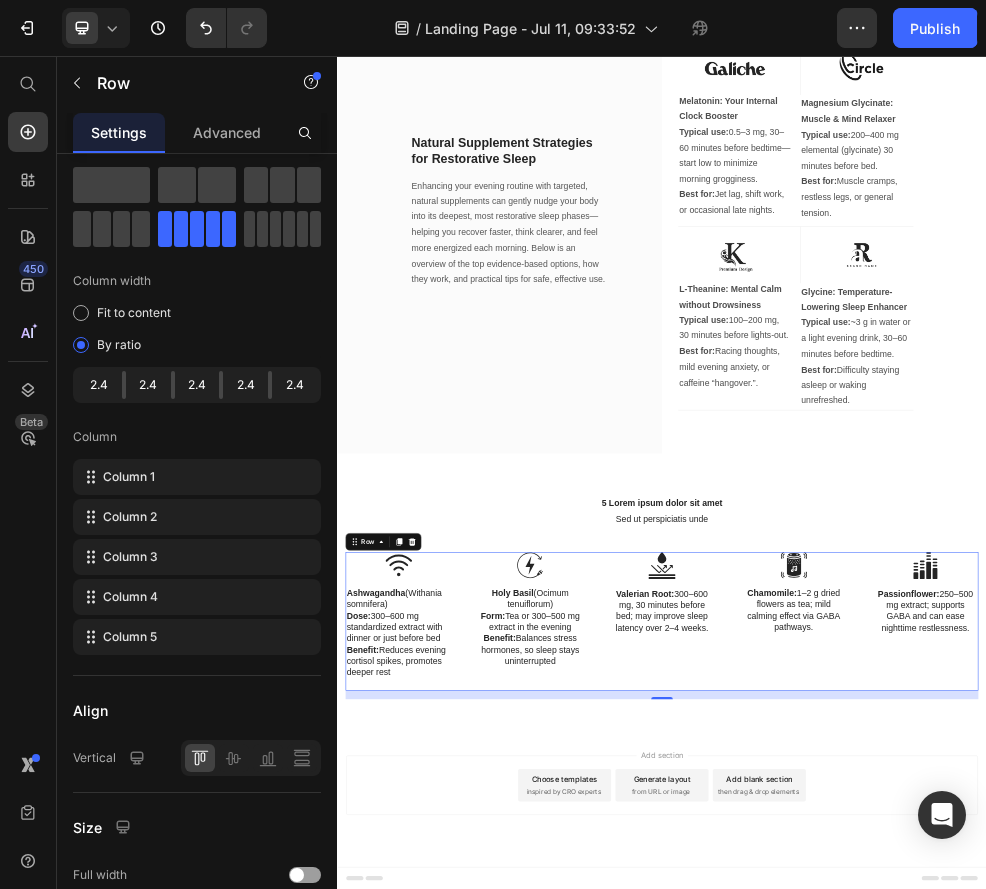 click on "5 Lorem ipsum dolor sit amet Heading Sed ut perspiciatis unde  Text Block Row Image Ashwagandha  (Withania somnifera) Dose:  300–600 mg standardized extract with dinner or just before bed Benefit:  Reduces evening cortisol spikes, promotes deeper rest Text Block Image Holy Basil  (Ocimum tenuiflorum) Form:  Tea or 300–500 mg extract in the evening Benefit:  Balances stress hormones, so sleep stays uninterrupted Text Block Image Valerian Root:  300–600 mg, 30 minutes before bed; may improve sleep latency over 2–4 weeks. Text Block Image Chamomile:  1–2 g dried flowers as tea; mild calming effect via GABA pathways. Text Block Image Passionflower:  250–500 mg extract; supports GABA and can ease nighttime restlessness. Text Block Row   16 Image Wireless Connectivity Text Block Image Rechargeable Battery Text Block Row Image Water Resistance Text Block Image Bluetooth Range Text Block Row Row Image Sound Quality Text Block Row Section 11" at bounding box center (937, 1051) 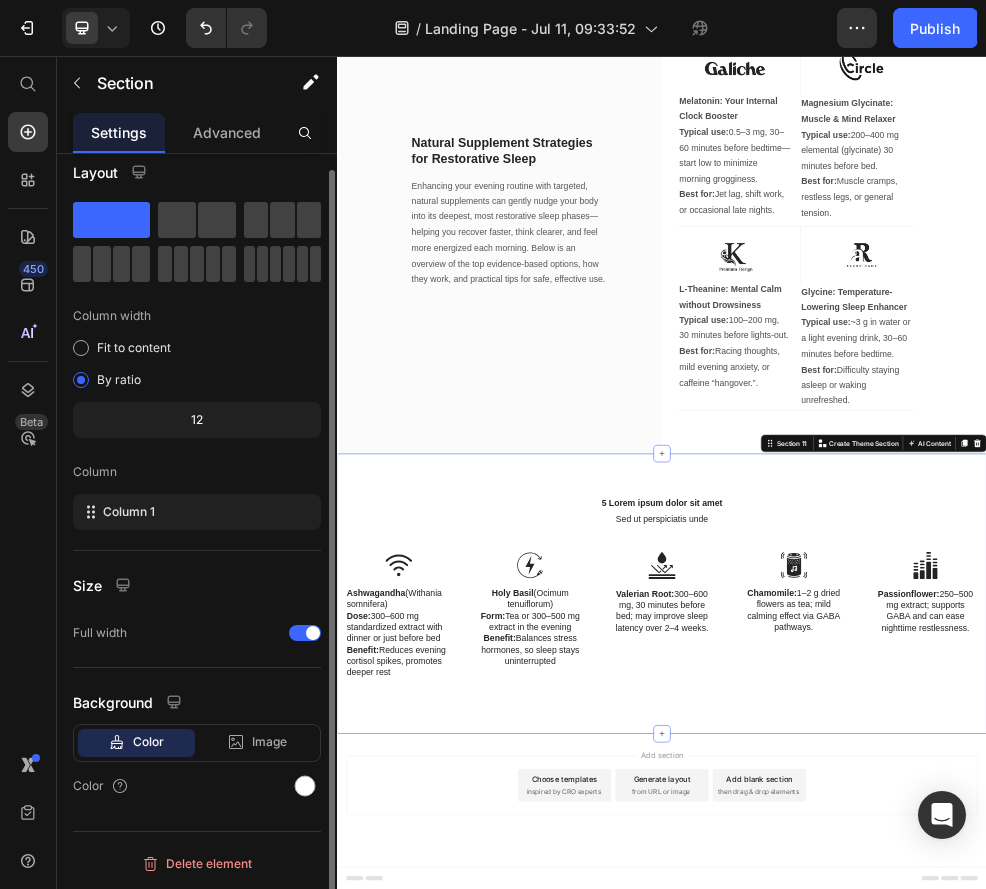 click on "5 Lorem ipsum dolor sit amet Heading Sed ut perspiciatis unde  Text Block Row Image Ashwagandha  (Withania somnifera) Dose:  300–600 mg standardized extract with dinner or just before bed Benefit:  Reduces evening cortisol spikes, promotes deeper rest Text Block Image Holy Basil  (Ocimum tenuiflorum) Form:  Tea or 300–500 mg extract in the evening Benefit:  Balances stress hormones, so sleep stays uninterrupted Text Block Image Valerian Root:  300–600 mg, 30 minutes before bed; may improve sleep latency over 2–4 weeks. Text Block Image Chamomile:  1–2 g dried flowers as tea; mild calming effect via GABA pathways. Text Block Image Passionflower:  250–500 mg extract; supports GABA and can ease nighttime restlessness. Text Block Row Image Wireless Connectivity Text Block Image Rechargeable Battery Text Block Row Image Water Resistance Text Block Image Bluetooth Range Text Block Row Row Image Sound Quality Text Block Row Section 11   Create Theme Section AI Content Write with GemAI Tone and Voice" at bounding box center [937, 1051] 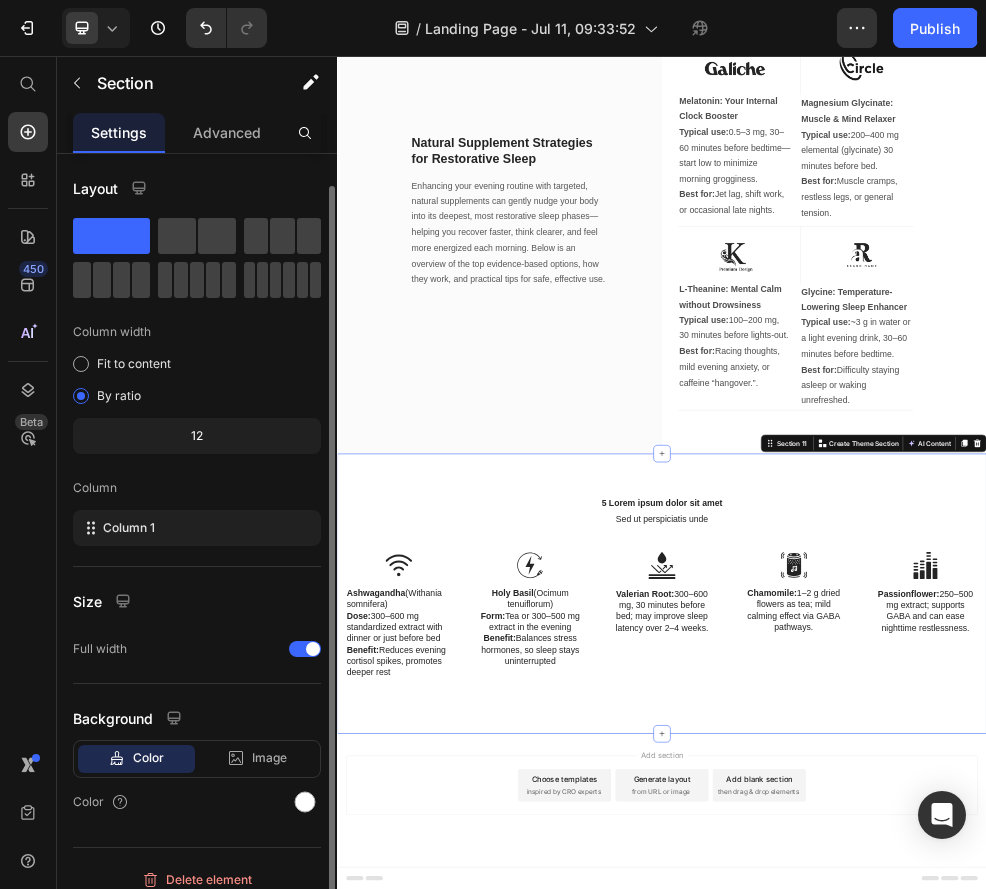 click on "5 Lorem ipsum dolor sit amet Heading Sed ut perspiciatis unde  Text Block Row Image Ashwagandha  (Withania somnifera) Dose:  300–600 mg standardized extract with dinner or just before bed Benefit:  Reduces evening cortisol spikes, promotes deeper rest Text Block Image Holy Basil  (Ocimum tenuiflorum) Form:  Tea or 300–500 mg extract in the evening Benefit:  Balances stress hormones, so sleep stays uninterrupted Text Block Image Valerian Root:  300–600 mg, 30 minutes before bed; may improve sleep latency over 2–4 weeks. Text Block Image Chamomile:  1–2 g dried flowers as tea; mild calming effect via GABA pathways. Text Block Image Passionflower:  250–500 mg extract; supports GABA and can ease nighttime restlessness. Text Block Row Image Wireless Connectivity Text Block Image Rechargeable Battery Text Block Row Image Water Resistance Text Block Image Bluetooth Range Text Block Row Row Image Sound Quality Text Block Row Section 11   Create Theme Section AI Content Write with GemAI Tone and Voice" at bounding box center (937, 1051) 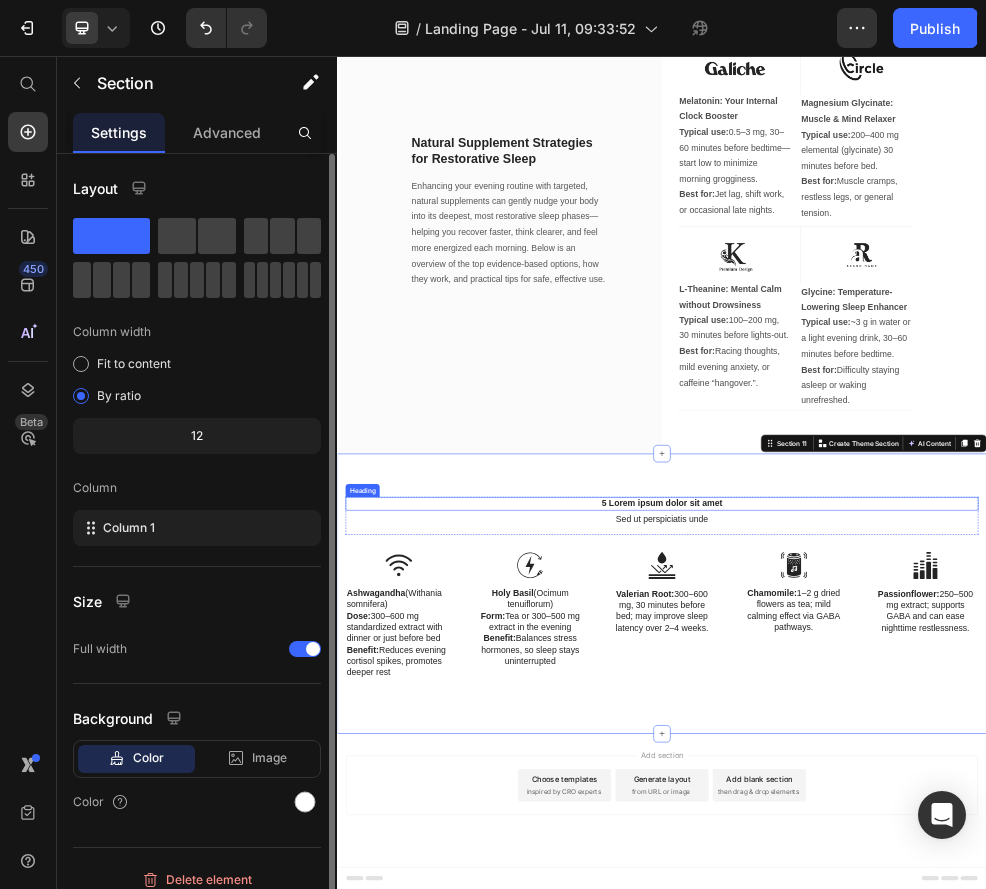 click on "5 Lorem ipsum dolor sit amet" at bounding box center (937, 884) 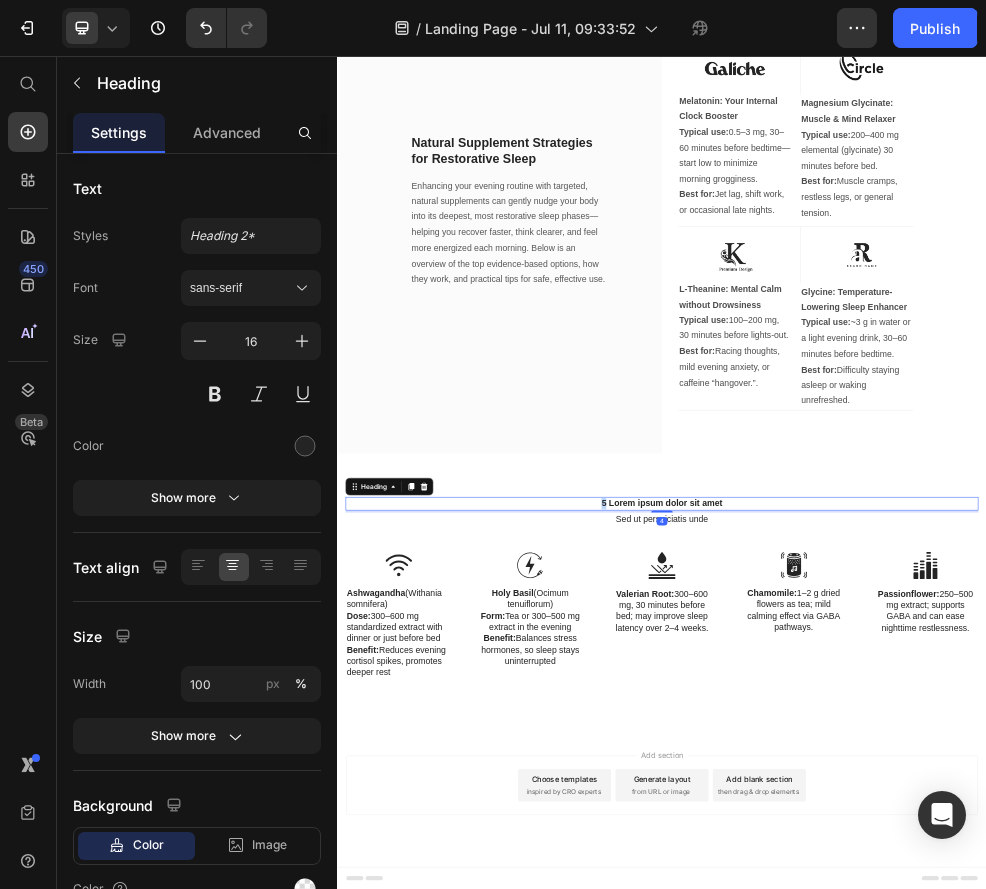 click on "5 Lorem ipsum dolor sit amet" at bounding box center [937, 884] 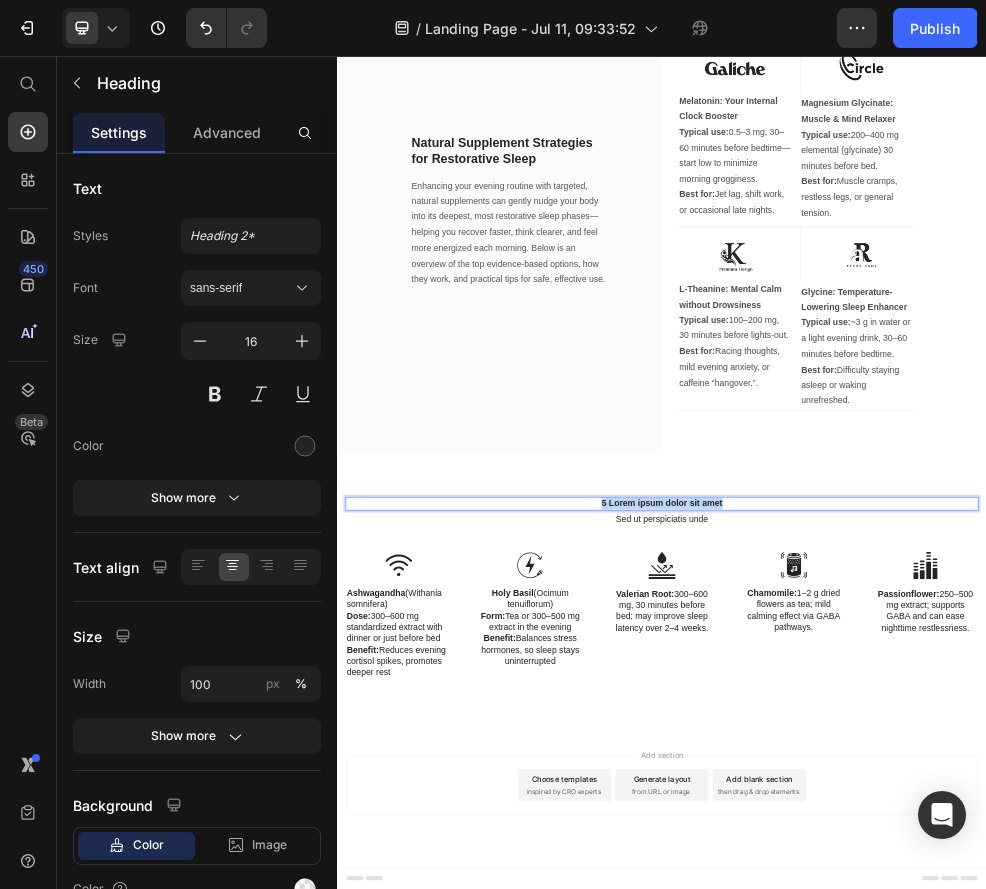 click on "5 Lorem ipsum dolor sit amet" at bounding box center [937, 884] 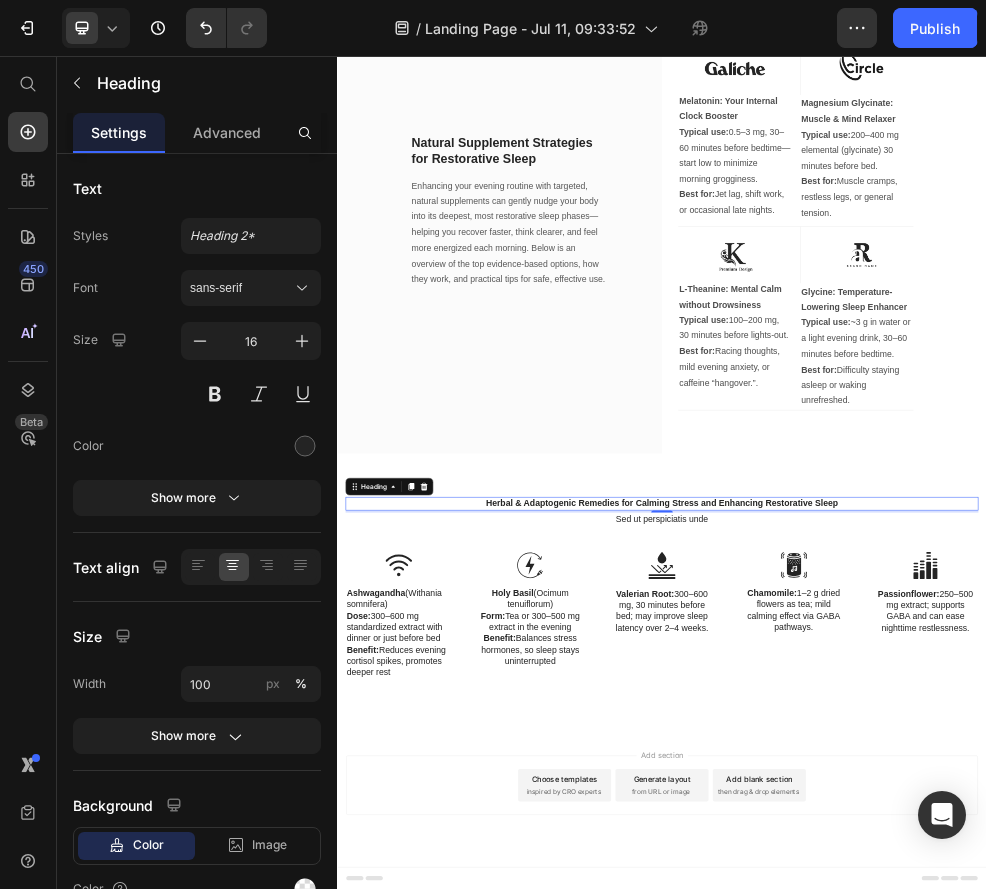 click on "Sed ut perspiciatis unde" at bounding box center (937, 913) 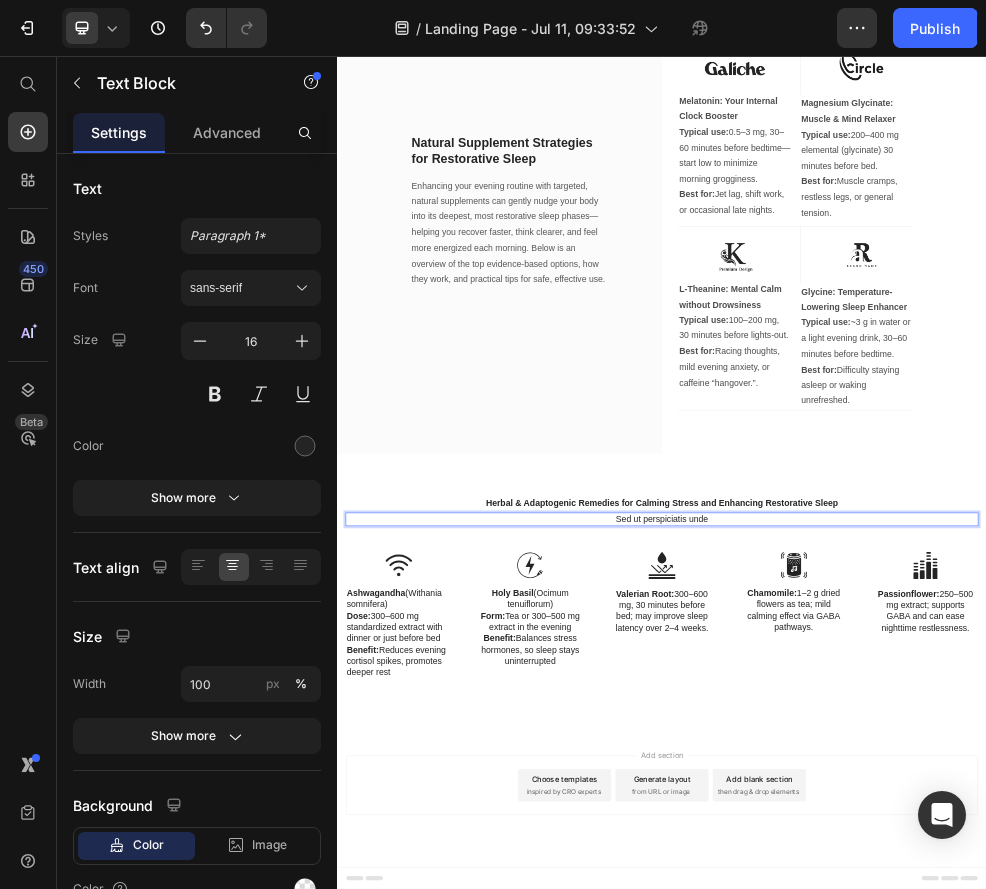 click on "Sed ut perspiciatis unde" at bounding box center [937, 913] 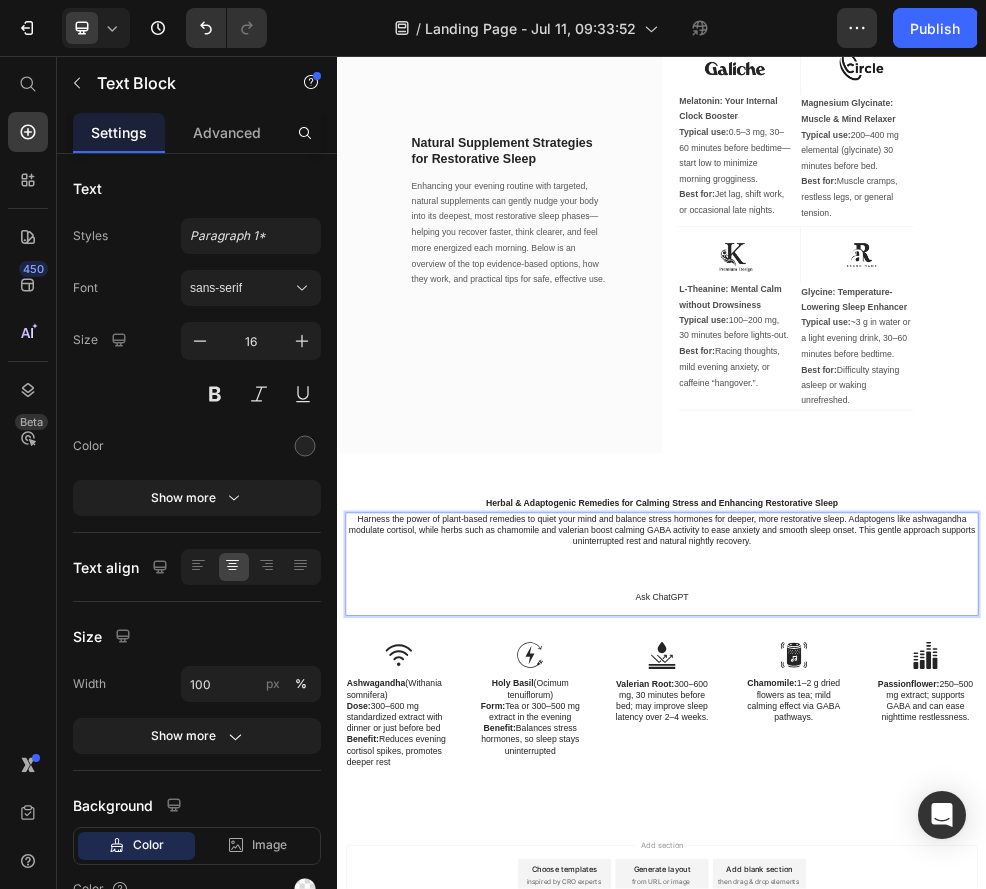 click on "Ask ChatGPT" at bounding box center [937, 1069] 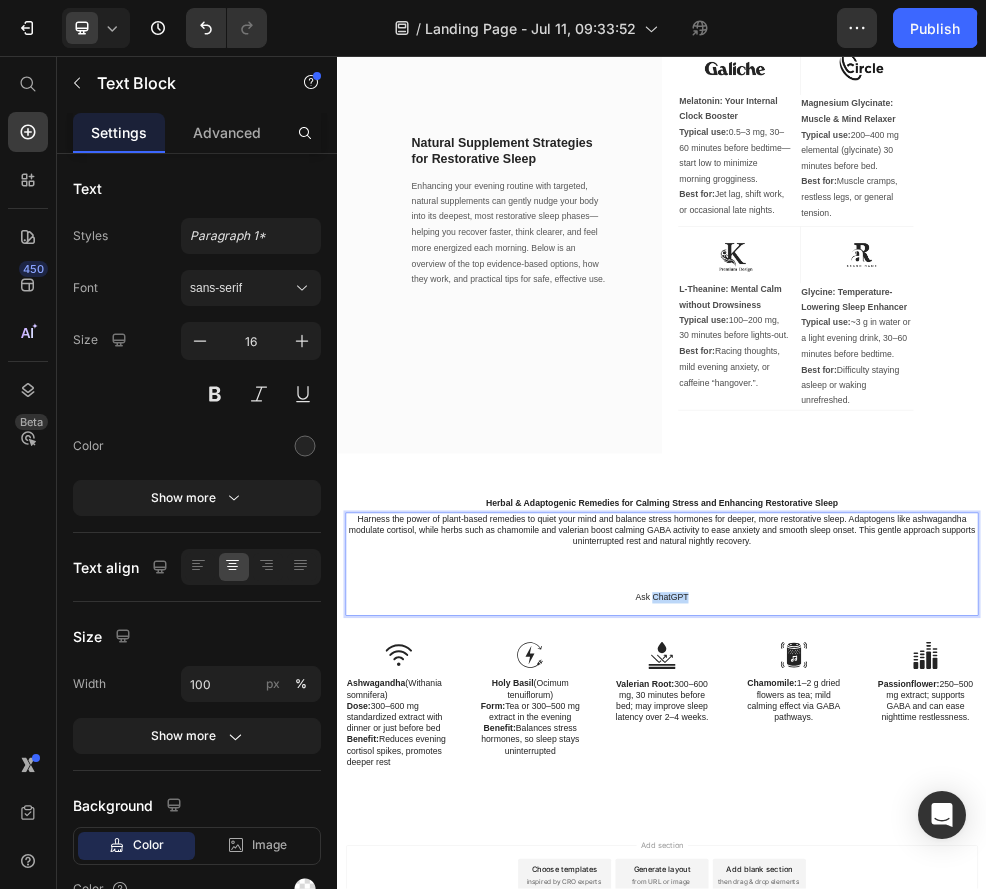 click on "Ask ChatGPT" at bounding box center (937, 1069) 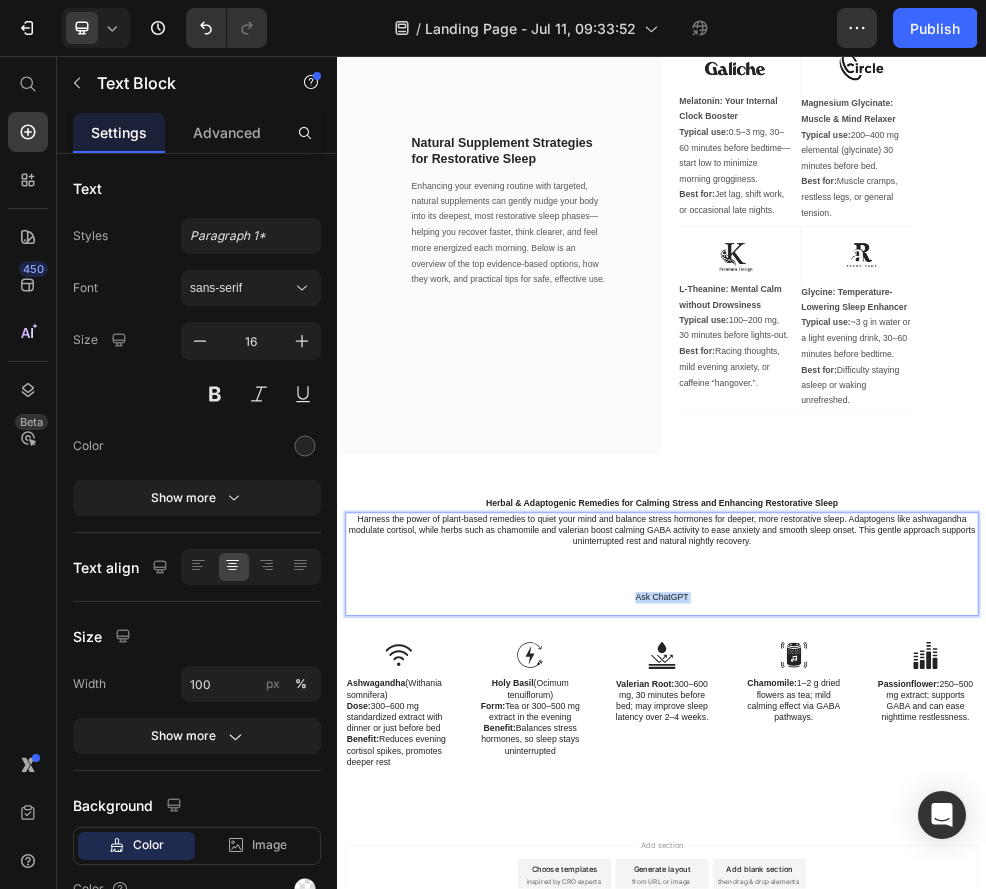 click on "Ask ChatGPT" at bounding box center (937, 1069) 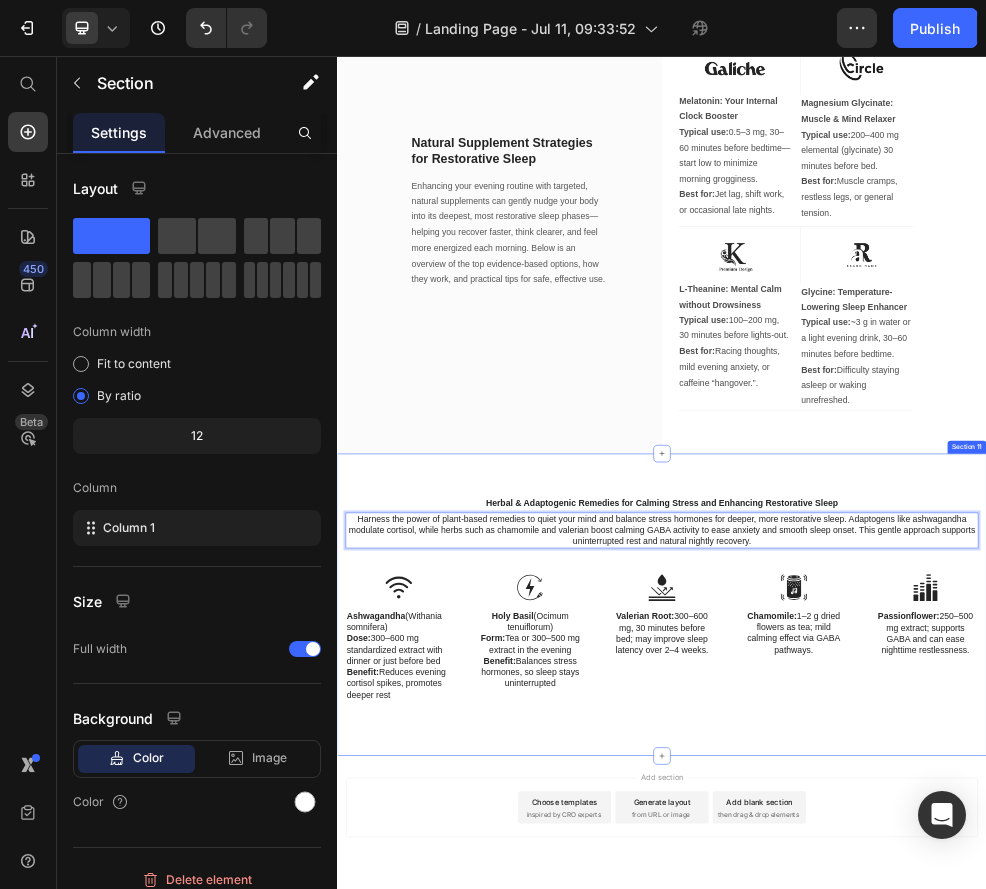 click on "Herbal & Adaptogenic Remedies for Calming Stress and Enhancing Restorative Sleep Heading Harness the power of plant-based remedies to quiet your mind and balance stress hormones for deeper, more restorative sleep. Adaptogens like ashwagandha modulate cortisol, while herbs such as chamomile and valerian boost calming GABA activity to ease anxiety and smooth sleep onset. This gentle approach supports uninterrupted rest and natural nightly recovery. Text Block   16 Row Image Ashwagandha  (Withania somnifera) Dose:  300–600 mg standardized extract with dinner or just before bed Benefit:  Reduces evening cortisol spikes, promotes deeper rest Text Block Image Holy Basil  (Ocimum tenuiflorum) Form:  Tea or 300–500 mg extract in the evening Benefit:  Balances stress hormones, so sleep stays uninterrupted Text Block Image Valerian Root:  300–600 mg, 30 minutes before bed; may improve sleep latency over 2–4 weeks. Text Block Image Chamomile:  1–2 g dried flowers as tea; mild calming effect via GABA pathways." at bounding box center [937, 1079] 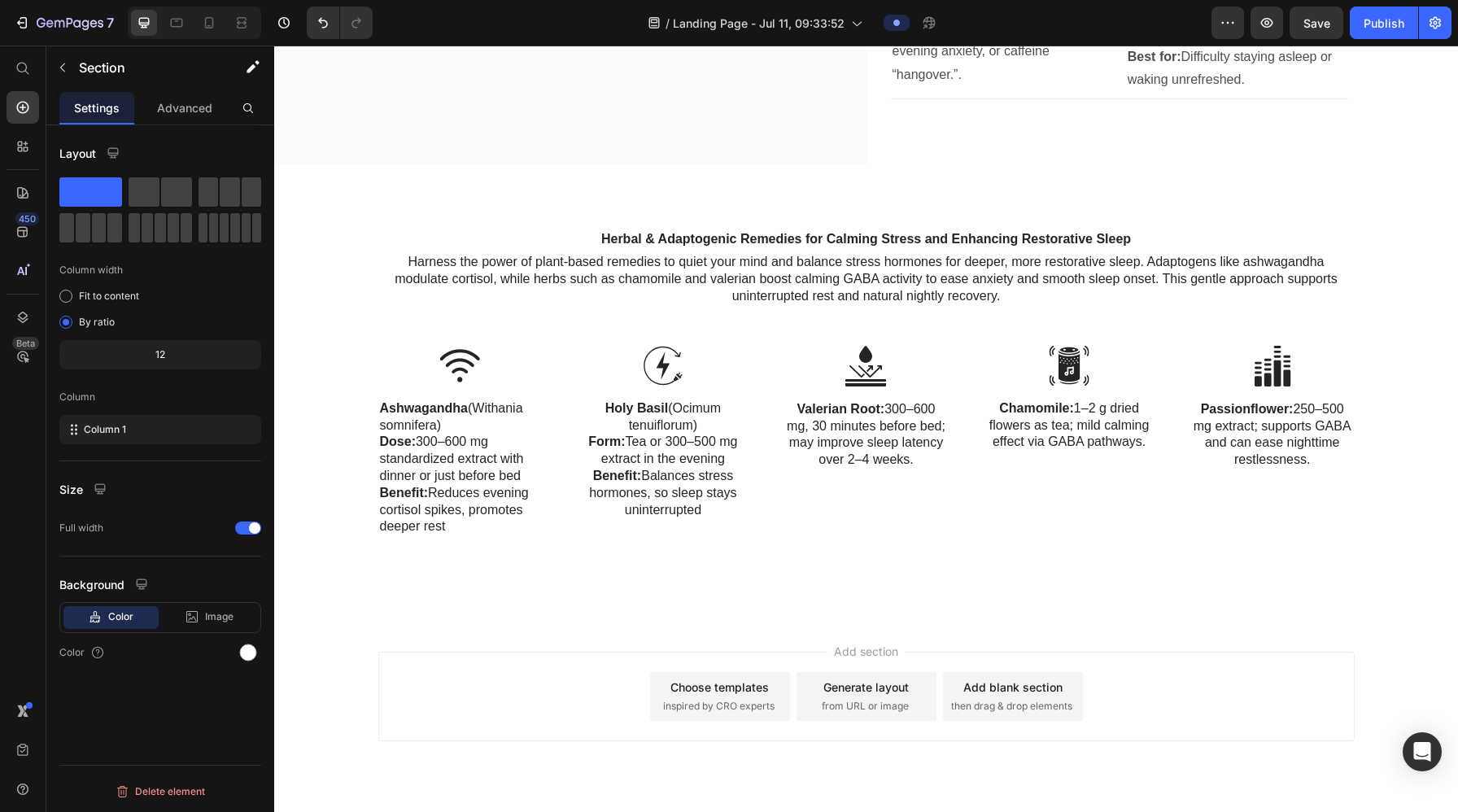 scroll, scrollTop: 6345, scrollLeft: 0, axis: vertical 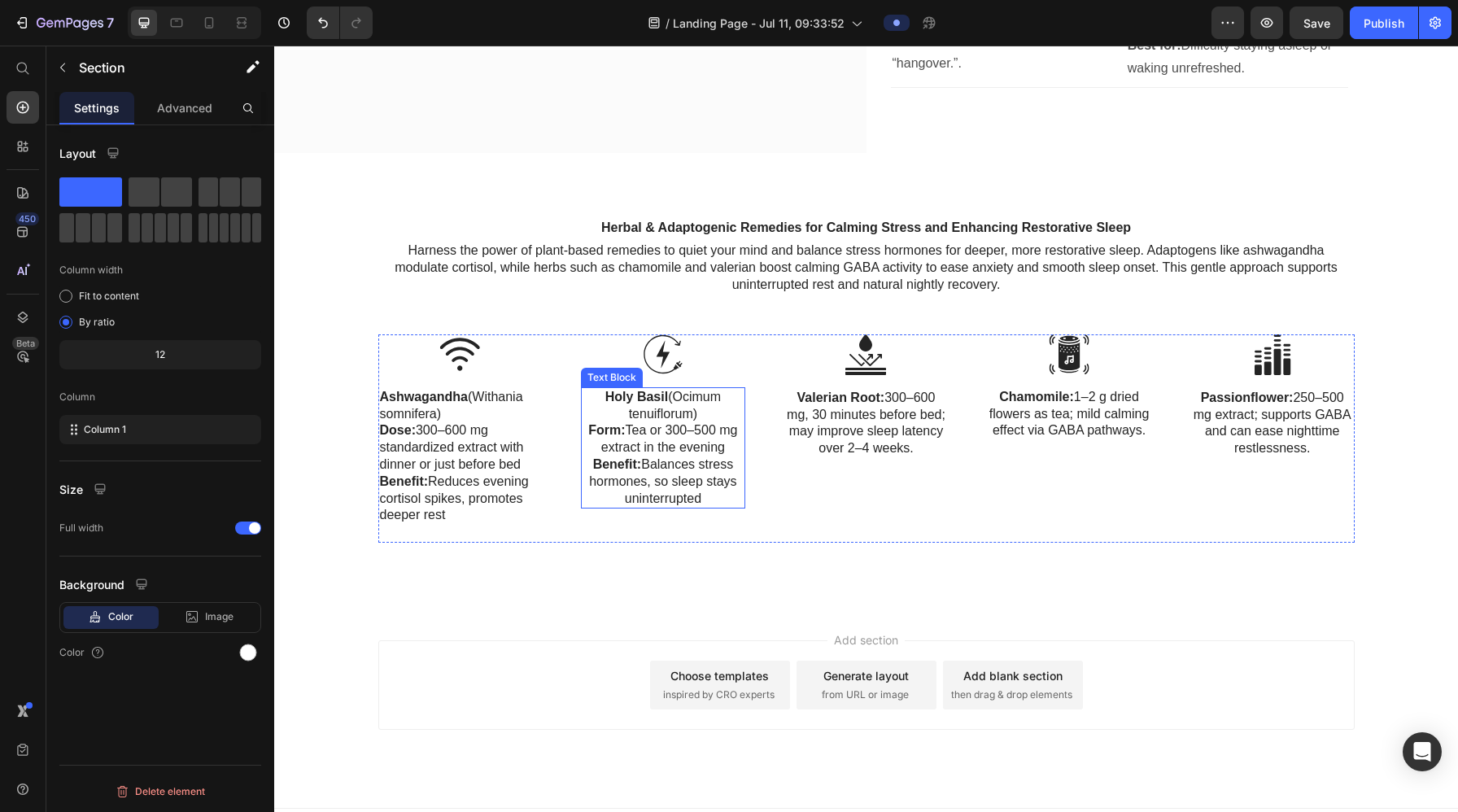 click on "Benefit:  Balances stress hormones, so sleep stays uninterrupted" at bounding box center (663, 482) 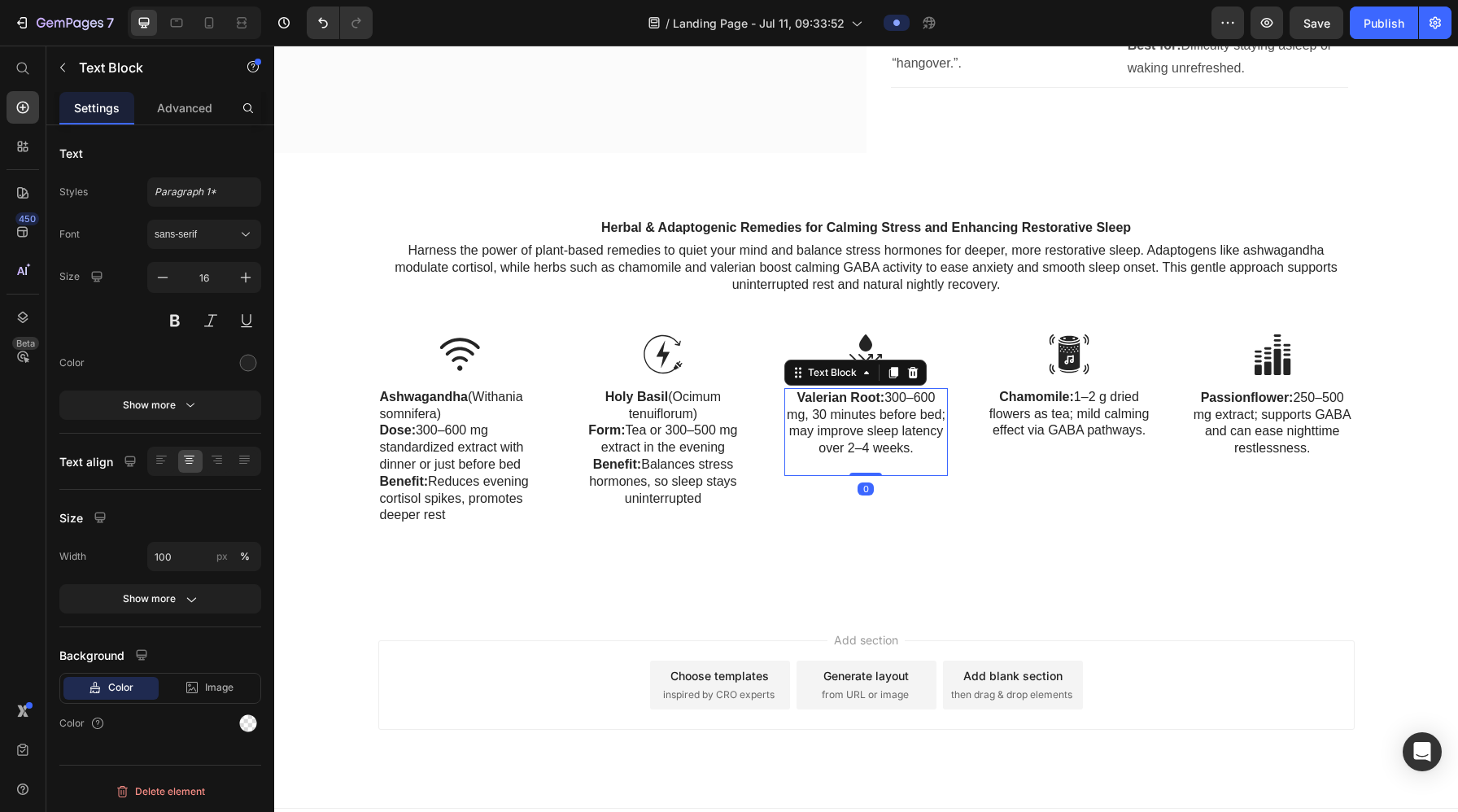 click on "Valerian Root:  300–600 mg, 30 minutes before bed; may improve sleep latency over 2–4 weeks." at bounding box center [867, 423] 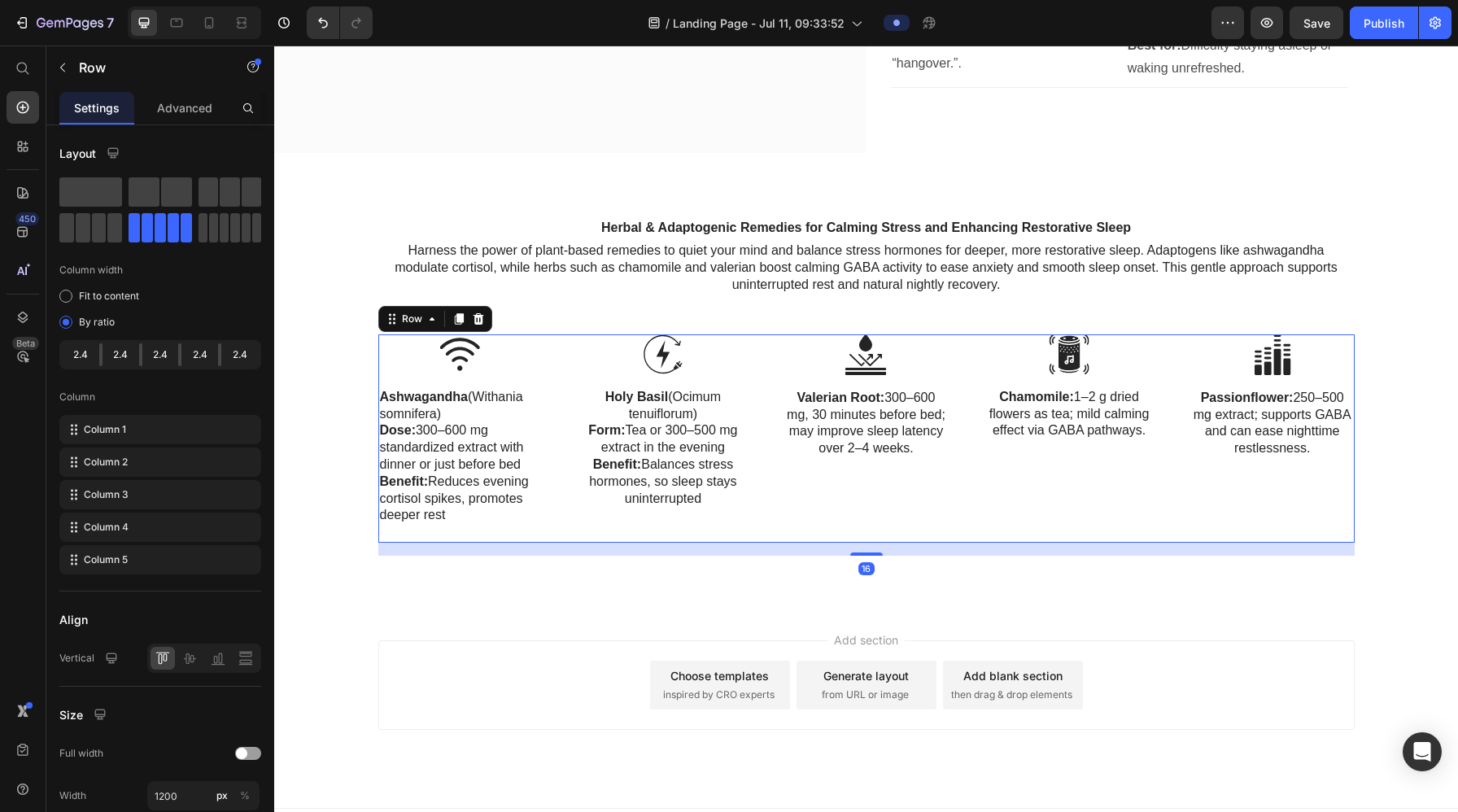 click on "Image Chamomile:  1–2 g dried flowers as tea; mild calming effect via GABA pathways.   Text Block" at bounding box center (1069, 439) 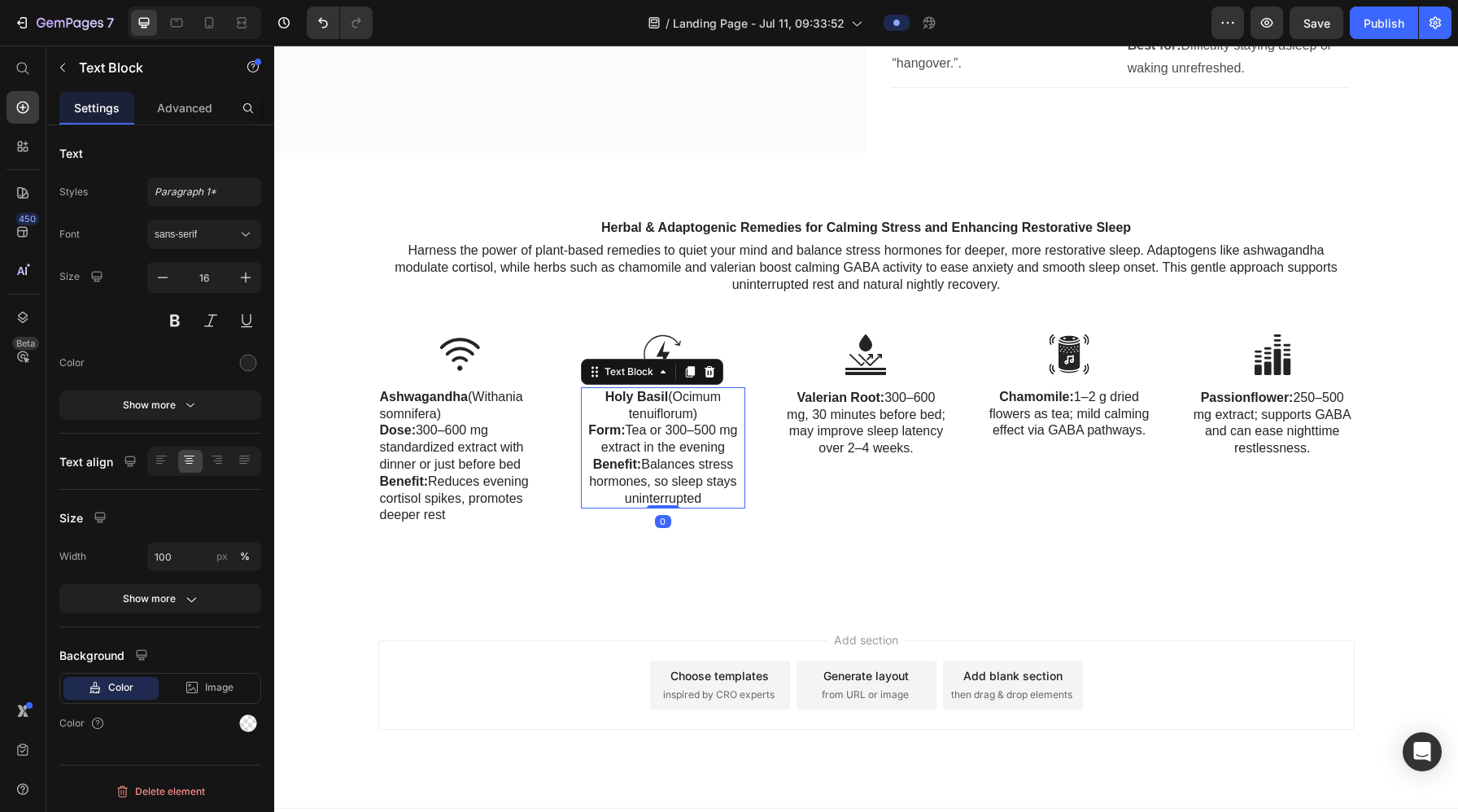 click on "Holy Basil  (Ocimum tenuiflorum)" at bounding box center [663, 406] 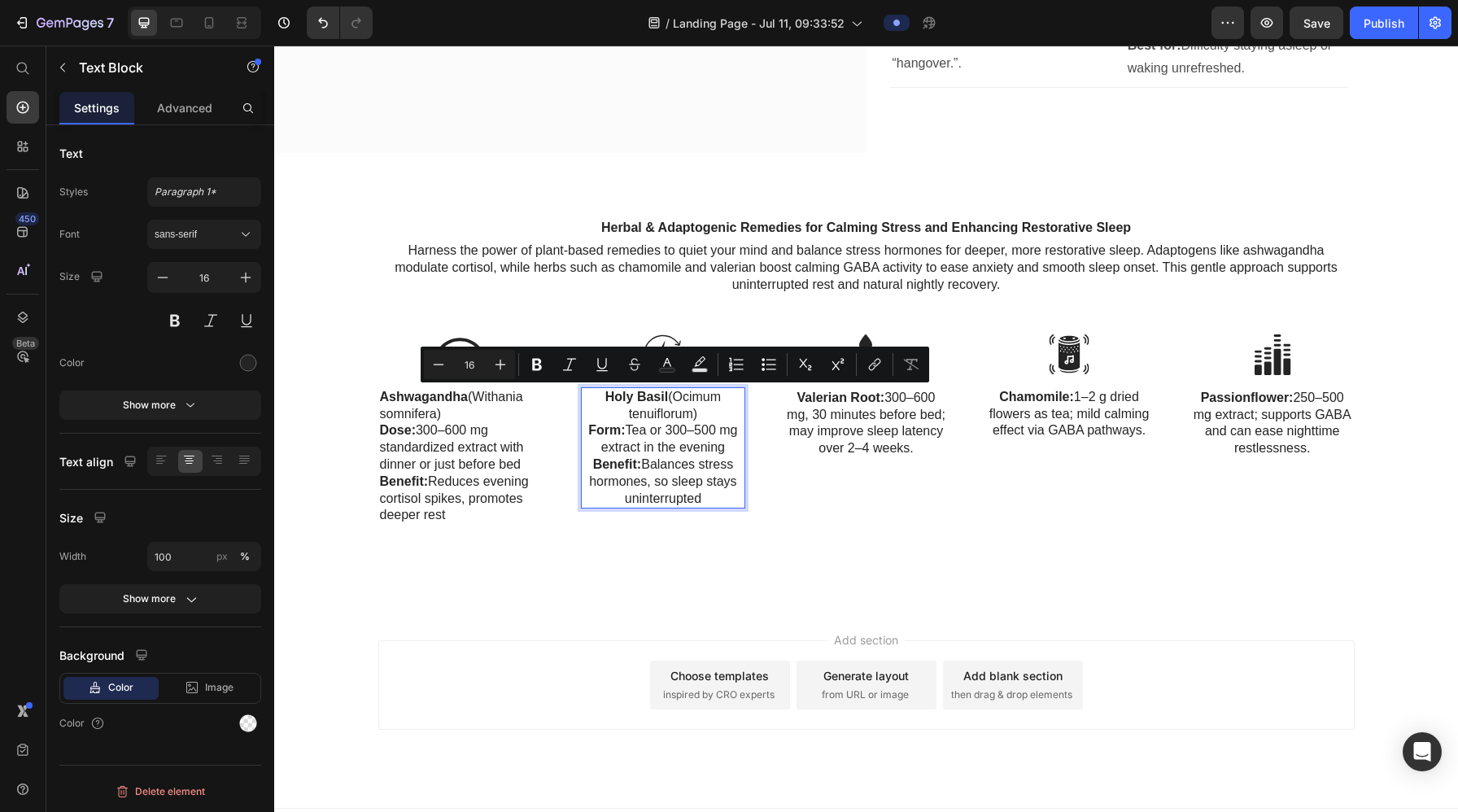 drag, startPoint x: 669, startPoint y: 397, endPoint x: 707, endPoint y: 419, distance: 43.909 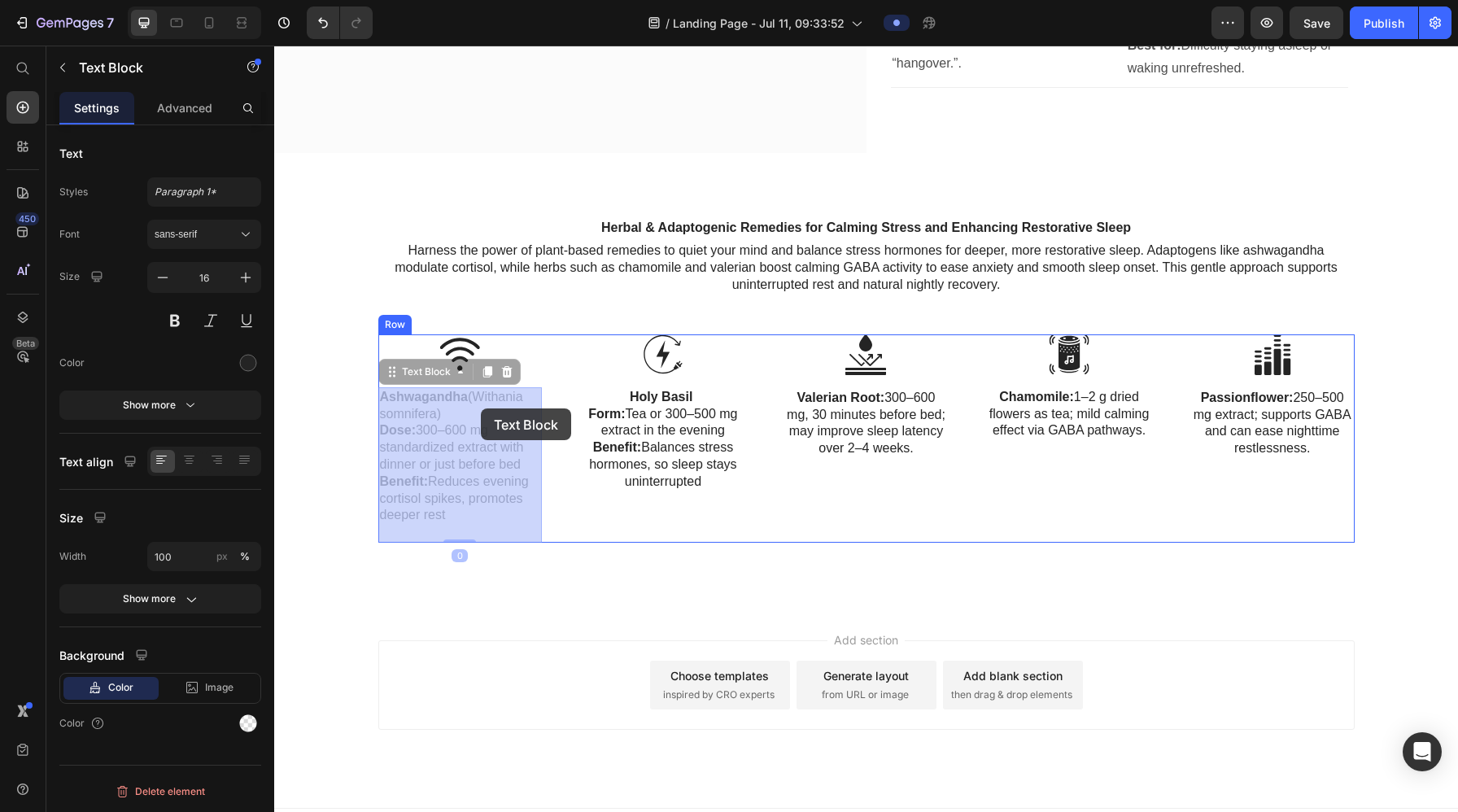 drag, startPoint x: 469, startPoint y: 395, endPoint x: 477, endPoint y: 407, distance: 14.42221 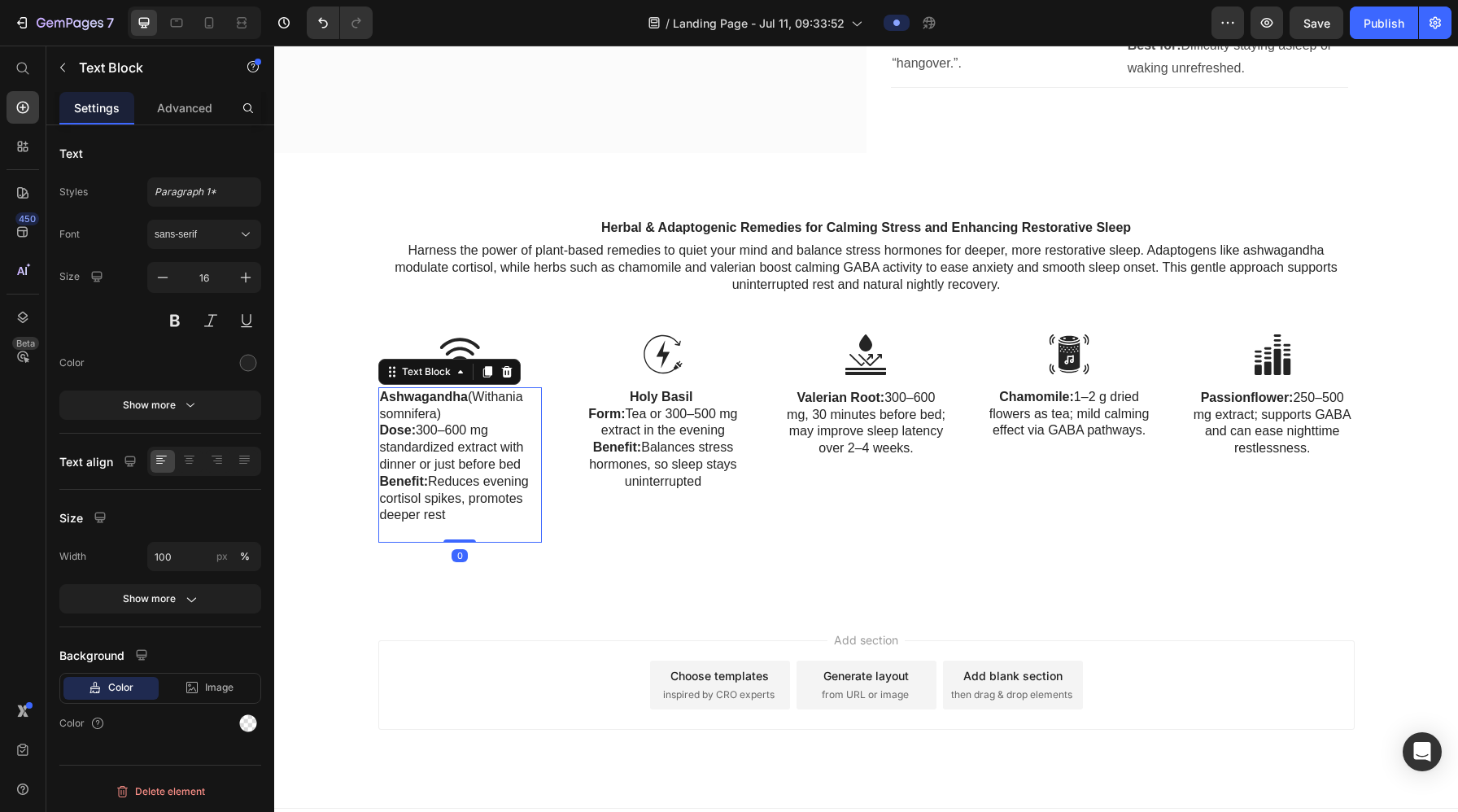 click on "Ashwagandha  (Withania somnifera)" at bounding box center (461, 406) 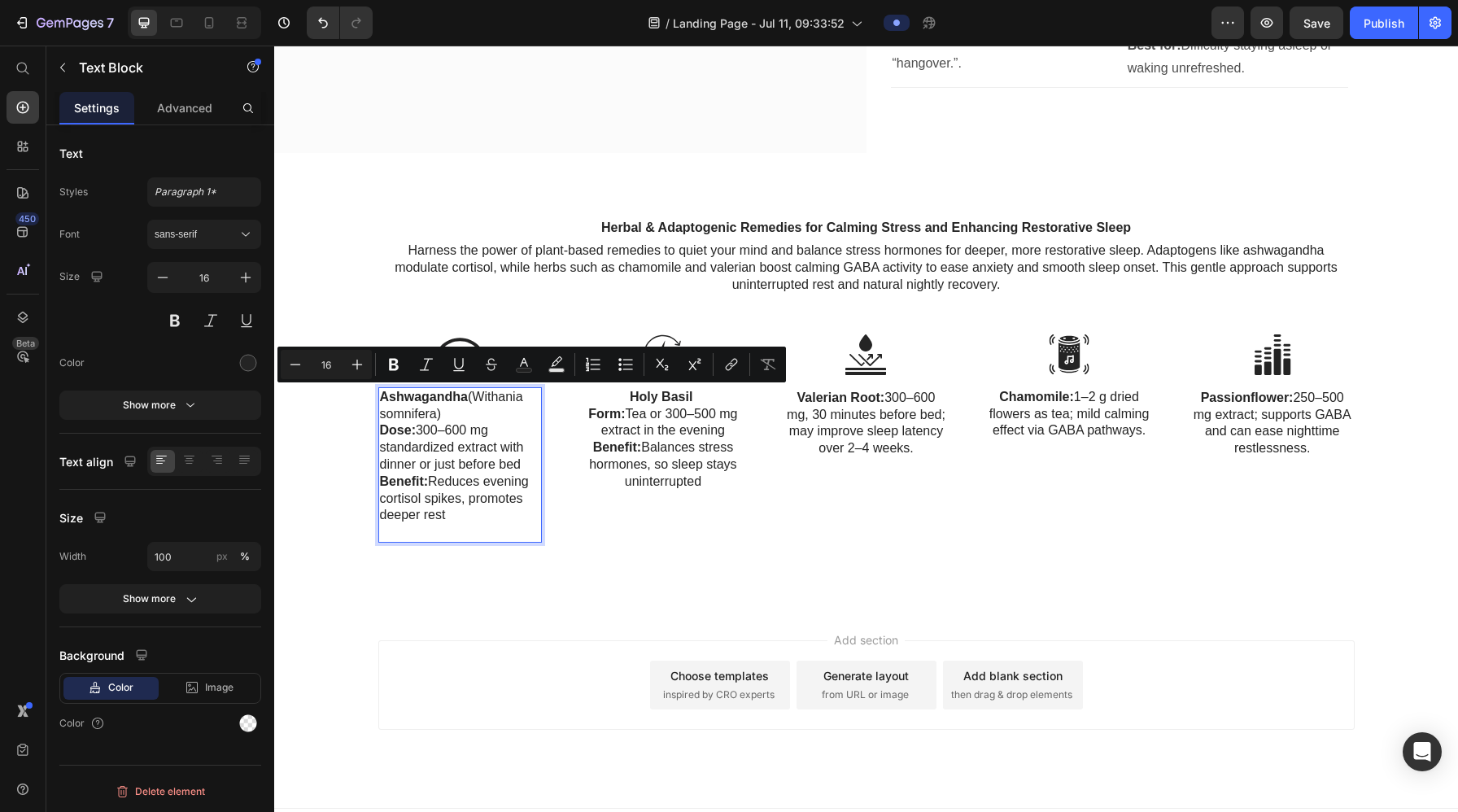 drag, startPoint x: 471, startPoint y: 401, endPoint x: 494, endPoint y: 418, distance: 29 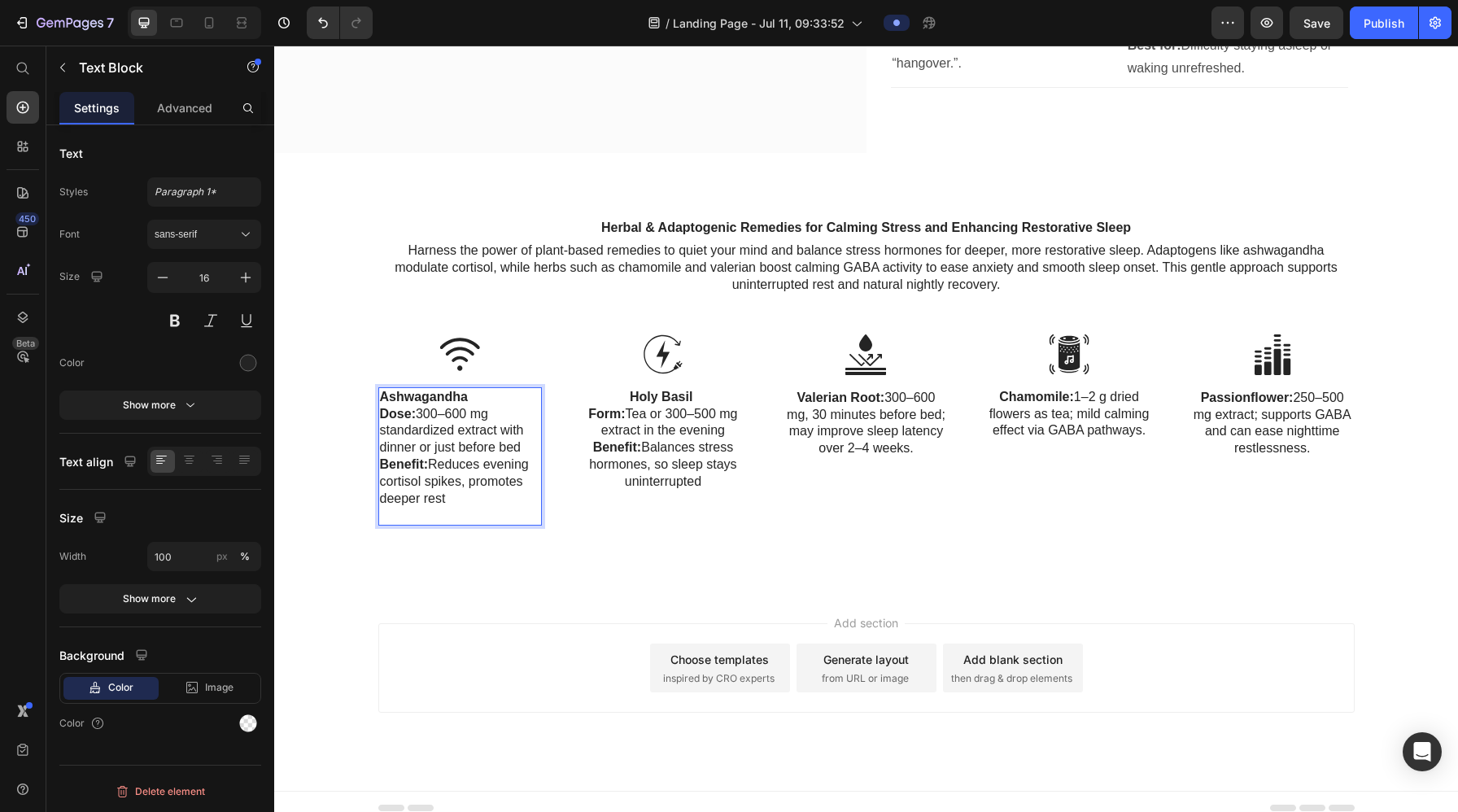click on "Benefit:  Reduces evening cortisol spikes, promotes deeper rest" at bounding box center (461, 482) 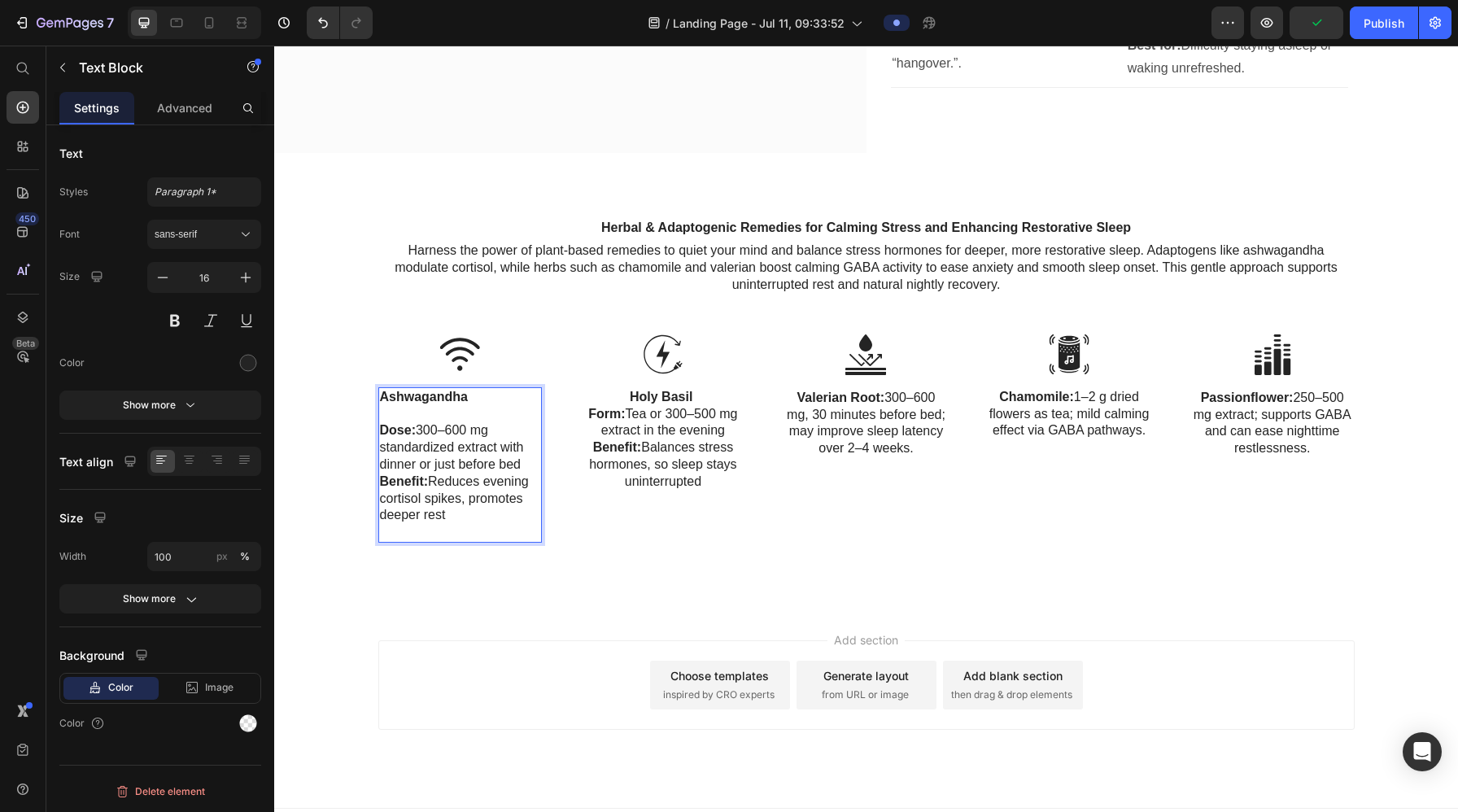 click on "Ashwagandha" at bounding box center [424, 396] 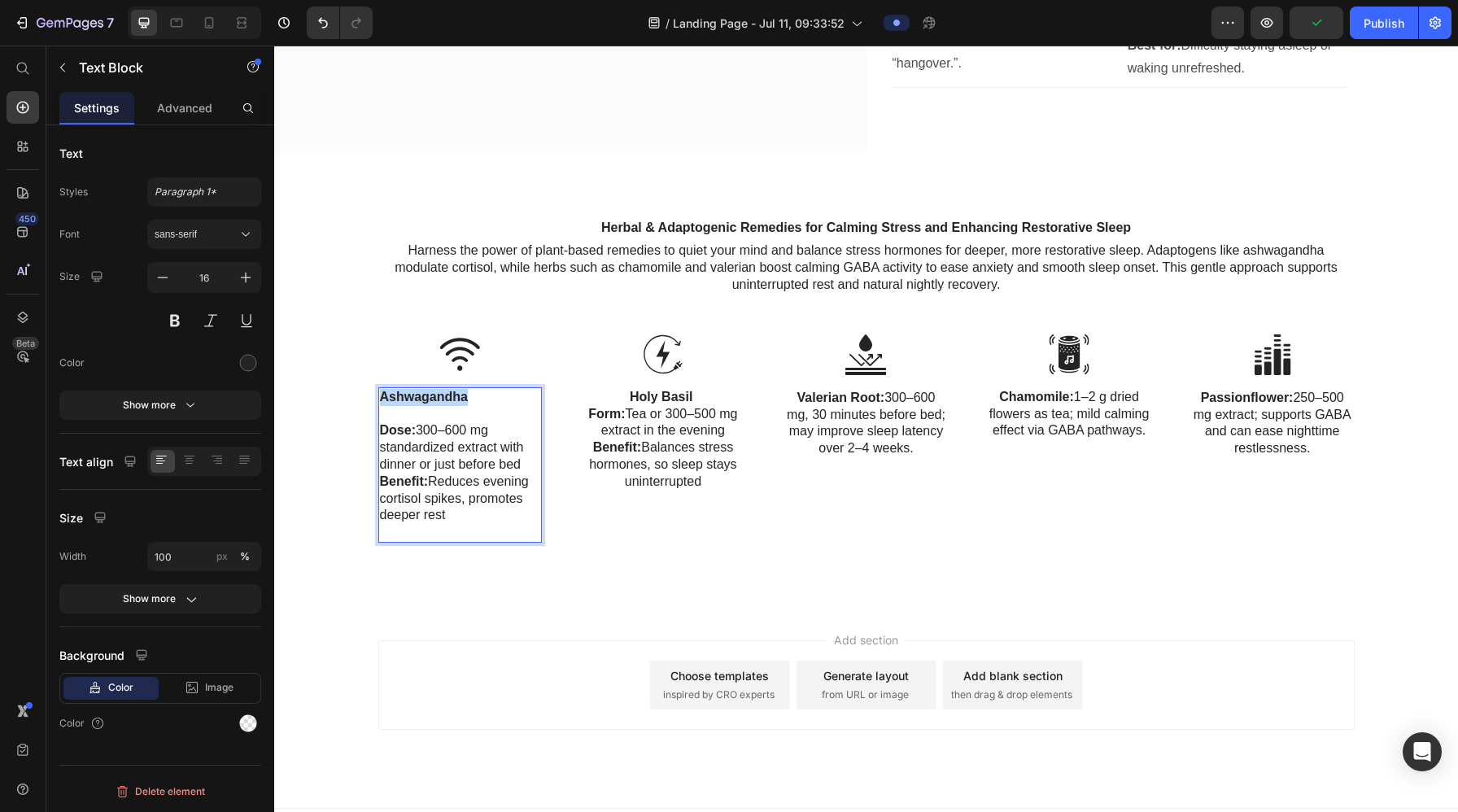 click on "Ashwagandha" at bounding box center [424, 396] 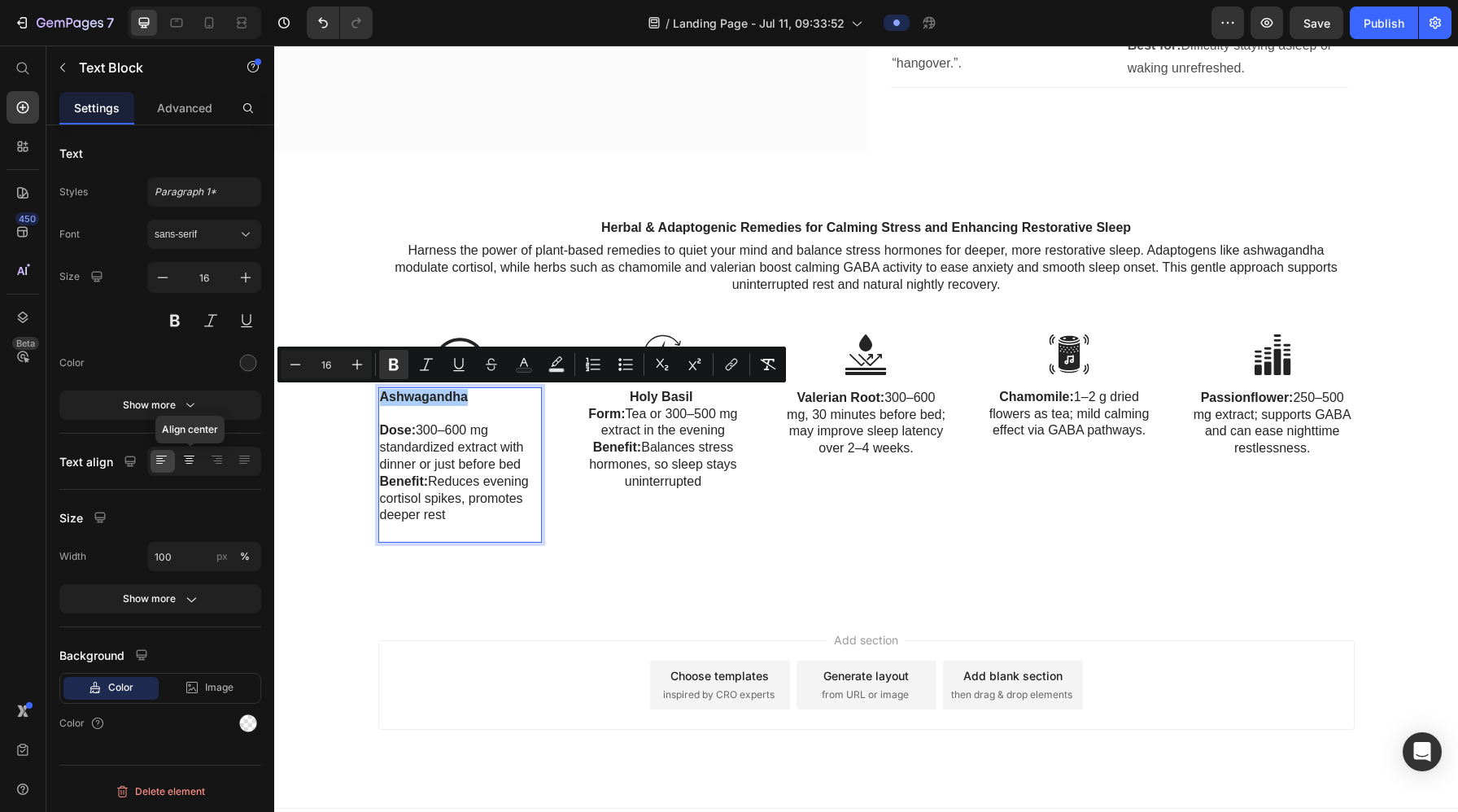 click 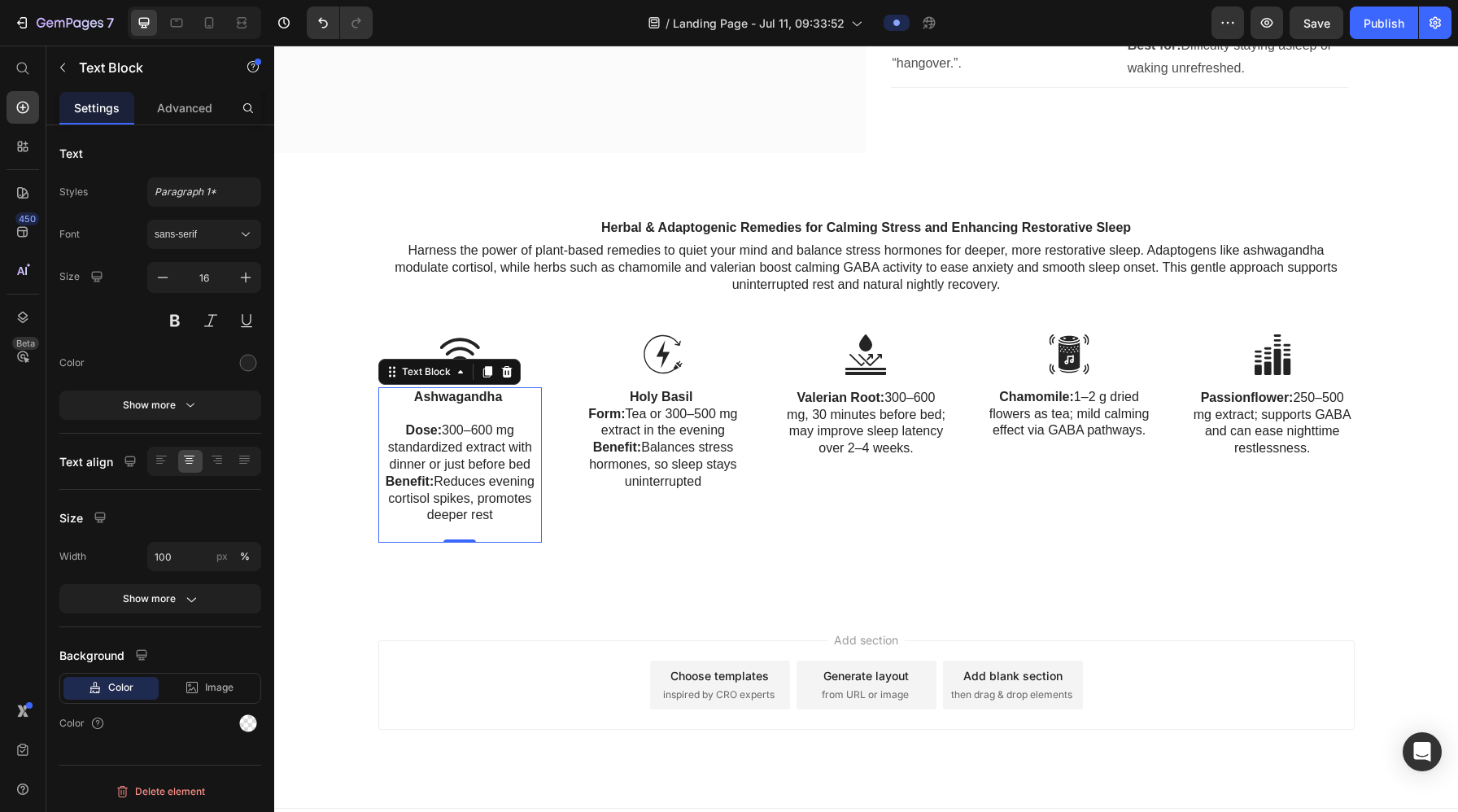 click on "Dose:  300–600 mg standardized extract with dinner or just before bed" at bounding box center [461, 447] 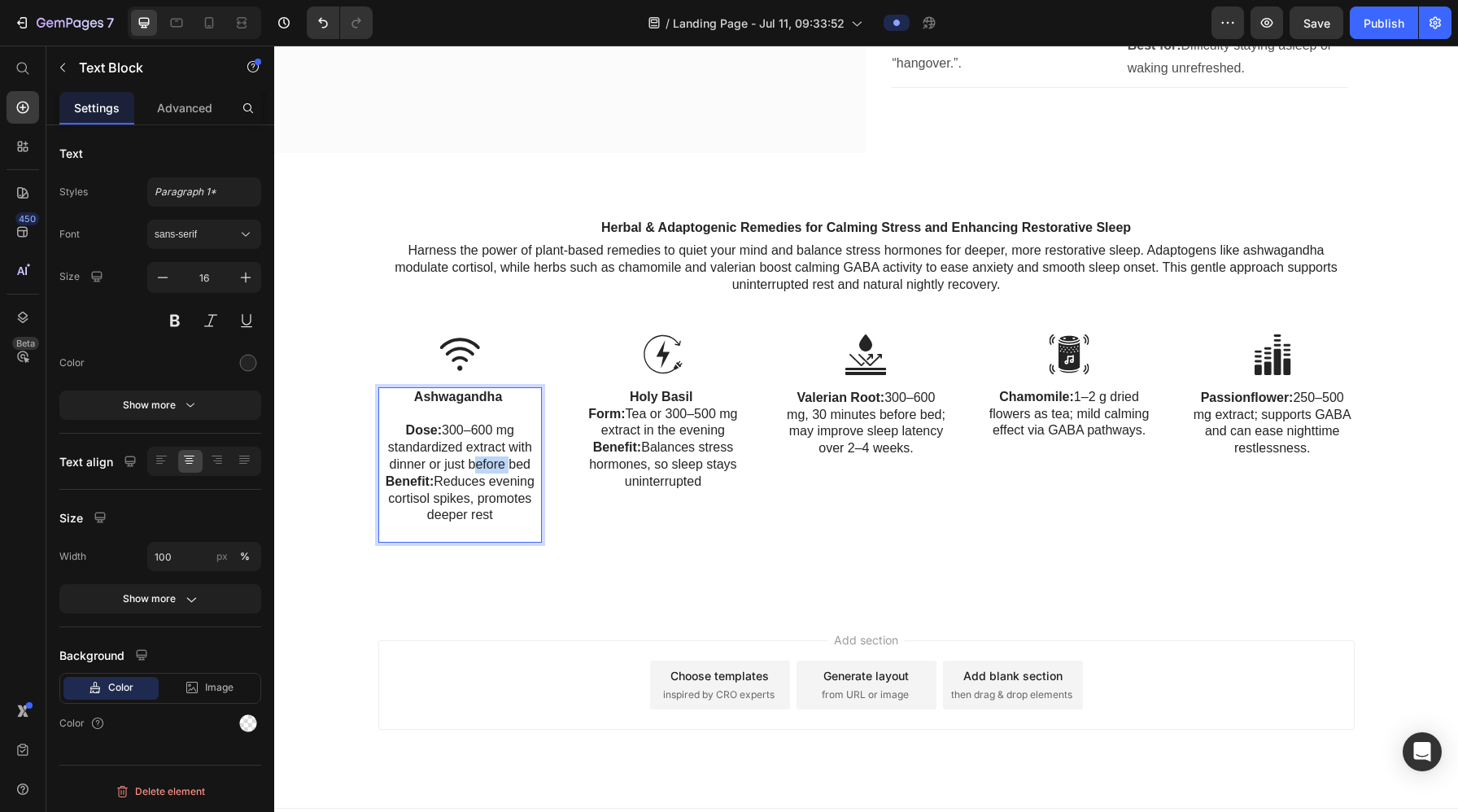 click on "Dose:  300–600 mg standardized extract with dinner or just before bed" at bounding box center (461, 447) 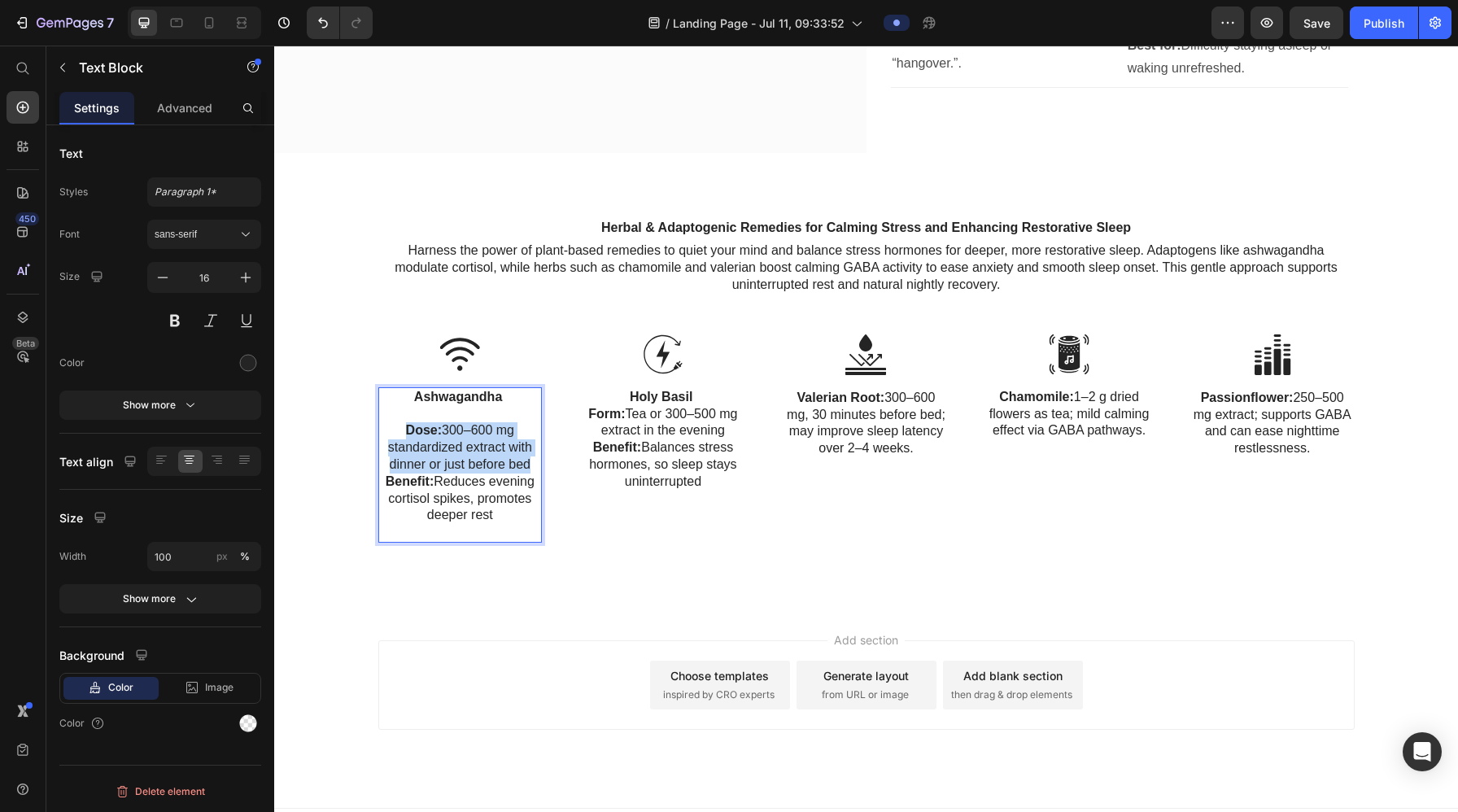 click on "Dose:  300–600 mg standardized extract with dinner or just before bed" at bounding box center (461, 447) 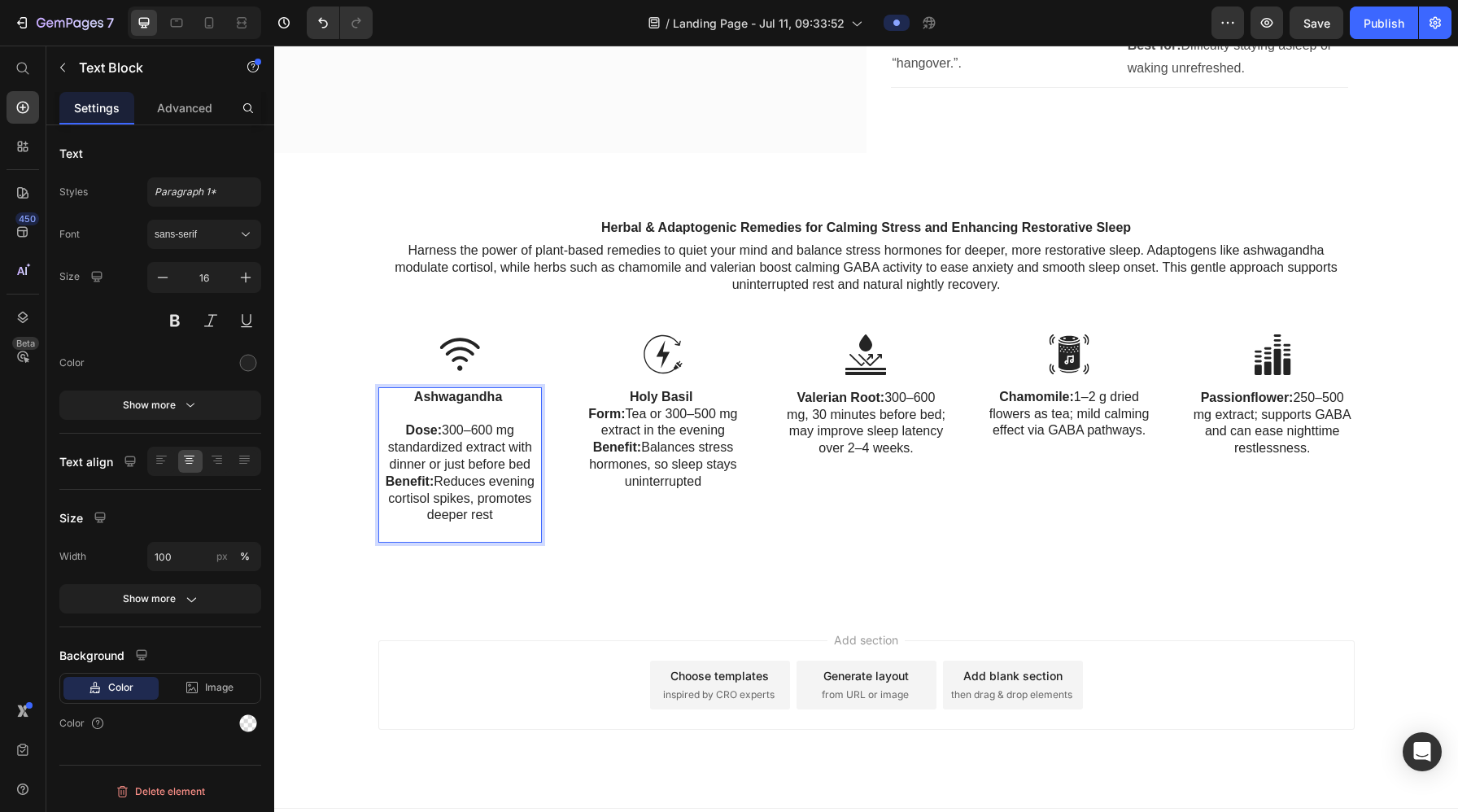 click on "Benefit:  Reduces evening cortisol spikes, promotes deeper rest" at bounding box center (461, 499) 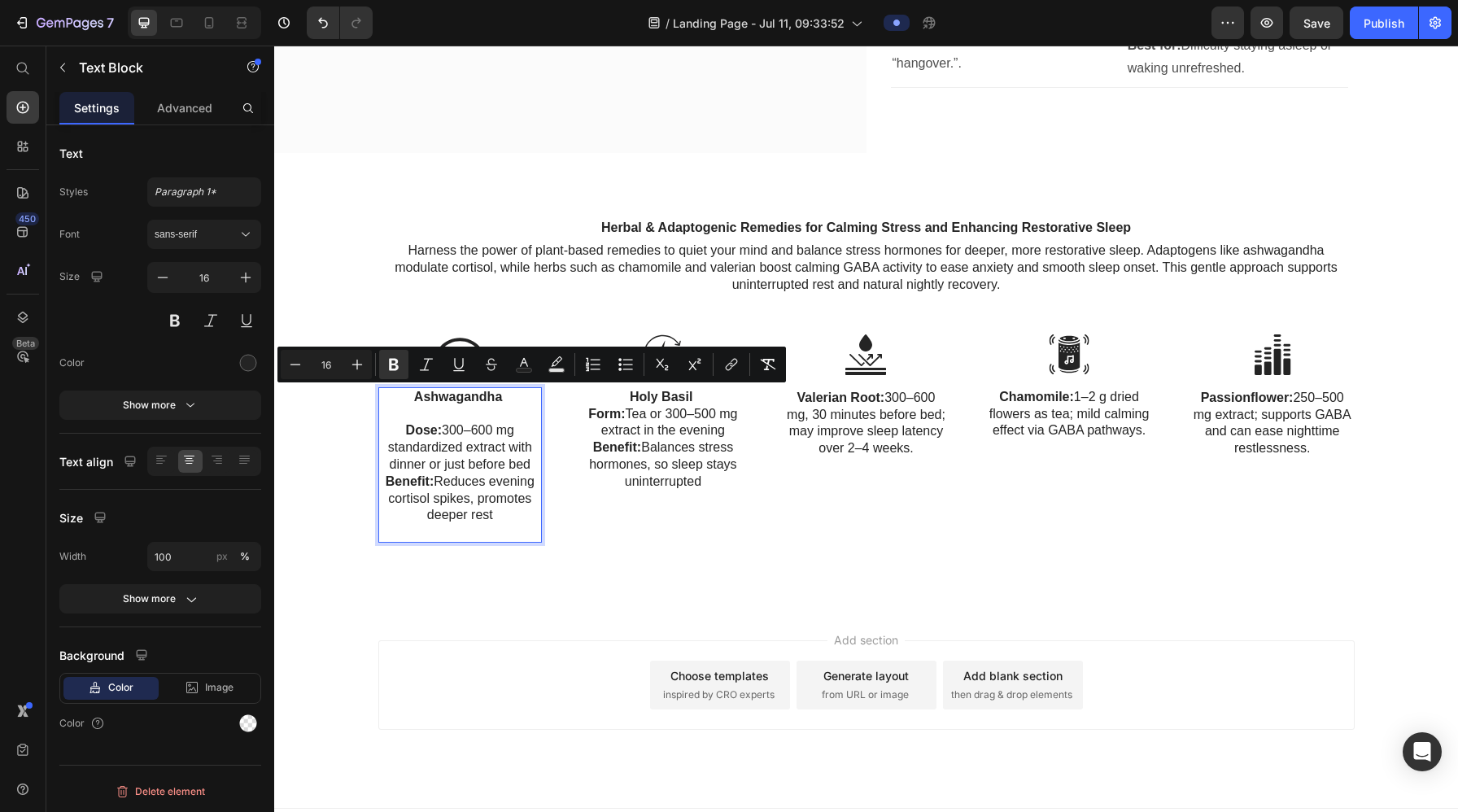 drag, startPoint x: 504, startPoint y: 508, endPoint x: 392, endPoint y: 384, distance: 167.09279 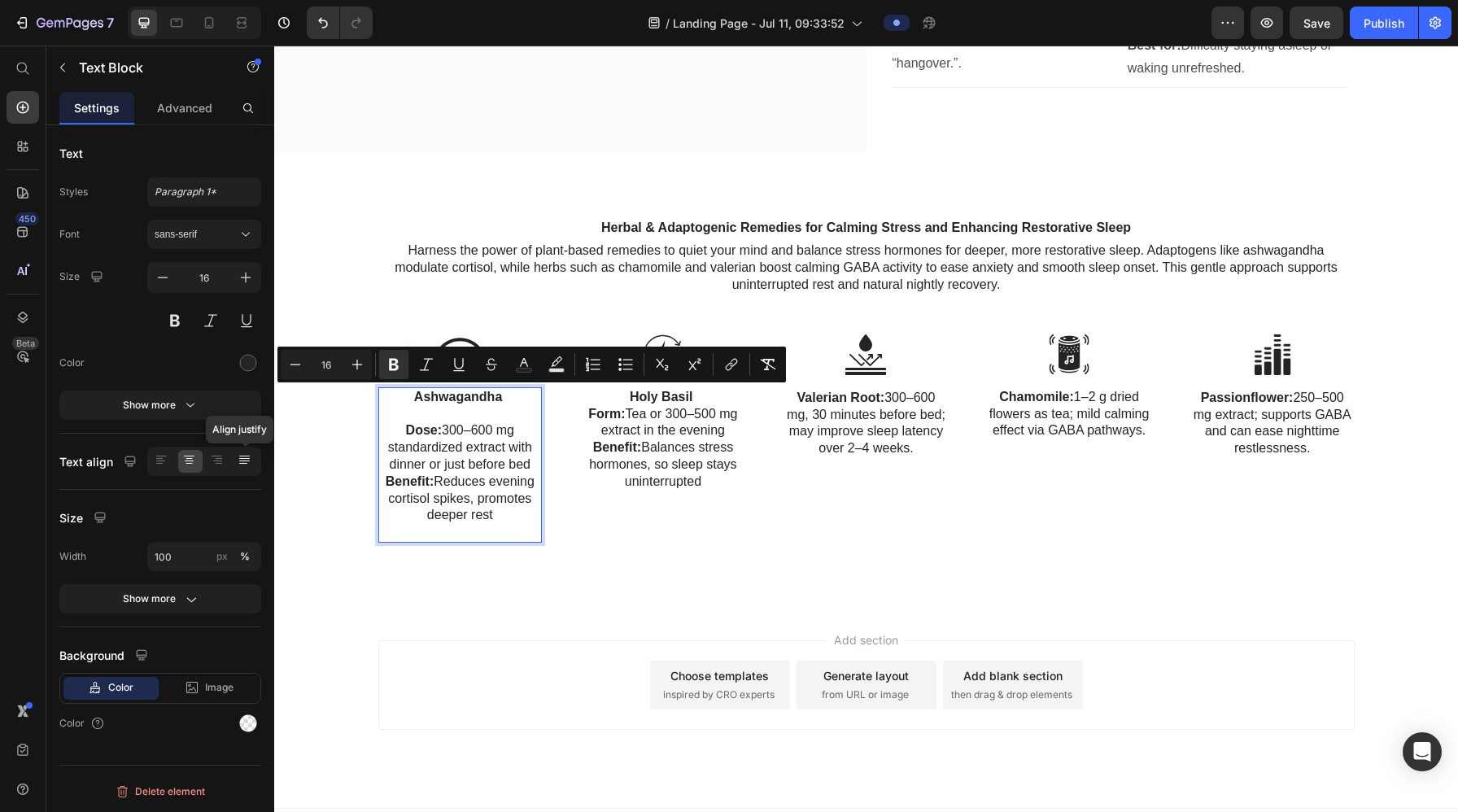 click 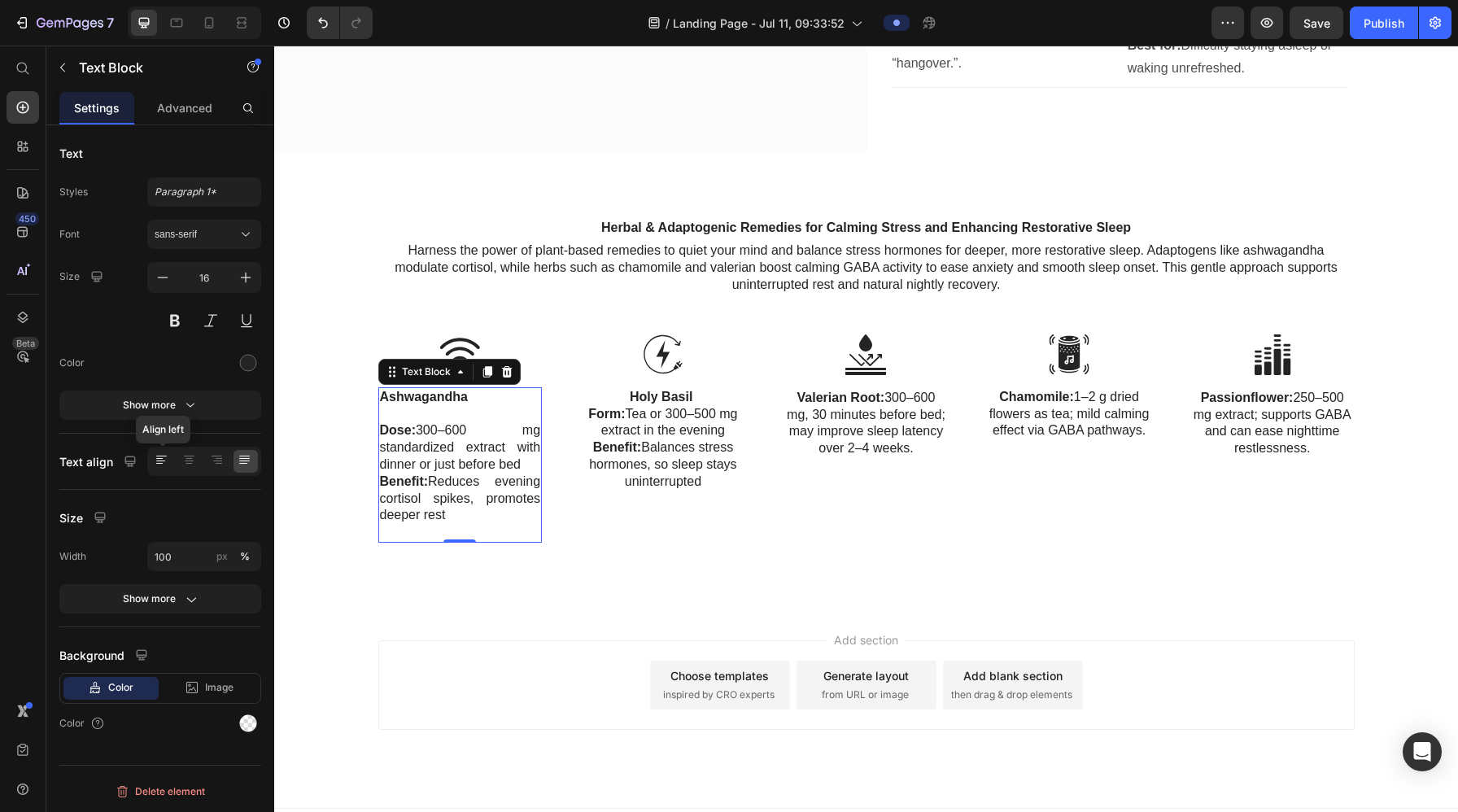 click 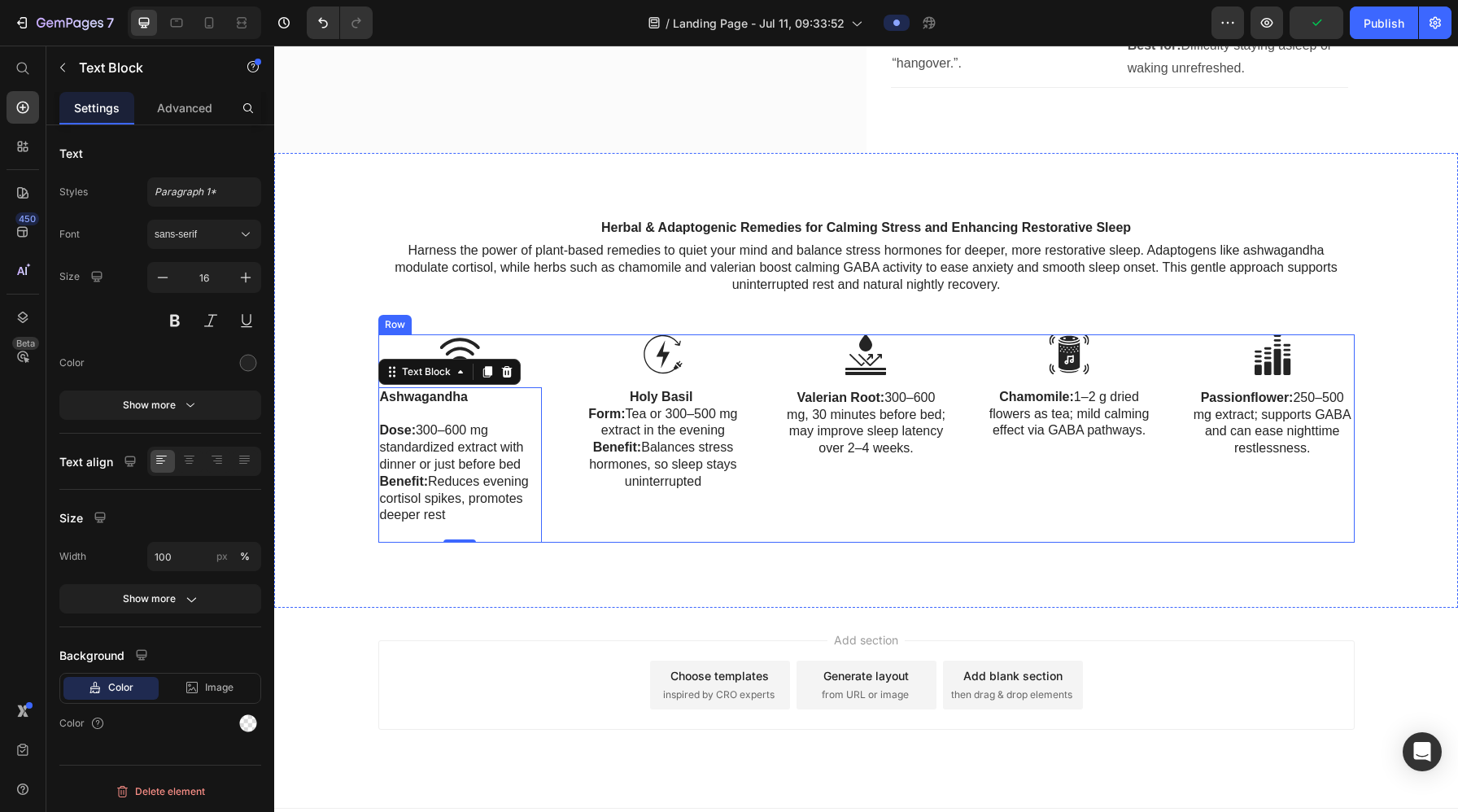 click on "Image Ashwagandha   Dose:  300–600 mg standardized extract with dinner or just before bed Benefit:  Reduces evening cortisol spikes, promotes deeper rest Text Block   0 Image Holy Basil   Form:  Tea or 300–500 mg extract in the evening Benefit:  Balances stress hormones, so sleep stays uninterrupted Text Block Image Valerian Root:  300–600 mg, 30 minutes before bed; may improve sleep latency over 2–4 weeks.   Text Block Image Chamomile:  1–2 g dried flowers as tea; mild calming effect via GABA pathways.   Text Block Image Passionflower:  250–500 mg extract; supports GABA and can ease nighttime restlessness. Text Block Row" at bounding box center (867, 439) 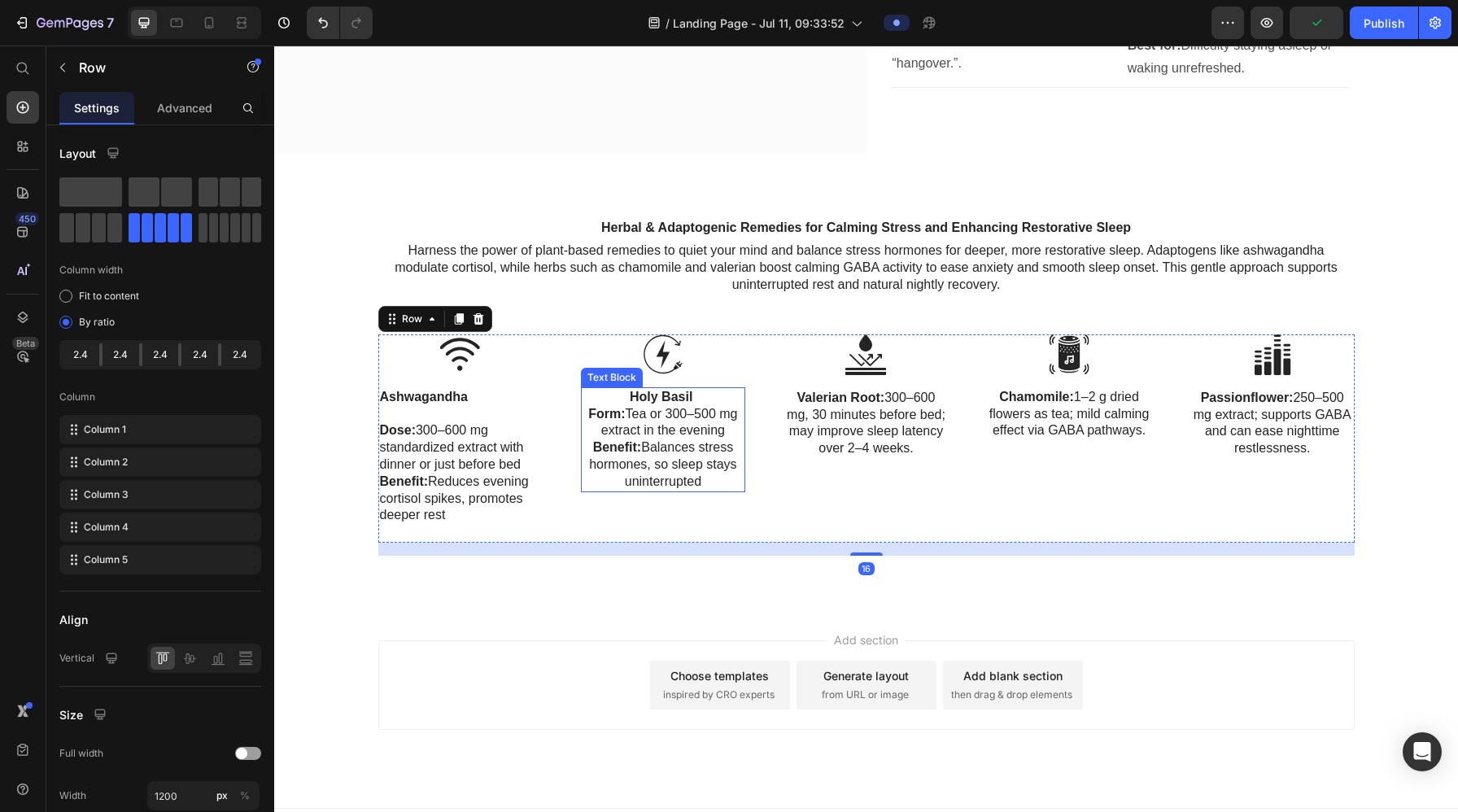 click on "Form:  Tea or 300–500 mg extract in the evening" at bounding box center (663, 423) 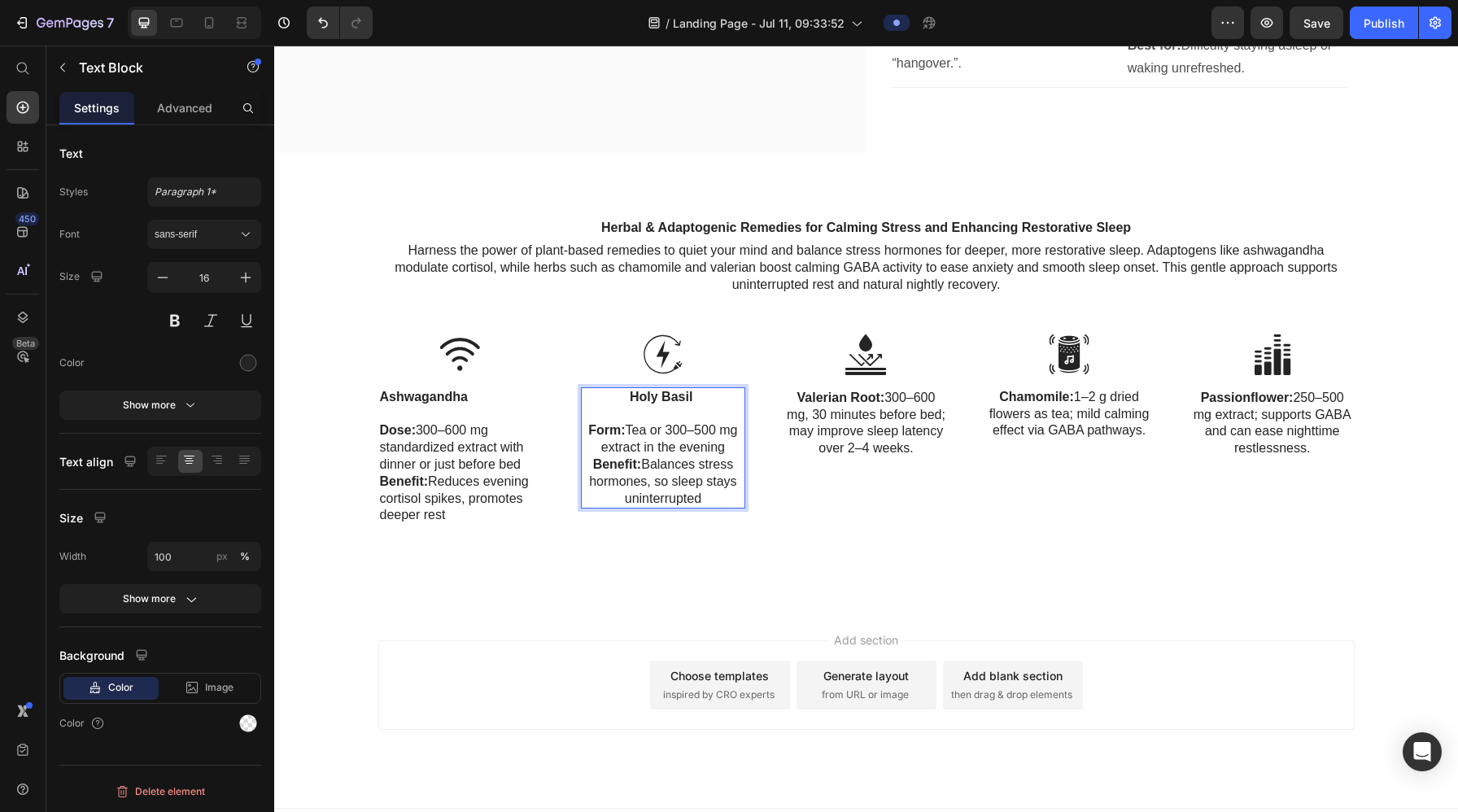 click on "Benefit:  Balances stress hormones, so sleep stays uninterrupted" at bounding box center [663, 482] 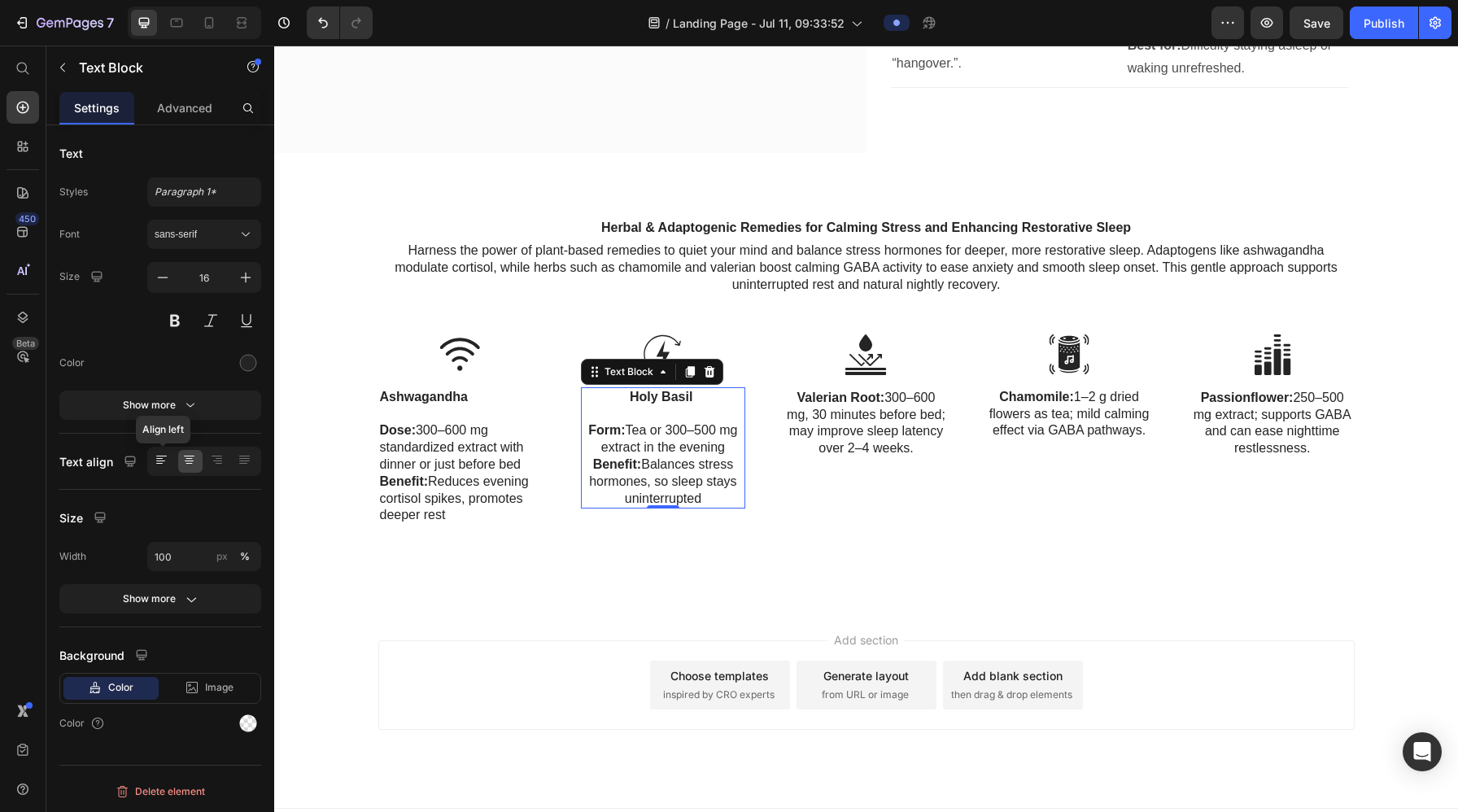 click 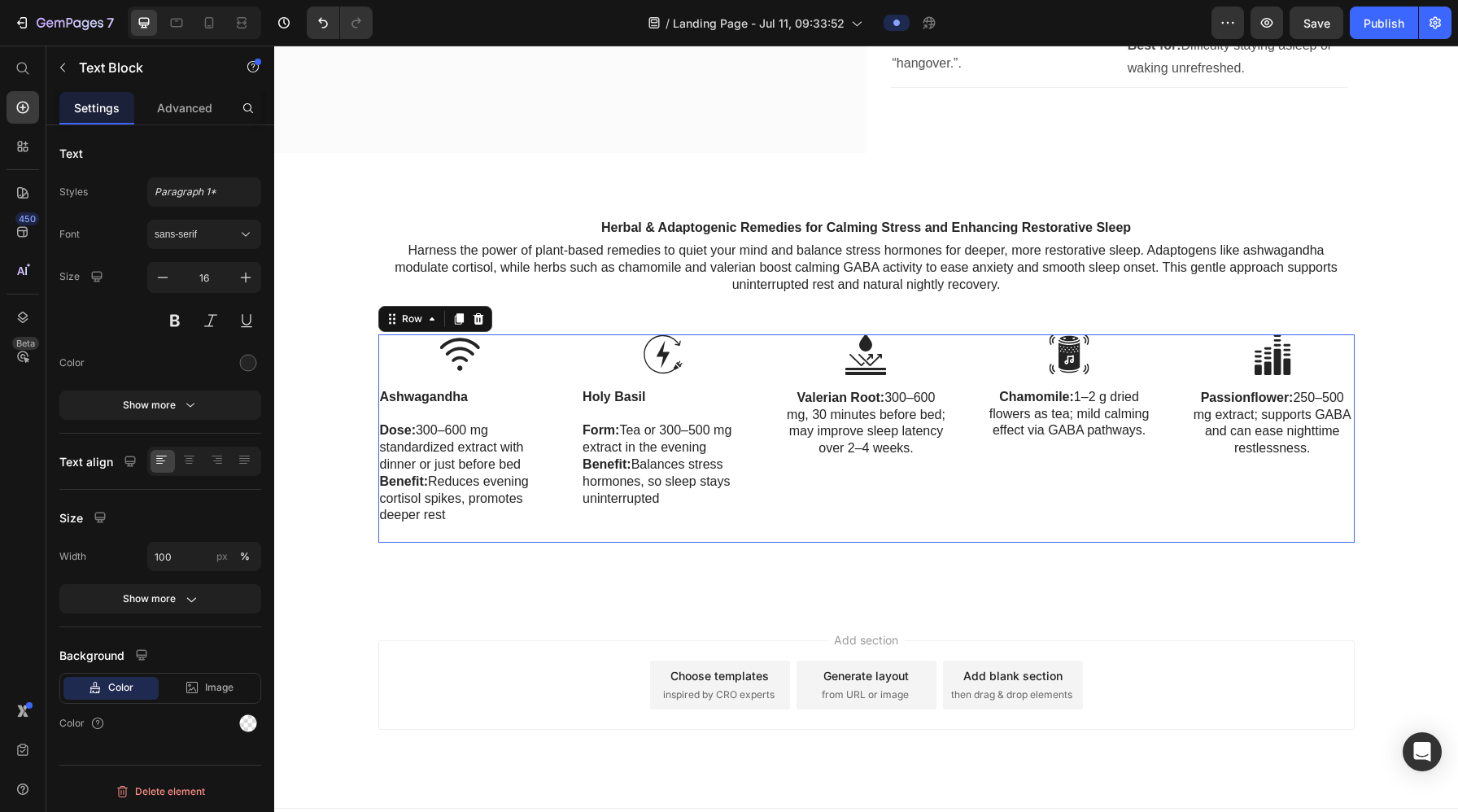 click on "Image Valerian Root:  300–600 mg, 30 minutes before bed; may improve sleep latency over 2–4 weeks.   Text Block" at bounding box center (867, 439) 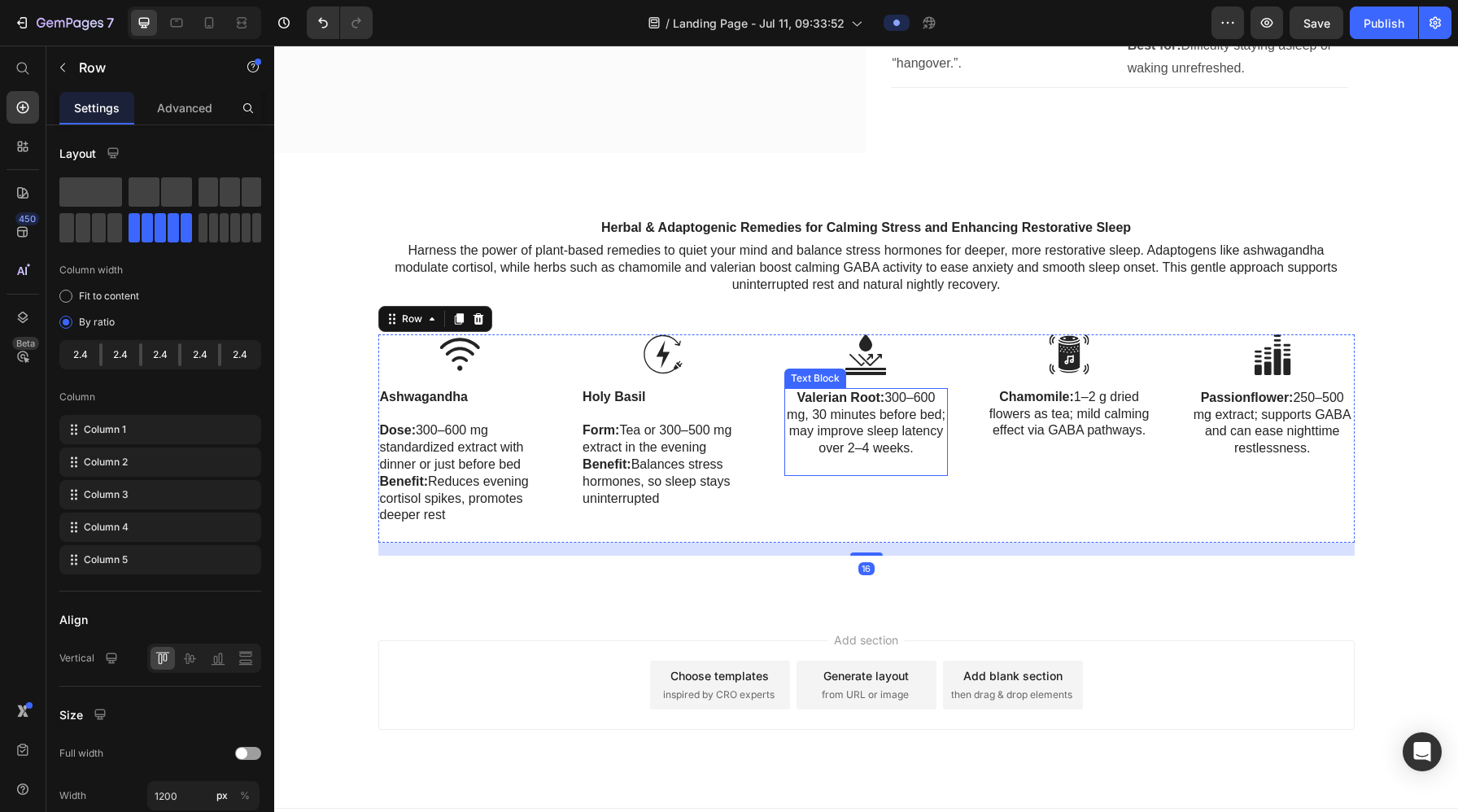 click on "Valerian Root:  300–600 mg, 30 minutes before bed; may improve sleep latency over 2–4 weeks." at bounding box center (867, 423) 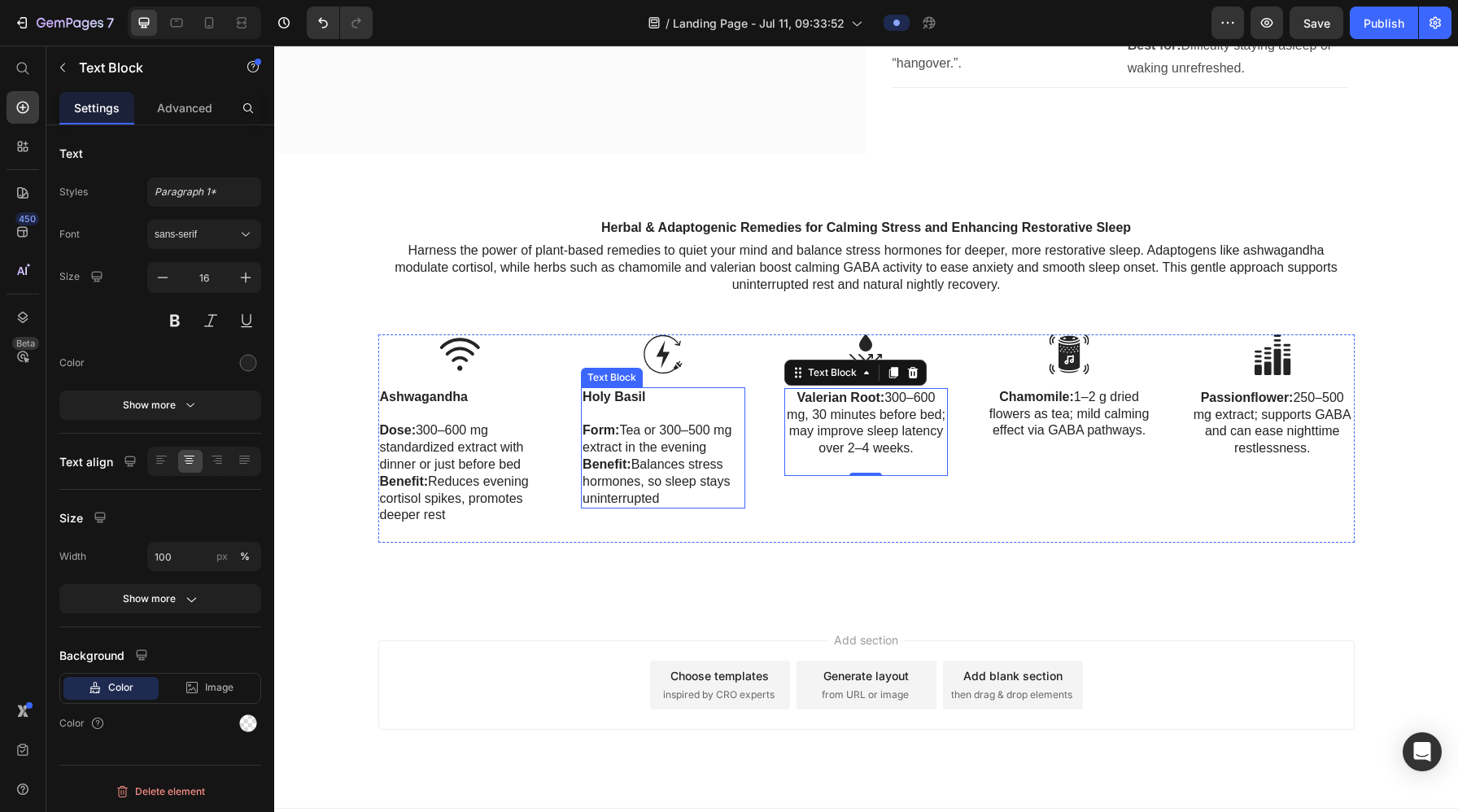 click on "Form:" at bounding box center [600, 430] 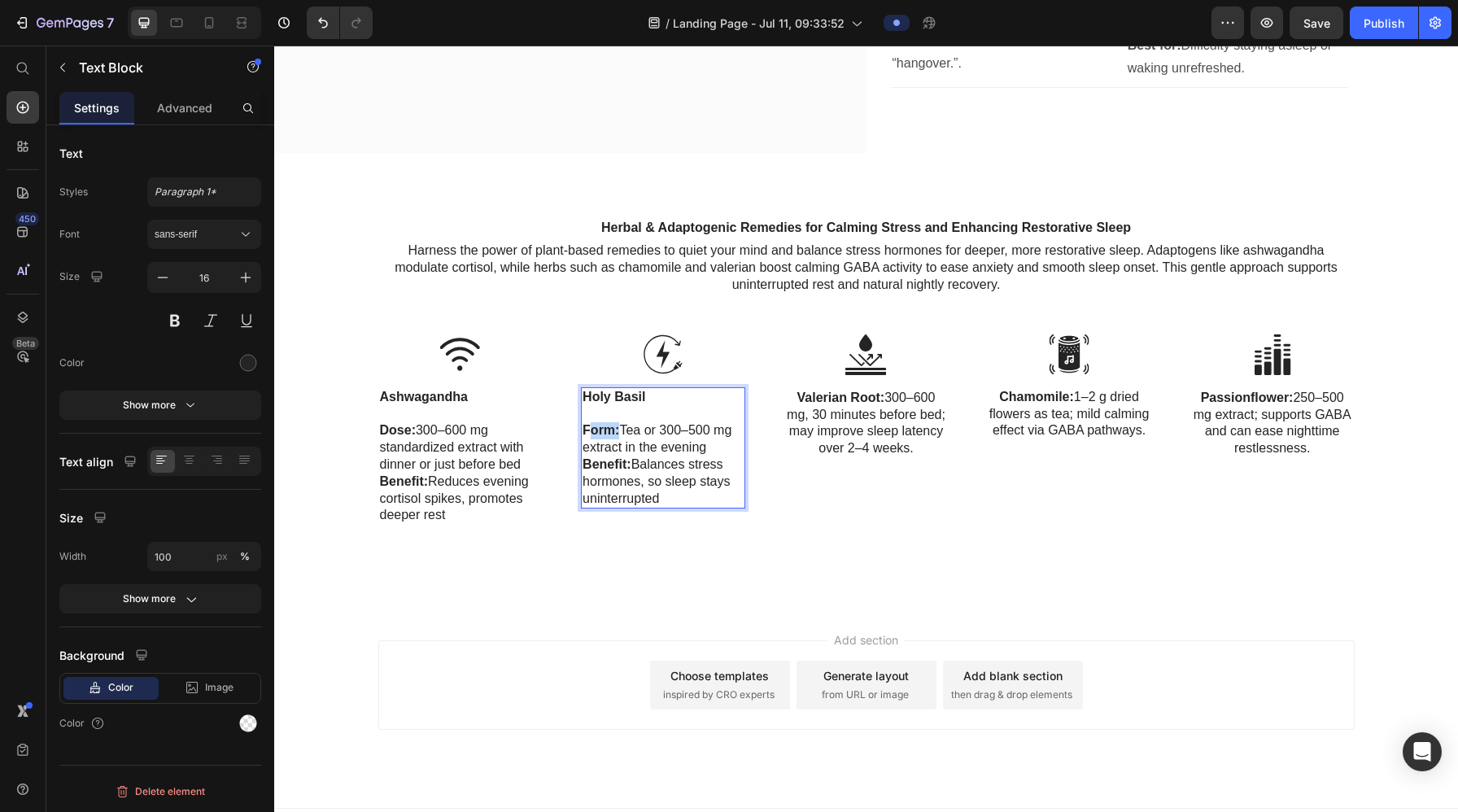 drag, startPoint x: 619, startPoint y: 431, endPoint x: 587, endPoint y: 431, distance: 32 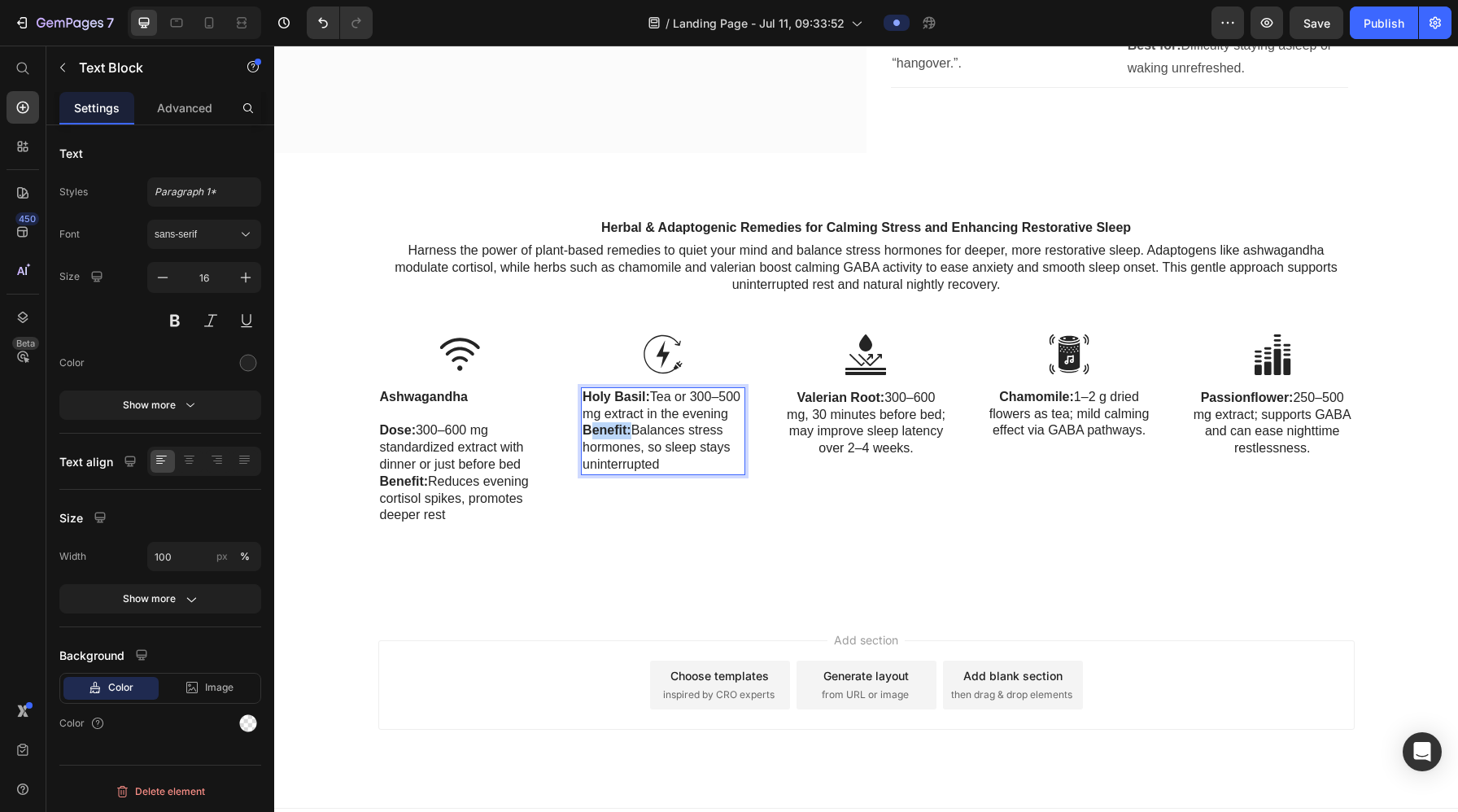 drag, startPoint x: 629, startPoint y: 447, endPoint x: 587, endPoint y: 449, distance: 42.0476 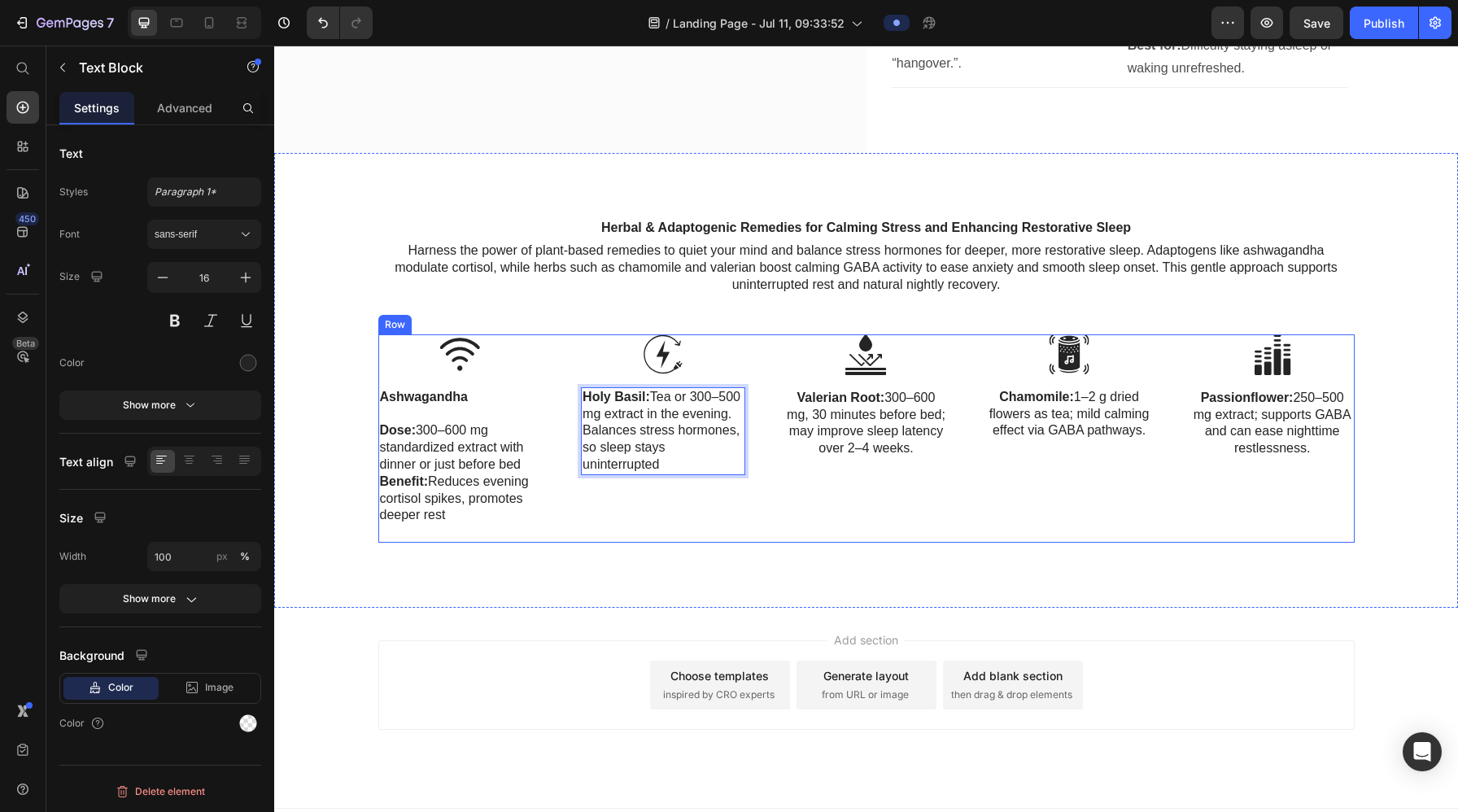 click on "Image Holy Basil:  Tea or 300–500 mg extract in the evening. Balances stress hormones, so sleep stays uninterrupted Text Block   0" at bounding box center (663, 439) 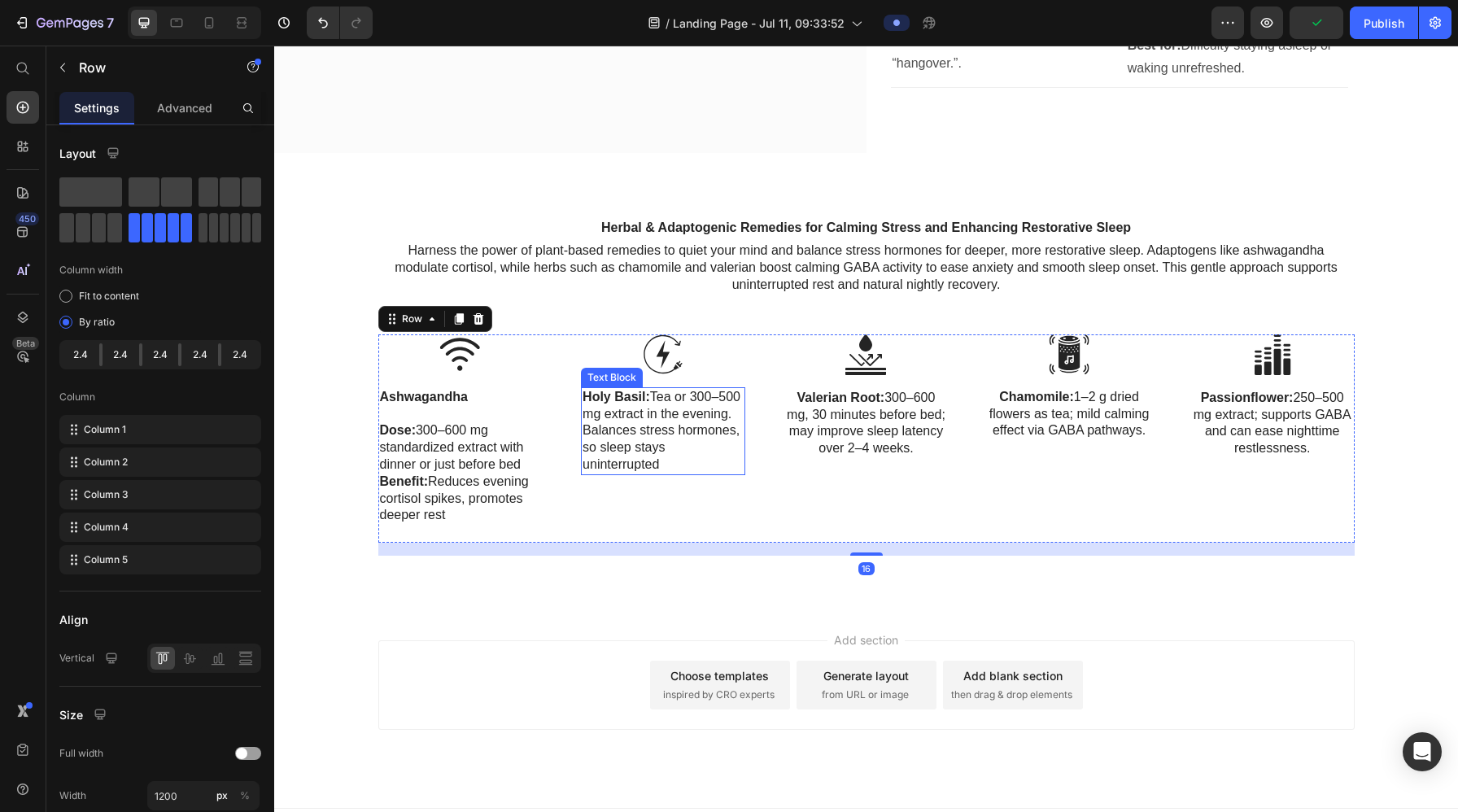 click on "Holy Basil:  Tea or 300–500 mg extract in the evening. Balances stress hormones, so sleep stays uninterrupted" at bounding box center (663, 431) 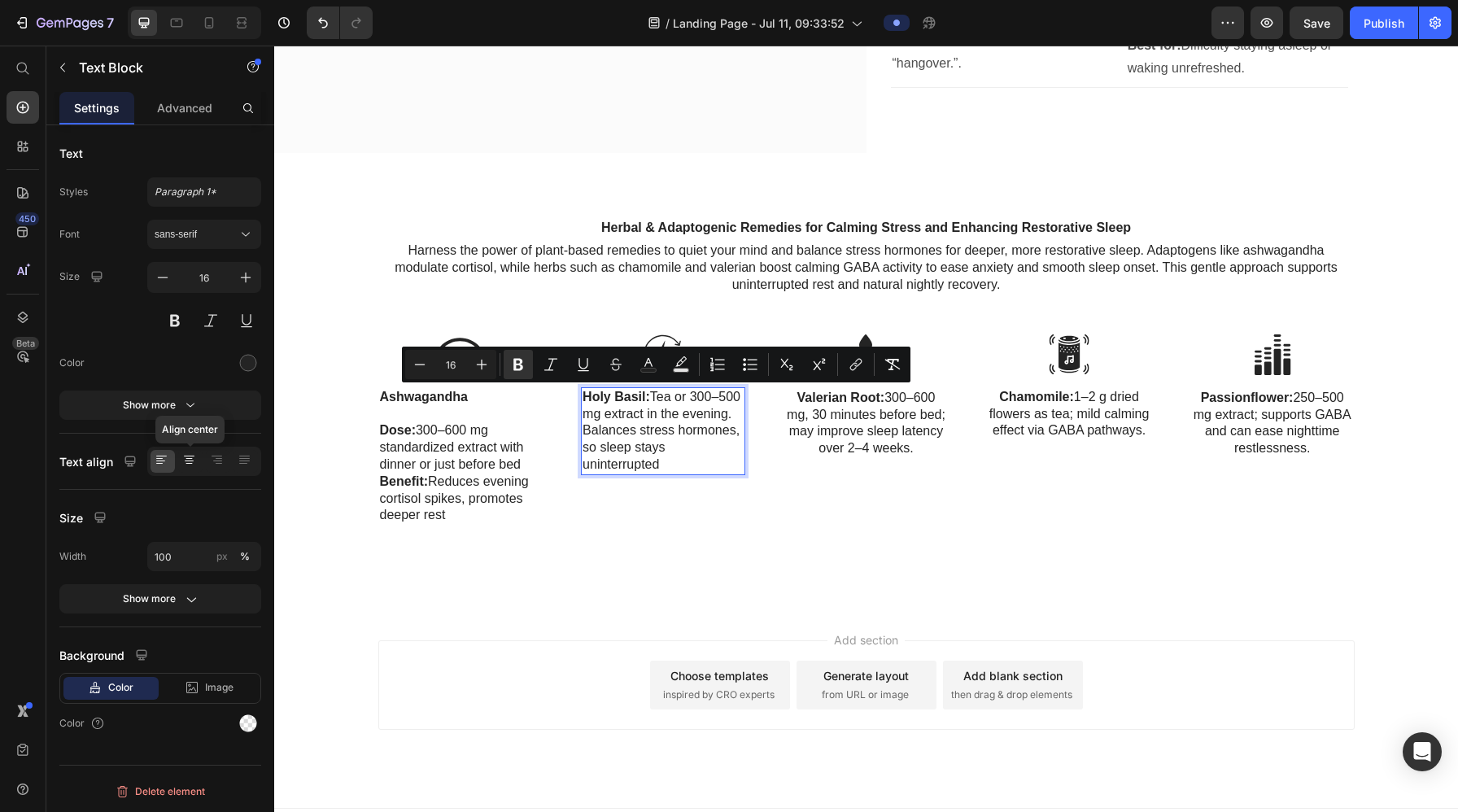 click 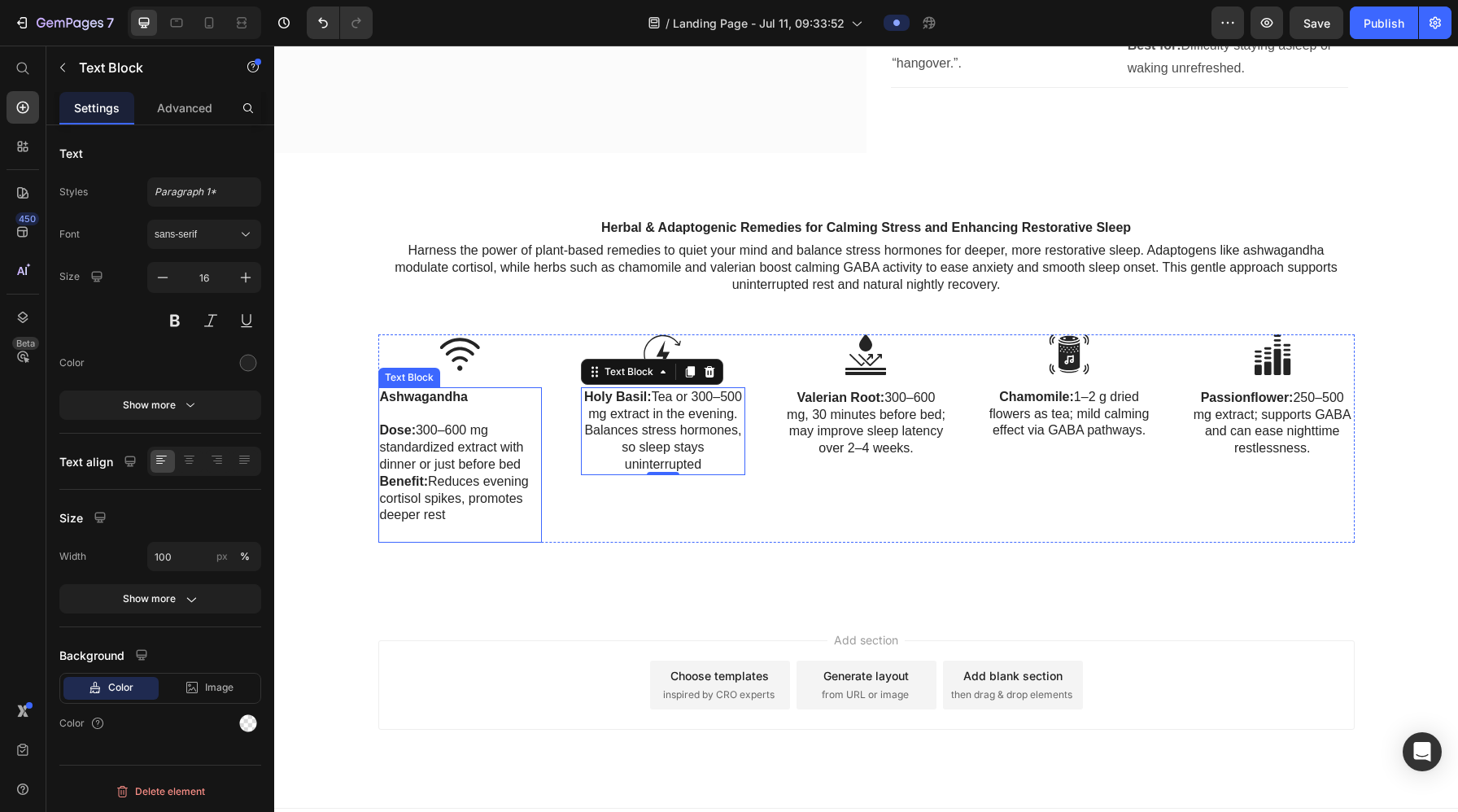 click on "Dose:  300–600 mg standardized extract with dinner or just before bed" at bounding box center (461, 447) 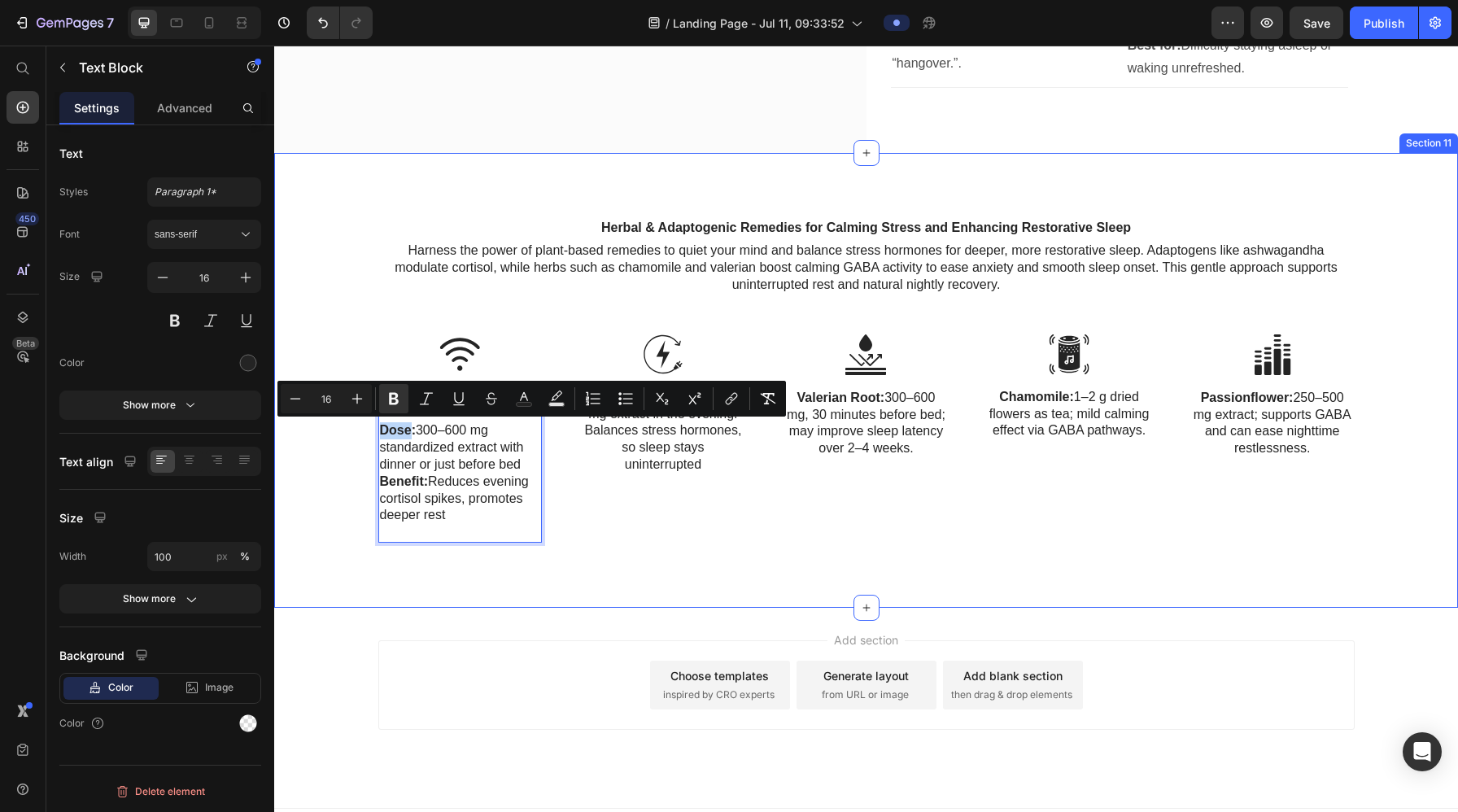 drag, startPoint x: 413, startPoint y: 433, endPoint x: 378, endPoint y: 434, distance: 35.0143 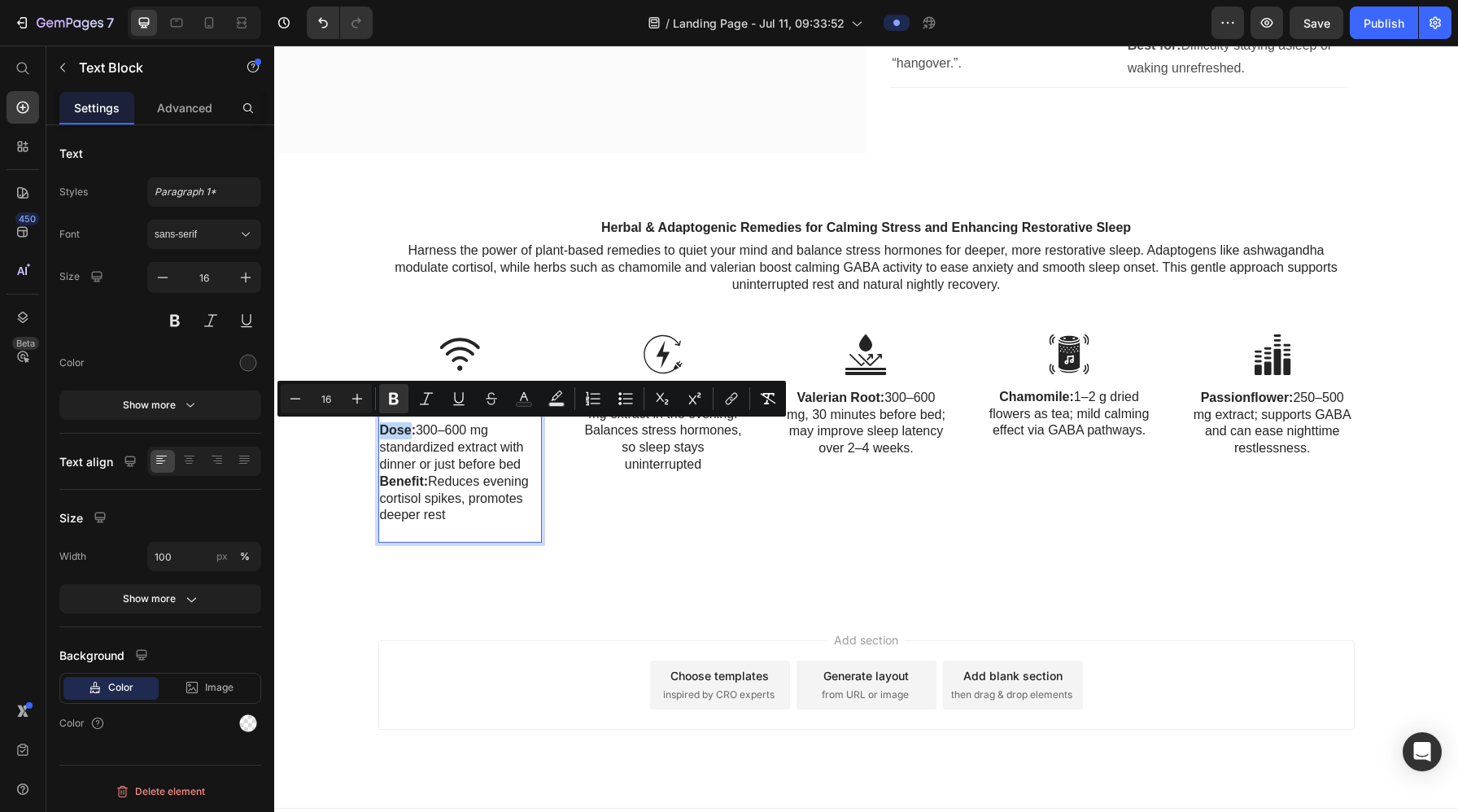 click on "Dose:" at bounding box center [398, 430] 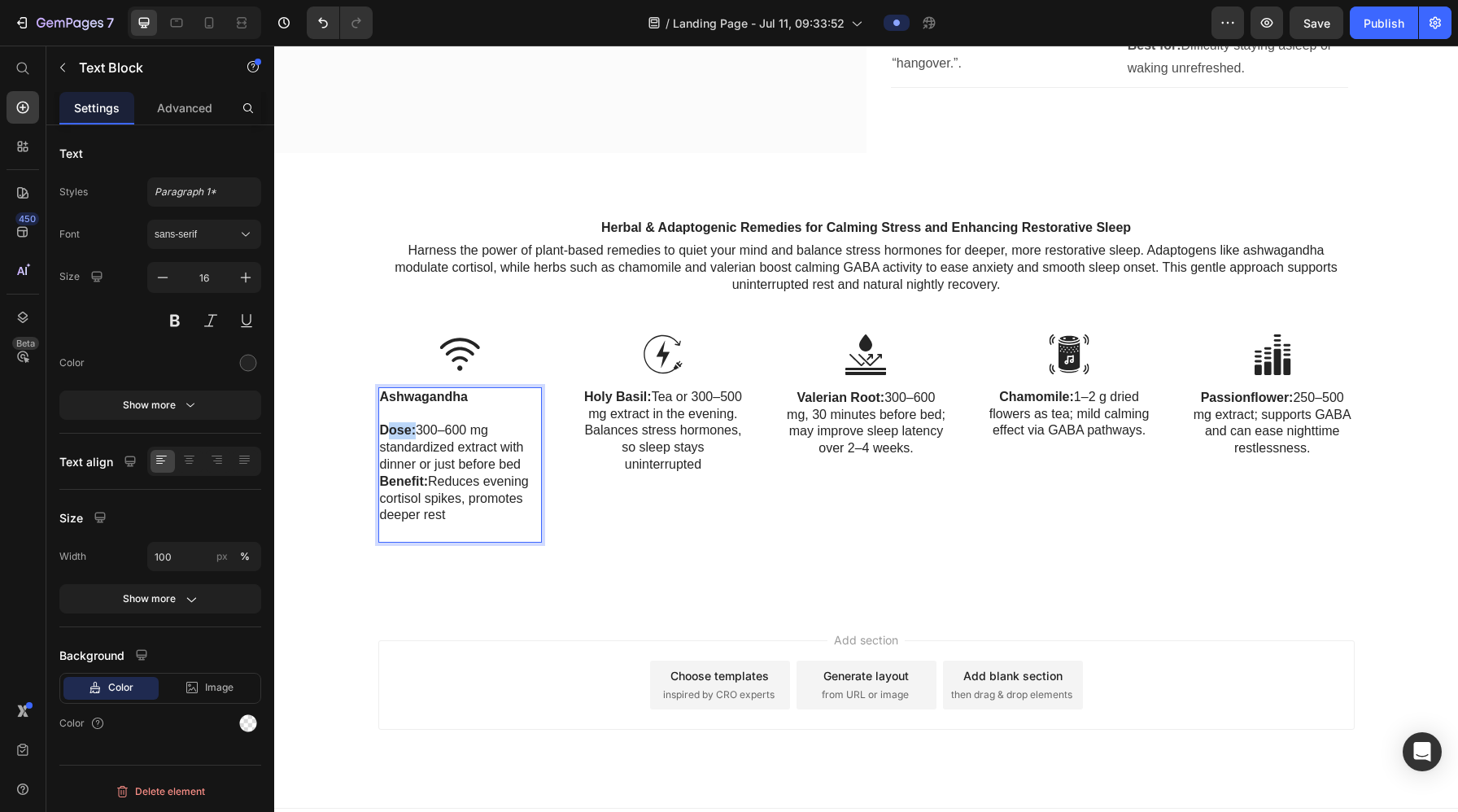 drag, startPoint x: 417, startPoint y: 431, endPoint x: 391, endPoint y: 431, distance: 26 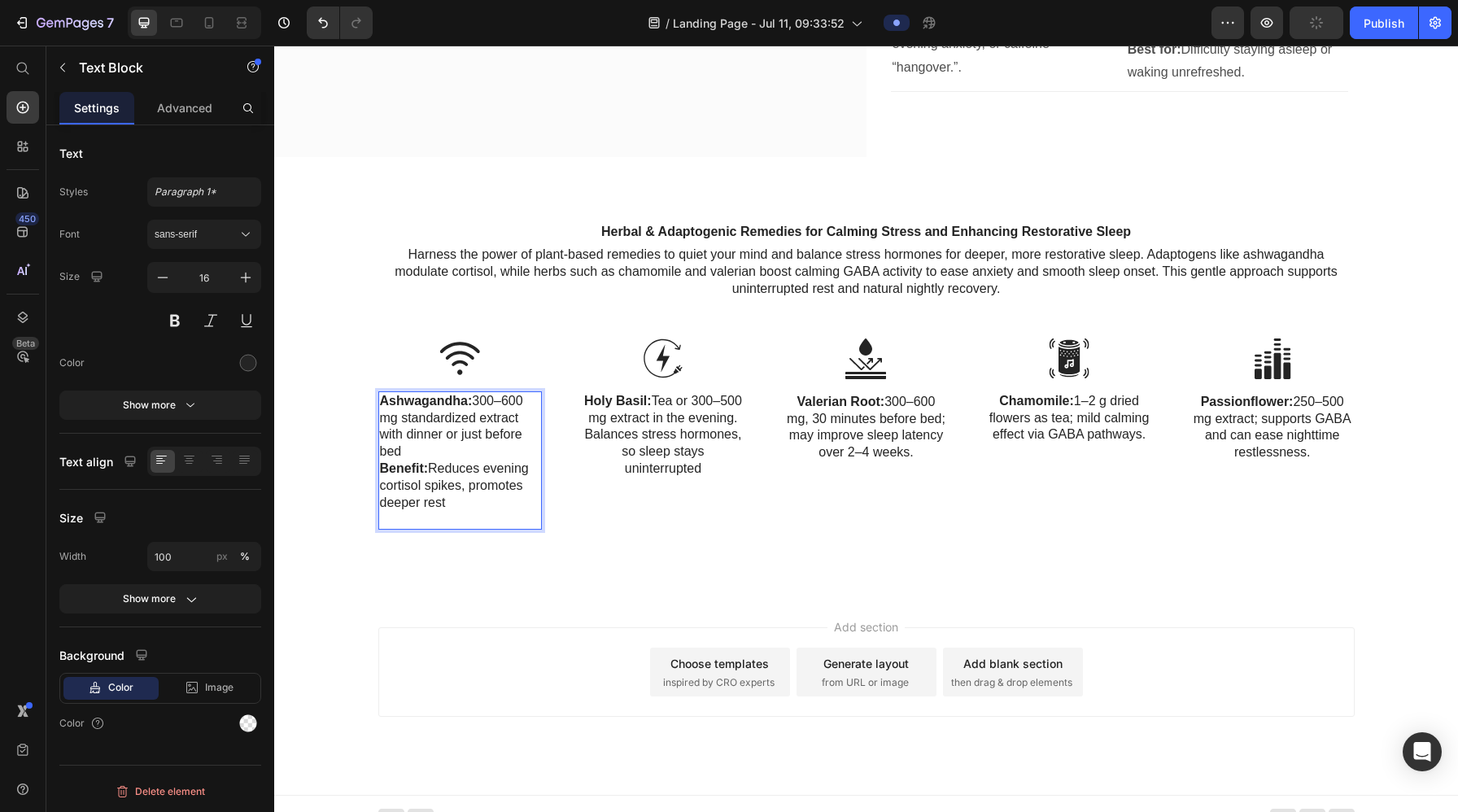 scroll, scrollTop: 6345, scrollLeft: 0, axis: vertical 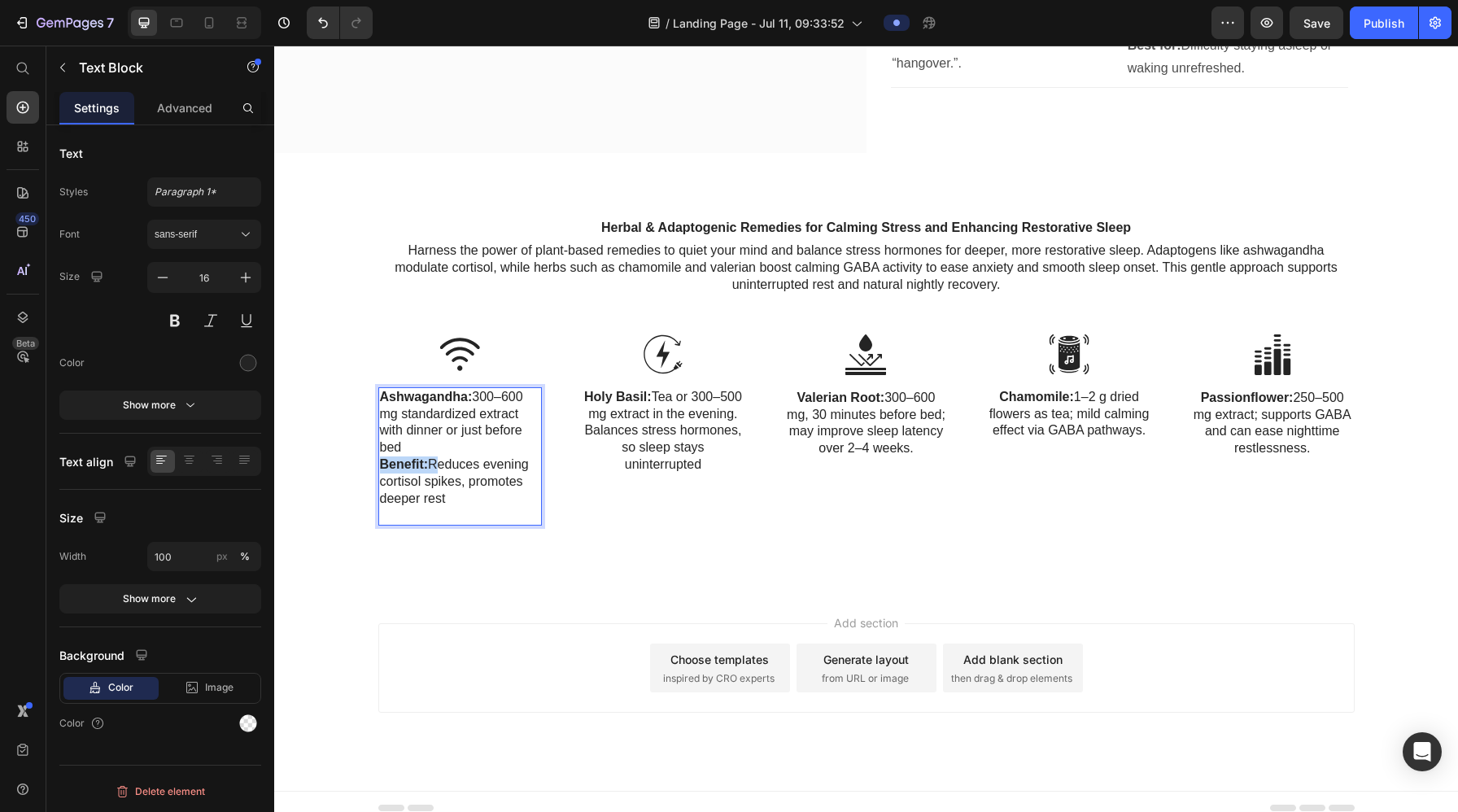 drag, startPoint x: 431, startPoint y: 470, endPoint x: 369, endPoint y: 472, distance: 62.03225 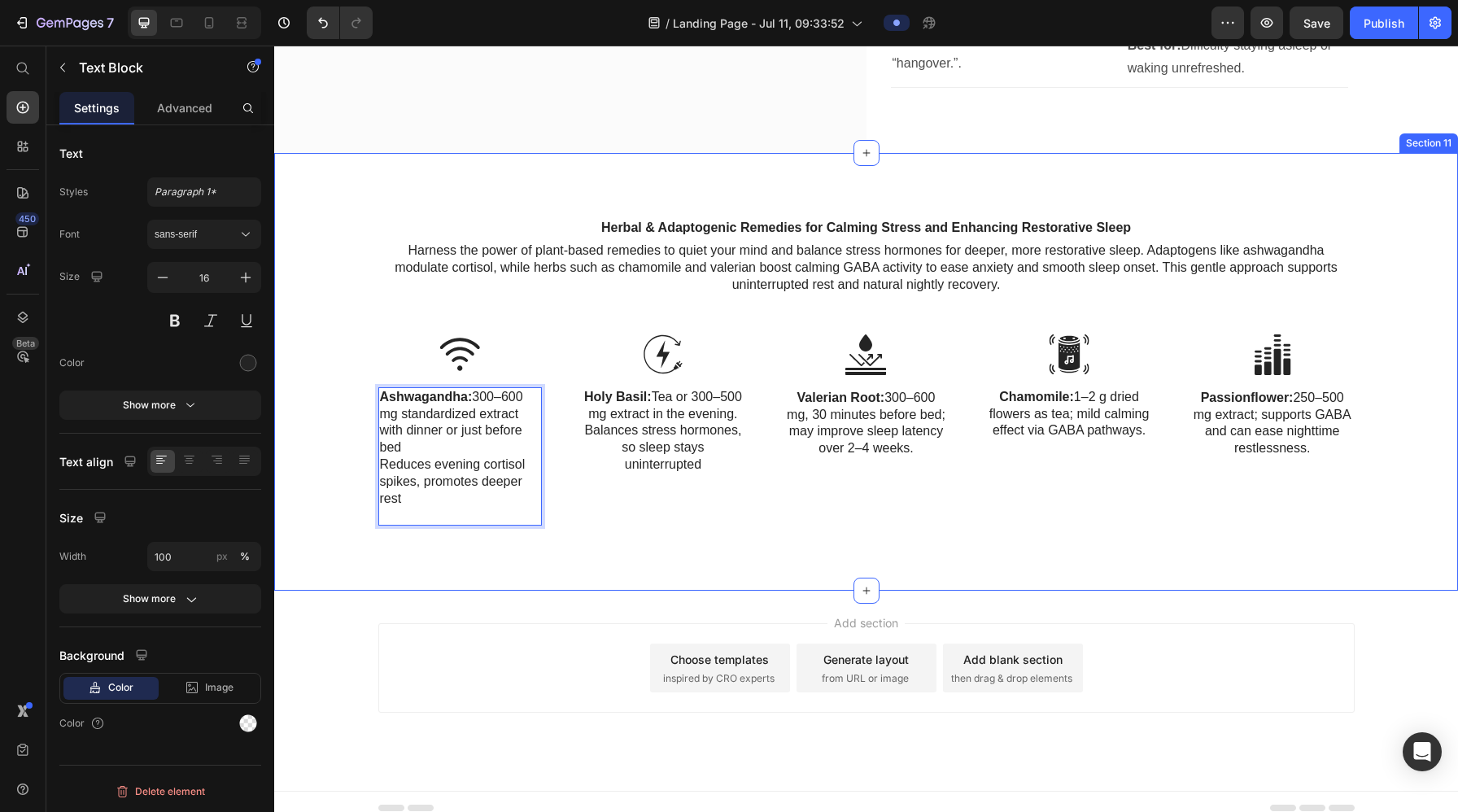 scroll, scrollTop: 6341, scrollLeft: 0, axis: vertical 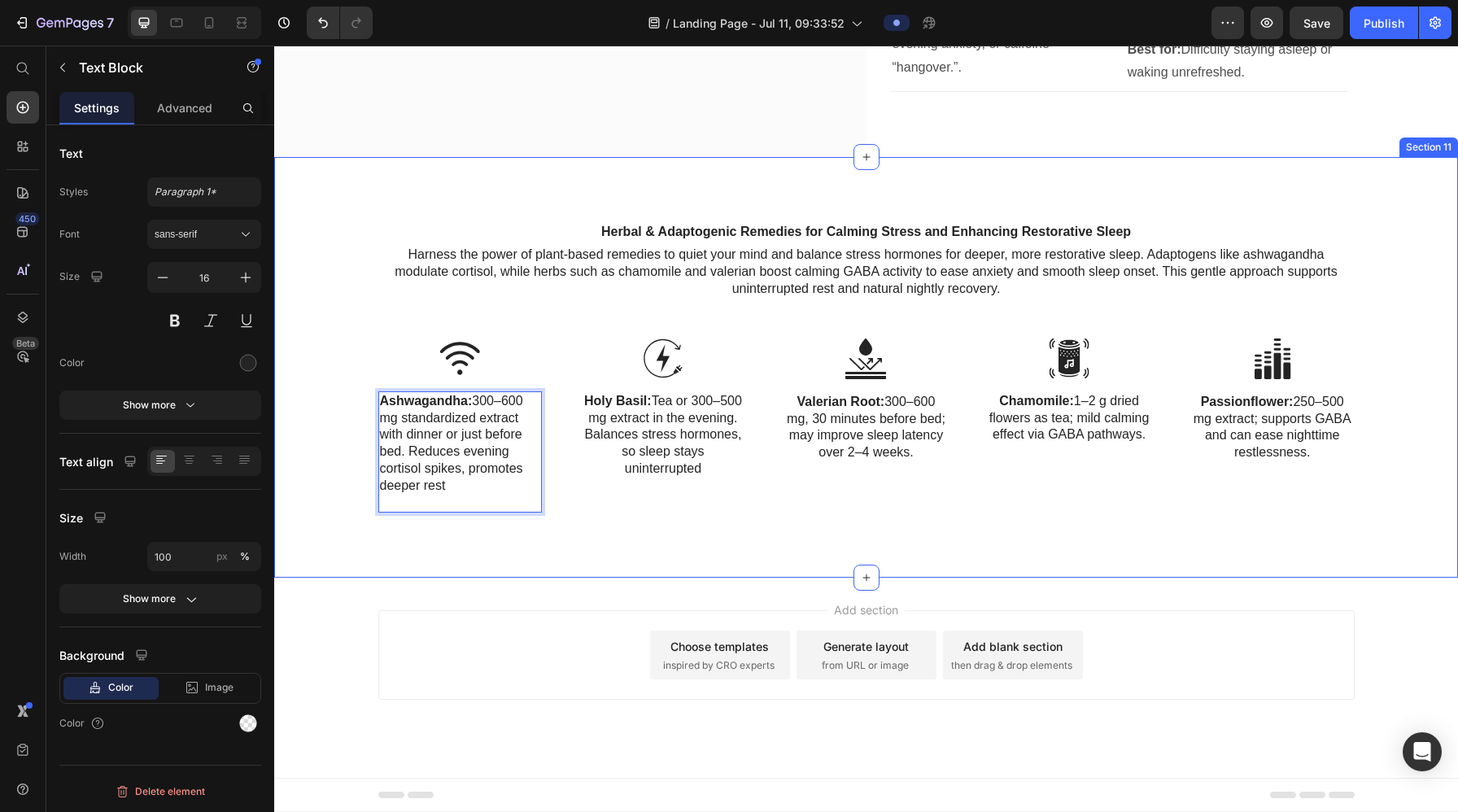 click on "Herbal & Adaptogenic Remedies for Calming Stress and Enhancing Restorative Sleep Heading Harness the power of plant-based remedies to quiet your mind and balance stress hormones for deeper, more restorative sleep. Adaptogens like ashwagandha modulate cortisol, while herbs such as chamomile and valerian boost calming GABA activity to ease anxiety and smooth sleep onset. This gentle approach supports uninterrupted rest and natural nightly recovery. Text Block Row Image Ashwagandha:  300–600 mg standardized extract with dinner or just before bed. Reduces evening cortisol spikes, promotes deeper rest Text Block   0 Image Holy Basil:  Tea or 300–500 mg extract in the evening. Balances stress hormones, so sleep stays uninterrupted Text Block Image Valerian Root:  300–600 mg, 30 minutes before bed; may improve sleep latency over 2–4 weeks.   Text Block Image Chamomile:  1–2 g dried flowers as tea; mild calming effect via GABA pathways.   Text Block Image Passionflower: Text Block Row Image Text Block Row" at bounding box center (866, 368) 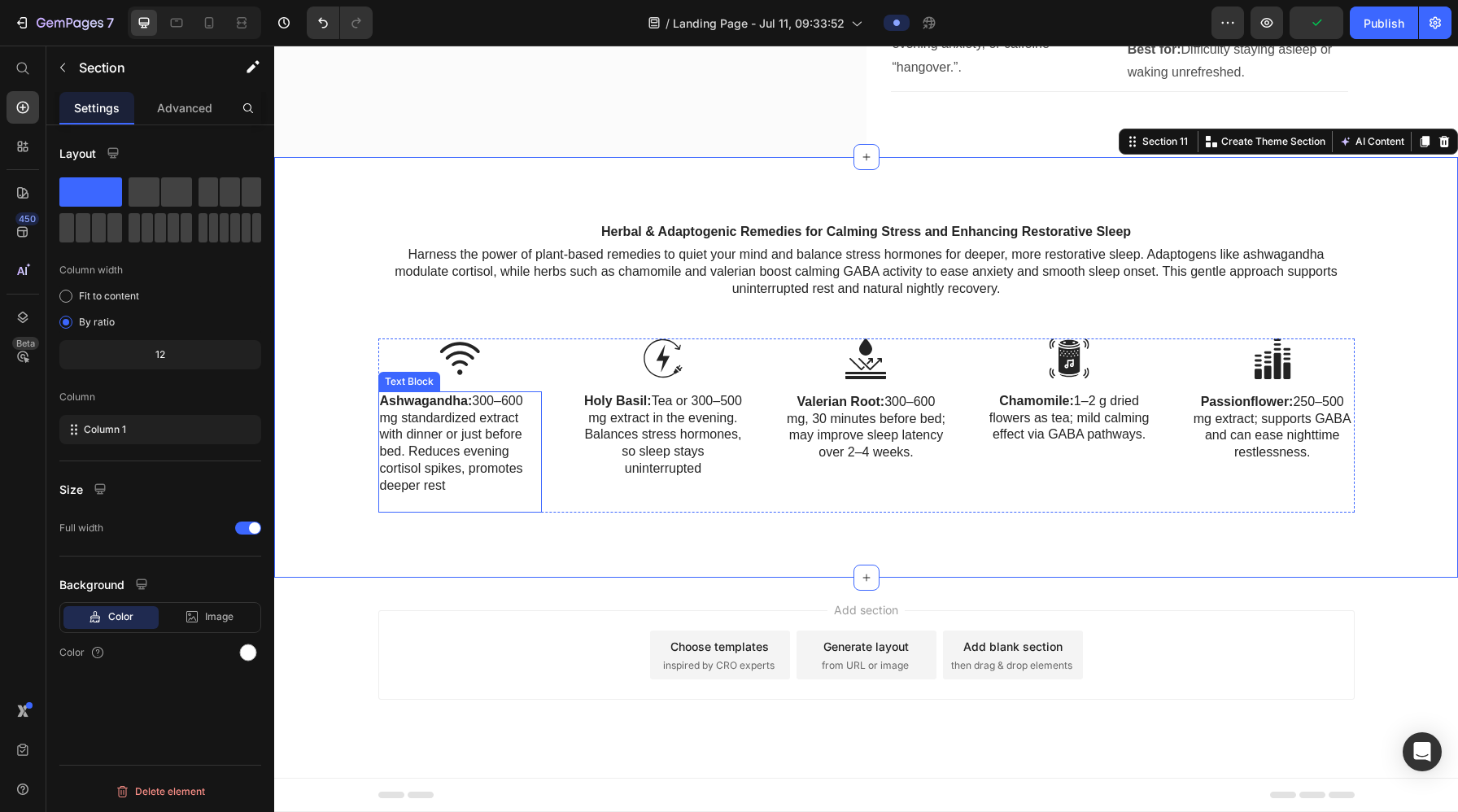 click on "Ashwagandha:  300–600 mg standardized extract with dinner or just before bed. Reduces evening cortisol spikes, promotes deeper rest" at bounding box center [461, 443] 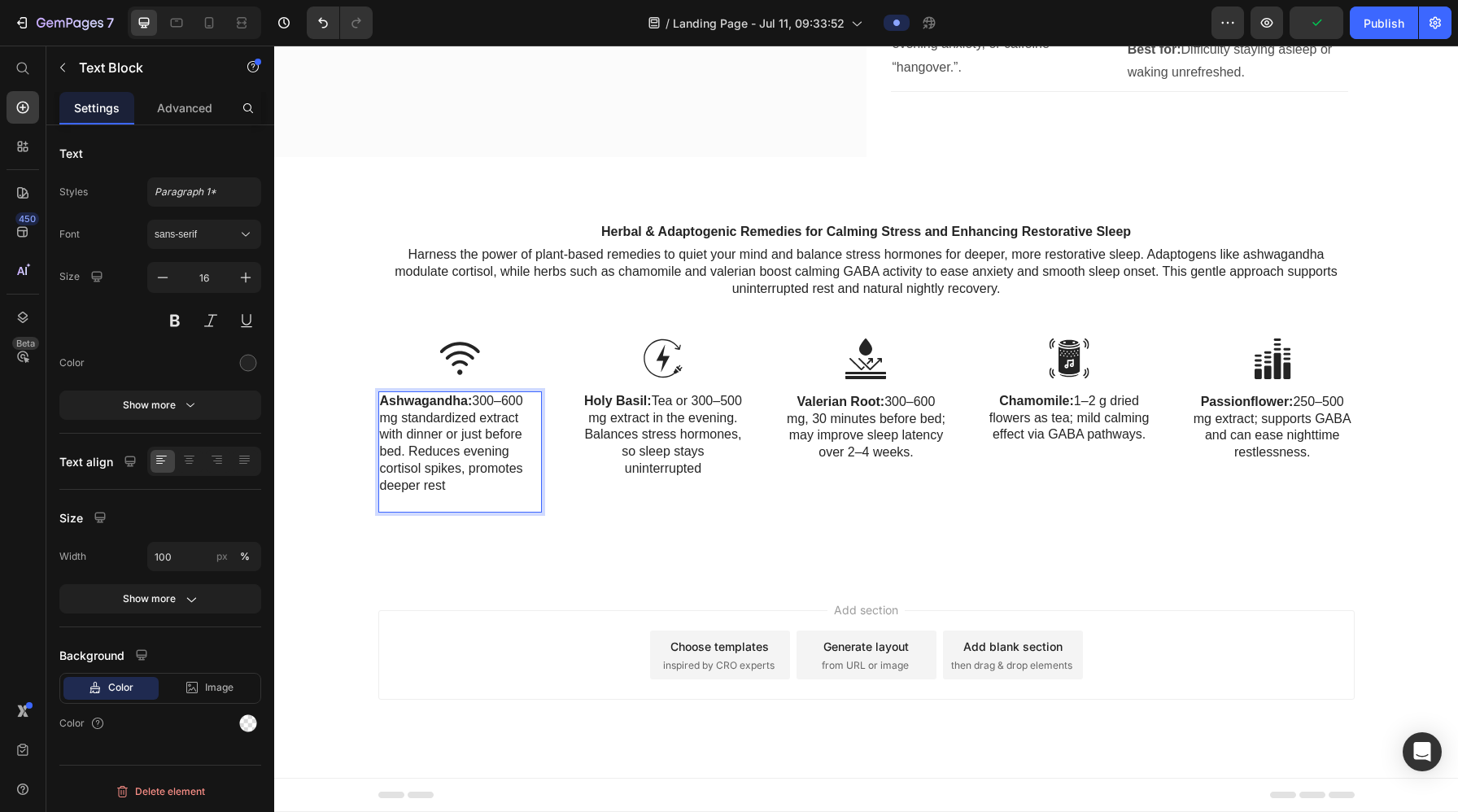click on "Ashwagandha:  300–600 mg standardized extract with dinner or just before bed. Reduces evening cortisol spikes, promotes deeper rest" at bounding box center (461, 443) 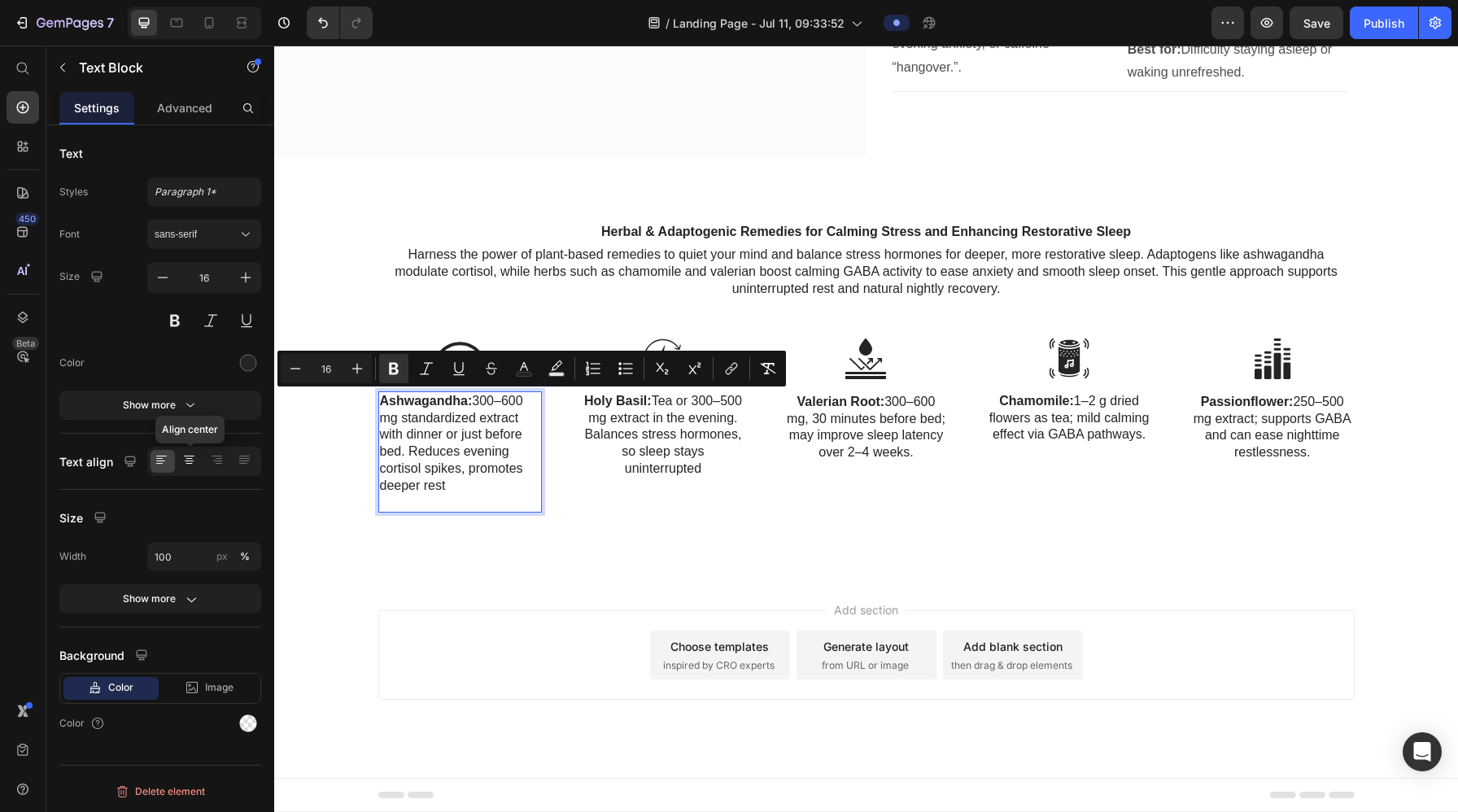click 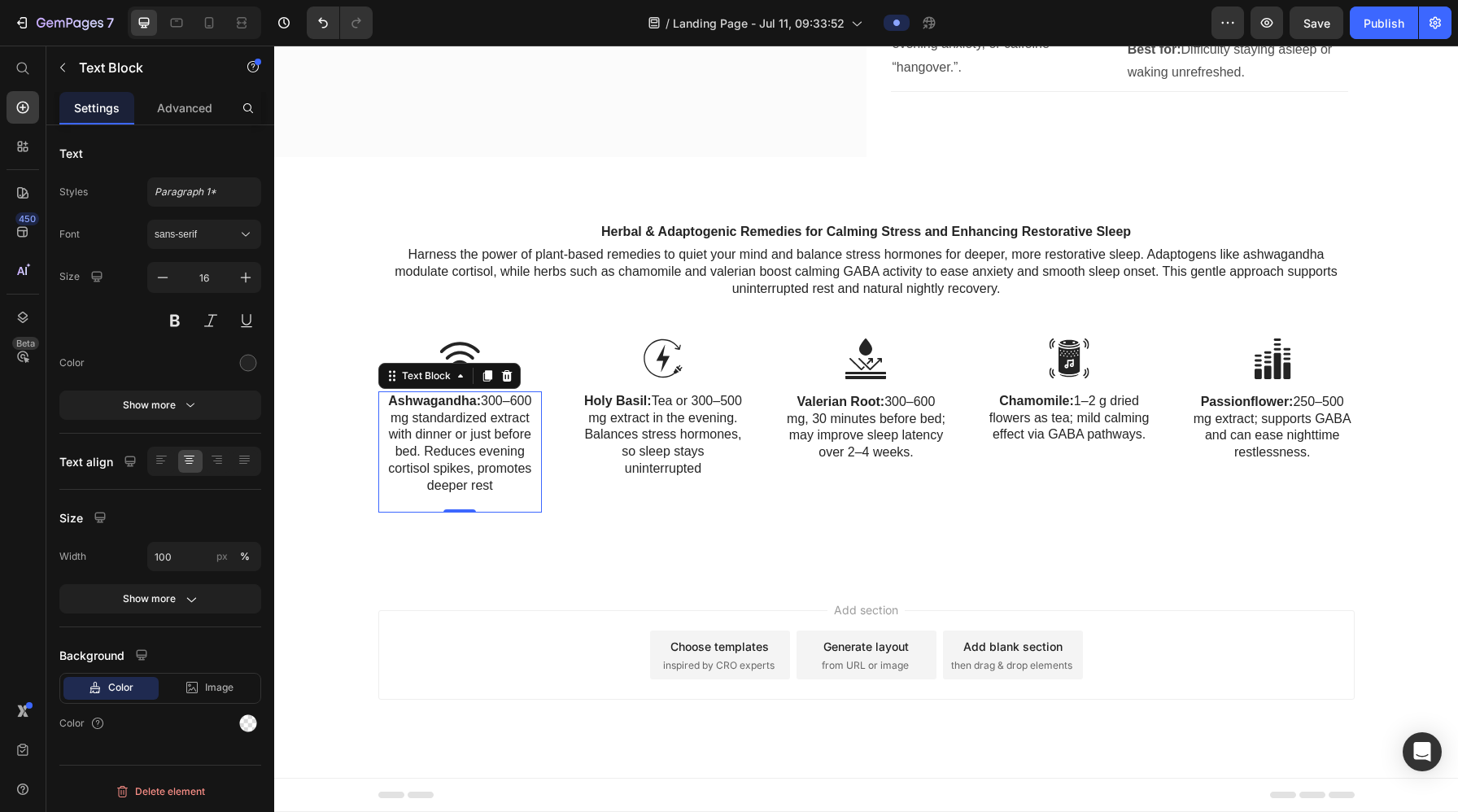 click at bounding box center (461, 503) 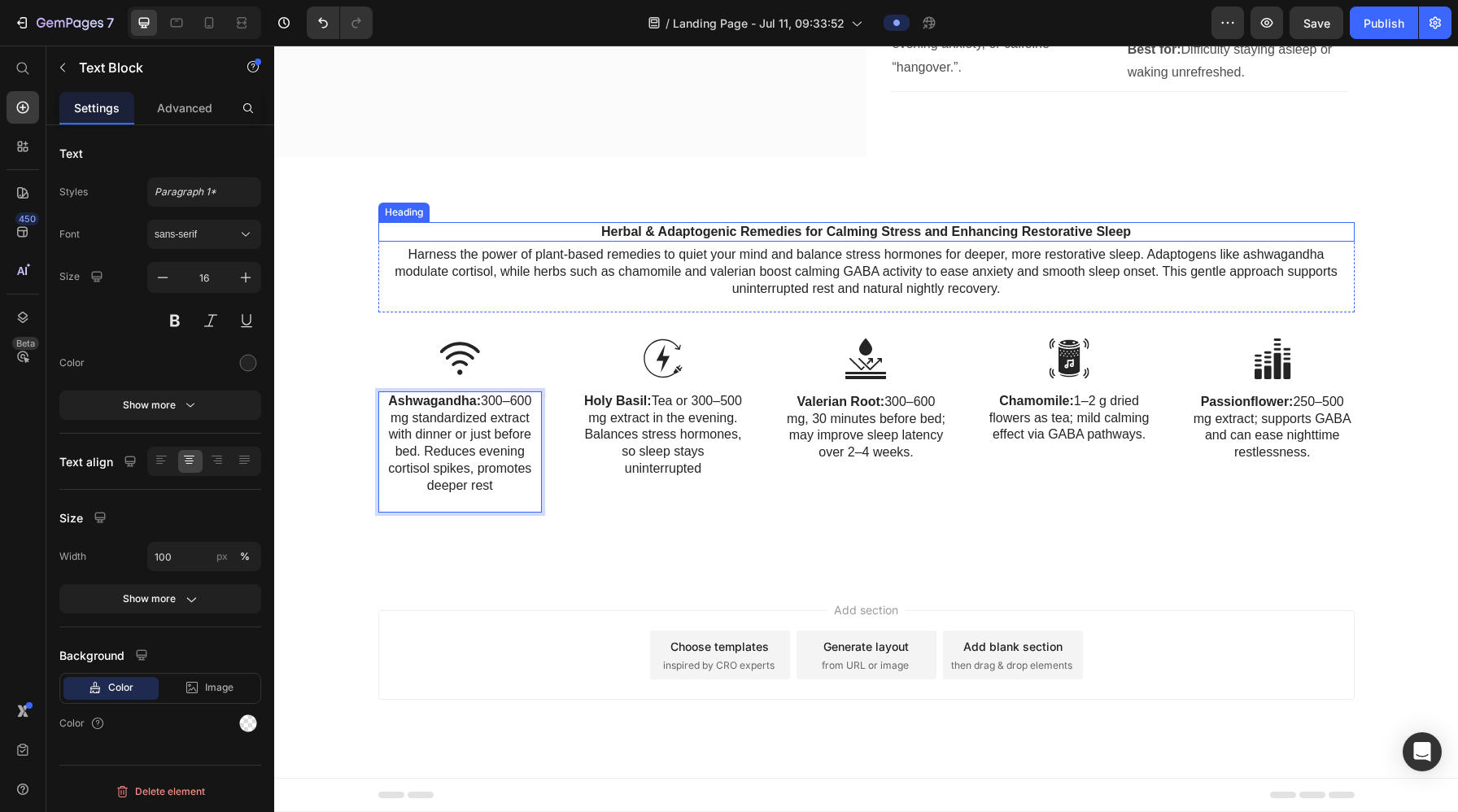 click on "Herbal & Adaptogenic Remedies for Calming Stress and Enhancing Restorative Sleep" at bounding box center (867, 232) 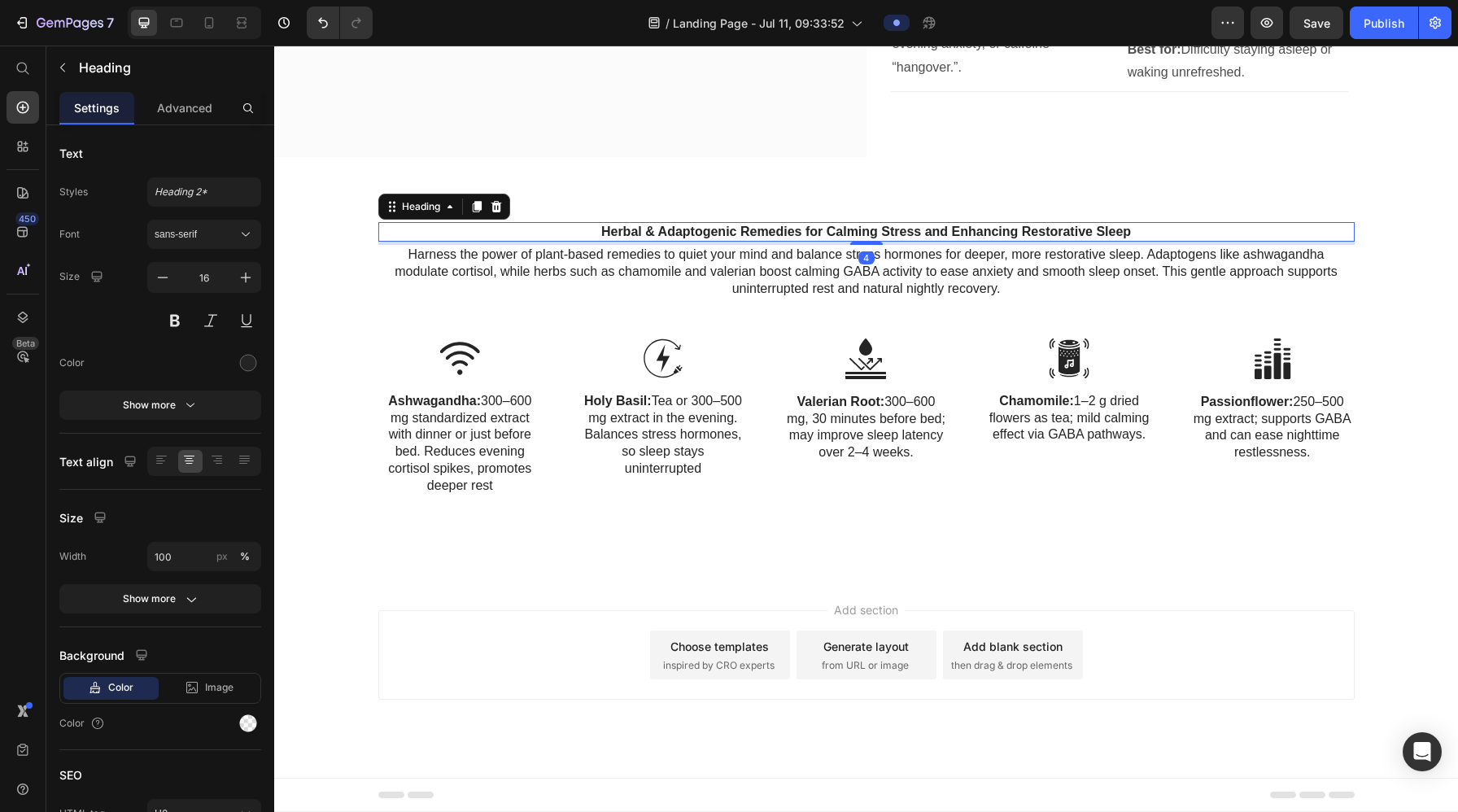 click on "Herbal & Adaptogenic Remedies for Calming Stress and Enhancing Restorative Sleep" at bounding box center [867, 232] 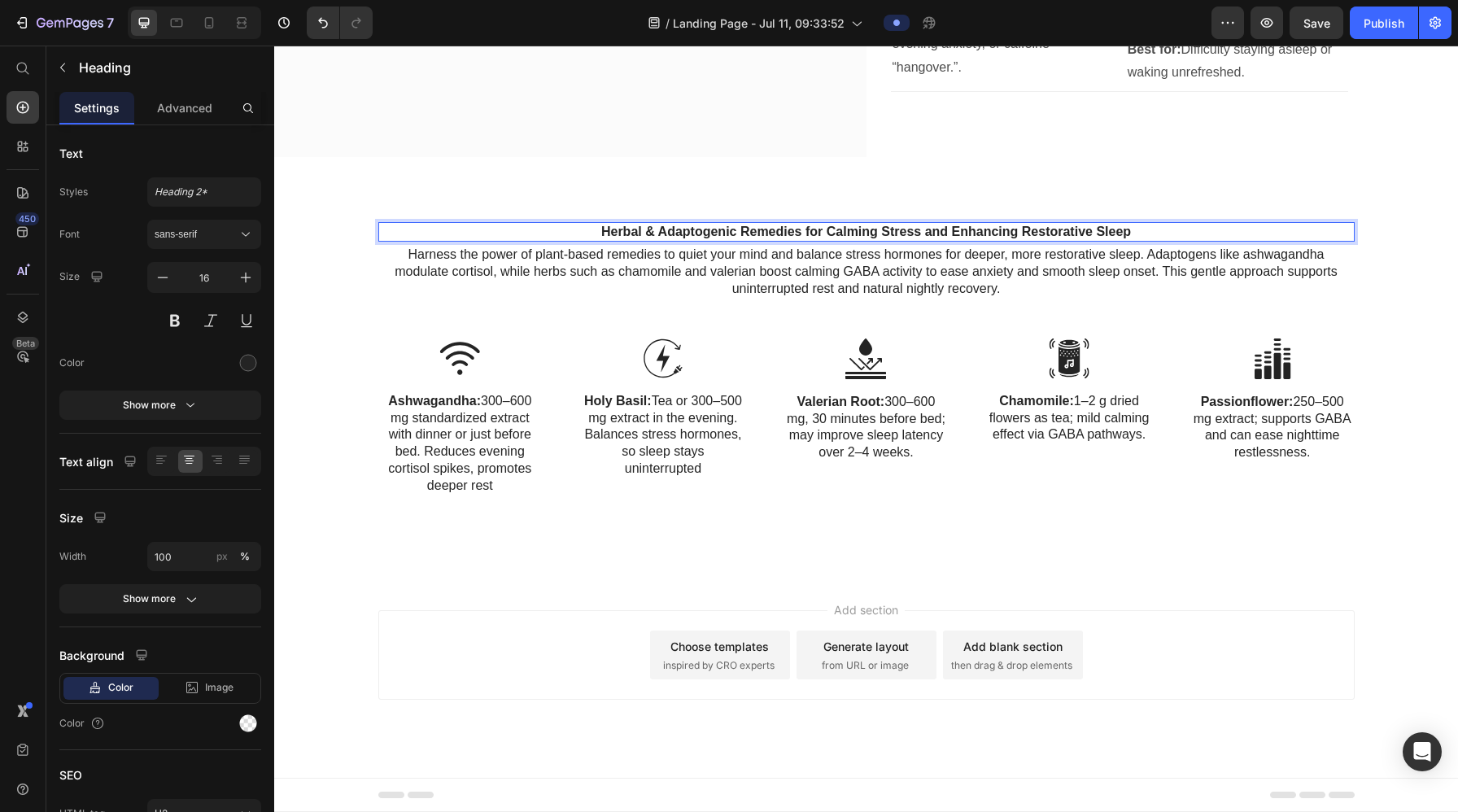 click on "Herbal & Adaptogenic Remedies for Calming Stress and Enhancing Restorative Sleep" at bounding box center [867, 232] 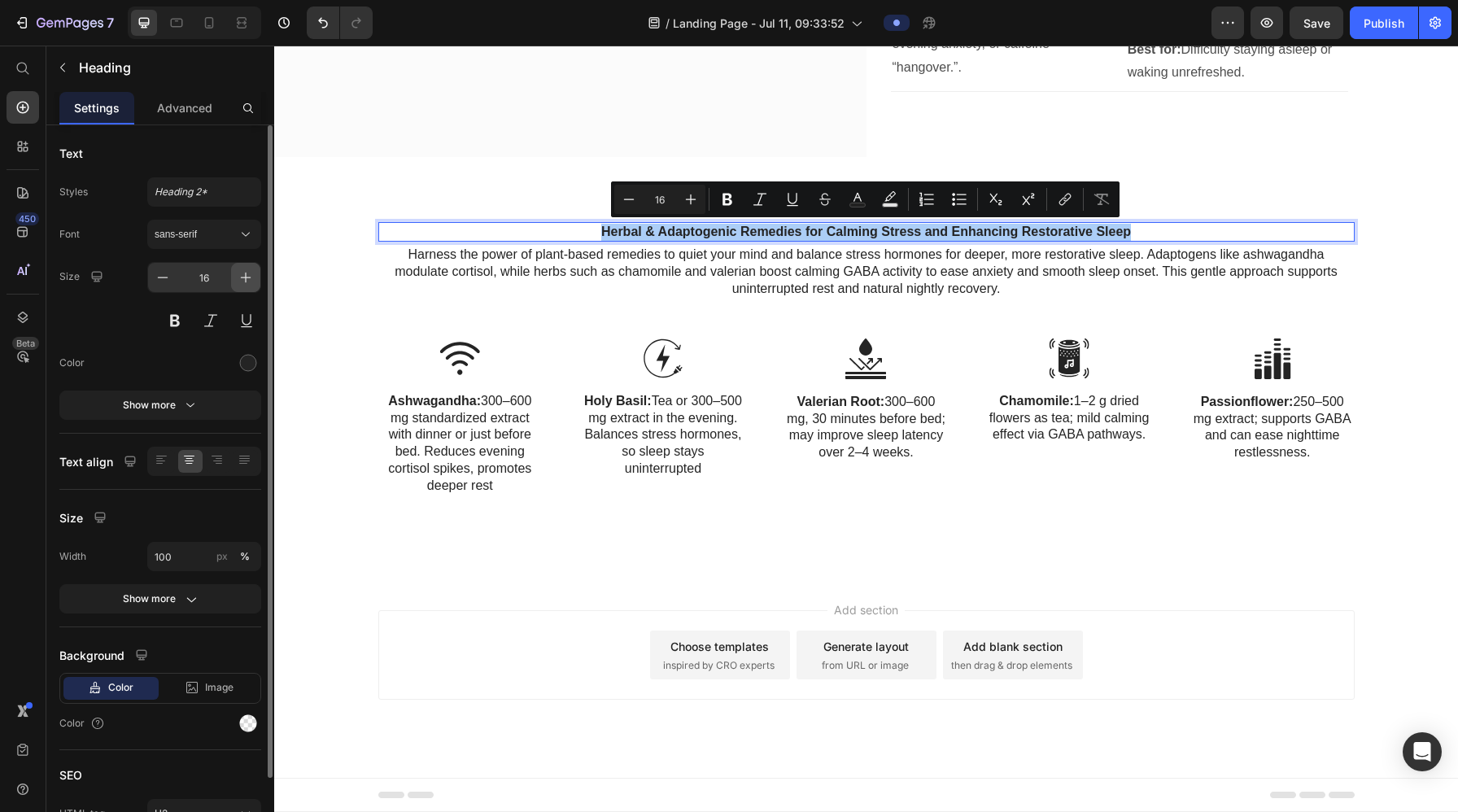click at bounding box center [246, 277] 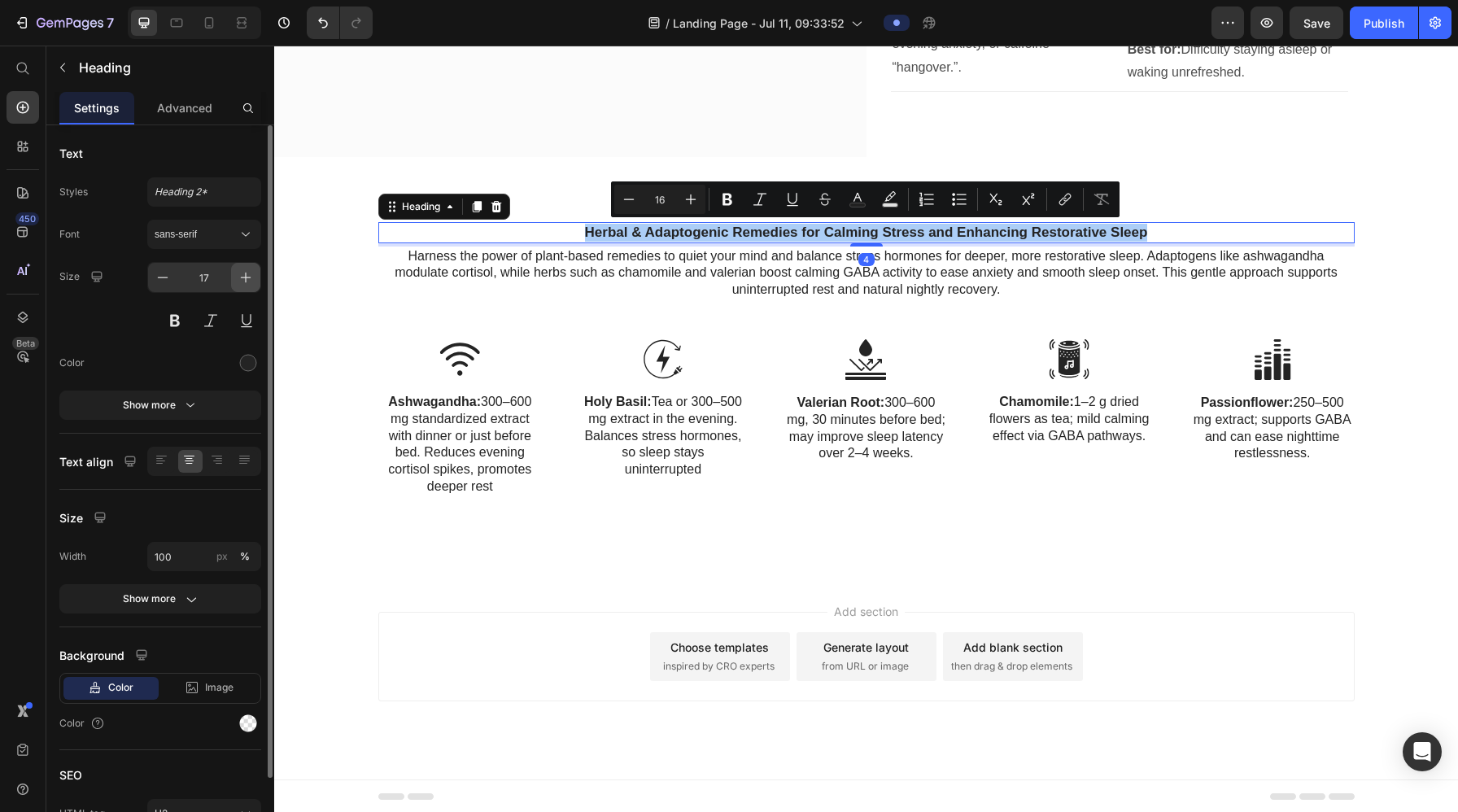 click at bounding box center [246, 277] 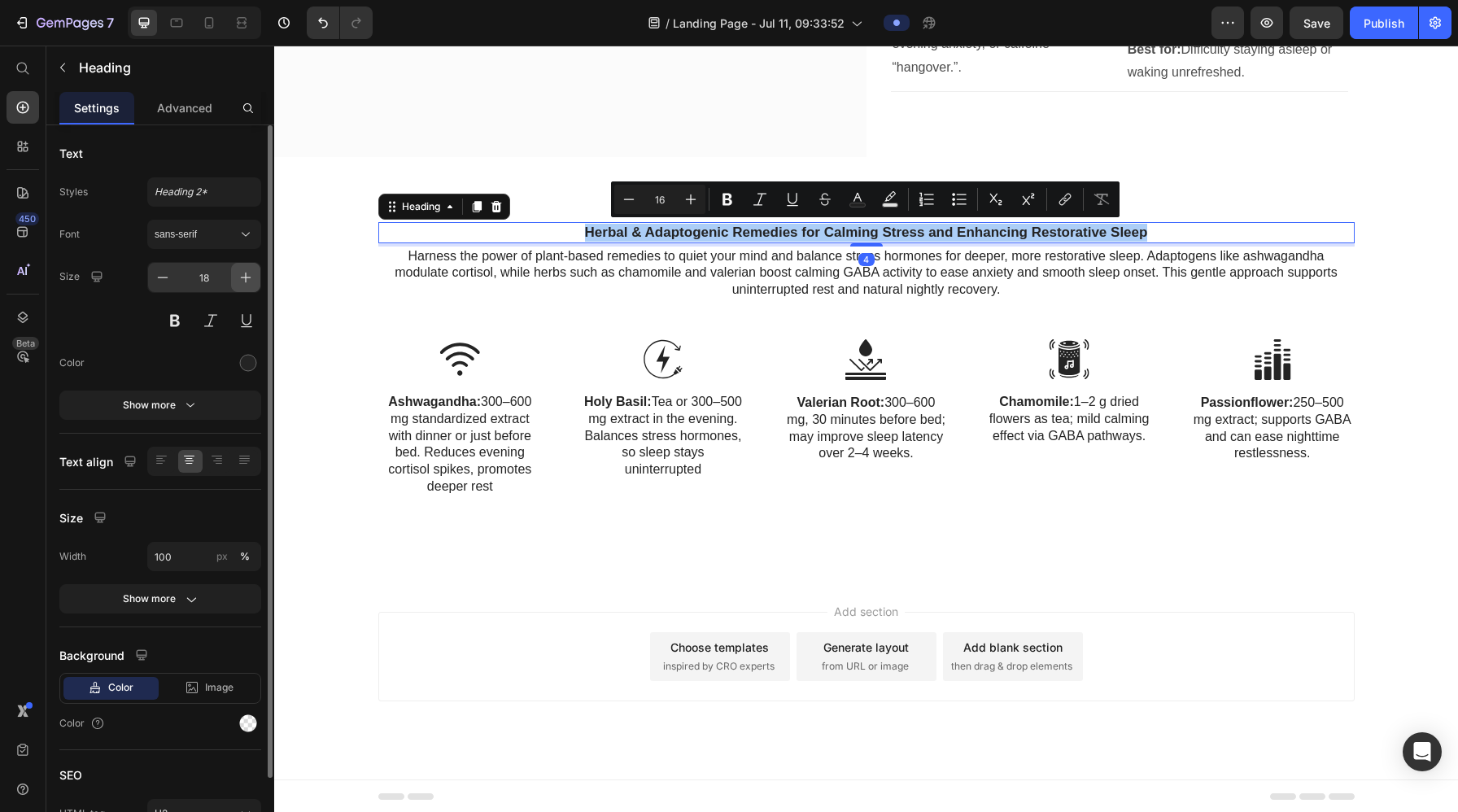click at bounding box center [246, 277] 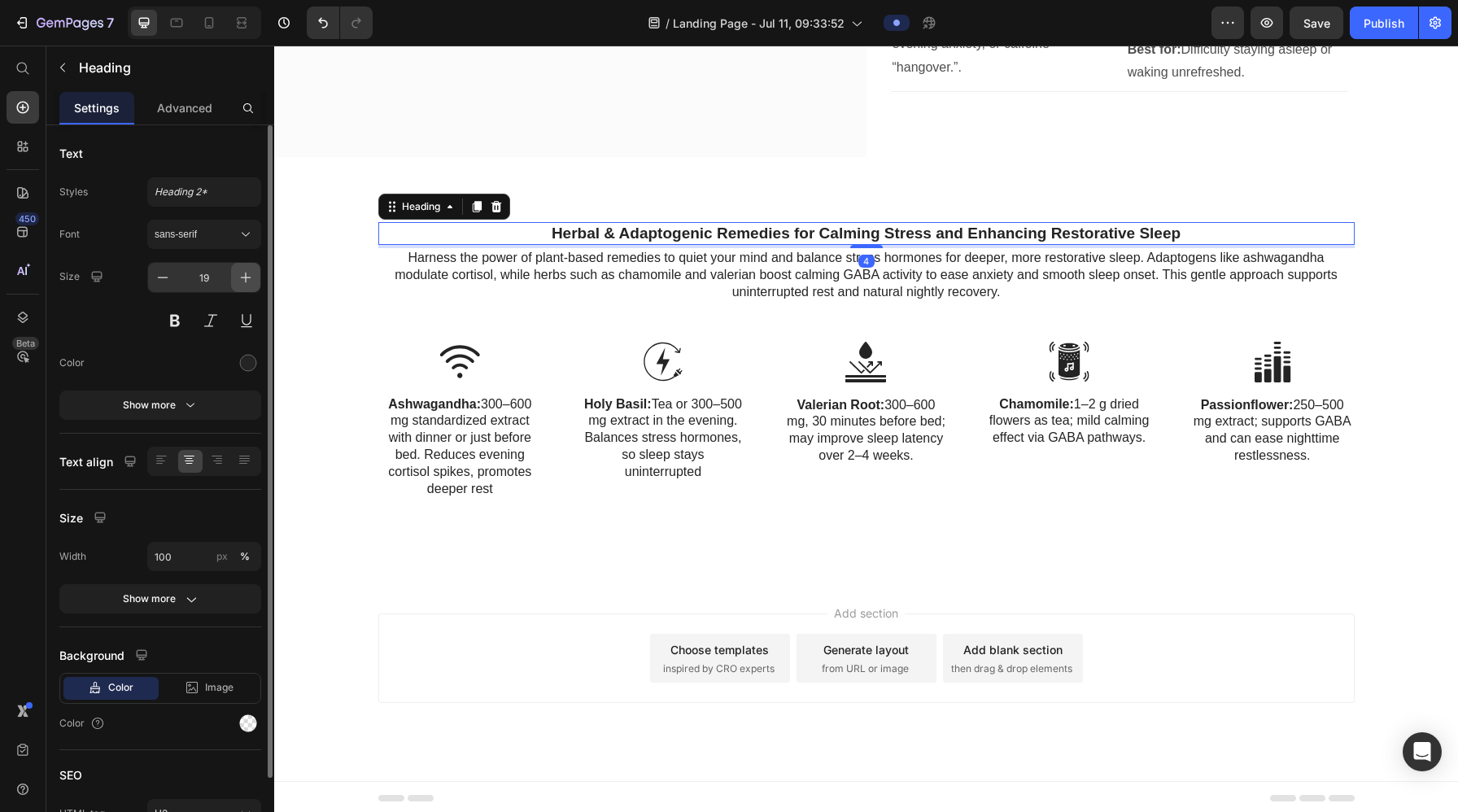 click at bounding box center (246, 277) 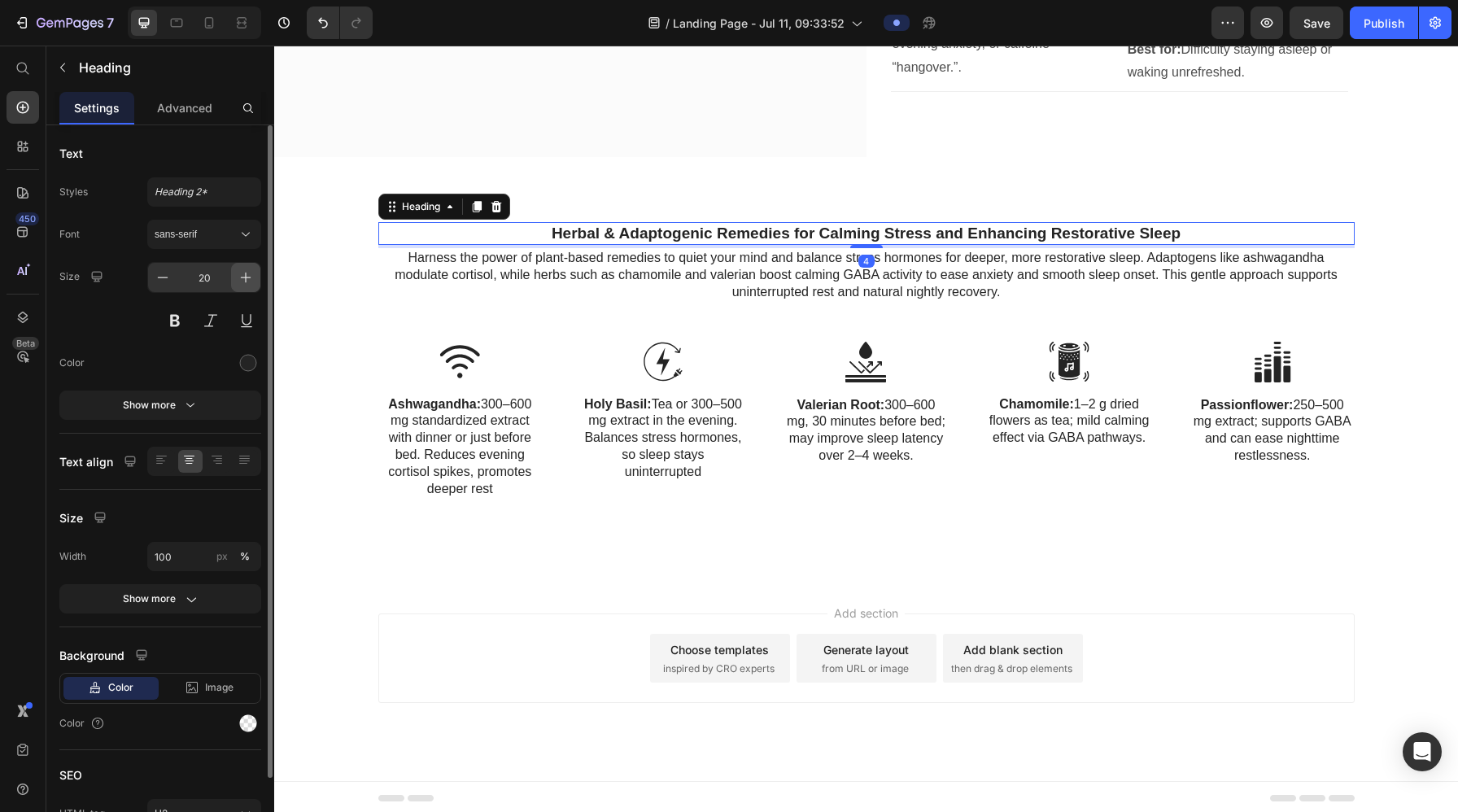 click at bounding box center (246, 277) 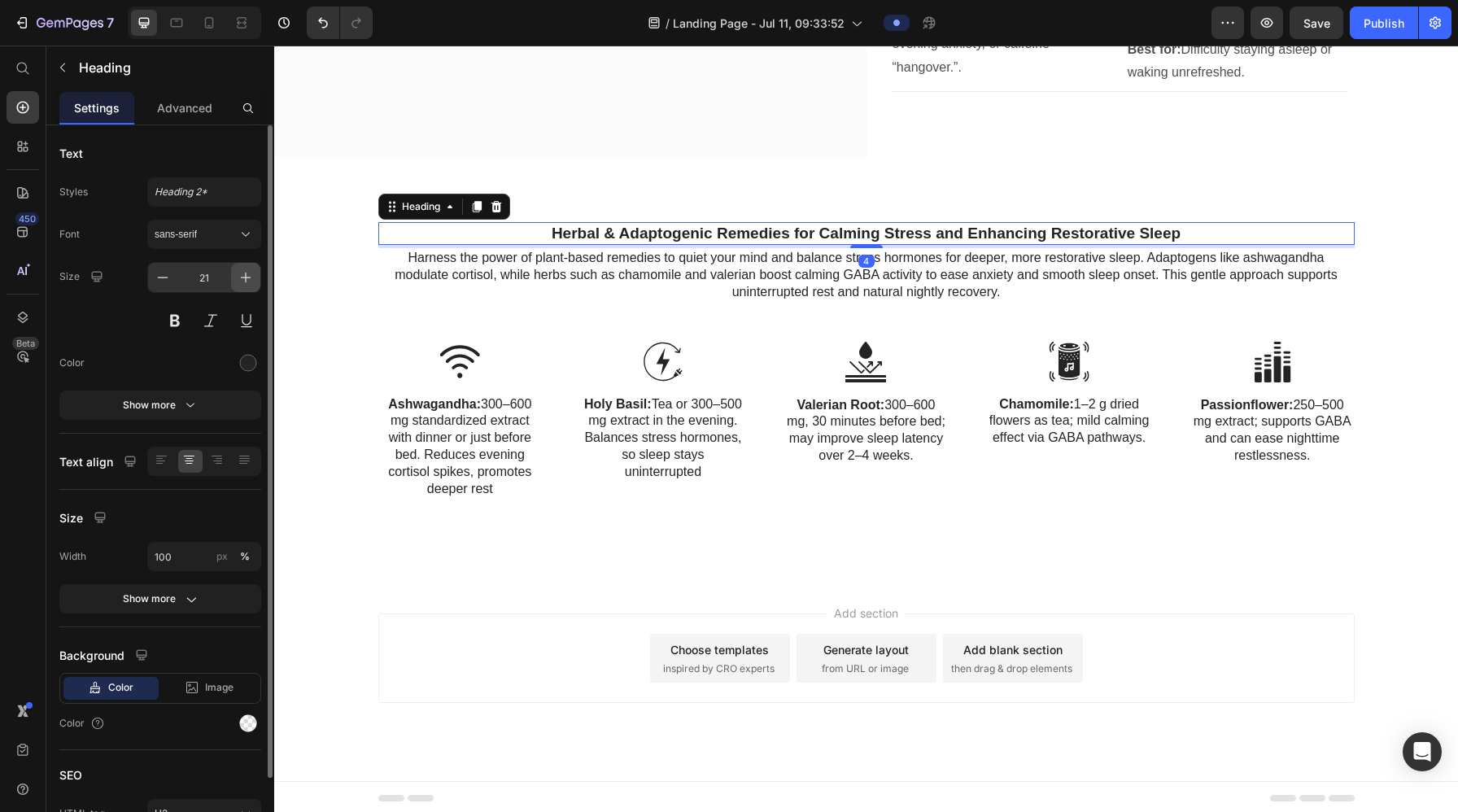click at bounding box center (246, 277) 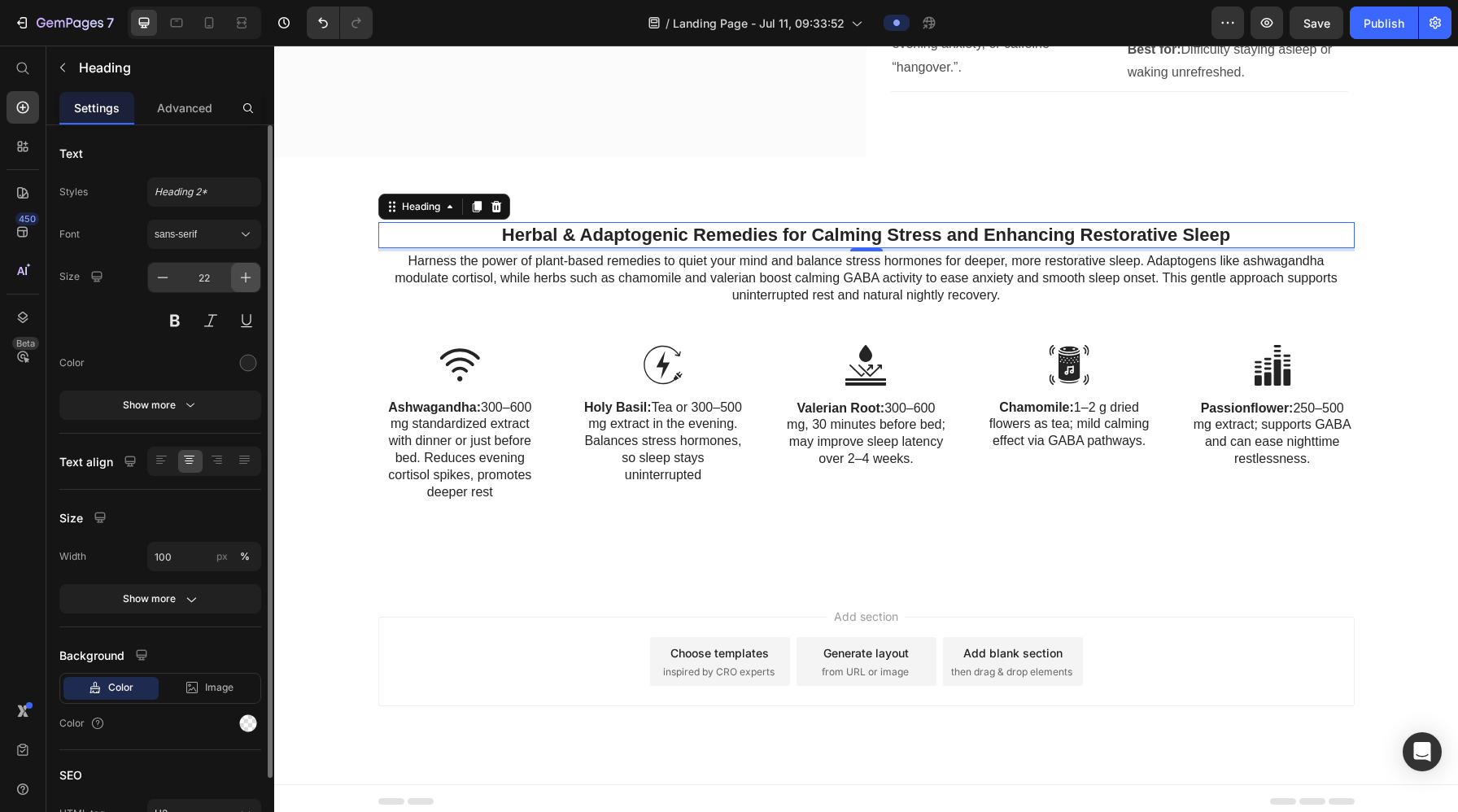 click at bounding box center [246, 277] 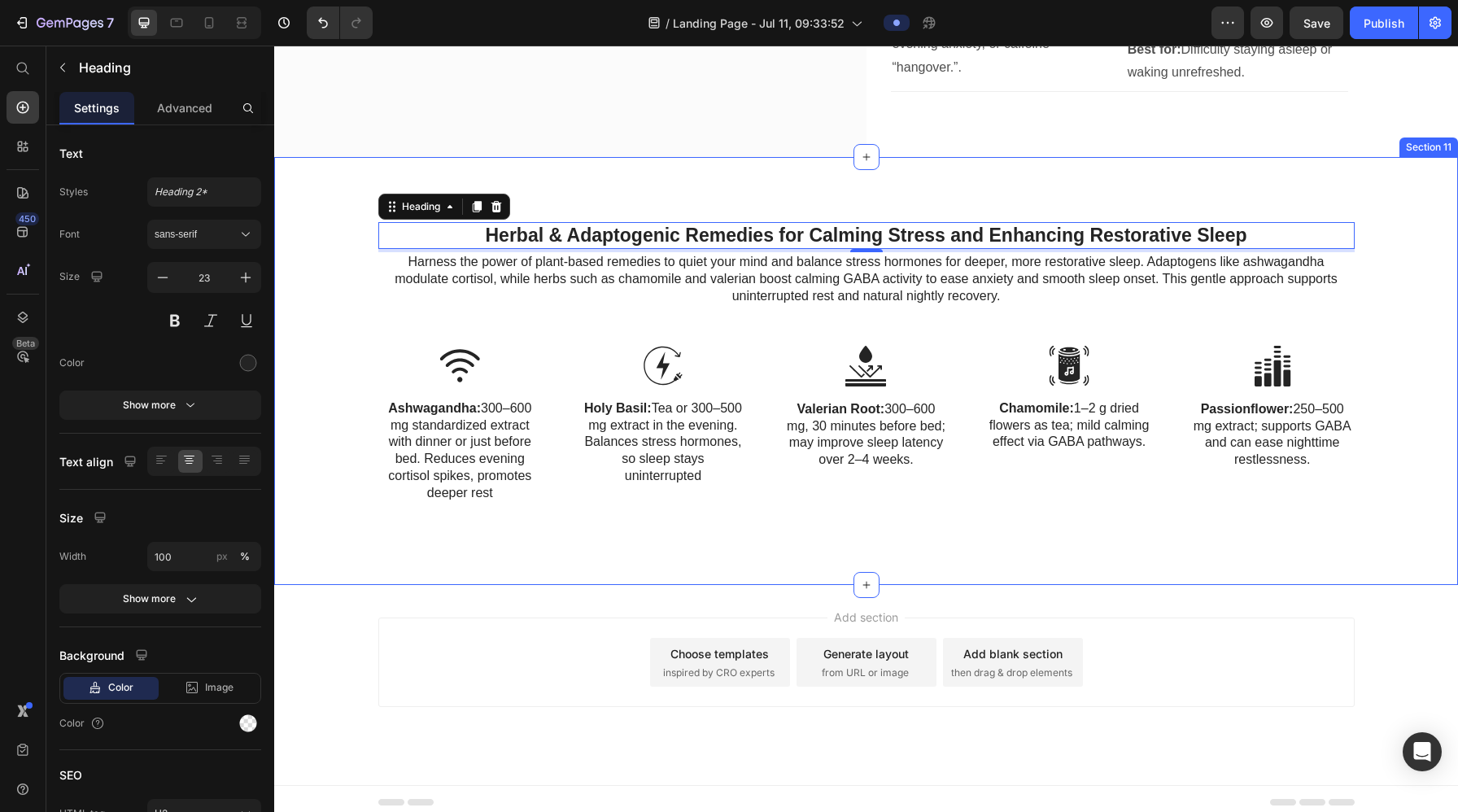 click on "Herbal & Adaptogenic Remedies for Calming Stress and Enhancing Restorative Sleep Heading   4 Harness the power of plant-based remedies to quiet your mind and balance stress hormones for deeper, more restorative sleep. Adaptogens like ashwagandha modulate cortisol, while herbs such as chamomile and valerian boost calming GABA activity to ease anxiety and smooth sleep onset. This gentle approach supports uninterrupted rest and natural nightly recovery. Text Block Row Image Ashwagandha:  300–600 mg standardized extract with dinner or just before bed. Reduces evening cortisol spikes, promotes deeper rest Text Block Image Holy Basil:  Tea or 300–500 mg extract in the evening. Balances stress hormones, so sleep stays uninterrupted Text Block Image Valerian Root:  300–600 mg, 30 minutes before bed; may improve sleep latency over 2–4 weeks.   Text Block Image Chamomile:  1–2 g dried flowers as tea; mild calming effect via GABA pathways.   Text Block Image Passionflower: Text Block Row Image Text Block Row" at bounding box center (866, 378) 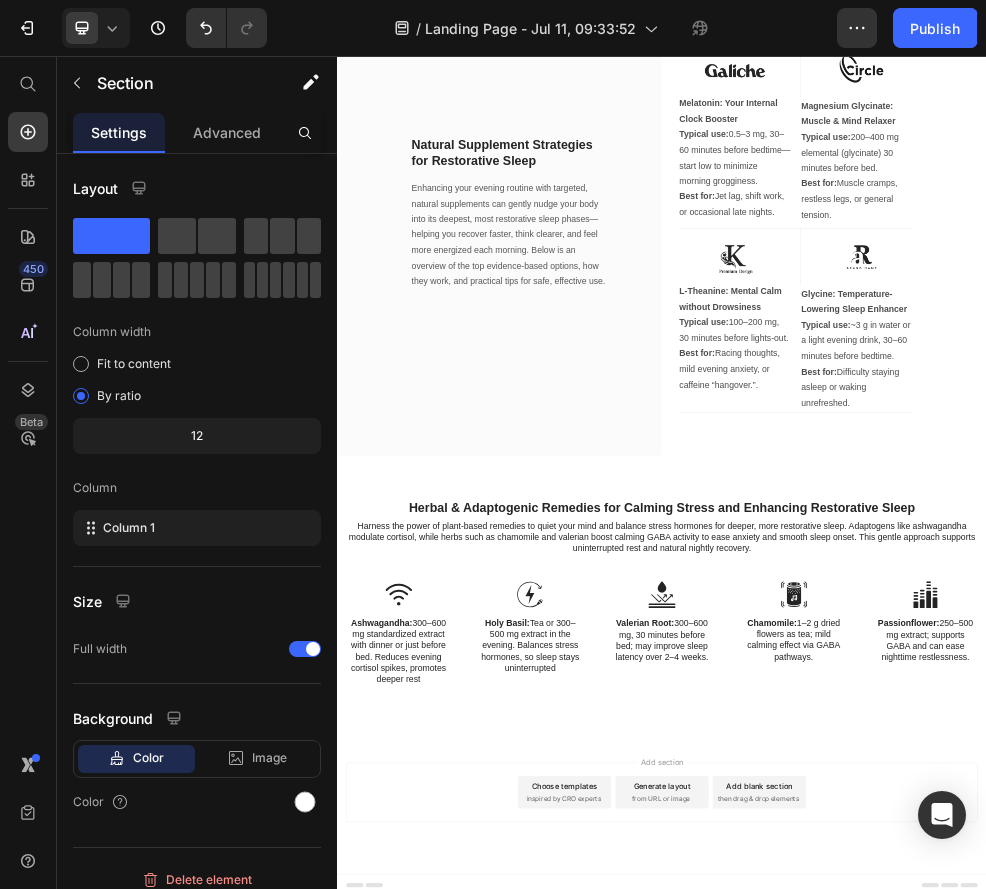 scroll, scrollTop: 7206, scrollLeft: 0, axis: vertical 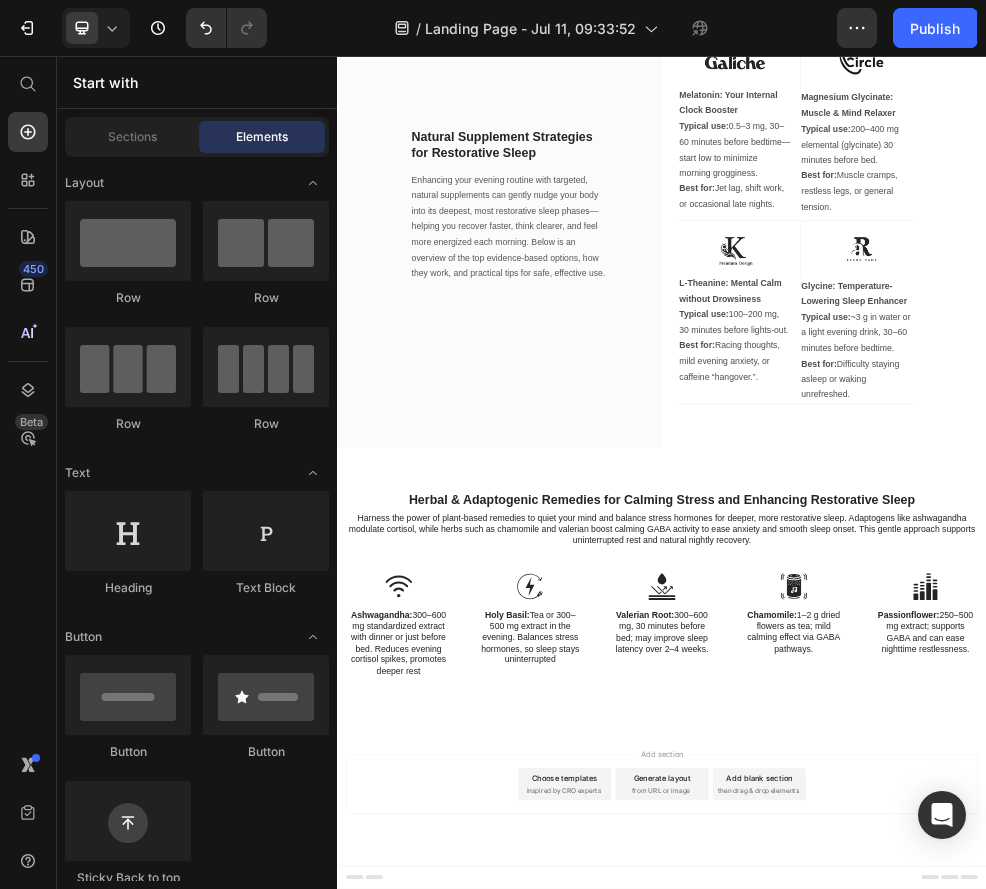 click on "Choose templates" at bounding box center (757, 1391) 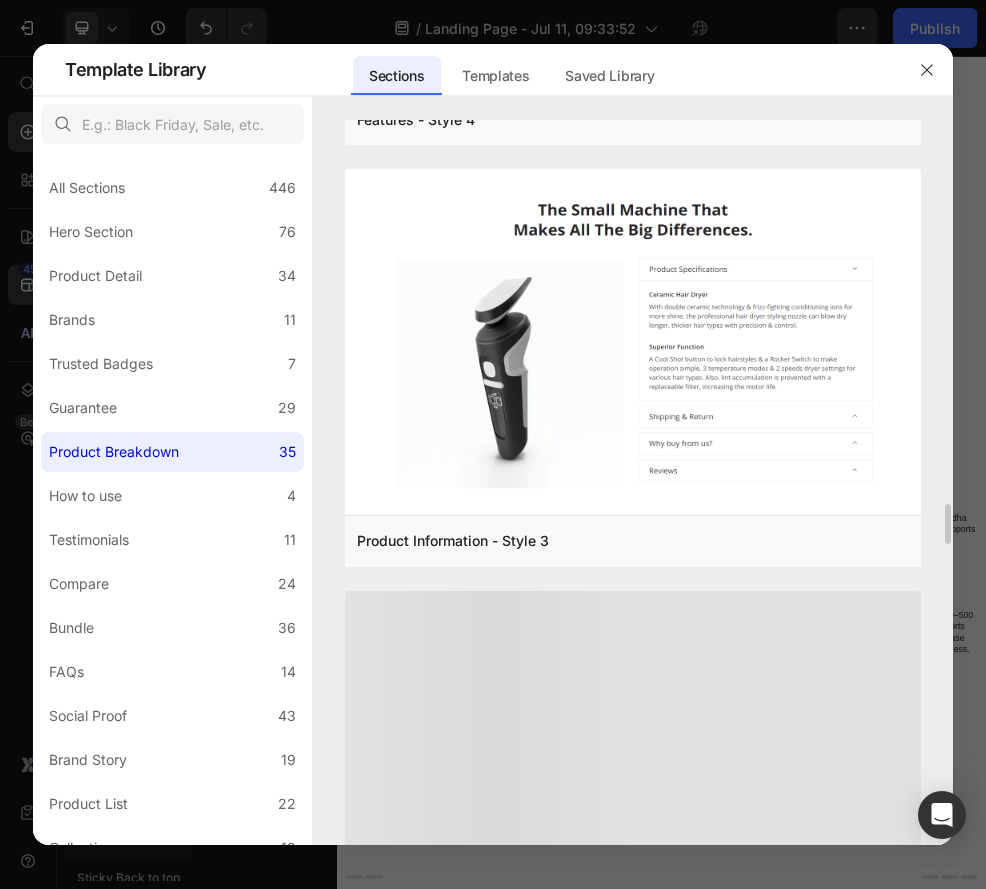 scroll, scrollTop: 6931, scrollLeft: 0, axis: vertical 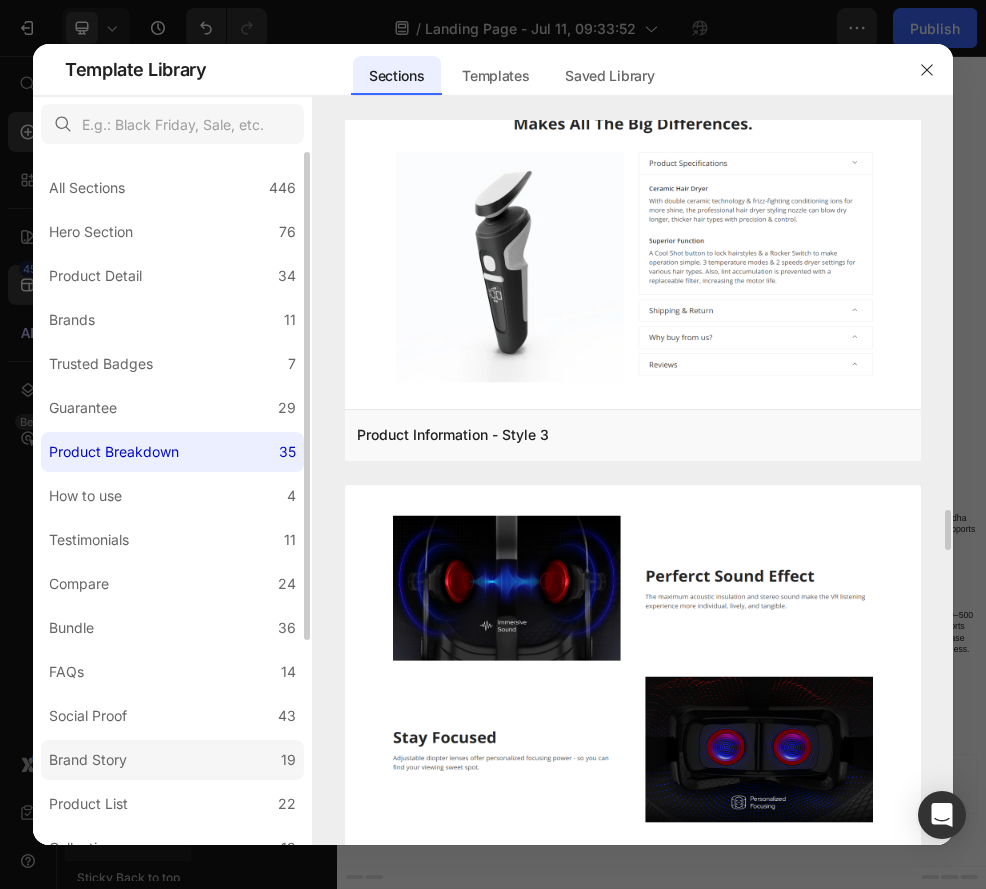 click on "Brand Story 19" 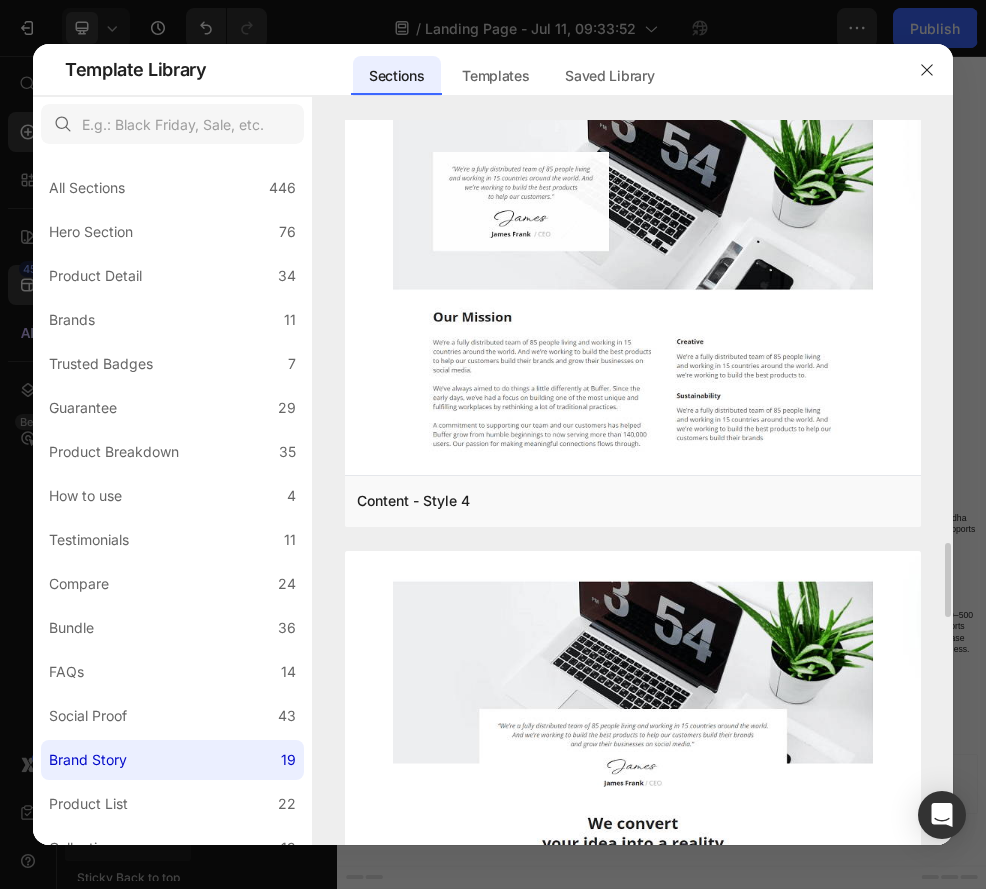 scroll, scrollTop: 4113, scrollLeft: 0, axis: vertical 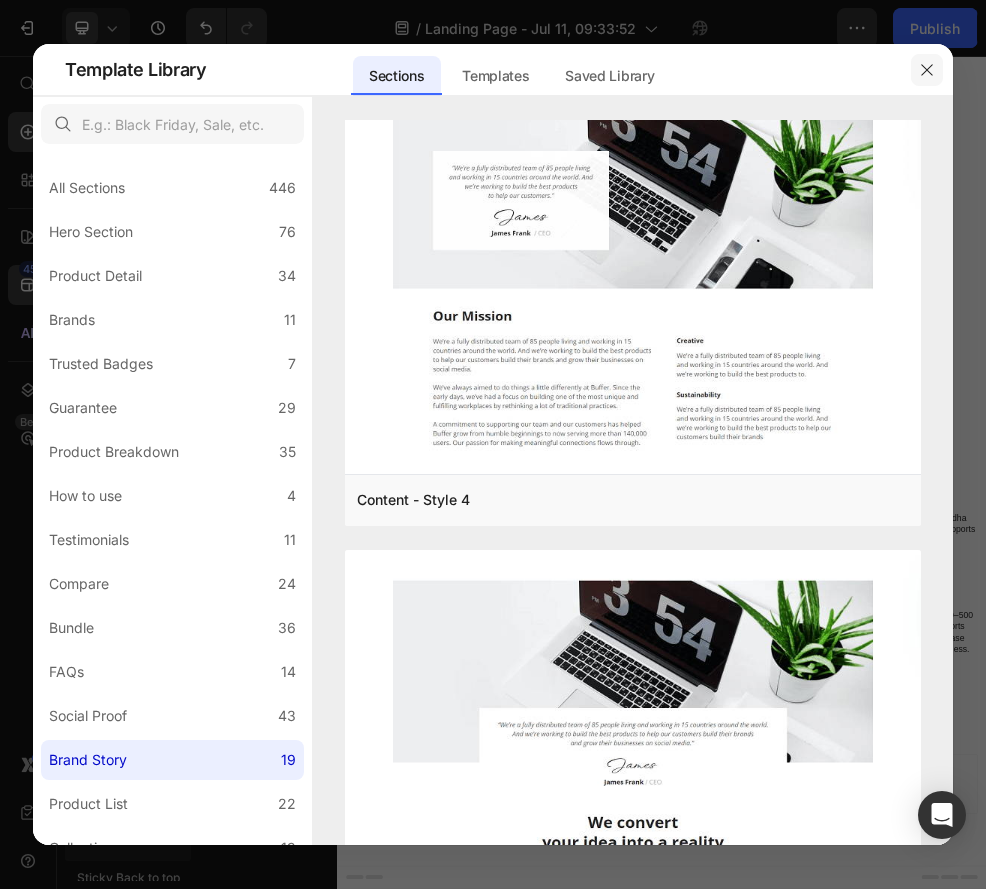 click 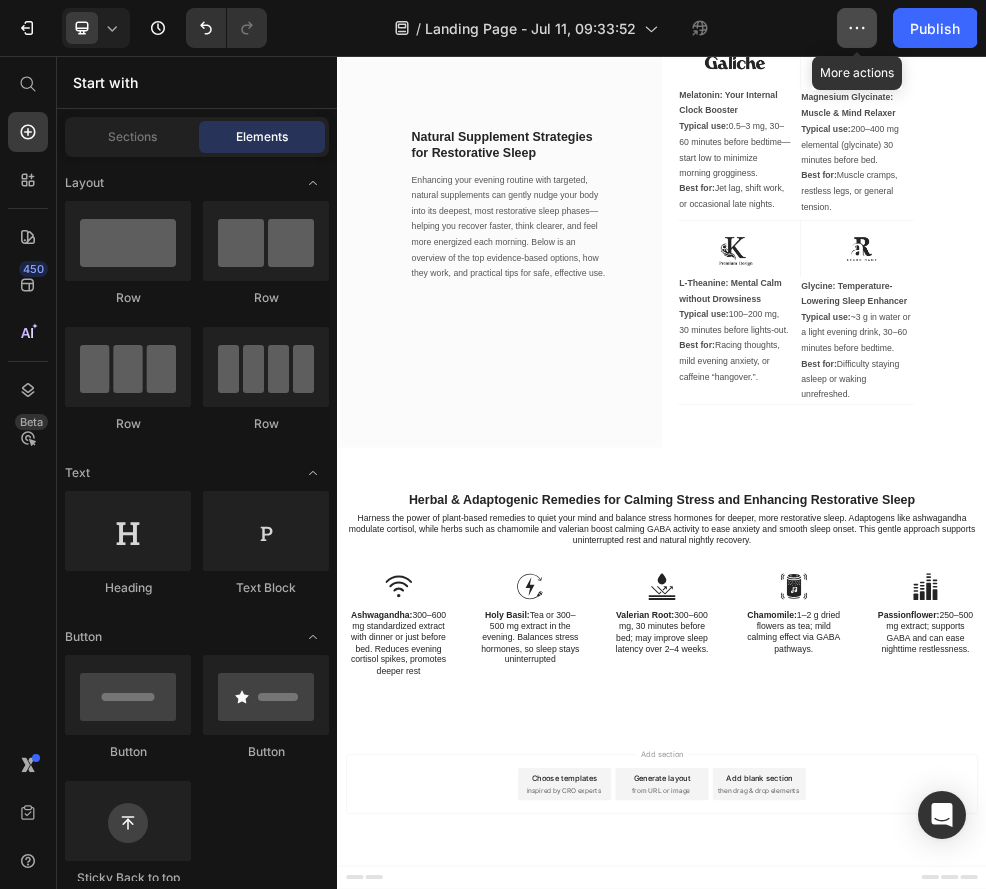 click 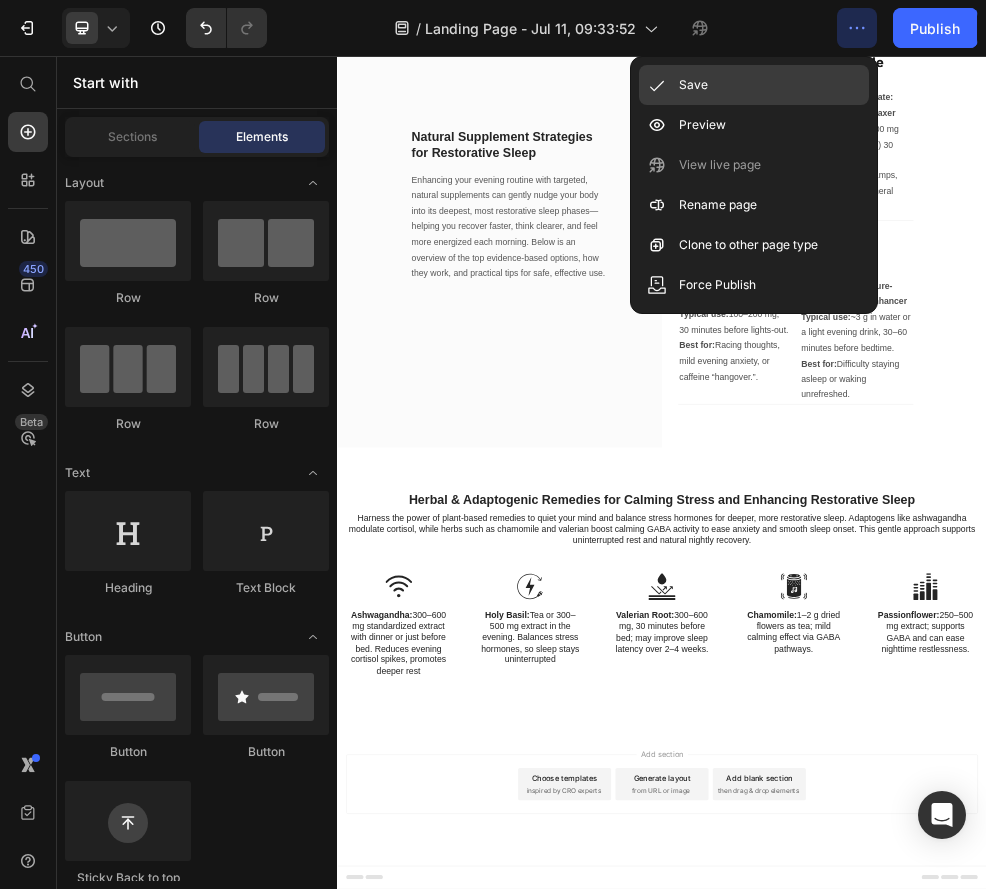 click on "Save" 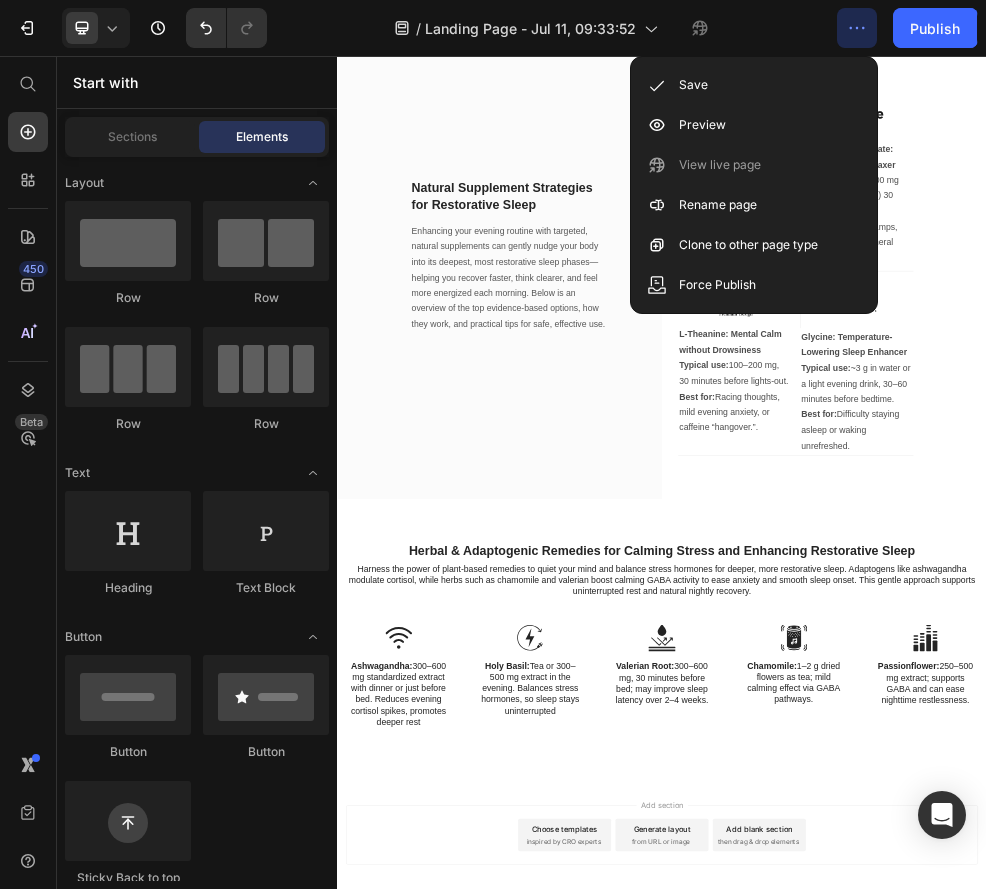 scroll, scrollTop: 7255, scrollLeft: 0, axis: vertical 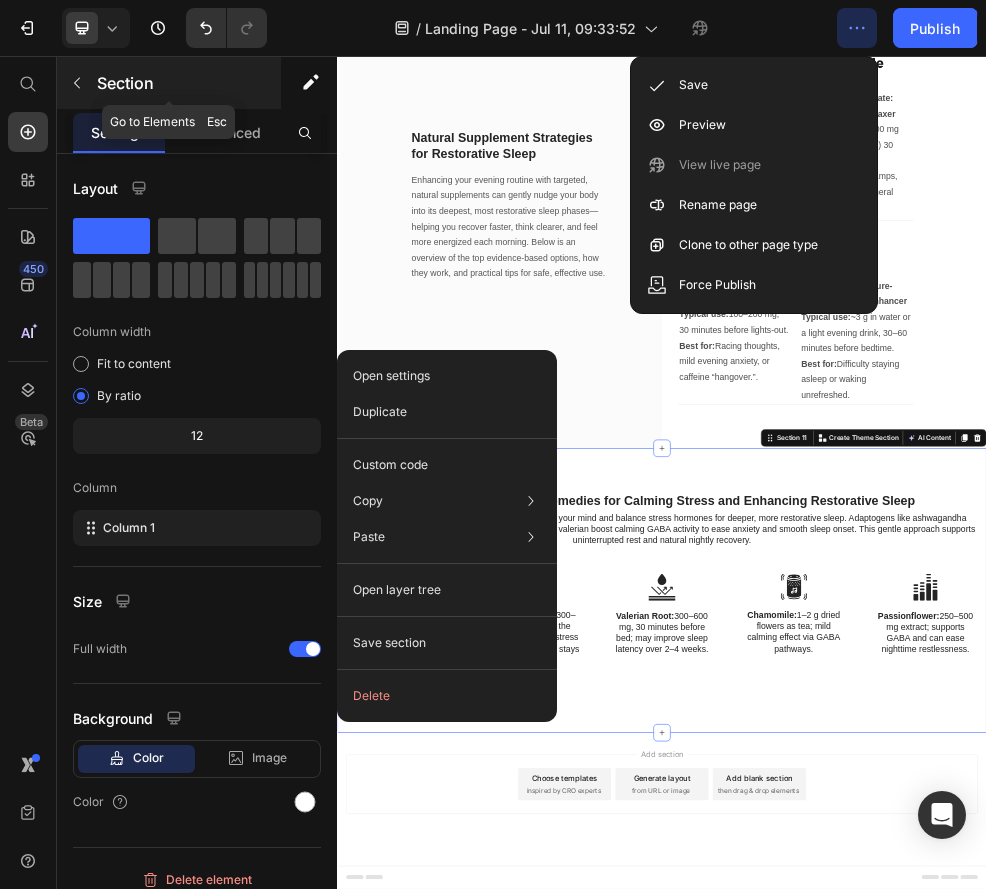click 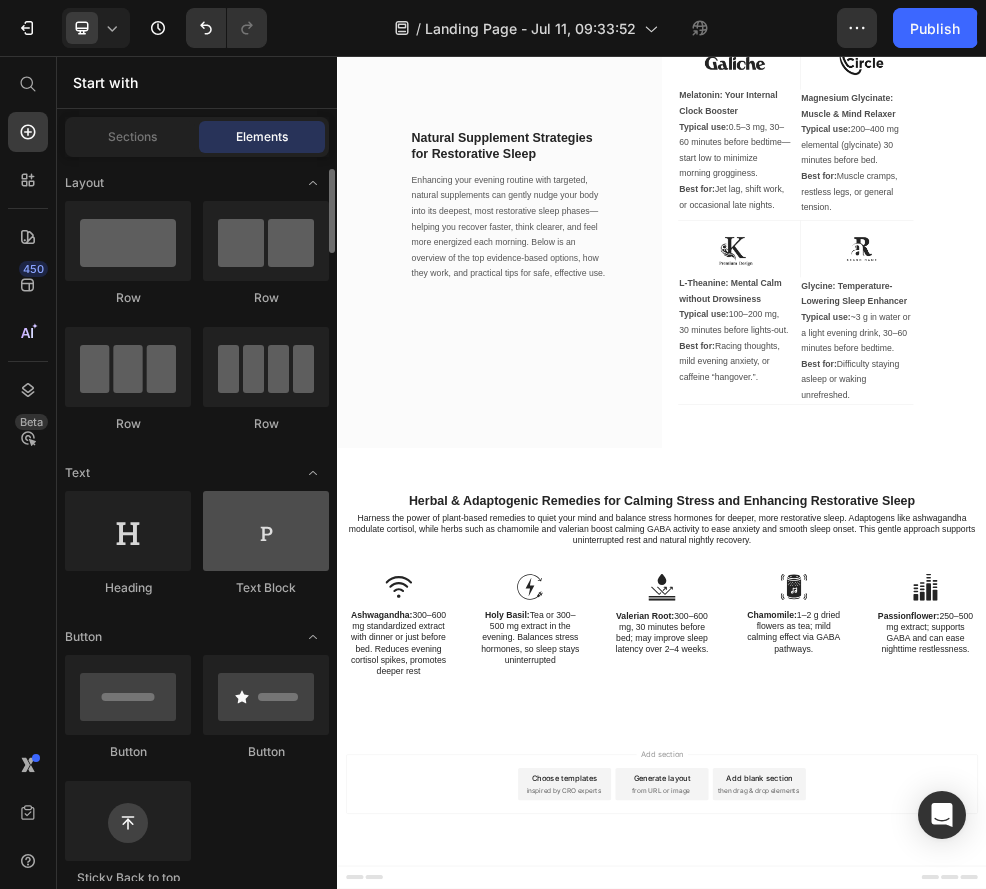scroll, scrollTop: 75, scrollLeft: 0, axis: vertical 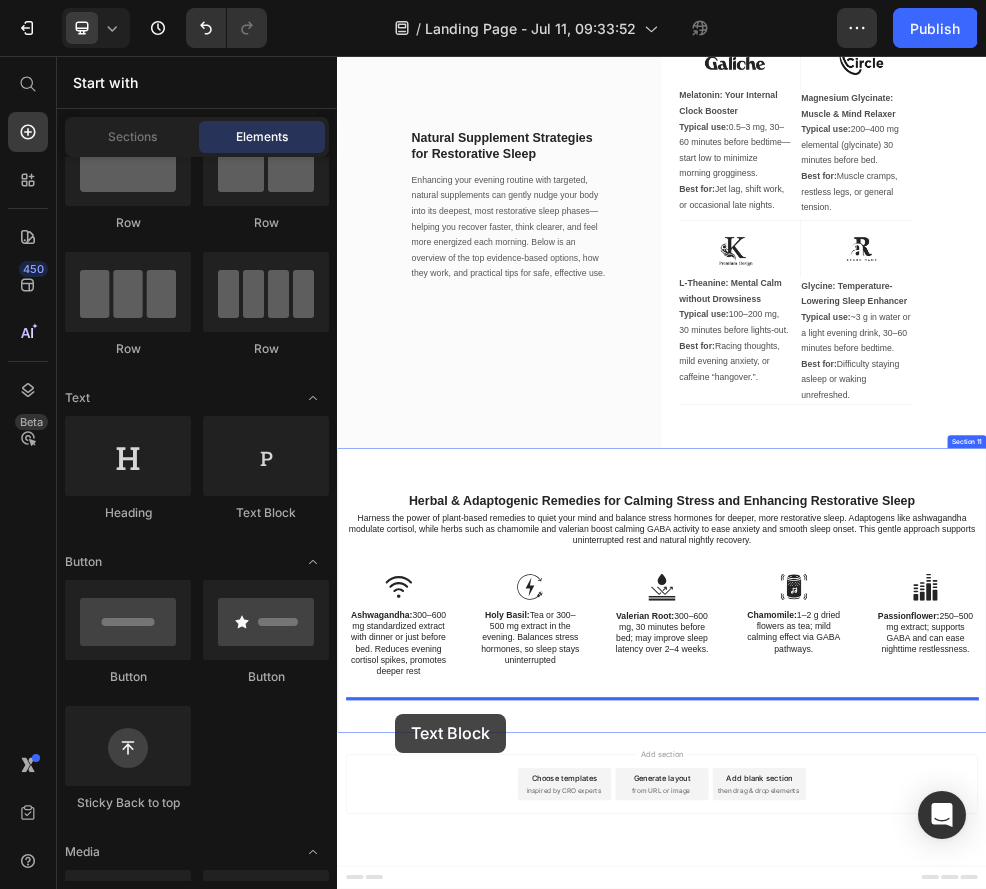 drag, startPoint x: 579, startPoint y: 542, endPoint x: 444, endPoint y: 1272, distance: 742.3779 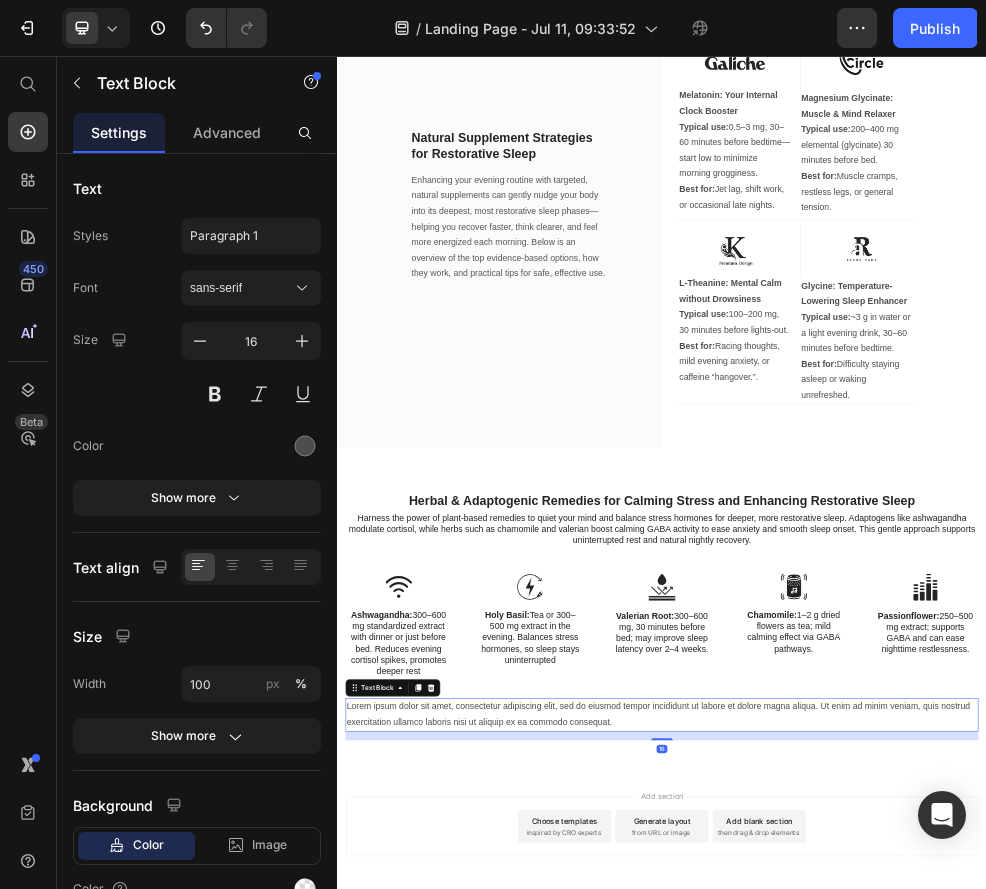click on "Lorem ipsum dolor sit amet, consectetur adipiscing elit, sed do eiusmod tempor incididunt ut labore et dolore magna aliqua. Ut enim ad minim veniam, quis nostrud exercitation ullamco laboris nisi ut aliquip ex ea commodo consequat." at bounding box center [937, 1275] 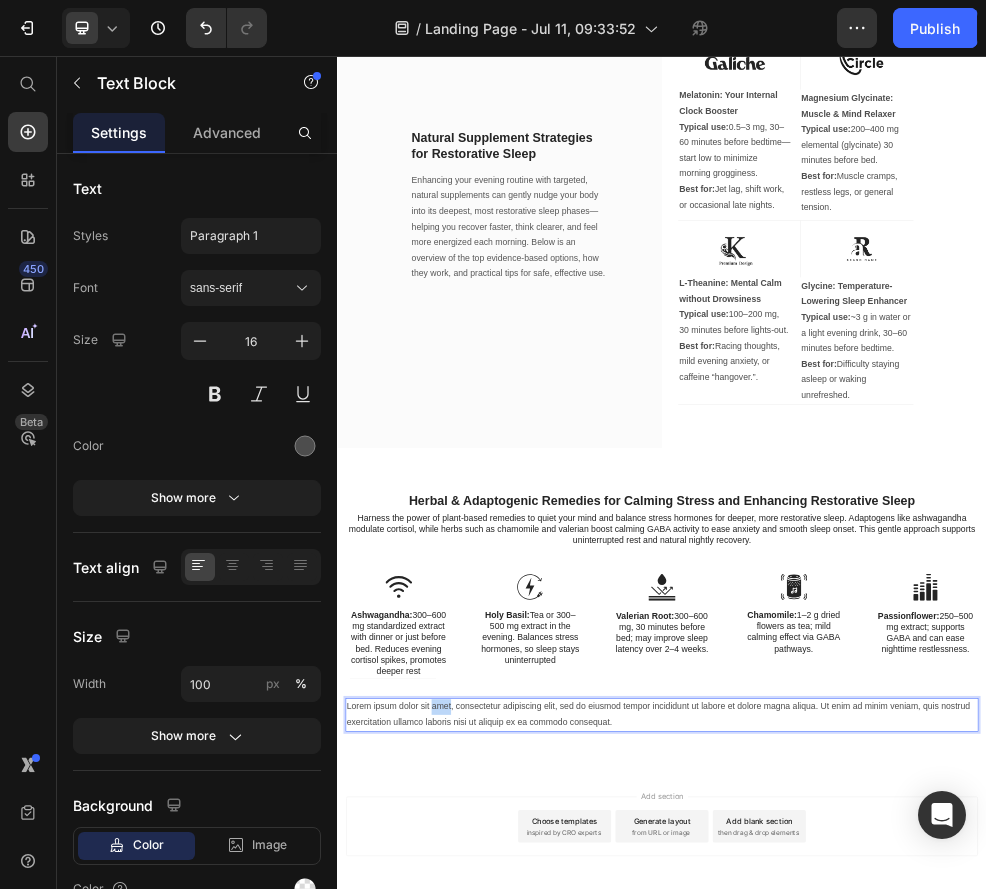 click on "Lorem ipsum dolor sit amet, consectetur adipiscing elit, sed do eiusmod tempor incididunt ut labore et dolore magna aliqua. Ut enim ad minim veniam, quis nostrud exercitation ullamco laboris nisi ut aliquip ex ea commodo consequat." at bounding box center [937, 1275] 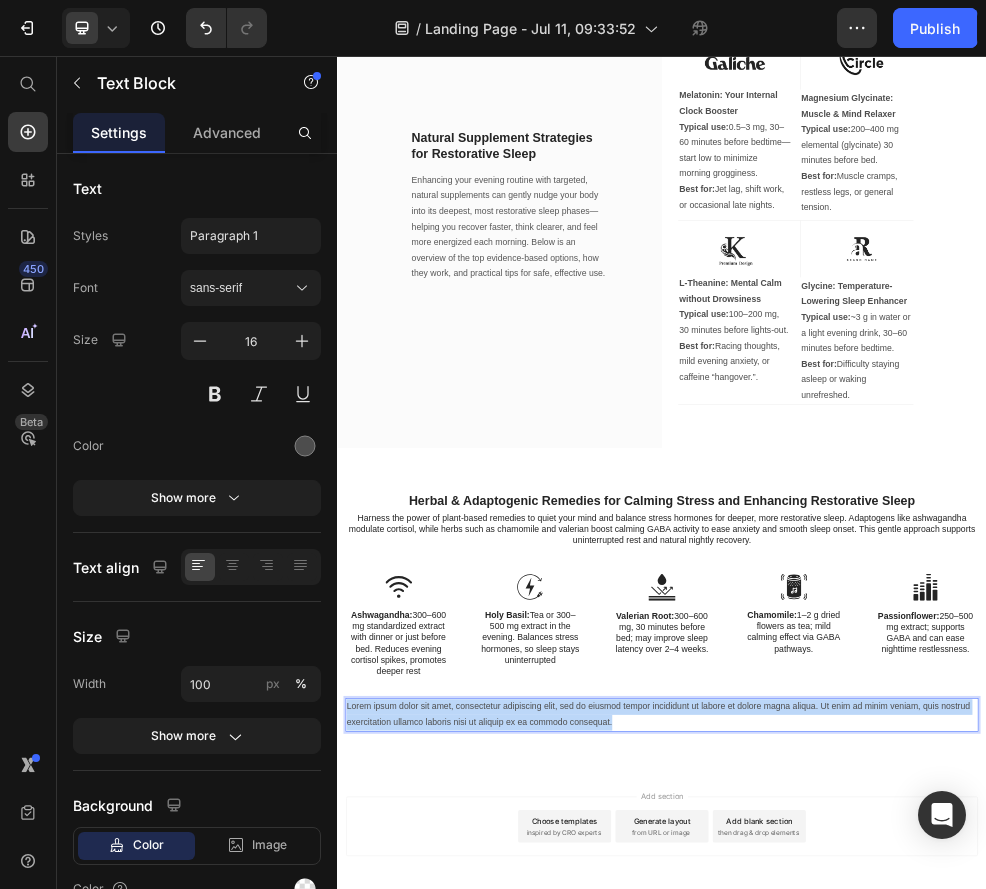 click on "Lorem ipsum dolor sit amet, consectetur adipiscing elit, sed do eiusmod tempor incididunt ut labore et dolore magna aliqua. Ut enim ad minim veniam, quis nostrud exercitation ullamco laboris nisi ut aliquip ex ea commodo consequat." at bounding box center [937, 1275] 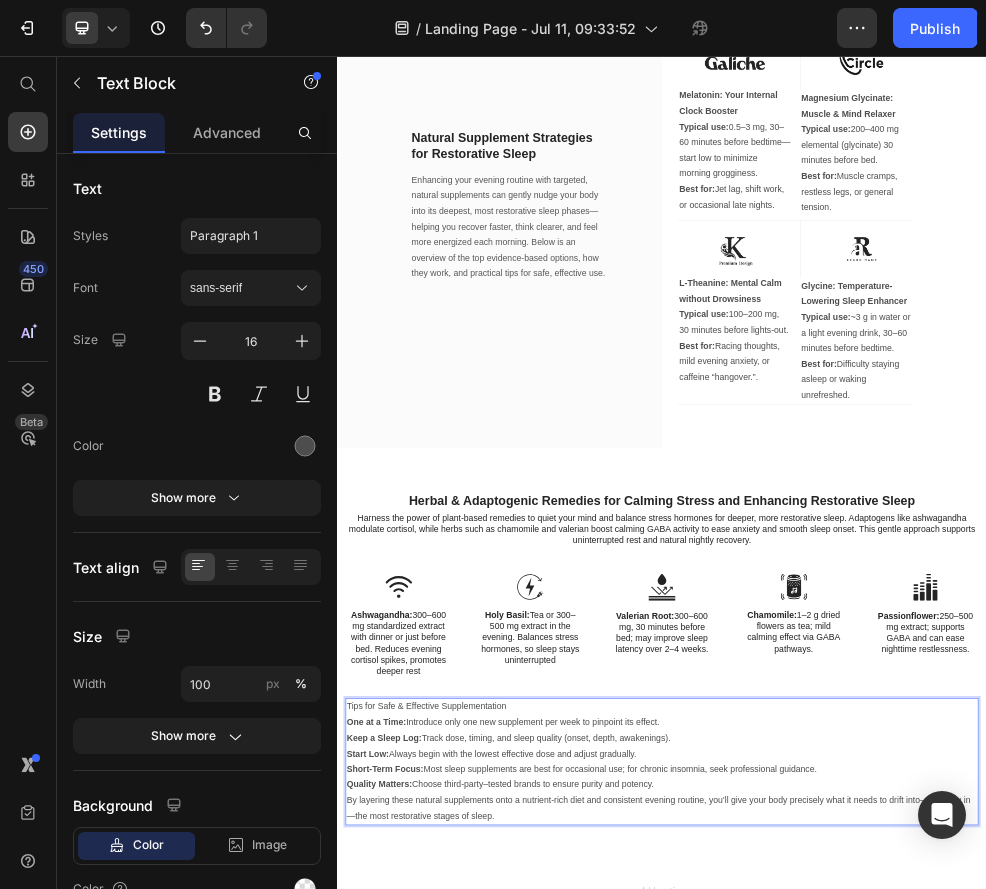 click on "Tips for Safe & Effective Supplementation" at bounding box center [937, 1260] 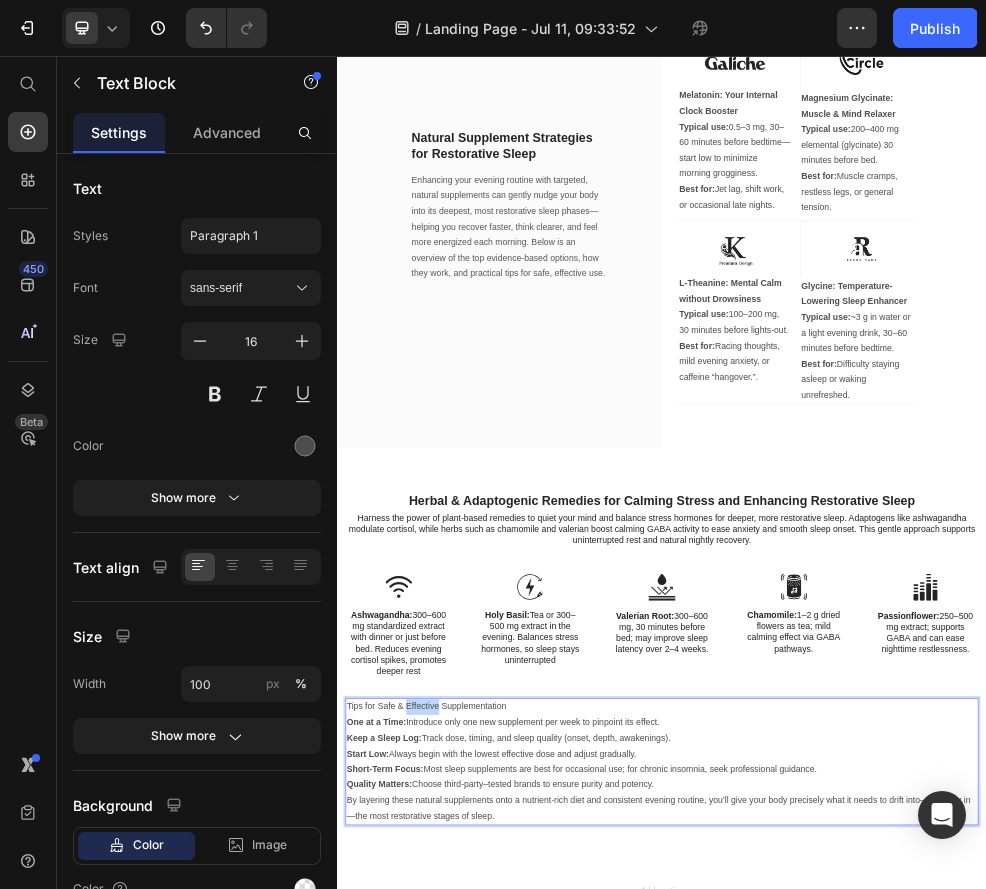 click on "Tips for Safe & Effective Supplementation" at bounding box center (937, 1260) 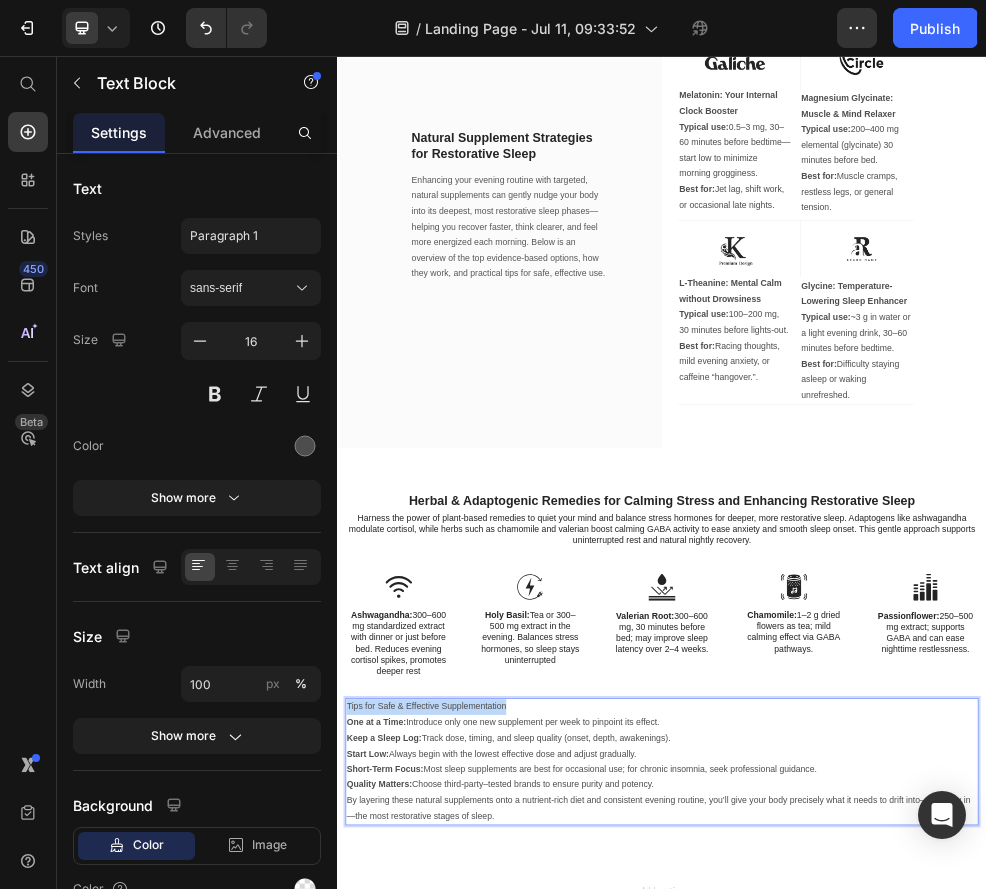 click on "Tips for Safe & Effective Supplementation" at bounding box center (937, 1260) 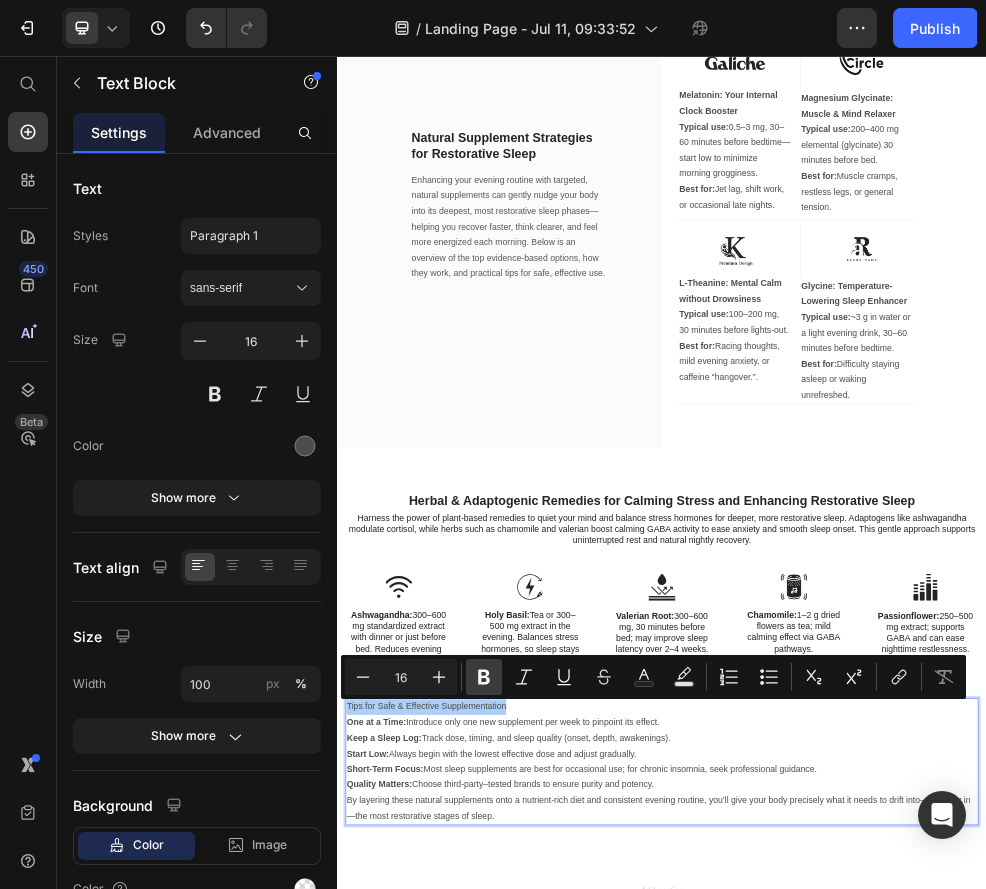 click 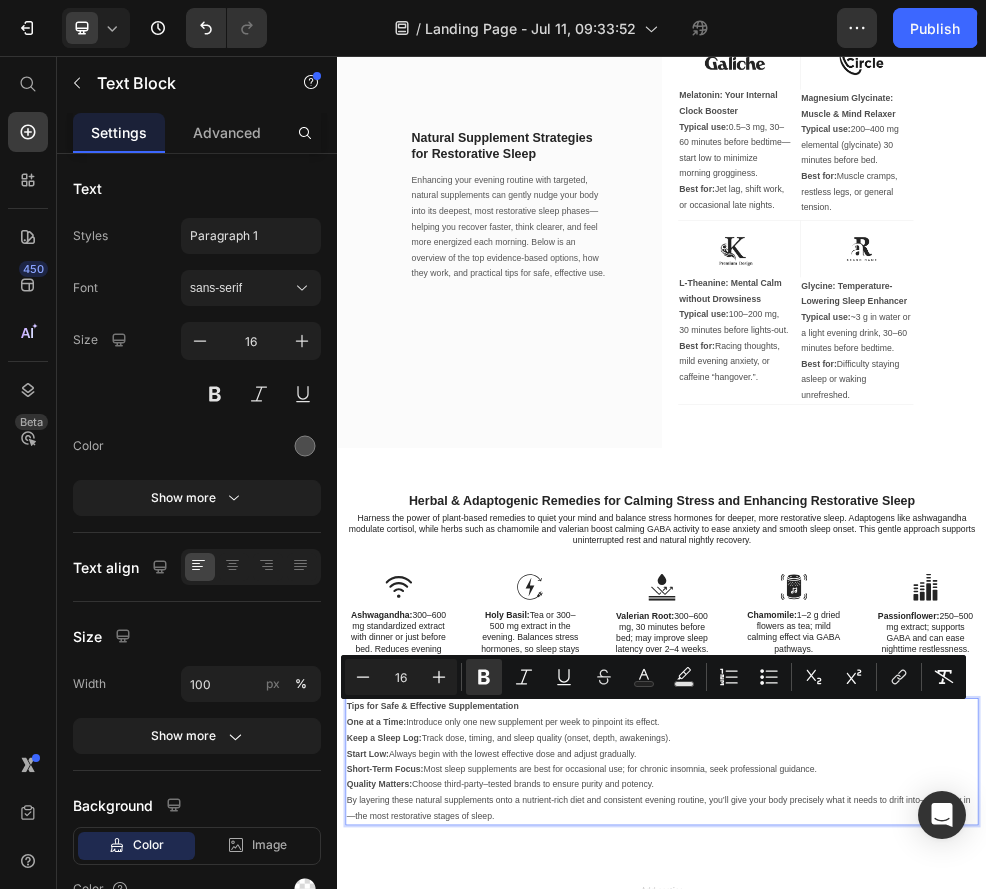 click on "Tips for Safe & Effective Supplementation" at bounding box center (513, 1259) 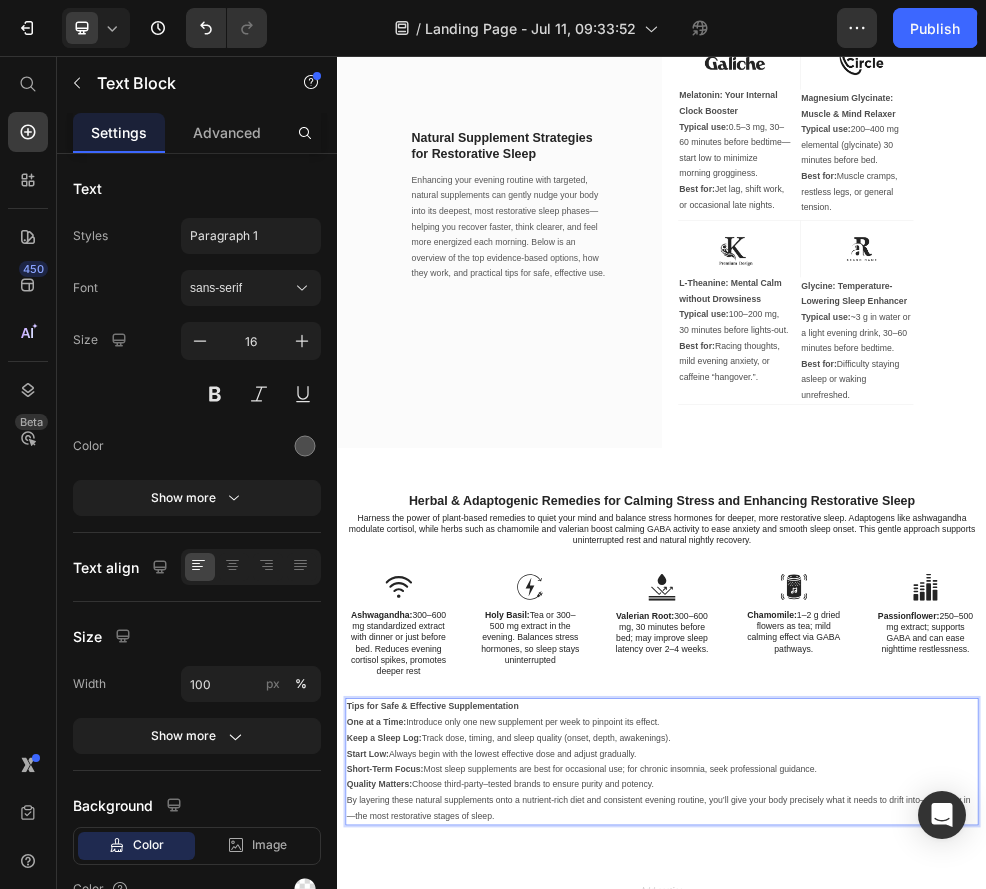 click on "Short-Term Focus:  Most sleep supplements are best for occasional use; for chronic insomnia, seek professional guidance." at bounding box center [937, 1376] 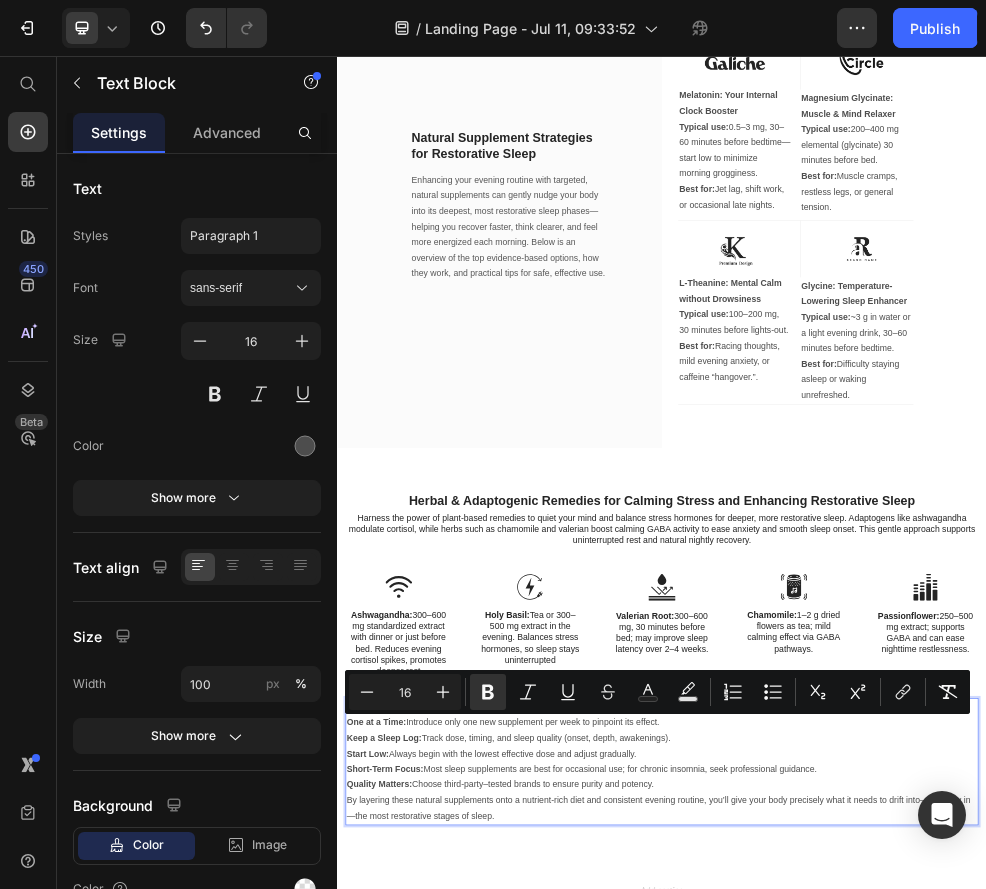 drag, startPoint x: 977, startPoint y: 1409, endPoint x: 332, endPoint y: 1297, distance: 654.6518 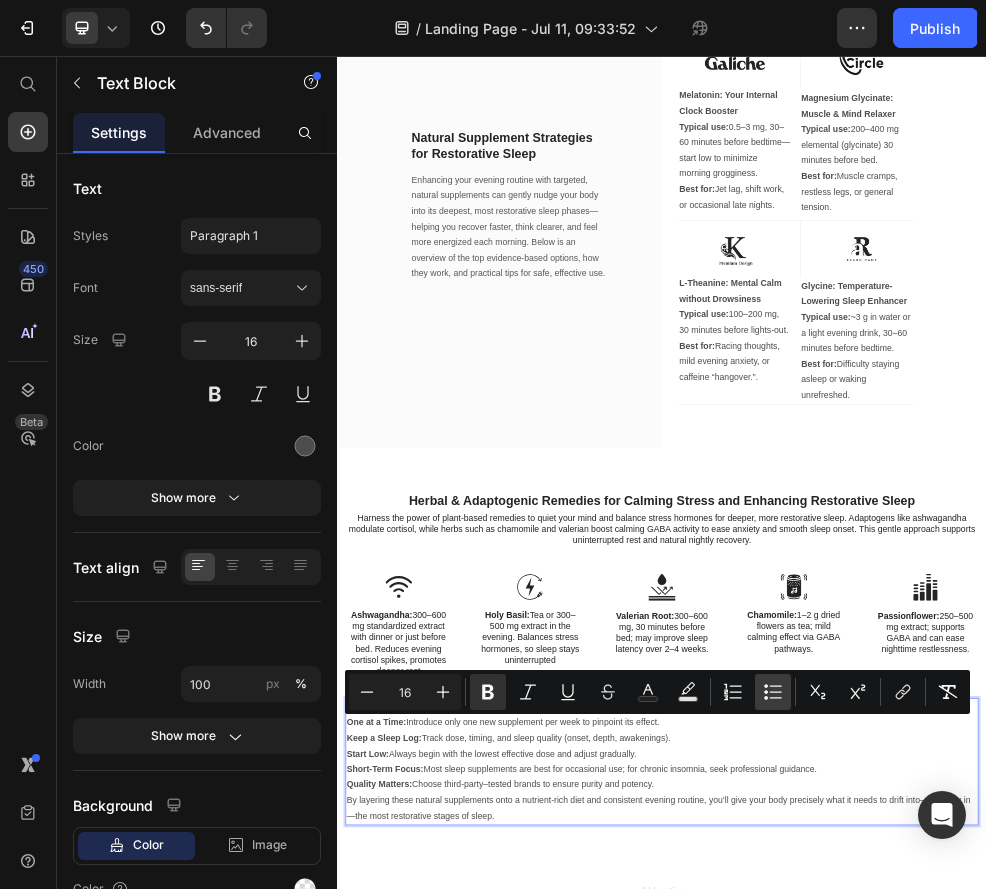 click on "Bulleted List" at bounding box center (773, 692) 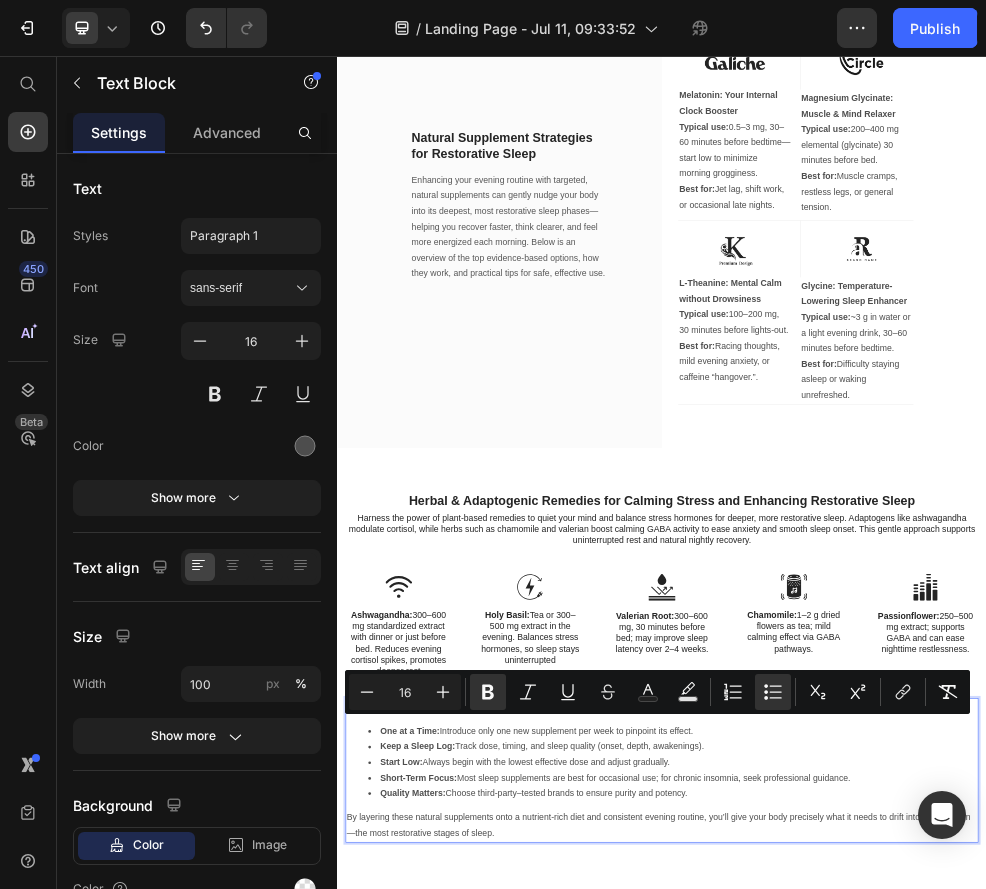 click on "Start Low:  Always begin with the lowest effective dose and adjust gradually." at bounding box center (957, 1363) 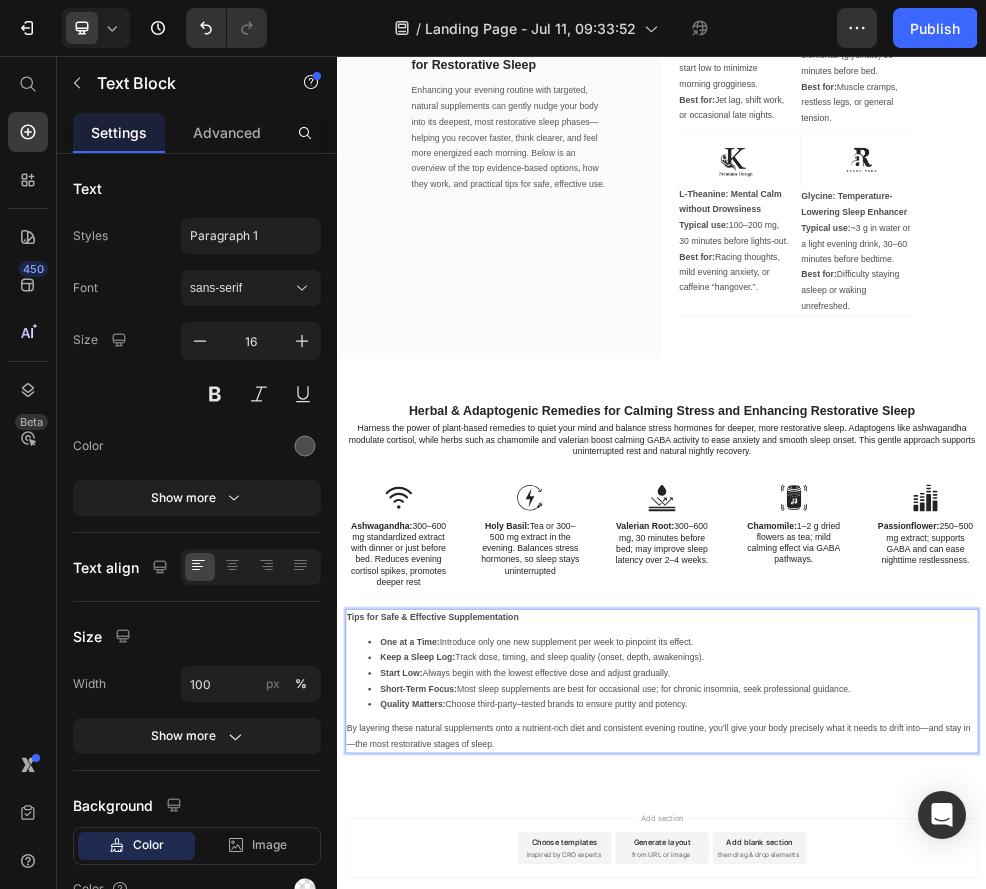scroll, scrollTop: 7421, scrollLeft: 0, axis: vertical 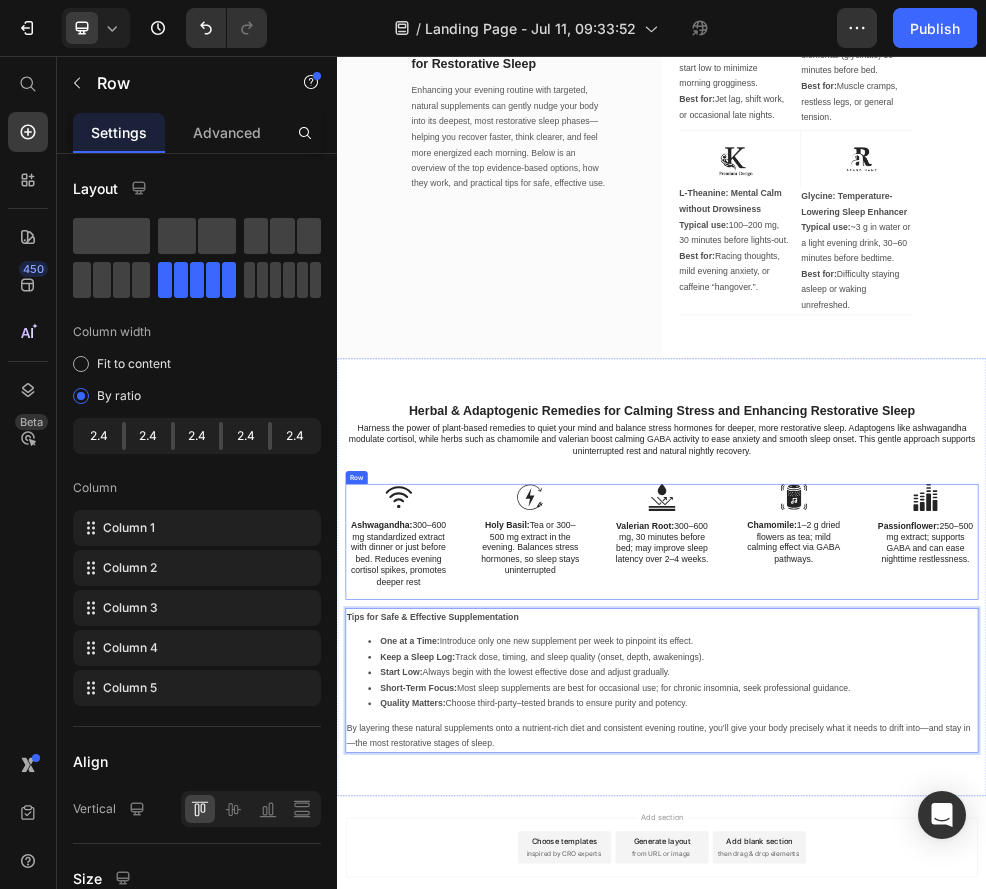click on "Image Chamomile:  1–2 g dried flowers as tea; mild calming effect via GABA pathways.   Text Block" at bounding box center [1181, 955] 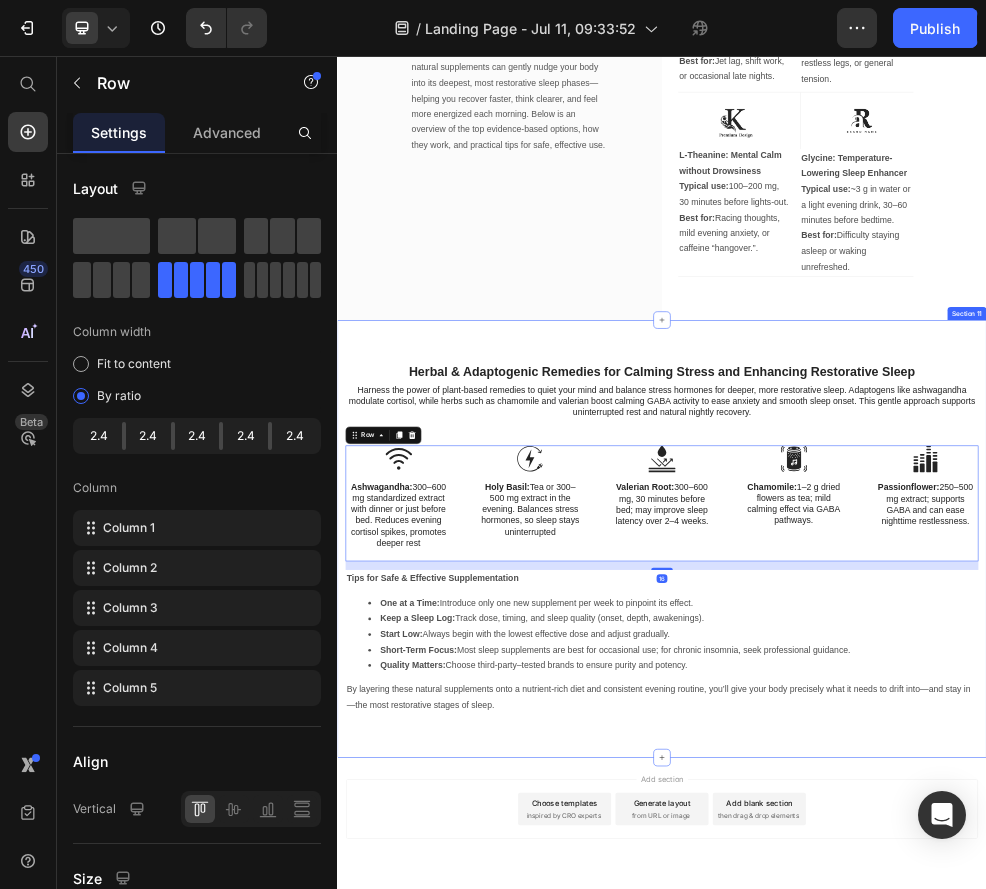 scroll, scrollTop: 7506, scrollLeft: 0, axis: vertical 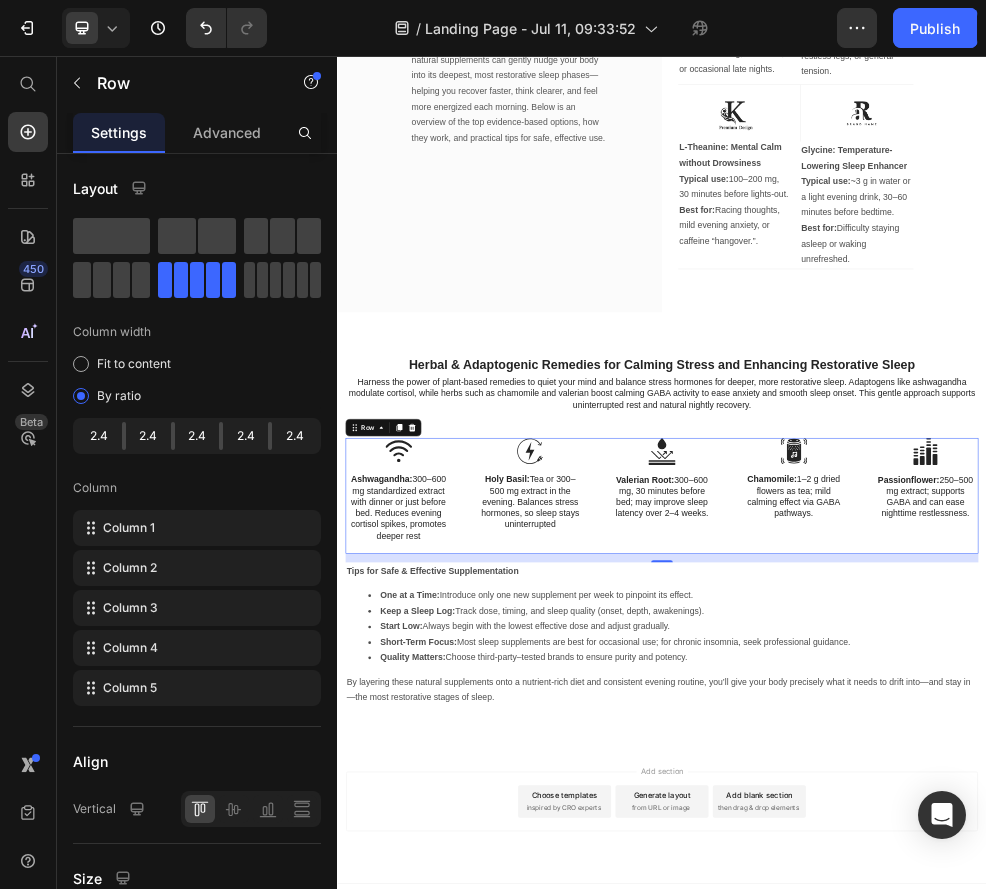 click on "Choose templates" at bounding box center [757, 1423] 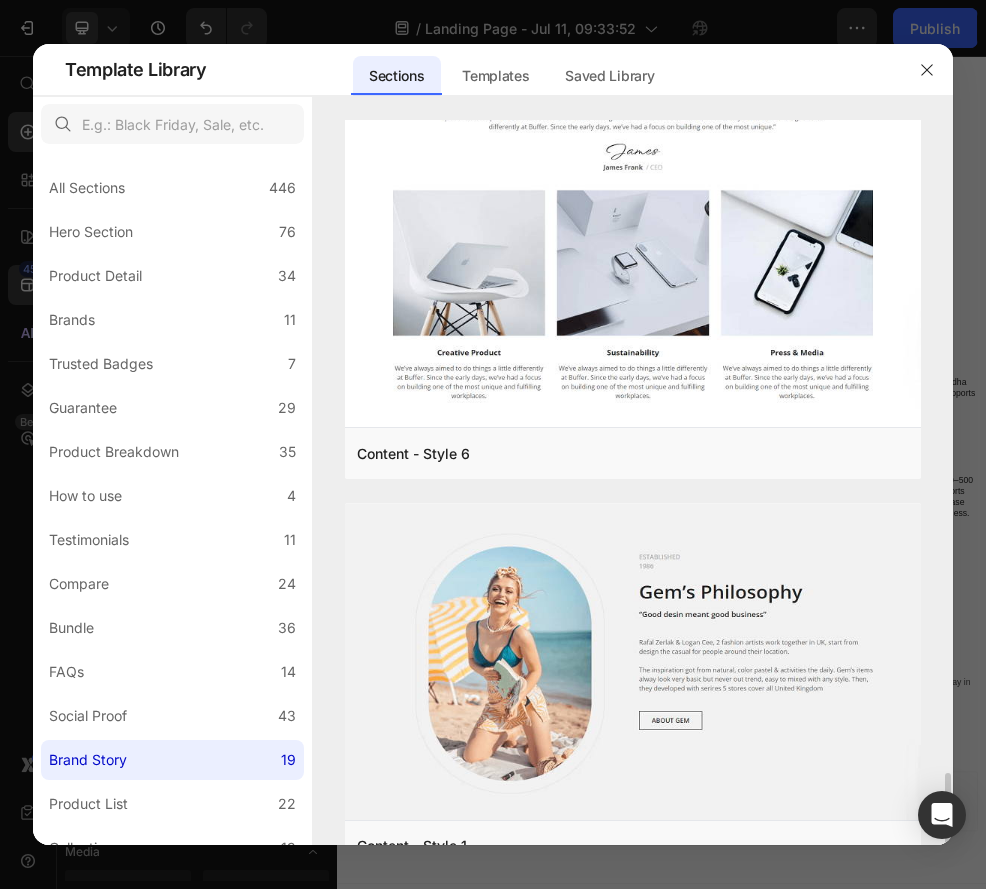 scroll, scrollTop: 6325, scrollLeft: 0, axis: vertical 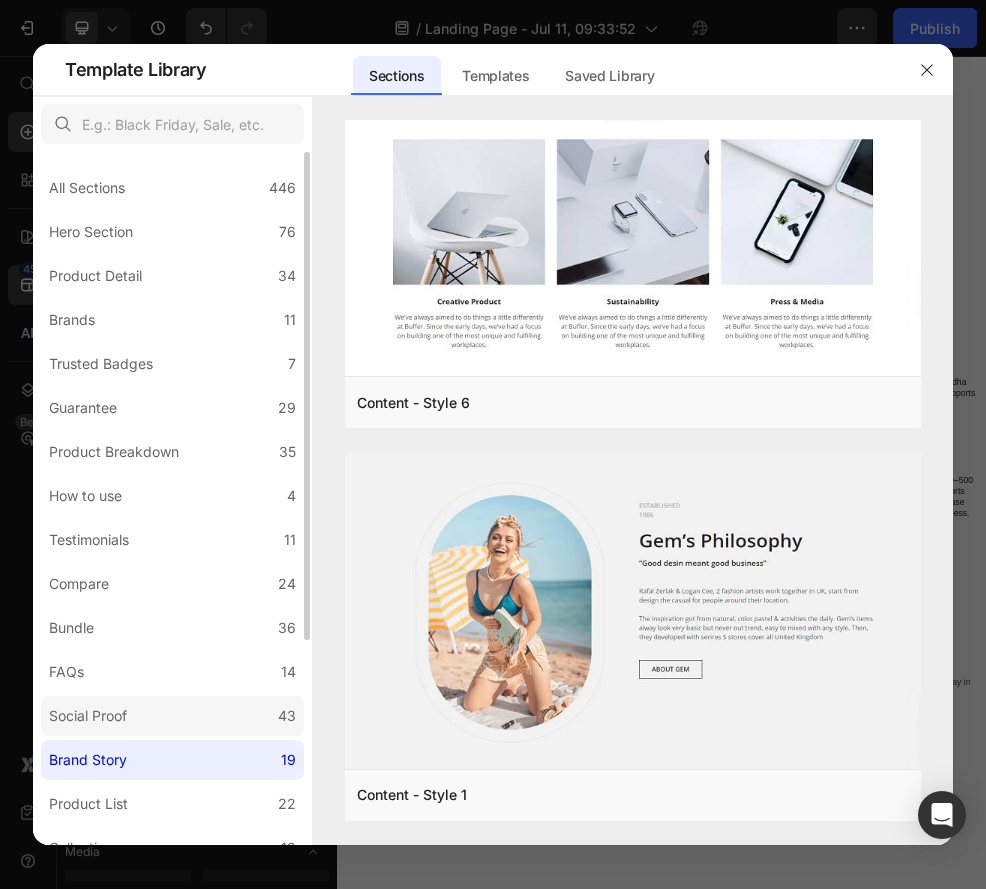 click on "Social Proof 43" 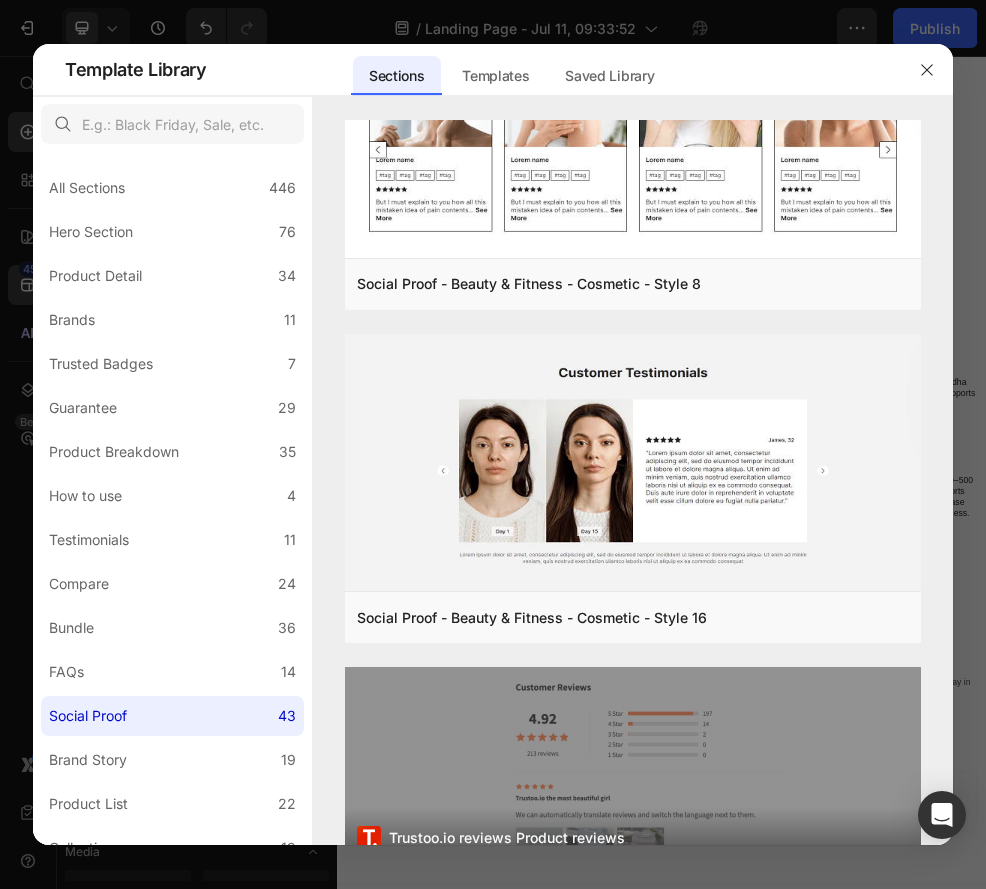 scroll, scrollTop: 13874, scrollLeft: 0, axis: vertical 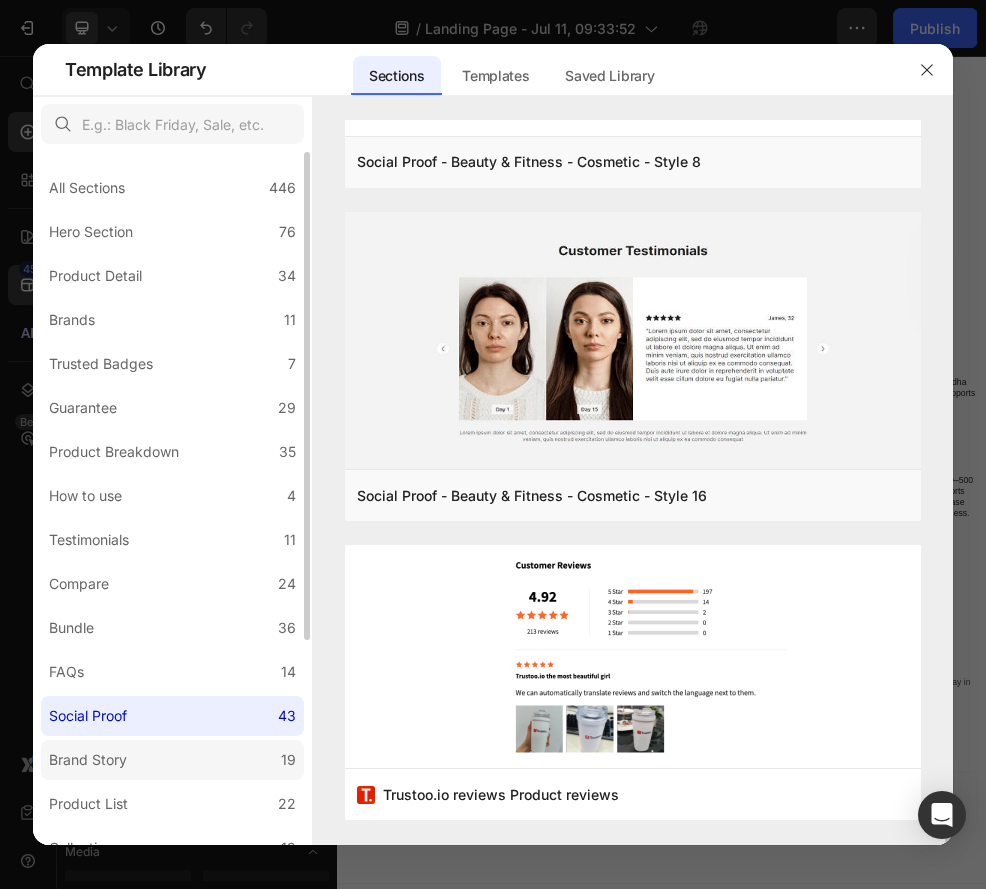click on "Brand Story 19" 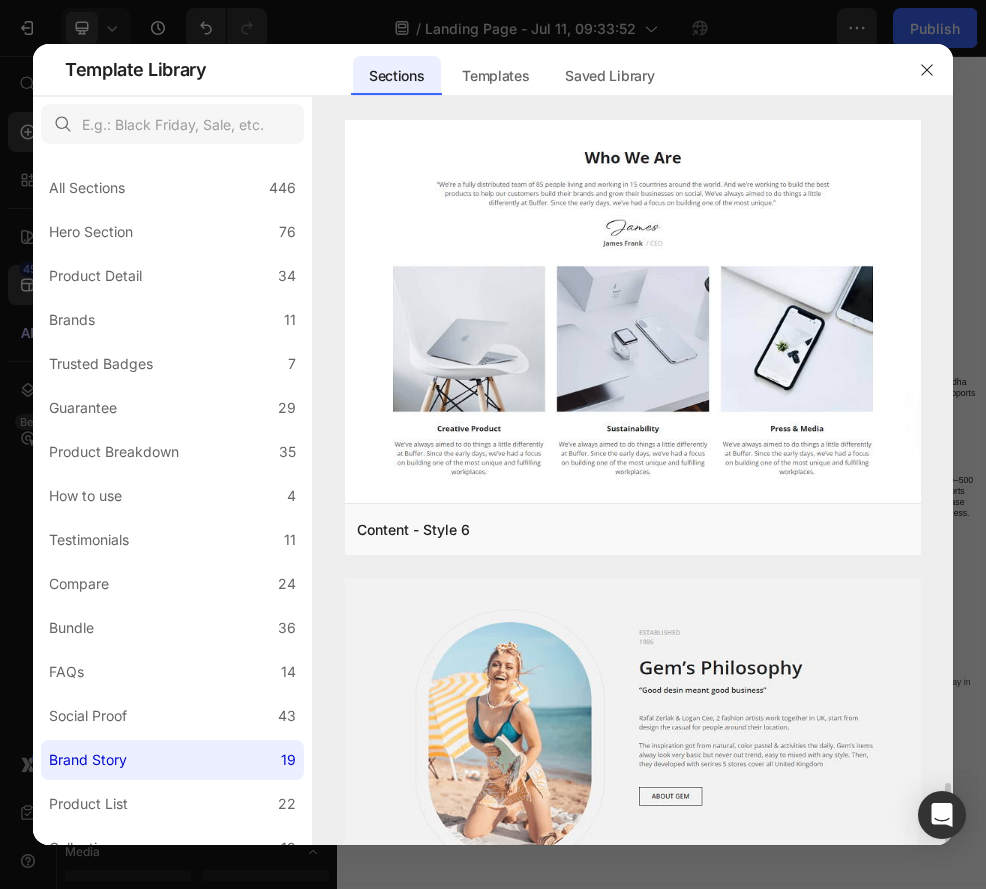 scroll, scrollTop: 6325, scrollLeft: 0, axis: vertical 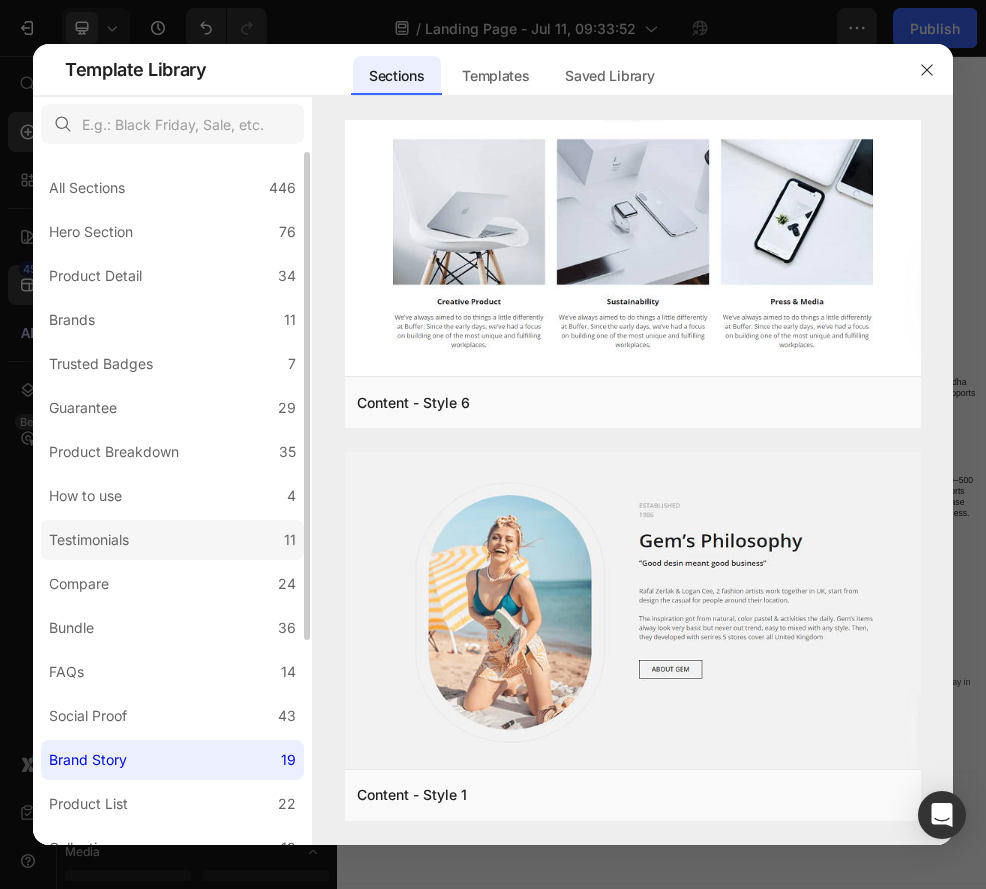 click on "Testimonials 11" 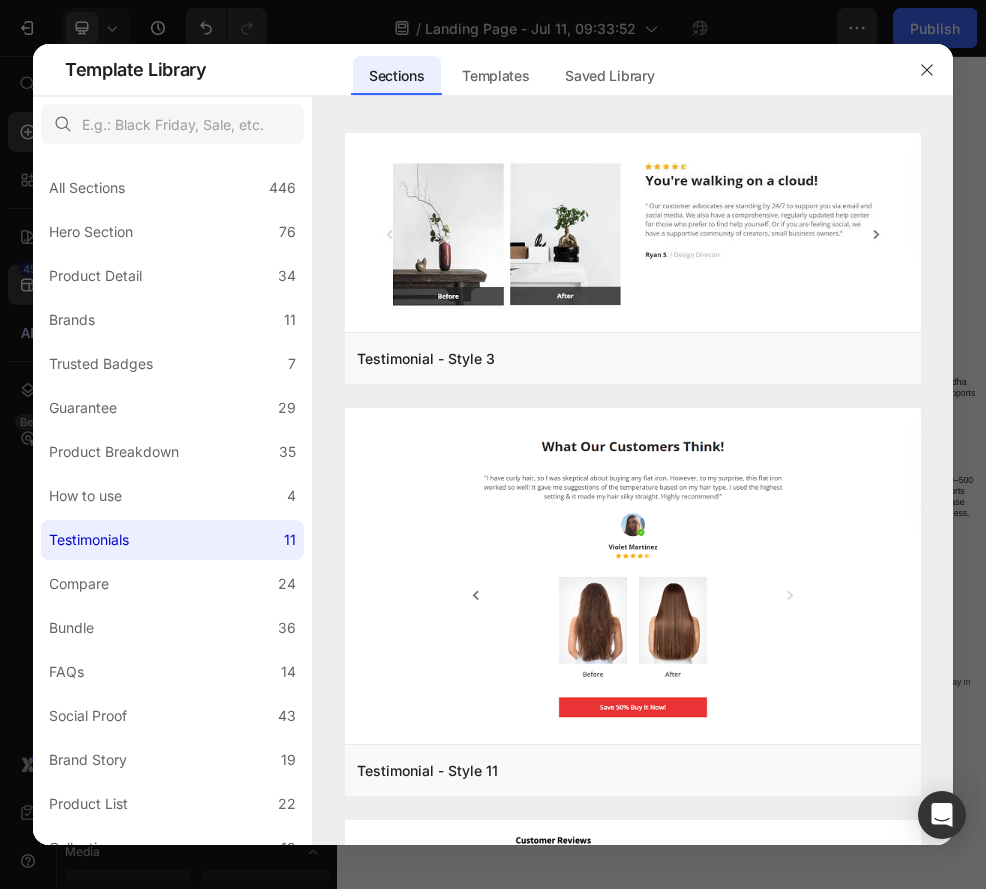 scroll, scrollTop: 3055, scrollLeft: 0, axis: vertical 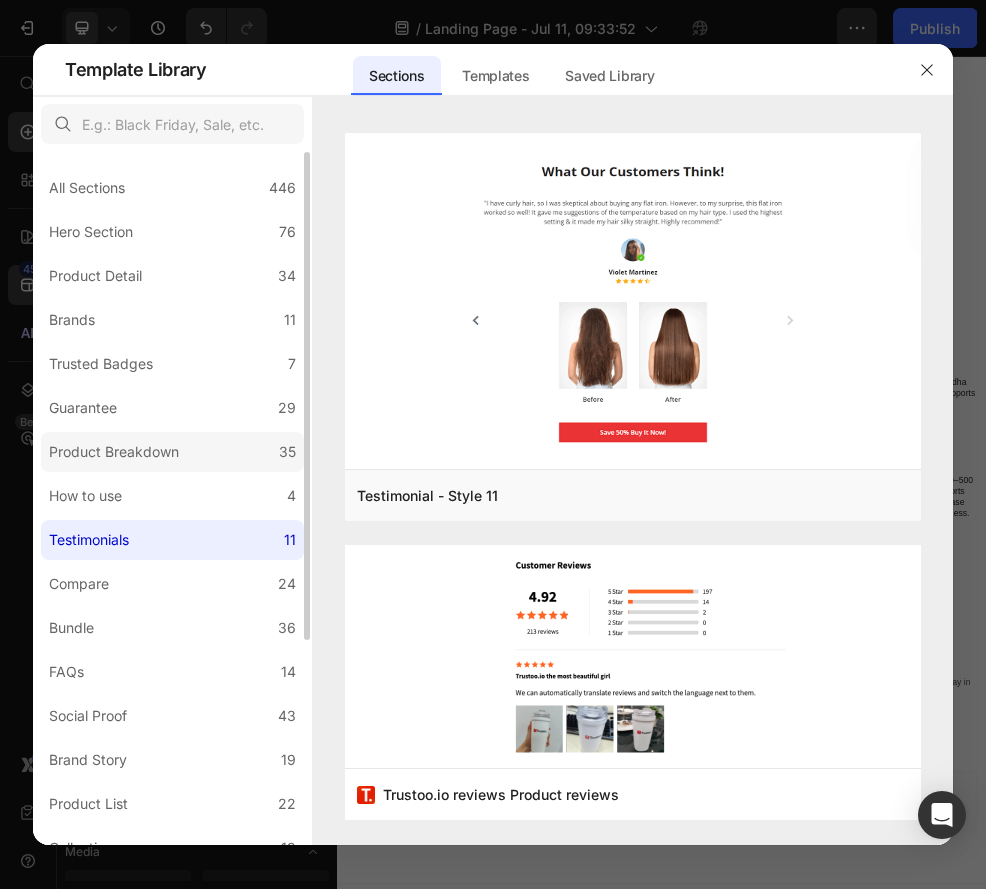 click on "Product Breakdown 35" 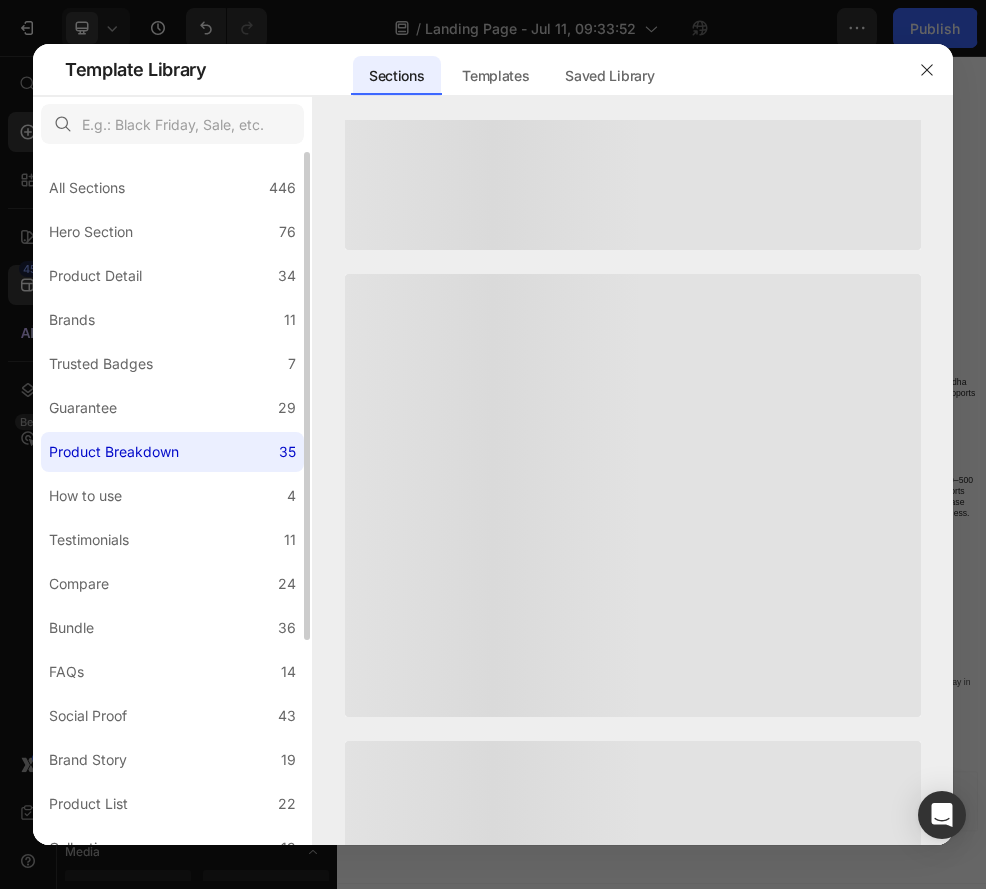 scroll, scrollTop: 0, scrollLeft: 0, axis: both 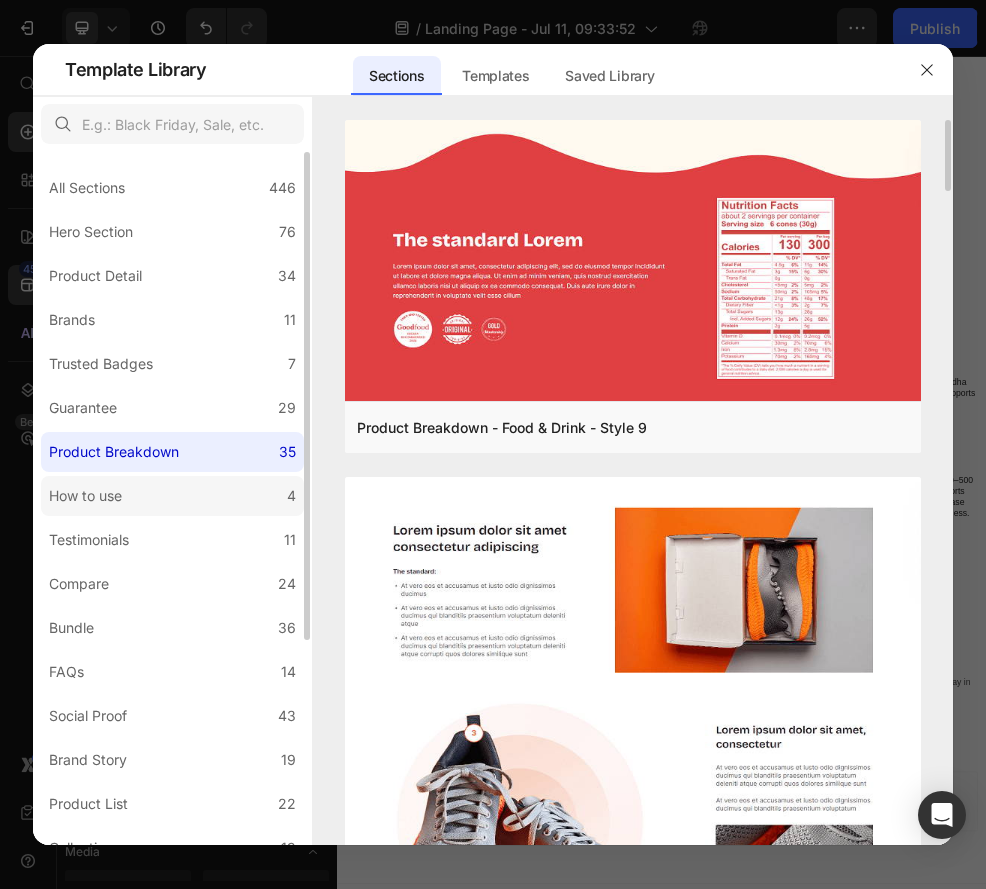 click on "How to use 4" 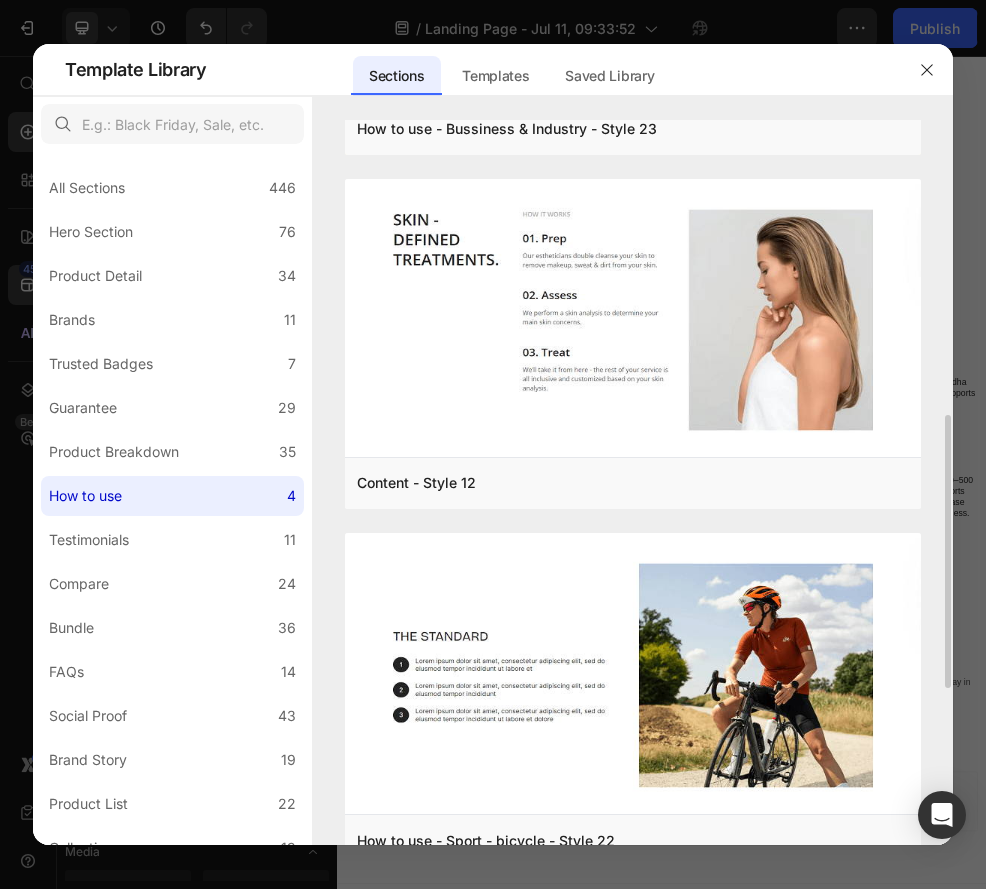 scroll, scrollTop: 1195, scrollLeft: 0, axis: vertical 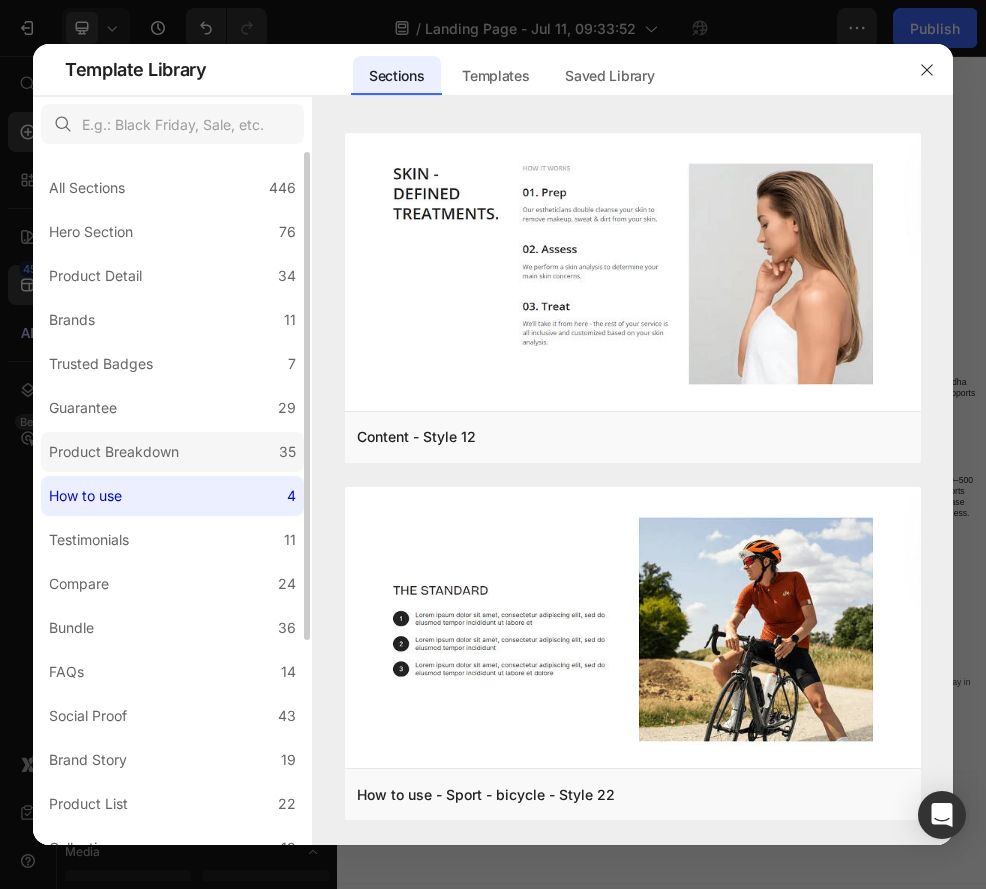 click on "Product Breakdown 35" 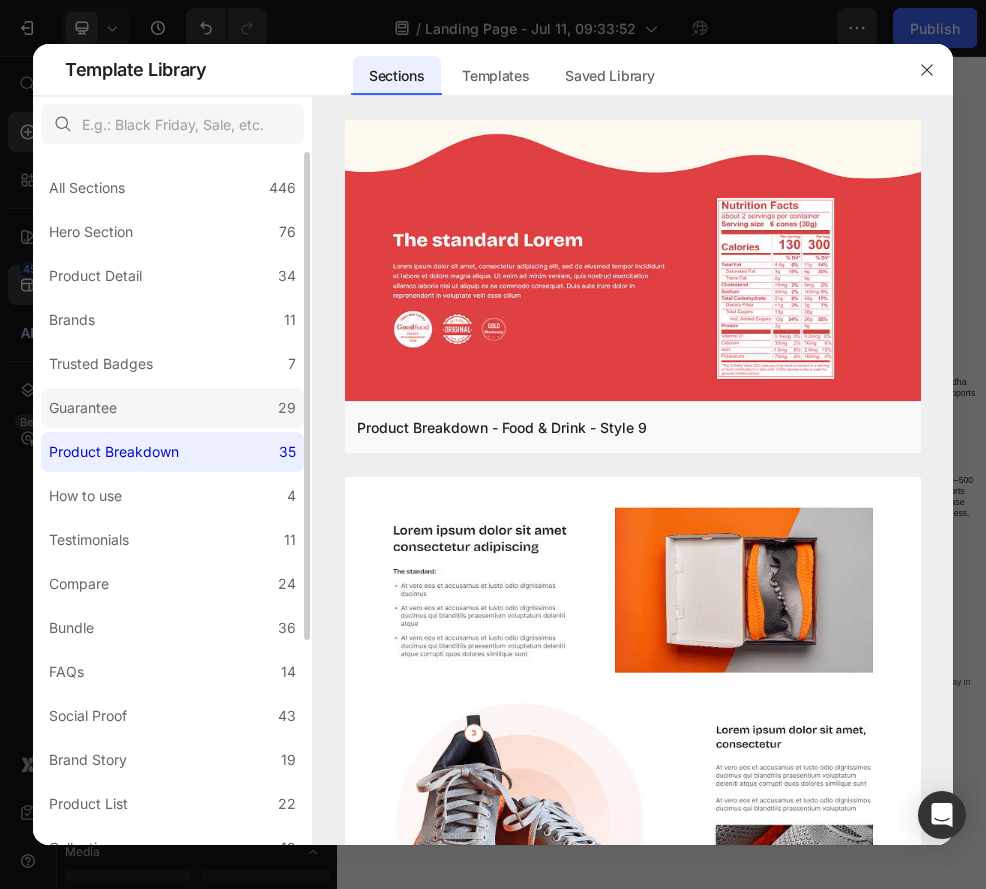 click on "Guarantee 29" 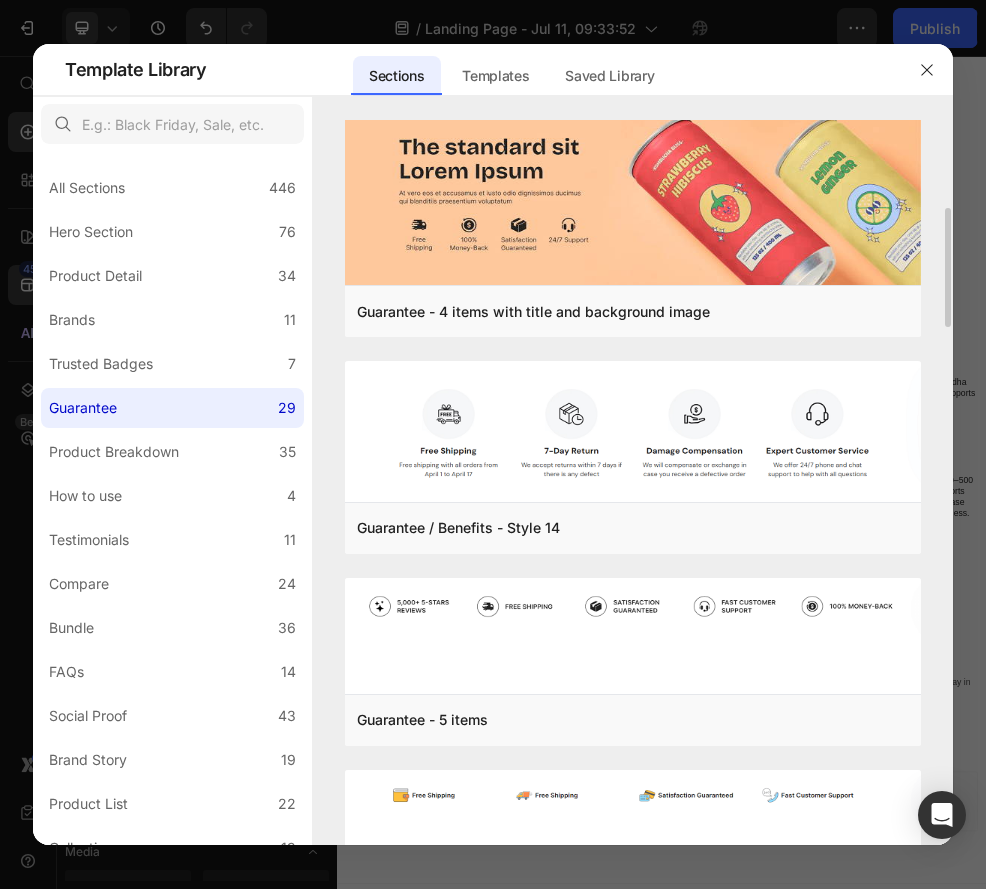 scroll, scrollTop: 504, scrollLeft: 0, axis: vertical 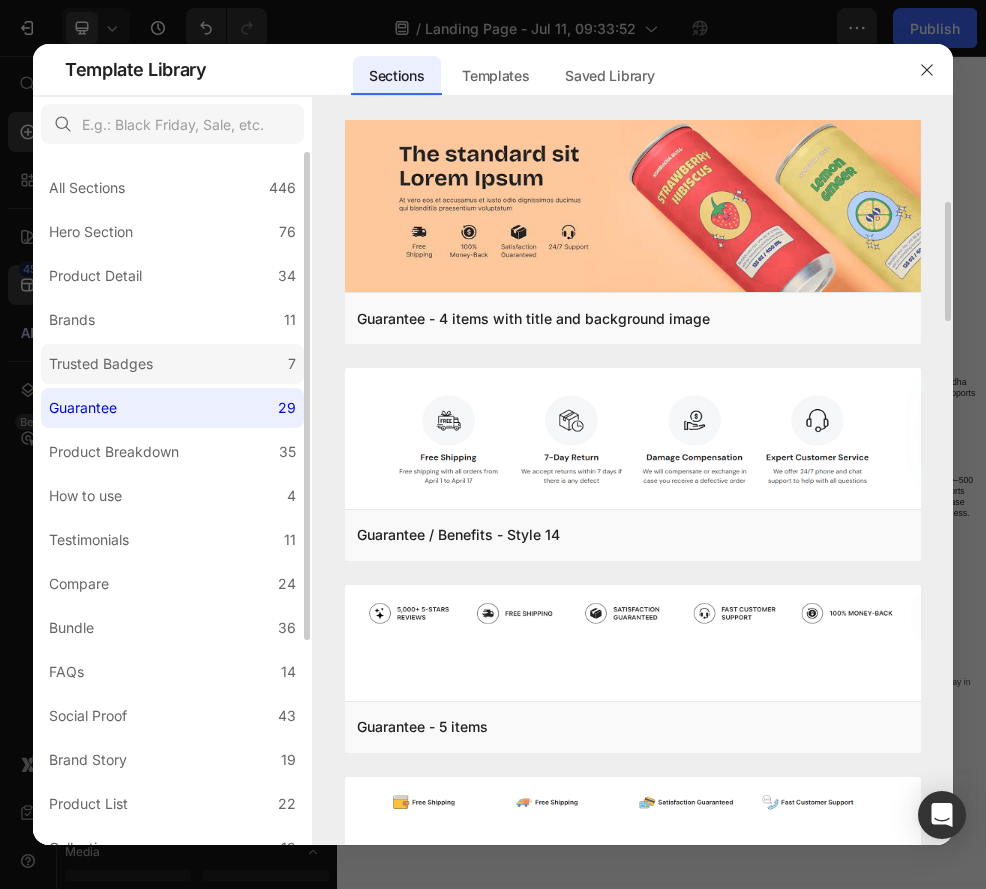 click on "Trusted Badges 7" 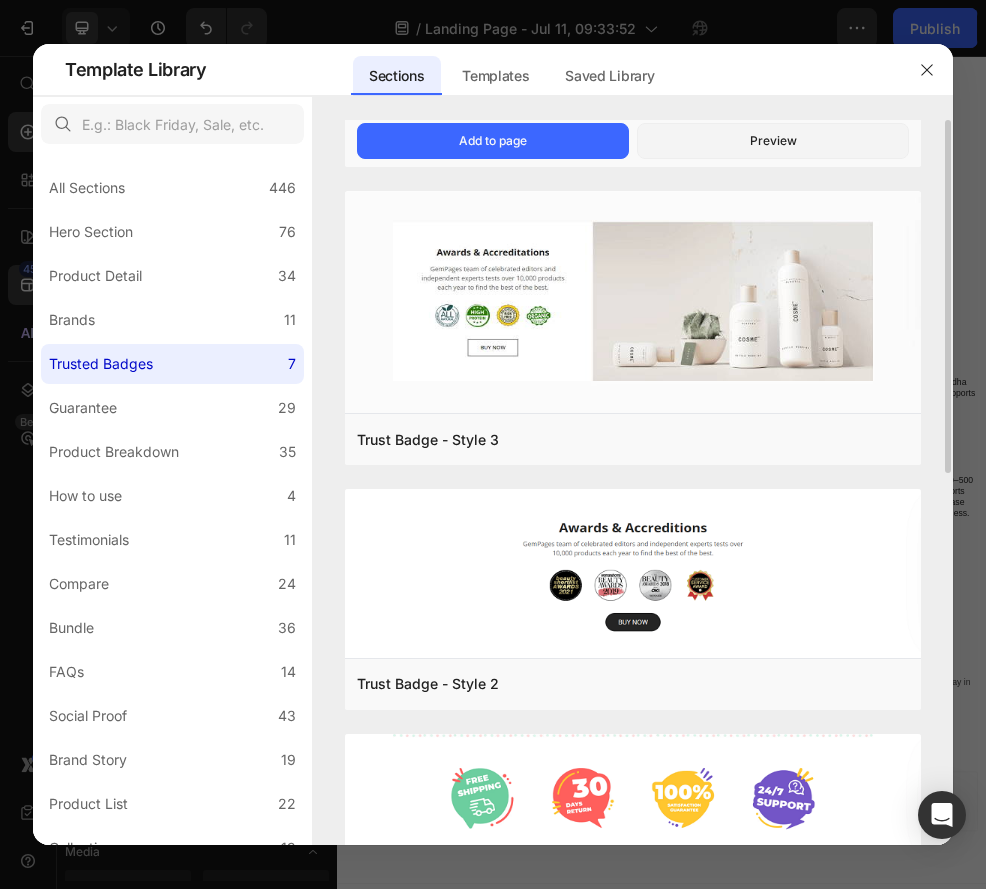 scroll, scrollTop: 759, scrollLeft: 0, axis: vertical 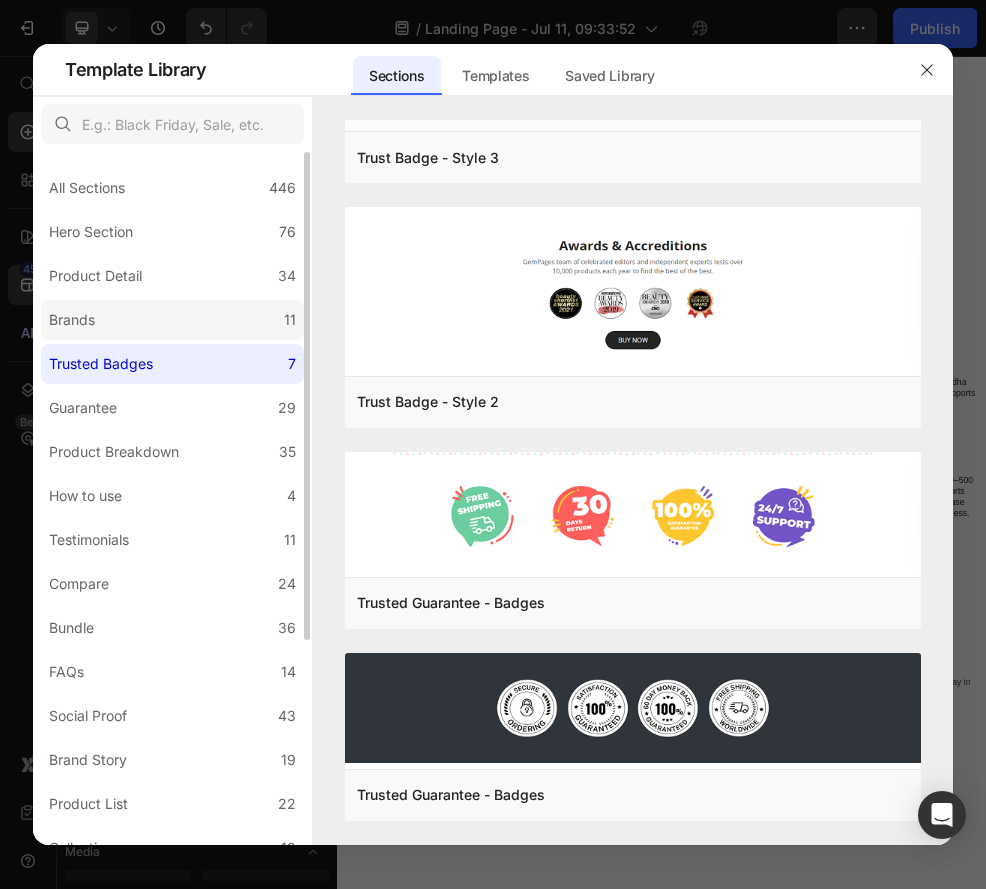 click on "Brands 11" 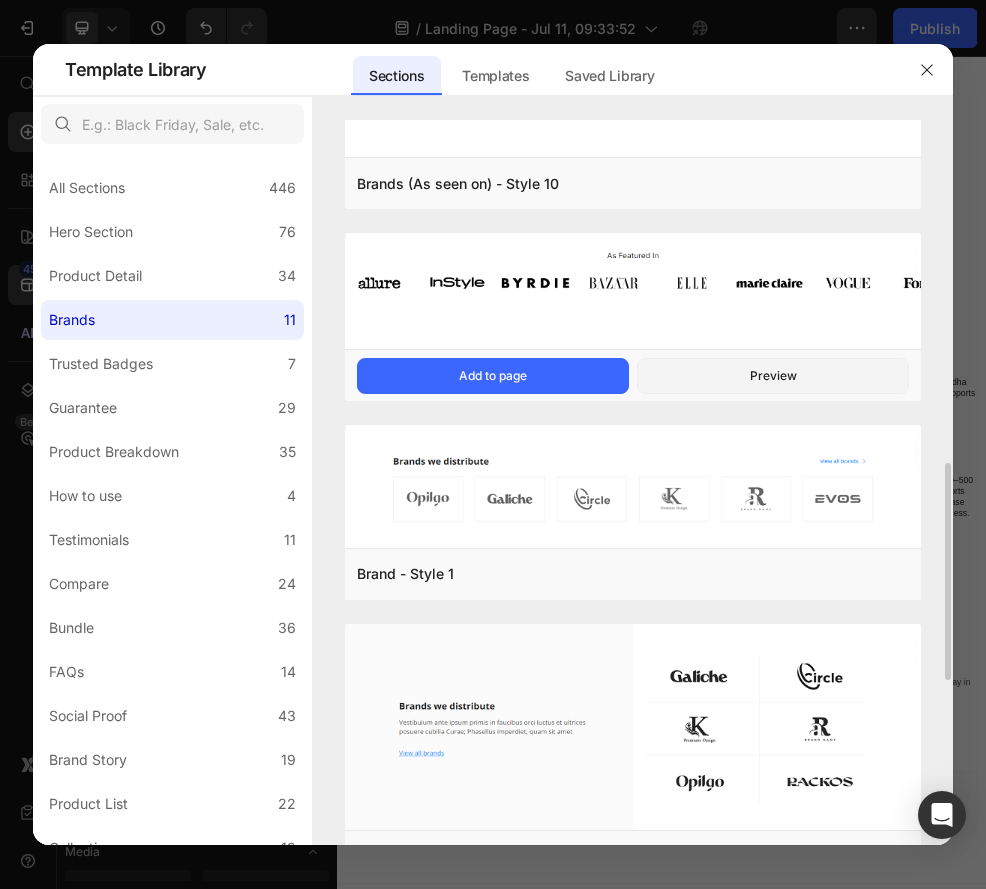 scroll, scrollTop: 1168, scrollLeft: 0, axis: vertical 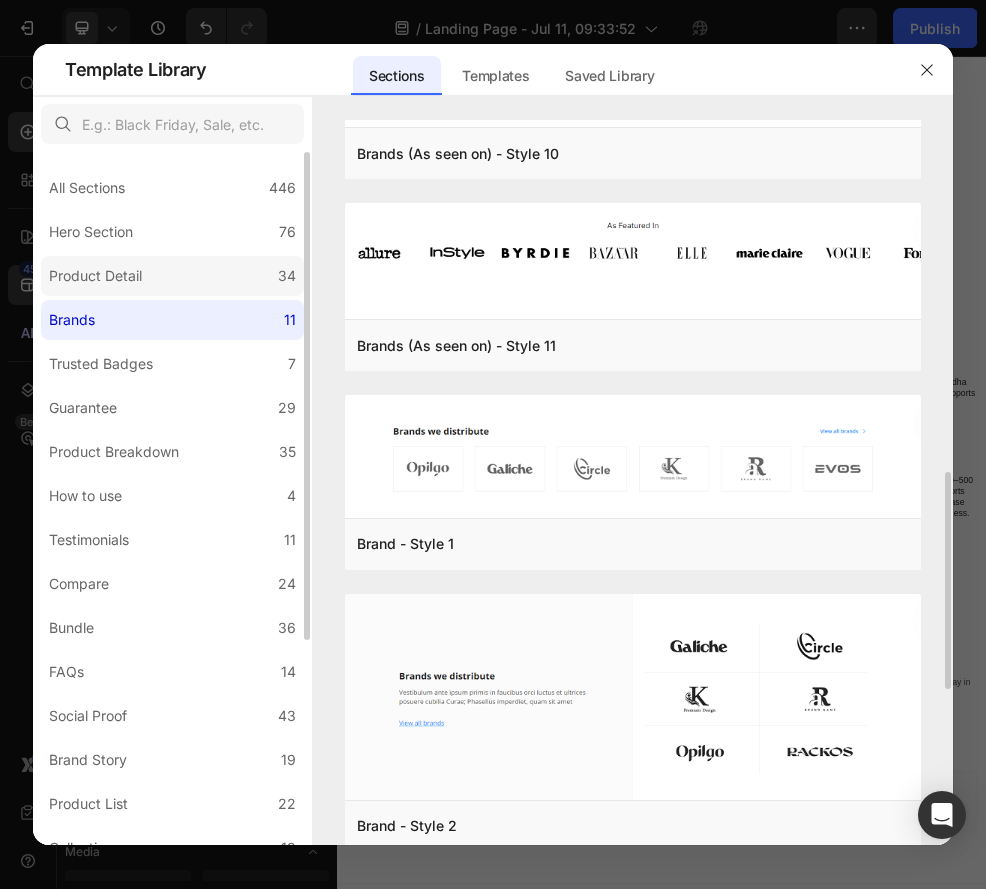 click on "Product Detail 34" 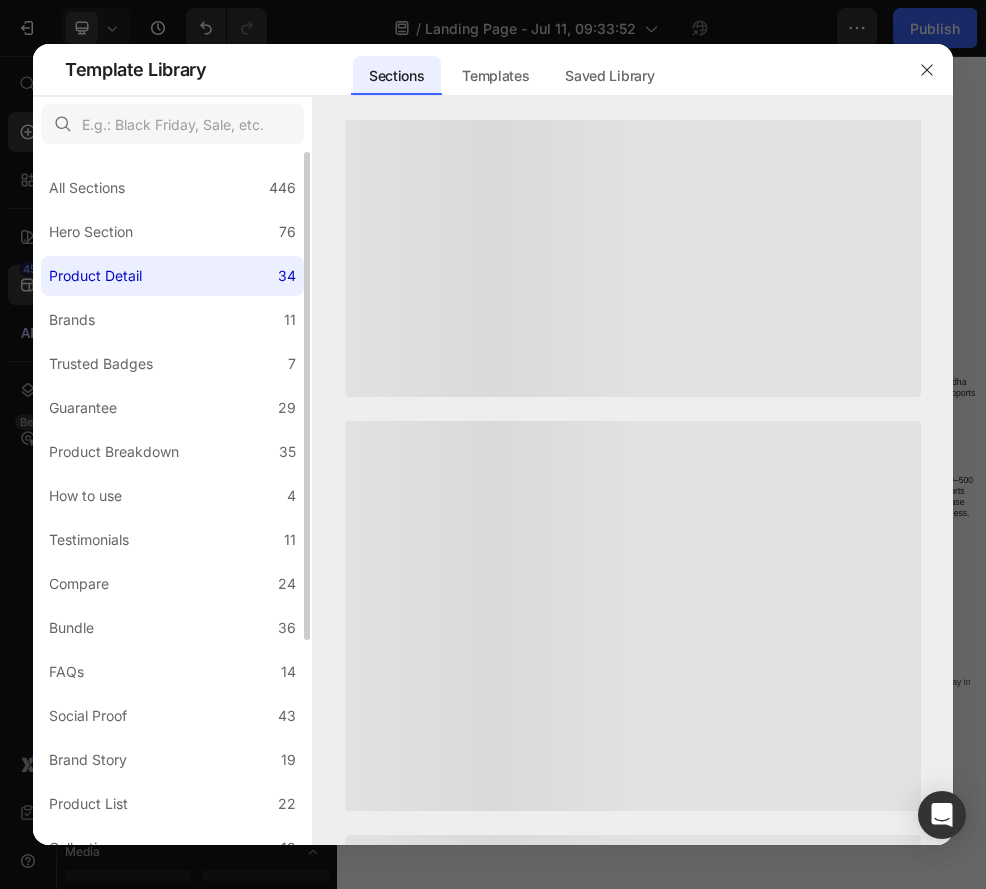 scroll, scrollTop: 0, scrollLeft: 0, axis: both 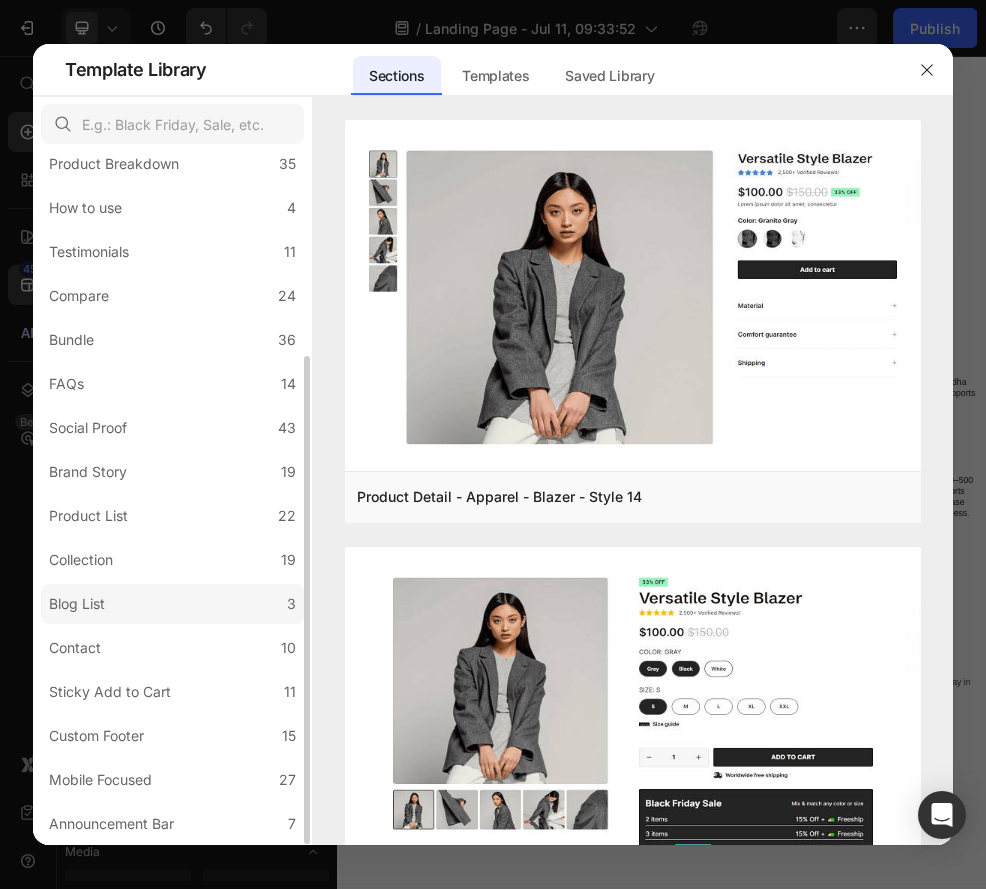 click on "Blog List 3" 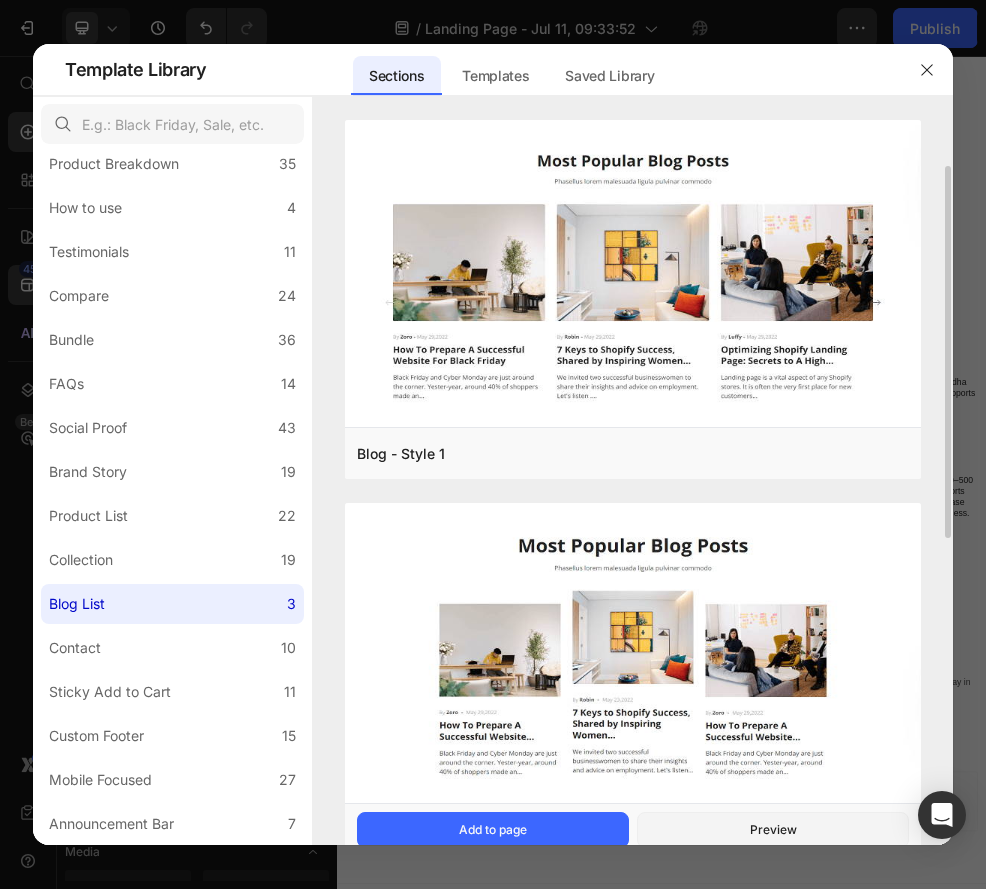 scroll, scrollTop: 685, scrollLeft: 0, axis: vertical 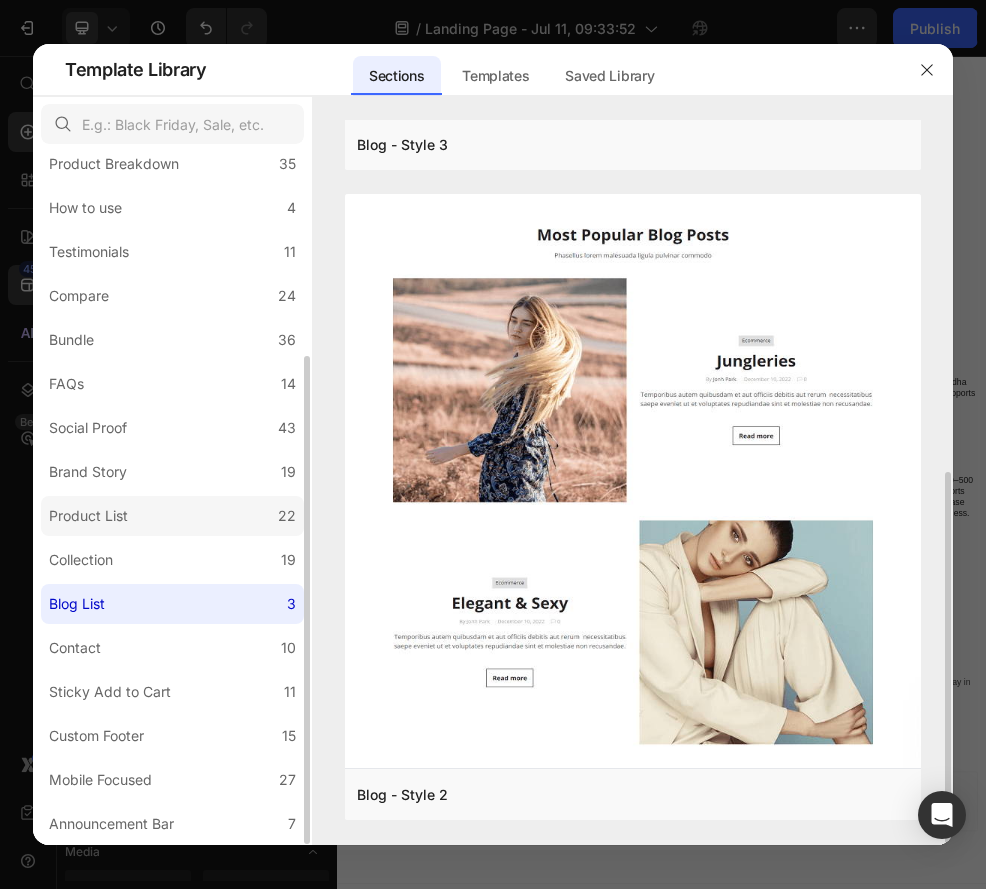 click on "Product List 22" 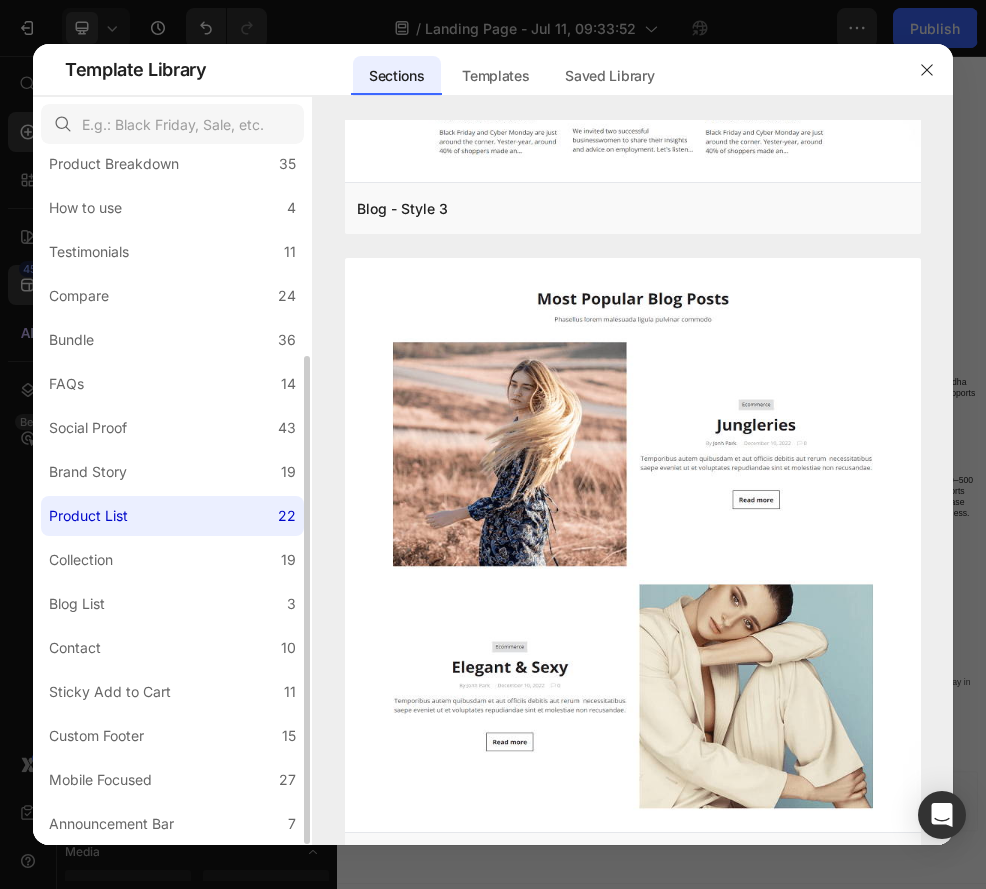 scroll, scrollTop: 0, scrollLeft: 0, axis: both 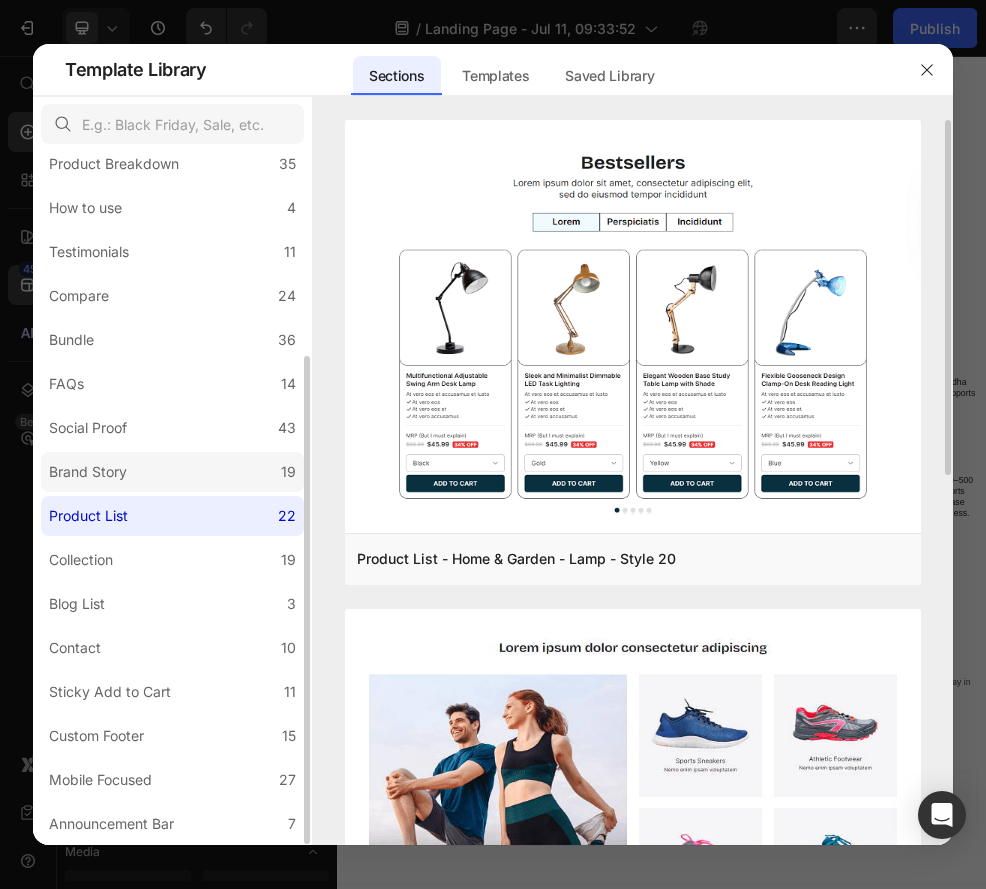 click on "Brand Story 19" 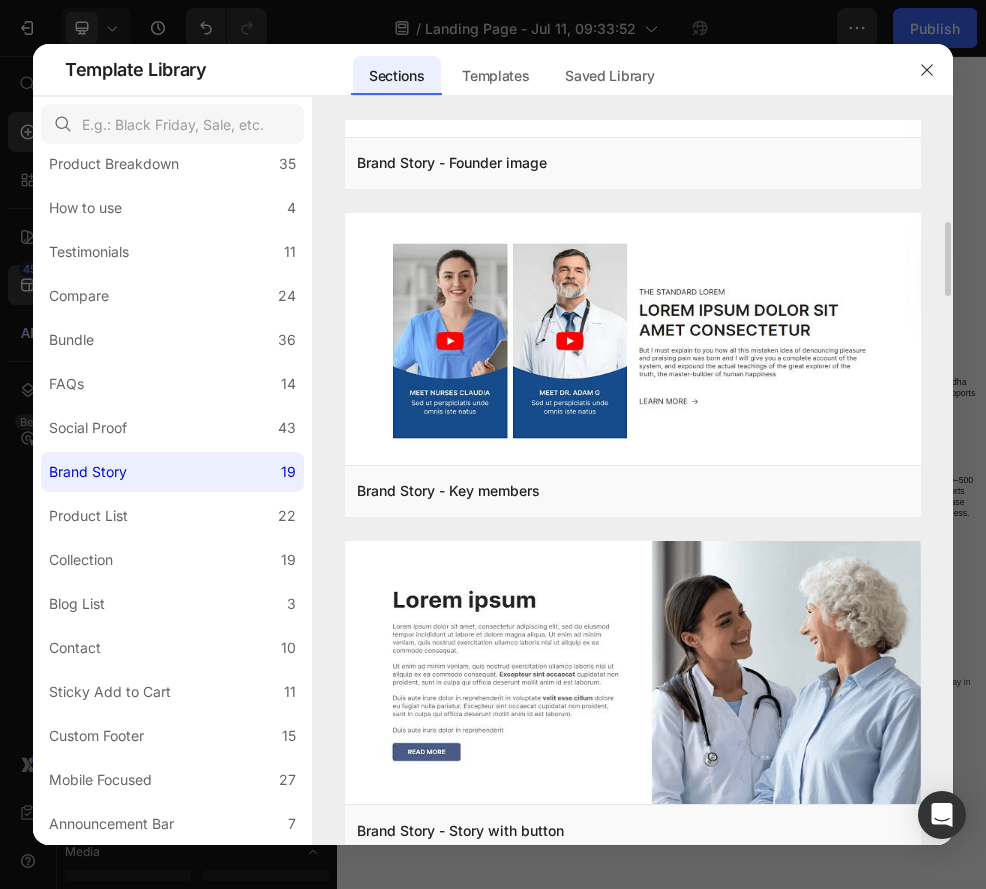 scroll, scrollTop: 993, scrollLeft: 0, axis: vertical 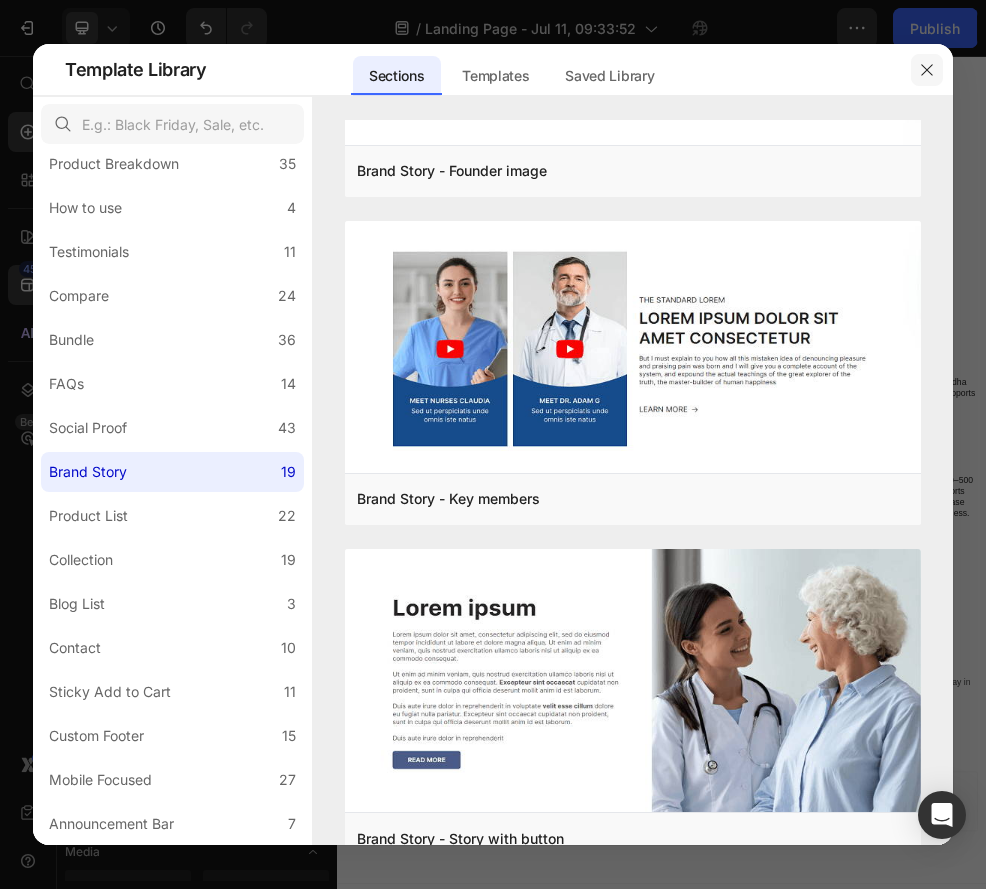 click 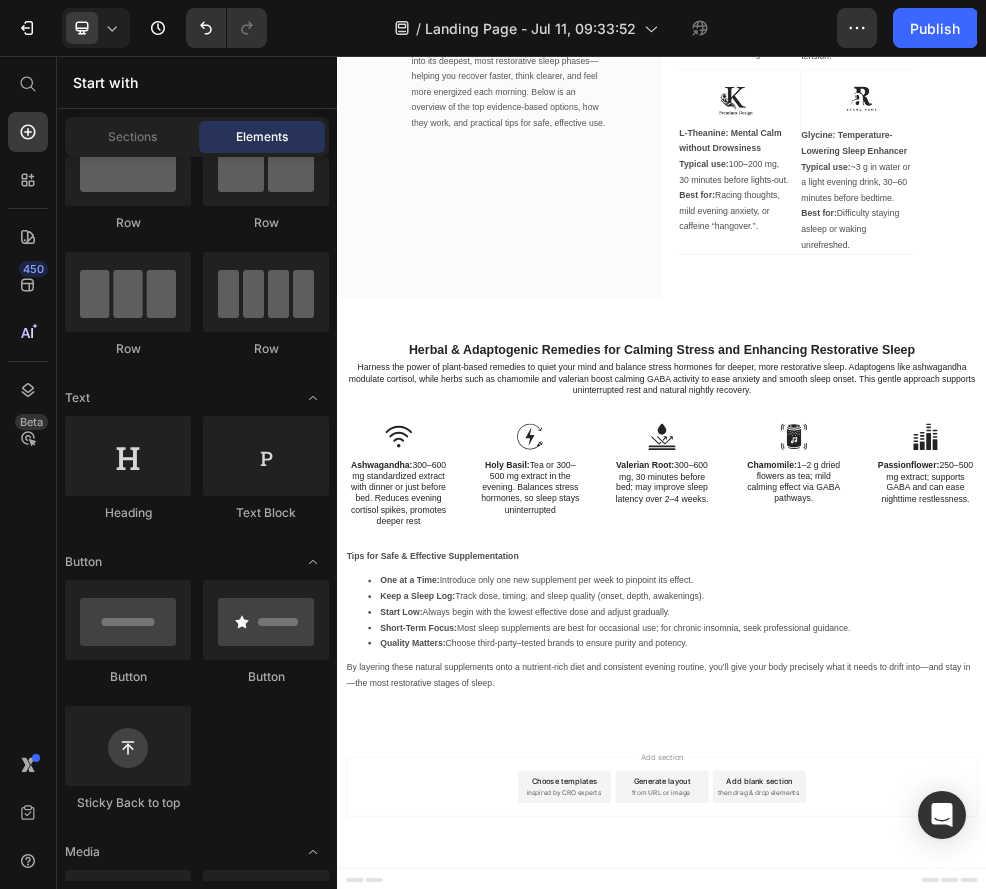 scroll, scrollTop: 7538, scrollLeft: 0, axis: vertical 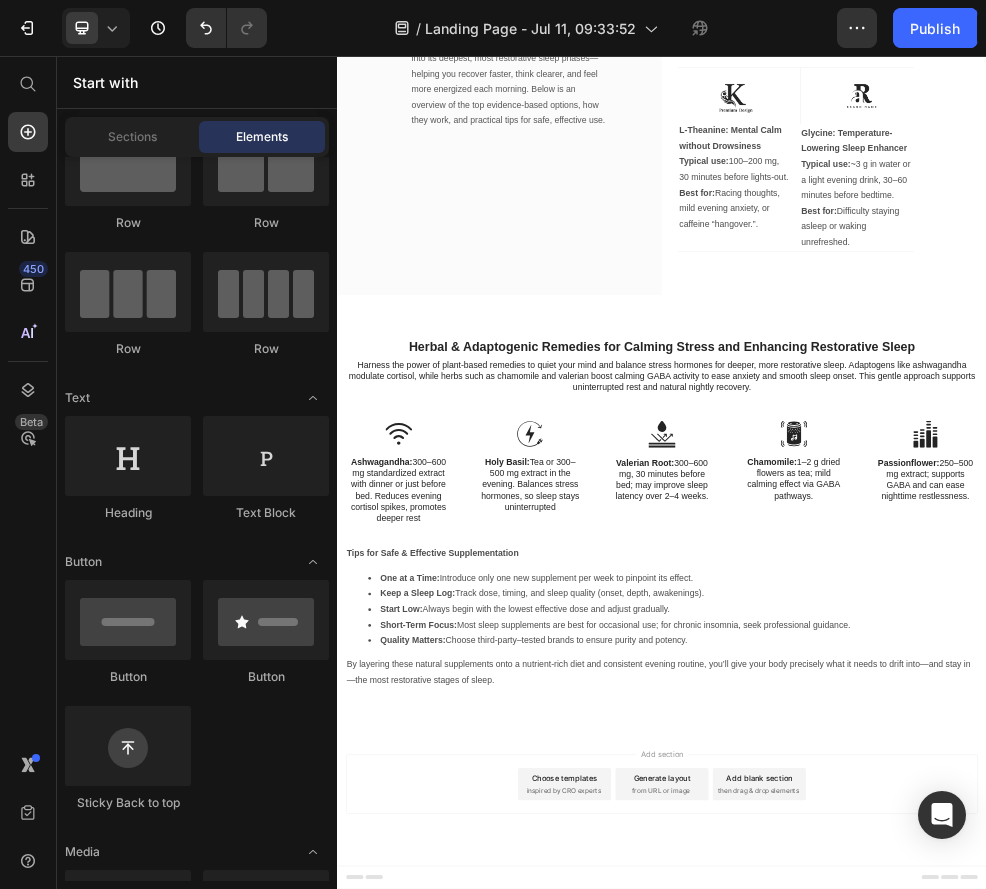 click on "Choose templates inspired by CRO experts" at bounding box center (757, 1403) 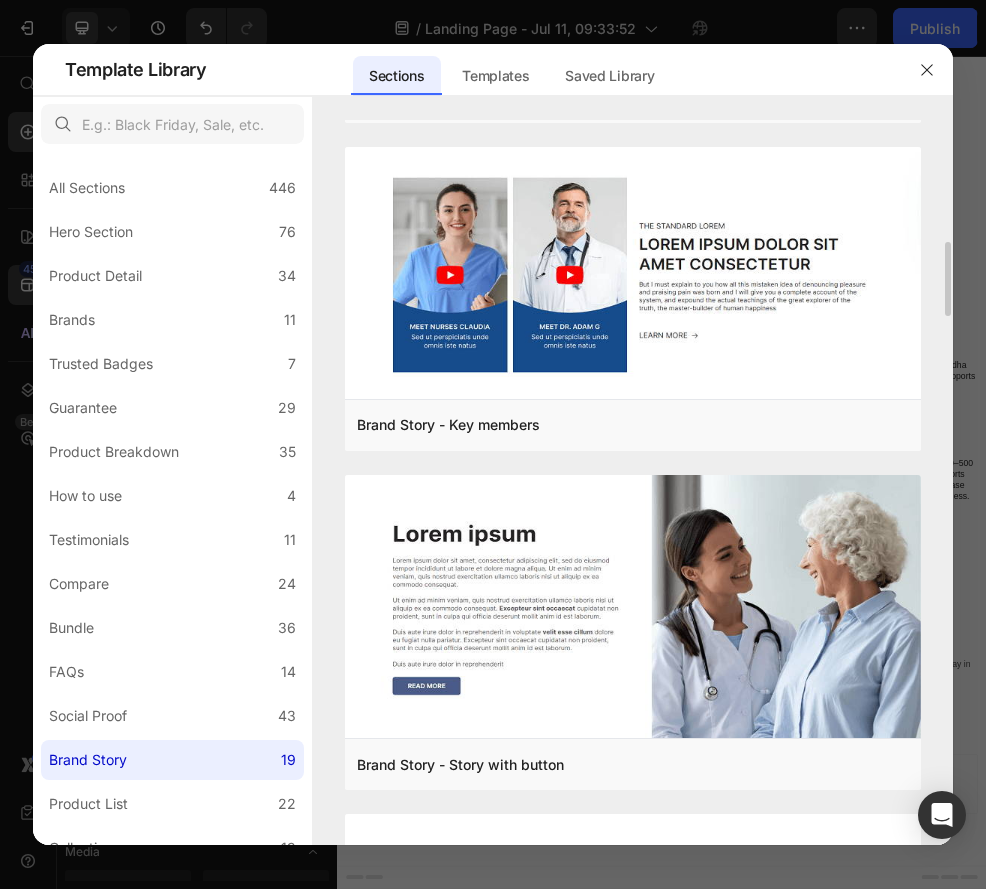 scroll, scrollTop: 1052, scrollLeft: 0, axis: vertical 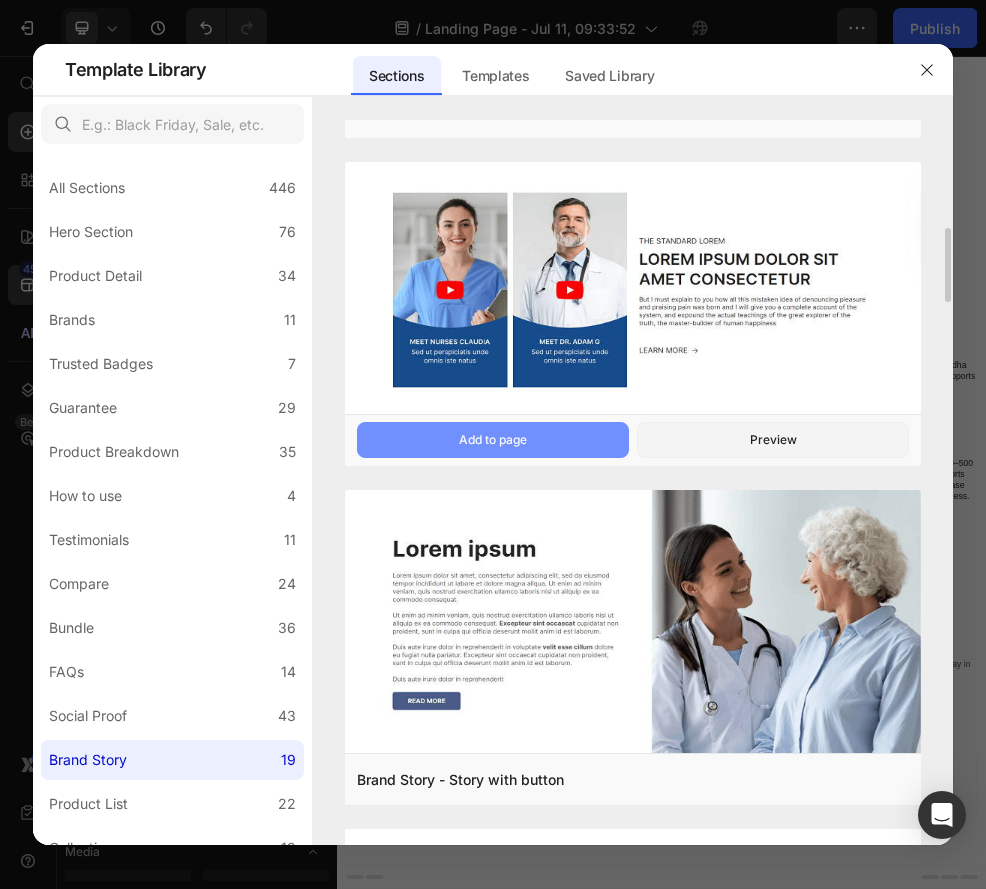 click on "Add to page" at bounding box center [493, 440] 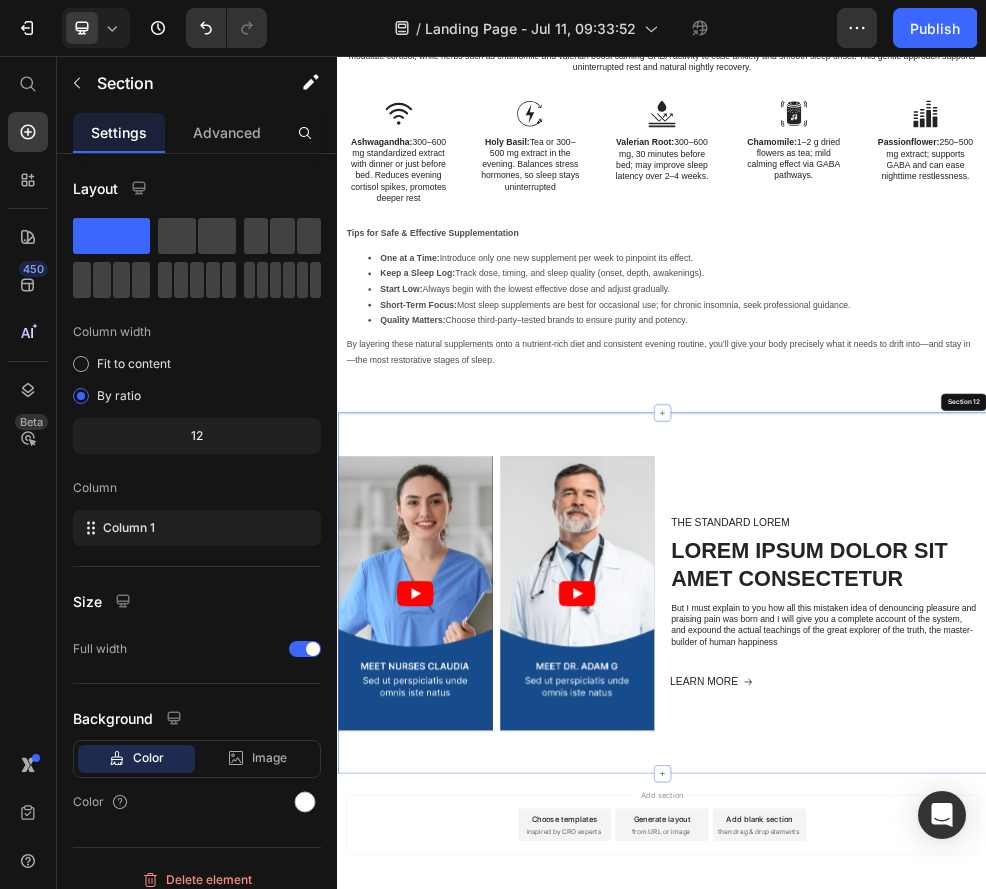 scroll, scrollTop: 8205, scrollLeft: 0, axis: vertical 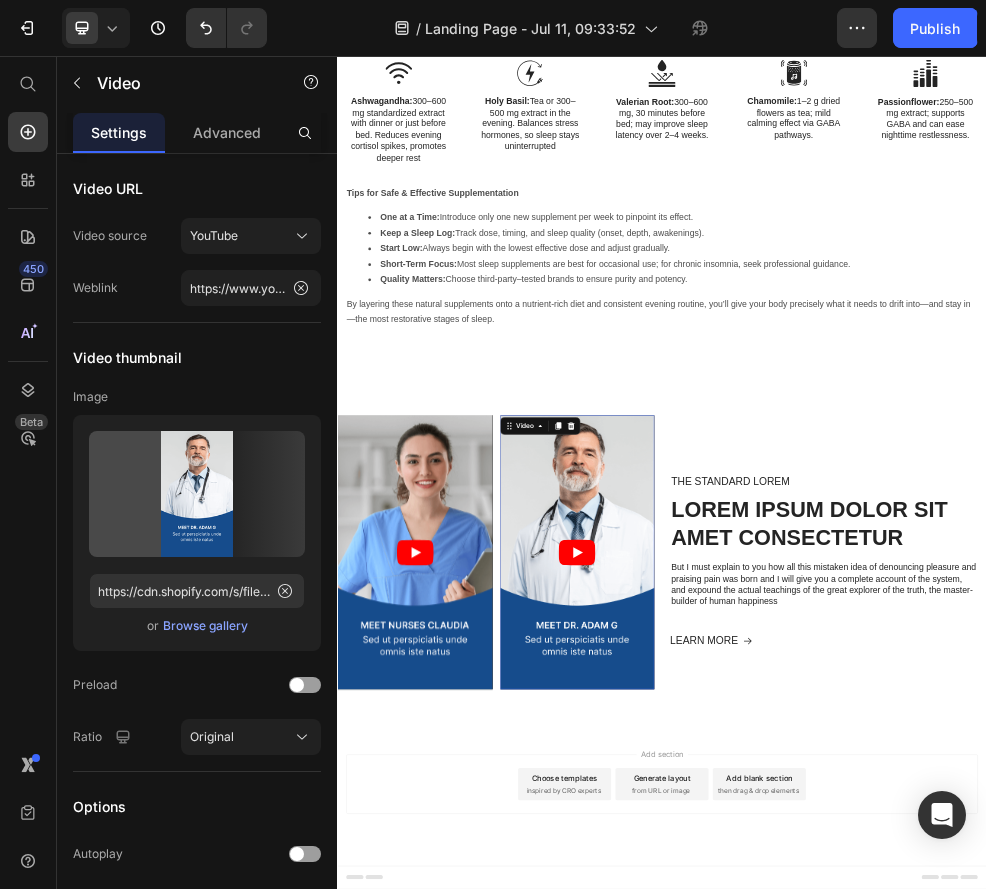 click at bounding box center (780, 975) 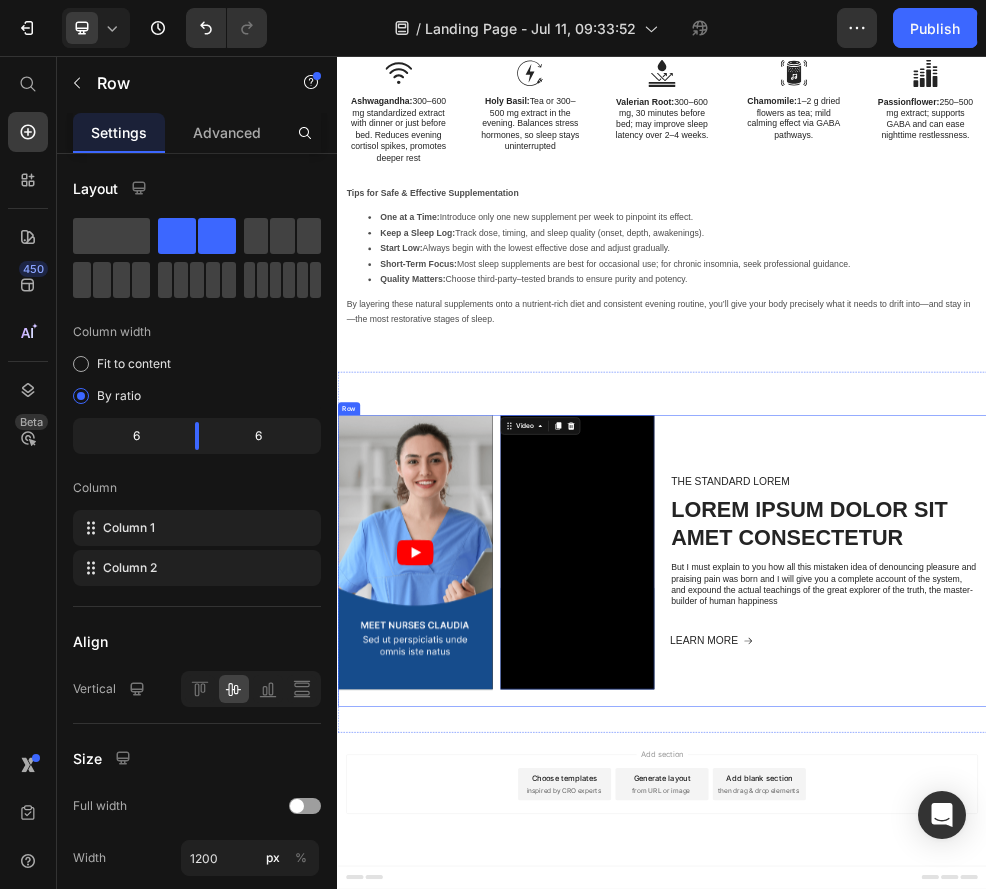 click on "The standard Lorem Text Block Lorem ipsum dolor sit amet consectetur Heading But I must explain to you how all this mistaken idea of denouncing pleasure and praising pain was born and I will give you a complete account of the system, and expound the actual teachings of the great explorer of the truth, the master-builder of human happiness Text Block
LEARN MORE Button Row" at bounding box center [1244, 991] 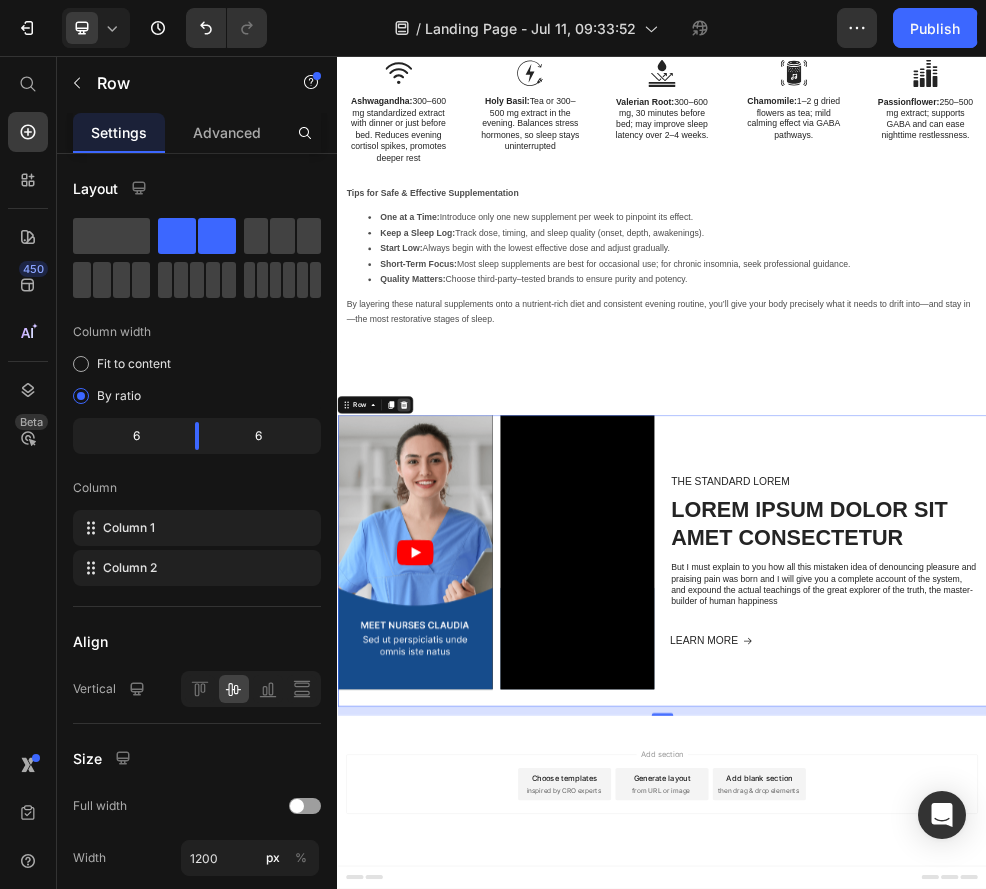 click 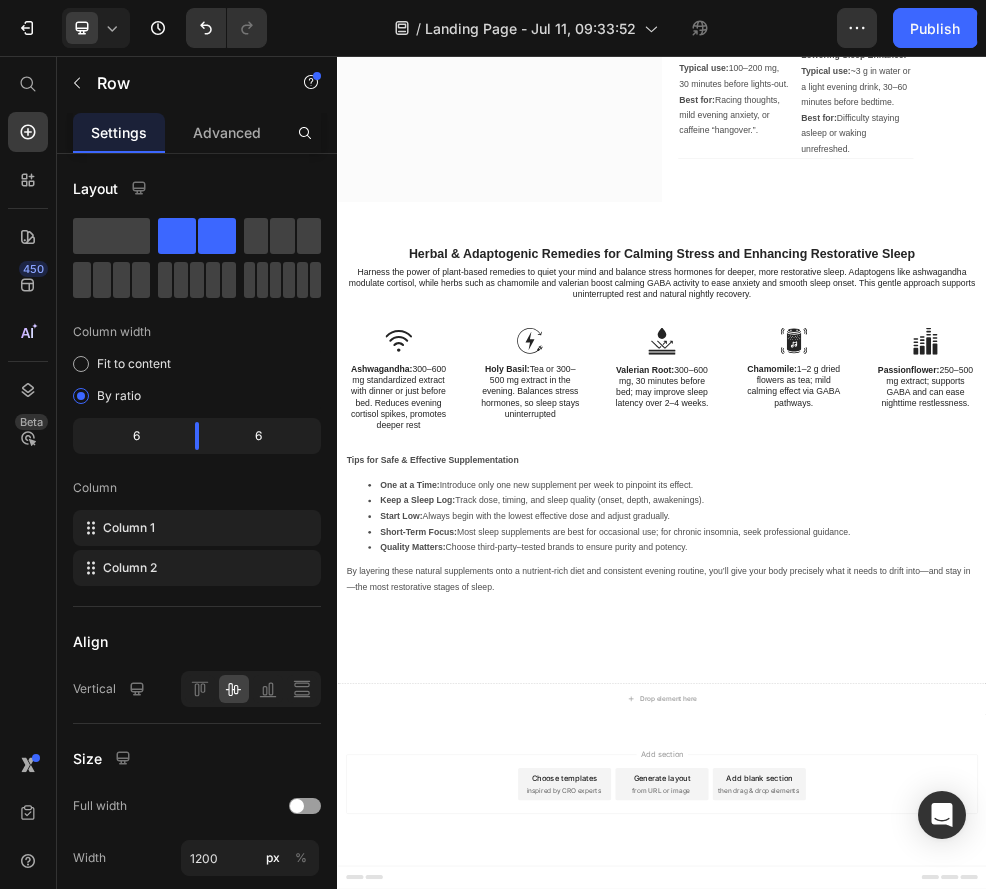 scroll, scrollTop: 7710, scrollLeft: 0, axis: vertical 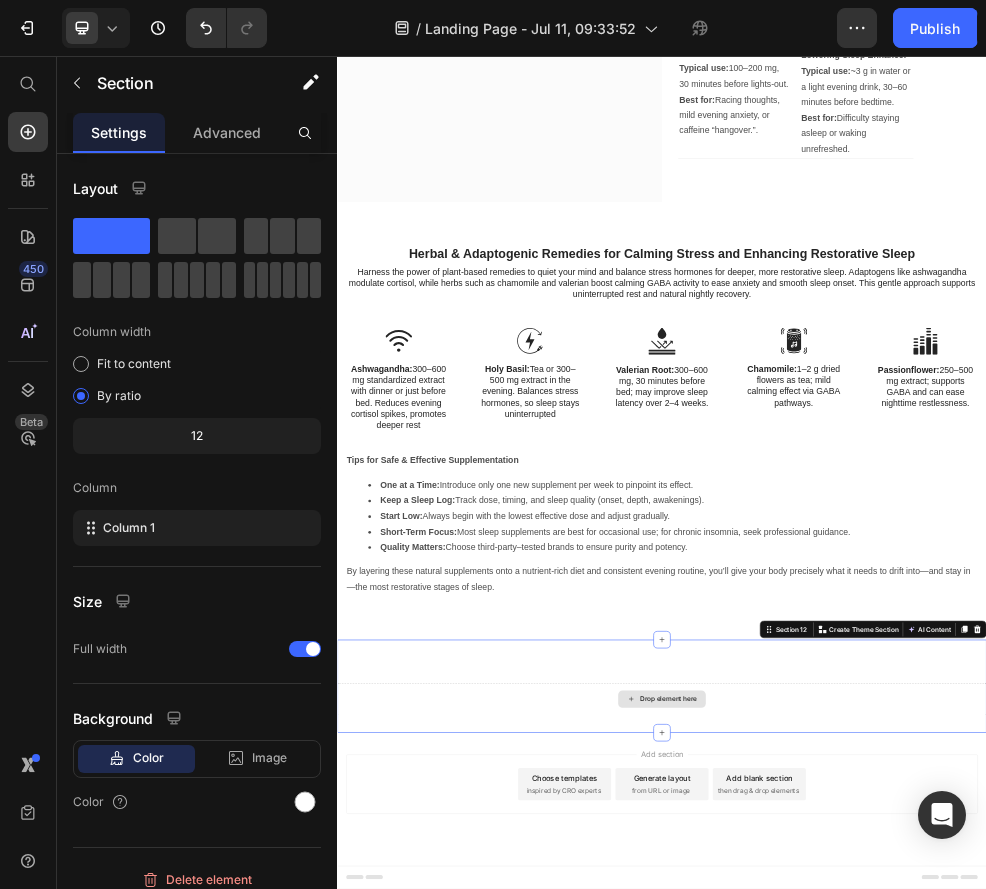 click on "Drop element here" at bounding box center (937, 1246) 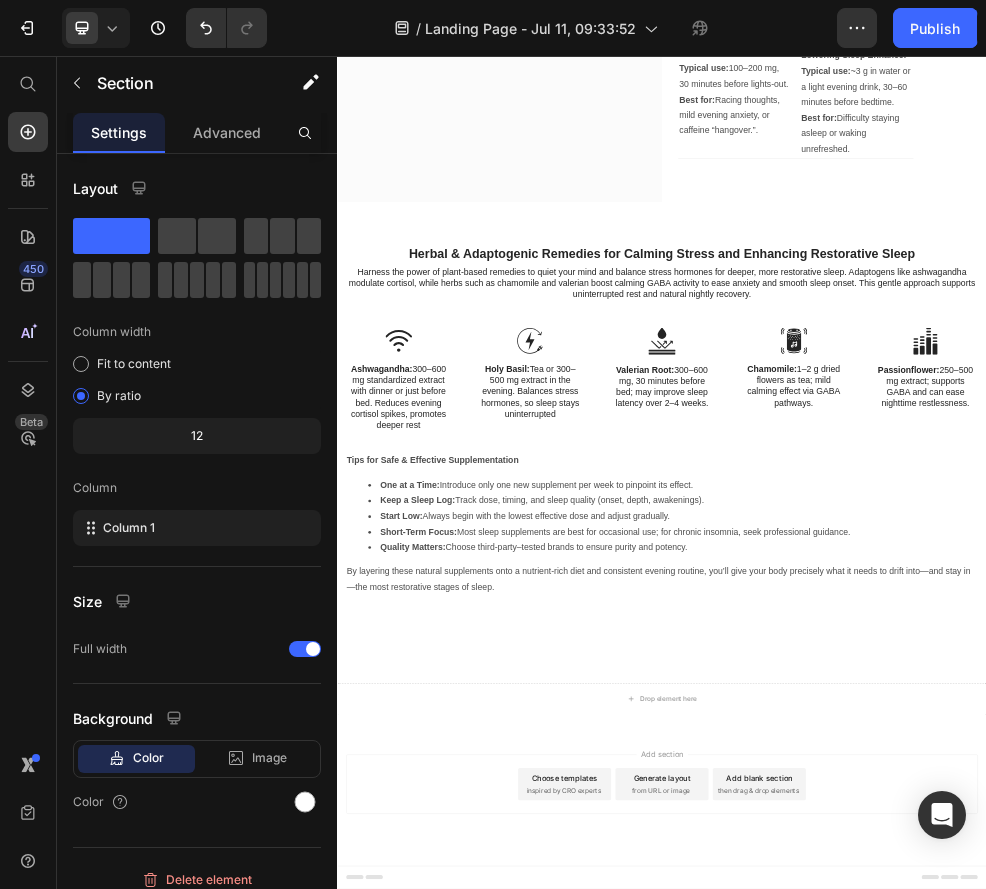 click on "Choose templates" at bounding box center [757, 1391] 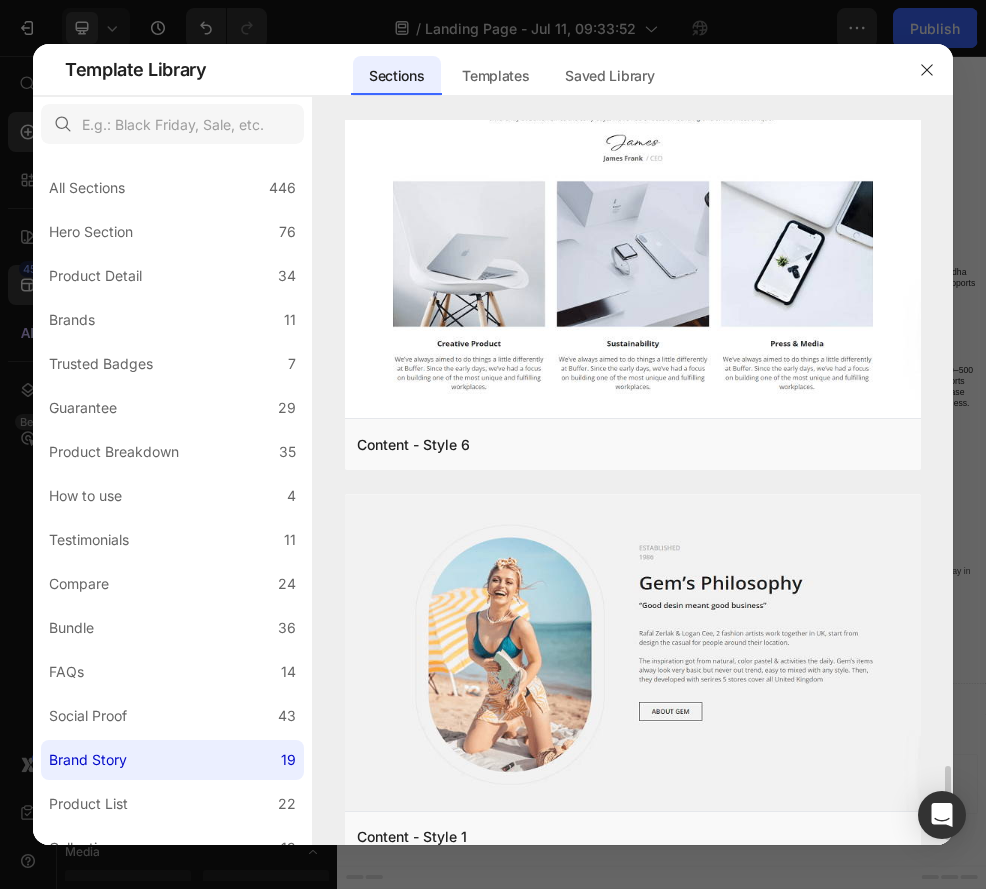 scroll, scrollTop: 6325, scrollLeft: 0, axis: vertical 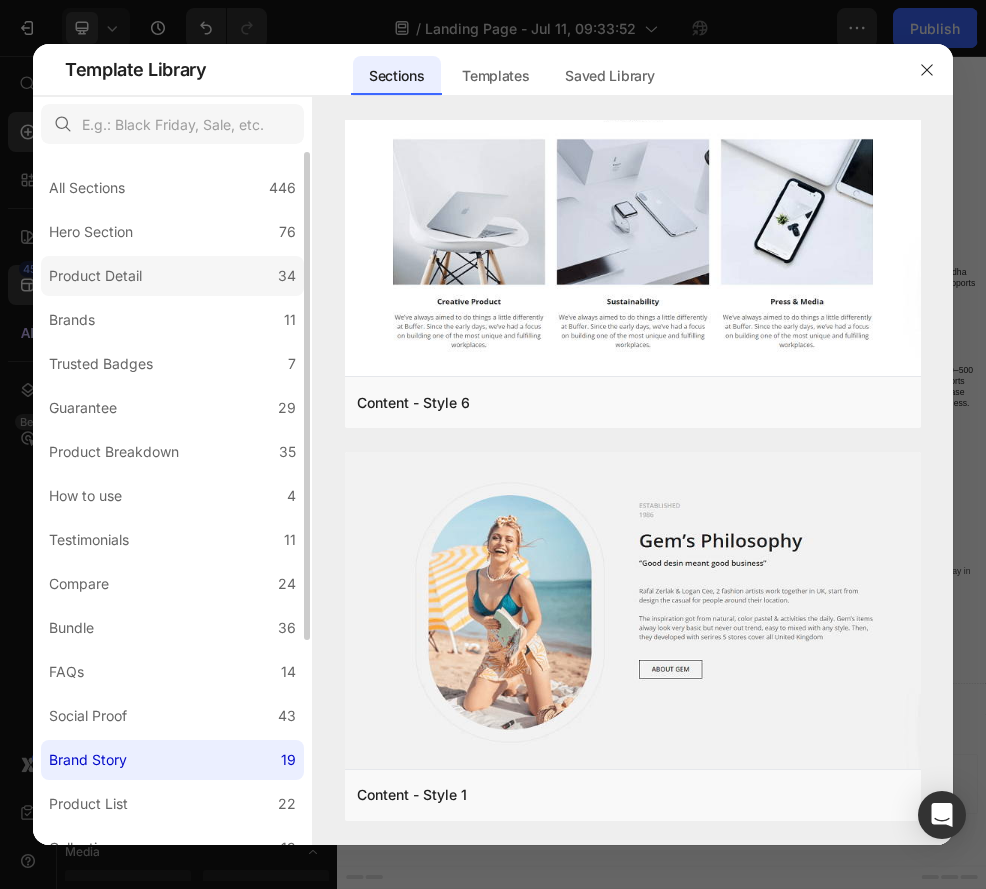click on "Product Detail 34" 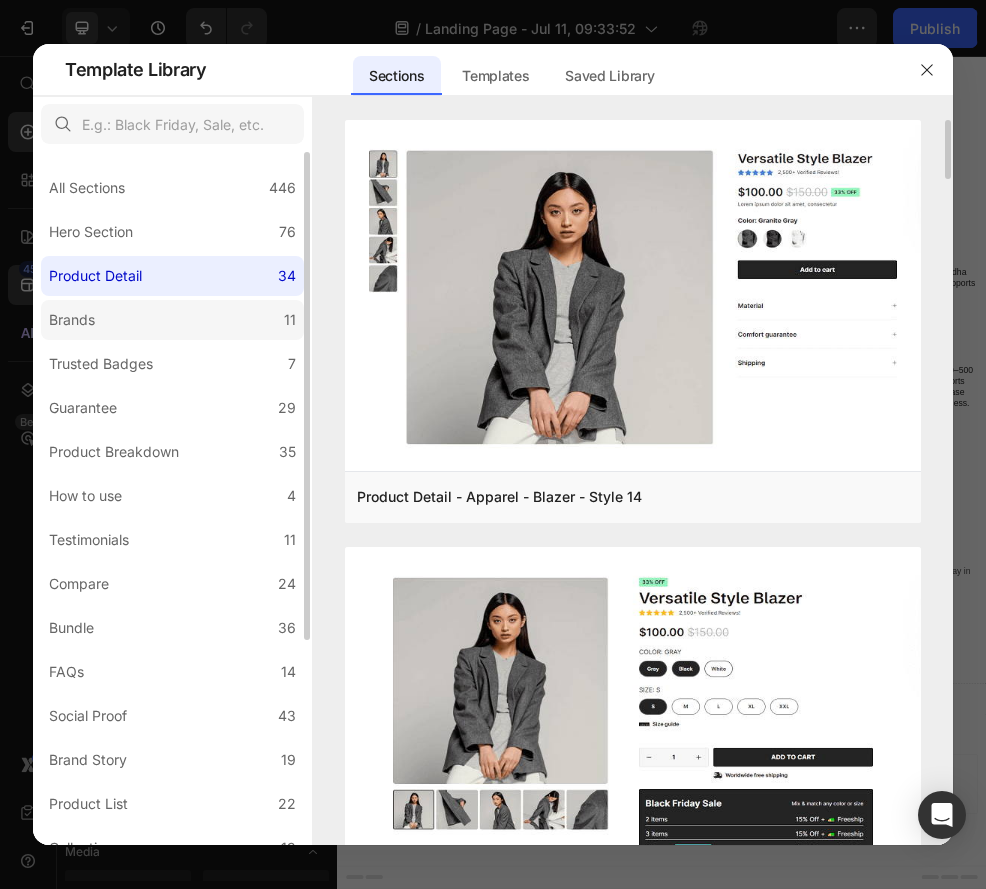 click on "Brands 11" 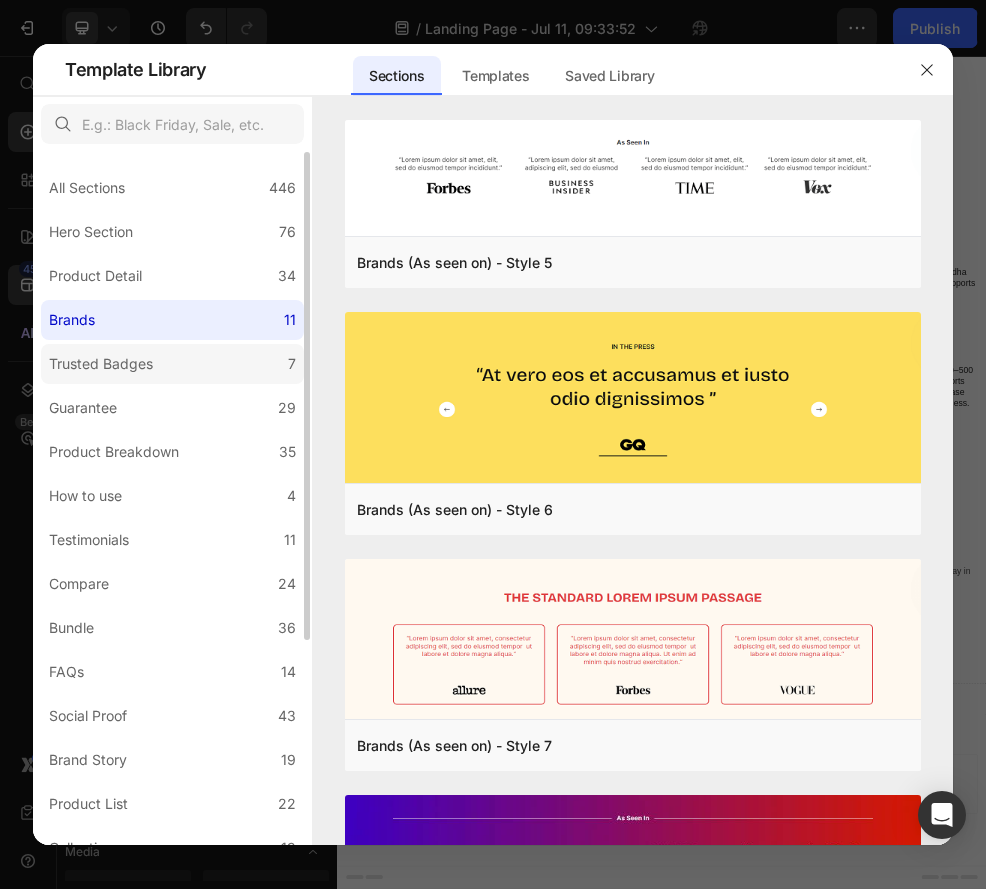 click on "Trusted Badges 7" 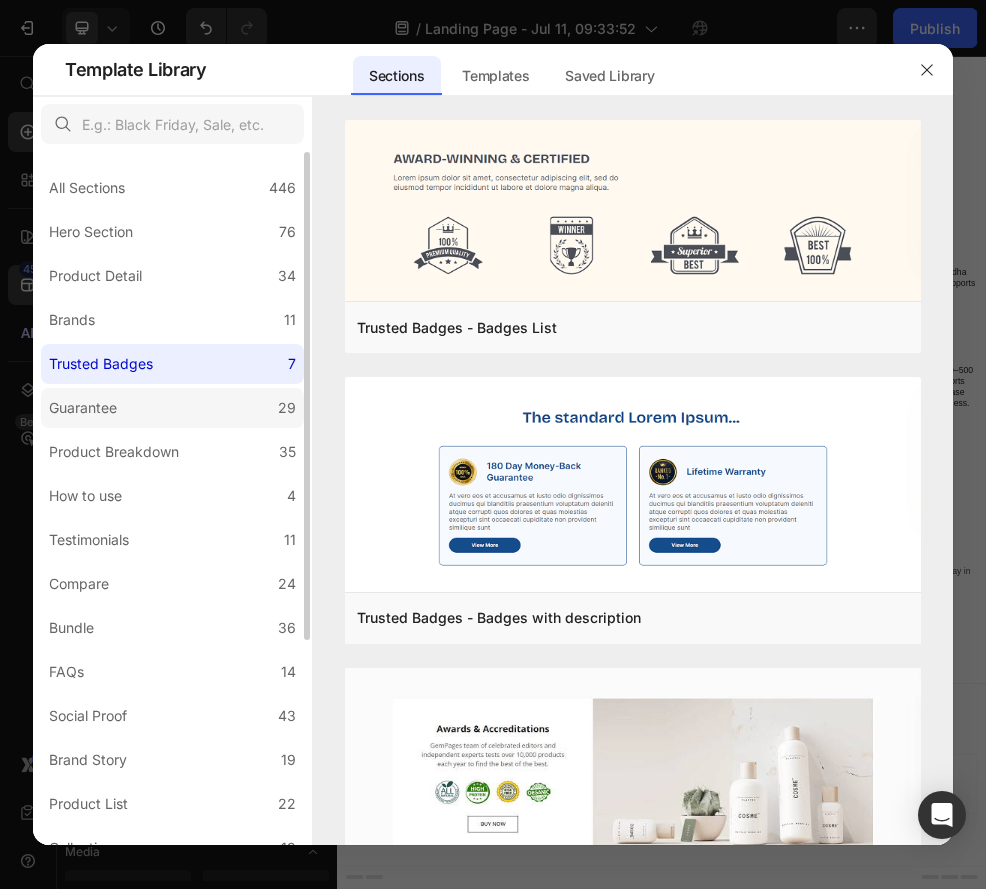 click on "Guarantee 29" 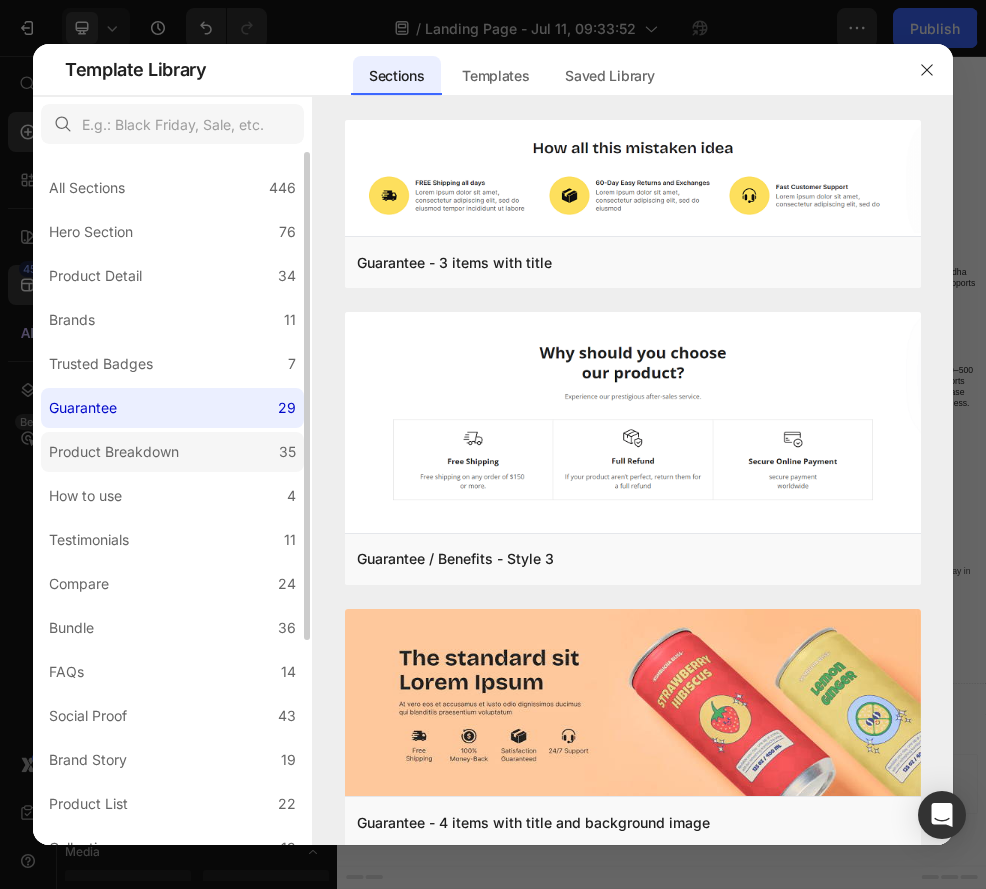 click on "Product Breakdown 35" 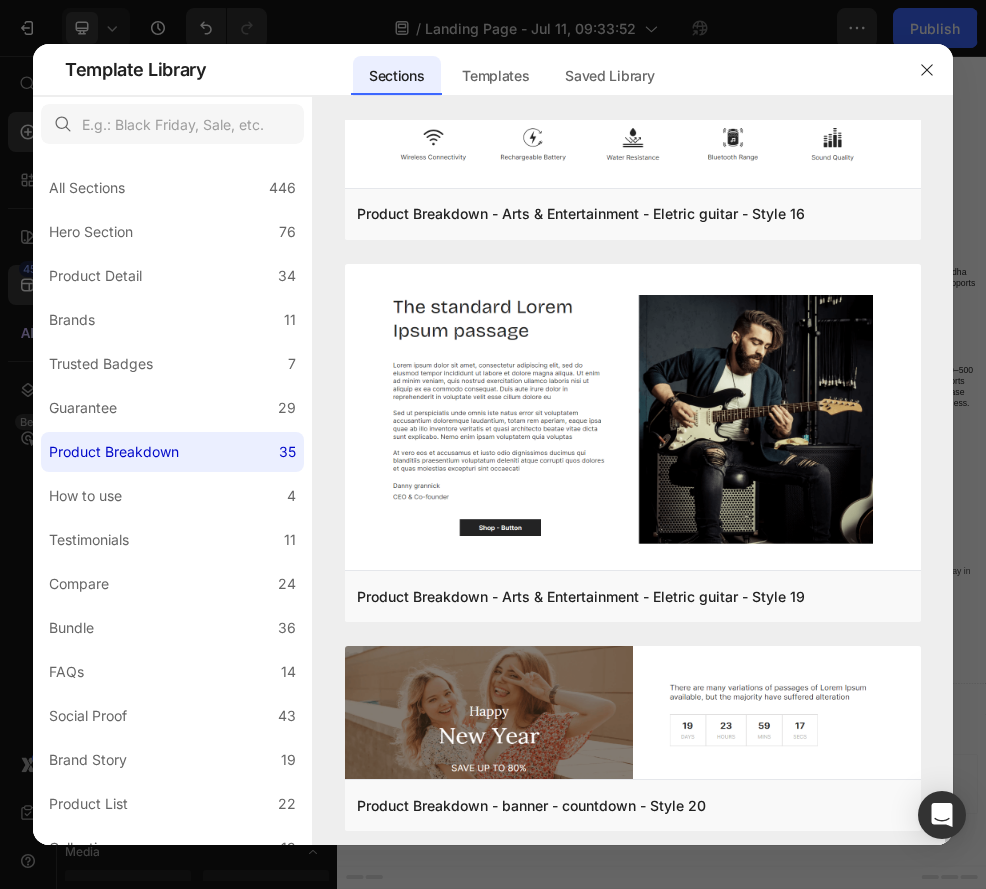 scroll, scrollTop: 12147, scrollLeft: 0, axis: vertical 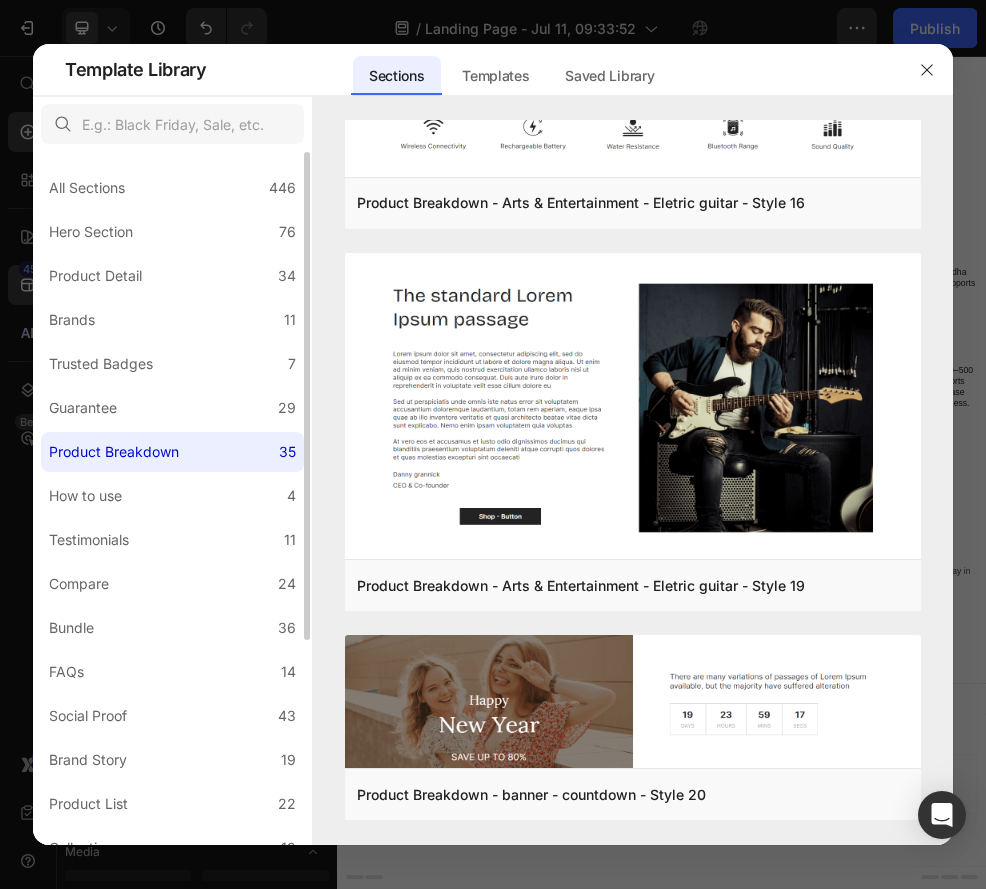 click on "All Sections 446 Hero Section 76 Product Detail 34 Brands 11 Trusted Badges 7 Guarantee 29 Product Breakdown 35 How to use 4 Testimonials 11 Compare 24 Bundle 36 FAQs 14 Social Proof 43 Brand Story 19 Product List 22 Collection 19 Blog List 3 Contact 10 Sticky Add to Cart 11 Custom Footer 15 Mobile Focused 27 Announcement Bar 7" at bounding box center (172, 642) 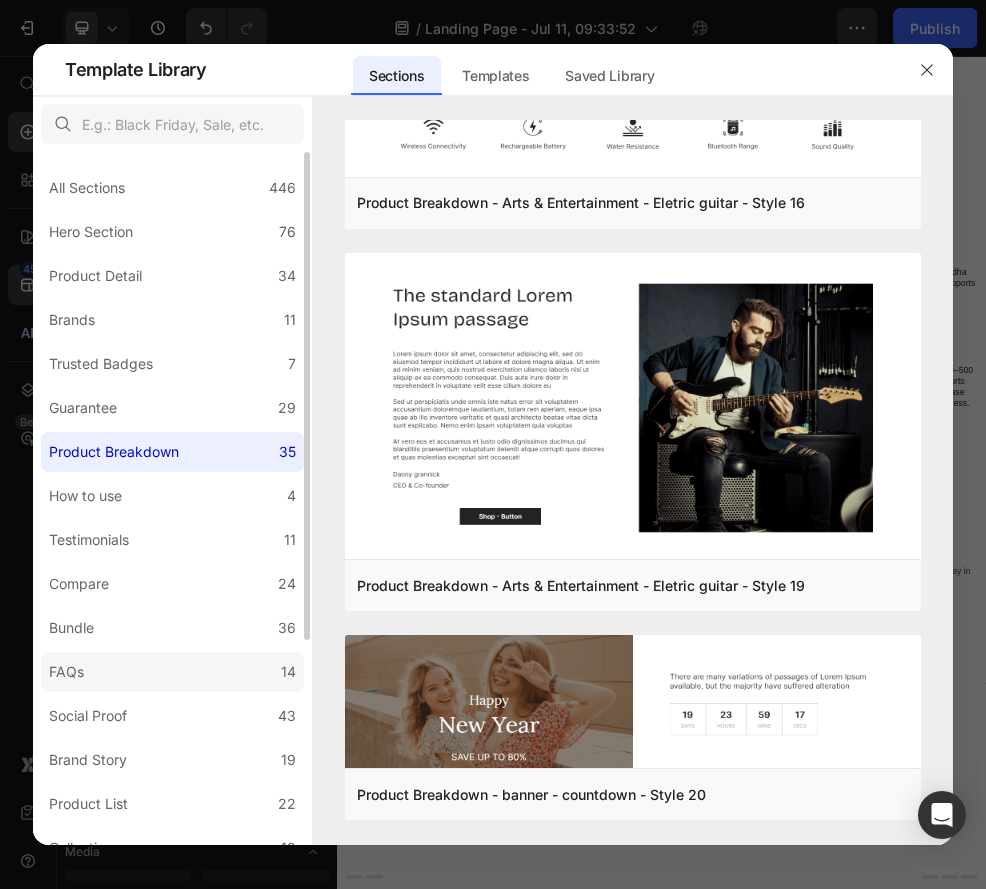 click on "FAQs 14" 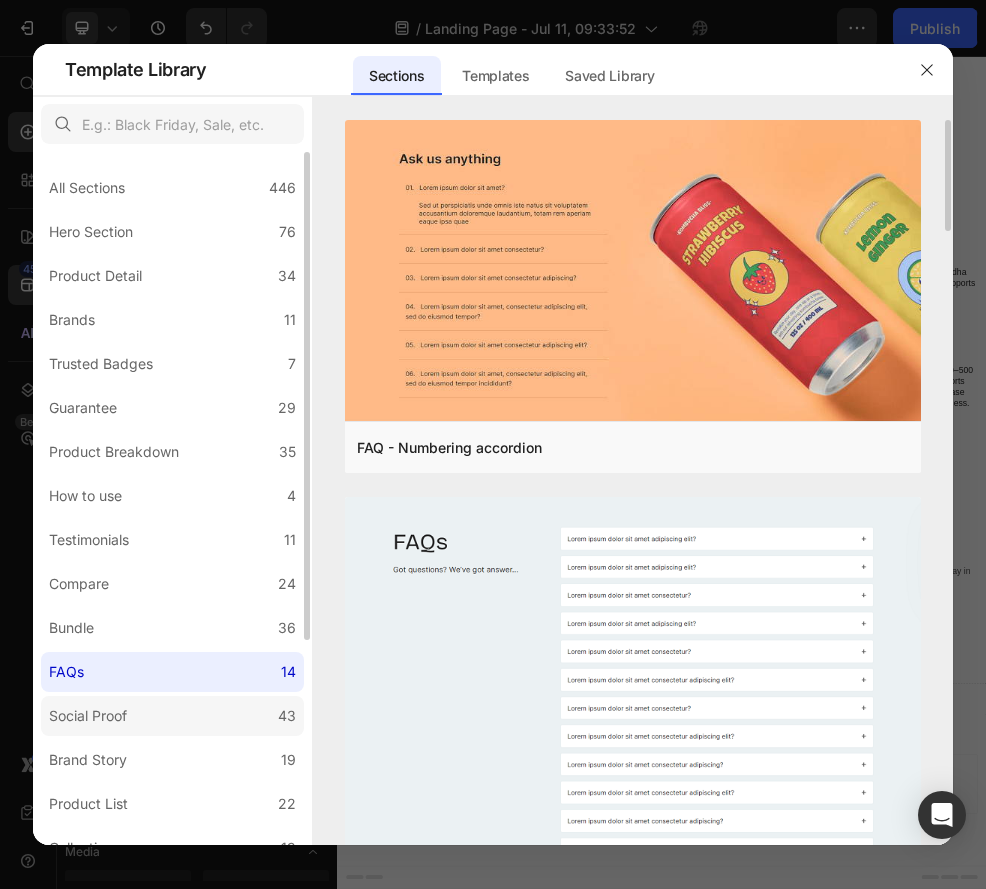 click on "Social Proof 43" 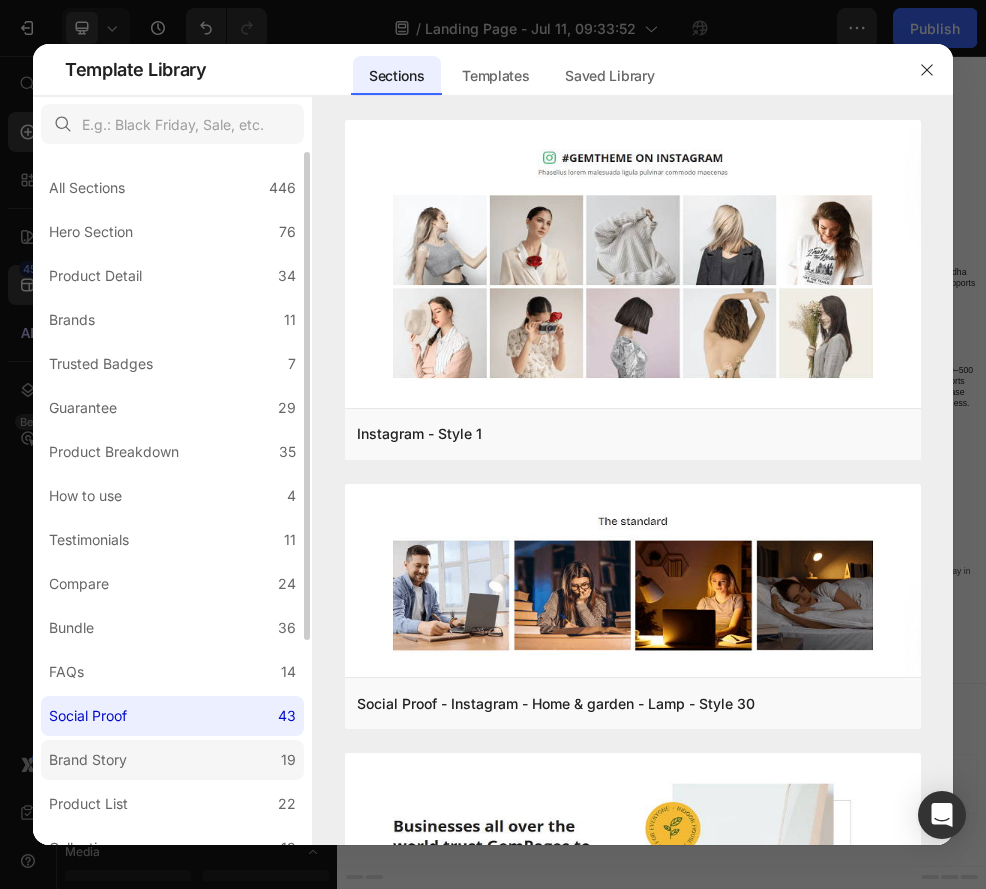 click on "Brand Story 19" 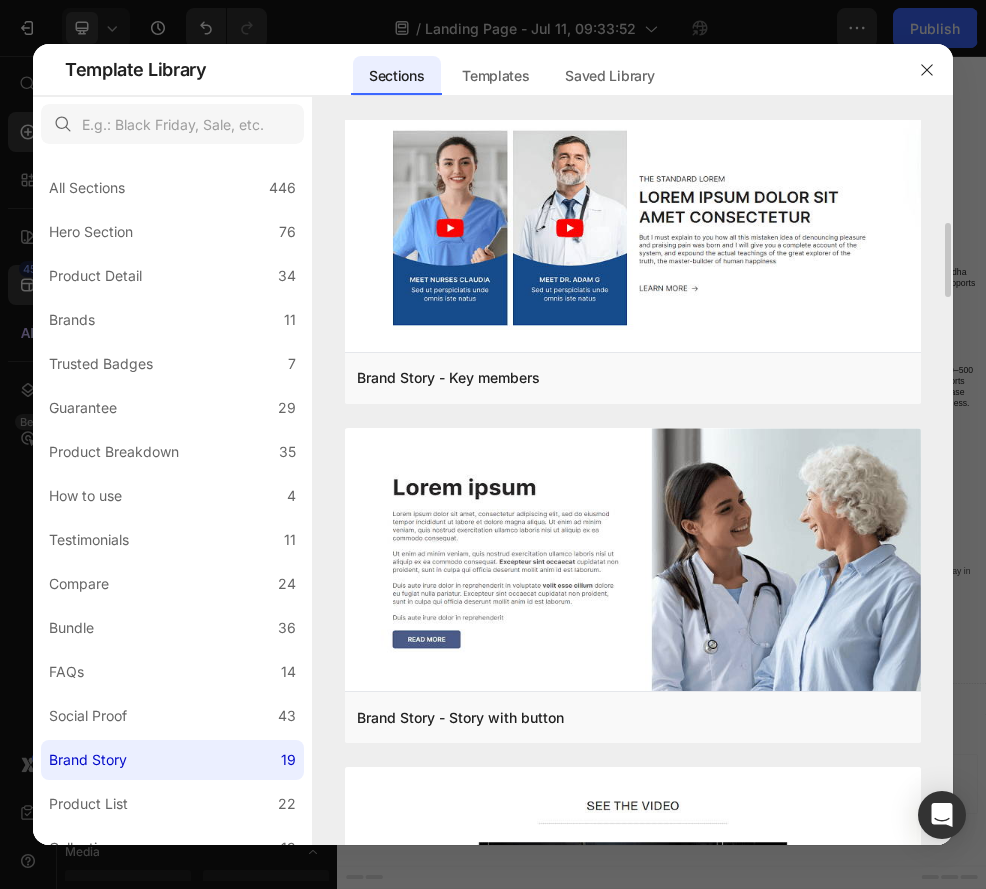 scroll, scrollTop: 1122, scrollLeft: 0, axis: vertical 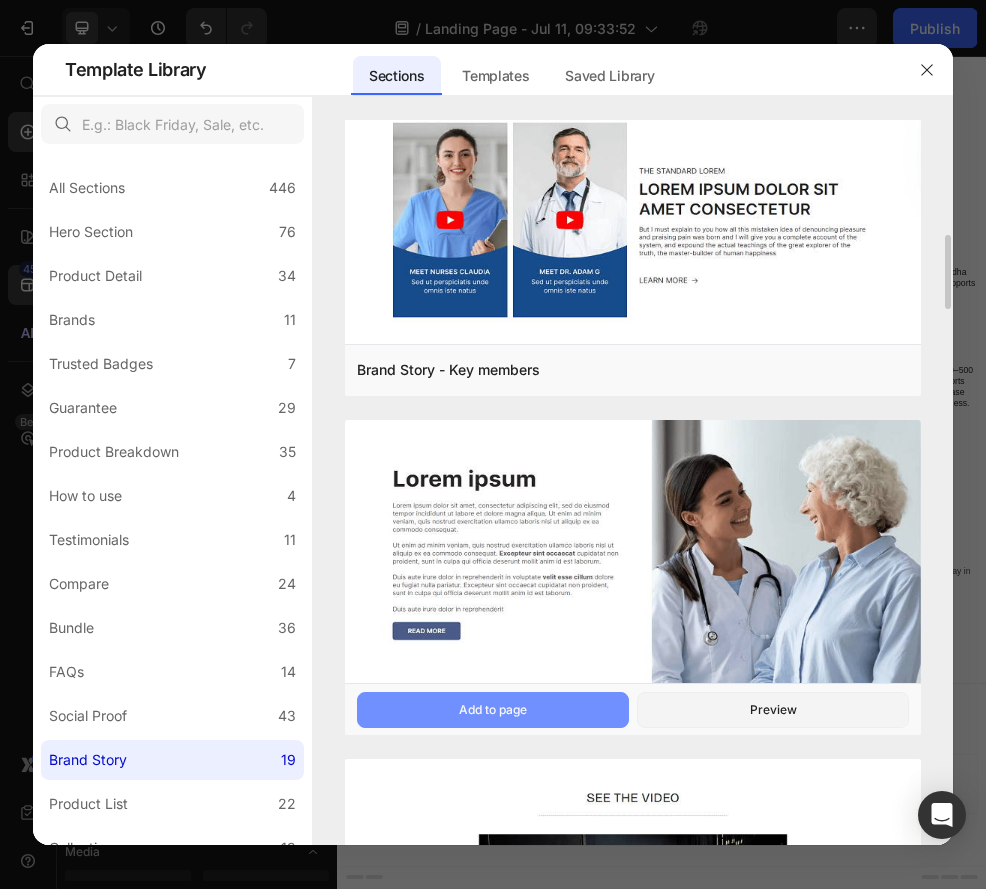 click on "Add to page" at bounding box center [493, 710] 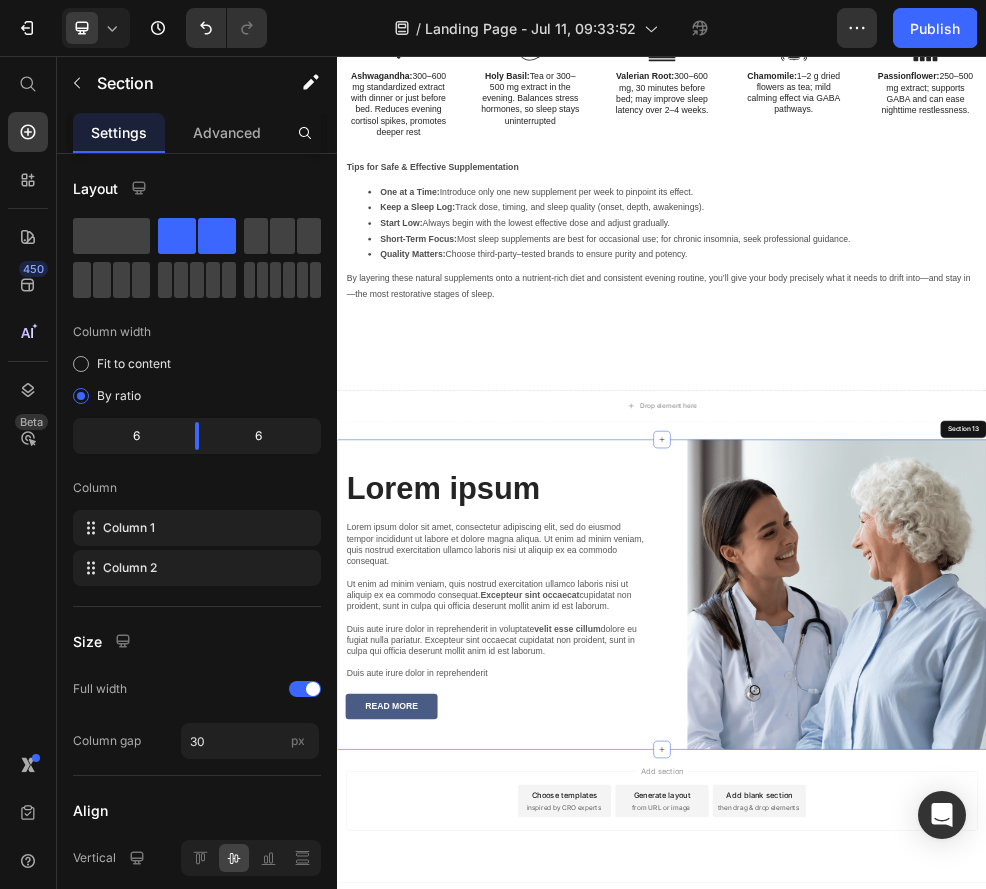 scroll, scrollTop: 8283, scrollLeft: 0, axis: vertical 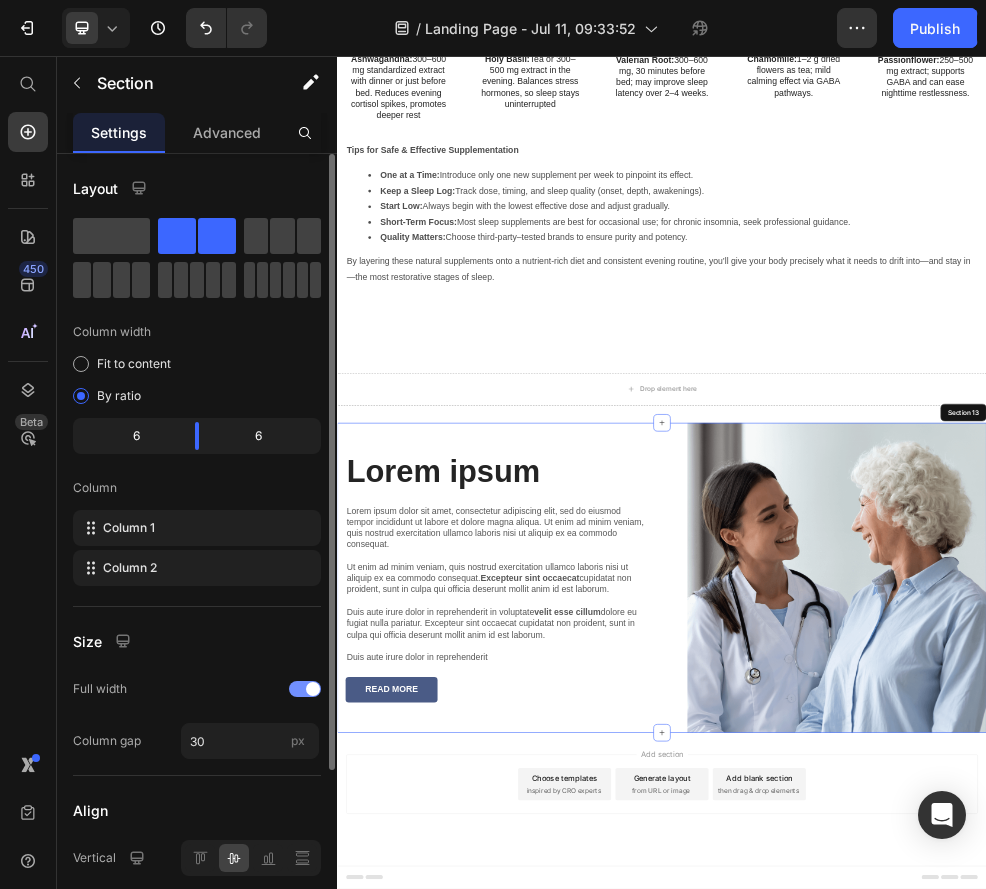 click at bounding box center [305, 689] 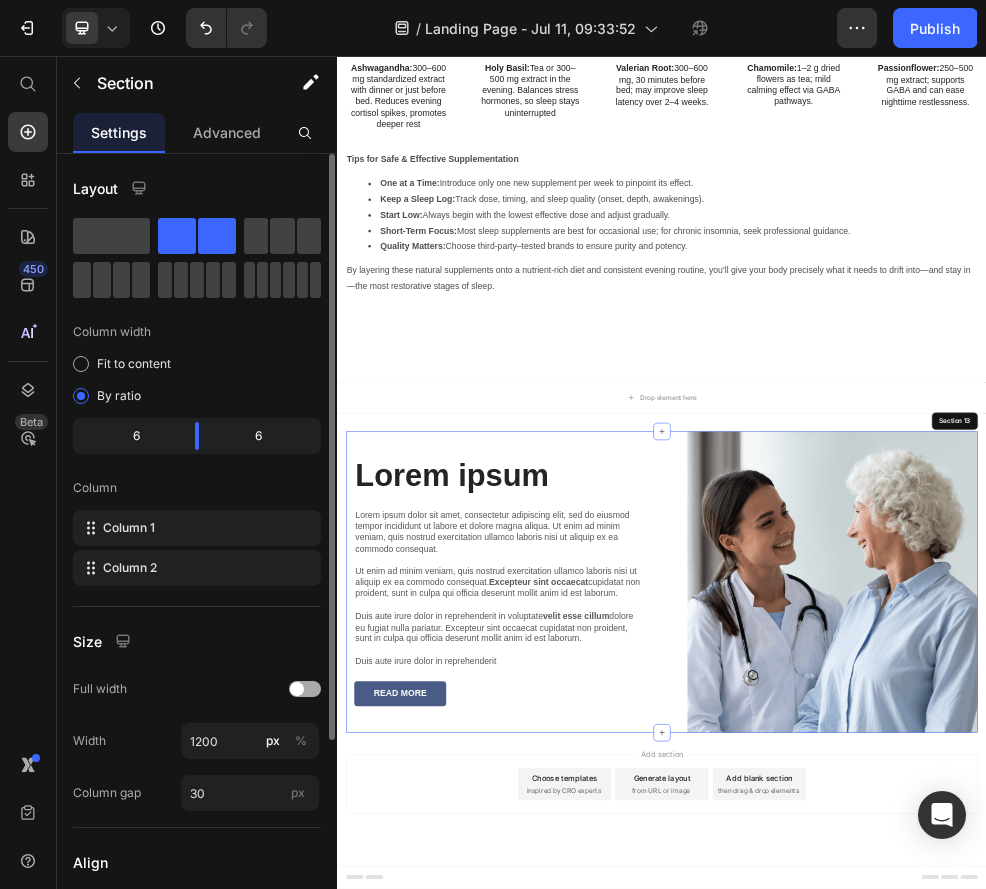 scroll, scrollTop: 8266, scrollLeft: 0, axis: vertical 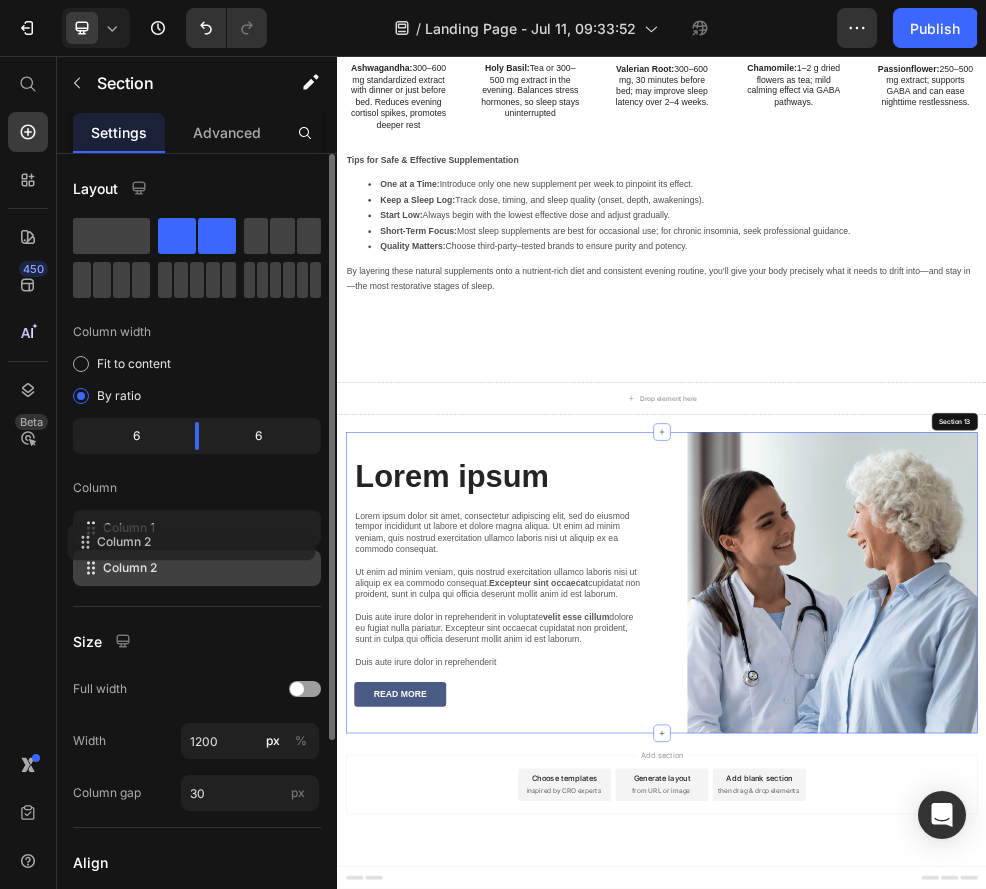drag, startPoint x: 164, startPoint y: 578, endPoint x: 159, endPoint y: 549, distance: 29.427877 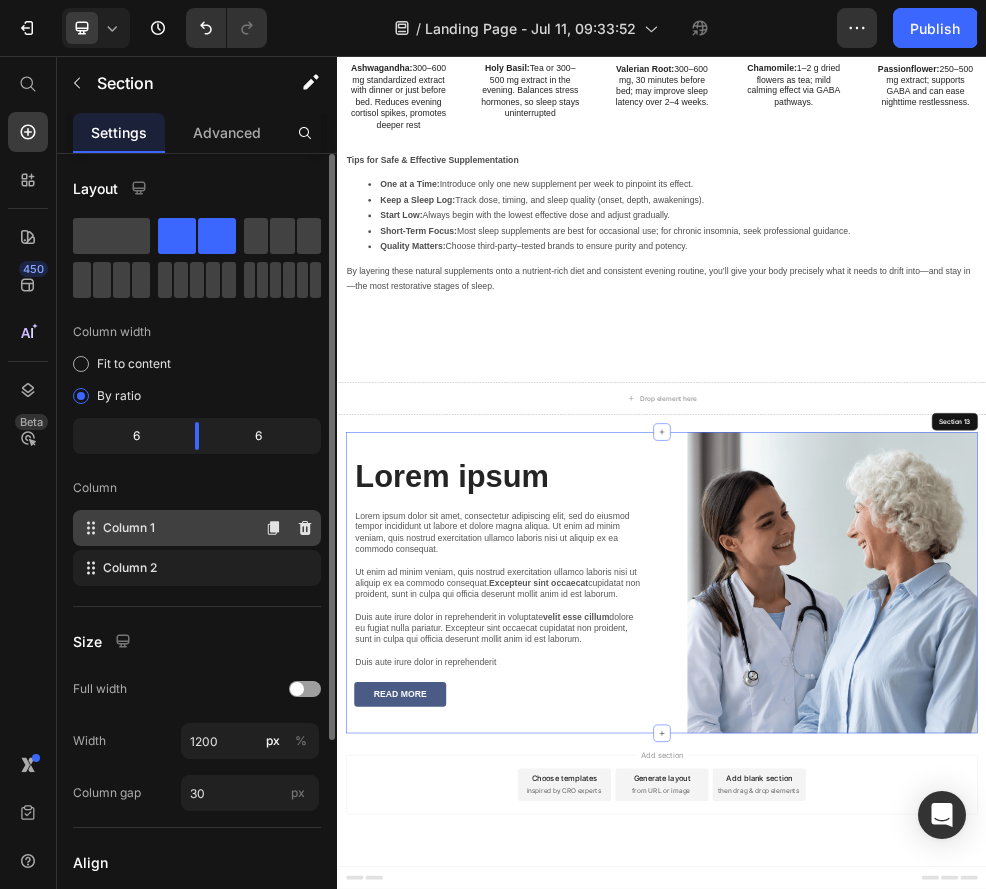type 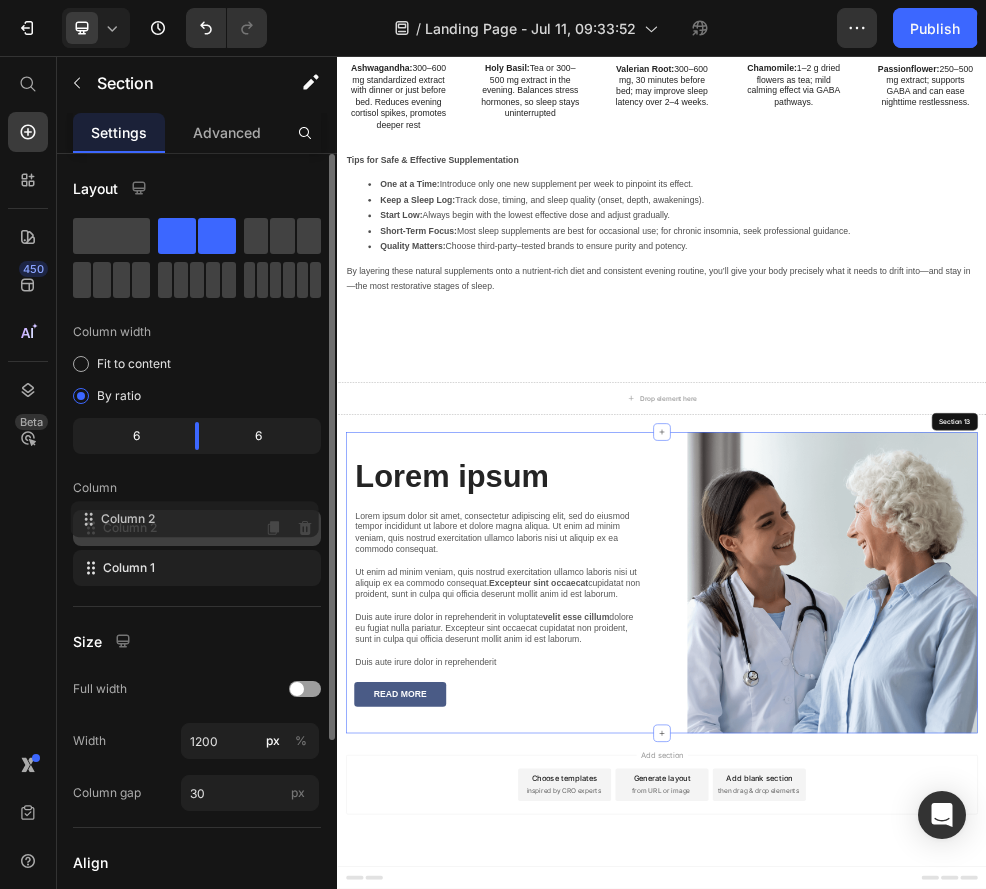 drag, startPoint x: 170, startPoint y: 574, endPoint x: 168, endPoint y: 520, distance: 54.037025 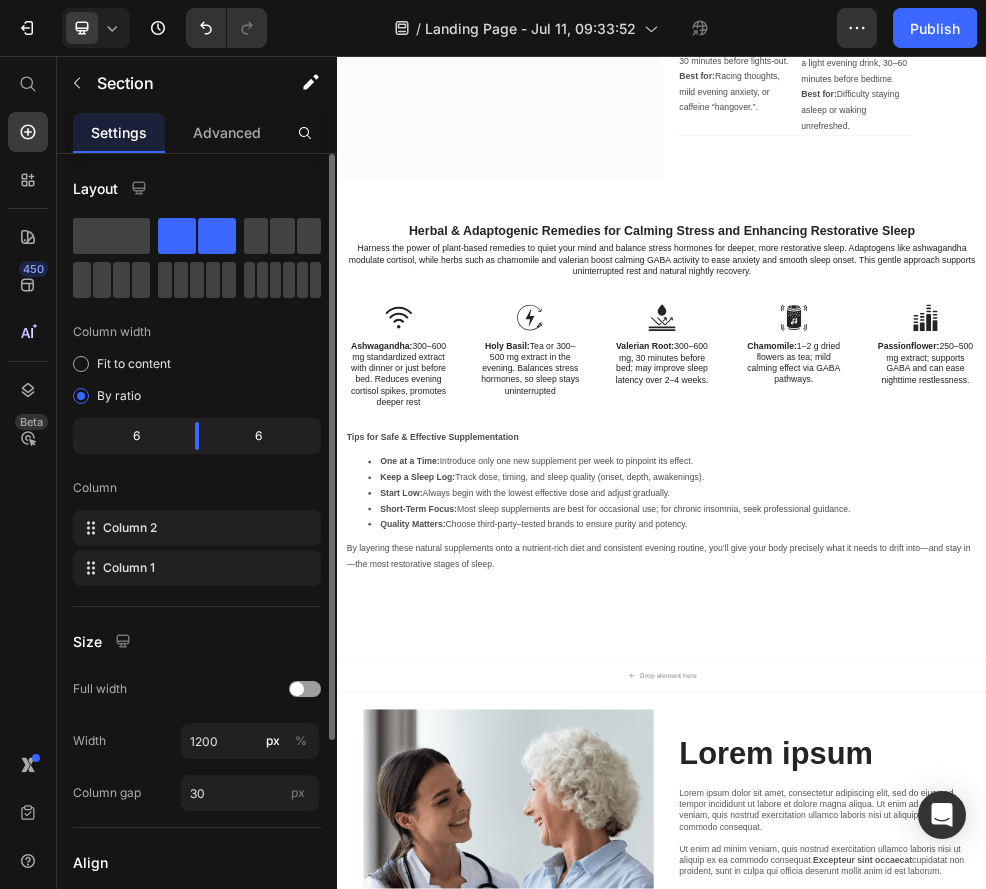scroll, scrollTop: 8266, scrollLeft: 0, axis: vertical 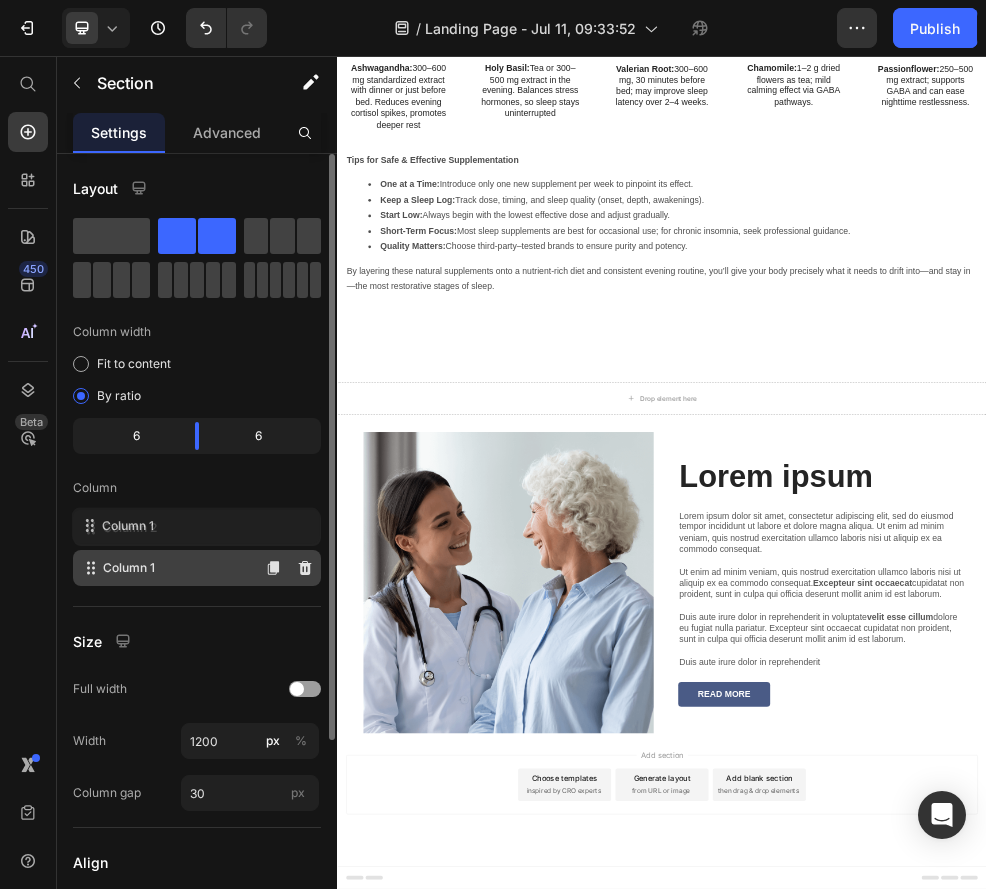 drag, startPoint x: 206, startPoint y: 577, endPoint x: 203, endPoint y: 522, distance: 55.081757 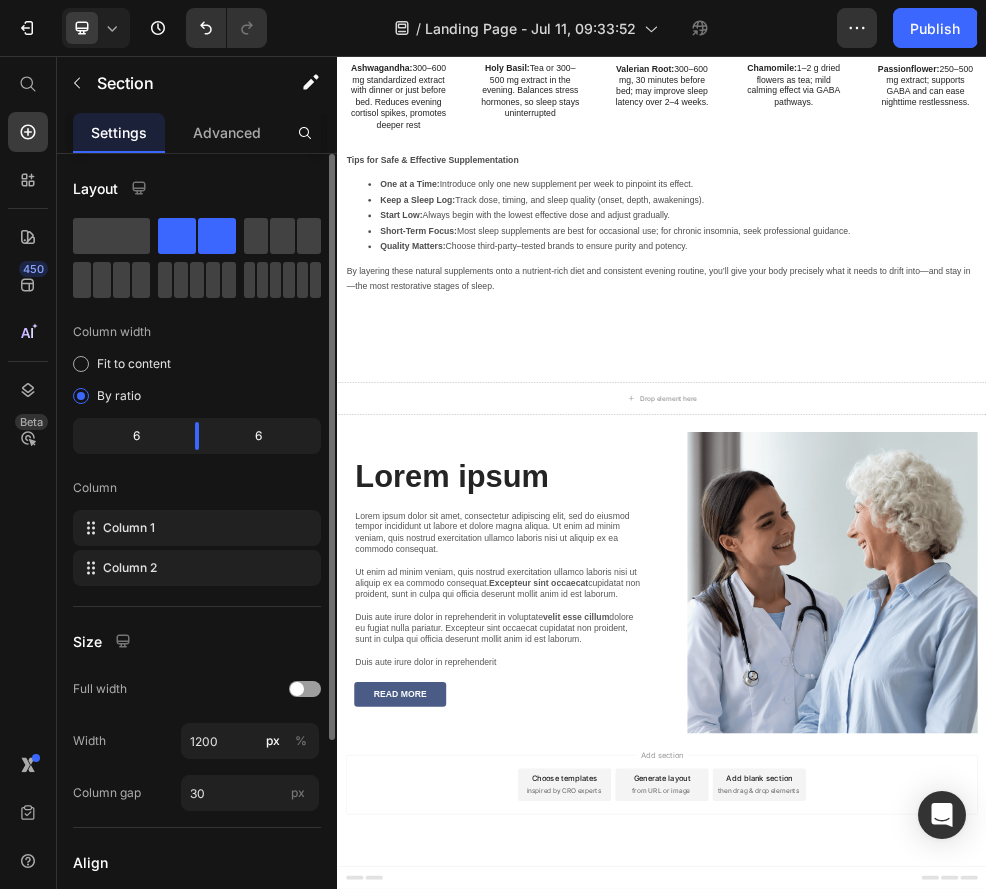 click on "Lorem ipsum" at bounding box center [637, 833] 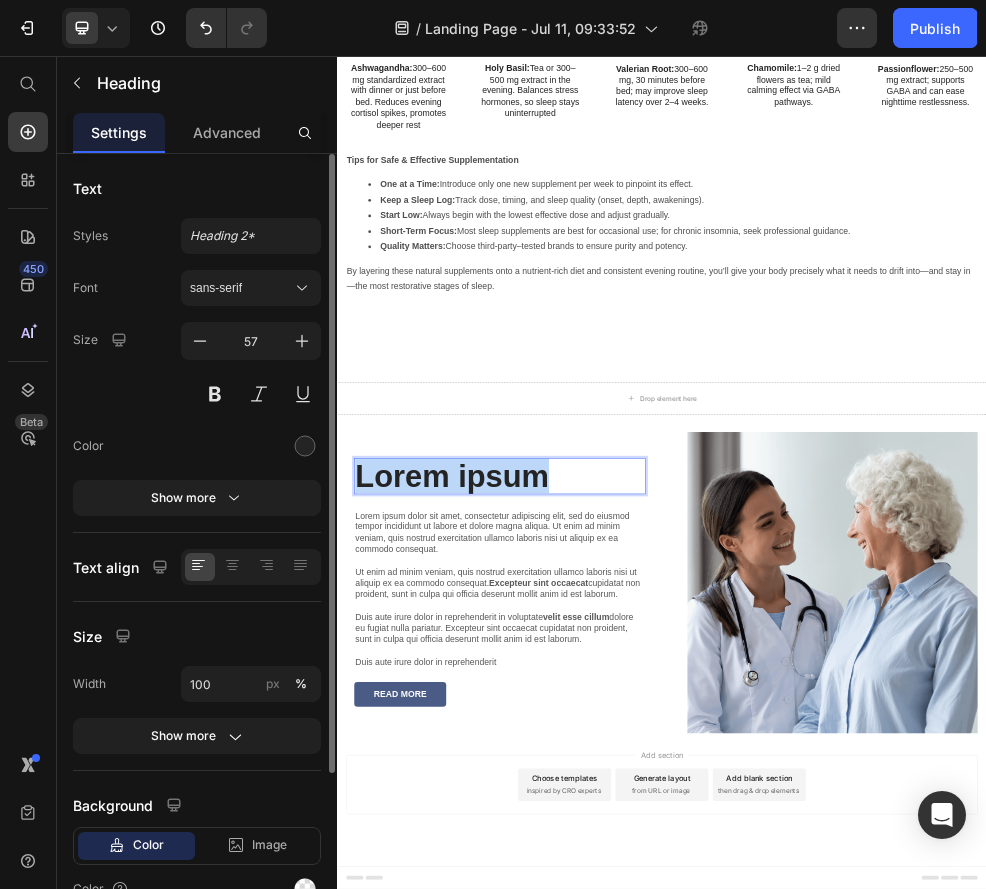 click on "Lorem ipsum" at bounding box center (637, 833) 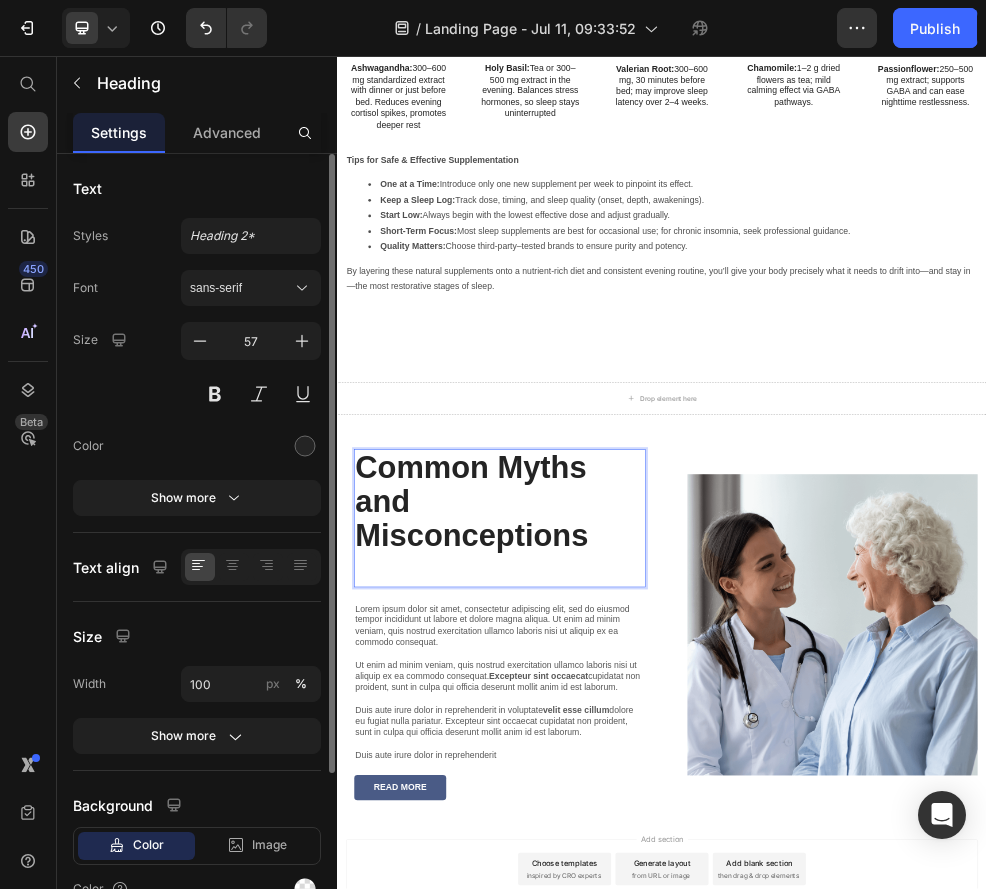 scroll, scrollTop: 8250, scrollLeft: 0, axis: vertical 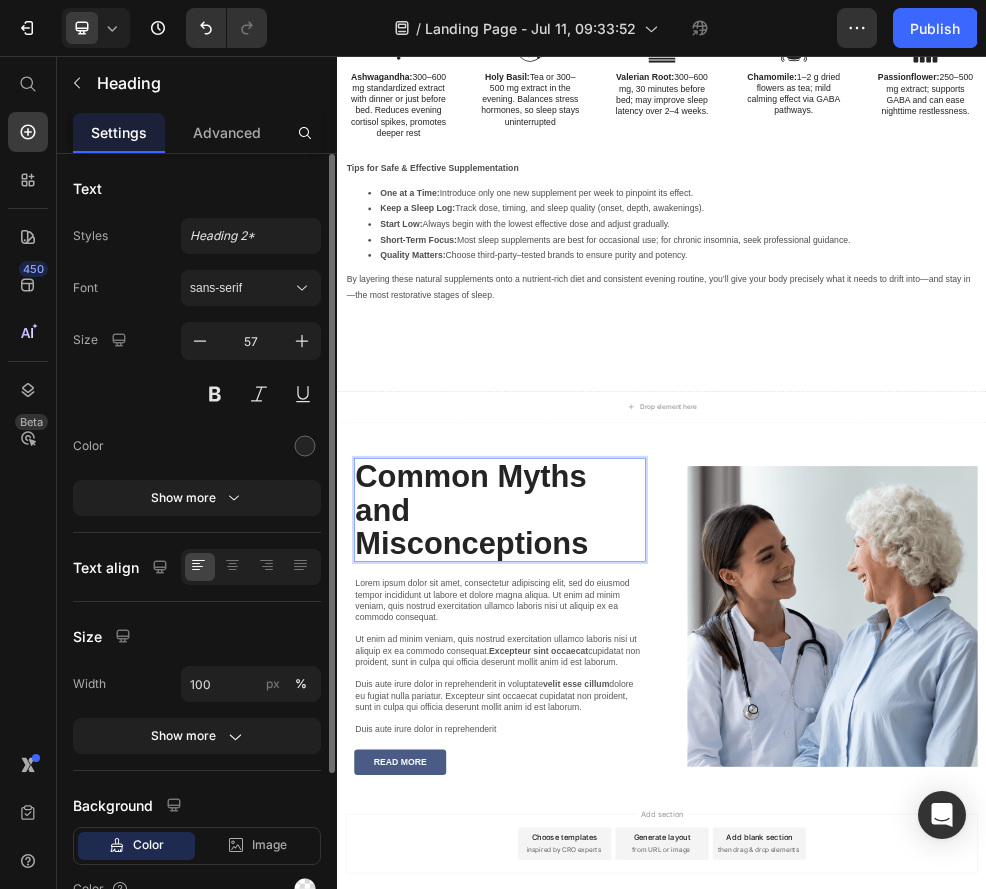click on "Common Myths and Misconceptions" at bounding box center [637, 896] 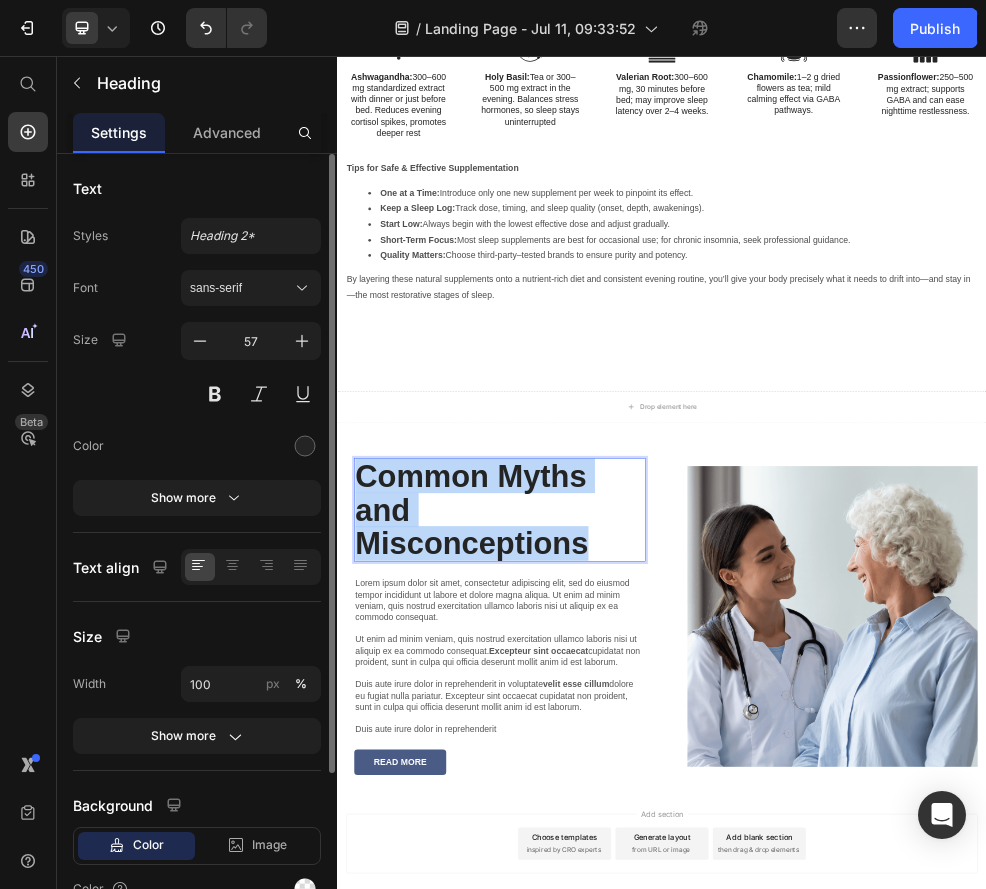 click on "Common Myths and Misconceptions" at bounding box center (637, 896) 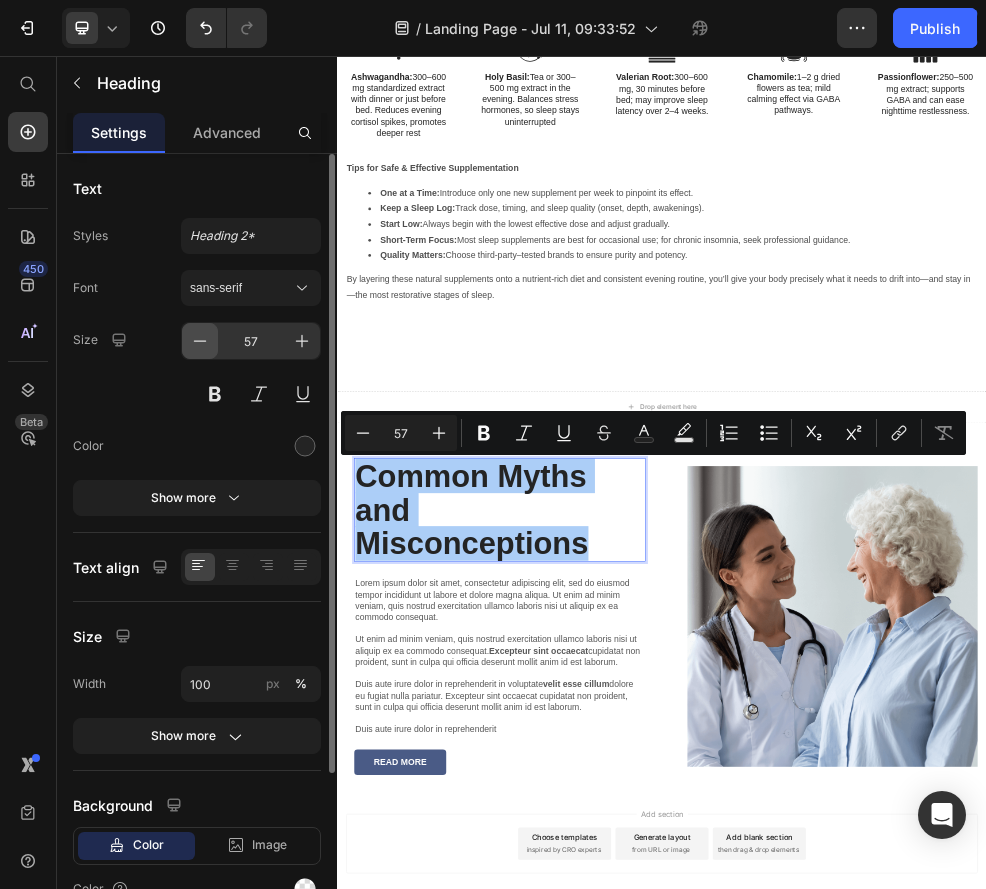 click at bounding box center [200, 341] 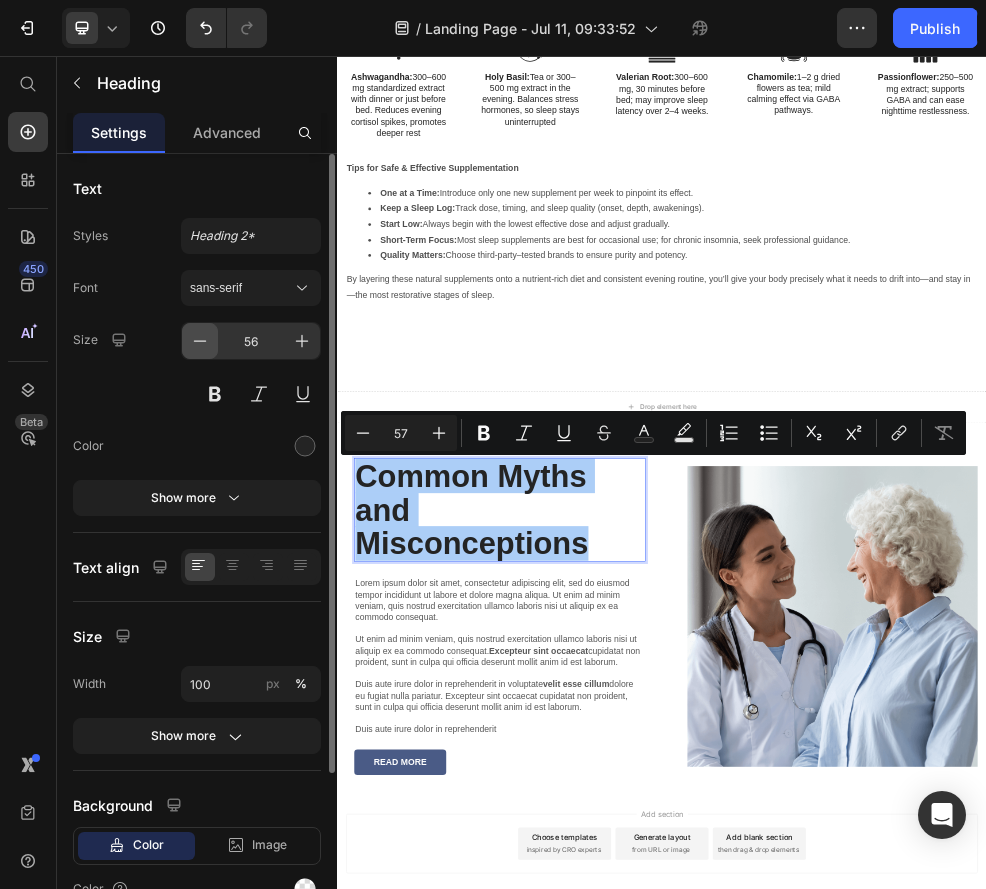 click at bounding box center (200, 341) 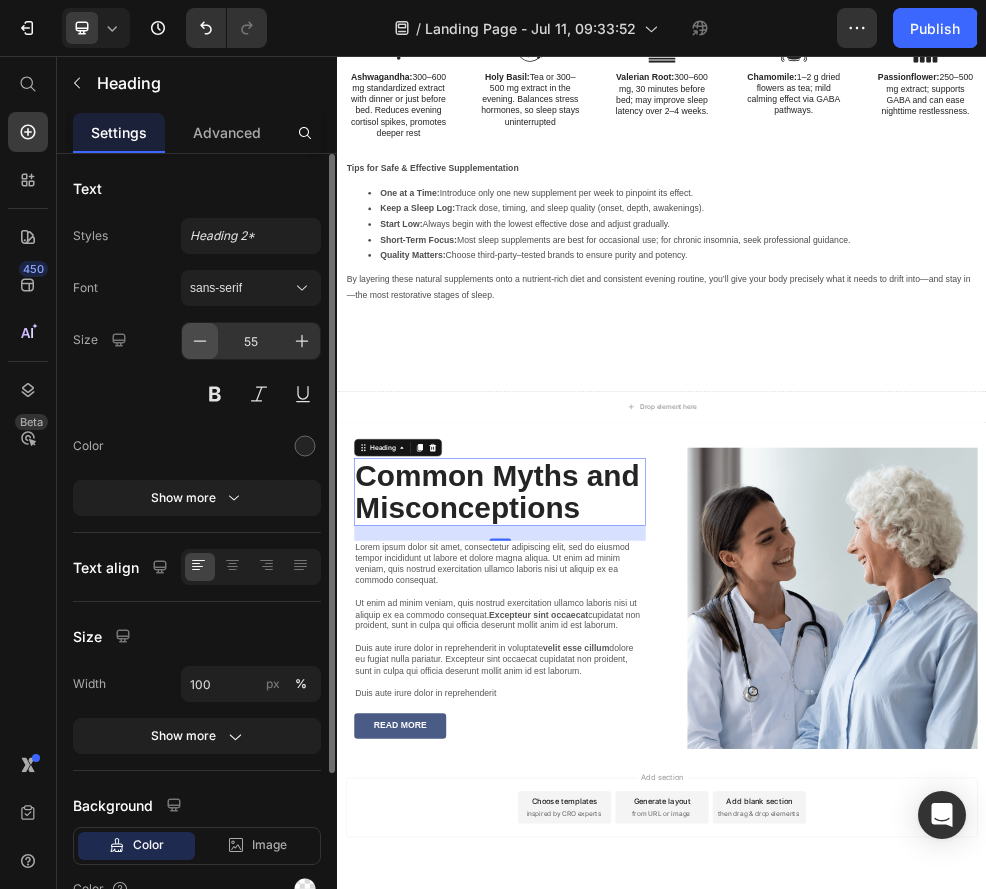 click at bounding box center (200, 341) 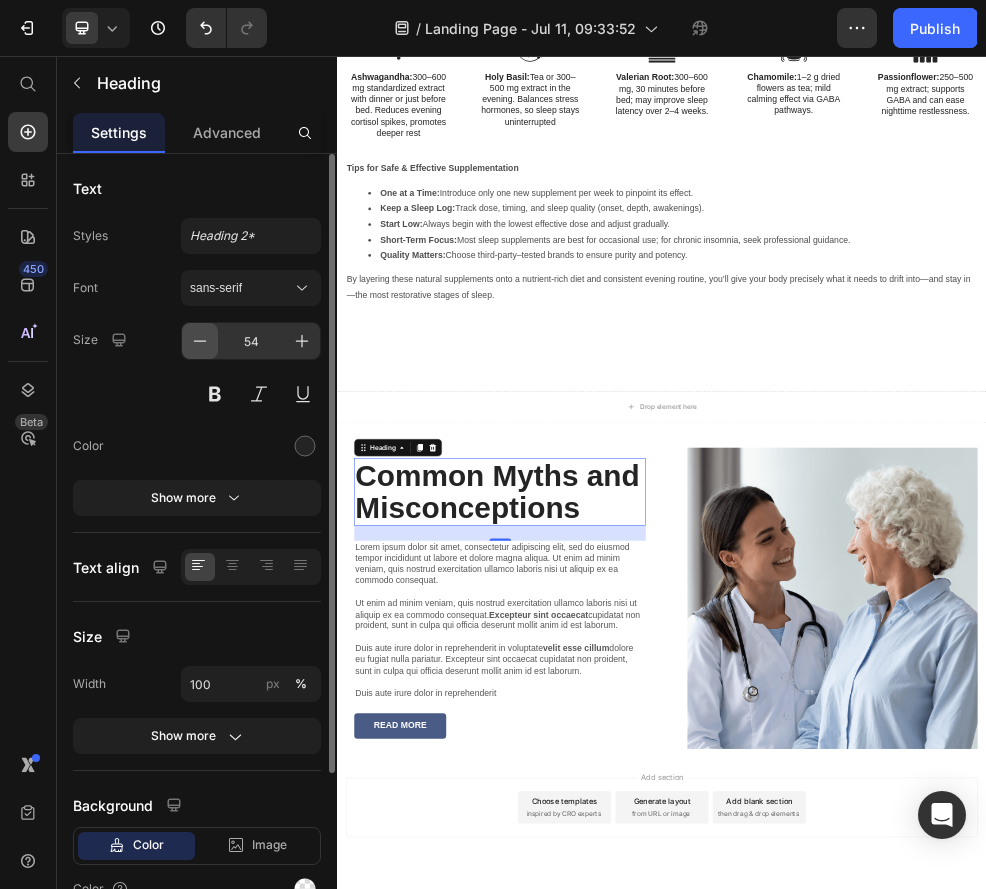click at bounding box center [200, 341] 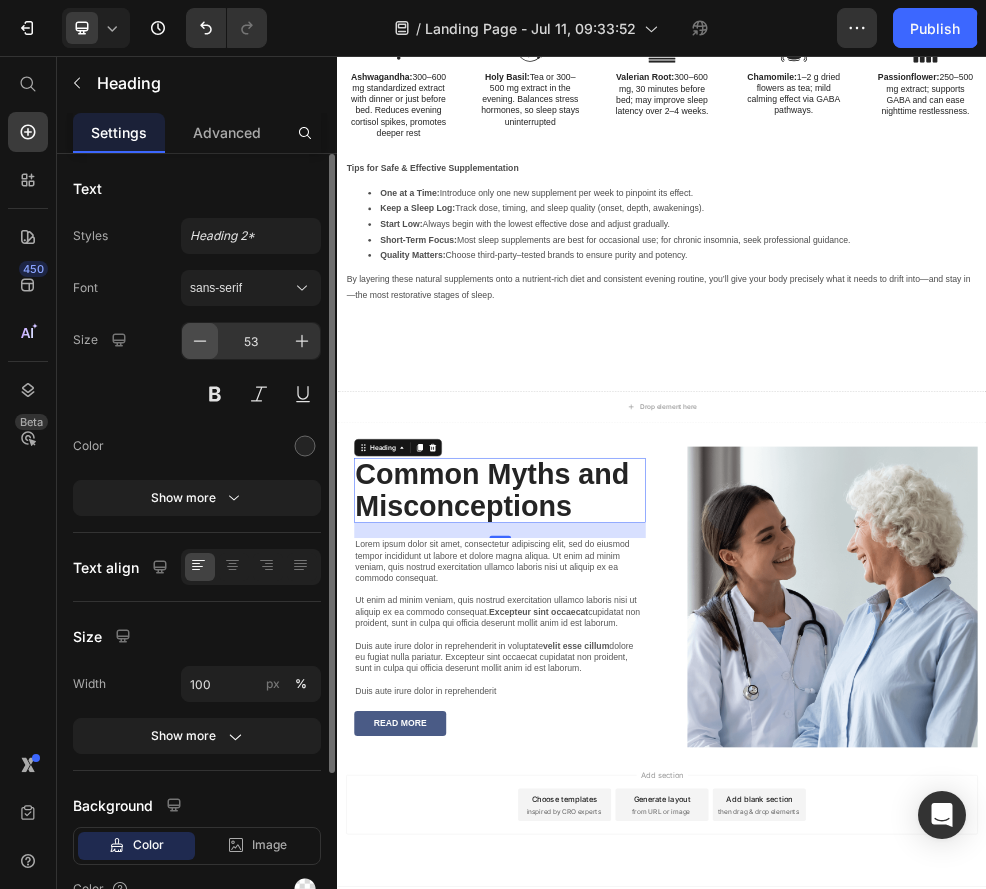 click at bounding box center (200, 341) 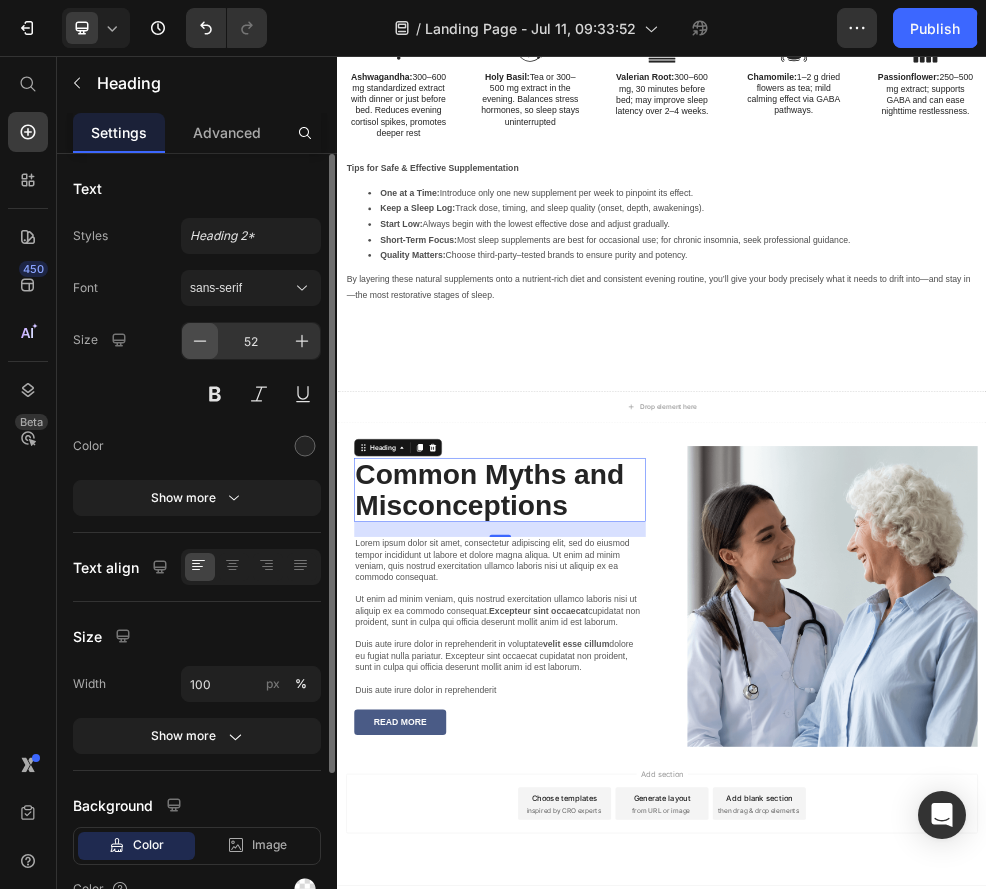 click at bounding box center [200, 341] 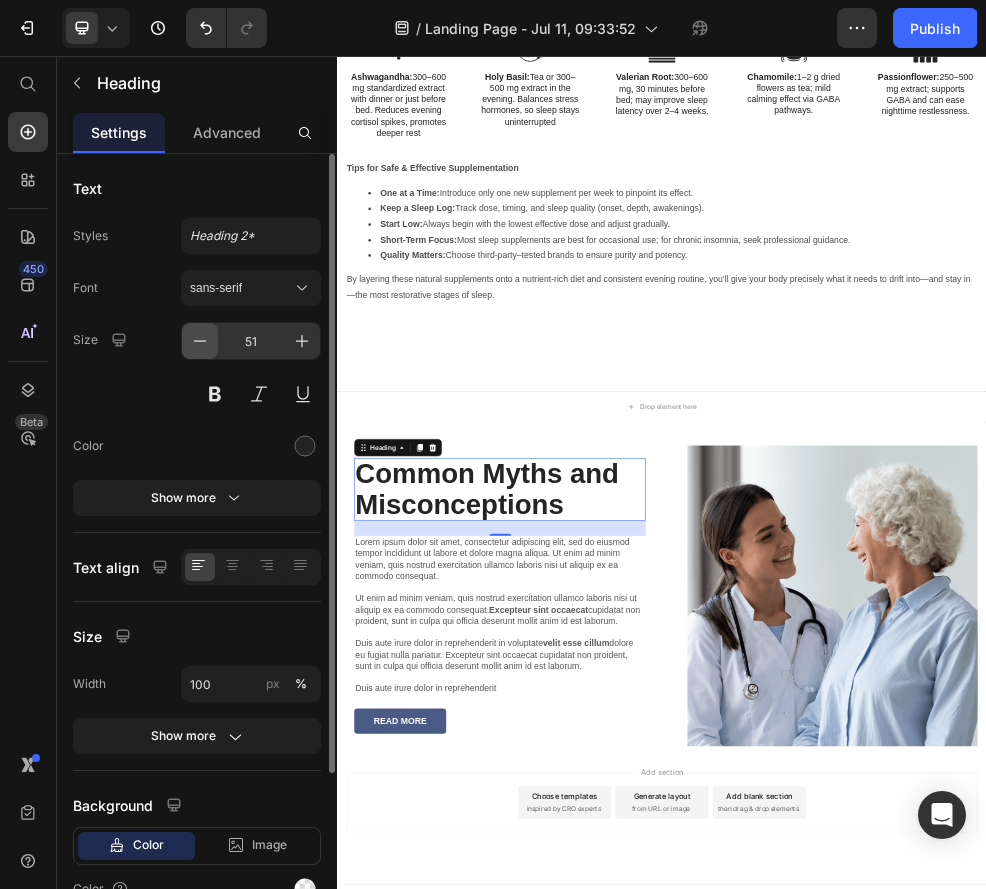 click at bounding box center [200, 341] 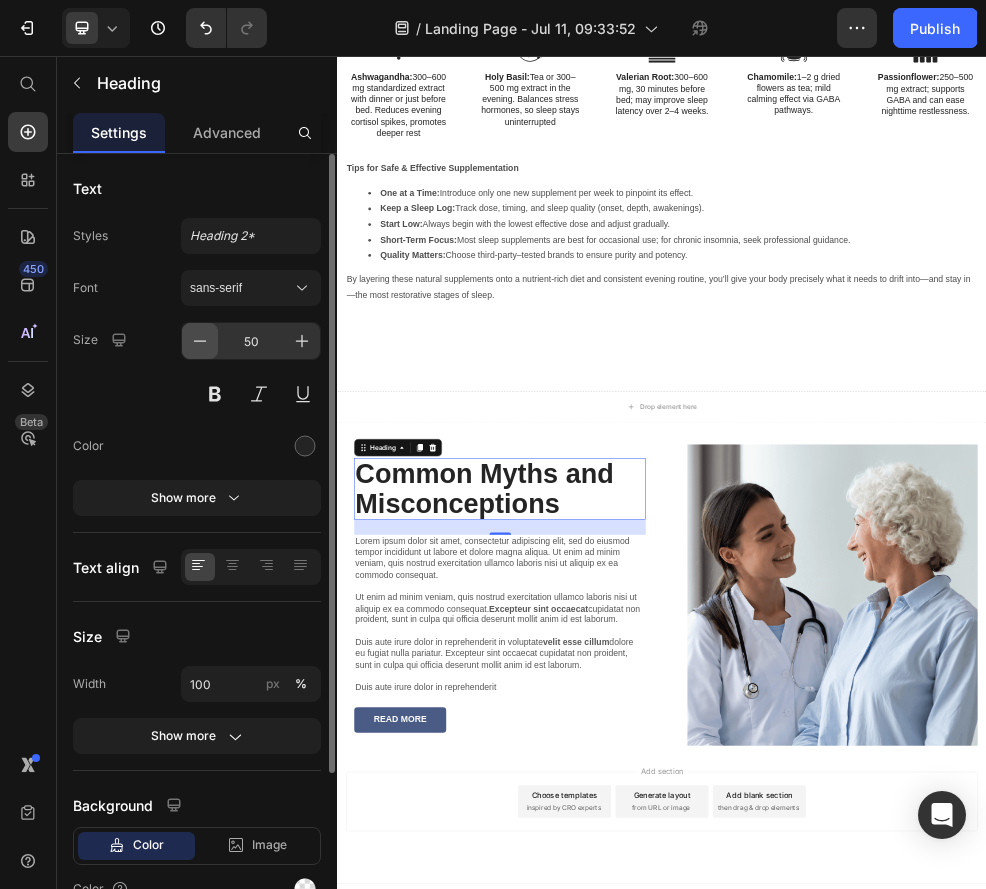 click at bounding box center (200, 341) 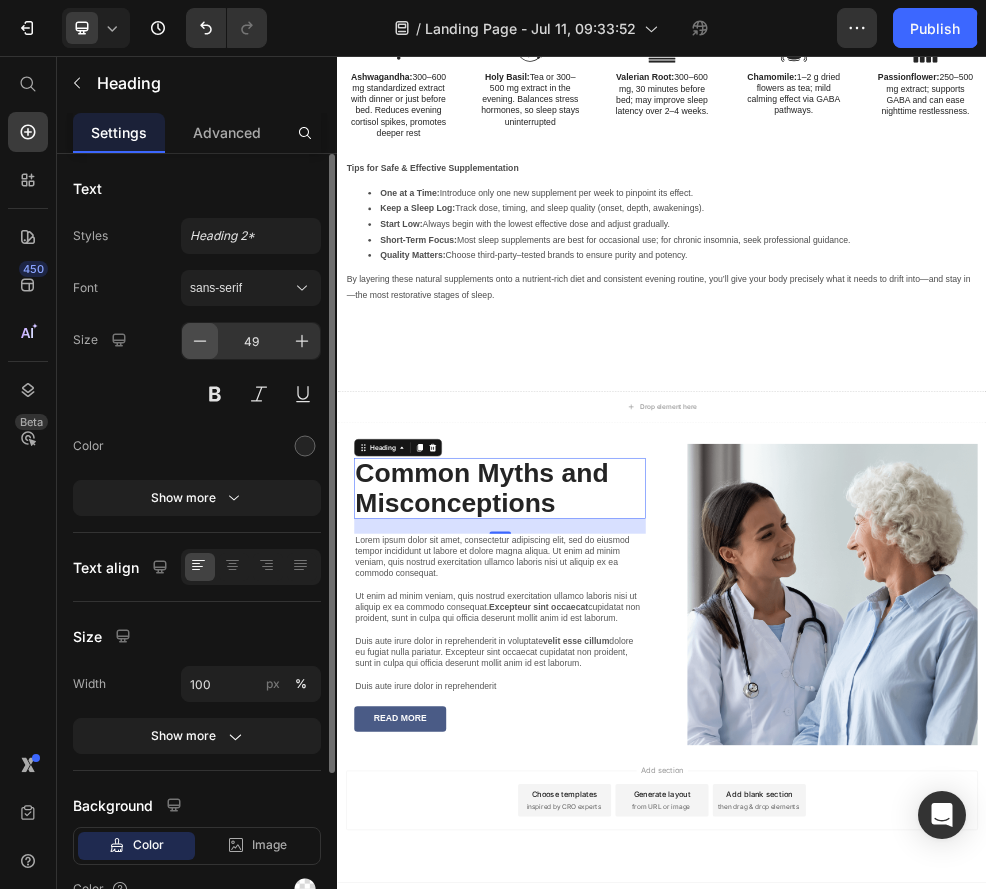click at bounding box center (200, 341) 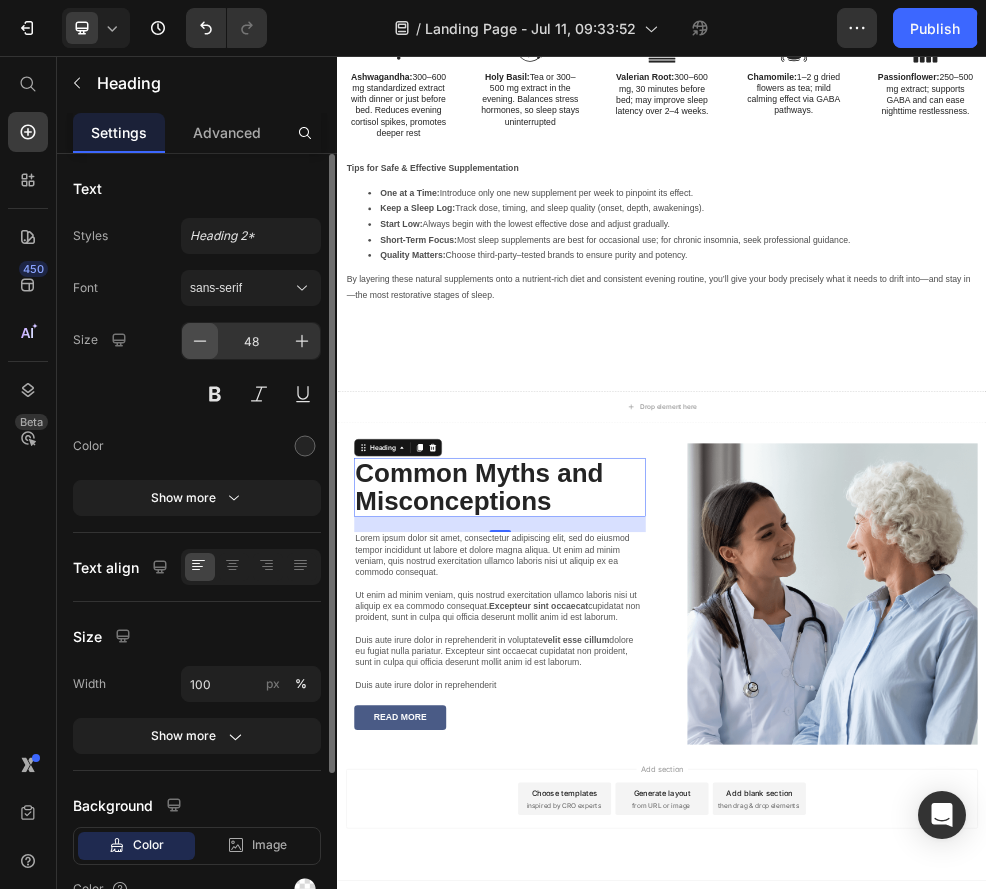 click at bounding box center (200, 341) 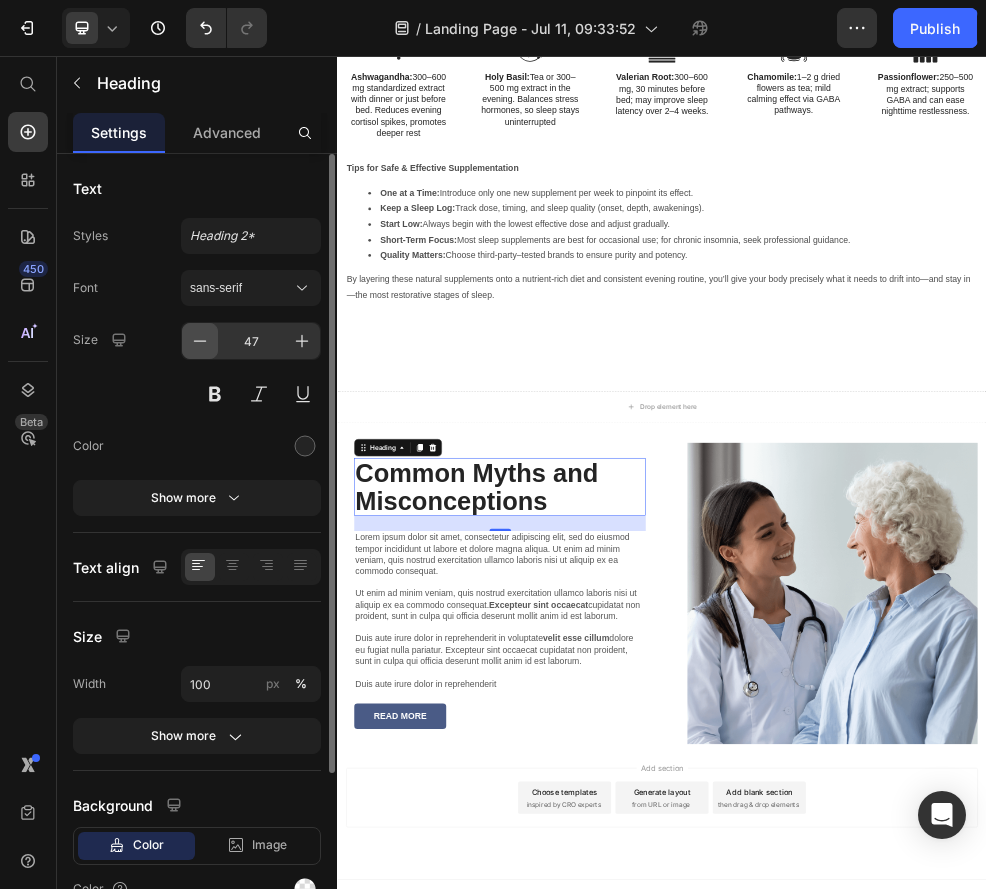 click at bounding box center (200, 341) 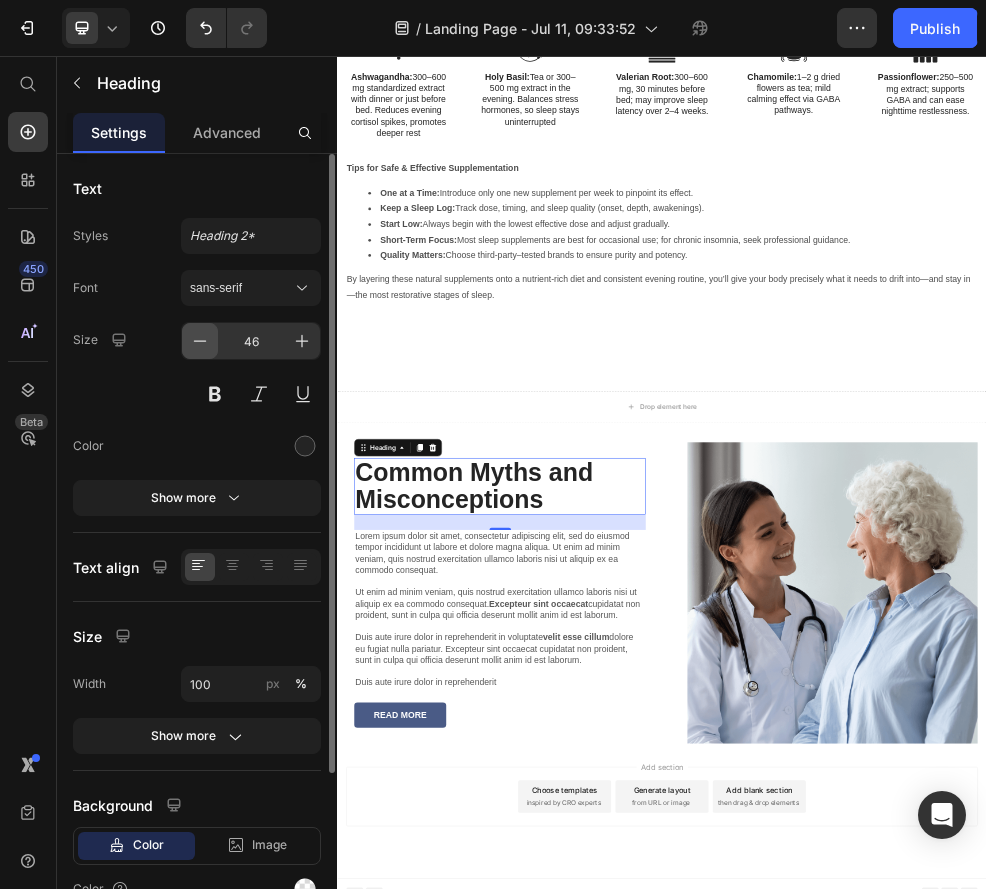 click at bounding box center [200, 341] 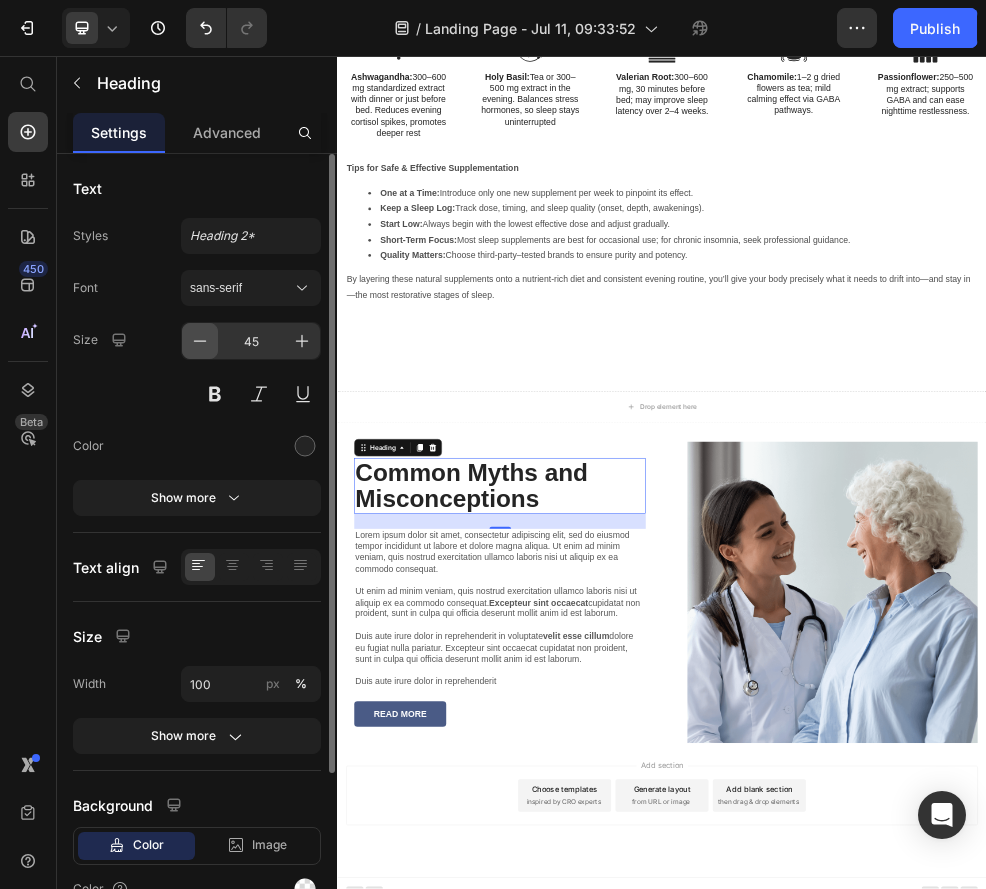 click at bounding box center [200, 341] 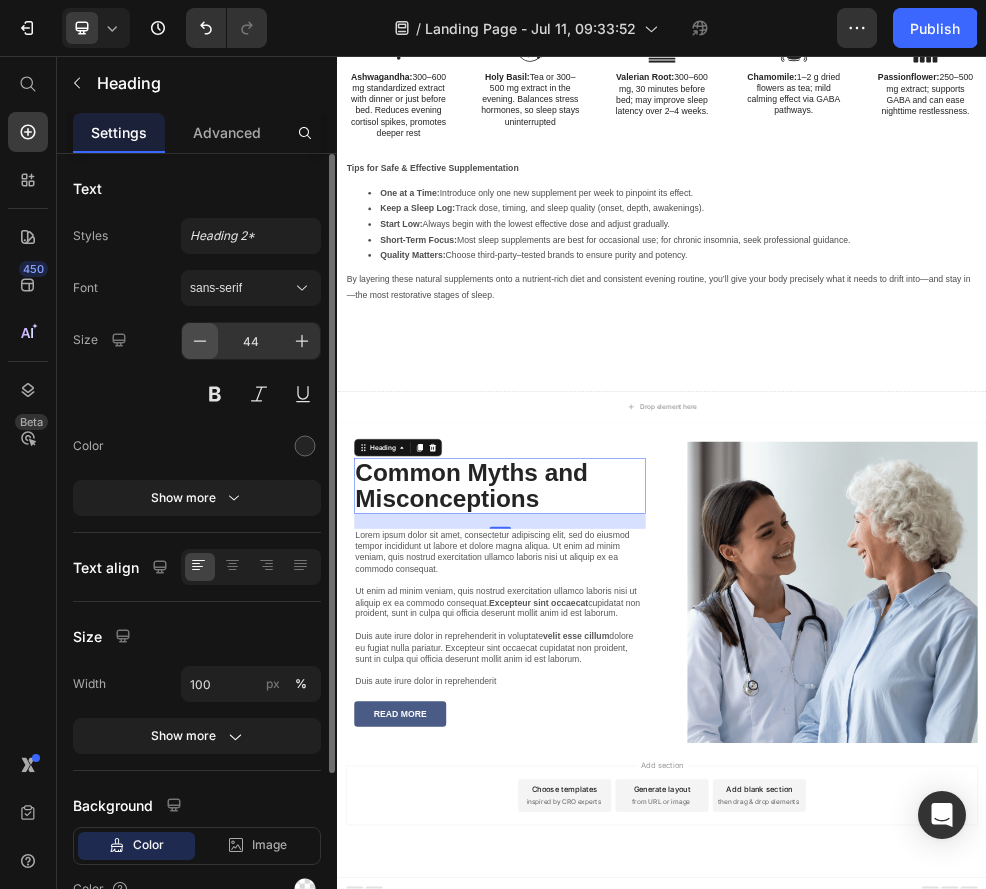 click at bounding box center [200, 341] 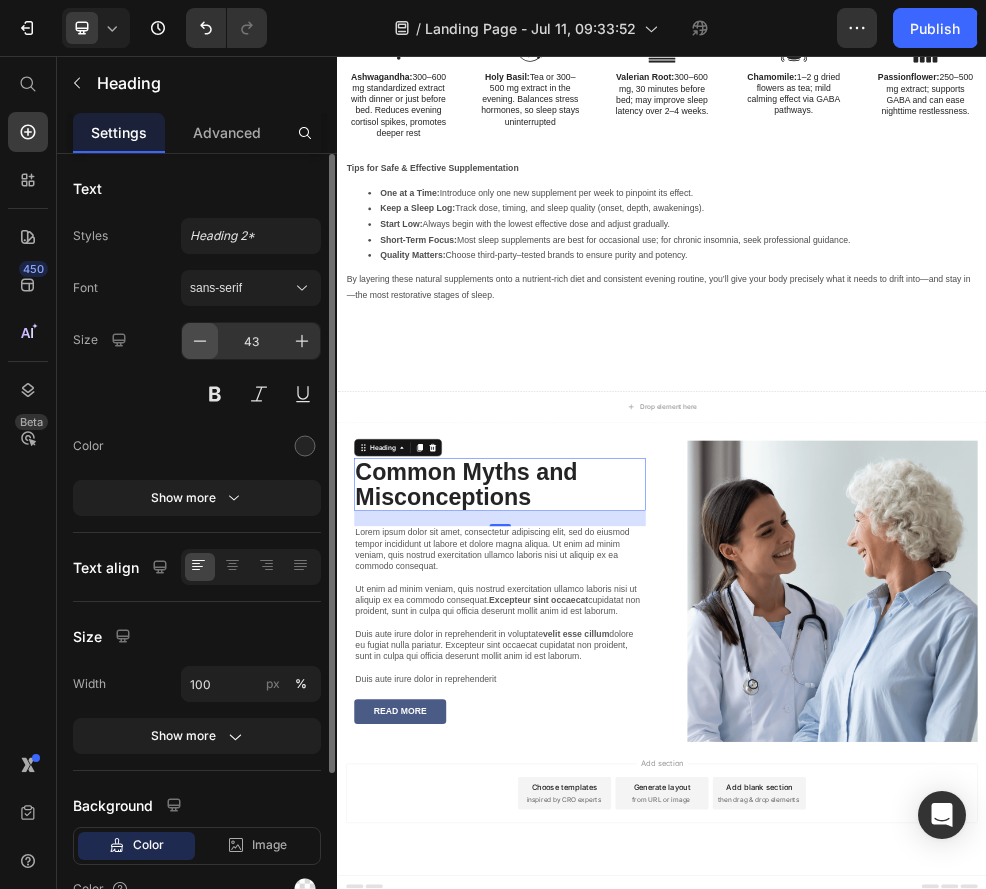 click at bounding box center (200, 341) 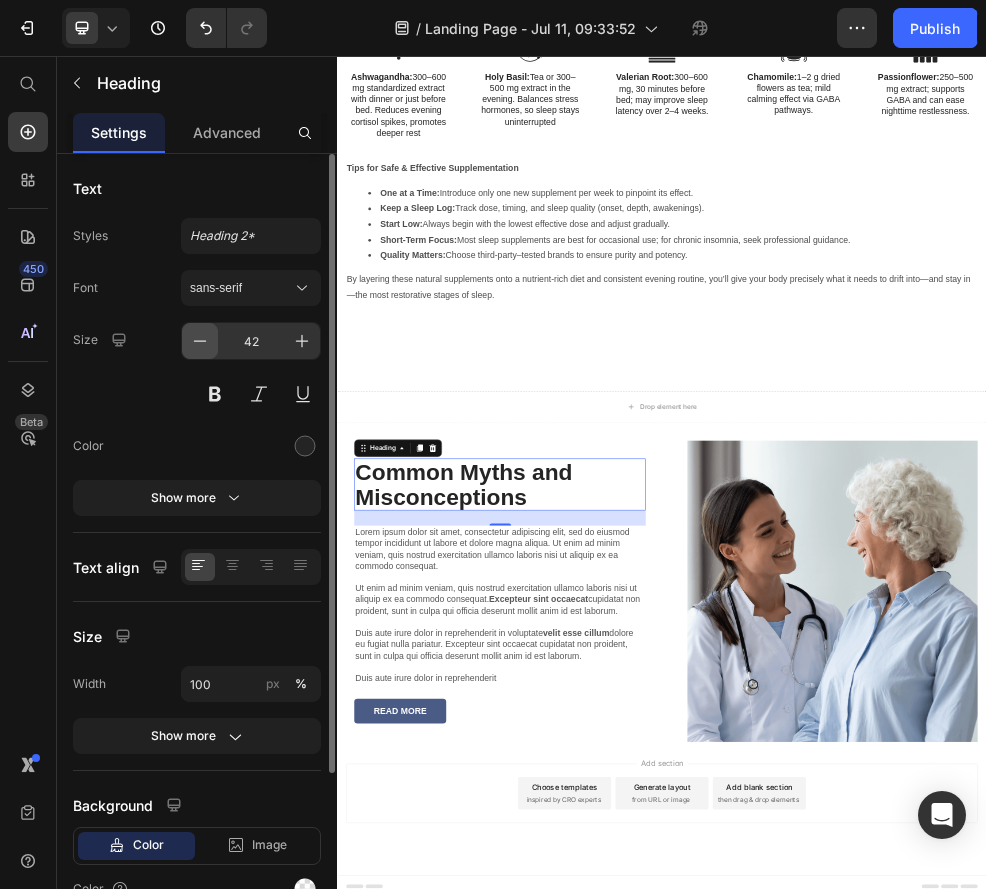 click at bounding box center [200, 341] 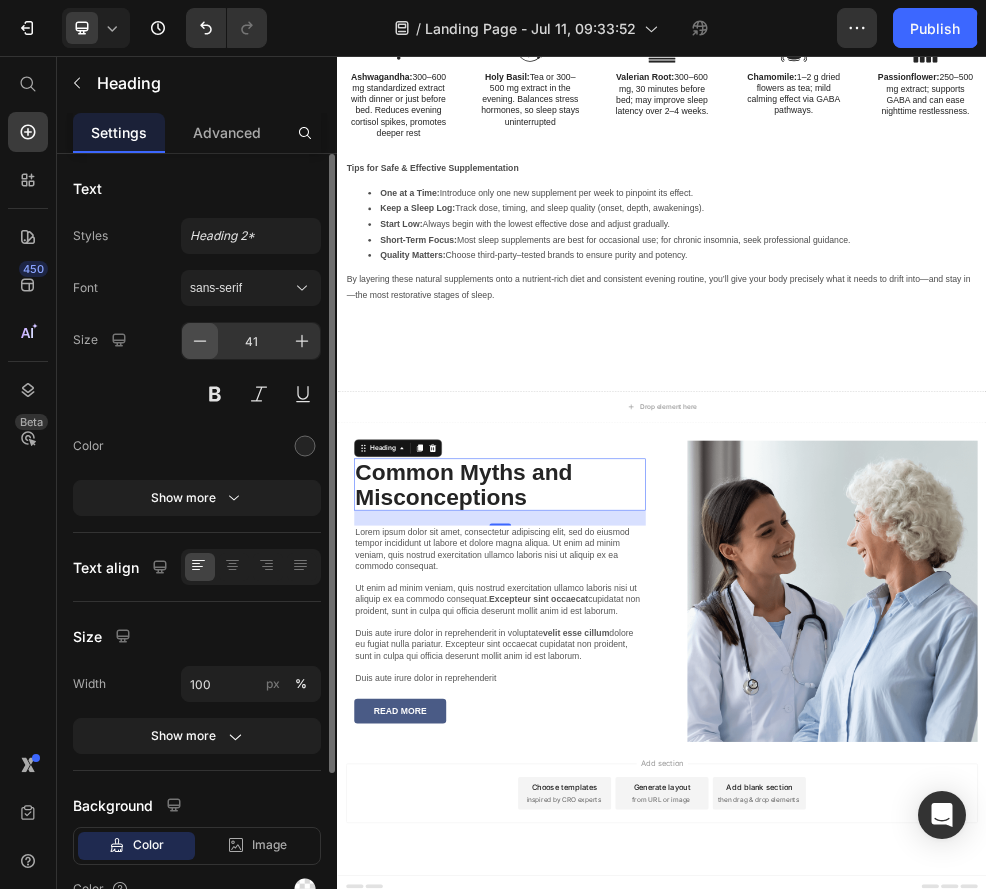 click at bounding box center [200, 341] 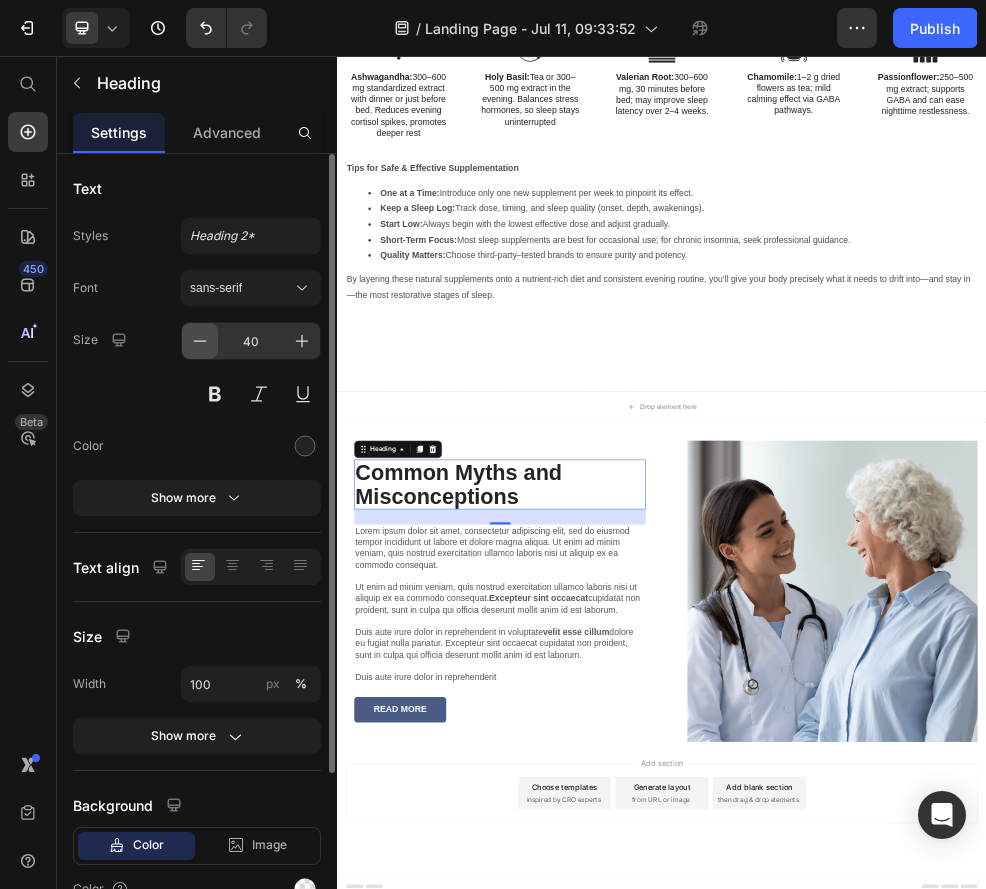 click at bounding box center [200, 341] 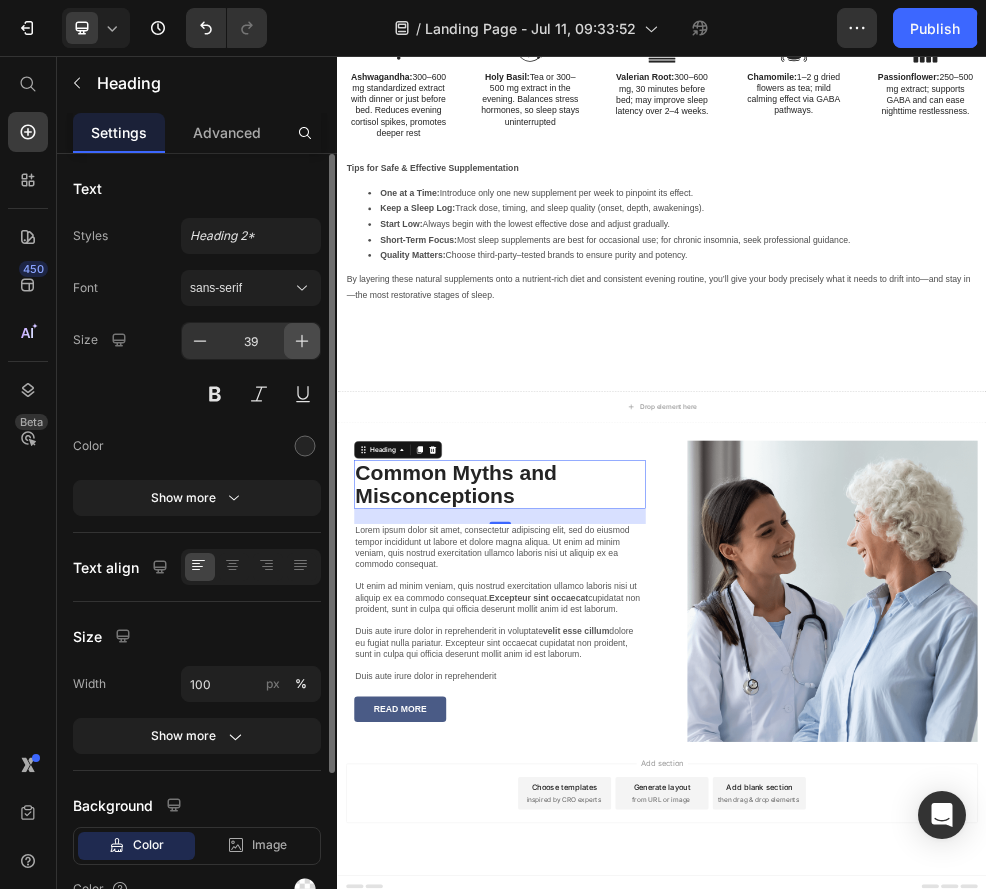 click at bounding box center (302, 341) 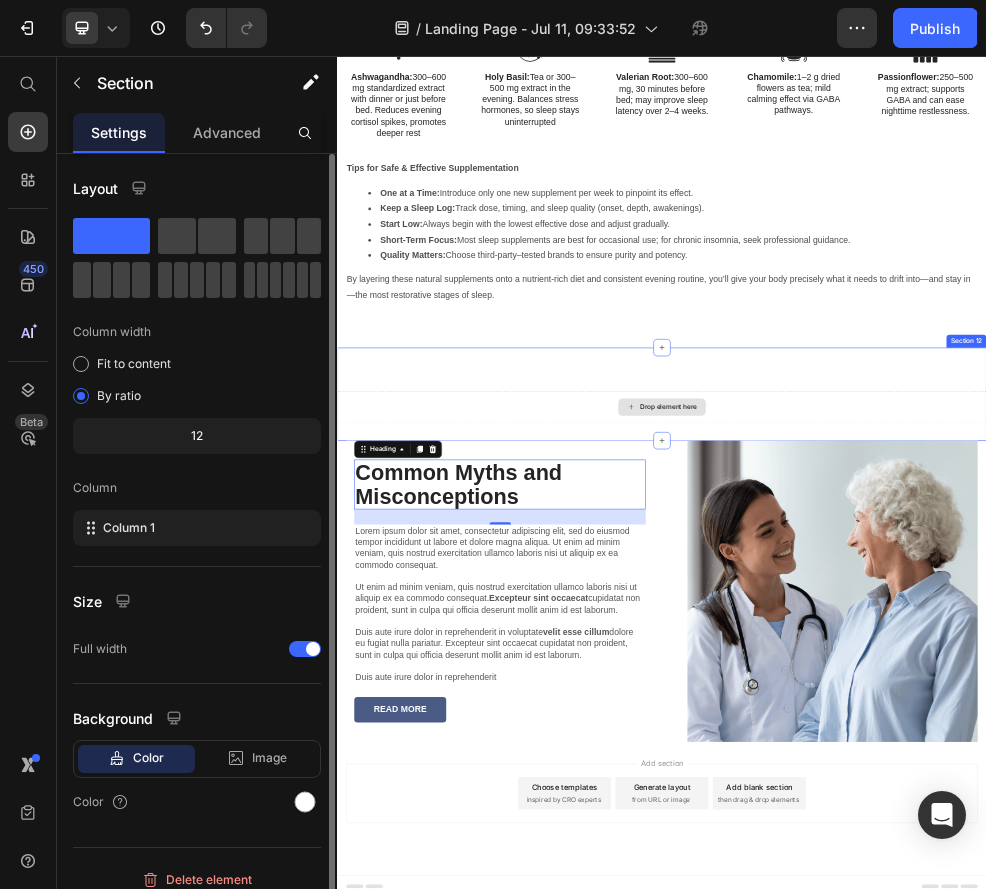 click on "Drop element here" at bounding box center [937, 706] 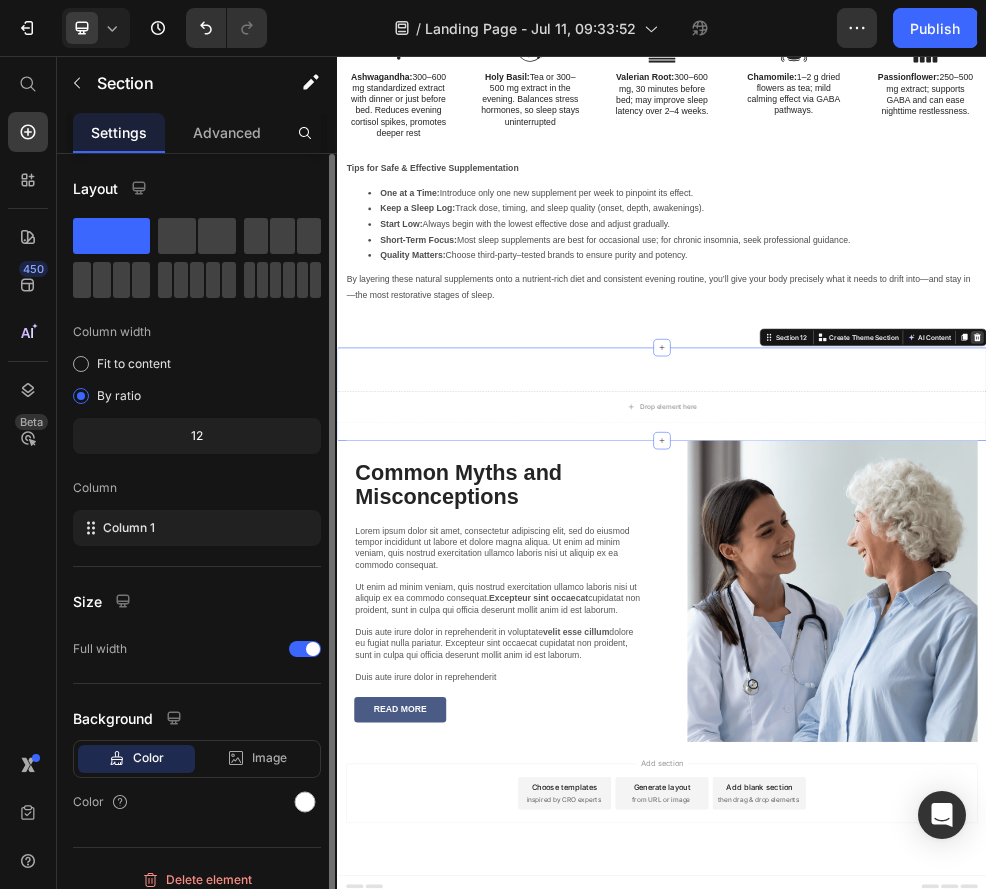 click 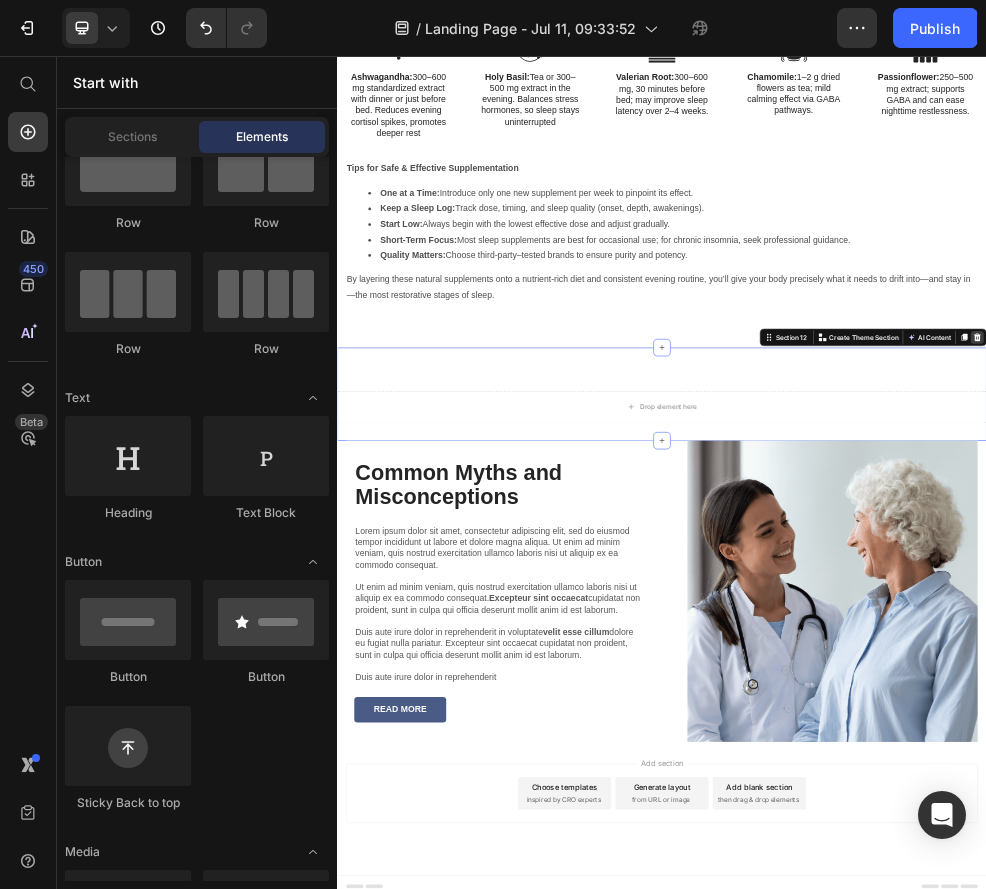 scroll, scrollTop: 8094, scrollLeft: 0, axis: vertical 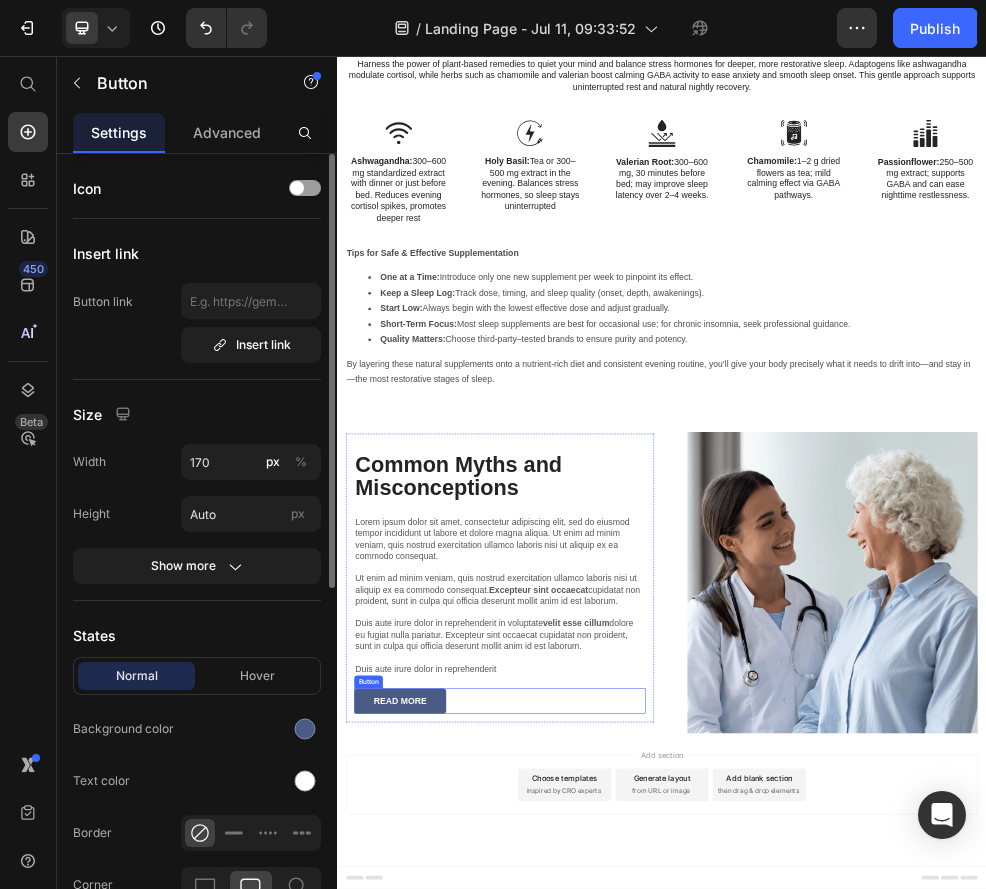 click on "READ MORE Button" at bounding box center [637, 1249] 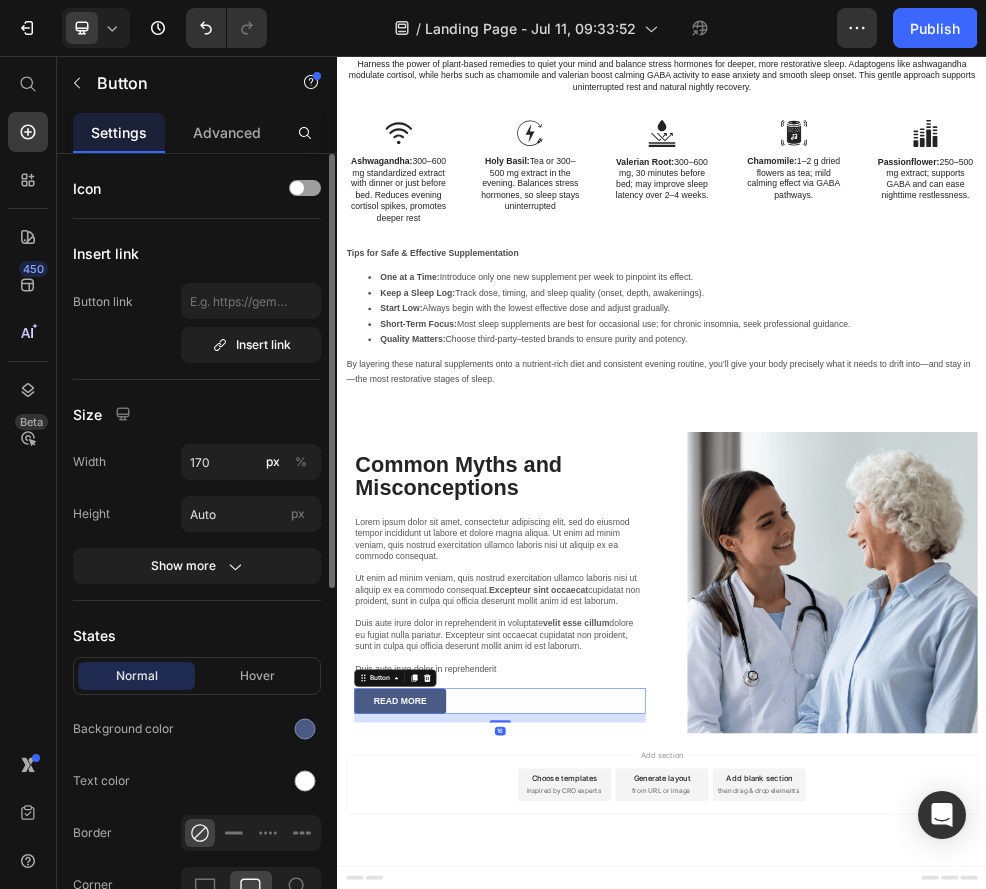 click on "Button" at bounding box center [444, 1207] 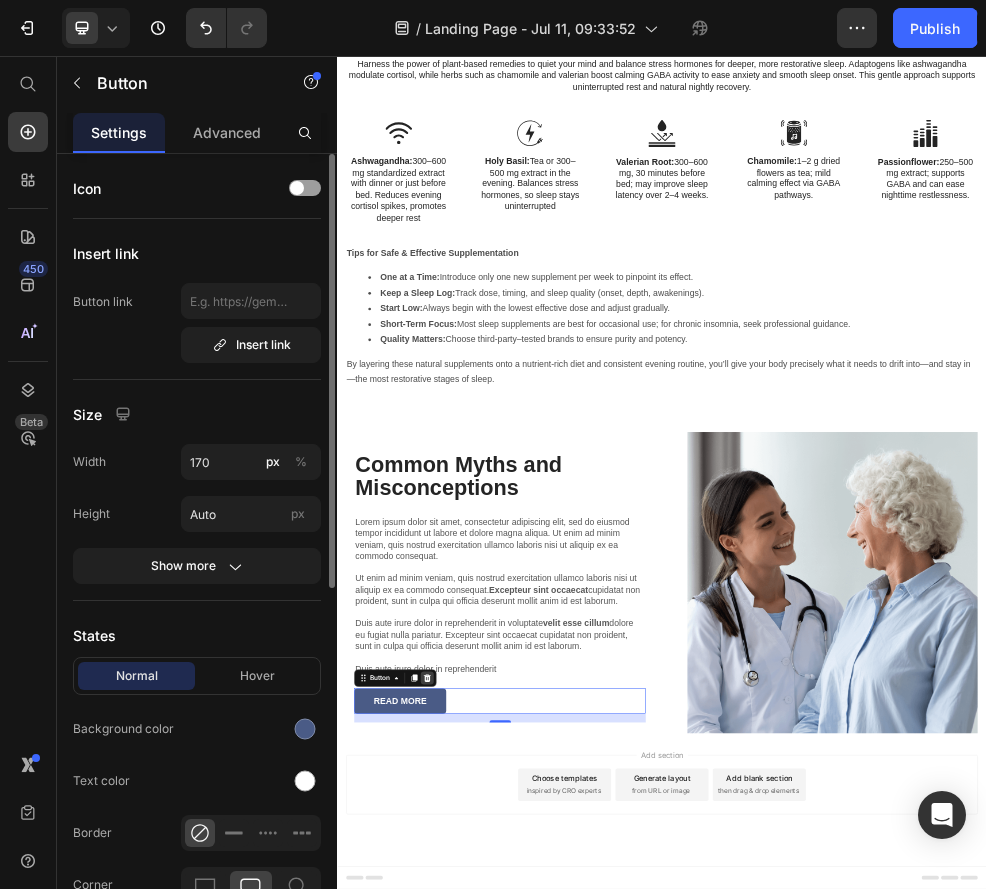 click 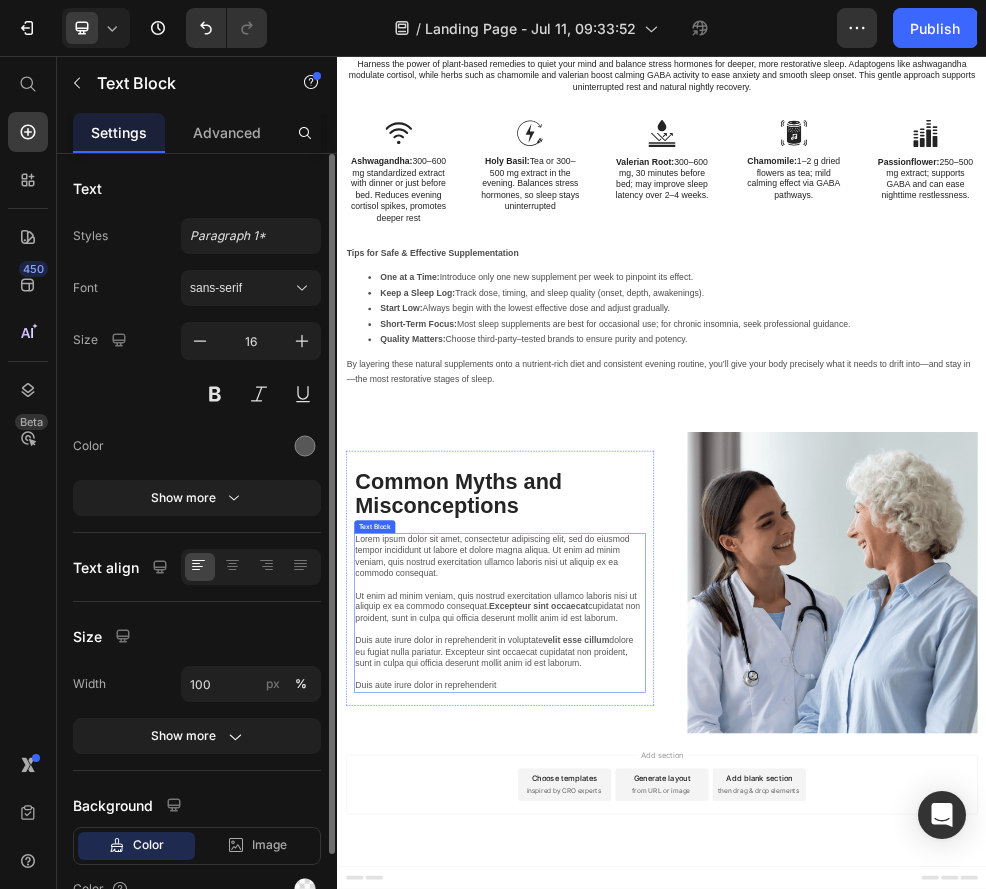 click on "Lorem ipsum dolor sit amet, consectetur adipiscing elit, sed do eiusmod tempor incididunt ut labore et dolore magna aliqua. Ut enim ad minim veniam, quis nostrud exercitation ullamco laboris nisi ut aliquip ex ea commodo consequat. Ut enim ad minim veniam, quis nostrud exercitation ullamco laboris nisi ut aliquip ex ea commodo consequat.  Excepteur sint occaecat  cupidatat non proident, sunt in culpa qui officia deserunt mollit anim id est laborum. Duis aute irure dolor in reprehenderit in voluptate  velit esse cillum  dolore eu fugiat nulla pariatur. Excepteur sint occaecat cupidatat non proident, sunt in culpa qui officia deserunt mollit anim id est laborum. Duis aute irure dolor in reprehenderit" at bounding box center [637, 1086] 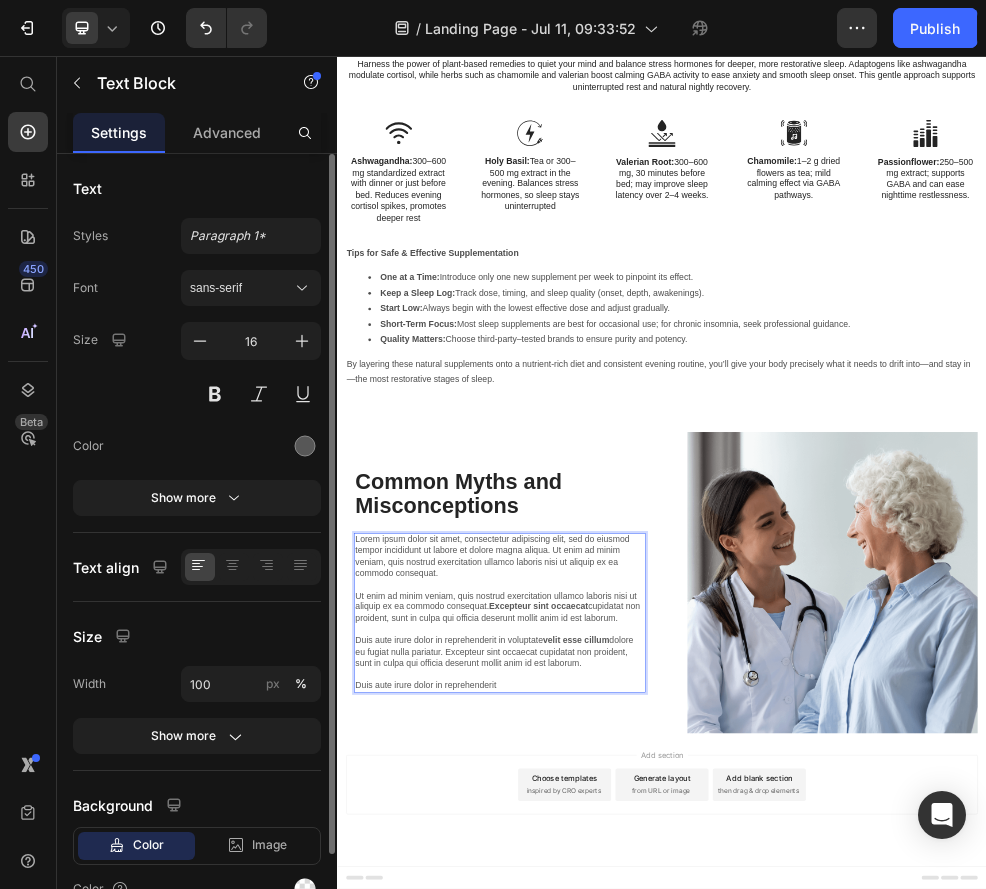 click on "Lorem ipsum dolor sit amet, consectetur adipiscing elit, sed do eiusmod tempor incididunt ut labore et dolore magna aliqua. Ut enim ad minim veniam, quis nostrud exercitation ullamco laboris nisi ut aliquip ex ea commodo consequat. Ut enim ad minim veniam, quis nostrud exercitation ullamco laboris nisi ut aliquip ex ea commodo consequat.  Excepteur sint occaecat  cupidatat non proident, sunt in culpa qui officia deserunt mollit anim id est laborum. Duis aute irure dolor in reprehenderit in voluptate  velit esse cillum  dolore eu fugiat nulla pariatur. Excepteur sint occaecat cupidatat non proident, sunt in culpa qui officia deserunt mollit anim id est laborum. Duis aute irure dolor in reprehenderit" at bounding box center [637, 1086] 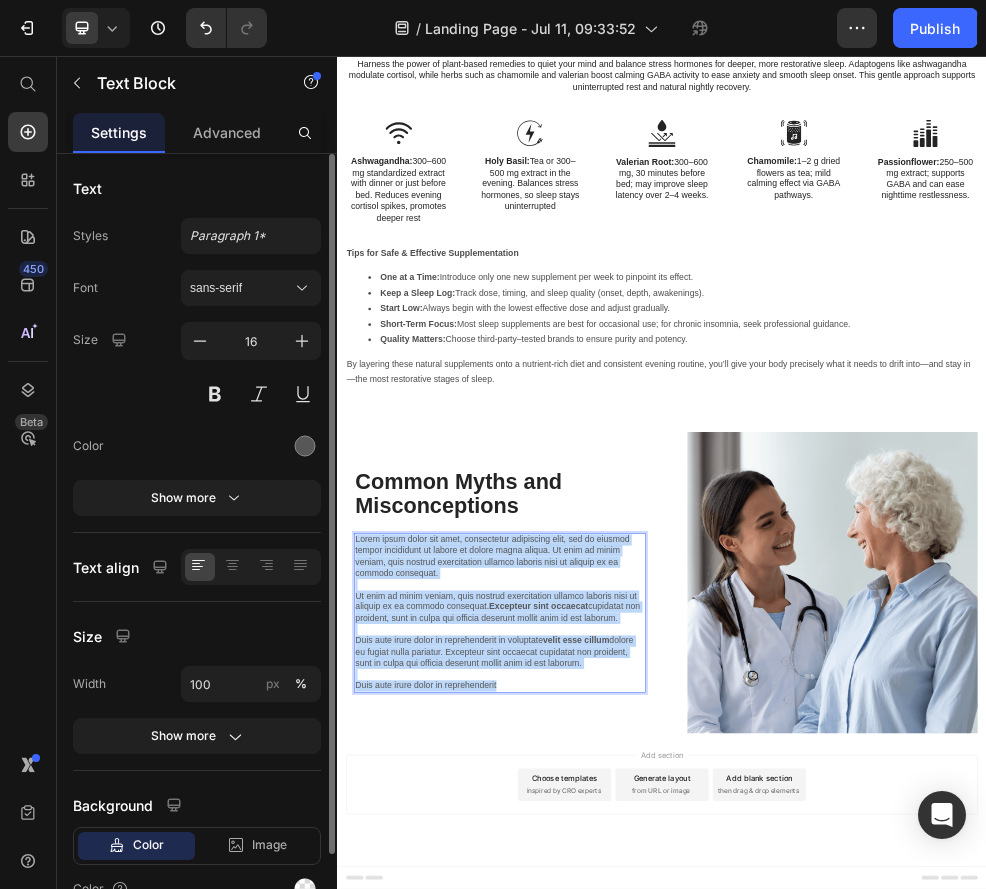 drag, startPoint x: 654, startPoint y: 1212, endPoint x: 333, endPoint y: 949, distance: 414.98193 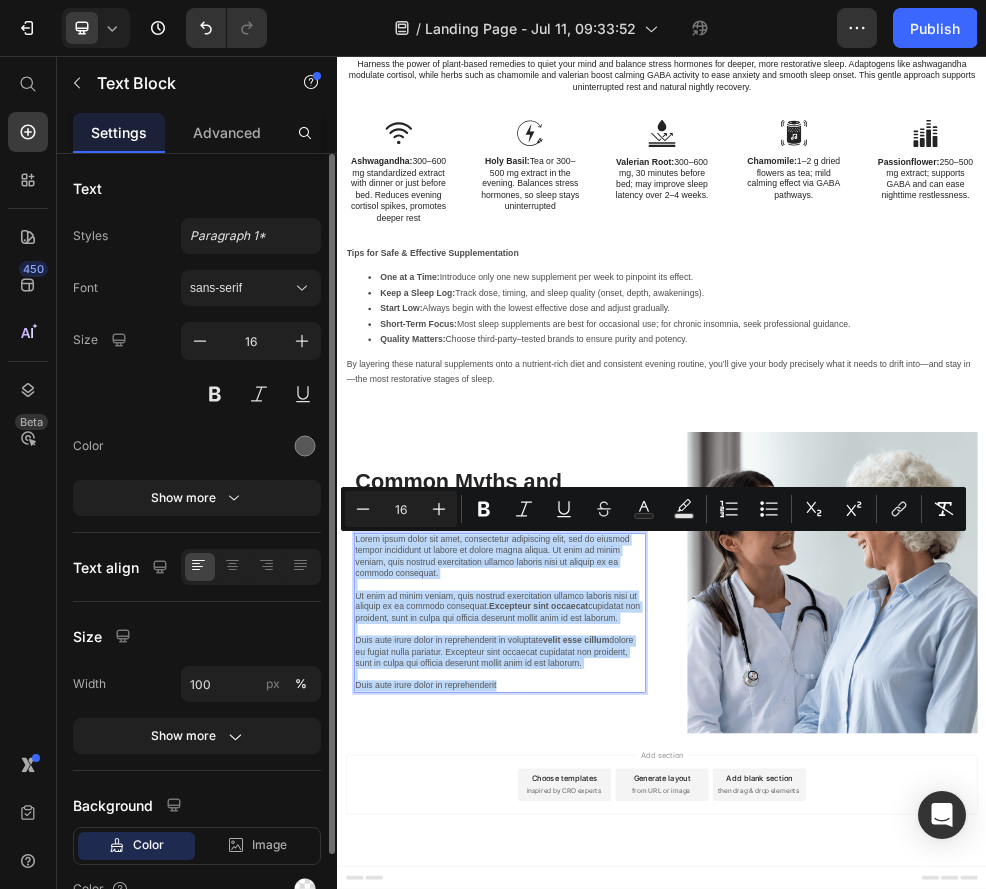 scroll, scrollTop: 8060, scrollLeft: 0, axis: vertical 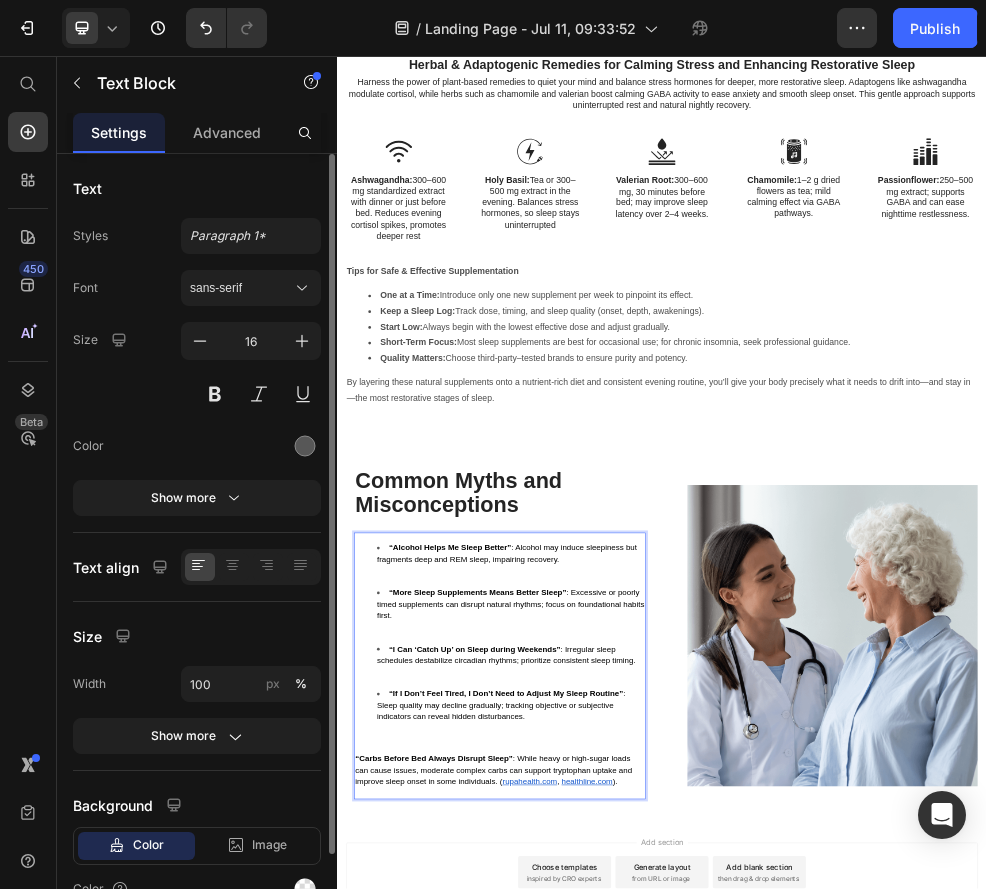 click on "“Carbs Before Bed Always Disrupt Sleep” : While heavy or high-sugar loads can cause issues, moderate complex carbs can support tryptophan uptake and improve sleep onset in some individuals. ( rupahealth.com ,   healthline.com )." at bounding box center (637, 1387) 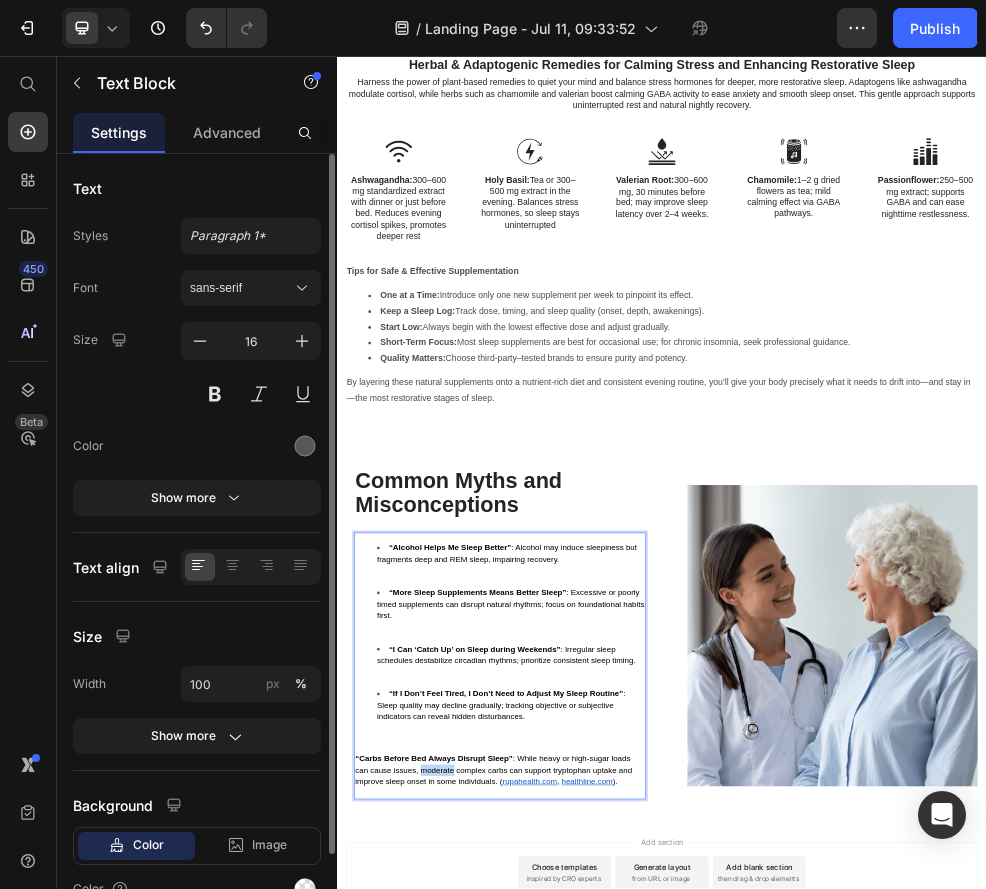 click on "“Carbs Before Bed Always Disrupt Sleep” : While heavy or high-sugar loads can cause issues, moderate complex carbs can support tryptophan uptake and improve sleep onset in some individuals. ( rupahealth.com ,   healthline.com )." at bounding box center [637, 1387] 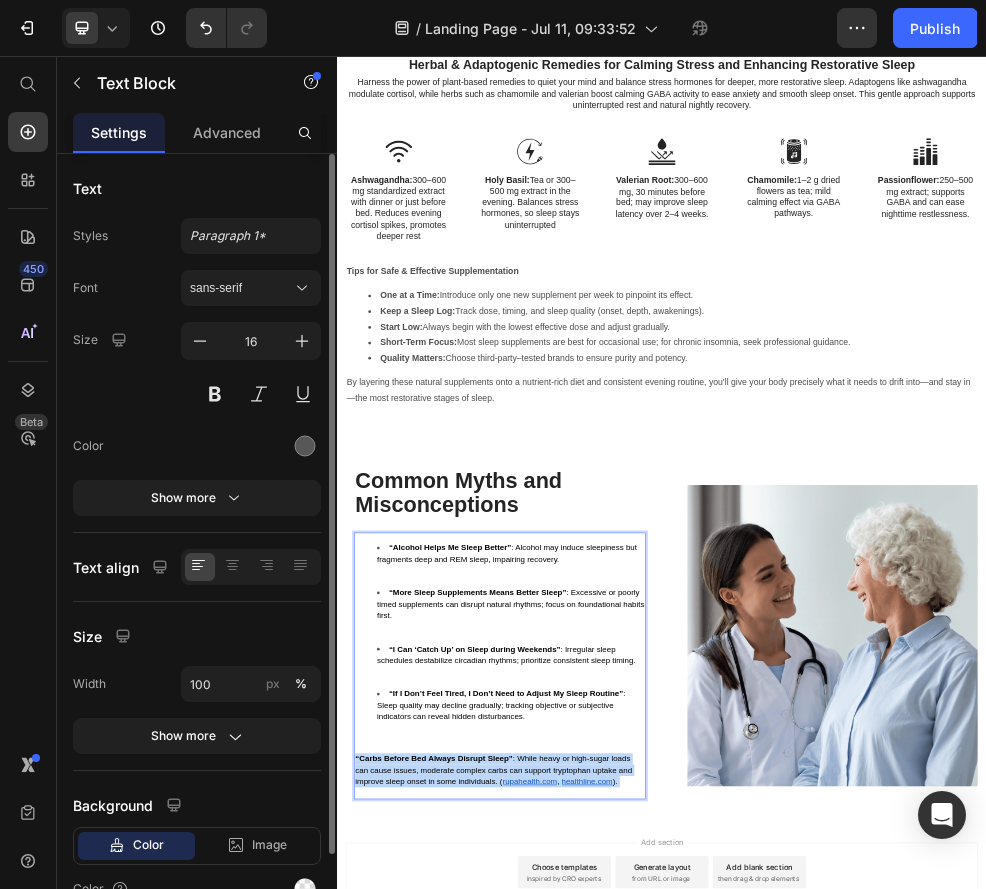 click on "“Carbs Before Bed Always Disrupt Sleep” : While heavy or high-sugar loads can cause issues, moderate complex carbs can support tryptophan uptake and improve sleep onset in some individuals. ( rupahealth.com ,   healthline.com )." at bounding box center [637, 1387] 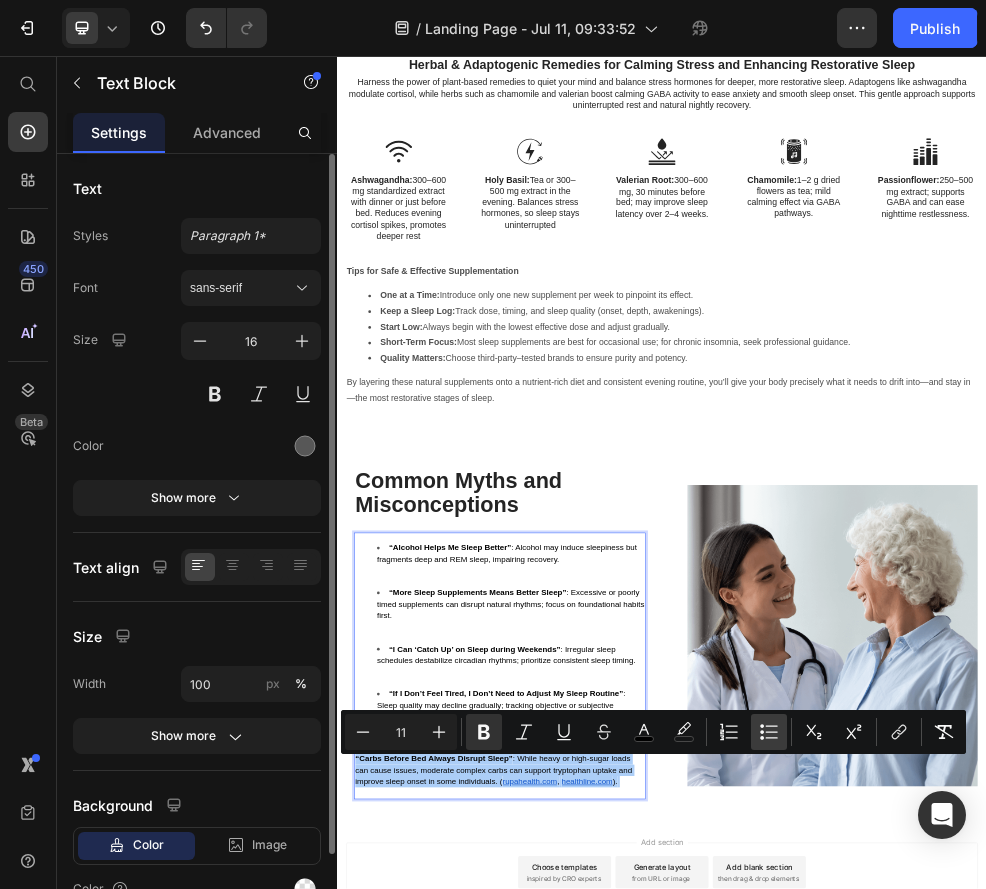 click on "Bulleted List" at bounding box center [769, 732] 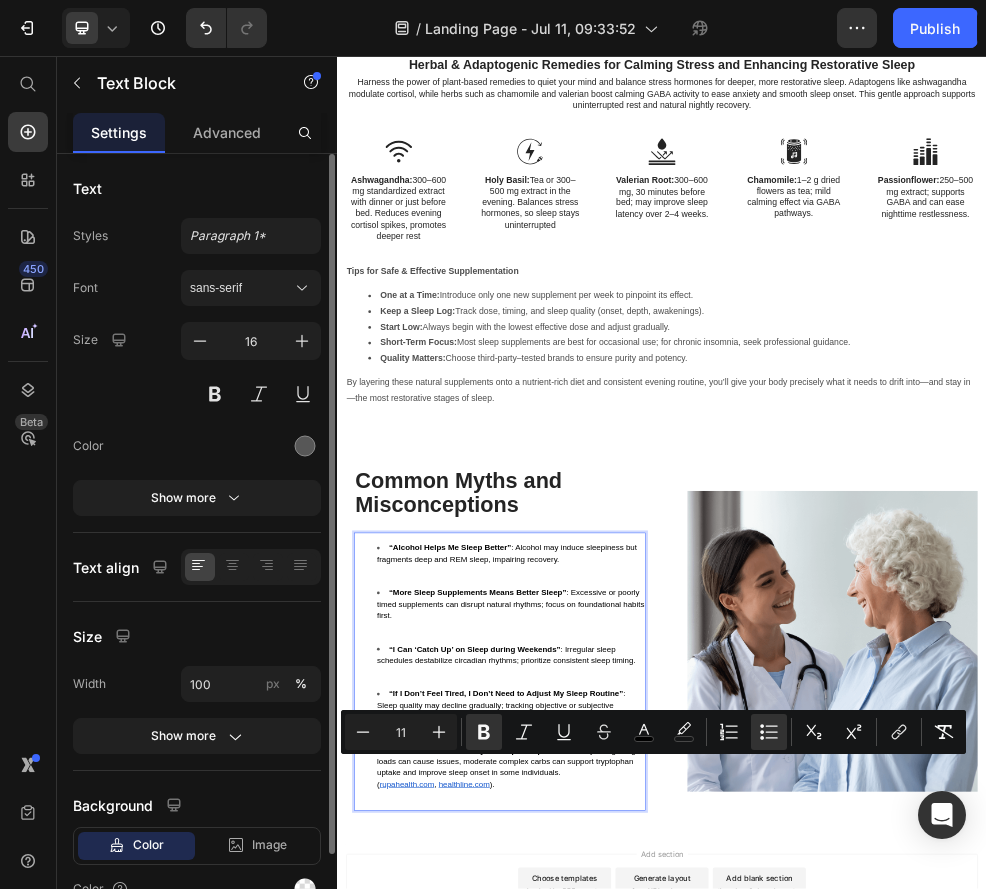 click on "“I Can ‘Catch Up’ on Sleep during Weekends” : Irregular sleep schedules destabilize circadian rhythms; prioritize consistent sleep timing." at bounding box center (657, 1184) 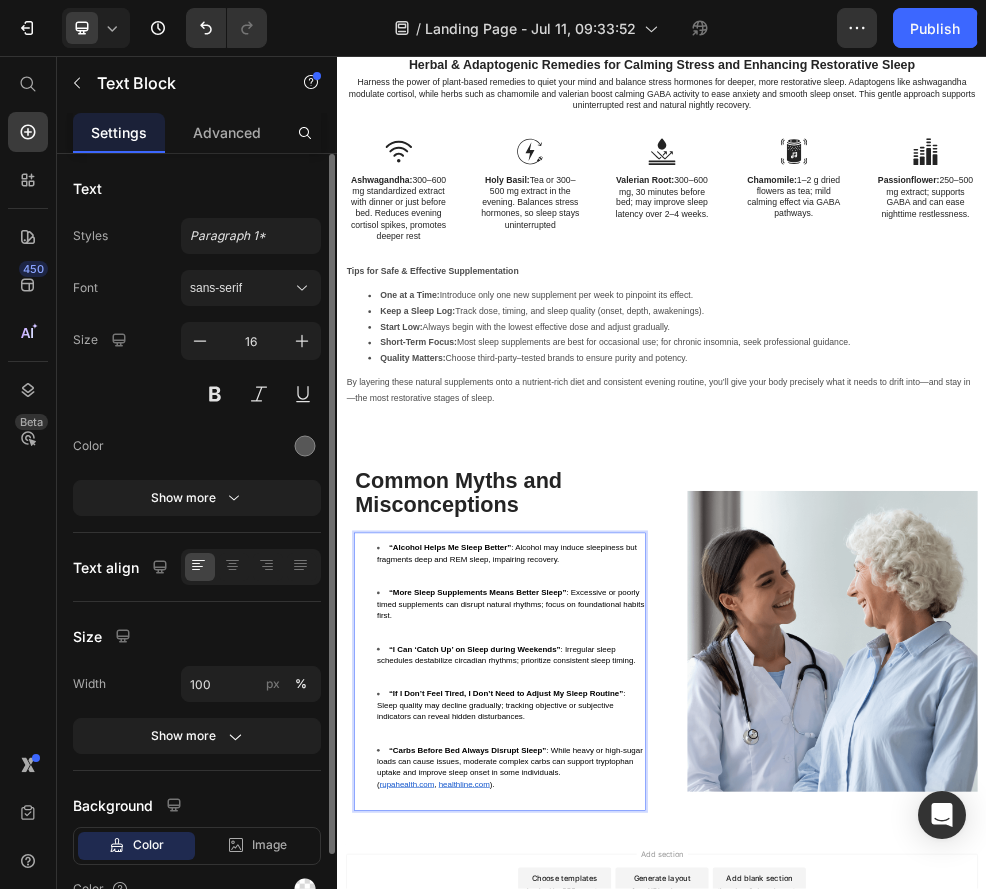 click on "“If I Don’t Feel Tired, I Don’t Need to Adjust My Sleep Routine” : Sleep quality may decline gradually; tracking objective or subjective indicators can reveal hidden disturbances." at bounding box center [657, 1278] 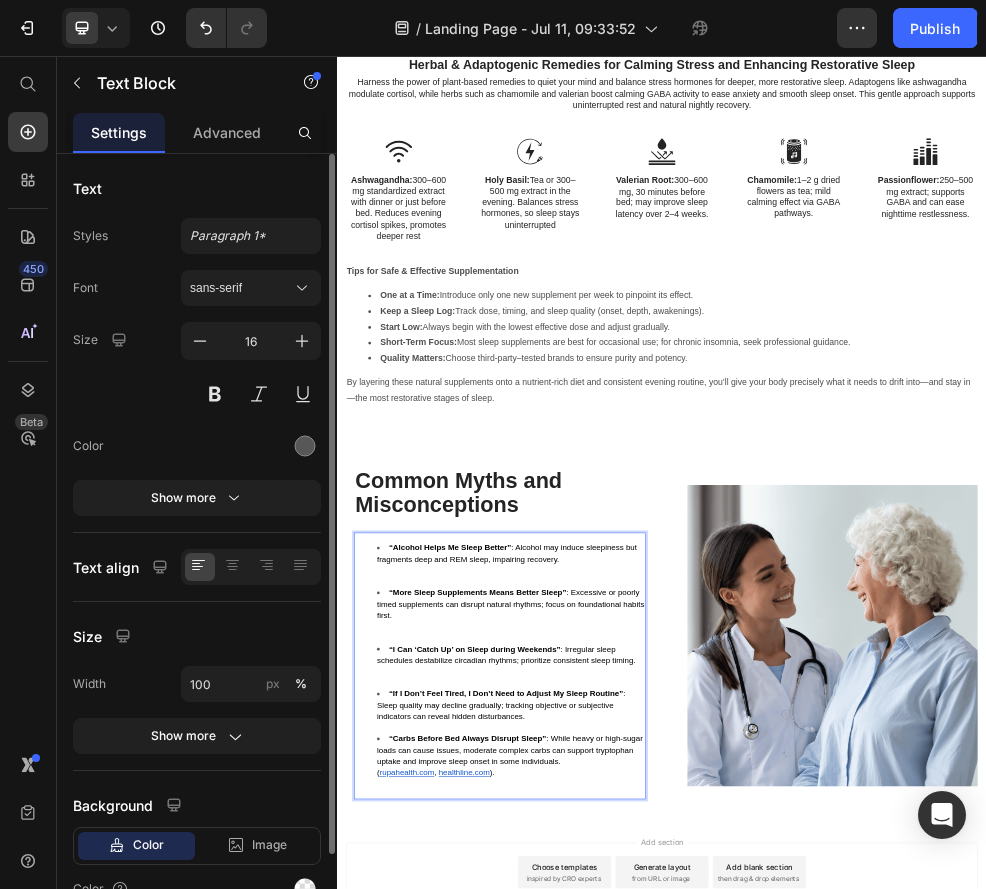 click on "“I Can ‘Catch Up’ on Sleep during Weekends” : Irregular sleep schedules destabilize circadian rhythms; prioritize consistent sleep timing." at bounding box center [657, 1184] 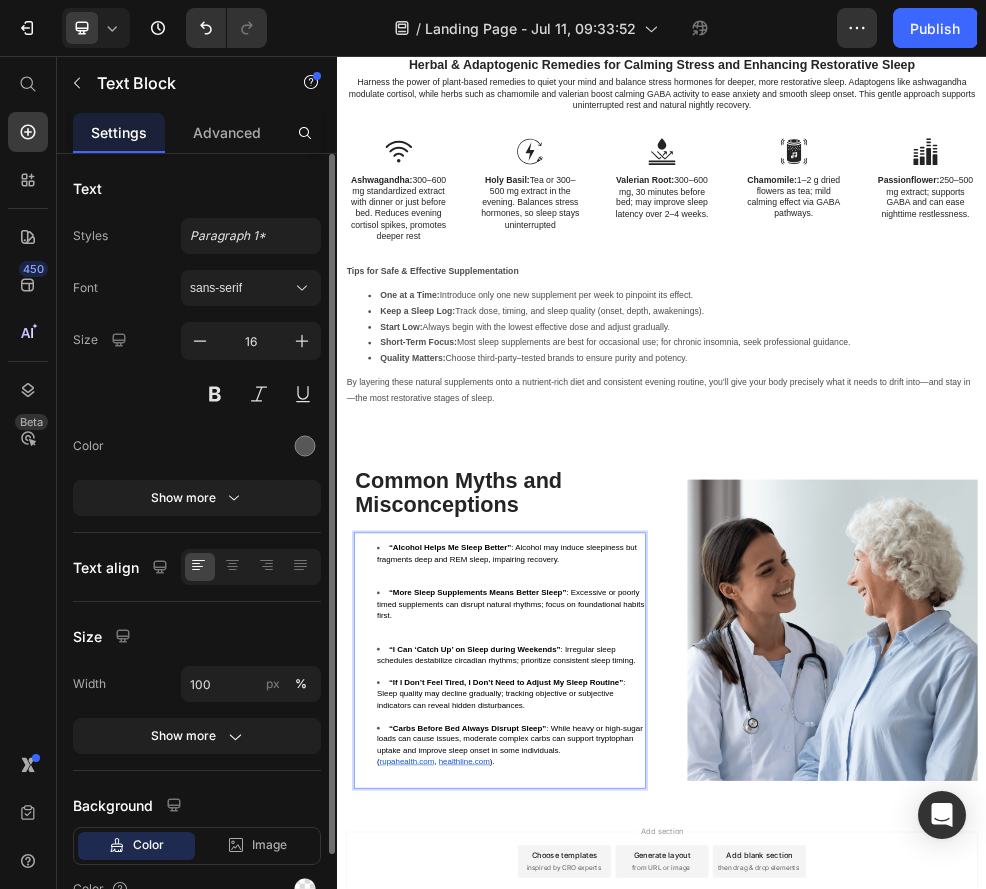 click on "“More Sleep Supplements Means Better Sleep” : Excessive or poorly timed supplements can disrupt natural rhythms; focus on foundational habits first." at bounding box center (657, 1091) 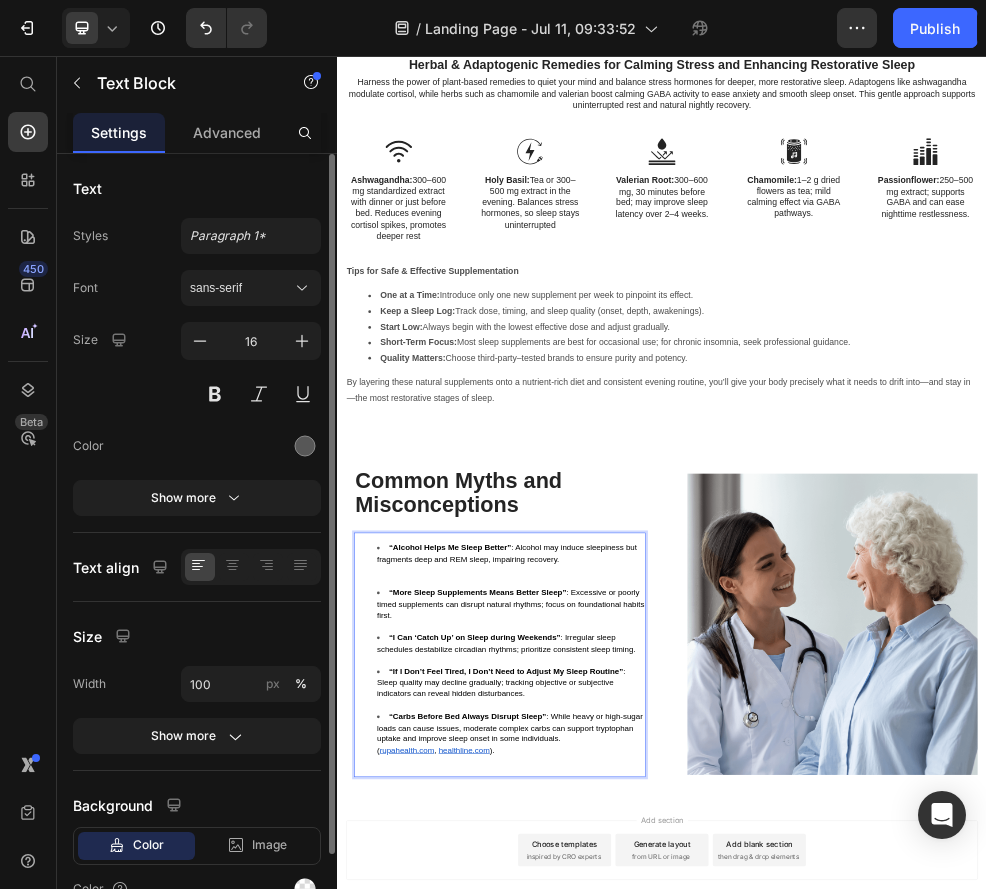 click on "“Alcohol Helps Me Sleep Better” : Alcohol may induce sleepiness but fragments deep and REM sleep, impairing recovery." at bounding box center (657, 997) 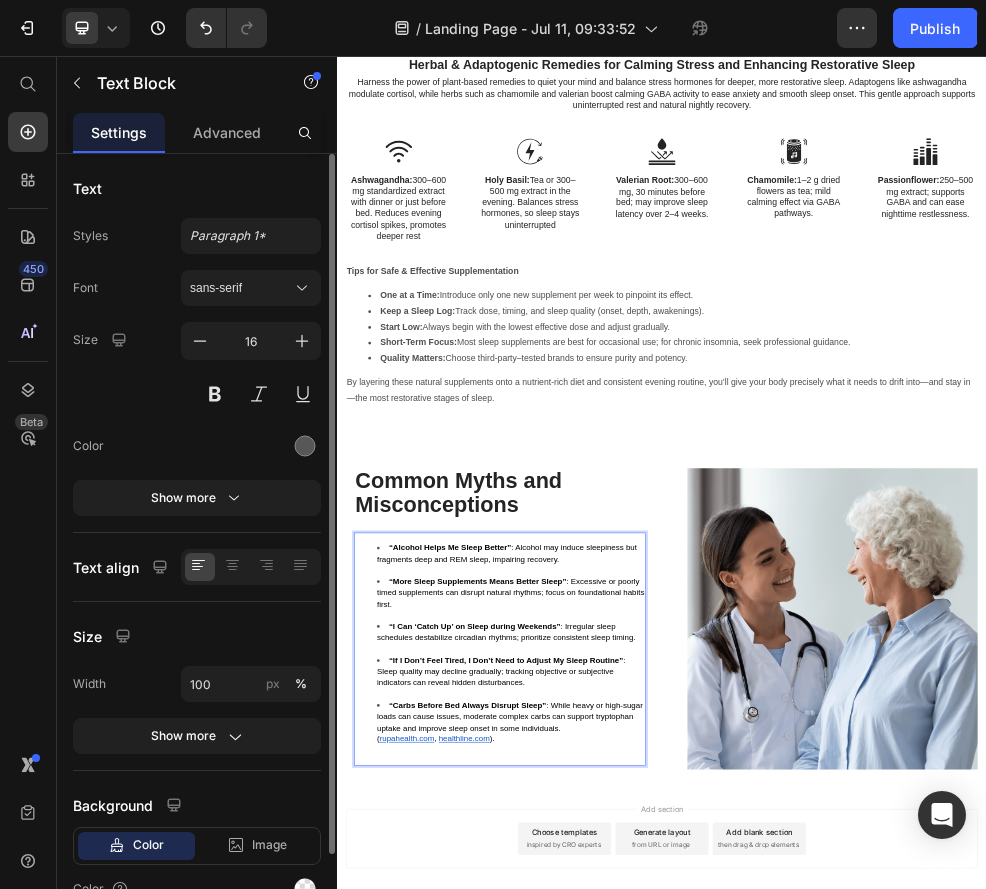 click on "Common Myths and Misconceptions" at bounding box center [637, 864] 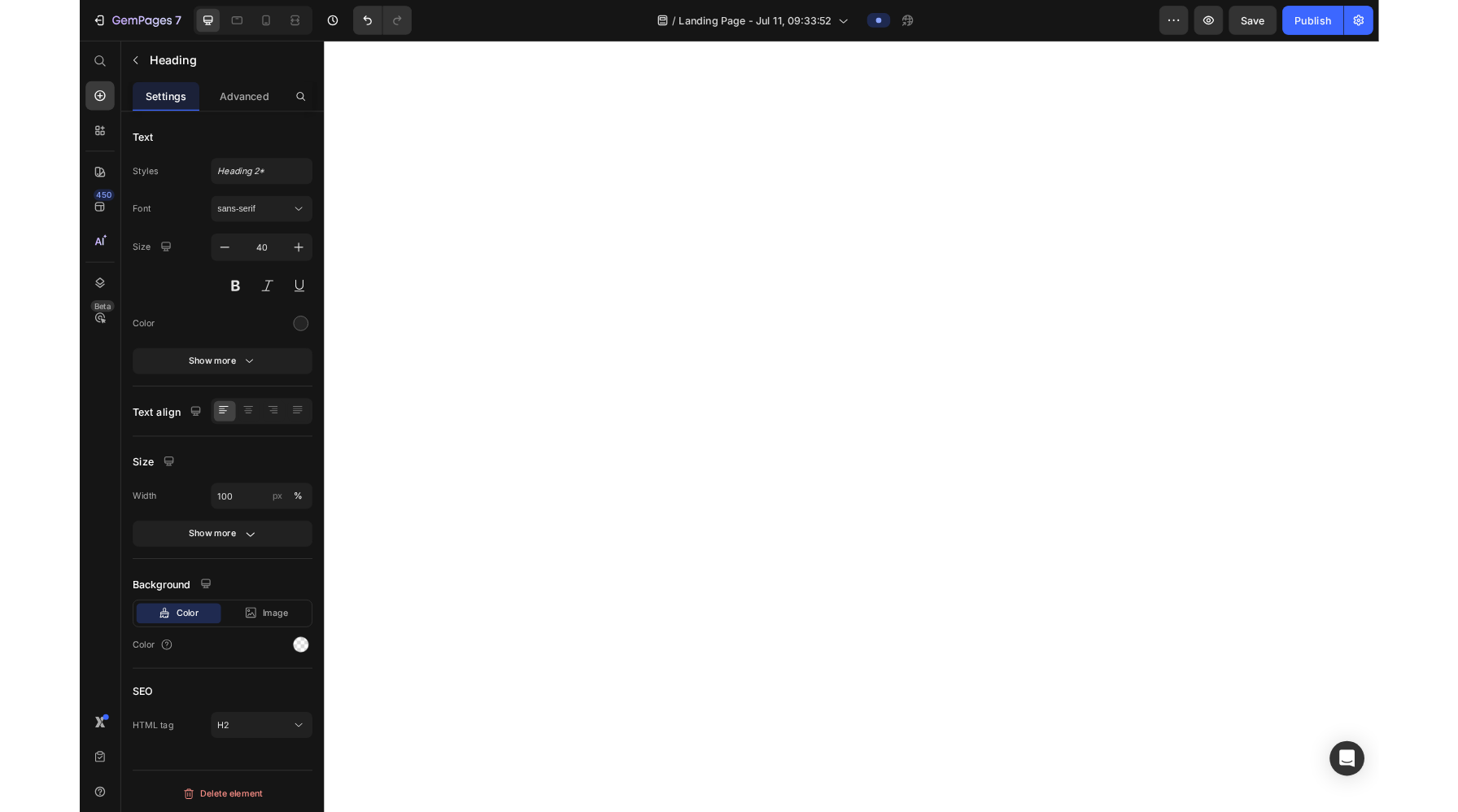 scroll, scrollTop: 0, scrollLeft: 0, axis: both 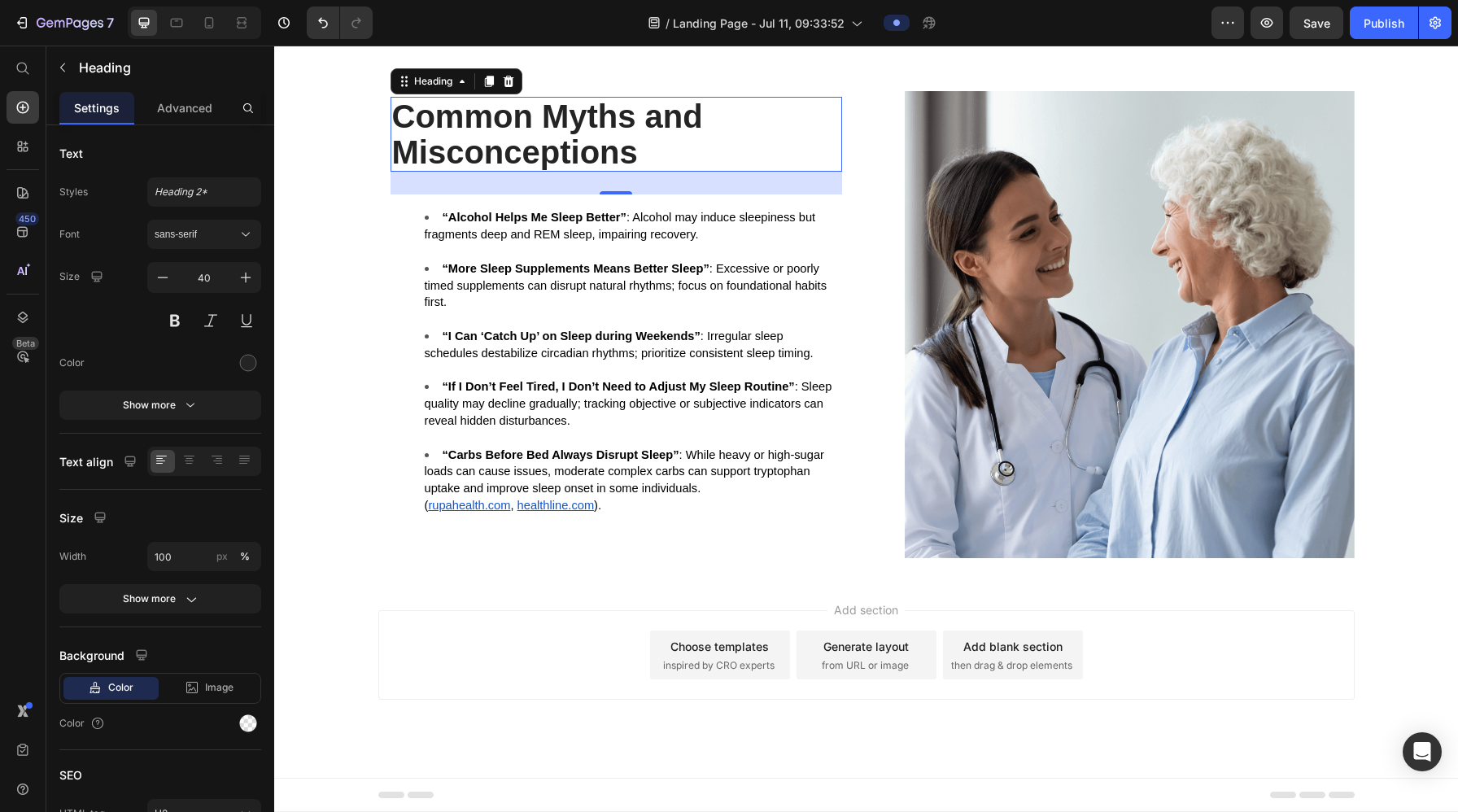 click on "Add section Choose templates inspired by CRO experts Generate layout from URL or image Add blank section then drag & drop elements" at bounding box center [867, 655] 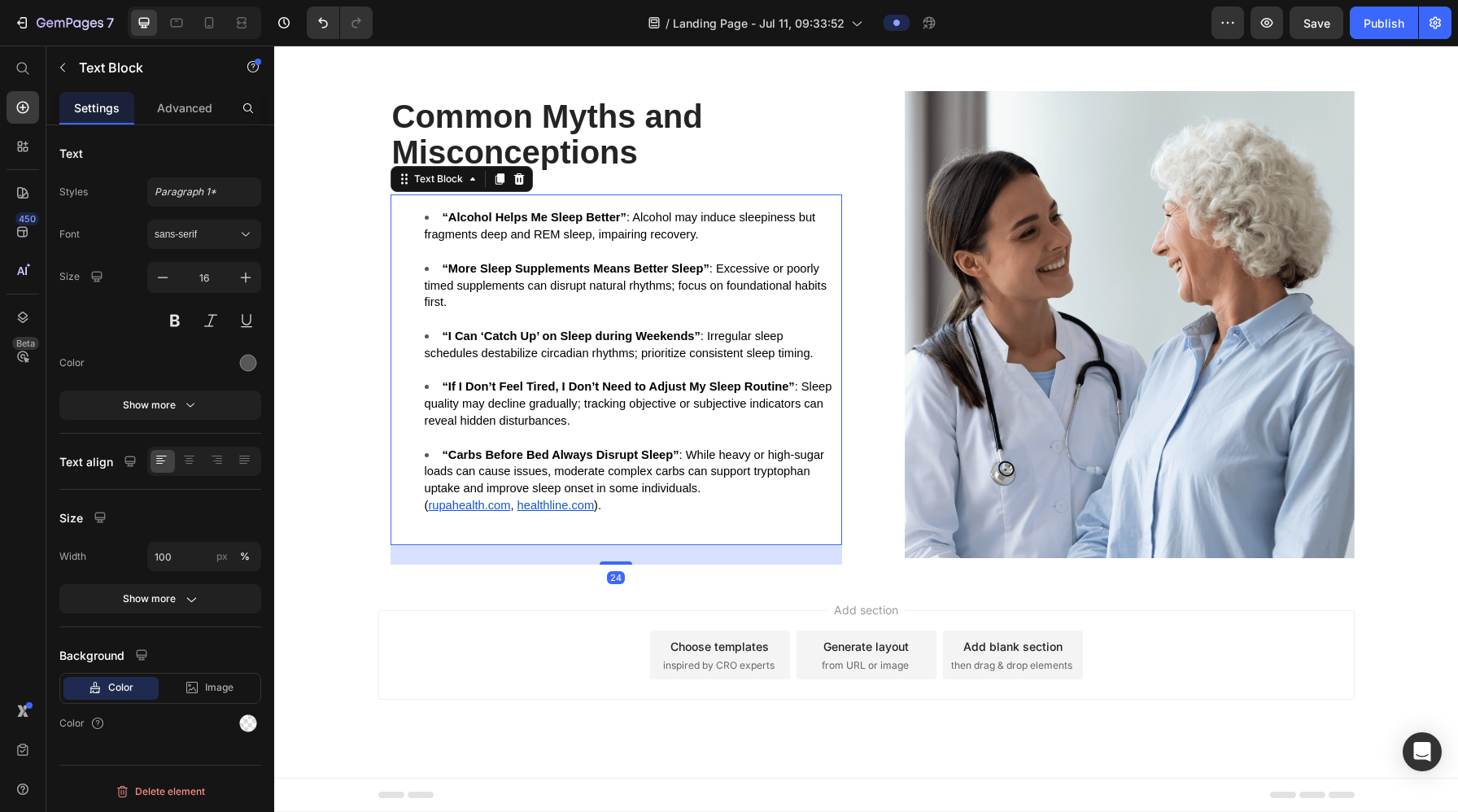click on "“More Sleep Supplements Means Better Sleep” : Excessive or poorly timed supplements can disrupt natural rhythms; focus on foundational habits first." at bounding box center (632, 294) 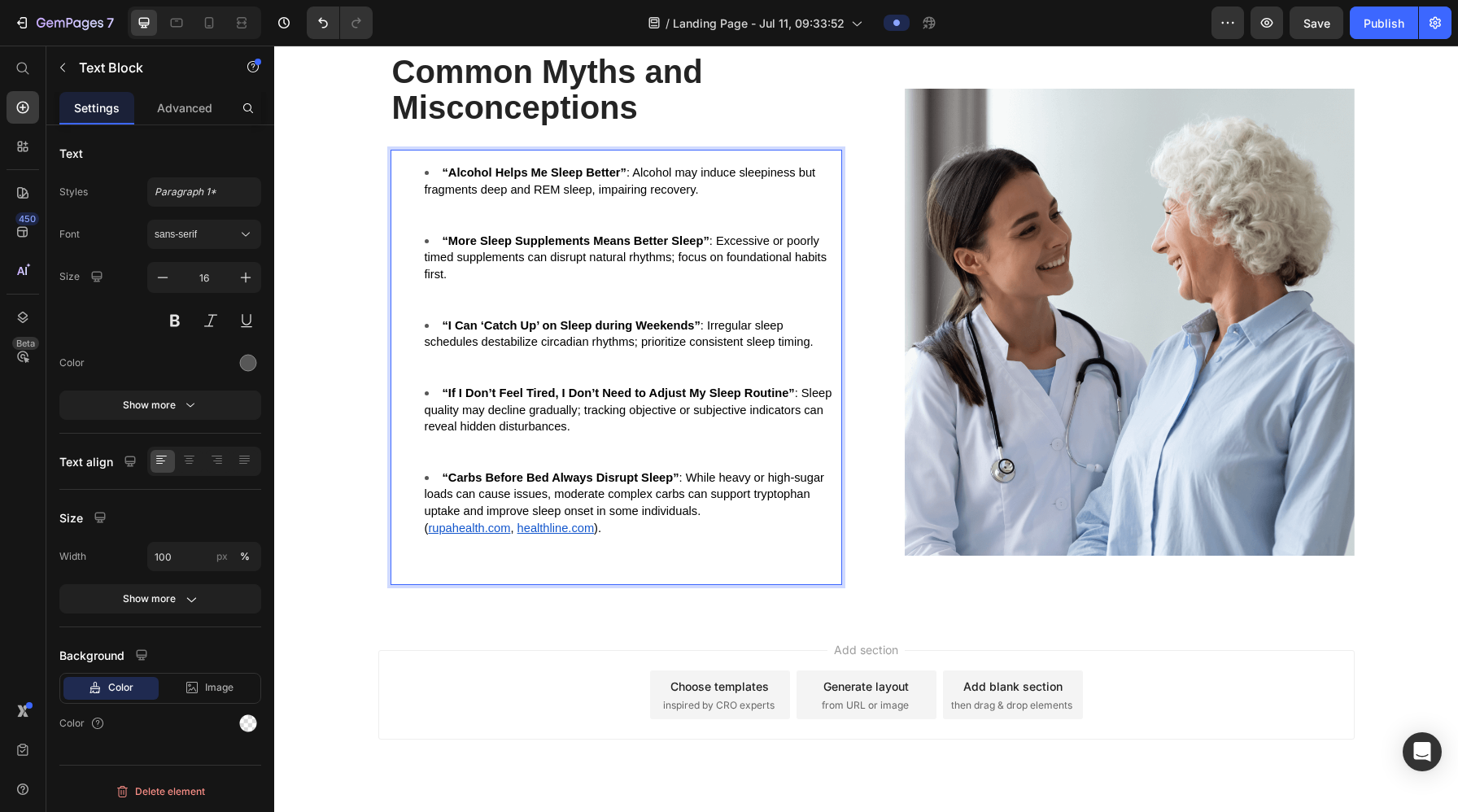 click on "“More Sleep Supplements Means Better Sleep” : Excessive or poorly timed supplements can disrupt natural rhythms; focus on foundational habits first." at bounding box center [632, 275] 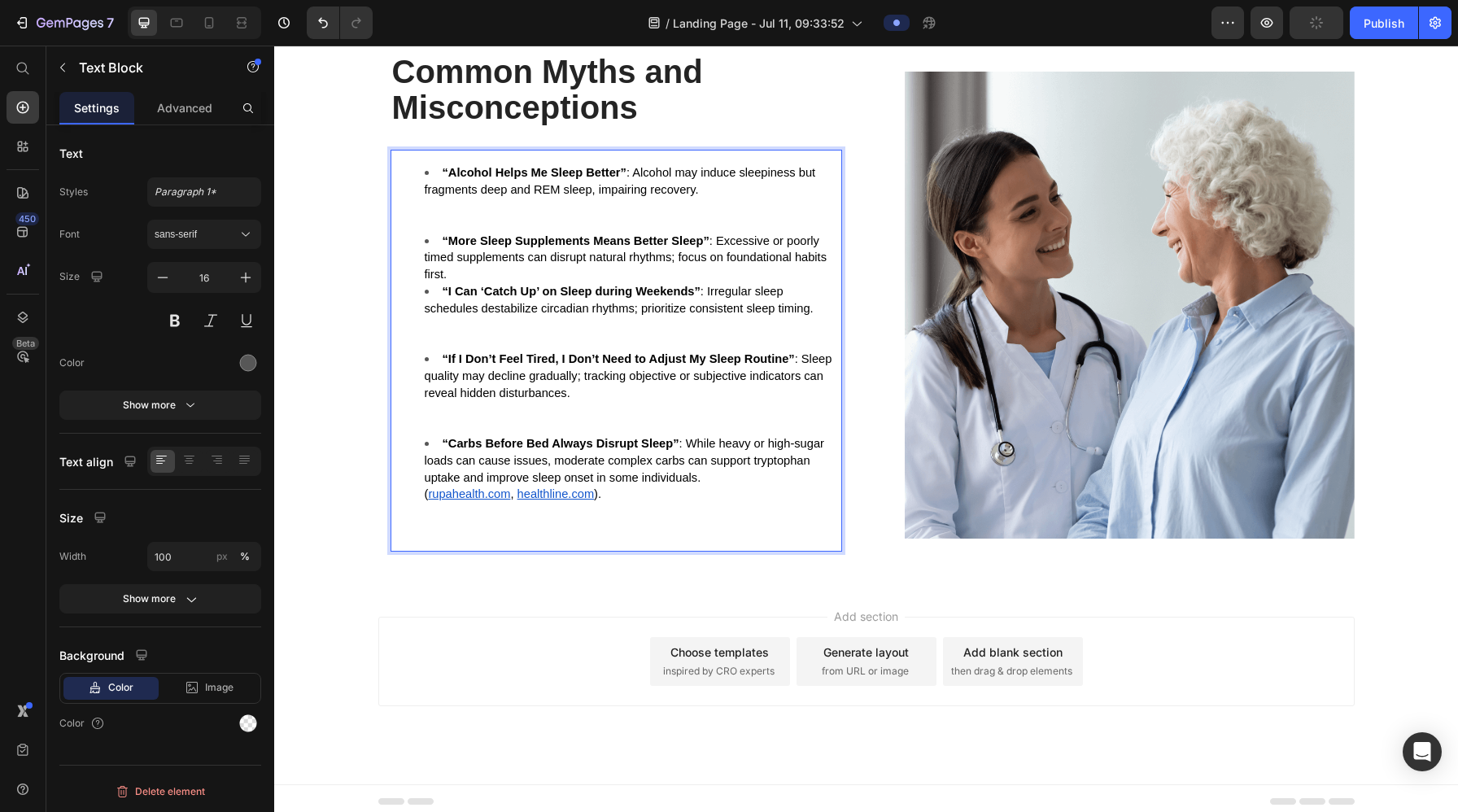 click on "“Alcohol Helps Me Sleep Better” : Alcohol may induce sleepiness but fragments deep and REM sleep, impairing recovery." at bounding box center (632, 198) 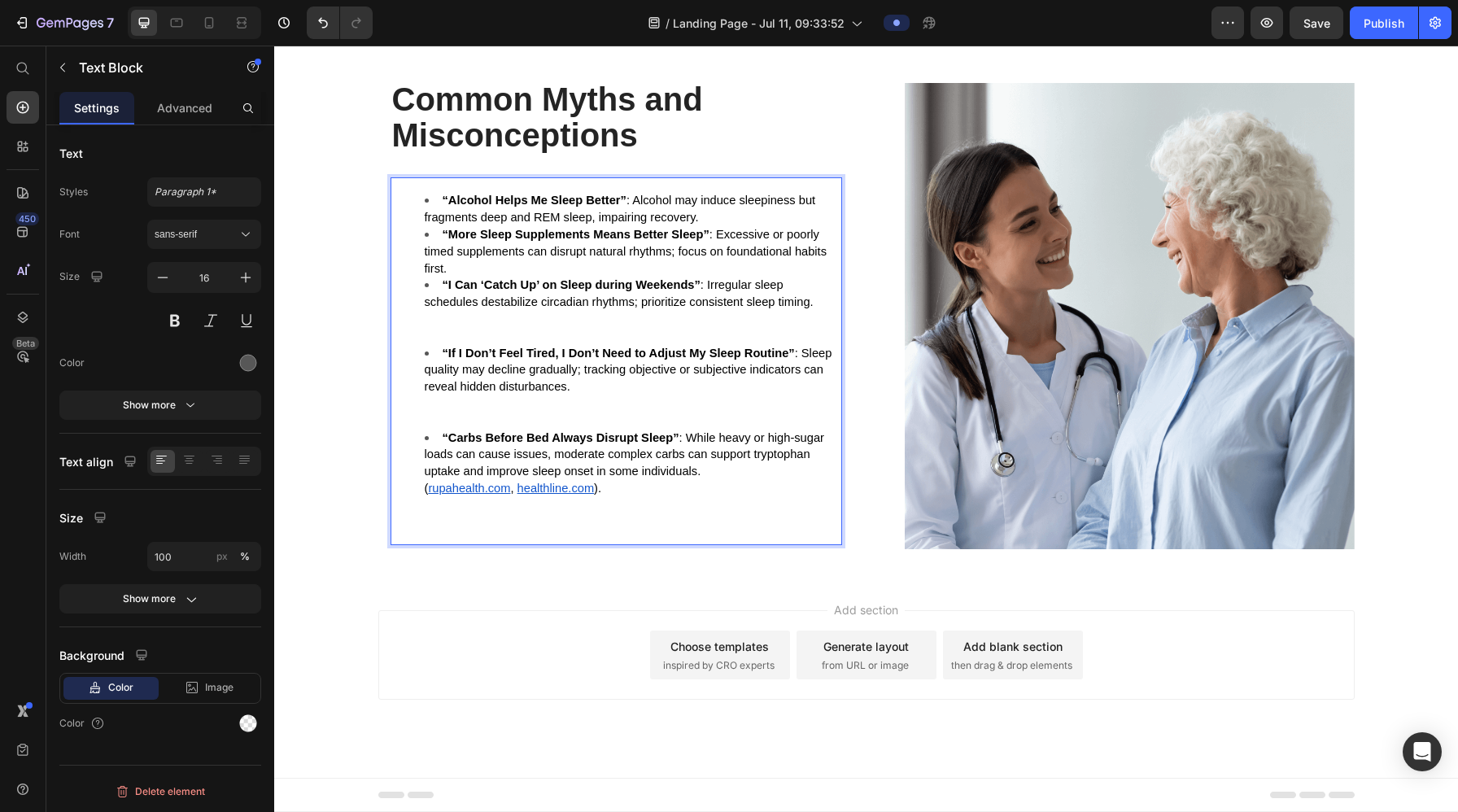 click on "“I Can ‘Catch Up’ on Sleep during Weekends” : Irregular sleep schedules destabilize circadian rhythms; prioritize consistent sleep timing." at bounding box center [632, 310] 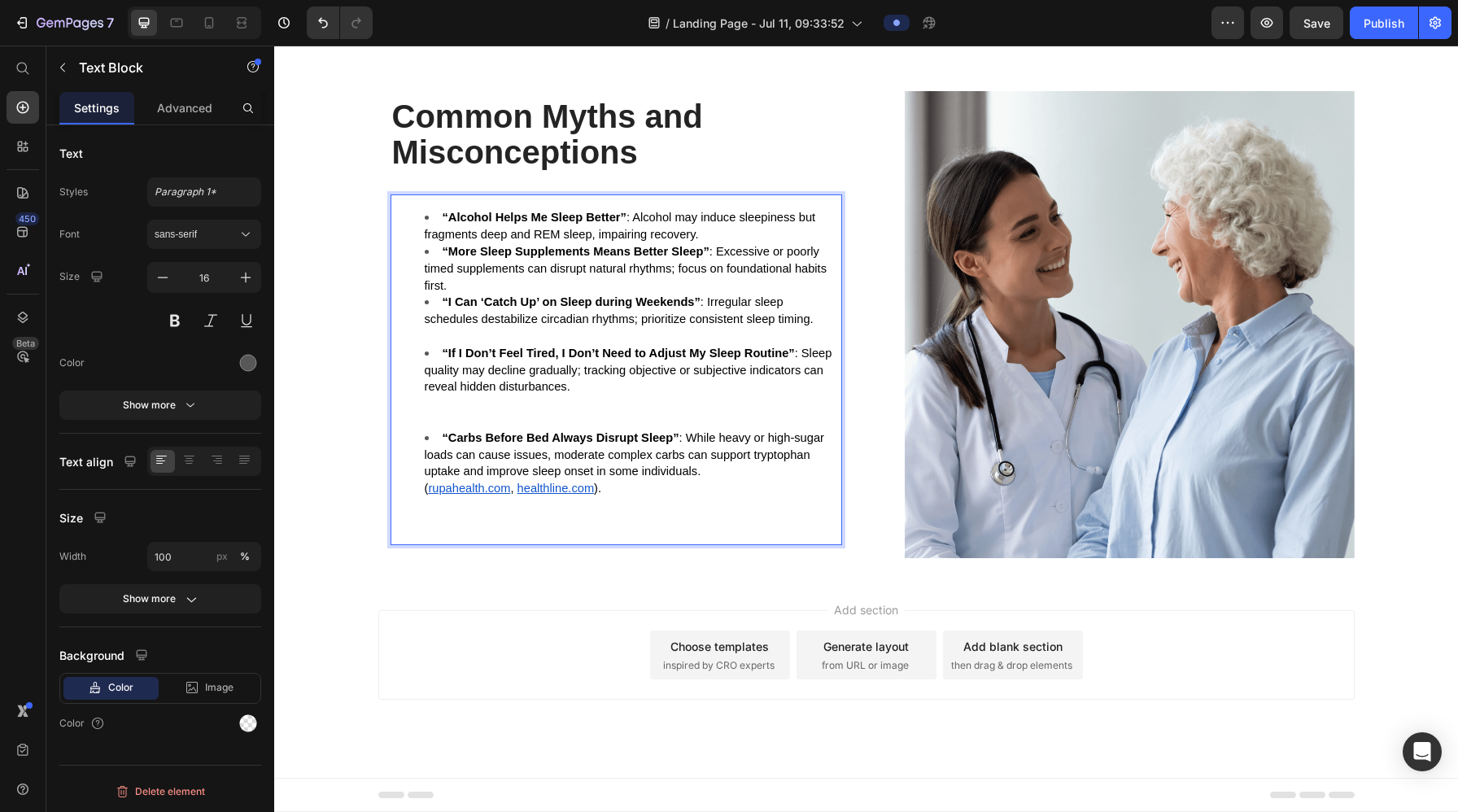 scroll, scrollTop: 7115, scrollLeft: 0, axis: vertical 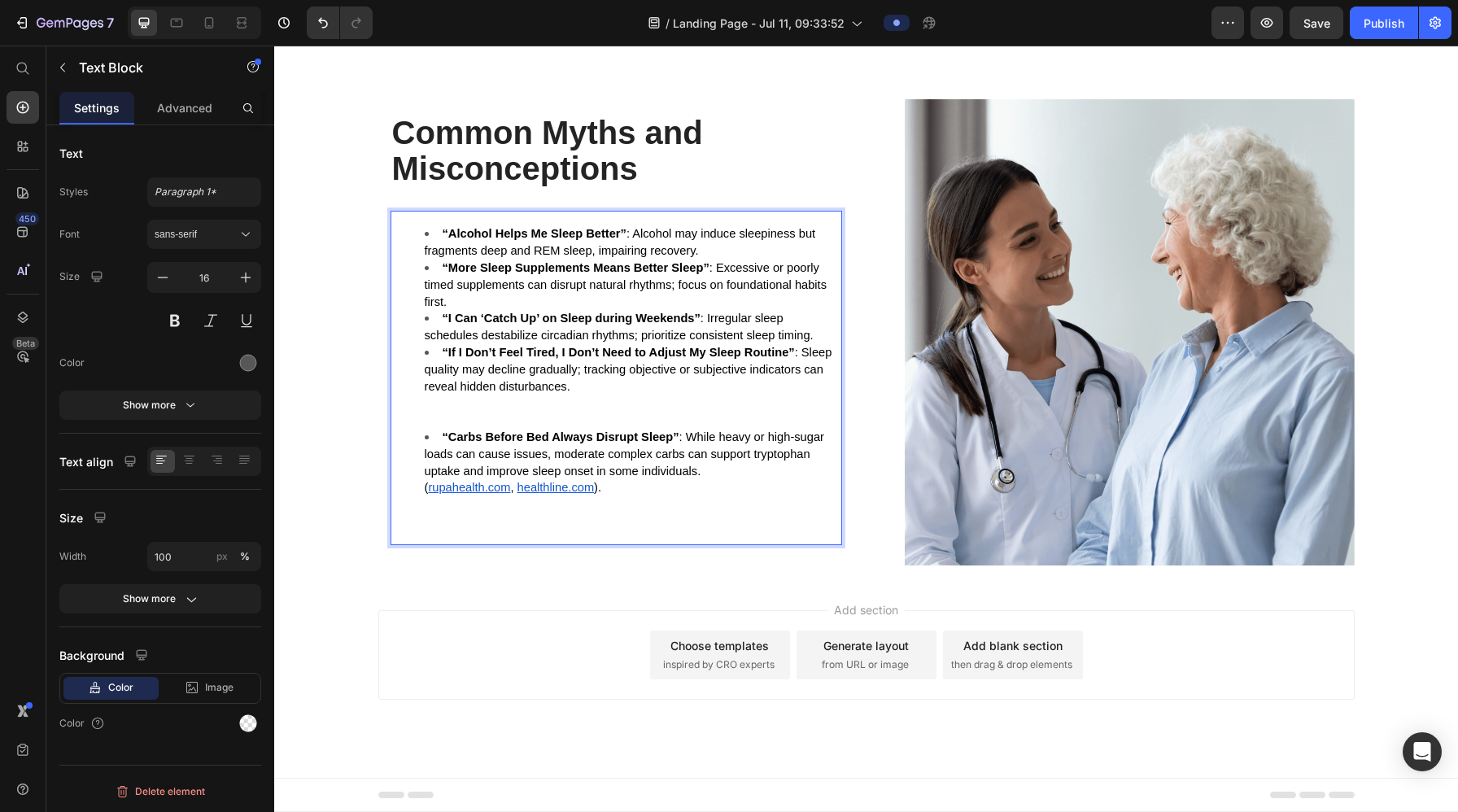 click on "“If I Don’t Feel Tired, I Don’t Need to Adjust My Sleep Routine” : Sleep quality may decline gradually; tracking objective or subjective indicators can reveal hidden disturbances." at bounding box center [632, 386] 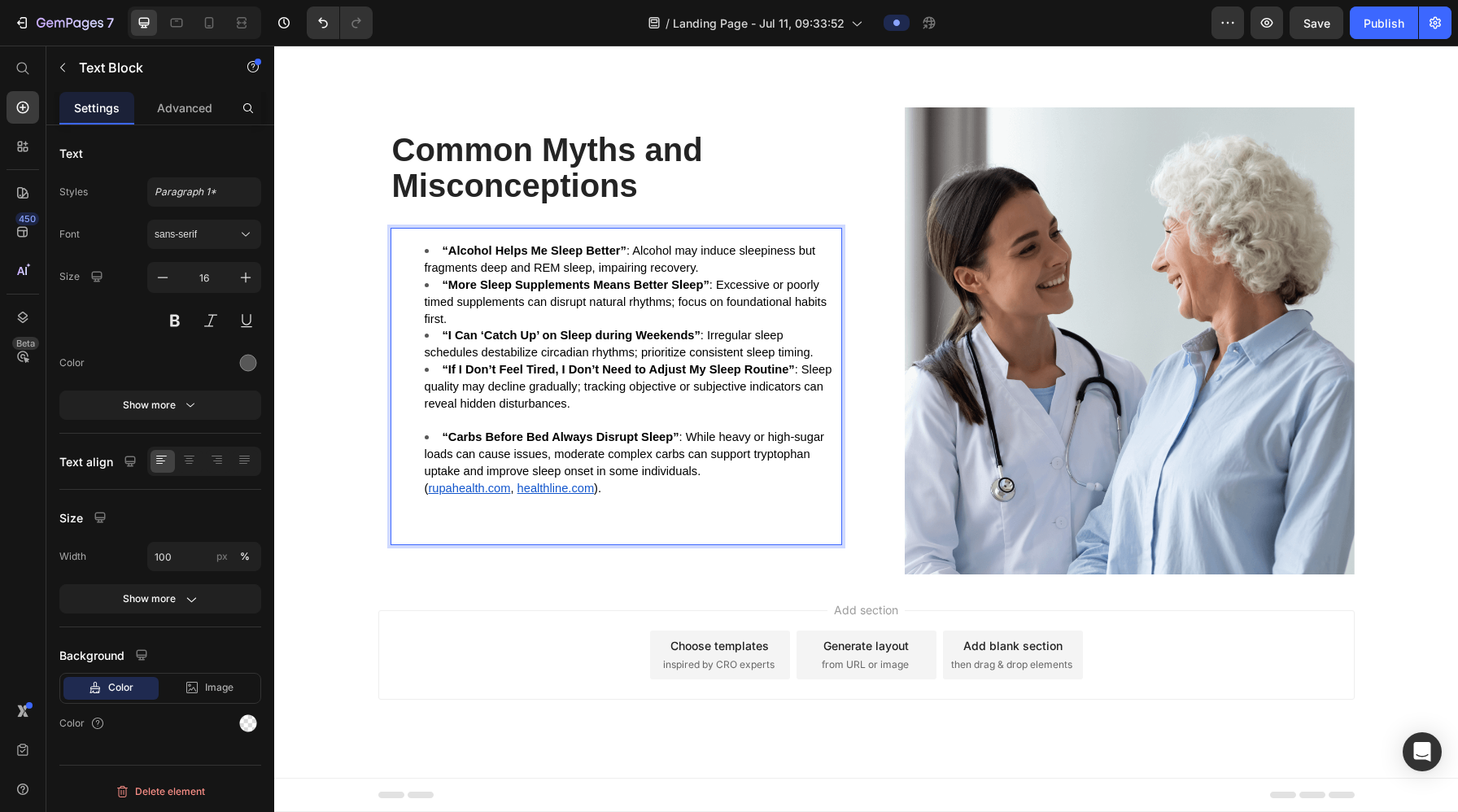 scroll, scrollTop: 7085, scrollLeft: 0, axis: vertical 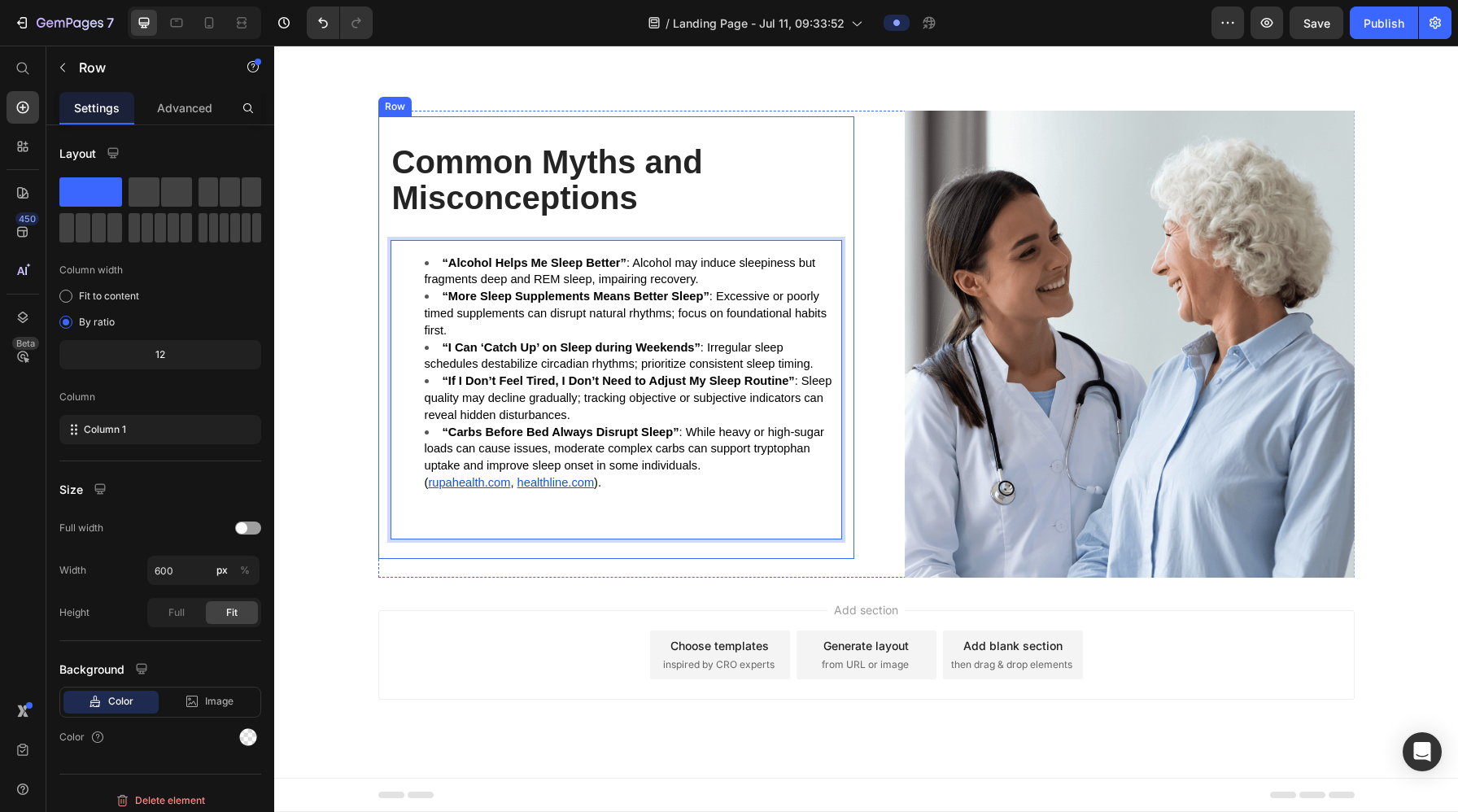 click on "Common Myths and Misconceptions Heading “Alcohol Helps Me Sleep Better” : Alcohol may induce sleepiness but fragments deep and REM sleep, impairing recovery. “More Sleep Supplements Means Better Sleep” : Excessive or poorly timed supplements can disrupt natural rhythms; focus on foundational habits first. “I Can ‘Catch Up’ on Sleep during Weekends” : Irregular sleep schedules destabilize circadian rhythms; prioritize consistent sleep timing. “If I Don’t Feel Tired, I Don’t Need to Adjust My Sleep Routine” : Sleep quality may decline gradually; tracking objective or subjective indicators can reveal hidden disturbances. “Carbs Before Bed Always Disrupt Sleep” : While heavy or high-sugar loads can cause issues, moderate complex carbs can support tryptophan uptake and improve sleep onset in some individuals. ( rupahealth.com ,   healthline.com ). Text Block   24" at bounding box center (616, 351) 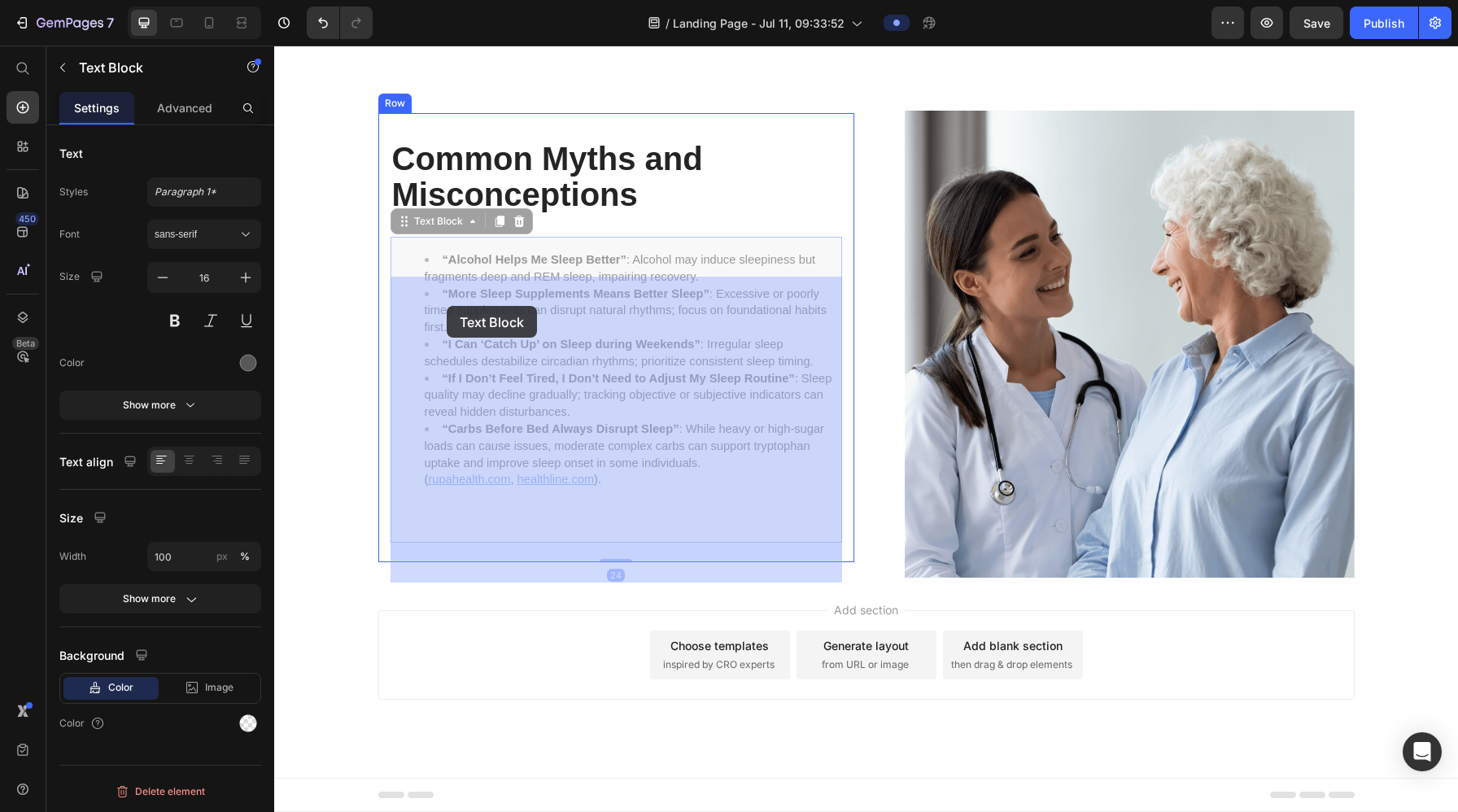 drag, startPoint x: 635, startPoint y: 494, endPoint x: 468, endPoint y: 322, distance: 239.735 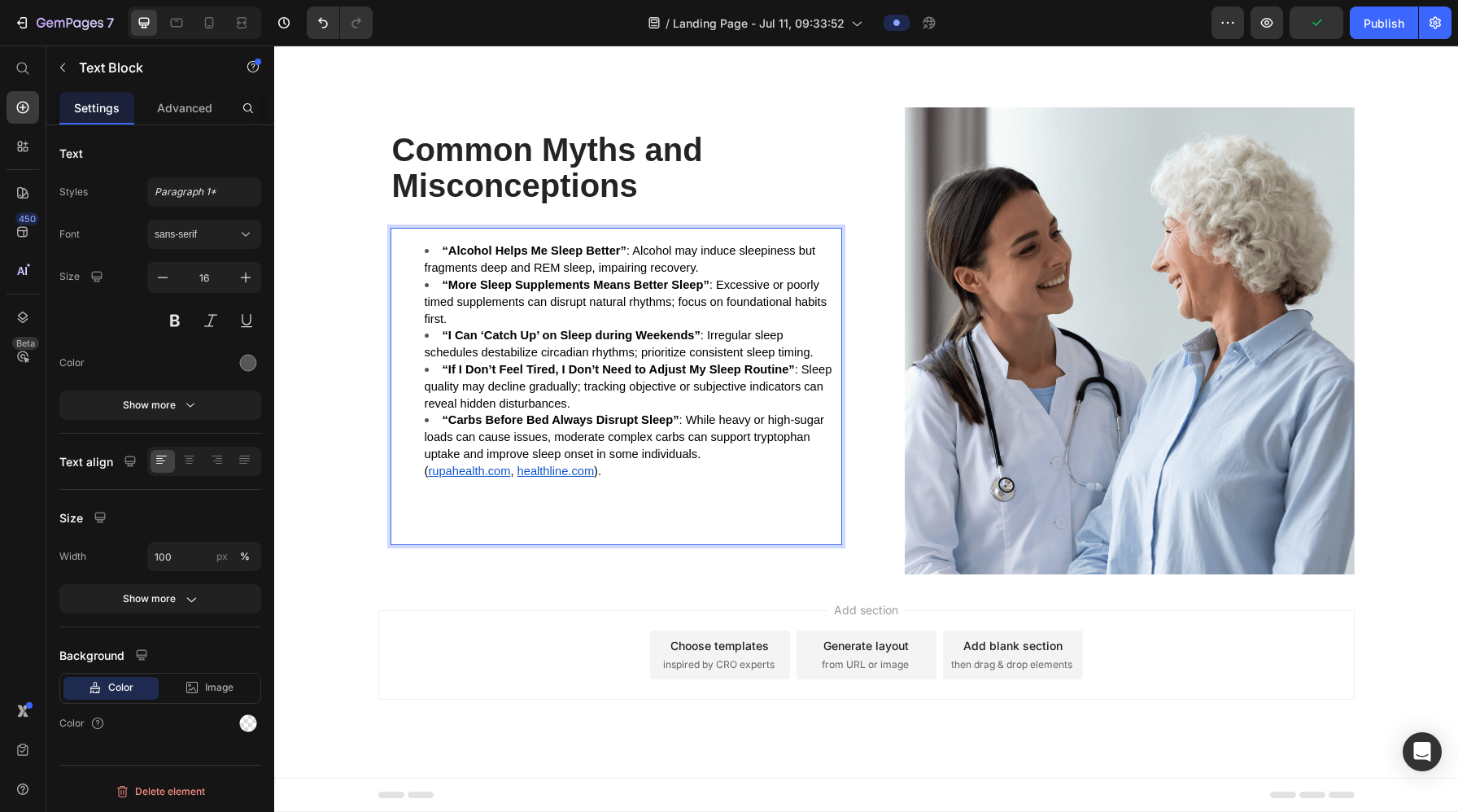 click on "“Carbs Before Bed Always Disrupt Sleep” : While heavy or high-sugar loads can cause issues, moderate complex carbs can support tryptophan uptake and improve sleep onset in some individuals. ( rupahealth.com ,   healthline.com )." at bounding box center [632, 471] 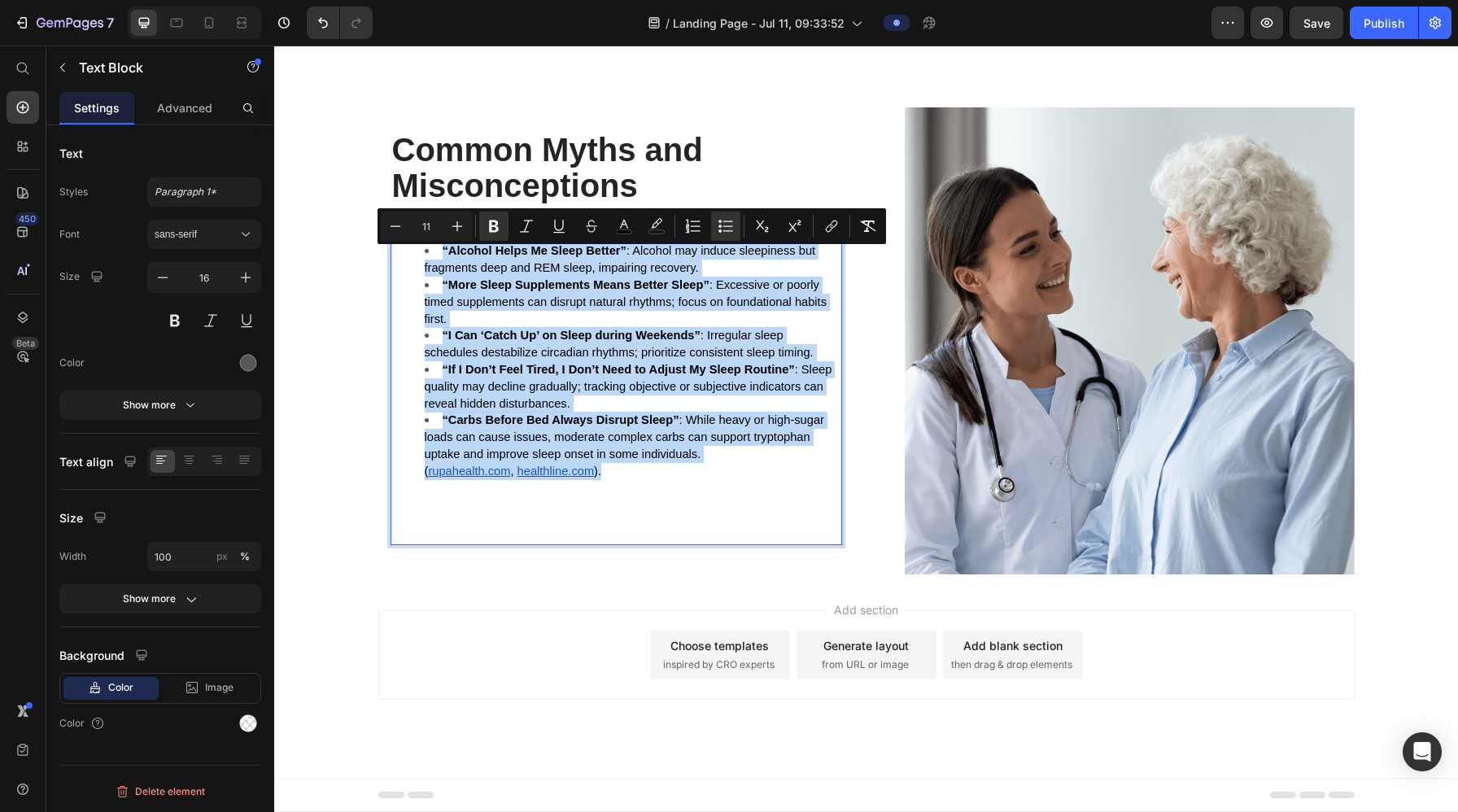 drag, startPoint x: 614, startPoint y: 482, endPoint x: 442, endPoint y: 264, distance: 277.68327 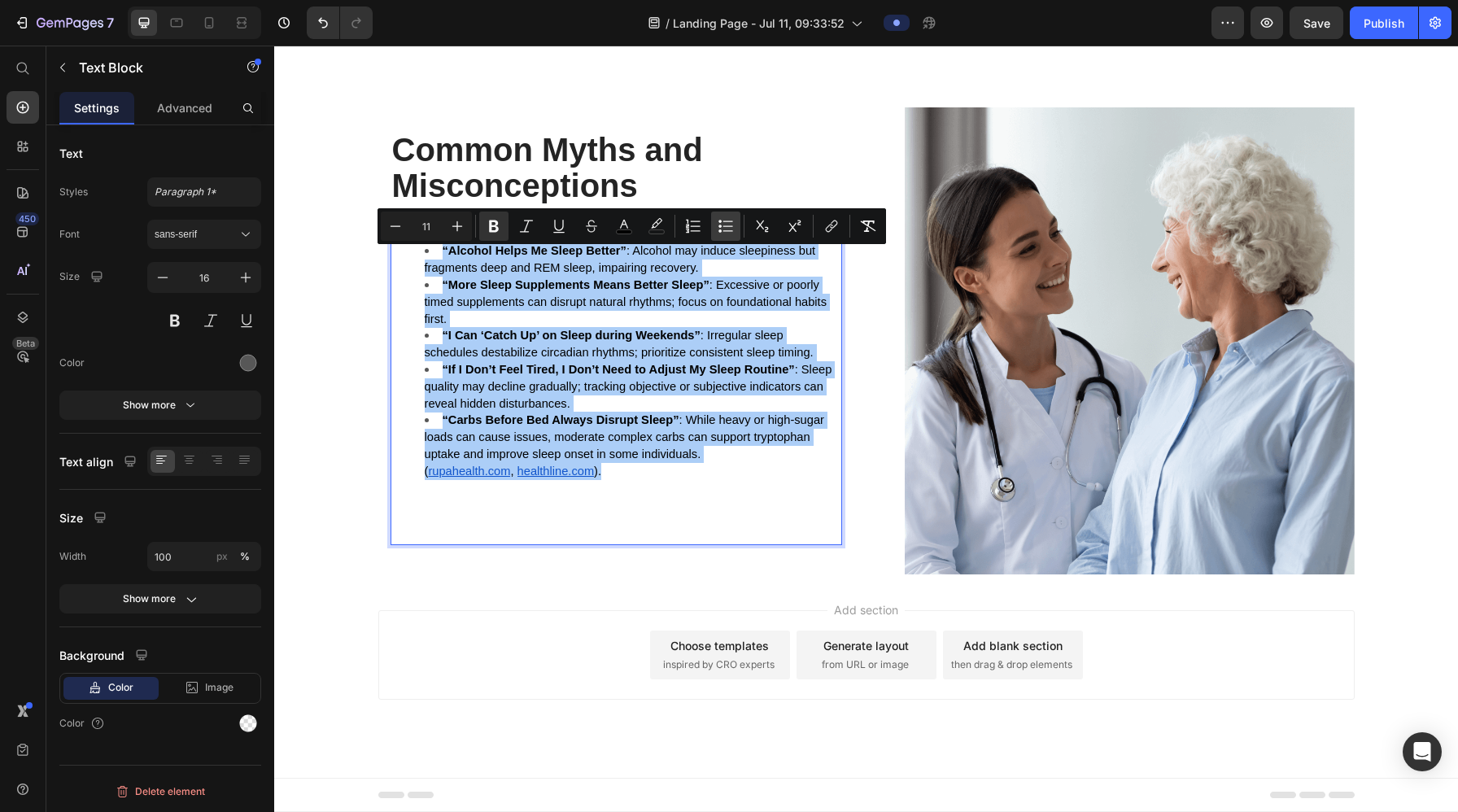 click 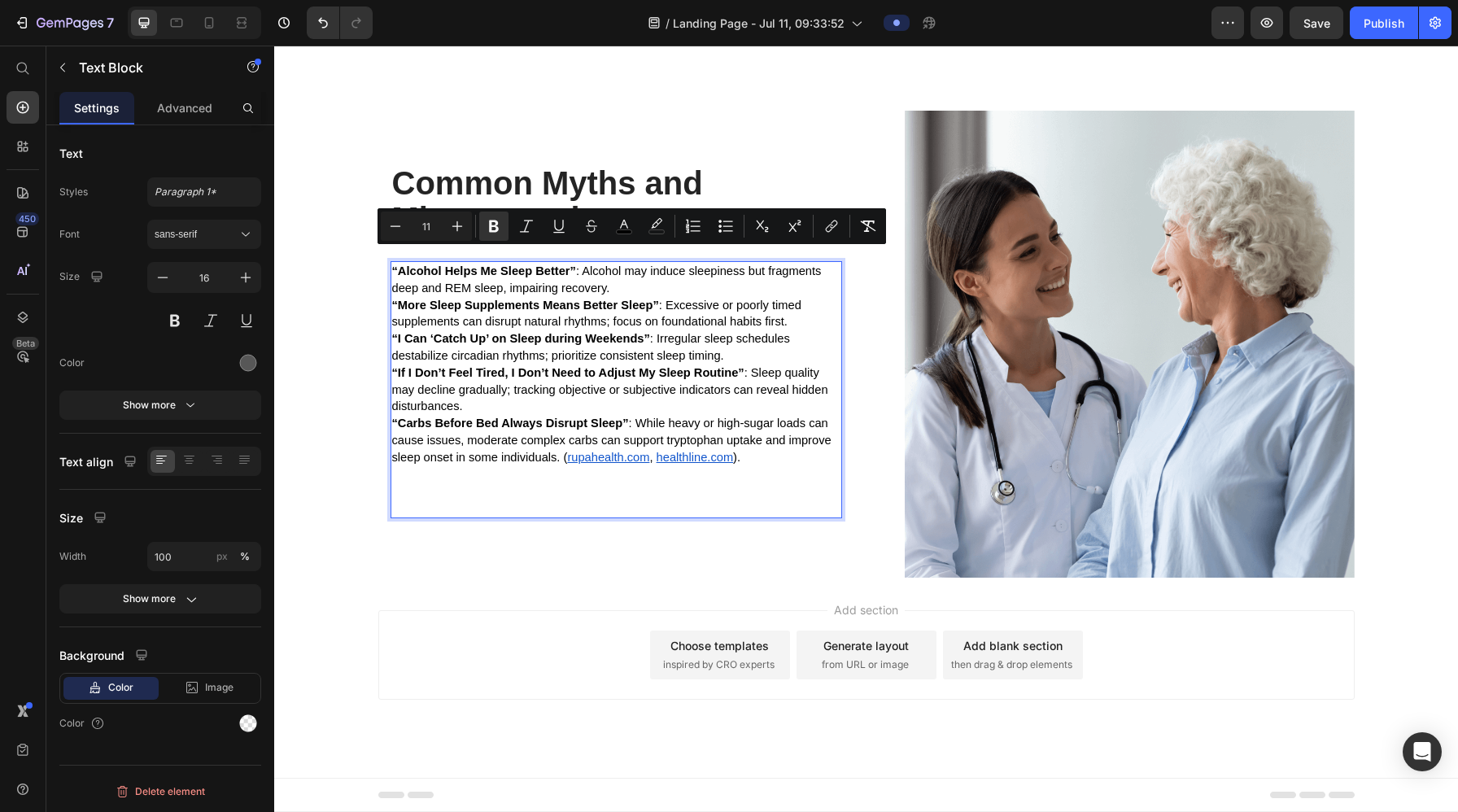 click on "rupahealth.com" at bounding box center (608, 457) 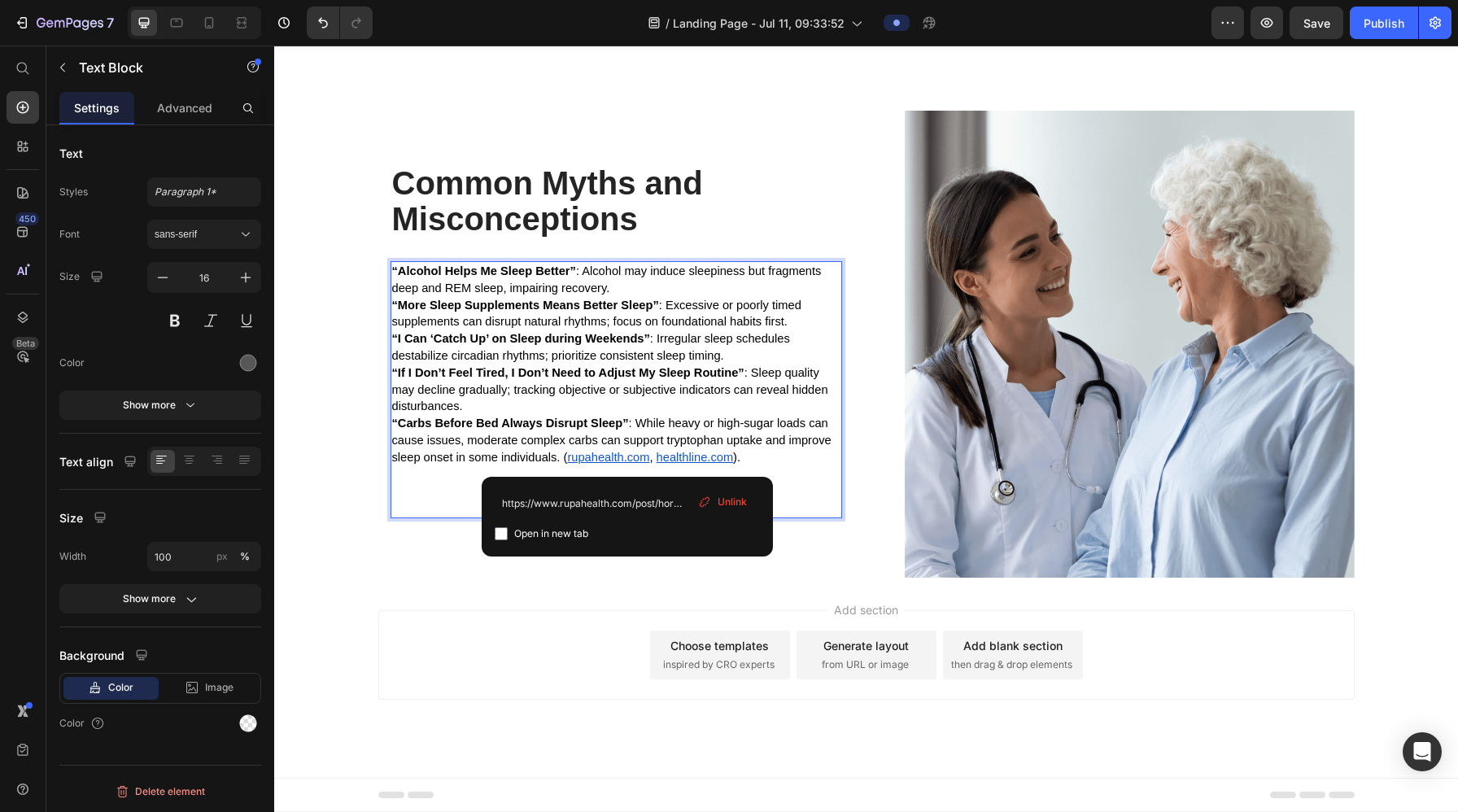 click on "“Alcohol Helps Me Sleep Better” : Alcohol may induce sleepiness but fragments deep and REM sleep, impairing recovery." at bounding box center (616, 280) 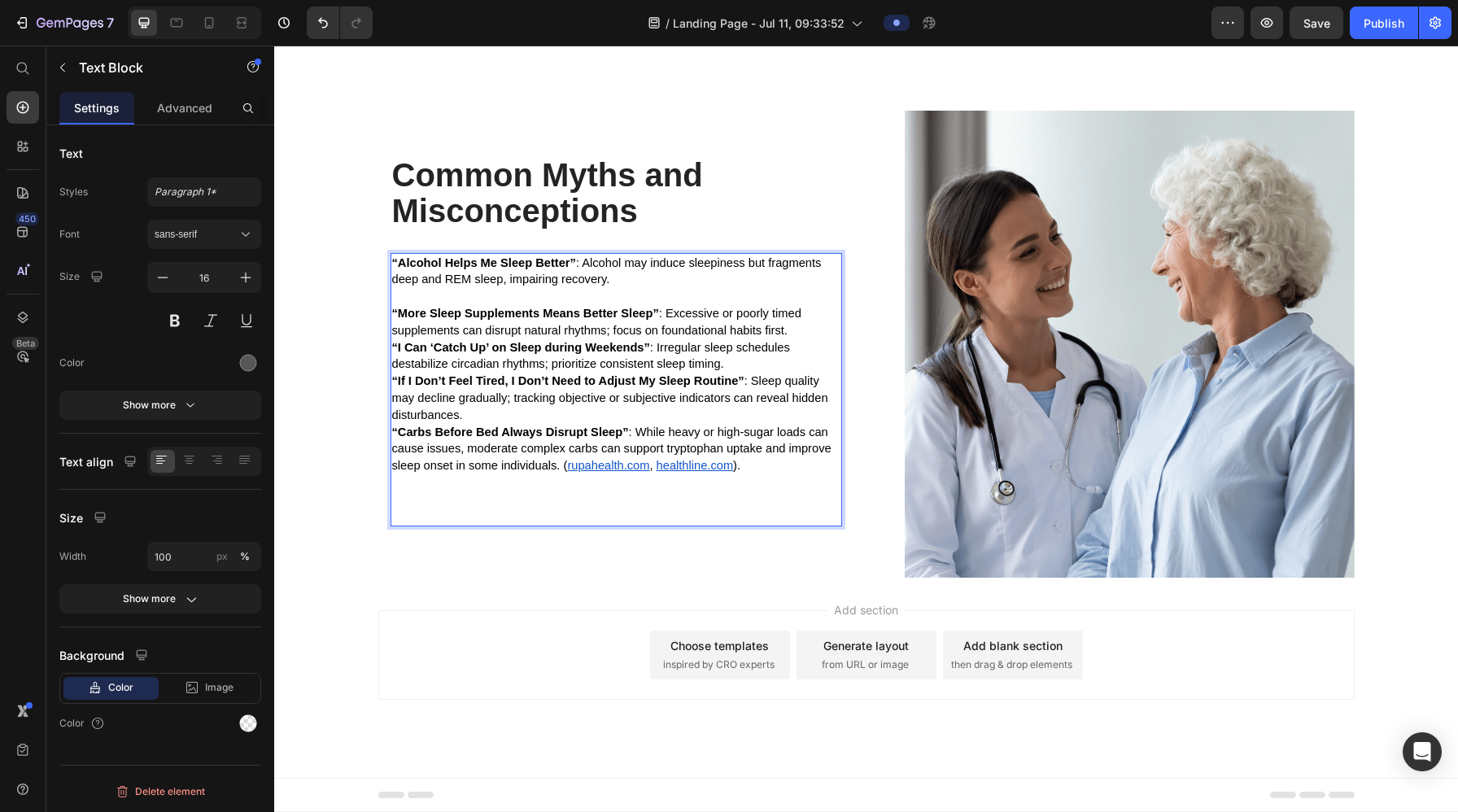 scroll, scrollTop: 7077, scrollLeft: 0, axis: vertical 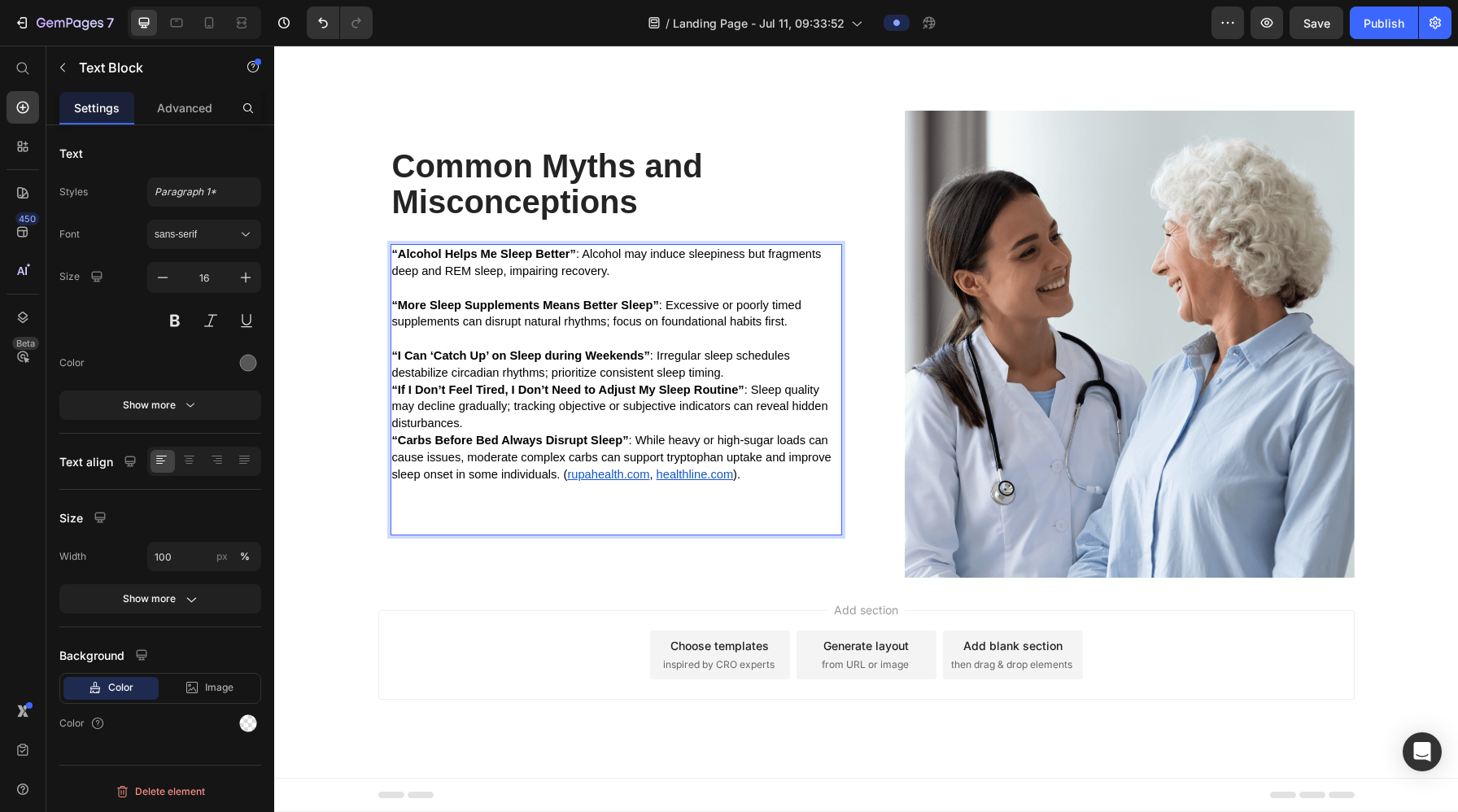 click on "“I Can ‘Catch Up’ on Sleep during Weekends” : Irregular sleep schedules destabilize circadian rhythms; prioritize consistent sleep timing." at bounding box center [616, 365] 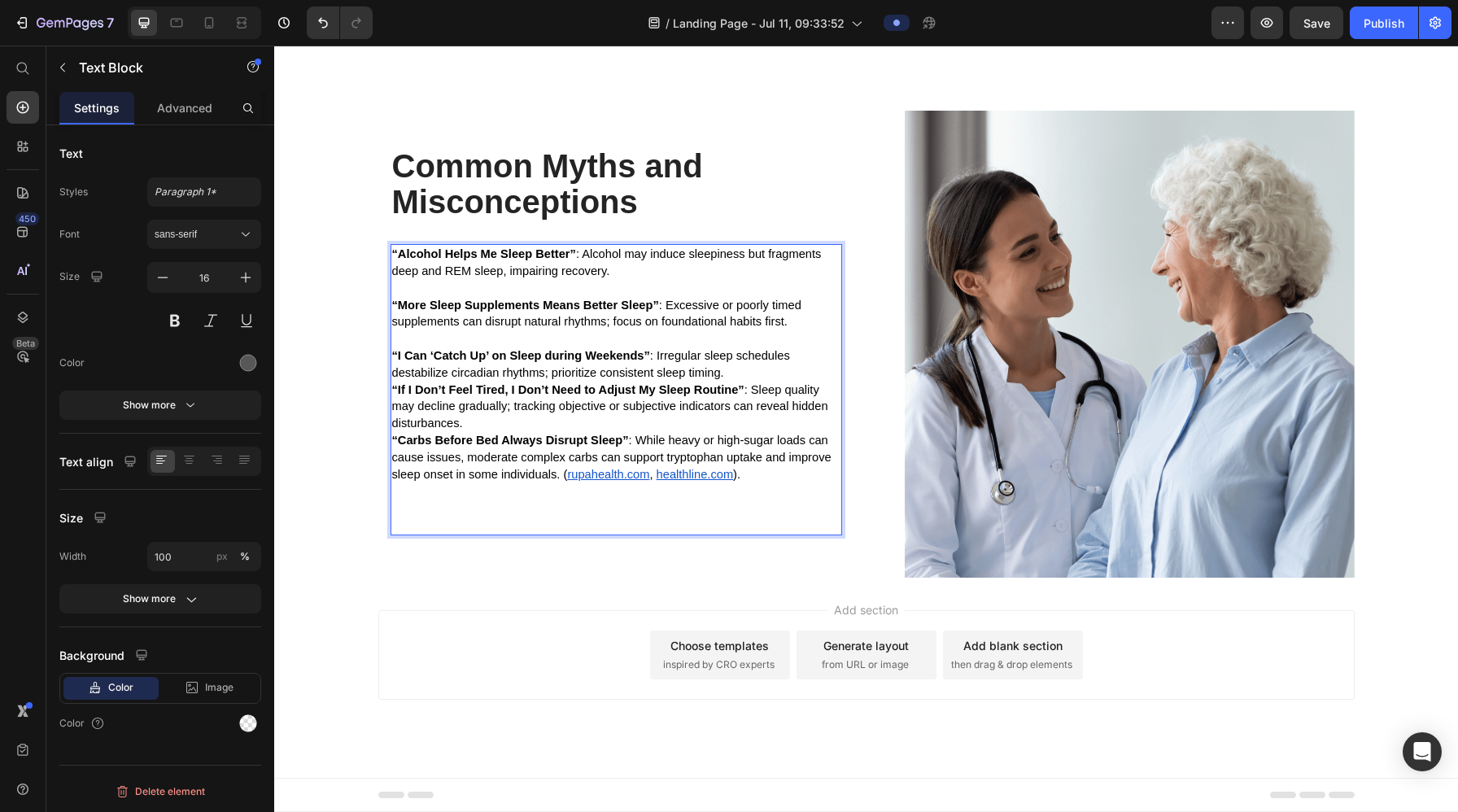 scroll, scrollTop: 7061, scrollLeft: 0, axis: vertical 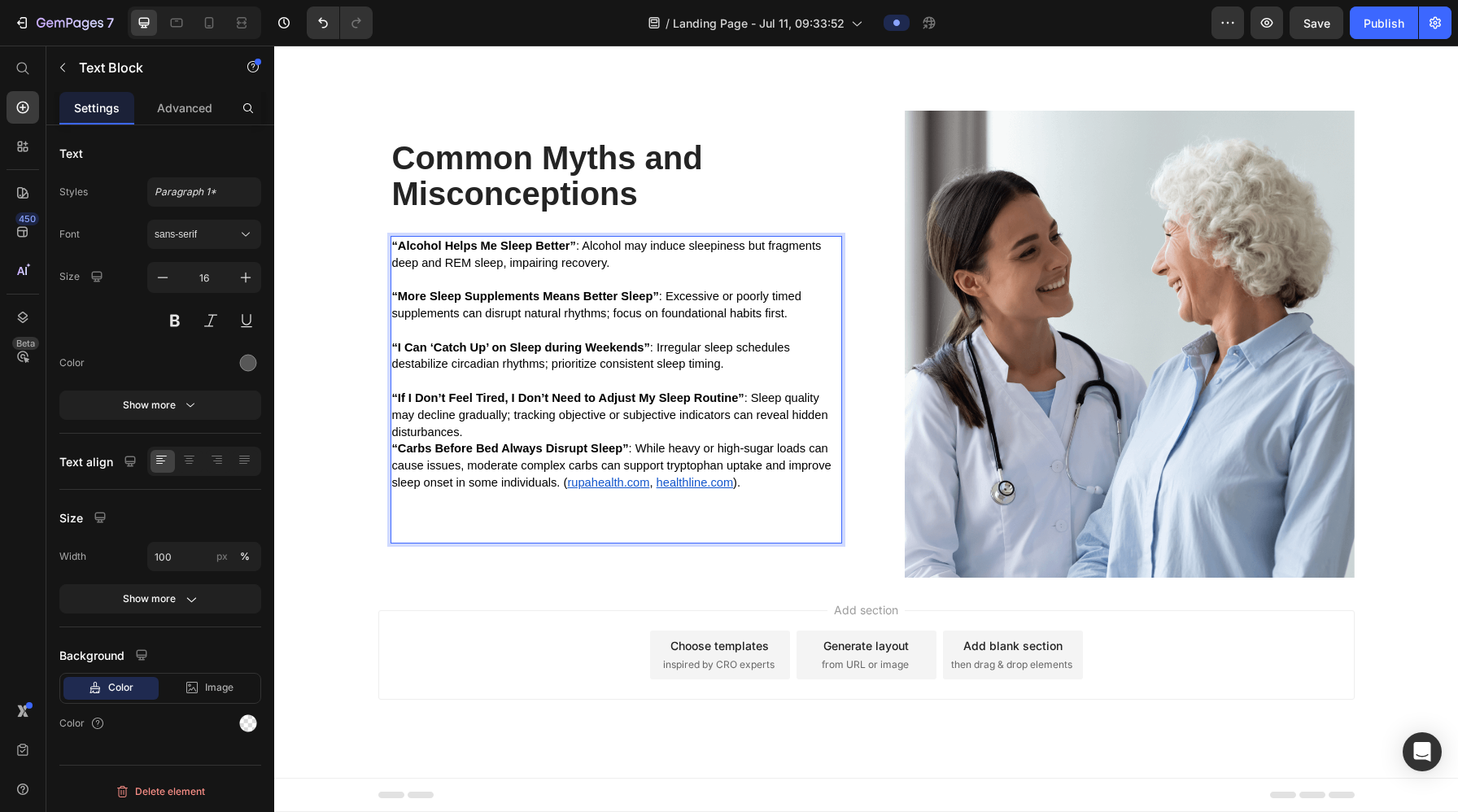 click on "“If I Don’t Feel Tired, I Don’t Need to Adjust My Sleep Routine” : Sleep quality may decline gradually; tracking objective or subjective indicators can reveal hidden disturbances." at bounding box center (616, 415) 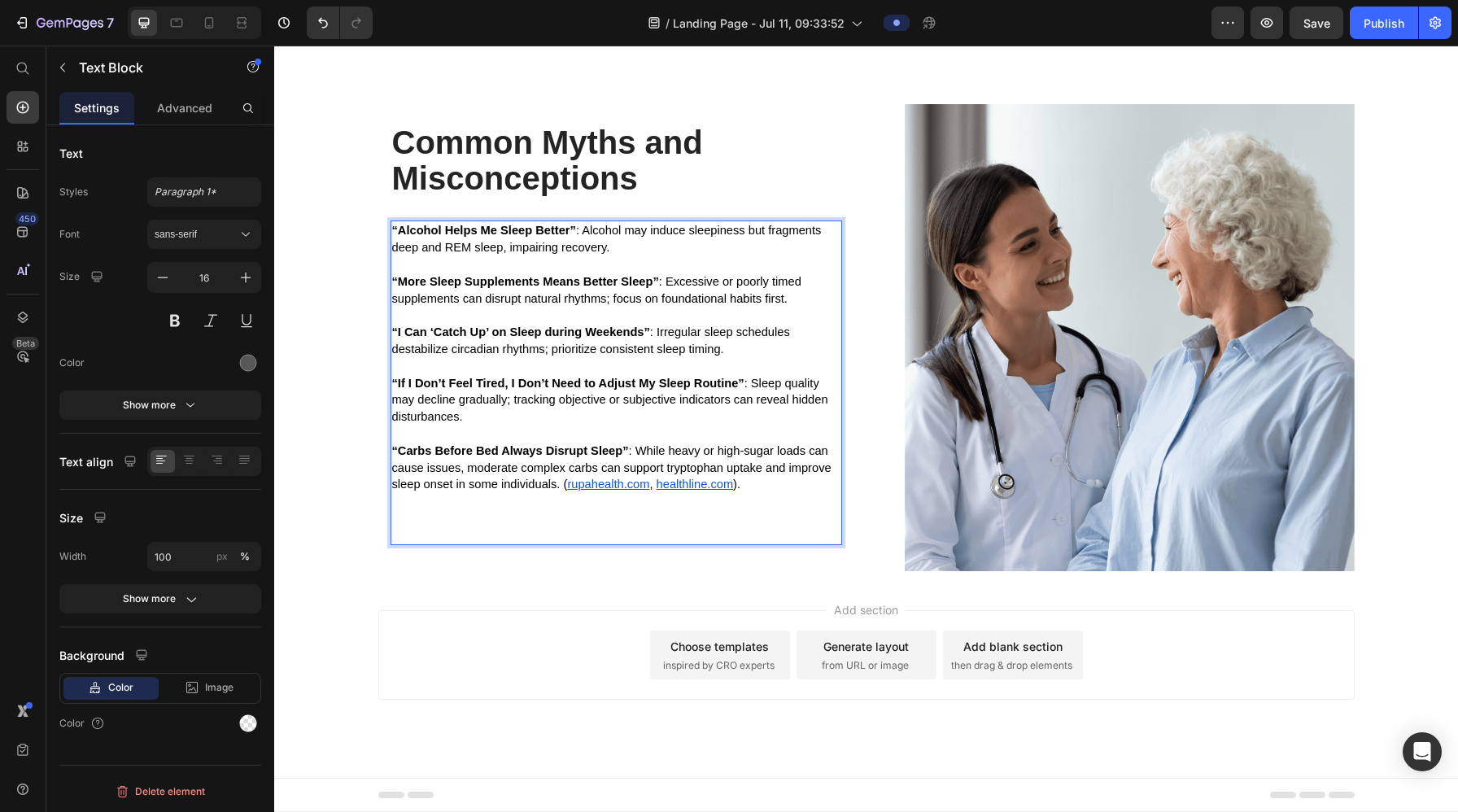 click on "“Carbs Before Bed Always Disrupt Sleep” : While heavy or high-sugar loads can cause issues, moderate complex carbs can support tryptophan uptake and improve sleep onset in some individuals. ( rupahealth.com ,   healthline.com )." at bounding box center (616, 493) 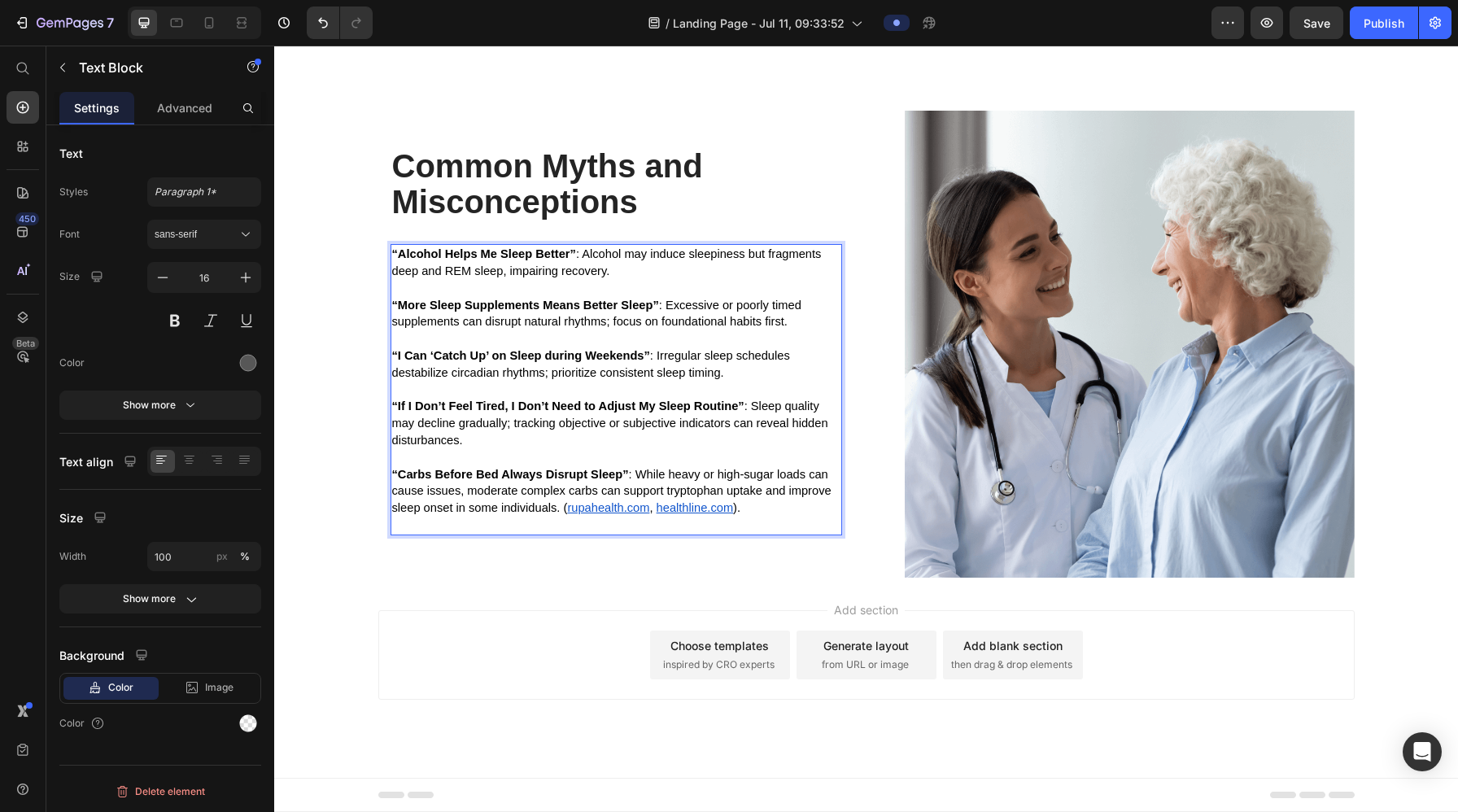 scroll, scrollTop: 7069, scrollLeft: 0, axis: vertical 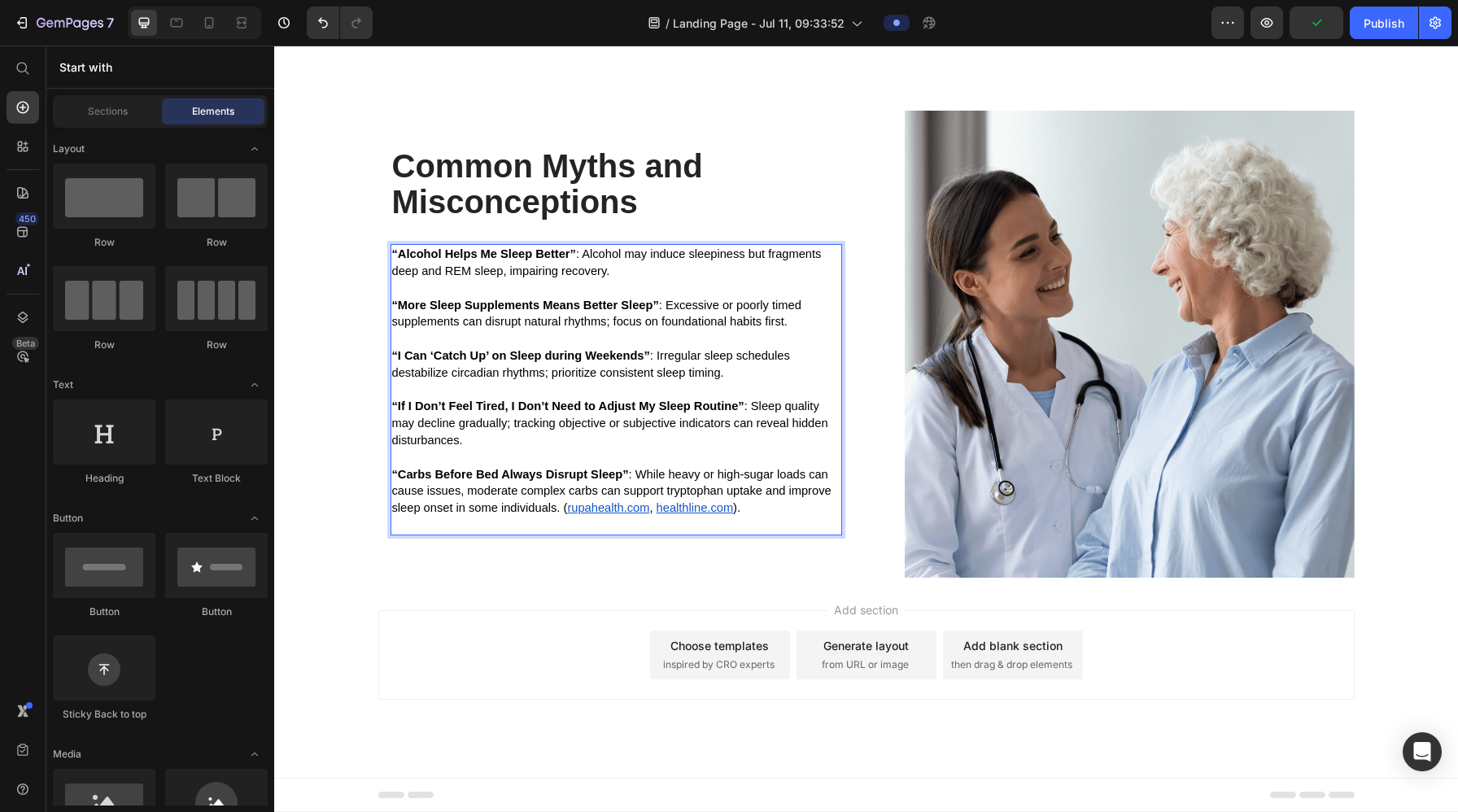 click on "Herbal & Adaptogenic Remedies for Calming Stress and Enhancing Restorative Sleep Heading Harness the power of plant-based remedies to quiet your mind and balance stress hormones for deeper, more restorative sleep. Adaptogens like ashwagandha modulate cortisol, while herbs such as chamomile and valerian boost calming GABA activity to ease anxiety and smooth sleep onset. This gentle approach supports uninterrupted rest and natural nightly recovery. Text Block Row Image Ashwagandha:  300–600 mg standardized extract with dinner or just before bed. Reduces evening cortisol spikes, promotes deeper rest   Text Block Image Holy Basil:  Tea or 300–500 mg extract in the evening. Balances stress hormones, so sleep stays uninterrupted Text Block Image Valerian Root:  300–600 mg, 30 minutes before bed; may improve sleep latency over 2–4 weeks.   Text Block Image Chamomile:  1–2 g dried flowers as tea; mild calming effect via GABA pathways.   Text Block Image Passionflower: Text Block Row One at a Time: Image" at bounding box center [866, -3195] 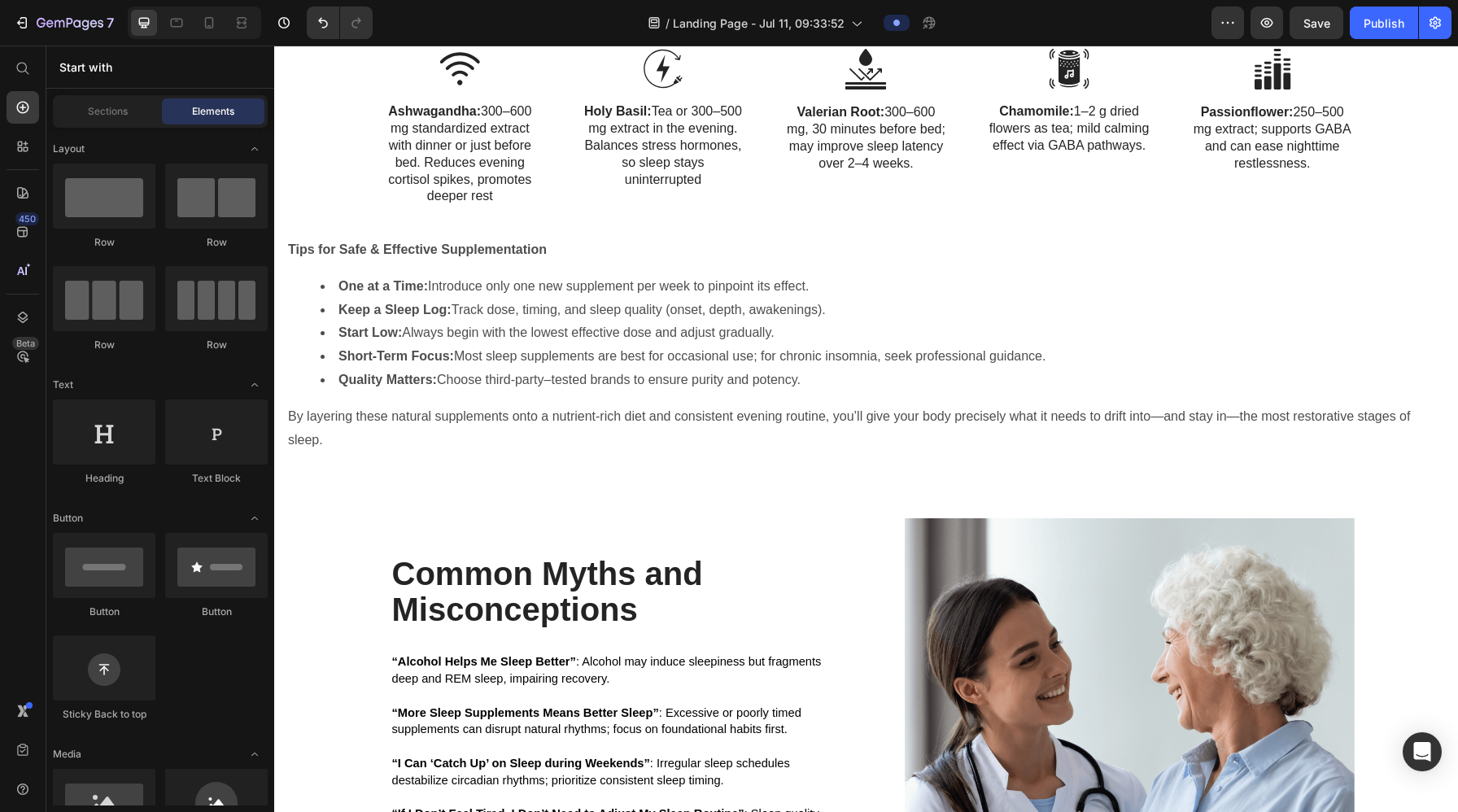 scroll, scrollTop: 6493, scrollLeft: 0, axis: vertical 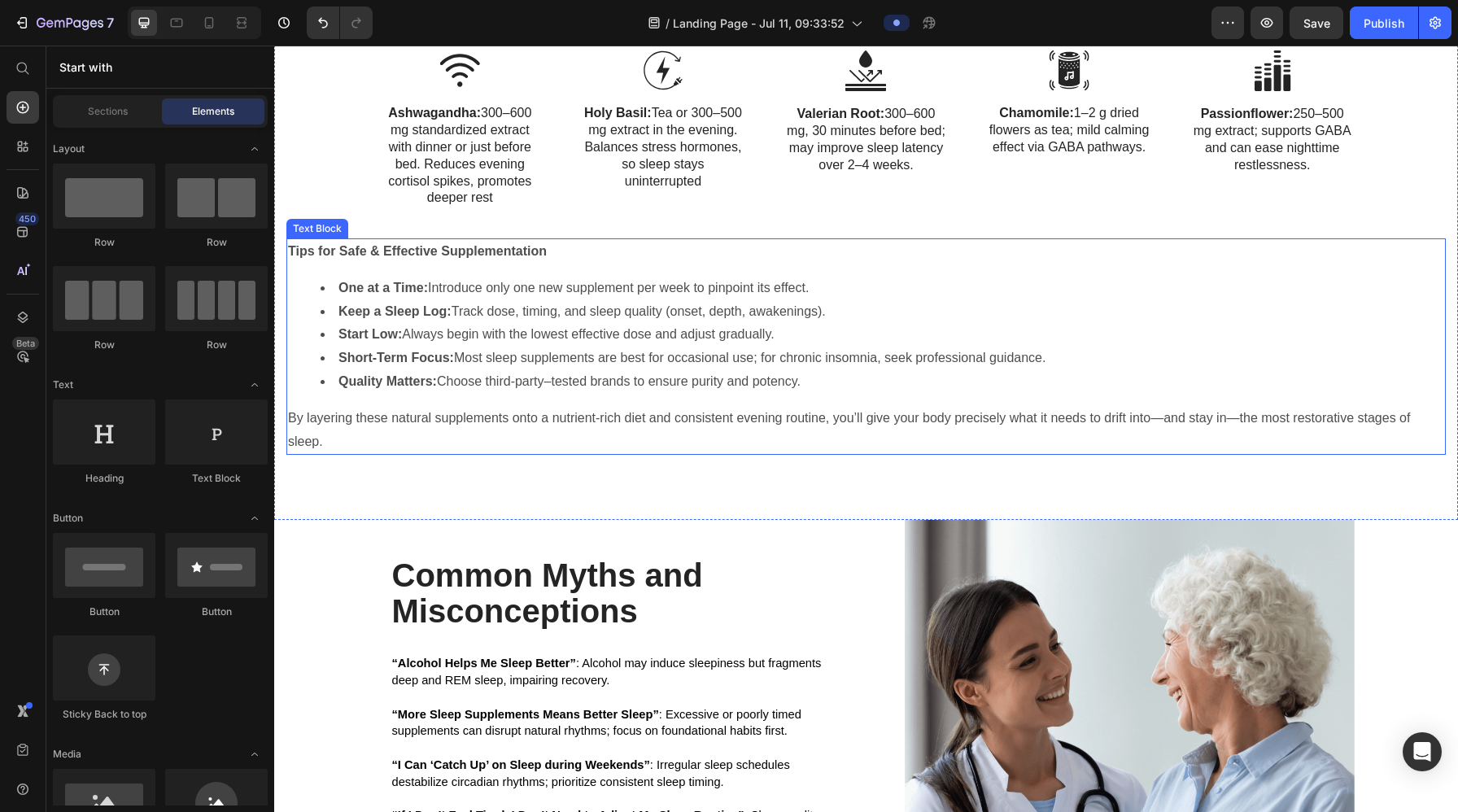 click on "One at a Time:  Introduce only one new supplement per week to pinpoint its effect. Keep a Sleep Log:  Track dose, timing, and sleep quality (onset, depth, awakenings). Start Low:  Always begin with the lowest effective dose and adjust gradually. Short-Term Focus:  Most sleep supplements are best for occasional use; for chronic insomnia, seek professional guidance. Quality Matters:  Choose third-party–tested brands to ensure purity and potency." at bounding box center (866, 335) 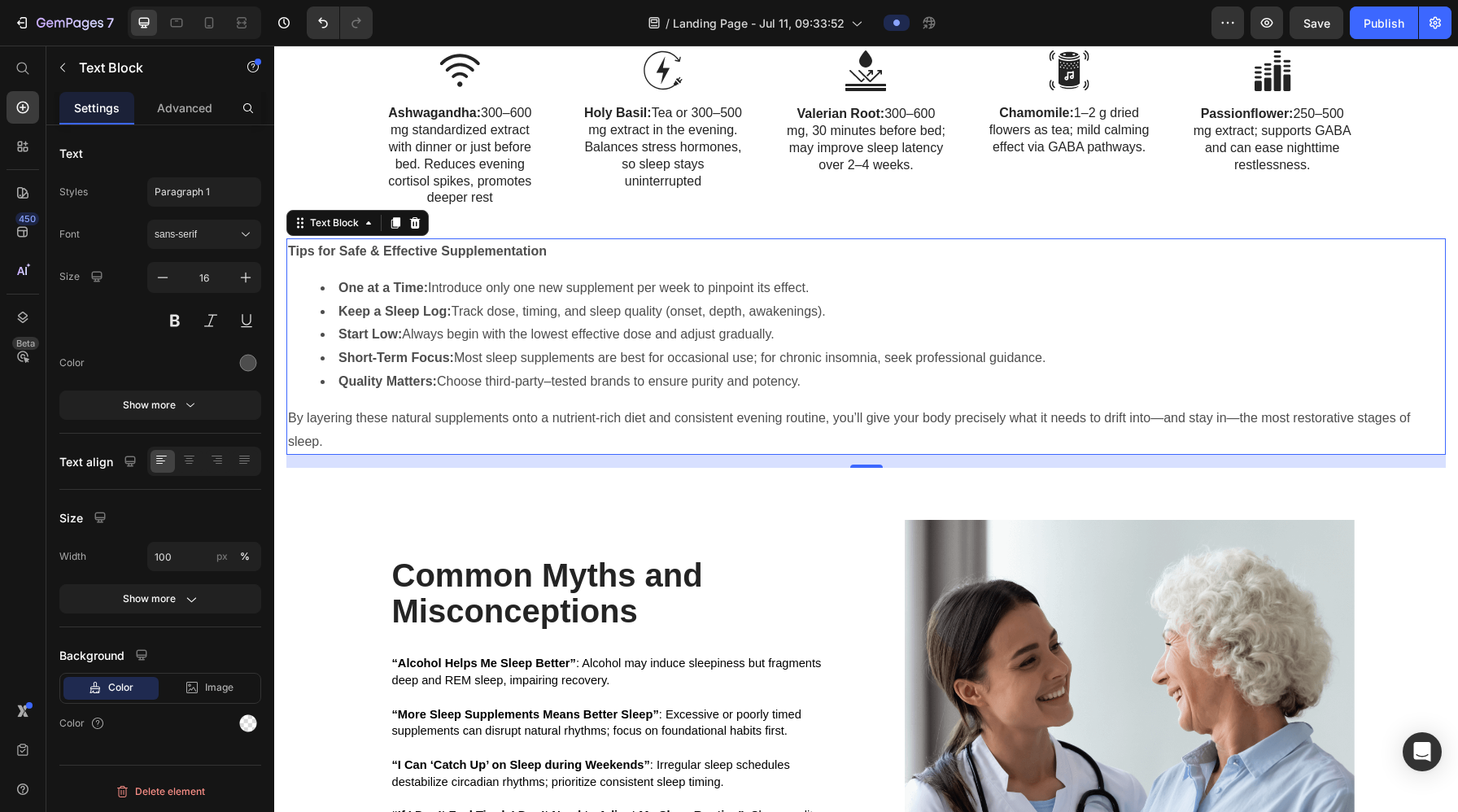 click on "By layering these natural supplements onto a nutrient-rich diet and consistent evening routine, you’ll give your body precisely what it needs to drift into—and stay in—the most restorative stages of sleep." at bounding box center (866, 430) 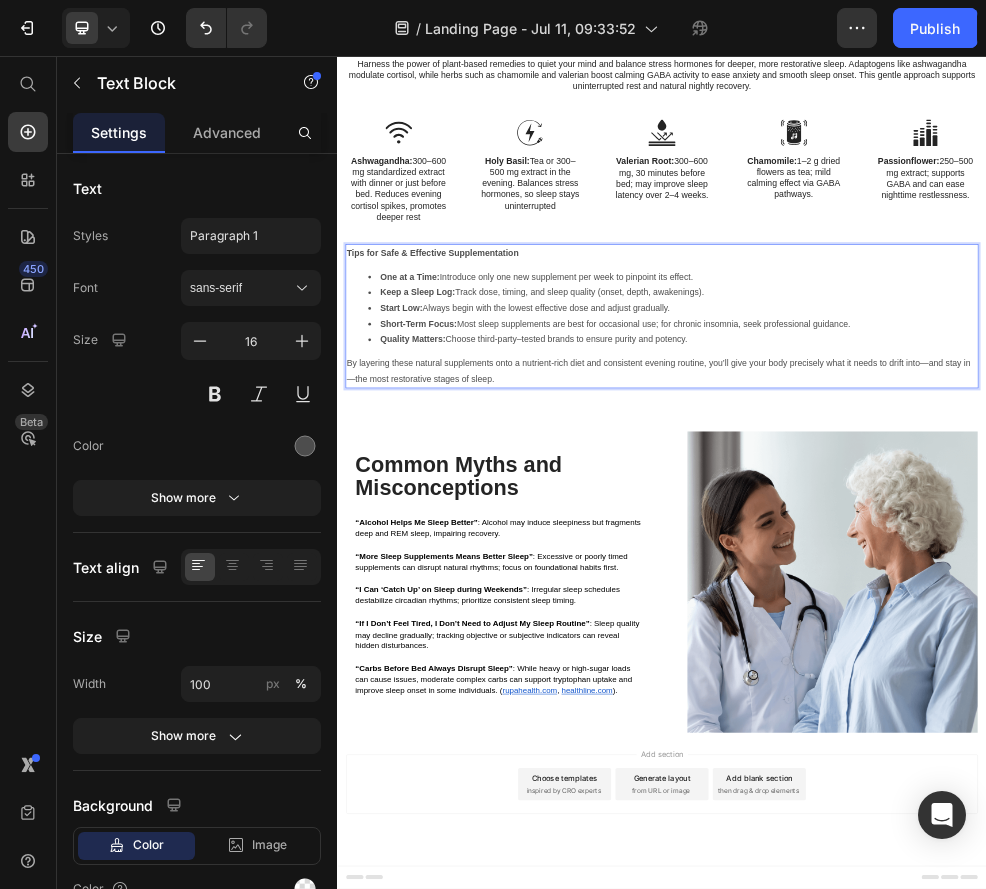 scroll, scrollTop: 8094, scrollLeft: 0, axis: vertical 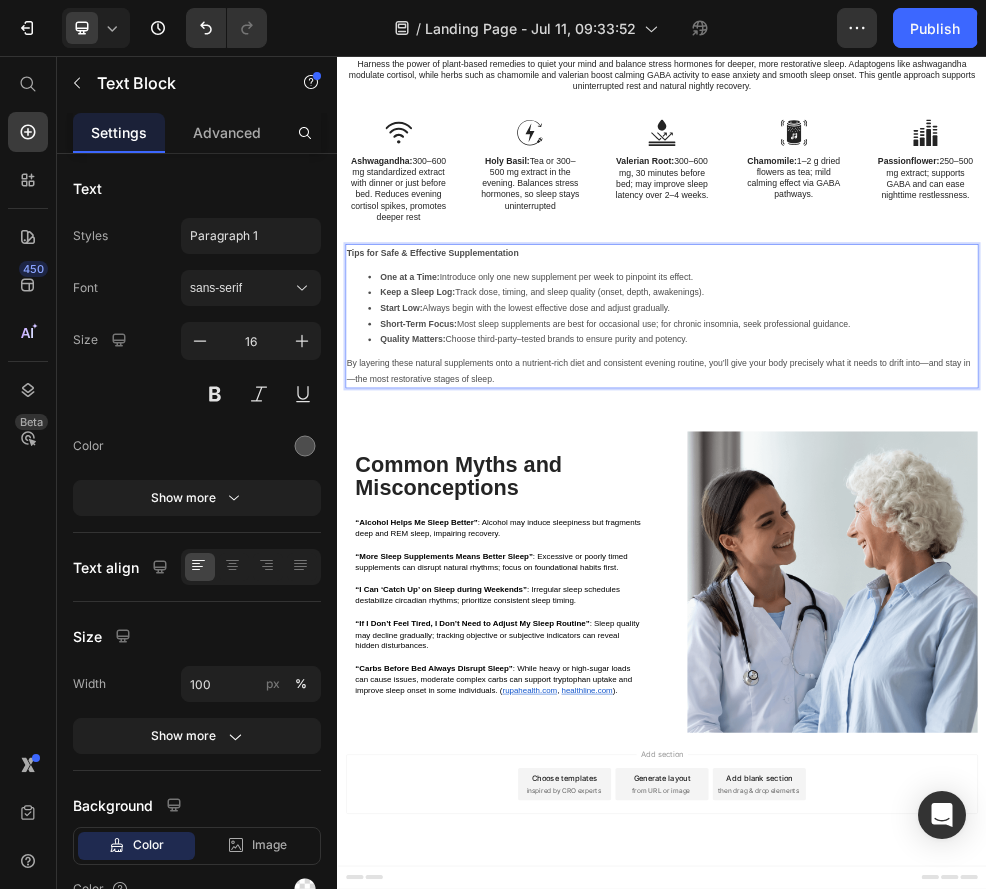 click on "Choose templates inspired by CRO experts" at bounding box center [757, 1403] 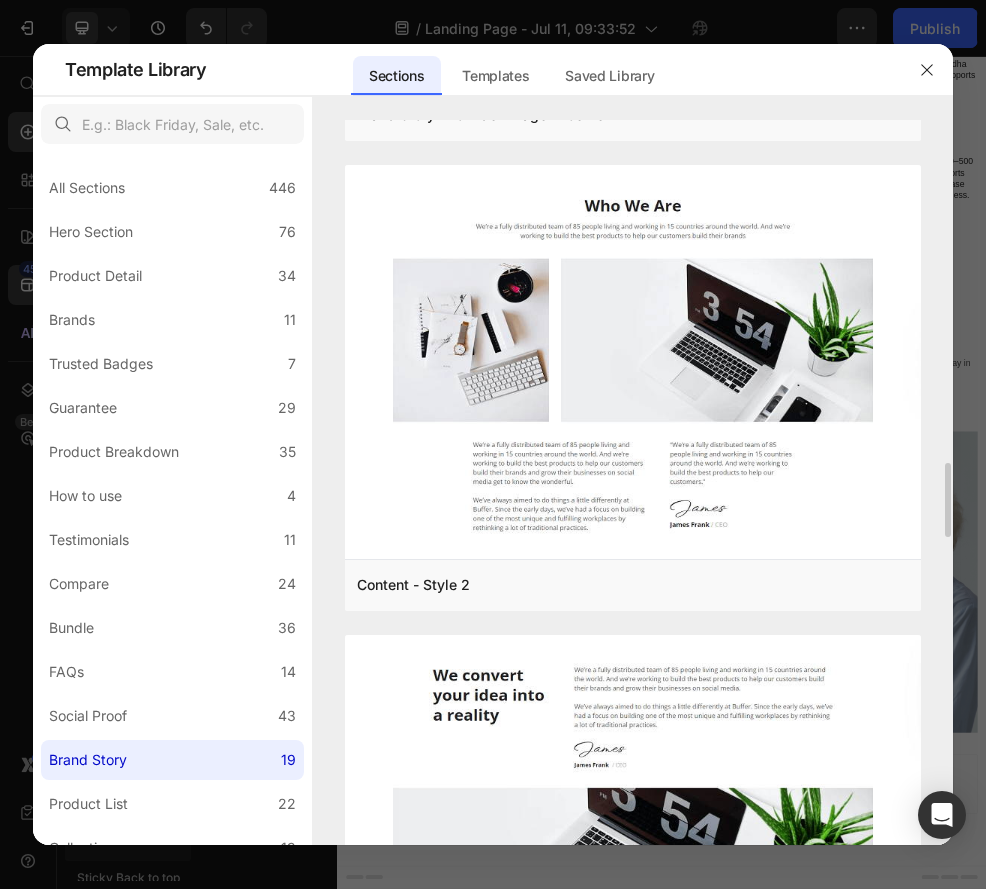 scroll, scrollTop: 3352, scrollLeft: 0, axis: vertical 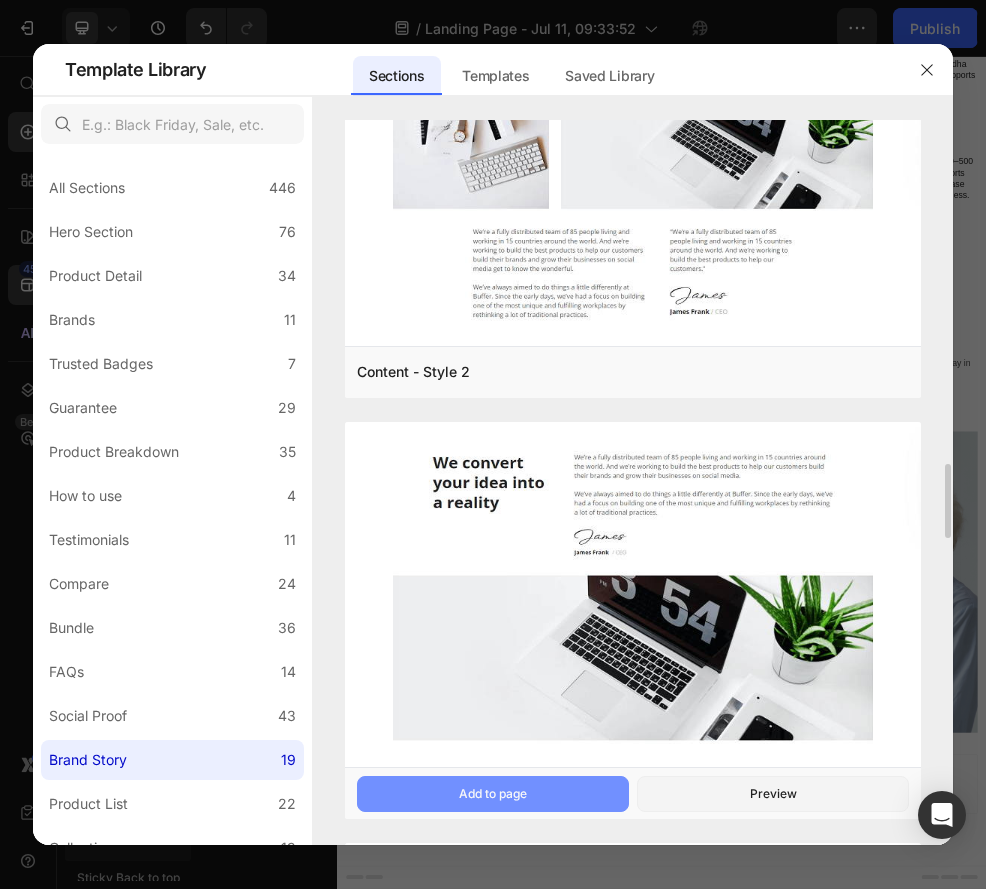 click on "Add to page" at bounding box center (493, 794) 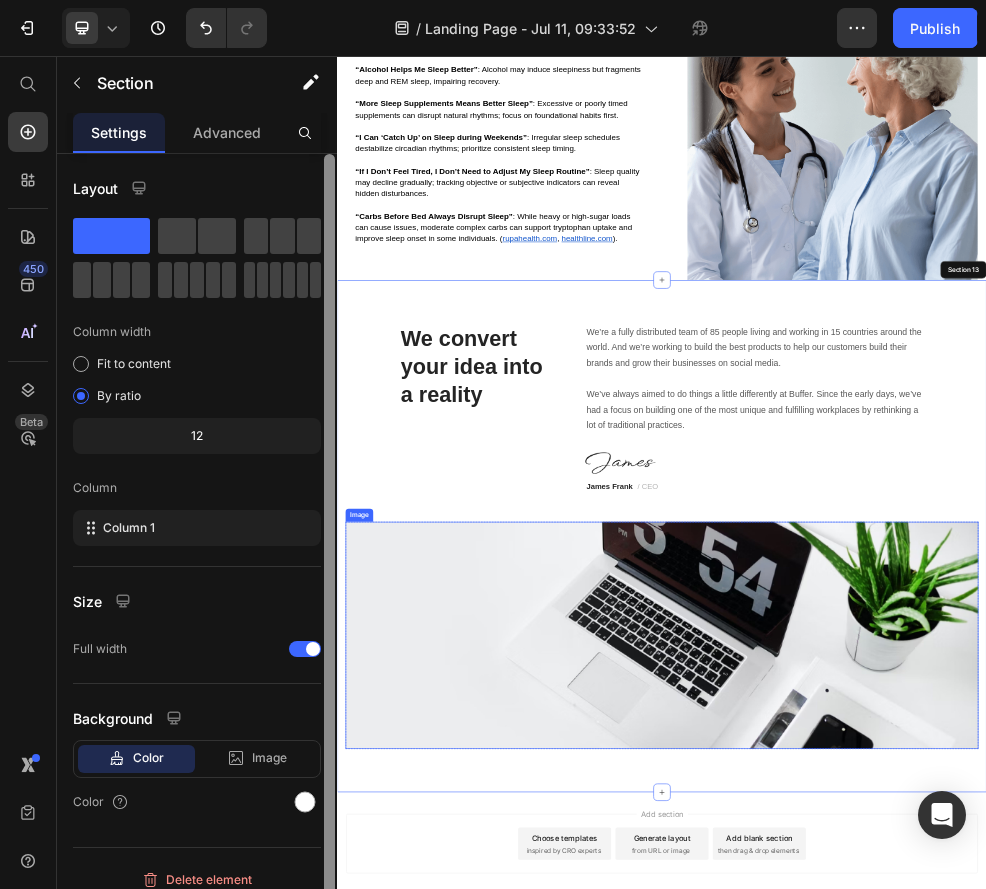 scroll, scrollTop: 9042, scrollLeft: 0, axis: vertical 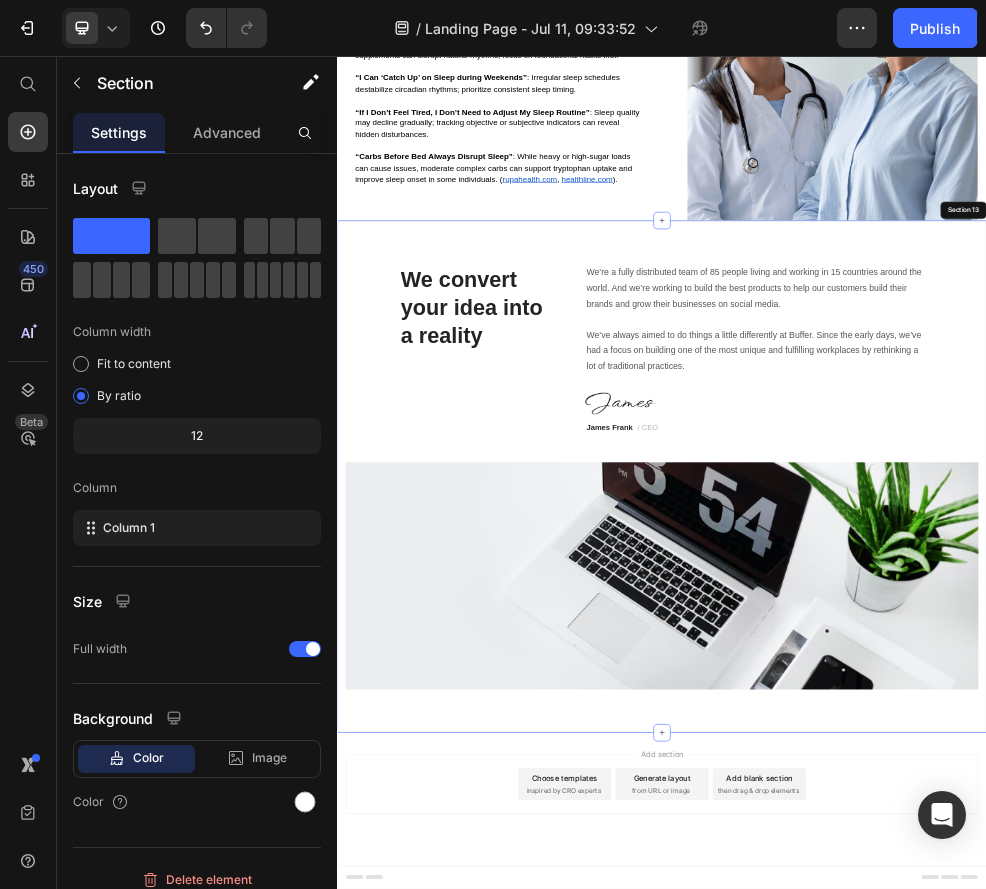 click on "your idea into" at bounding box center (608, 521) 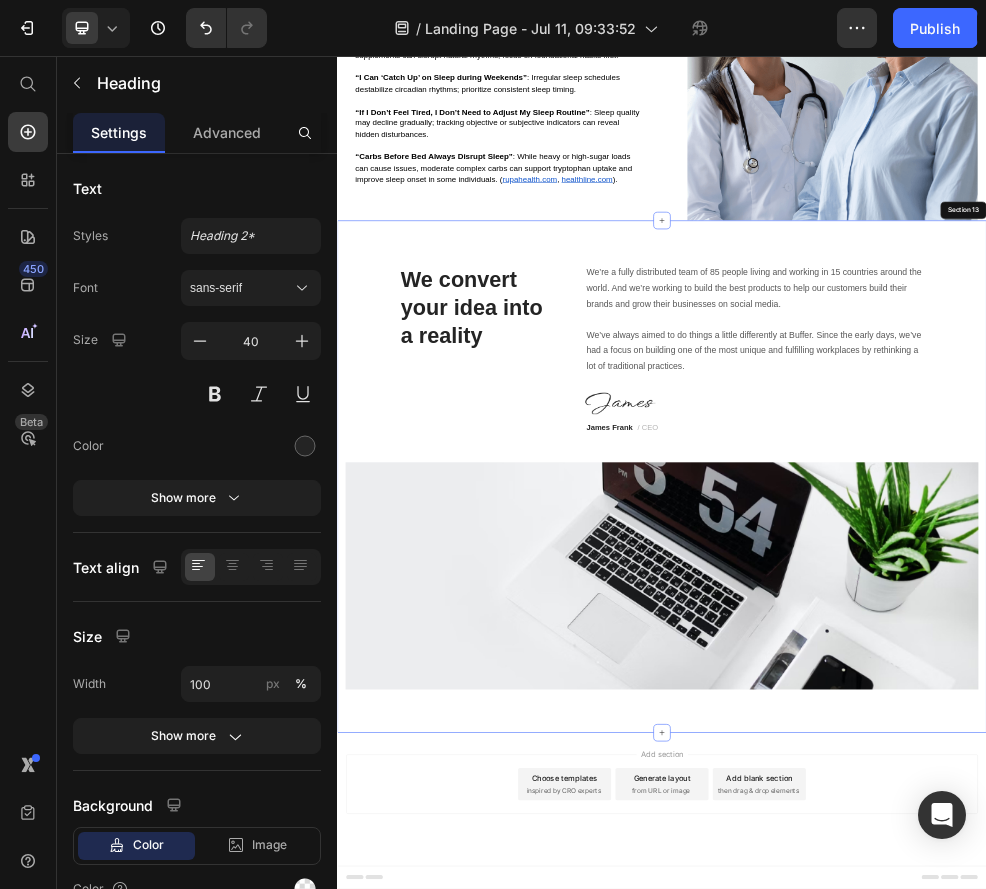 click on "your idea into" at bounding box center [608, 521] 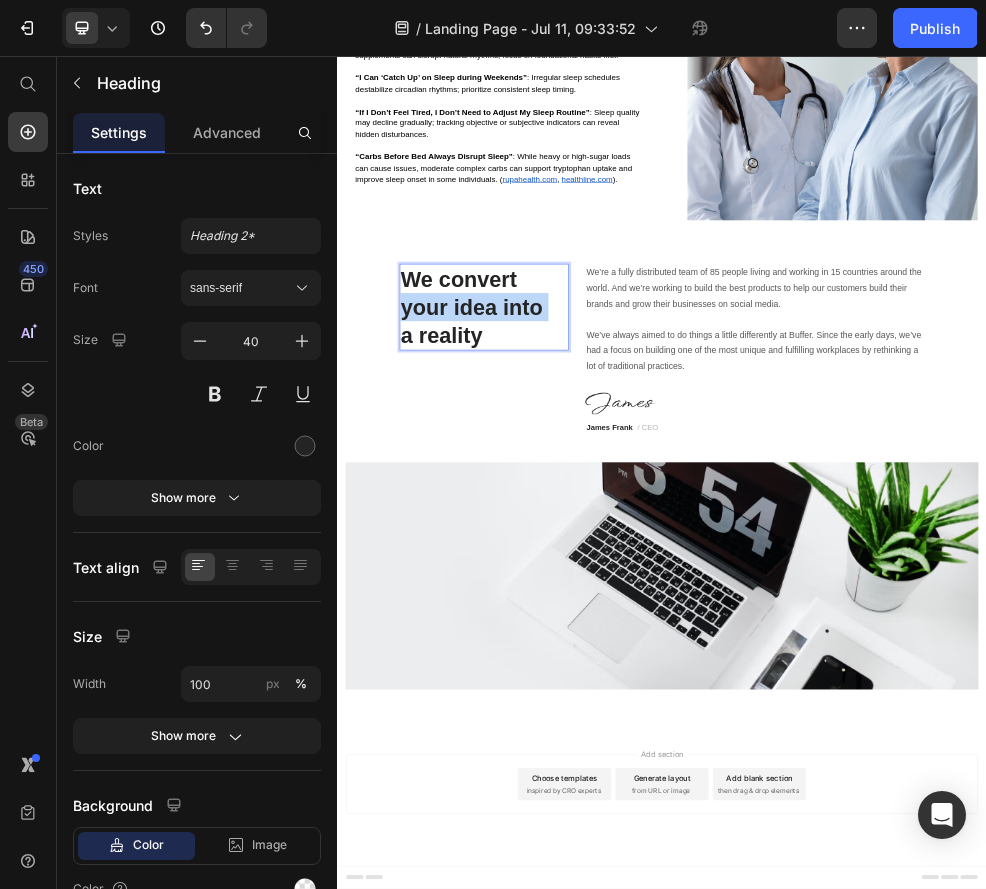 click on "your idea into" at bounding box center [608, 521] 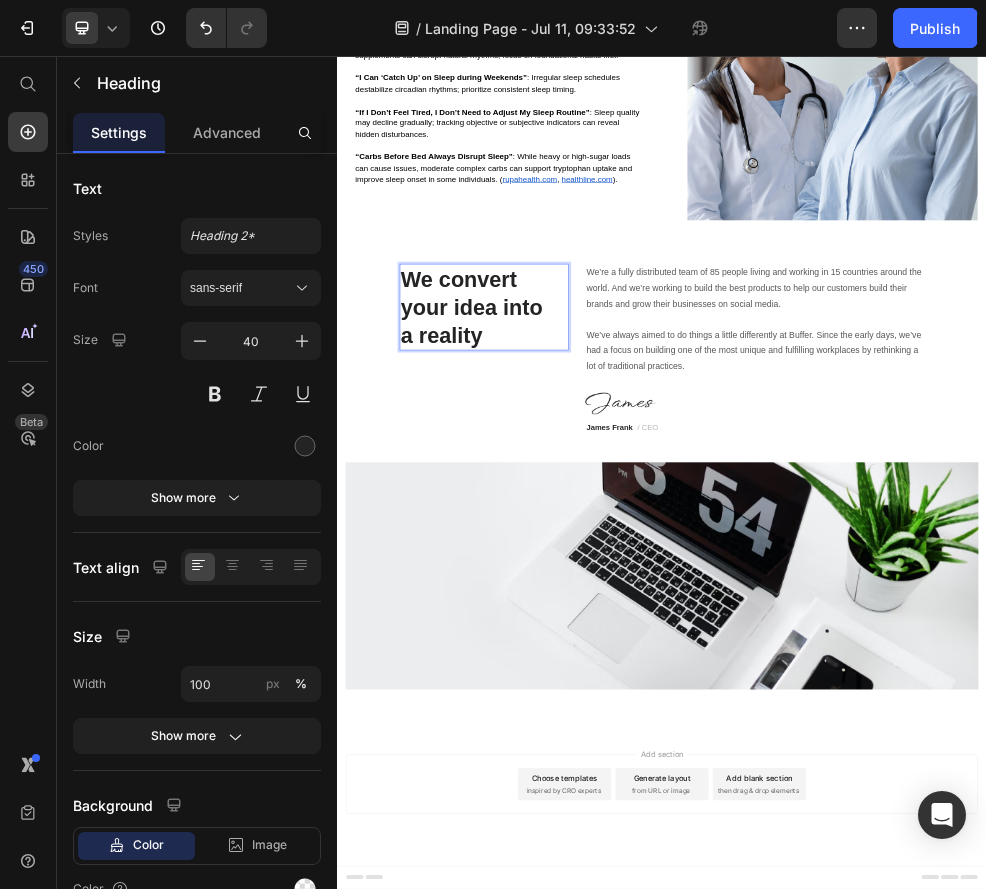 click on "a reality" at bounding box center (608, 573) 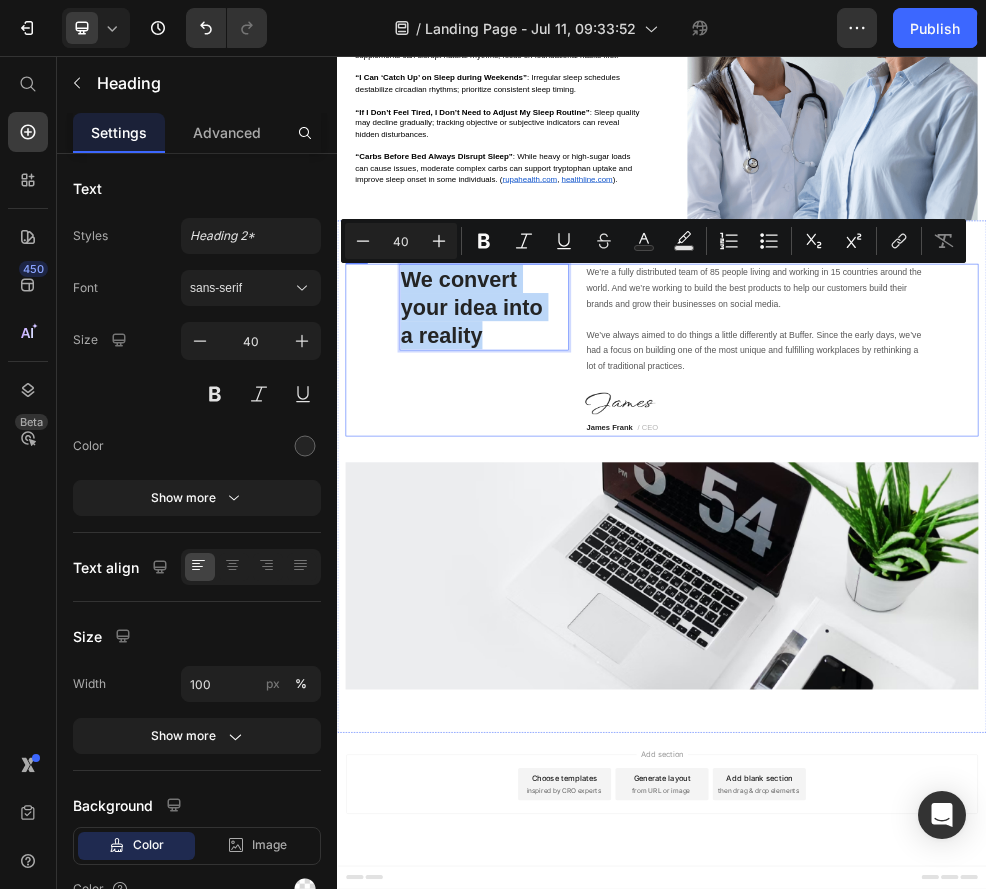 drag, startPoint x: 603, startPoint y: 576, endPoint x: 435, endPoint y: 427, distance: 224.55511 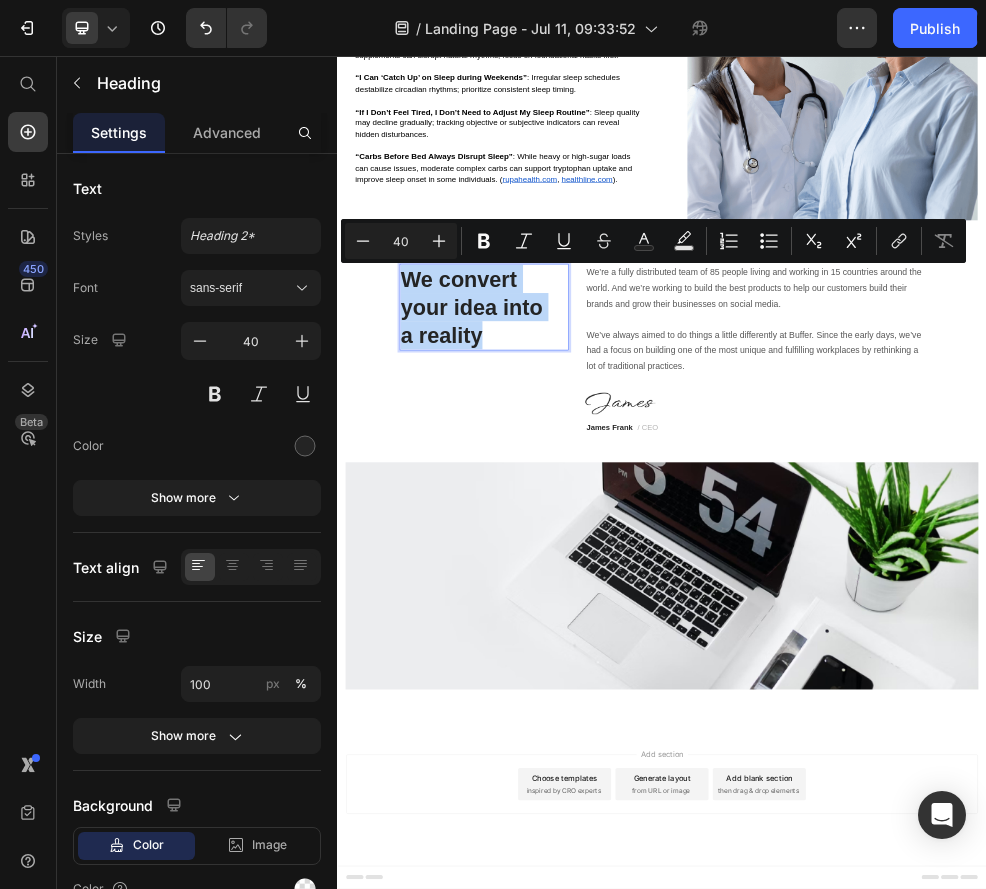click on "your idea into" at bounding box center [608, 521] 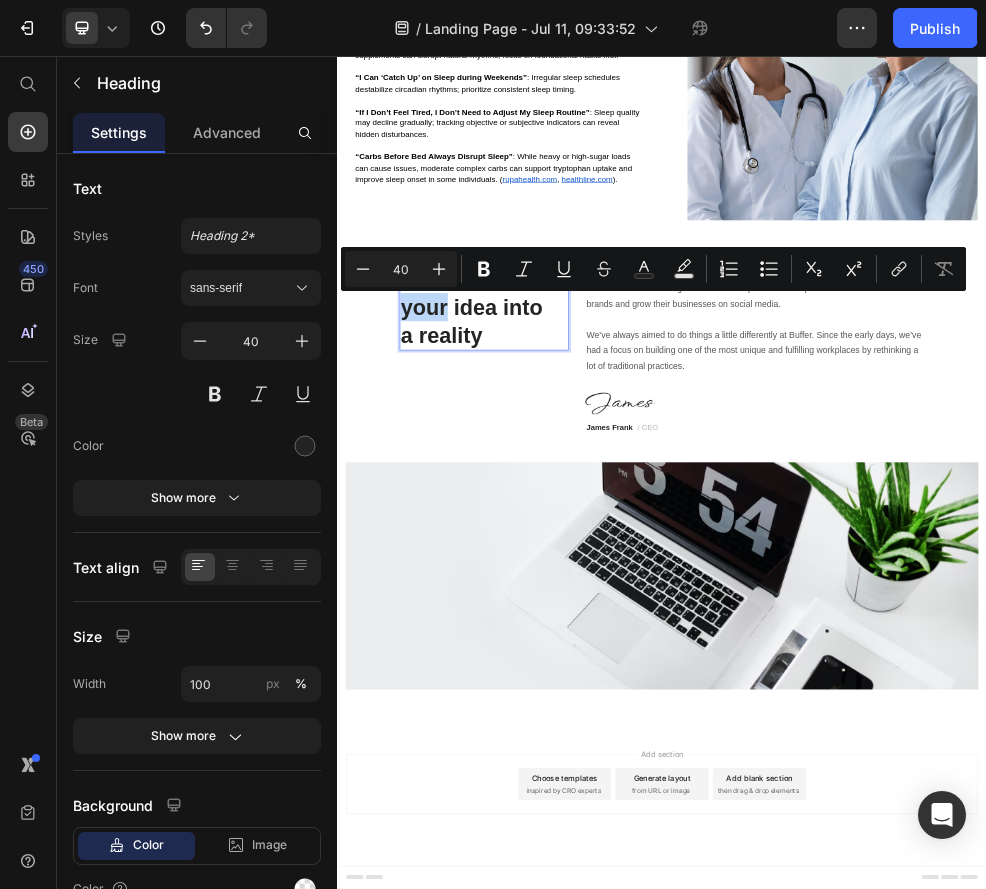 click on "a reality" at bounding box center [608, 573] 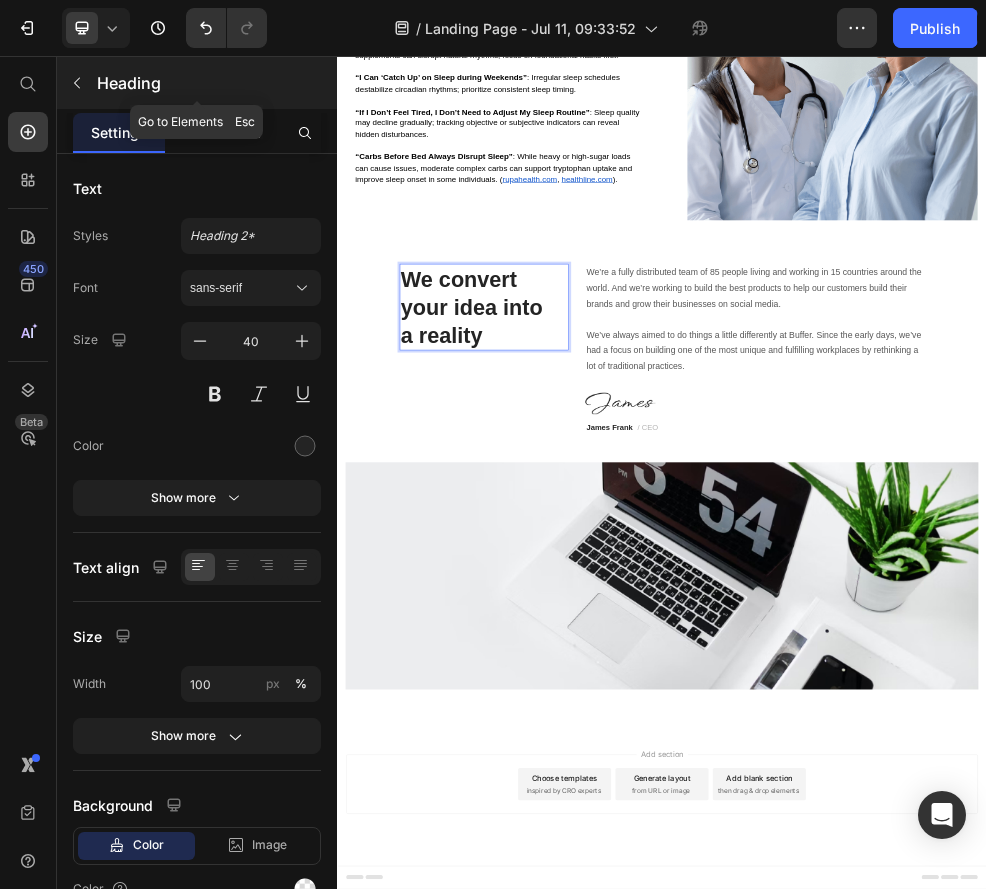 click 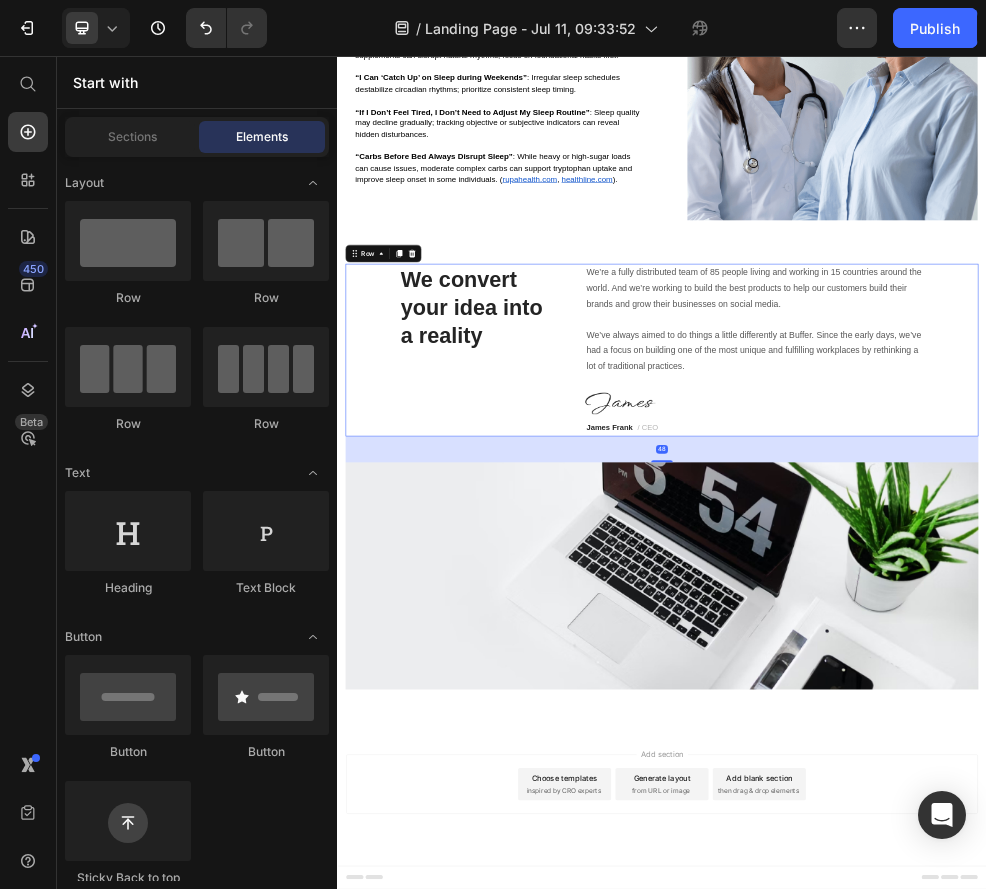 click on "We convert your idea into a reality Heading" at bounding box center (608, 600) 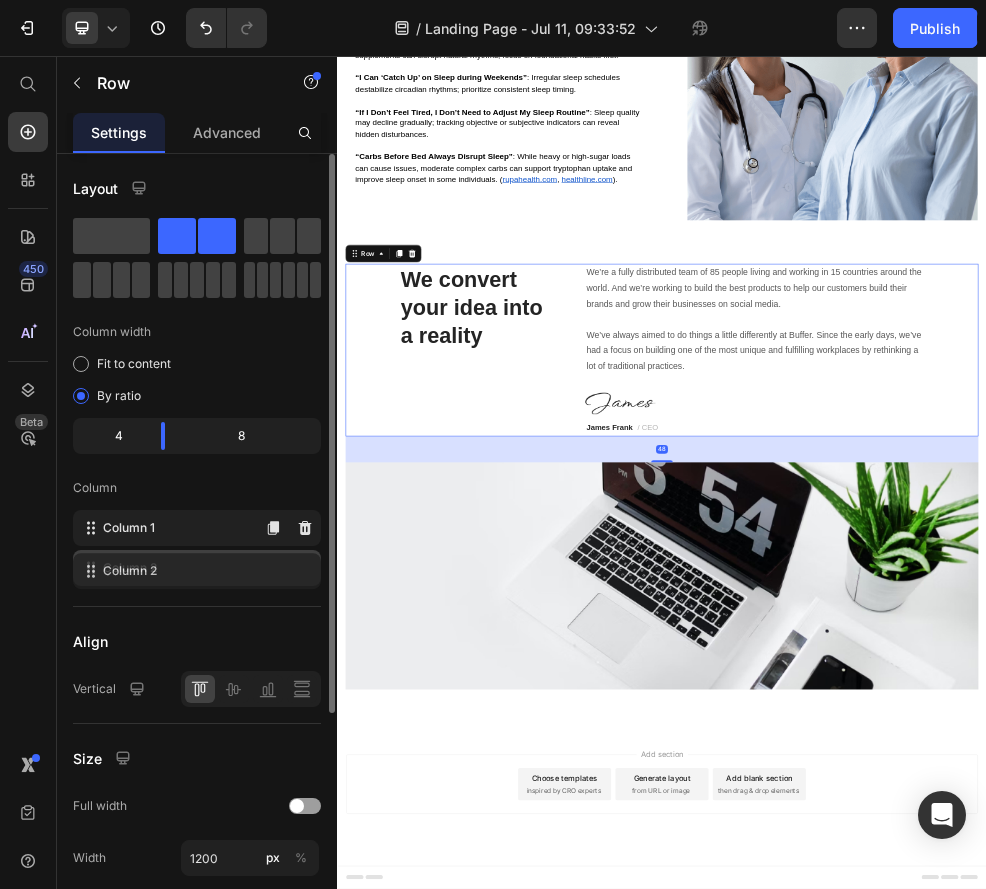 type 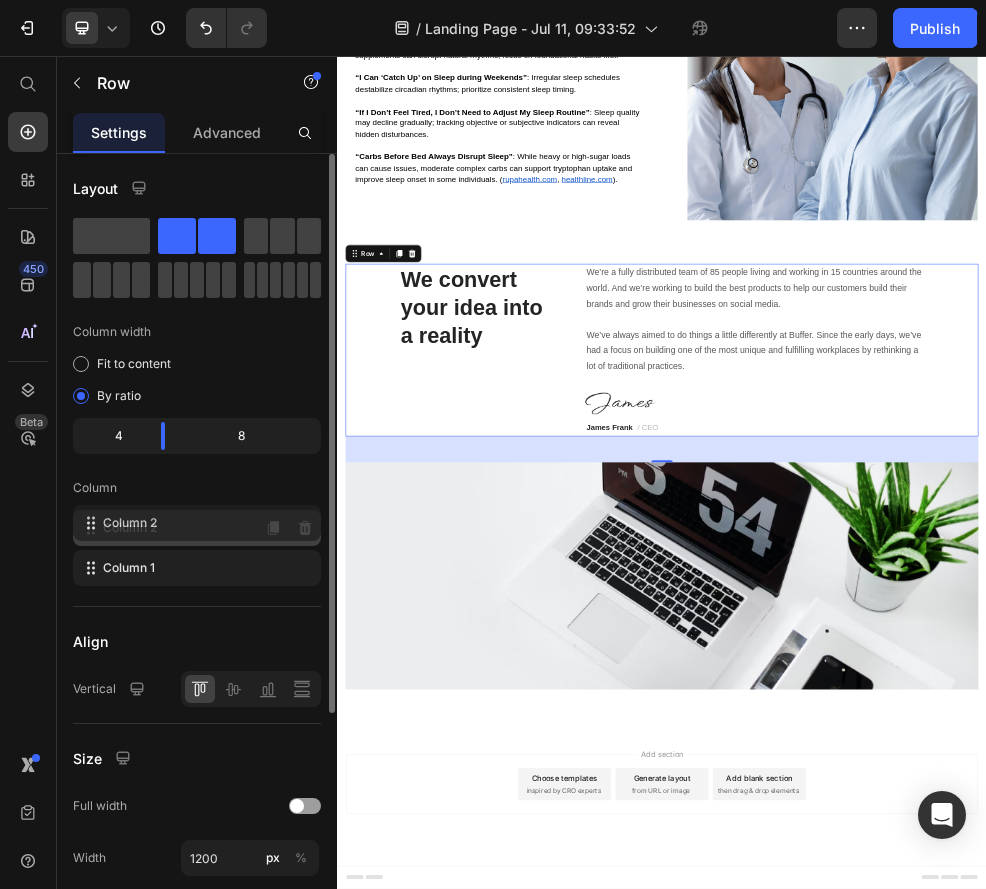 drag, startPoint x: 207, startPoint y: 562, endPoint x: 206, endPoint y: 513, distance: 49.010204 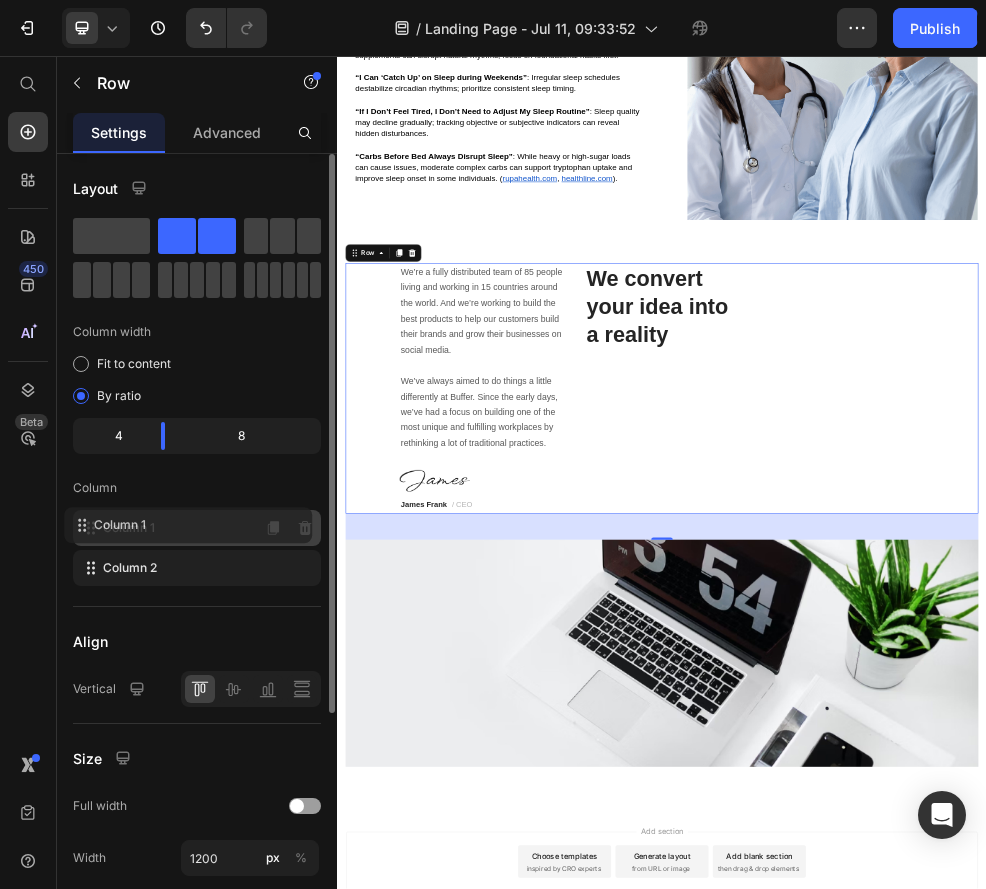 drag, startPoint x: 210, startPoint y: 573, endPoint x: 214, endPoint y: 511, distance: 62.1289 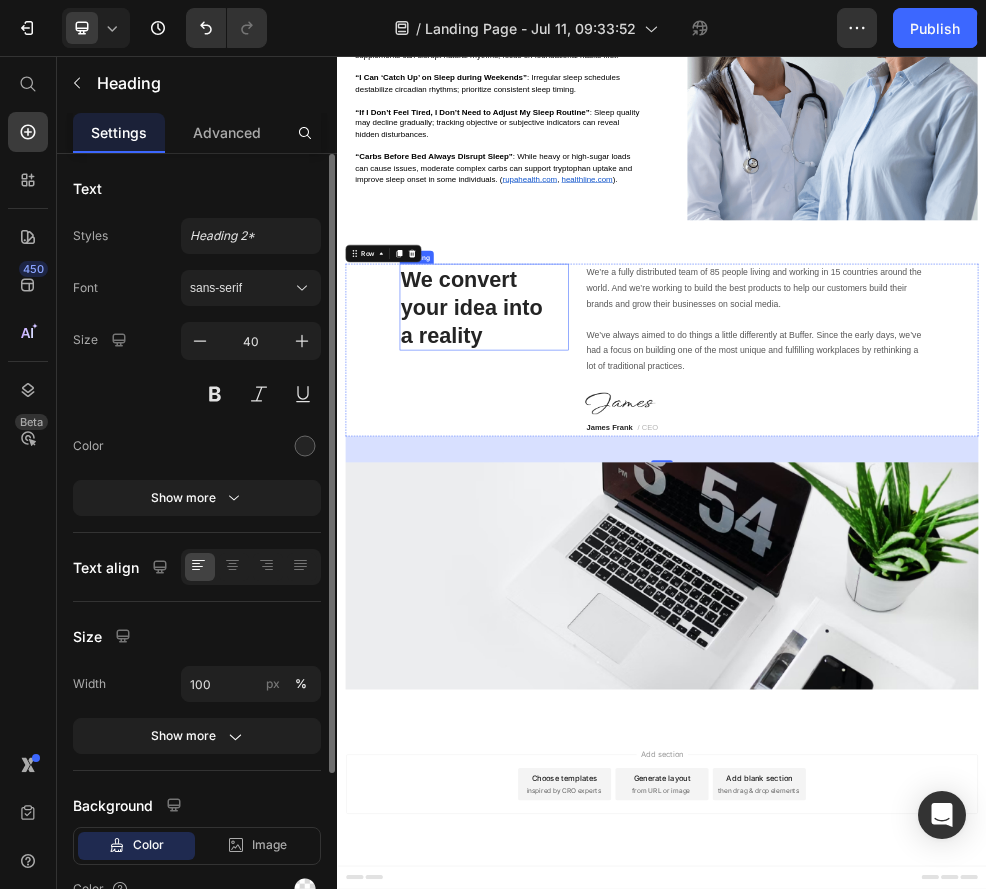 click on "We convert your idea into a reality" at bounding box center [608, 521] 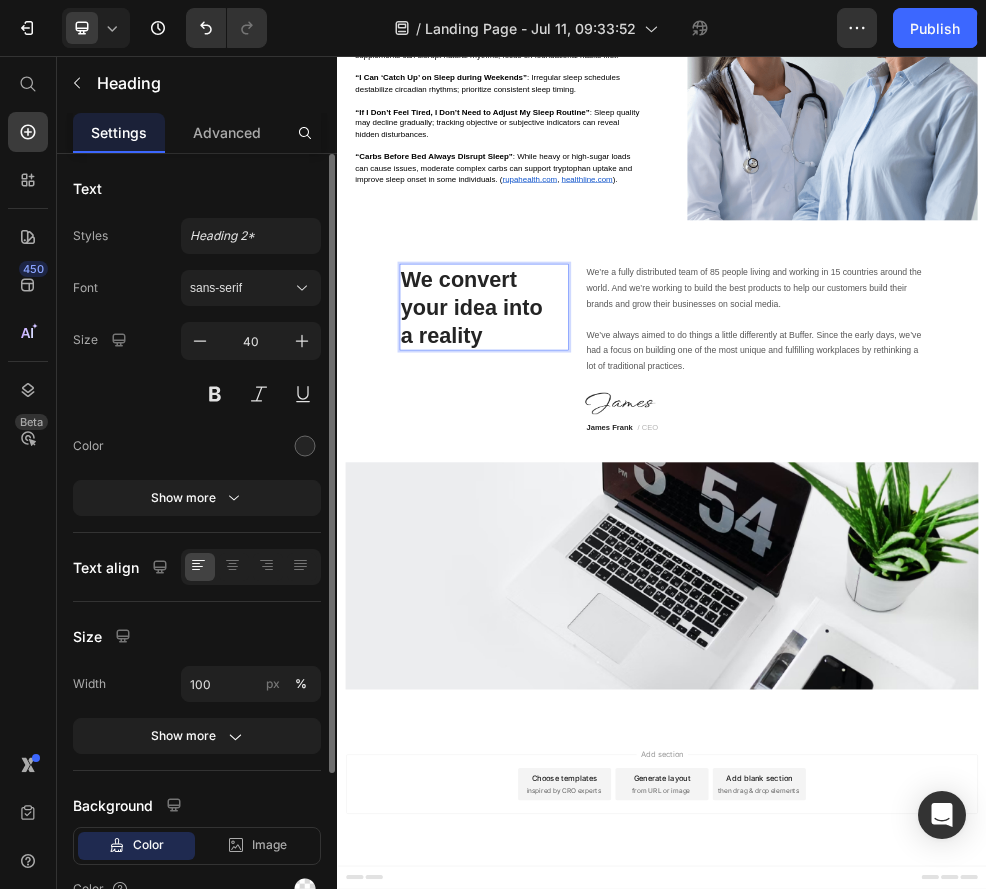 click on "We convert your idea into a reality" at bounding box center (608, 521) 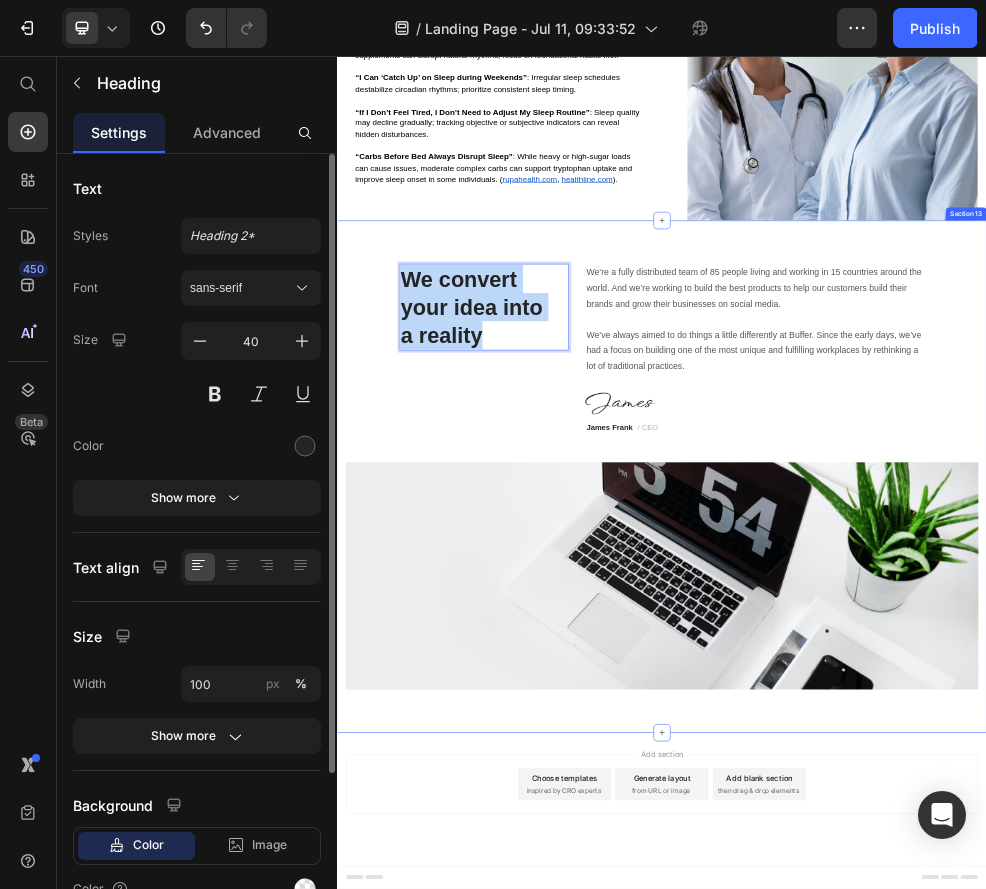drag, startPoint x: 612, startPoint y: 575, endPoint x: 416, endPoint y: 438, distance: 239.13385 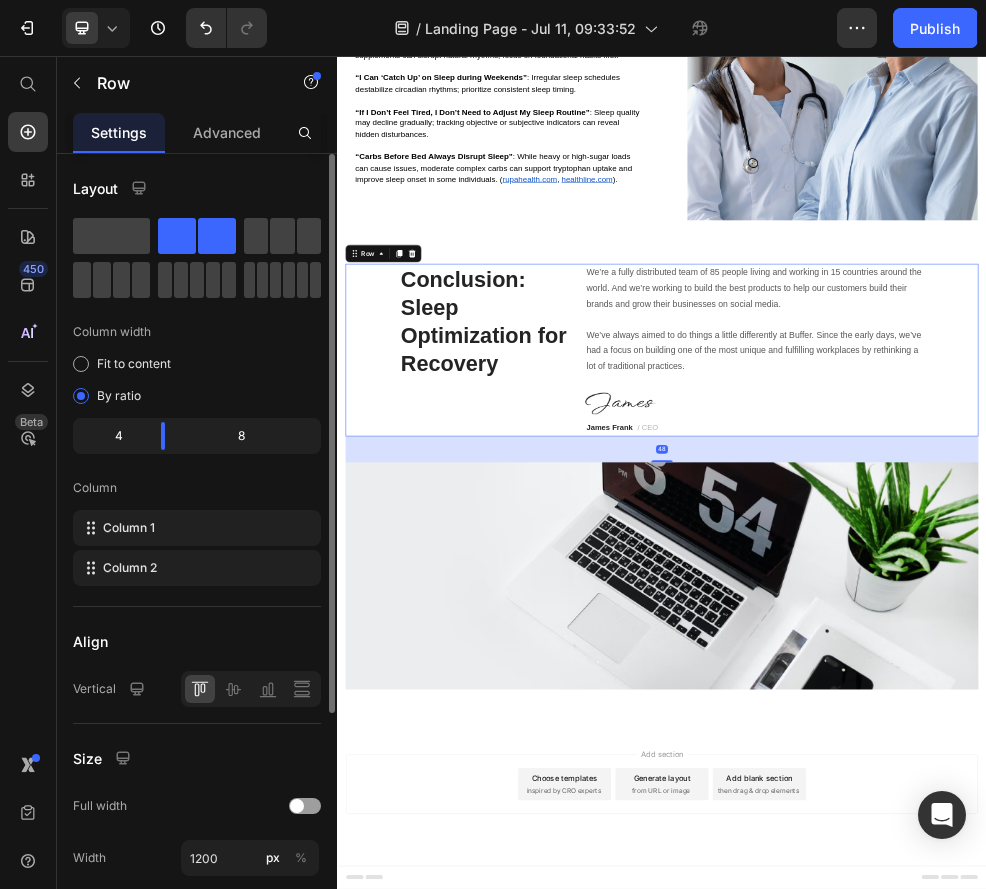 click on "⁠⁠⁠⁠⁠⁠⁠ Conclusion: Sleep Optimization for Recovery Heading We’re a fully distributed team of 85 people living and working in 15 countries around the world. And we’re working to build the best products to help our customers build their brands and grow their businesses on social media.   We’ve always aimed to do things a little differently at Buffer. Since the early days, we’ve had a focus on building one of the most unique and fulfilling workplaces by rethinking a lot of traditional practices. Text block Image James Frank    / CEO Text block Row   48" at bounding box center (937, 600) 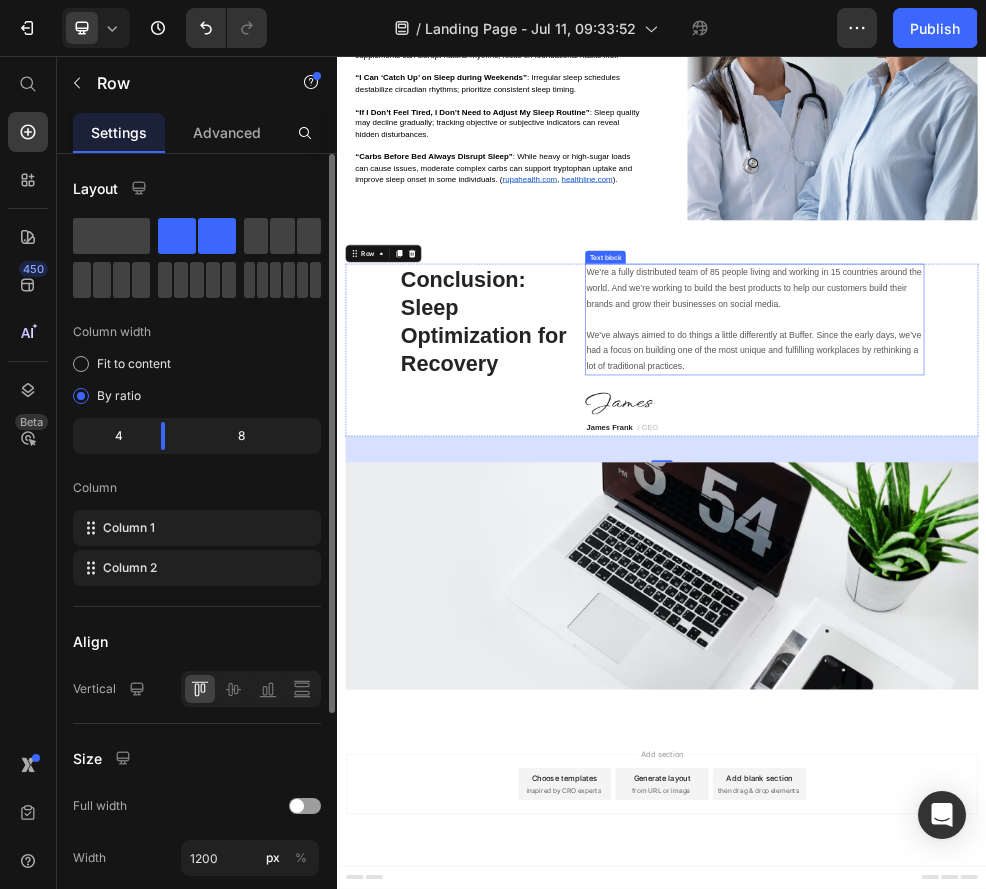 click on "We’re a fully distributed team of 85 people living and working in 15 countries around the world. And we’re working to build the best products to help our customers build their brands and grow their businesses on social media." at bounding box center (1108, 486) 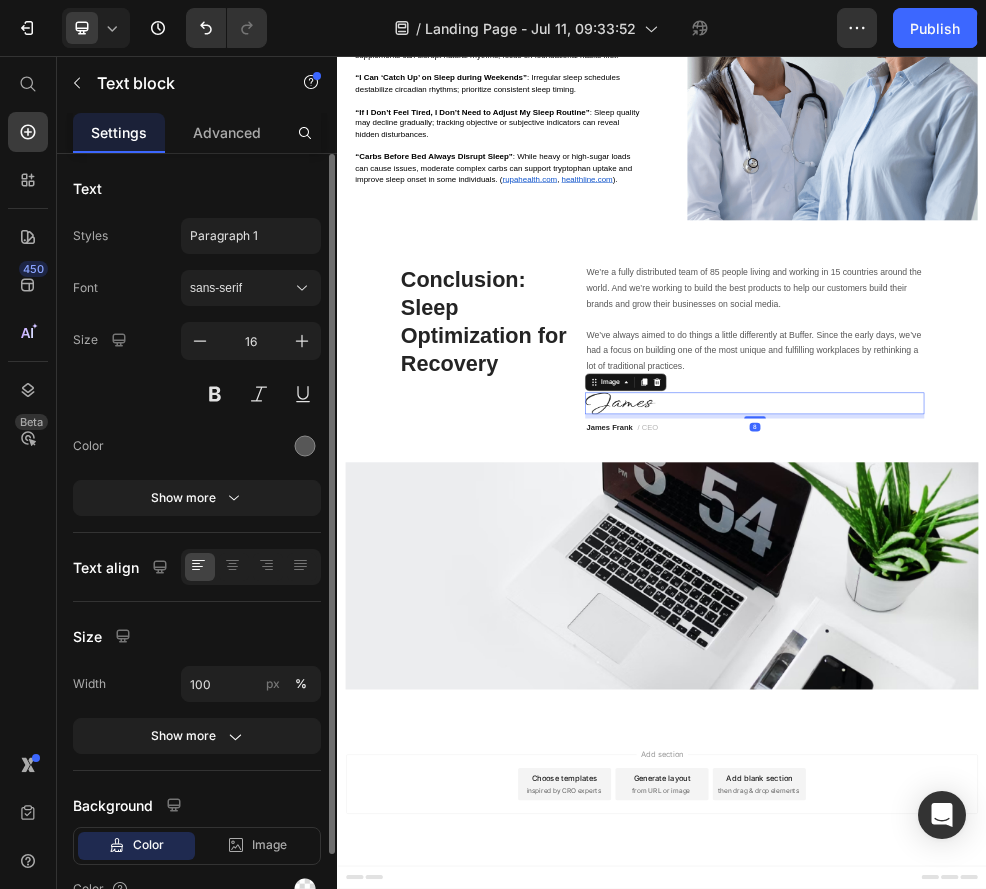 click at bounding box center [1108, 699] 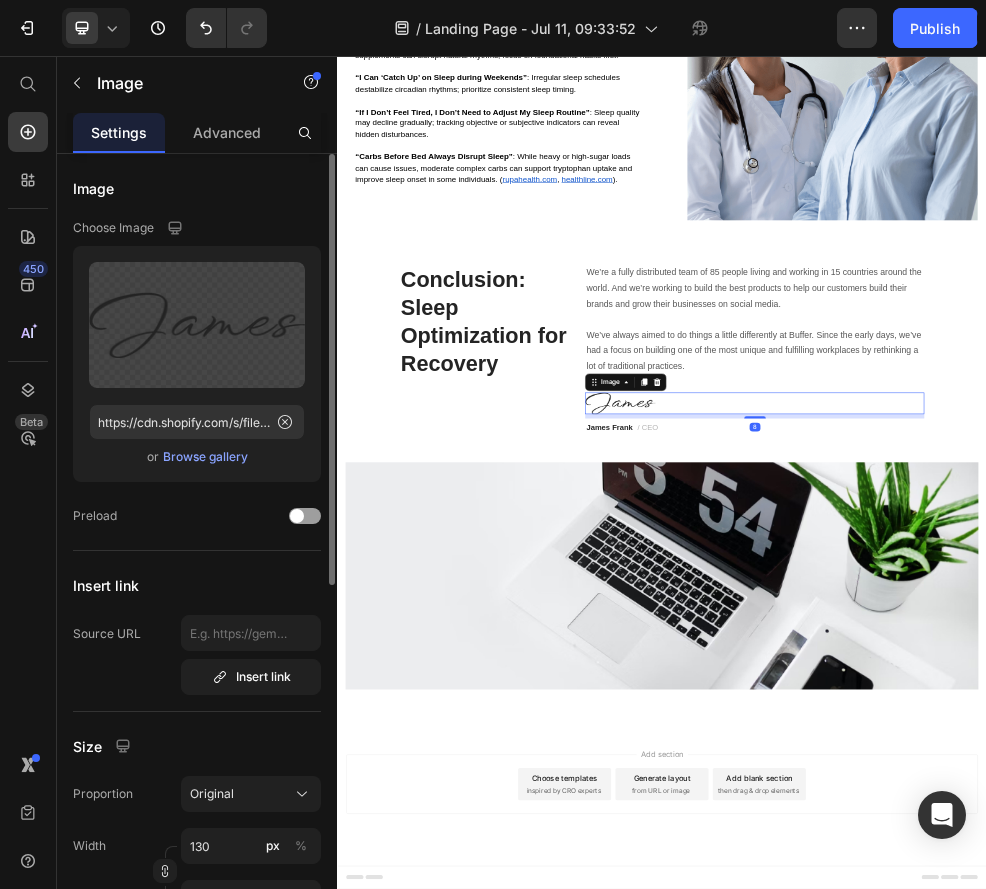 click on "Image" at bounding box center (870, 660) 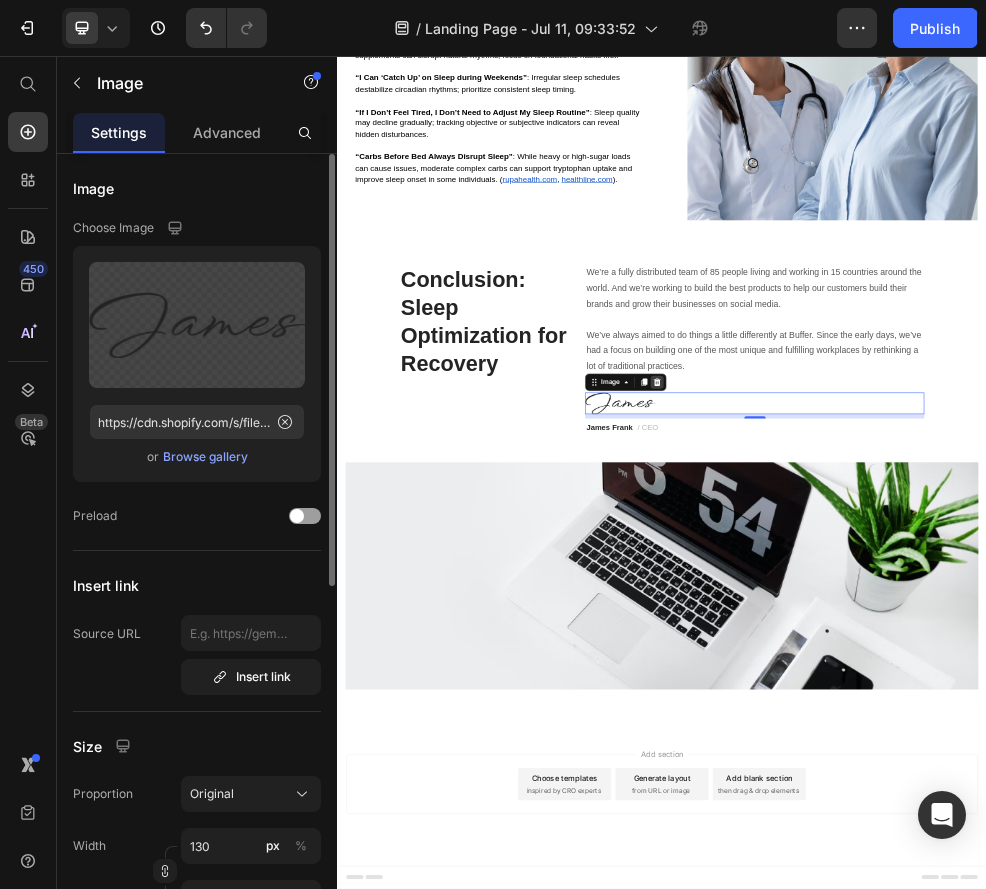 click 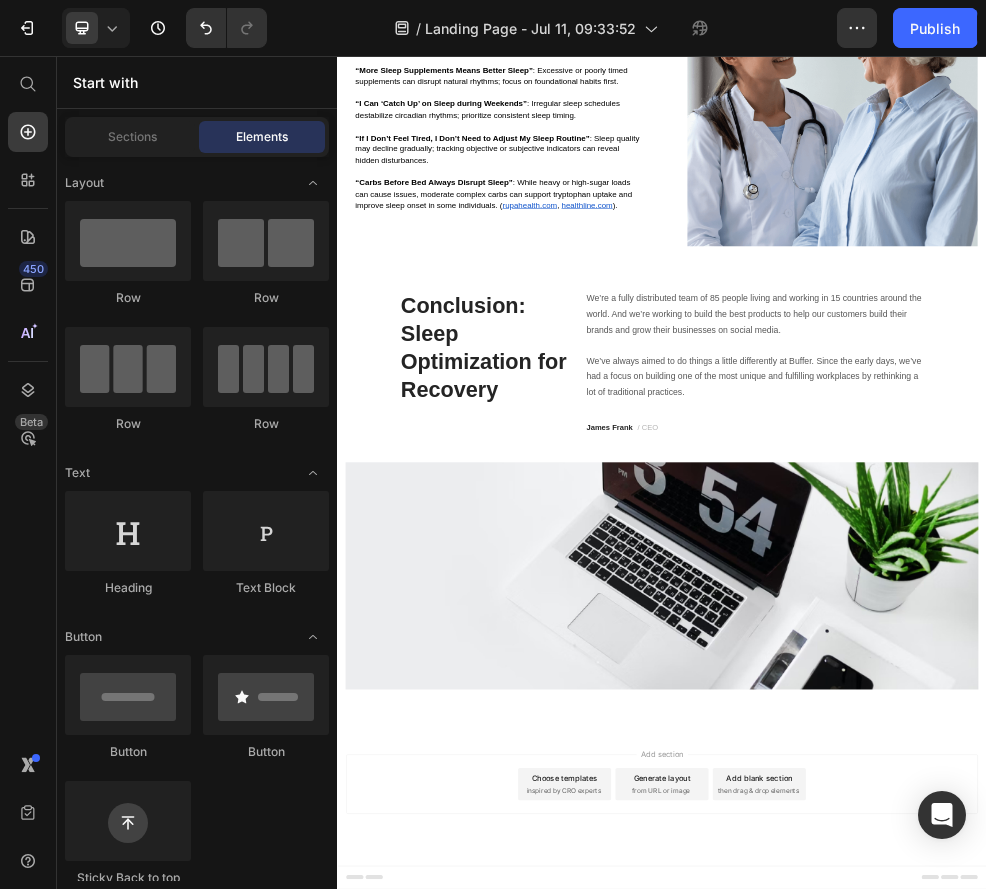 scroll, scrollTop: 8994, scrollLeft: 0, axis: vertical 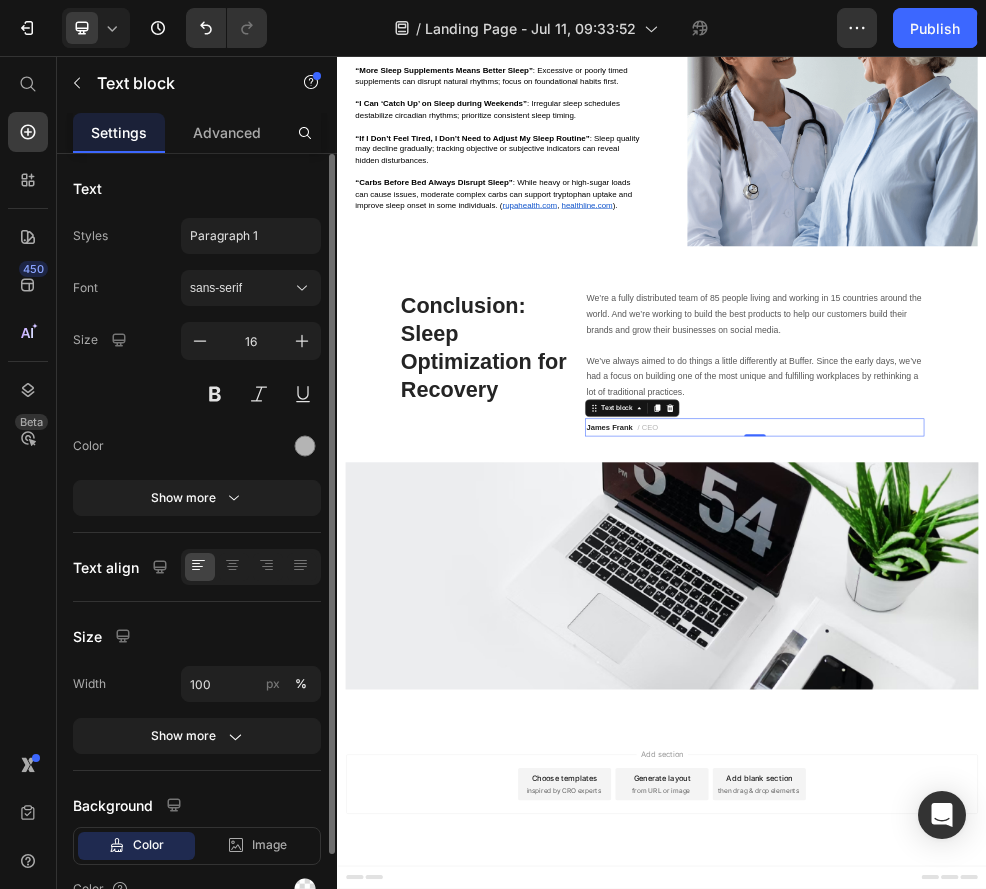 click on "/ CEO" at bounding box center [911, 743] 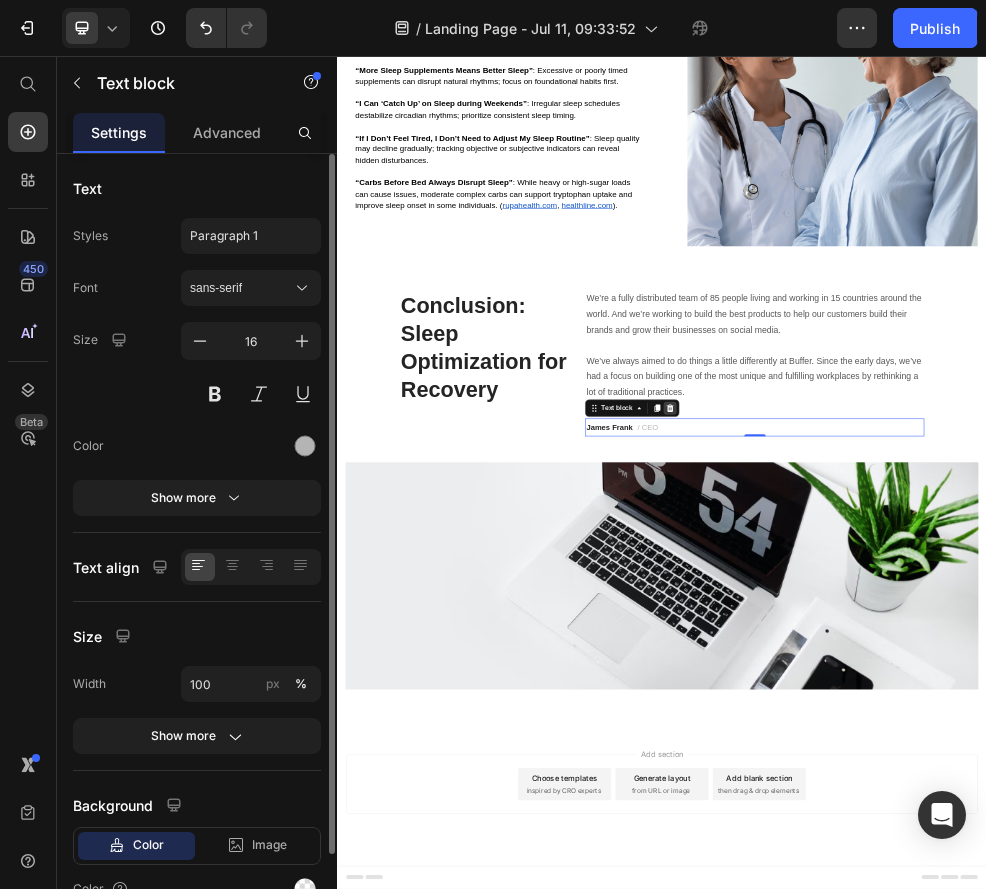click at bounding box center [952, 708] 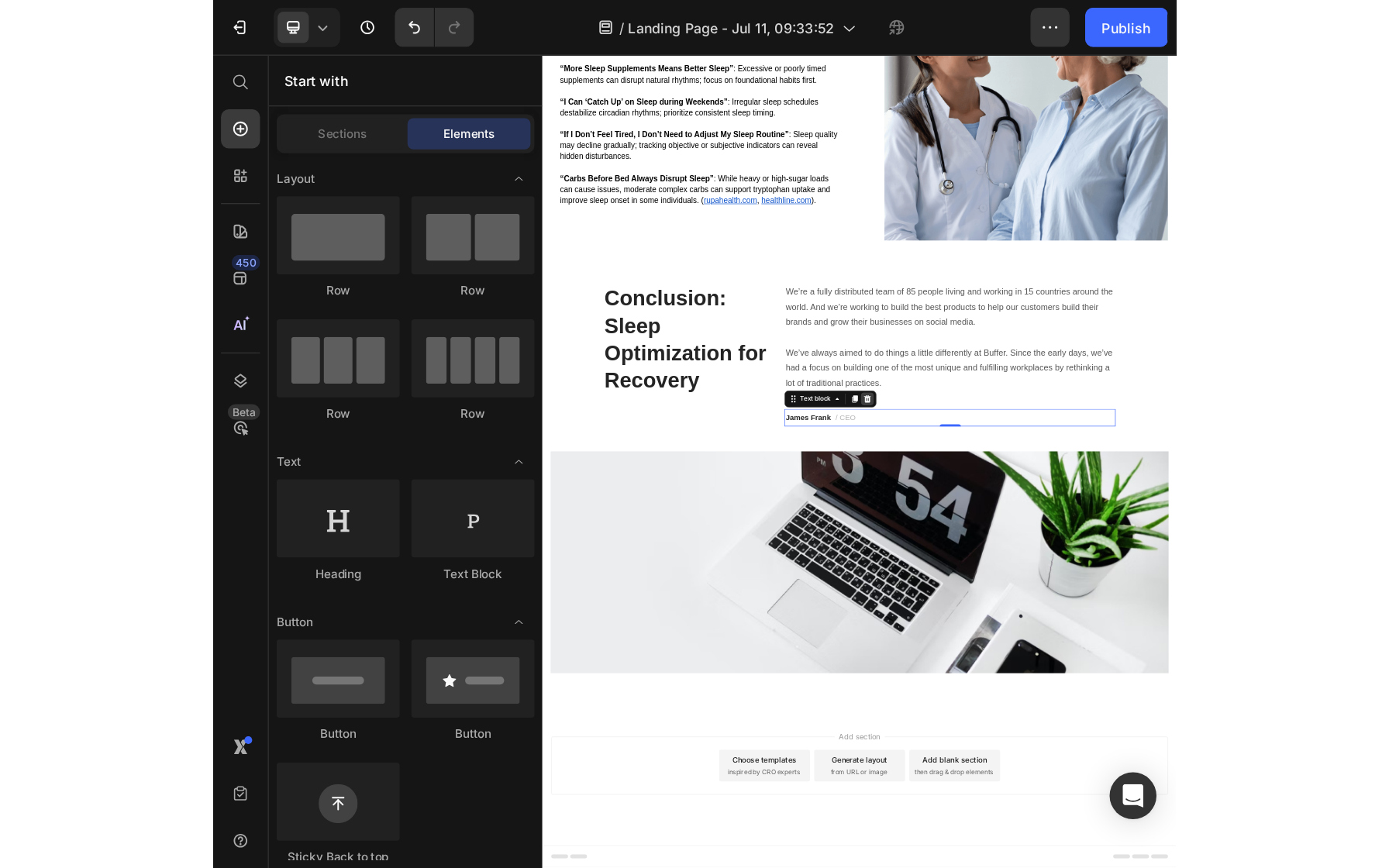 scroll, scrollTop: 6944, scrollLeft: 0, axis: vertical 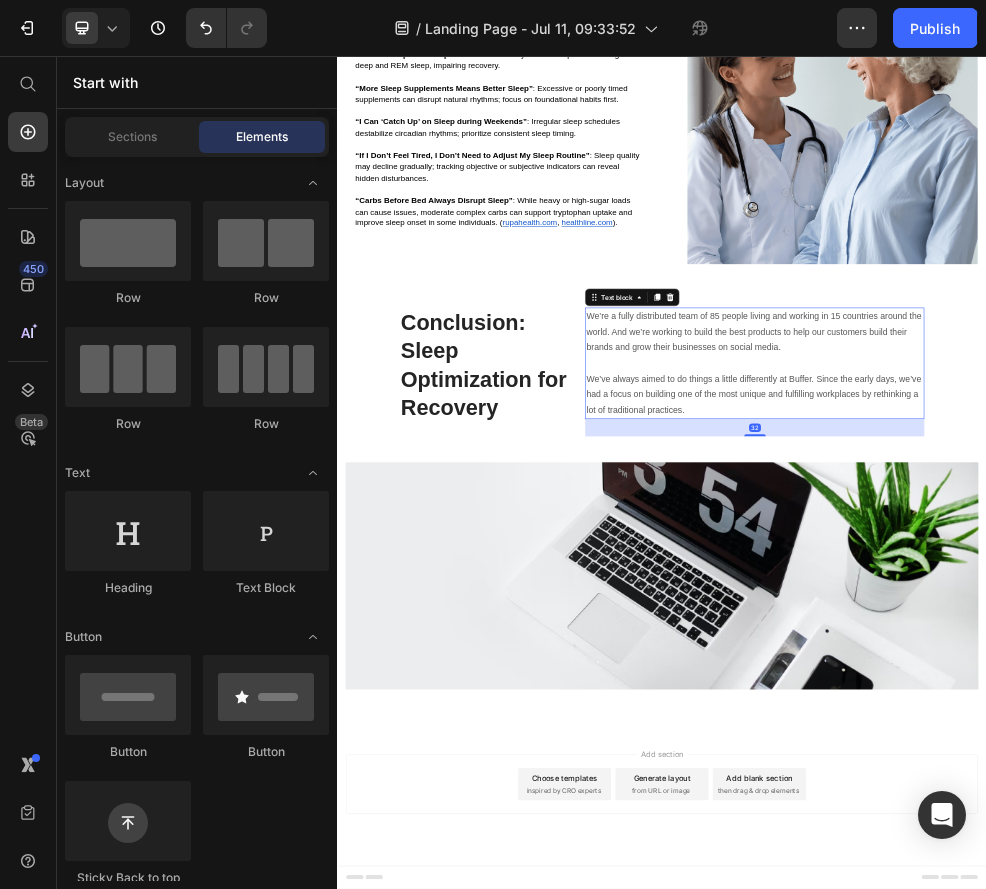 click on "We’re a fully distributed team of 85 people living and working in 15 countries around the world. And we’re working to build the best products to help our customers build their brands and grow their businesses on social media." at bounding box center (1108, 567) 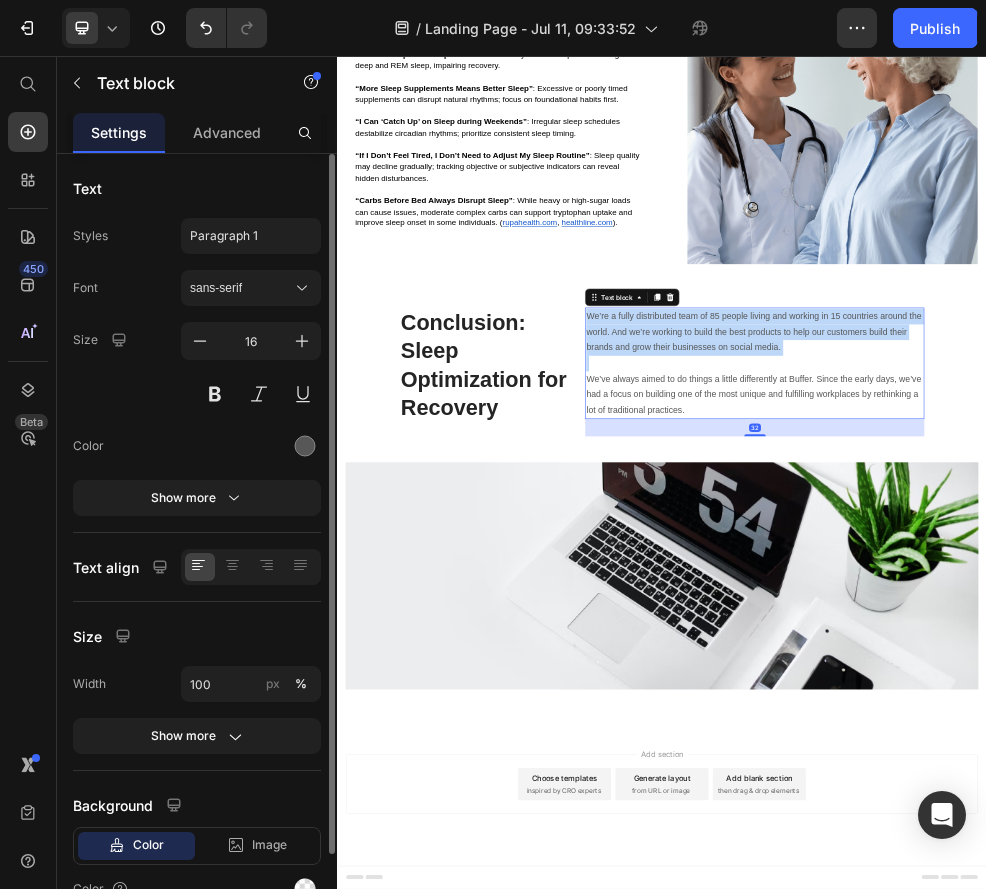 click on "We’re a fully distributed team of 85 people living and working in 15 countries around the world. And we’re working to build the best products to help our customers build their brands and grow their businesses on social media." at bounding box center [1108, 567] 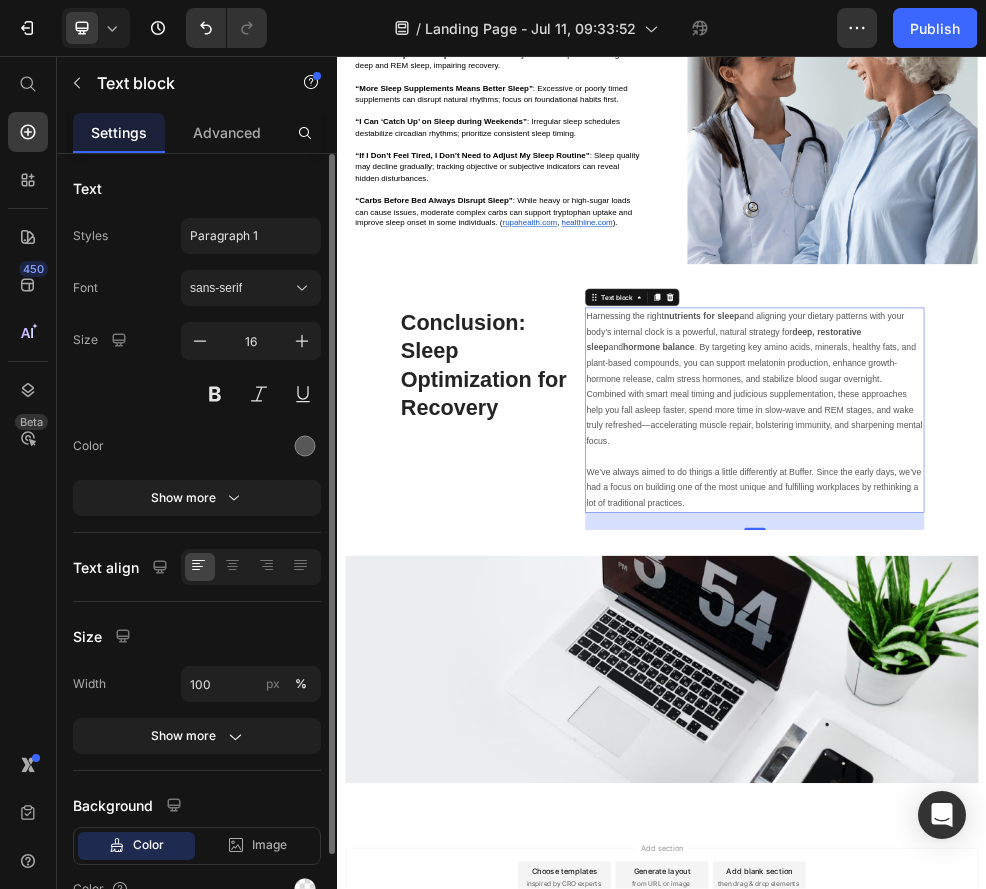 click on "We’ve always aimed to do things a little differently at Buffer. Since the early days, we’ve had a focus on building one of the most unique and fulfilling workplaces by rethinking a lot of traditional practices." at bounding box center [1108, 855] 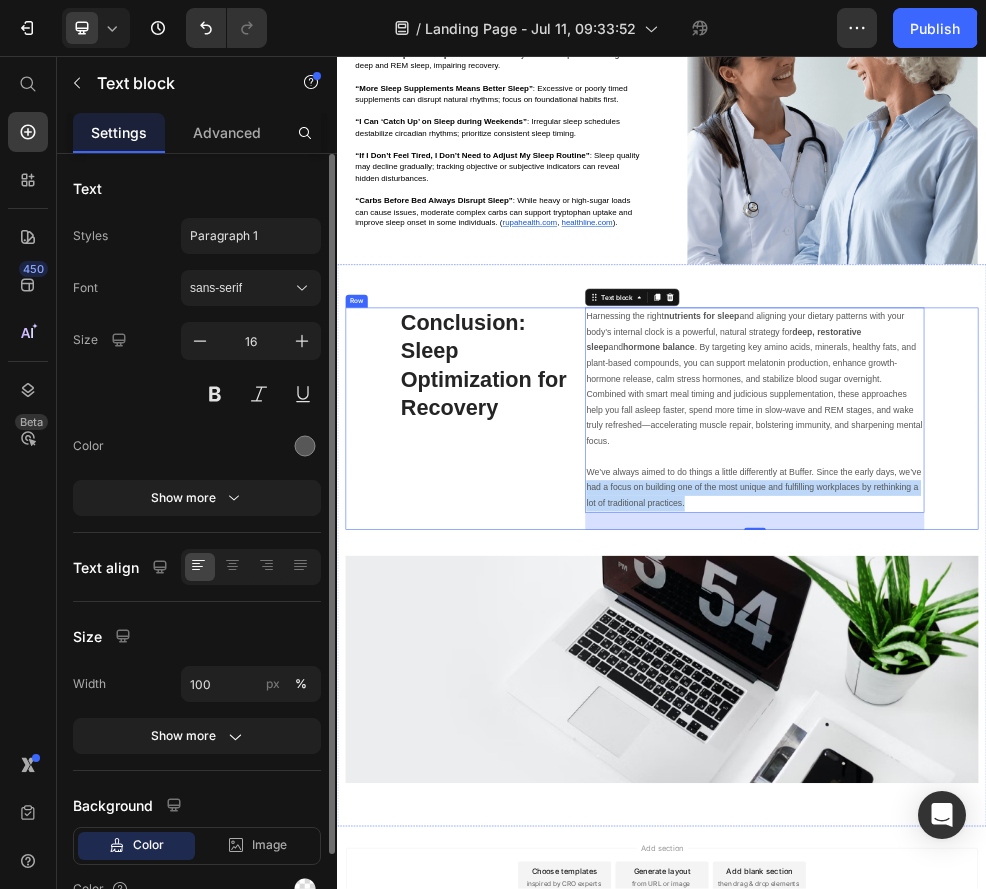 drag, startPoint x: 1017, startPoint y: 852, endPoint x: 701, endPoint y: 817, distance: 317.93237 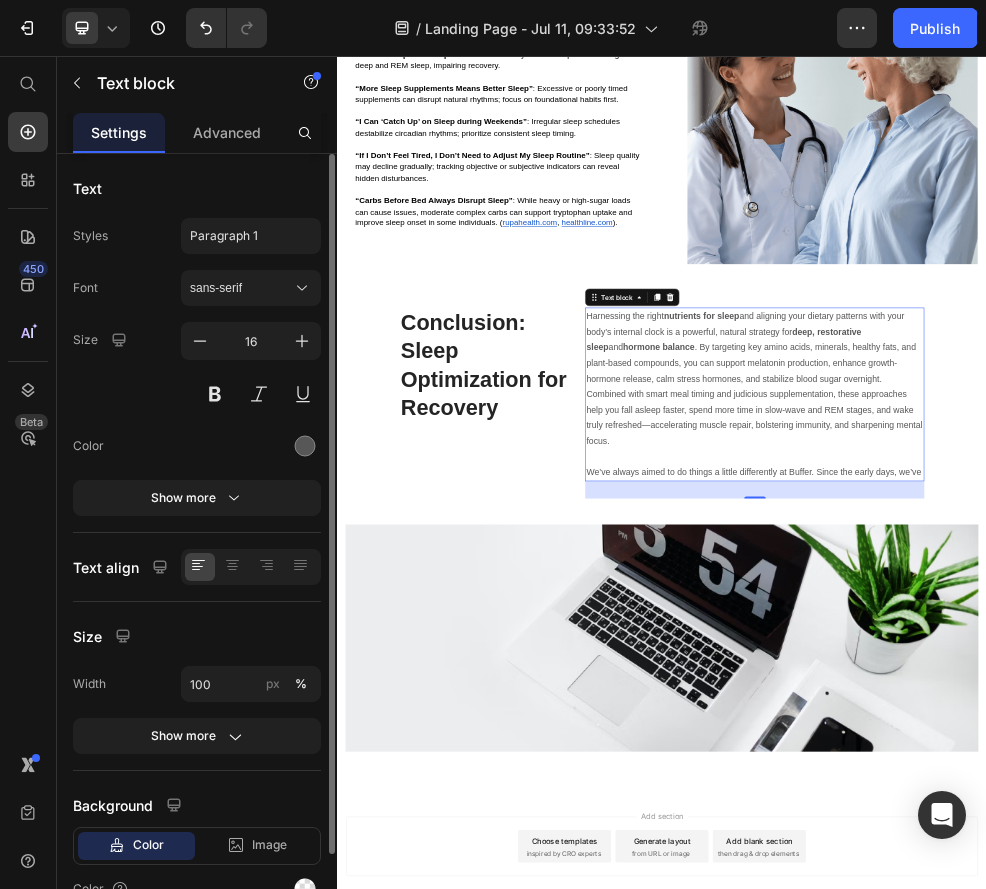 click on "We’ve always aimed to do things a little differently at Buffer. Since the early days, we’ve" at bounding box center (1108, 826) 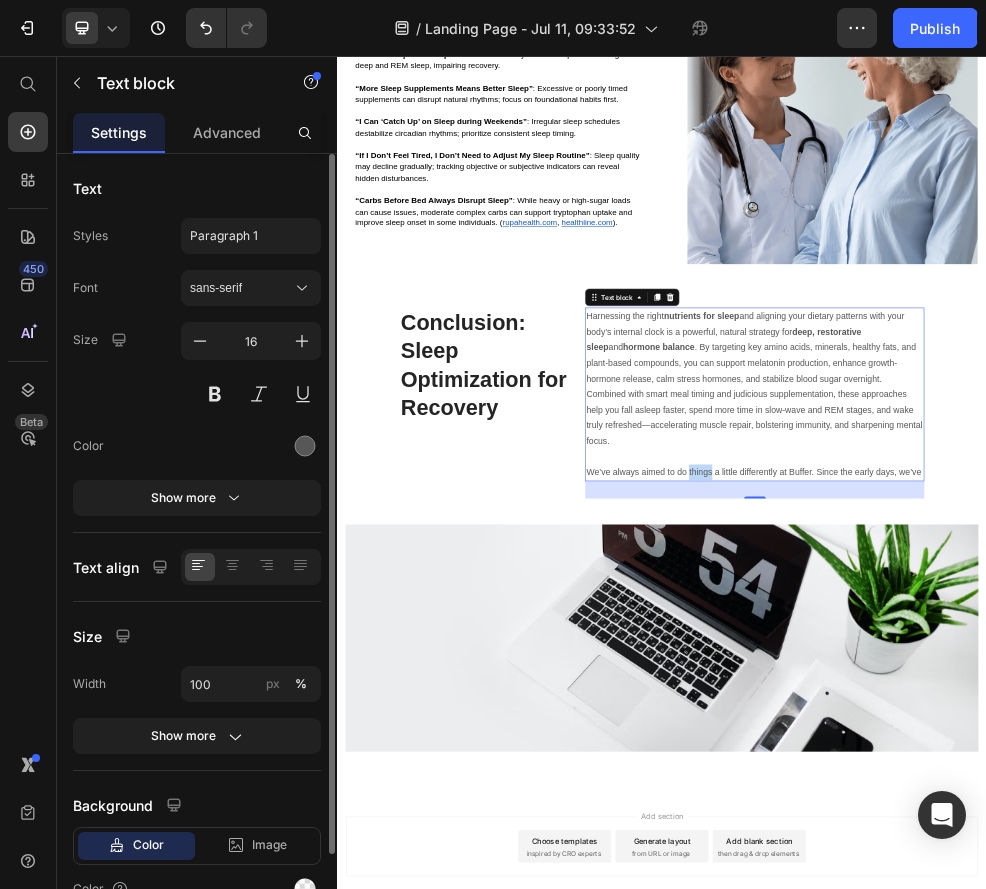 click on "We’ve always aimed to do things a little differently at Buffer. Since the early days, we’ve" at bounding box center [1108, 826] 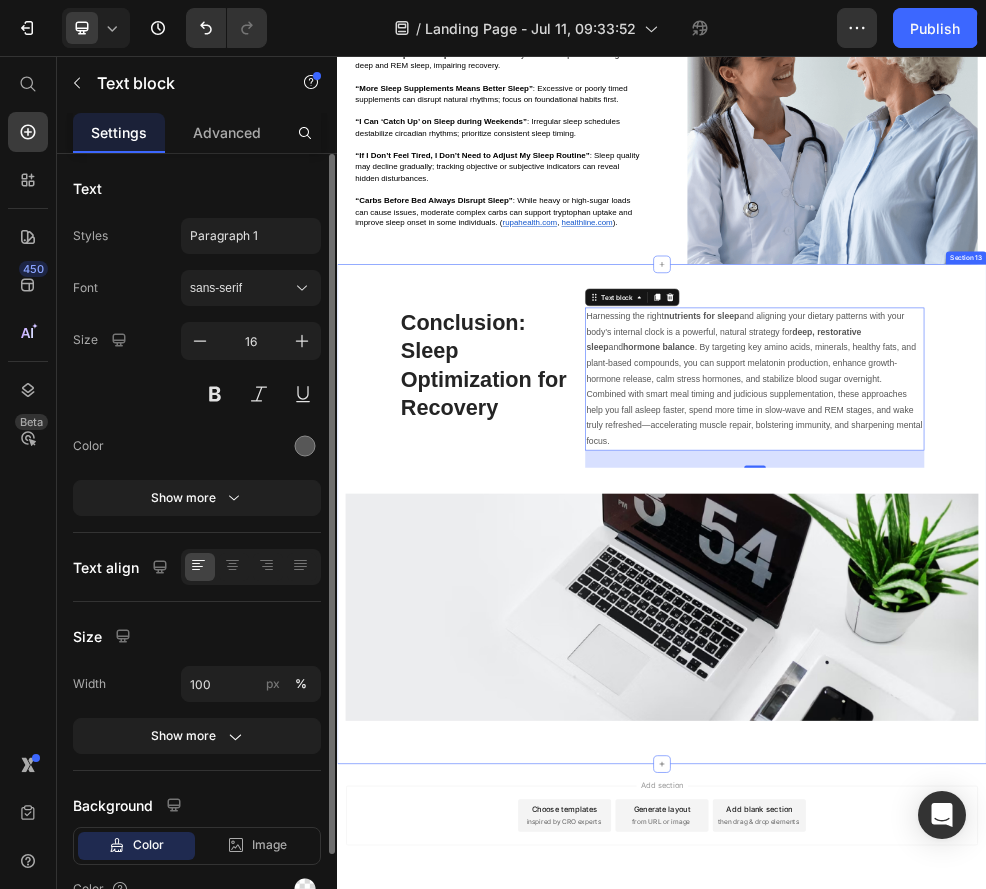 click on "⁠⁠⁠⁠⁠⁠⁠ Conclusion: Sleep Optimization for Recovery Heading Harnessing the right  nutrients for sleep  and aligning your dietary patterns with your body’s internal clock is a powerful, natural strategy for  deep, restorative sleep  and  hormone balance . By targeting key amino acids, minerals, healthy fats, and plant-based compounds, you can support melatonin production, enhance growth-hormone release, calm stress hormones, and stabilize blood sugar overnight. Combined with smart meal timing and judicious supplementation, these approaches help you fall asleep faster, spend more time in slow-wave and REM stages, and wake truly refreshed—accelerating muscle repair, bolstering immunity, and sharpening mental focus. Text block   32 Row Image Row" at bounding box center (937, 903) 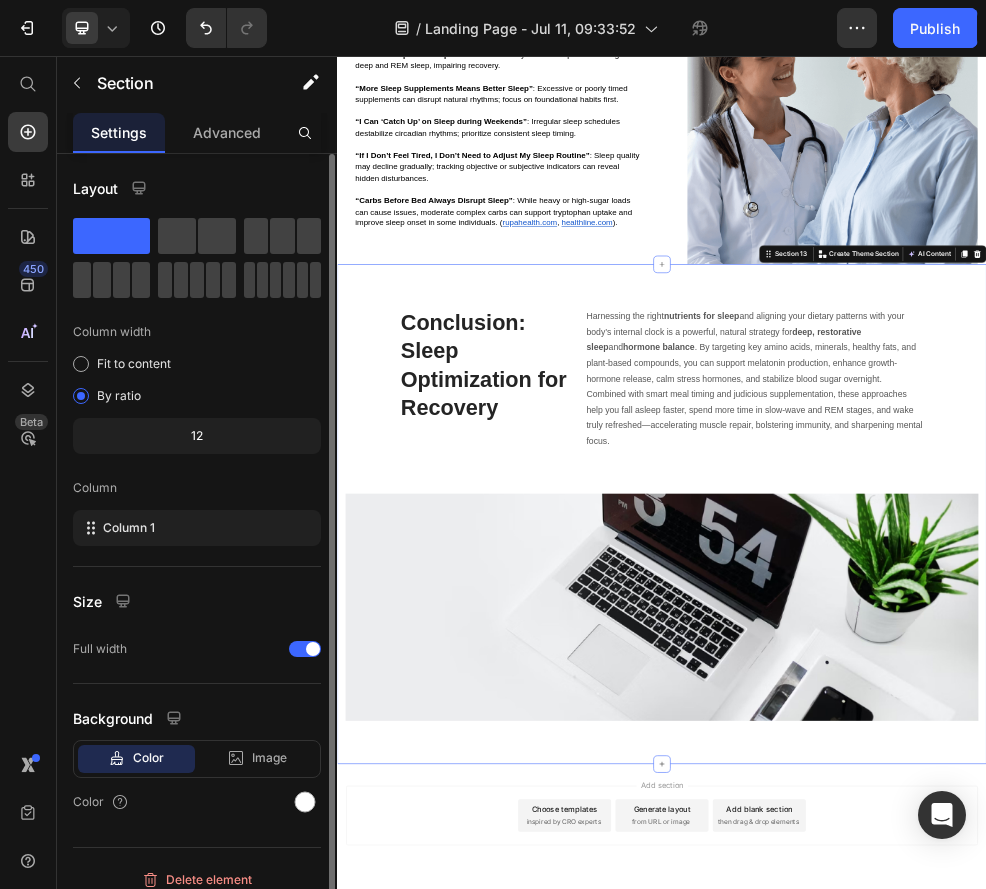 click on "Conclusion: Sleep Optimization for Recovery" at bounding box center [607, 628] 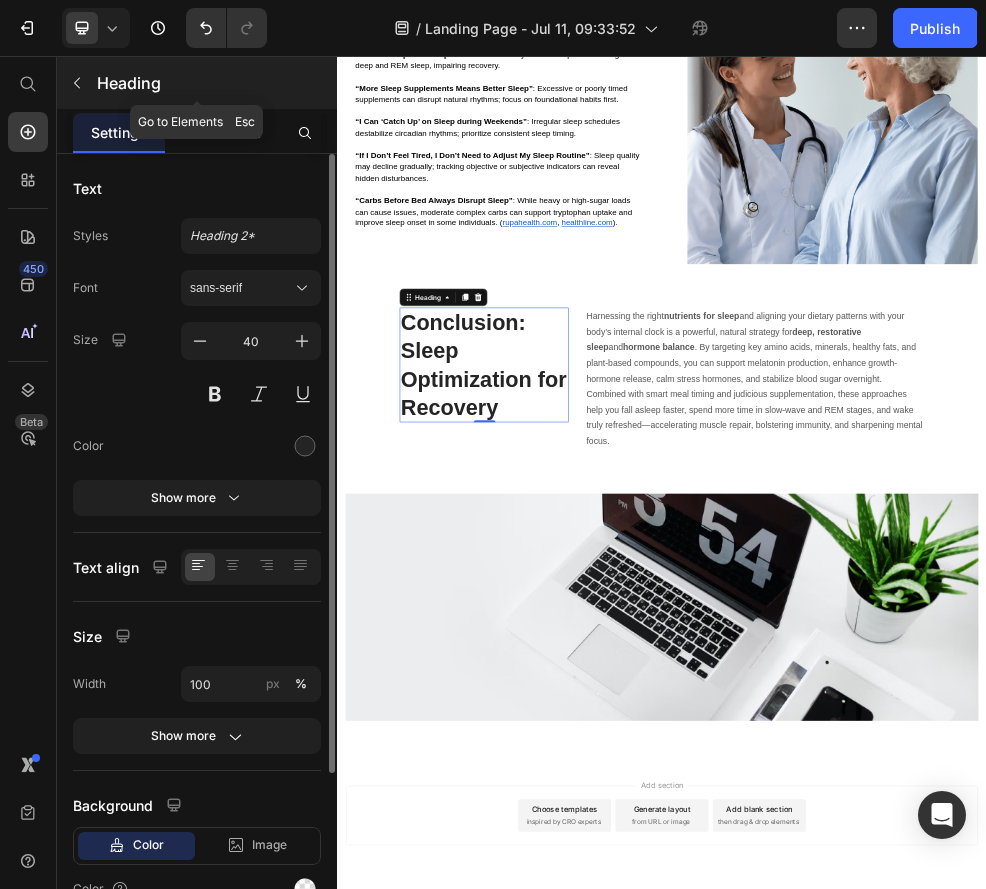 click on "Heading" at bounding box center [197, 83] 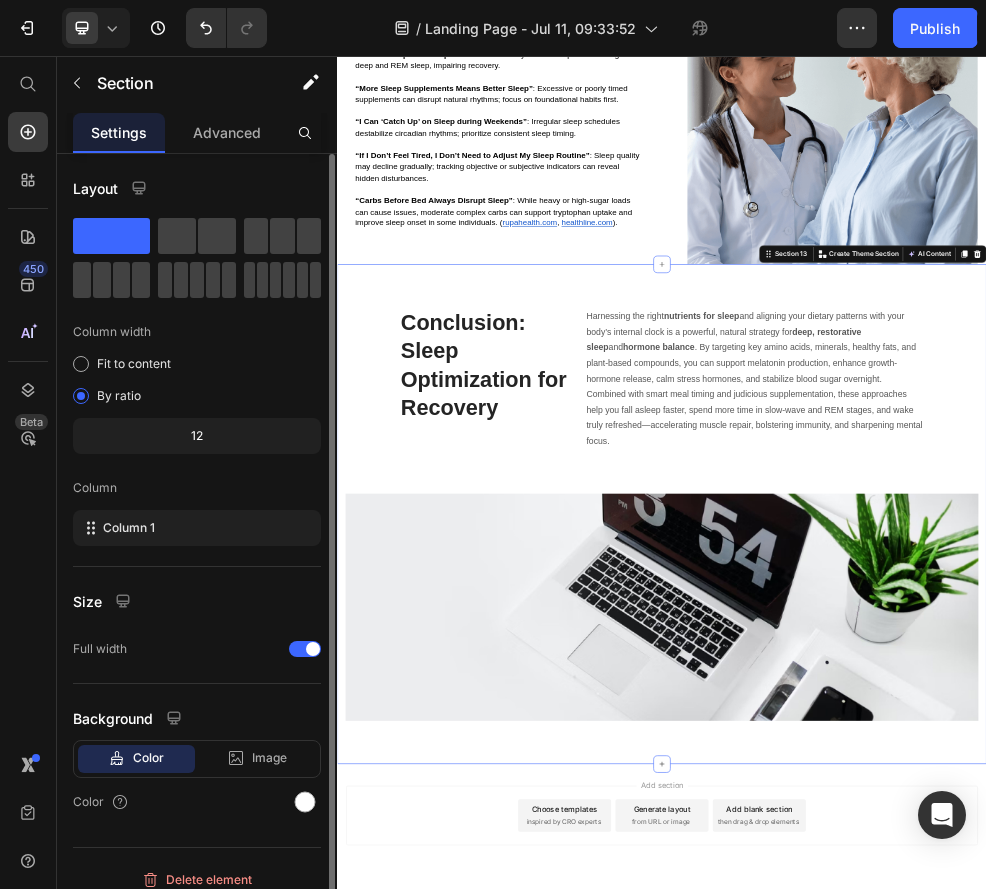 click on "⁠⁠⁠⁠⁠⁠⁠ Conclusion: Sleep Optimization for Recovery Heading Harnessing the right  nutrients for sleep  and aligning your dietary patterns with your body’s internal clock is a powerful, natural strategy for  deep, restorative sleep  and  hormone balance . By targeting key amino acids, minerals, healthy fats, and plant-based compounds, you can support melatonin production, enhance growth-hormone release, calm stress hormones, and stabilize blood sugar overnight. Combined with smart meal timing and judicious supplementation, these approaches help you fall asleep faster, spend more time in slow-wave and REM stages, and wake truly refreshed—accelerating muscle repair, bolstering immunity, and sharpening mental focus. Text block Row Image Row" at bounding box center (937, 903) 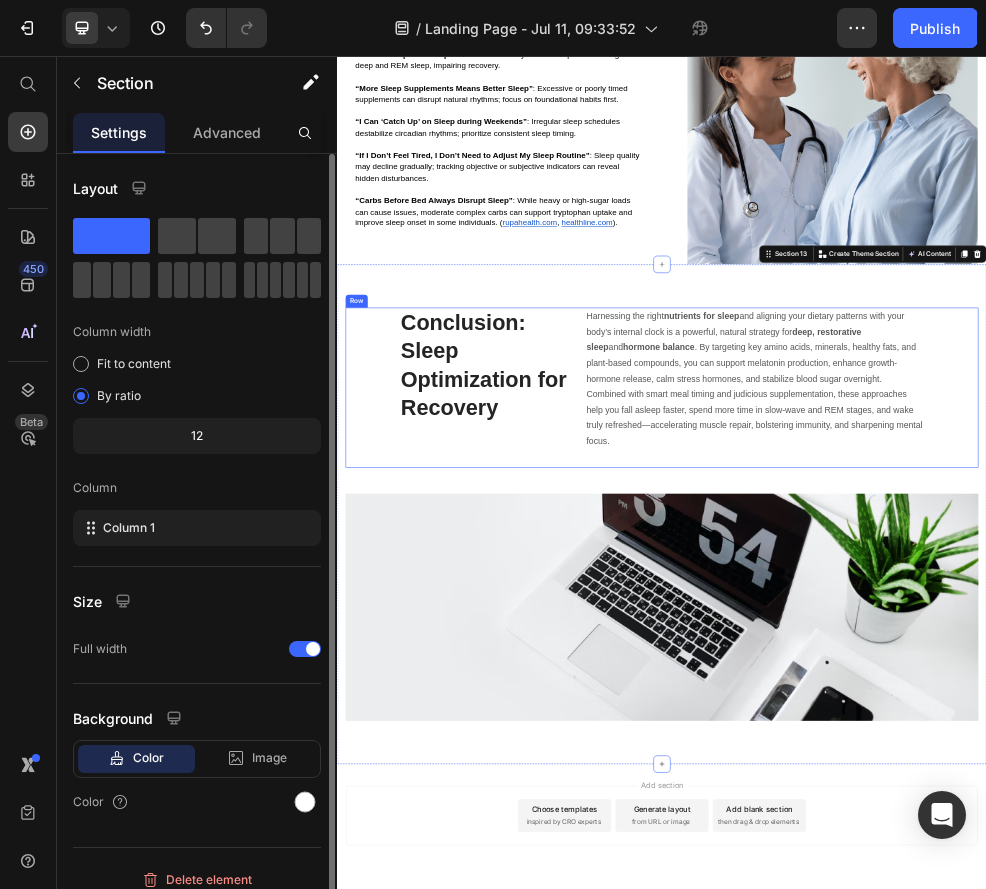 click on "⁠⁠⁠⁠⁠⁠⁠ Conclusion: Sleep Optimization for Recovery Heading Harnessing the right  nutrients for sleep  and aligning your dietary patterns with your body’s internal clock is a powerful, natural strategy for  deep, restorative sleep  and  hormone balance . By targeting key amino acids, minerals, healthy fats, and plant-based compounds, you can support melatonin production, enhance growth-hormone release, calm stress hormones, and stabilize blood sugar overnight. Combined with smart meal timing and judicious supplementation, these approaches help you fall asleep faster, spend more time in slow-wave and REM stages, and wake truly refreshed—accelerating muscle repair, bolstering immunity, and sharpening mental focus. Text block Row" at bounding box center [937, 669] 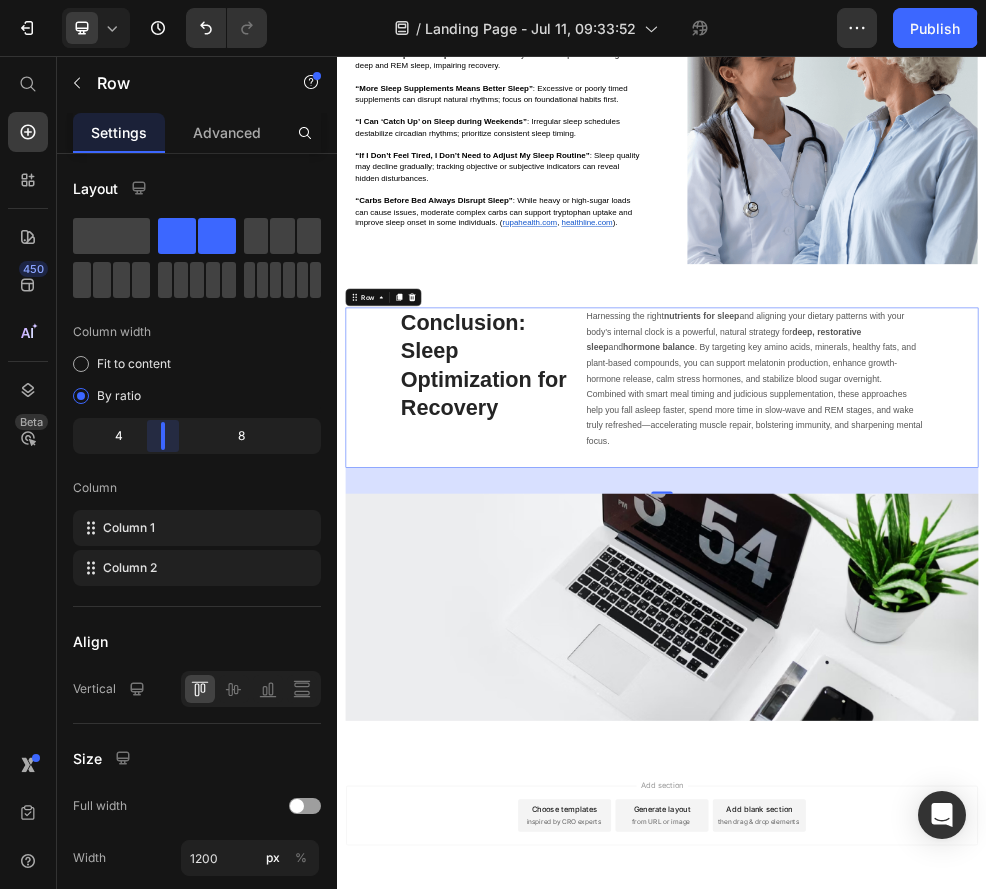 drag, startPoint x: 176, startPoint y: 444, endPoint x: 164, endPoint y: 453, distance: 15 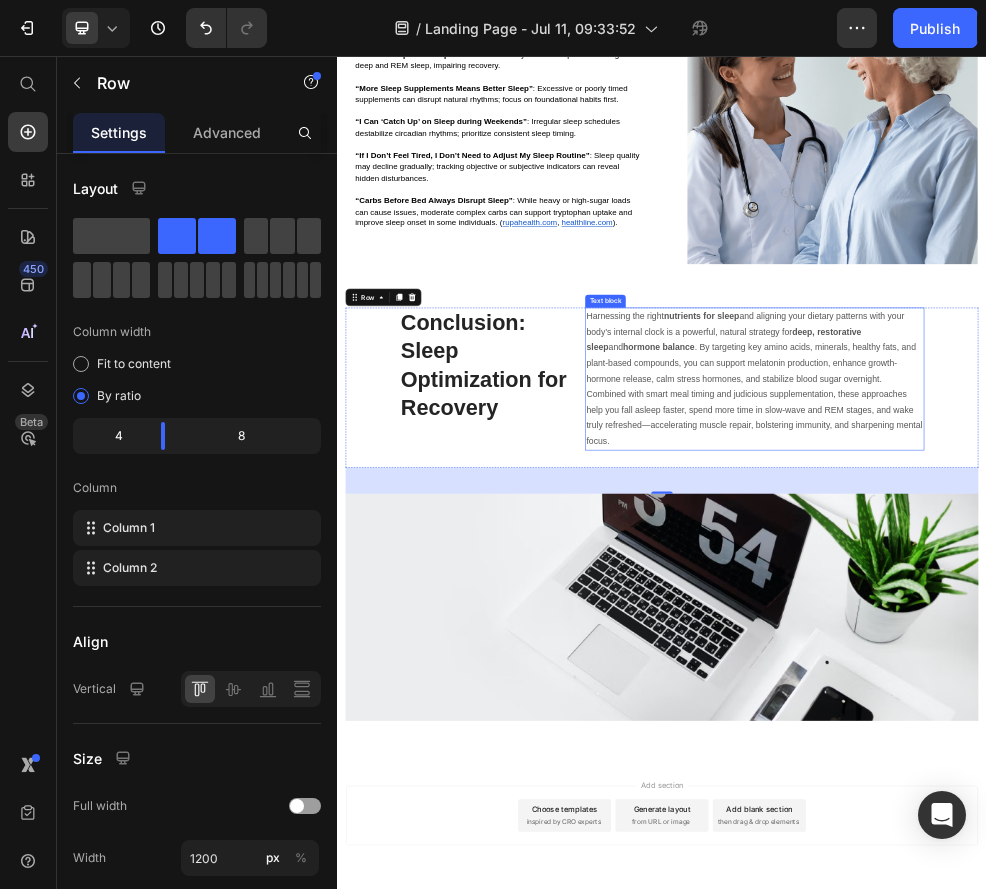 click on "⁠⁠⁠⁠⁠⁠⁠ Conclusion: Sleep Optimization for Recovery" at bounding box center (608, 628) 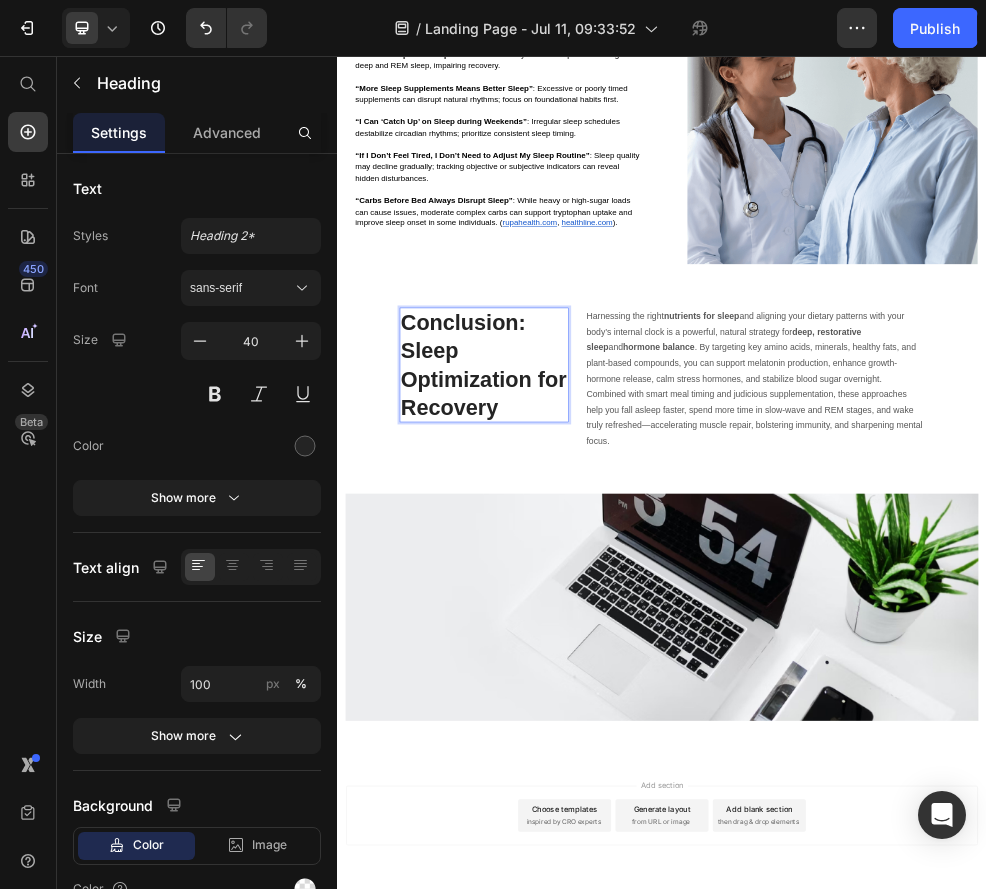 click on "Conclusion: Sleep Optimization for Recovery" at bounding box center (608, 628) 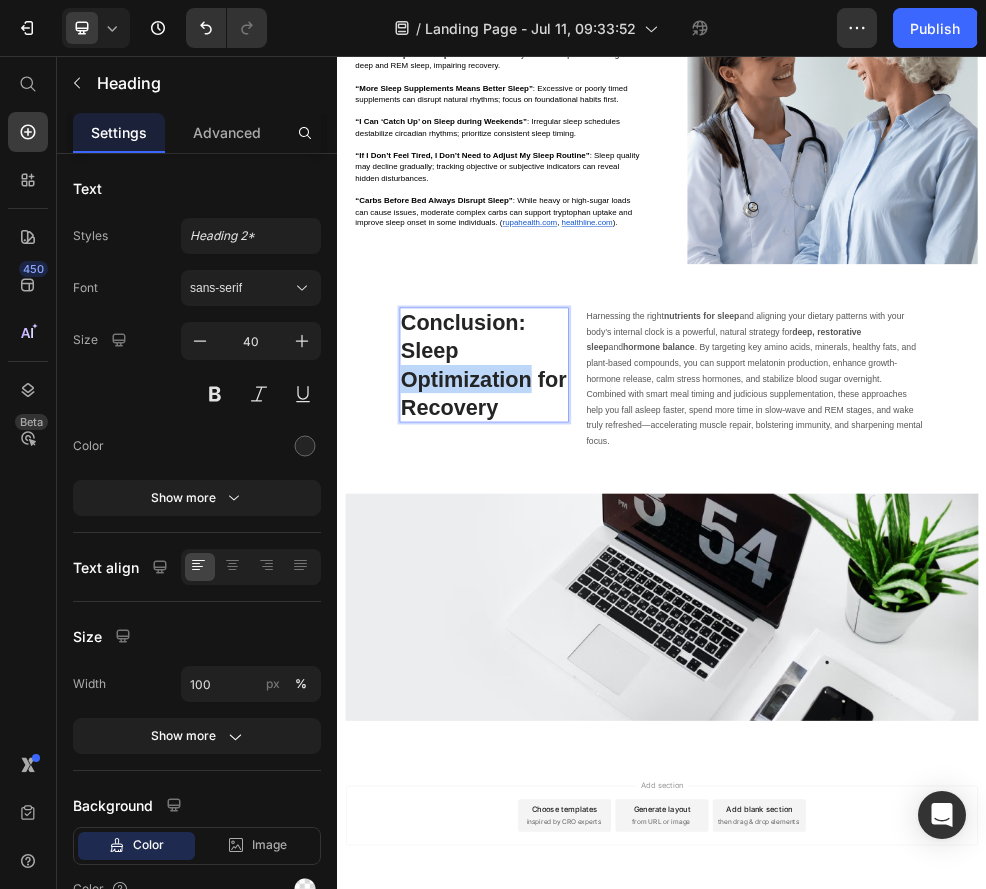 click on "Conclusion: Sleep Optimization for Recovery" at bounding box center [607, 628] 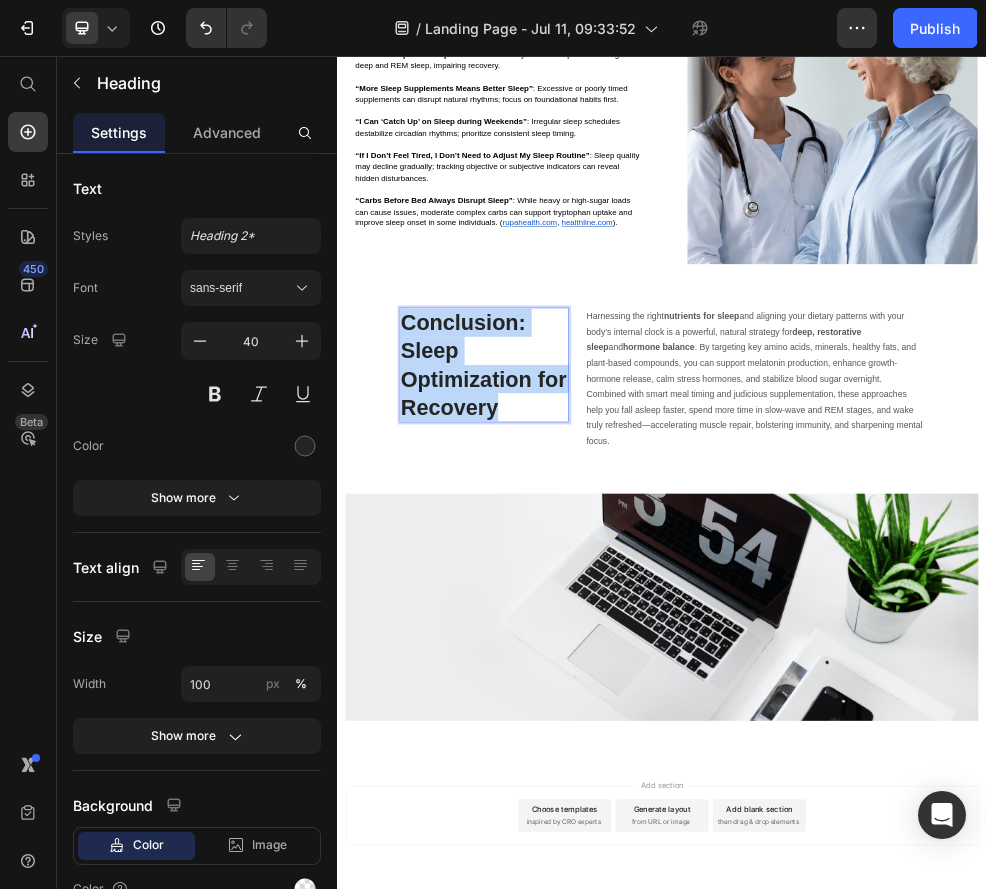 click on "Conclusion: Sleep Optimization for Recovery" at bounding box center (607, 628) 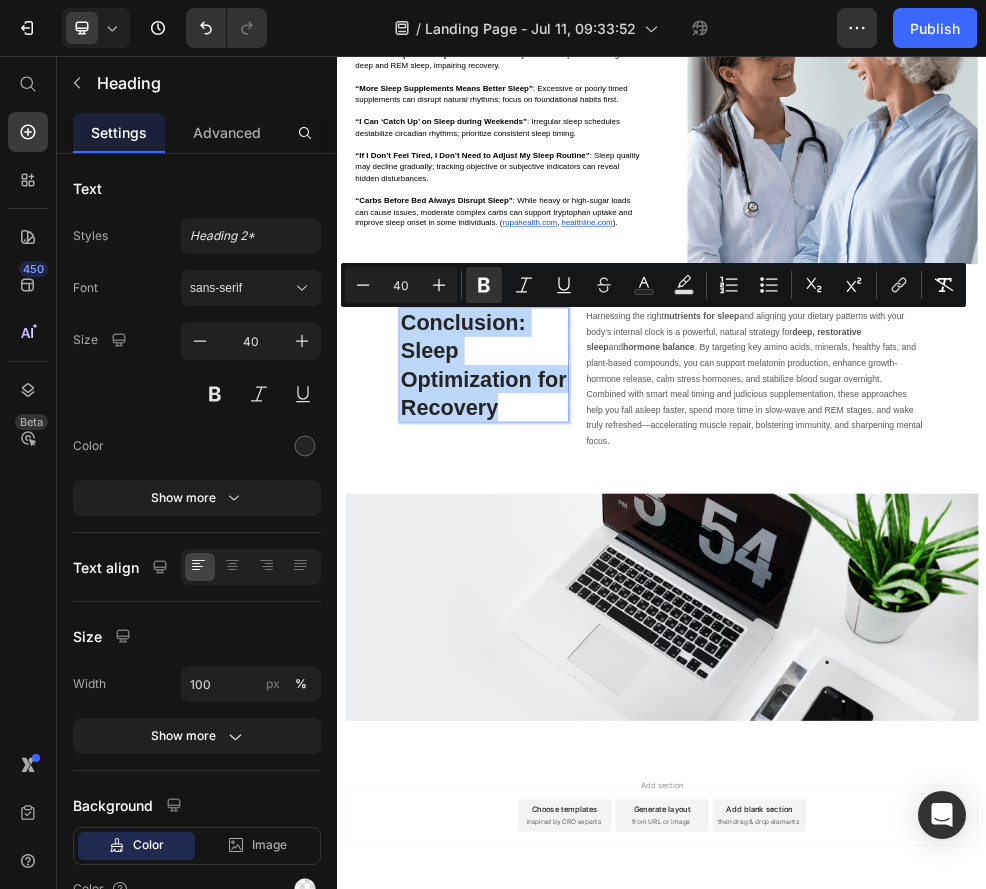 copy on "Conclusion: Sleep Optimization for Recovery" 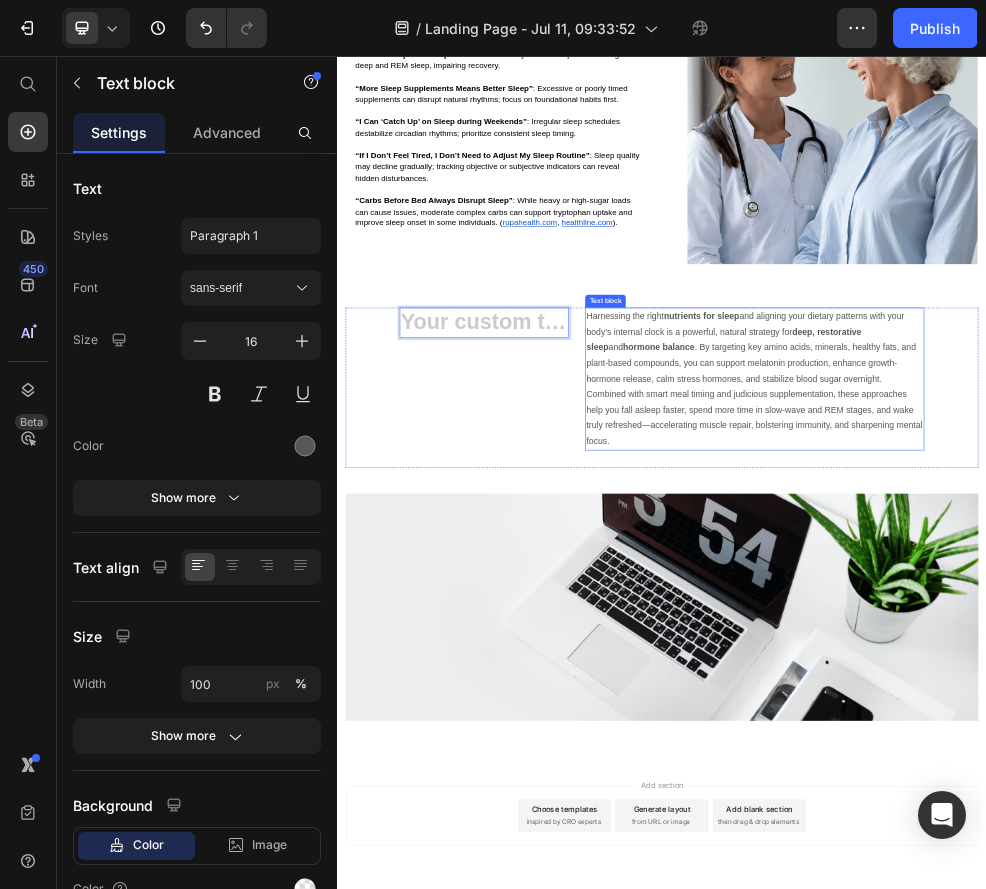 click on "Harnessing the right  nutrients for sleep  and aligning your dietary patterns with your body’s internal clock is a powerful, natural strategy for  deep, restorative sleep  and  hormone balance . By targeting key amino acids, minerals, healthy fats, and plant-based compounds, you can support melatonin production, enhance growth-hormone release, calm stress hormones, and stabilize blood sugar overnight. Combined with smart meal timing and judicious supplementation, these approaches help you fall asleep faster, spend more time in slow-wave and REM stages, and wake truly refreshed—accelerating muscle repair, bolstering immunity, and sharpening mental focus." at bounding box center (1108, 653) 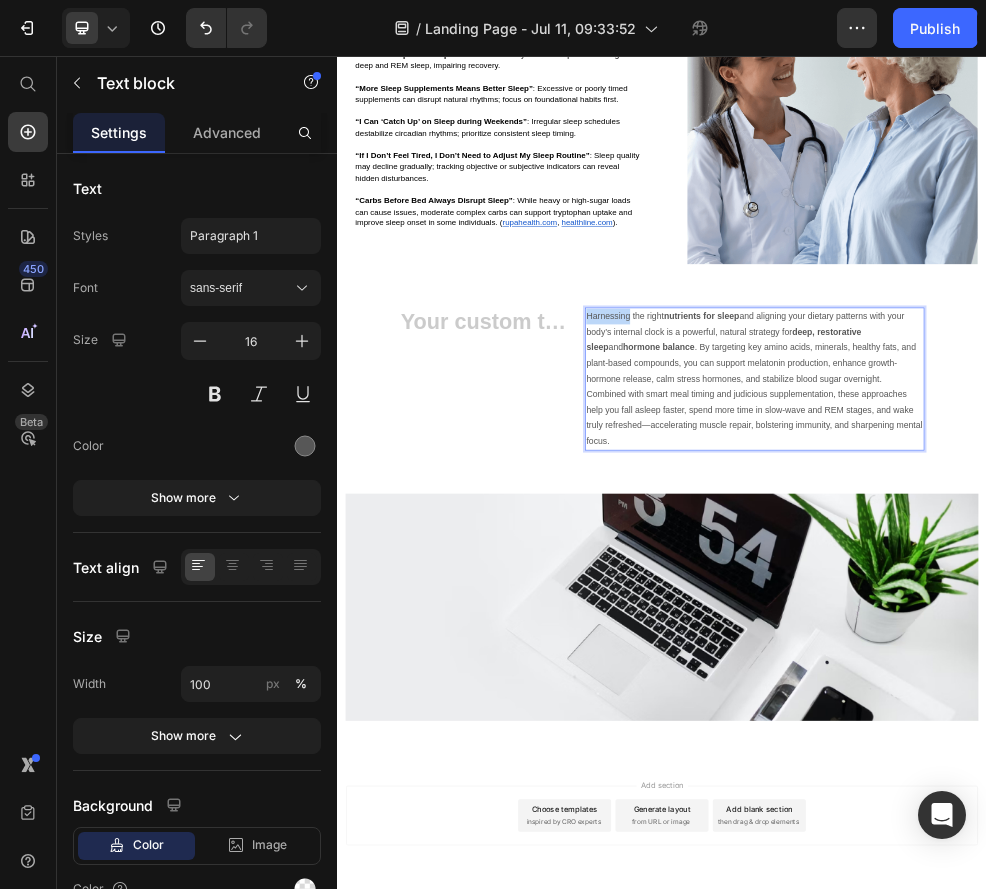 click on "Harnessing the right  nutrients for sleep  and aligning your dietary patterns with your body’s internal clock is a powerful, natural strategy for  deep, restorative sleep  and  hormone balance . By targeting key amino acids, minerals, healthy fats, and plant-based compounds, you can support melatonin production, enhance growth-hormone release, calm stress hormones, and stabilize blood sugar overnight. Combined with smart meal timing and judicious supplementation, these approaches help you fall asleep faster, spend more time in slow-wave and REM stages, and wake truly refreshed—accelerating muscle repair, bolstering immunity, and sharpening mental focus." at bounding box center [1108, 653] 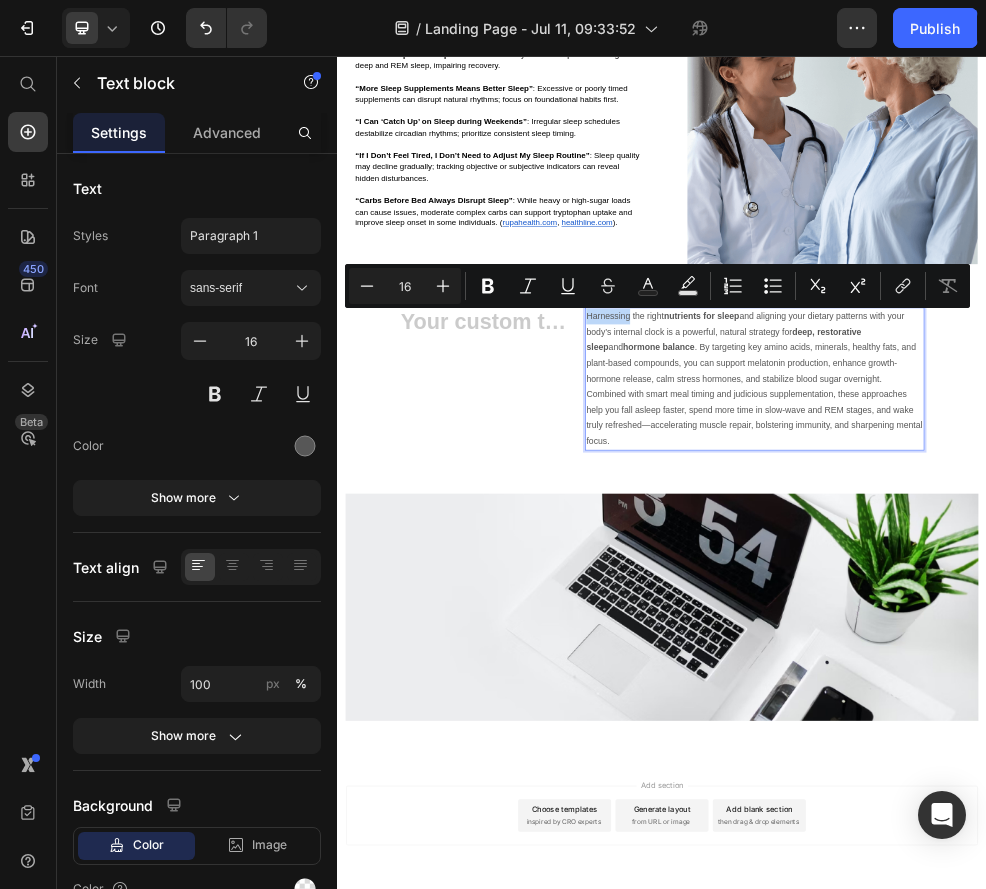 click on "Harnessing the right  nutrients for sleep  and aligning your dietary patterns with your body’s internal clock is a powerful, natural strategy for  deep, restorative sleep  and  hormone balance . By targeting key amino acids, minerals, healthy fats, and plant-based compounds, you can support melatonin production, enhance growth-hormone release, calm stress hormones, and stabilize blood sugar overnight. Combined with smart meal timing and judicious supplementation, these approaches help you fall asleep faster, spend more time in slow-wave and REM stages, and wake truly refreshed—accelerating muscle repair, bolstering immunity, and sharpening mental focus." at bounding box center [1108, 653] 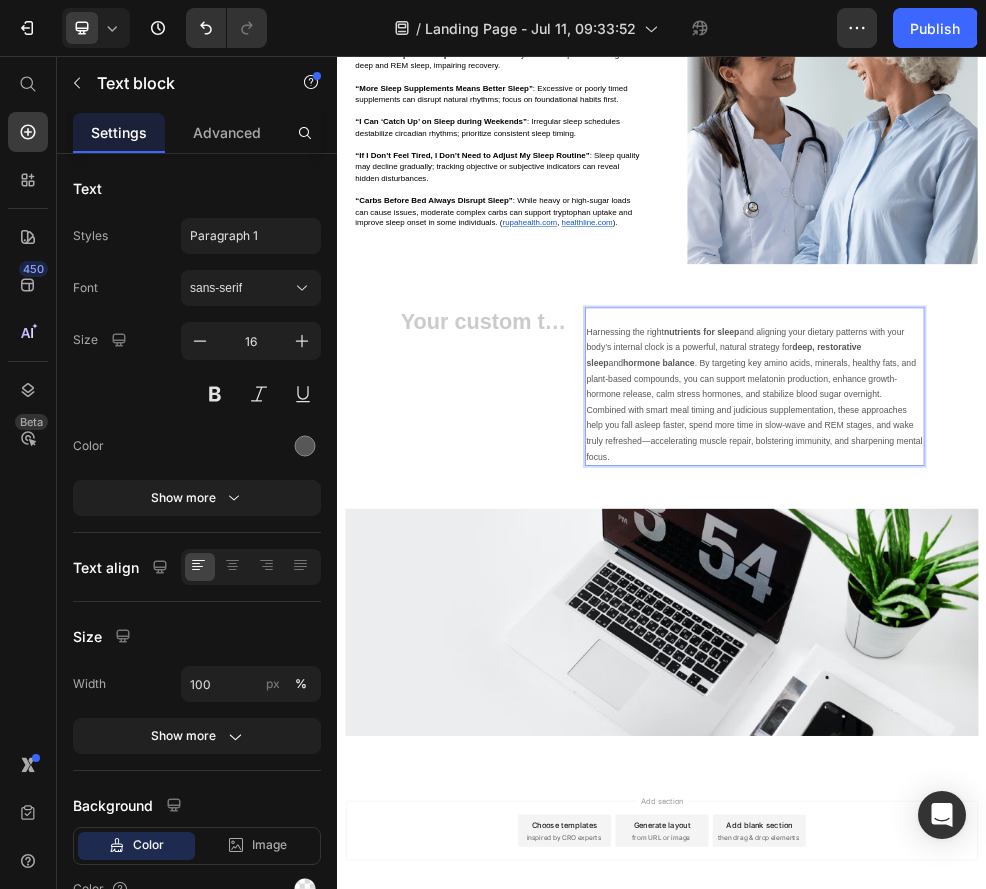 click at bounding box center (1108, 538) 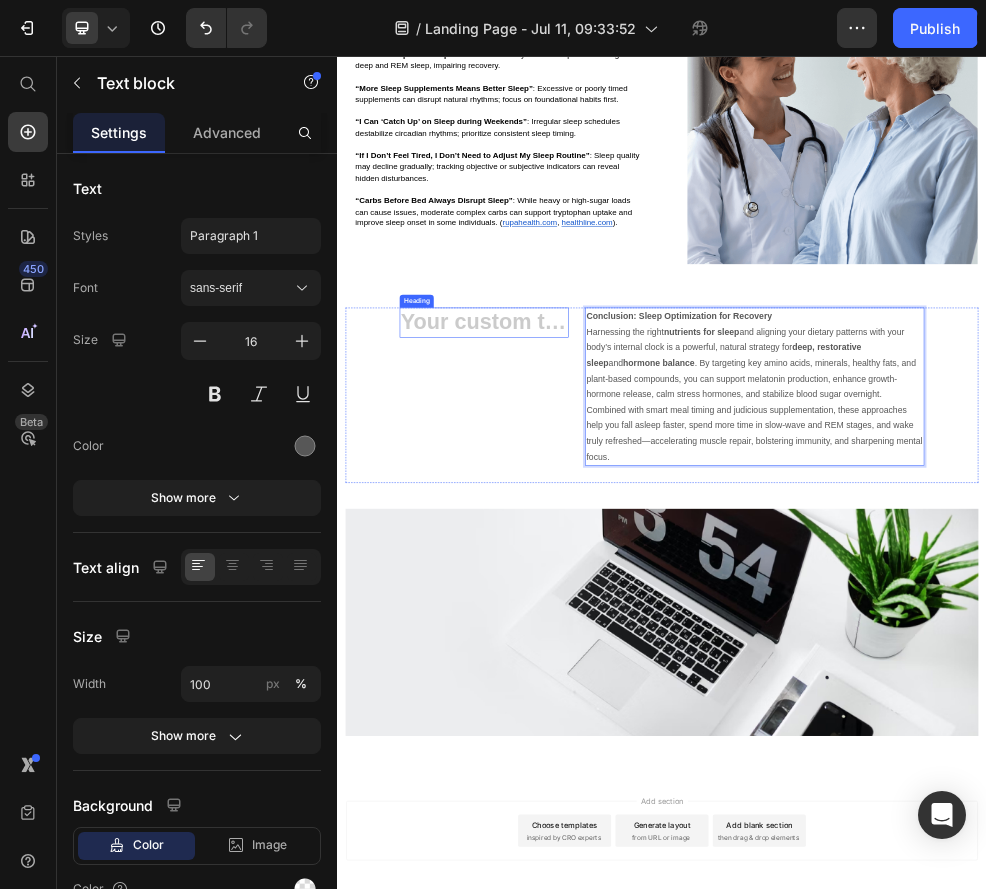 click at bounding box center (608, 550) 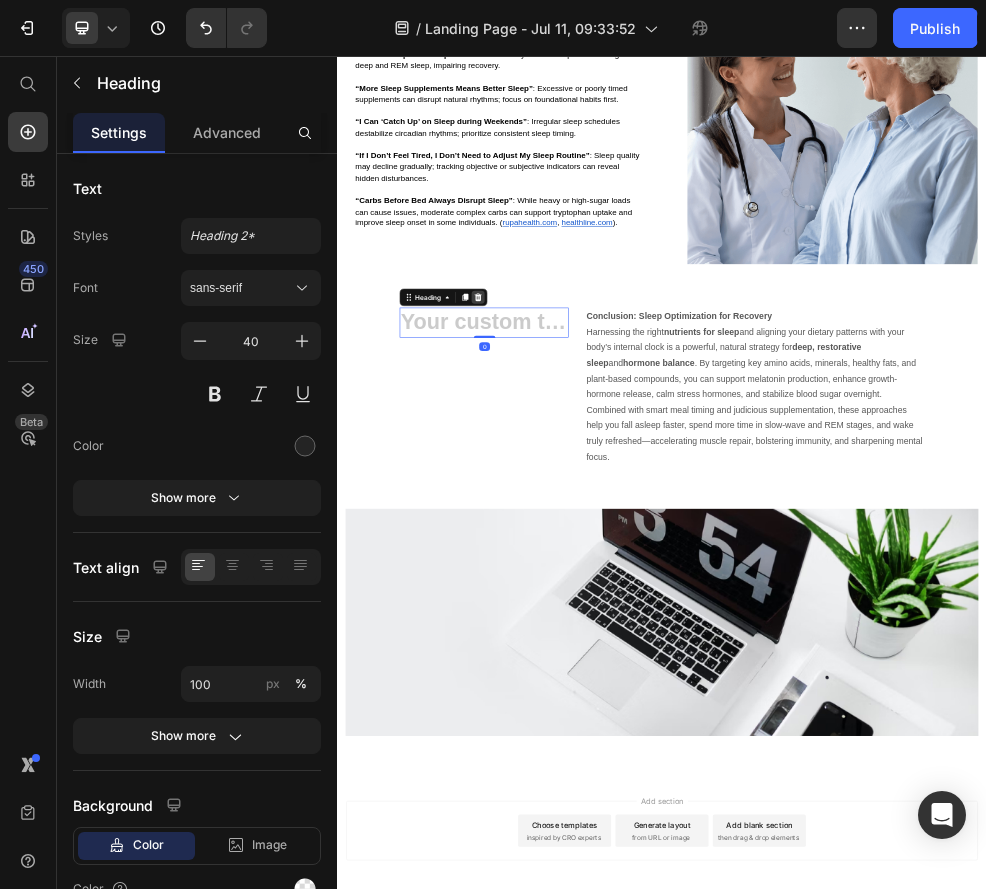 click 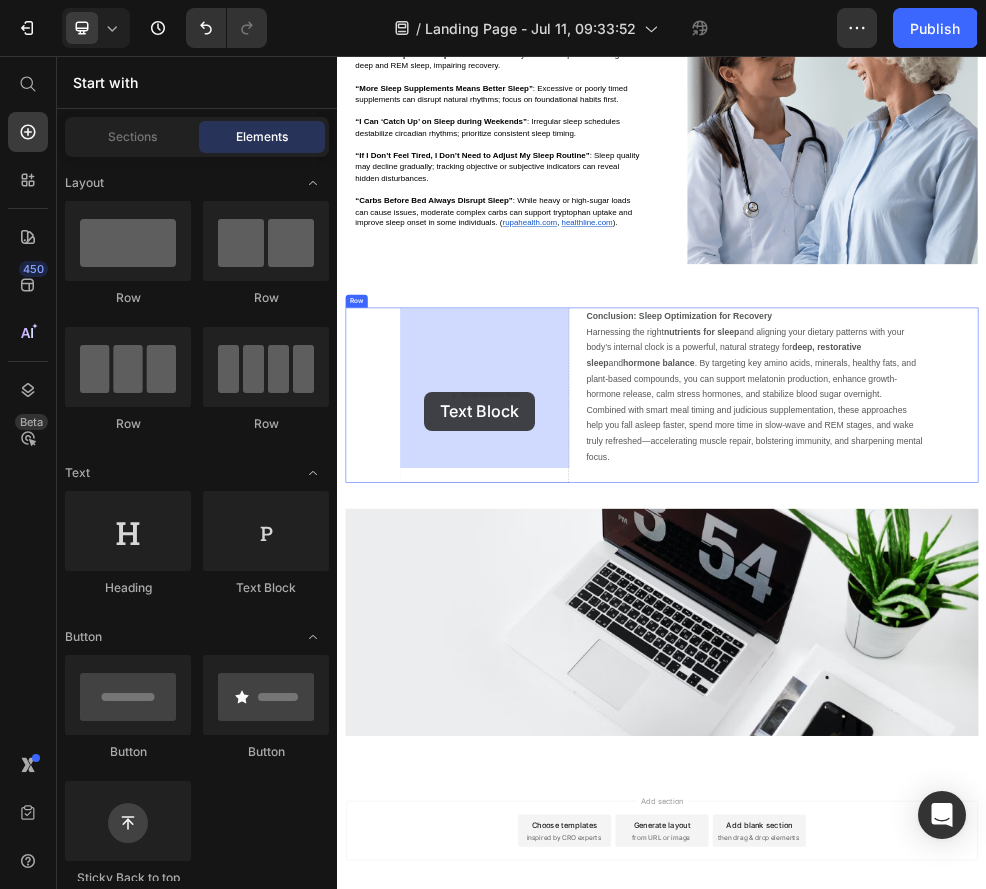 drag, startPoint x: 589, startPoint y: 520, endPoint x: 490, endPoint y: 671, distance: 180.56024 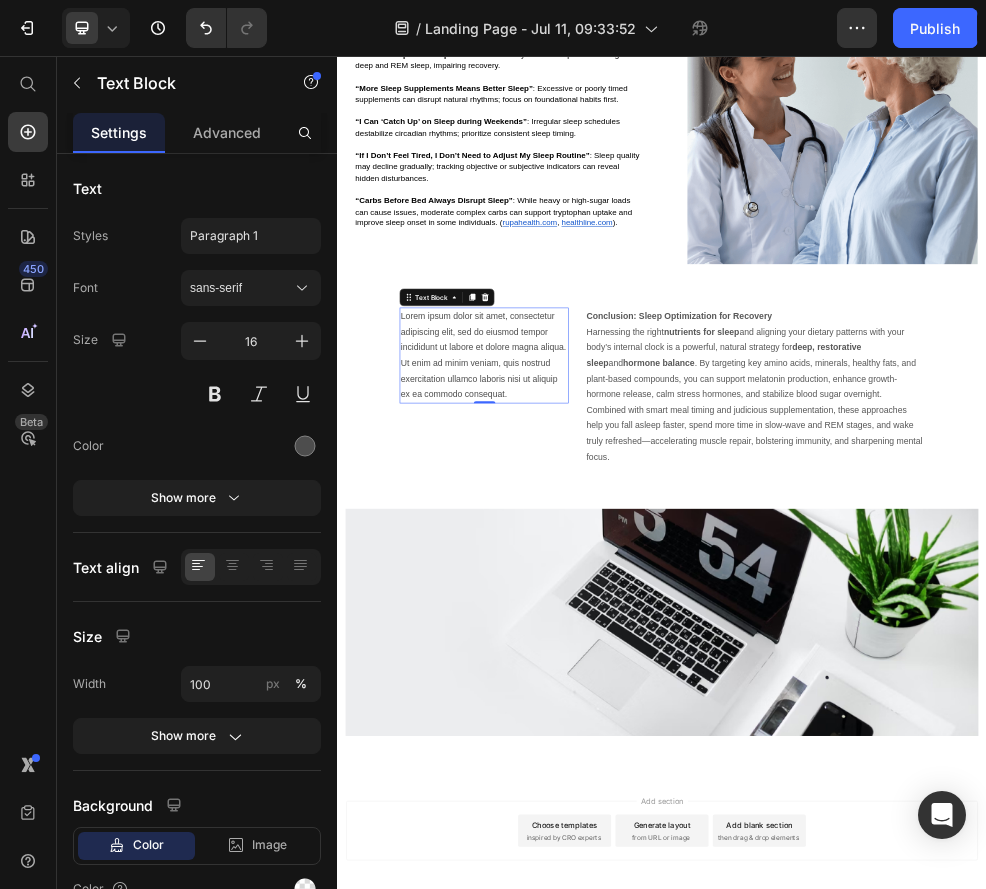 click on "Lorem ipsum dolor sit amet, consectetur adipiscing elit, sed do eiusmod tempor incididunt ut labore et dolore magna aliqua. Ut enim ad minim veniam, quis nostrud exercitation ullamco laboris nisi ut aliquip ex ea commodo consequat." at bounding box center [608, 610] 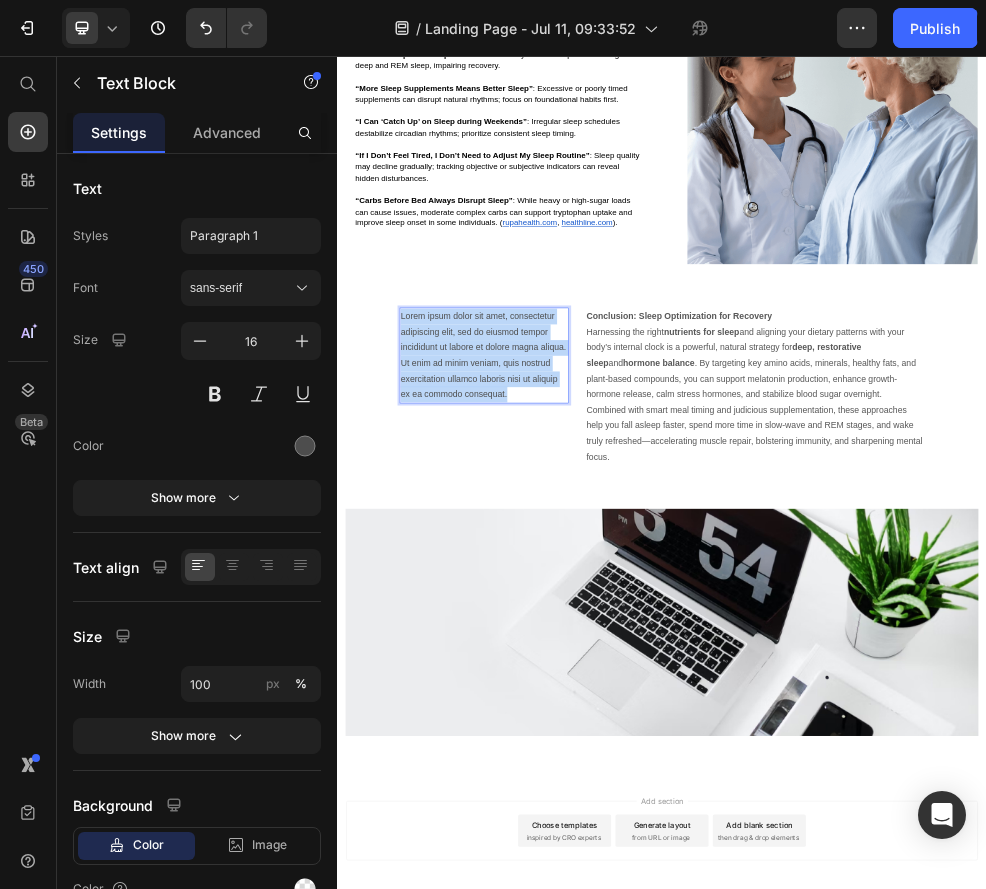 click on "Lorem ipsum dolor sit amet, consectetur adipiscing elit, sed do eiusmod tempor incididunt ut labore et dolore magna aliqua. Ut enim ad minim veniam, quis nostrud exercitation ullamco laboris nisi ut aliquip ex ea commodo consequat." at bounding box center (608, 610) 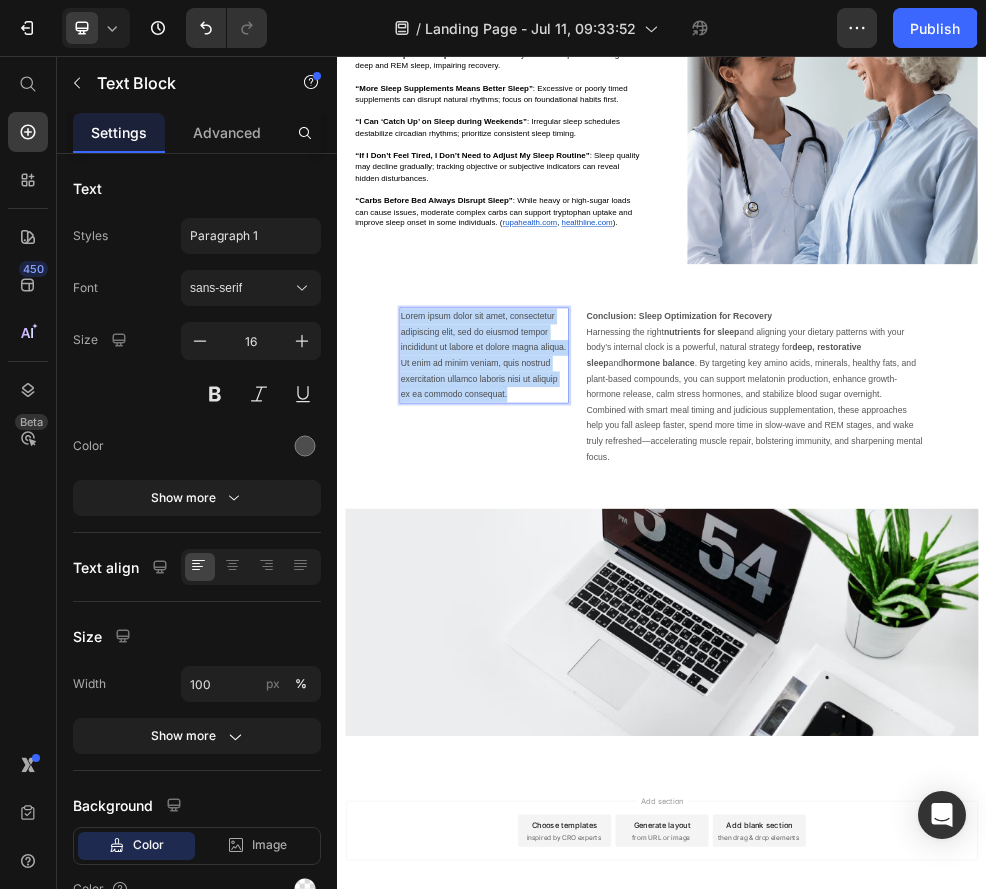 click on "Lorem ipsum dolor sit amet, consectetur adipiscing elit, sed do eiusmod tempor incididunt ut labore et dolore magna aliqua. Ut enim ad minim veniam, quis nostrud exercitation ullamco laboris nisi ut aliquip ex ea commodo consequat." at bounding box center (608, 610) 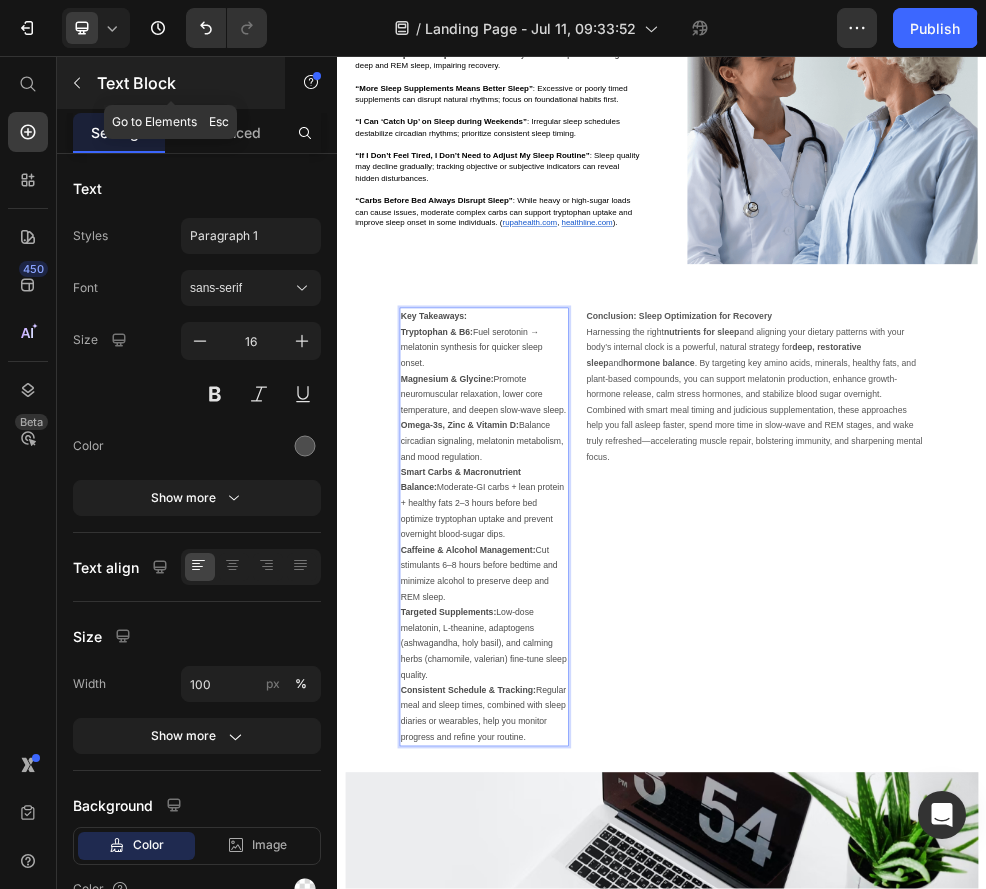 click 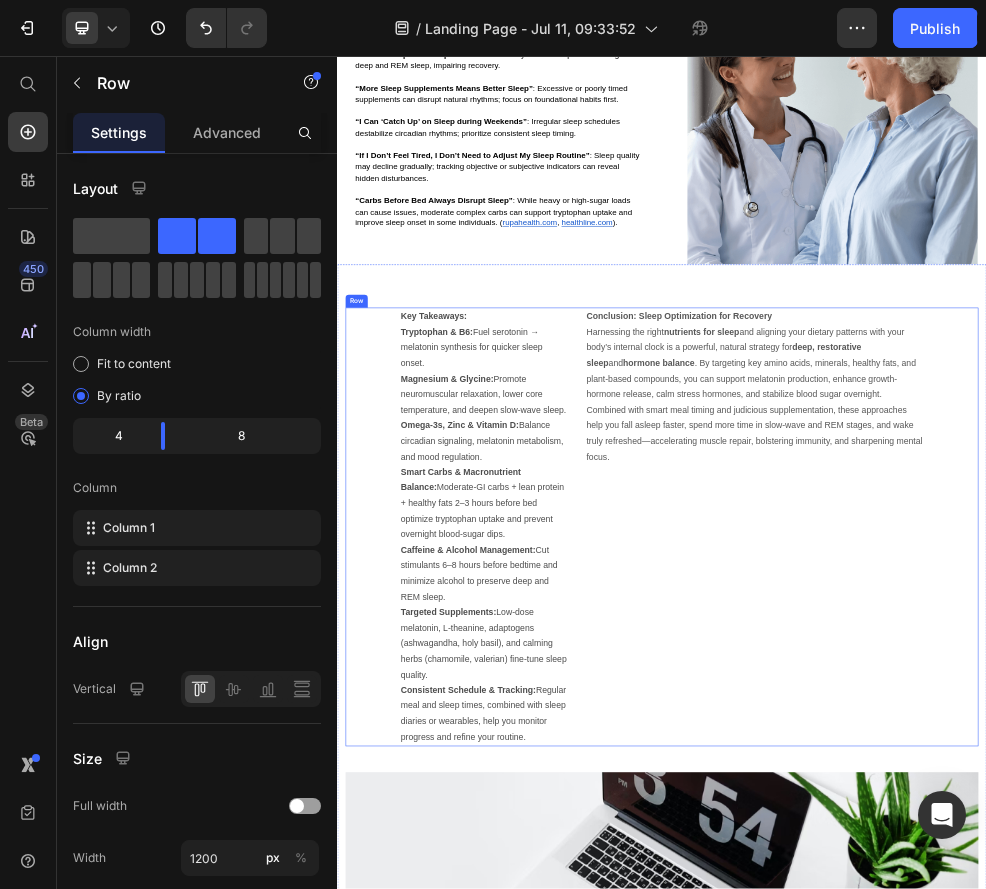 click on "Conclusion: Sleep Optimization for Recovery ⁠⁠⁠⁠⁠⁠⁠ Harnessing the right  nutrients for sleep  and aligning your dietary patterns with your body’s internal clock is a powerful, natural strategy for  deep, restorative sleep  and  hormone balance . By targeting key amino acids, minerals, healthy fats, and plant-based compounds, you can support melatonin production, enhance growth-hormone release, calm stress hormones, and stabilize blood sugar overnight. Combined with smart meal timing and judicious supplementation, these approaches help you fall asleep faster, spend more time in slow-wave and REM stages, and wake truly refreshed—accelerating muscle repair, bolstering immunity, and sharpening mental focus. Text block" at bounding box center [1108, 927] 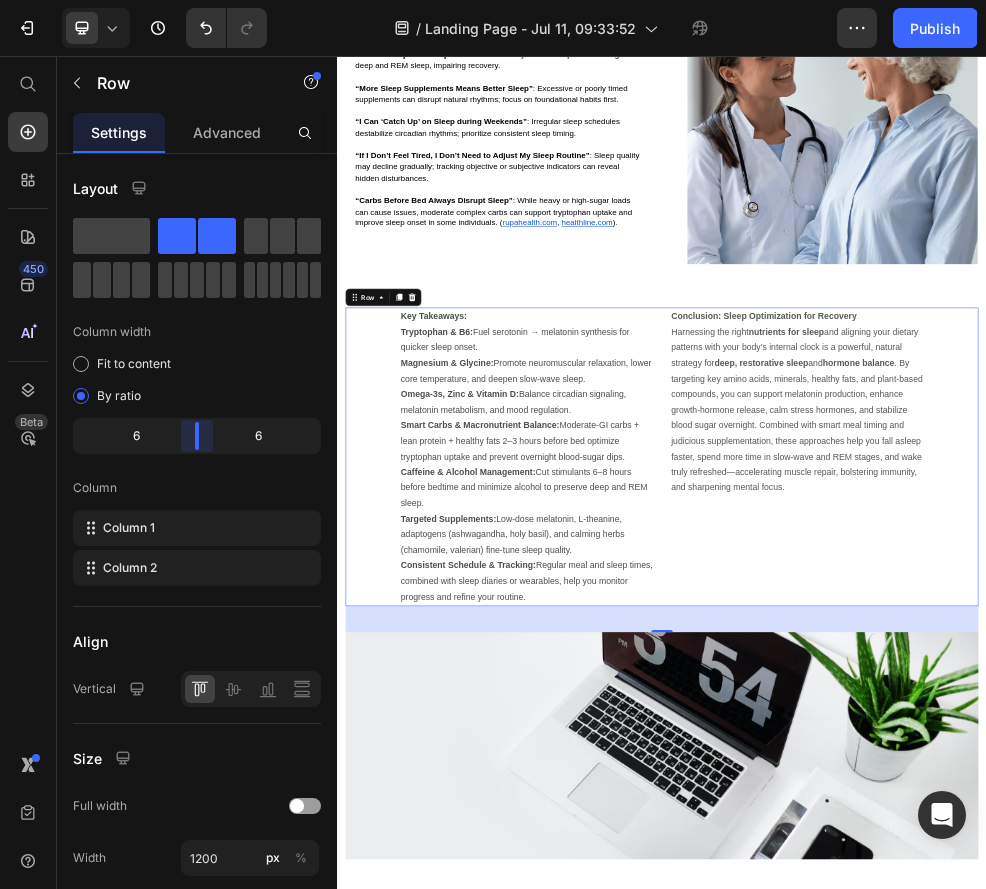 drag, startPoint x: 179, startPoint y: 445, endPoint x: 202, endPoint y: 445, distance: 23 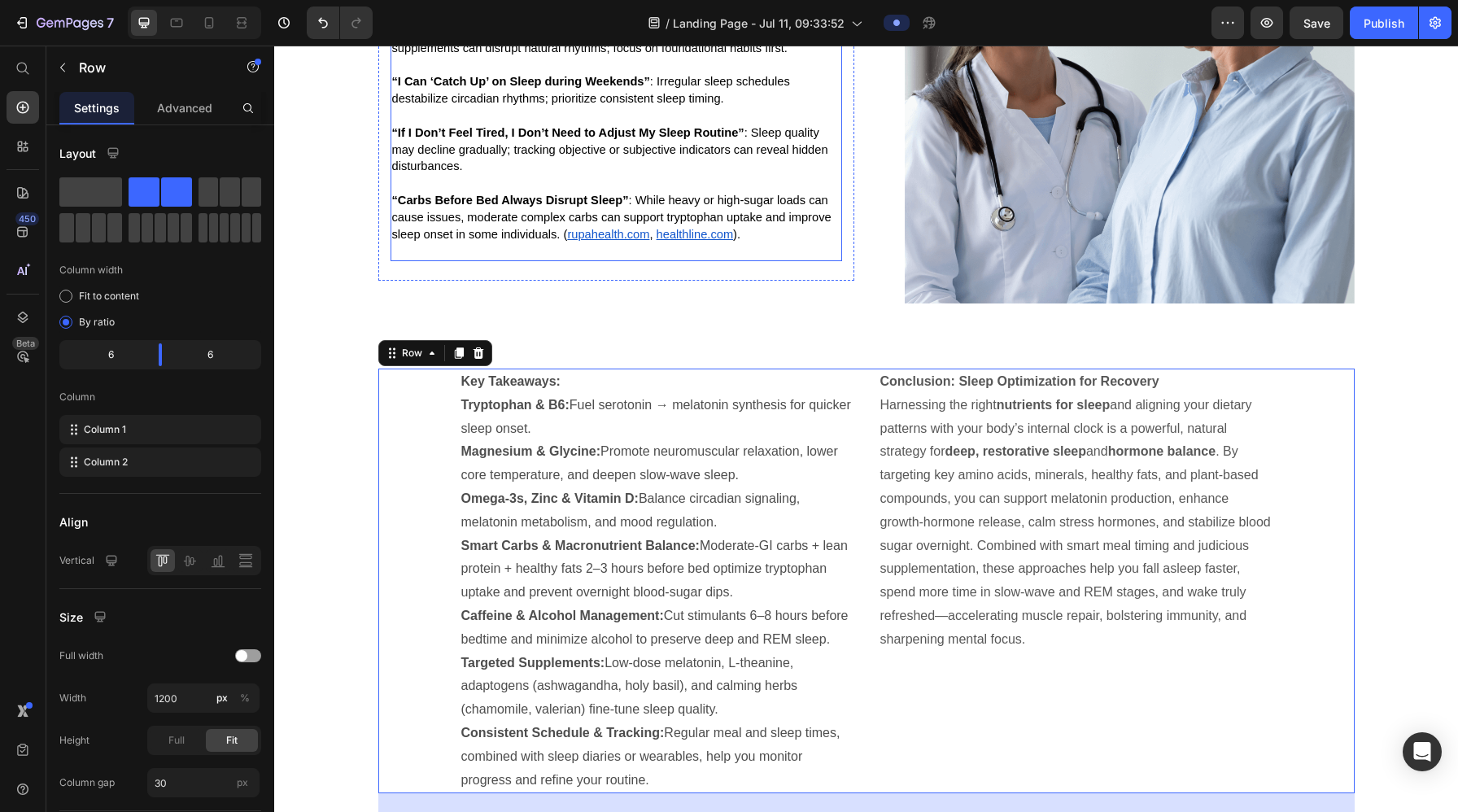 scroll, scrollTop: 7393, scrollLeft: 0, axis: vertical 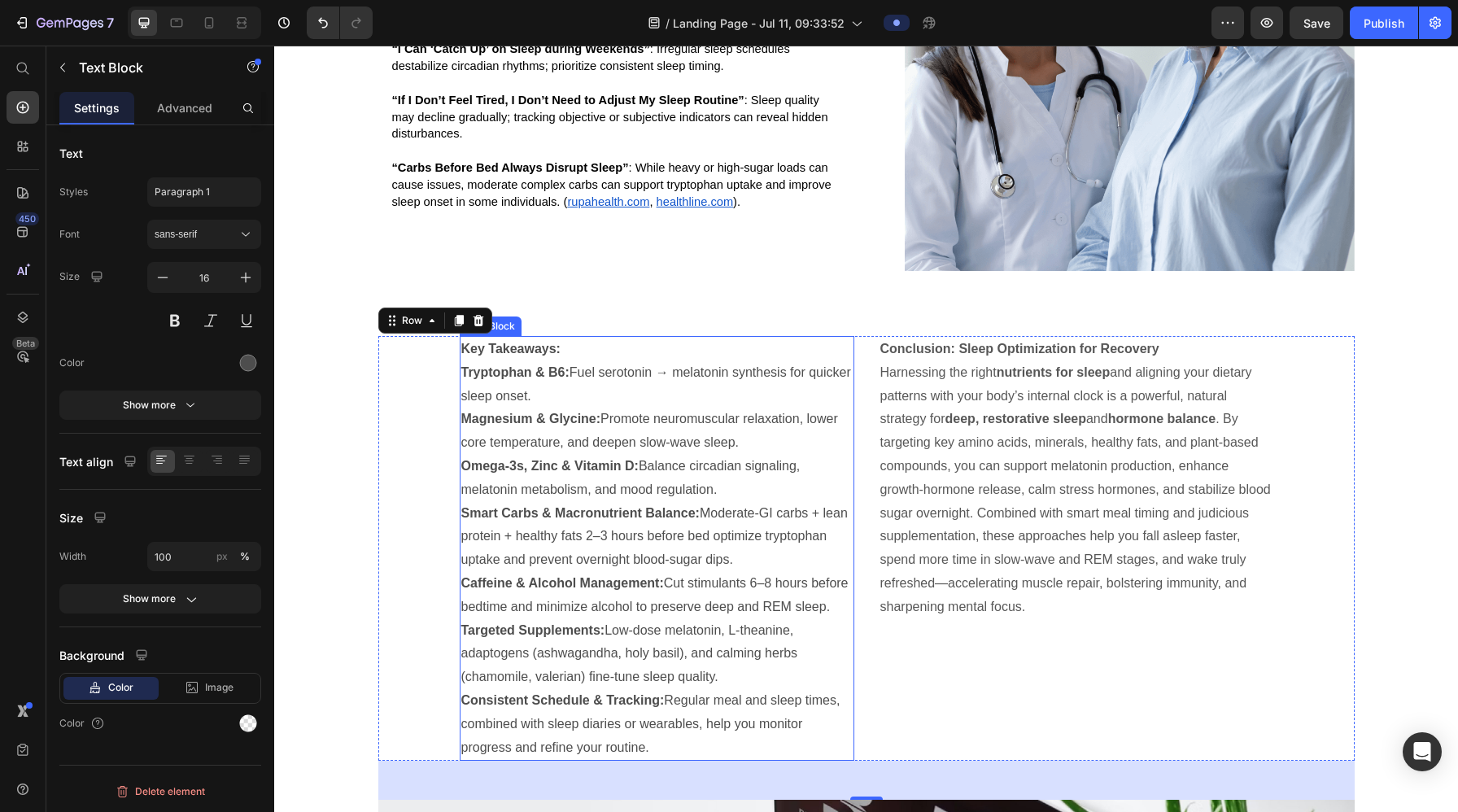 click on "Targeted Supplements:  Low-dose melatonin, L-theanine, adaptogens (ashwagandha, holy basil), and calming herbs (chamomile, valerian) fine-tune sleep quality." at bounding box center [657, 654] 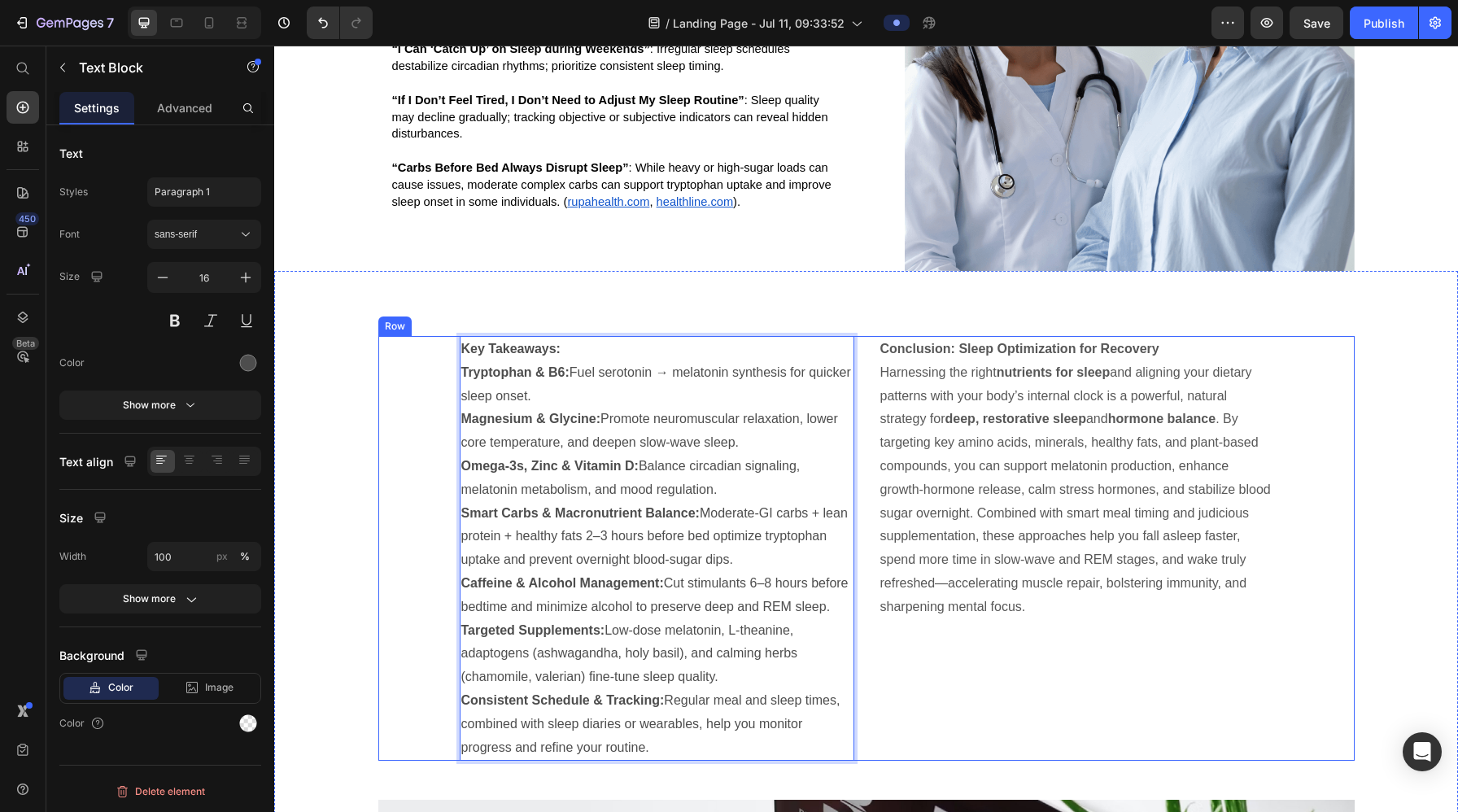 drag, startPoint x: 696, startPoint y: 745, endPoint x: 454, endPoint y: 369, distance: 447.1465 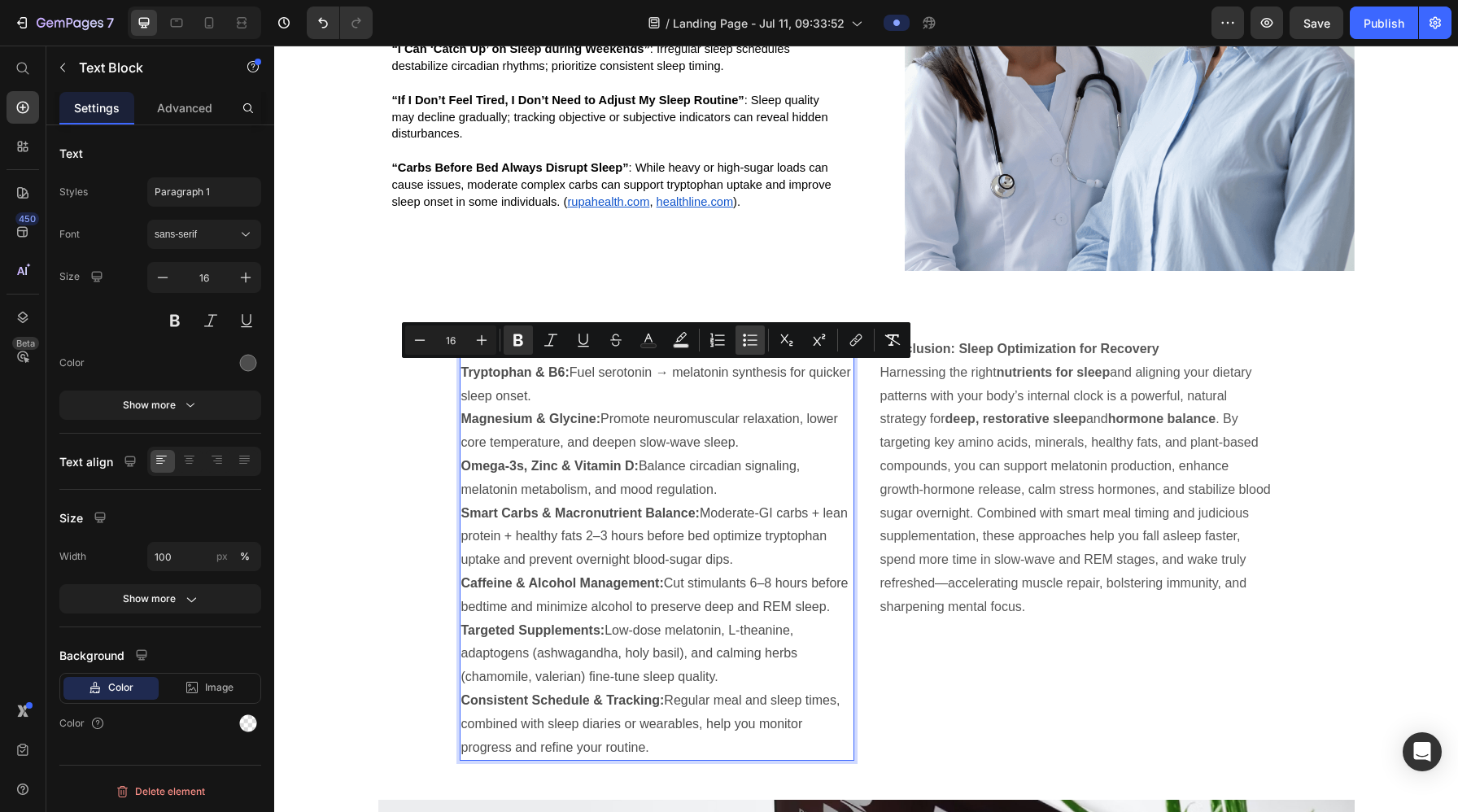 click 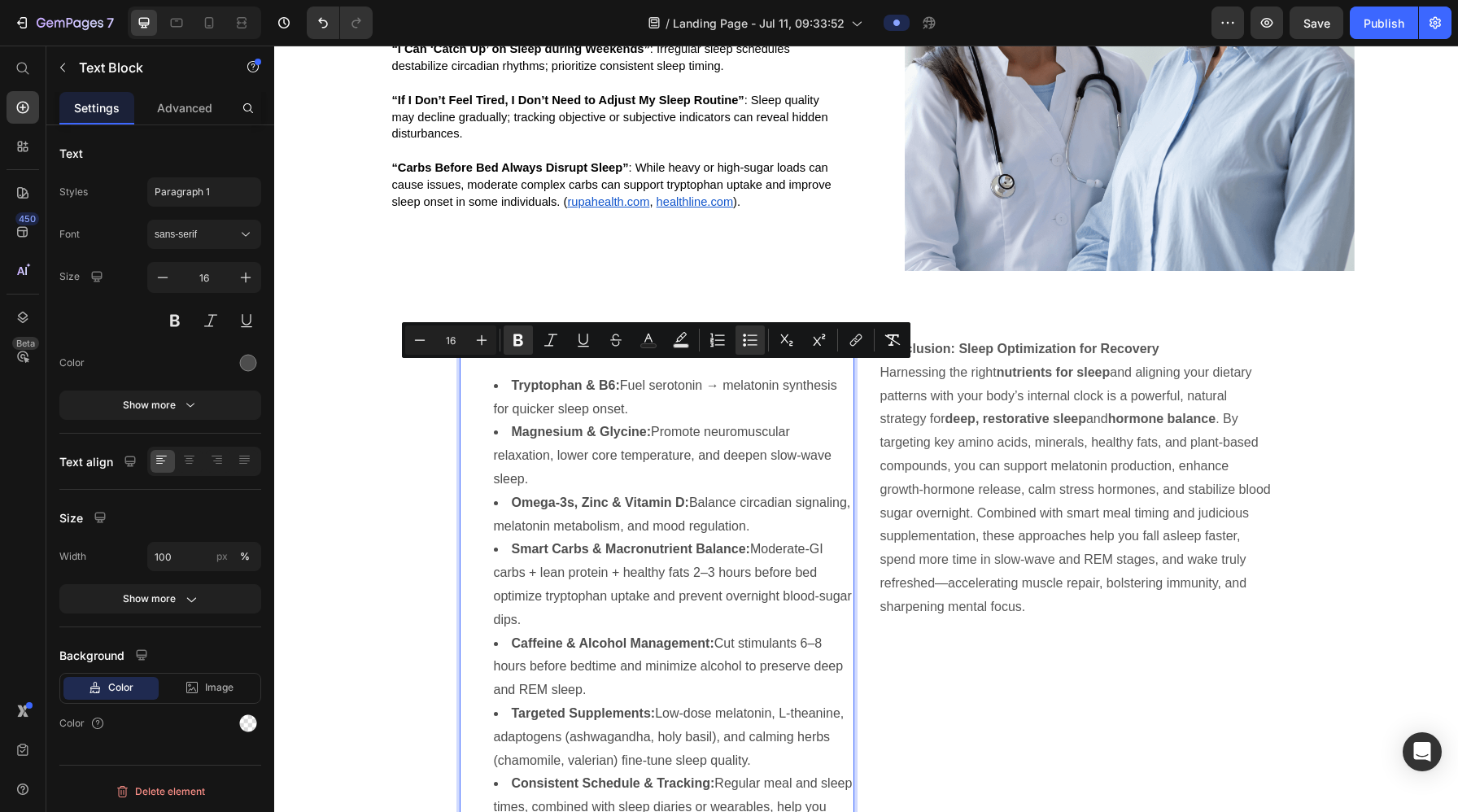 click on "Smart Carbs & Macronutrient Balance:" at bounding box center [631, 548] 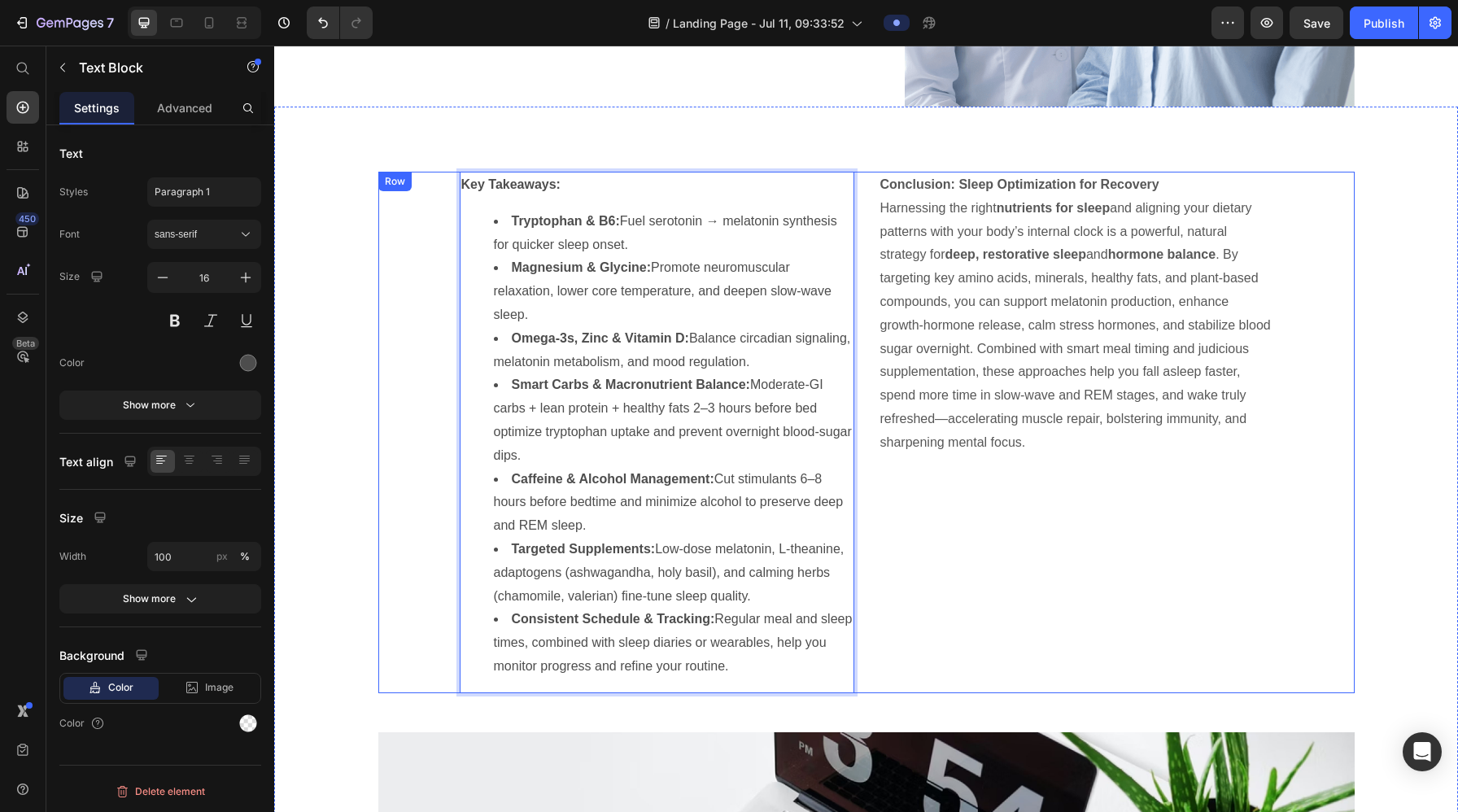 scroll, scrollTop: 7551, scrollLeft: 0, axis: vertical 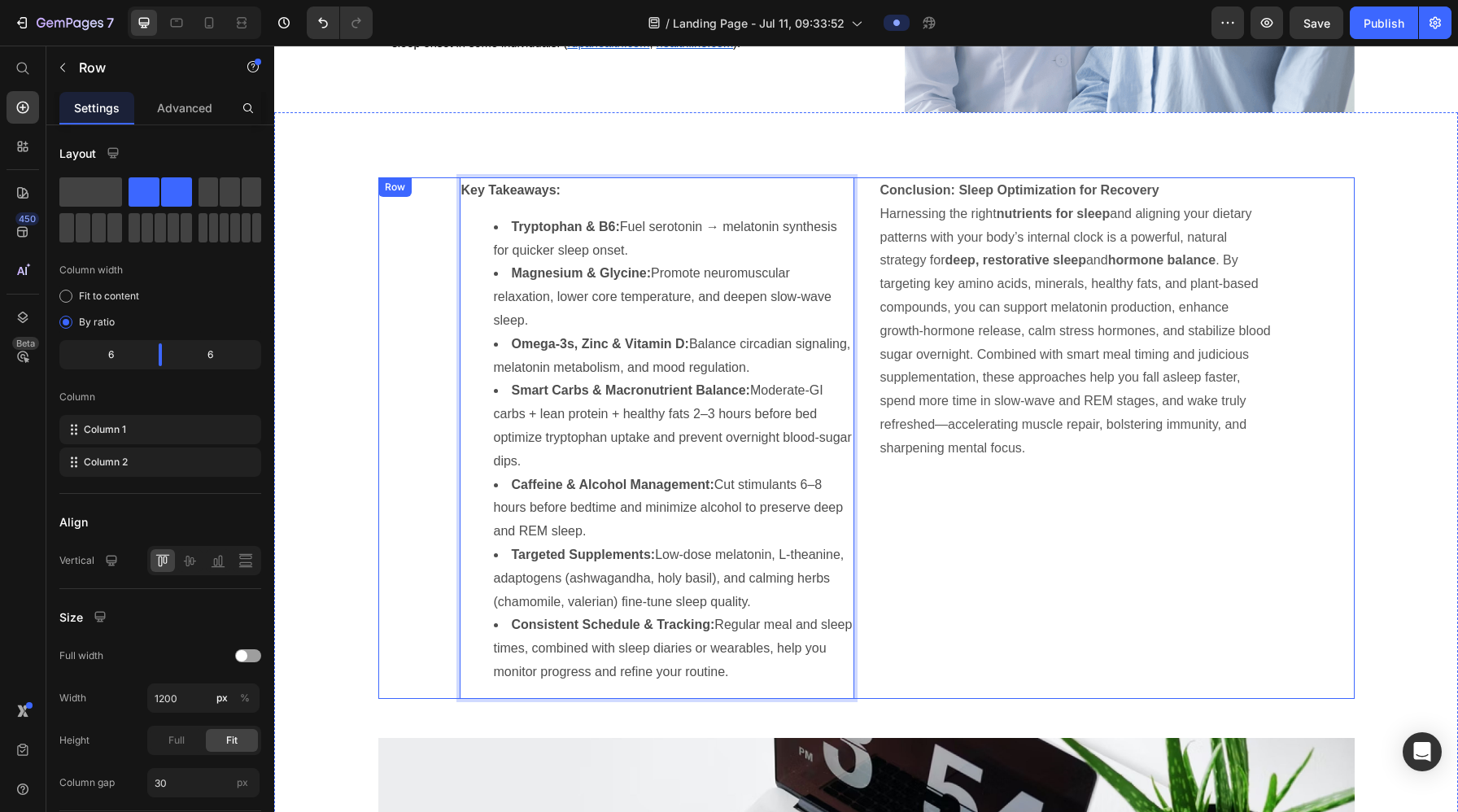 click on "Key Takeaways: Tryptophan & B6:  Fuel serotonin → melatonin synthesis for quicker sleep onset. Magnesium & Glycine:  Promote neuromuscular relaxation, lower core temperature, and deepen slow-wave sleep. Omega-3s, Zinc & Vitamin D:  Balance circadian signaling, melatonin metabolism, and mood regulation. Smart Carbs & Macronutrient Balance:  Moderate-GI carbs + lean protein + healthy fats 2–3 hours before bed optimize tryptophan uptake and prevent overnight blood-sugar dips. Caffeine & Alcohol Management:  Cut stimulants 6–8 hours before bedtime and minimize alcohol to preserve deep and REM sleep. Targeted Supplements:  Low-dose melatonin, L-theanine, adaptogens (ashwagandha, holy basil), and calming herbs (chamomile, valerian) fine-tune sleep quality. Consistent Schedule & Tracking:  Regular meal and sleep times, combined with sleep diaries or wearables, help you monitor progress and refine your routine. Text Block   0 Conclusion: Sleep Optimization for Recovery ⁠⁠⁠⁠⁠⁠⁠ nutrients for sleep" at bounding box center (867, 438) 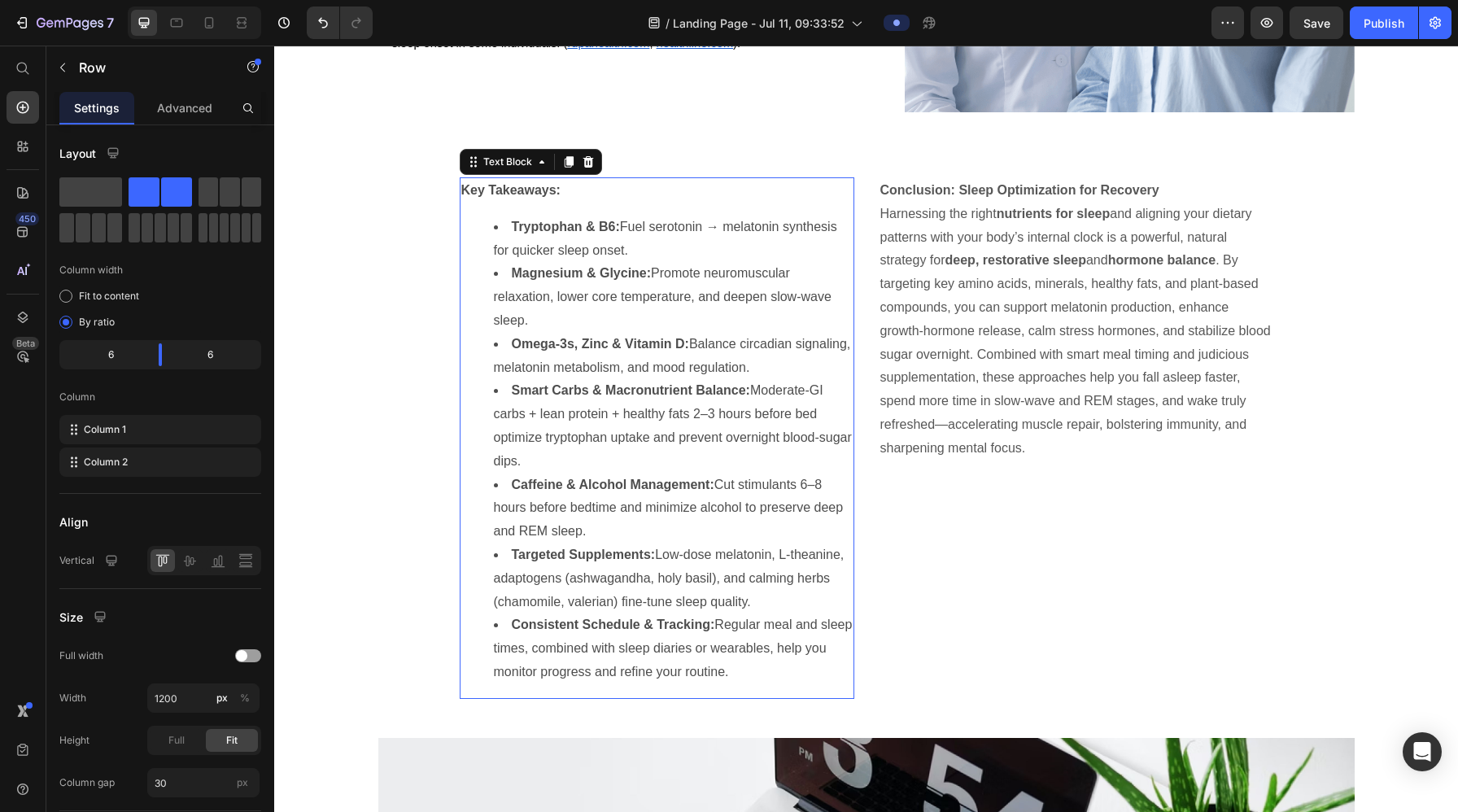 click on "Smart Carbs & Macronutrient Balance:  Moderate-GI carbs + lean protein + healthy fats 2–3 hours before bed optimize tryptophan uptake and prevent overnight blood-sugar dips." at bounding box center (673, 426) 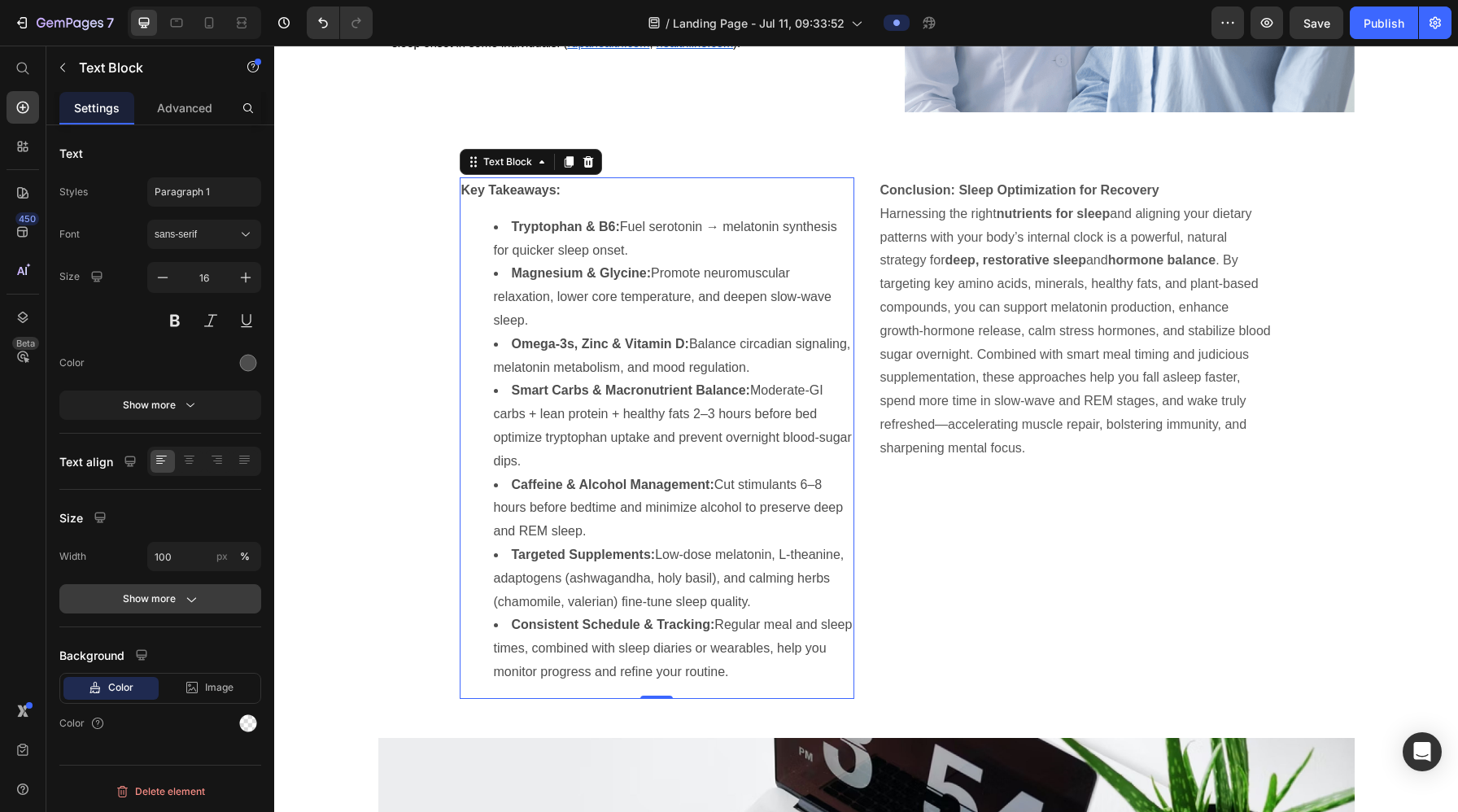 click on "Show more" 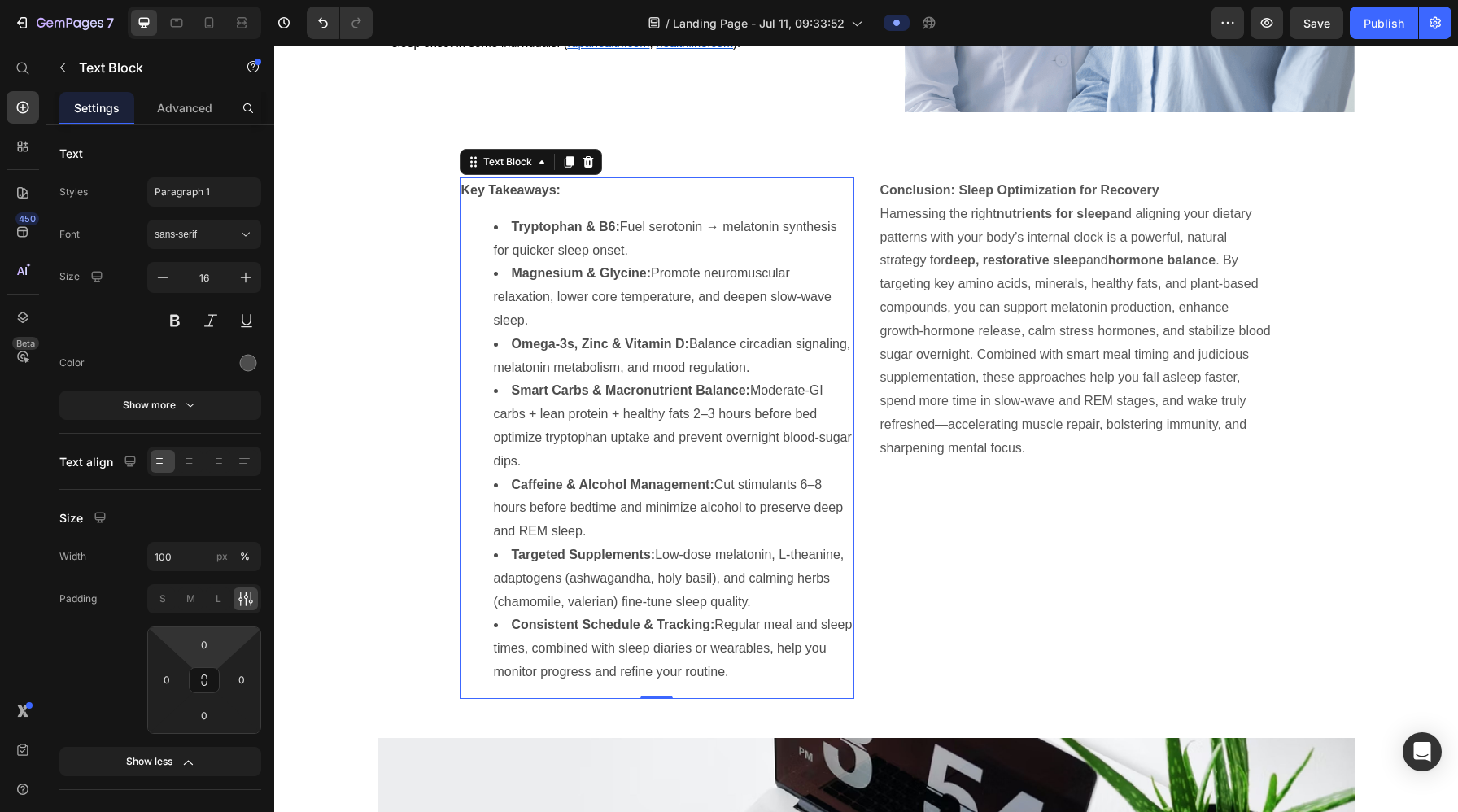 scroll, scrollTop: 62, scrollLeft: 0, axis: vertical 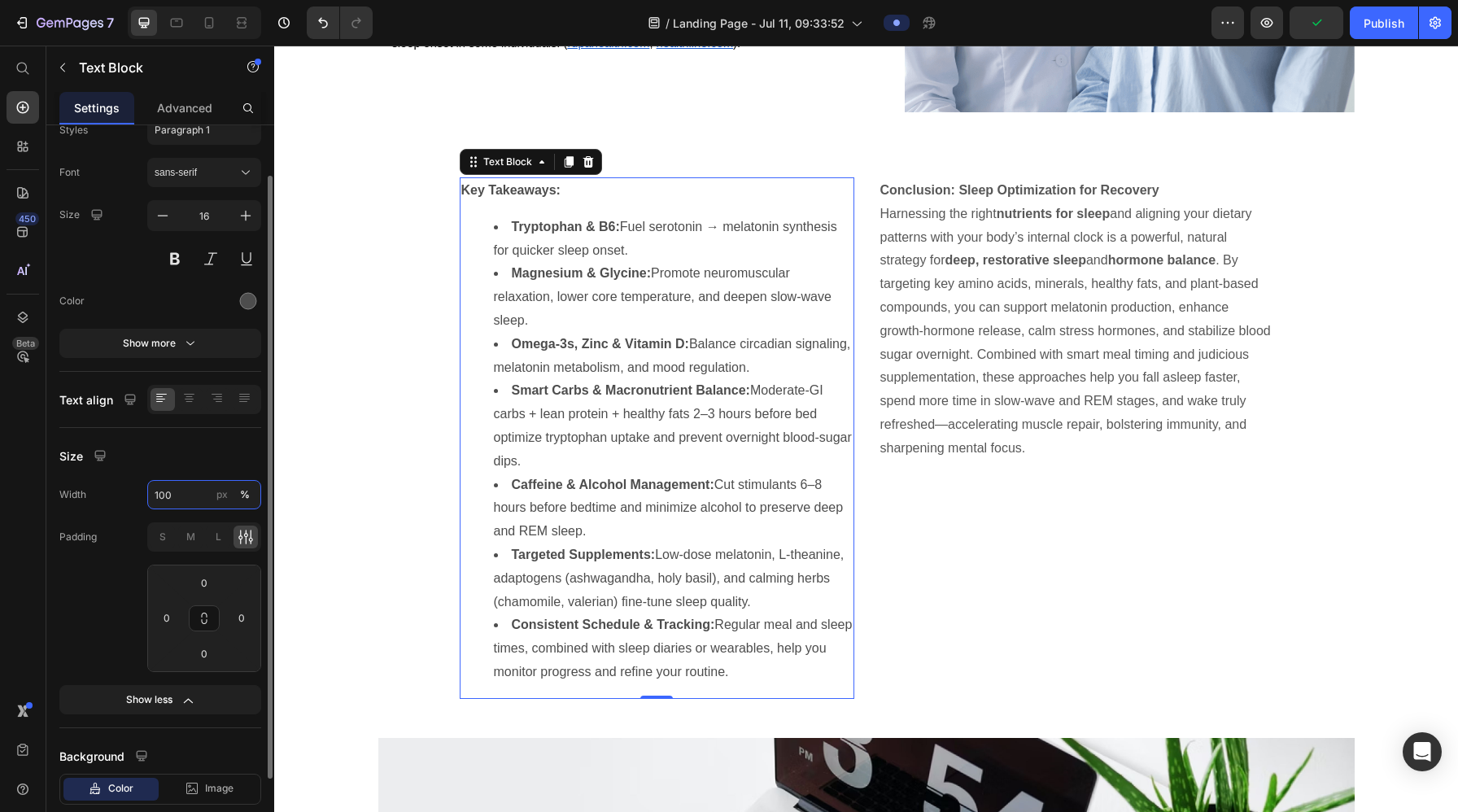 click on "100" at bounding box center (204, 495) 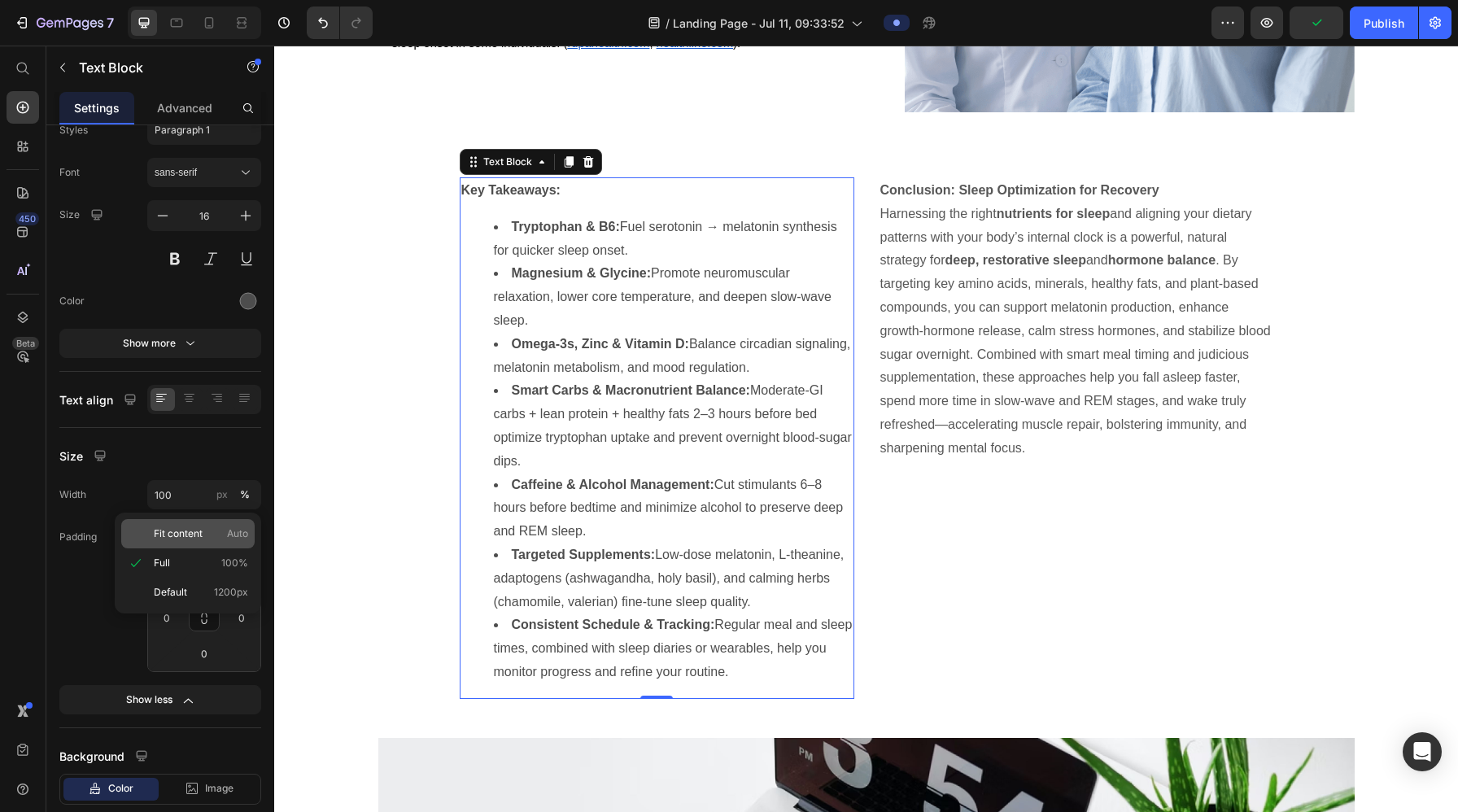 click on "Fit content" at bounding box center (178, 534) 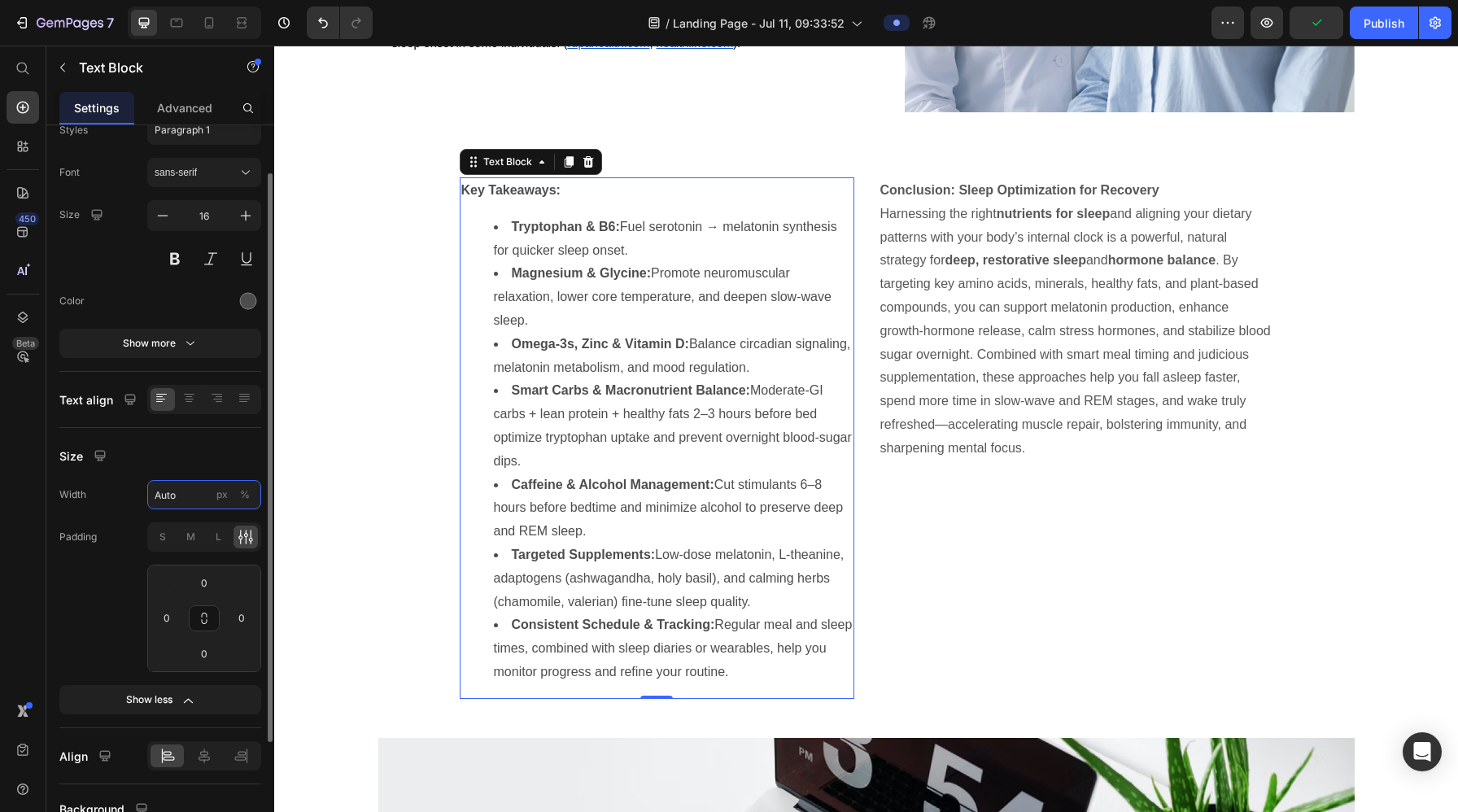 click on "Auto" at bounding box center (204, 495) 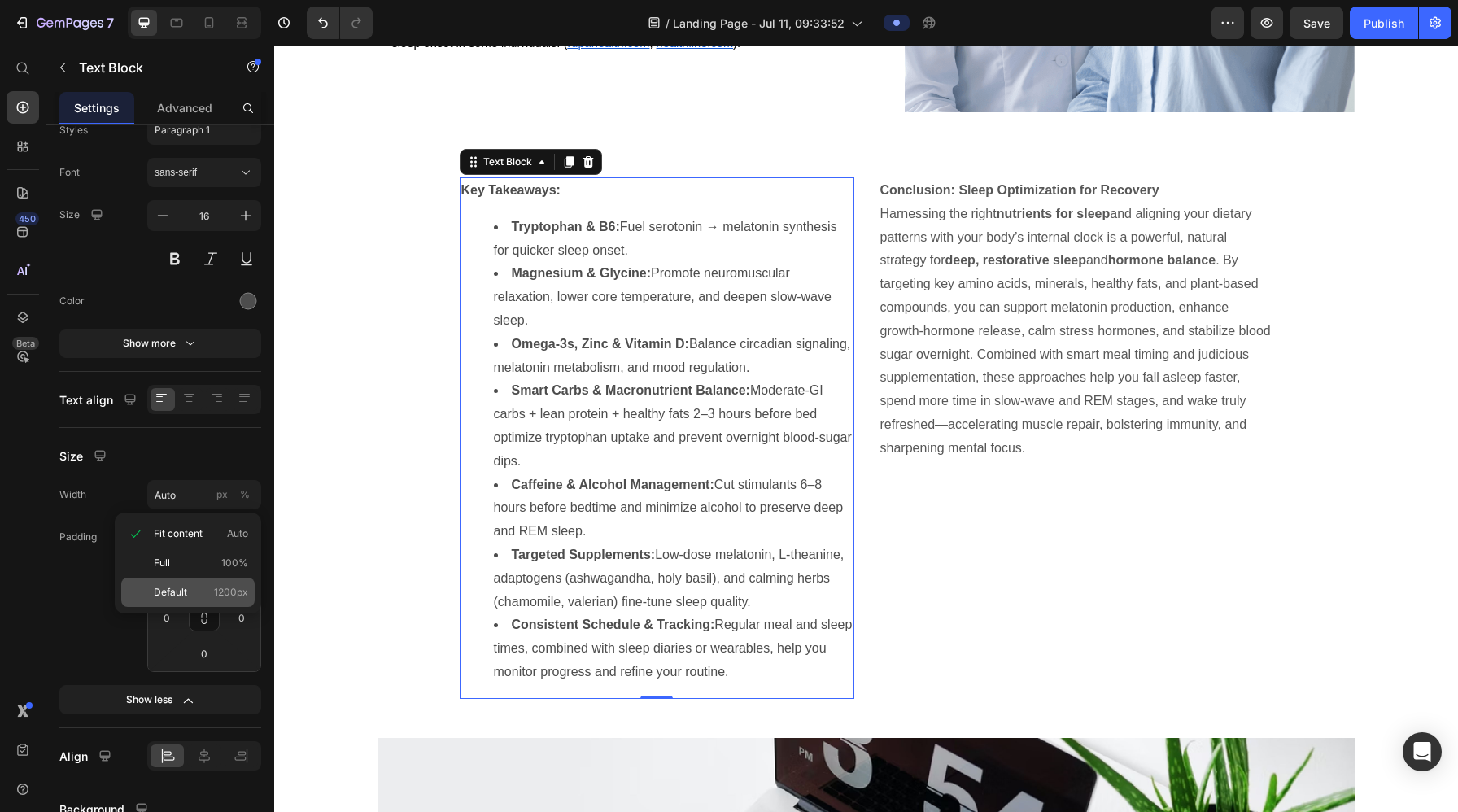click on "Default 1200px" 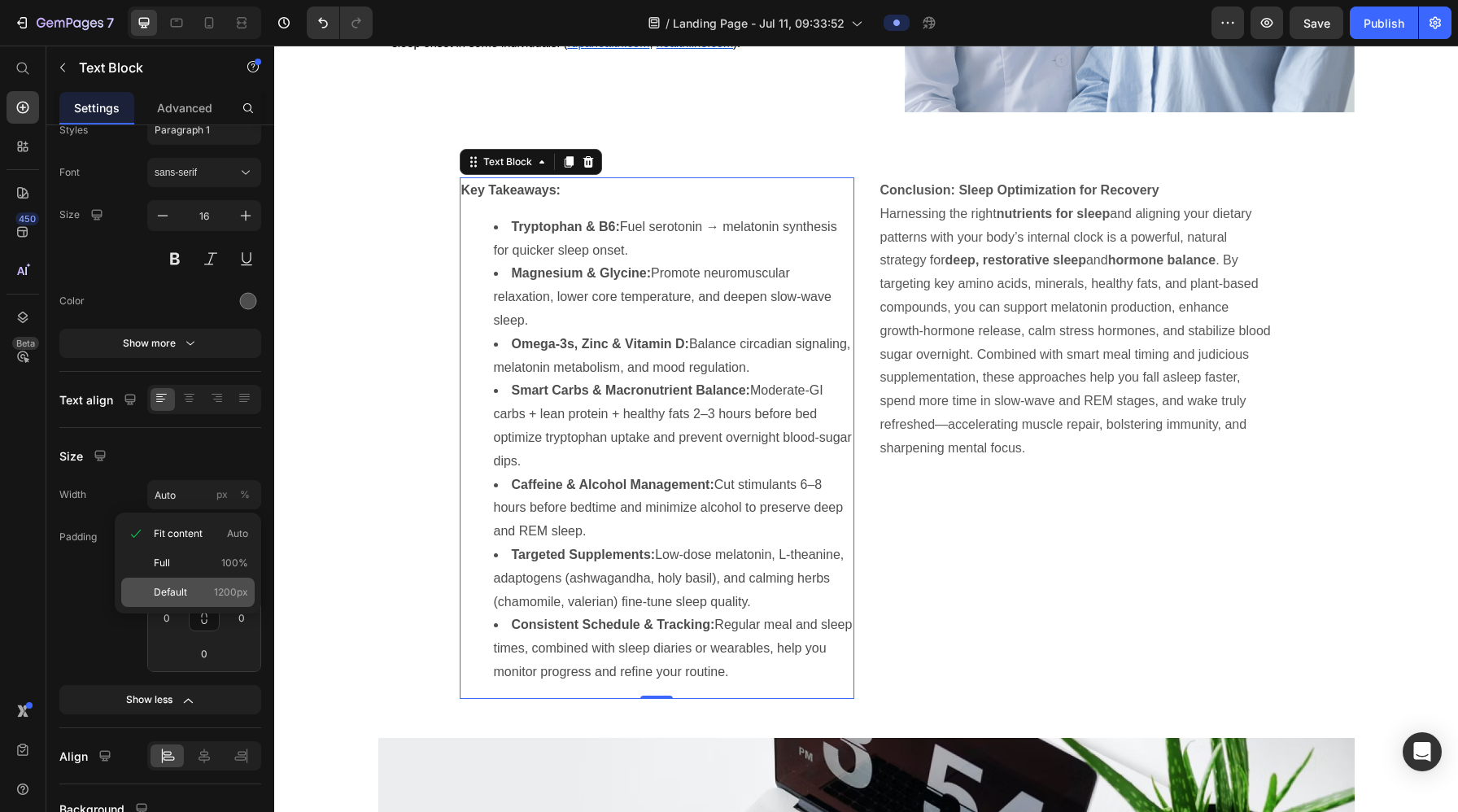 type on "1200" 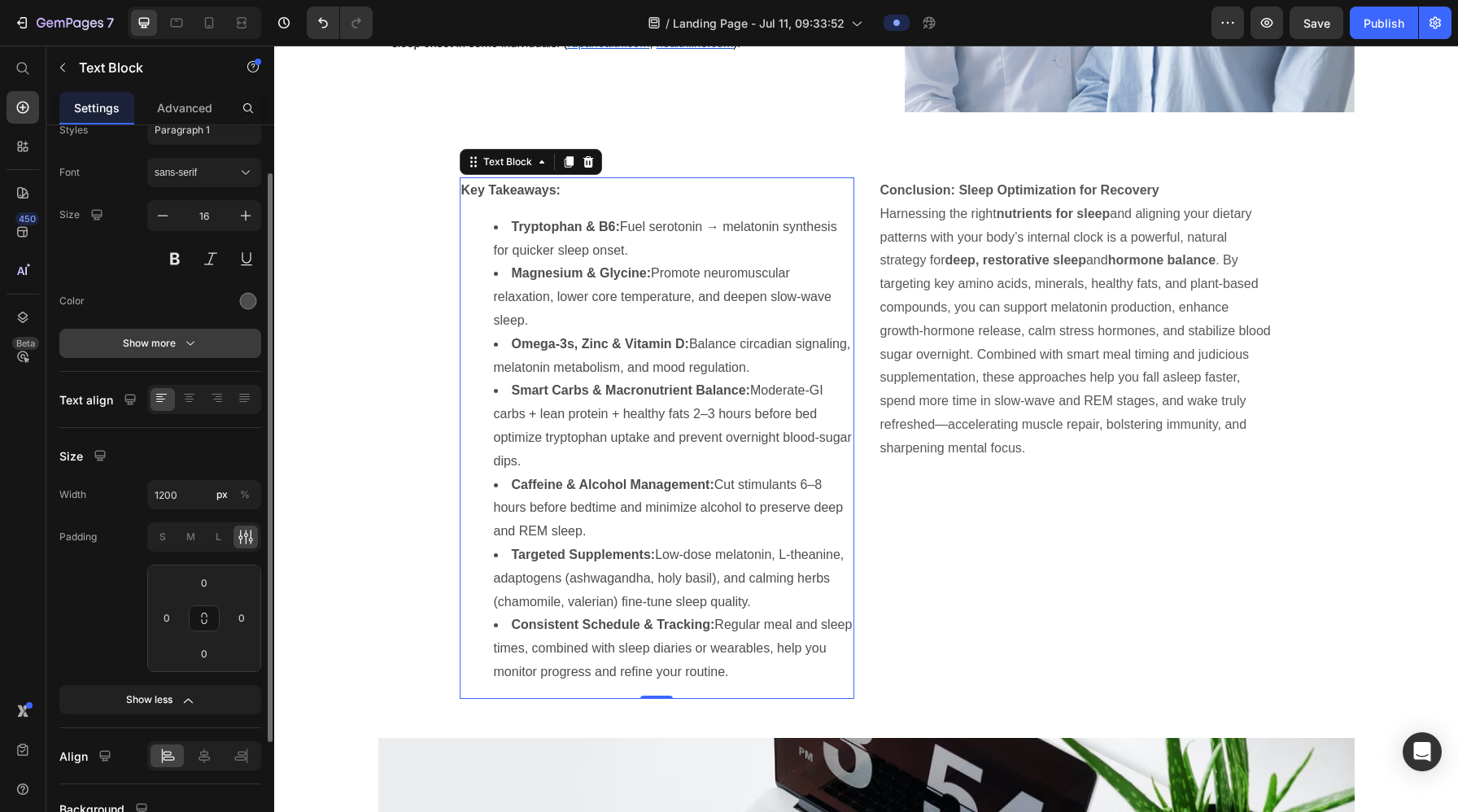 click on "Show more" at bounding box center [160, 343] 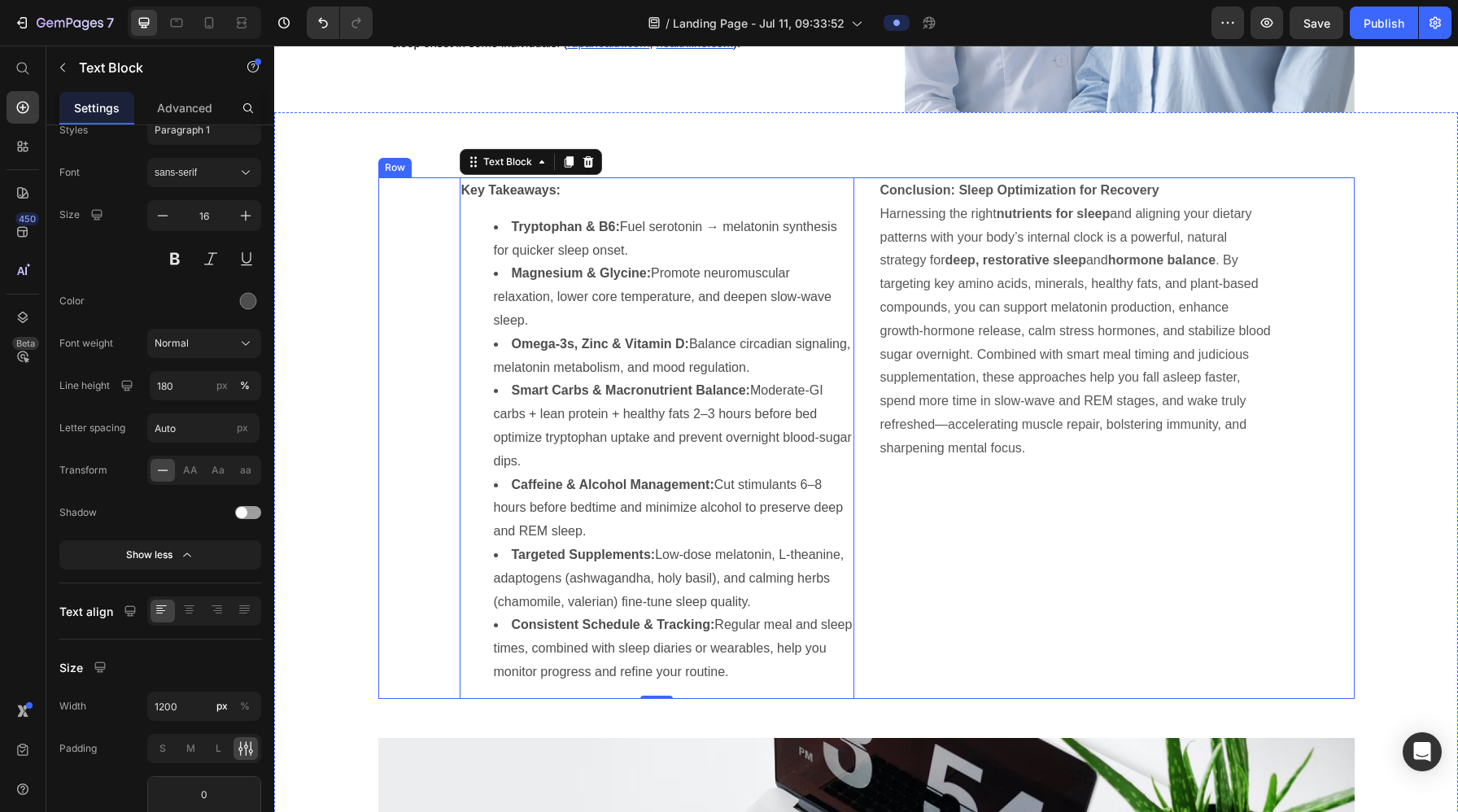 click on "Key Takeaways: Tryptophan & B6:  Fuel serotonin → melatonin synthesis for quicker sleep onset. Magnesium & Glycine:  Promote neuromuscular relaxation, lower core temperature, and deepen slow-wave sleep. Omega-3s, Zinc & Vitamin D:  Balance circadian signaling, melatonin metabolism, and mood regulation. Smart Carbs & Macronutrient Balance:  Moderate-GI carbs + lean protein + healthy fats 2–3 hours before bed optimize tryptophan uptake and prevent overnight blood-sugar dips. Caffeine & Alcohol Management:  Cut stimulants 6–8 hours before bedtime and minimize alcohol to preserve deep and REM sleep. Targeted Supplements:  Low-dose melatonin, L-theanine, adaptogens (ashwagandha, holy basil), and calming herbs (chamomile, valerian) fine-tune sleep quality. Consistent Schedule & Tracking:  Regular meal and sleep times, combined with sleep diaries or wearables, help you monitor progress and refine your routine. Text Block   0 Conclusion: Sleep Optimization for Recovery ⁠⁠⁠⁠⁠⁠⁠ nutrients for sleep" at bounding box center (867, 438) 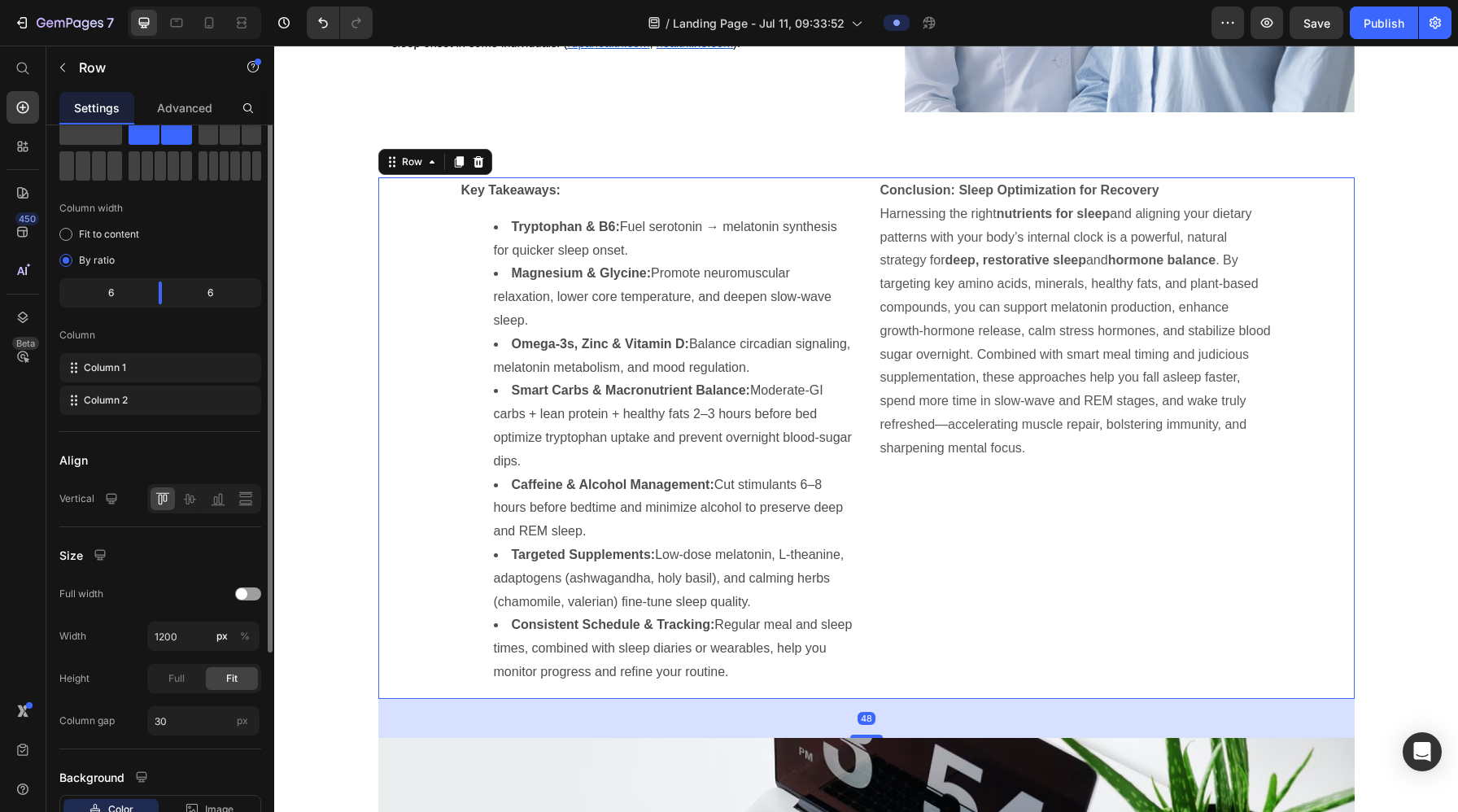 scroll, scrollTop: 0, scrollLeft: 0, axis: both 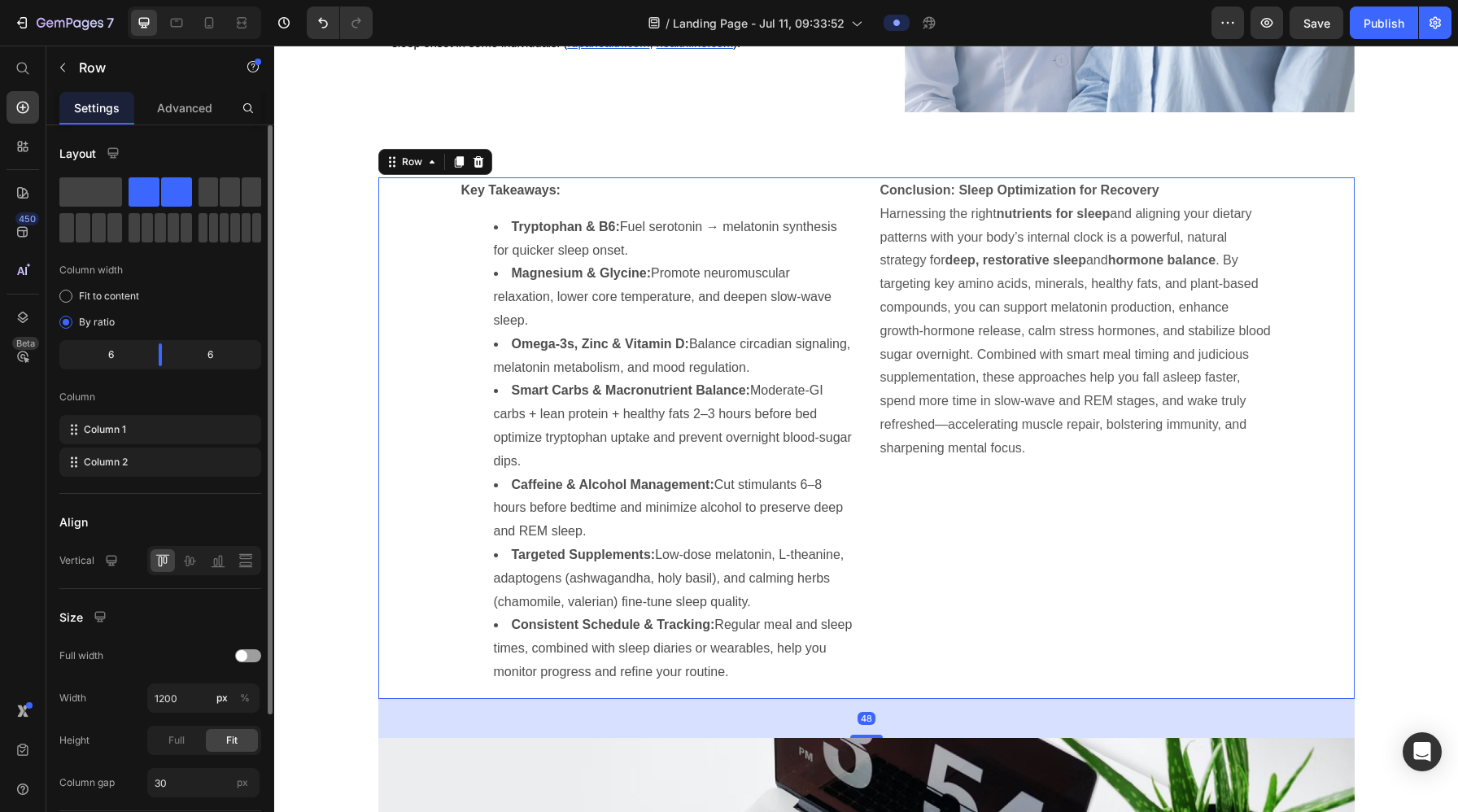 click on "Key Takeaways: Tryptophan & B6:  Fuel serotonin → melatonin synthesis for quicker sleep onset. Magnesium & Glycine:  Promote neuromuscular relaxation, lower core temperature, and deepen slow-wave sleep. Omega-3s, Zinc & Vitamin D:  Balance circadian signaling, melatonin metabolism, and mood regulation. Smart Carbs & Macronutrient Balance:  Moderate-GI carbs + lean protein + healthy fats 2–3 hours before bed optimize tryptophan uptake and prevent overnight blood-sugar dips. Caffeine & Alcohol Management:  Cut stimulants 6–8 hours before bedtime and minimize alcohol to preserve deep and REM sleep. Targeted Supplements:  Low-dose melatonin, L-theanine, adaptogens (ashwagandha, holy basil), and calming herbs (chamomile, valerian) fine-tune sleep quality. Consistent Schedule & Tracking:  Regular meal and sleep times, combined with sleep diaries or wearables, help you monitor progress and refine your routine. Text Block Conclusion: Sleep Optimization for Recovery ⁠⁠⁠⁠⁠⁠⁠ Harnessing the right" at bounding box center [867, 438] 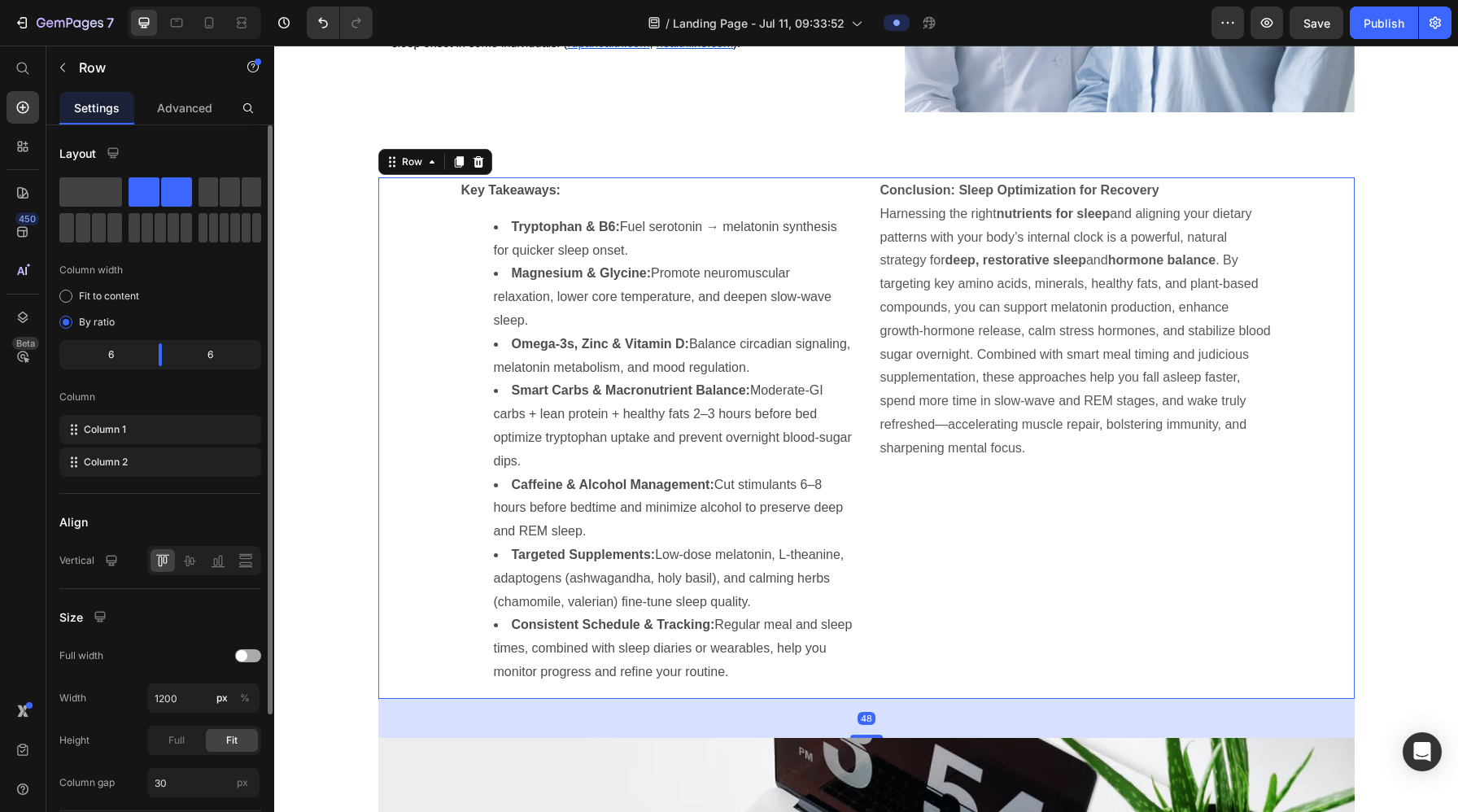 click on "Full width" 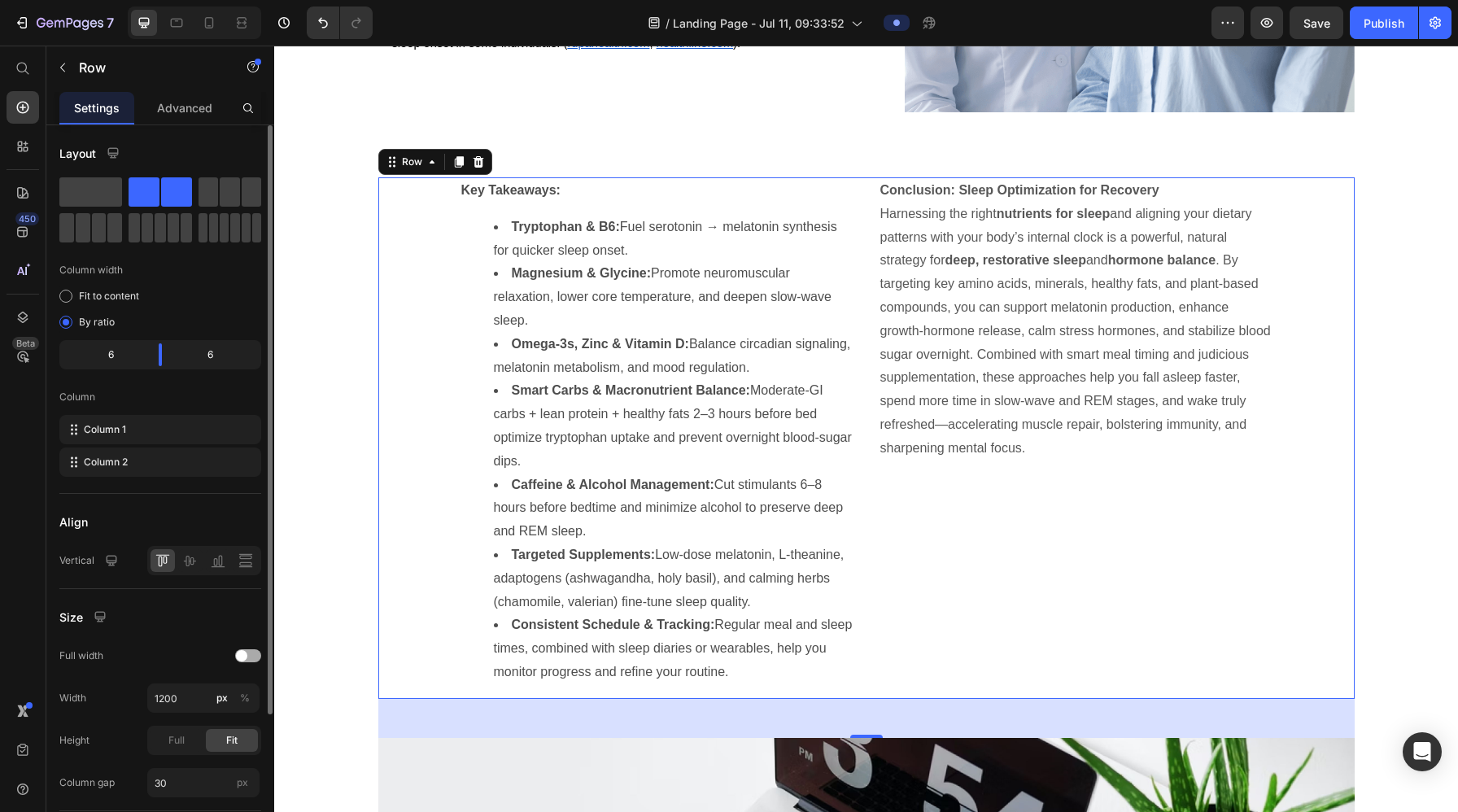 click at bounding box center [248, 656] 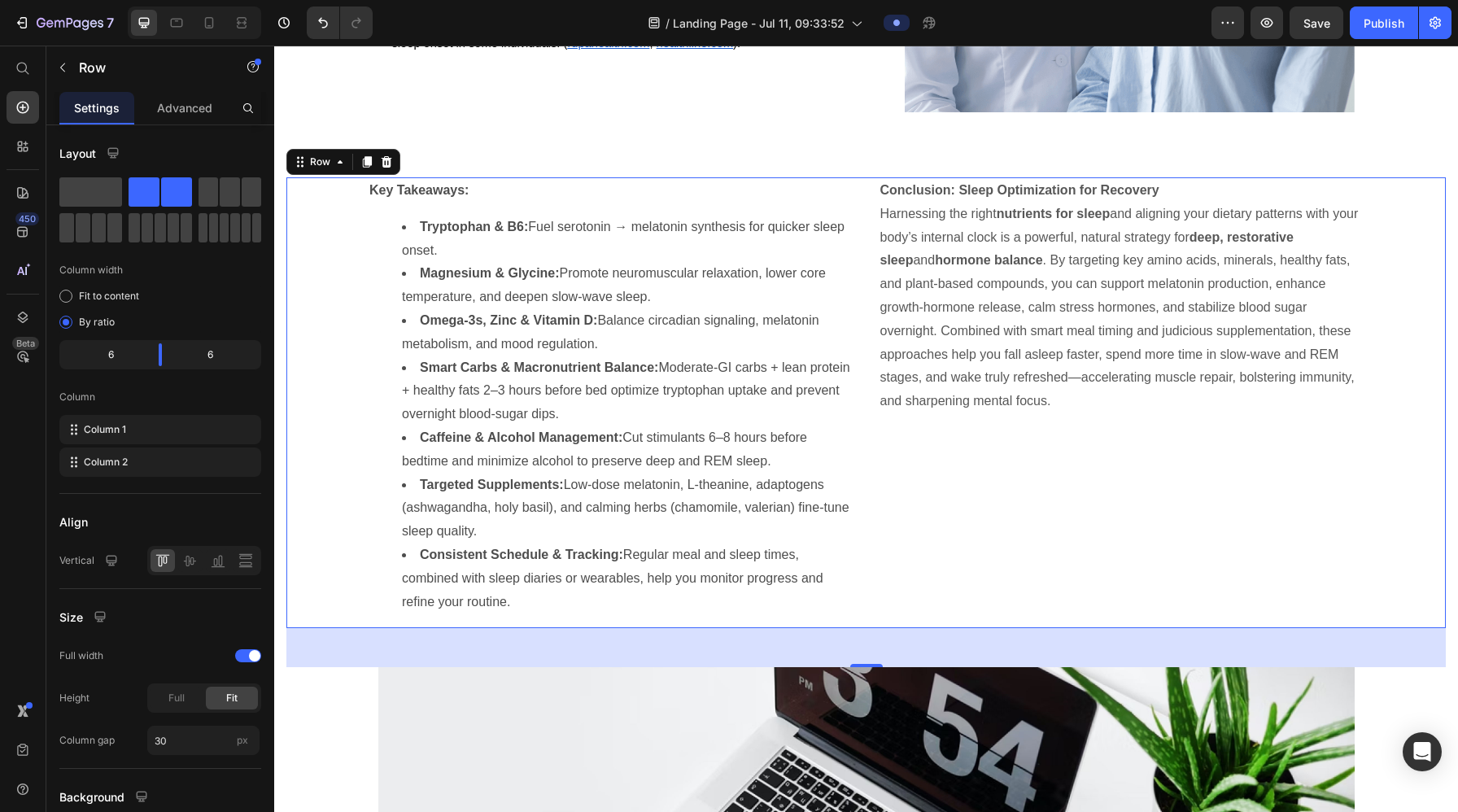 click on "Key Takeaways: Tryptophan & B6:  Fuel serotonin → melatonin synthesis for quicker sleep onset. Magnesium & Glycine:  Promote neuromuscular relaxation, lower core temperature, and deepen slow-wave sleep. Omega-3s, Zinc & Vitamin D:  Balance circadian signaling, melatonin metabolism, and mood regulation. Smart Carbs & Macronutrient Balance:  Moderate-GI carbs + lean protein + healthy fats 2–3 hours before bed optimize tryptophan uptake and prevent overnight blood-sugar dips. Caffeine & Alcohol Management:  Cut stimulants 6–8 hours before bedtime and minimize alcohol to preserve deep and REM sleep. Targeted Supplements:  Low-dose melatonin, L-theanine, adaptogens (ashwagandha, holy basil), and calming herbs (chamomile, valerian) fine-tune sleep quality. Consistent Schedule & Tracking:  Regular meal and sleep times, combined with sleep diaries or wearables, help you monitor progress and refine your routine. Text Block Conclusion: Sleep Optimization for Recovery ⁠⁠⁠⁠⁠⁠⁠ Harnessing the right" at bounding box center [866, 403] 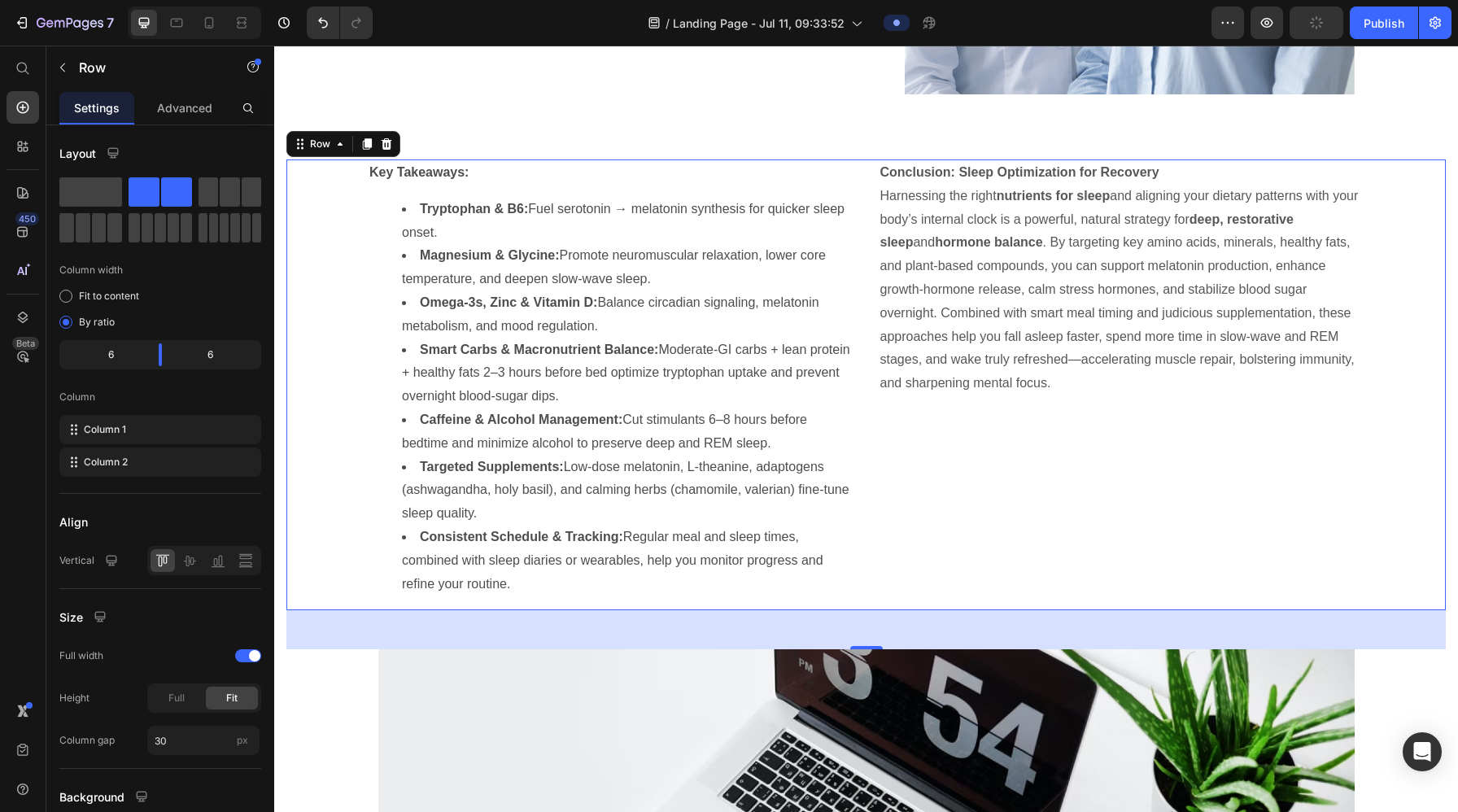 scroll, scrollTop: 7576, scrollLeft: 0, axis: vertical 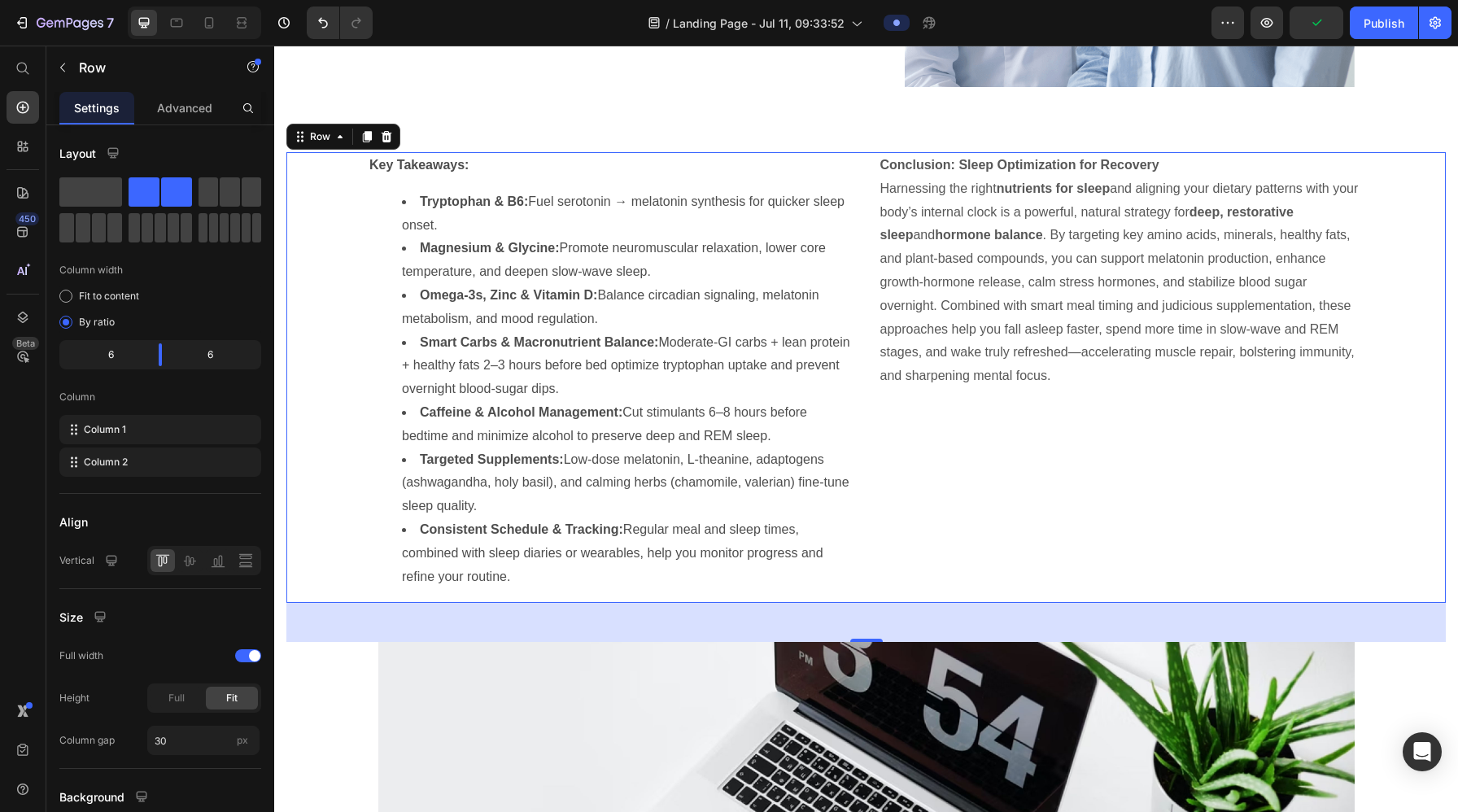 click on "Conclusion: Sleep Optimization for Recovery ⁠⁠⁠⁠⁠⁠⁠ Harnessing the right  nutrients for sleep  and aligning your dietary patterns with your body’s internal clock is a powerful, natural strategy for  deep, restorative sleep  and  hormone balance . By targeting key amino acids, minerals, healthy fats, and plant-based compounds, you can support melatonin production, enhance growth-hormone release, calm stress hormones, and stabilize blood sugar overnight. Combined with smart meal timing and judicious supplementation, these approaches help you fall asleep faster, spend more time in slow-wave and REM stages, and wake truly refreshed—accelerating muscle repair, bolstering immunity, and sharpening mental focus. Text block" at bounding box center (1122, 378) 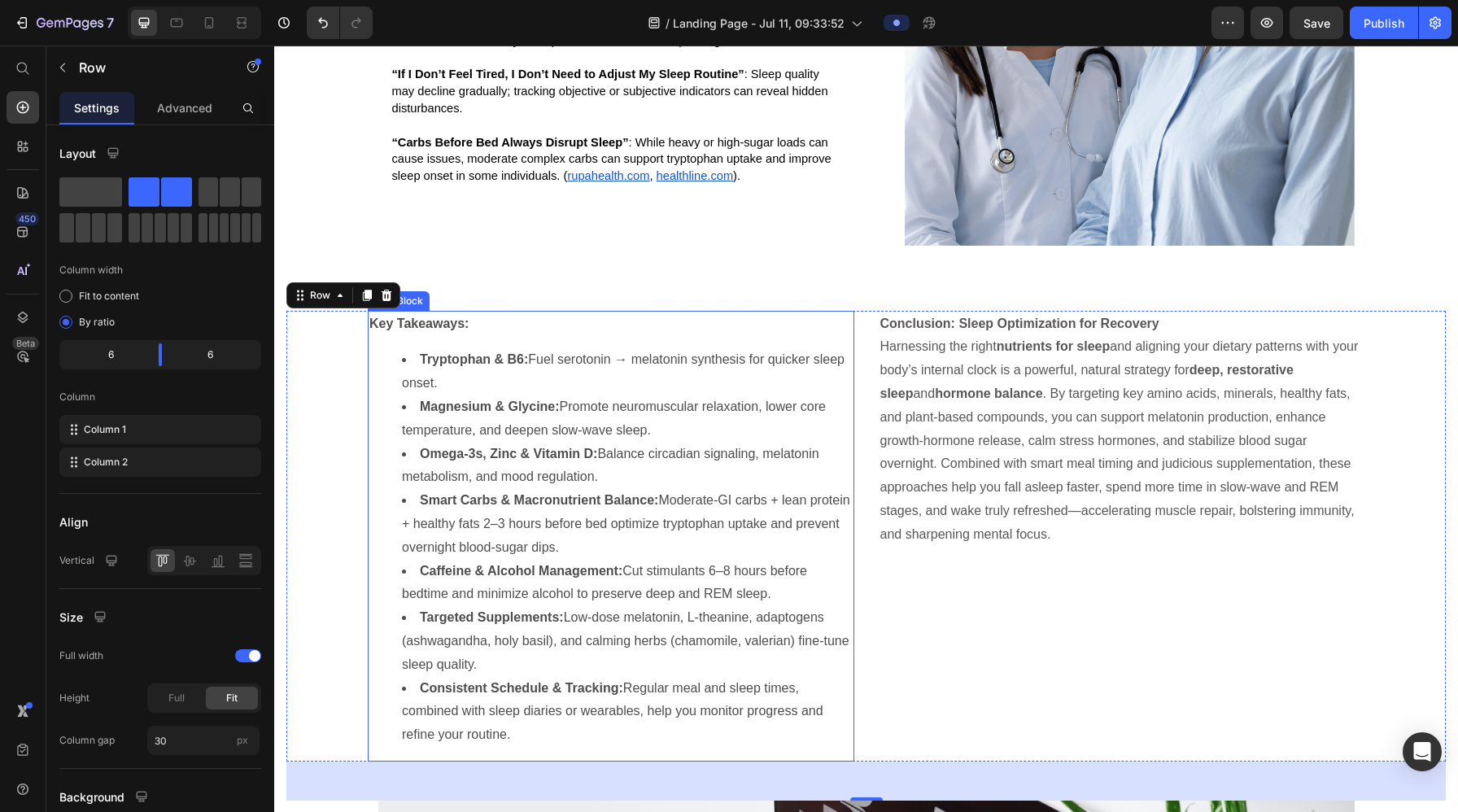 scroll, scrollTop: 7411, scrollLeft: 0, axis: vertical 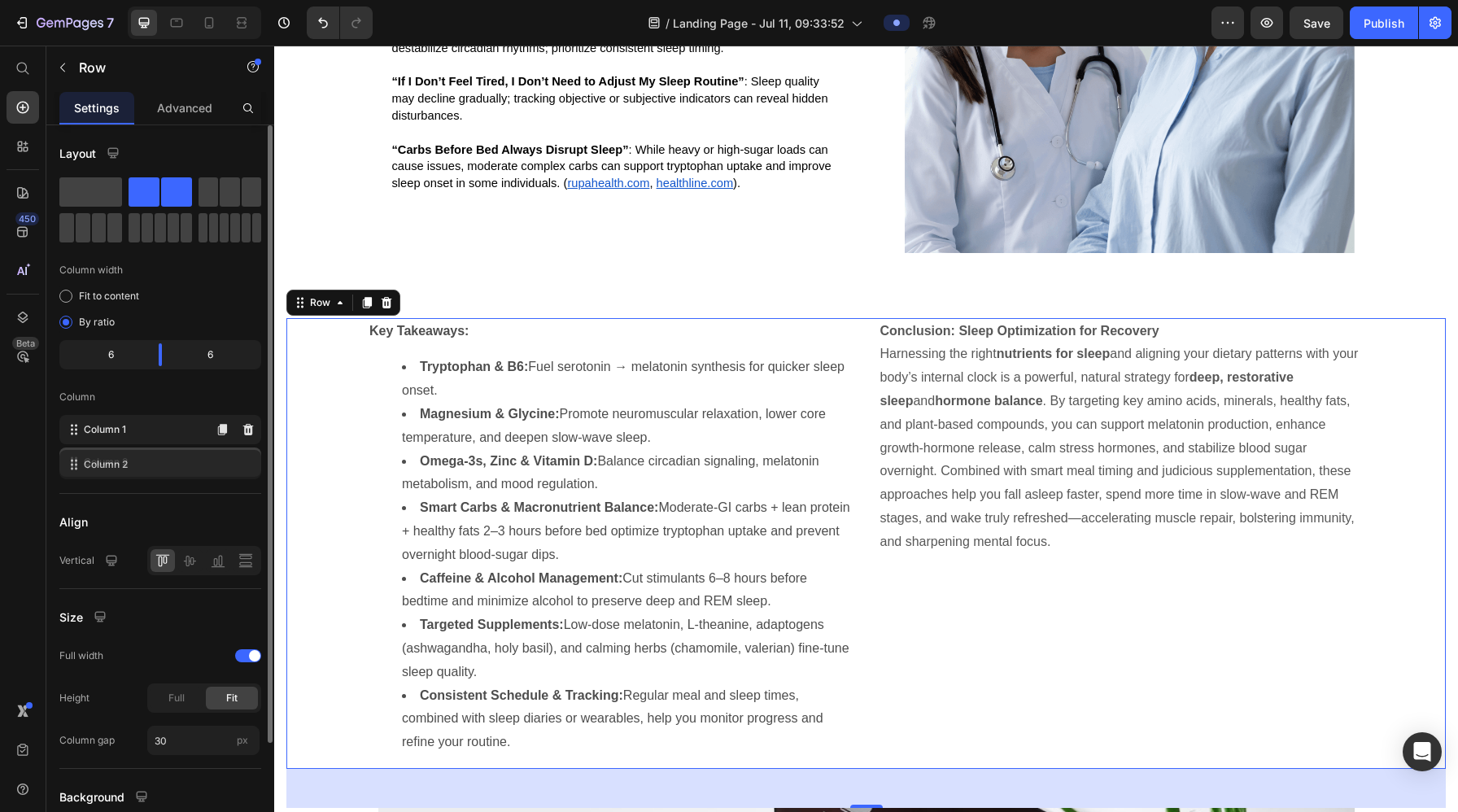 type 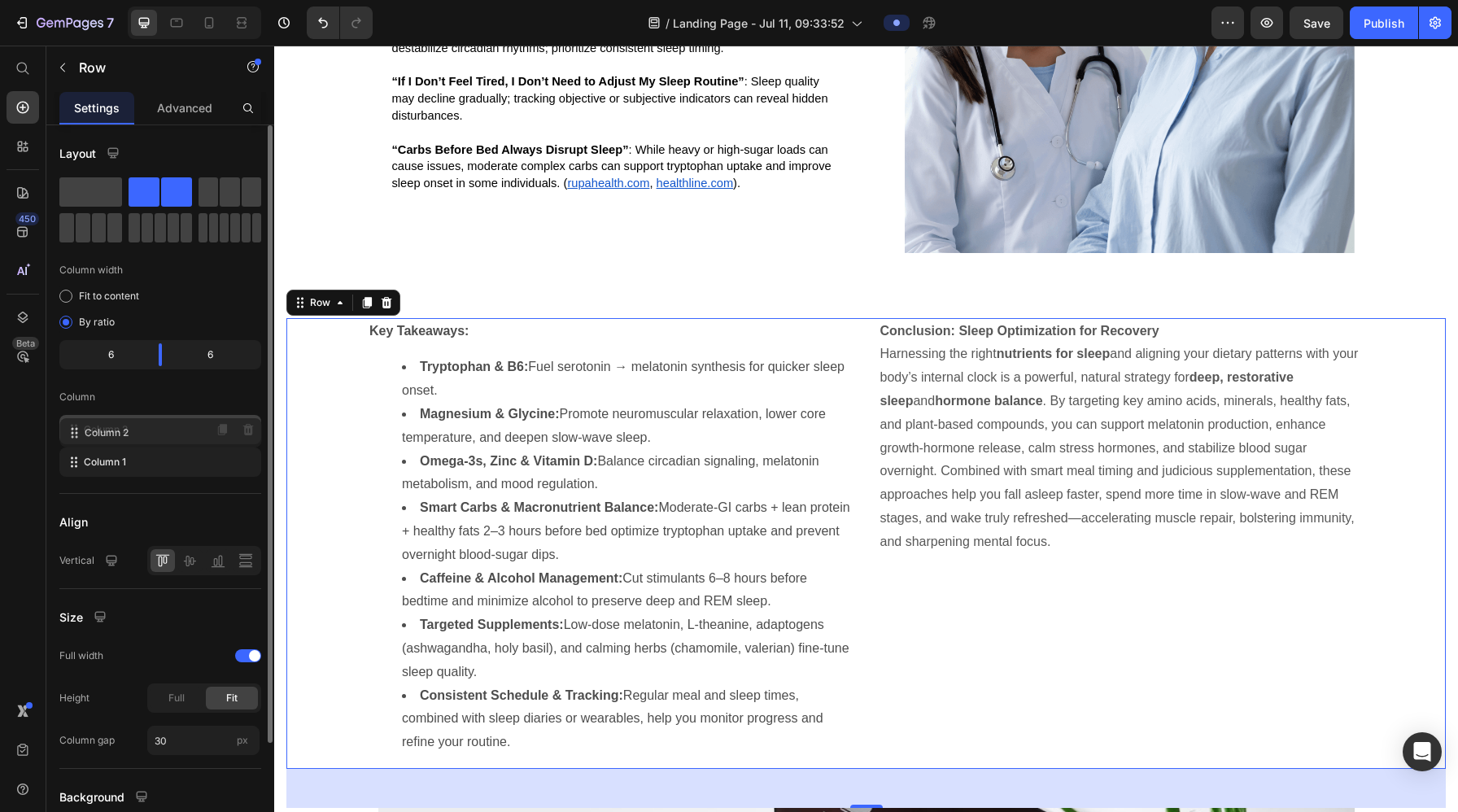 drag, startPoint x: 159, startPoint y: 465, endPoint x: 159, endPoint y: 433, distance: 32 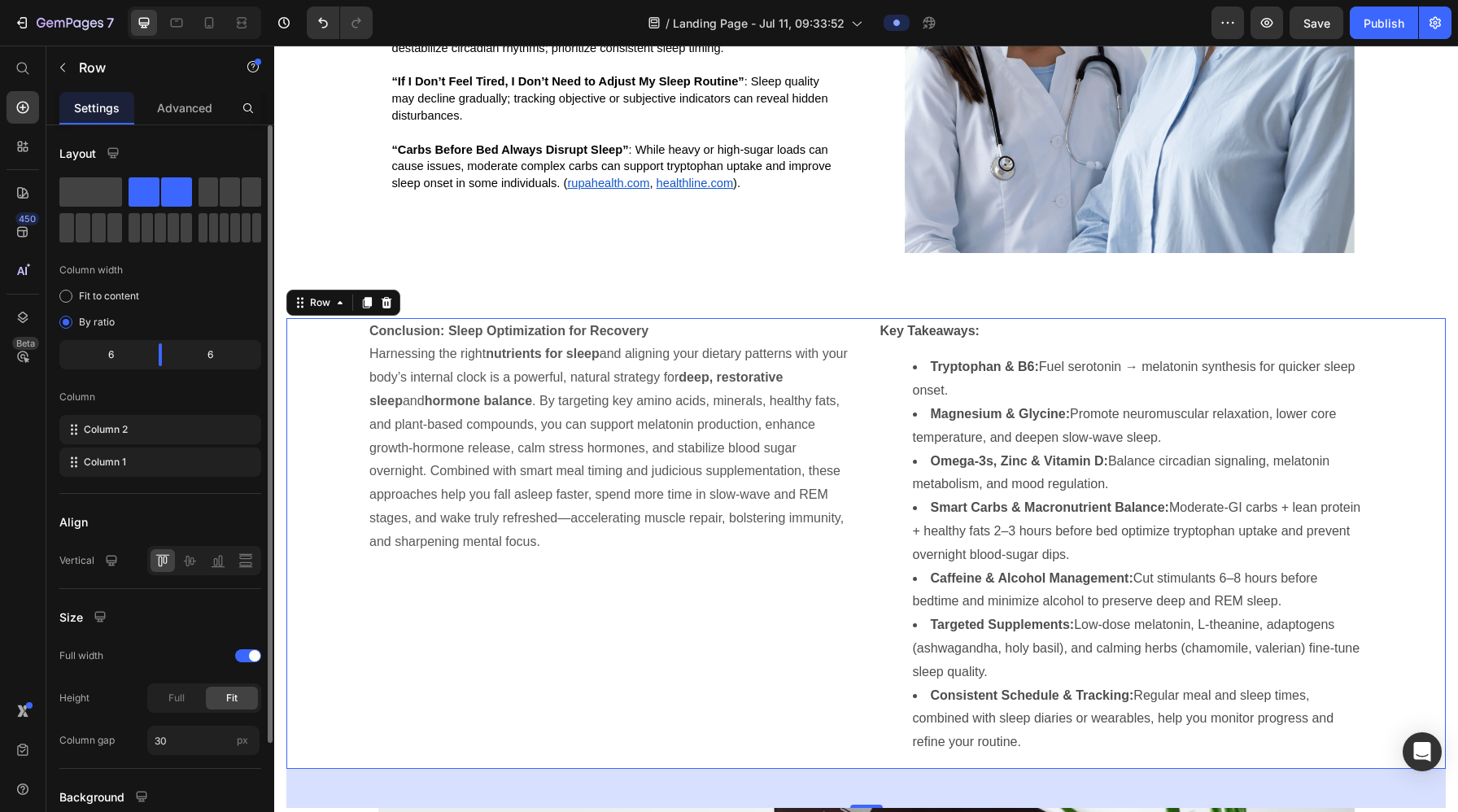 click on "Conclusion: Sleep Optimization for Recovery ⁠⁠⁠⁠⁠⁠⁠ Harnessing the right  nutrients for sleep  and aligning your dietary patterns with your body’s internal clock is a powerful, natural strategy for  deep, restorative sleep  and  hormone balance . By targeting key amino acids, minerals, healthy fats, and plant-based compounds, you can support melatonin production, enhance growth-hormone release, calm stress hormones, and stabilize blood sugar overnight. Combined with smart meal timing and judicious supplementation, these approaches help you fall asleep faster, spend more time in slow-wave and REM stages, and wake truly refreshed—accelerating muscle repair, bolstering immunity, and sharpening mental focus. Text block" at bounding box center [611, 544] 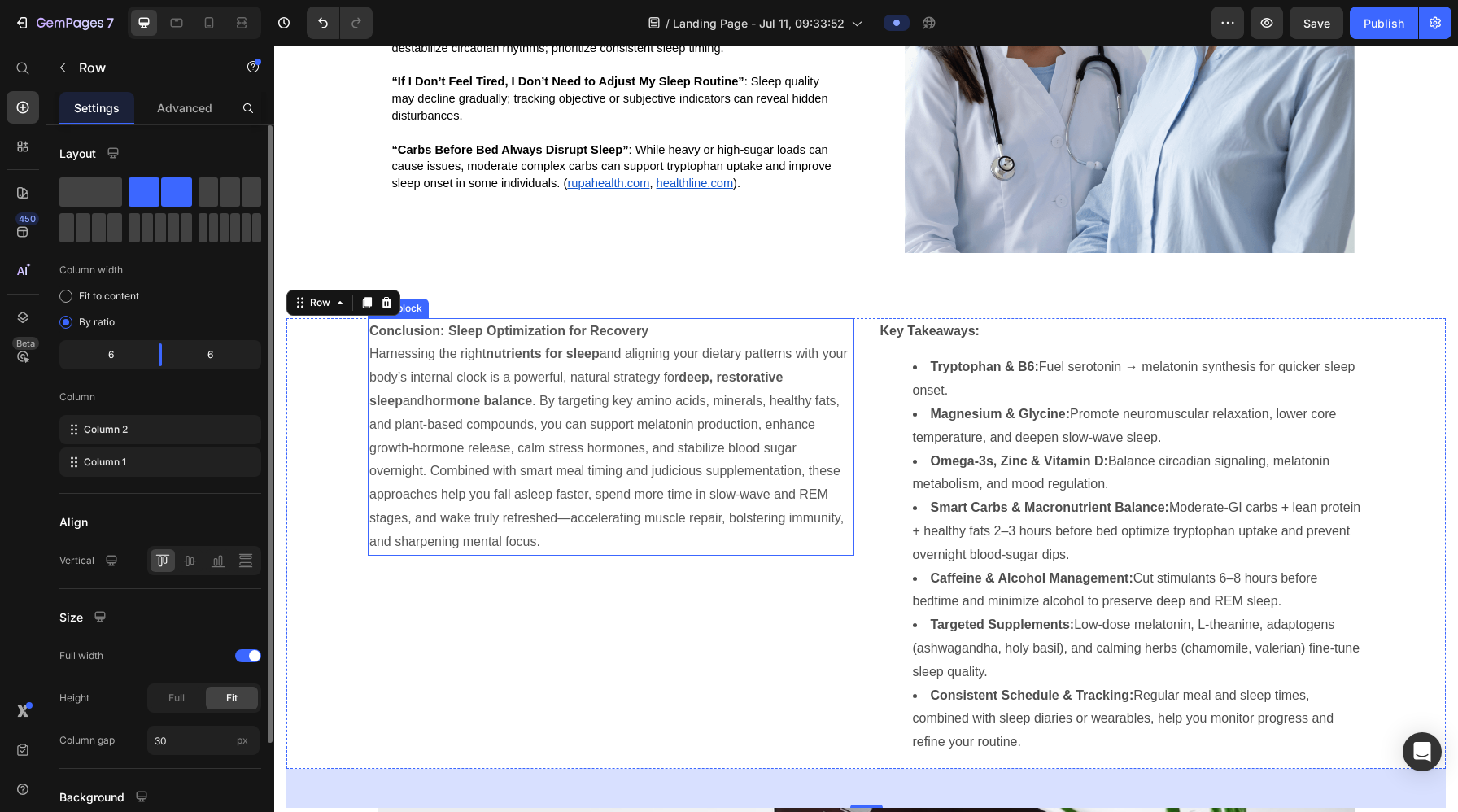 click on "⁠⁠⁠⁠⁠⁠⁠ Harnessing the right  nutrients for sleep  and aligning your dietary patterns with your body’s internal clock is a powerful, natural strategy for  deep, restorative sleep  and  hormone balance . By targeting key amino acids, minerals, healthy fats, and plant-based compounds, you can support melatonin production, enhance growth-hormone release, calm stress hormones, and stabilize blood sugar overnight. Combined with smart meal timing and judicious supplementation, these approaches help you fall asleep faster, spend more time in slow-wave and REM stages, and wake truly refreshed—accelerating muscle repair, bolstering immunity, and sharpening mental focus." at bounding box center (611, 447) 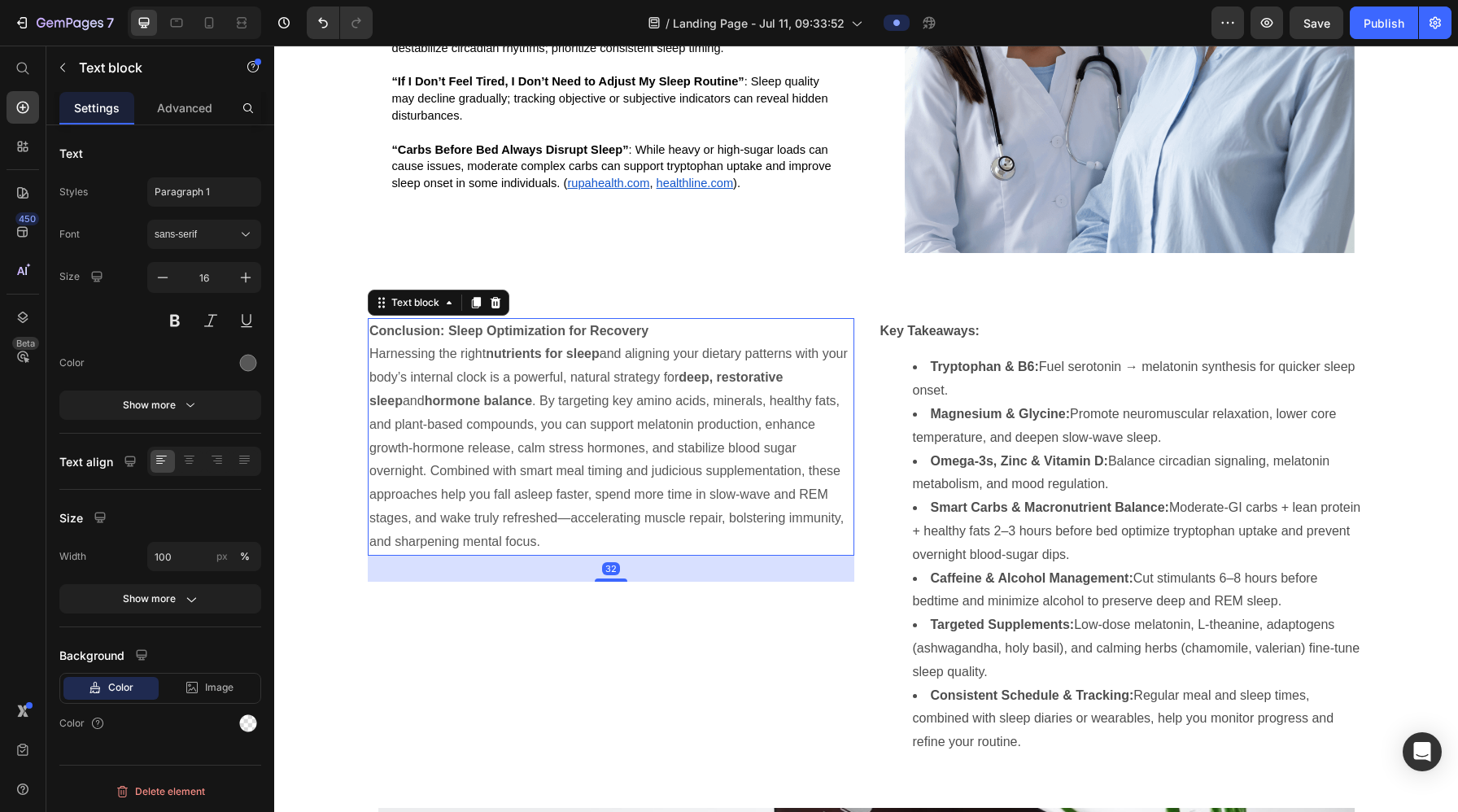 click on "Conclusion: Sleep Optimization for Recovery ⁠⁠⁠⁠⁠⁠⁠ Harnessing the right  nutrients for sleep  and aligning your dietary patterns with your body’s internal clock is a powerful, natural strategy for  deep, restorative sleep  and  hormone balance . By targeting key amino acids, minerals, healthy fats, and plant-based compounds, you can support melatonin production, enhance growth-hormone release, calm stress hormones, and stabilize blood sugar overnight. Combined with smart meal timing and judicious supplementation, these approaches help you fall asleep faster, spend more time in slow-wave and REM stages, and wake truly refreshed—accelerating muscle repair, bolstering immunity, and sharpening mental focus." at bounding box center [611, 437] 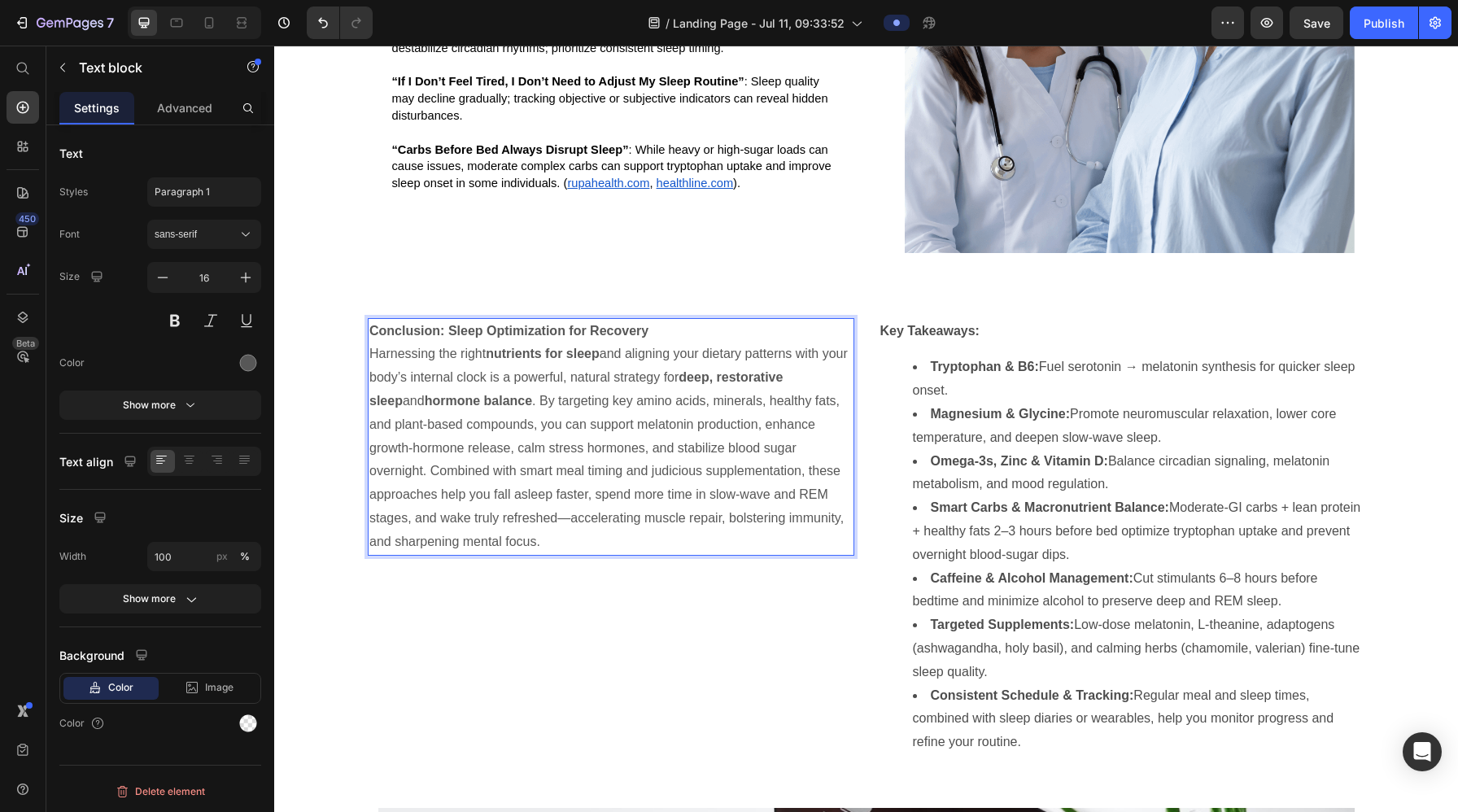click on "Conclusion: Sleep Optimization for Recovery" at bounding box center (611, 331) 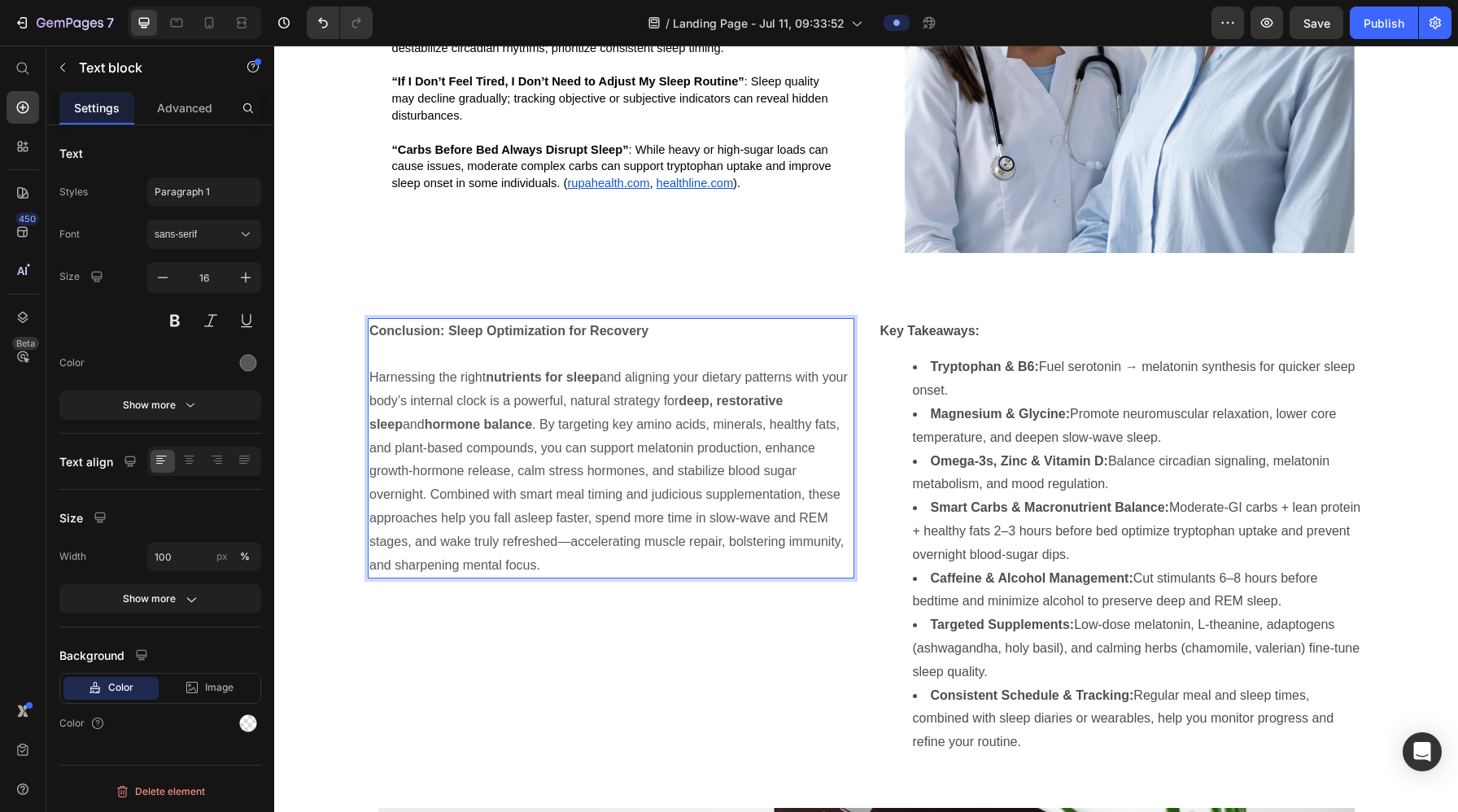 click on "Harnessing the right  nutrients for sleep  and aligning your dietary patterns with your body’s internal clock is a powerful, natural strategy for  deep, restorative sleep  and  hormone balance . By targeting key amino acids, minerals, healthy fats, and plant-based compounds, you can support melatonin production, enhance growth-hormone release, calm stress hormones, and stabilize blood sugar overnight. Combined with smart meal timing and judicious supplementation, these approaches help you fall asleep faster, spend more time in slow-wave and REM stages, and wake truly refreshed—accelerating muscle repair, bolstering immunity, and sharpening mental focus." at bounding box center (611, 471) 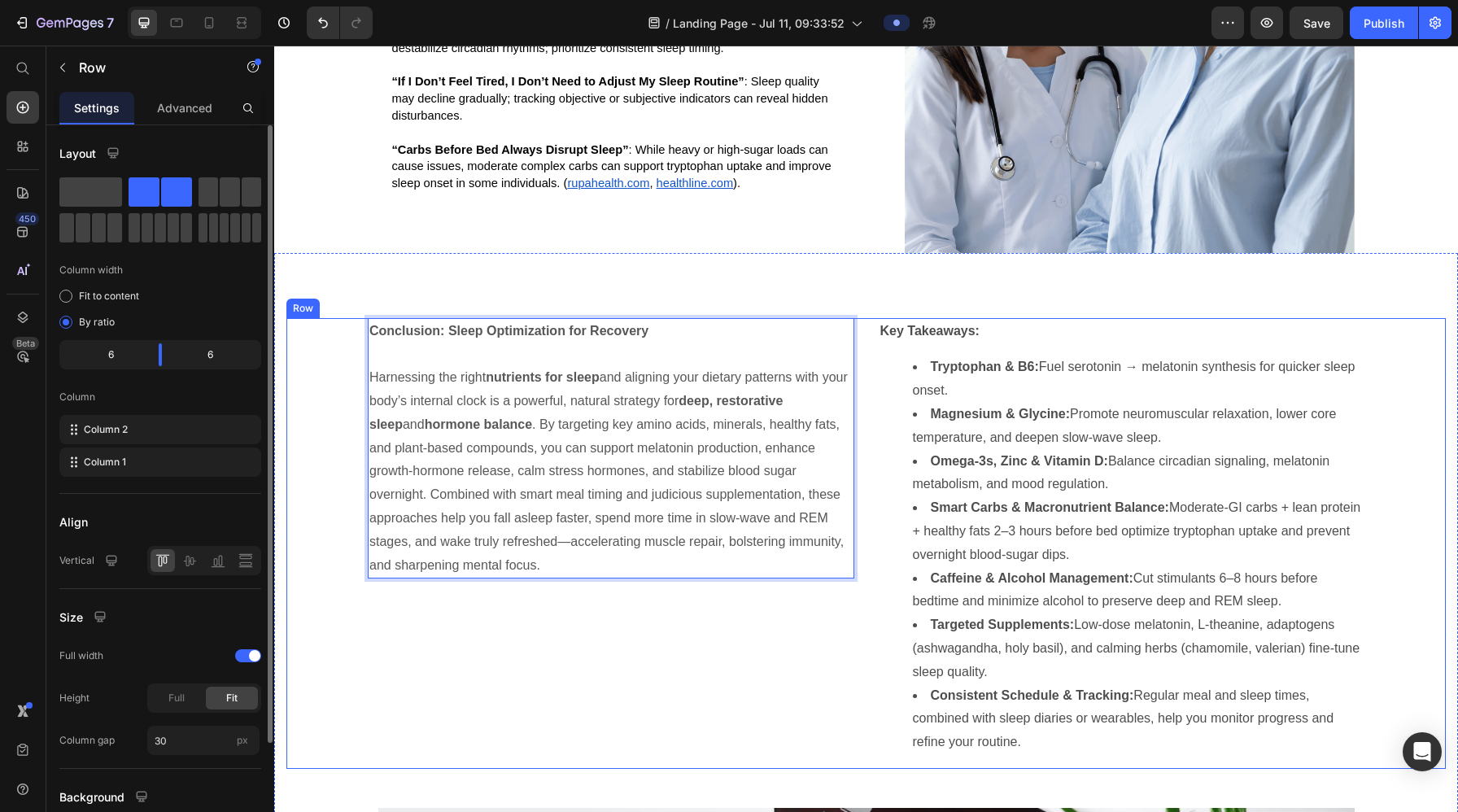 click on "Conclusion: Sleep Optimization for Recovery Harnessing the right  nutrients for sleep  and aligning your dietary patterns with your body’s internal clock is a powerful, natural strategy for  deep, restorative sleep  and  hormone balance . By targeting key amino acids, minerals, healthy fats, and plant-based compounds, you can support melatonin production, enhance growth-hormone release, calm stress hormones, and stabilize blood sugar overnight. Combined with smart meal timing and judicious supplementation, these approaches help you fall asleep faster, spend more time in slow-wave and REM stages, and wake truly refreshed—accelerating muscle repair, bolstering immunity, and sharpening mental focus. Text block   32" at bounding box center (611, 544) 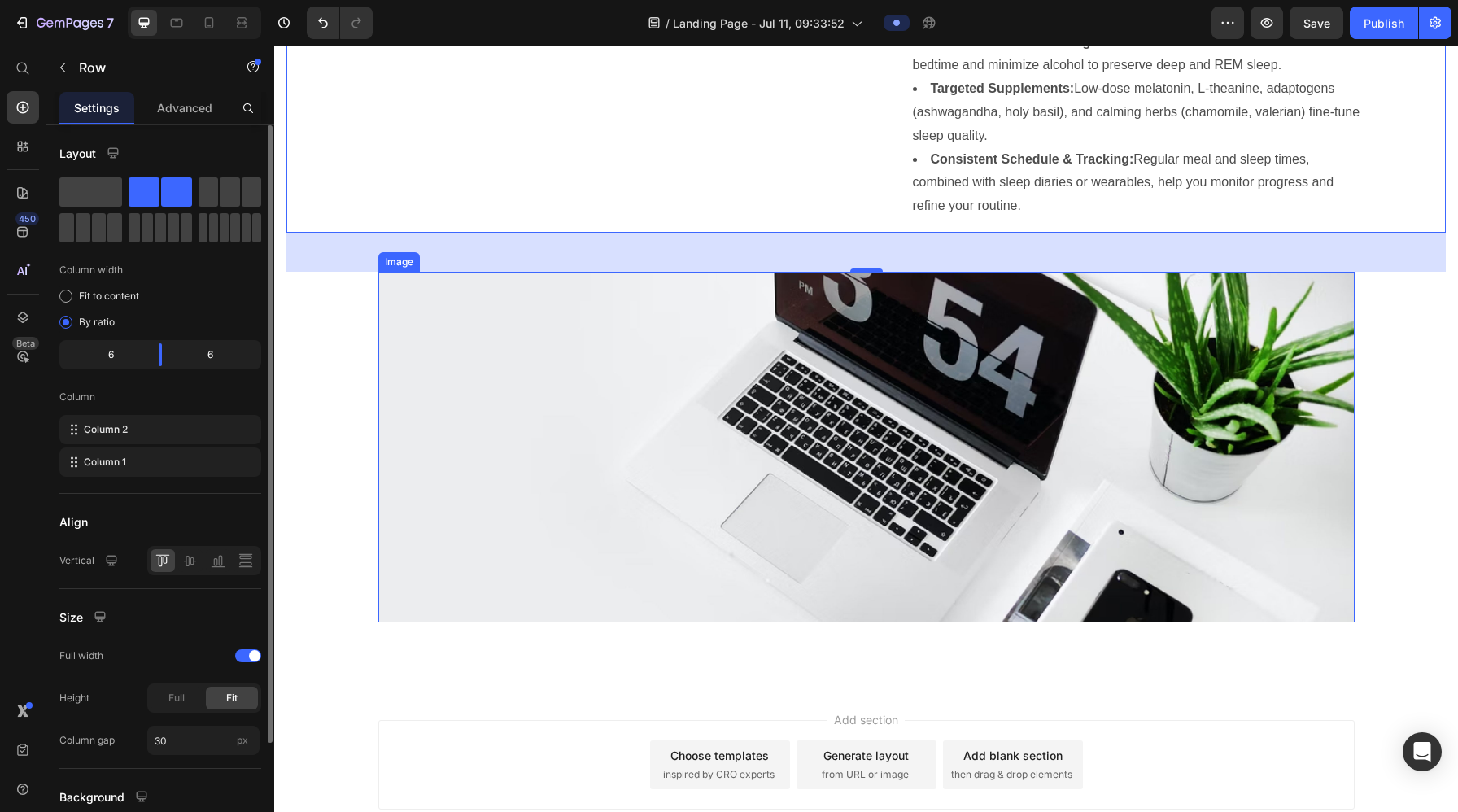 scroll, scrollTop: 7921, scrollLeft: 0, axis: vertical 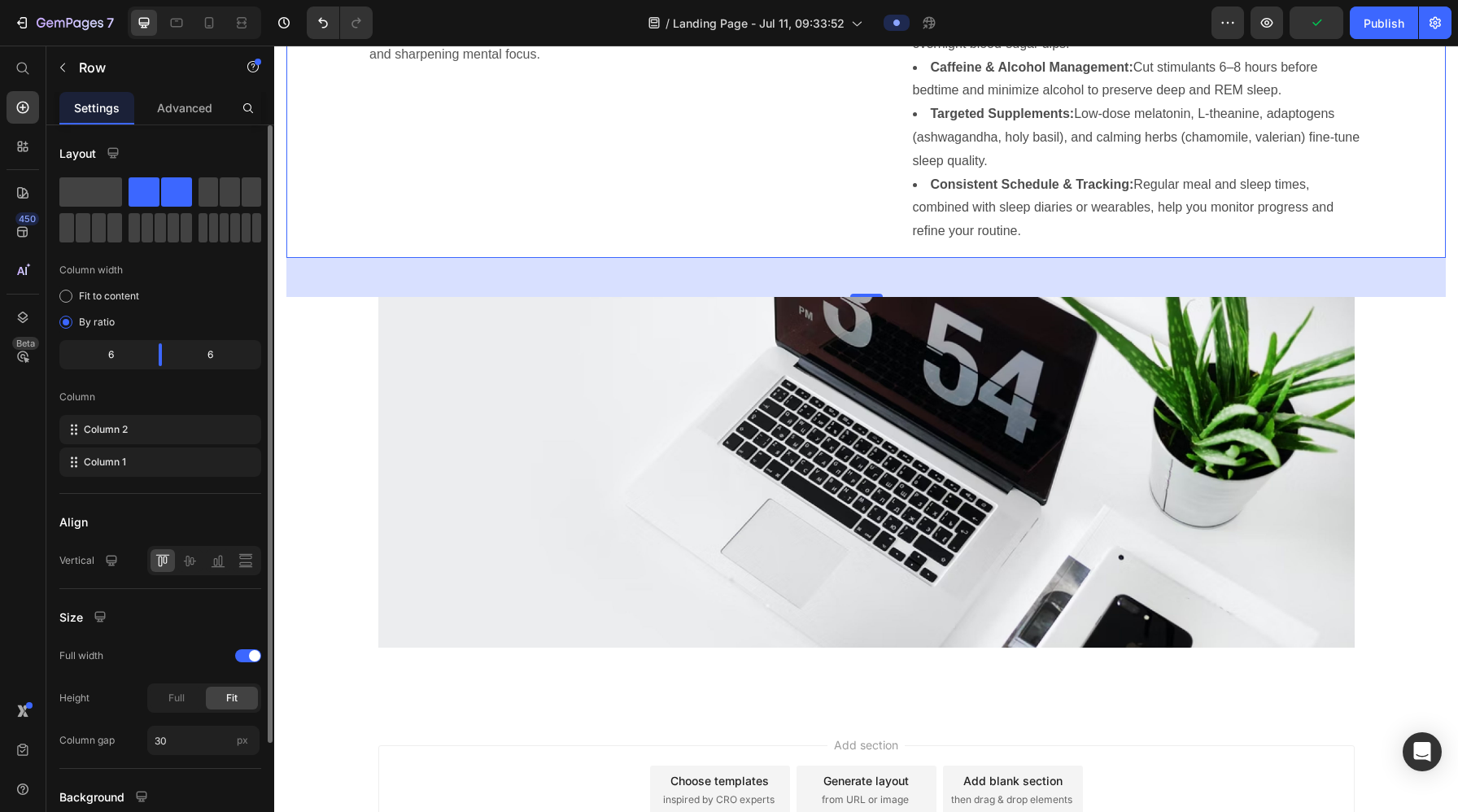 click on "48" at bounding box center [866, 277] 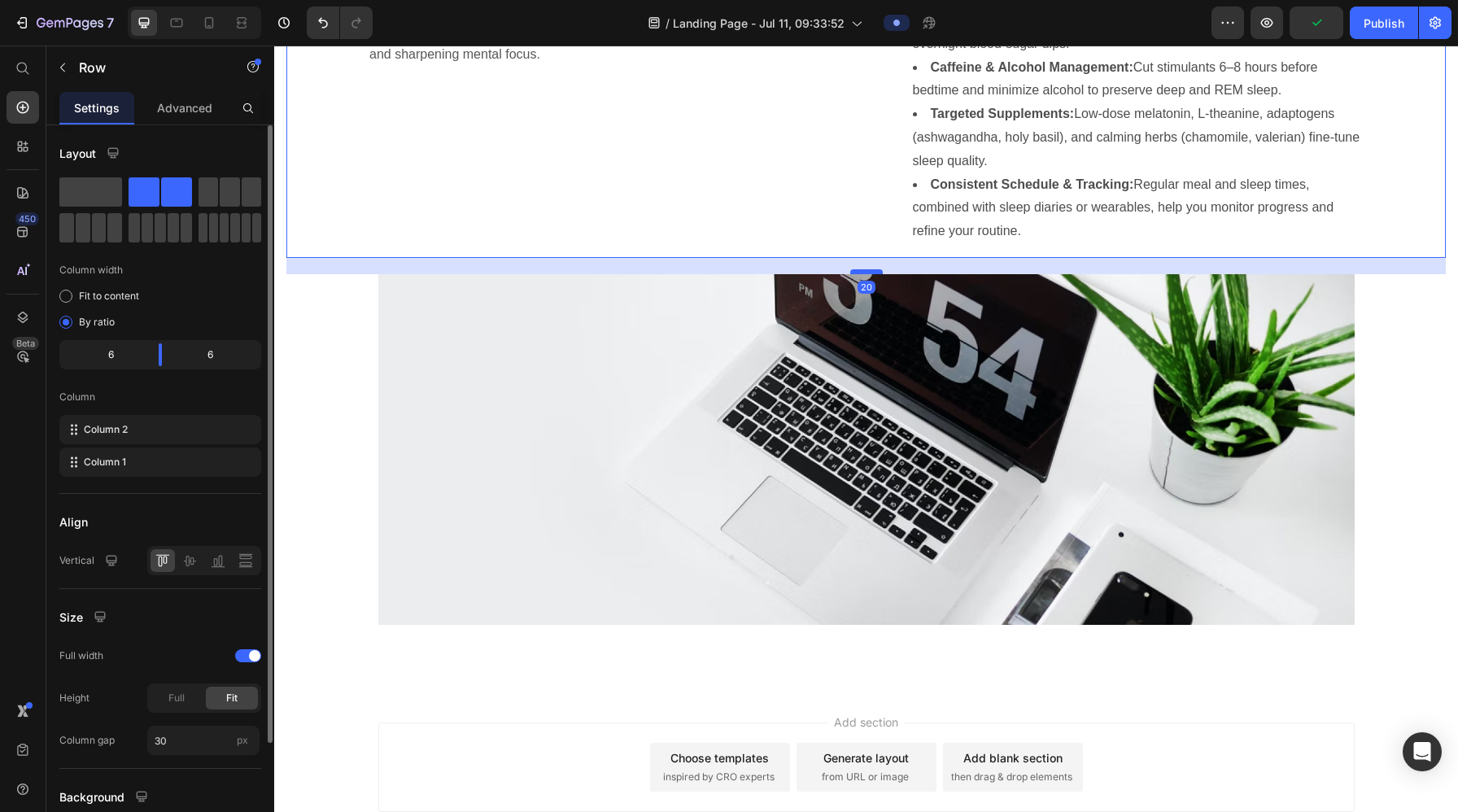 drag, startPoint x: 862, startPoint y: 295, endPoint x: 862, endPoint y: 272, distance: 23 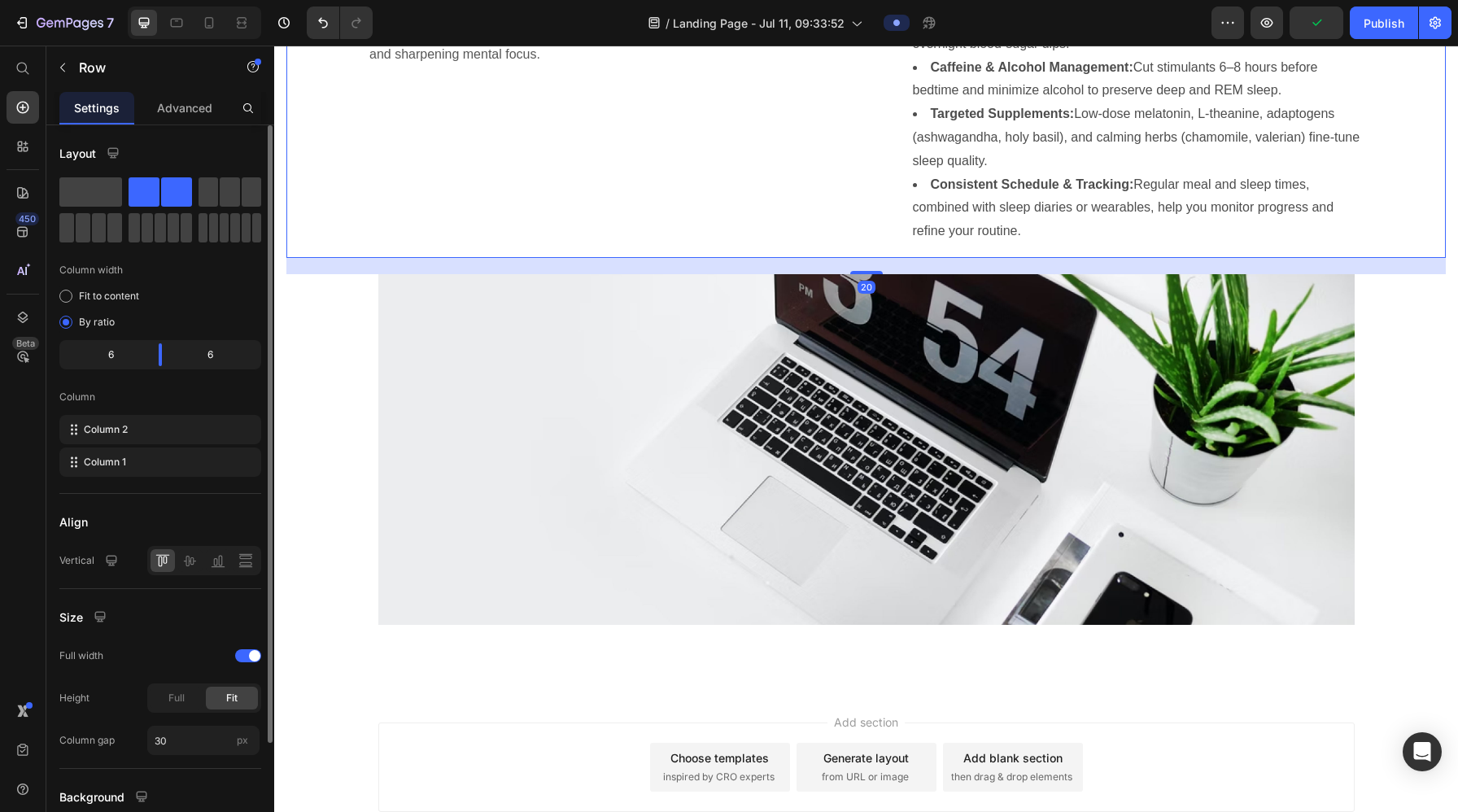 click on "Conclusion: Sleep Optimization for Recovery Harnessing the right  nutrients for sleep  and aligning your dietary patterns with your body’s internal clock is a powerful, natural strategy for  deep, restorative sleep  and  hormone balance . By targeting key amino acids, minerals, healthy fats, and plant-based compounds, you can support melatonin production, enhance growth-hormone release, calm stress hormones, and stabilize blood sugar overnight. Combined with smart meal timing and judicious supplementation, these approaches help you fall asleep faster, spend more time in slow-wave and REM stages, and wake truly refreshed—accelerating muscle repair, bolstering immunity, and sharpening mental focus. Text block" at bounding box center [611, 33] 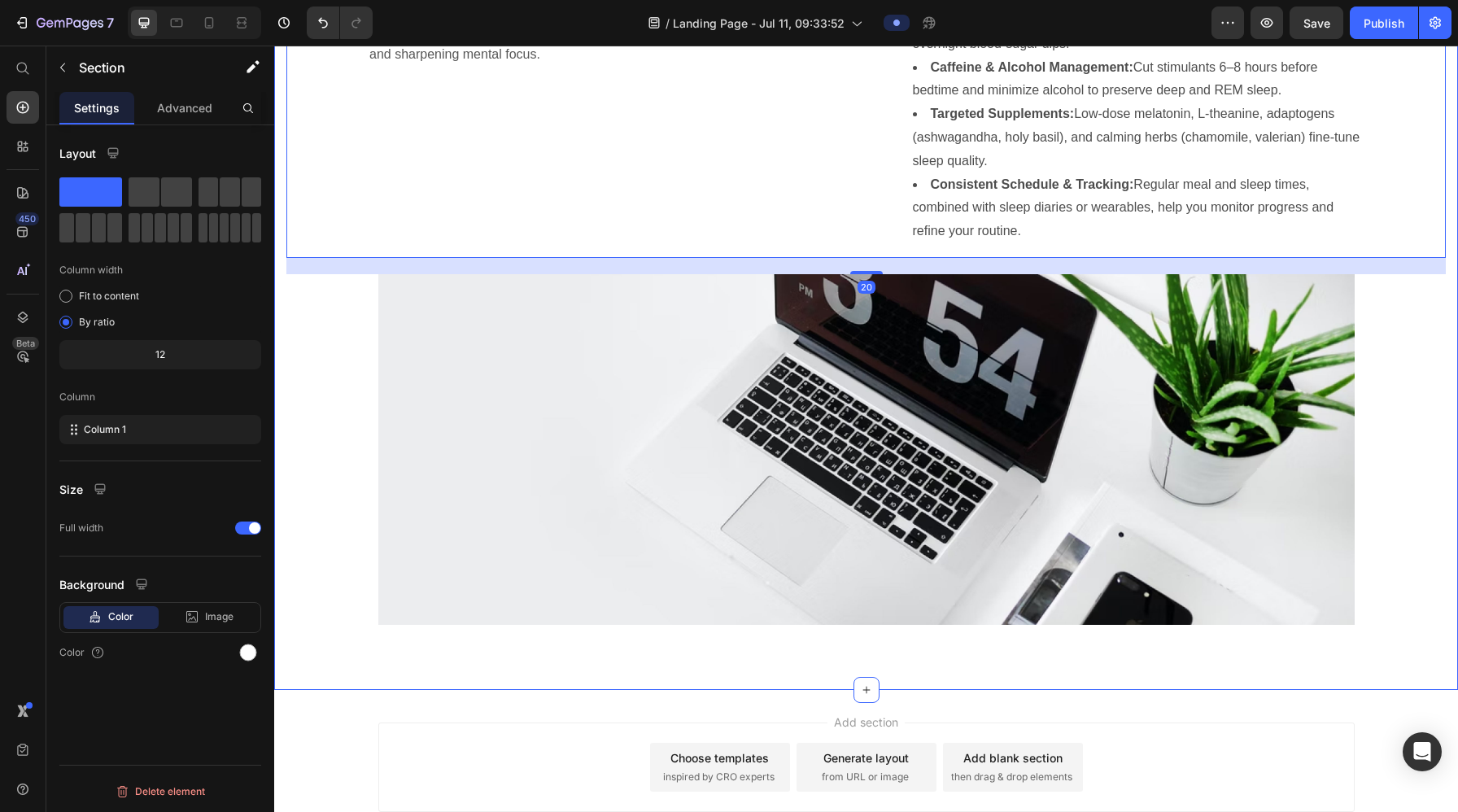 click on "Key Takeaways: Tryptophan & B6:  Fuel serotonin → melatonin synthesis for quicker sleep onset. Magnesium & Glycine:  Promote neuromuscular relaxation, lower core temperature, and deepen slow-wave sleep. Omega-3s, Zinc & Vitamin D:  Balance circadian signaling, melatonin metabolism, and mood regulation. Smart Carbs & Macronutrient Balance:  Moderate-GI carbs + lean protein + healthy fats 2–3 hours before bed optimize tryptophan uptake and prevent overnight blood-sugar dips. Caffeine & Alcohol Management:  Cut stimulants 6–8 hours before bedtime and minimize alcohol to preserve deep and REM sleep. Targeted Supplements:  Low-dose melatonin, L-theanine, adaptogens (ashwagandha, holy basil), and calming herbs (chamomile, valerian) fine-tune sleep quality. Consistent Schedule & Tracking:  Regular meal and sleep times, combined with sleep diaries or wearables, help you monitor progress and refine your routine. Text Block Conclusion: Sleep Optimization for Recovery Harnessing the right  nutrients for sleep Row" at bounding box center (866, 216) 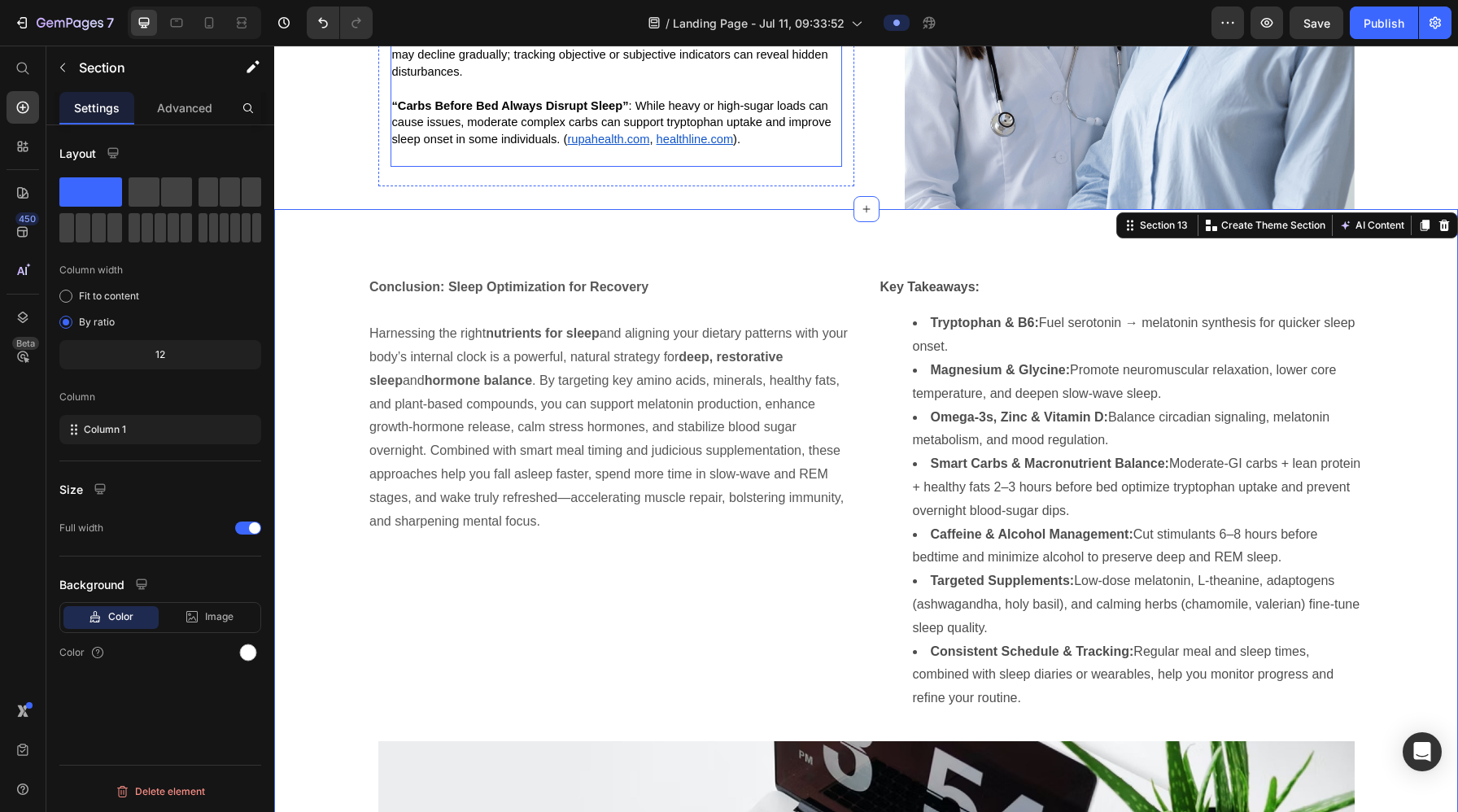 scroll, scrollTop: 7478, scrollLeft: 0, axis: vertical 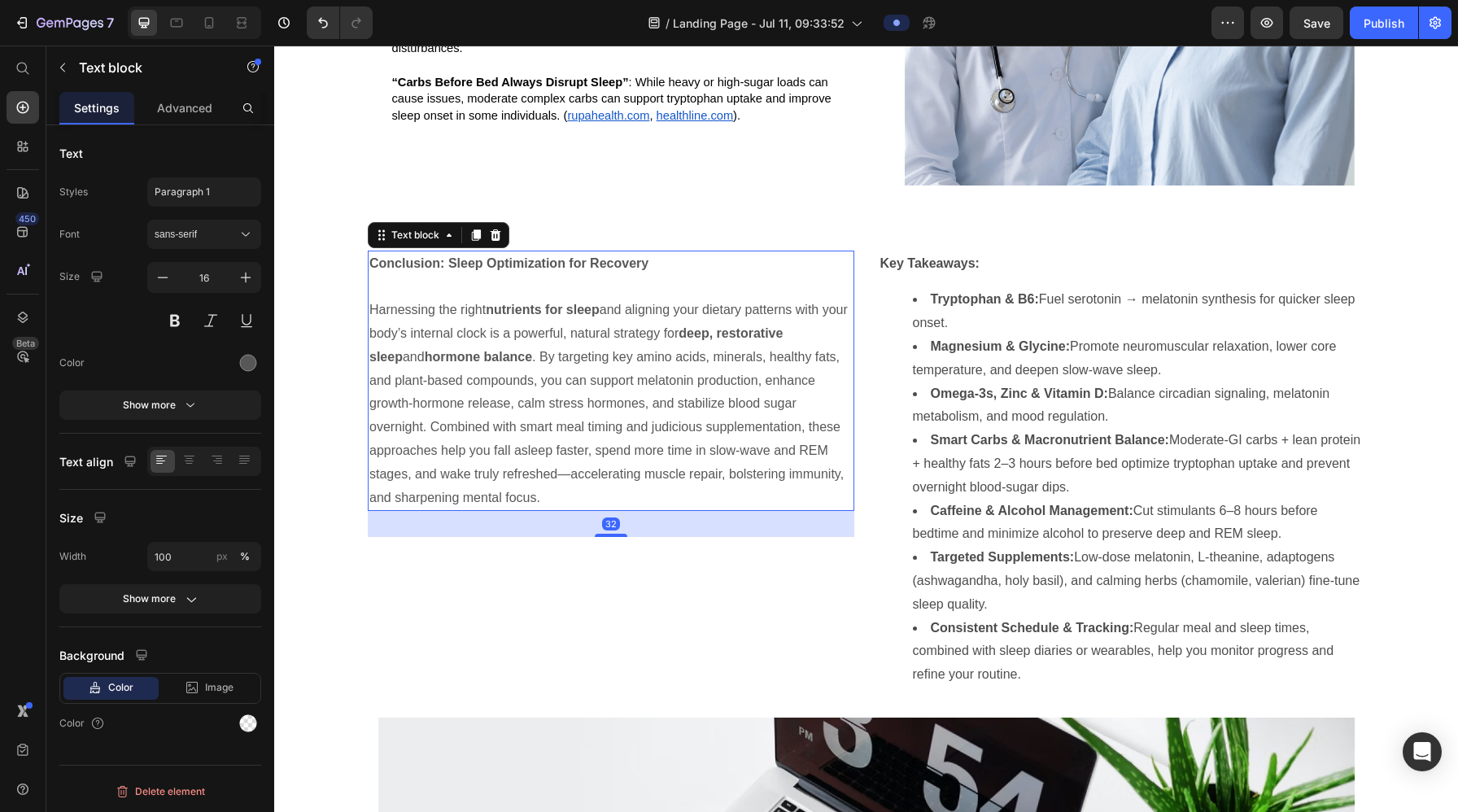 click on "Harnessing the right  nutrients for sleep  and aligning your dietary patterns with your body’s internal clock is a powerful, natural strategy for  deep, restorative sleep  and  hormone balance . By targeting key amino acids, minerals, healthy fats, and plant-based compounds, you can support melatonin production, enhance growth-hormone release, calm stress hormones, and stabilize blood sugar overnight. Combined with smart meal timing and judicious supplementation, these approaches help you fall asleep faster, spend more time in slow-wave and REM stages, and wake truly refreshed—accelerating muscle repair, bolstering immunity, and sharpening mental focus." at bounding box center [611, 404] 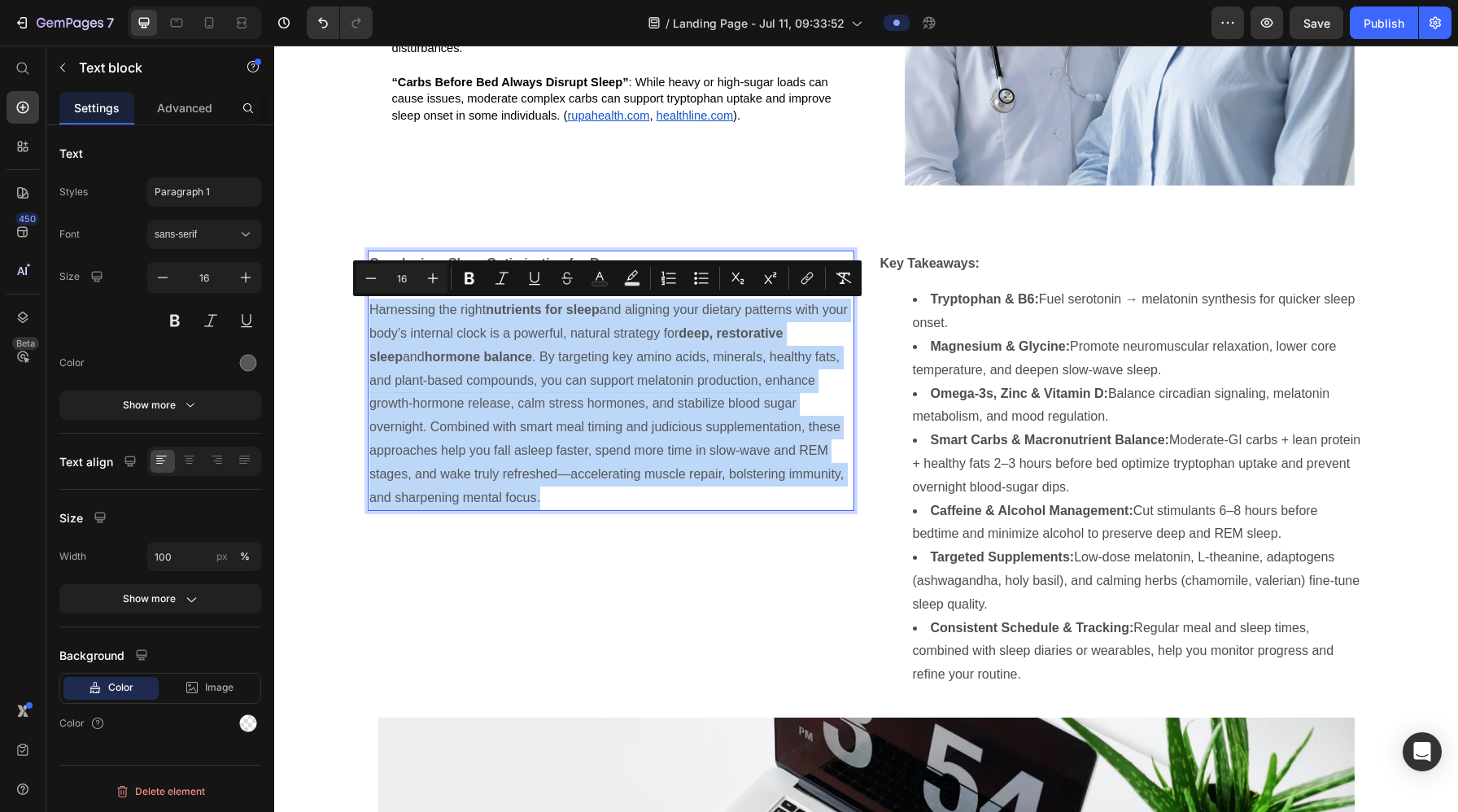 click on "Harnessing the right  nutrients for sleep  and aligning your dietary patterns with your body’s internal clock is a powerful, natural strategy for  deep, restorative sleep  and  hormone balance . By targeting key amino acids, minerals, healthy fats, and plant-based compounds, you can support melatonin production, enhance growth-hormone release, calm stress hormones, and stabilize blood sugar overnight. Combined with smart meal timing and judicious supplementation, these approaches help you fall asleep faster, spend more time in slow-wave and REM stages, and wake truly refreshed—accelerating muscle repair, bolstering immunity, and sharpening mental focus." at bounding box center [611, 404] 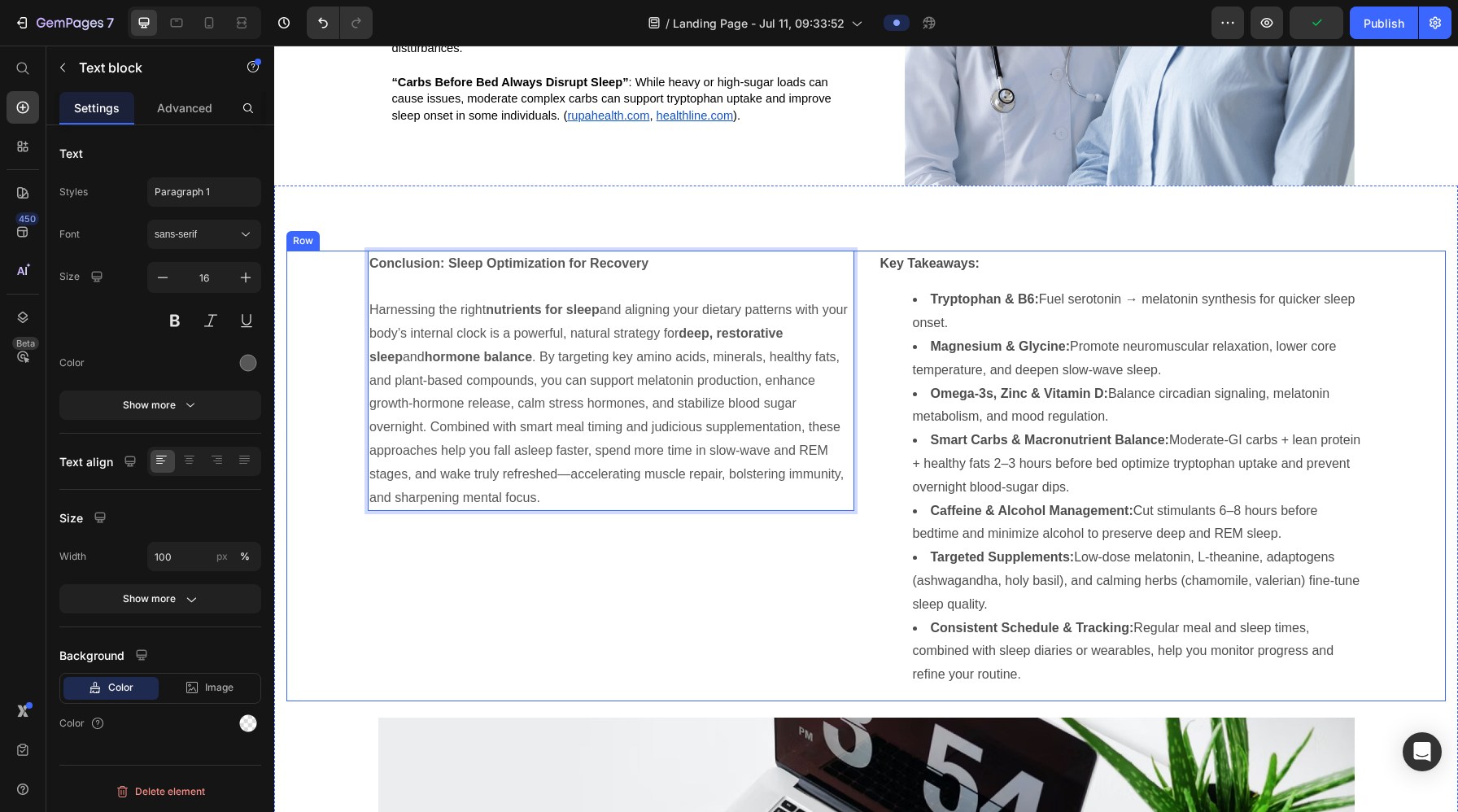 click on "Conclusion: Sleep Optimization for Recovery Harnessing the right  nutrients for sleep  and aligning your dietary patterns with your body’s internal clock is a powerful, natural strategy for  deep, restorative sleep  and  hormone balance . By targeting key amino acids, minerals, healthy fats, and plant-based compounds, you can support melatonin production, enhance growth-hormone release, calm stress hormones, and stabilize blood sugar overnight. Combined with smart meal timing and judicious supplementation, these approaches help you fall asleep faster, spend more time in slow-wave and REM stages, and wake truly refreshed—accelerating muscle repair, bolstering immunity, and sharpening mental focus. Text block   32" at bounding box center [611, 476] 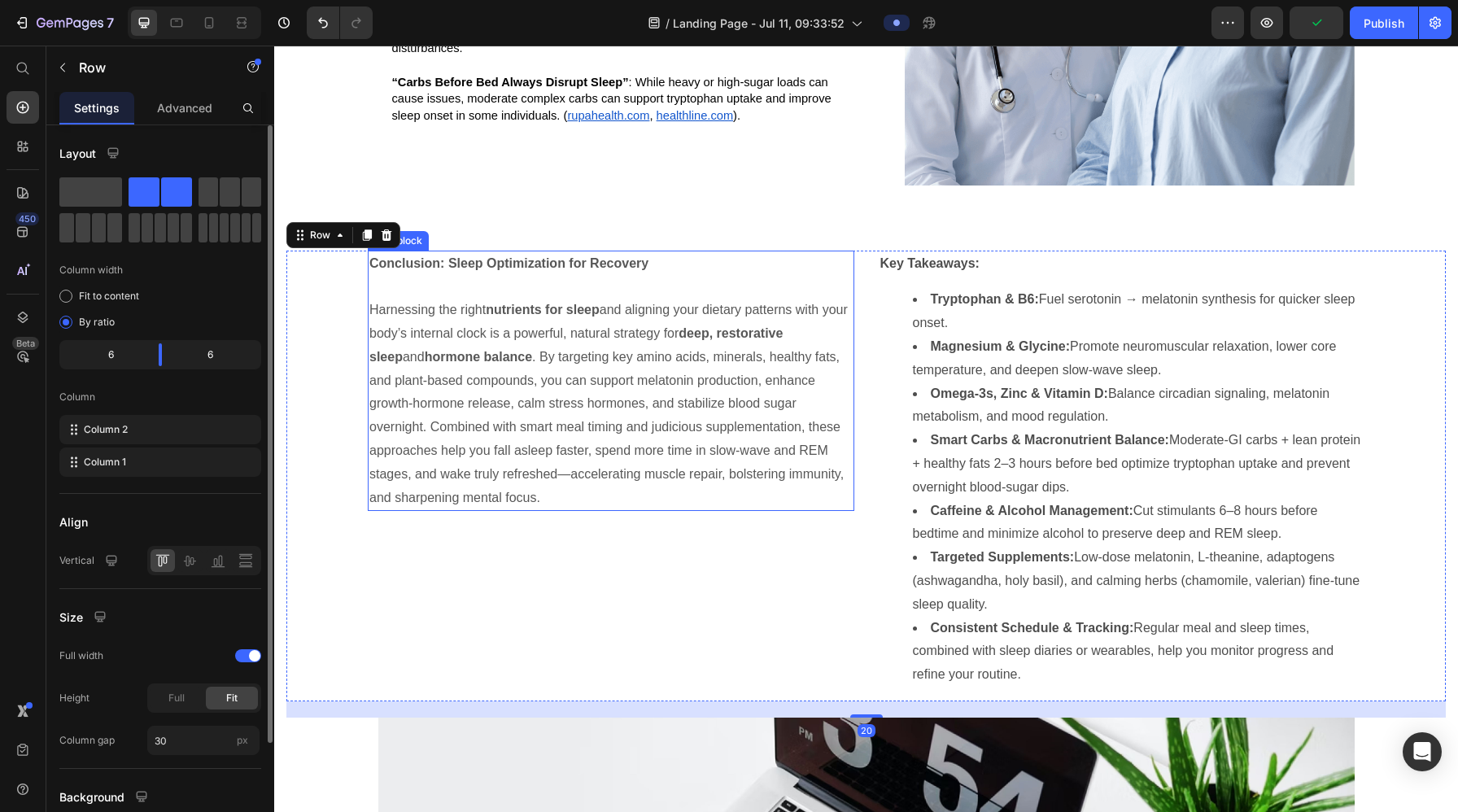 click on "Harnessing the right  nutrients for sleep  and aligning your dietary patterns with your body’s internal clock is a powerful, natural strategy for  deep, restorative sleep  and  hormone balance . By targeting key amino acids, minerals, healthy fats, and plant-based compounds, you can support melatonin production, enhance growth-hormone release, calm stress hormones, and stabilize blood sugar overnight. Combined with smart meal timing and judicious supplementation, these approaches help you fall asleep faster, spend more time in slow-wave and REM stages, and wake truly refreshed—accelerating muscle repair, bolstering immunity, and sharpening mental focus." at bounding box center (611, 404) 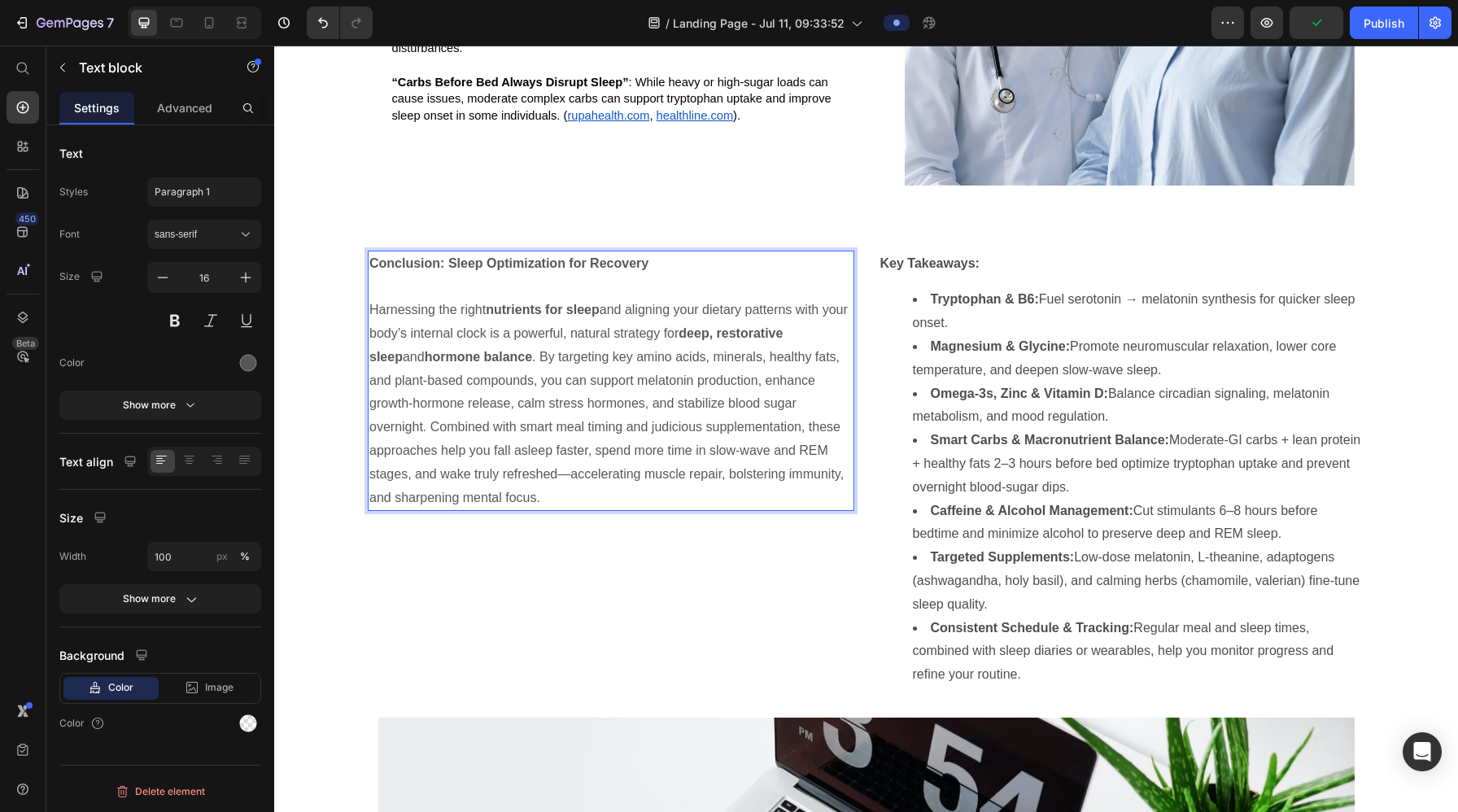 click on "Harnessing the right  nutrients for sleep  and aligning your dietary patterns with your body’s internal clock is a powerful, natural strategy for  deep, restorative sleep  and  hormone balance . By targeting key amino acids, minerals, healthy fats, and plant-based compounds, you can support melatonin production, enhance growth-hormone release, calm stress hormones, and stabilize blood sugar overnight. Combined with smart meal timing and judicious supplementation, these approaches help you fall asleep faster, spend more time in slow-wave and REM stages, and wake truly refreshed—accelerating muscle repair, bolstering immunity, and sharpening mental focus." at bounding box center [611, 404] 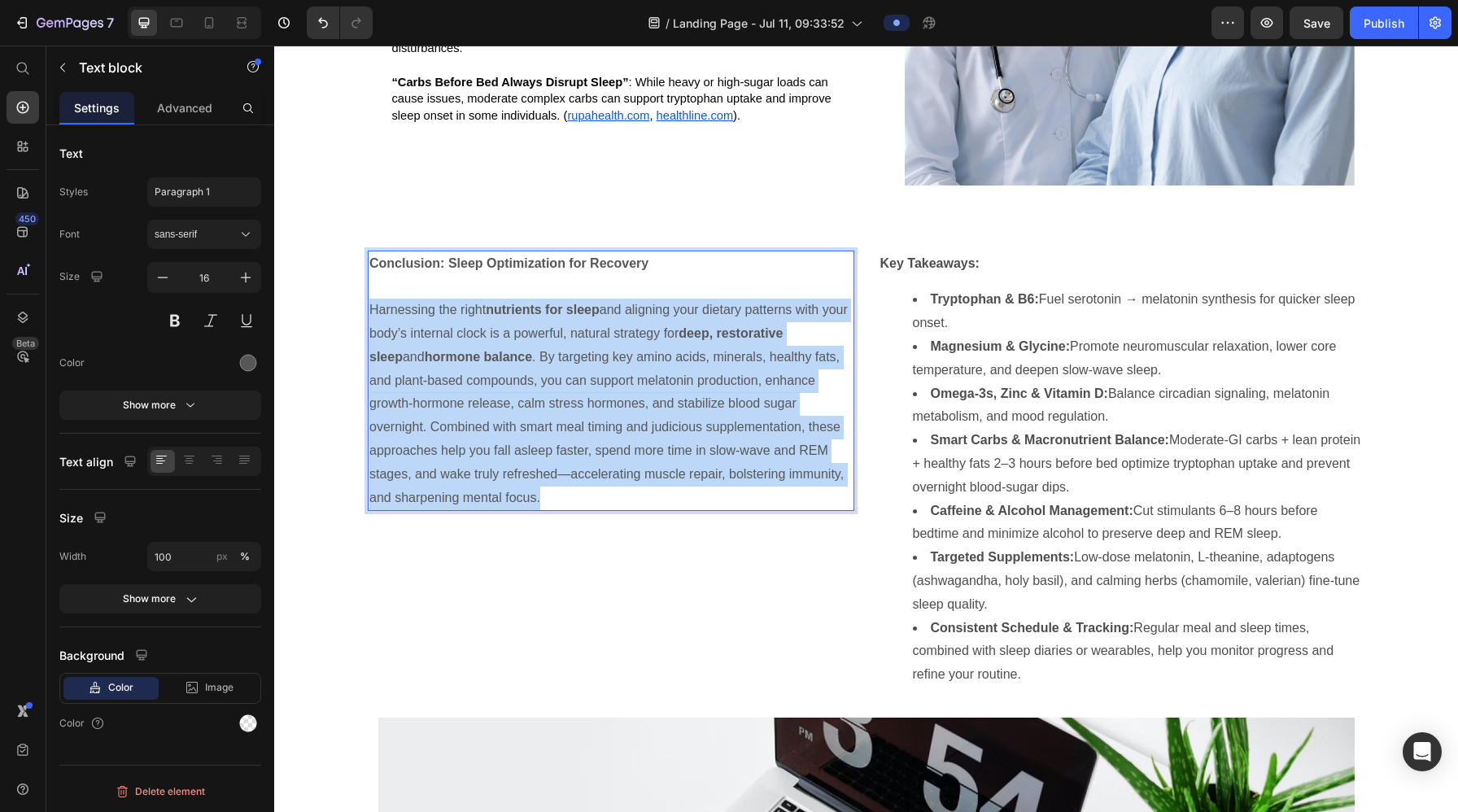click on "Harnessing the right  nutrients for sleep  and aligning your dietary patterns with your body’s internal clock is a powerful, natural strategy for  deep, restorative sleep  and  hormone balance . By targeting key amino acids, minerals, healthy fats, and plant-based compounds, you can support melatonin production, enhance growth-hormone release, calm stress hormones, and stabilize blood sugar overnight. Combined with smart meal timing and judicious supplementation, these approaches help you fall asleep faster, spend more time in slow-wave and REM stages, and wake truly refreshed—accelerating muscle repair, bolstering immunity, and sharpening mental focus." at bounding box center (611, 404) 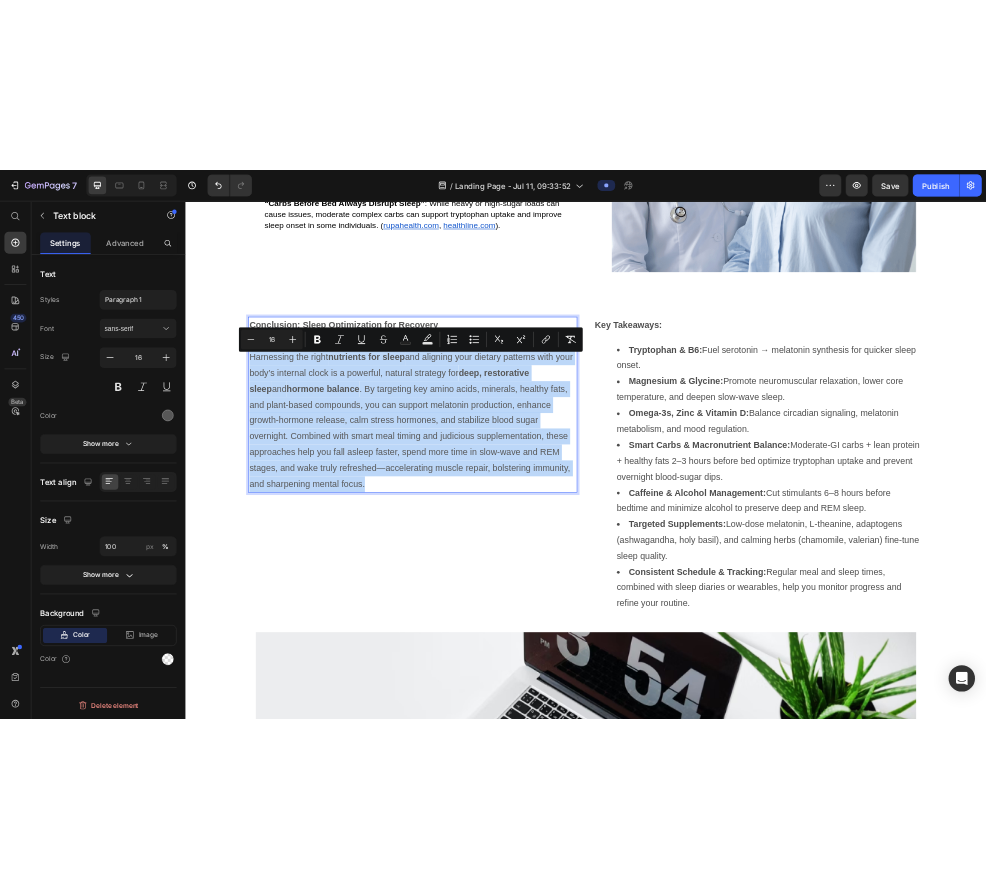 scroll, scrollTop: 9234, scrollLeft: 0, axis: vertical 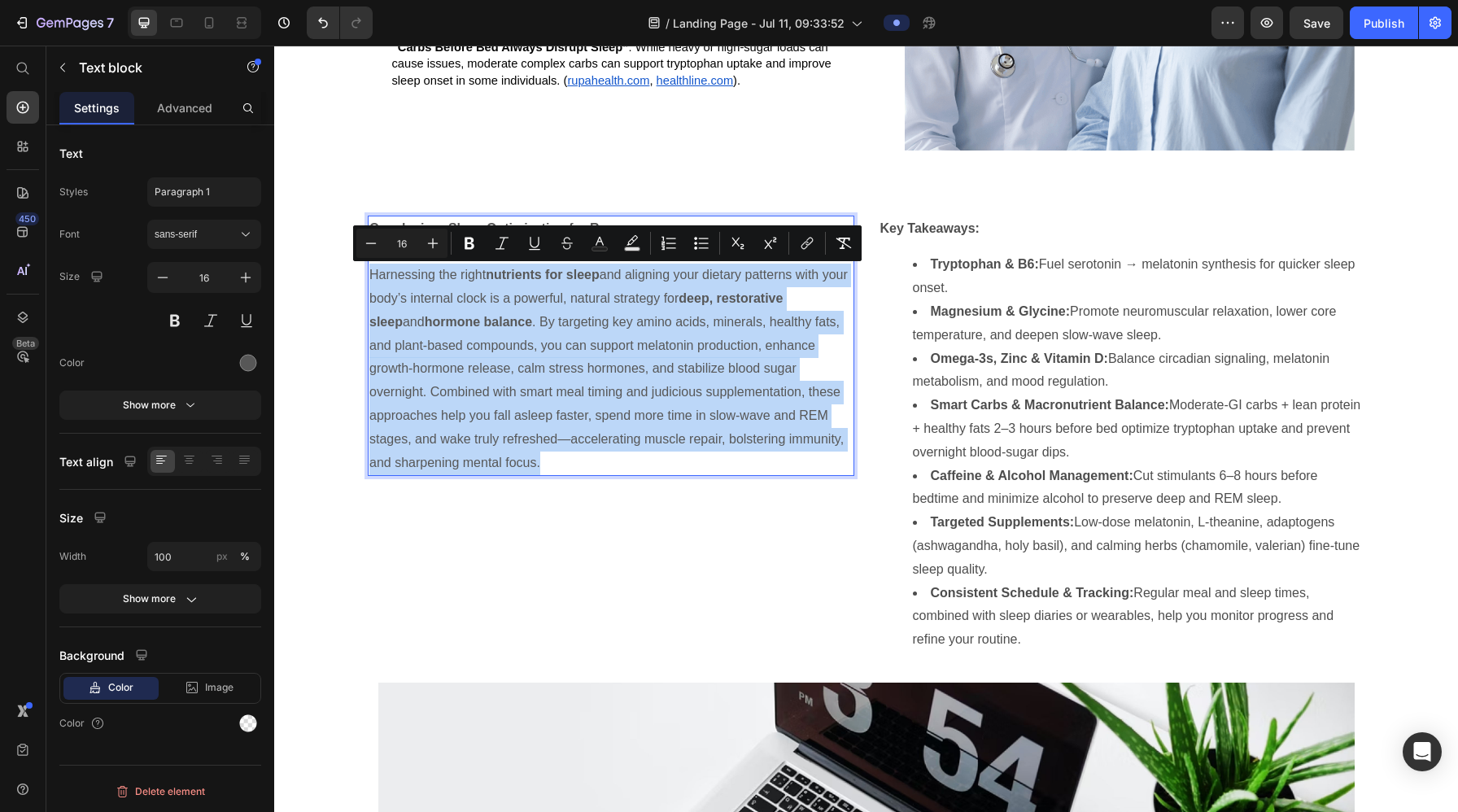 click on "Harnessing the right  nutrients for sleep  and aligning your dietary patterns with your body’s internal clock is a powerful, natural strategy for  deep, restorative sleep  and  hormone balance . By targeting key amino acids, minerals, healthy fats, and plant-based compounds, you can support melatonin production, enhance growth-hormone release, calm stress hormones, and stabilize blood sugar overnight. Combined with smart meal timing and judicious supplementation, these approaches help you fall asleep faster, spend more time in slow-wave and REM stages, and wake truly refreshed—accelerating muscle repair, bolstering immunity, and sharpening mental focus." at bounding box center (611, 369) 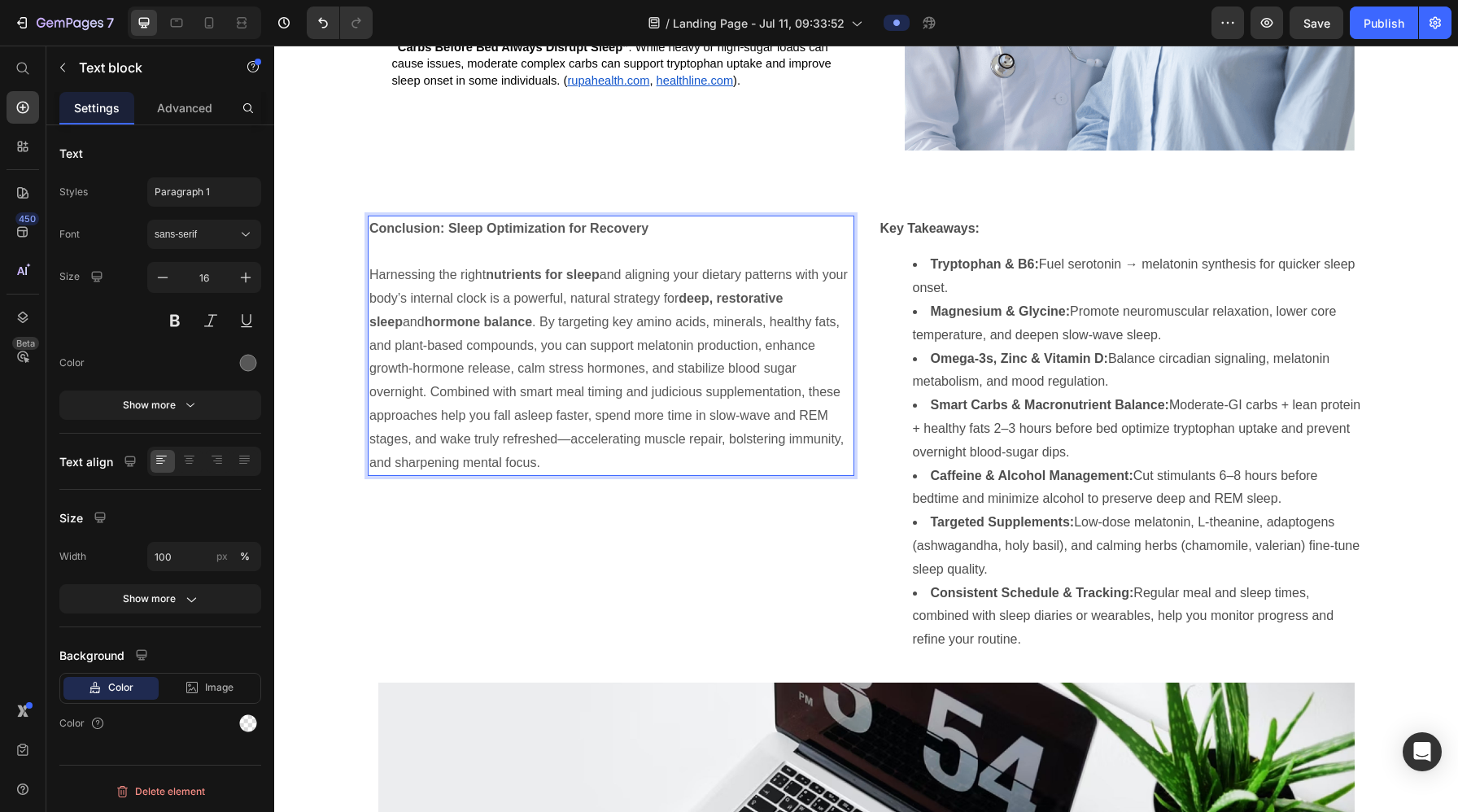click on "Harnessing the right  nutrients for sleep  and aligning your dietary patterns with your body’s internal clock is a powerful, natural strategy for  deep, restorative sleep  and  hormone balance . By targeting key amino acids, minerals, healthy fats, and plant-based compounds, you can support melatonin production, enhance growth-hormone release, calm stress hormones, and stabilize blood sugar overnight. Combined with smart meal timing and judicious supplementation, these approaches help you fall asleep faster, spend more time in slow-wave and REM stages, and wake truly refreshed—accelerating muscle repair, bolstering immunity, and sharpening mental focus." at bounding box center (611, 369) 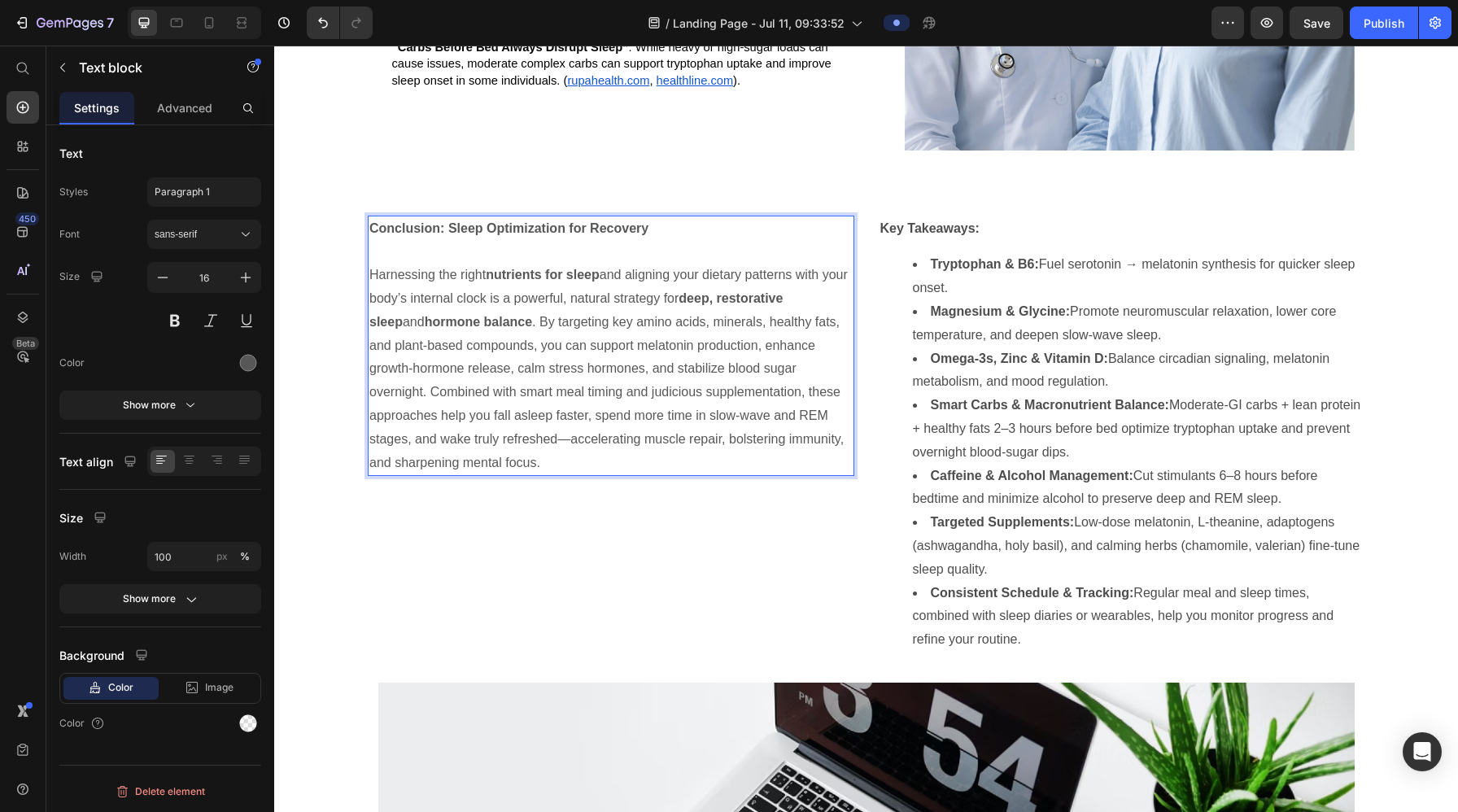 click on "Harnessing the right  nutrients for sleep  and aligning your dietary patterns with your body’s internal clock is a powerful, natural strategy for  deep, restorative sleep  and  hormone balance . By targeting key amino acids, minerals, healthy fats, and plant-based compounds, you can support melatonin production, enhance growth-hormone release, calm stress hormones, and stabilize blood sugar overnight. Combined with smart meal timing and judicious supplementation, these approaches help you fall asleep faster, spend more time in slow-wave and REM stages, and wake truly refreshed—accelerating muscle repair, bolstering immunity, and sharpening mental focus." at bounding box center (611, 369) 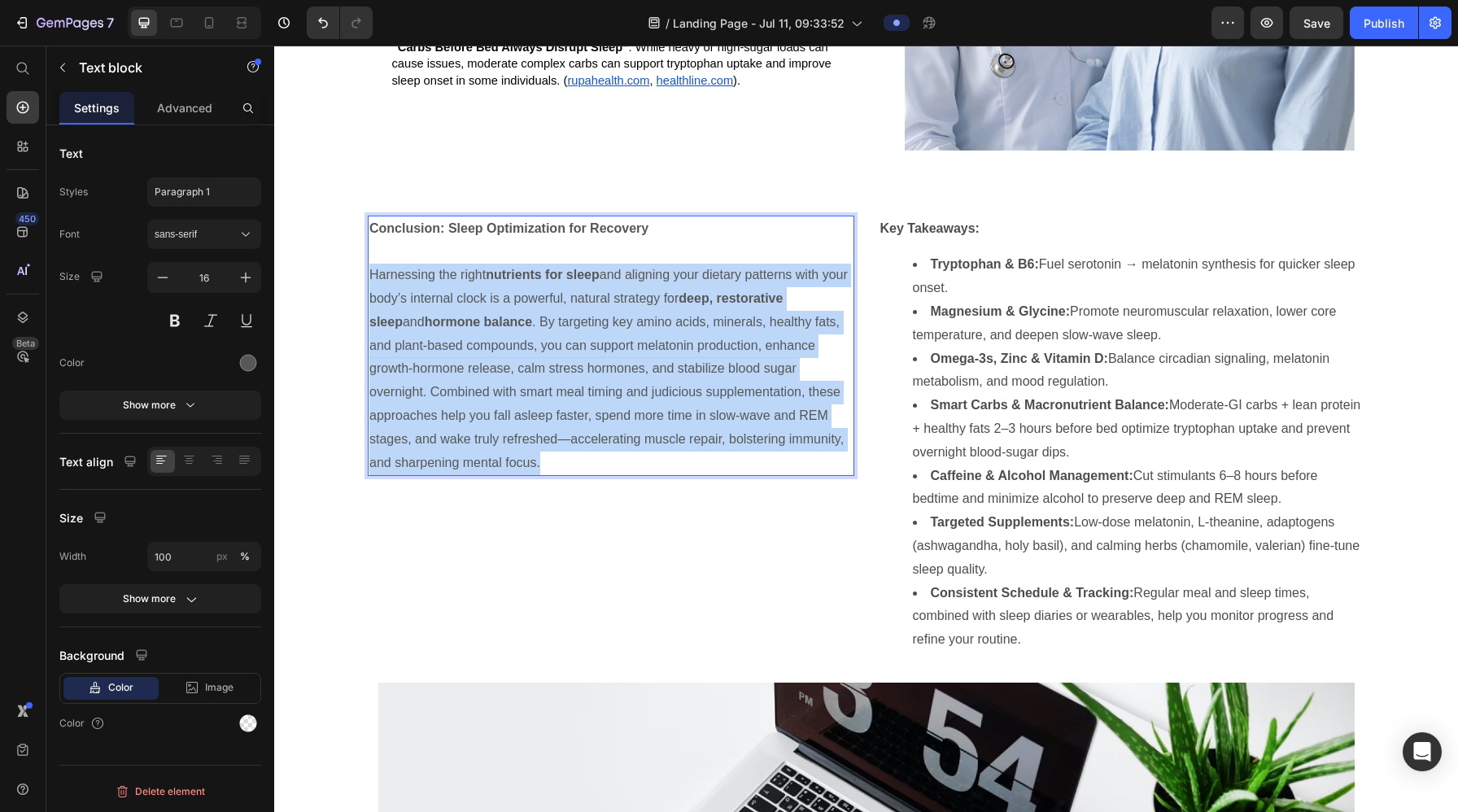 click on "Harnessing the right  nutrients for sleep  and aligning your dietary patterns with your body’s internal clock is a powerful, natural strategy for  deep, restorative sleep  and  hormone balance . By targeting key amino acids, minerals, healthy fats, and plant-based compounds, you can support melatonin production, enhance growth-hormone release, calm stress hormones, and stabilize blood sugar overnight. Combined with smart meal timing and judicious supplementation, these approaches help you fall asleep faster, spend more time in slow-wave and REM stages, and wake truly refreshed—accelerating muscle repair, bolstering immunity, and sharpening mental focus." at bounding box center [611, 369] 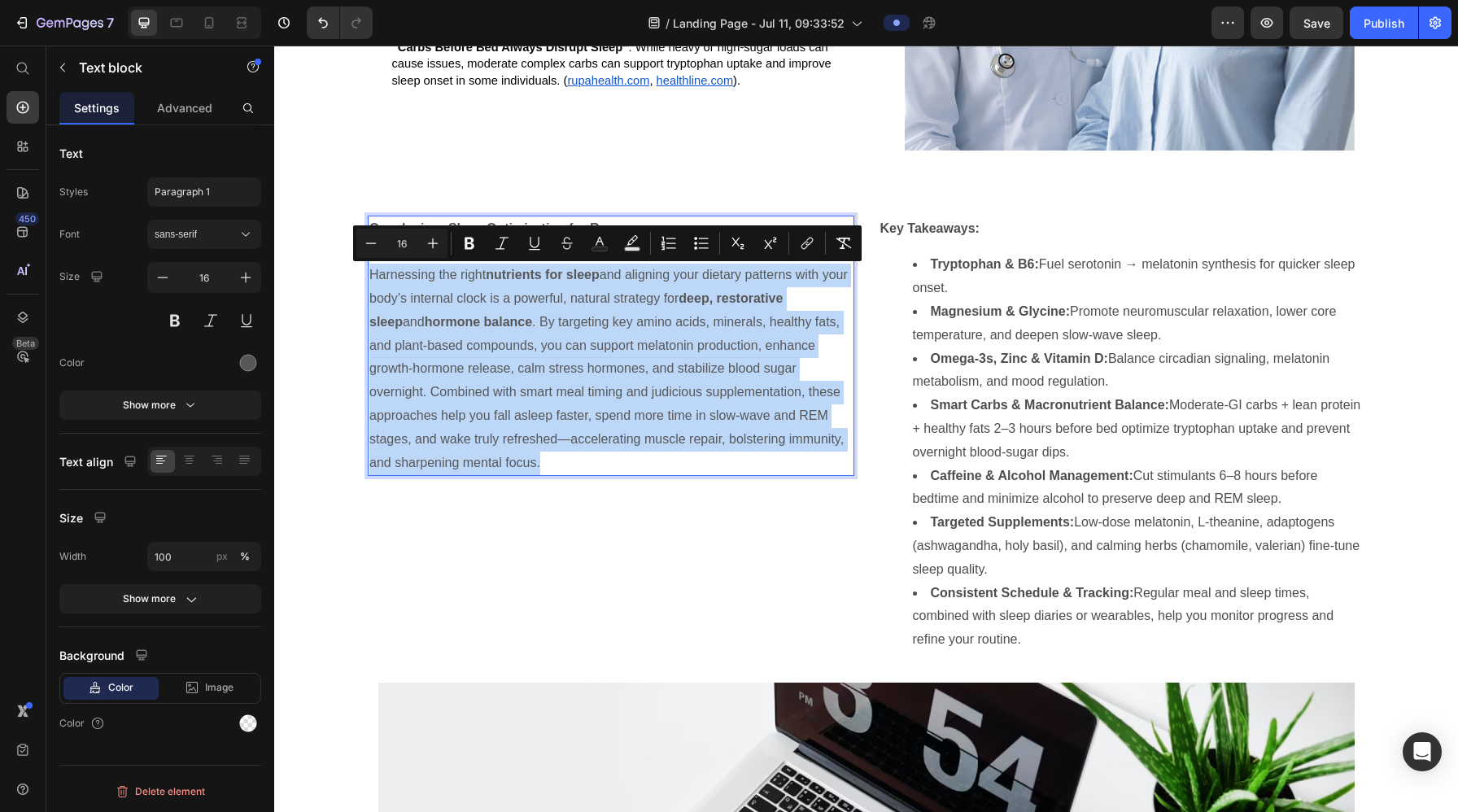 click on "Harnessing the right  nutrients for sleep  and aligning your dietary patterns with your body’s internal clock is a powerful, natural strategy for  deep, restorative sleep  and  hormone balance . By targeting key amino acids, minerals, healthy fats, and plant-based compounds, you can support melatonin production, enhance growth-hormone release, calm stress hormones, and stabilize blood sugar overnight. Combined with smart meal timing and judicious supplementation, these approaches help you fall asleep faster, spend more time in slow-wave and REM stages, and wake truly refreshed—accelerating muscle repair, bolstering immunity, and sharpening mental focus." at bounding box center (611, 369) 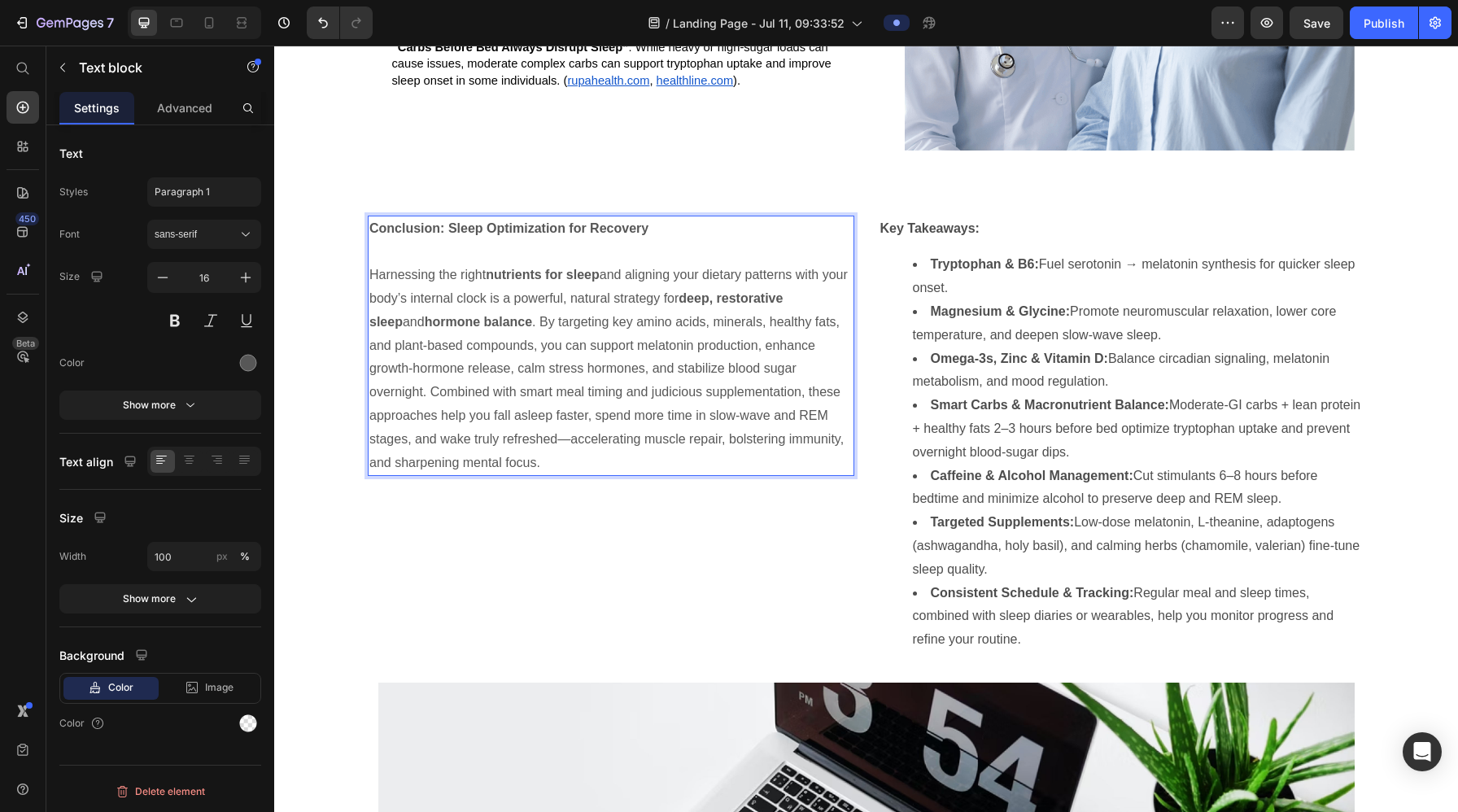 click on "Harnessing the right  nutrients for sleep  and aligning your dietary patterns with your body’s internal clock is a powerful, natural strategy for  deep, restorative sleep  and  hormone balance . By targeting key amino acids, minerals, healthy fats, and plant-based compounds, you can support melatonin production, enhance growth-hormone release, calm stress hormones, and stabilize blood sugar overnight. Combined with smart meal timing and judicious supplementation, these approaches help you fall asleep faster, spend more time in slow-wave and REM stages, and wake truly refreshed—accelerating muscle repair, bolstering immunity, and sharpening mental focus." at bounding box center [611, 369] 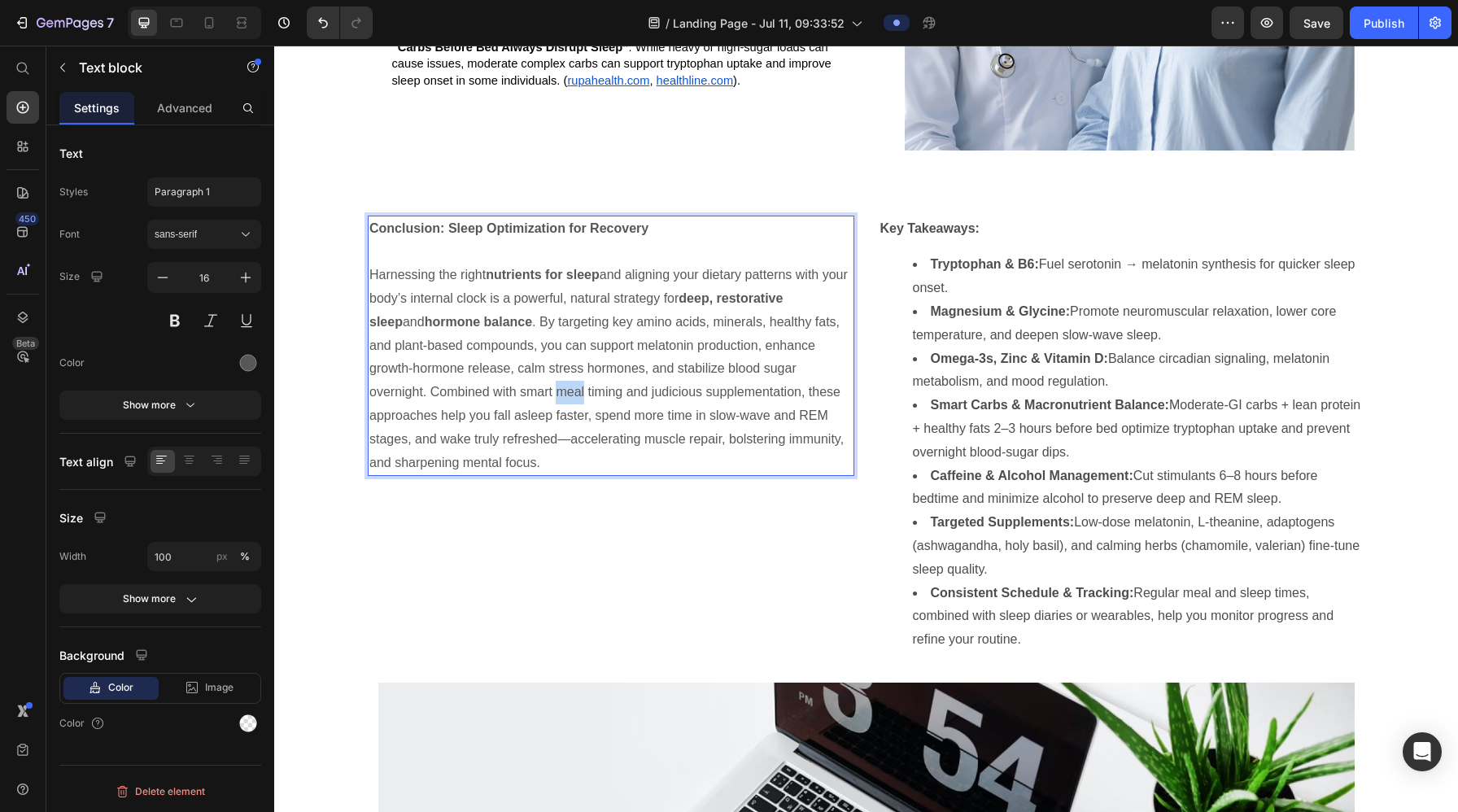 click on "Harnessing the right  nutrients for sleep  and aligning your dietary patterns with your body’s internal clock is a powerful, natural strategy for  deep, restorative sleep  and  hormone balance . By targeting key amino acids, minerals, healthy fats, and plant-based compounds, you can support melatonin production, enhance growth-hormone release, calm stress hormones, and stabilize blood sugar overnight. Combined with smart meal timing and judicious supplementation, these approaches help you fall asleep faster, spend more time in slow-wave and REM stages, and wake truly refreshed—accelerating muscle repair, bolstering immunity, and sharpening mental focus." at bounding box center [611, 369] 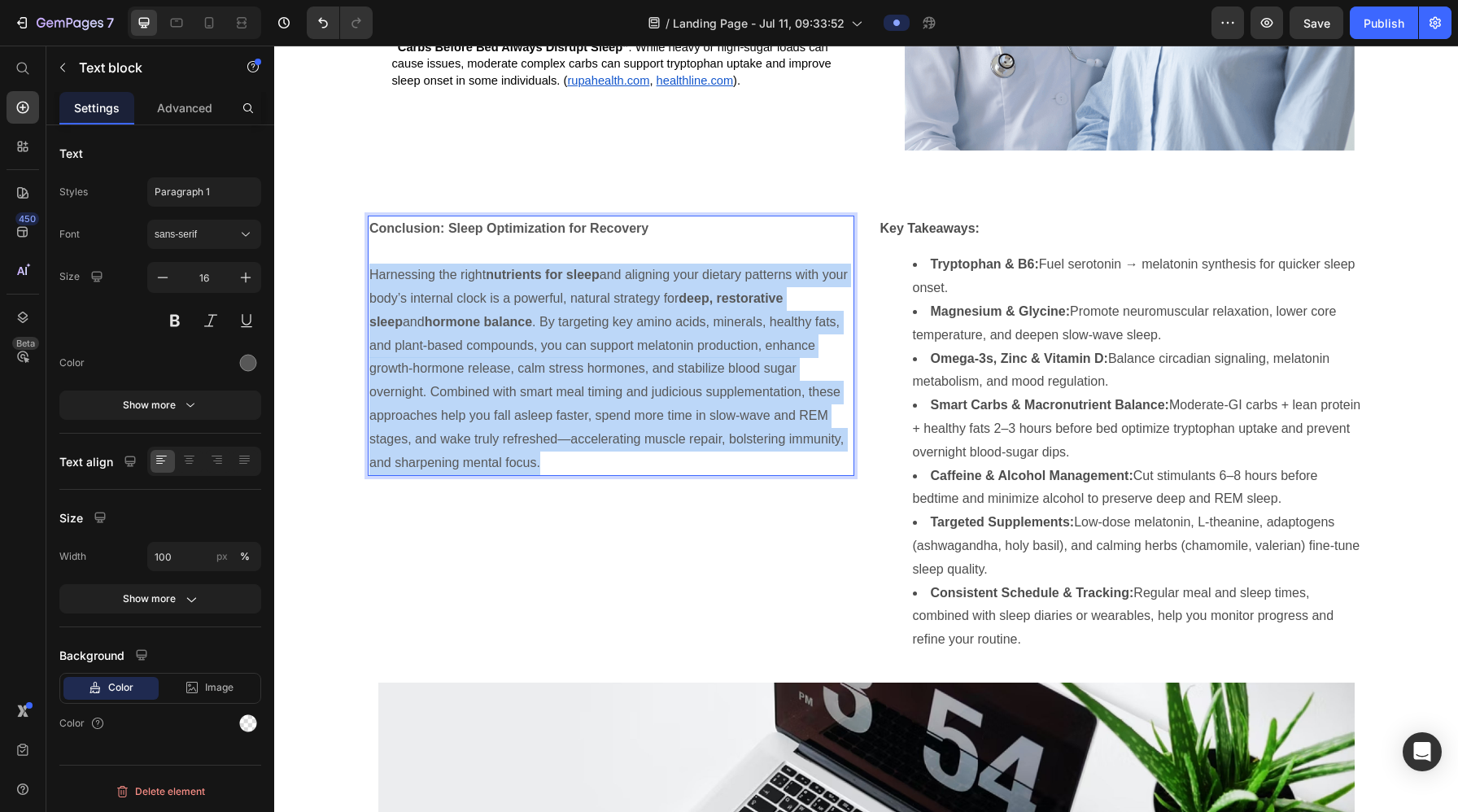 click on "Harnessing the right  nutrients for sleep  and aligning your dietary patterns with your body’s internal clock is a powerful, natural strategy for  deep, restorative sleep  and  hormone balance . By targeting key amino acids, minerals, healthy fats, and plant-based compounds, you can support melatonin production, enhance growth-hormone release, calm stress hormones, and stabilize blood sugar overnight. Combined with smart meal timing and judicious supplementation, these approaches help you fall asleep faster, spend more time in slow-wave and REM stages, and wake truly refreshed—accelerating muscle repair, bolstering immunity, and sharpening mental focus." at bounding box center (611, 369) 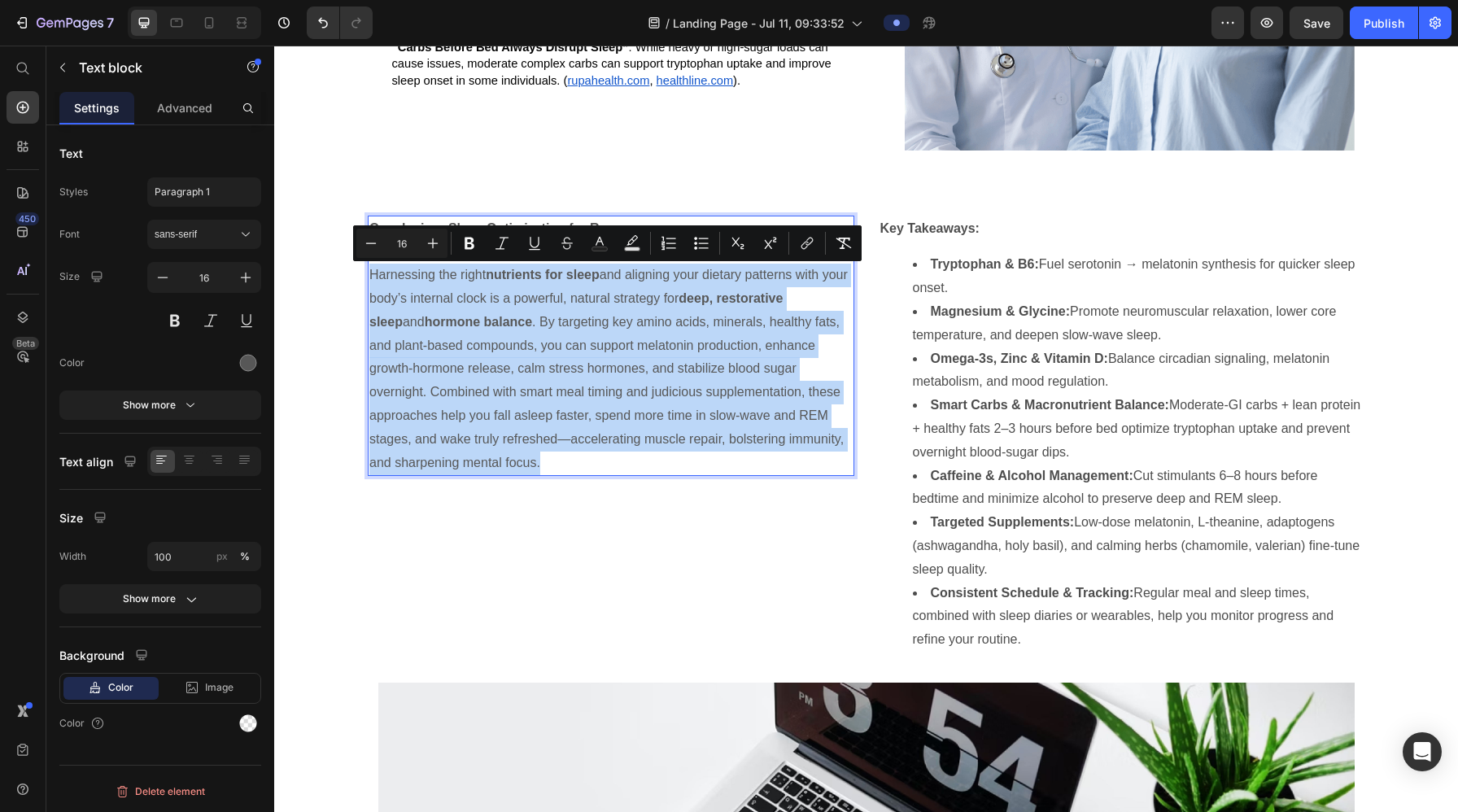 click on "Harnessing the right  nutrients for sleep  and aligning your dietary patterns with your body’s internal clock is a powerful, natural strategy for  deep, restorative sleep  and  hormone balance . By targeting key amino acids, minerals, healthy fats, and plant-based compounds, you can support melatonin production, enhance growth-hormone release, calm stress hormones, and stabilize blood sugar overnight. Combined with smart meal timing and judicious supplementation, these approaches help you fall asleep faster, spend more time in slow-wave and REM stages, and wake truly refreshed—accelerating muscle repair, bolstering immunity, and sharpening mental focus." at bounding box center (611, 369) 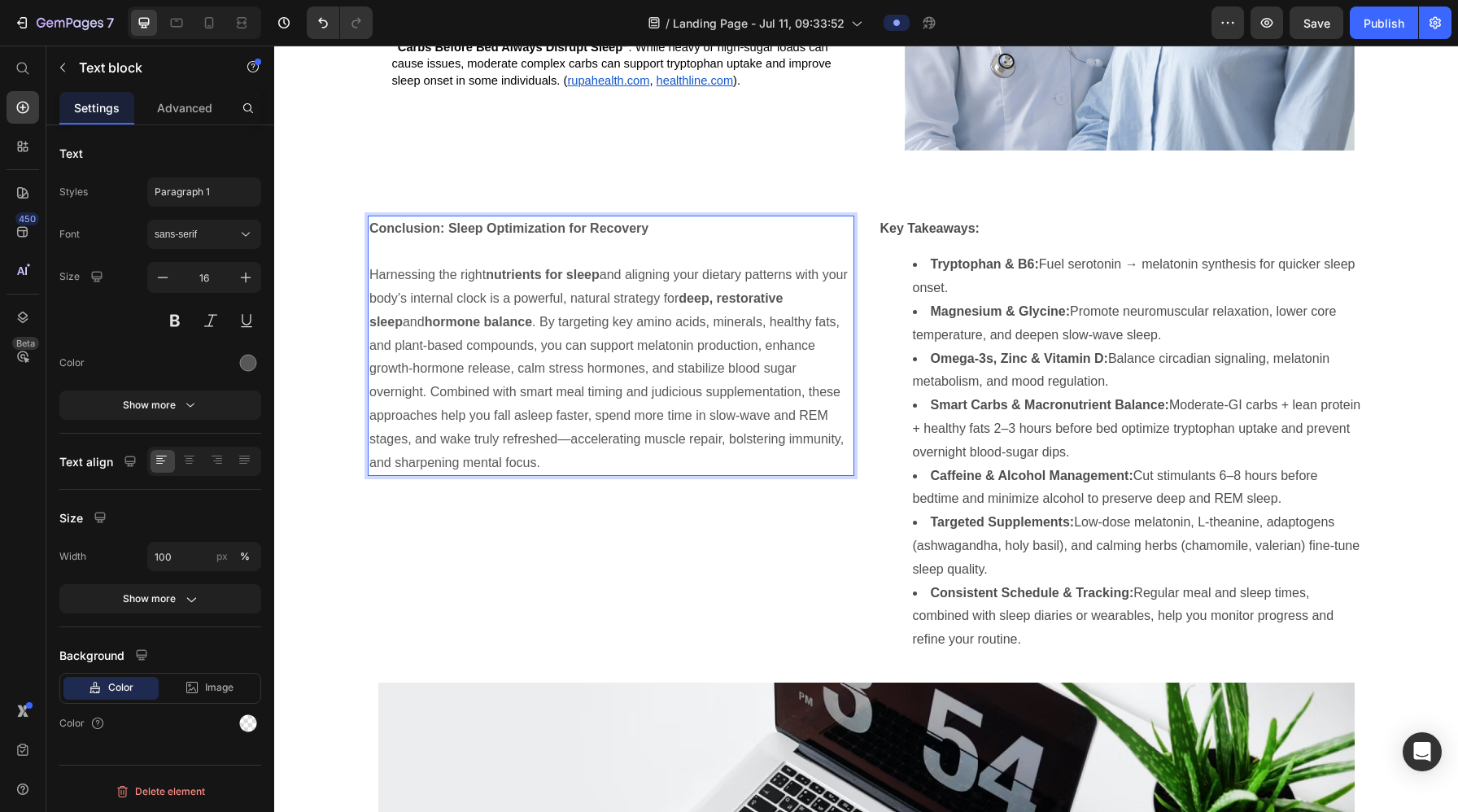 click on "Harnessing the right  nutrients for sleep  and aligning your dietary patterns with your body’s internal clock is a powerful, natural strategy for  deep, restorative sleep  and  hormone balance . By targeting key amino acids, minerals, healthy fats, and plant-based compounds, you can support melatonin production, enhance growth-hormone release, calm stress hormones, and stabilize blood sugar overnight. Combined with smart meal timing and judicious supplementation, these approaches help you fall asleep faster, spend more time in slow-wave and REM stages, and wake truly refreshed—accelerating muscle repair, bolstering immunity, and sharpening mental focus." at bounding box center [611, 369] 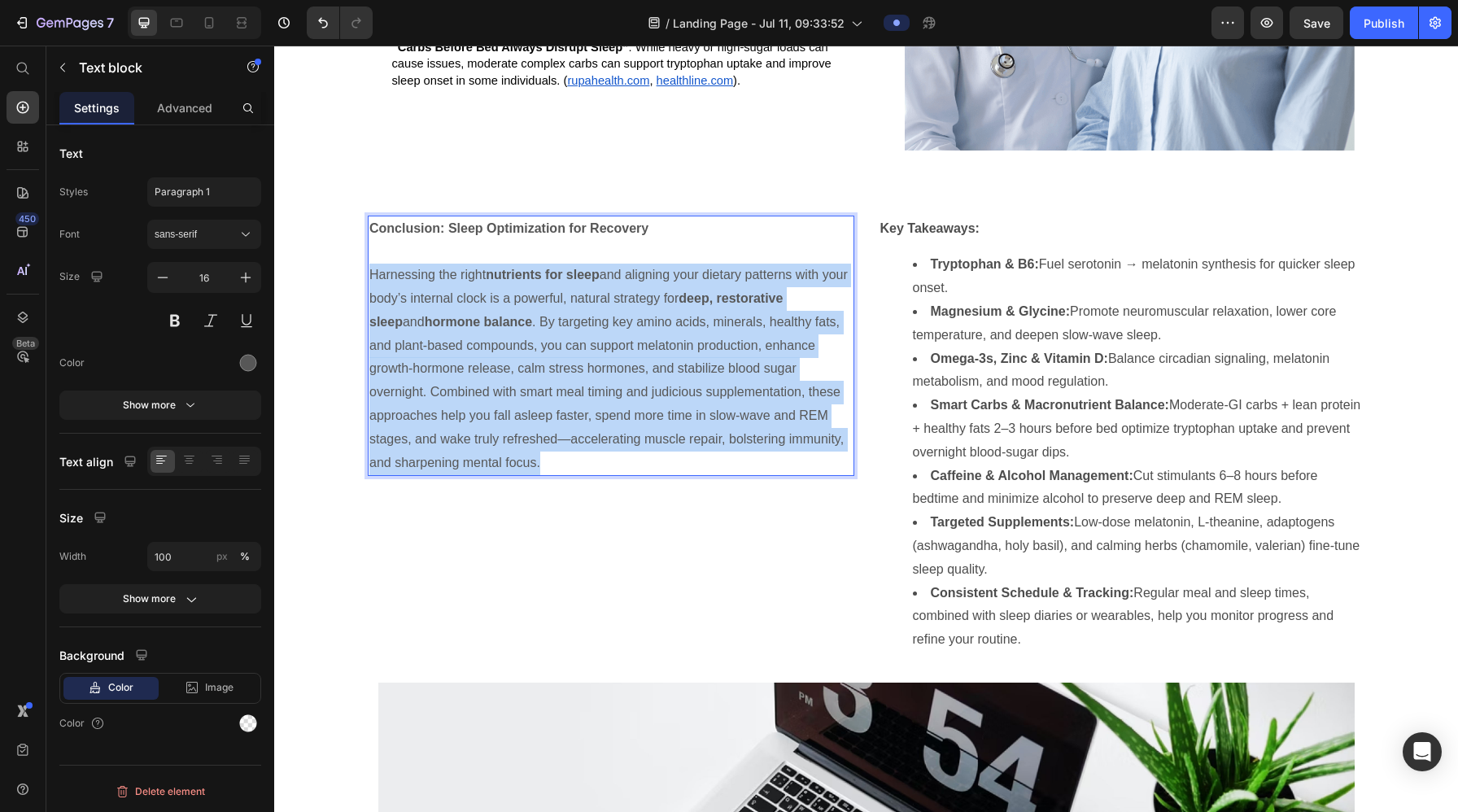 click on "Harnessing the right  nutrients for sleep  and aligning your dietary patterns with your body’s internal clock is a powerful, natural strategy for  deep, restorative sleep  and  hormone balance . By targeting key amino acids, minerals, healthy fats, and plant-based compounds, you can support melatonin production, enhance growth-hormone release, calm stress hormones, and stabilize blood sugar overnight. Combined with smart meal timing and judicious supplementation, these approaches help you fall asleep faster, spend more time in slow-wave and REM stages, and wake truly refreshed—accelerating muscle repair, bolstering immunity, and sharpening mental focus." at bounding box center (611, 369) 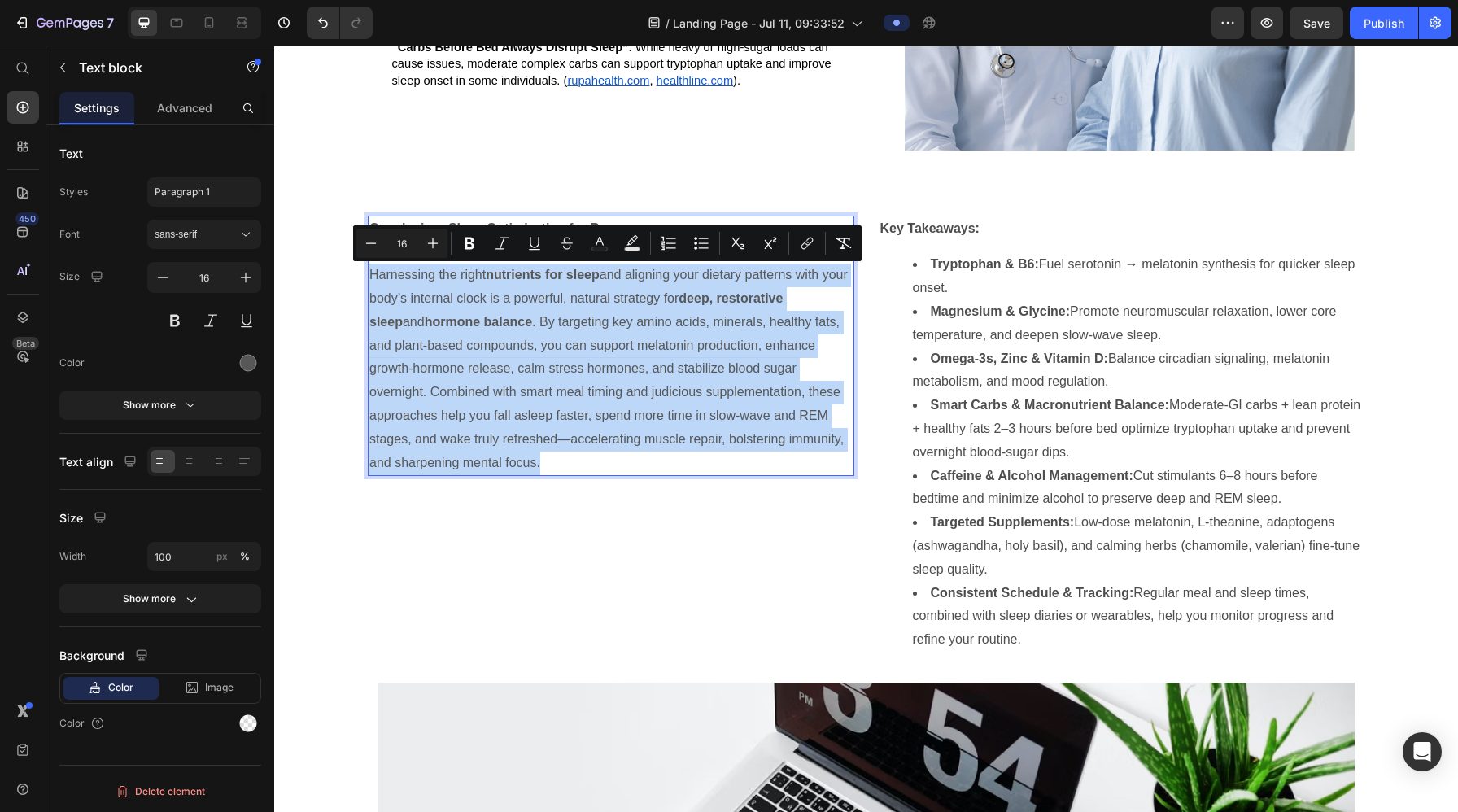 click on "Harnessing the right  nutrients for sleep  and aligning your dietary patterns with your body’s internal clock is a powerful, natural strategy for  deep, restorative sleep  and  hormone balance . By targeting key amino acids, minerals, healthy fats, and plant-based compounds, you can support melatonin production, enhance growth-hormone release, calm stress hormones, and stabilize blood sugar overnight. Combined with smart meal timing and judicious supplementation, these approaches help you fall asleep faster, spend more time in slow-wave and REM stages, and wake truly refreshed—accelerating muscle repair, bolstering immunity, and sharpening mental focus." at bounding box center [611, 369] 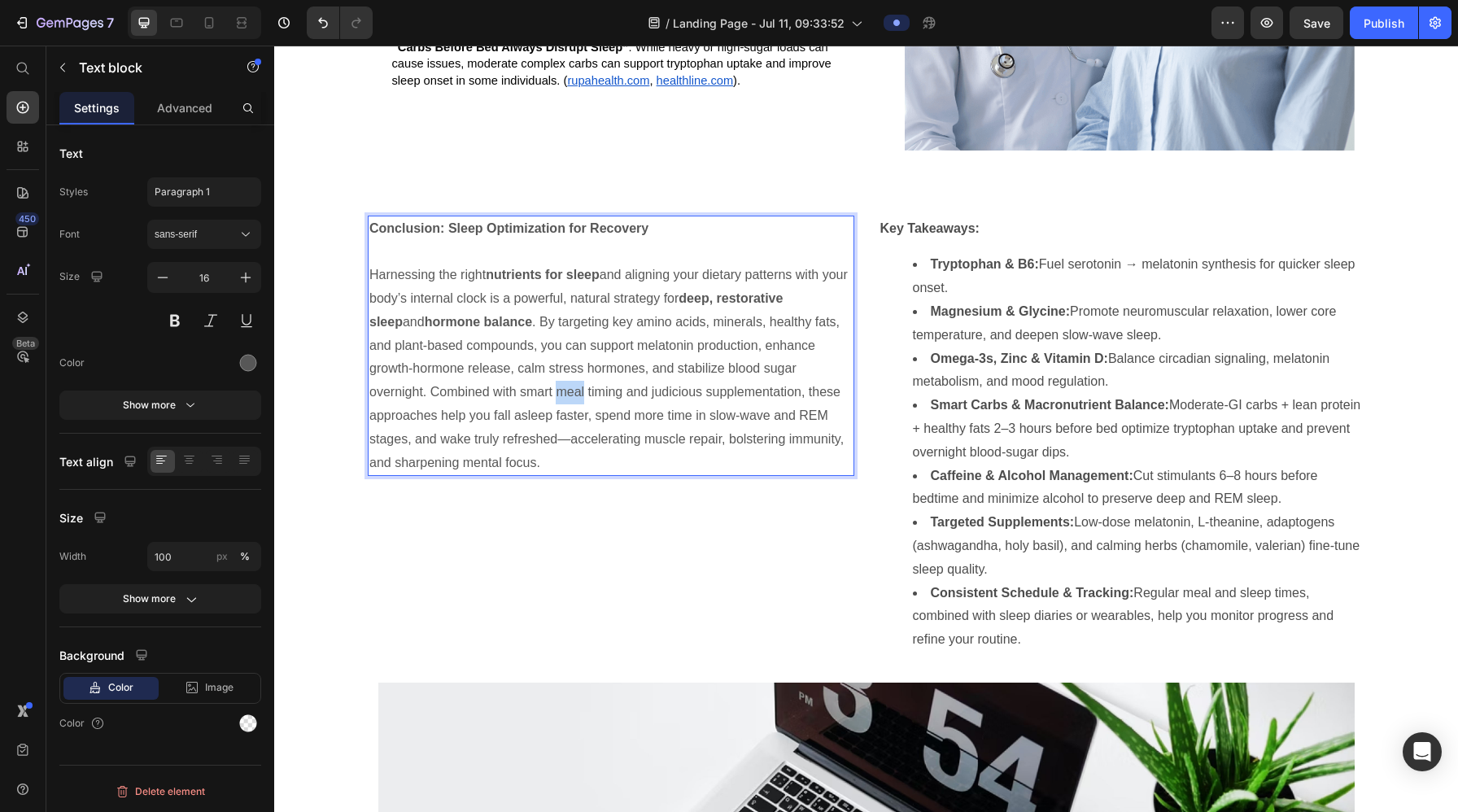 click on "Harnessing the right  nutrients for sleep  and aligning your dietary patterns with your body’s internal clock is a powerful, natural strategy for  deep, restorative sleep  and  hormone balance . By targeting key amino acids, minerals, healthy fats, and plant-based compounds, you can support melatonin production, enhance growth-hormone release, calm stress hormones, and stabilize blood sugar overnight. Combined with smart meal timing and judicious supplementation, these approaches help you fall asleep faster, spend more time in slow-wave and REM stages, and wake truly refreshed—accelerating muscle repair, bolstering immunity, and sharpening mental focus." at bounding box center [611, 369] 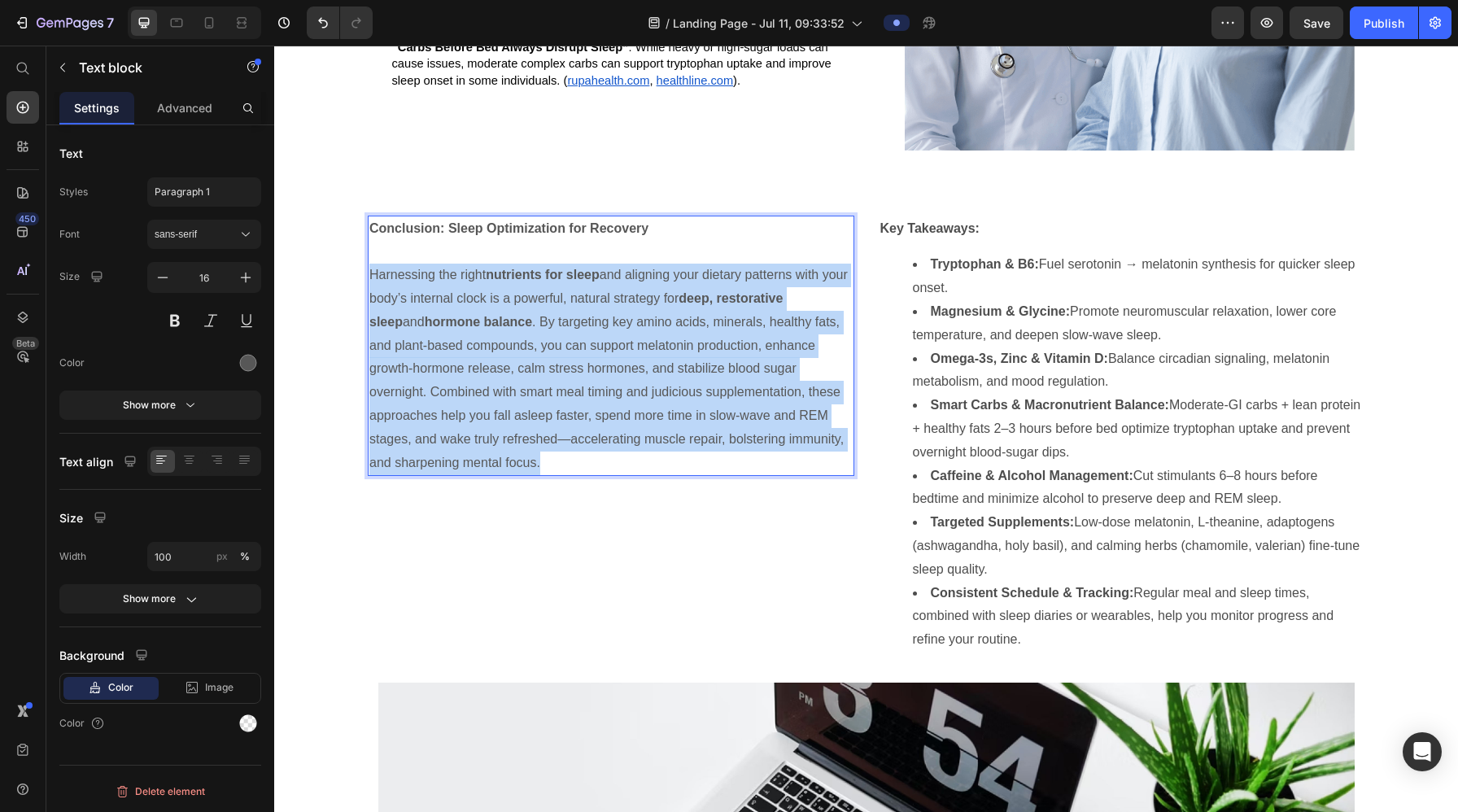 click on "Harnessing the right  nutrients for sleep  and aligning your dietary patterns with your body’s internal clock is a powerful, natural strategy for  deep, restorative sleep  and  hormone balance . By targeting key amino acids, minerals, healthy fats, and plant-based compounds, you can support melatonin production, enhance growth-hormone release, calm stress hormones, and stabilize blood sugar overnight. Combined with smart meal timing and judicious supplementation, these approaches help you fall asleep faster, spend more time in slow-wave and REM stages, and wake truly refreshed—accelerating muscle repair, bolstering immunity, and sharpening mental focus." at bounding box center (611, 369) 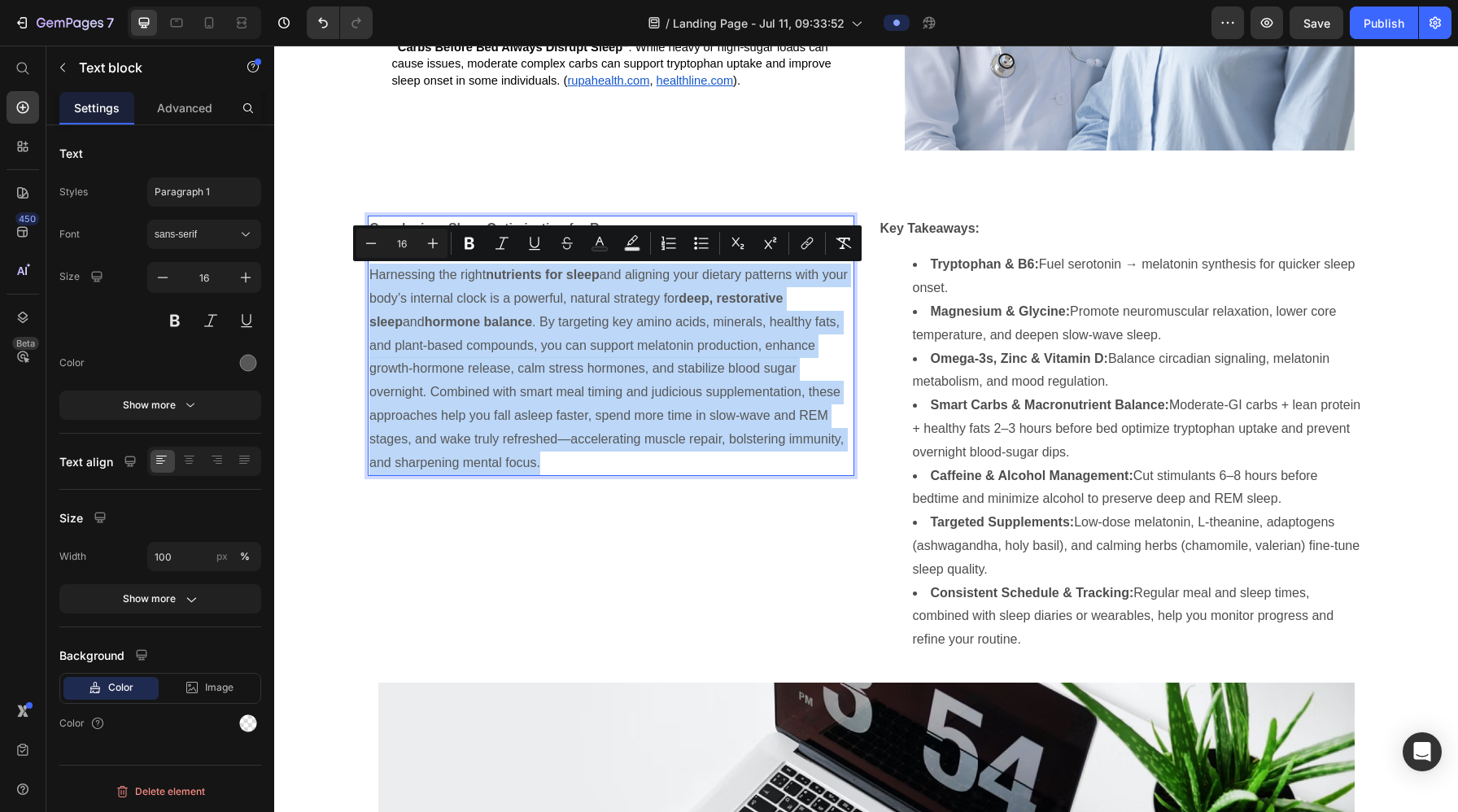 click on "Harnessing the right  nutrients for sleep  and aligning your dietary patterns with your body’s internal clock is a powerful, natural strategy for  deep, restorative sleep  and  hormone balance . By targeting key amino acids, minerals, healthy fats, and plant-based compounds, you can support melatonin production, enhance growth-hormone release, calm stress hormones, and stabilize blood sugar overnight. Combined with smart meal timing and judicious supplementation, these approaches help you fall asleep faster, spend more time in slow-wave and REM stages, and wake truly refreshed—accelerating muscle repair, bolstering immunity, and sharpening mental focus." at bounding box center [611, 369] 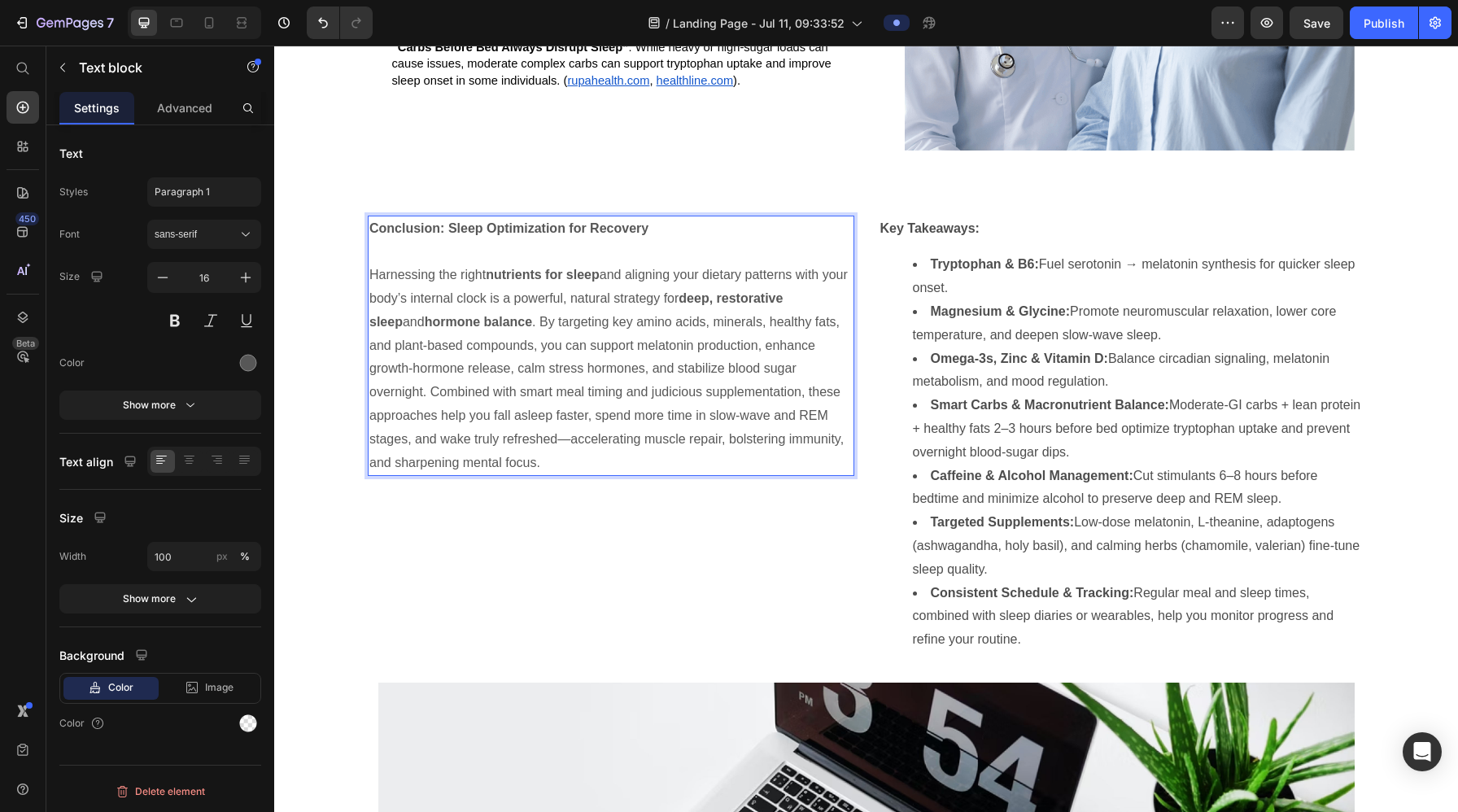 click on "Harnessing the right  nutrients for sleep  and aligning your dietary patterns with your body’s internal clock is a powerful, natural strategy for  deep, restorative sleep  and  hormone balance . By targeting key amino acids, minerals, healthy fats, and plant-based compounds, you can support melatonin production, enhance growth-hormone release, calm stress hormones, and stabilize blood sugar overnight. Combined with smart meal timing and judicious supplementation, these approaches help you fall asleep faster, spend more time in slow-wave and REM stages, and wake truly refreshed—accelerating muscle repair, bolstering immunity, and sharpening mental focus." at bounding box center [611, 369] 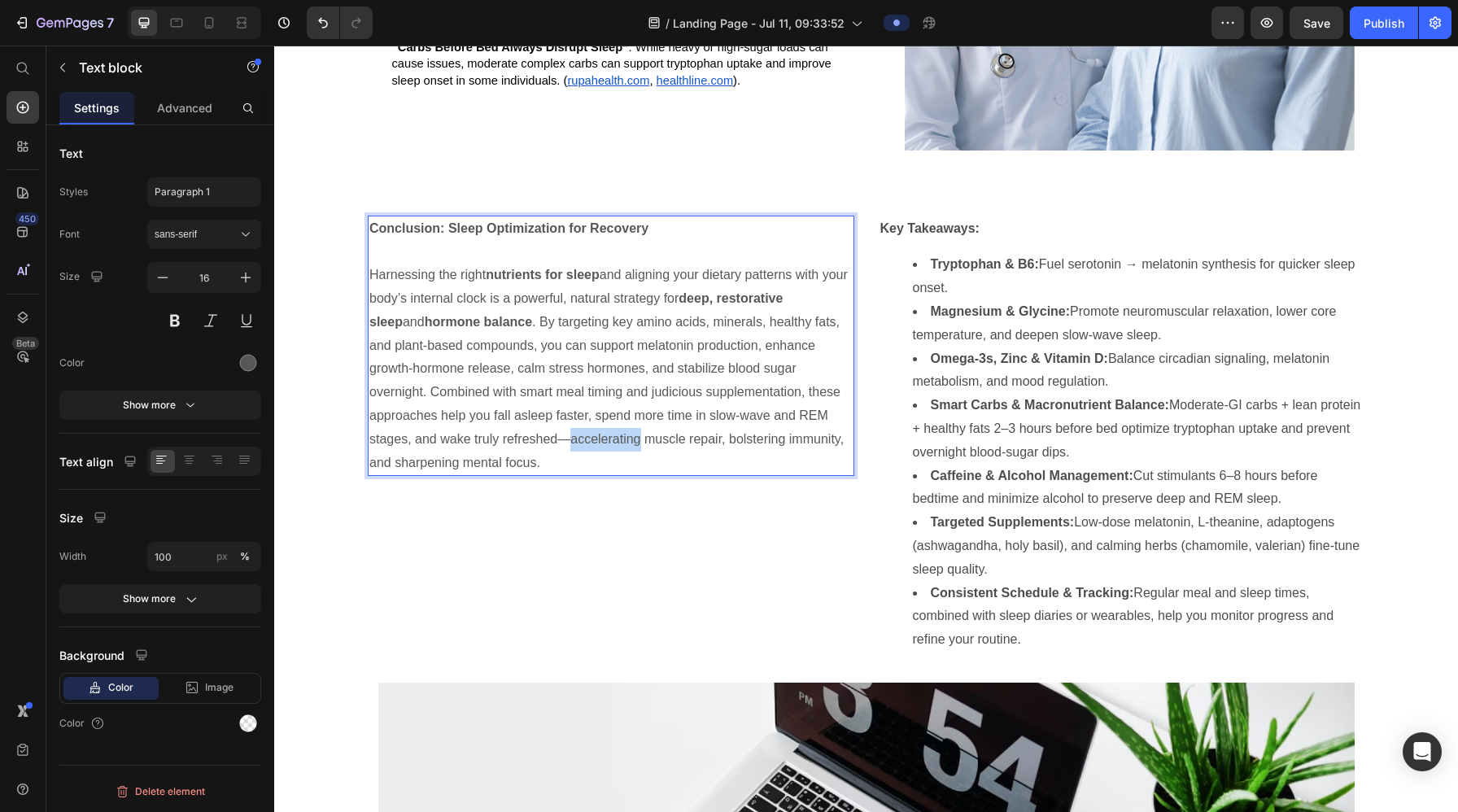 click on "Harnessing the right  nutrients for sleep  and aligning your dietary patterns with your body’s internal clock is a powerful, natural strategy for  deep, restorative sleep  and  hormone balance . By targeting key amino acids, minerals, healthy fats, and plant-based compounds, you can support melatonin production, enhance growth-hormone release, calm stress hormones, and stabilize blood sugar overnight. Combined with smart meal timing and judicious supplementation, these approaches help you fall asleep faster, spend more time in slow-wave and REM stages, and wake truly refreshed—accelerating muscle repair, bolstering immunity, and sharpening mental focus." at bounding box center [611, 369] 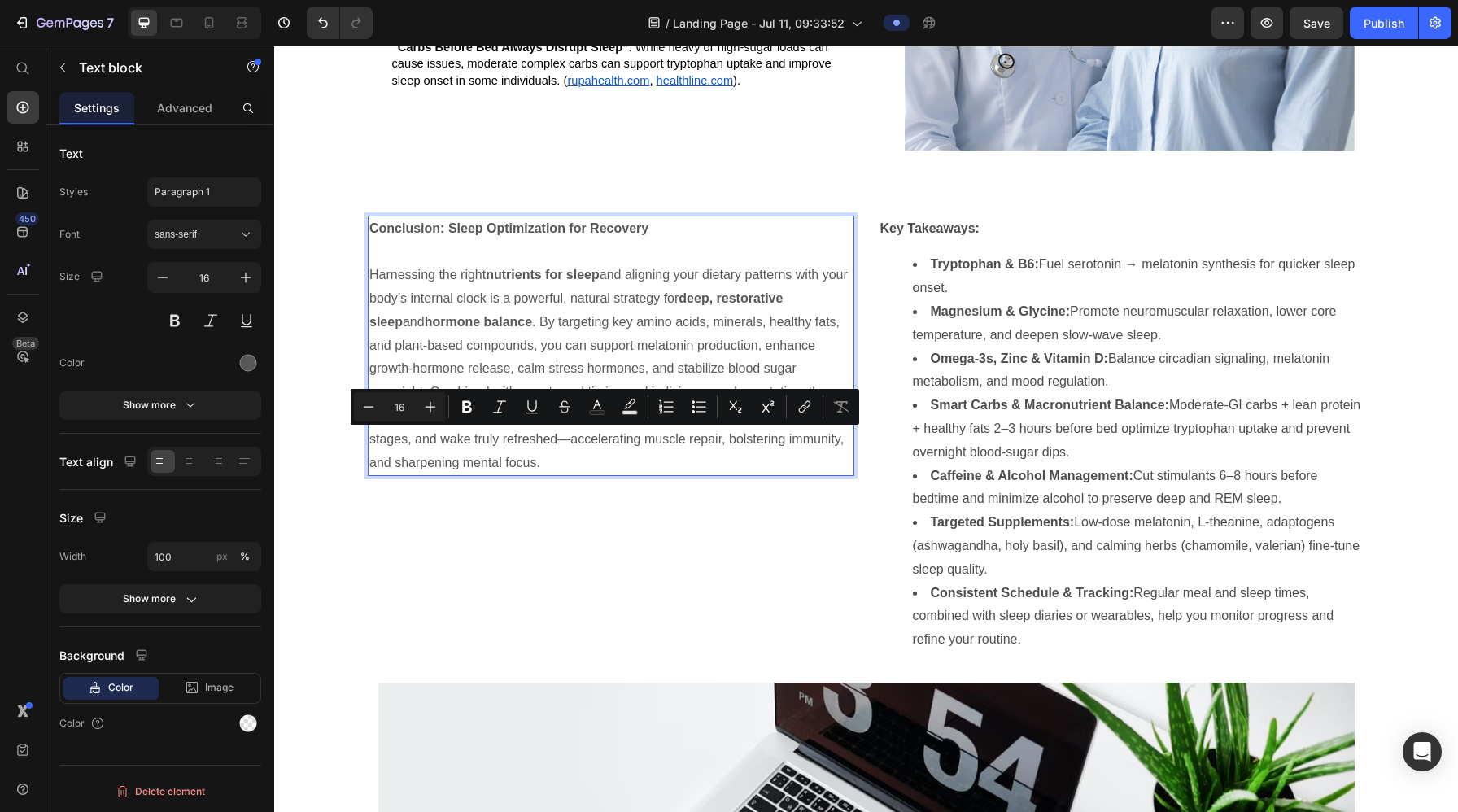 click on "Harnessing the right  nutrients for sleep  and aligning your dietary patterns with your body’s internal clock is a powerful, natural strategy for  deep, restorative sleep  and  hormone balance . By targeting key amino acids, minerals, healthy fats, and plant-based compounds, you can support melatonin production, enhance growth-hormone release, calm stress hormones, and stabilize blood sugar overnight. Combined with smart meal timing and judicious supplementation, these approaches help you fall asleep faster, spend more time in slow-wave and REM stages, and wake truly refreshed—accelerating muscle repair, bolstering immunity, and sharpening mental focus." at bounding box center [611, 369] 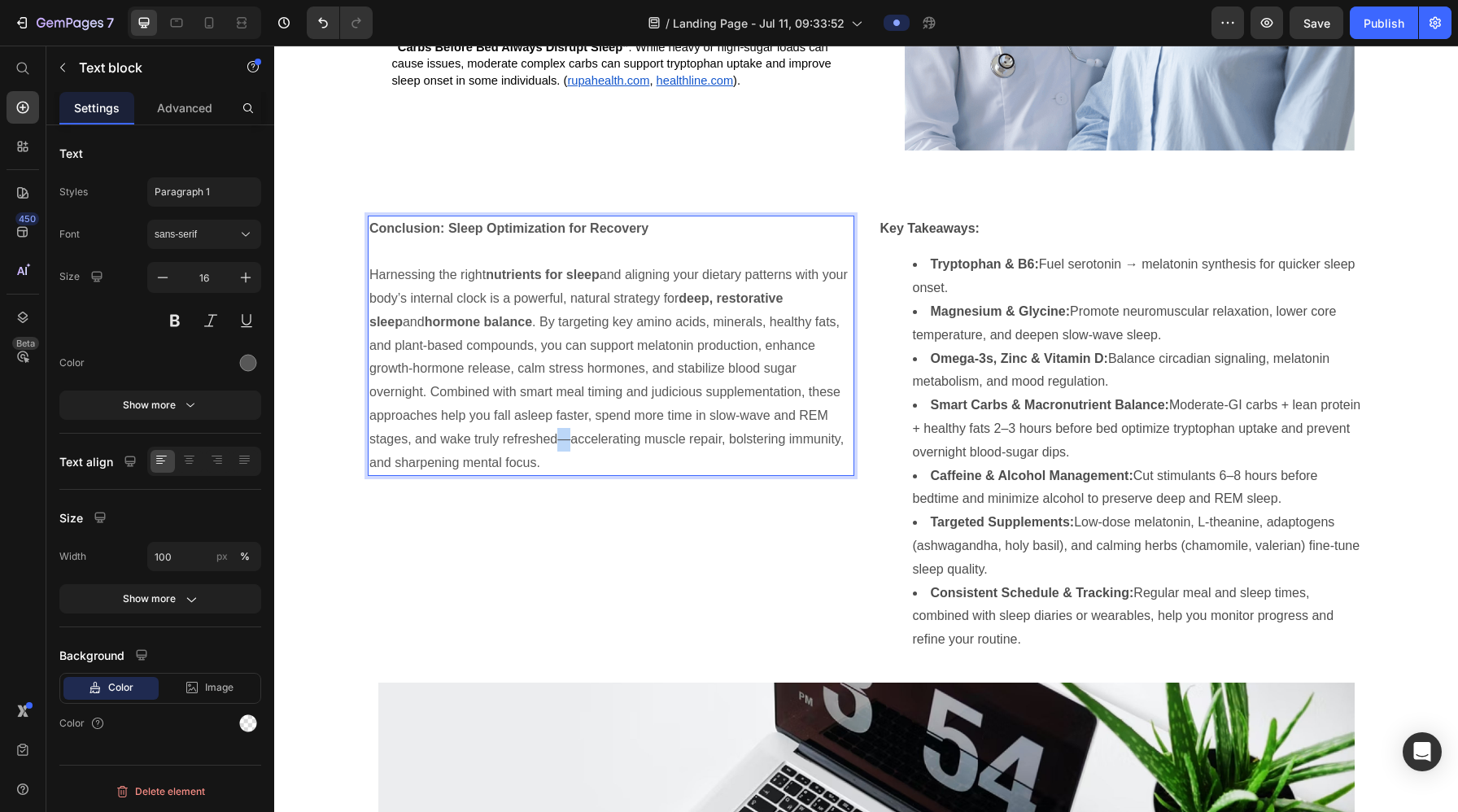 click on "Harnessing the right  nutrients for sleep  and aligning your dietary patterns with your body’s internal clock is a powerful, natural strategy for  deep, restorative sleep  and  hormone balance . By targeting key amino acids, minerals, healthy fats, and plant-based compounds, you can support melatonin production, enhance growth-hormone release, calm stress hormones, and stabilize blood sugar overnight. Combined with smart meal timing and judicious supplementation, these approaches help you fall asleep faster, spend more time in slow-wave and REM stages, and wake truly refreshed—accelerating muscle repair, bolstering immunity, and sharpening mental focus." at bounding box center [611, 369] 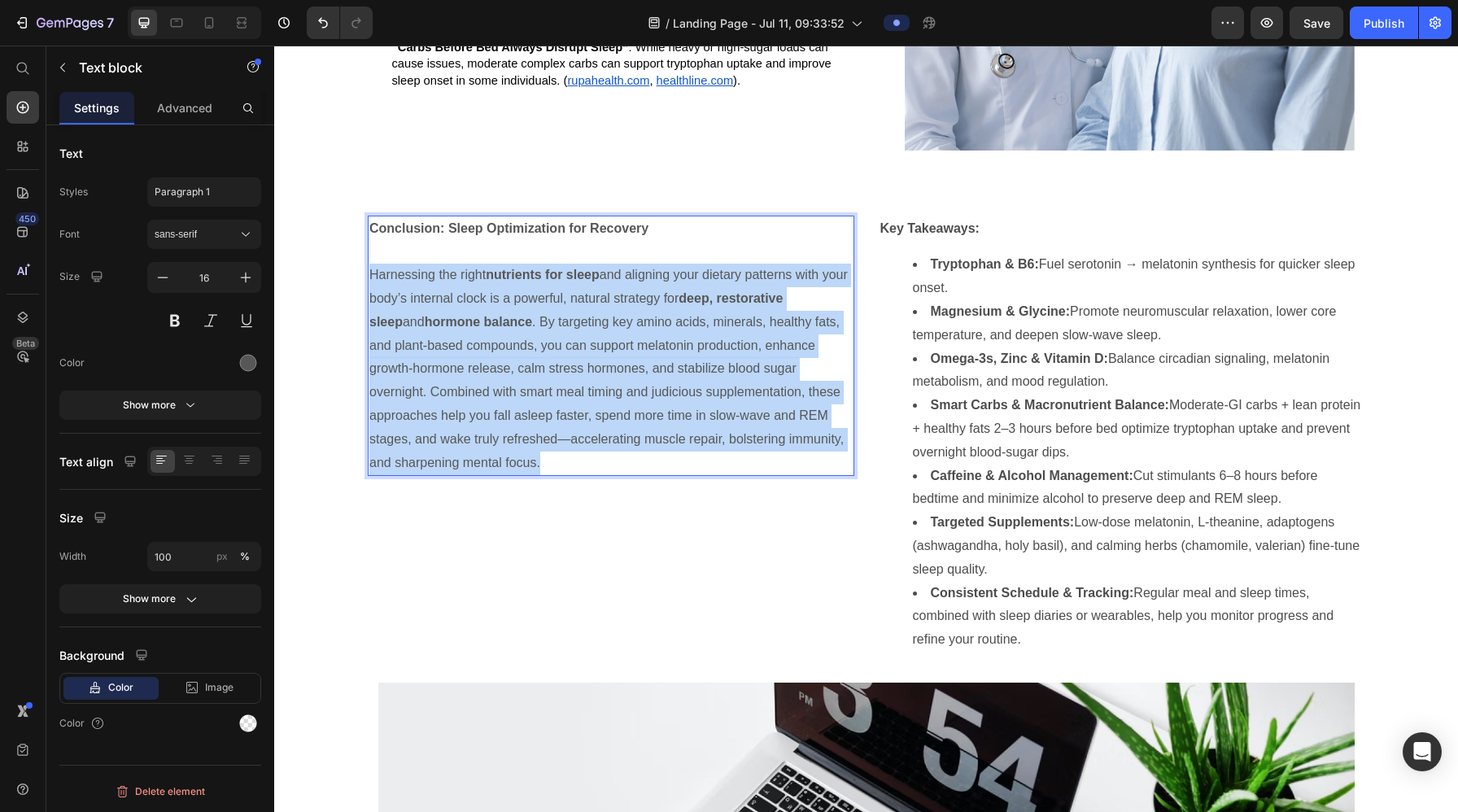 click on "Harnessing the right  nutrients for sleep  and aligning your dietary patterns with your body’s internal clock is a powerful, natural strategy for  deep, restorative sleep  and  hormone balance . By targeting key amino acids, minerals, healthy fats, and plant-based compounds, you can support melatonin production, enhance growth-hormone release, calm stress hormones, and stabilize blood sugar overnight. Combined with smart meal timing and judicious supplementation, these approaches help you fall asleep faster, spend more time in slow-wave and REM stages, and wake truly refreshed—accelerating muscle repair, bolstering immunity, and sharpening mental focus." at bounding box center (611, 369) 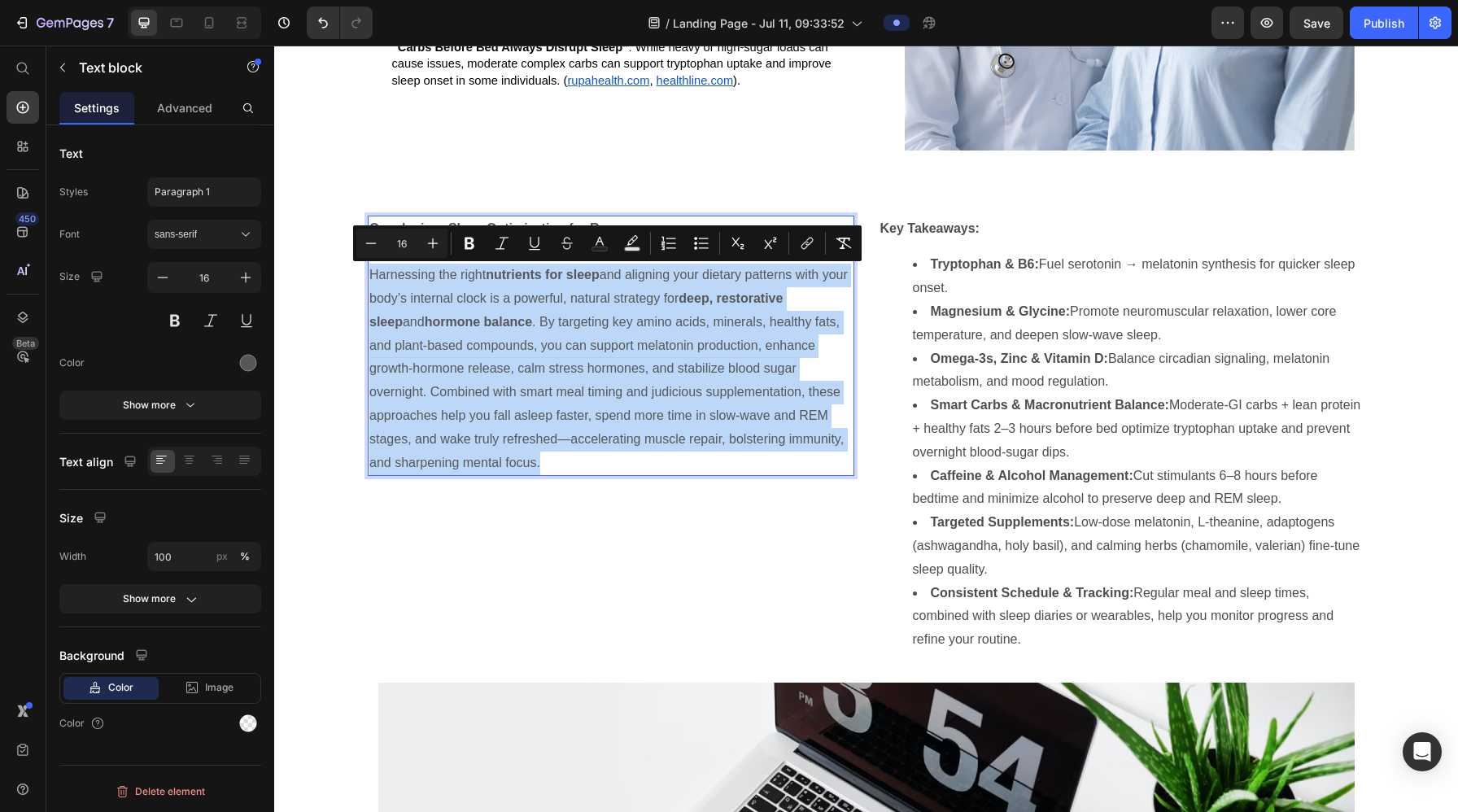 click on "Harnessing the right  nutrients for sleep  and aligning your dietary patterns with your body’s internal clock is a powerful, natural strategy for  deep, restorative sleep  and  hormone balance . By targeting key amino acids, minerals, healthy fats, and plant-based compounds, you can support melatonin production, enhance growth-hormone release, calm stress hormones, and stabilize blood sugar overnight. Combined with smart meal timing and judicious supplementation, these approaches help you fall asleep faster, spend more time in slow-wave and REM stages, and wake truly refreshed—accelerating muscle repair, bolstering immunity, and sharpening mental focus." at bounding box center (611, 369) 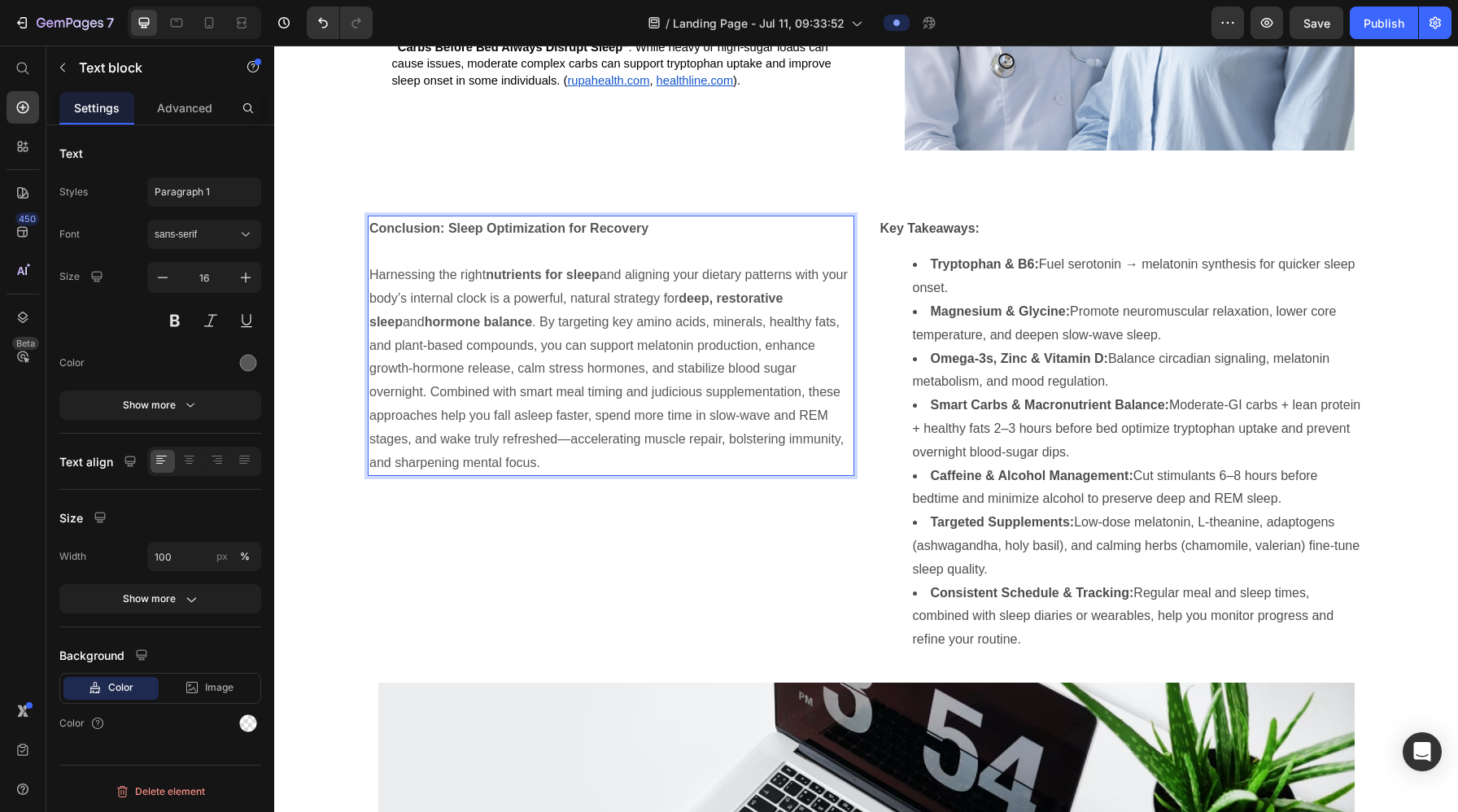 click on "Harnessing the right  nutrients for sleep  and aligning your dietary patterns with your body’s internal clock is a powerful, natural strategy for  deep, restorative sleep  and  hormone balance . By targeting key amino acids, minerals, healthy fats, and plant-based compounds, you can support melatonin production, enhance growth-hormone release, calm stress hormones, and stabilize blood sugar overnight. Combined with smart meal timing and judicious supplementation, these approaches help you fall asleep faster, spend more time in slow-wave and REM stages, and wake truly refreshed—accelerating muscle repair, bolstering immunity, and sharpening mental focus." at bounding box center (611, 369) 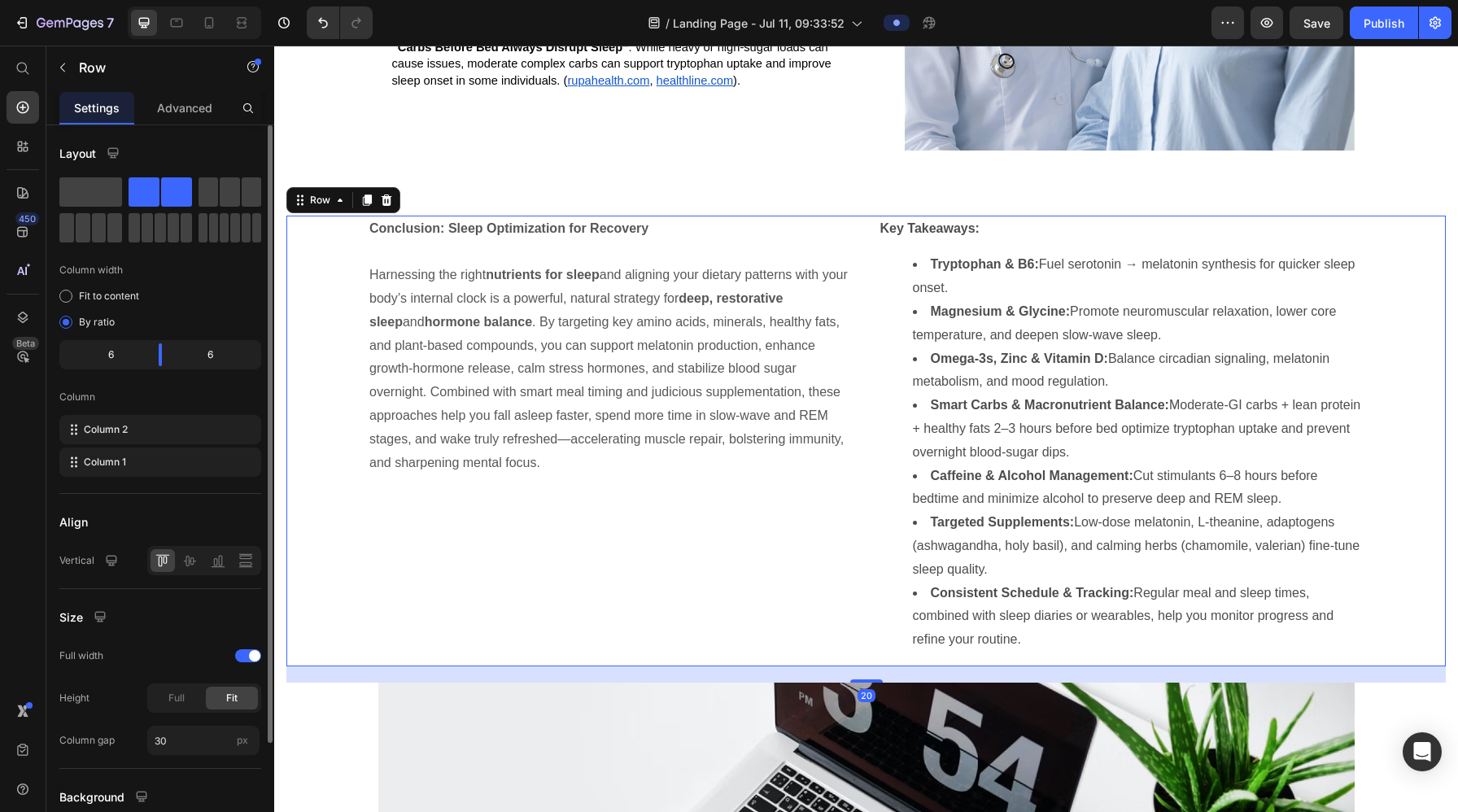 click on "Conclusion: Sleep Optimization for Recovery Harnessing the right  nutrients for sleep  and aligning your dietary patterns with your body’s internal clock is a powerful, natural strategy for  deep, restorative sleep  and  hormone balance . By targeting key amino acids, minerals, healthy fats, and plant-based compounds, you can support melatonin production, enhance growth-hormone release, calm stress hormones, and stabilize blood sugar overnight. Combined with smart meal timing and judicious supplementation, these approaches help you fall asleep faster, spend more time in slow-wave and REM stages, and wake truly refreshed—accelerating muscle repair, bolstering immunity, and sharpening mental focus. Text block" at bounding box center [611, 441] 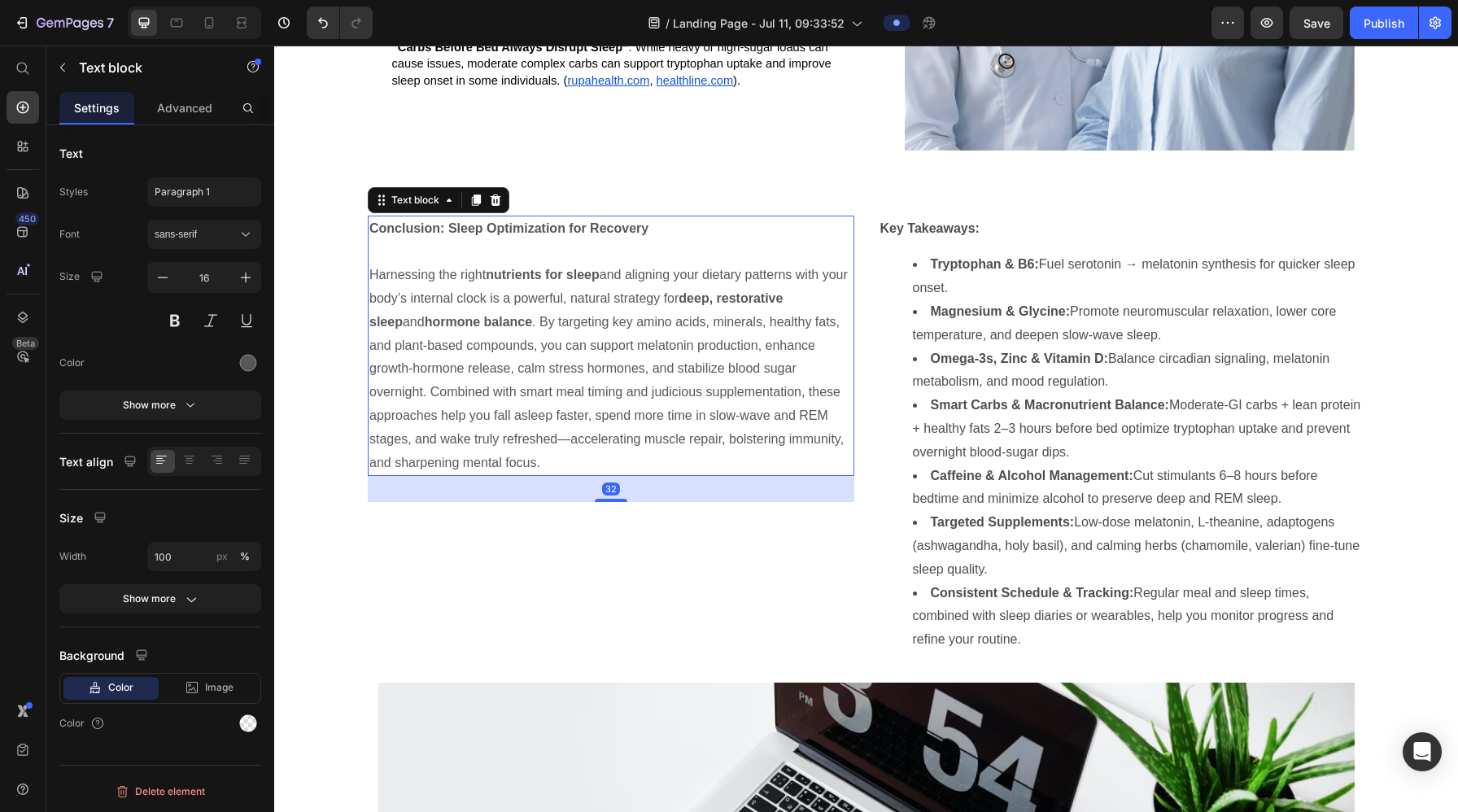 click on "Harnessing the right  nutrients for sleep  and aligning your dietary patterns with your body’s internal clock is a powerful, natural strategy for  deep, restorative sleep  and  hormone balance . By targeting key amino acids, minerals, healthy fats, and plant-based compounds, you can support melatonin production, enhance growth-hormone release, calm stress hormones, and stabilize blood sugar overnight. Combined with smart meal timing and judicious supplementation, these approaches help you fall asleep faster, spend more time in slow-wave and REM stages, and wake truly refreshed—accelerating muscle repair, bolstering immunity, and sharpening mental focus." at bounding box center (611, 369) 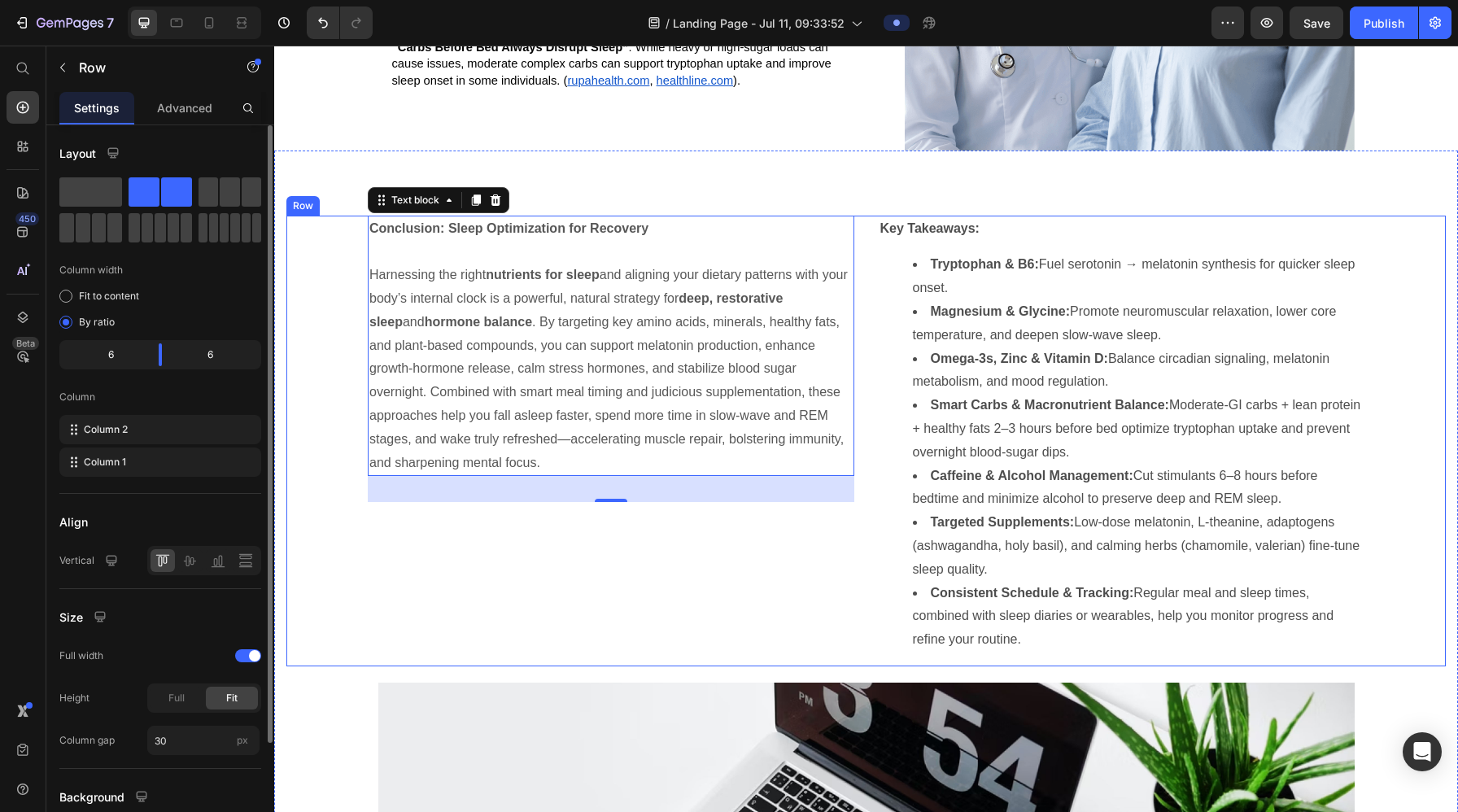 click on "Conclusion: Sleep Optimization for Recovery Harnessing the right  nutrients for sleep  and aligning your dietary patterns with your body’s internal clock is a powerful, natural strategy for  deep, restorative sleep  and  hormone balance . By targeting key amino acids, minerals, healthy fats, and plant-based compounds, you can support melatonin production, enhance growth-hormone release, calm stress hormones, and stabilize blood sugar overnight. Combined with smart meal timing and judicious supplementation, these approaches help you fall asleep faster, spend more time in slow-wave and REM stages, and wake truly refreshed—accelerating muscle repair, bolstering immunity, and sharpening mental focus. Text block   32" at bounding box center [611, 441] 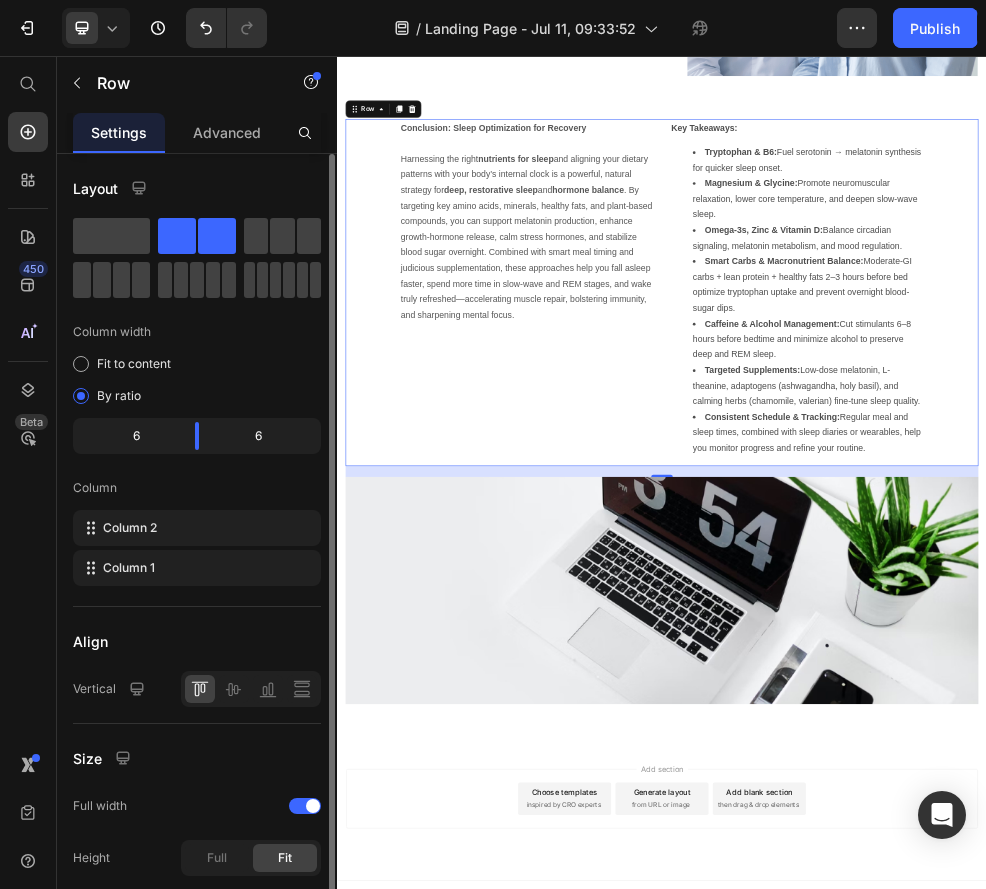 scroll, scrollTop: 9309, scrollLeft: 0, axis: vertical 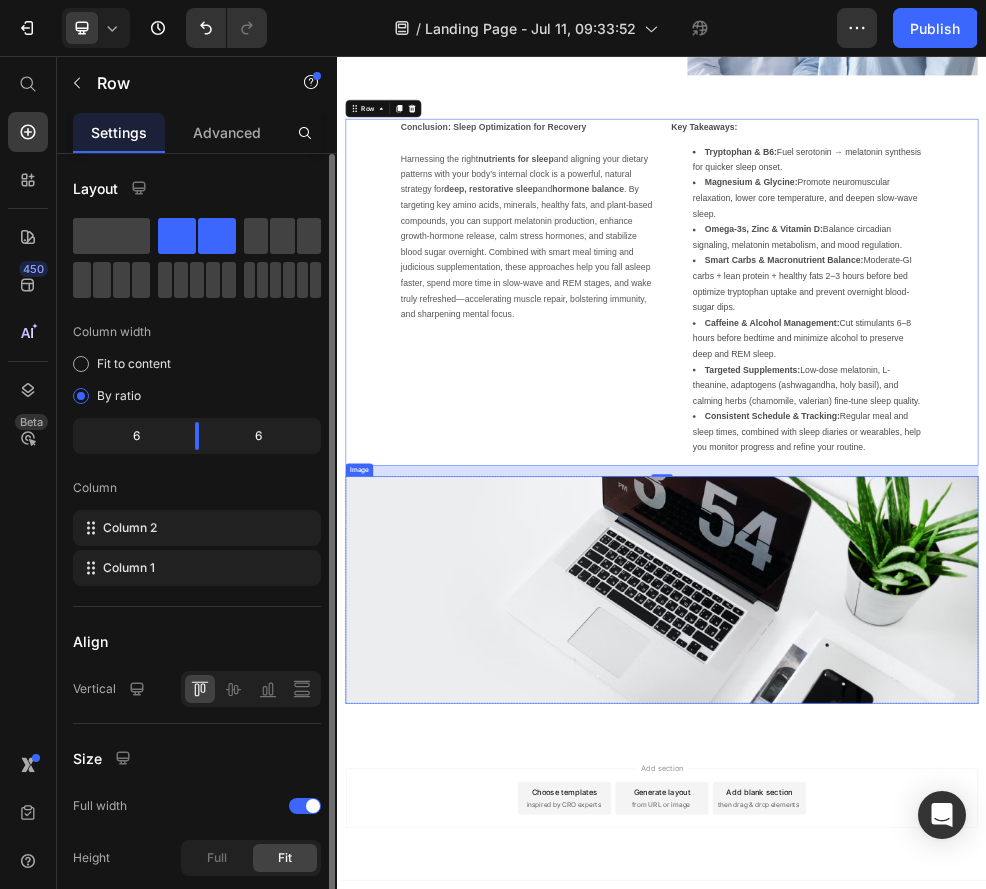 click at bounding box center [937, 1044] 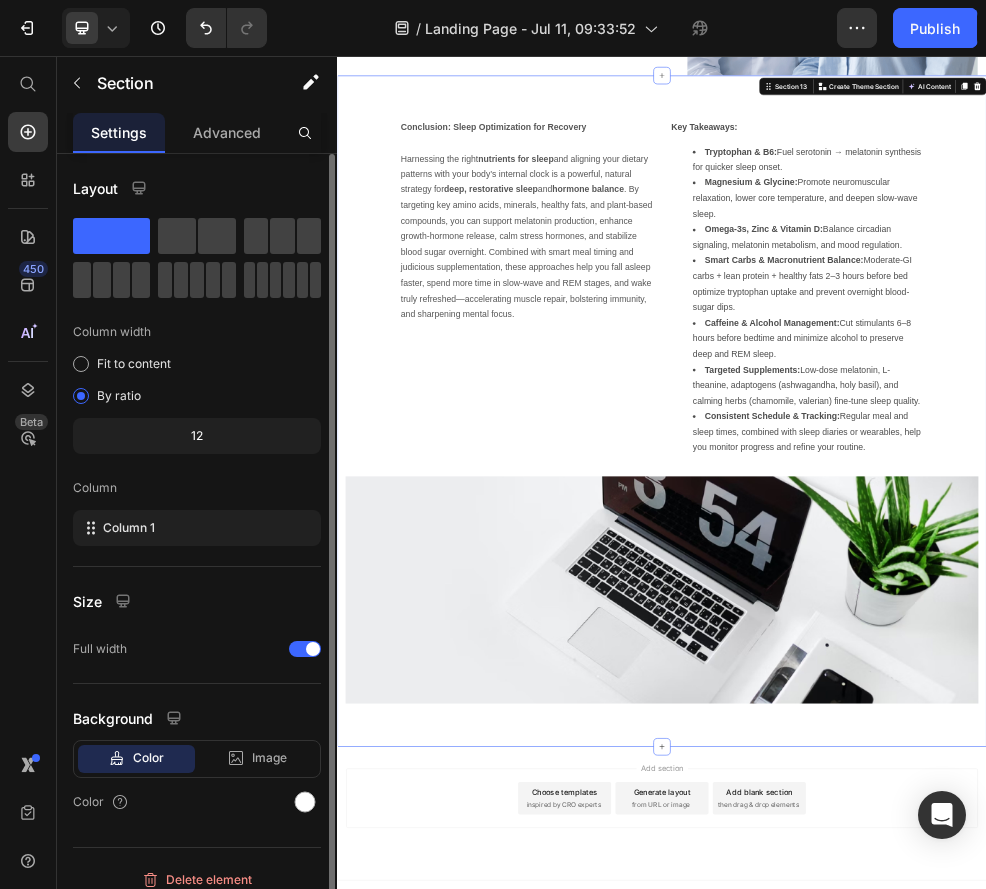 click on "Key Takeaways: Tryptophan & B6:  Fuel serotonin → melatonin synthesis for quicker sleep onset. Magnesium & Glycine:  Promote neuromuscular relaxation, lower core temperature, and deepen slow-wave sleep. Omega-3s, Zinc & Vitamin D:  Balance circadian signaling, melatonin metabolism, and mood regulation. Smart Carbs & Macronutrient Balance:  Moderate-GI carbs + lean protein + healthy fats 2–3 hours before bed optimize tryptophan uptake and prevent overnight blood-sugar dips. Caffeine & Alcohol Management:  Cut stimulants 6–8 hours before bedtime and minimize alcohol to preserve deep and REM sleep. Targeted Supplements:  Low-dose melatonin, L-theanine, adaptogens (ashwagandha, holy basil), and calming herbs (chamomile, valerian) fine-tune sleep quality. Consistent Schedule & Tracking:  Regular meal and sleep times, combined with sleep diaries or wearables, help you monitor progress and refine your routine. Text Block Conclusion: Sleep Optimization for Recovery Harnessing the right  nutrients for sleep Row" at bounding box center [937, 713] 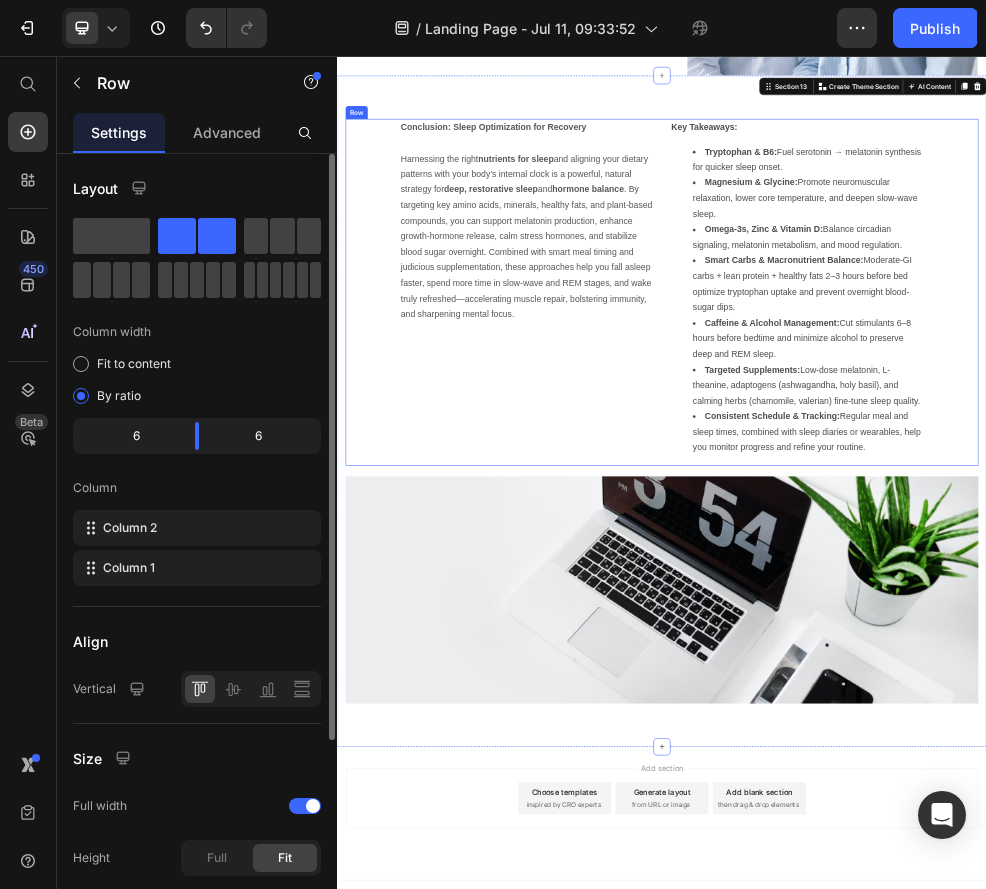 click on "Conclusion: Sleep Optimization for Recovery Harnessing the right  nutrients for sleep  and aligning your dietary patterns with your body’s internal clock is a powerful, natural strategy for  deep, restorative sleep  and  hormone balance . By targeting key amino acids, minerals, healthy fats, and plant-based compounds, you can support melatonin production, enhance growth-hormone release, calm stress hormones, and stabilize blood sugar overnight. Combined with smart meal timing and judicious supplementation, these approaches help you fall asleep faster, spend more time in slow-wave and REM stages, and wake truly refreshed—accelerating muscle repair, bolstering immunity, and sharpening mental focus. Text block" at bounding box center [687, 493] 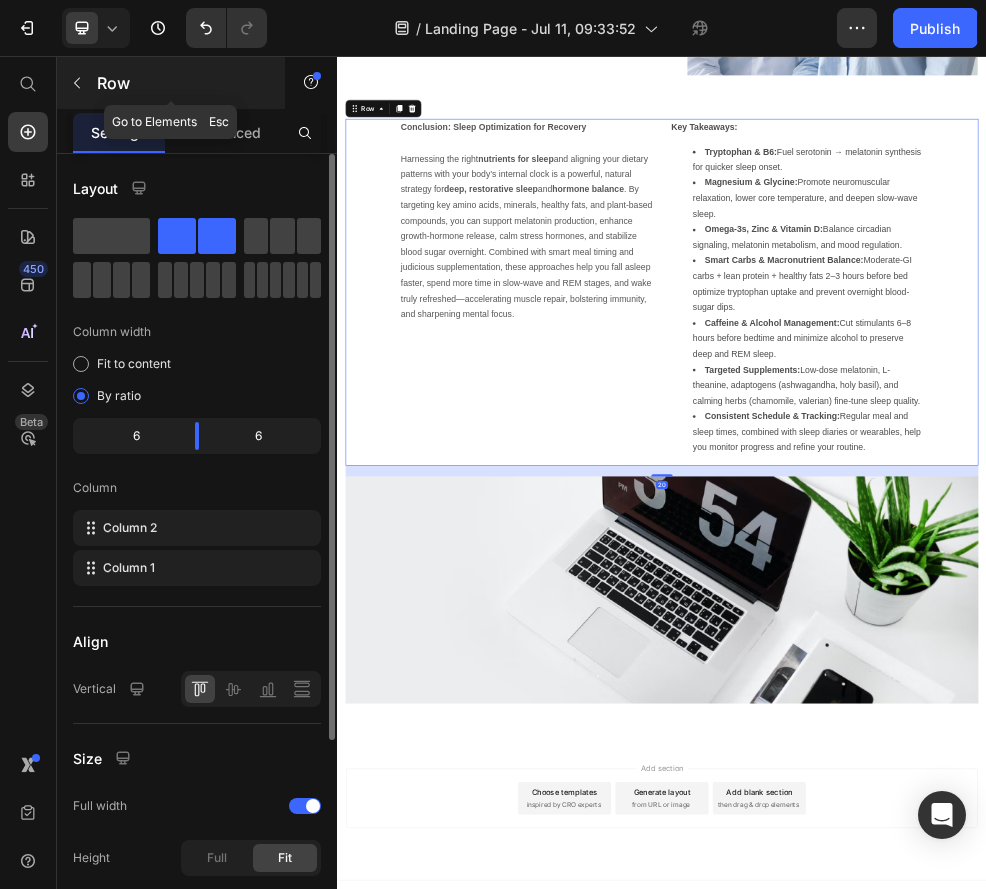 click at bounding box center (77, 83) 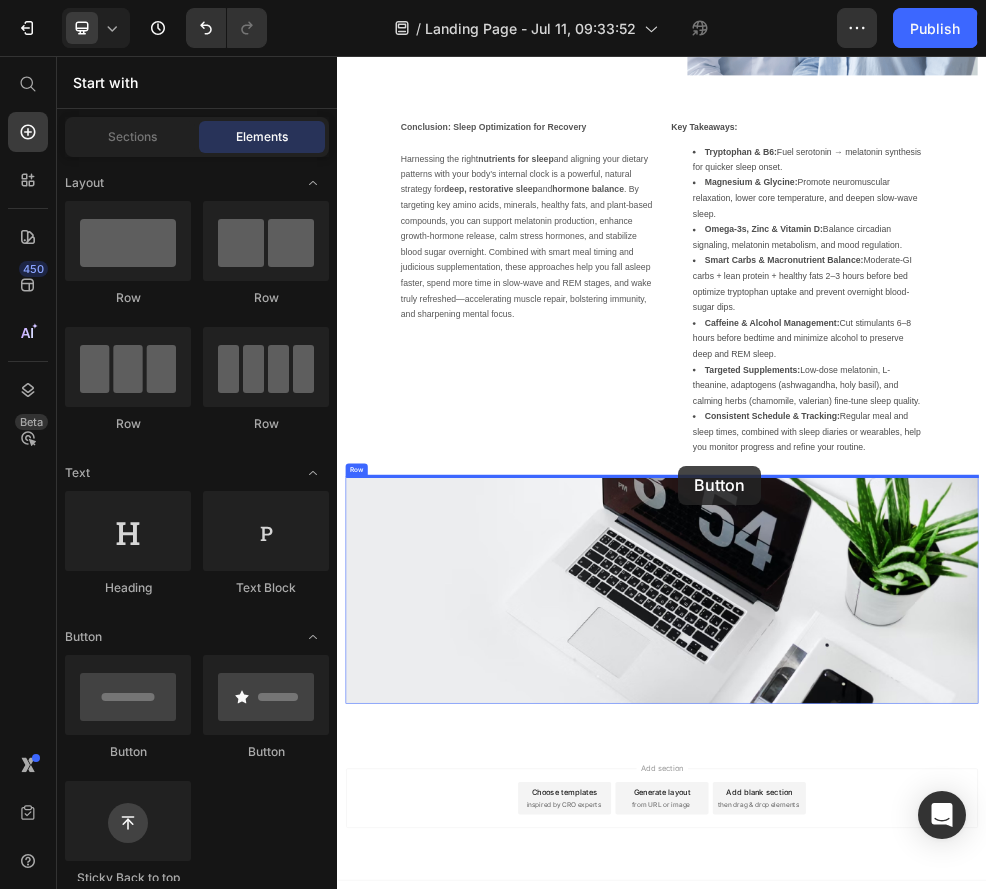 scroll, scrollTop: 9335, scrollLeft: 0, axis: vertical 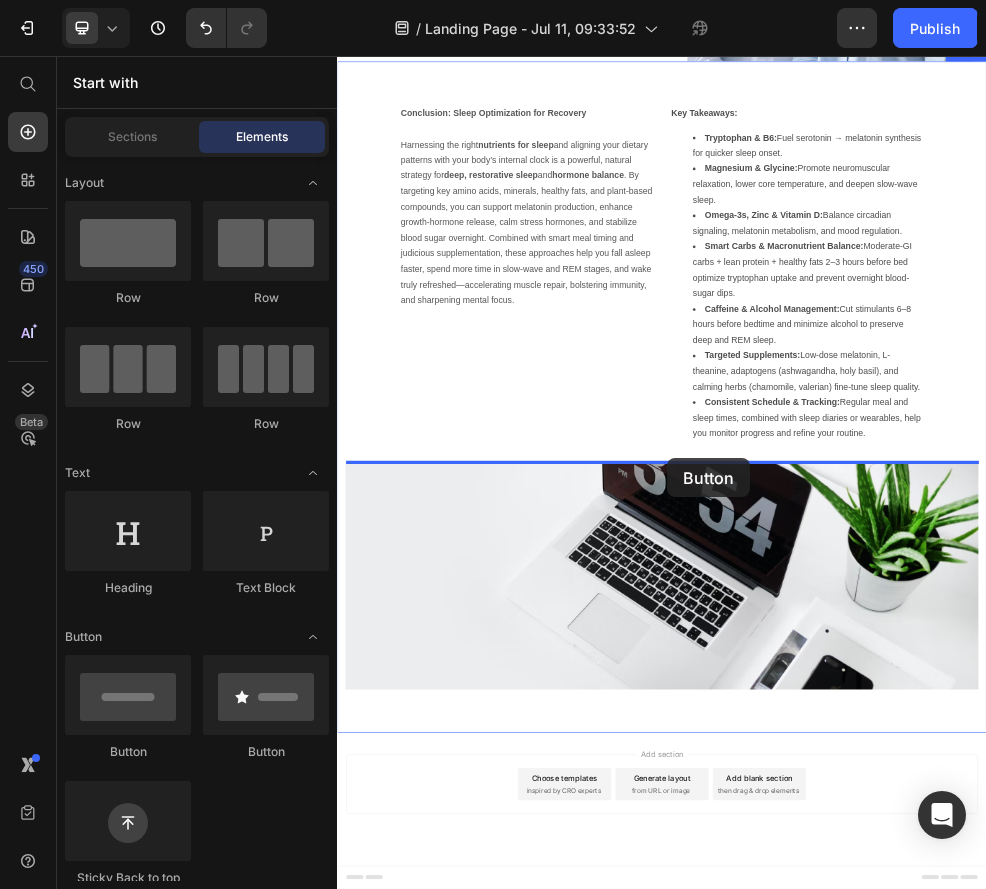 drag, startPoint x: 509, startPoint y: 682, endPoint x: 948, endPoint y: 801, distance: 454.84283 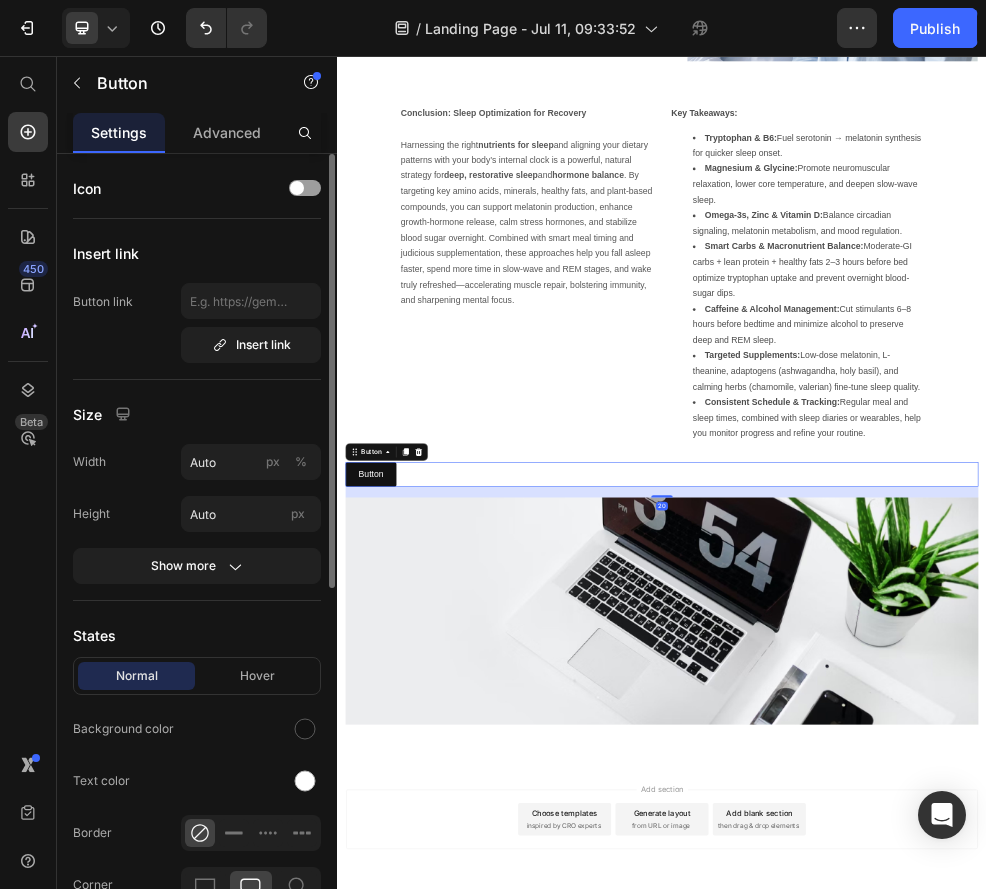 click on "Button Button   20" at bounding box center [937, 830] 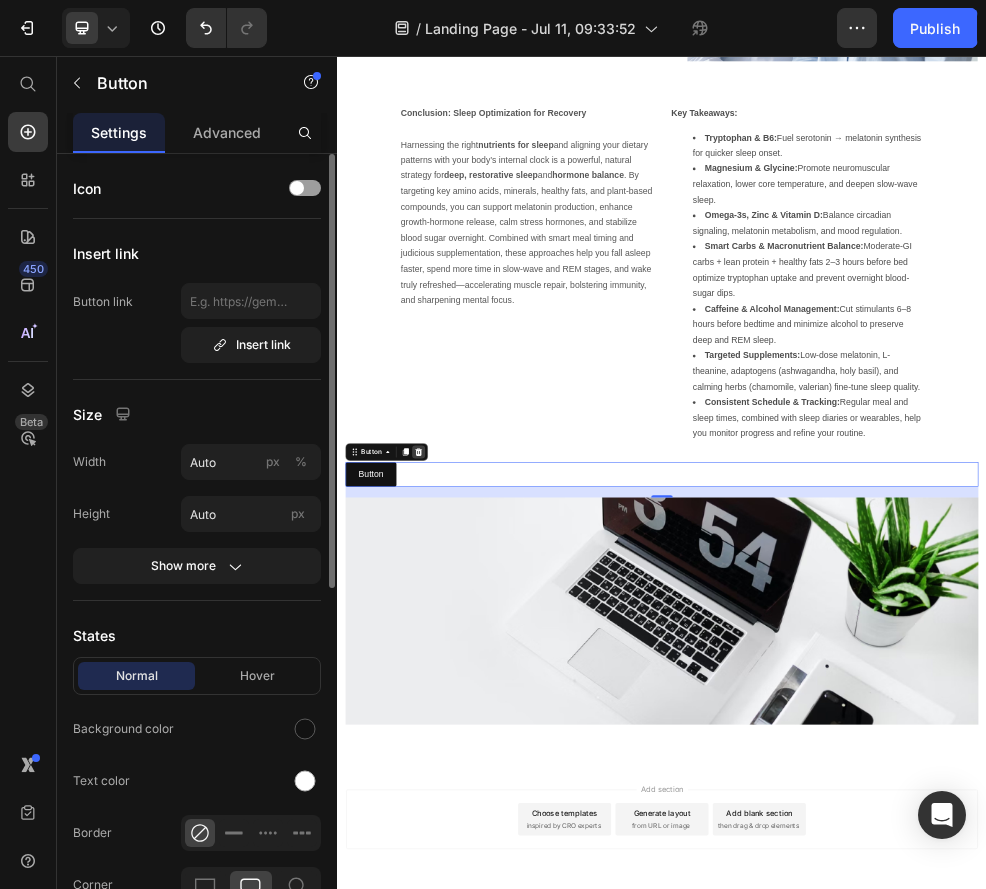 click 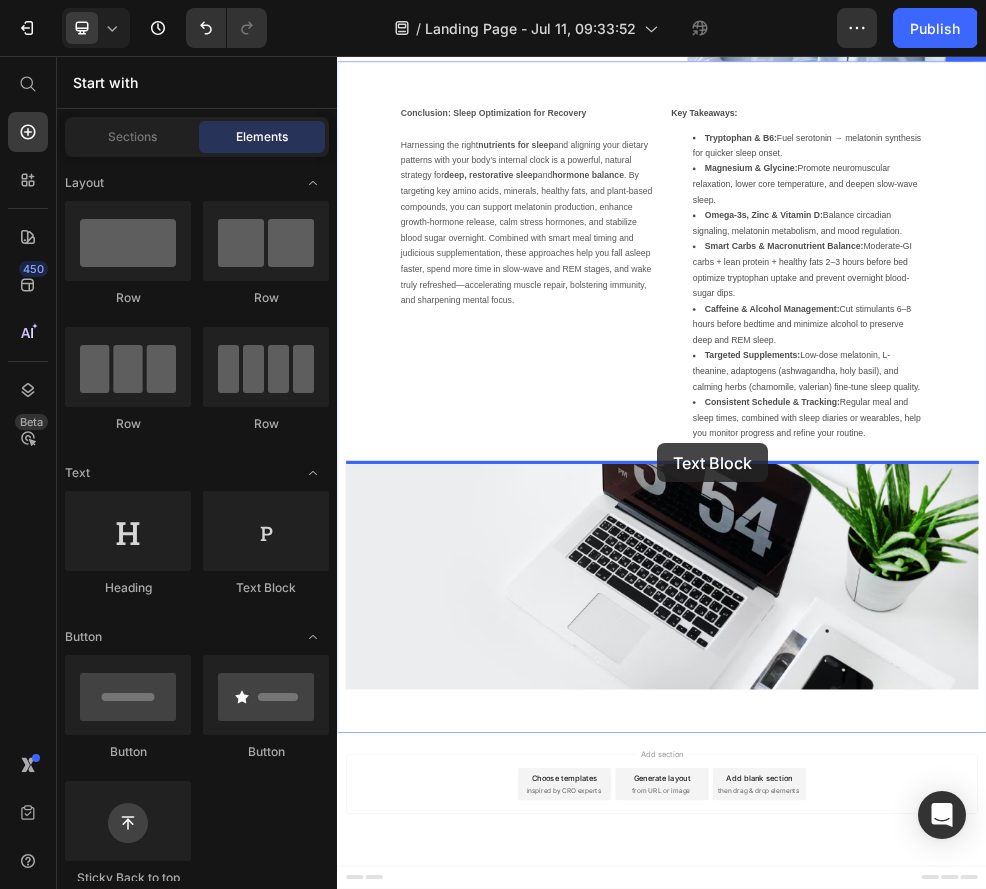 drag, startPoint x: 545, startPoint y: 524, endPoint x: 928, endPoint y: 772, distance: 456.2817 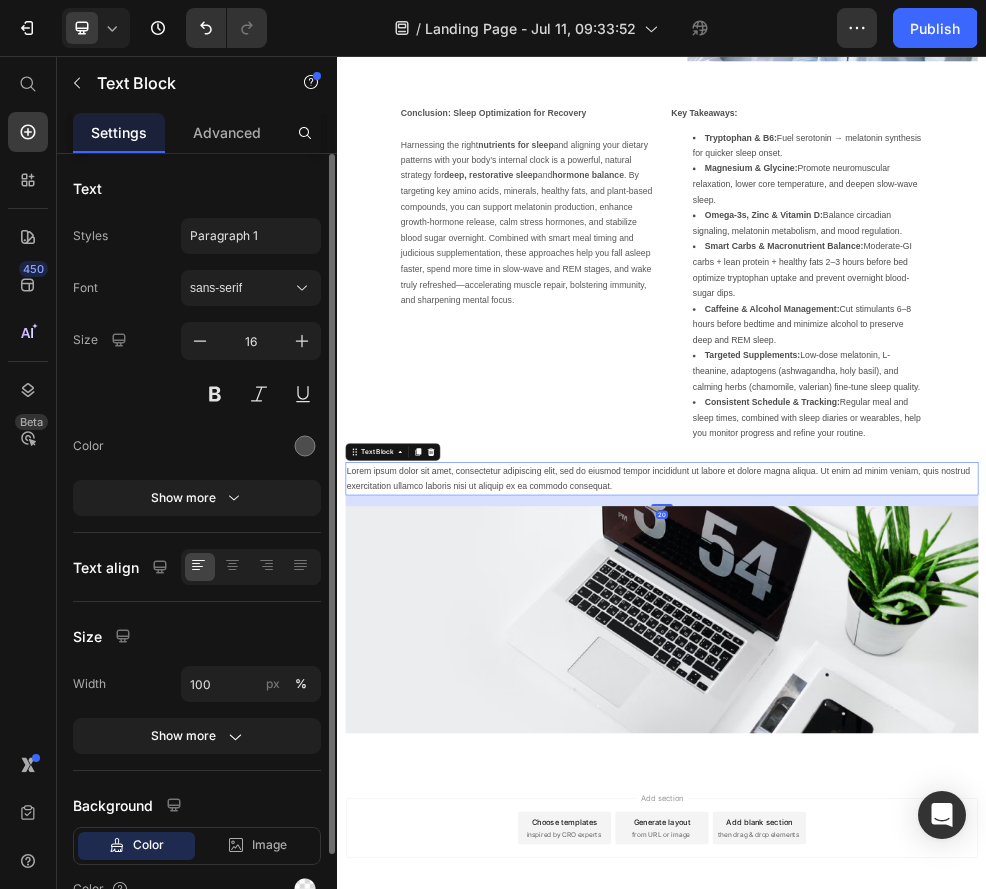 click on "Lorem ipsum dolor sit amet, consectetur adipiscing elit, sed do eiusmod tempor incididunt ut labore et dolore magna aliqua. Ut enim ad minim veniam, quis nostrud exercitation ullamco laboris nisi ut aliquip ex ea commodo consequat." at bounding box center (937, 839) 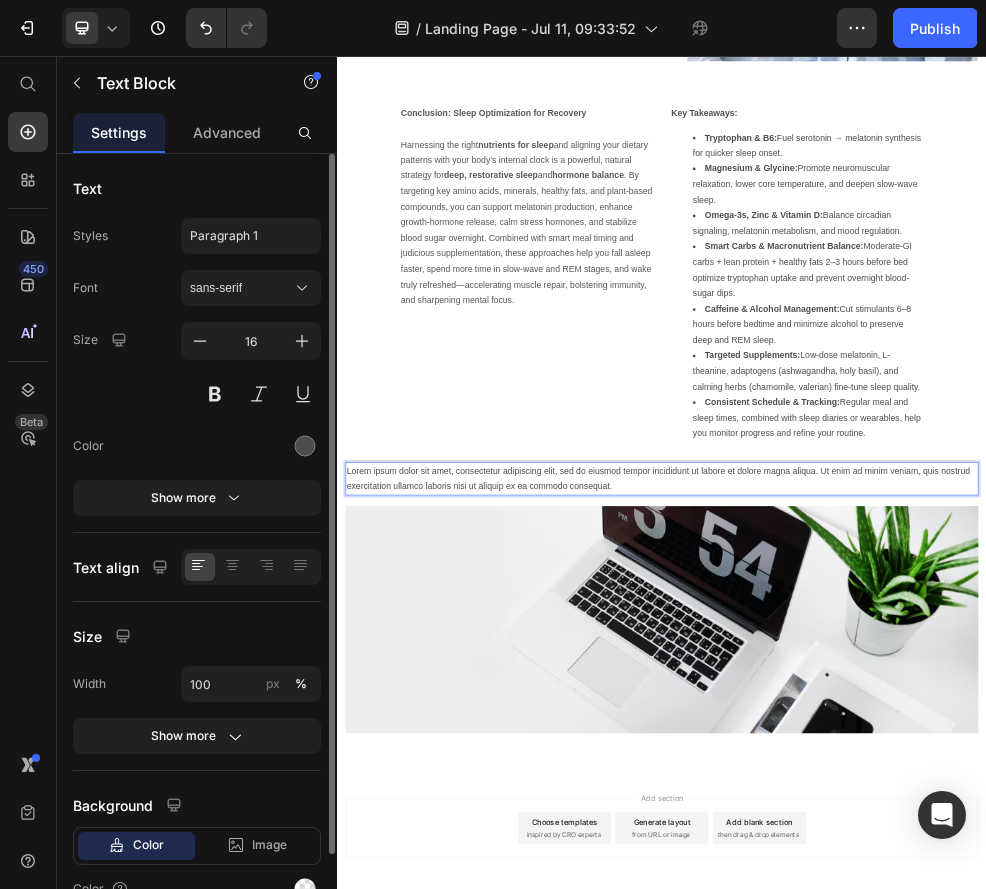 click on "Lorem ipsum dolor sit amet, consectetur adipiscing elit, sed do eiusmod tempor incididunt ut labore et dolore magna aliqua. Ut enim ad minim veniam, quis nostrud exercitation ullamco laboris nisi ut aliquip ex ea commodo consequat." at bounding box center [937, 839] 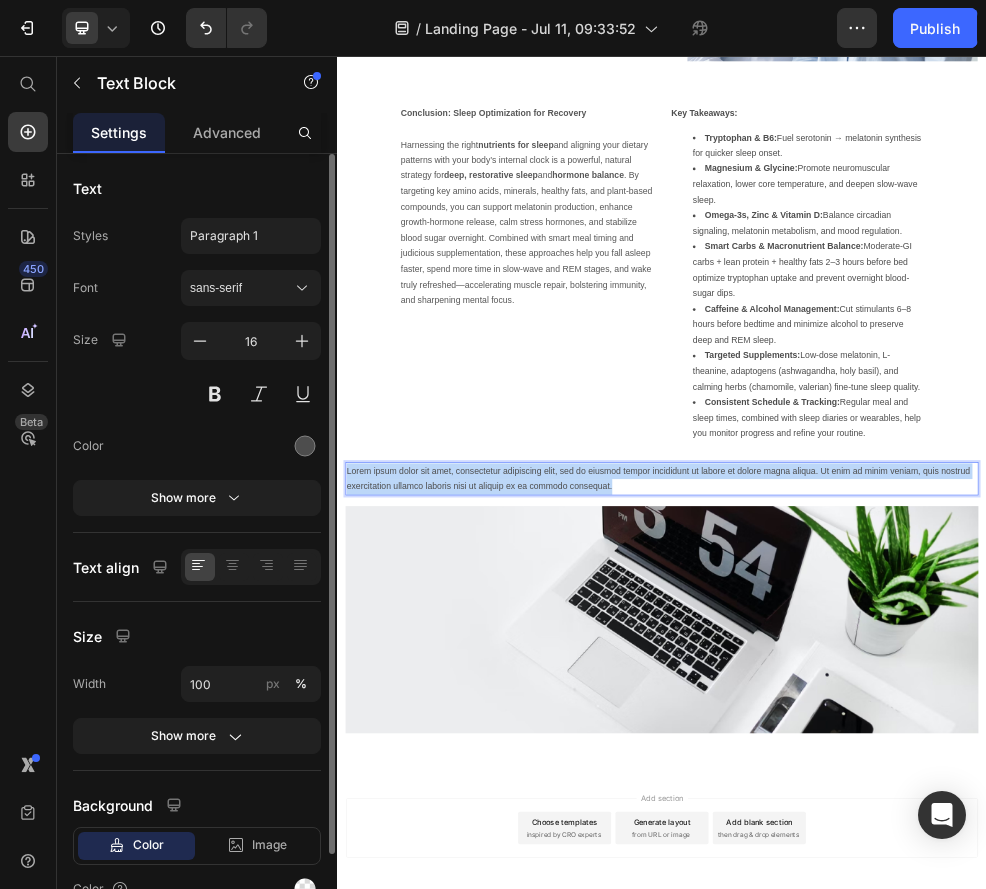 click on "Lorem ipsum dolor sit amet, consectetur adipiscing elit, sed do eiusmod tempor incididunt ut labore et dolore magna aliqua. Ut enim ad minim veniam, quis nostrud exercitation ullamco laboris nisi ut aliquip ex ea commodo consequat." at bounding box center [937, 839] 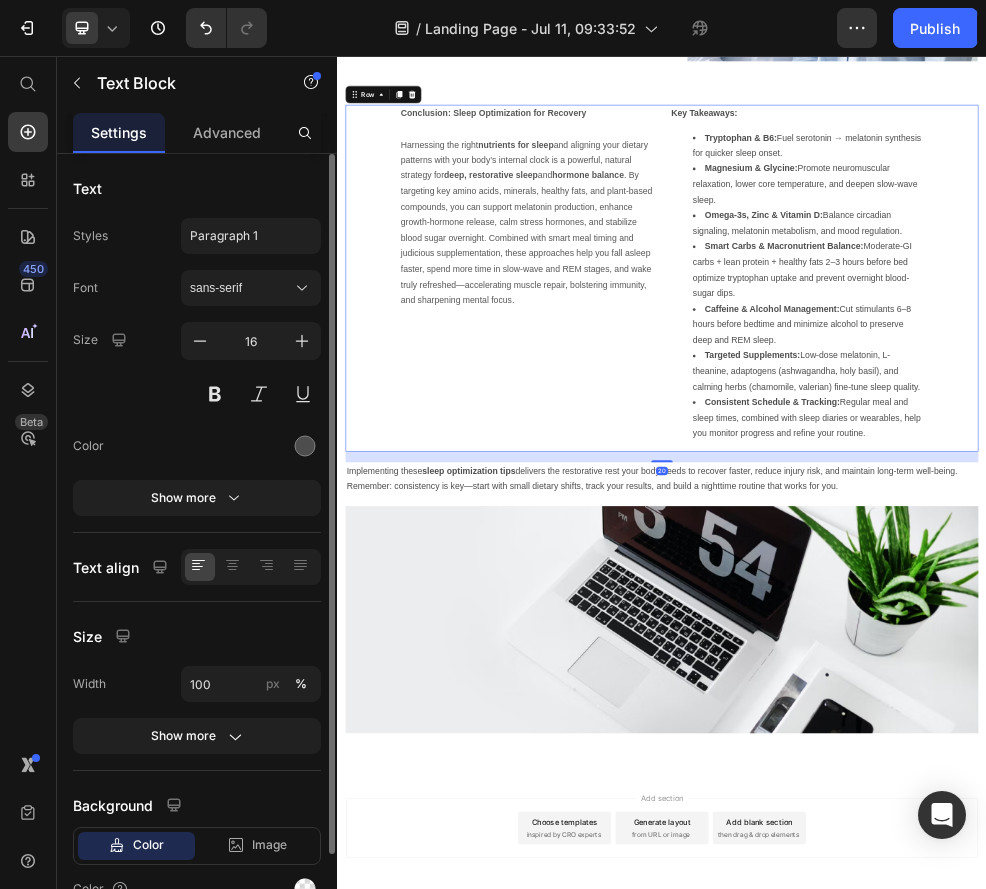 click on "Conclusion: Sleep Optimization for Recovery Harnessing the right  nutrients for sleep  and aligning your dietary patterns with your body’s internal clock is a powerful, natural strategy for  deep, restorative sleep  and  hormone balance . By targeting key amino acids, minerals, healthy fats, and plant-based compounds, you can support melatonin production, enhance growth-hormone release, calm stress hormones, and stabilize blood sugar overnight. Combined with smart meal timing and judicious supplementation, these approaches help you fall asleep faster, spend more time in slow-wave and REM stages, and wake truly refreshed—accelerating muscle repair, bolstering immunity, and sharpening mental focus. Text block" at bounding box center (687, 467) 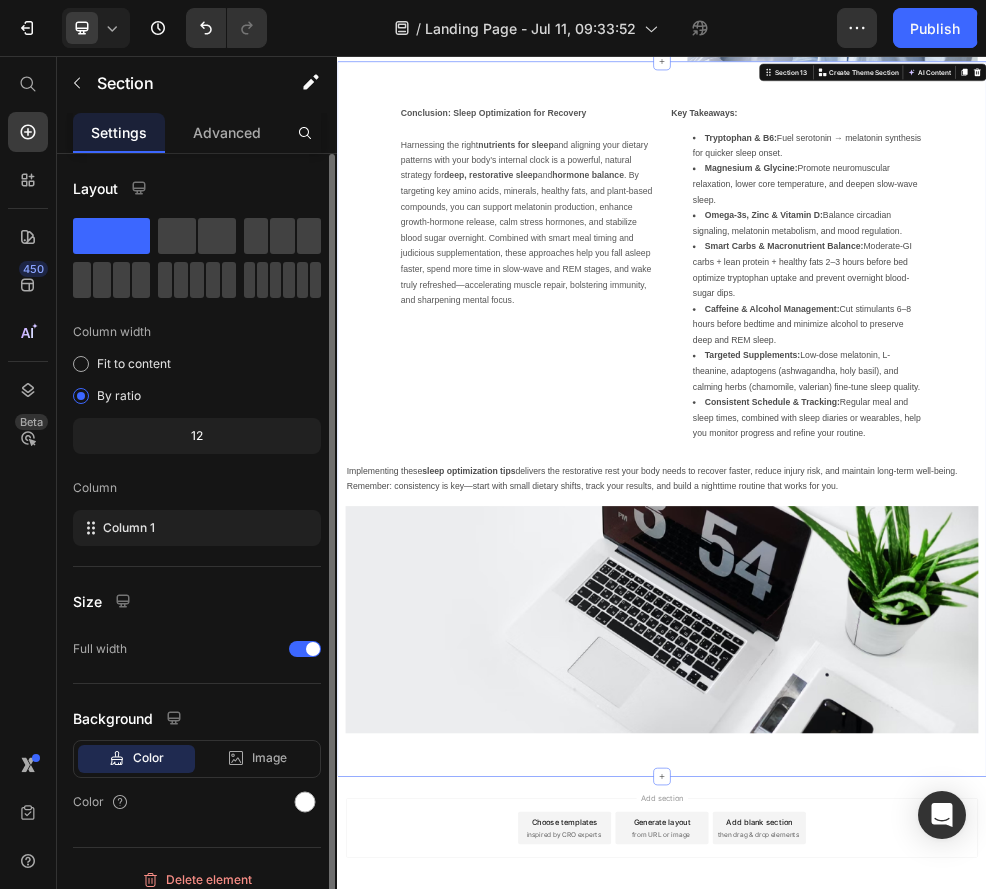 click on "Key Takeaways: Tryptophan & B6:  Fuel serotonin → melatonin synthesis for quicker sleep onset. Magnesium & Glycine:  Promote neuromuscular relaxation, lower core temperature, and deepen slow-wave sleep. Omega-3s, Zinc & Vitamin D:  Balance circadian signaling, melatonin metabolism, and mood regulation. Smart Carbs & Macronutrient Balance:  Moderate-GI carbs + lean protein + healthy fats 2–3 hours before bed optimize tryptophan uptake and prevent overnight blood-sugar dips. Caffeine & Alcohol Management:  Cut stimulants 6–8 hours before bedtime and minimize alcohol to preserve deep and REM sleep. Targeted Supplements:  Low-dose melatonin, L-theanine, adaptogens (ashwagandha, holy basil), and calming herbs (chamomile, valerian) fine-tune sleep quality. Consistent Schedule & Tracking:  Regular meal and sleep times, combined with sleep diaries or wearables, help you monitor progress and refine your routine. Text Block Conclusion: Sleep Optimization for Recovery Harnessing the right  nutrients for sleep Row" at bounding box center [937, 728] 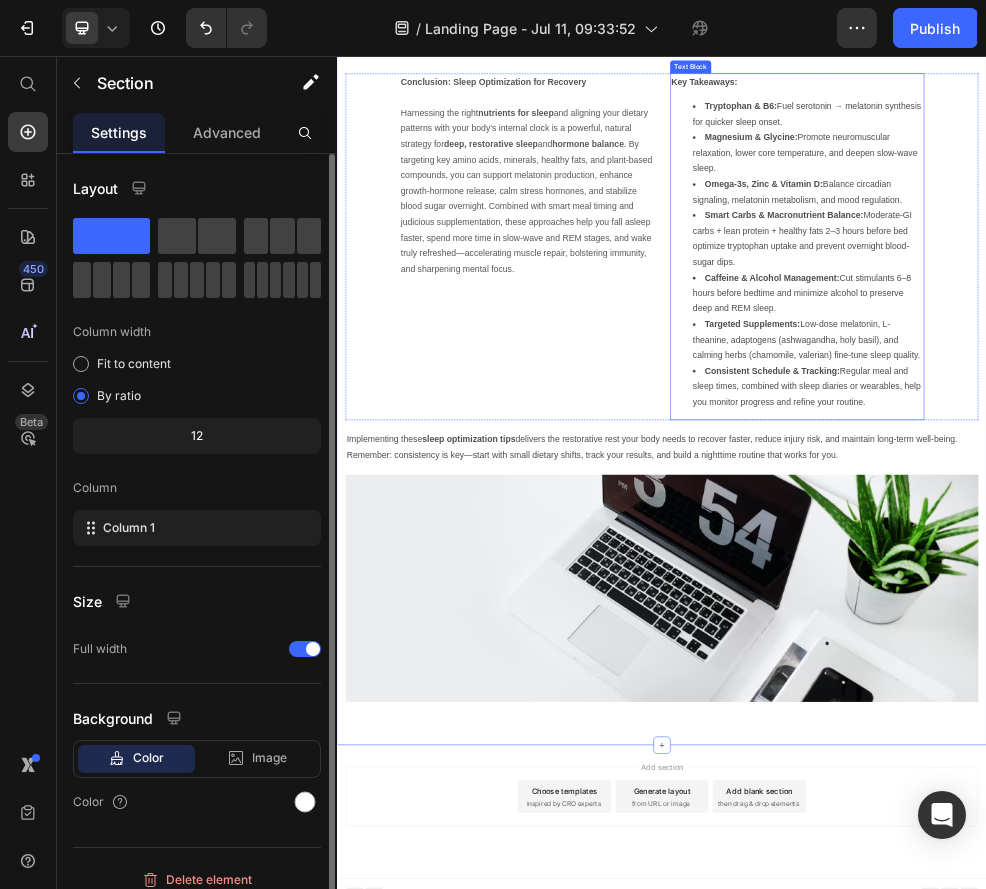 scroll, scrollTop: 9416, scrollLeft: 0, axis: vertical 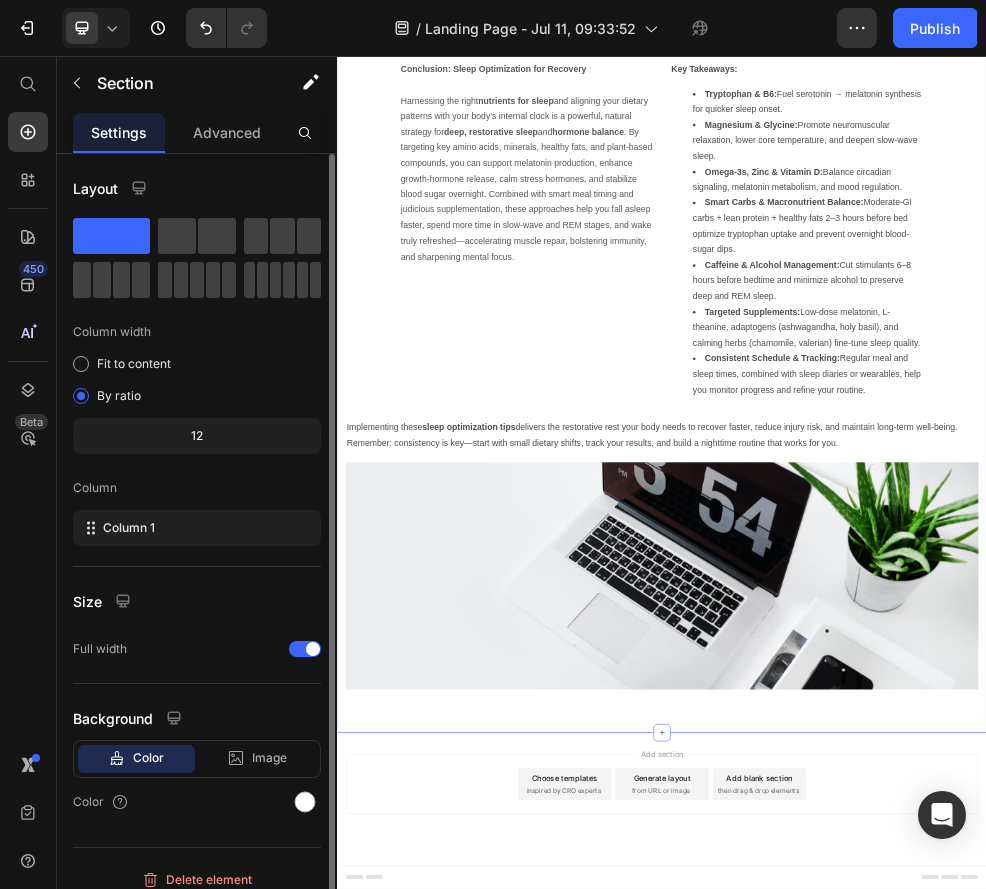 click on "Key Takeaways: Tryptophan & B6:  Fuel serotonin → melatonin synthesis for quicker sleep onset. Magnesium & Glycine:  Promote neuromuscular relaxation, lower core temperature, and deepen slow-wave sleep. Omega-3s, Zinc & Vitamin D:  Balance circadian signaling, melatonin metabolism, and mood regulation. Smart Carbs & Macronutrient Balance:  Moderate-GI carbs + lean protein + healthy fats 2–3 hours before bed optimize tryptophan uptake and prevent overnight blood-sugar dips. Caffeine & Alcohol Management:  Cut stimulants 6–8 hours before bedtime and minimize alcohol to preserve deep and REM sleep. Targeted Supplements:  Low-dose melatonin, L-theanine, adaptogens (ashwagandha, holy basil), and calming herbs (chamomile, valerian) fine-tune sleep quality. Consistent Schedule & Tracking:  Regular meal and sleep times, combined with sleep diaries or wearables, help you monitor progress and refine your routine. Text Block Conclusion: Sleep Optimization for Recovery Harnessing the right  nutrients for sleep Row" at bounding box center [937, 647] 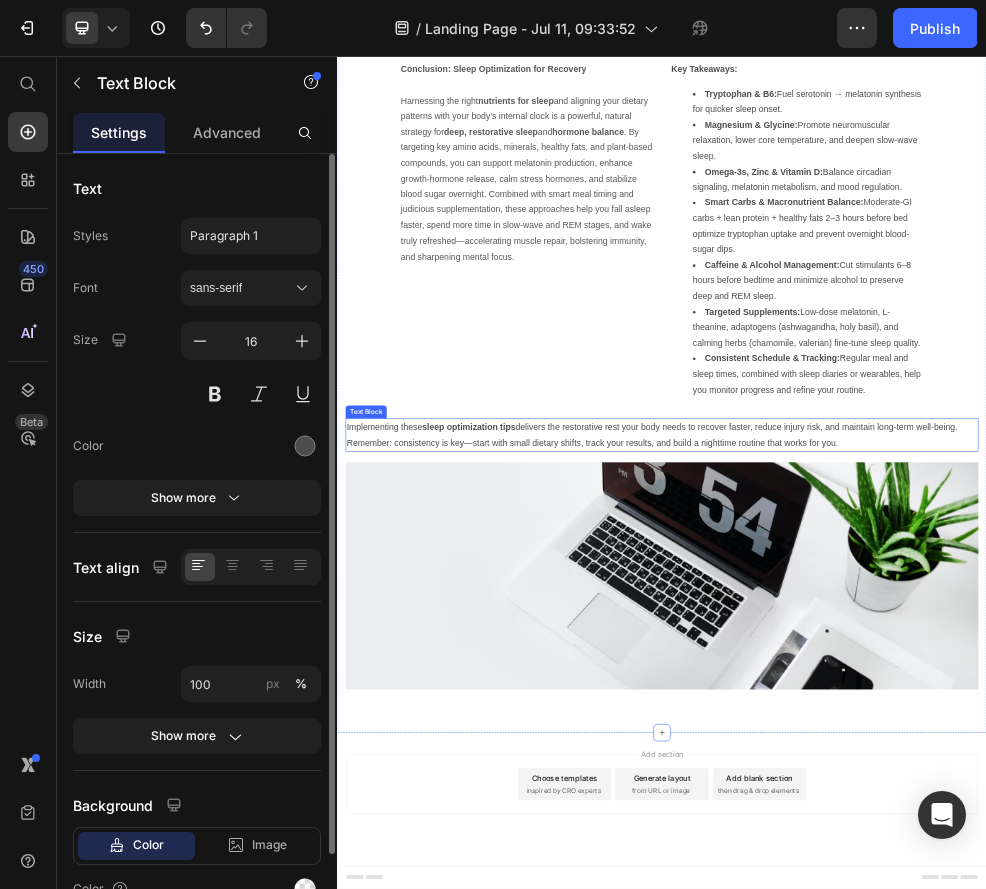 click on "Implementing these  sleep optimization tips  delivers the restorative rest your body needs to recover faster, reduce injury risk, and maintain long-term well-being. Remember: consistency is key—start with small dietary shifts, track your results, and build a nighttime routine that works for you." at bounding box center [937, 758] 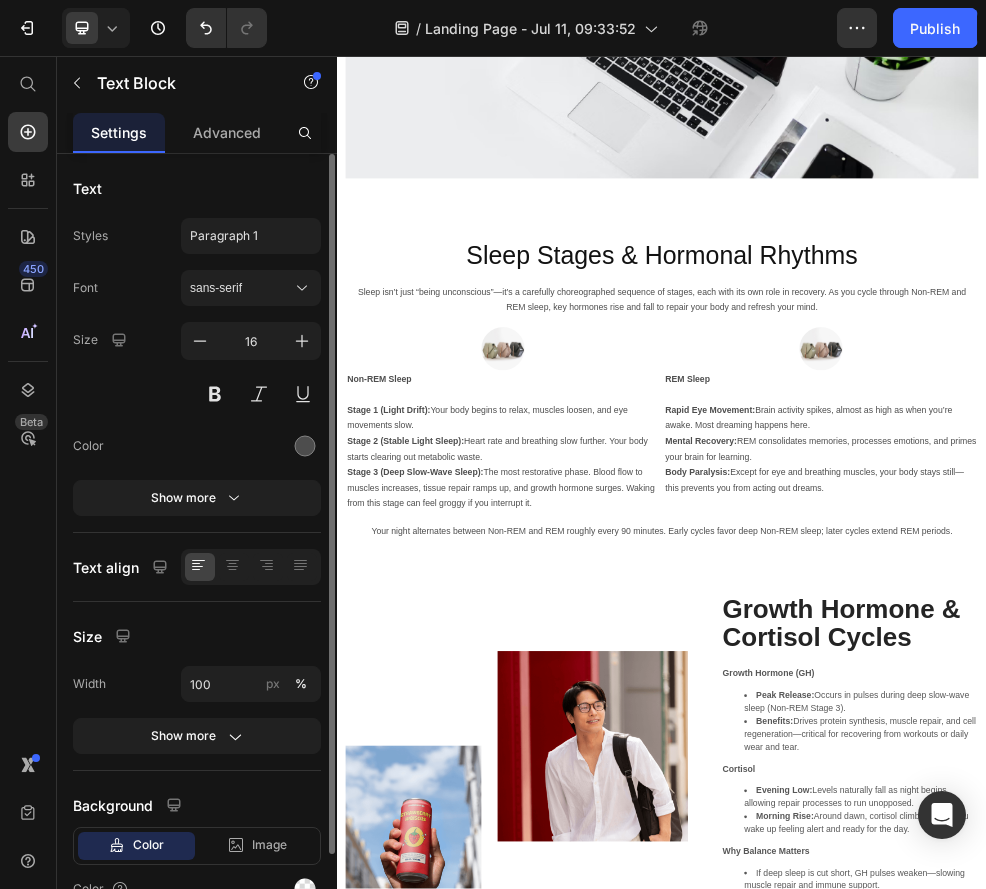 scroll, scrollTop: 0, scrollLeft: 0, axis: both 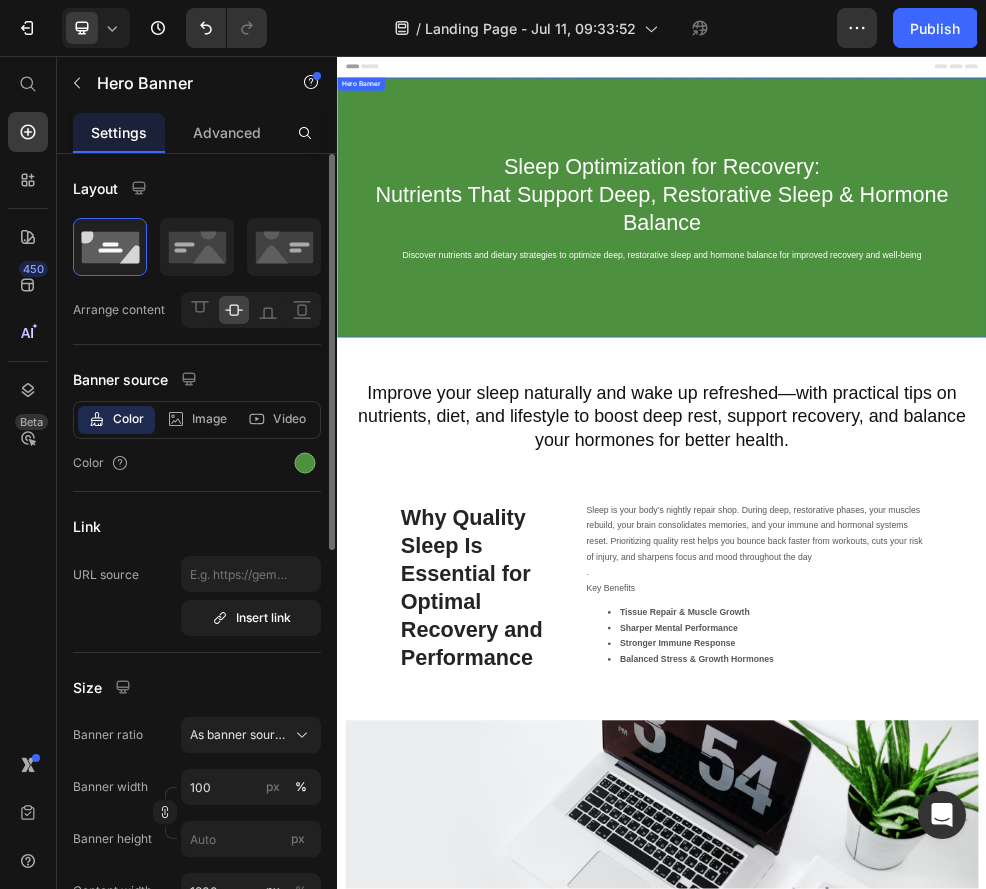click on "Sleep Optimization for Recovery: Nutrients That Support Deep, Restorative Sleep & Hormone Balance Heading Discover nutrients and dietary strategies to optimize deep, restorative sleep and hormone balance for improved recovery and well-being Text Block" at bounding box center (937, 337) 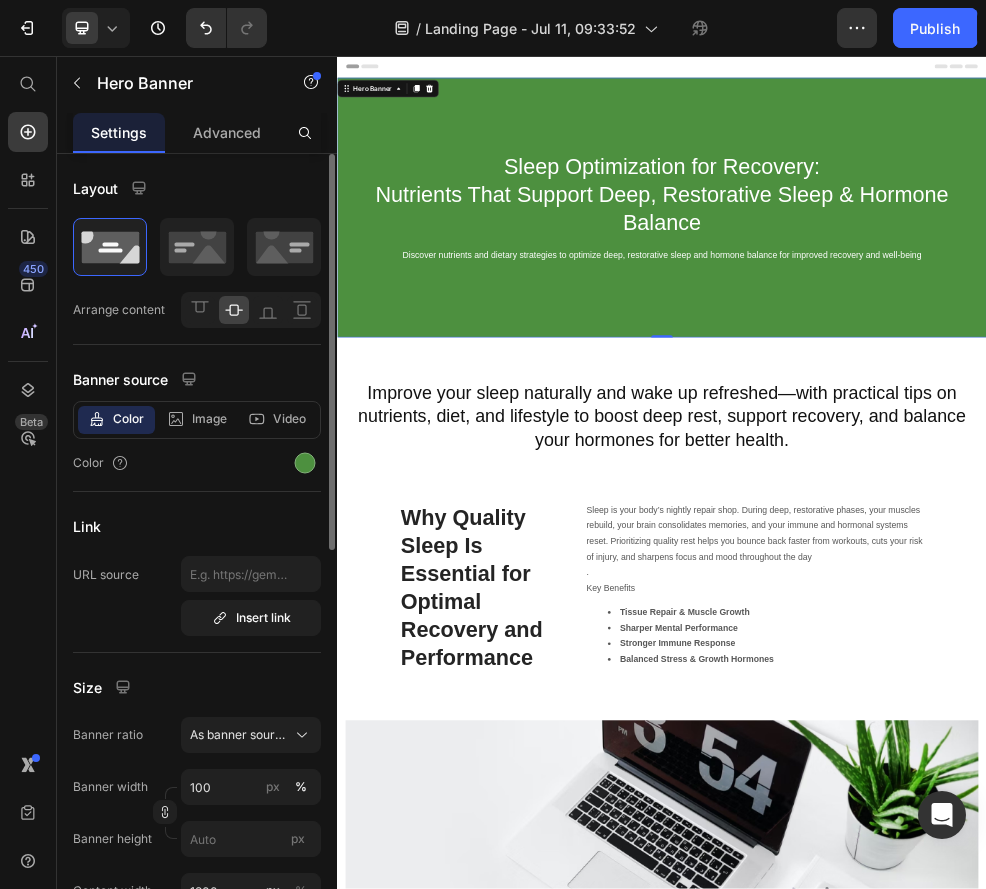 click on "Sleep Optimization for Recovery: Nutrients That Support Deep, Restorative Sleep & Hormone Balance Heading Discover nutrients and dietary strategies to optimize deep, restorative sleep and hormone balance for improved recovery and well-being Text Block" at bounding box center [937, 337] 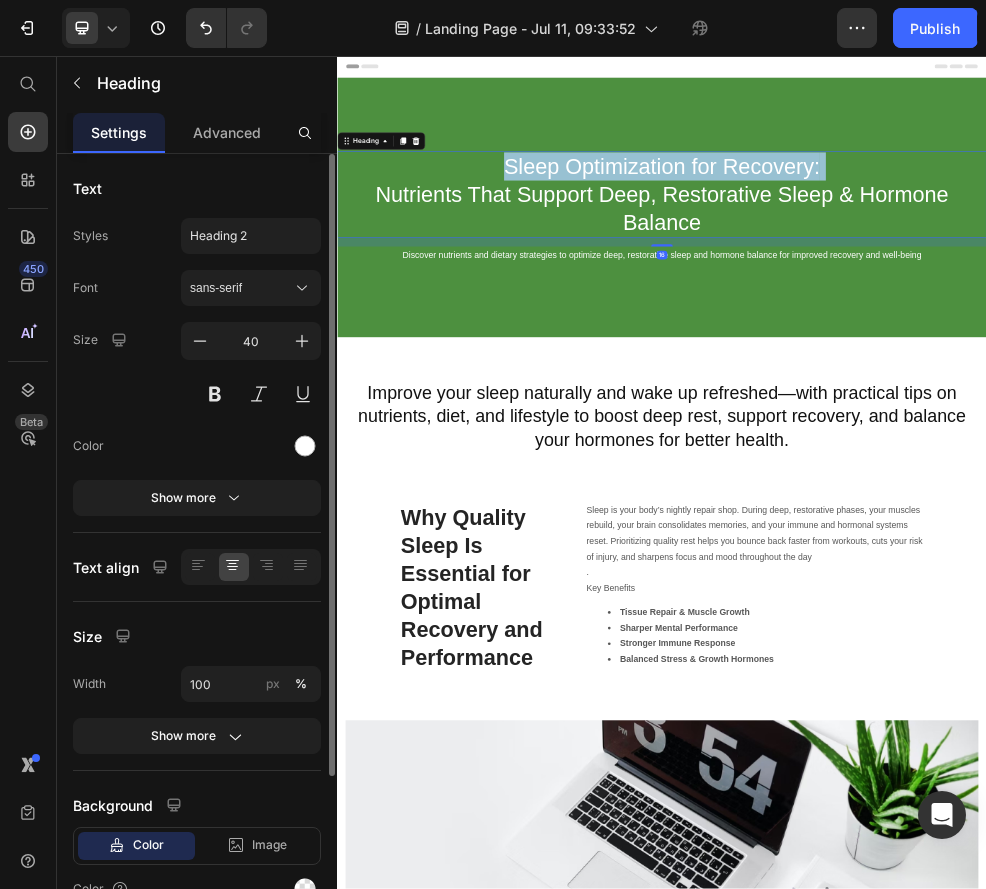 click on "Sleep Optimization for Recovery: Nutrients That Support Deep, Restorative Sleep & Hormone Balance" at bounding box center (937, 313) 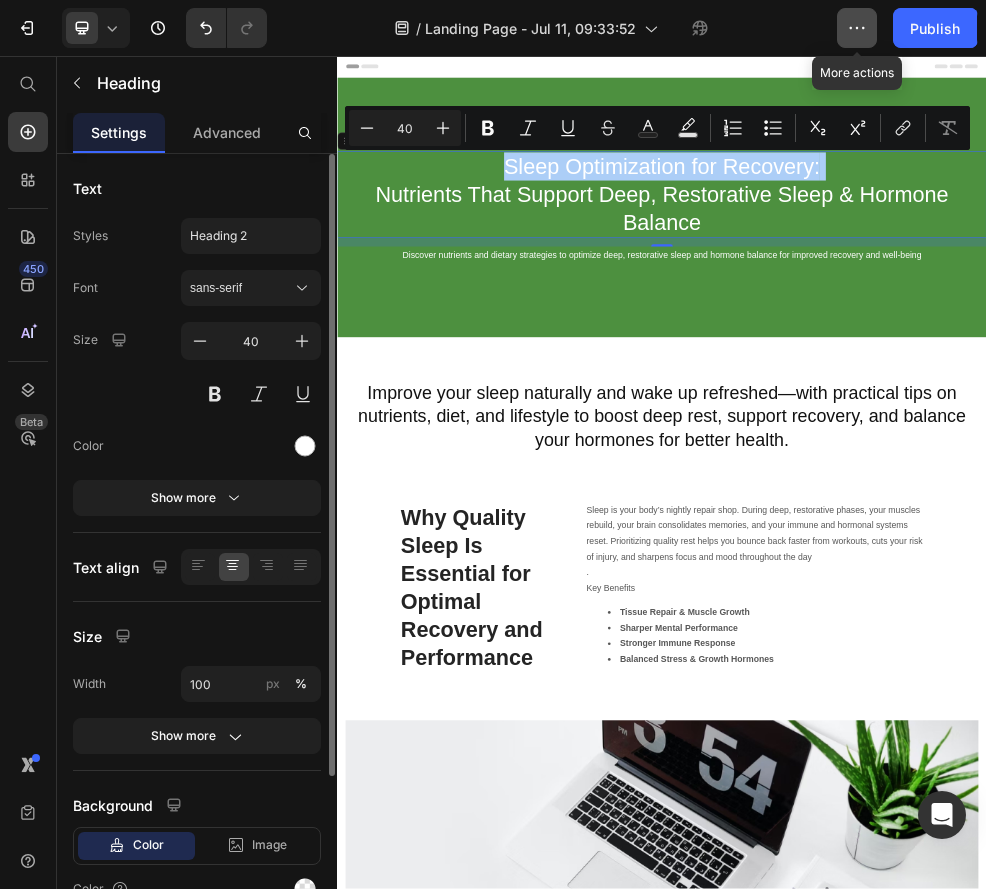 click 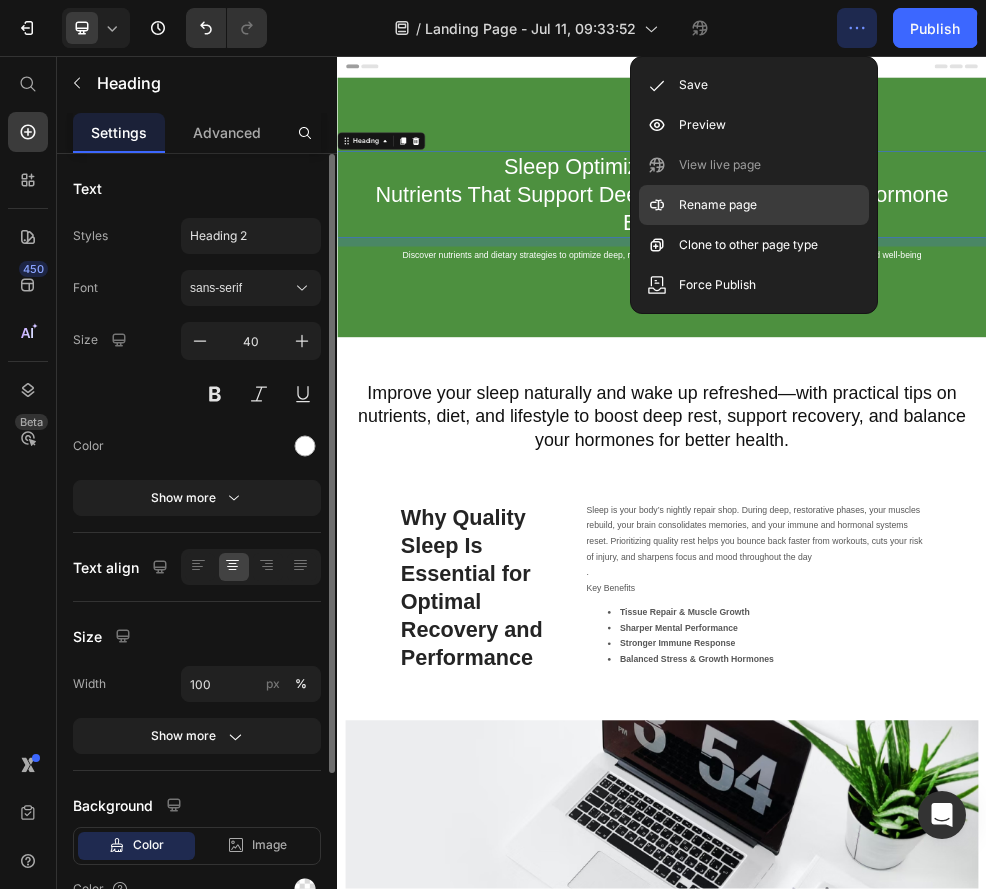 click on "Rename page" at bounding box center (718, 205) 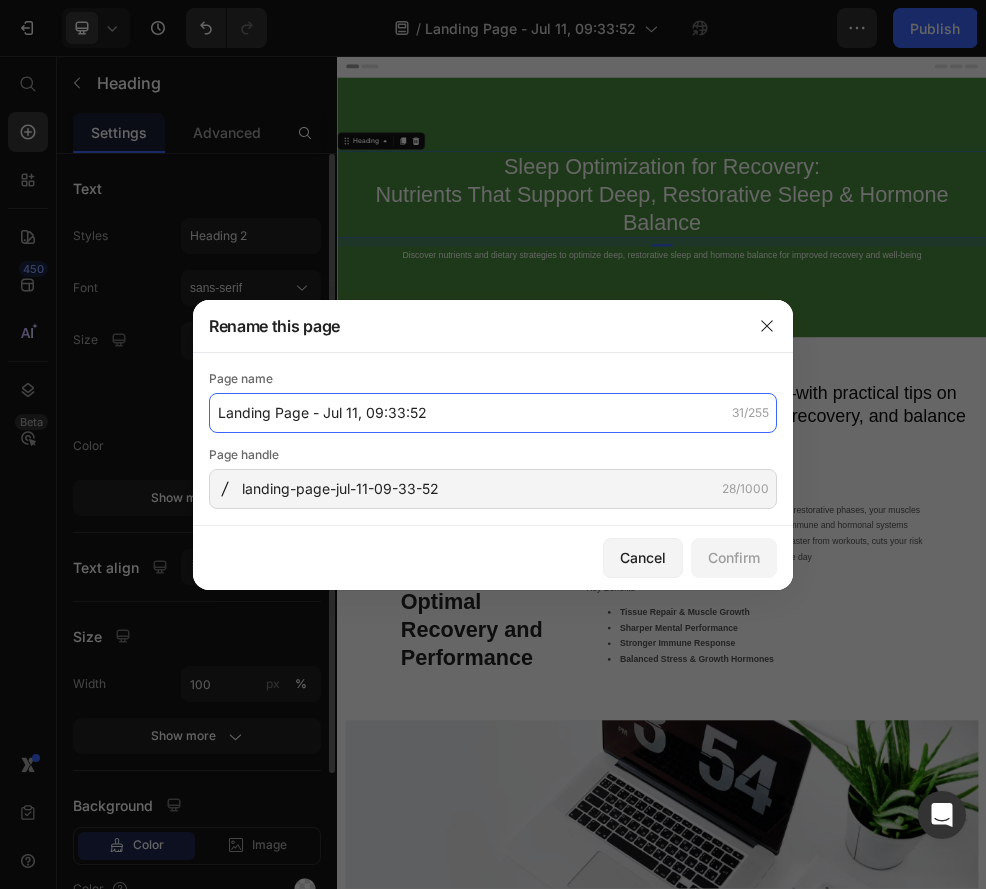 click on "Landing Page - Jul 11, 09:33:52" 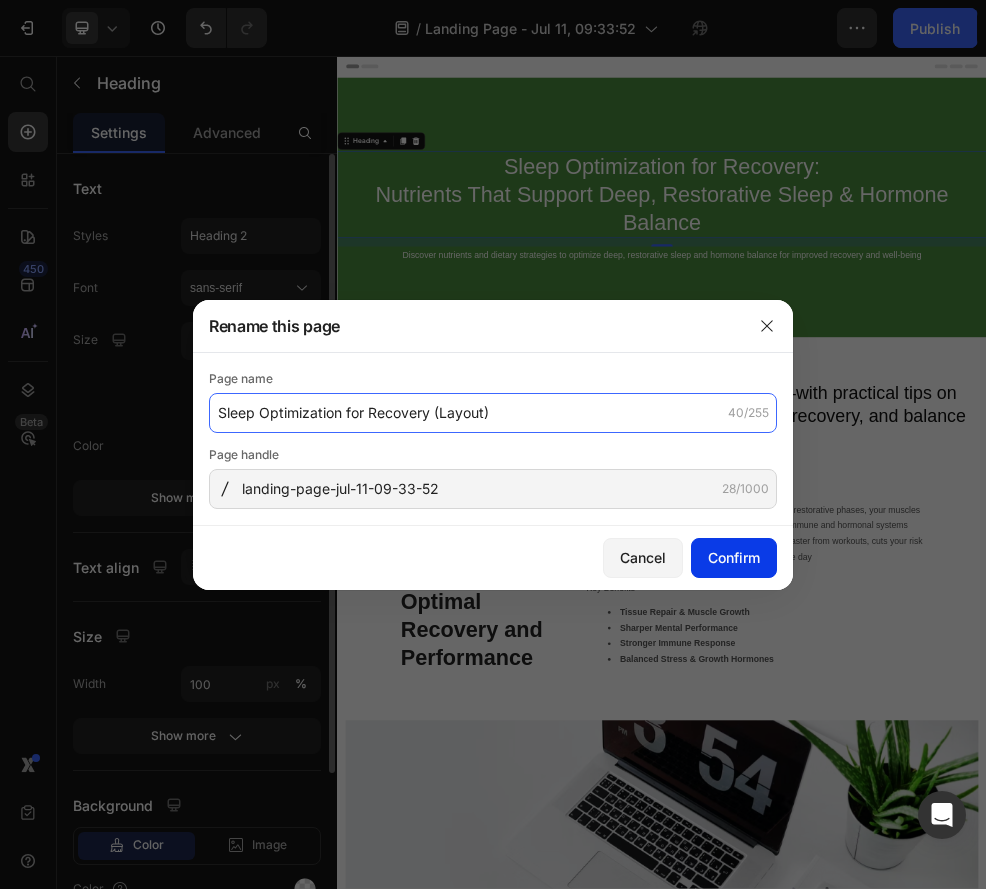 type on "Sleep Optimization for Recovery (Layout)" 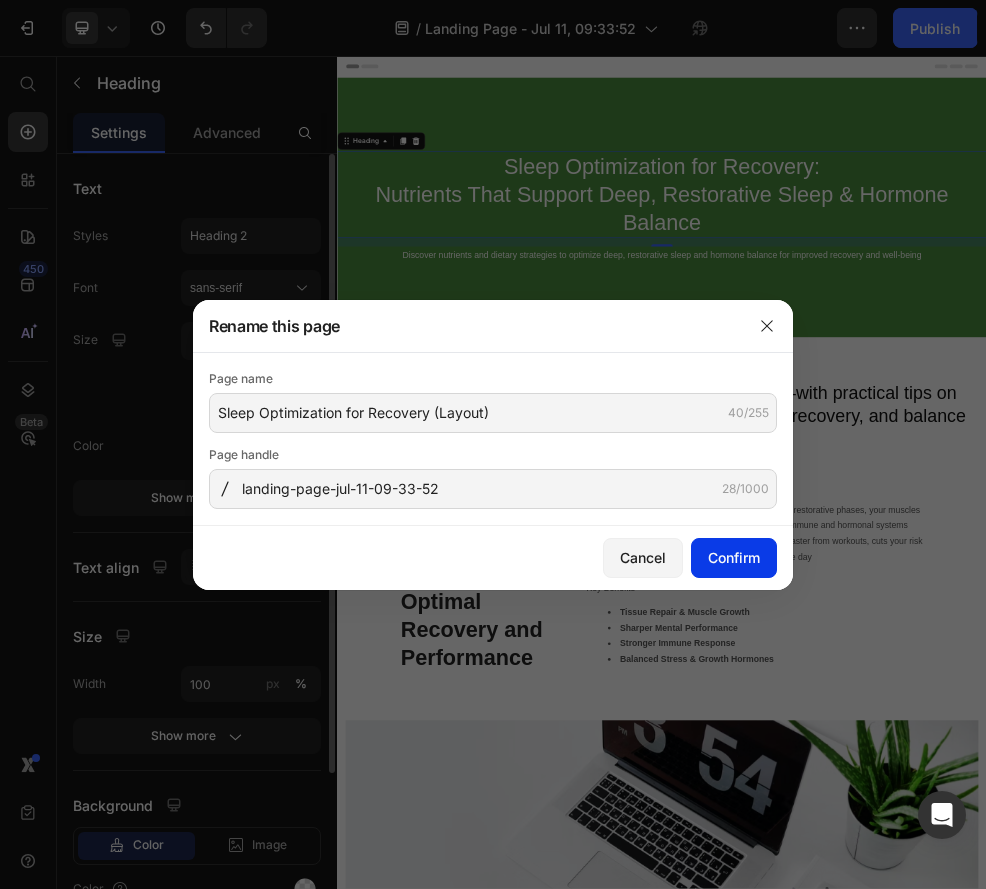 click on "Confirm" 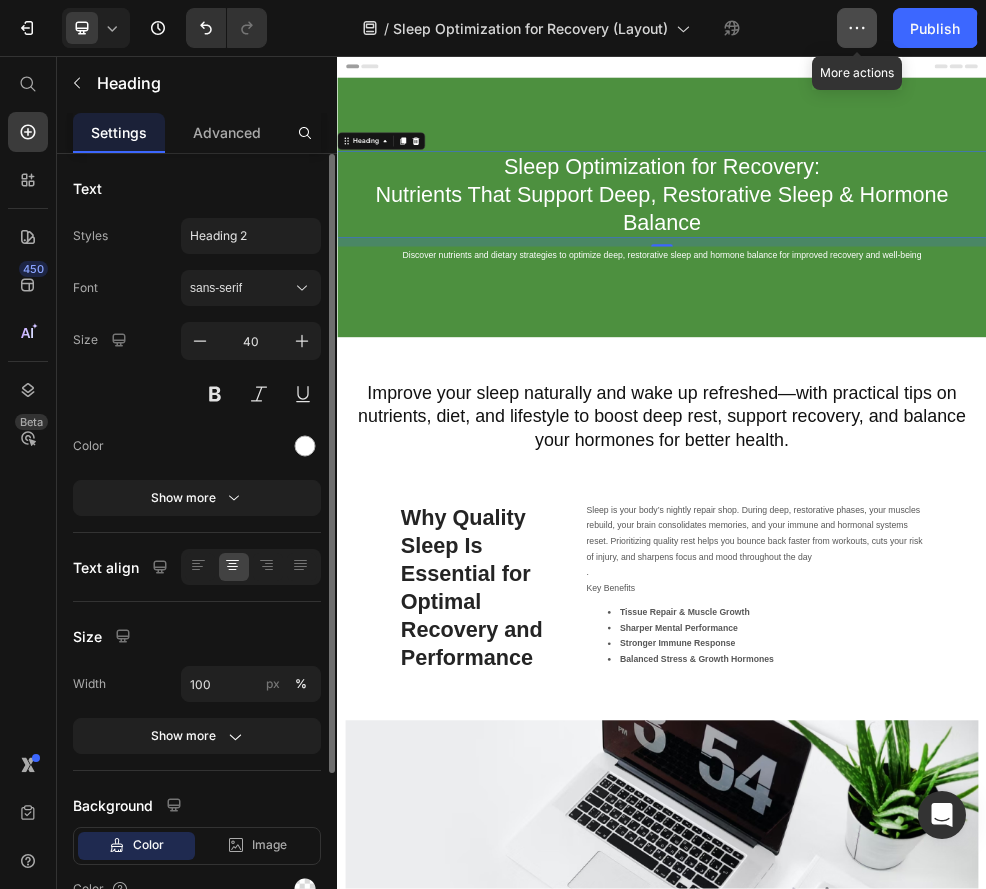click 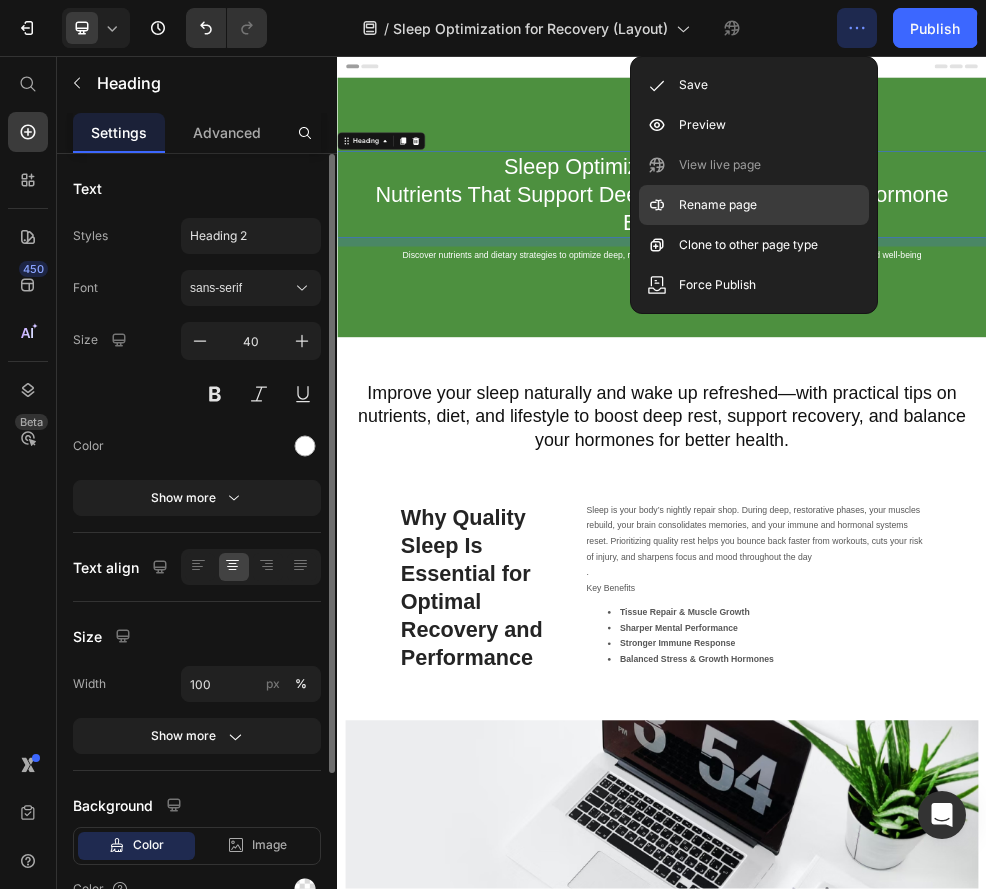 click on "Rename page" 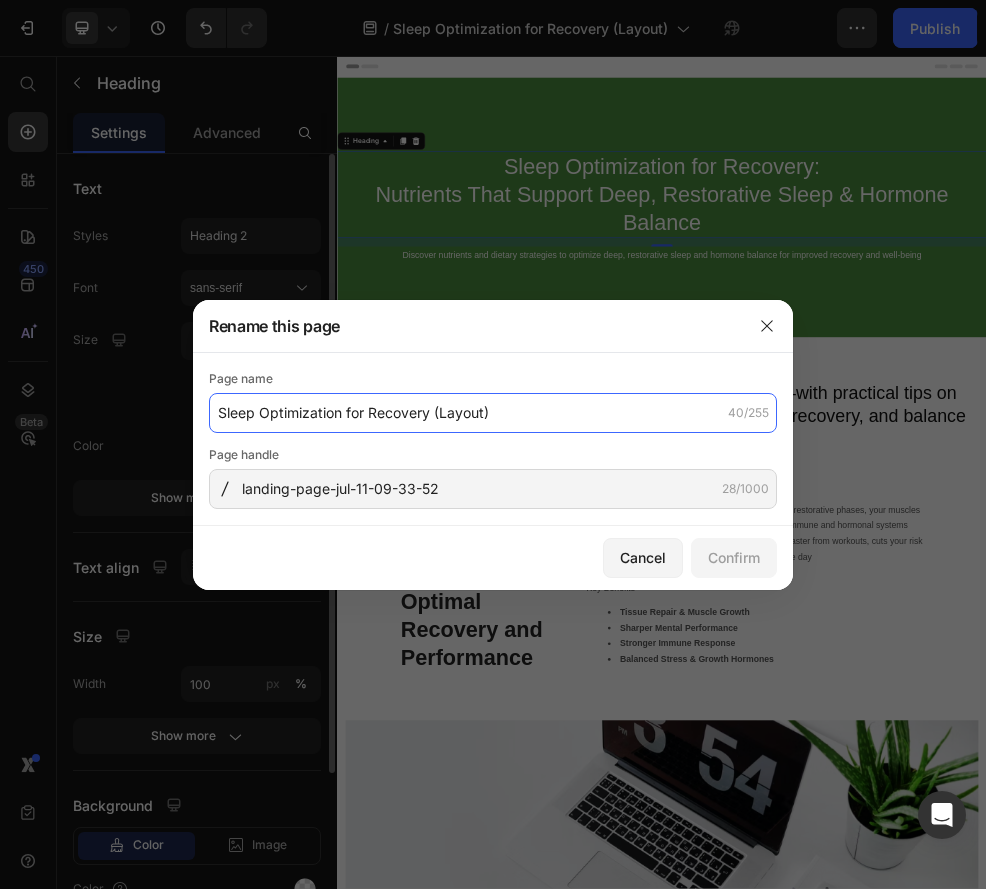 click on "Sleep Optimization for Recovery (Layout)" 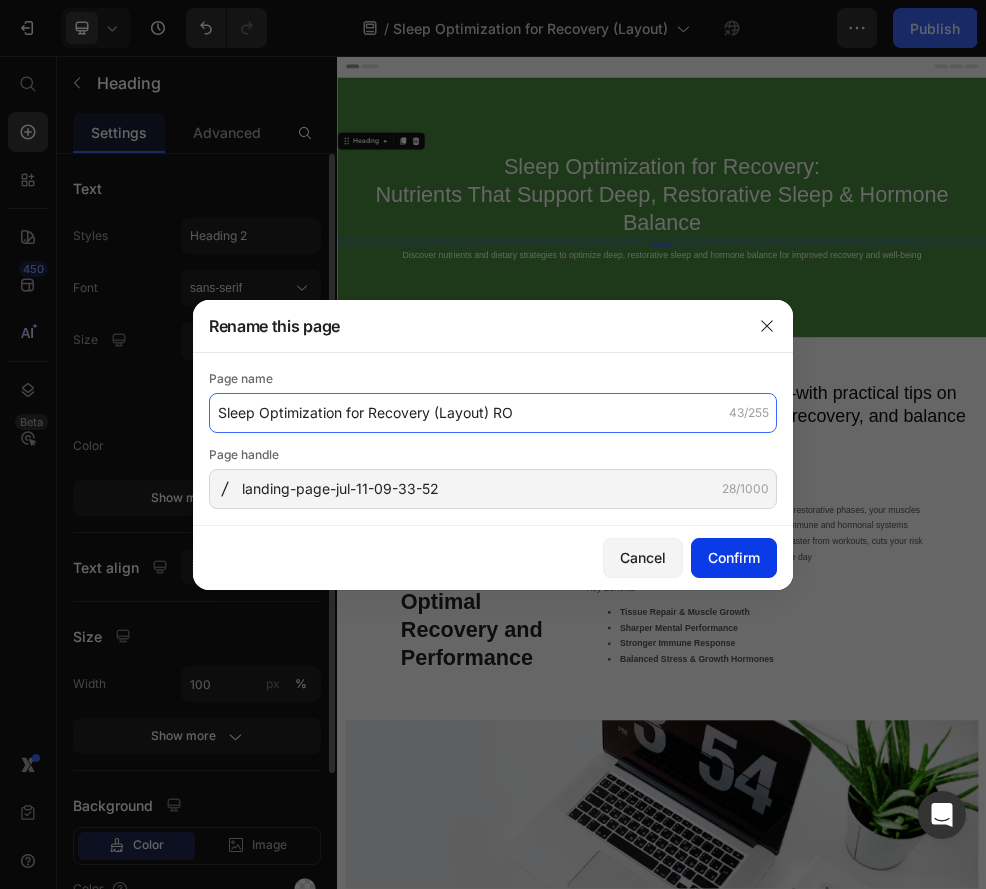 type on "Sleep Optimization for Recovery (Layout) RO" 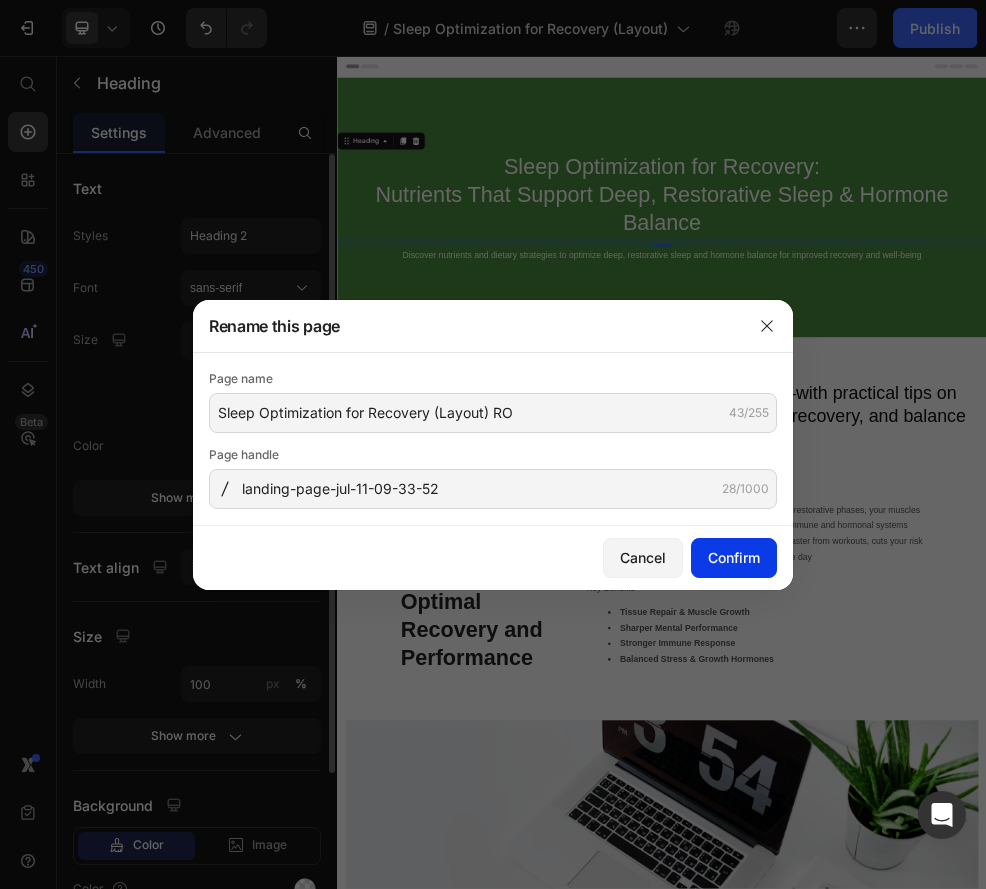click on "Confirm" at bounding box center [734, 557] 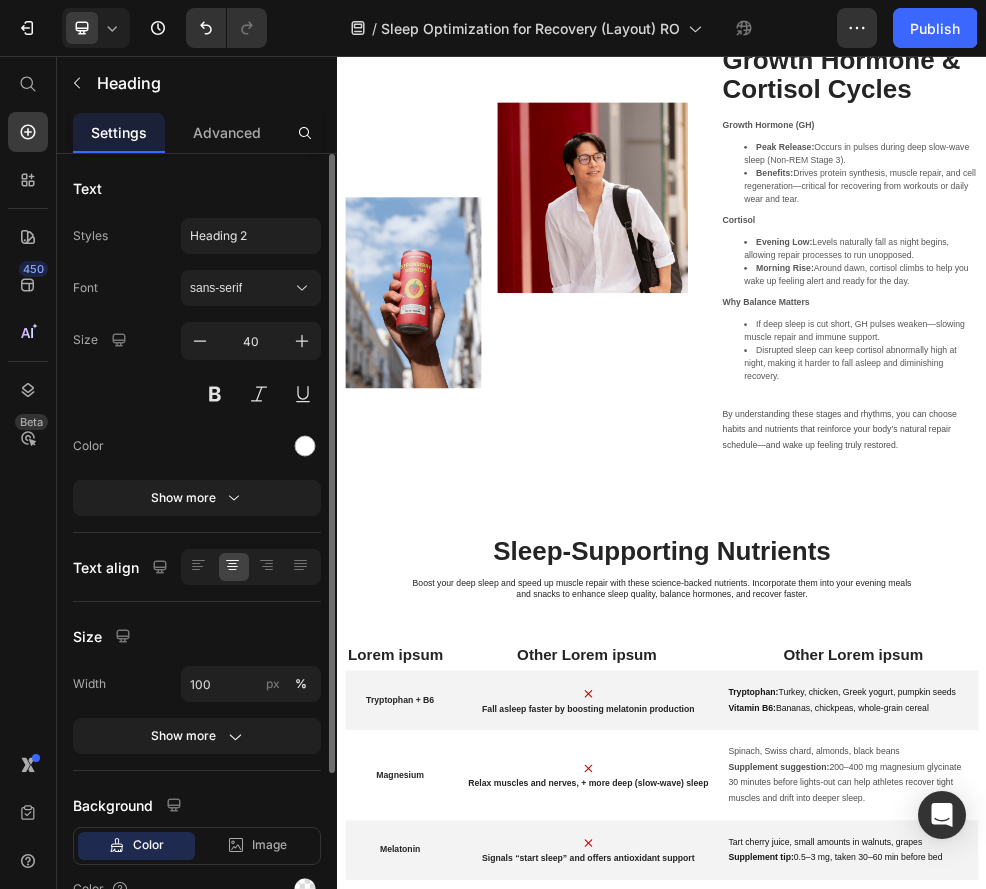 scroll, scrollTop: 2397, scrollLeft: 0, axis: vertical 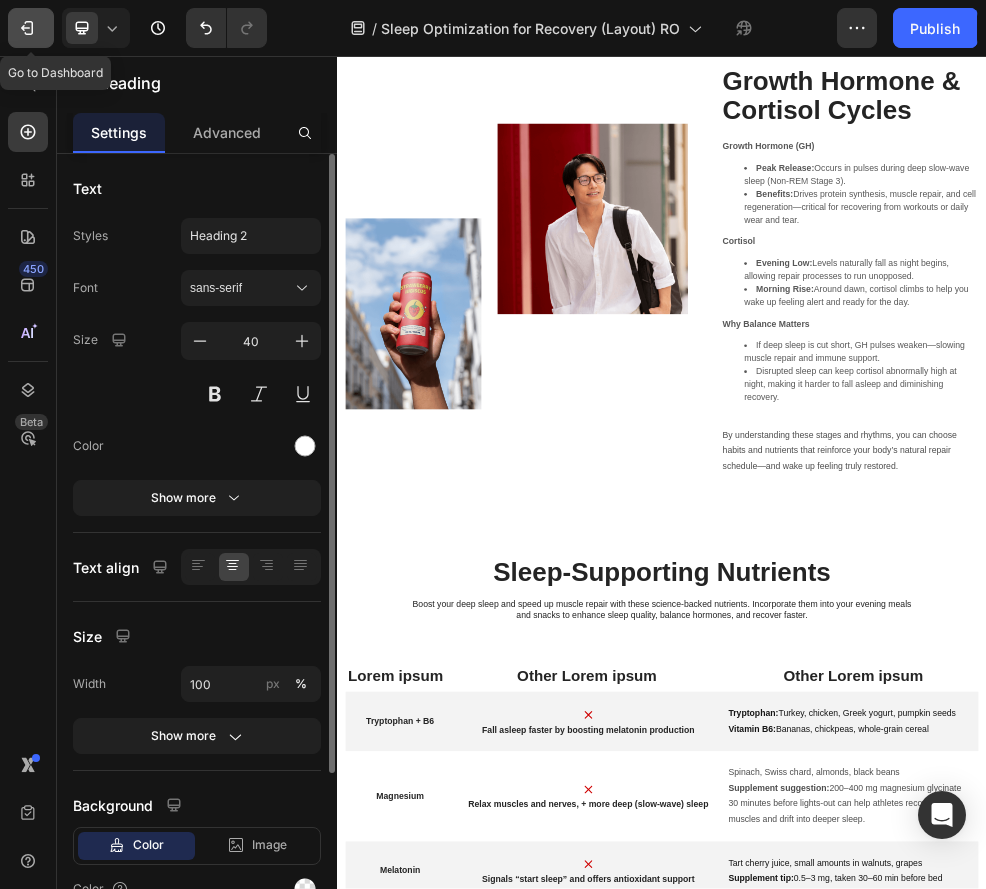 click on "7" 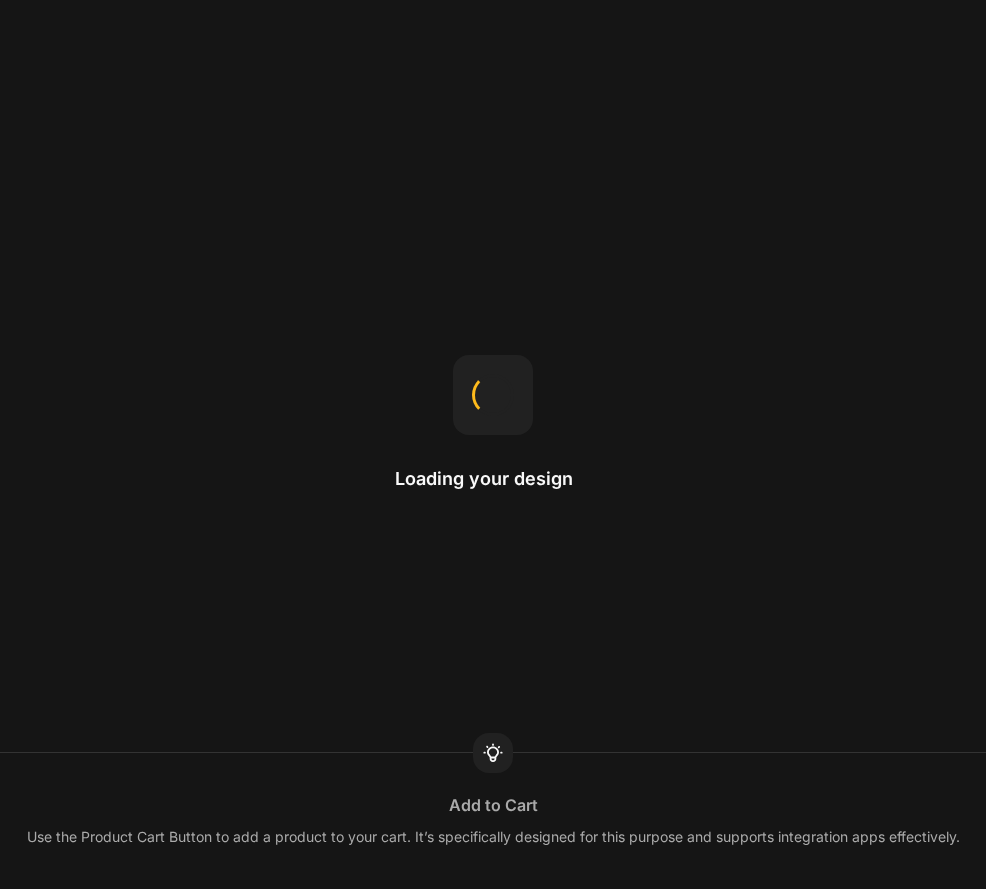 scroll, scrollTop: 0, scrollLeft: 0, axis: both 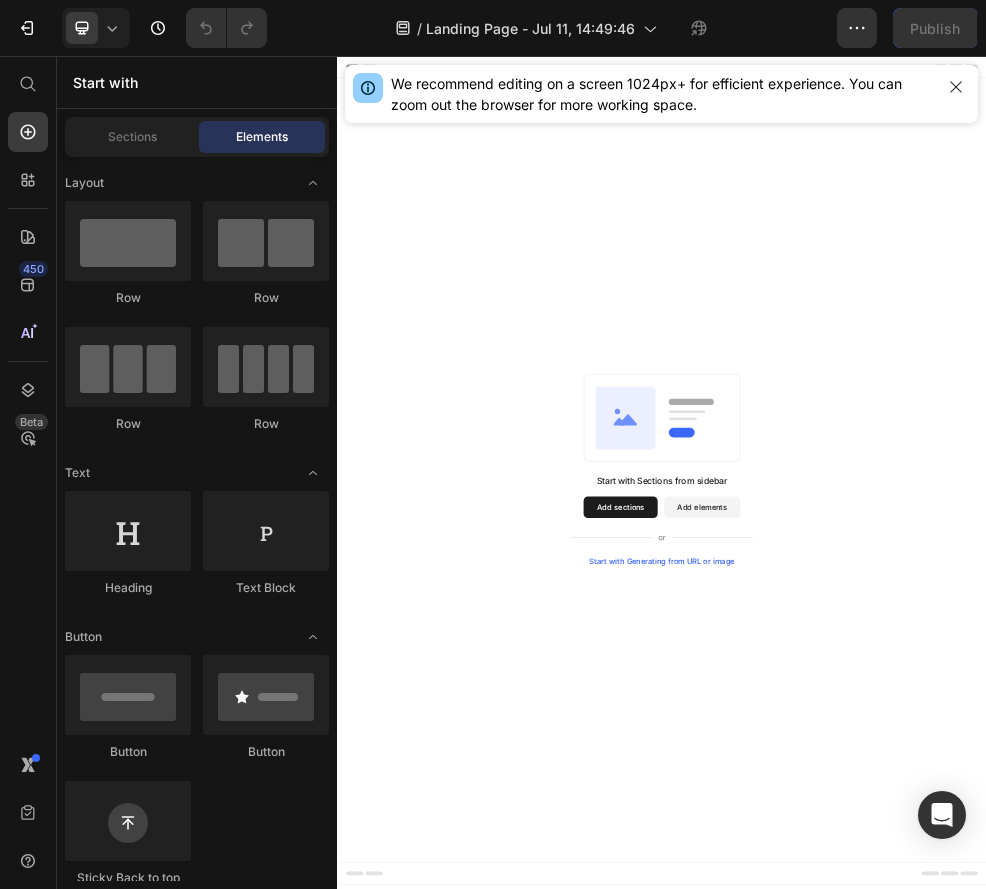 click on "Add sections" at bounding box center (860, 891) 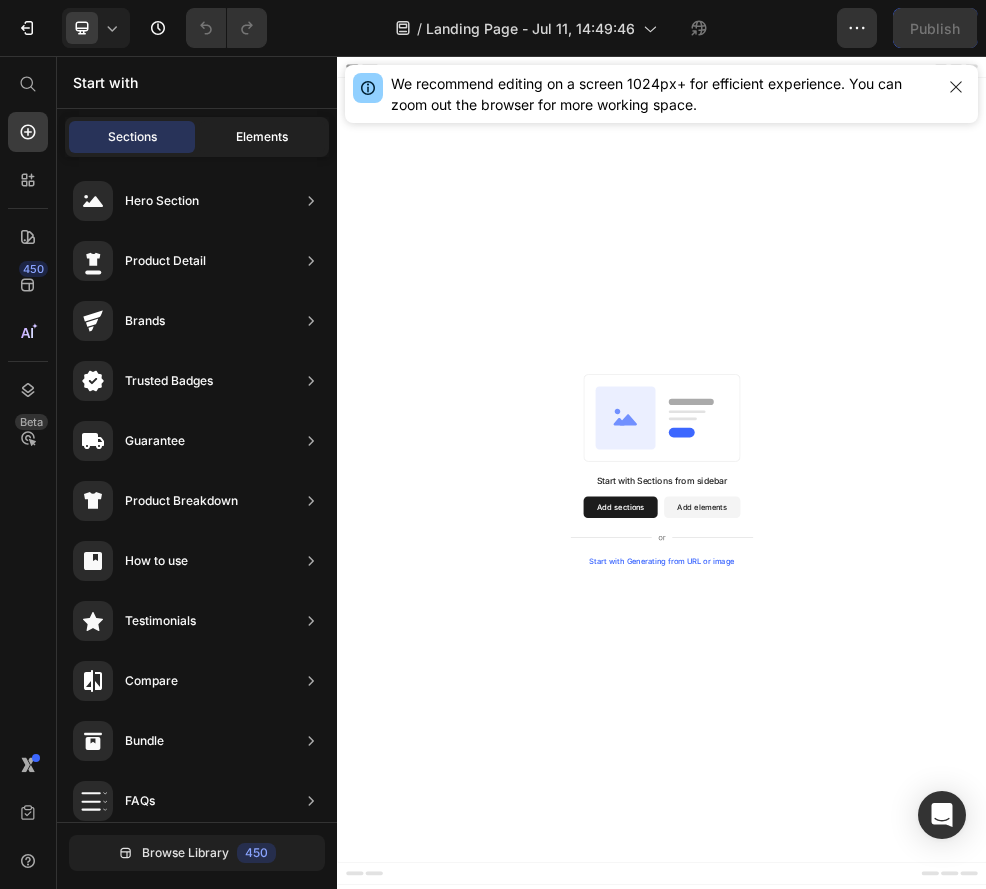click on "Elements" at bounding box center (262, 137) 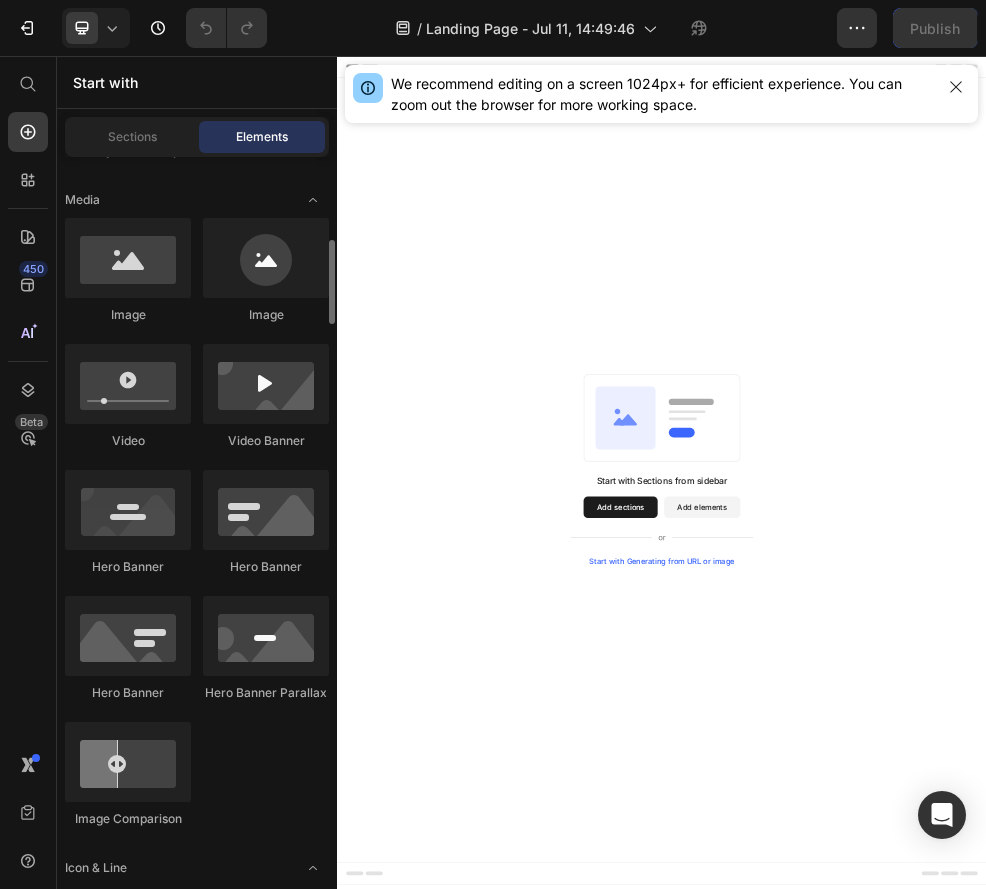 scroll, scrollTop: 740, scrollLeft: 0, axis: vertical 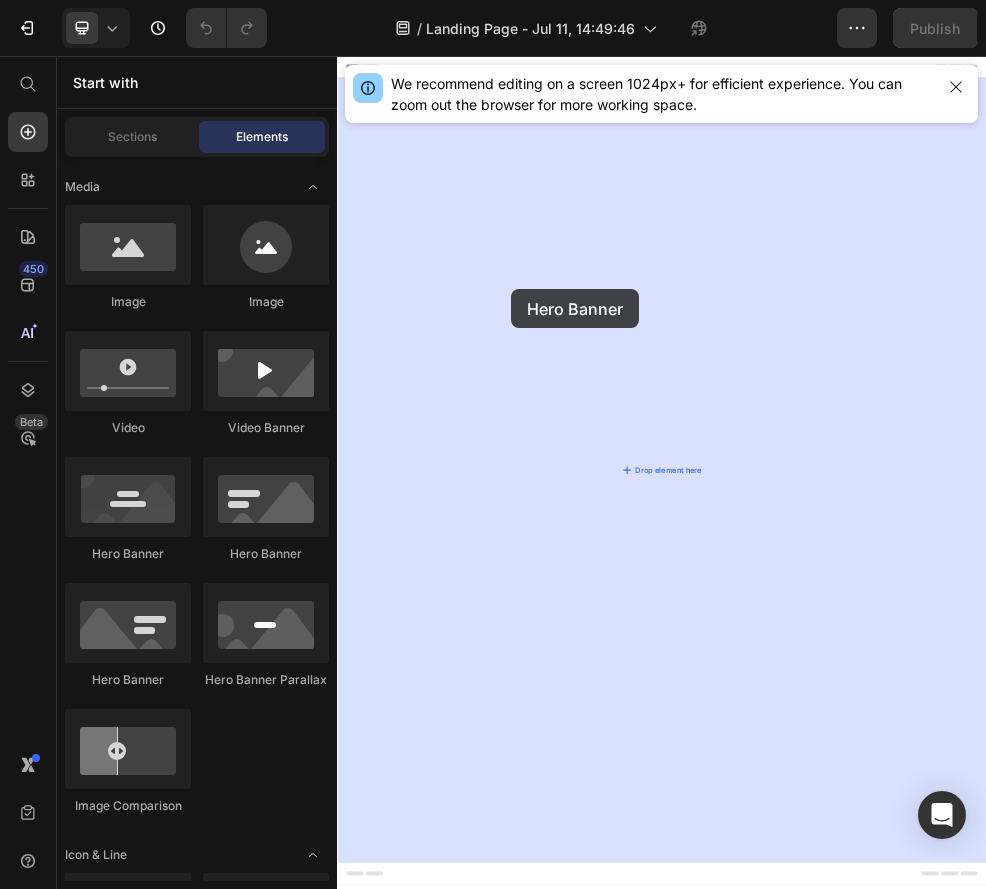 drag, startPoint x: 494, startPoint y: 534, endPoint x: 657, endPoint y: 487, distance: 169.6408 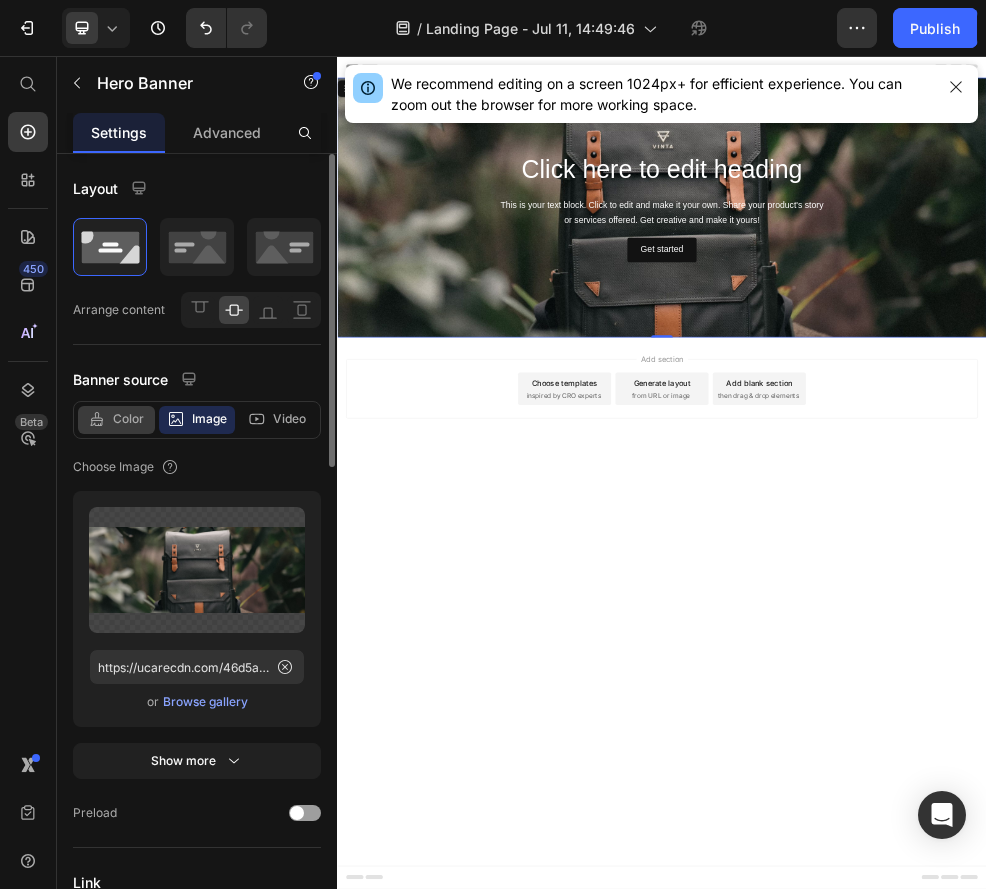 click on "Color" 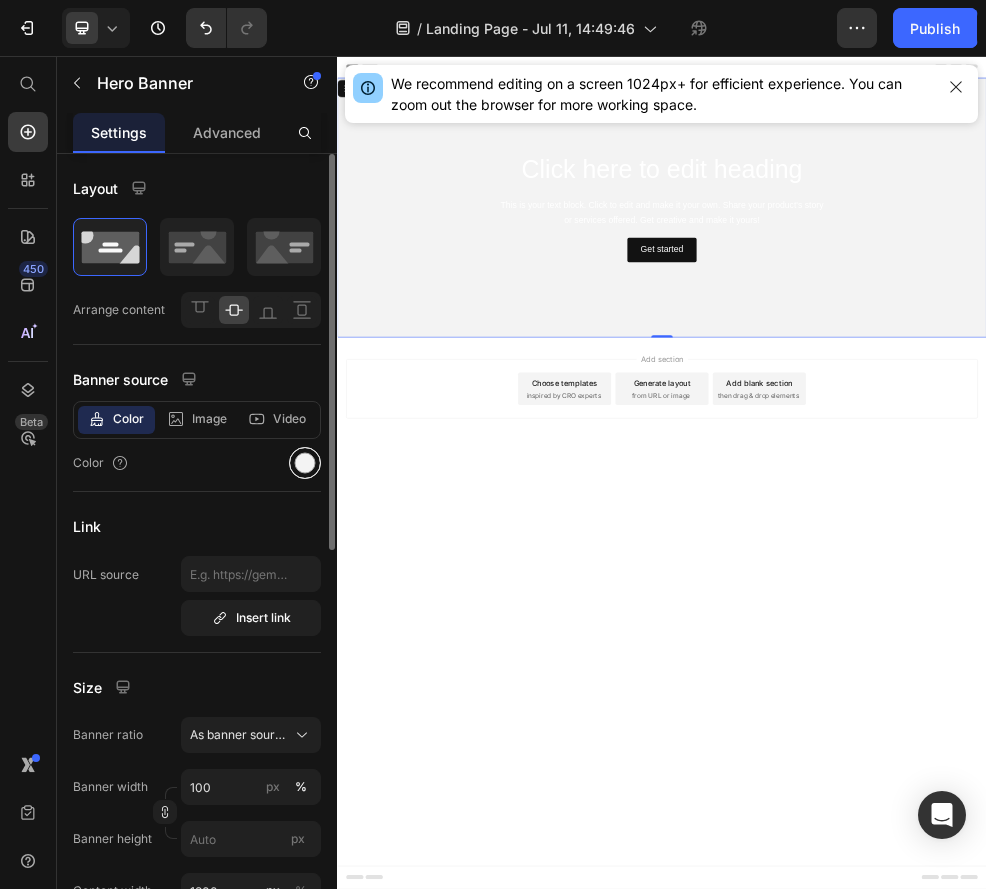 click at bounding box center [305, 463] 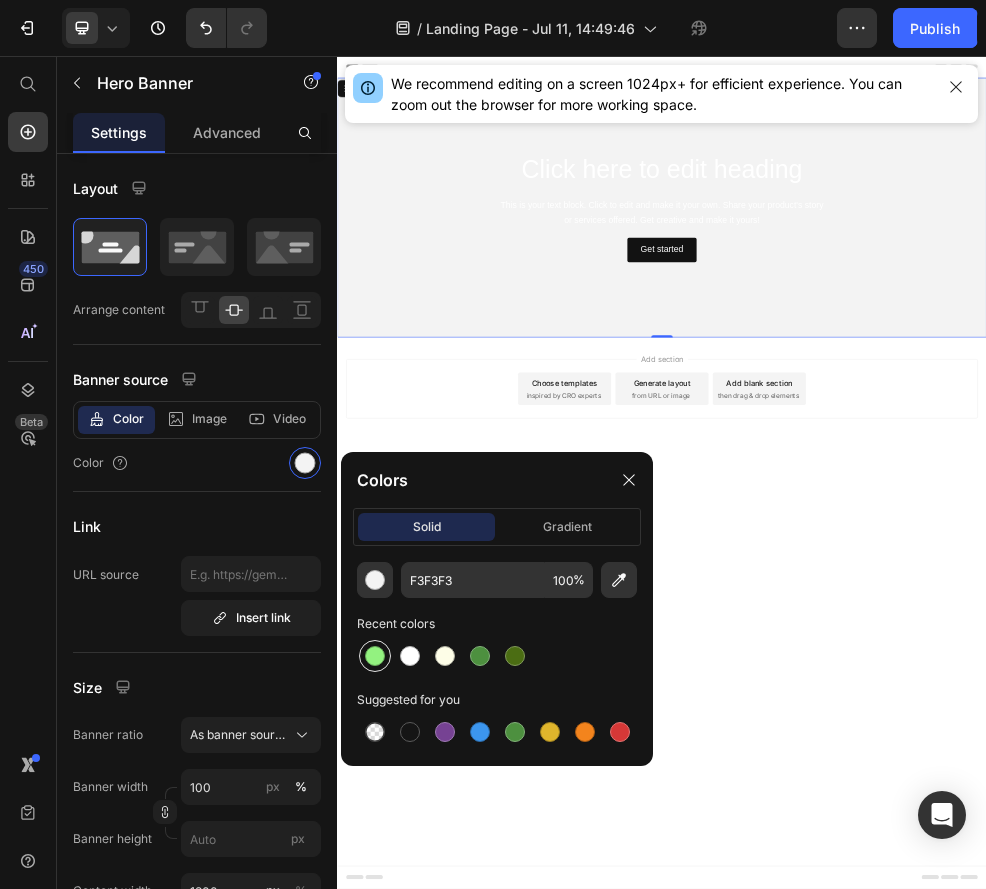 click at bounding box center (375, 656) 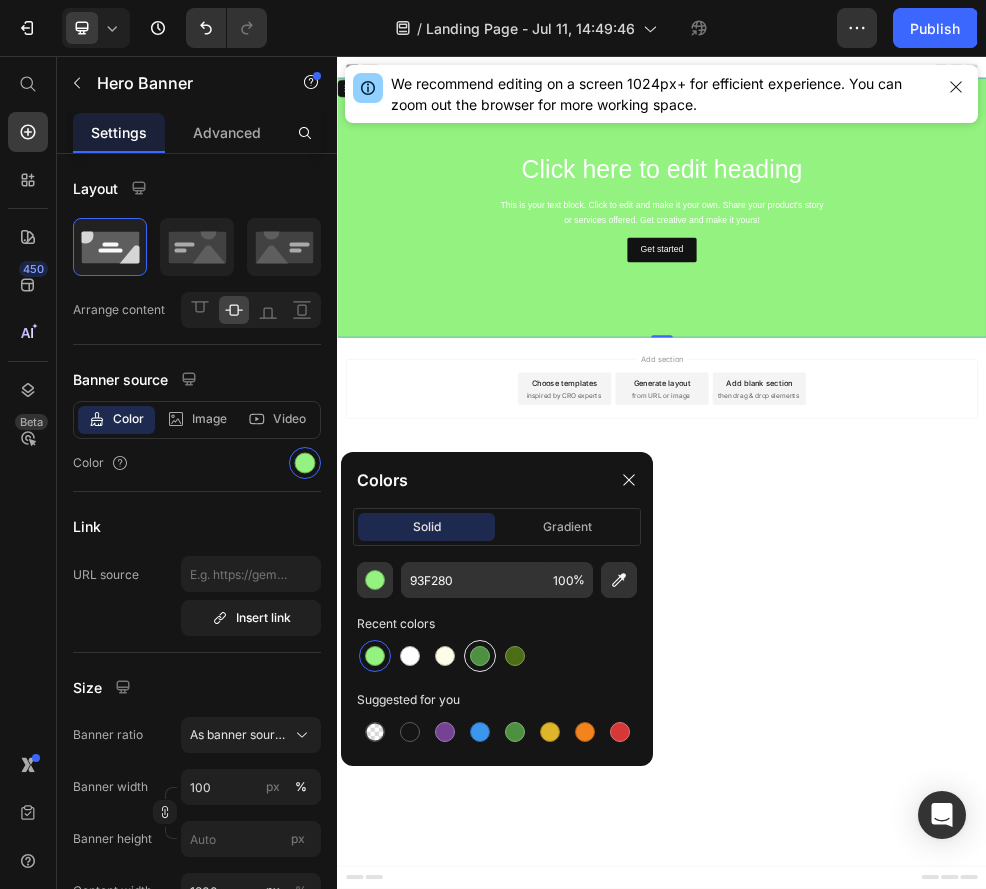 click at bounding box center (480, 656) 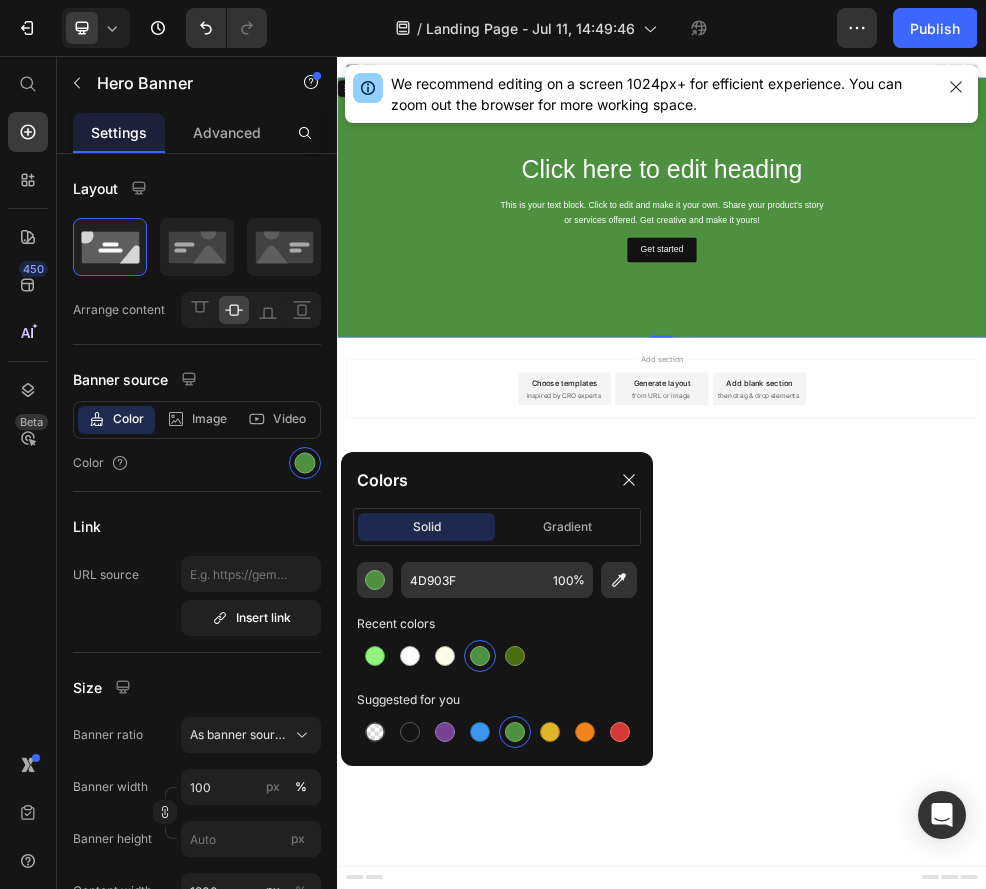click on "Add section Choose templates inspired by CRO experts Generate layout from URL or image Add blank section then drag & drop elements" at bounding box center (937, 672) 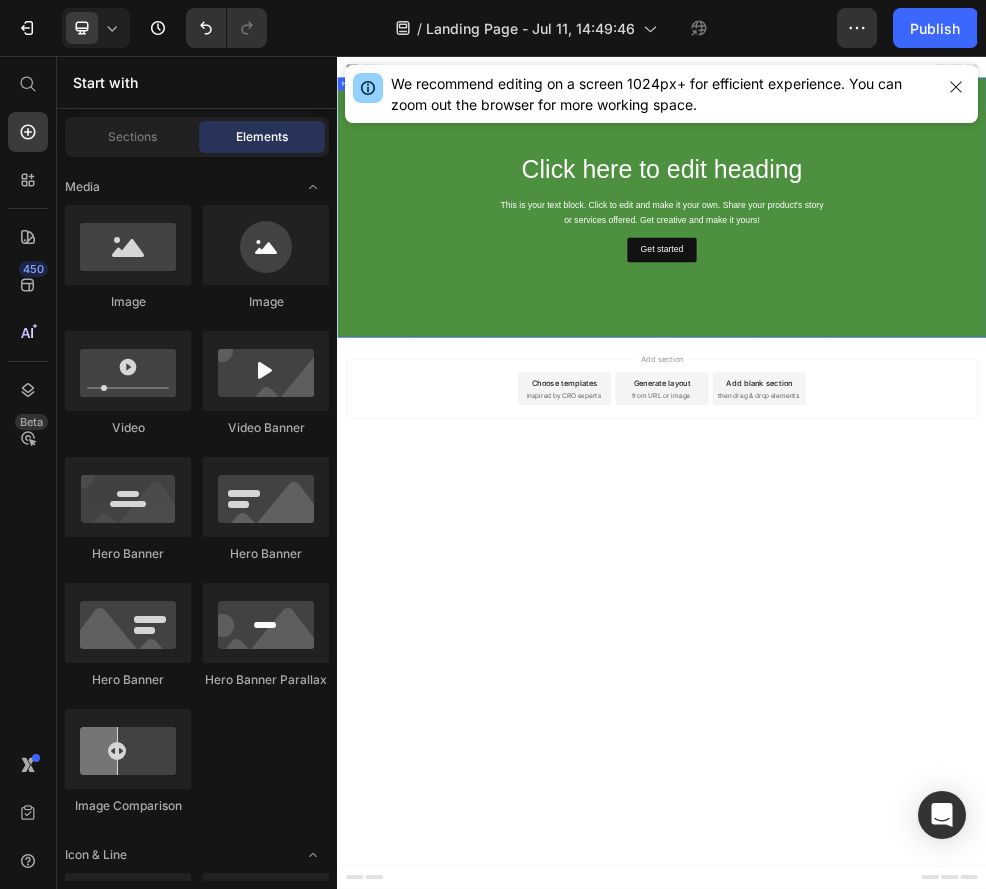 click on "Click here to edit heading Heading This is your text block. Click to edit and make it your own. Share your product's story                   or services offered. Get creative and make it yours! Text Block Get started Button" at bounding box center [937, 337] 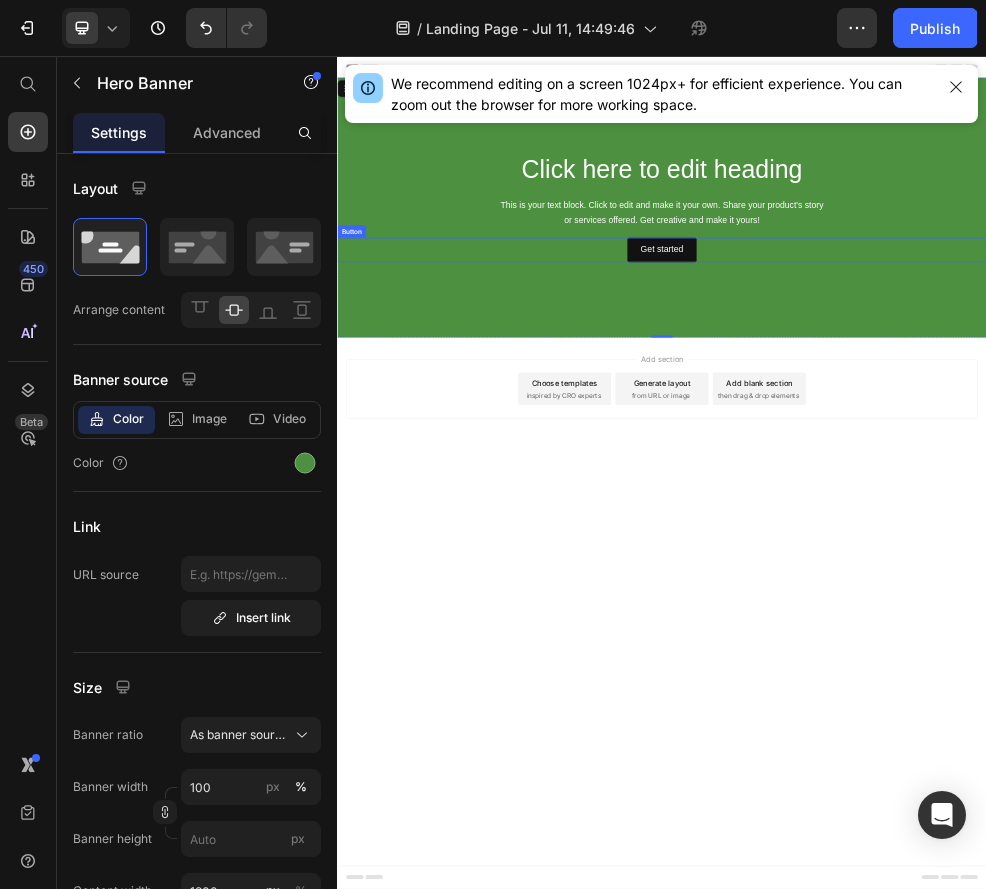 click on "Get started Button" at bounding box center [937, 415] 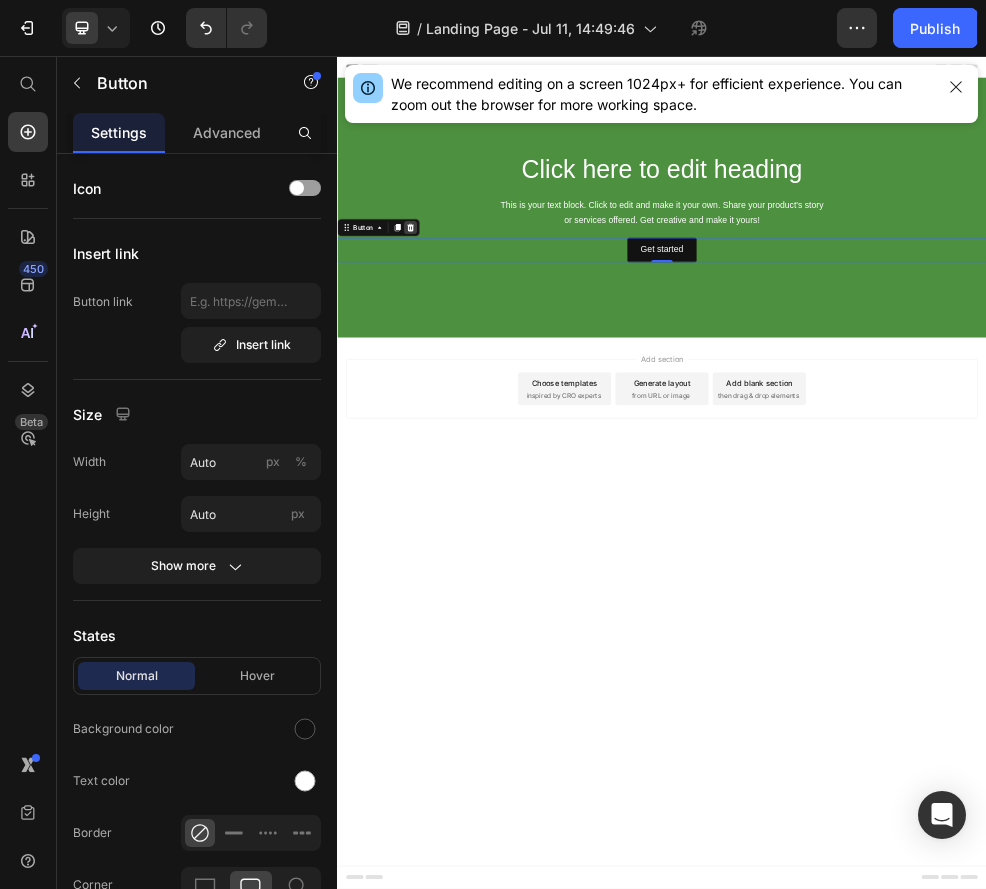 click 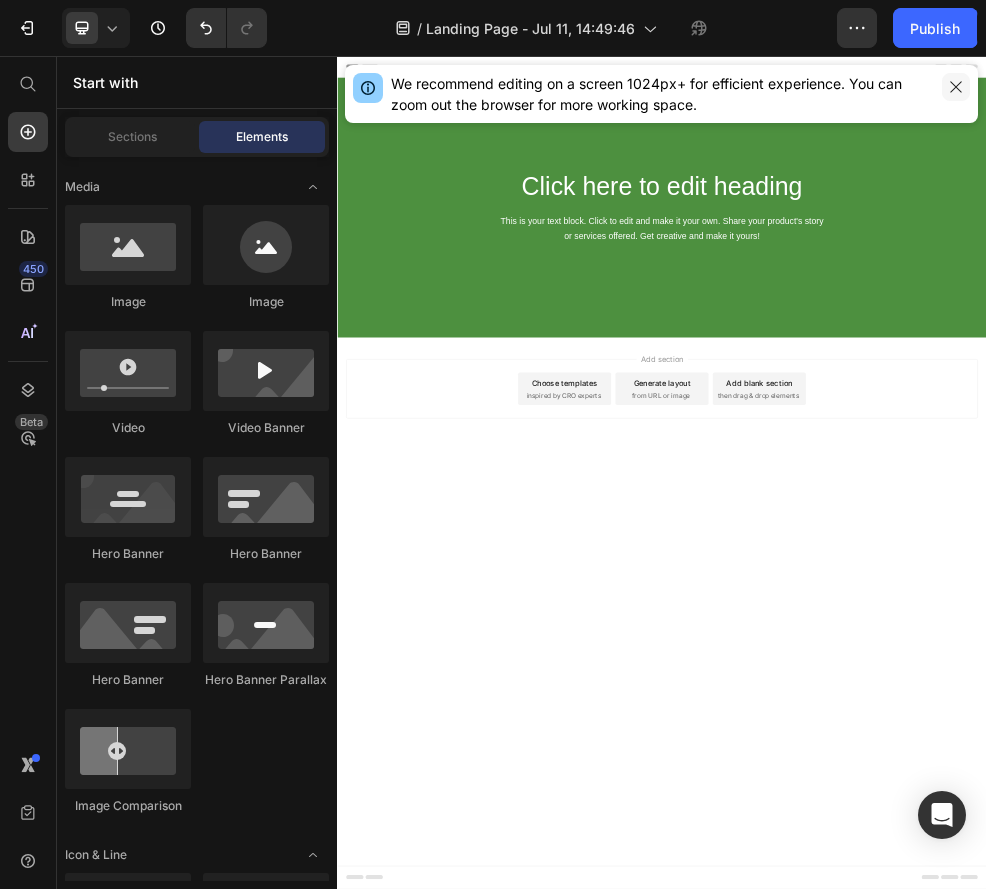 click 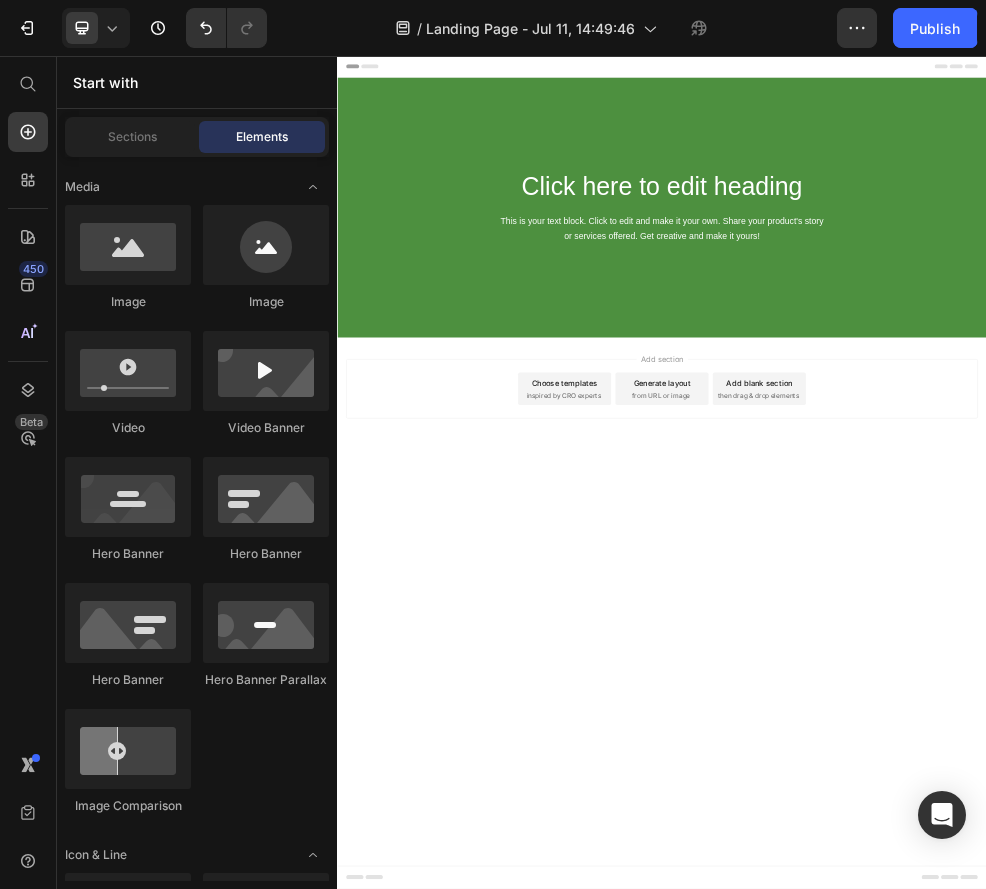 click on "Click here to edit heading" at bounding box center (937, 298) 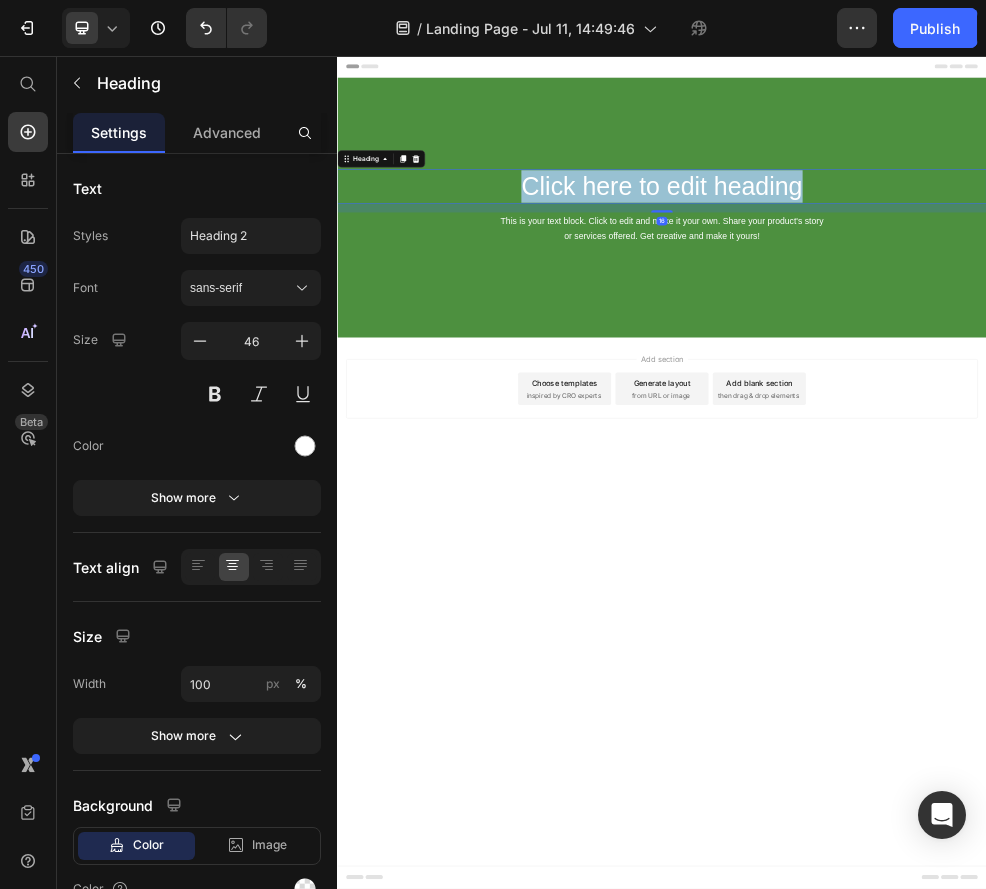click on "Click here to edit heading" at bounding box center [937, 298] 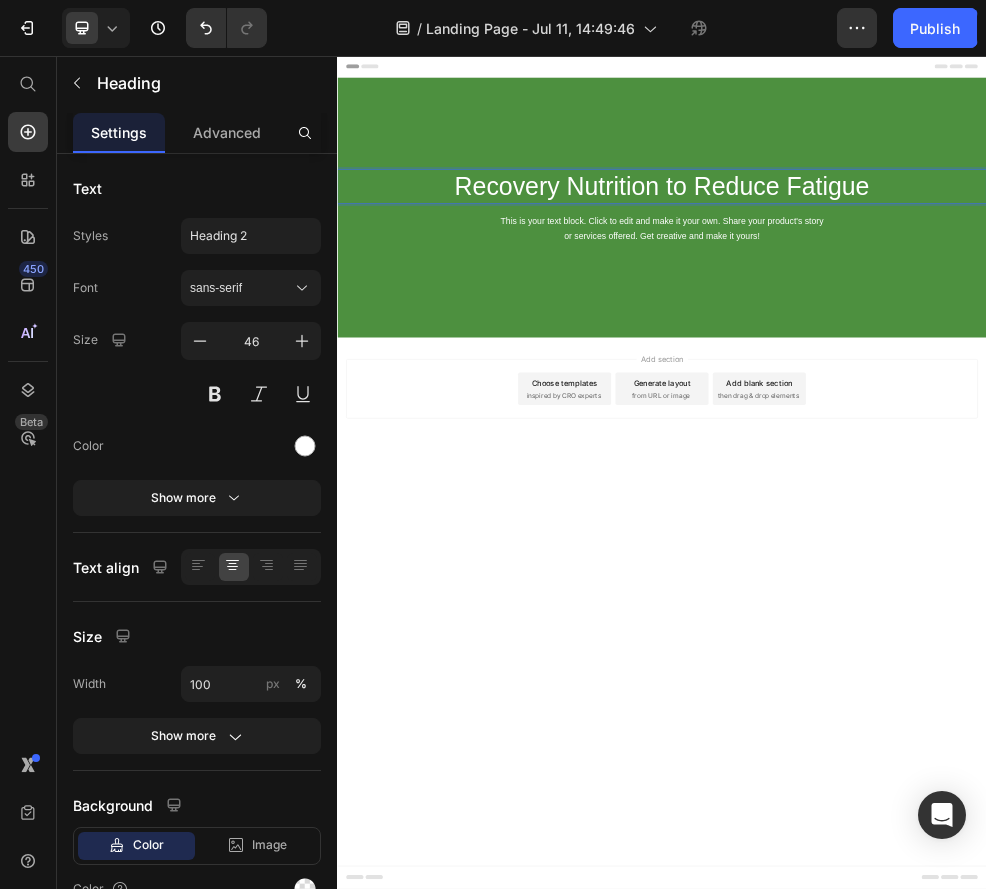 click on "This is your text block. Click to edit and make it your own. Share your product's story                   or services offered. Get creative and make it yours!" at bounding box center (937, 377) 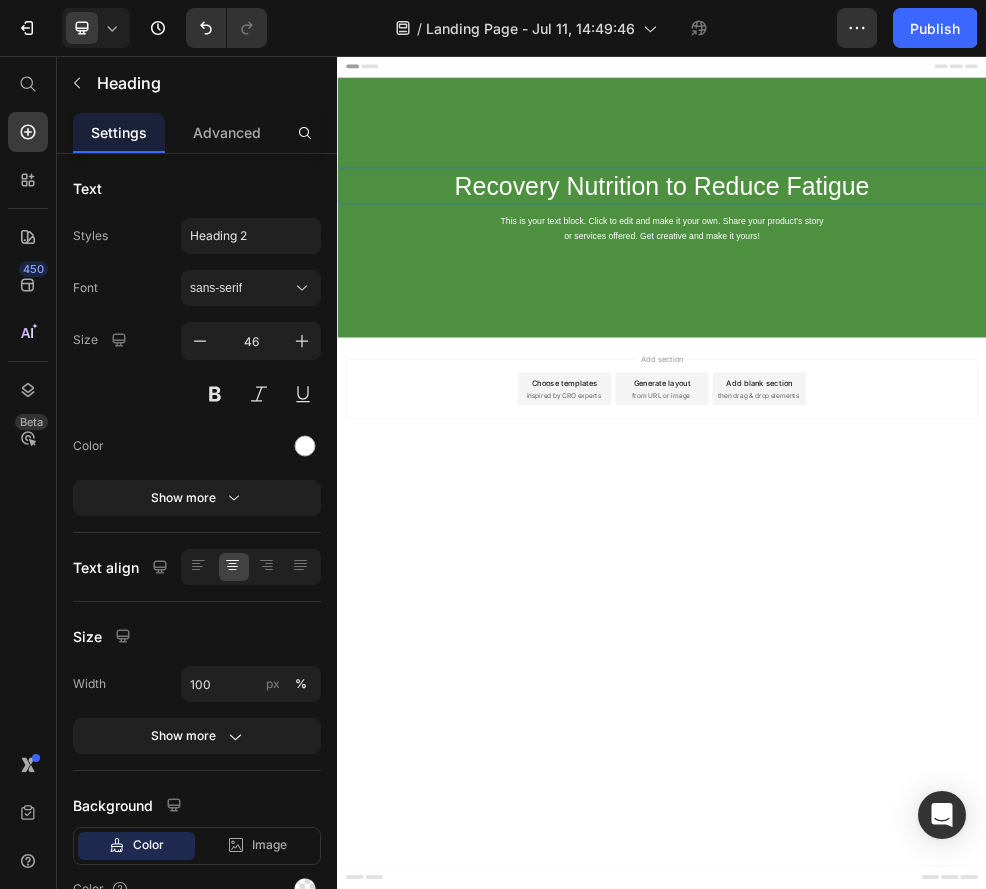 click on "This is your text block. Click to edit and make it your own. Share your product's story                   or services offered. Get creative and make it yours!" at bounding box center [937, 377] 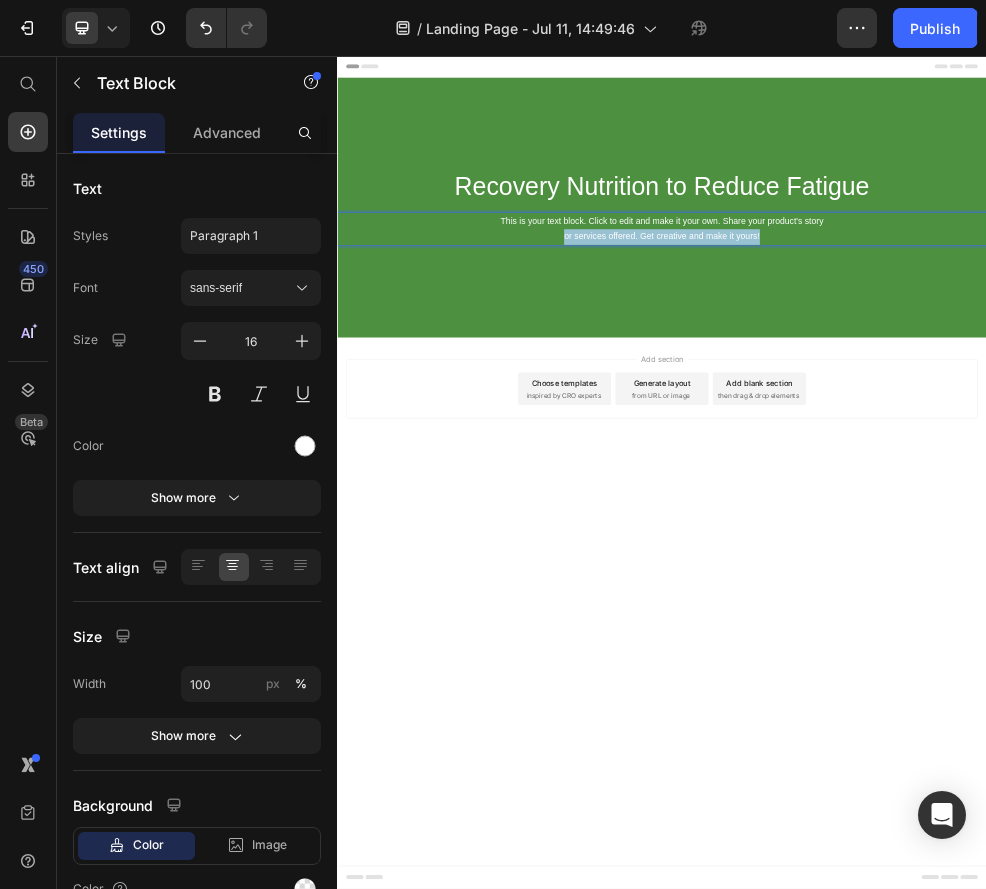click on "This is your text block. Click to edit and make it your own. Share your product's story or services offered. Get creative and make it yours!" at bounding box center [937, 377] 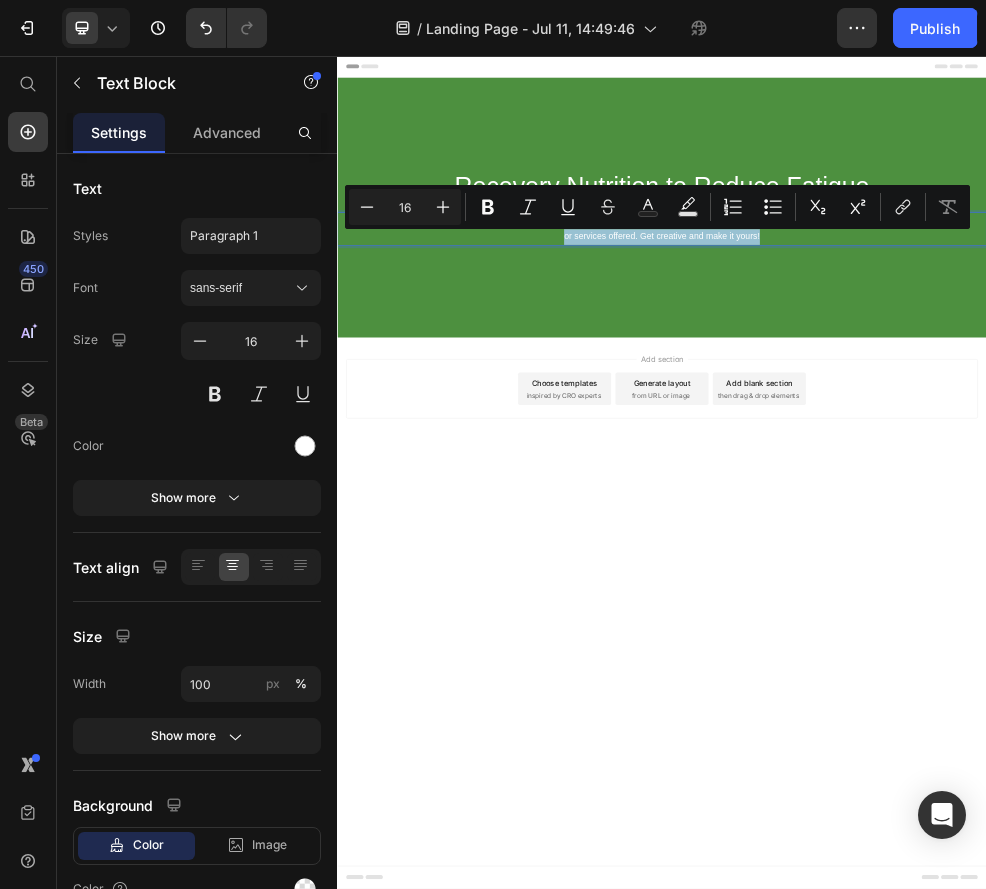 click on "This is your text block. Click to edit and make it your own. Share your product's story or services offered. Get creative and make it yours!" at bounding box center (937, 377) 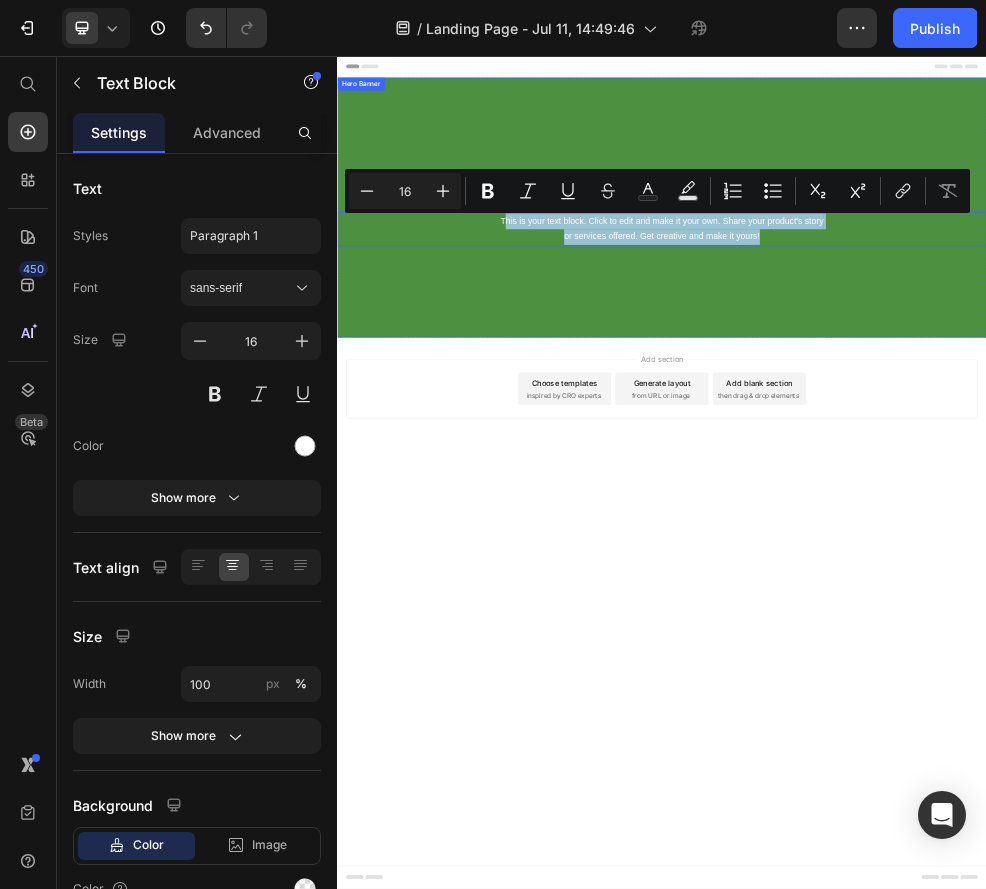drag, startPoint x: 1131, startPoint y: 387, endPoint x: 644, endPoint y: 352, distance: 488.25607 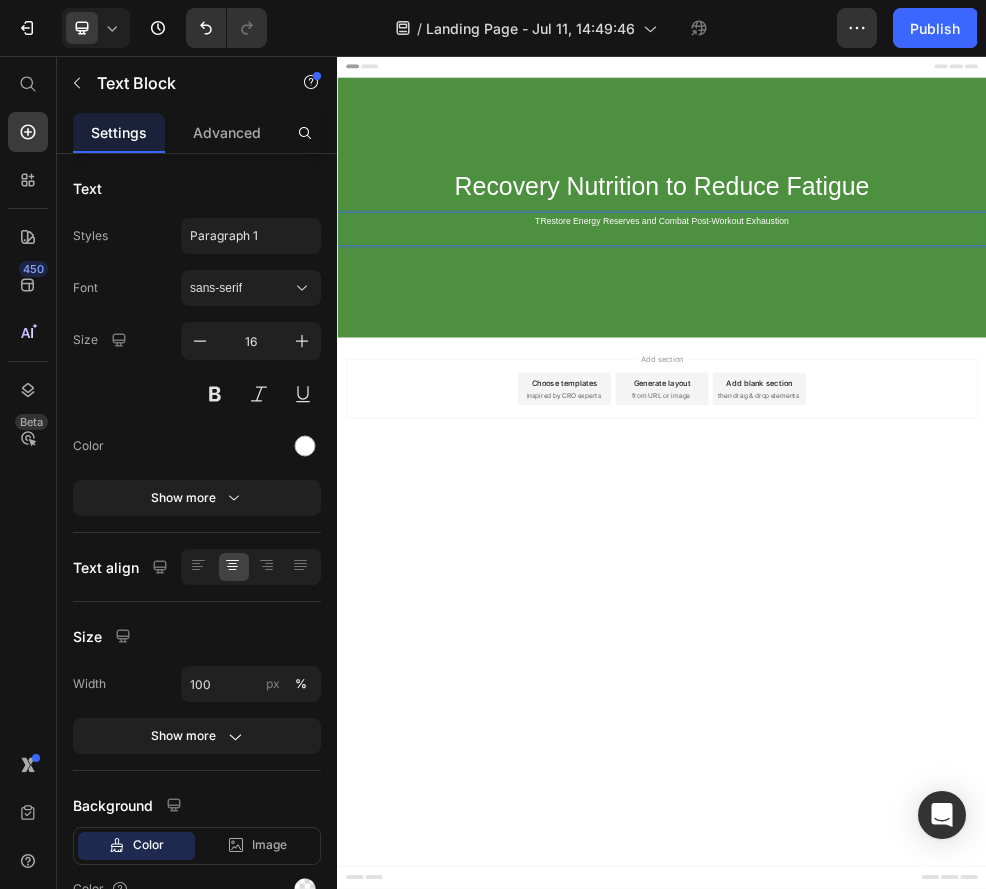 click on "TRestore Energy Reserves and Combat Post-Workout Exhaustion" at bounding box center [937, 377] 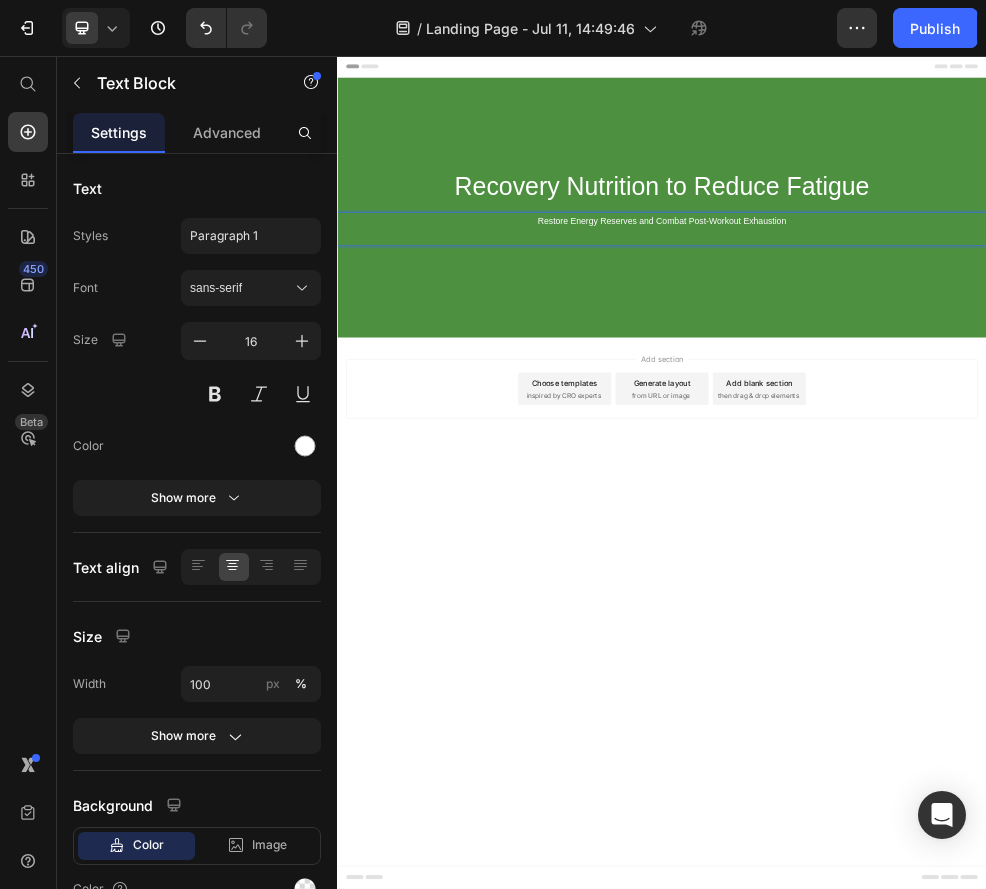 click on "Header Recovery Nutrition to Reduce Fatigue Heading Restore Energy Reserves and Combat Post-Workout Exhaustion Text Block   0 Hero Banner Section 1 Root Start with Sections from sidebar Add sections Add elements Start with Generating from URL or image Add section Choose templates inspired by CRO experts Generate layout from URL or image Add blank section then drag & drop elements Footer" at bounding box center (937, 826) 